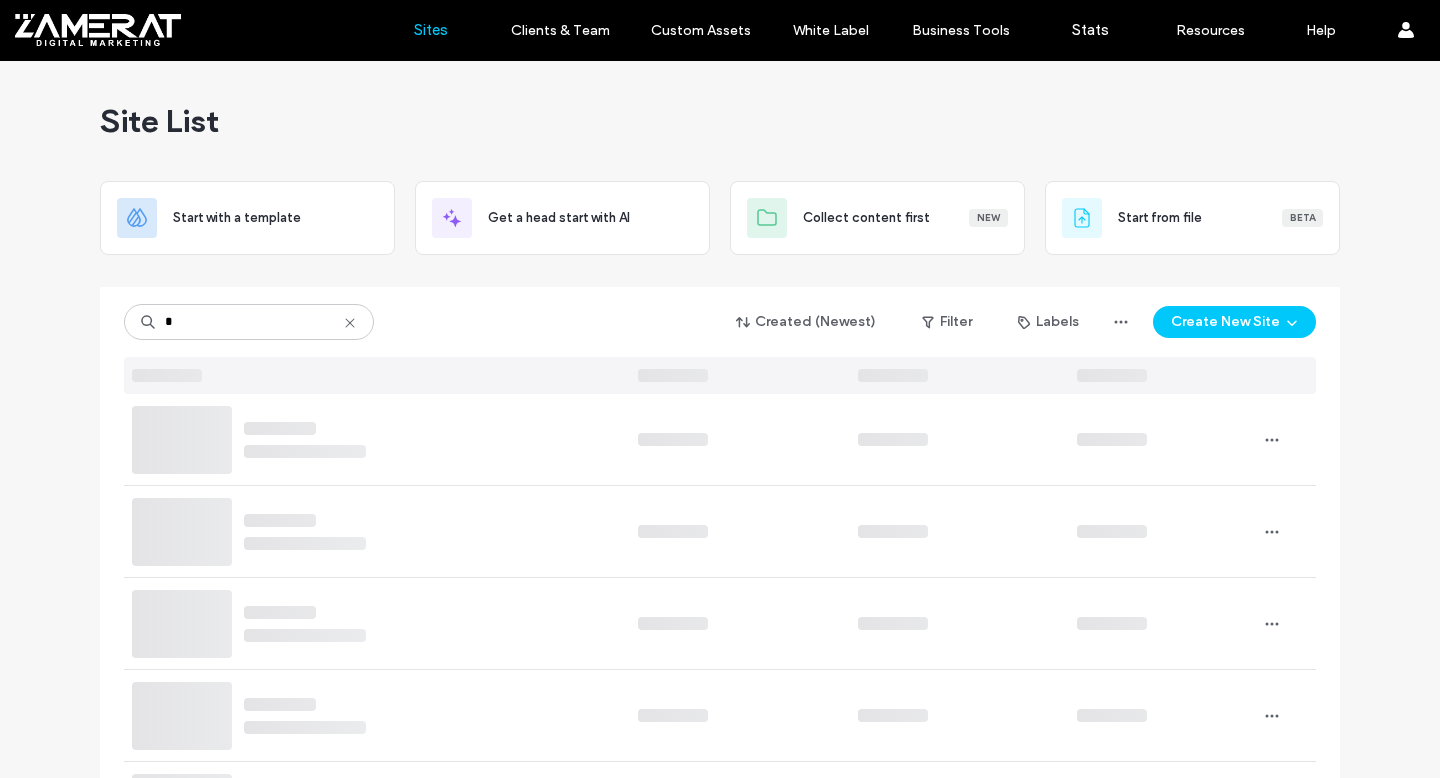 scroll, scrollTop: 0, scrollLeft: 0, axis: both 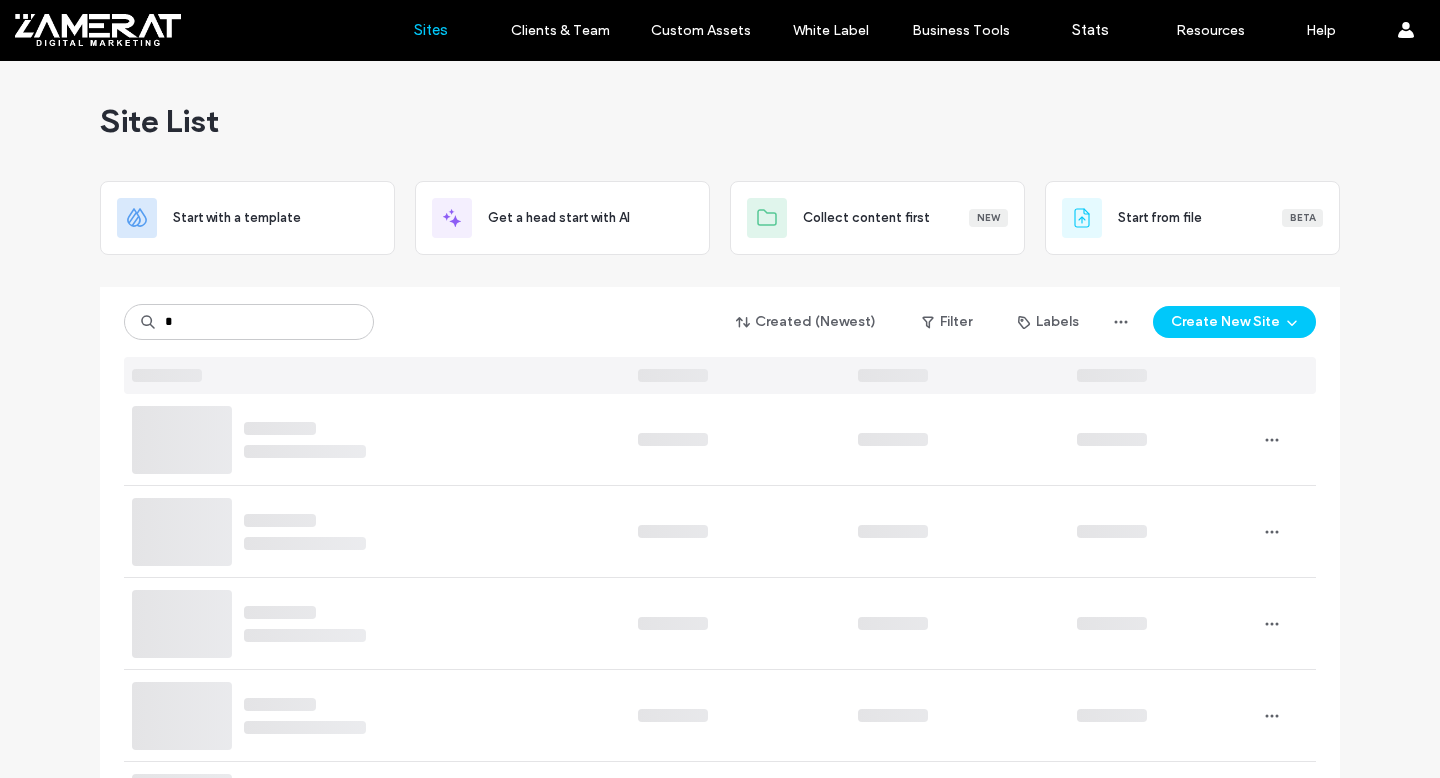 type on "*" 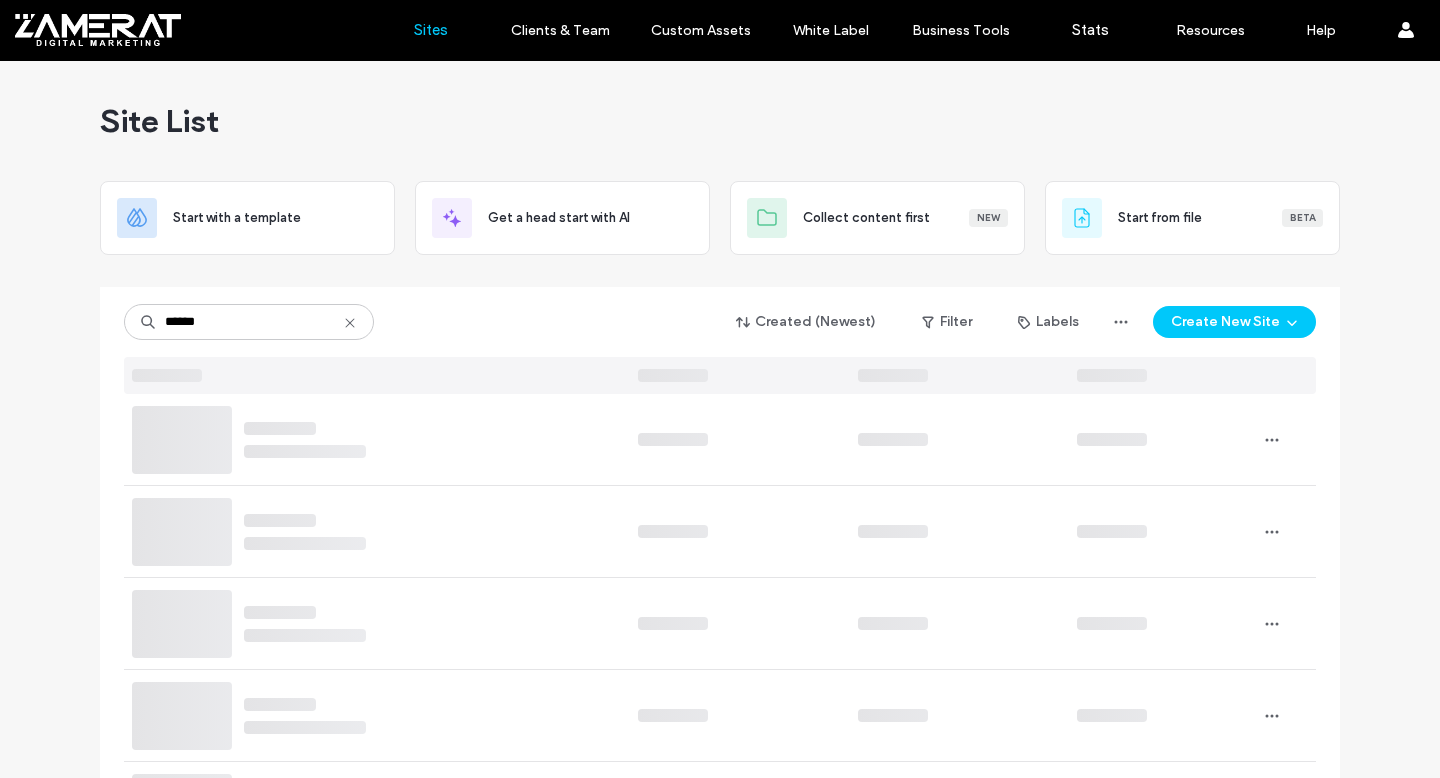 type on "******" 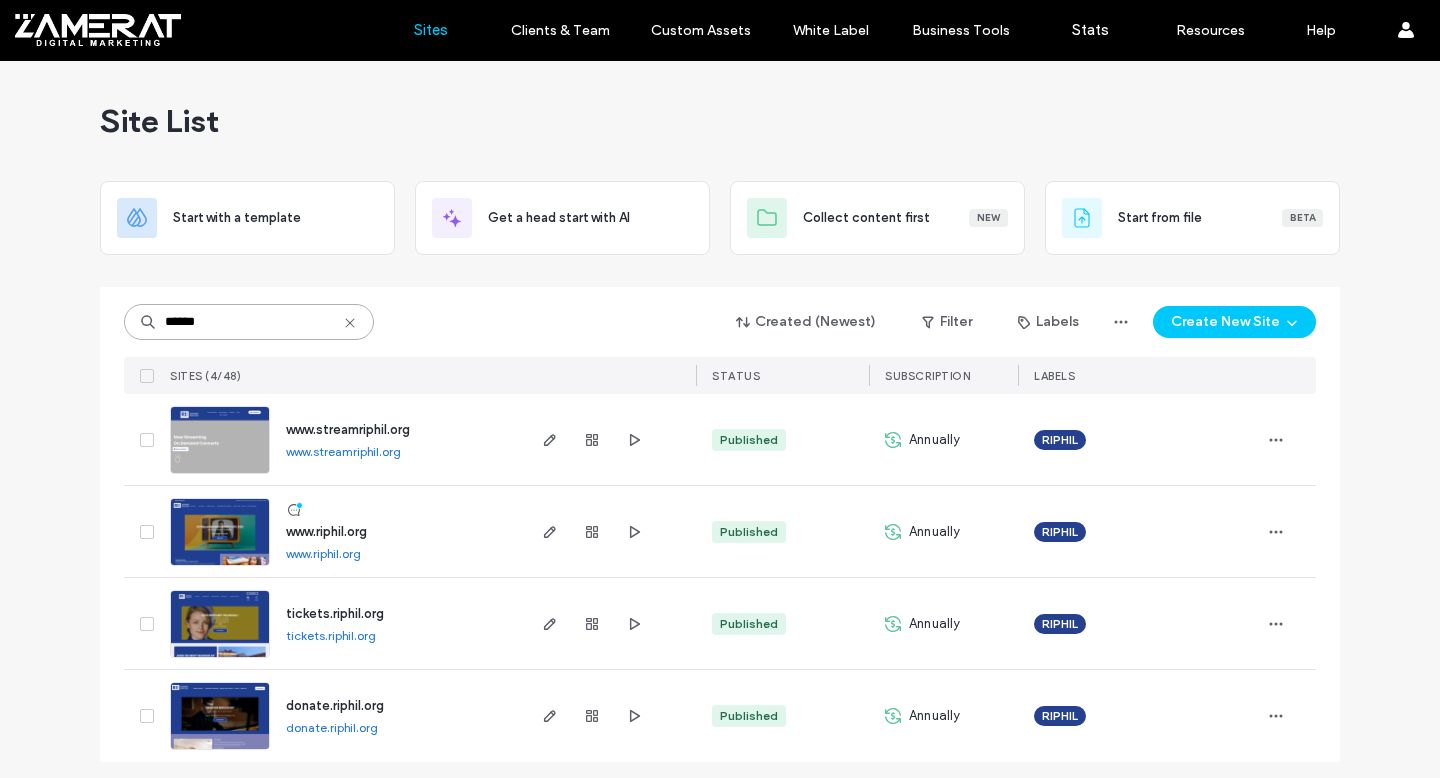 click on "******" at bounding box center [249, 322] 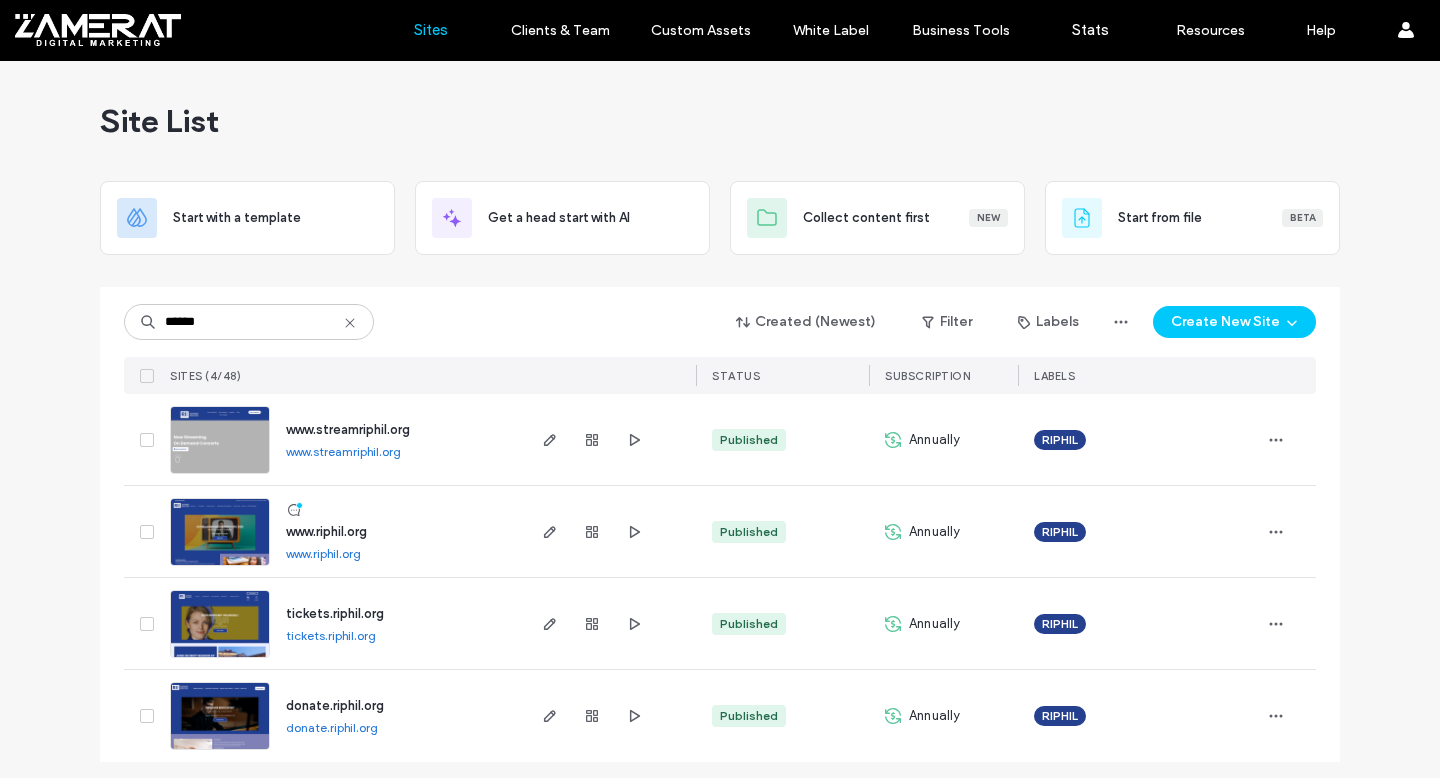 click at bounding box center [220, 567] 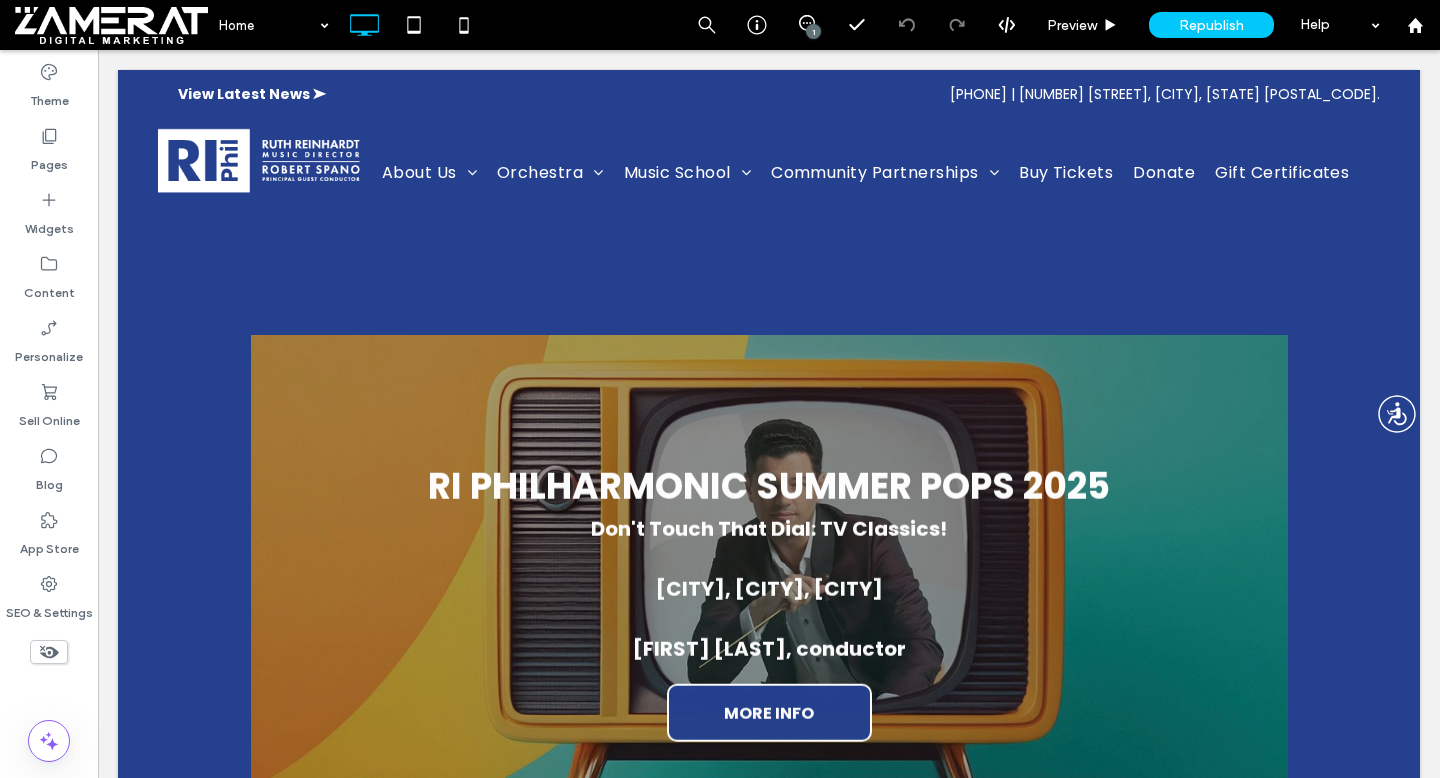 scroll, scrollTop: 0, scrollLeft: 0, axis: both 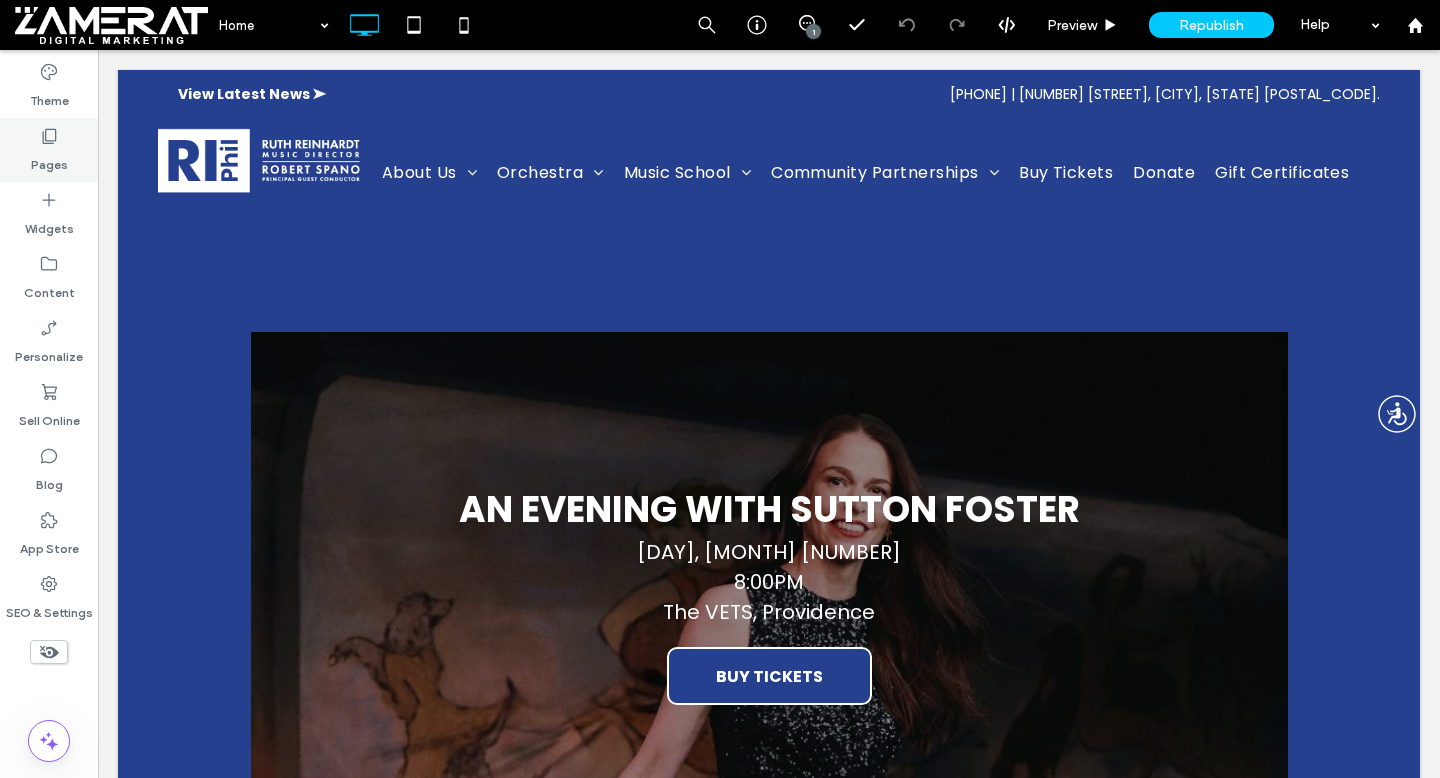 click on "Pages" at bounding box center (49, 160) 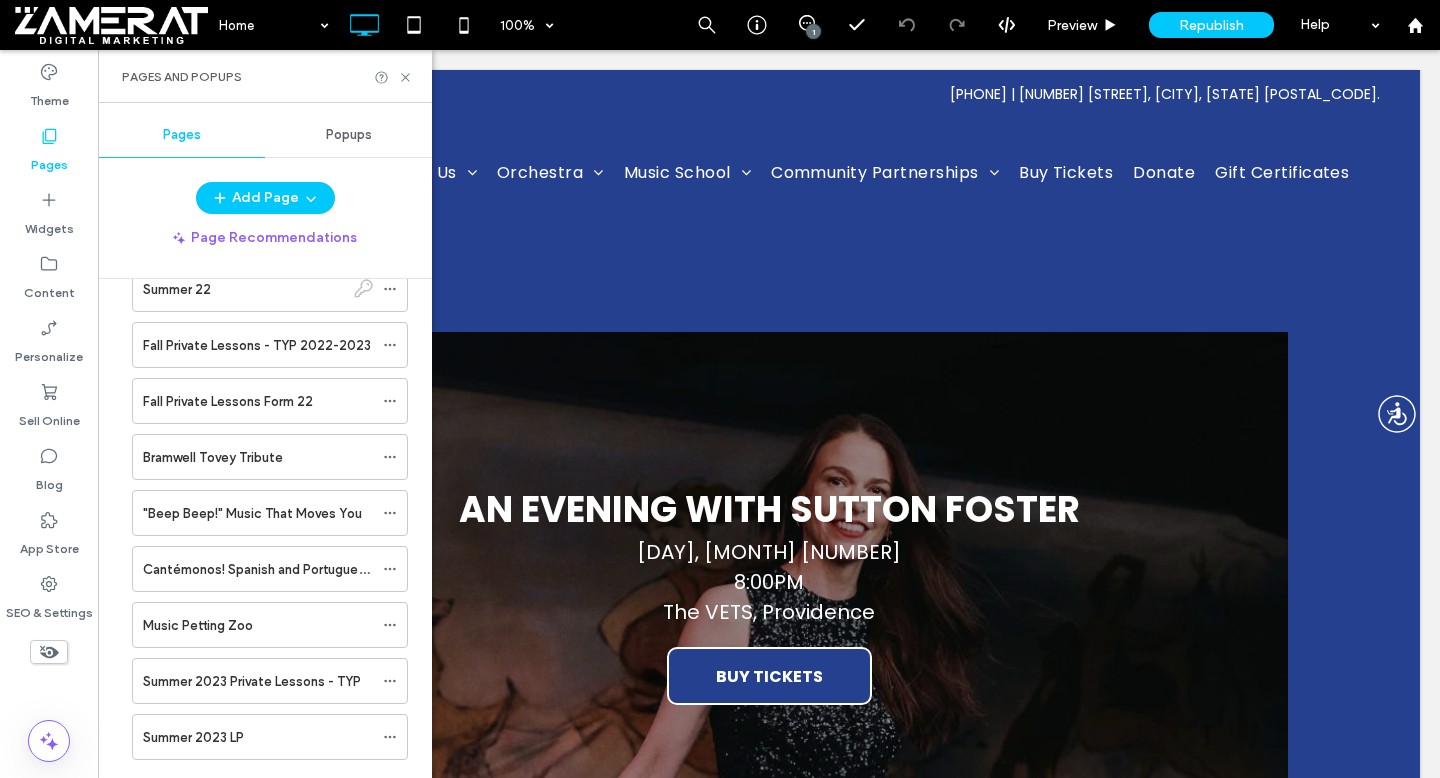 scroll, scrollTop: 3169, scrollLeft: 0, axis: vertical 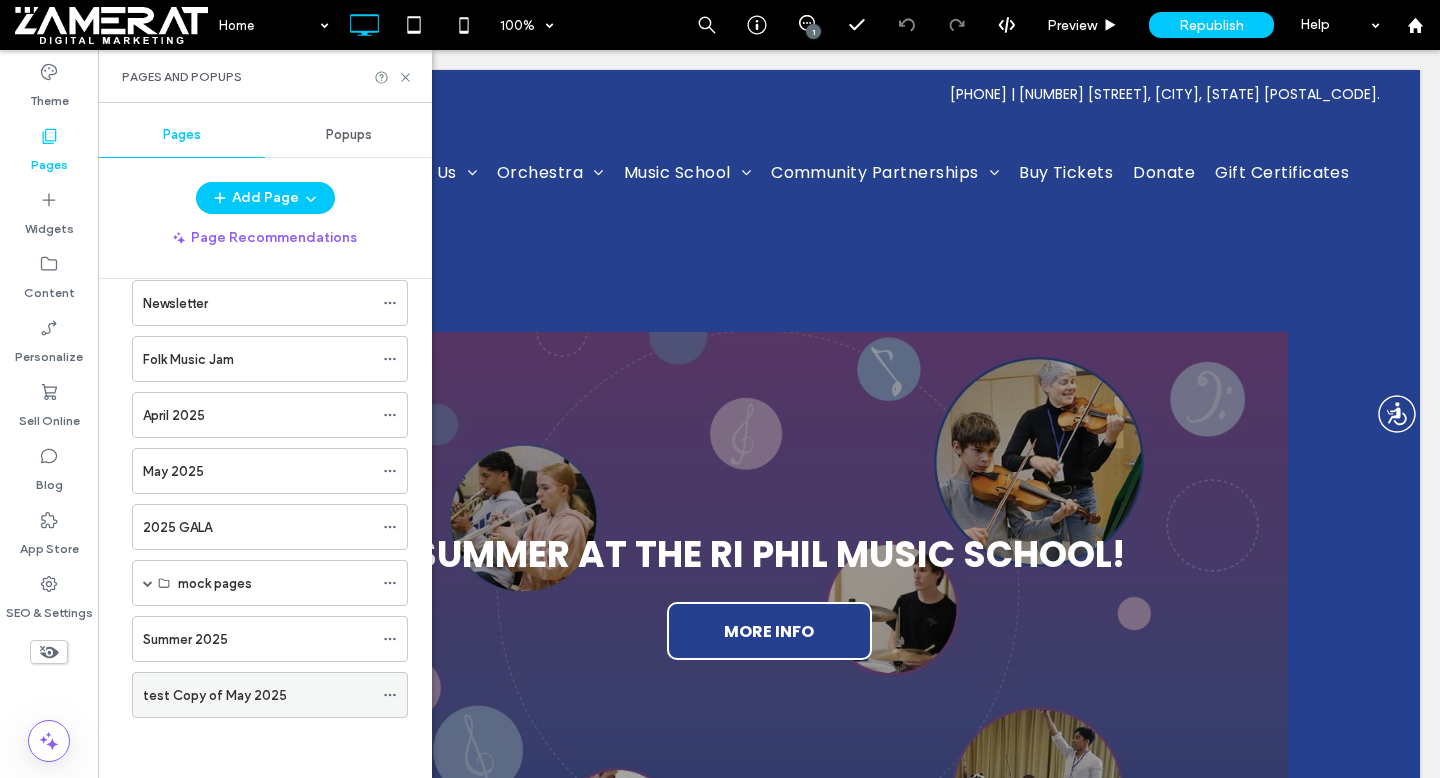 click on "test Copy of May 2025" at bounding box center (258, 695) 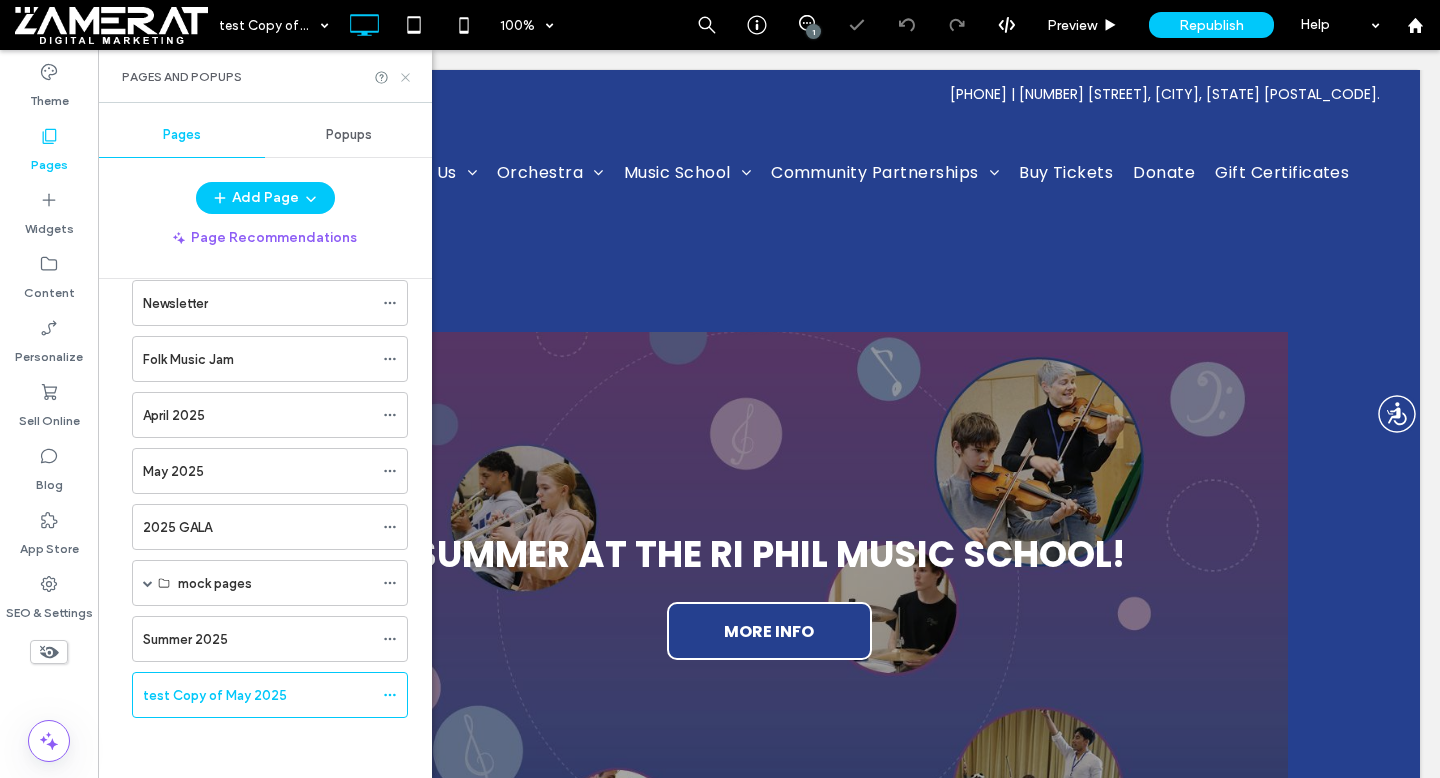 click 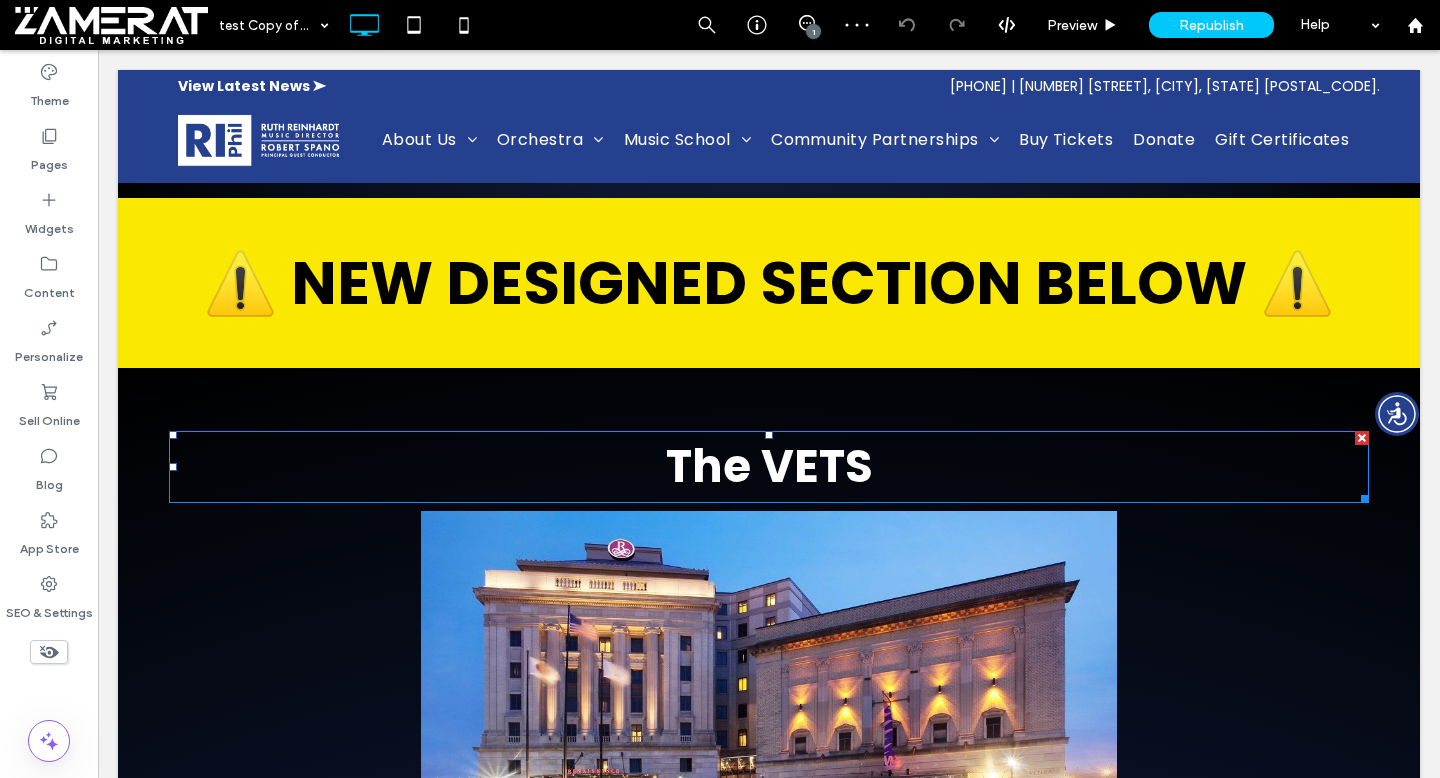 scroll, scrollTop: 2982, scrollLeft: 0, axis: vertical 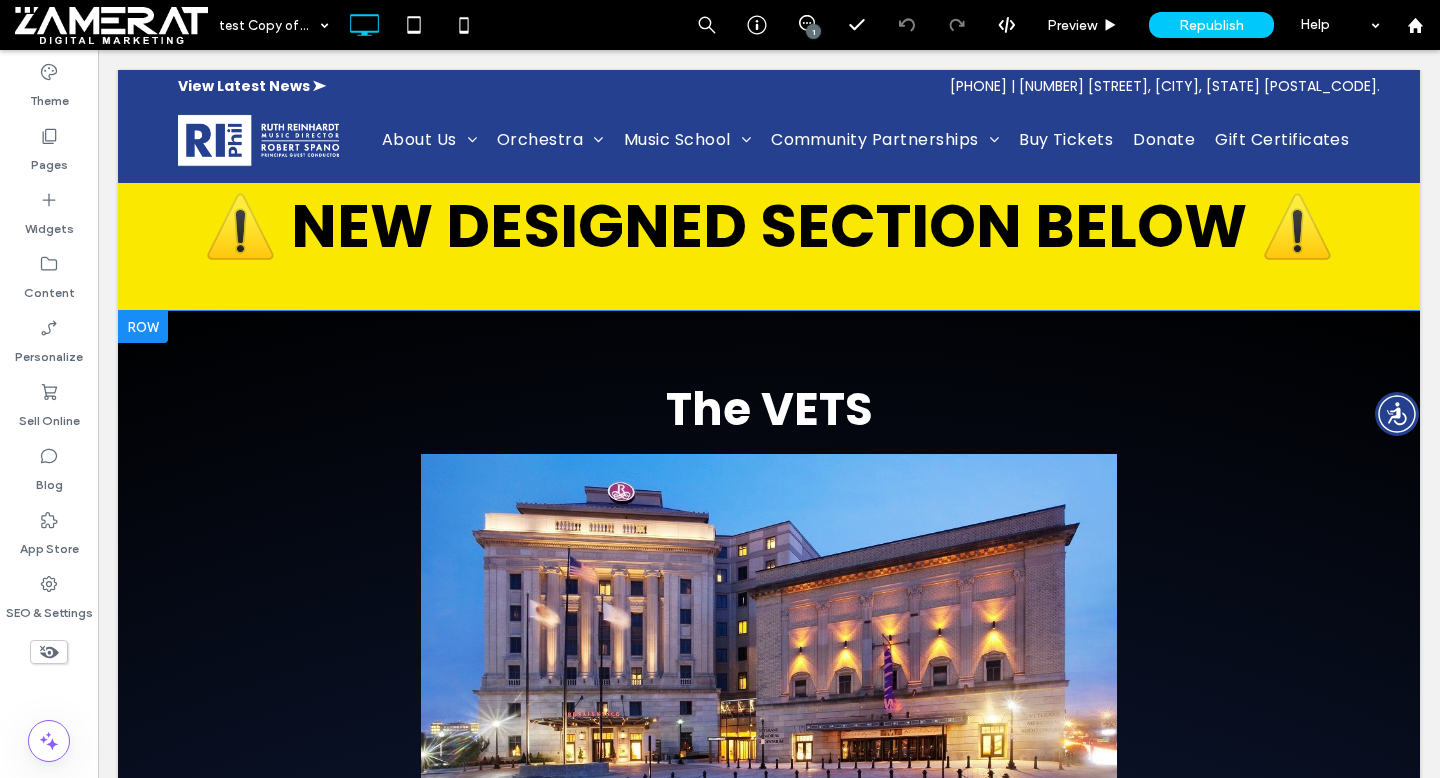 click at bounding box center [143, 327] 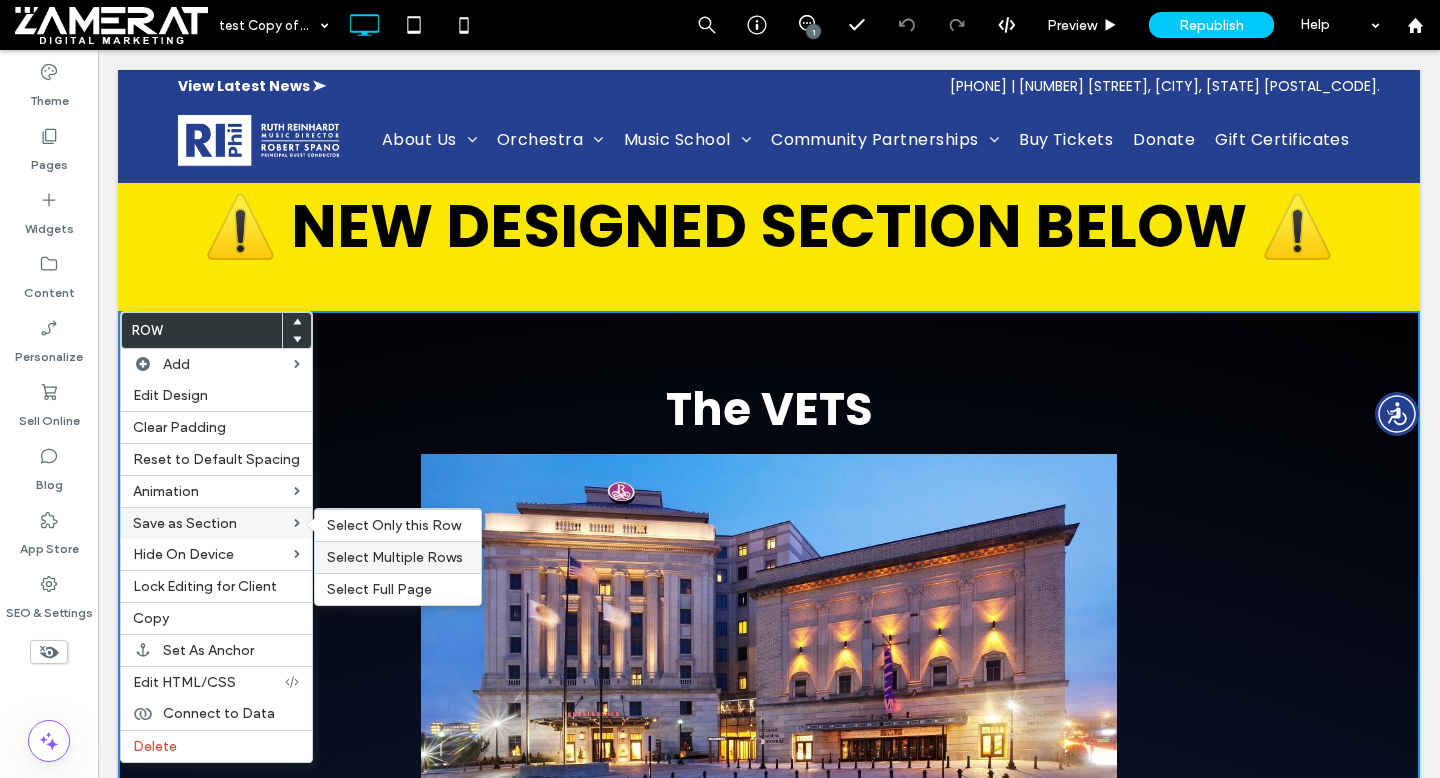 click on "Select Multiple Rows" at bounding box center (395, 557) 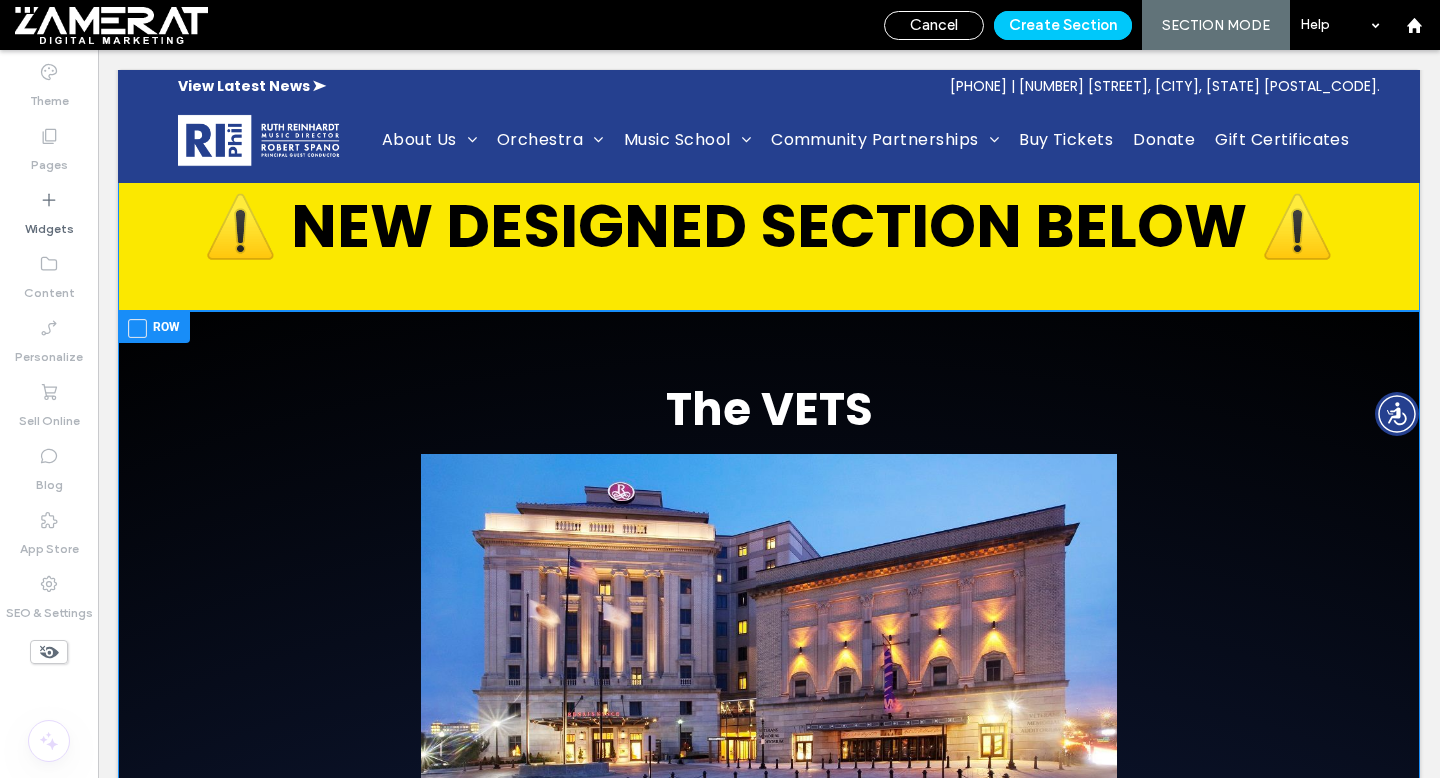 scroll, scrollTop: 2995, scrollLeft: 0, axis: vertical 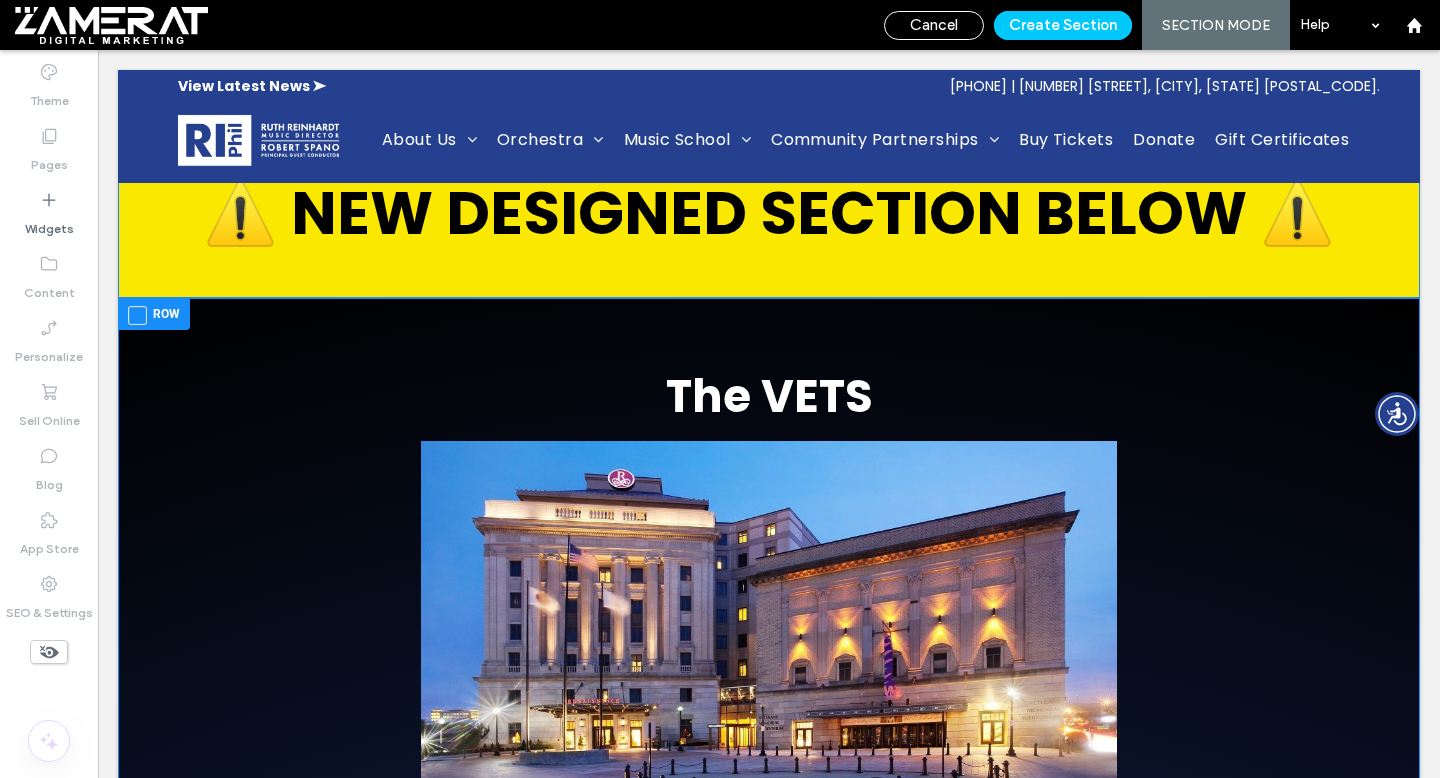 click at bounding box center [137, 315] 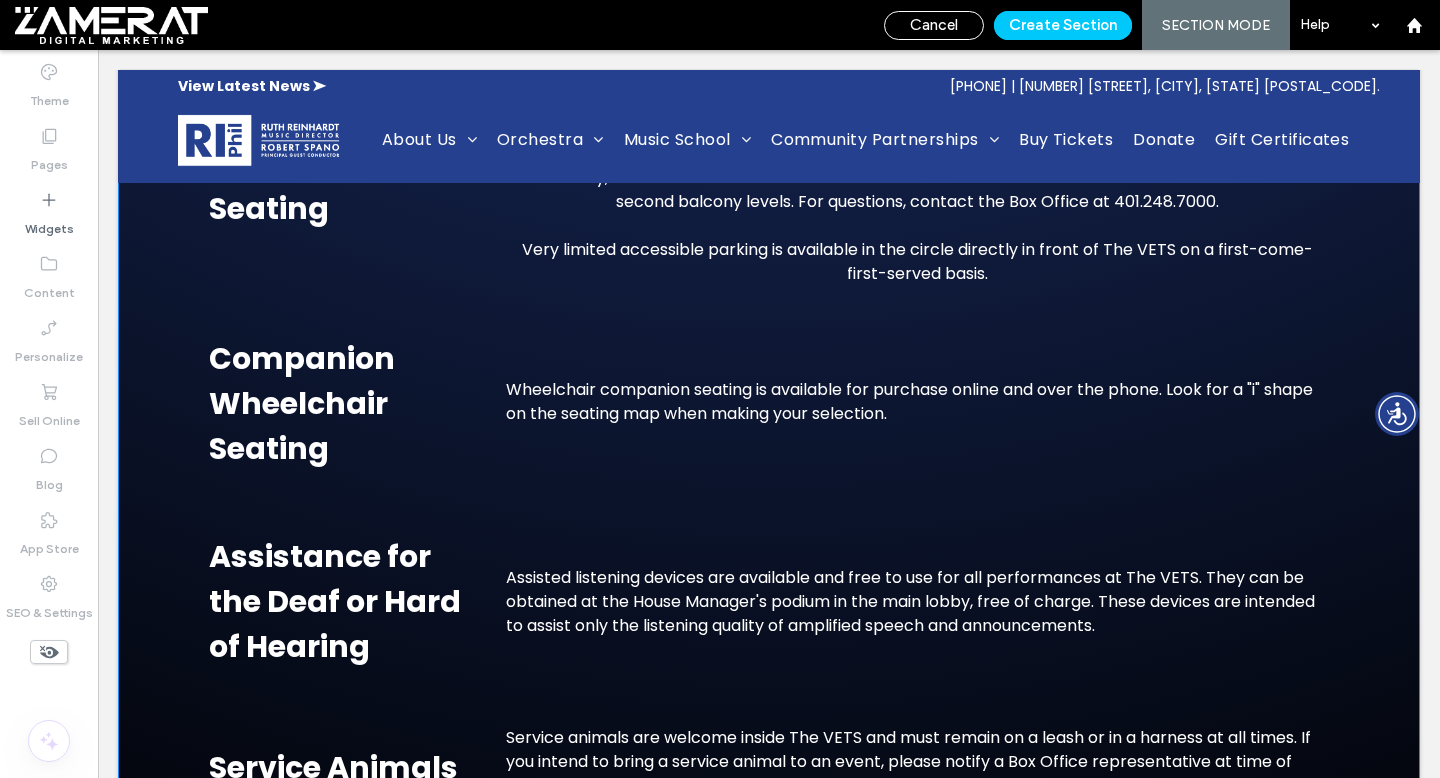 scroll, scrollTop: 5840, scrollLeft: 0, axis: vertical 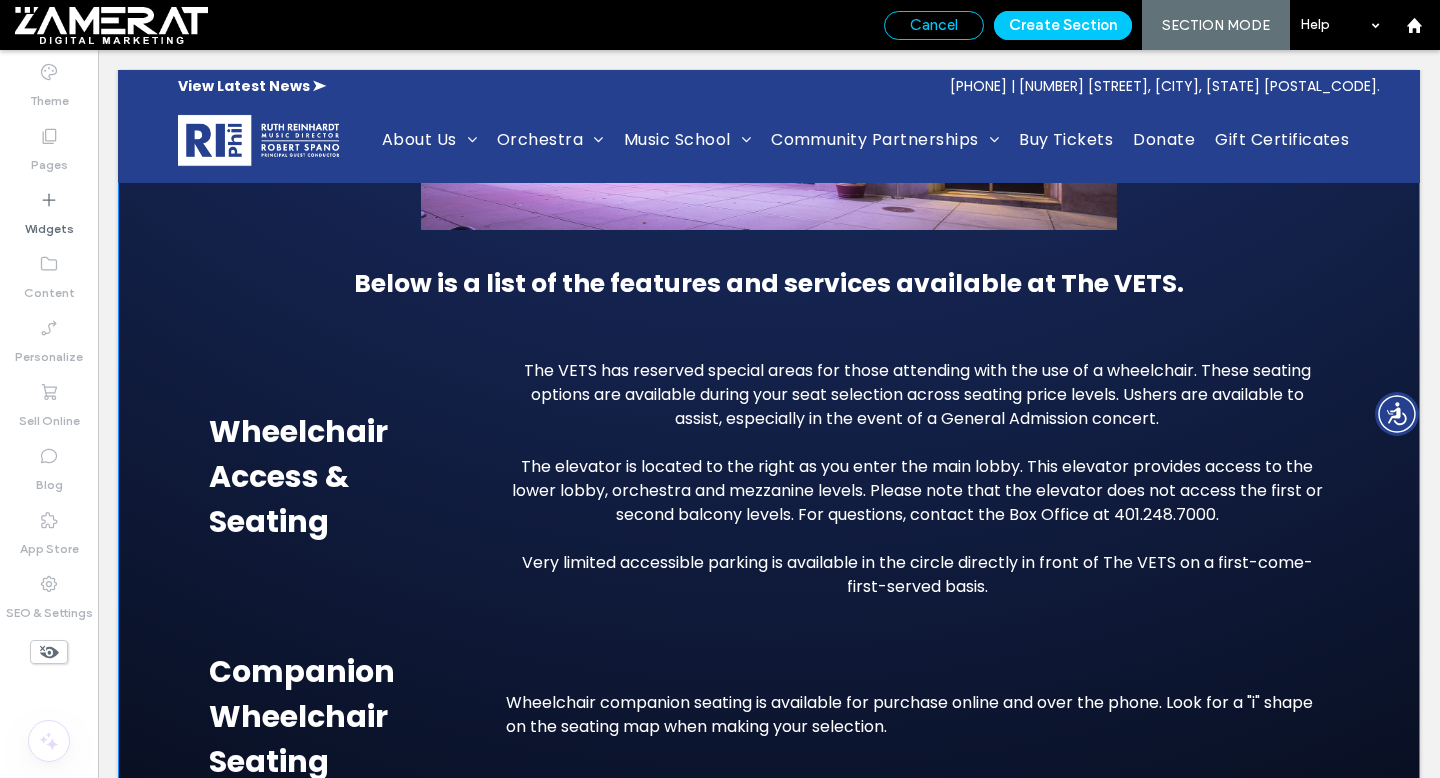 click on "Cancel" at bounding box center (934, 25) 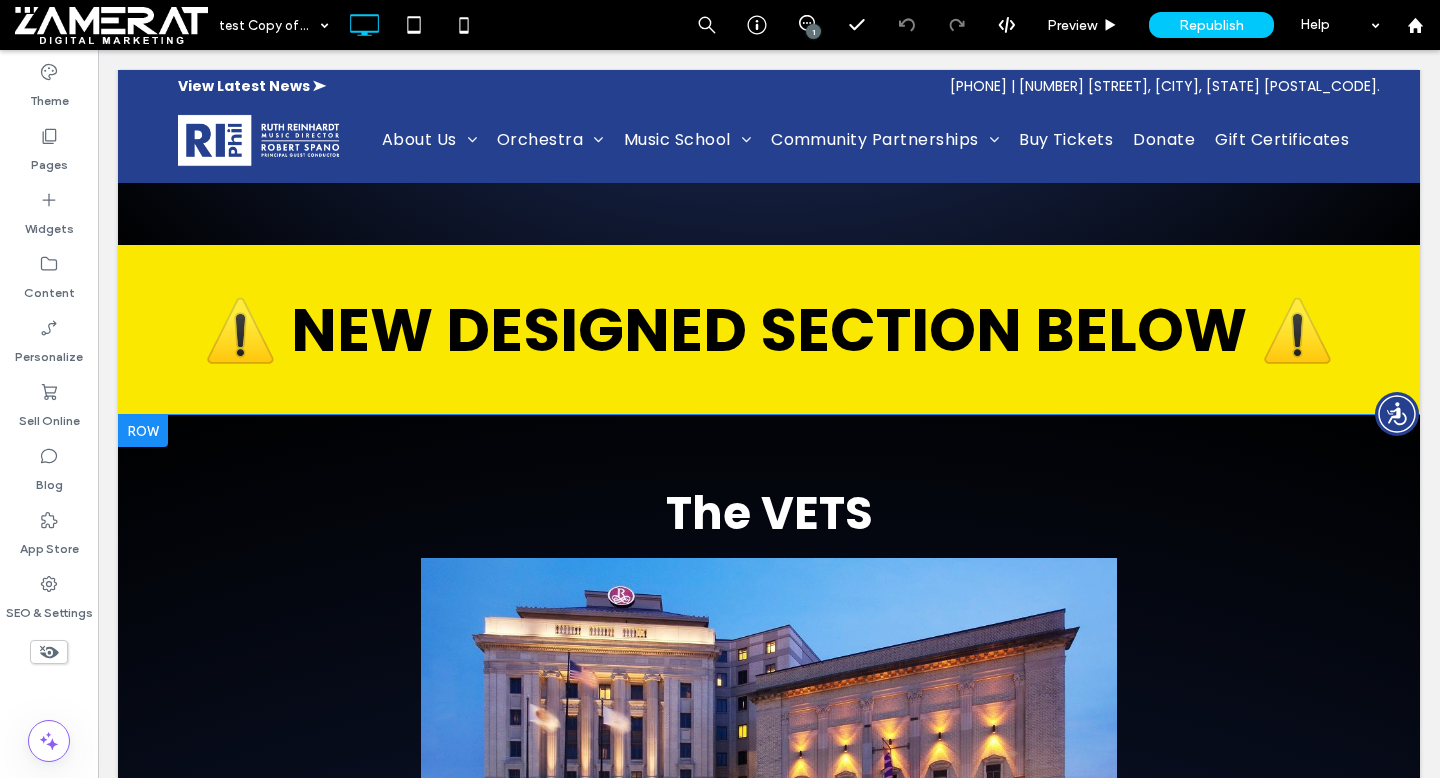 scroll, scrollTop: 2941, scrollLeft: 0, axis: vertical 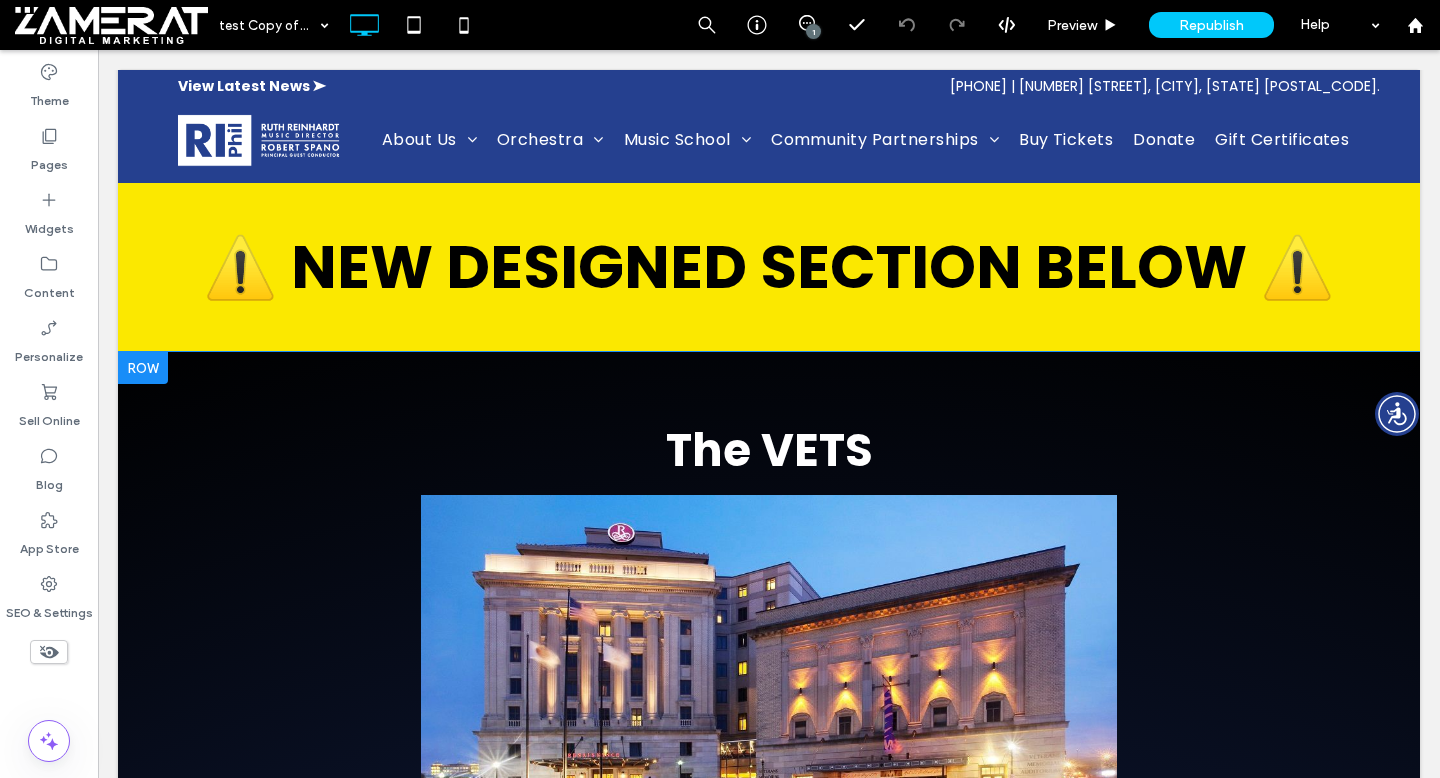 click at bounding box center (143, 368) 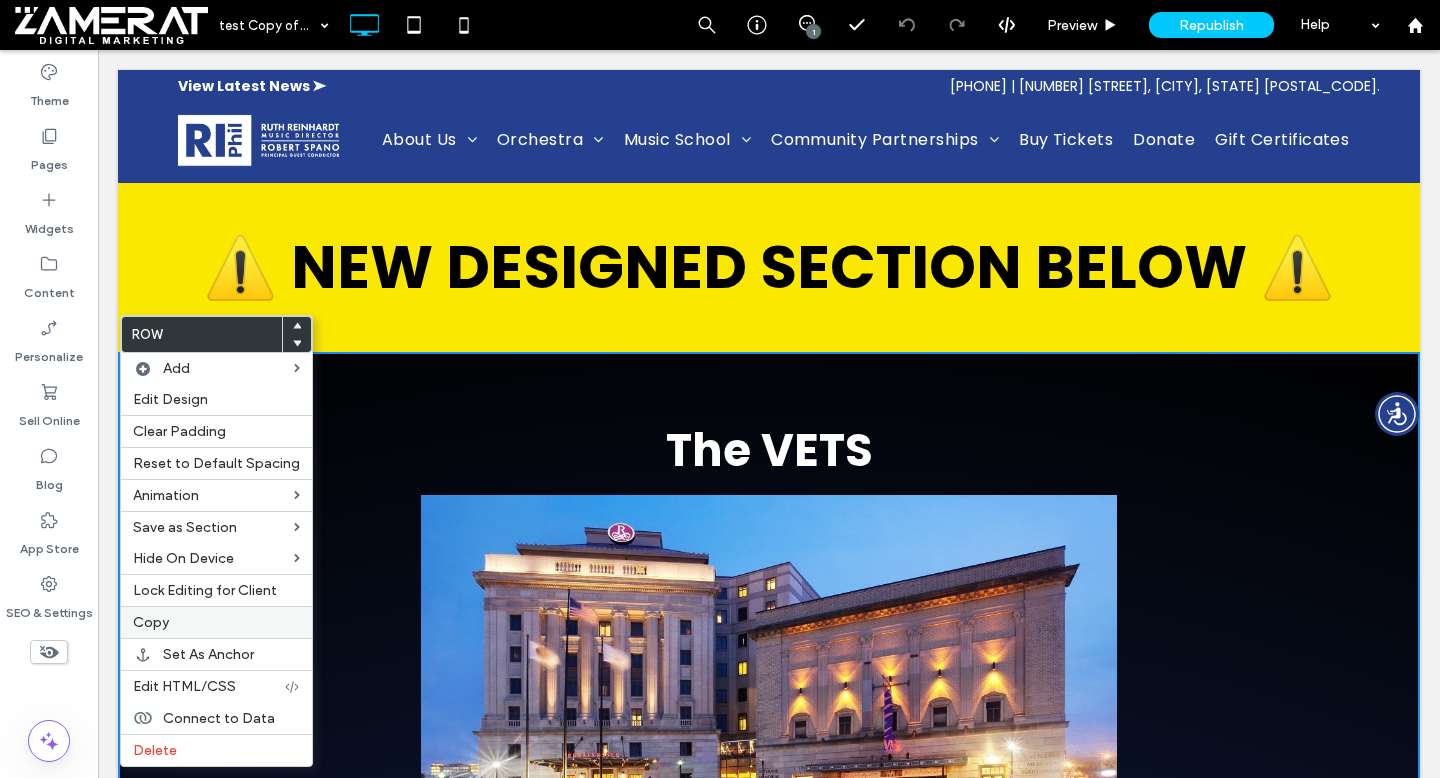 click on "Copy" at bounding box center [216, 622] 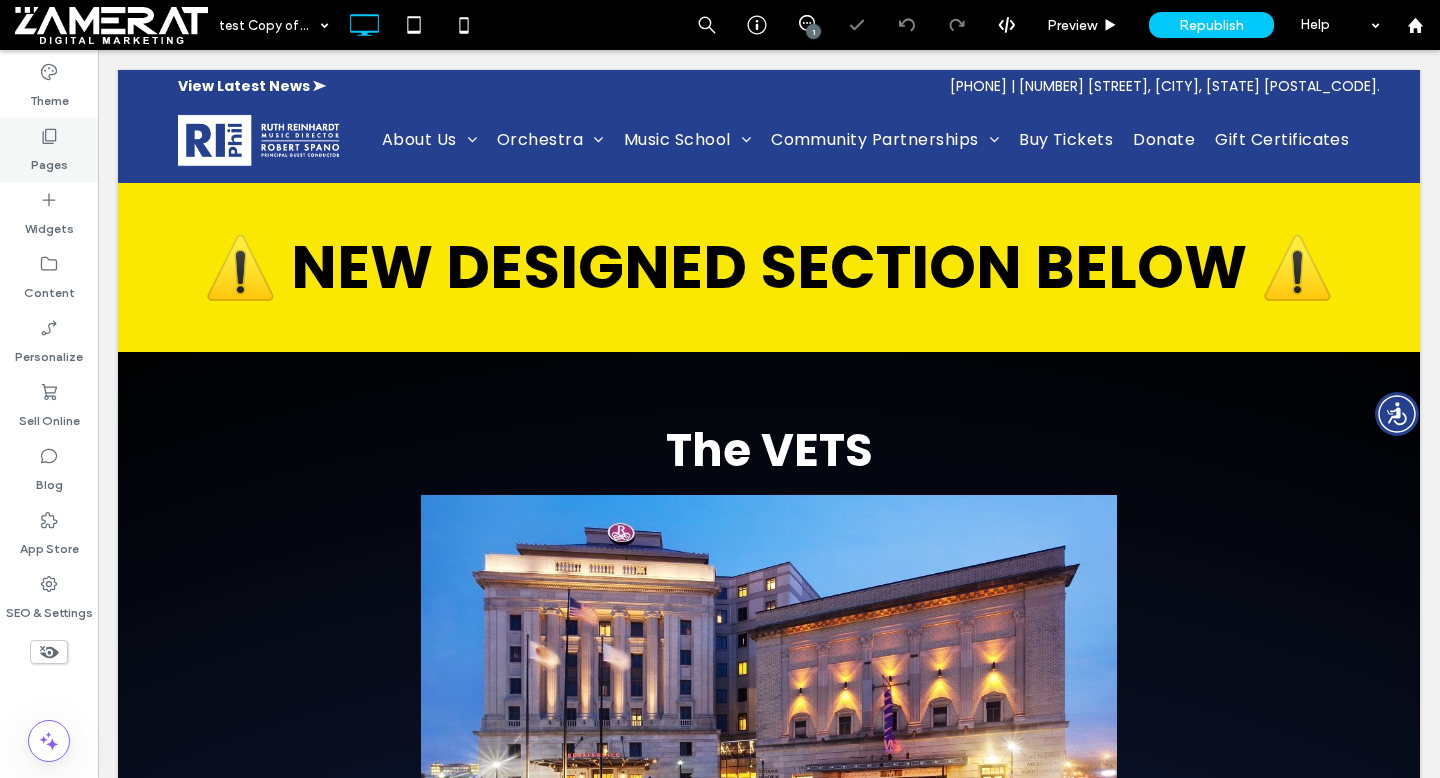 click on "Pages" at bounding box center [49, 160] 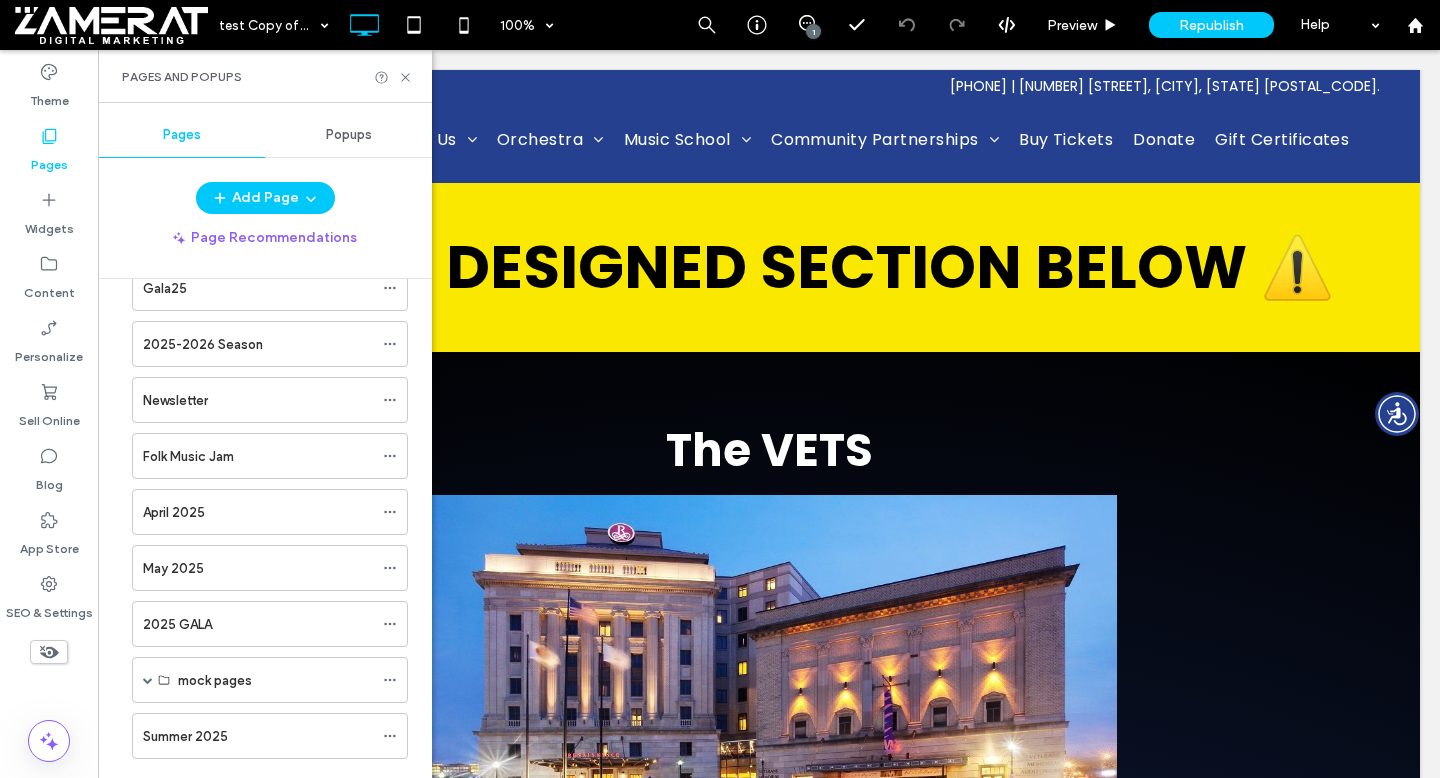 scroll, scrollTop: 3169, scrollLeft: 0, axis: vertical 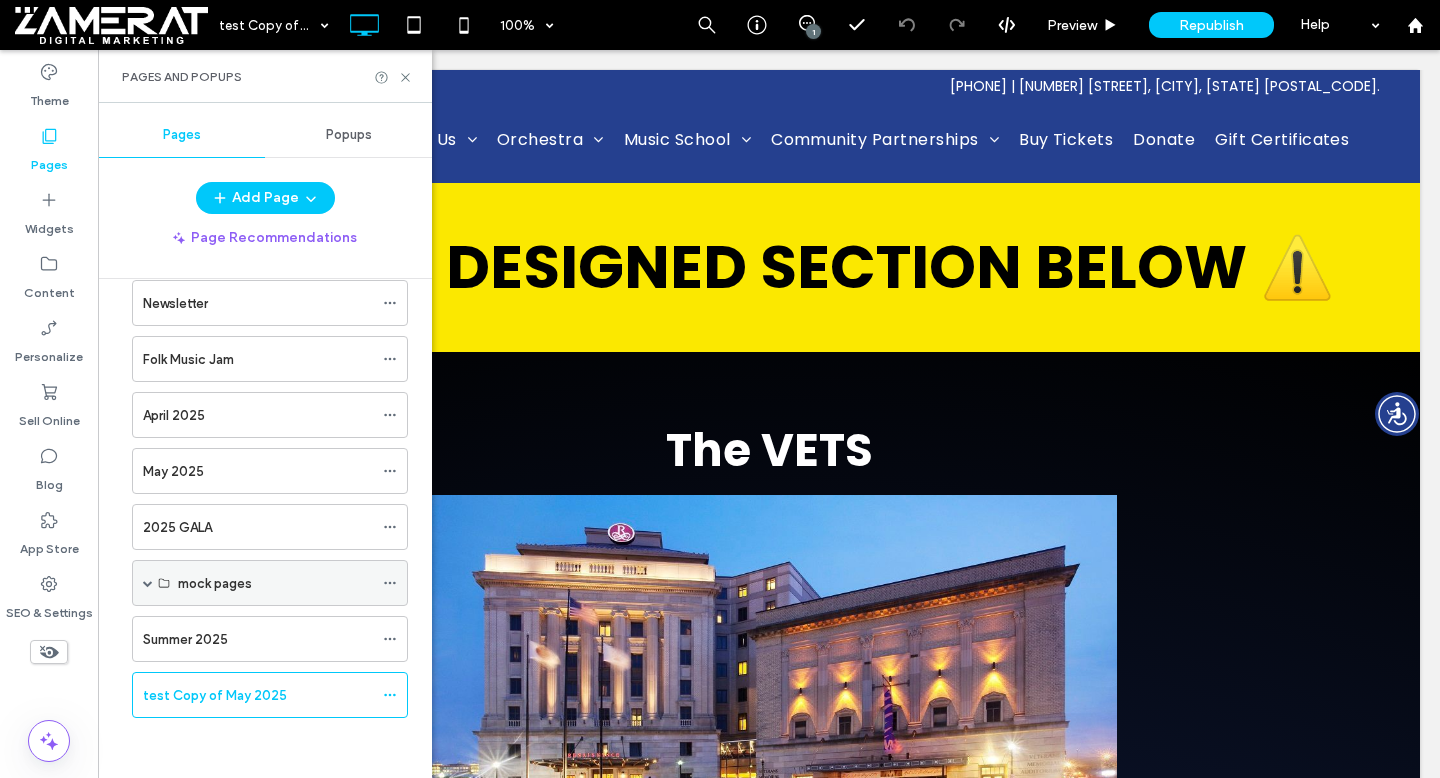 click at bounding box center [148, 583] 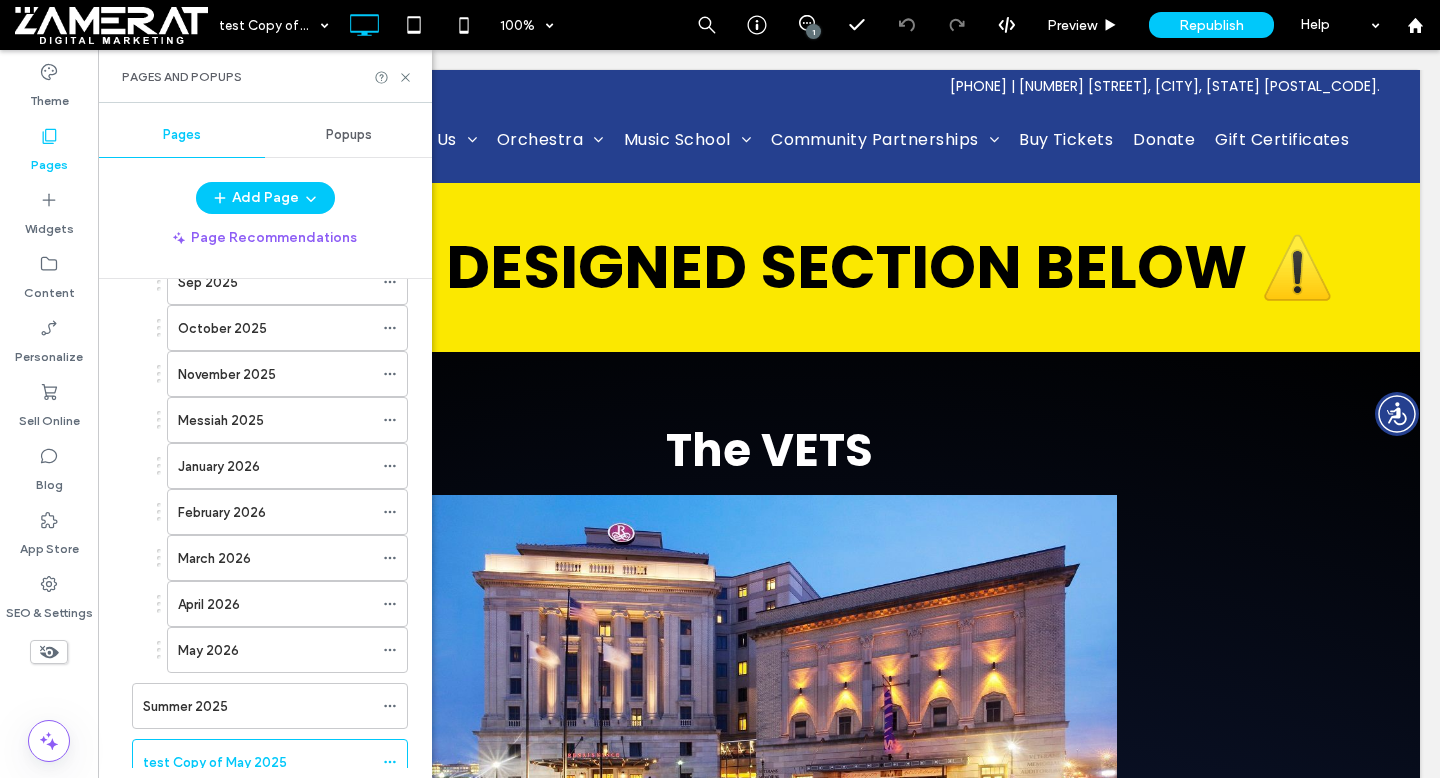 scroll, scrollTop: 3405, scrollLeft: 0, axis: vertical 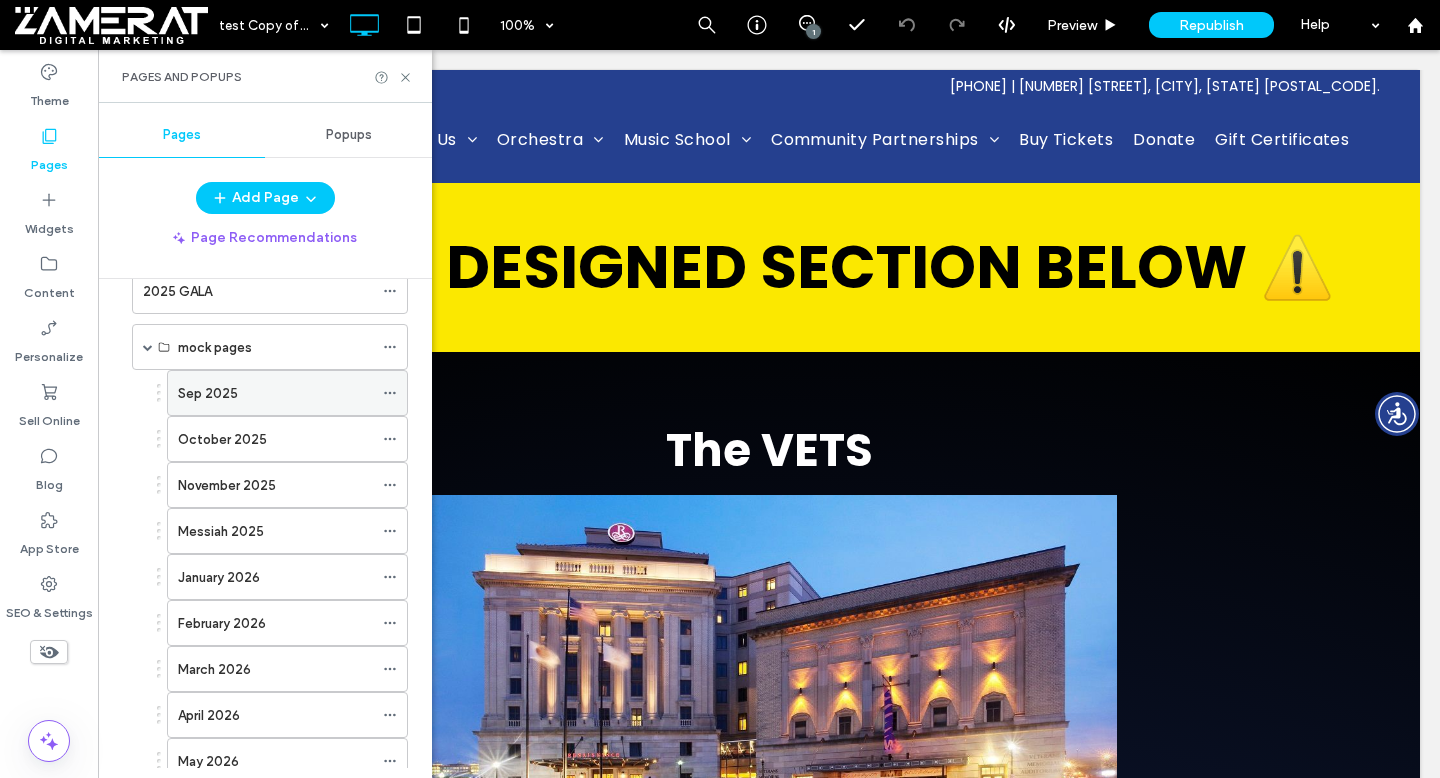 click on "Sep 2025" at bounding box center [275, 393] 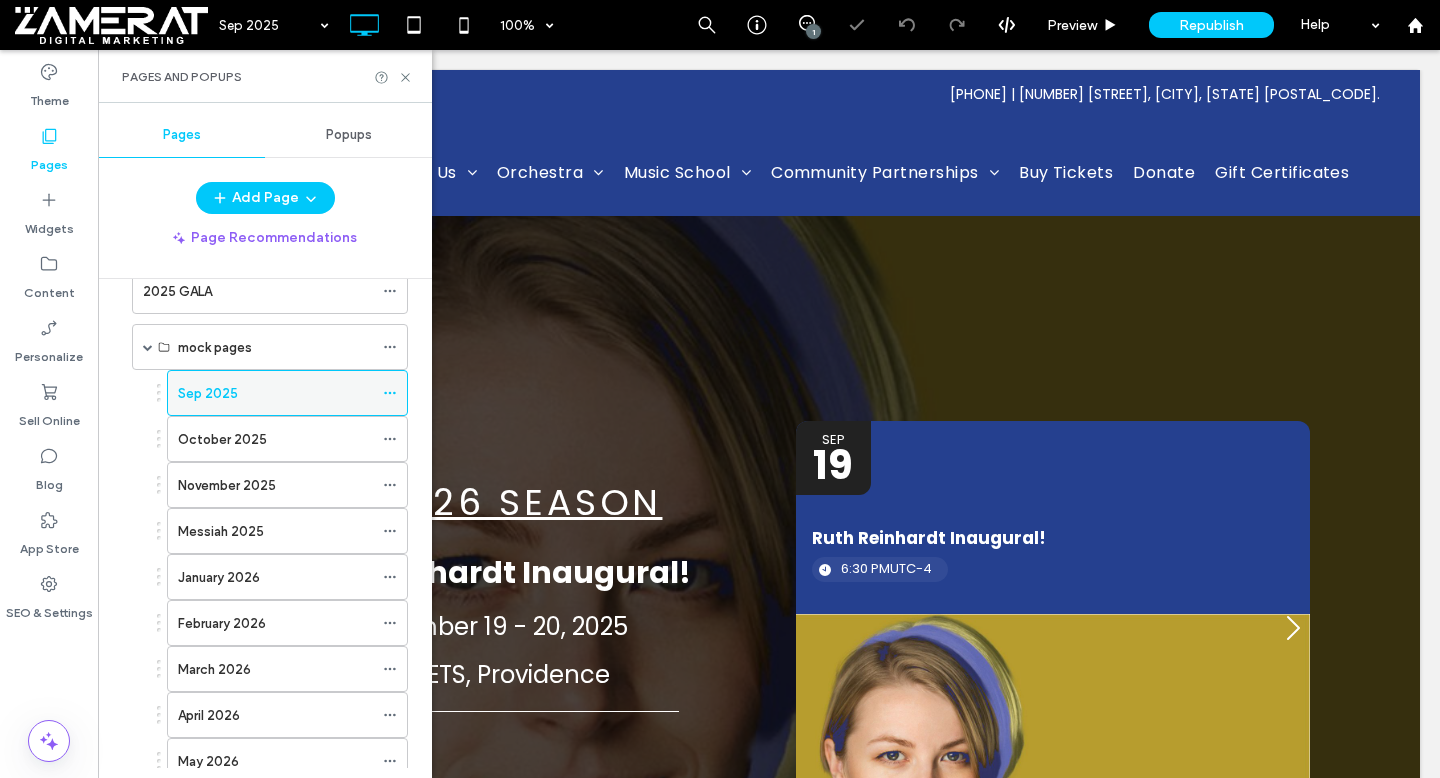 scroll, scrollTop: 0, scrollLeft: 0, axis: both 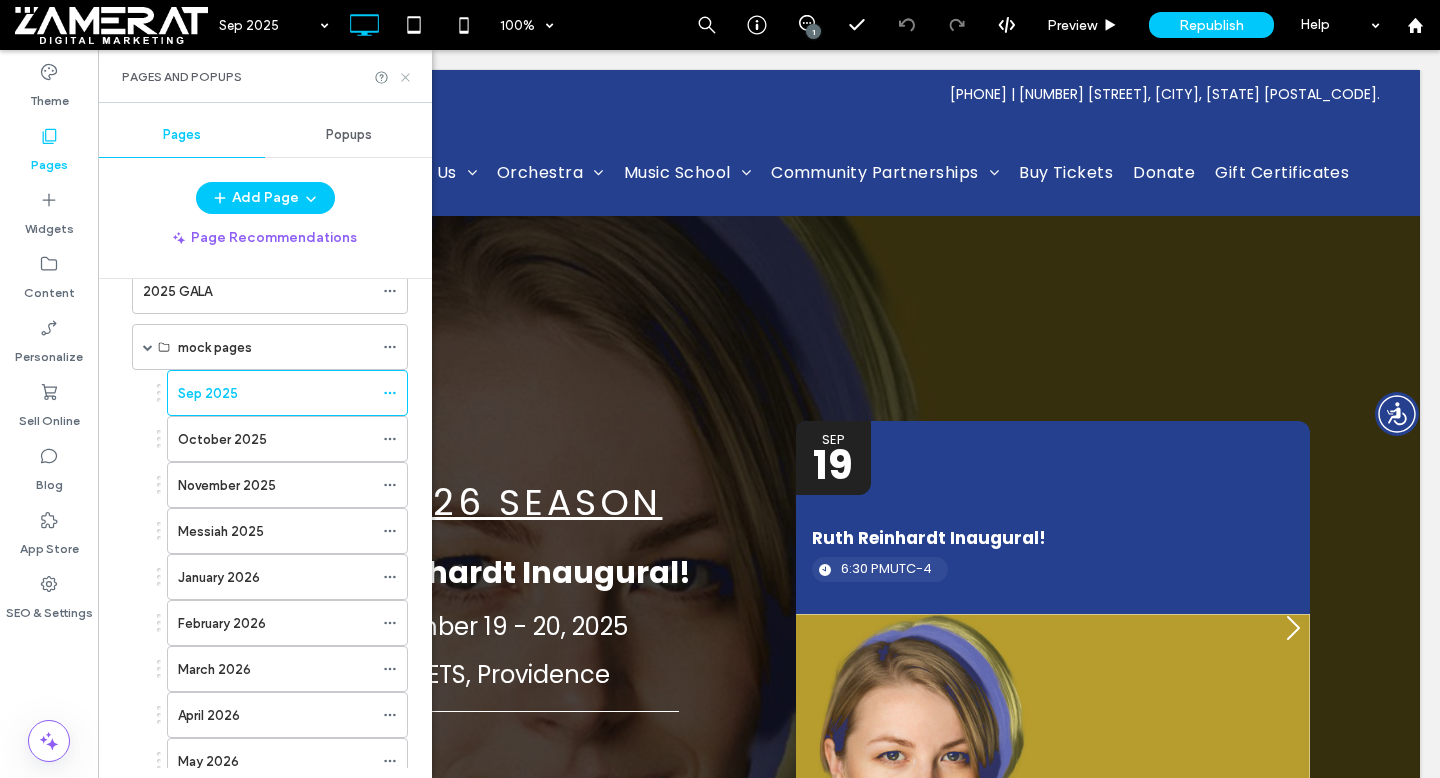 click 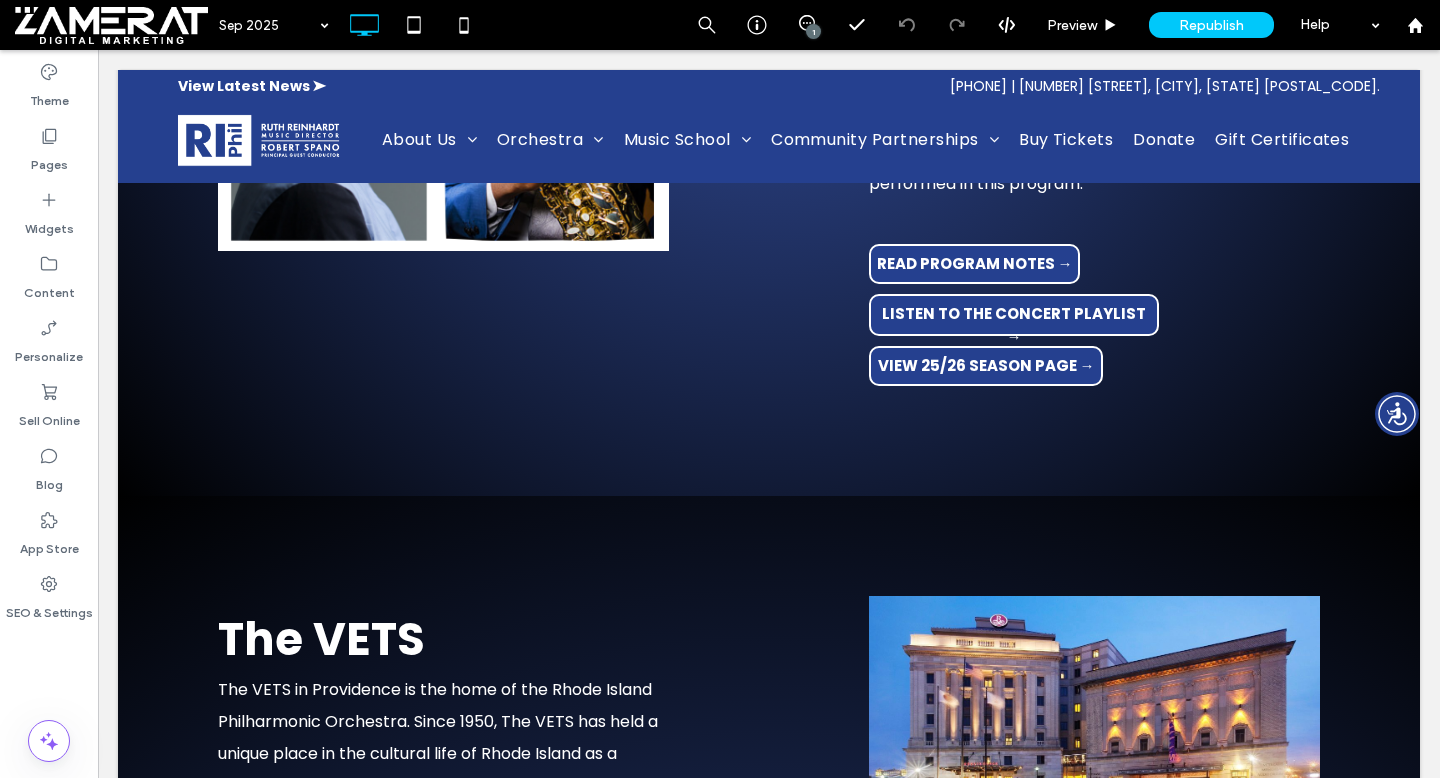 scroll, scrollTop: 2489, scrollLeft: 0, axis: vertical 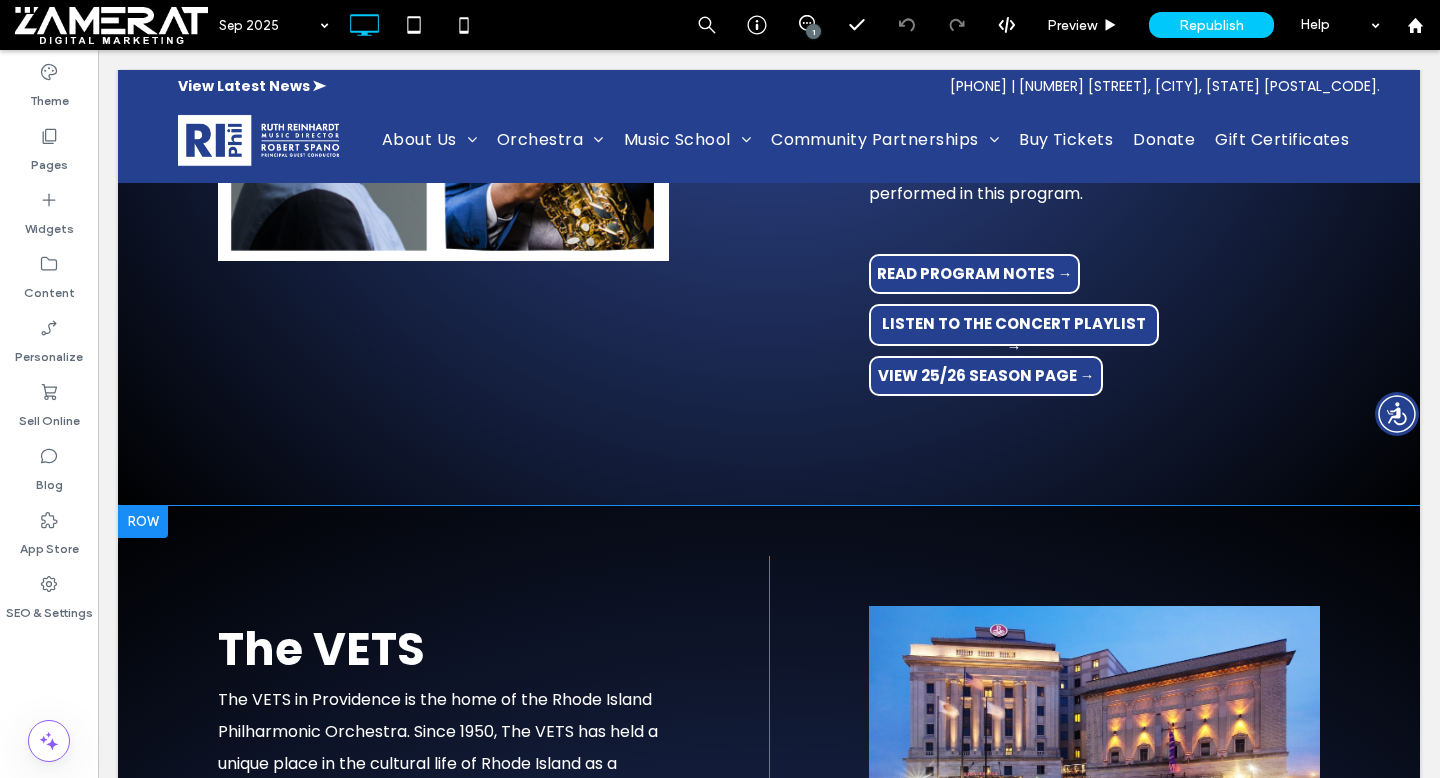 click at bounding box center (143, 522) 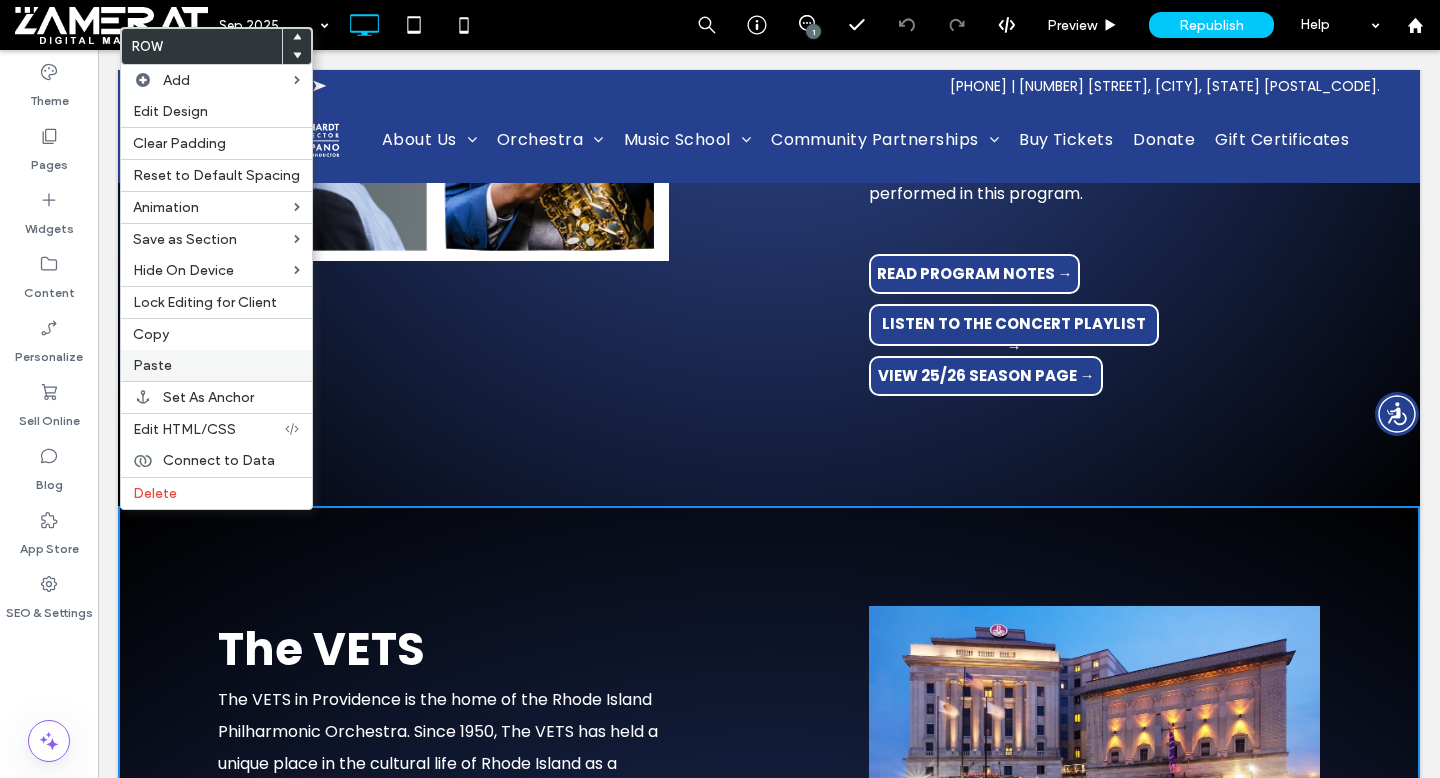 click on "Paste" at bounding box center (216, 365) 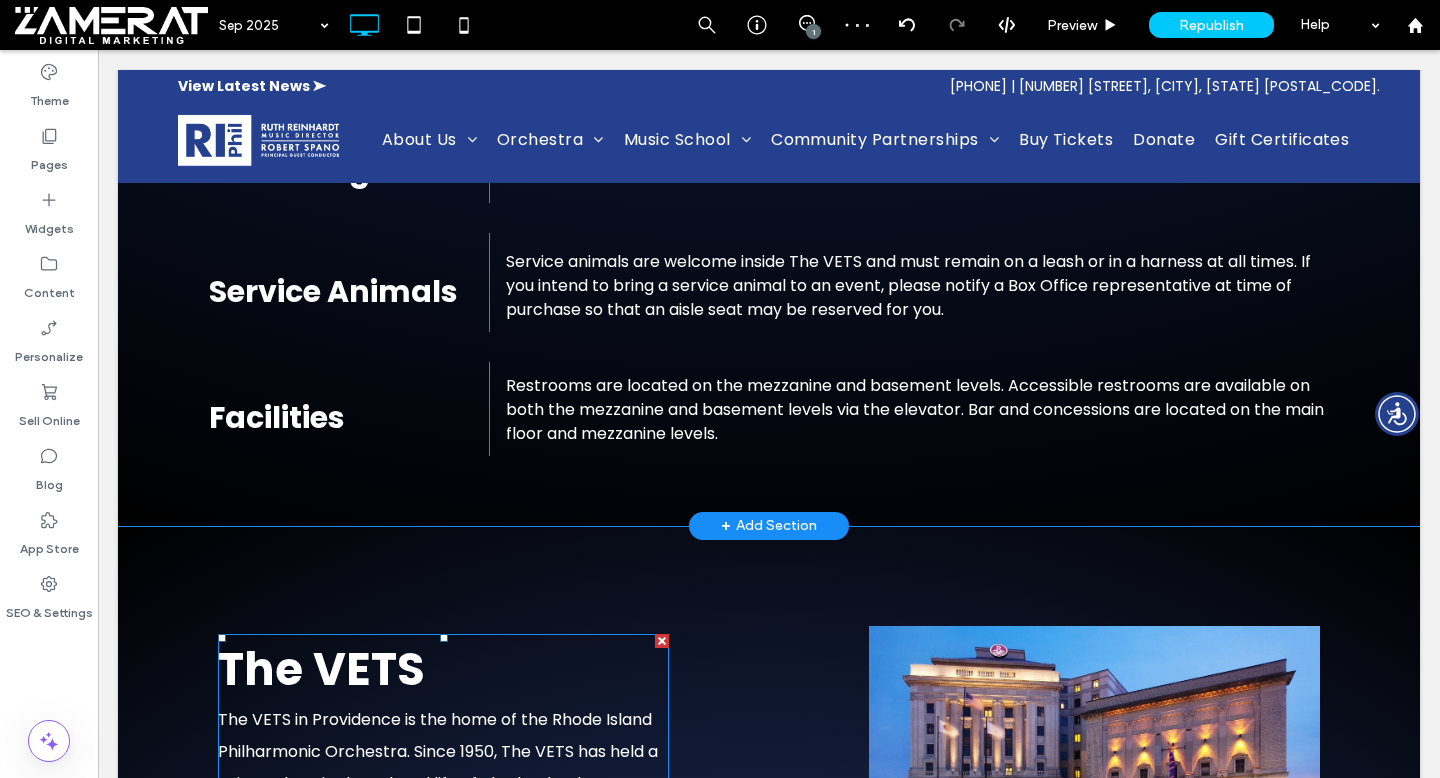 scroll, scrollTop: 6310, scrollLeft: 0, axis: vertical 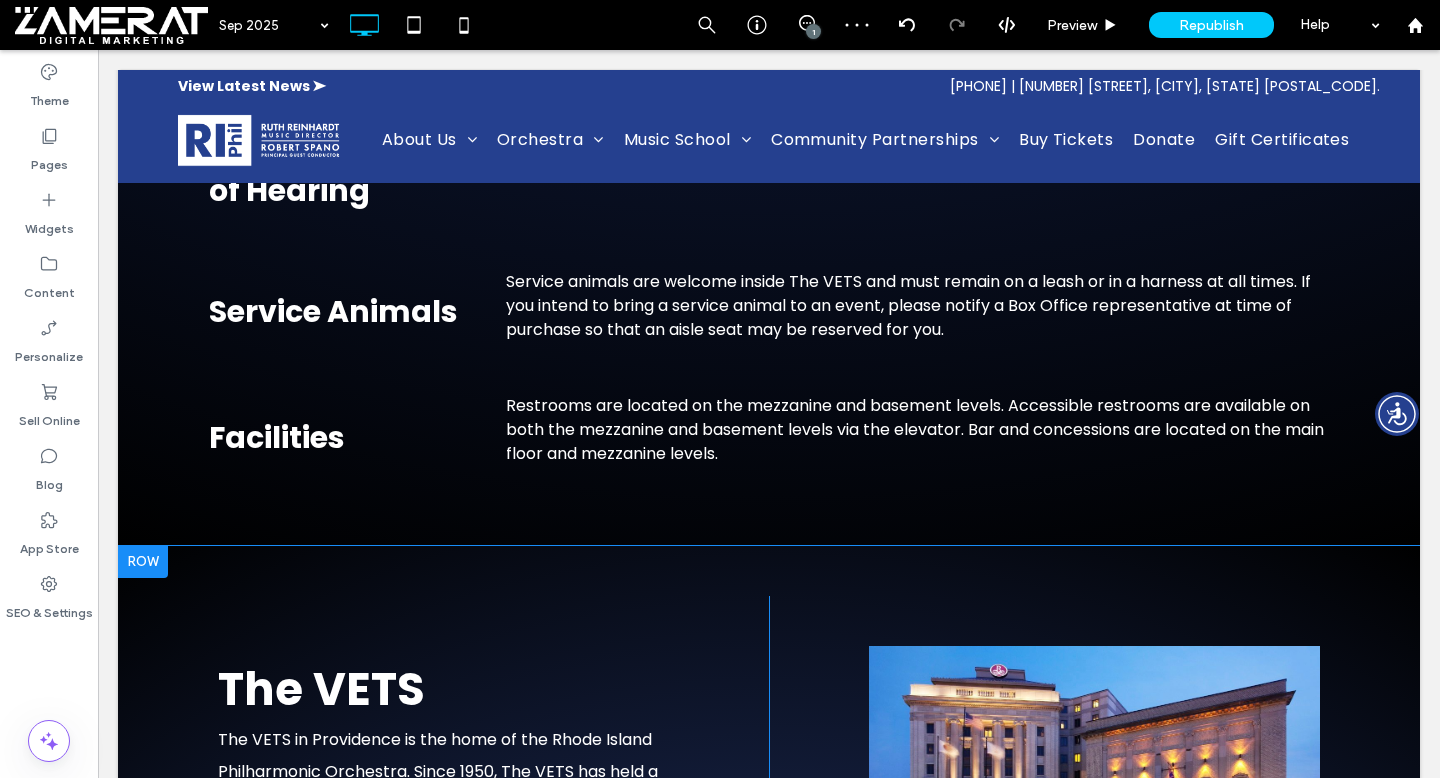 click at bounding box center (143, 562) 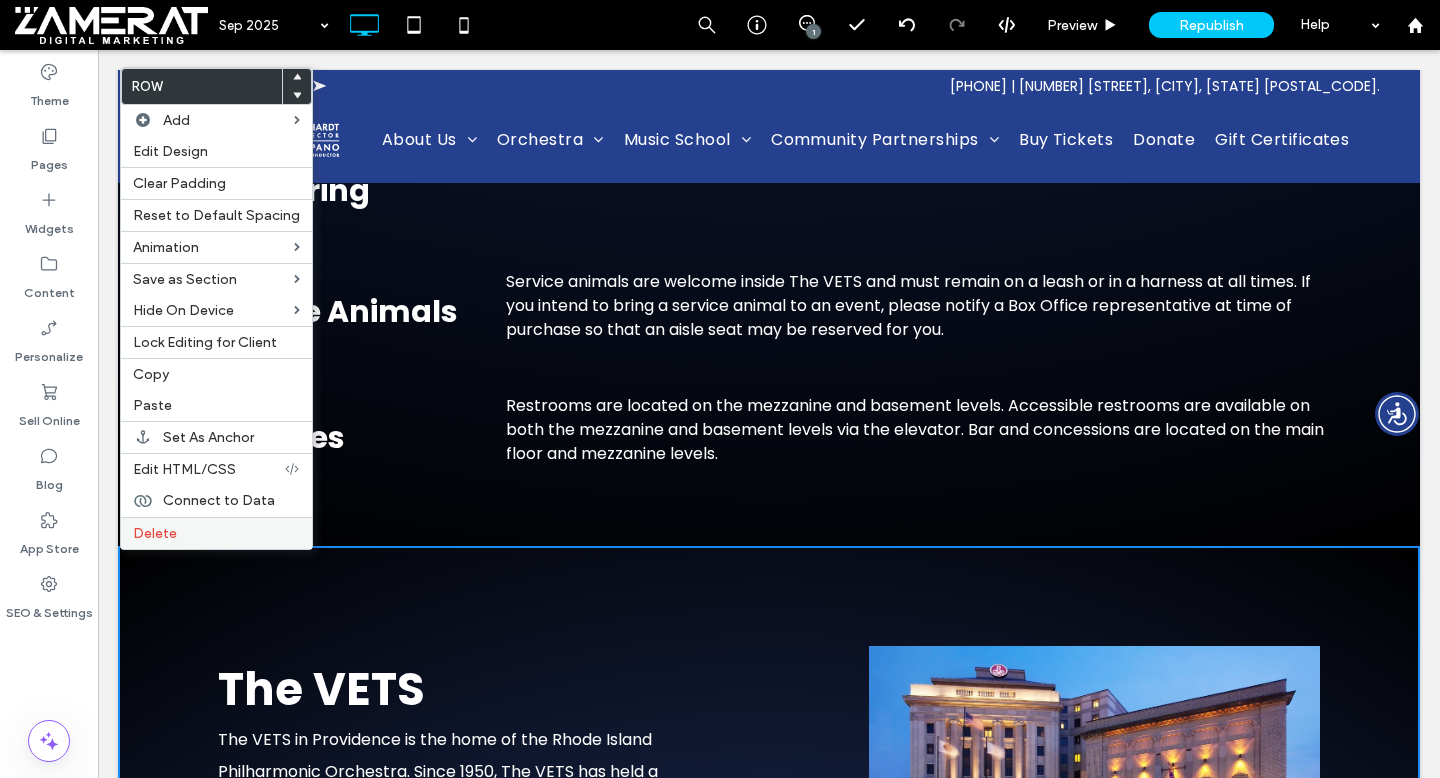 click on "Delete" at bounding box center [216, 533] 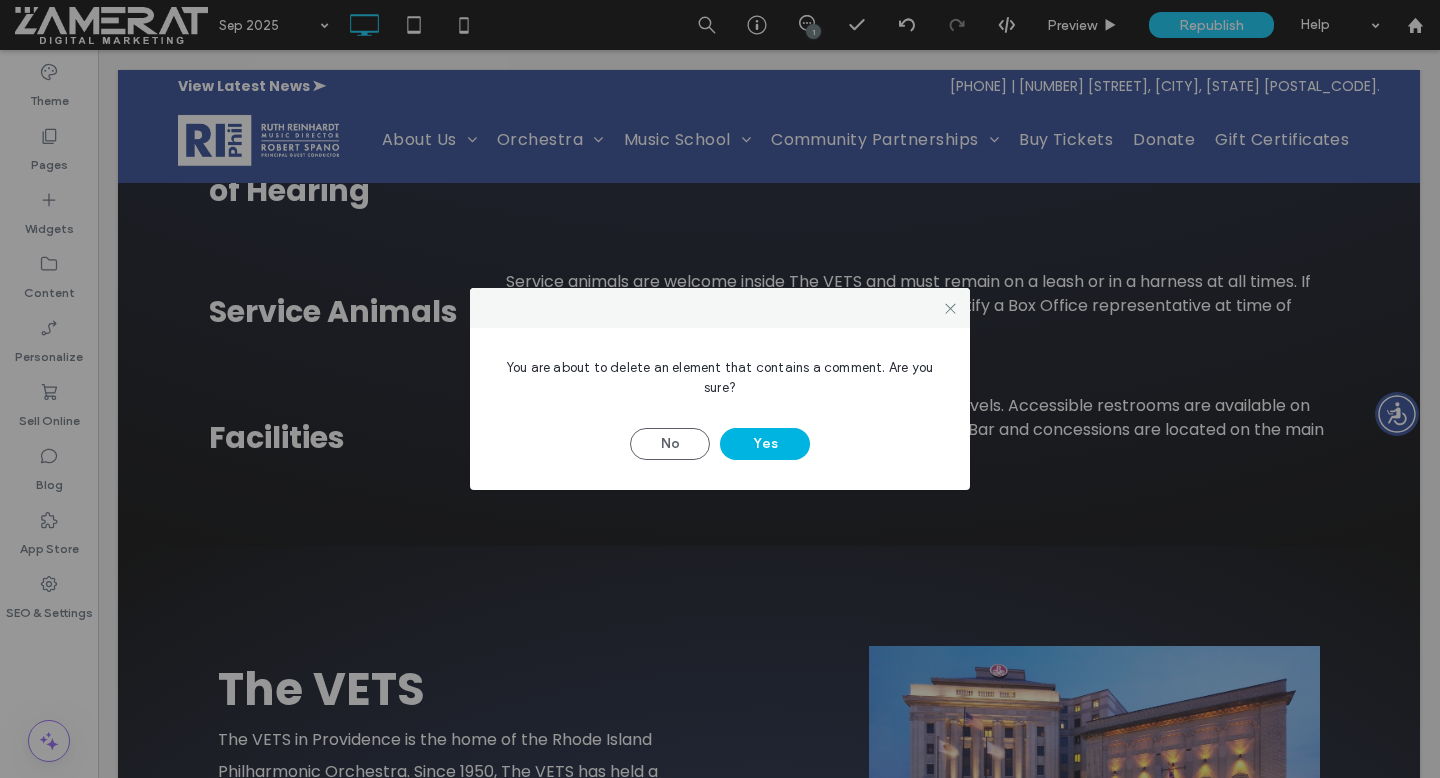 click on "Yes" at bounding box center (765, 444) 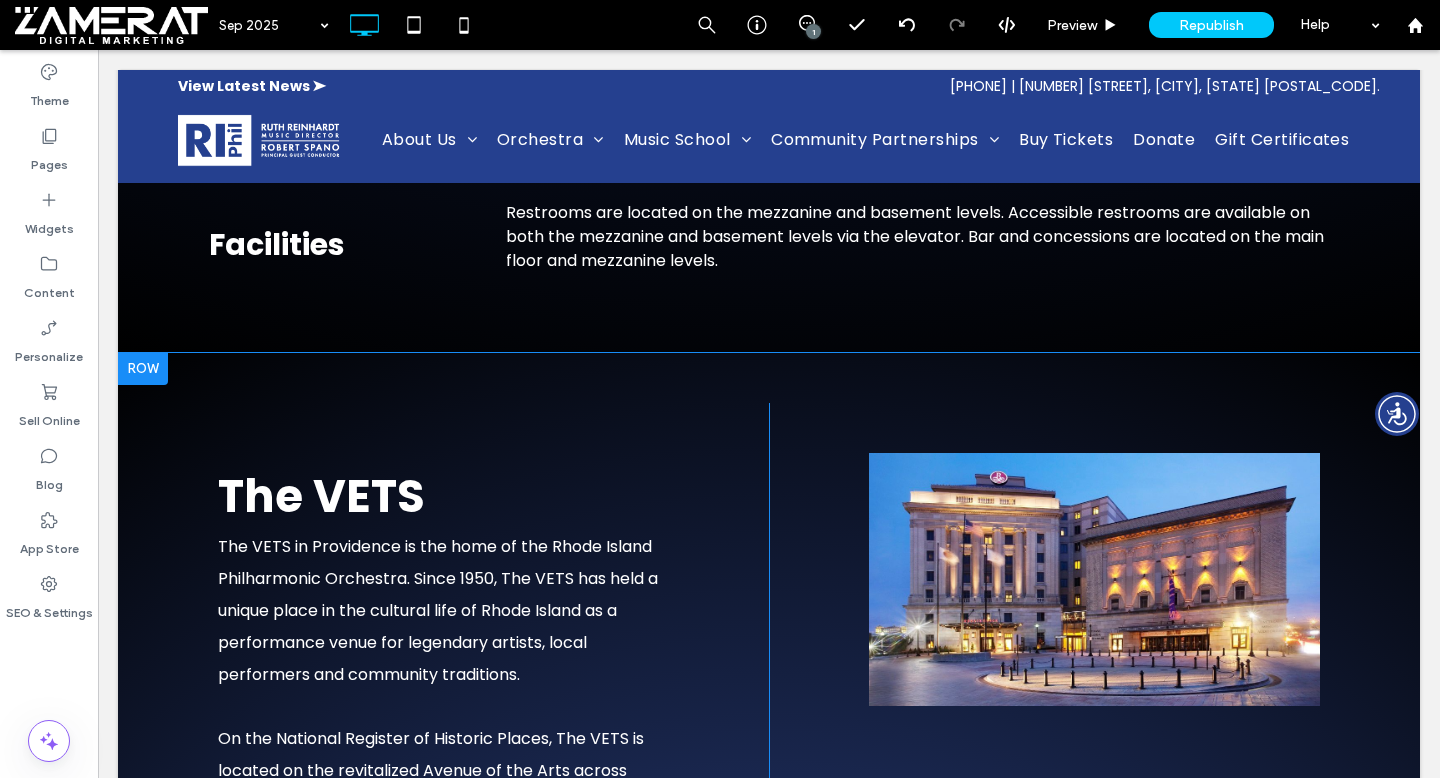 scroll, scrollTop: 6505, scrollLeft: 0, axis: vertical 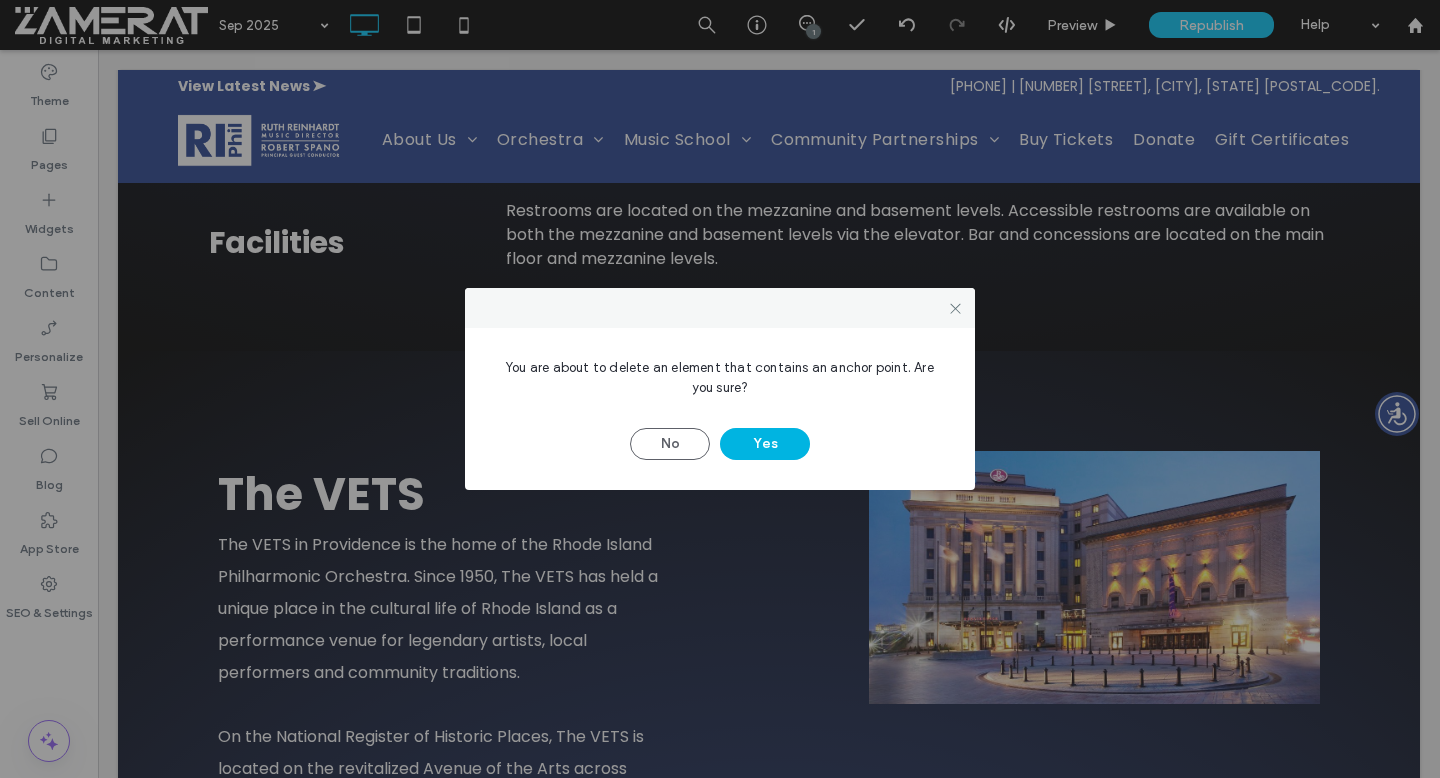 click on "Yes" at bounding box center [765, 444] 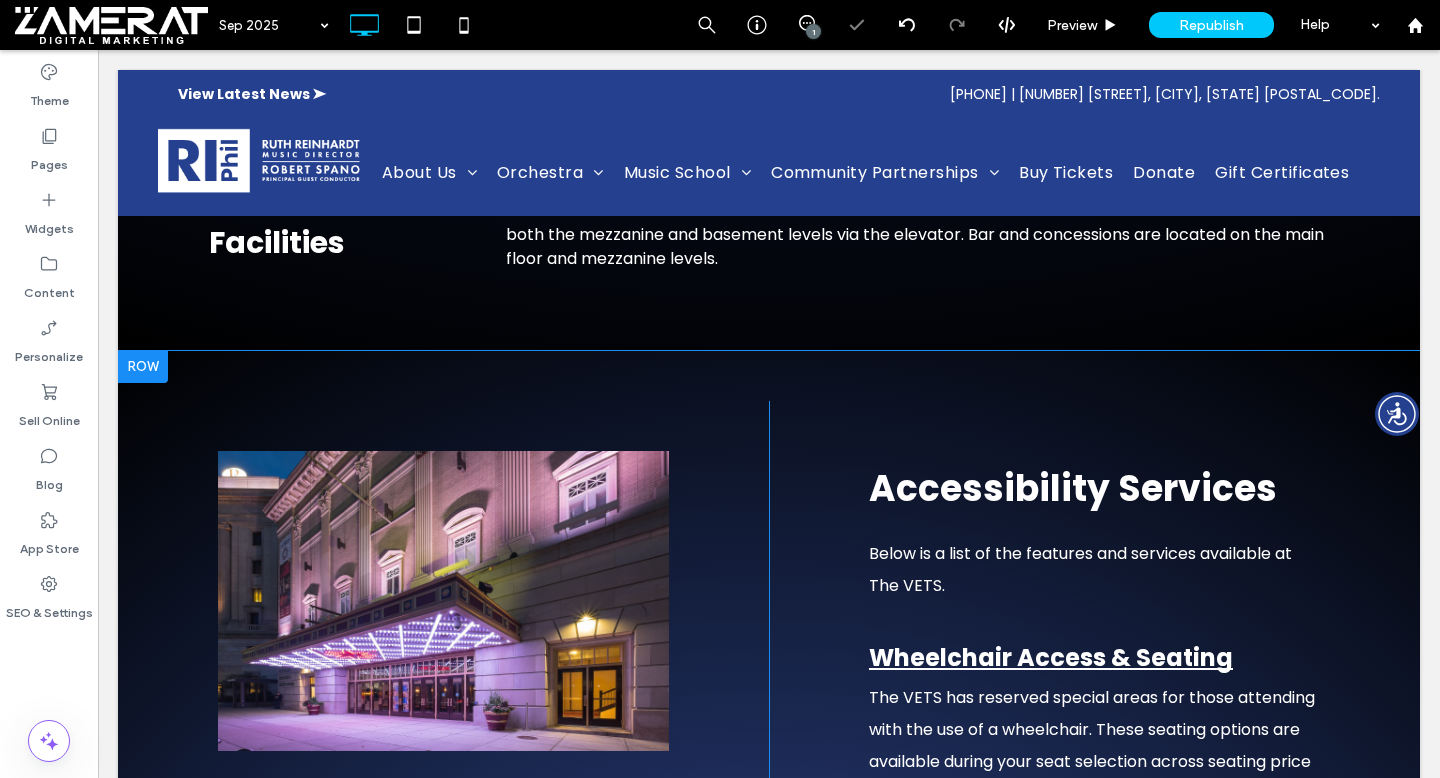 click at bounding box center (143, 367) 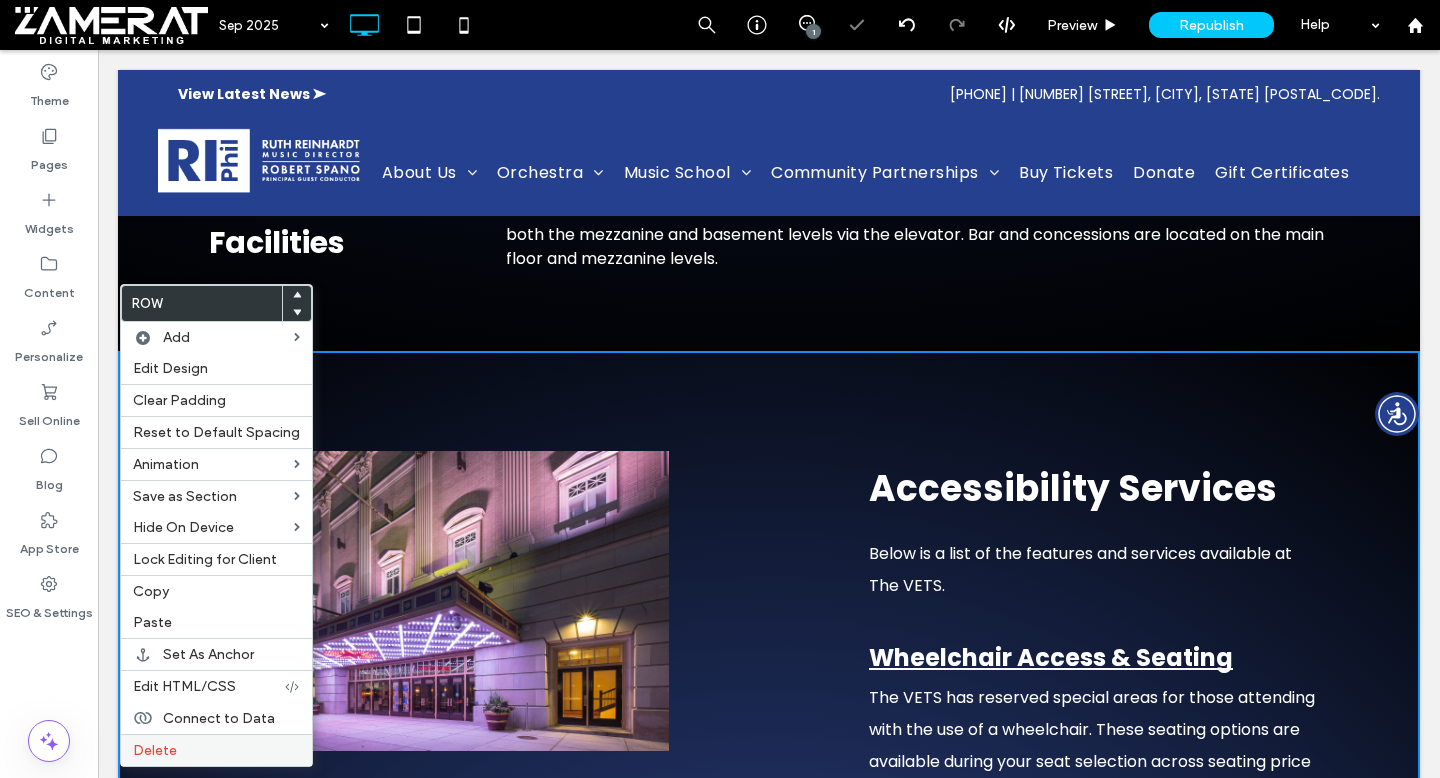 click on "Delete" at bounding box center [216, 750] 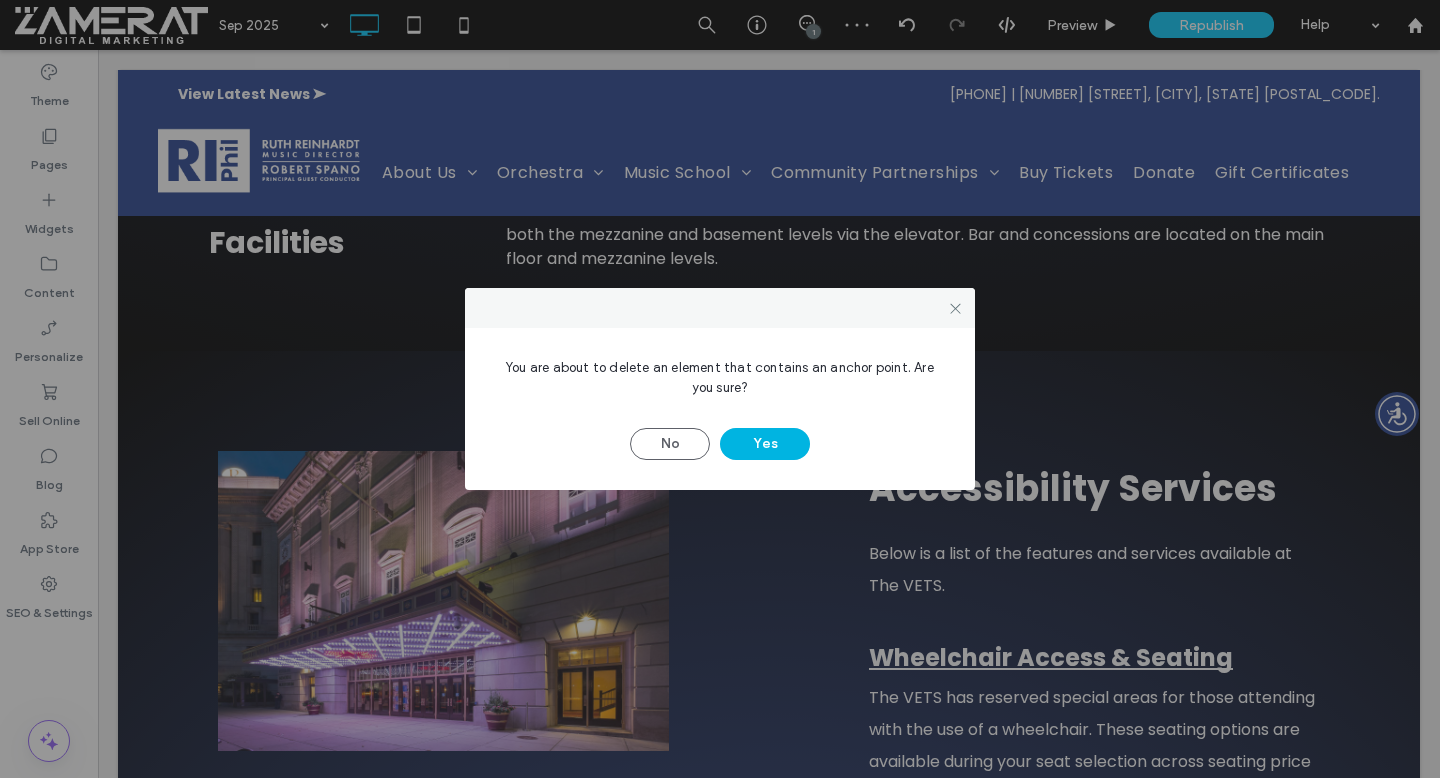 click on "Yes" at bounding box center [765, 444] 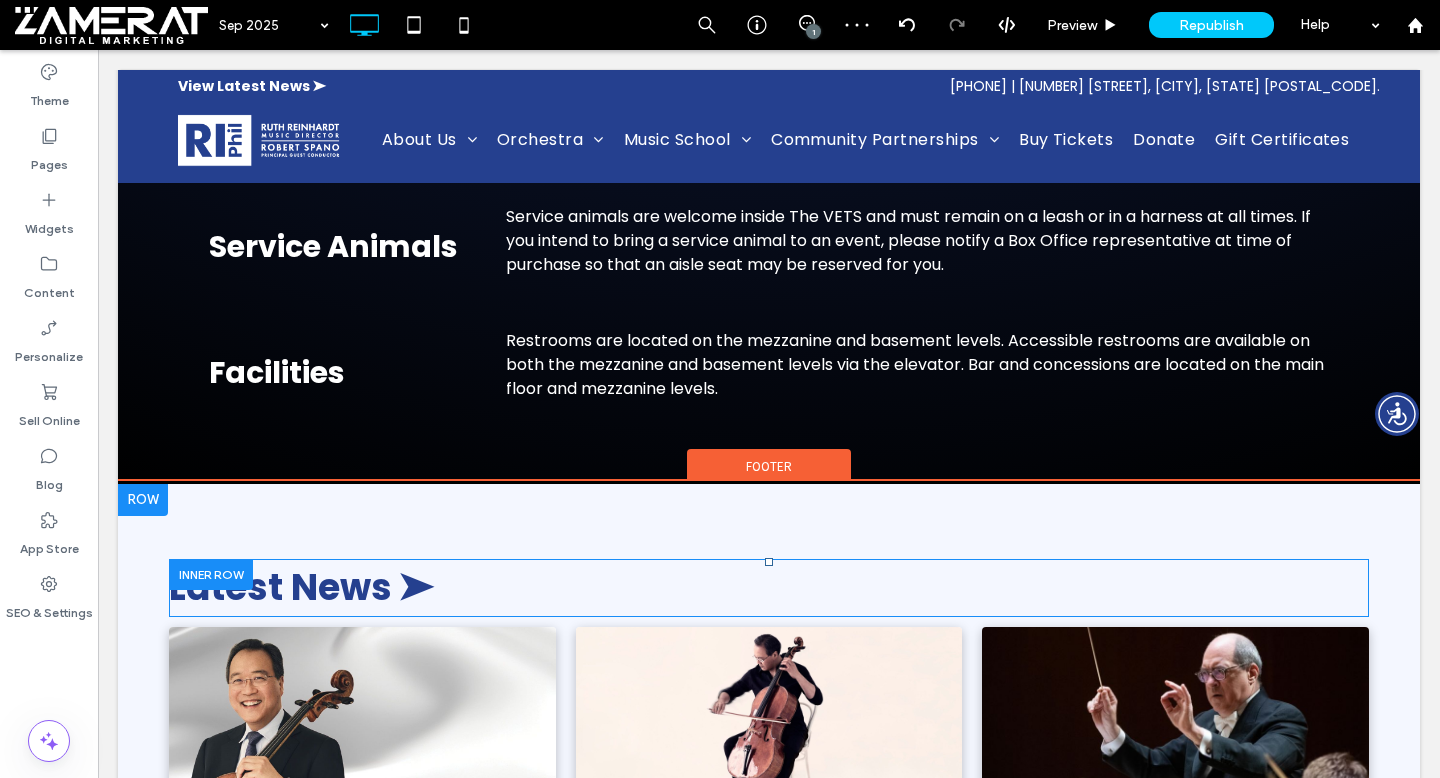 scroll, scrollTop: 6380, scrollLeft: 0, axis: vertical 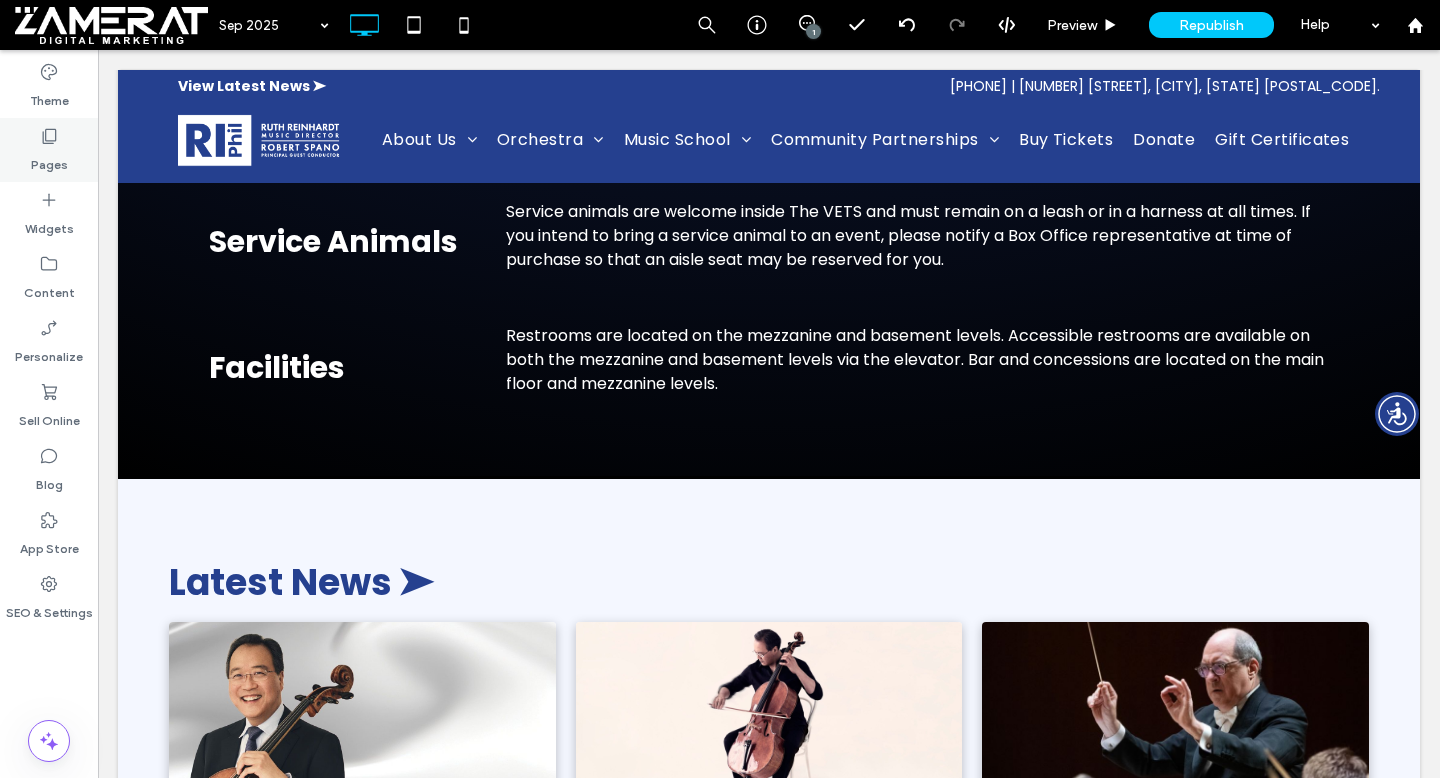 click on "Pages" at bounding box center [49, 160] 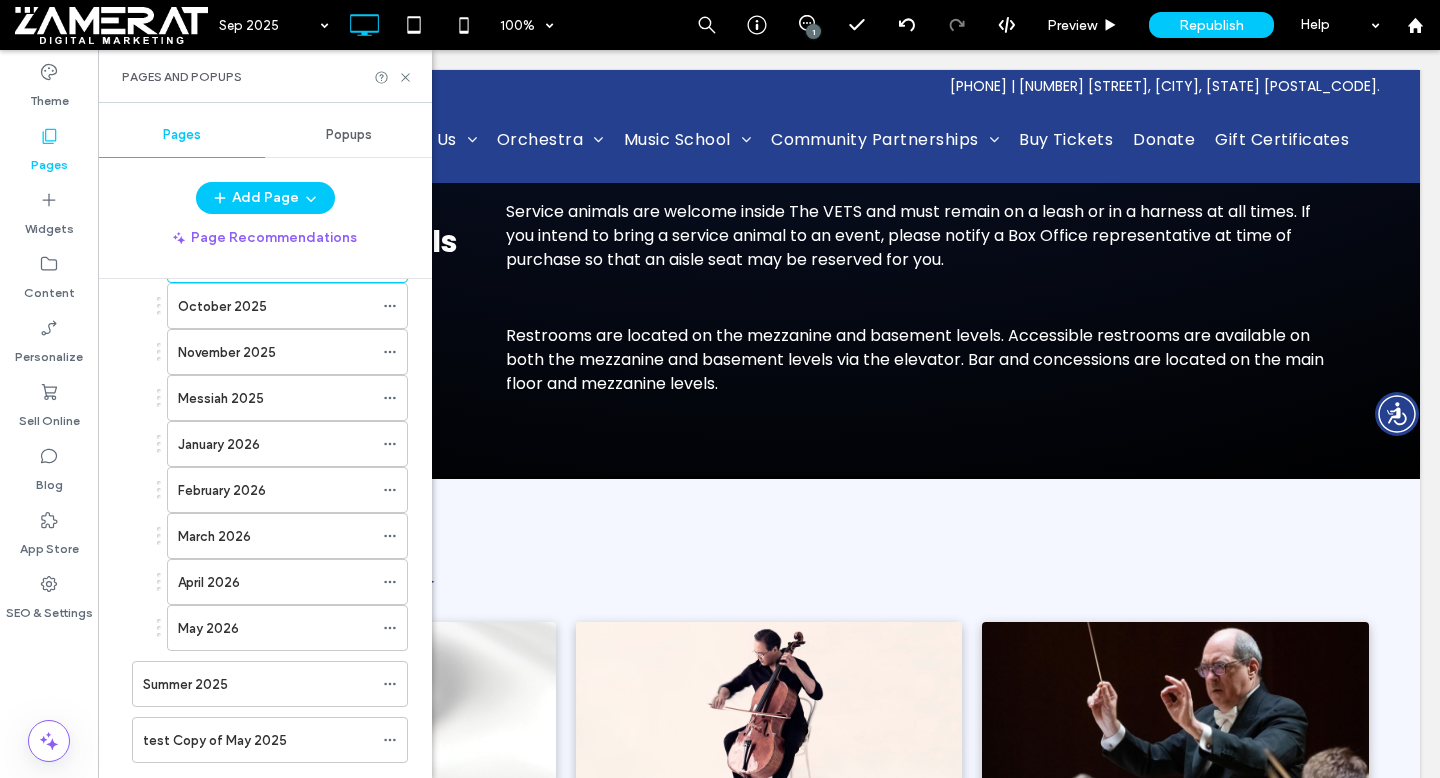 scroll, scrollTop: 3388, scrollLeft: 0, axis: vertical 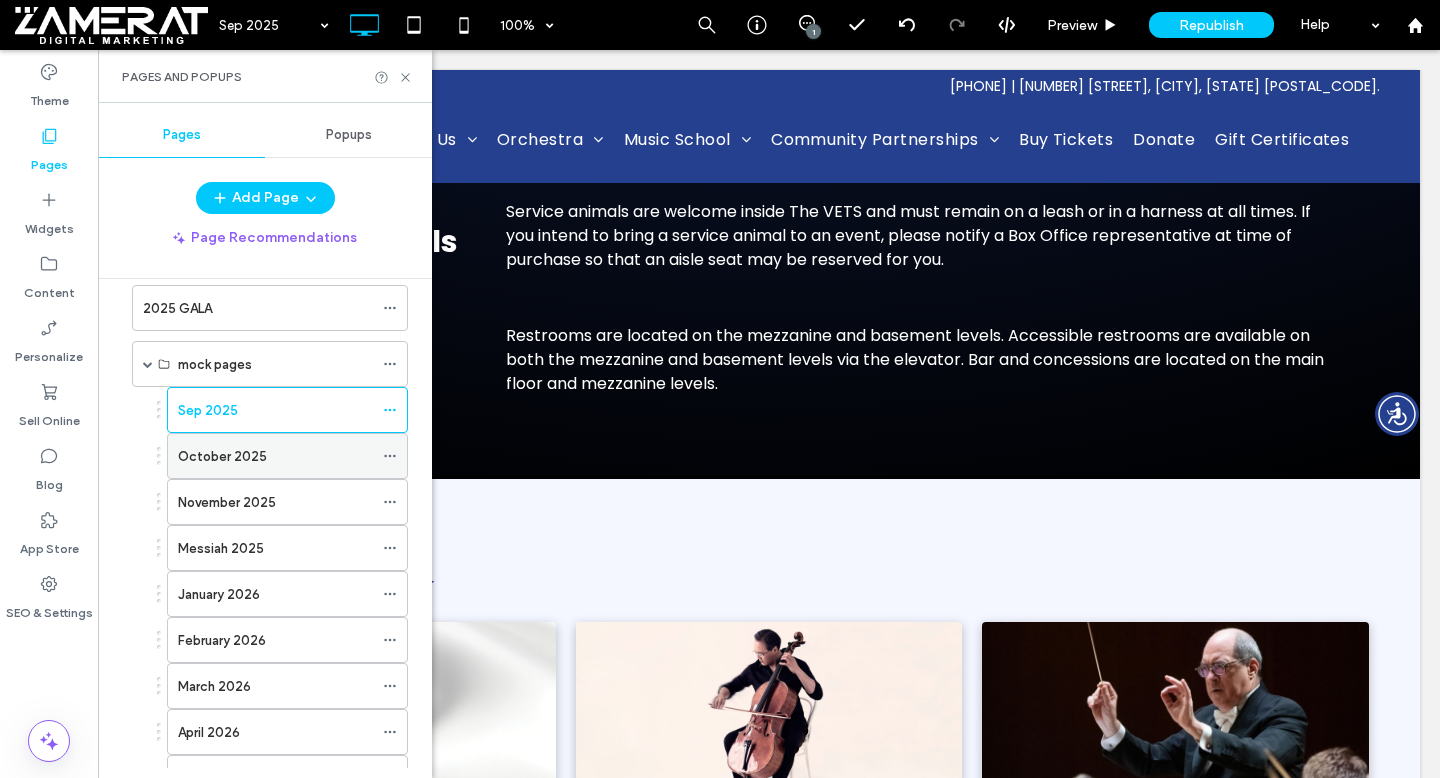 click on "October 2025" at bounding box center [275, 456] 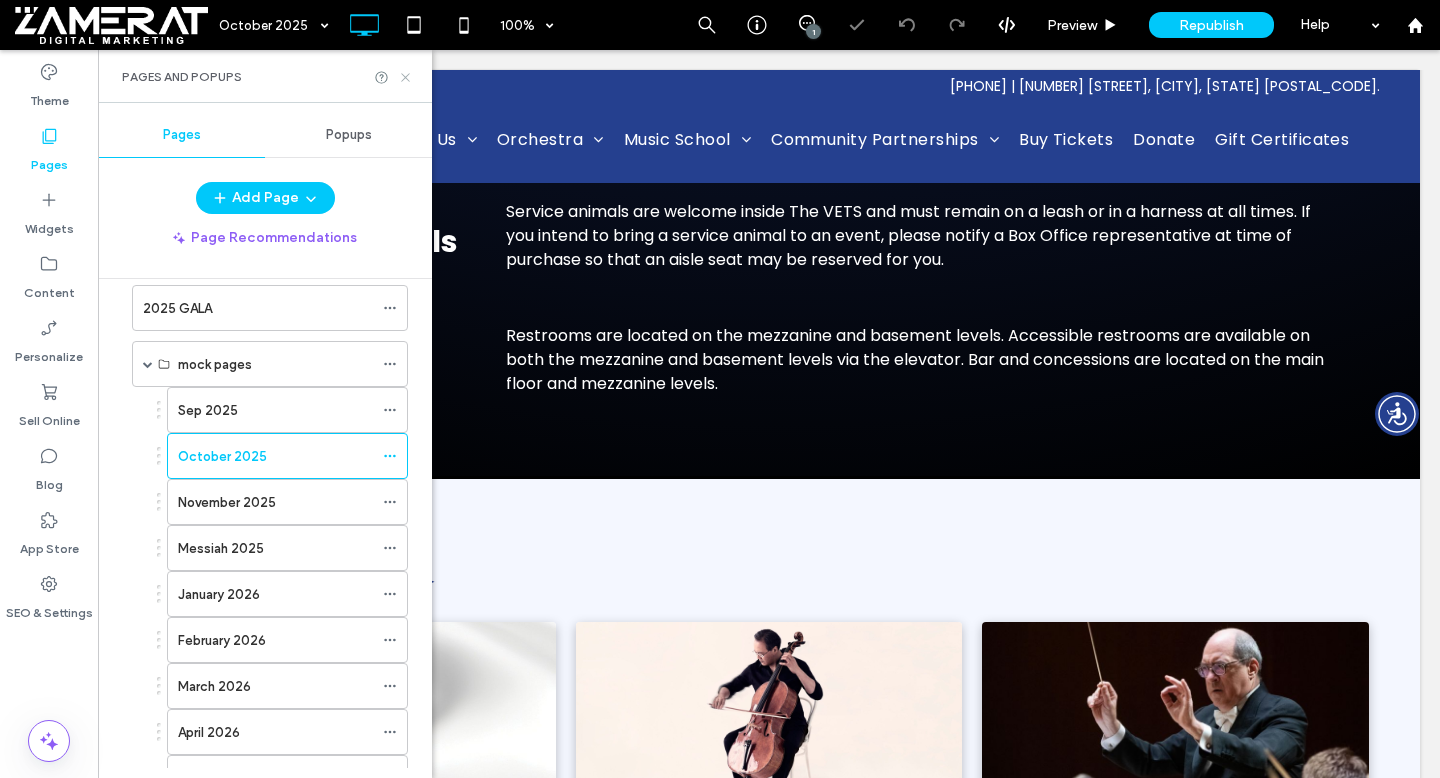 click 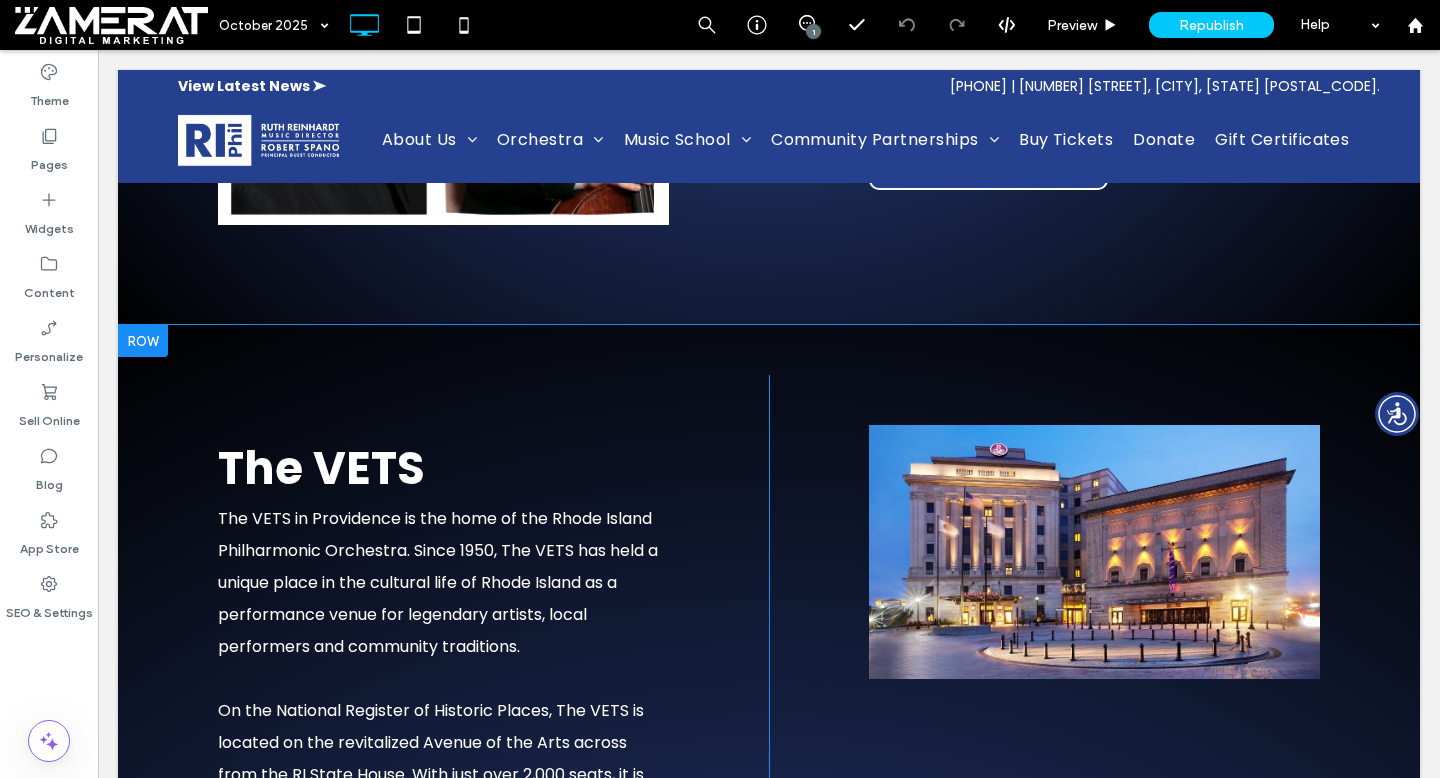 scroll, scrollTop: 2592, scrollLeft: 0, axis: vertical 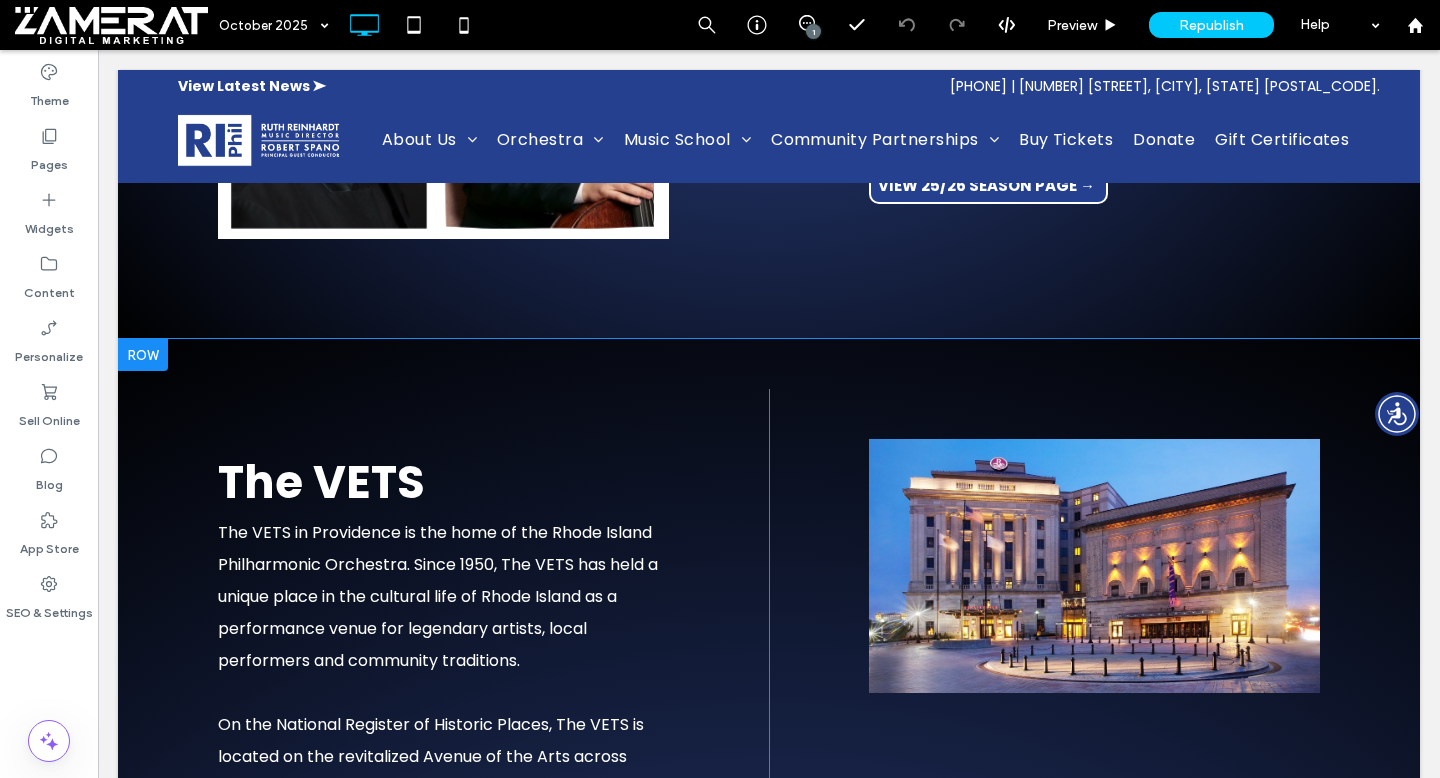 click at bounding box center (143, 355) 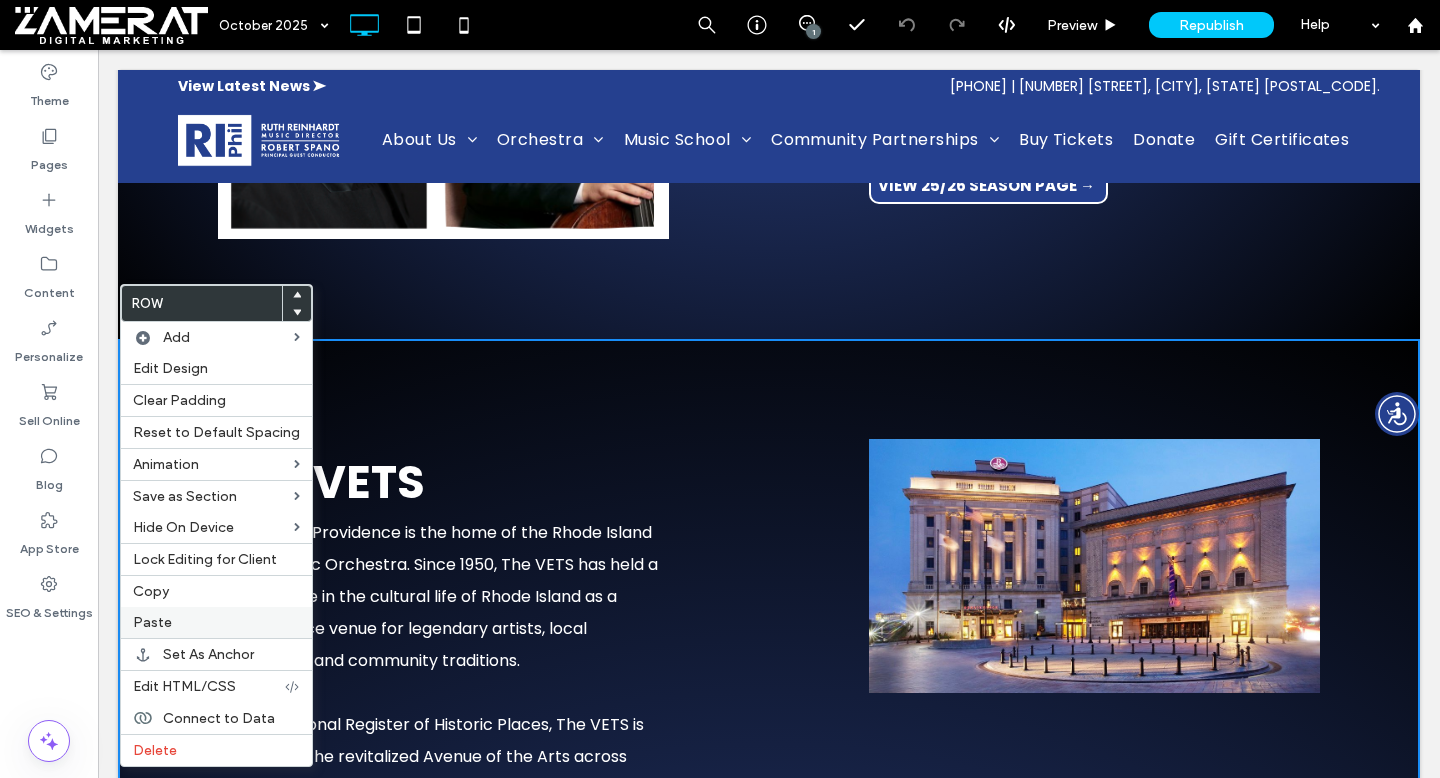 click on "Paste" at bounding box center (216, 622) 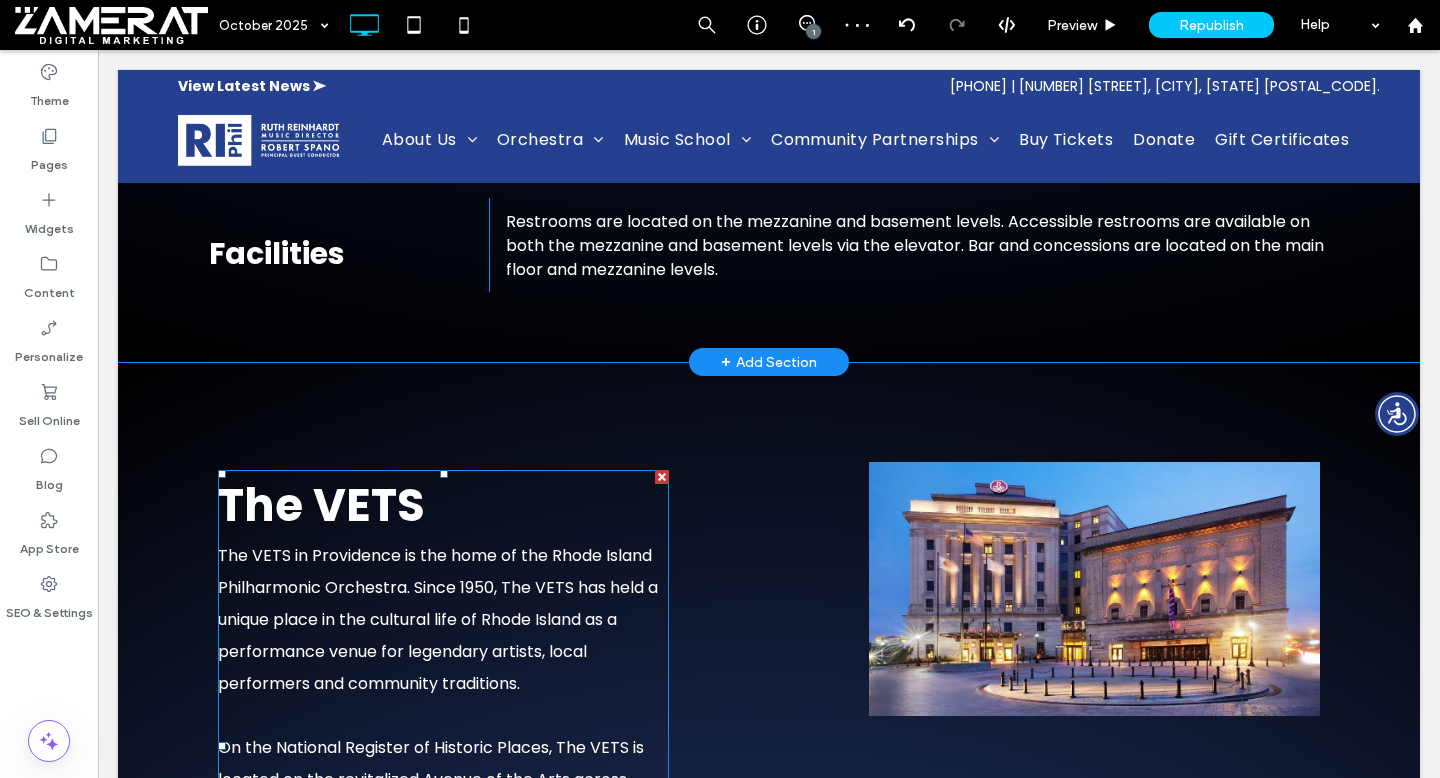 scroll, scrollTop: 6523, scrollLeft: 0, axis: vertical 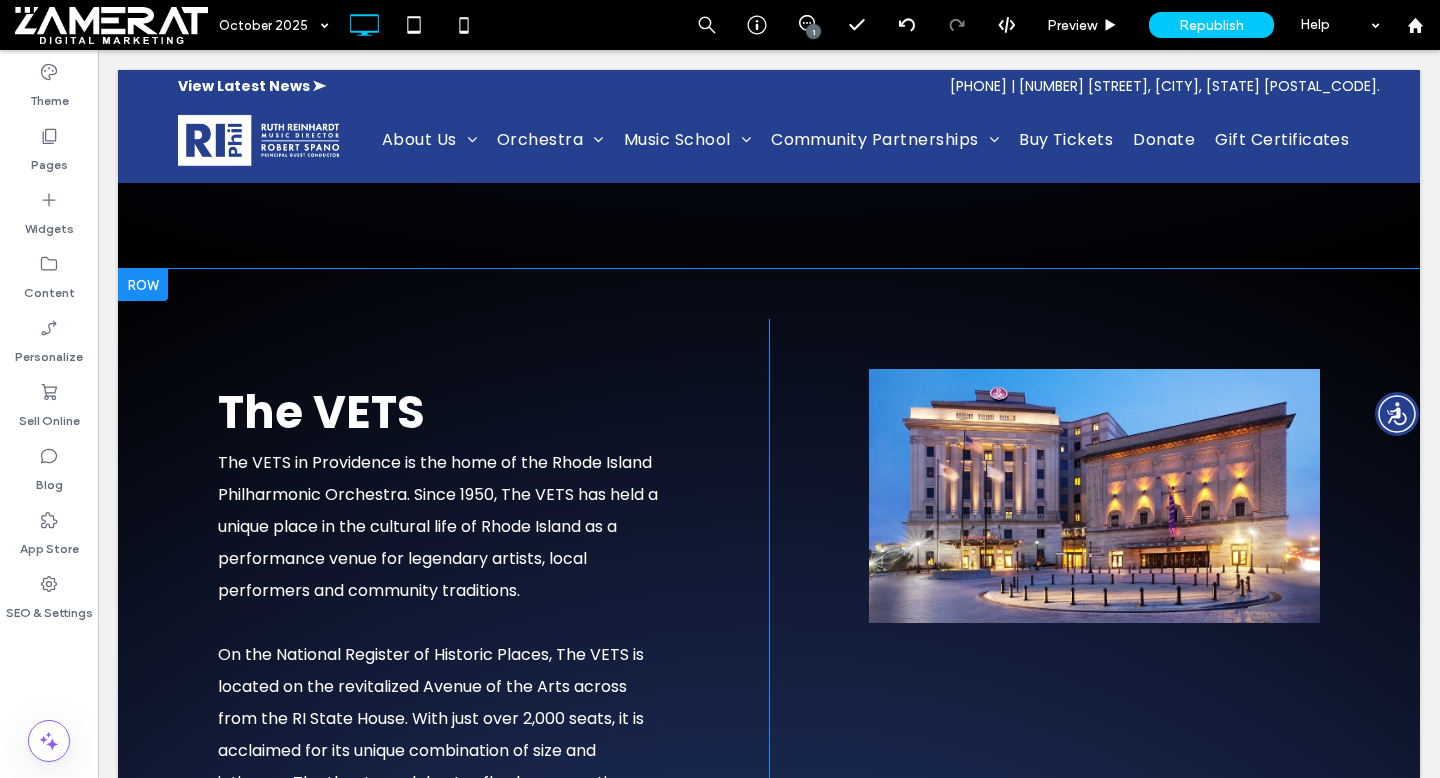 click at bounding box center (143, 285) 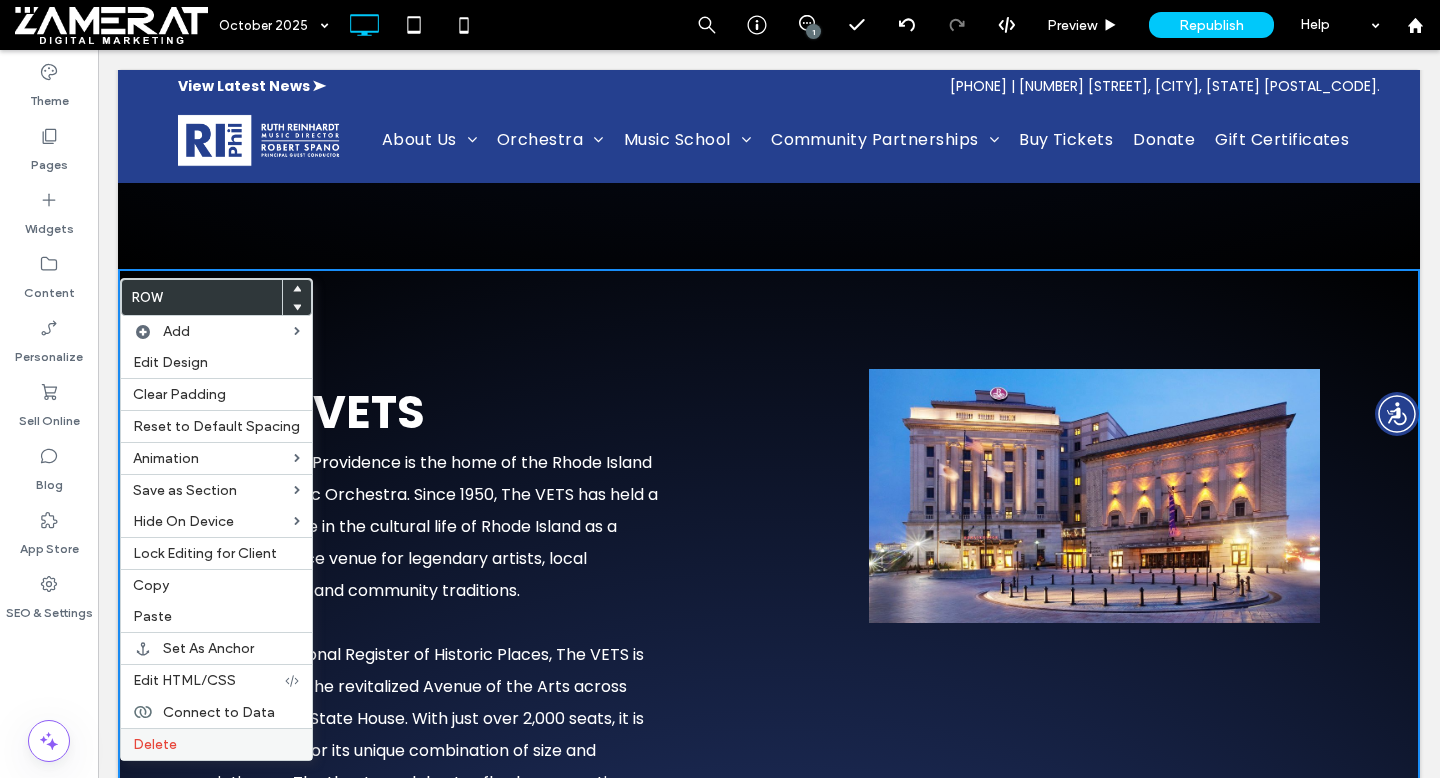 click on "Delete" at bounding box center [216, 744] 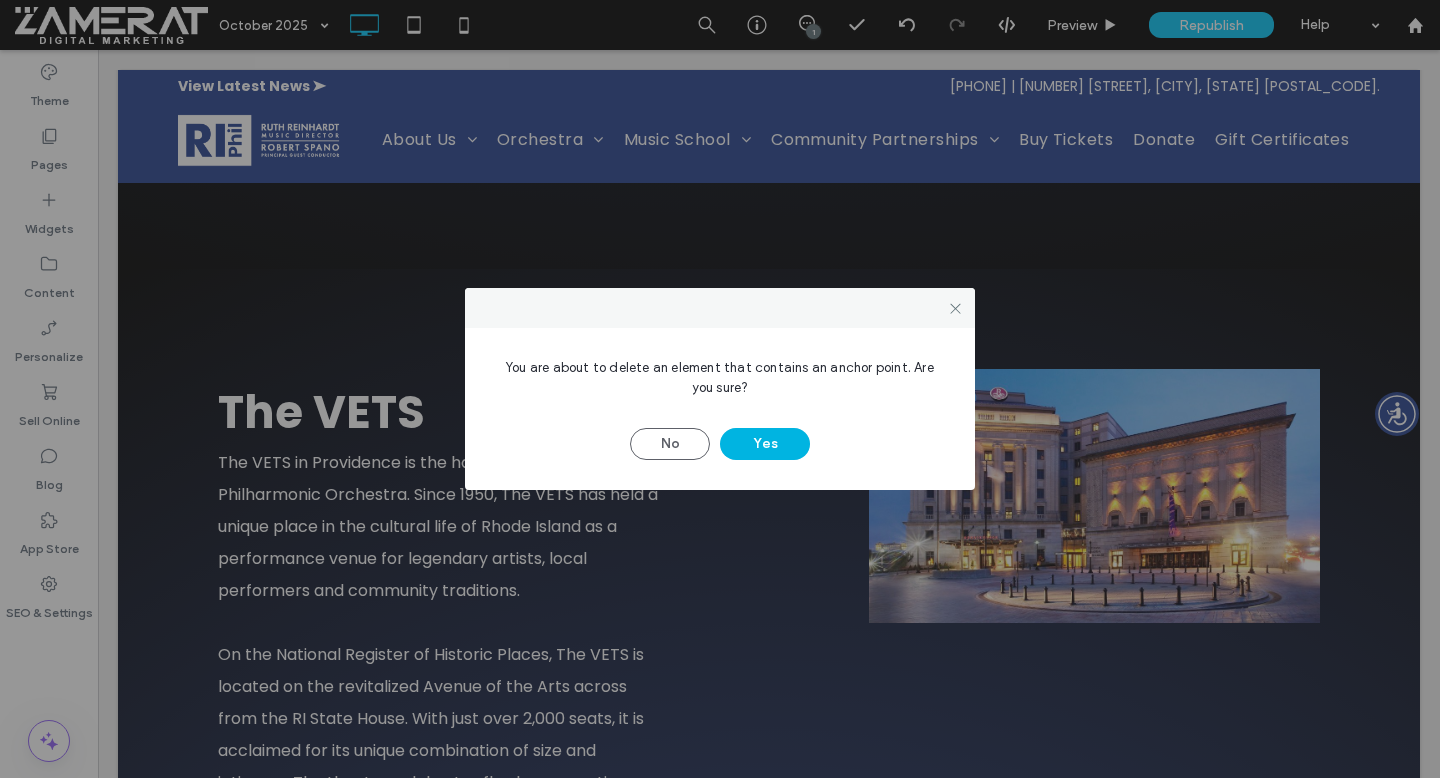 click on "Yes" at bounding box center (765, 444) 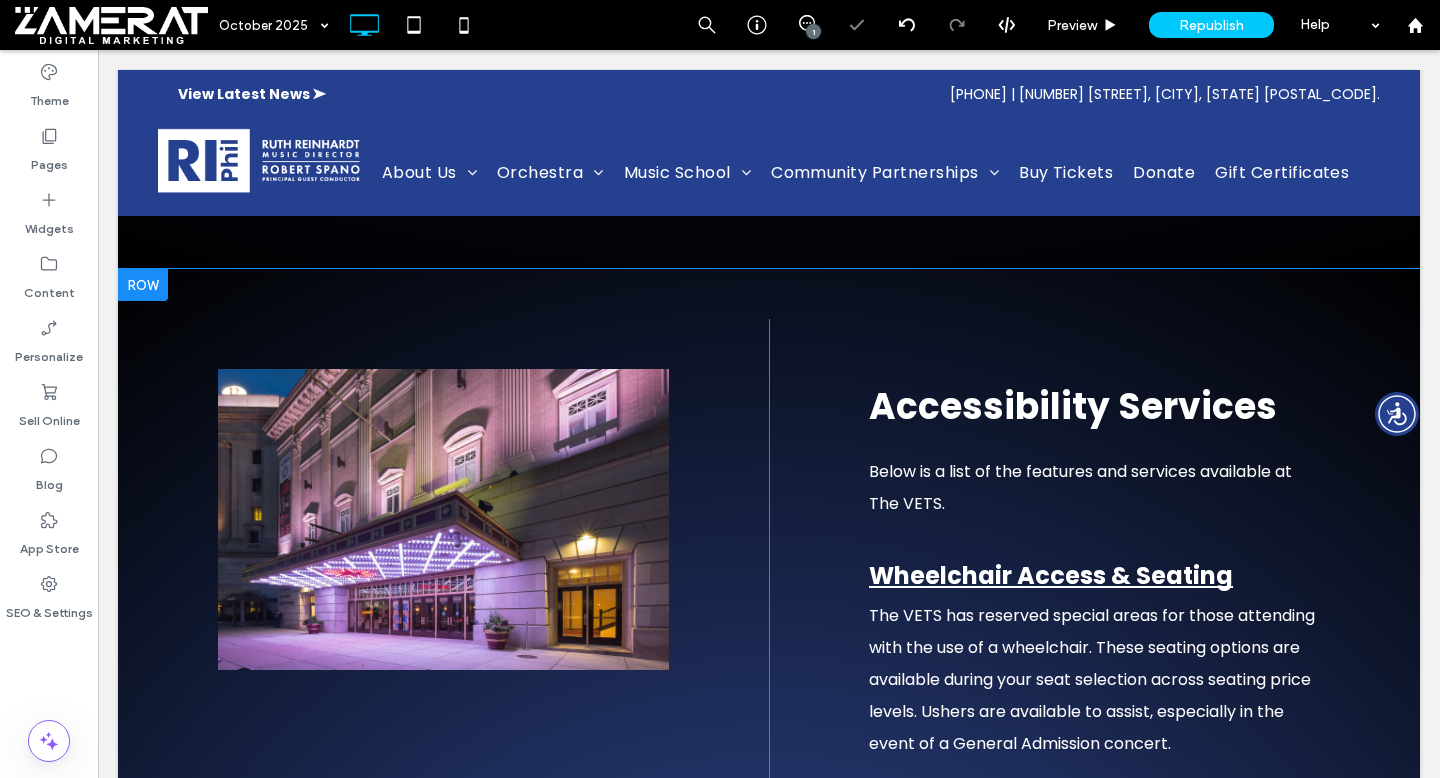 click at bounding box center [143, 285] 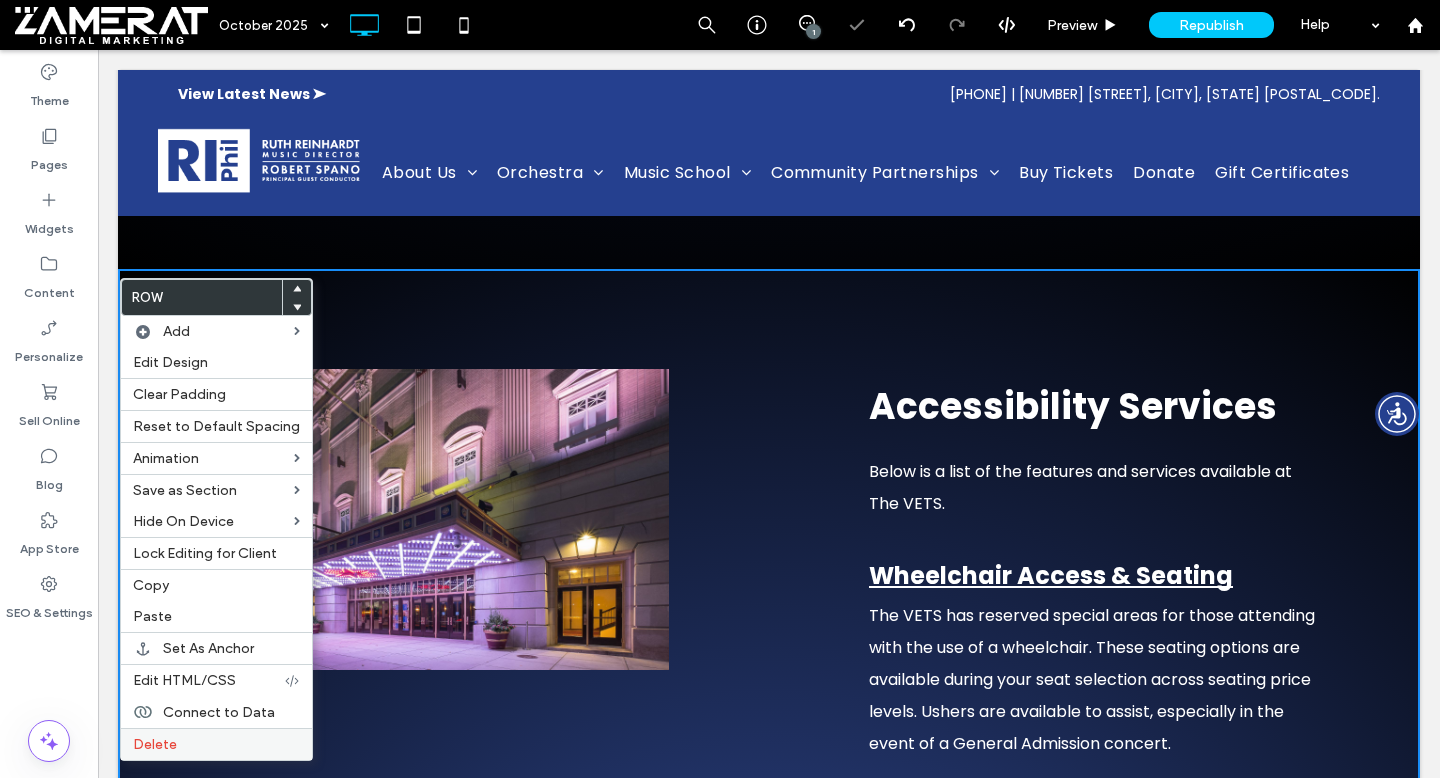 click on "Delete" at bounding box center (216, 744) 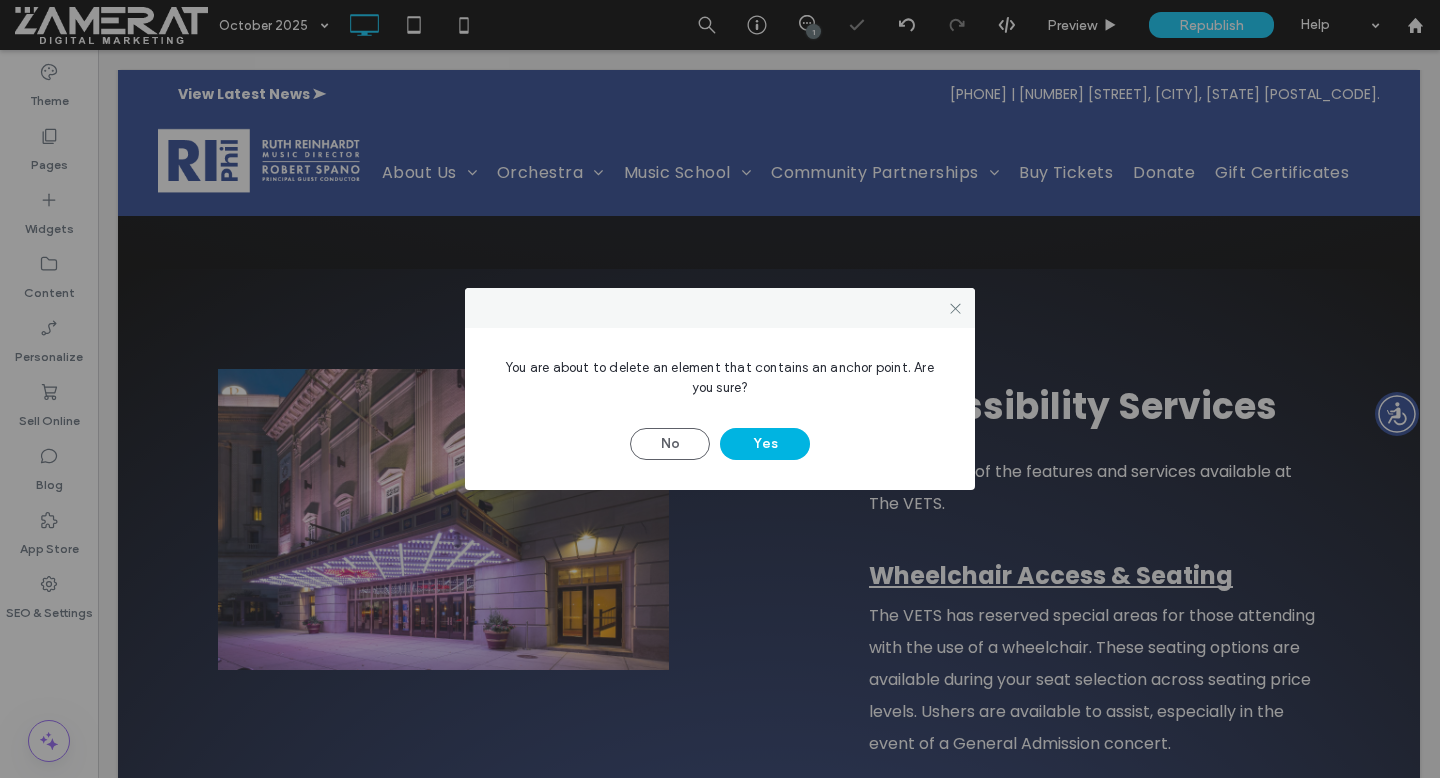 click on "Yes" at bounding box center (765, 444) 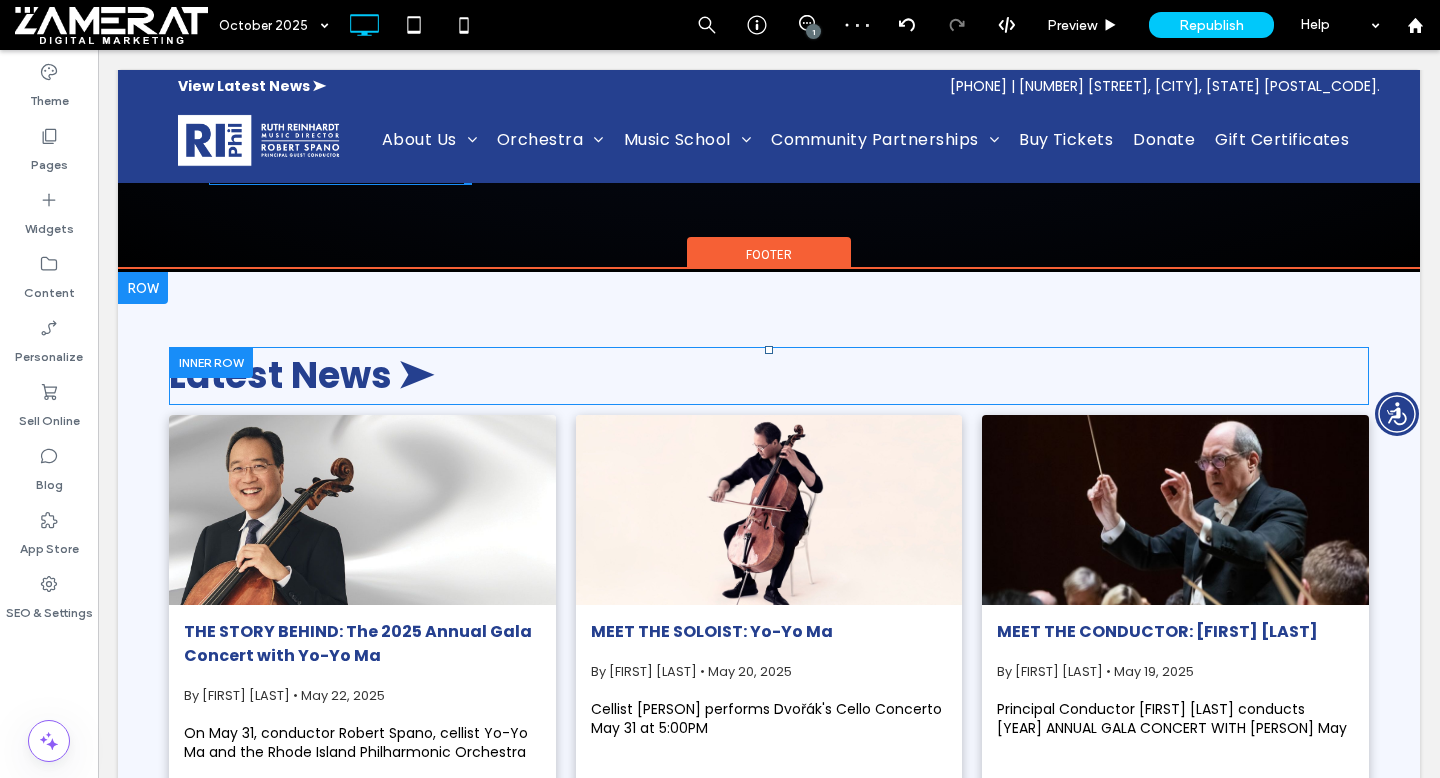 scroll, scrollTop: 6037, scrollLeft: 0, axis: vertical 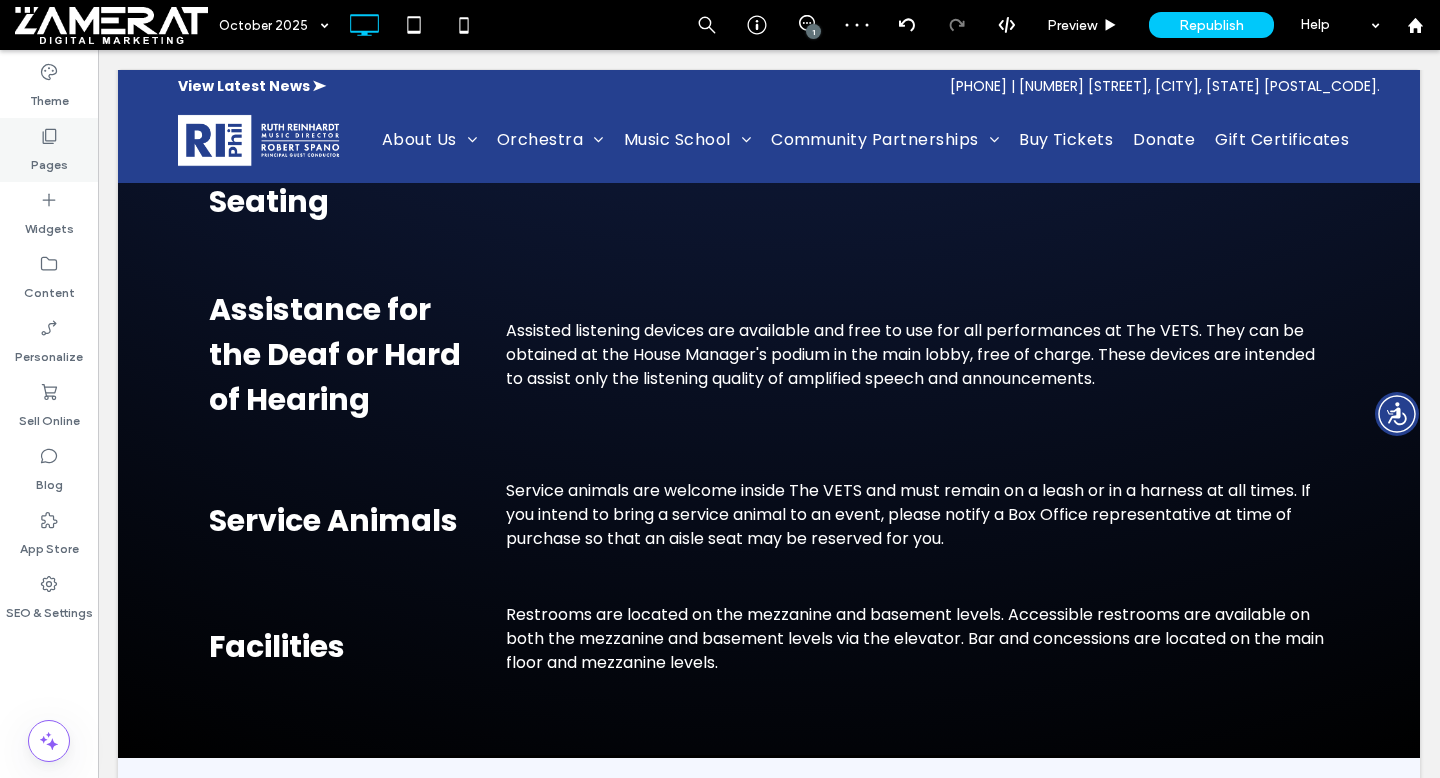click on "Pages" at bounding box center (49, 150) 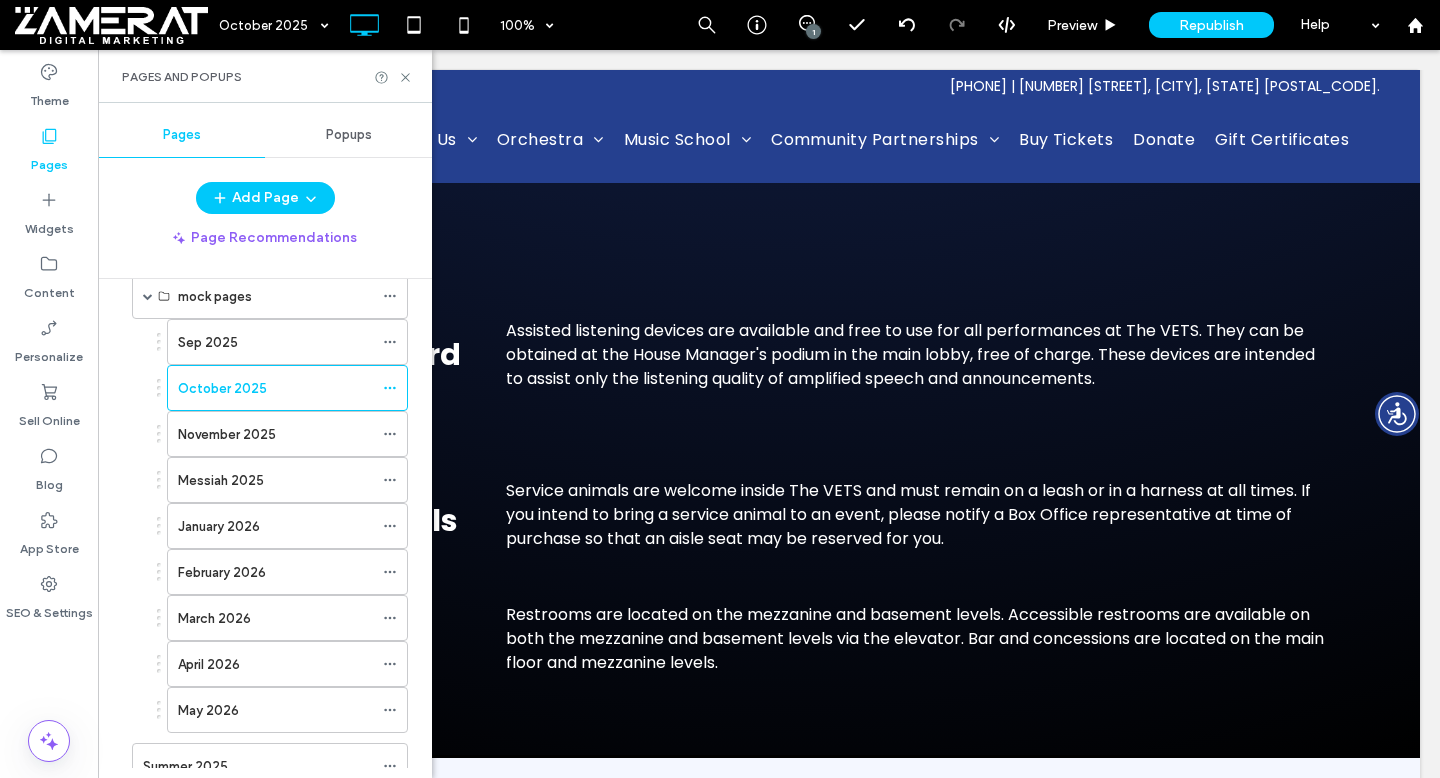 scroll, scrollTop: 3457, scrollLeft: 0, axis: vertical 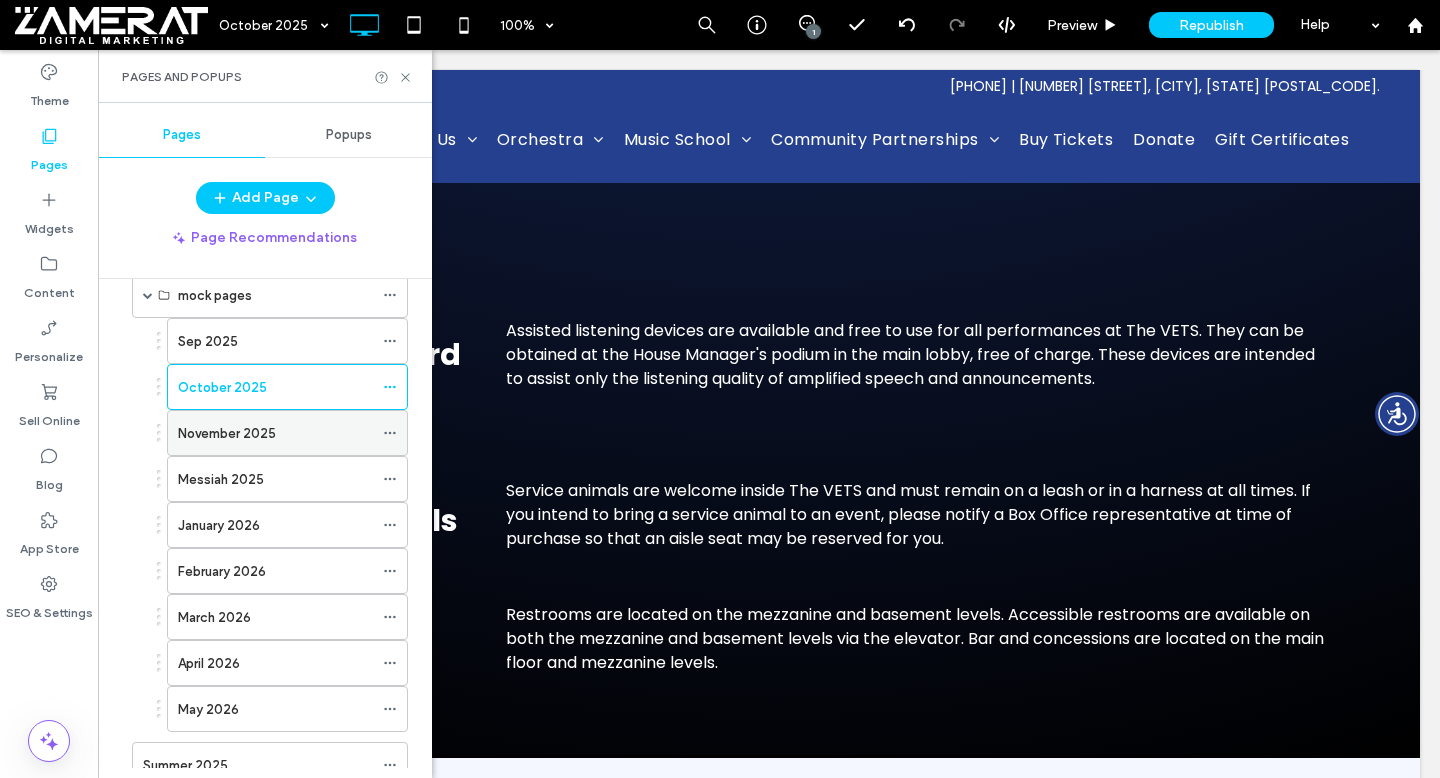 click on "November 2025" at bounding box center (275, 433) 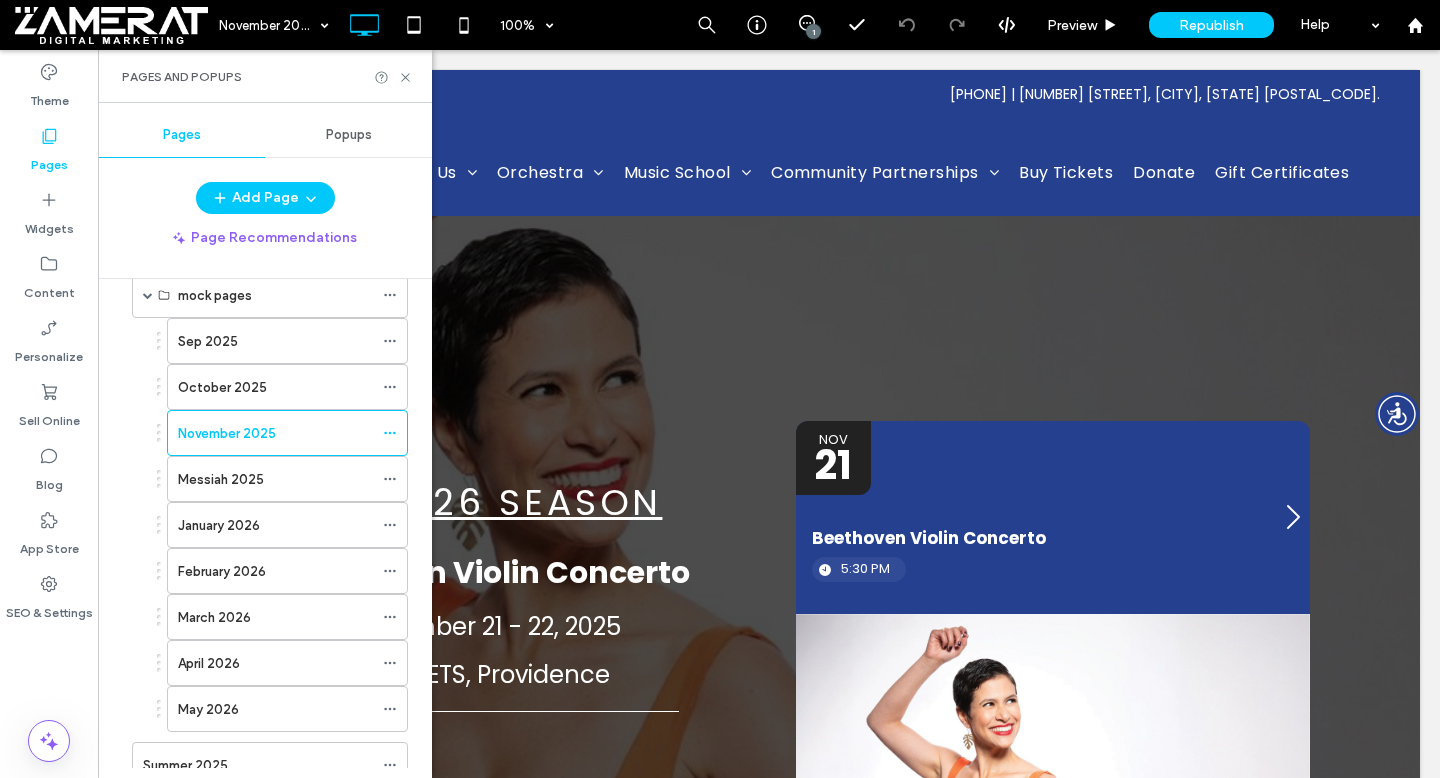 scroll, scrollTop: 0, scrollLeft: 0, axis: both 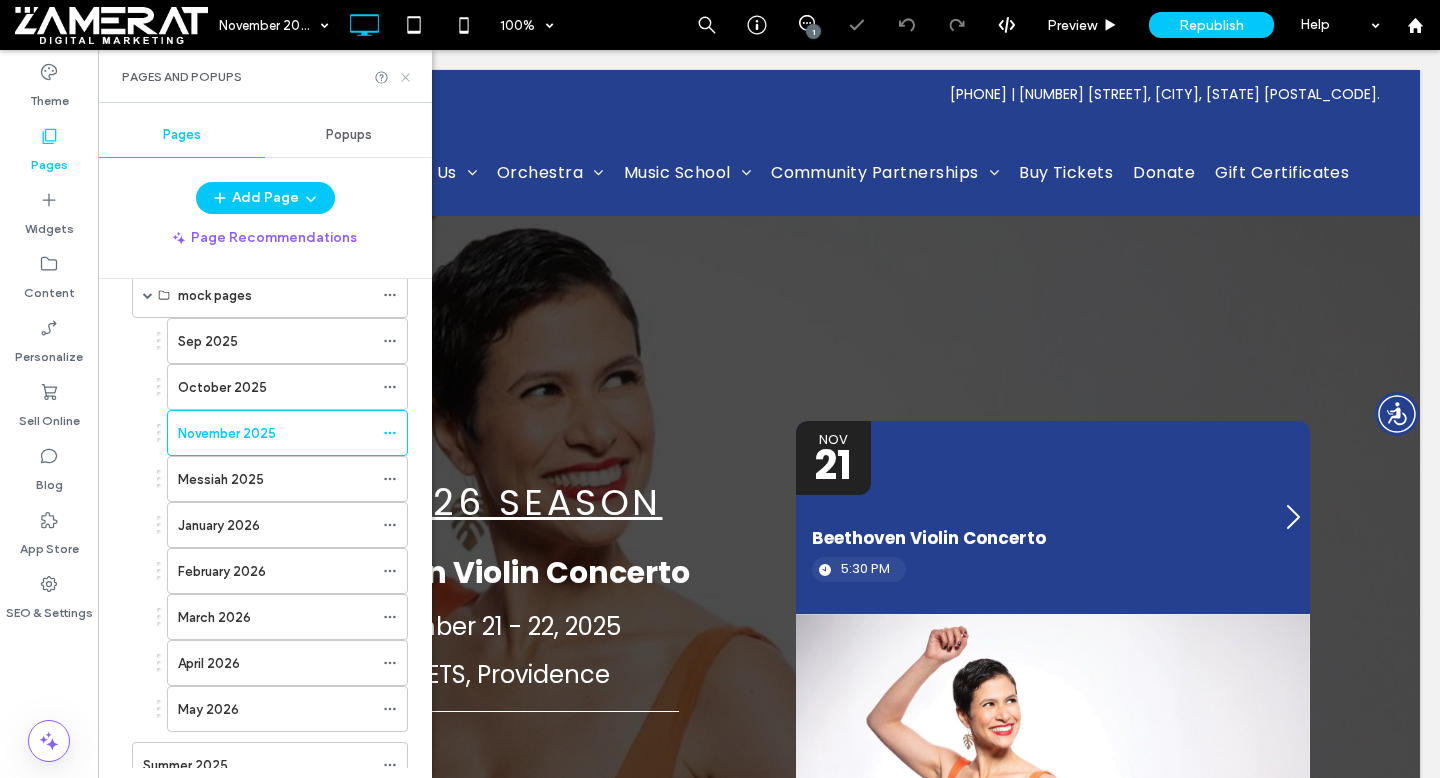 click 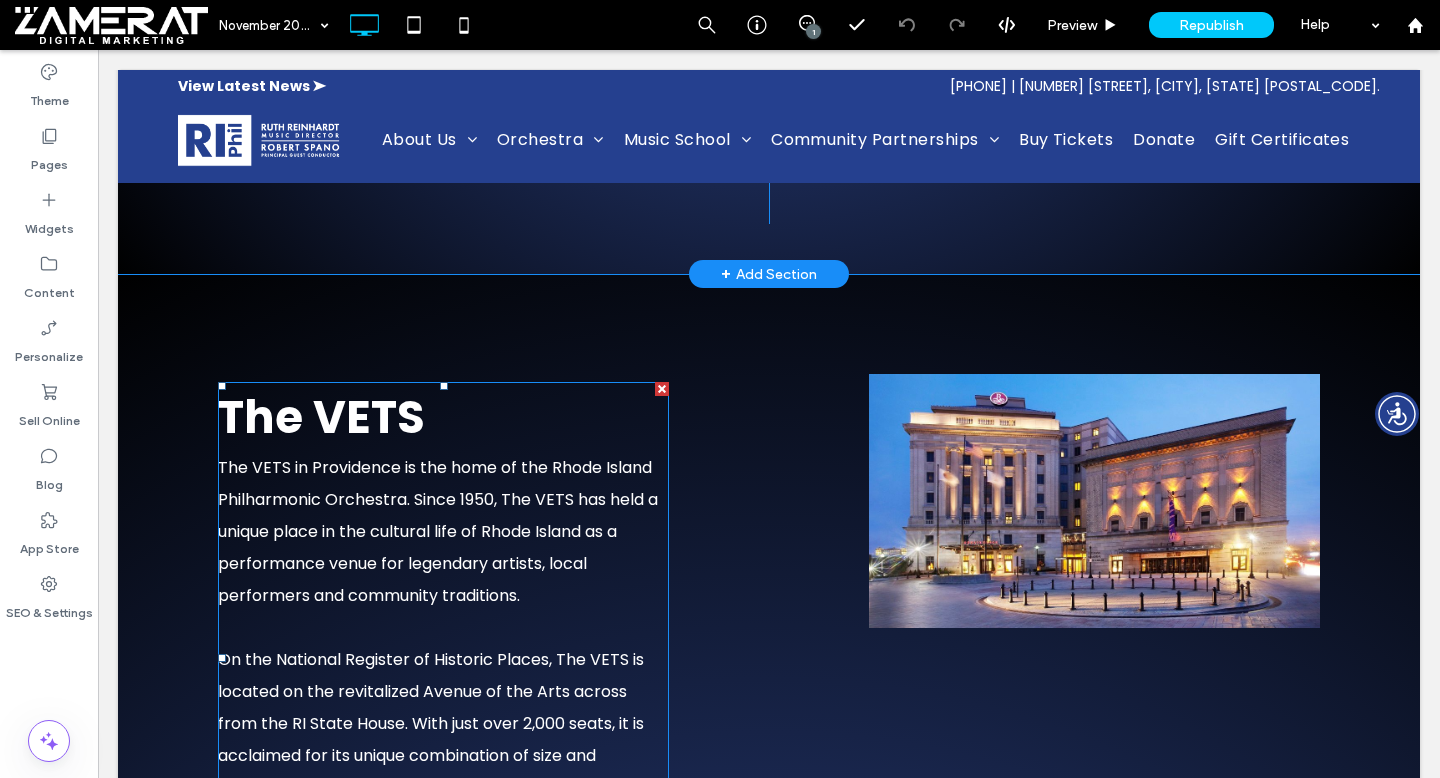 scroll, scrollTop: 2428, scrollLeft: 0, axis: vertical 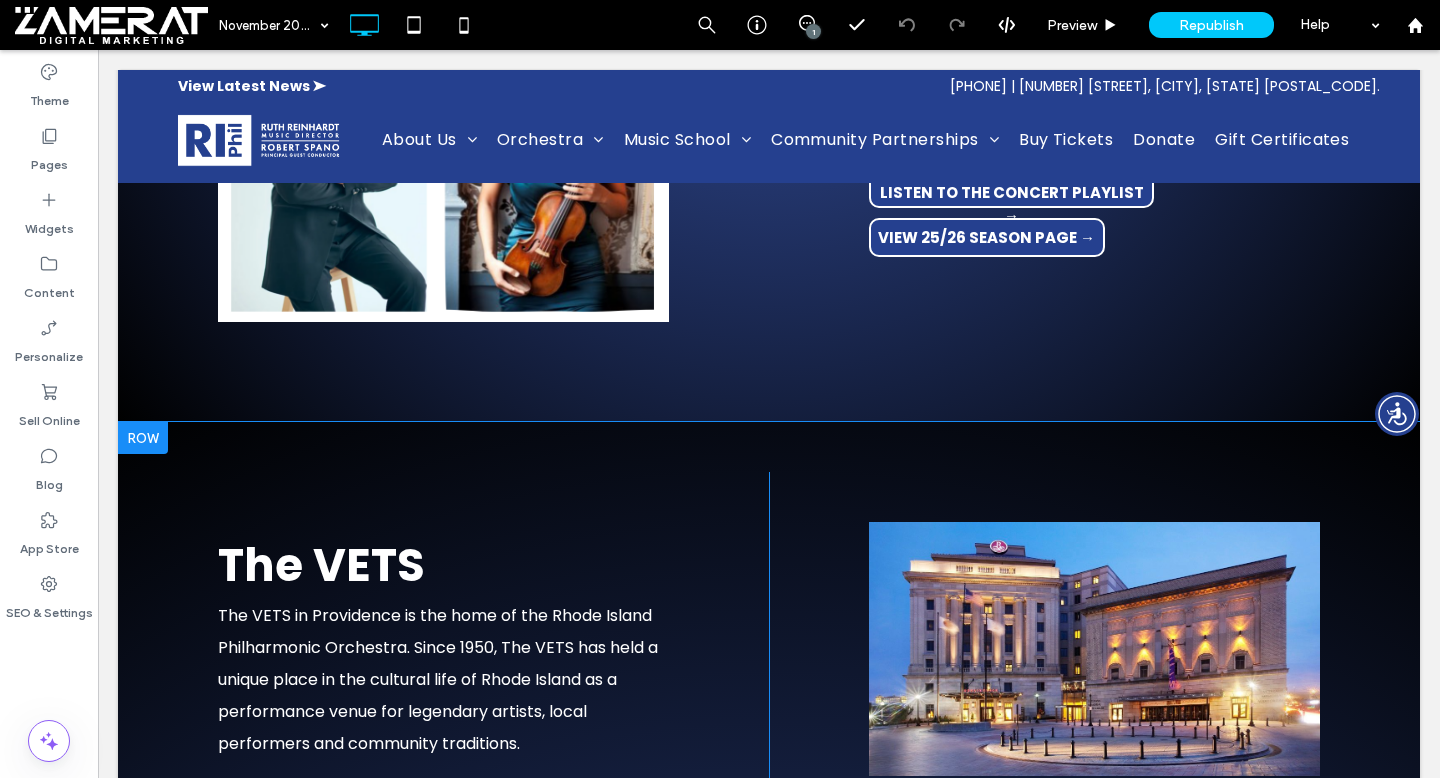 click at bounding box center (143, 438) 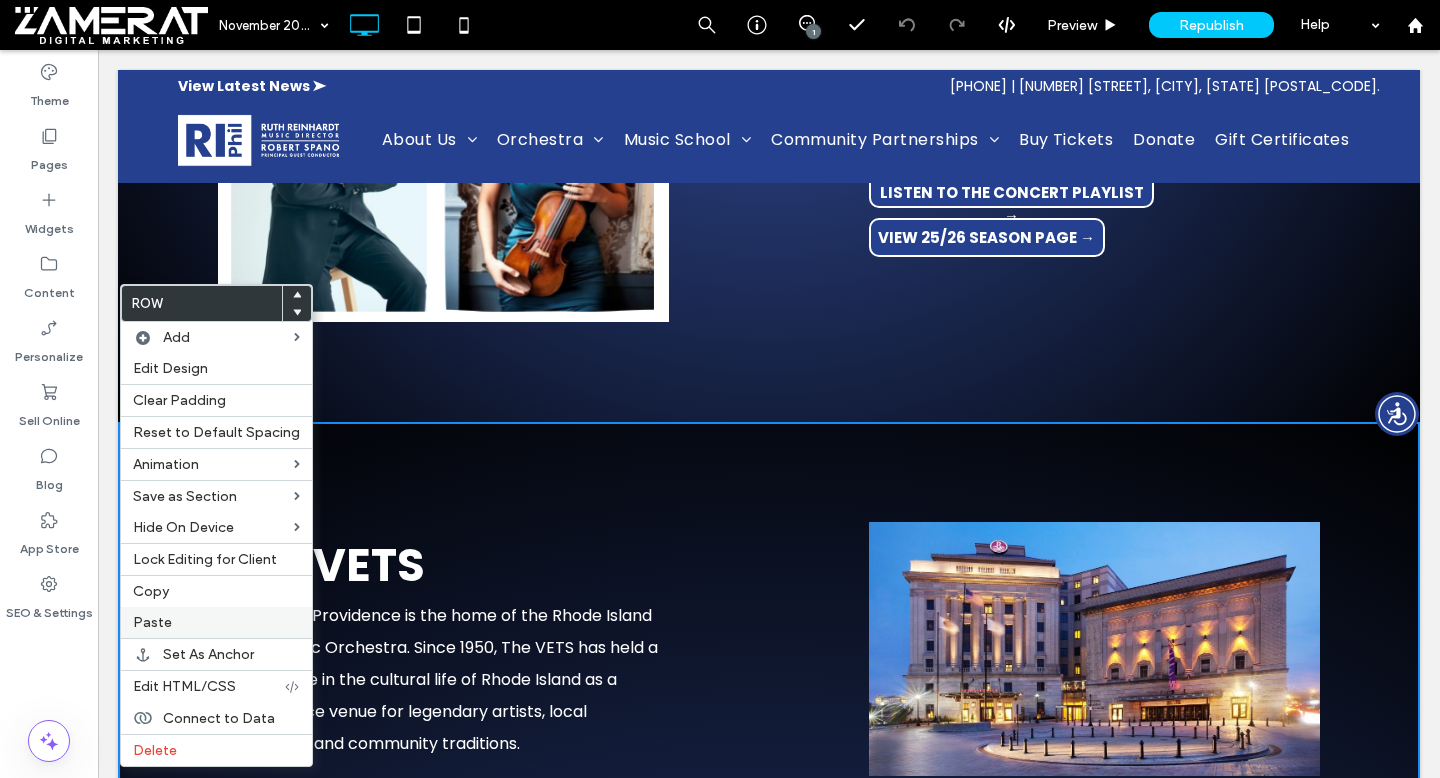 click on "Paste" at bounding box center (216, 622) 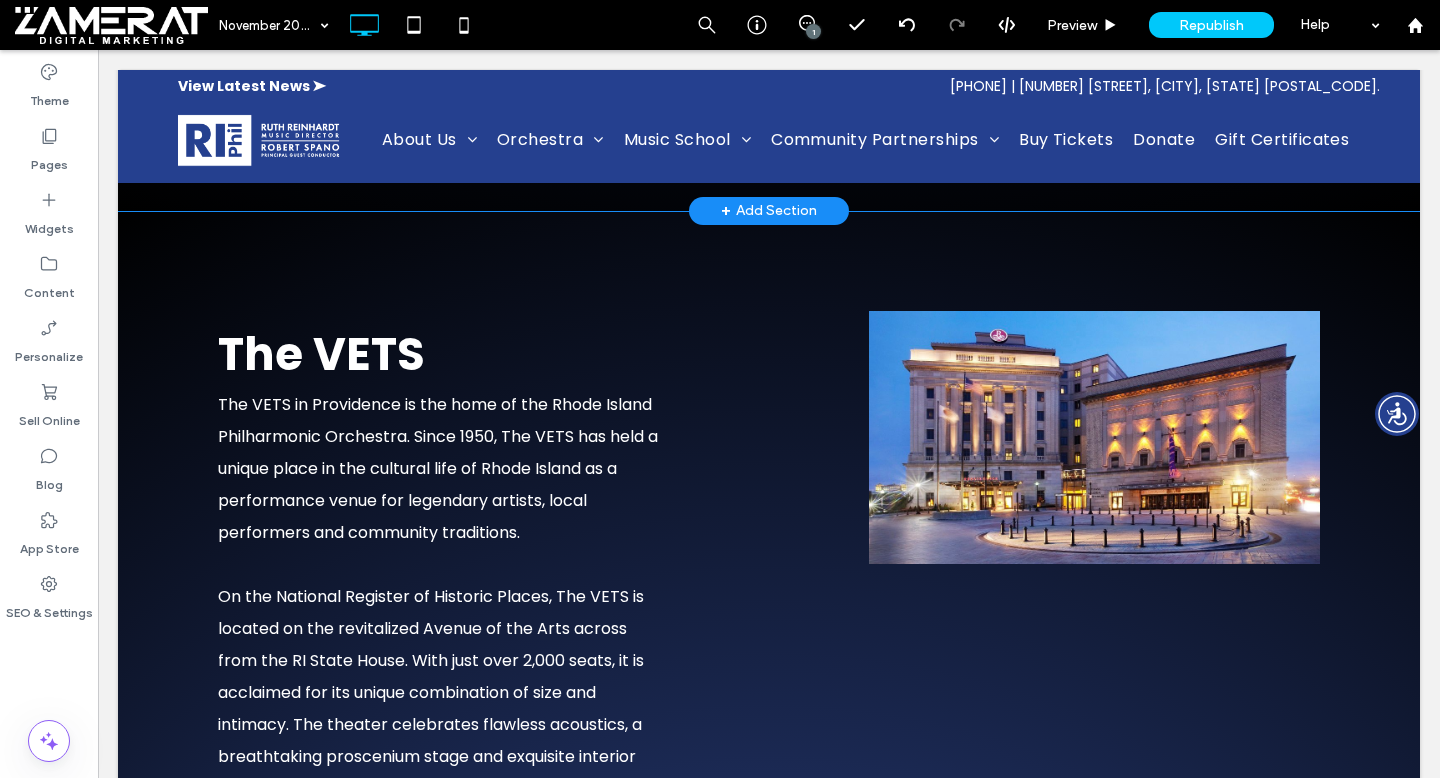scroll, scrollTop: 6463, scrollLeft: 0, axis: vertical 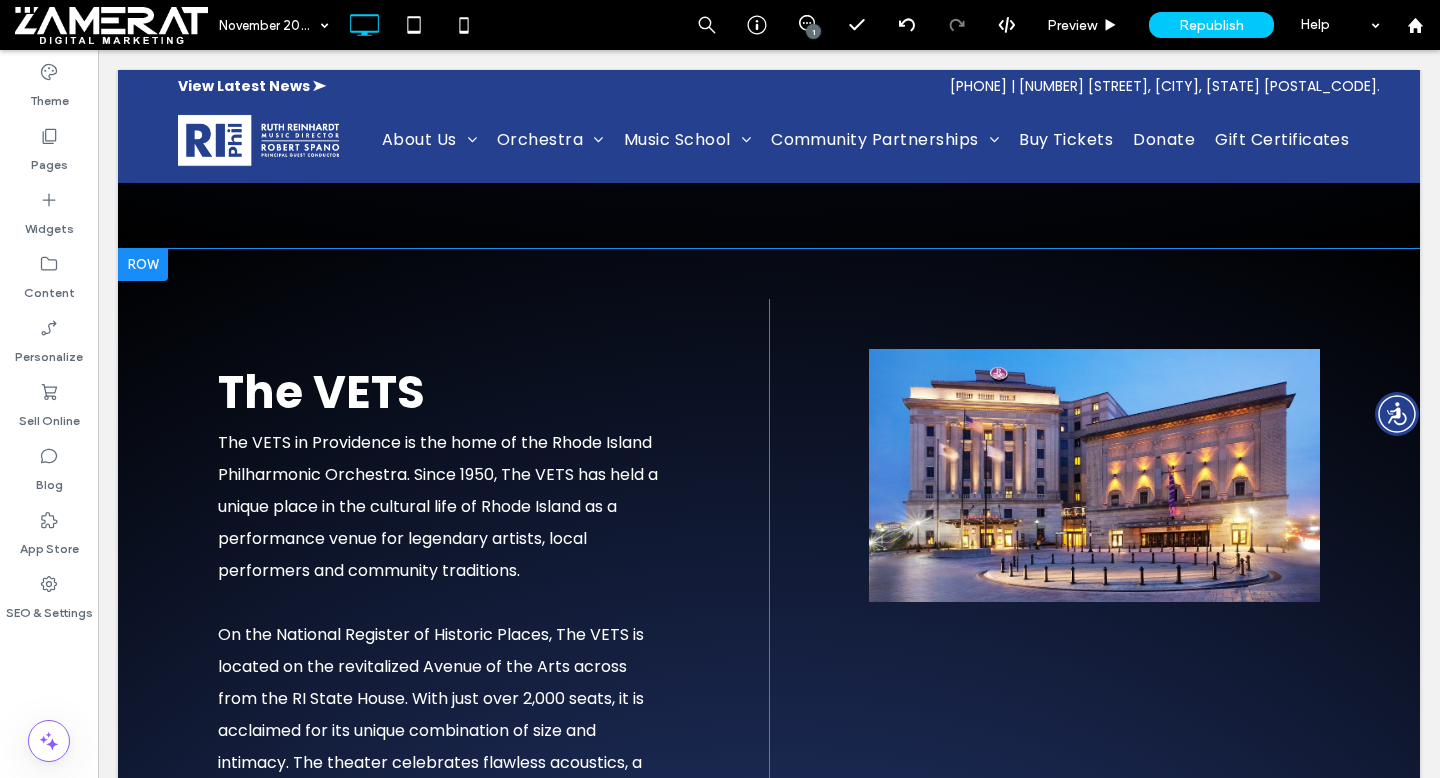 click at bounding box center (143, 265) 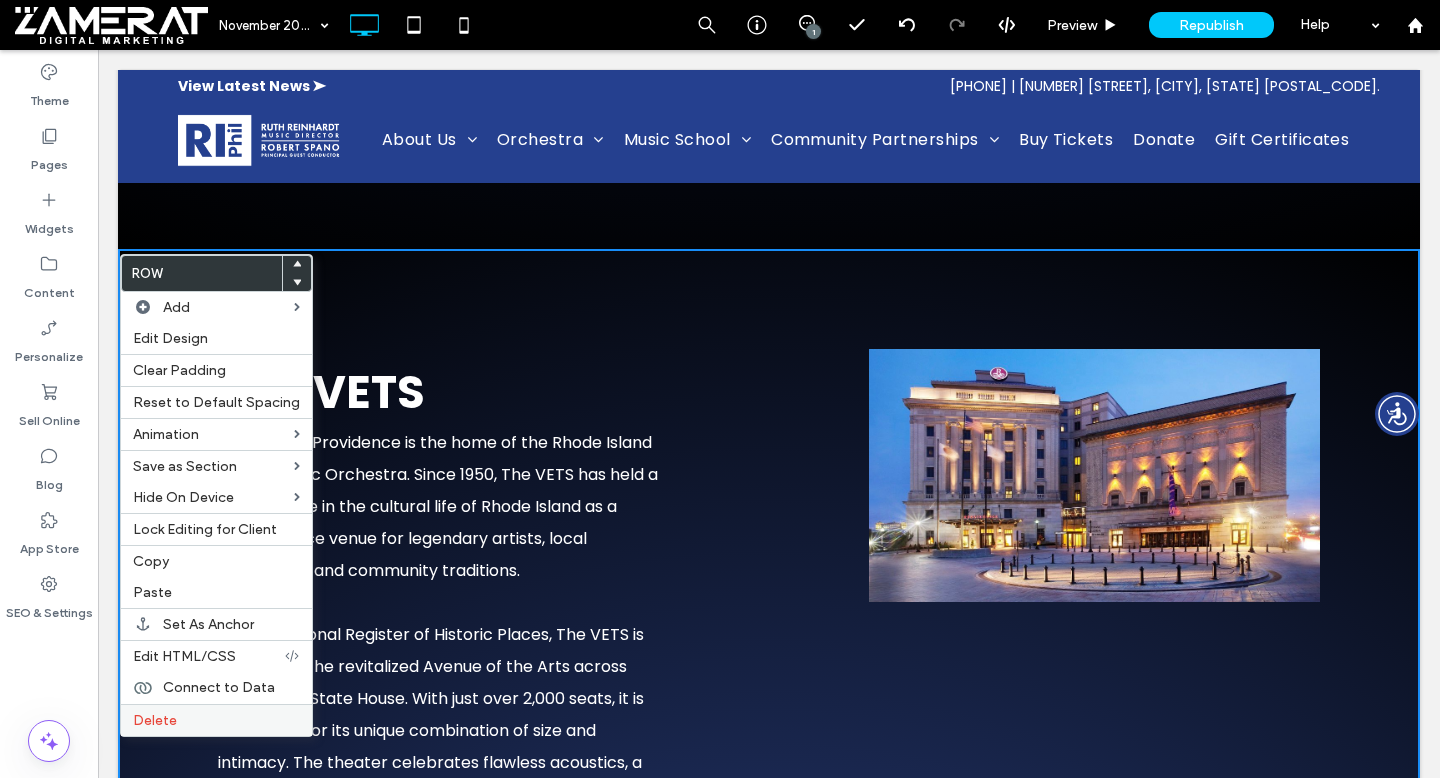click on "Delete" at bounding box center (216, 720) 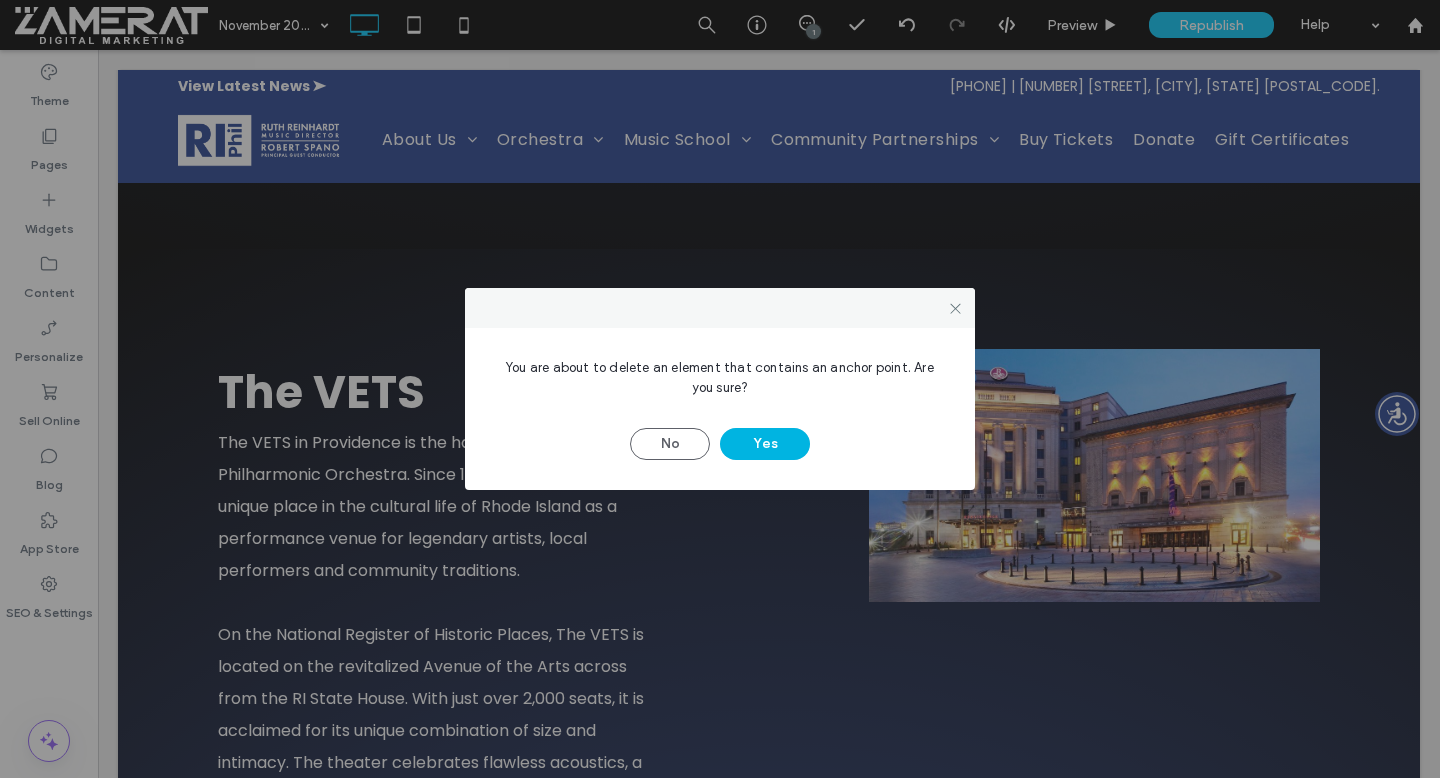 click on "Yes" at bounding box center [765, 444] 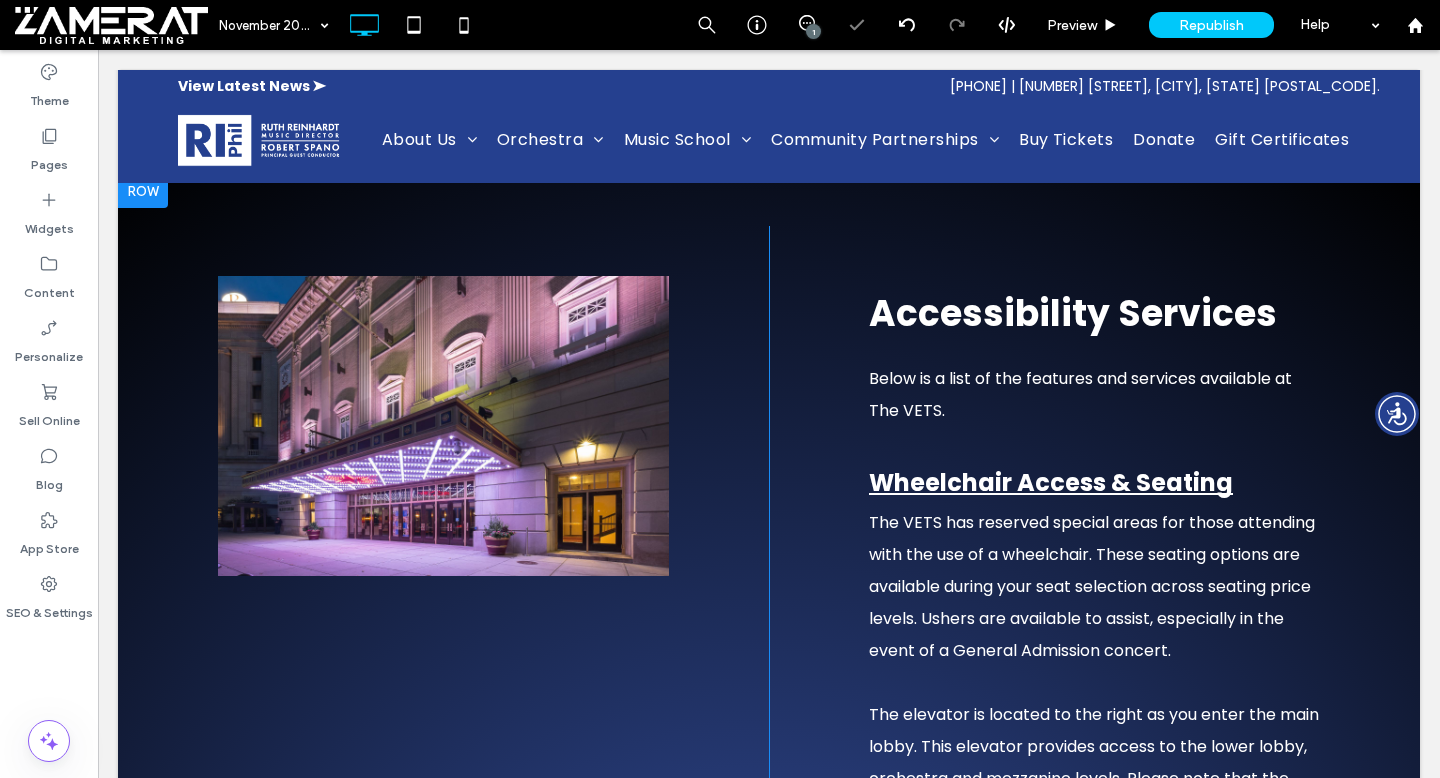 scroll, scrollTop: 6498, scrollLeft: 0, axis: vertical 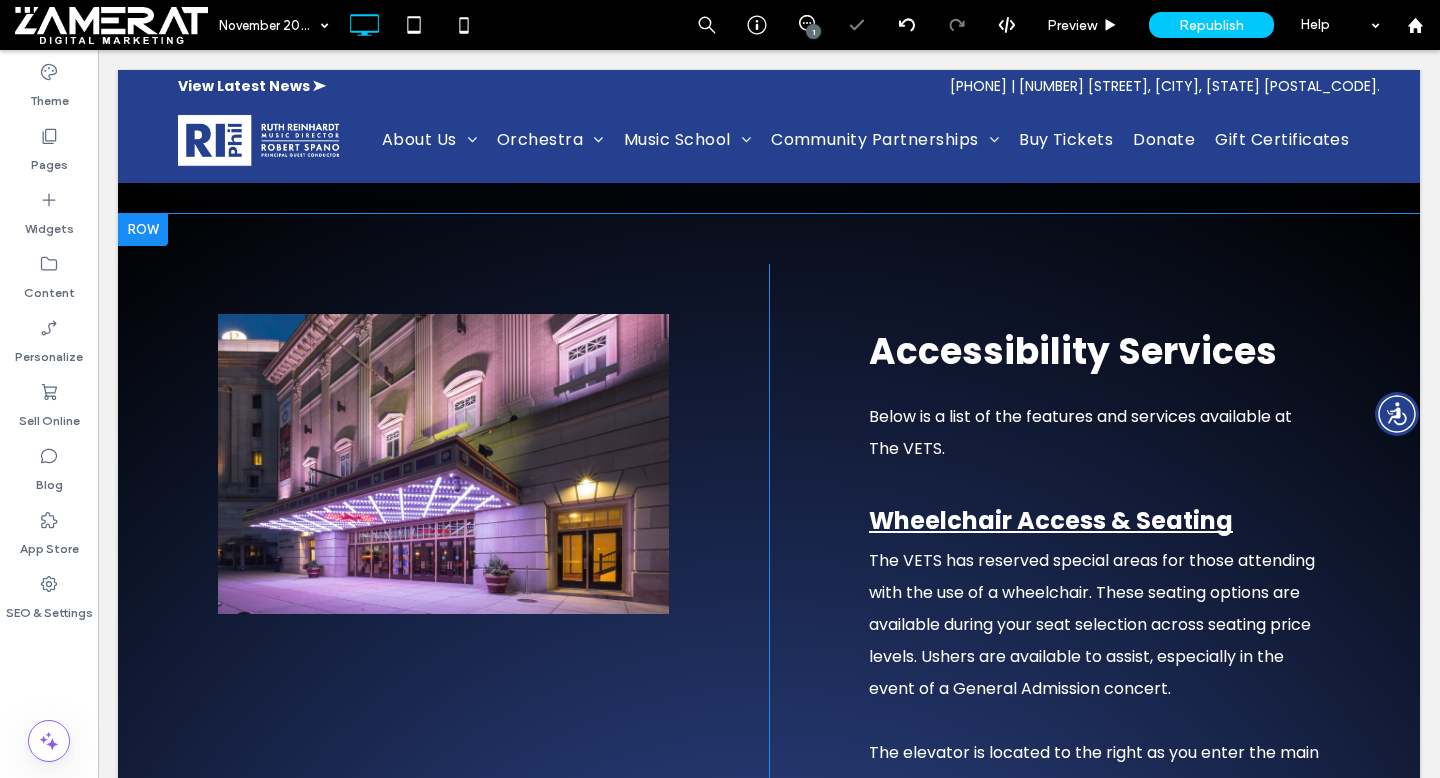 click at bounding box center (143, 230) 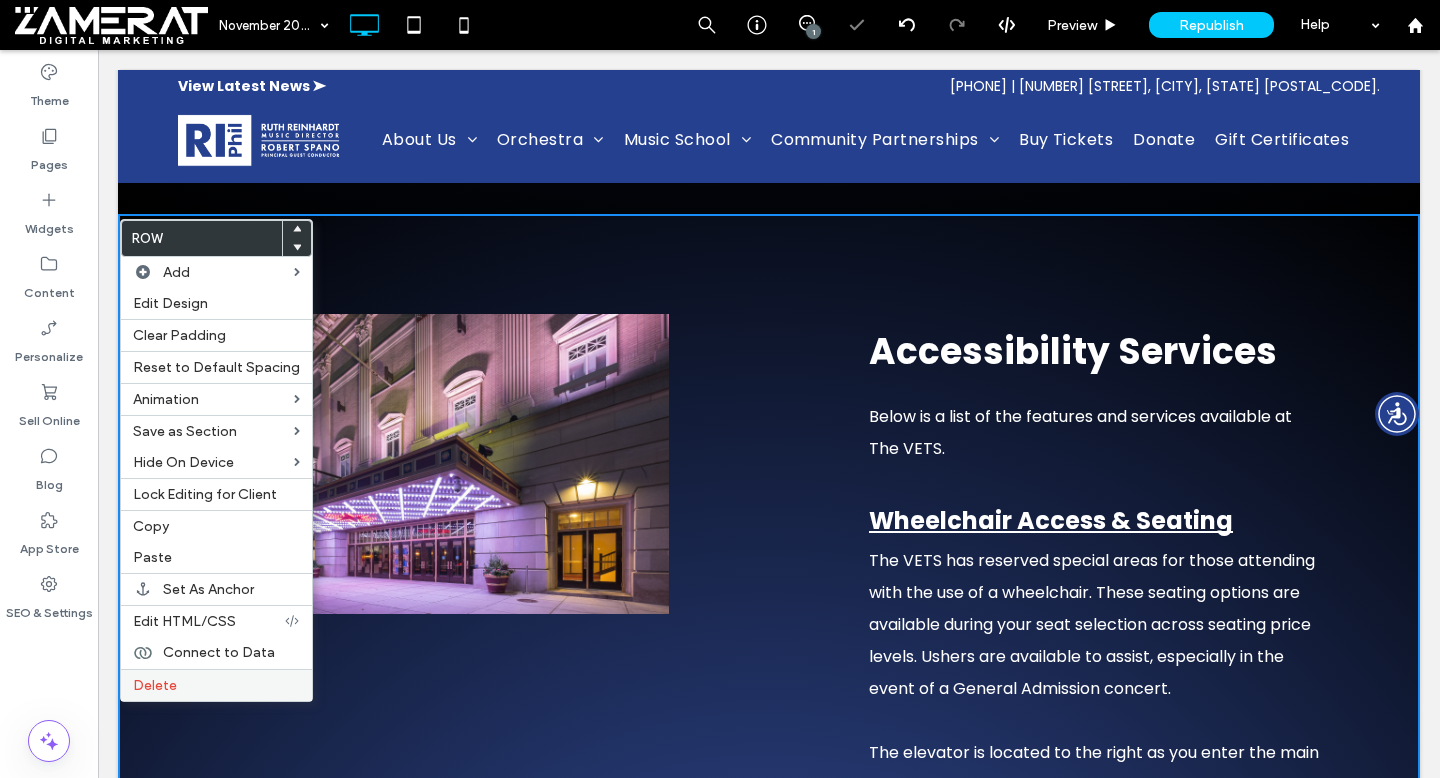 click on "Delete" at bounding box center [216, 685] 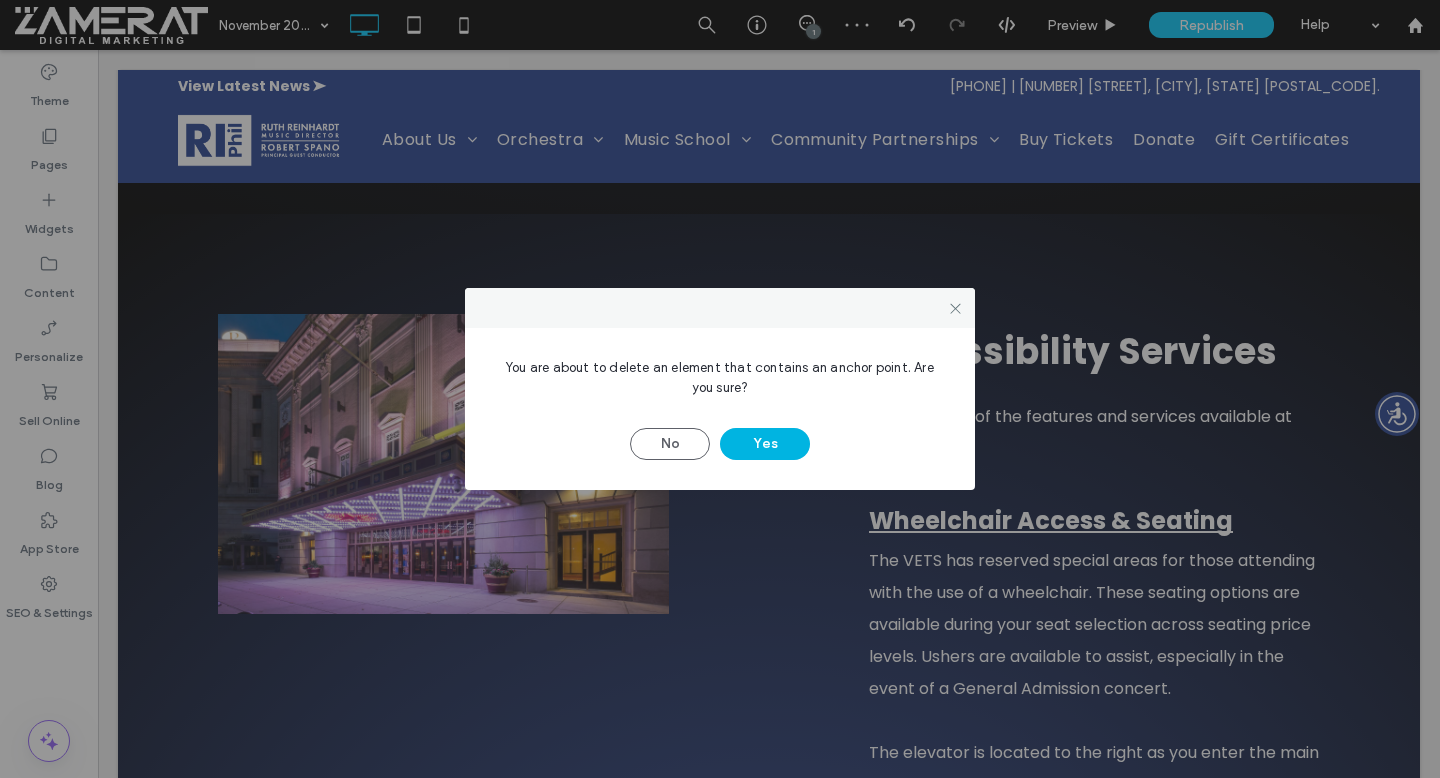 click on "Yes" at bounding box center [765, 444] 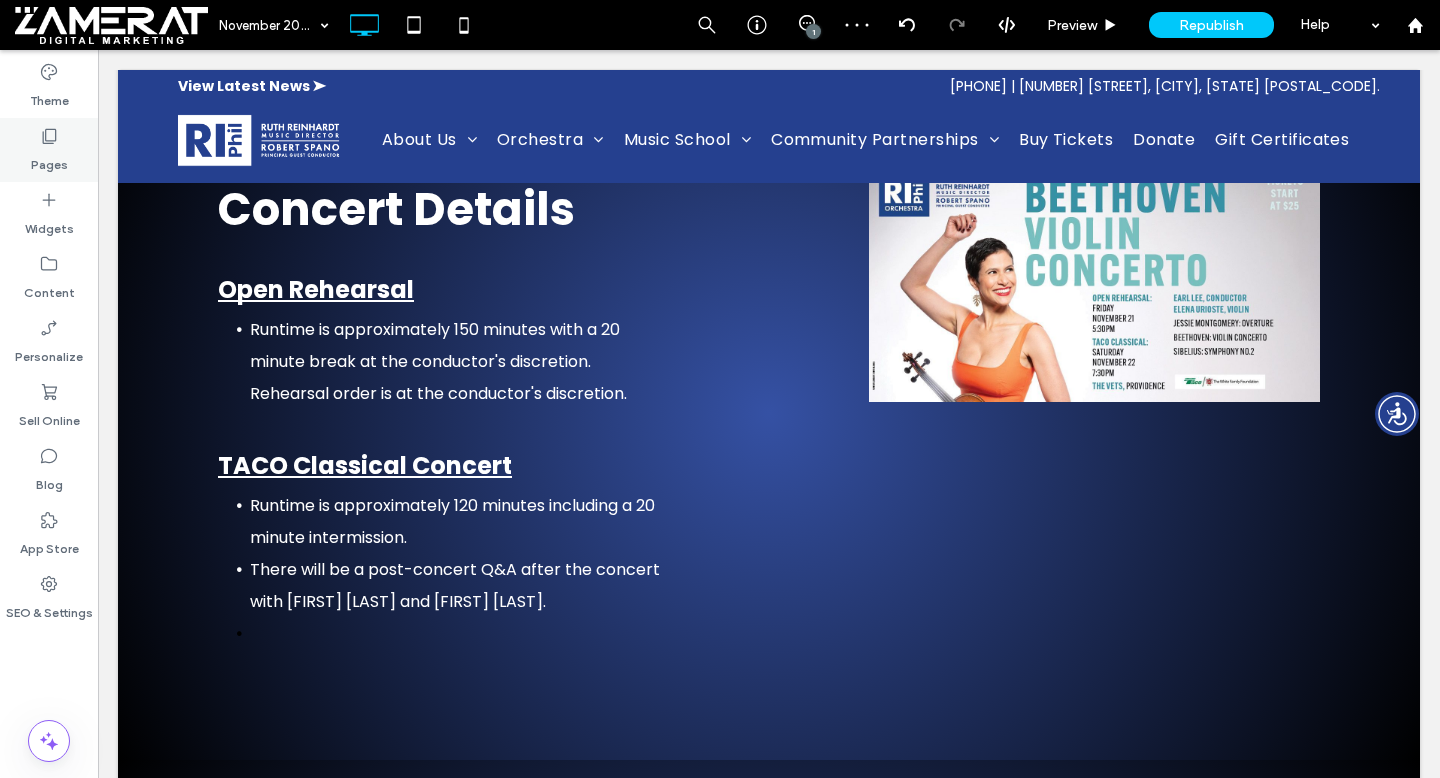 scroll, scrollTop: 454, scrollLeft: 0, axis: vertical 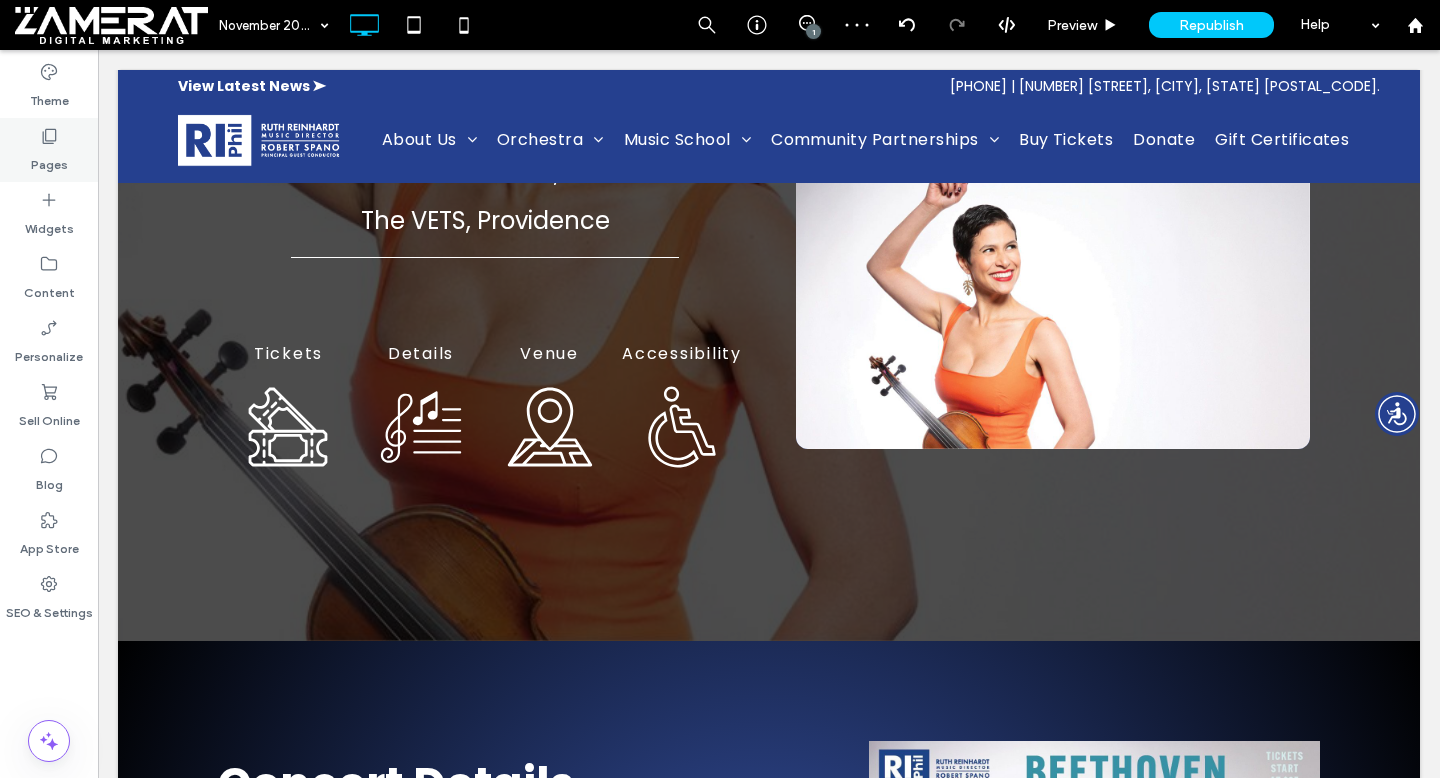 click on "Pages" at bounding box center (49, 160) 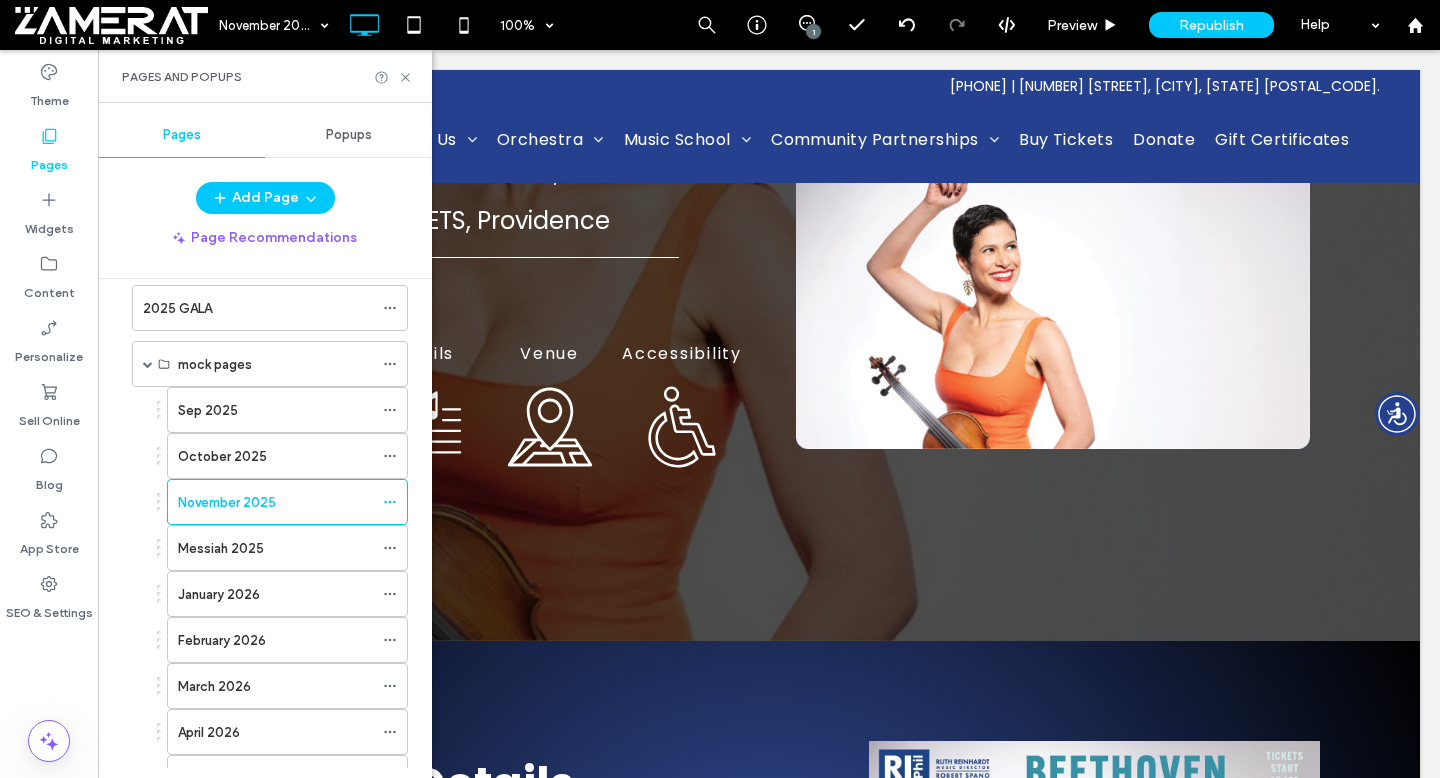 scroll, scrollTop: 3385, scrollLeft: 0, axis: vertical 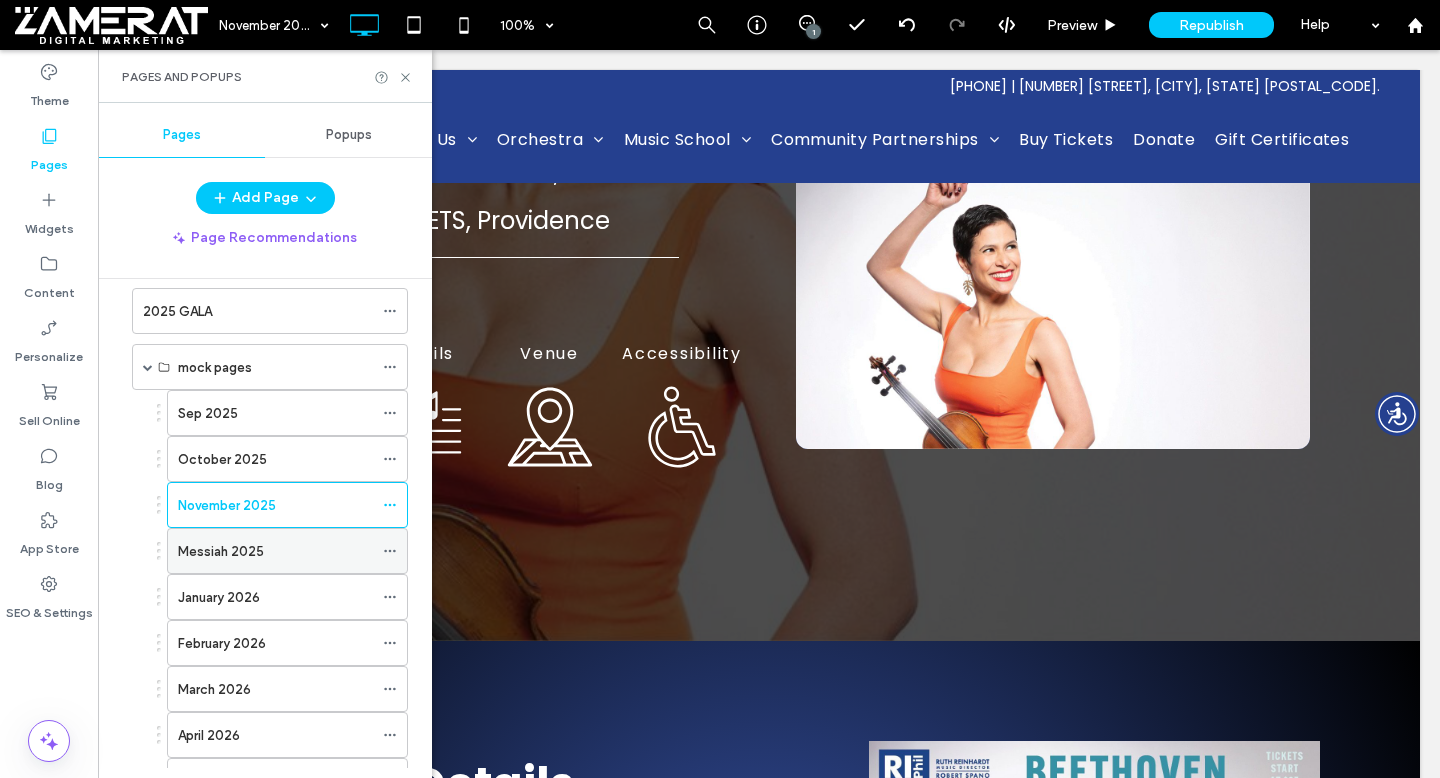 click on "Messiah 2025" at bounding box center [275, 551] 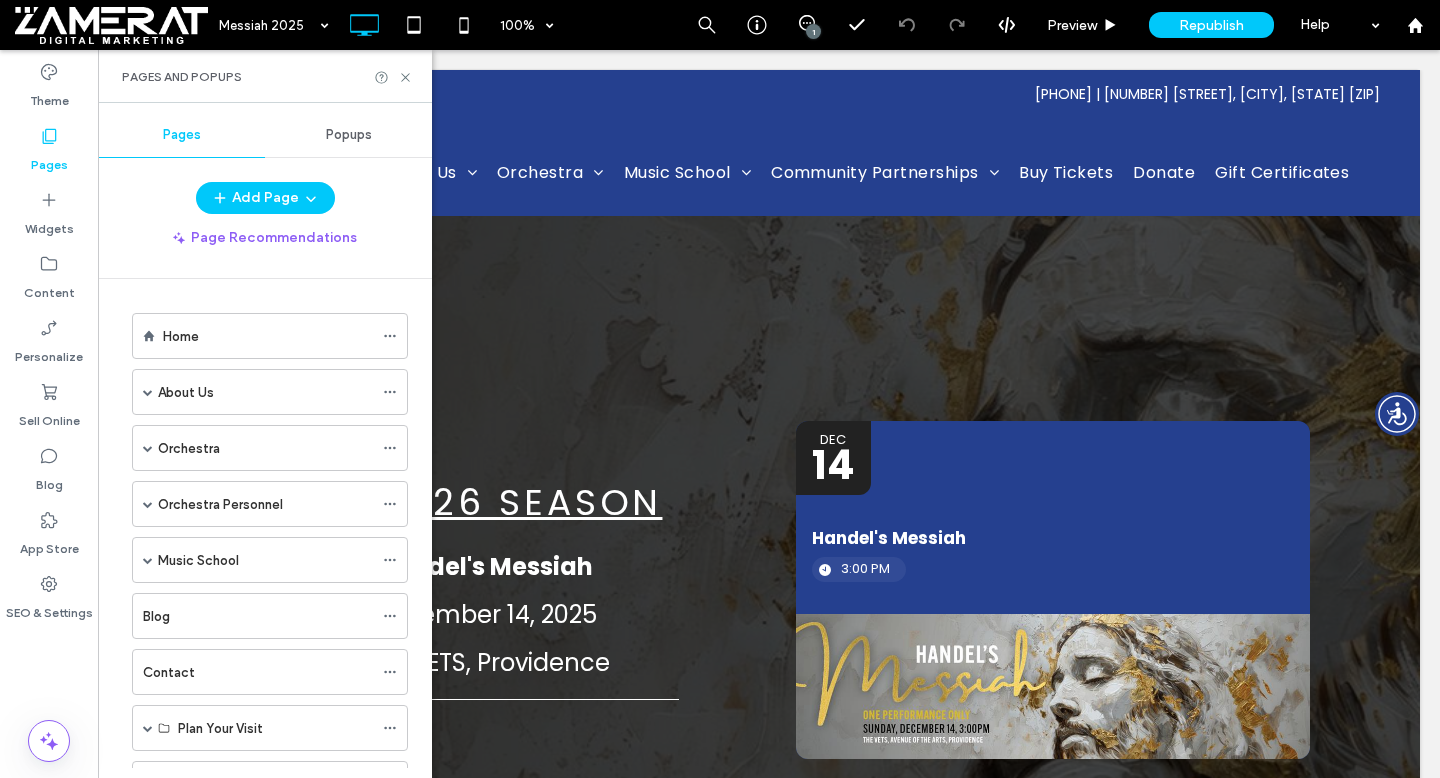 scroll, scrollTop: 0, scrollLeft: 0, axis: both 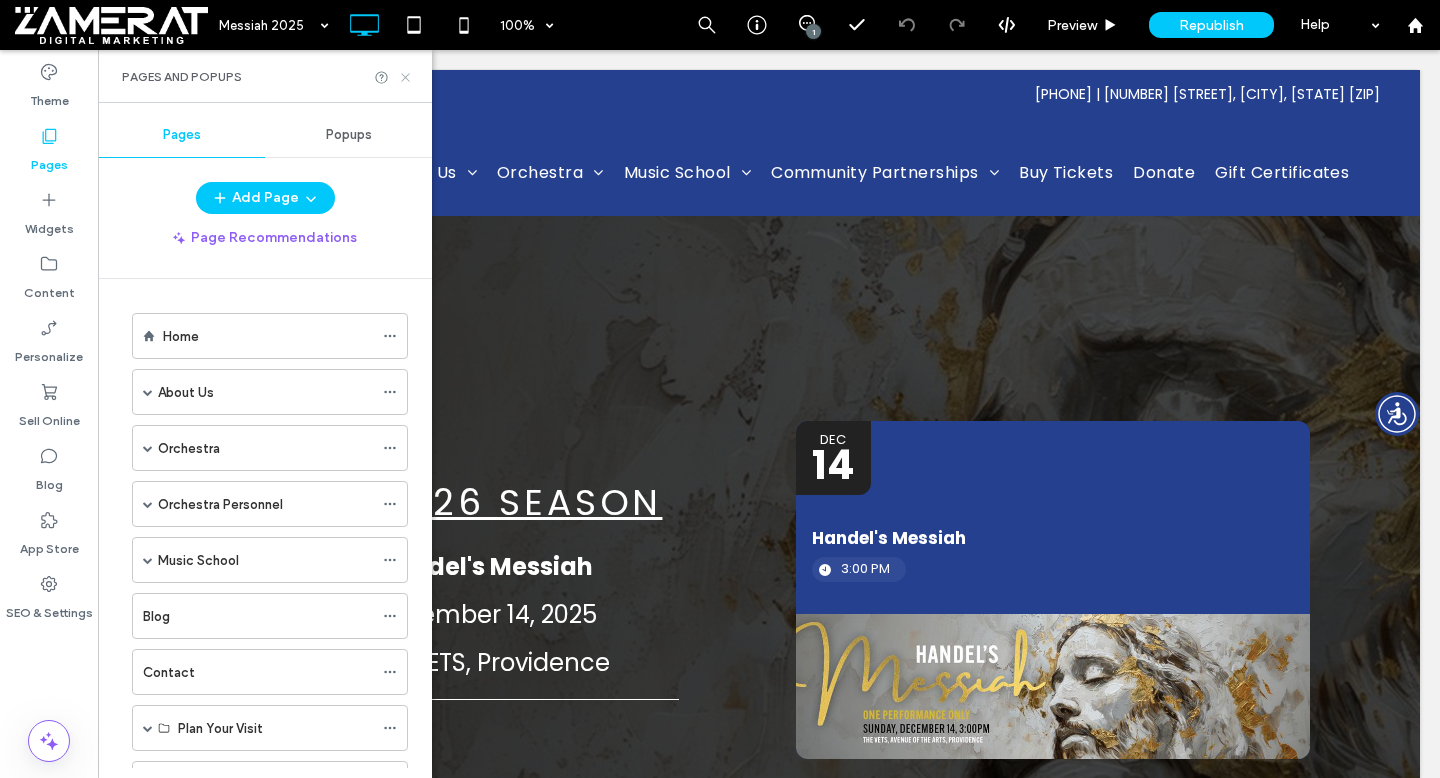 click 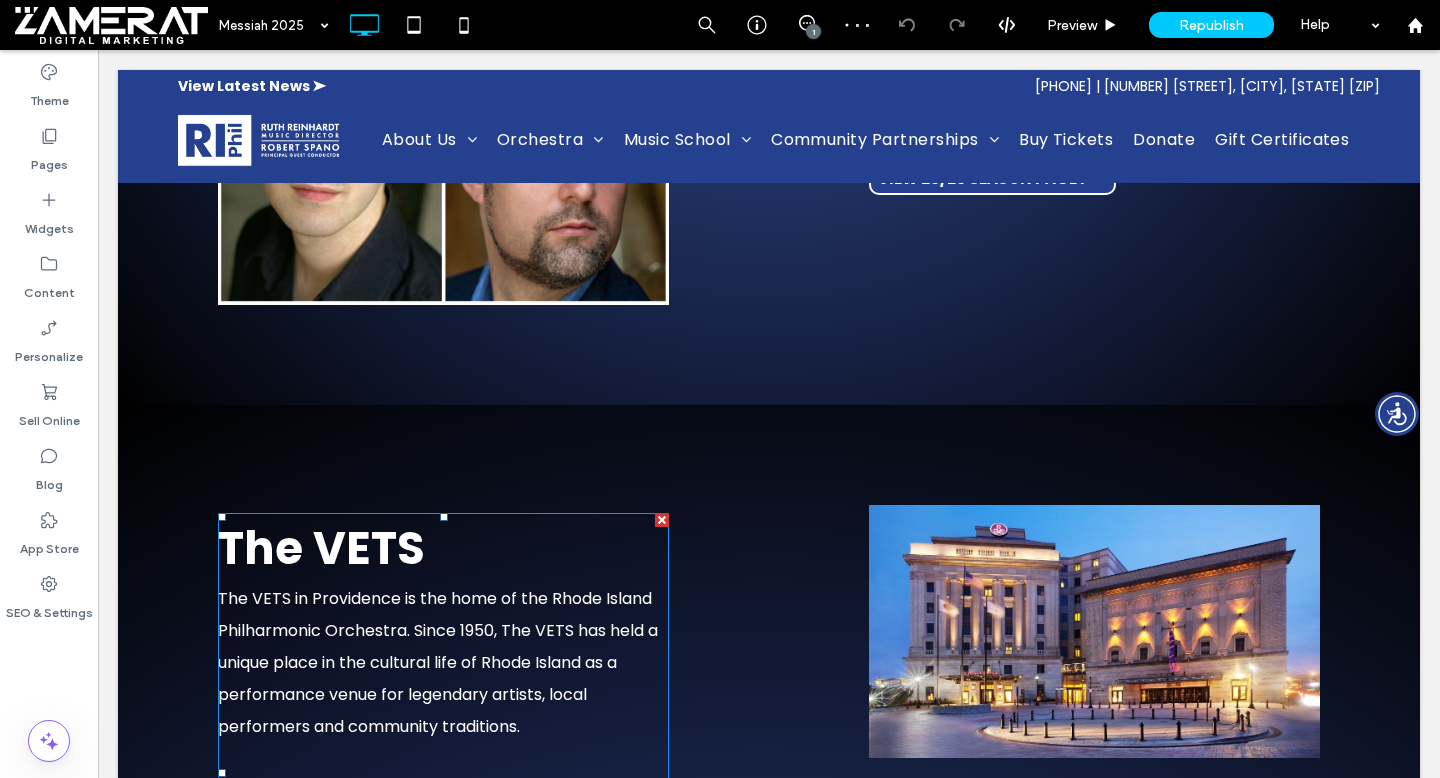 scroll, scrollTop: 2166, scrollLeft: 0, axis: vertical 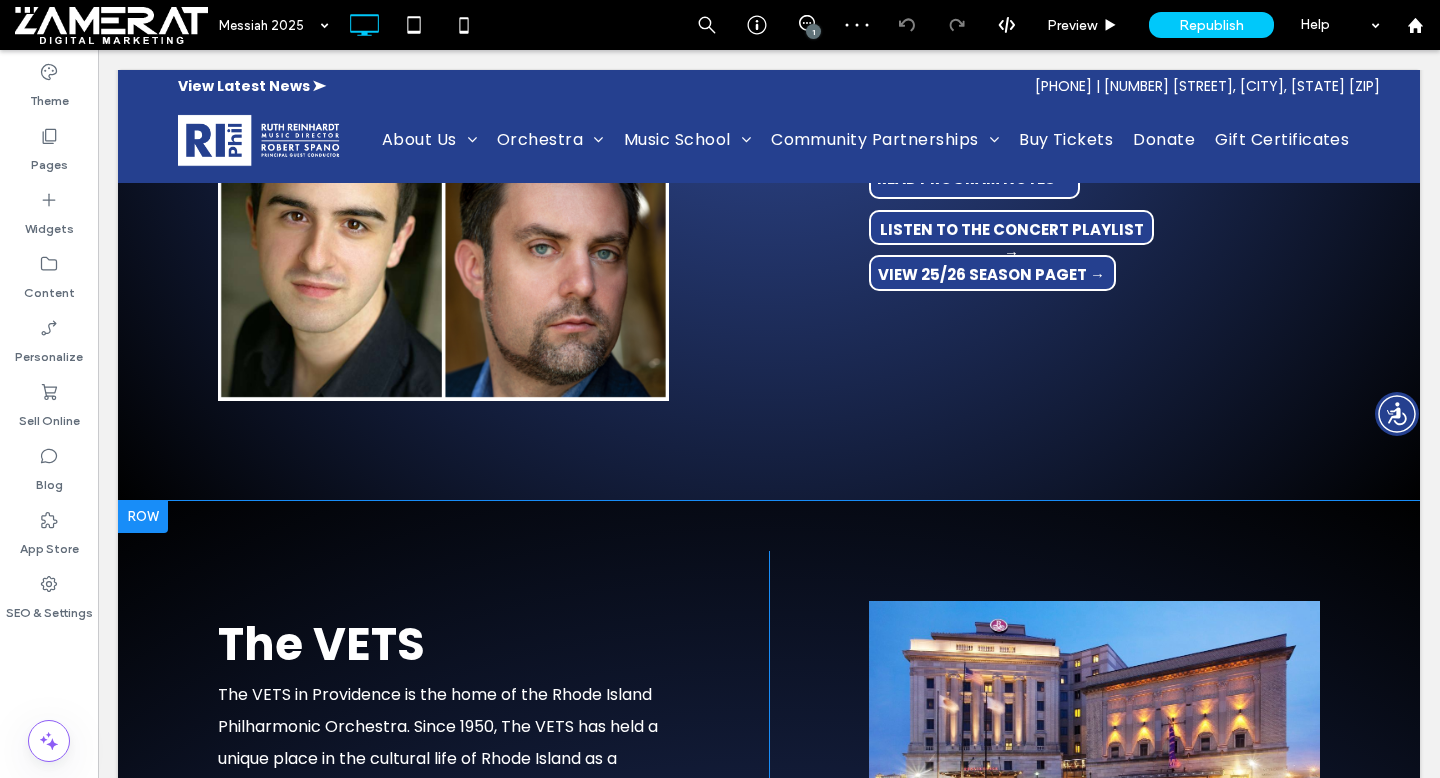 click at bounding box center [143, 517] 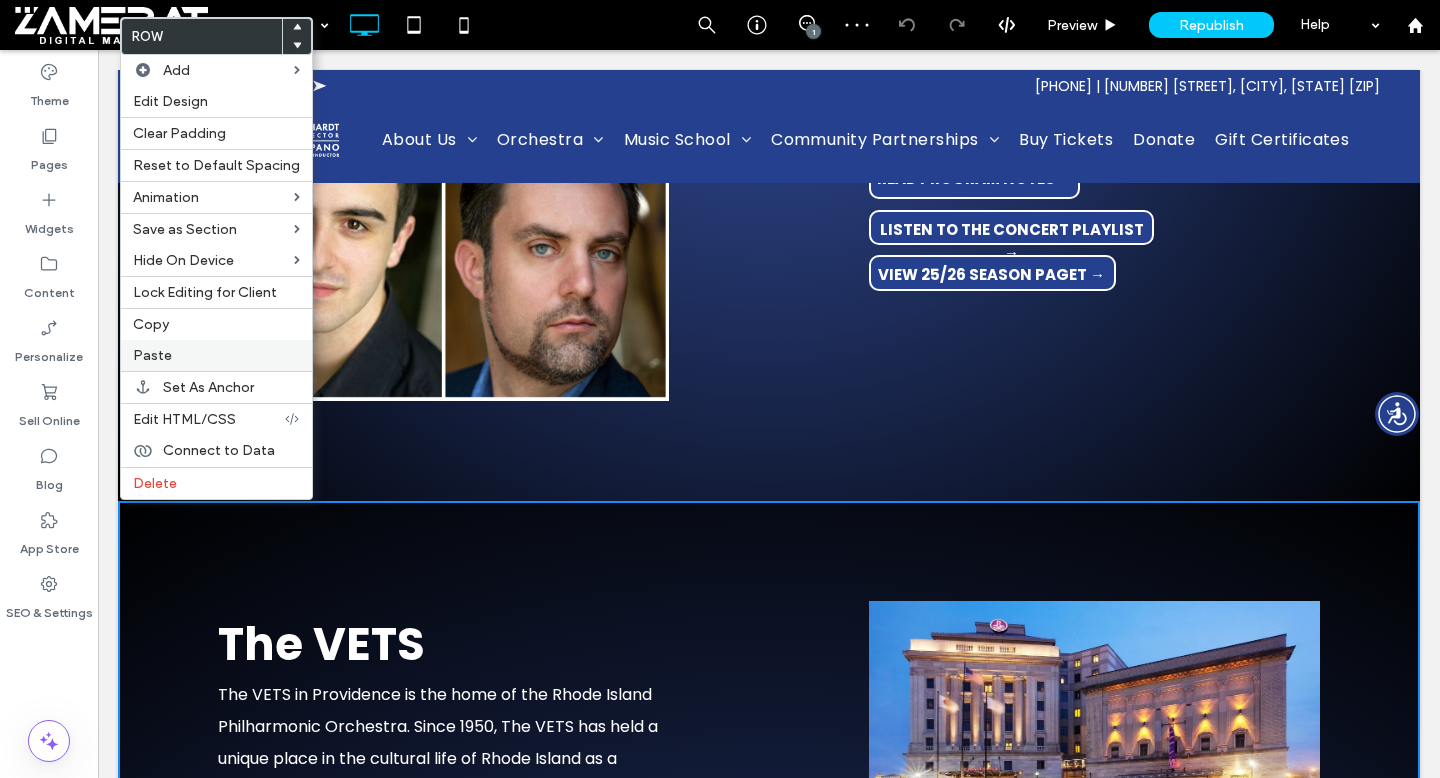 click on "Paste" at bounding box center (216, 355) 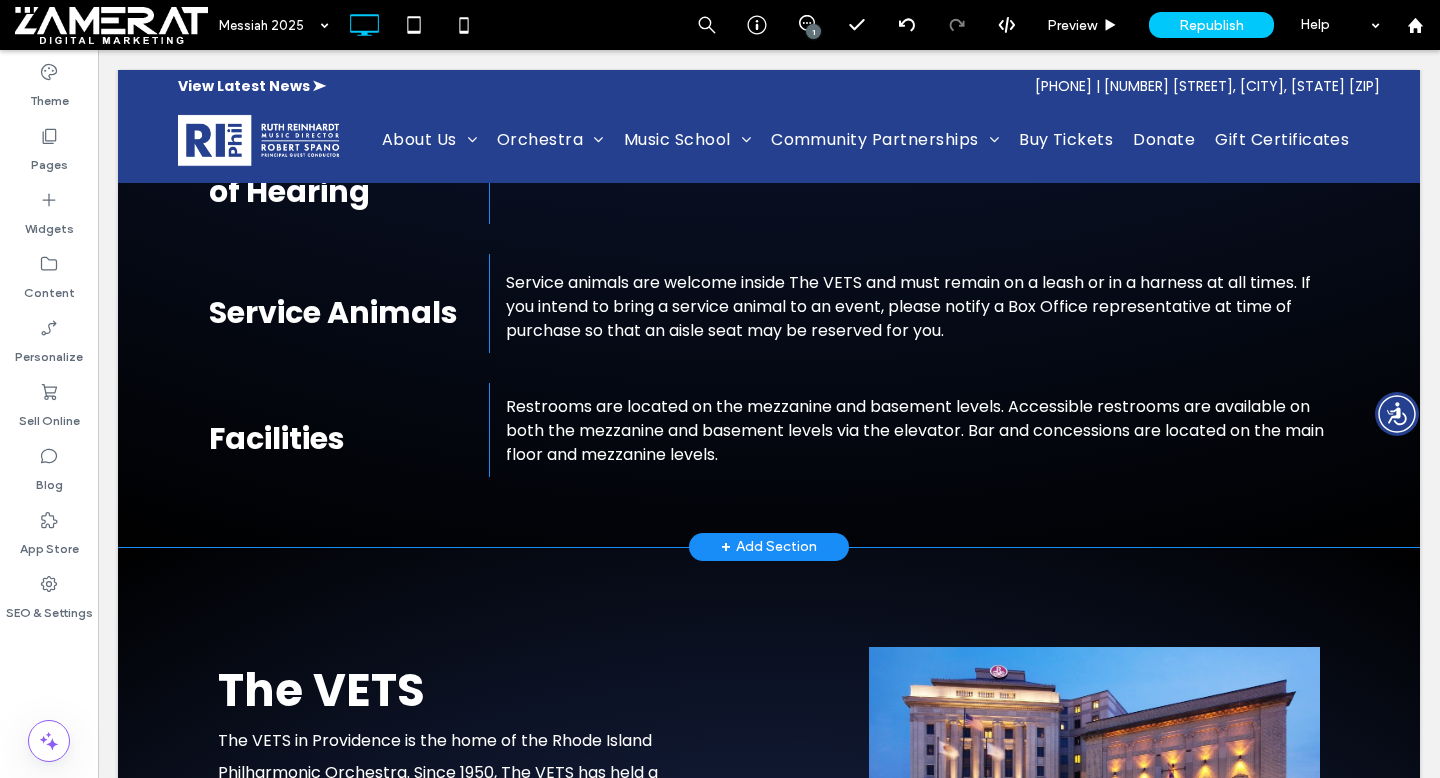 scroll, scrollTop: 6147, scrollLeft: 0, axis: vertical 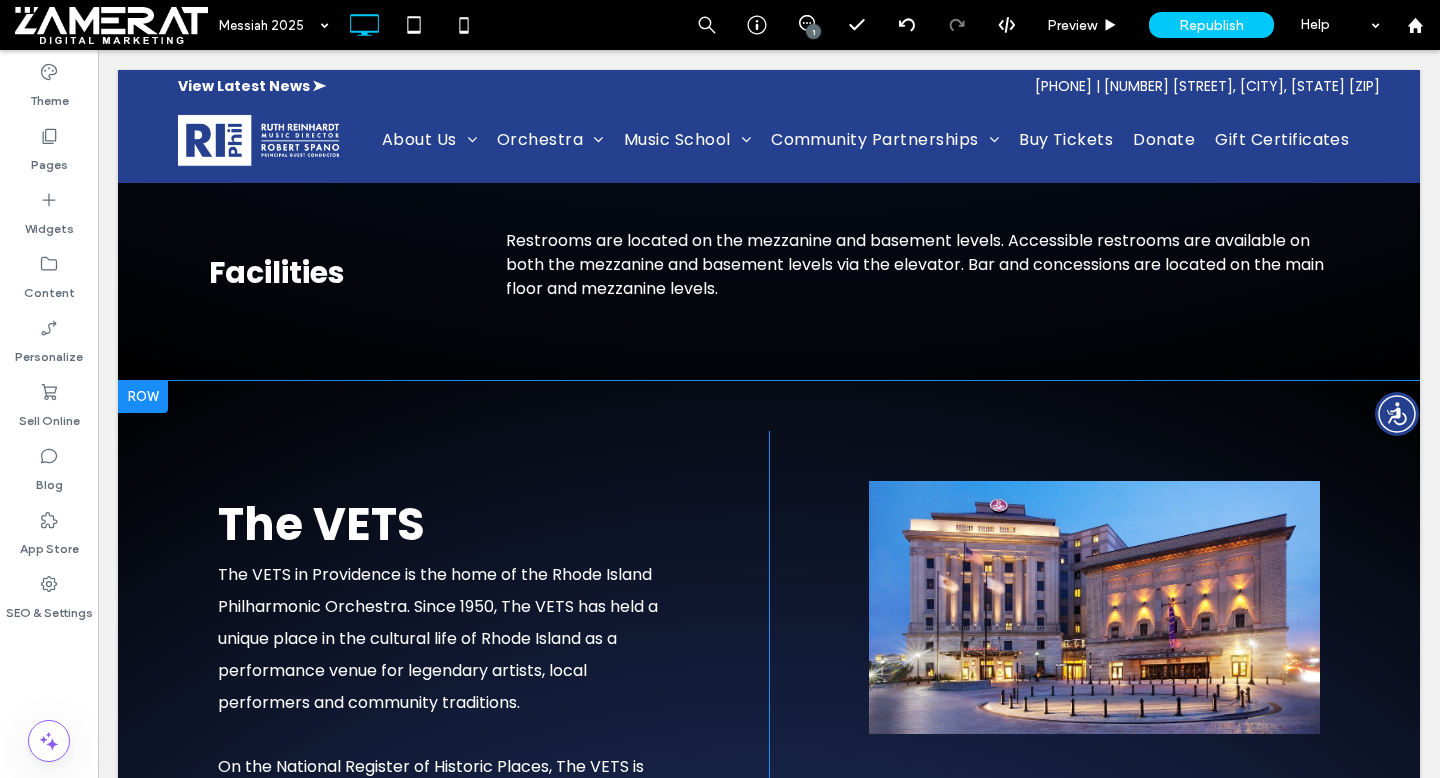 click at bounding box center [143, 397] 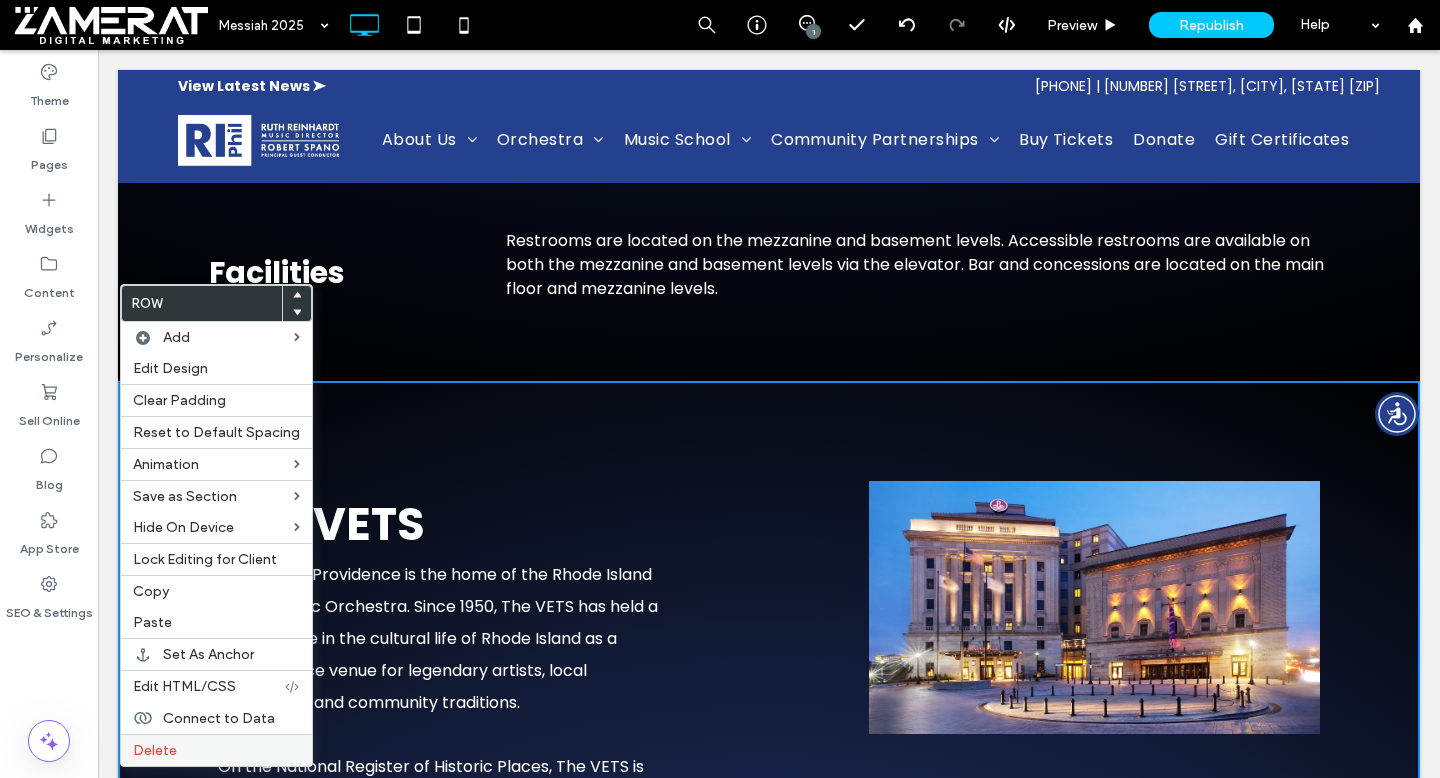 click on "Delete" at bounding box center (216, 750) 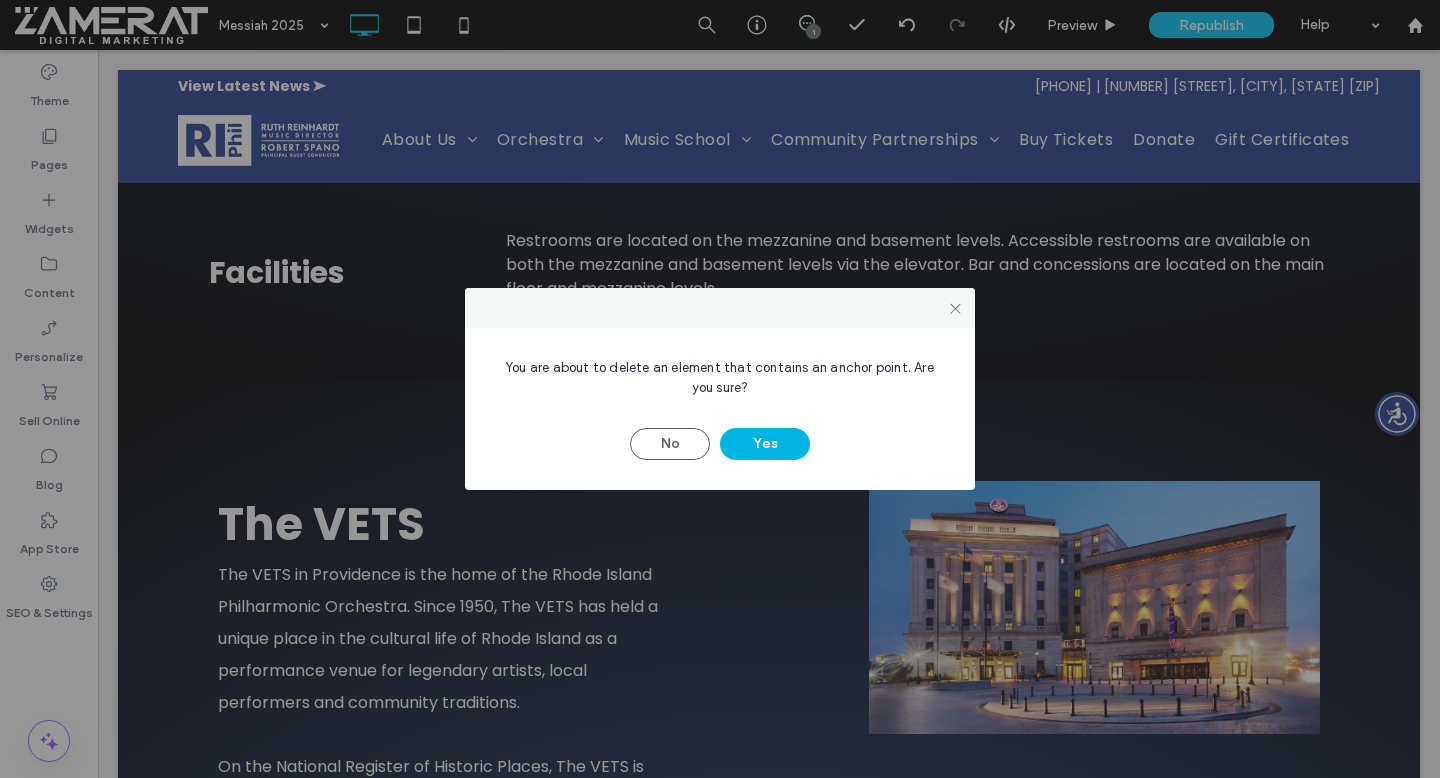 click on "Yes" at bounding box center (765, 444) 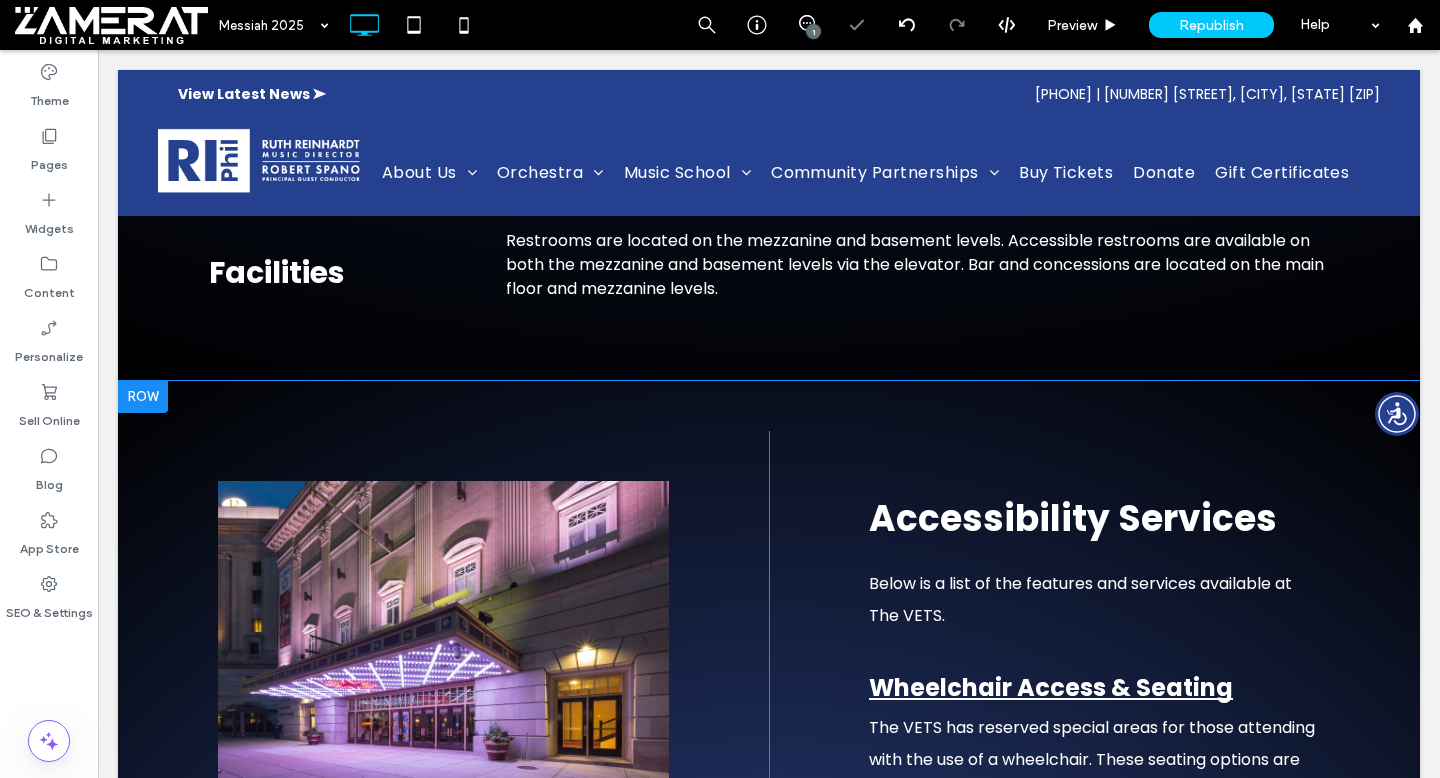 click at bounding box center (143, 397) 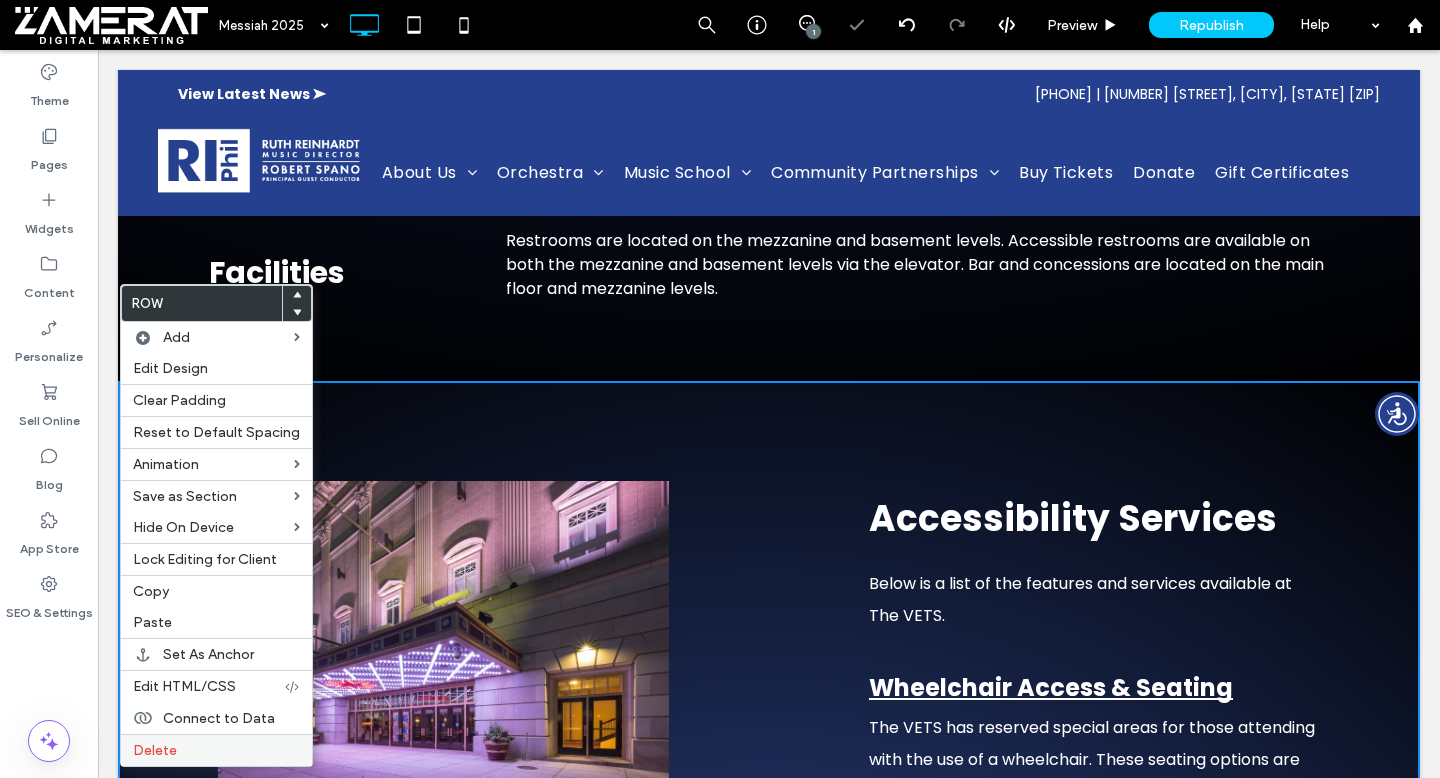 click on "Delete" at bounding box center (216, 750) 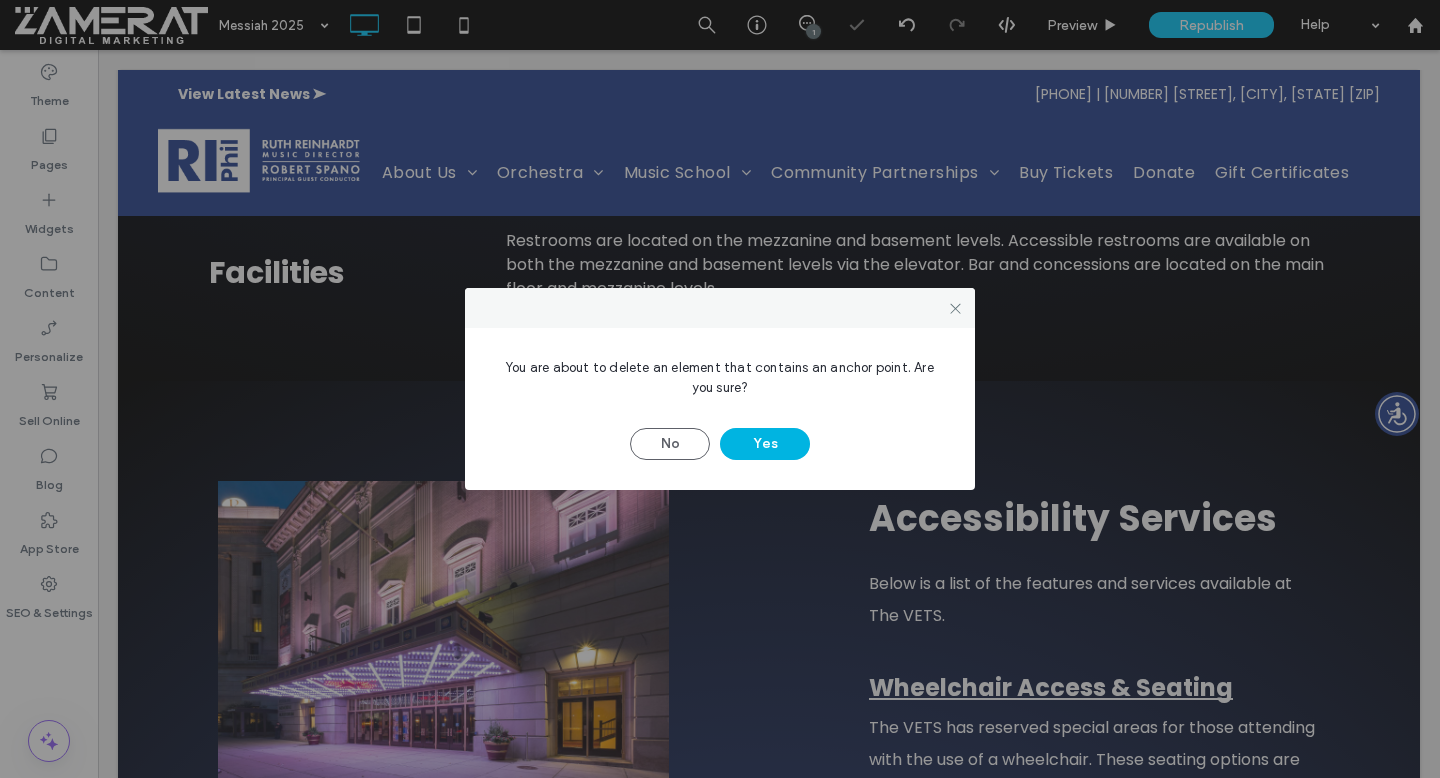 click on "Yes" at bounding box center (765, 444) 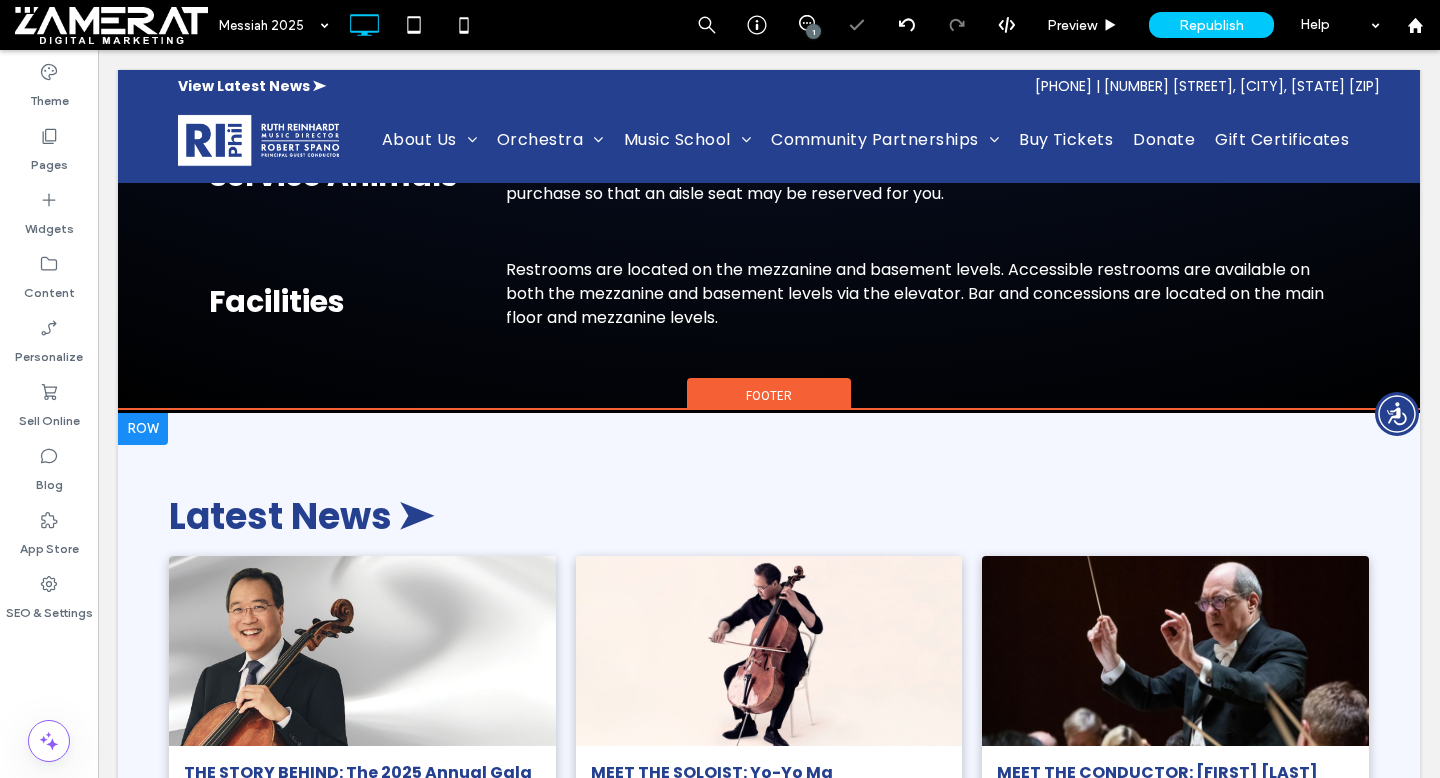 scroll, scrollTop: 6113, scrollLeft: 0, axis: vertical 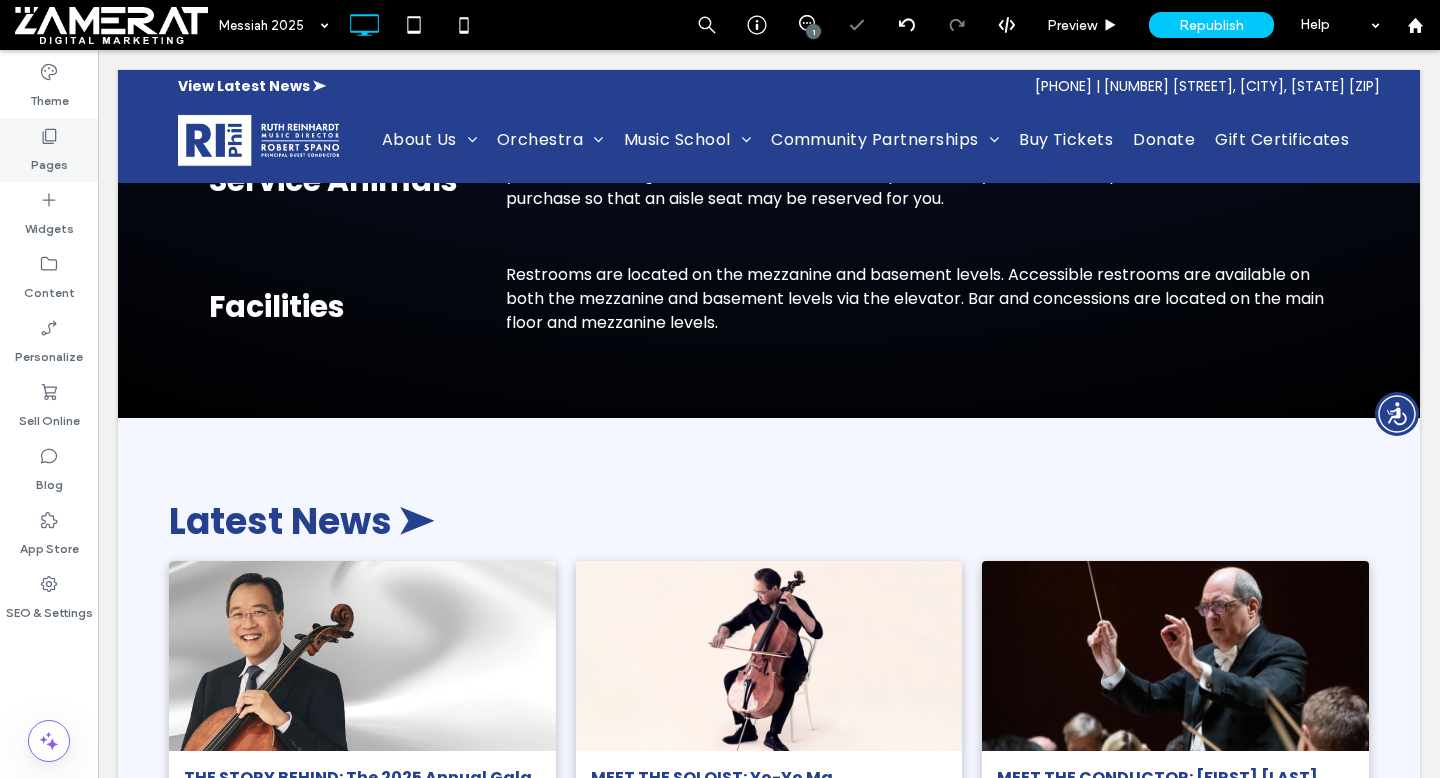 click on "Pages" at bounding box center [49, 150] 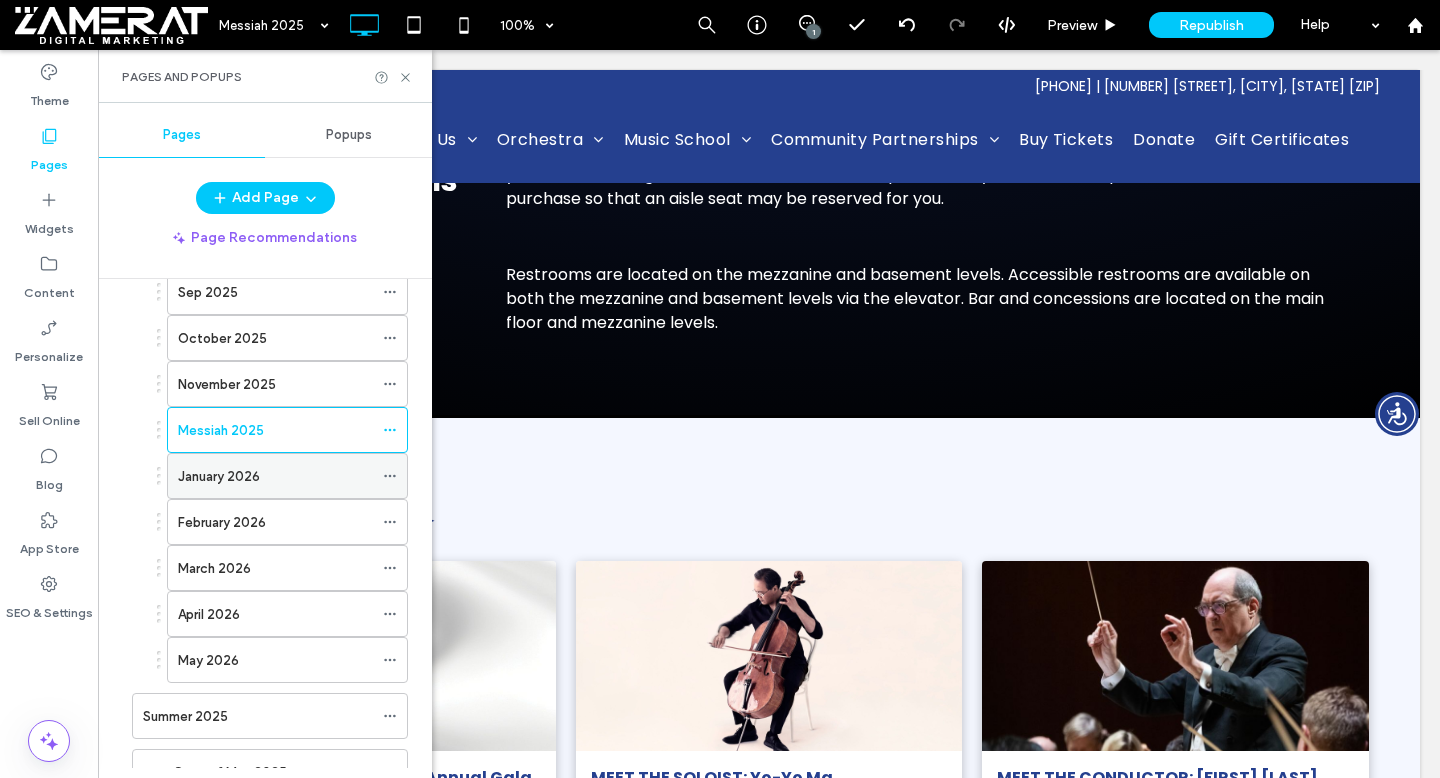 scroll, scrollTop: 3494, scrollLeft: 0, axis: vertical 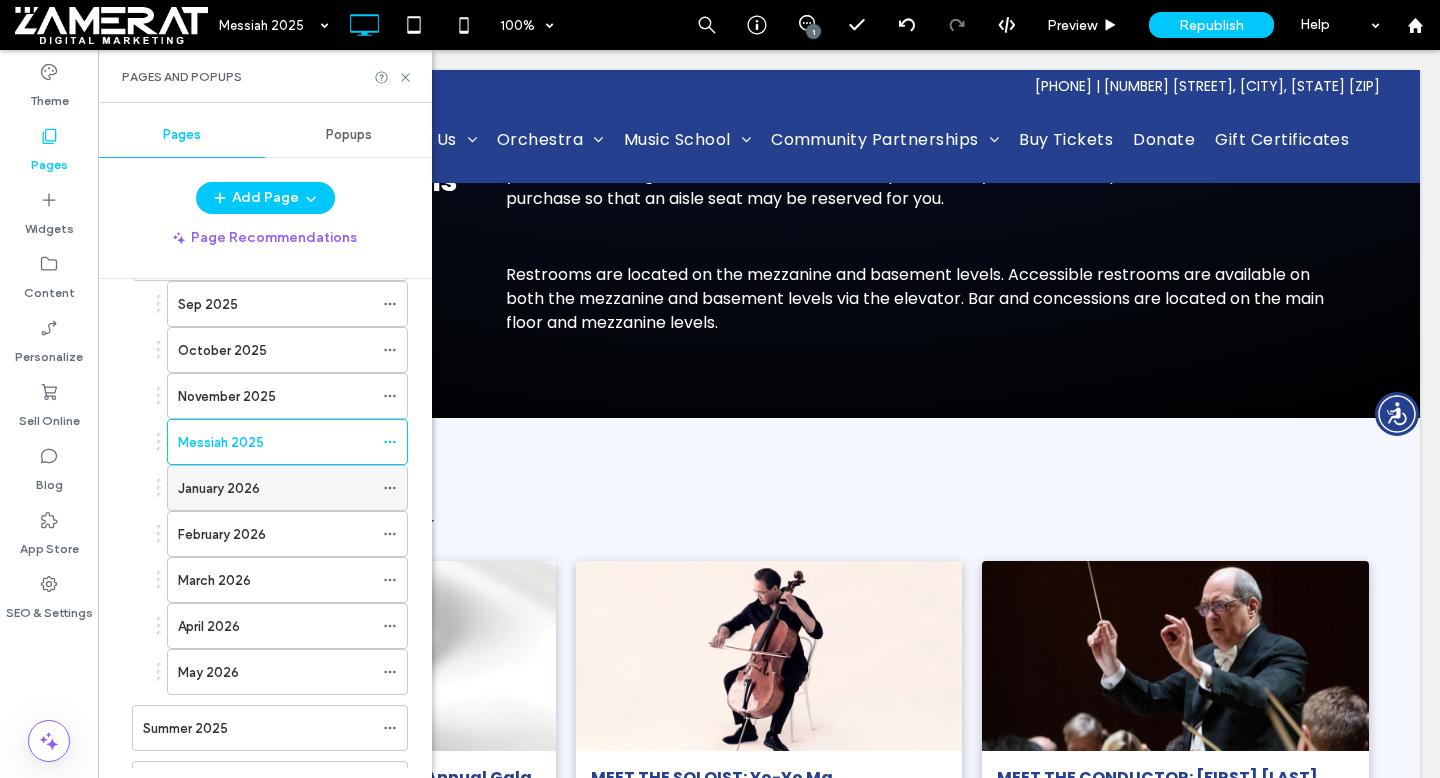 click on "January 2026" at bounding box center [219, 488] 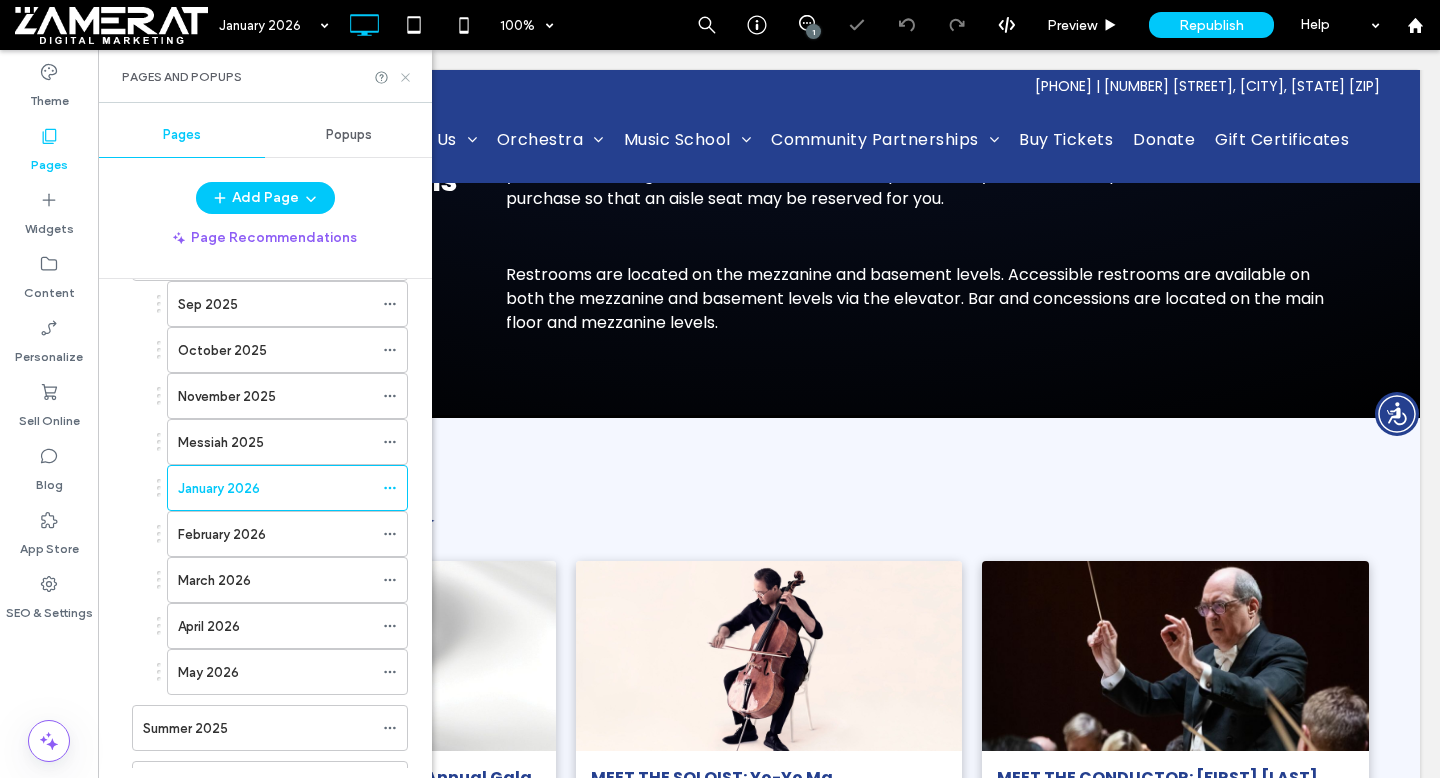 click 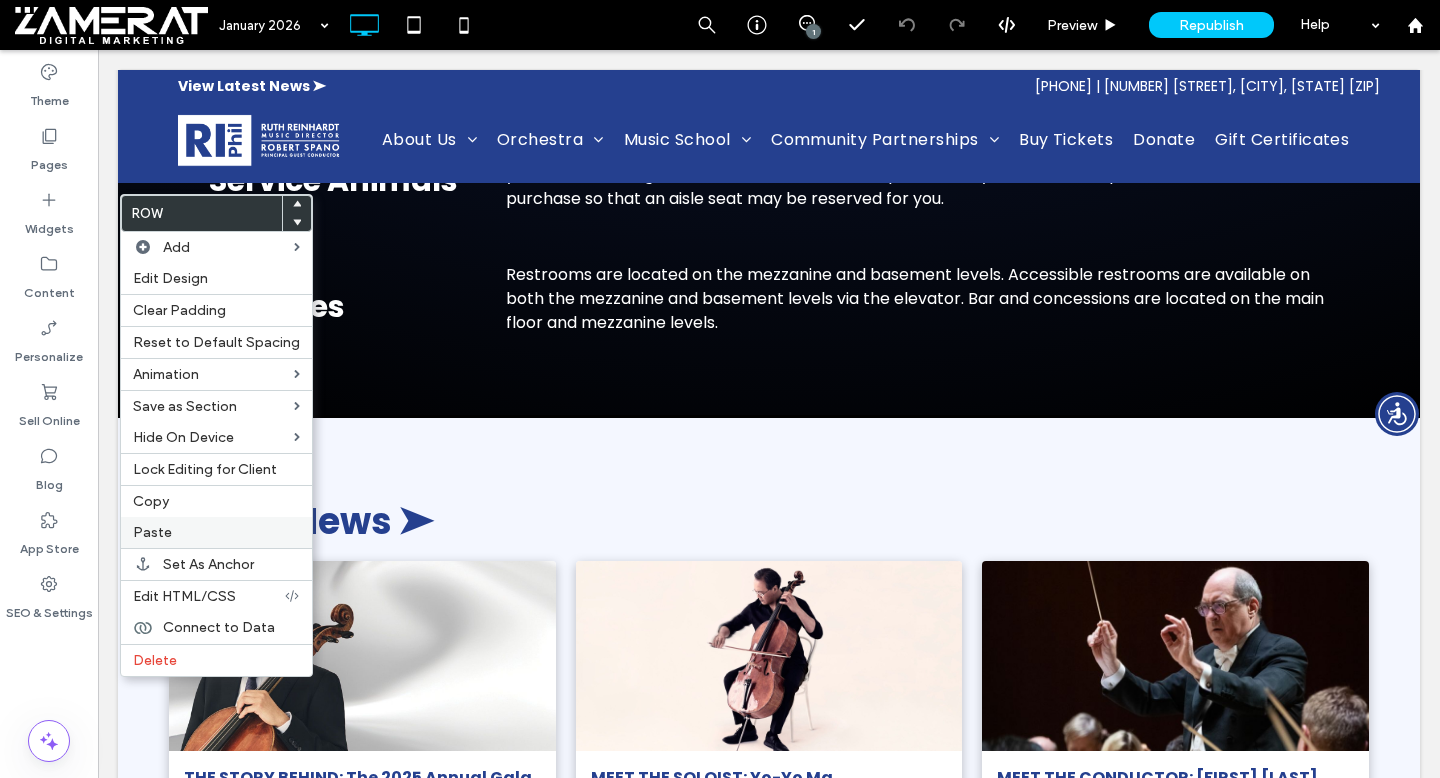 click on "Paste" at bounding box center [216, 532] 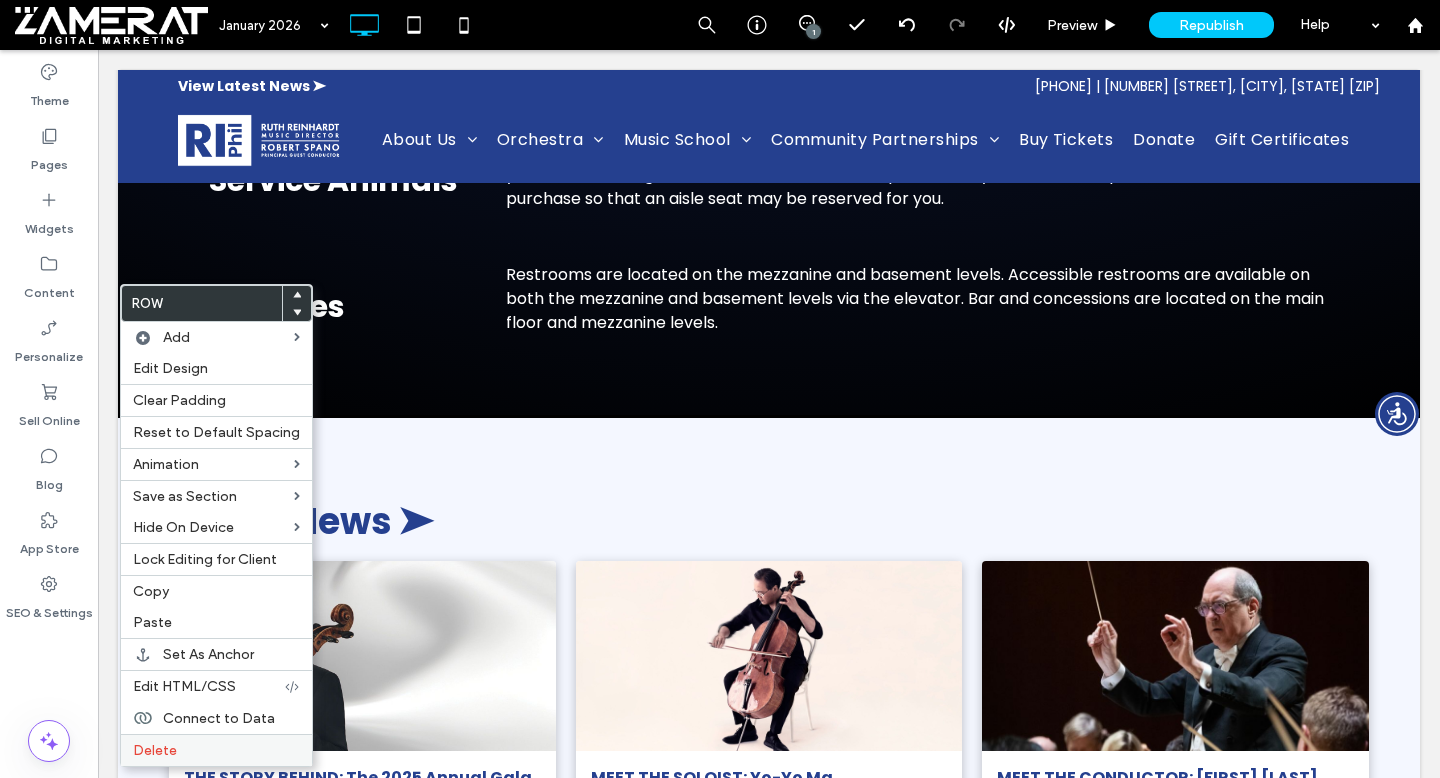 click on "Delete" at bounding box center [216, 750] 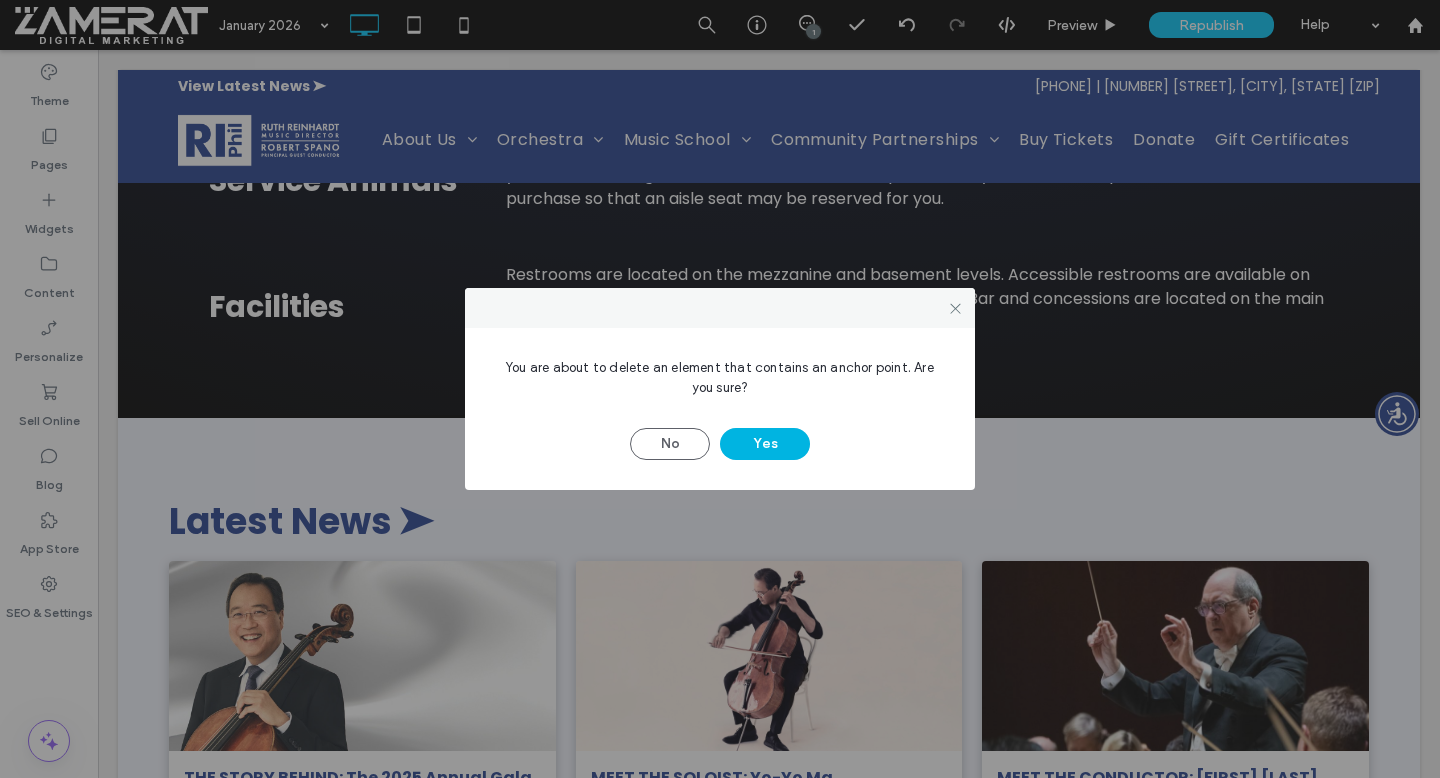 click on "Yes" at bounding box center (765, 444) 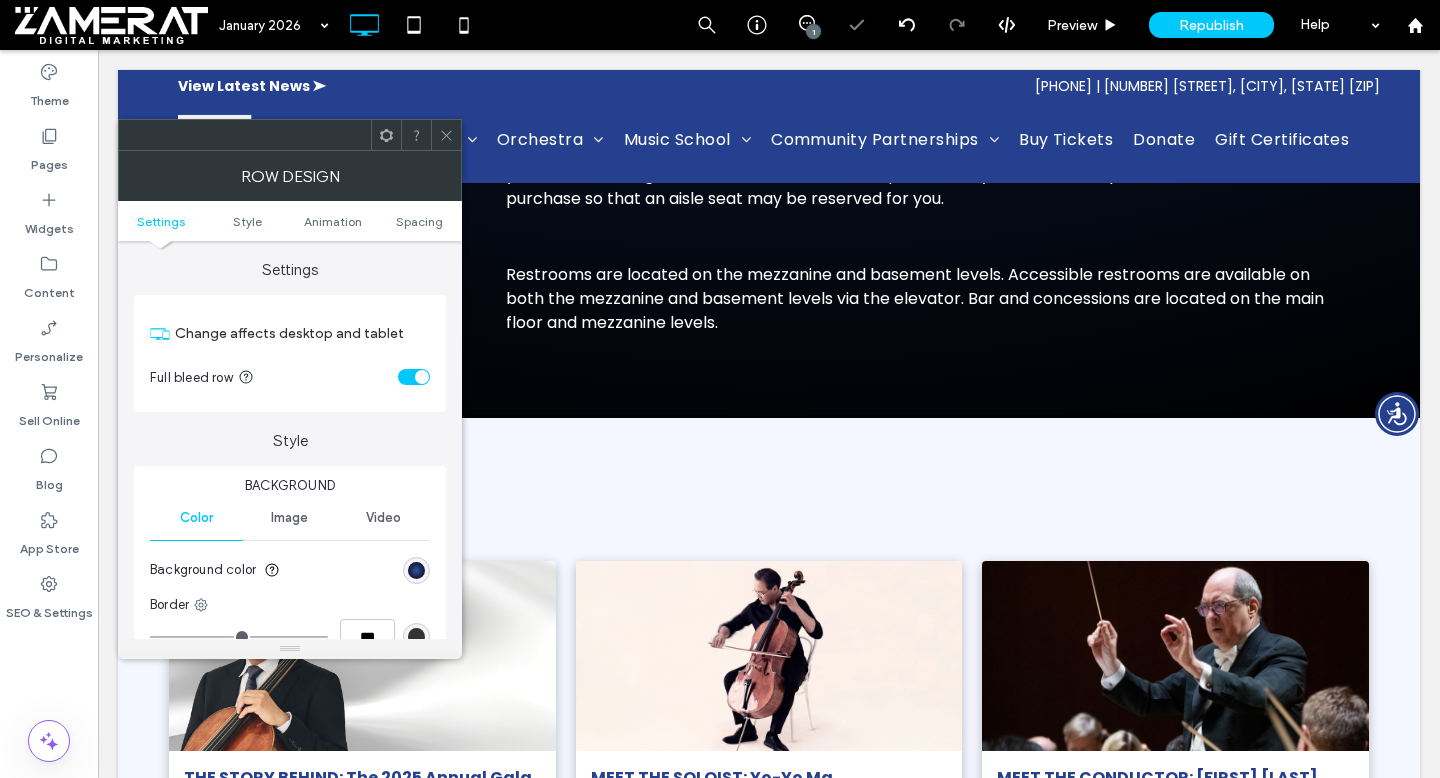 click 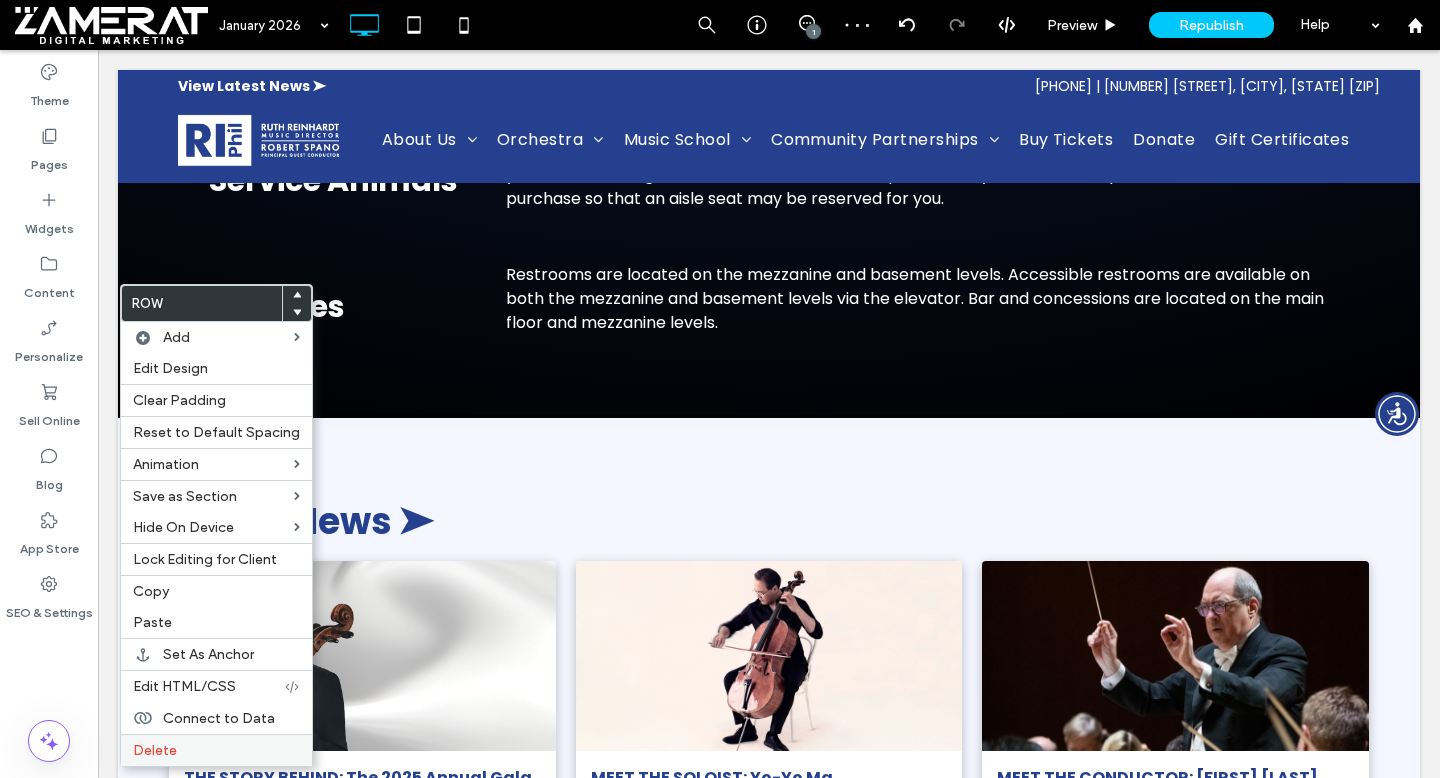 click on "Delete" at bounding box center [216, 750] 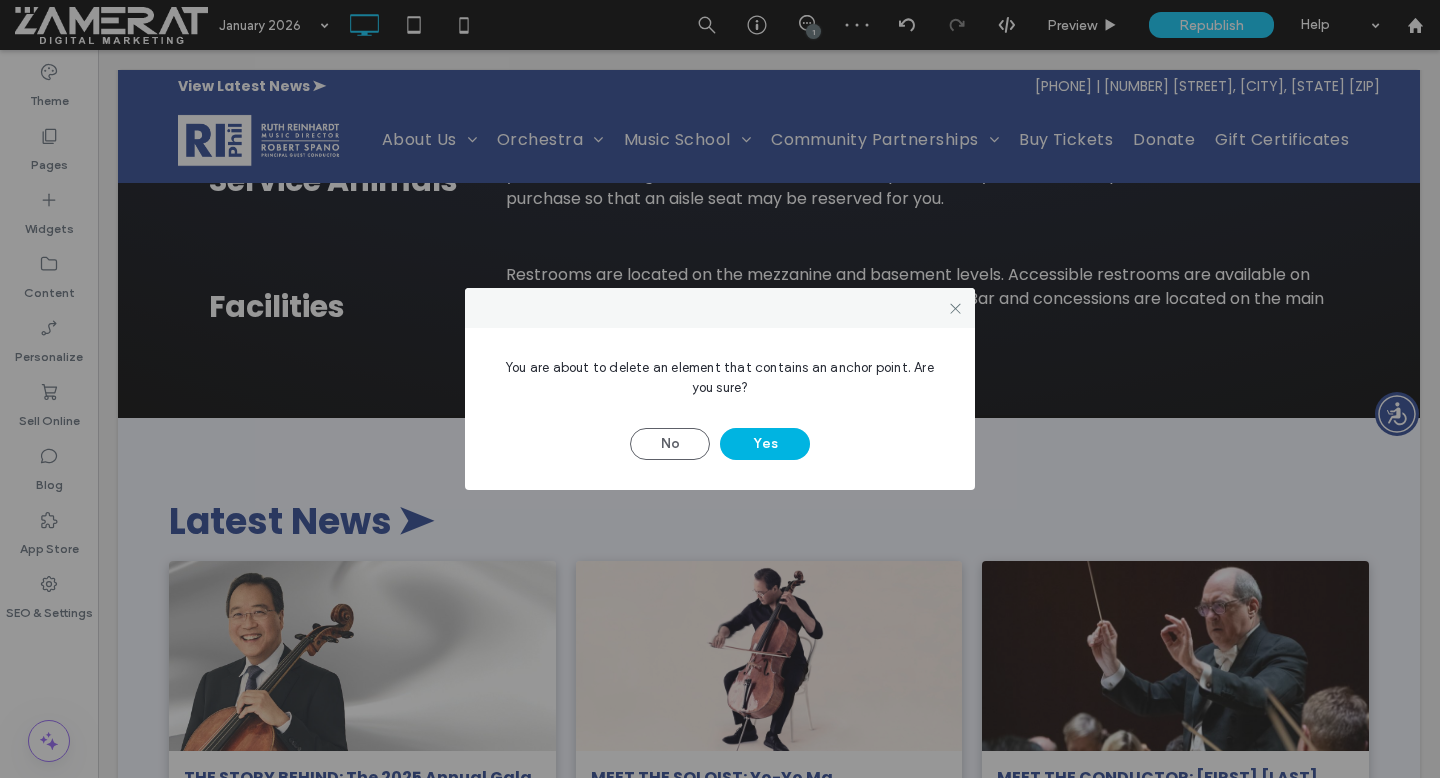 click on "Yes" at bounding box center (765, 444) 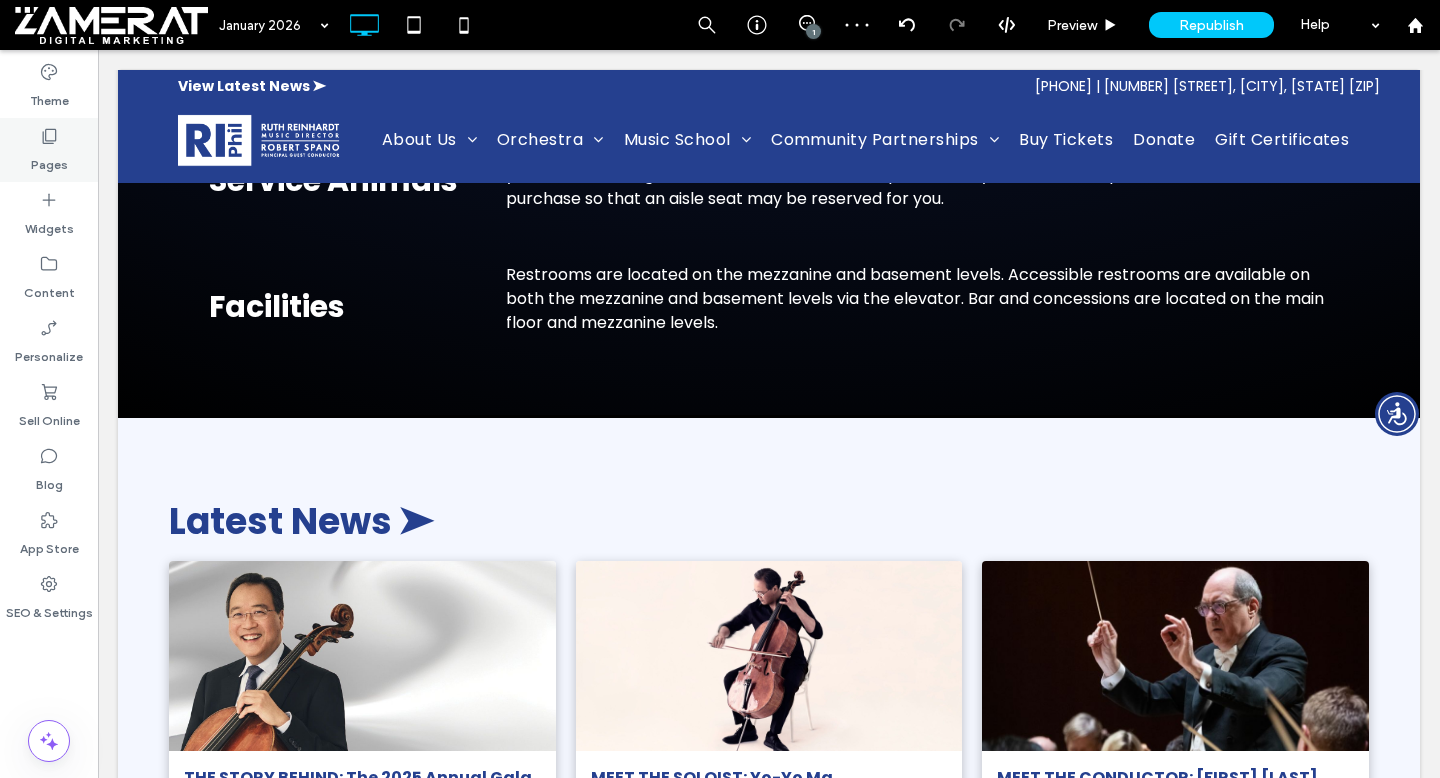 click on "Pages" at bounding box center (49, 160) 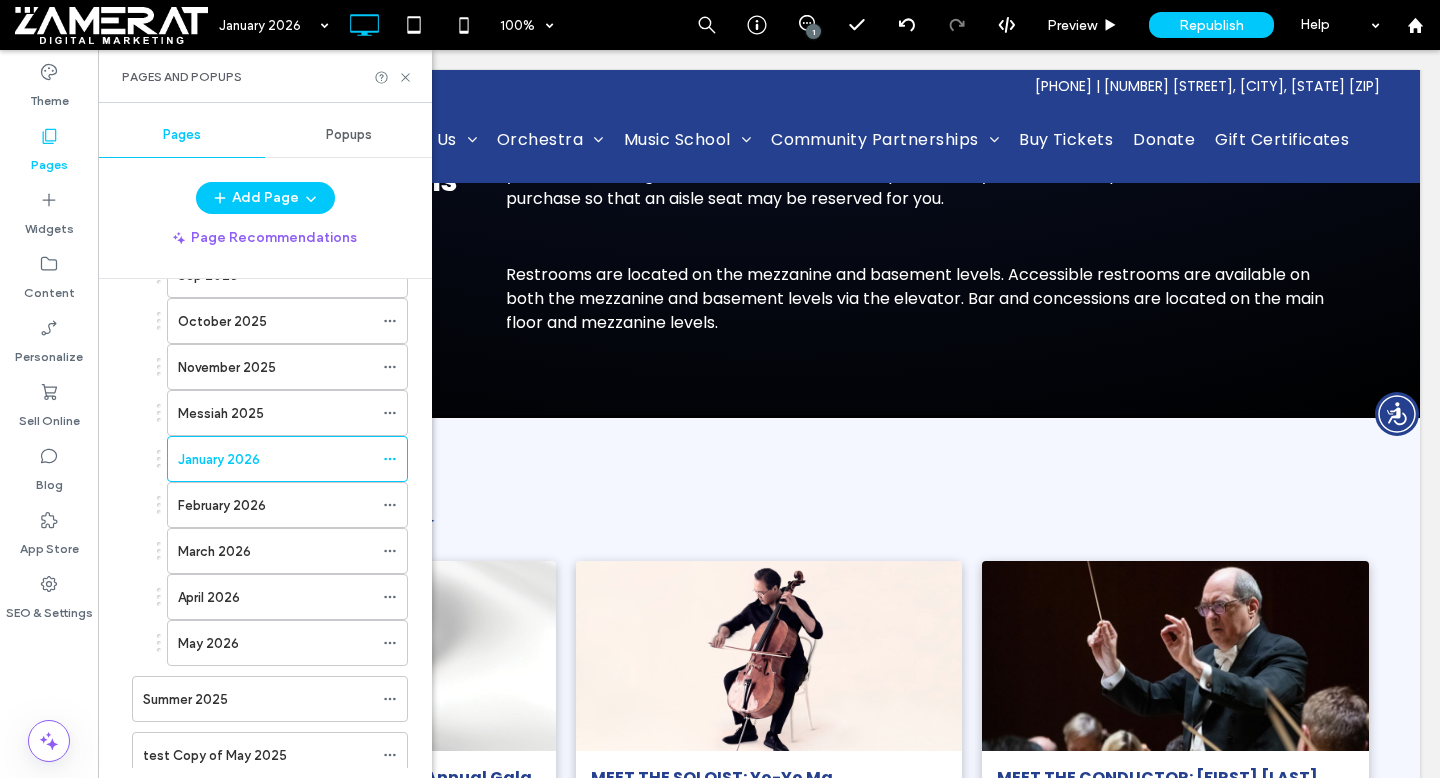 scroll, scrollTop: 3532, scrollLeft: 0, axis: vertical 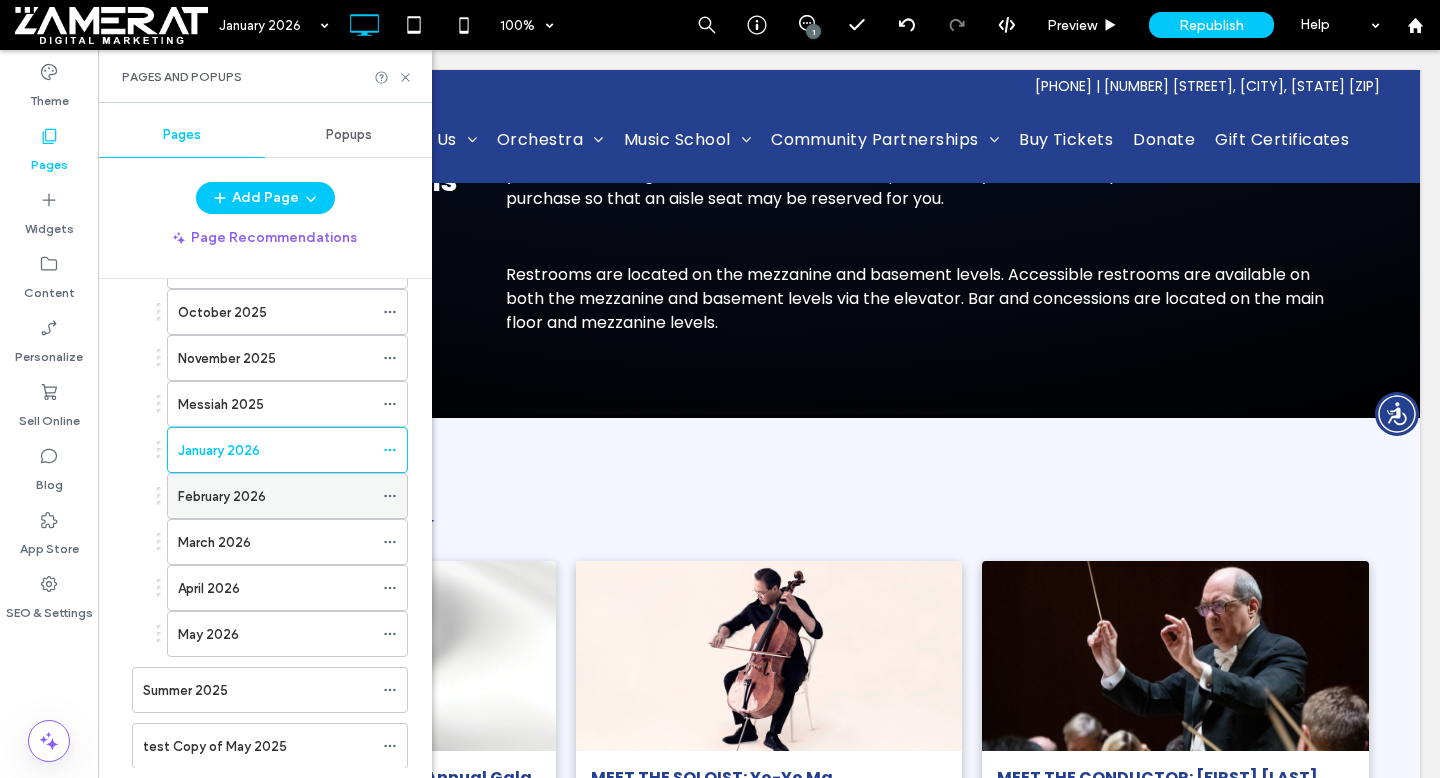click on "February 2026" at bounding box center (275, 496) 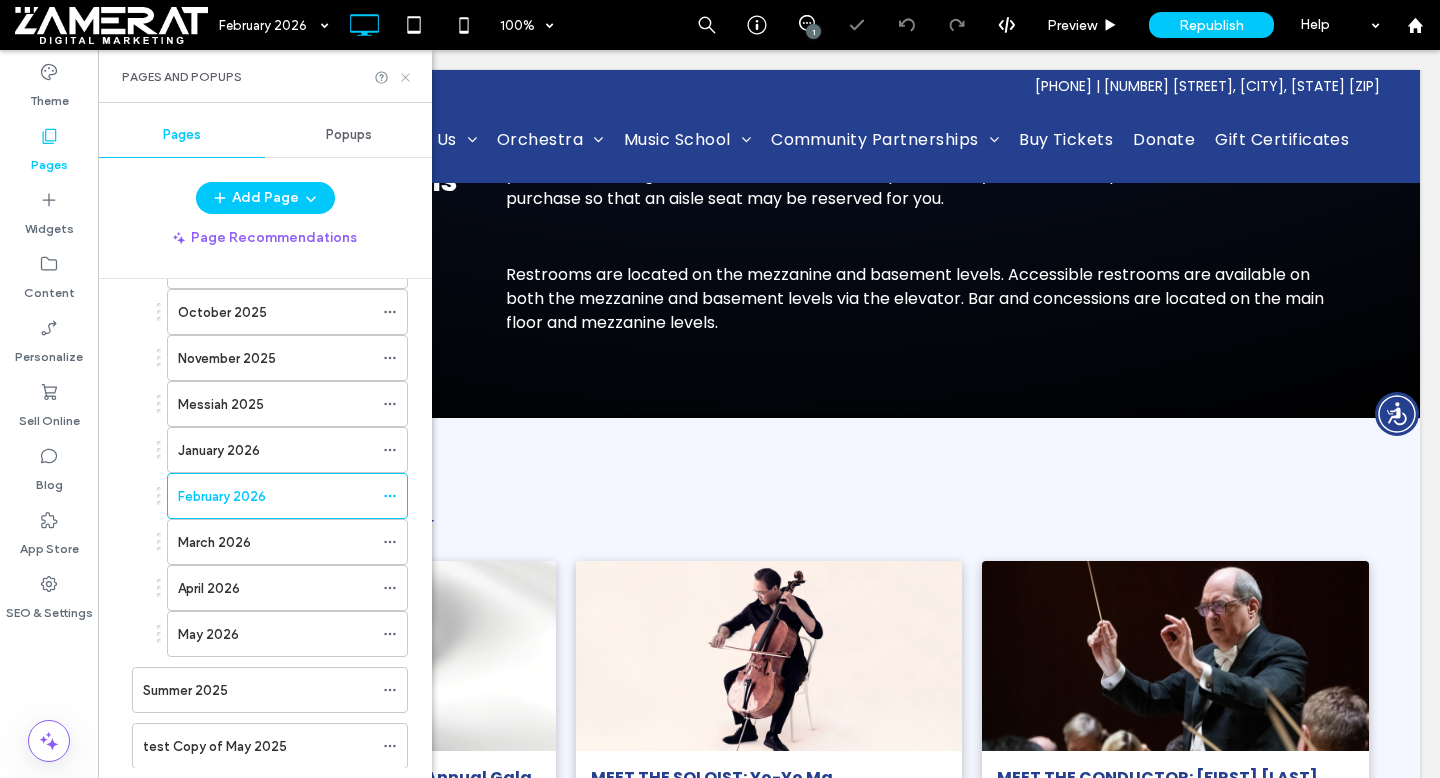 click 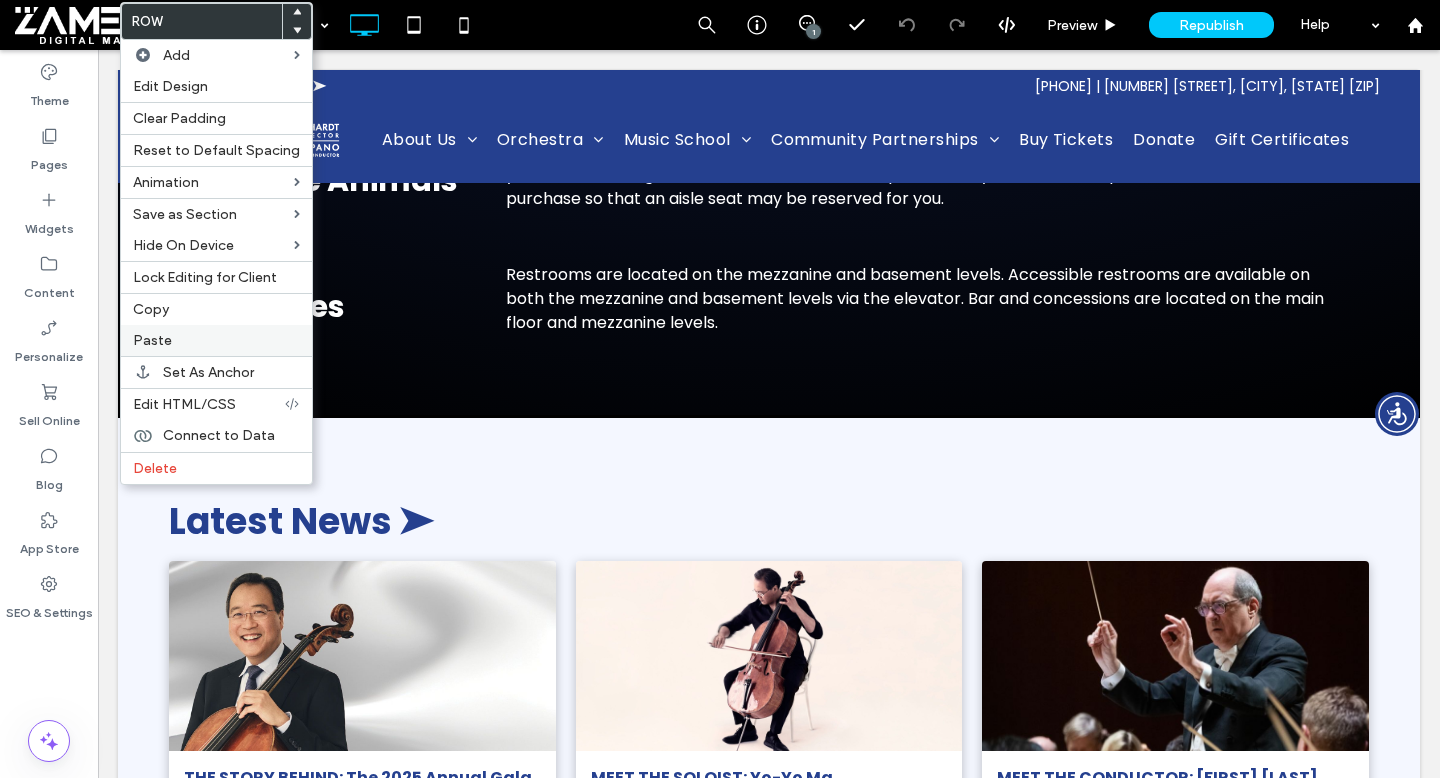 click on "Paste" at bounding box center [216, 340] 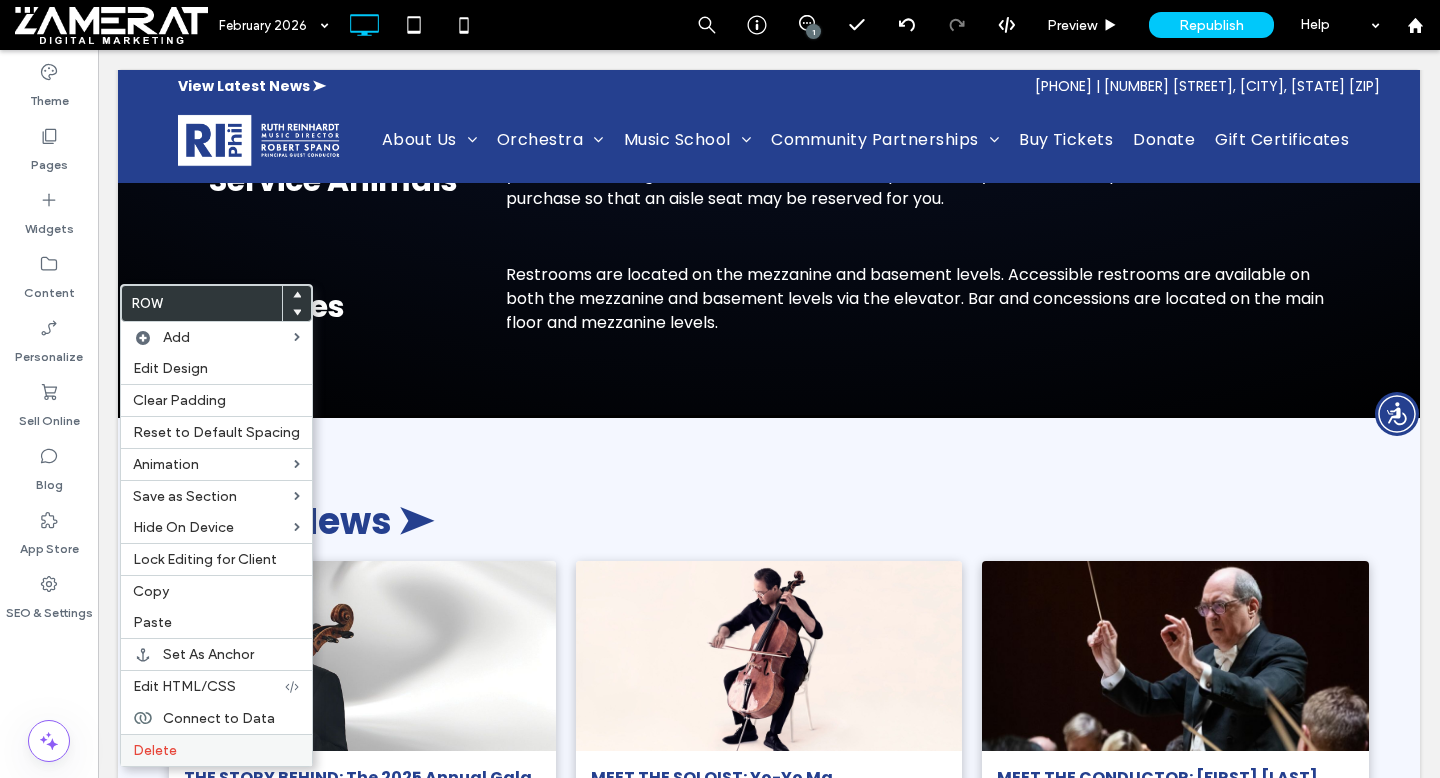 click on "Delete" at bounding box center (216, 750) 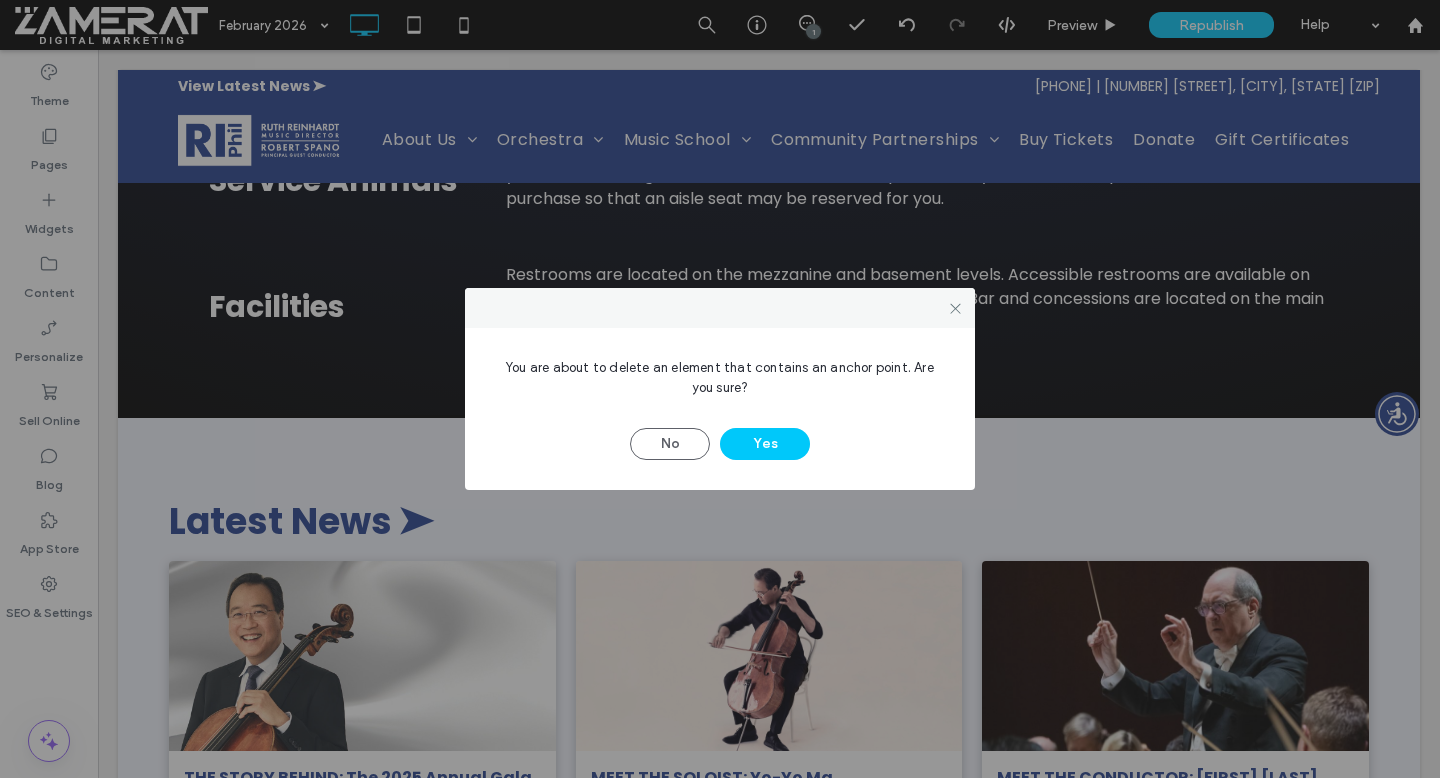 click on "No Yes" at bounding box center [720, 434] 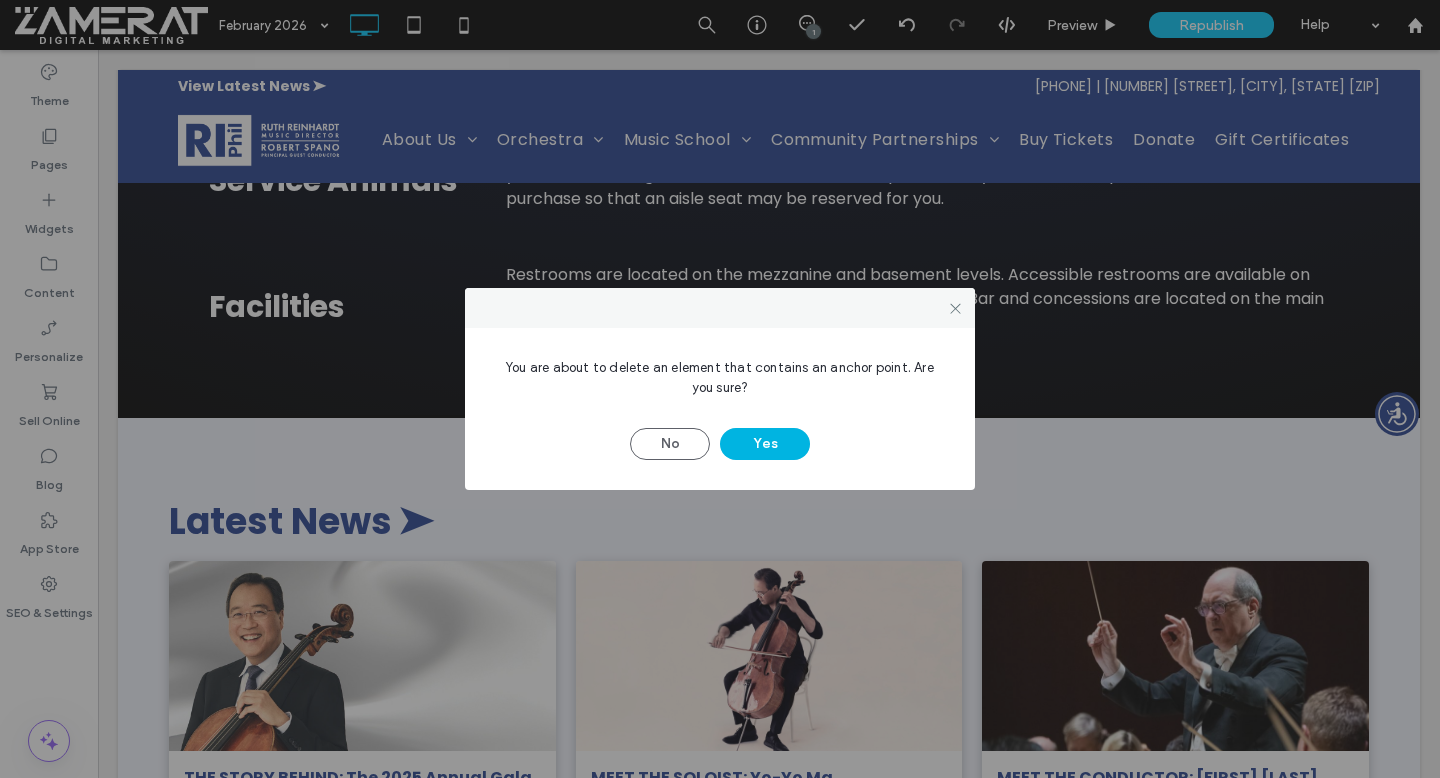 click on "Yes" at bounding box center [765, 444] 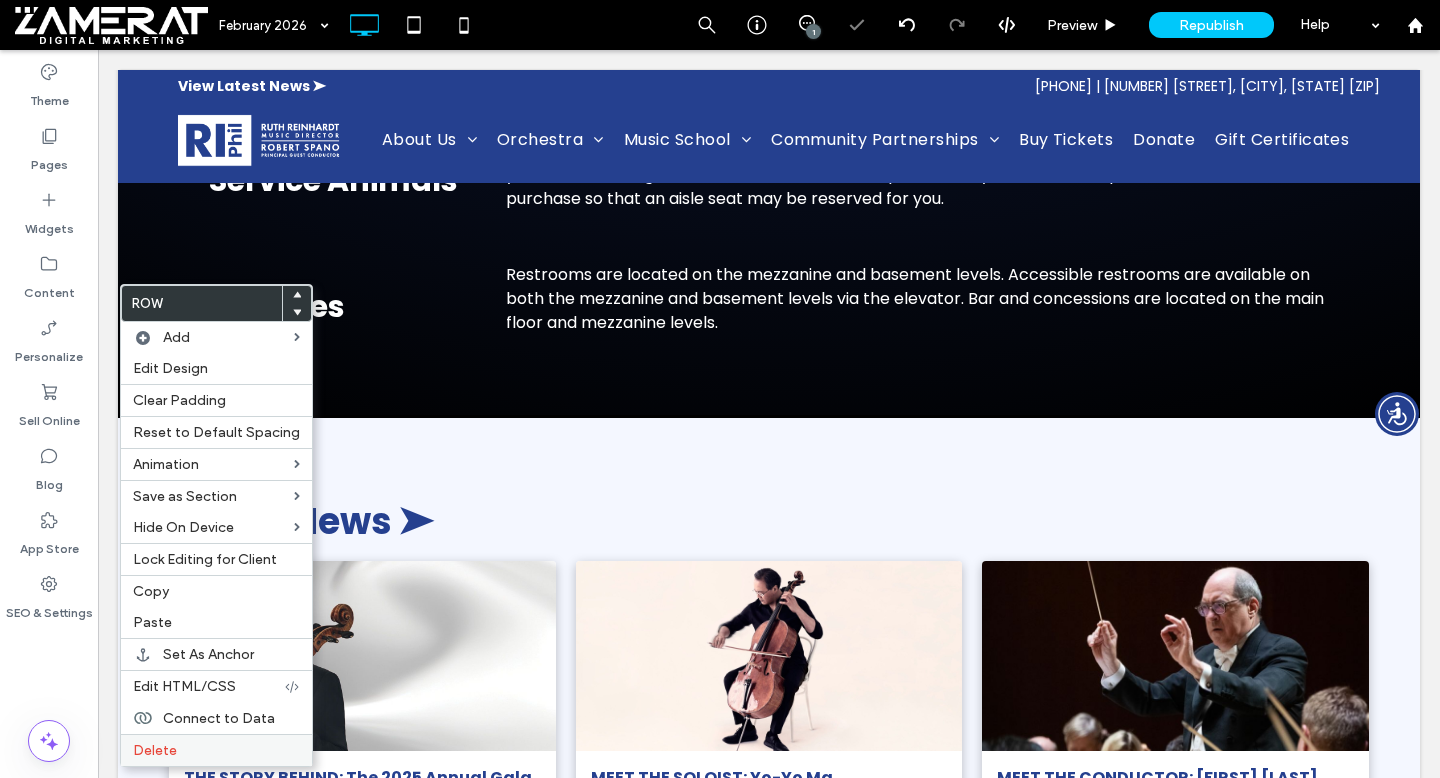 click on "Delete" at bounding box center (216, 750) 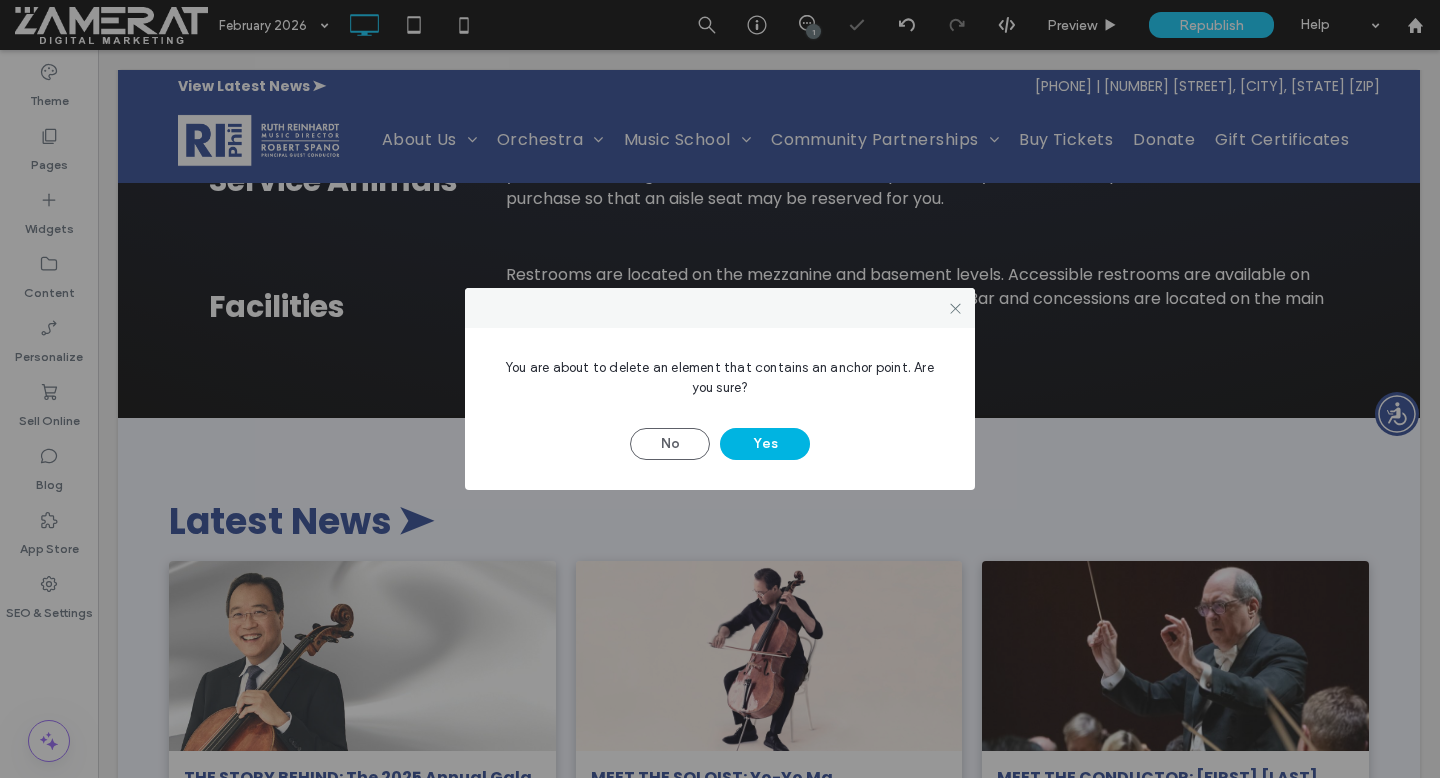click on "Yes" at bounding box center (765, 444) 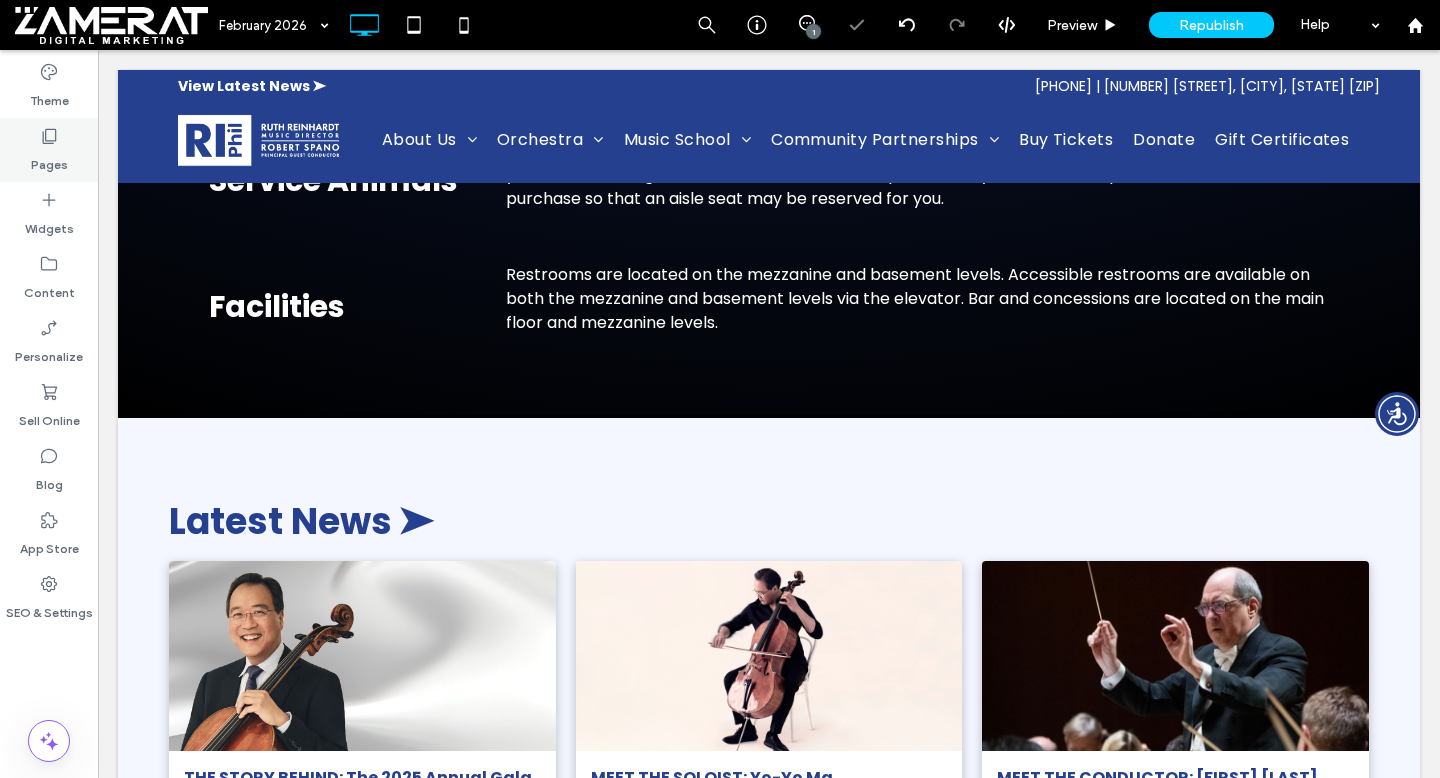 click on "Pages" at bounding box center [49, 150] 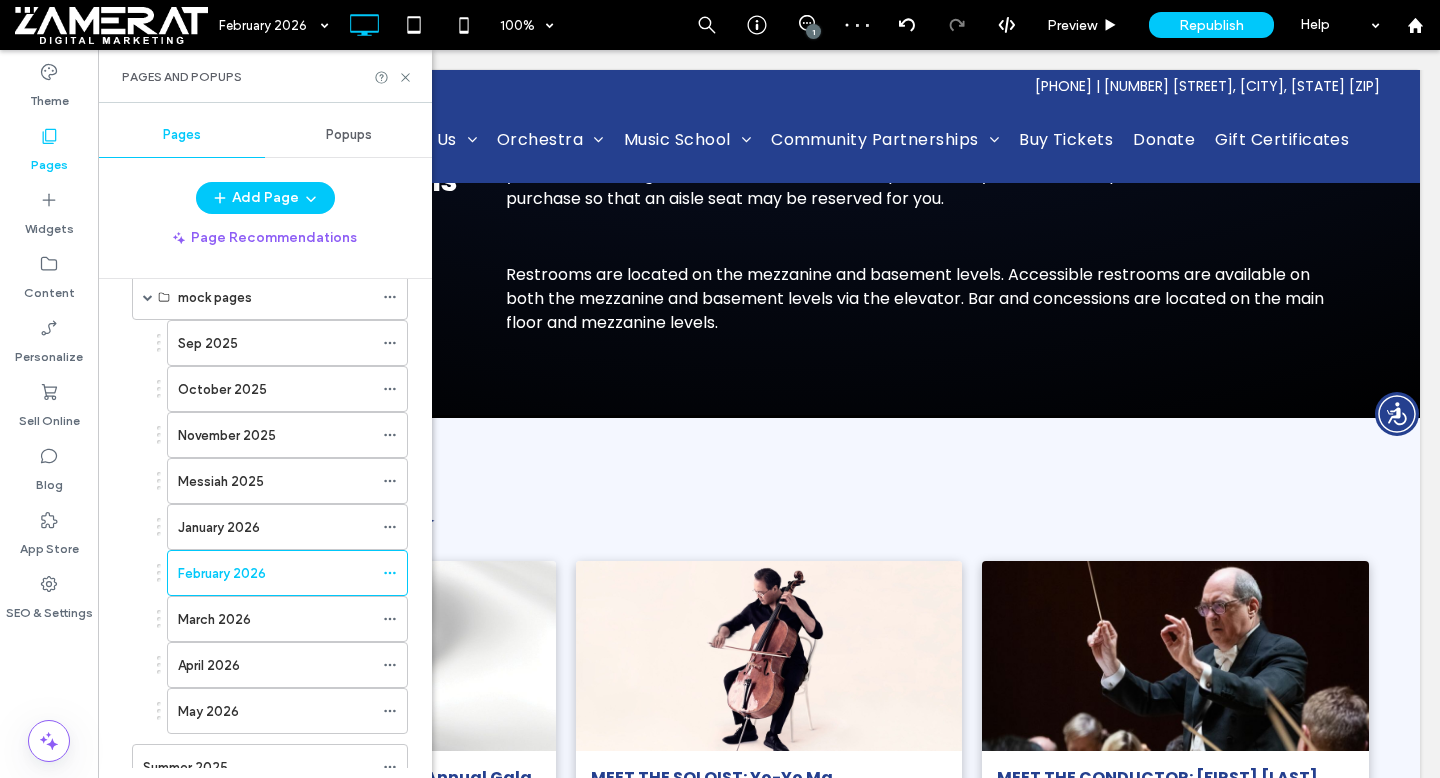 scroll, scrollTop: 3583, scrollLeft: 0, axis: vertical 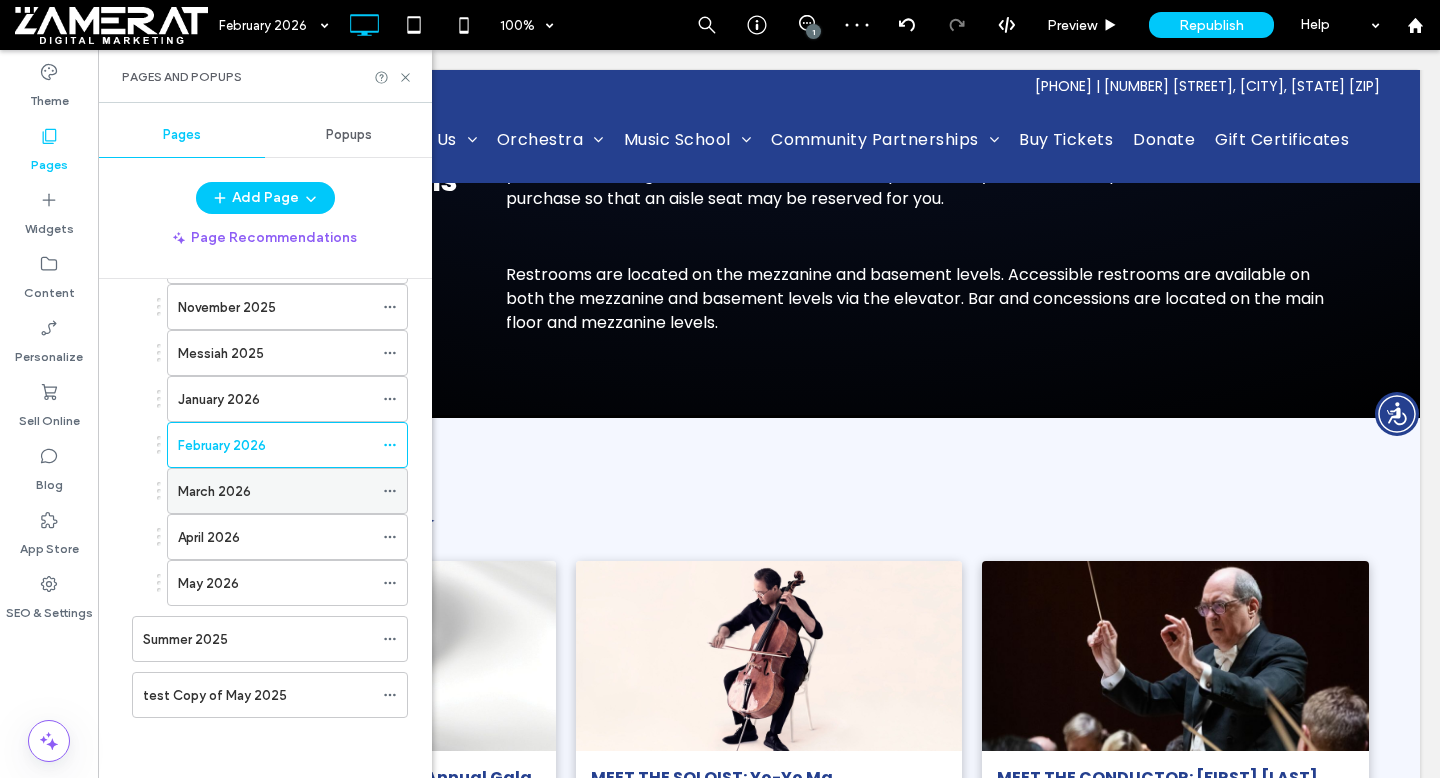 click on "March 2026" at bounding box center (214, 491) 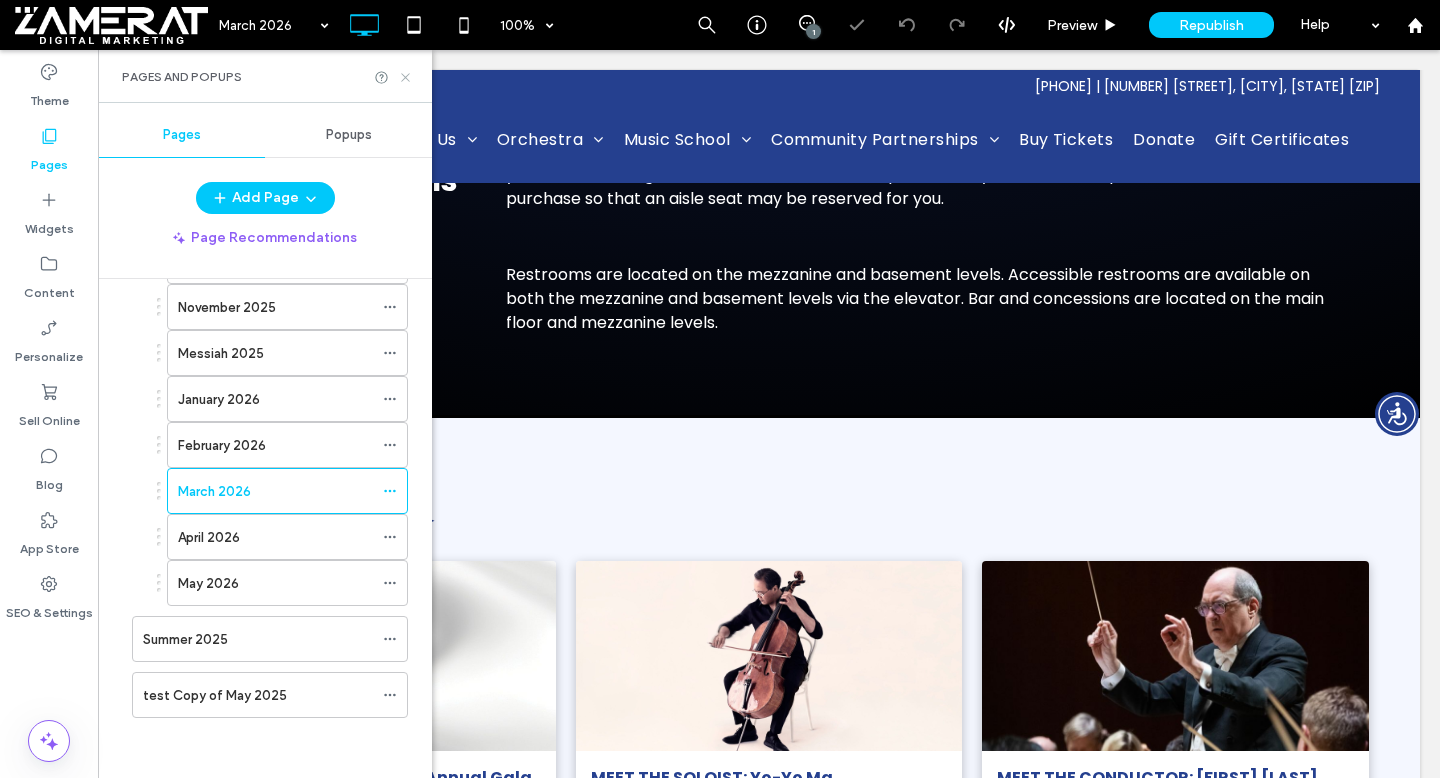 click 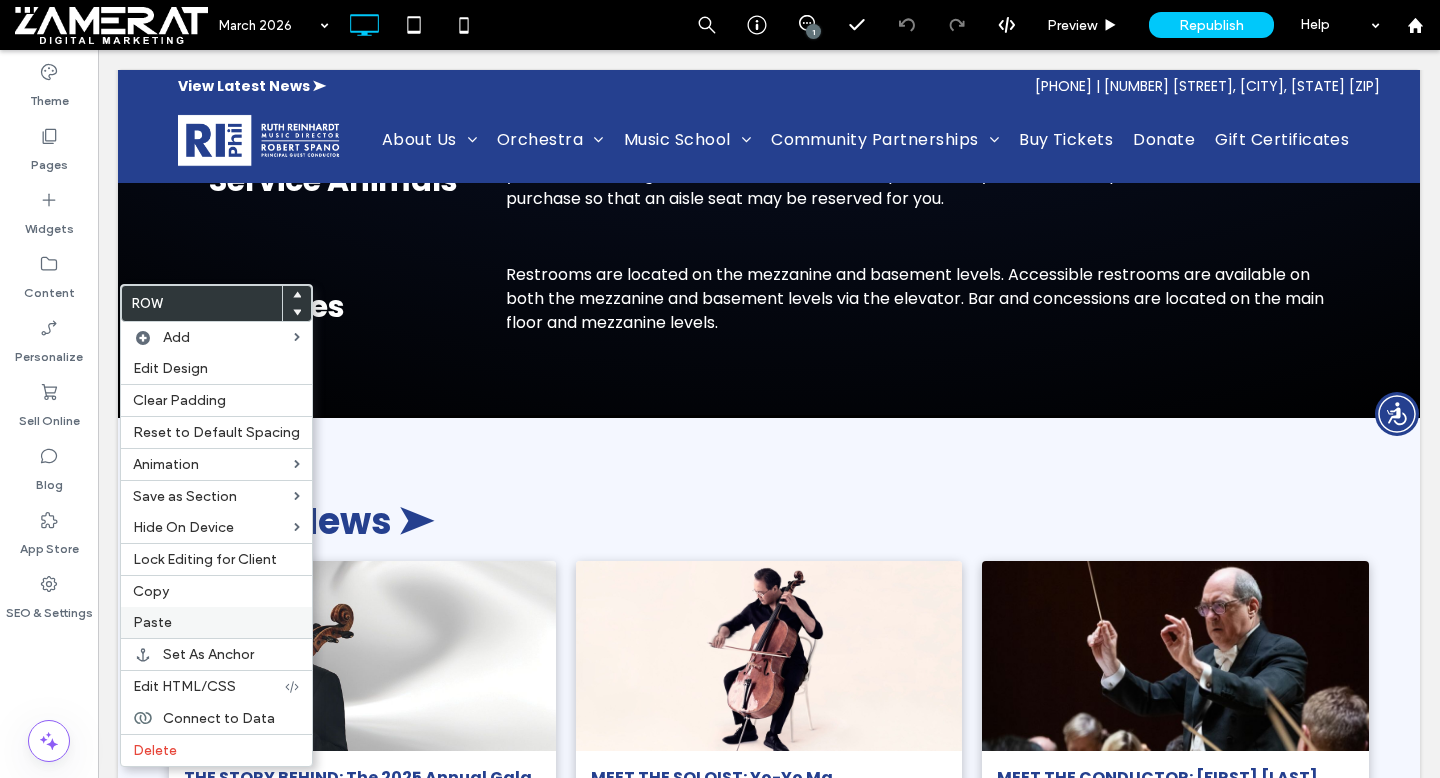 click on "Paste" at bounding box center [216, 622] 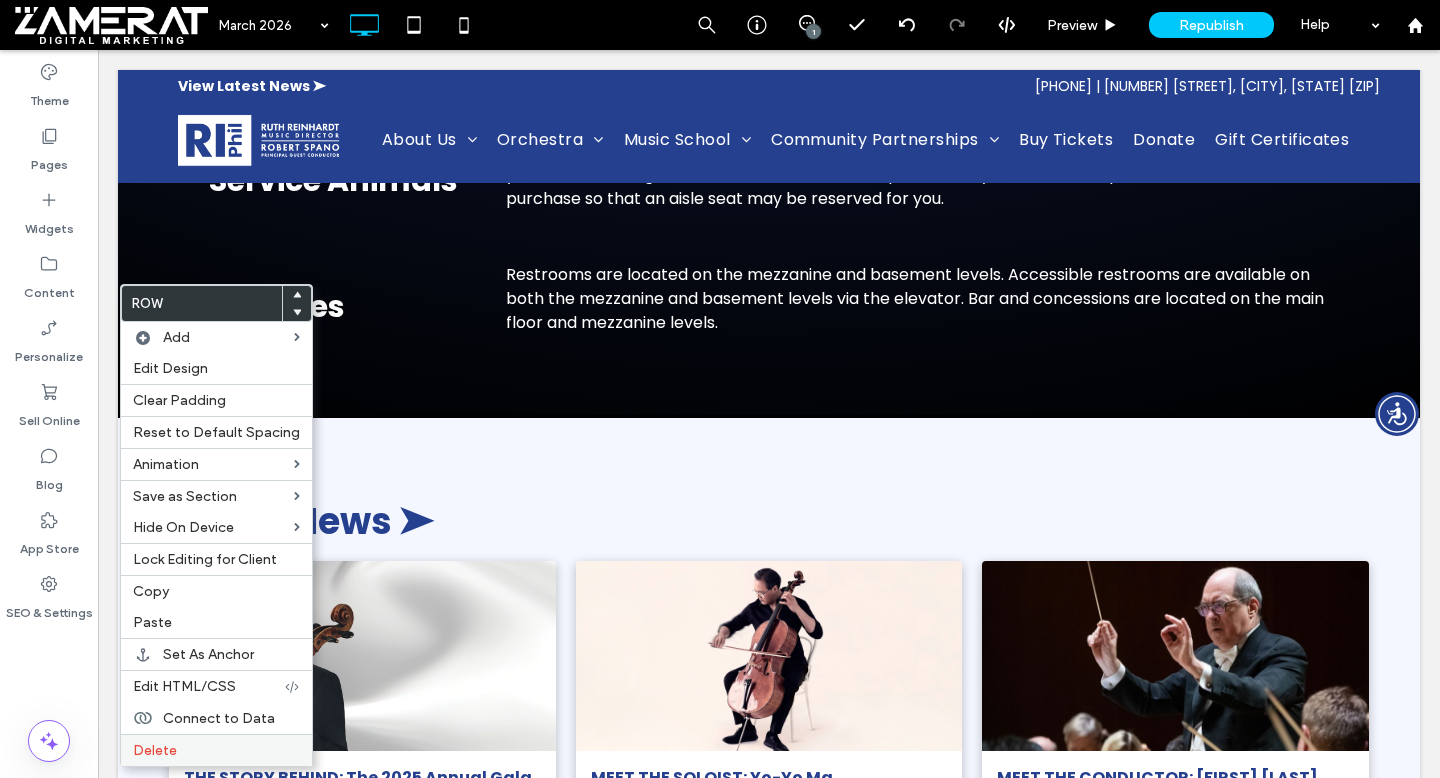 click on "Delete" at bounding box center (216, 750) 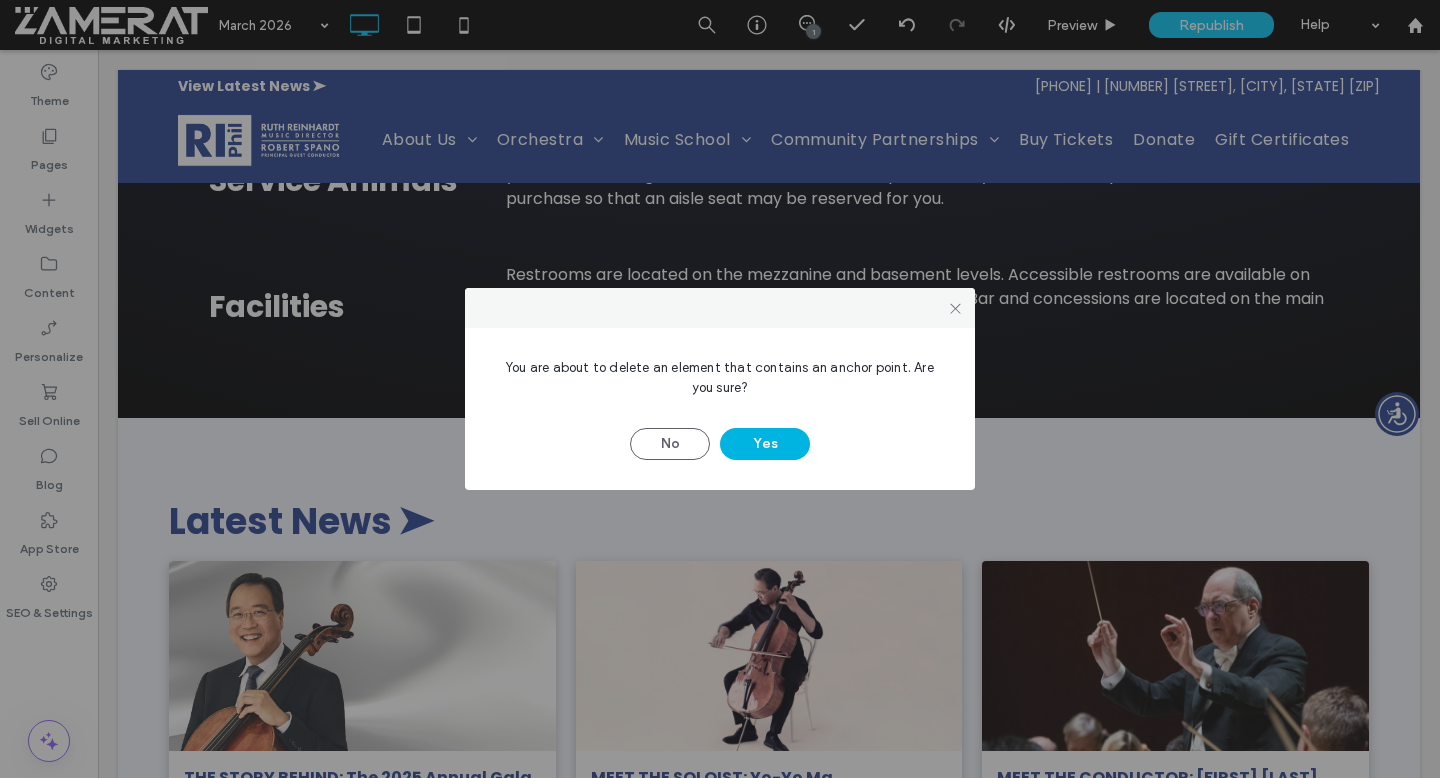 click on "Yes" at bounding box center [765, 444] 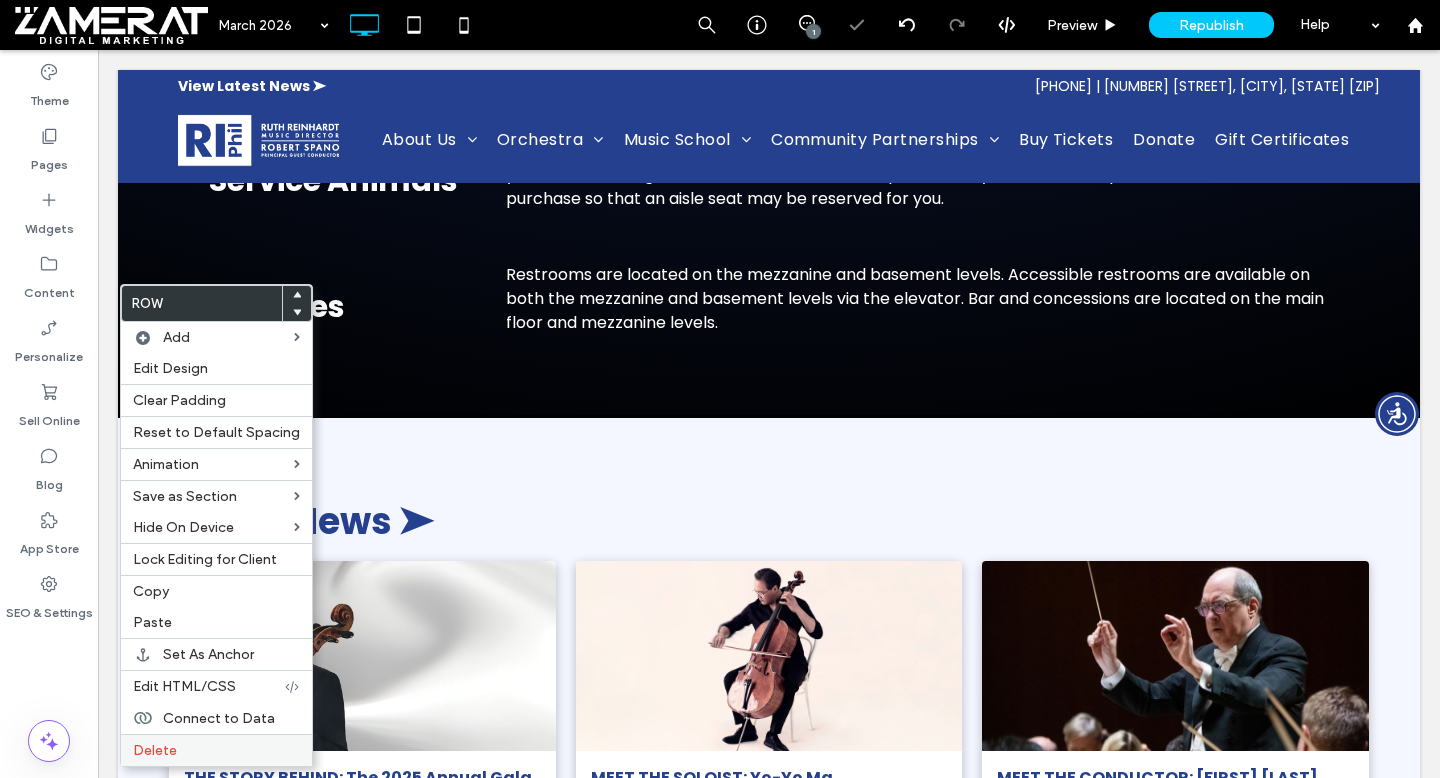 click on "Delete" at bounding box center (216, 750) 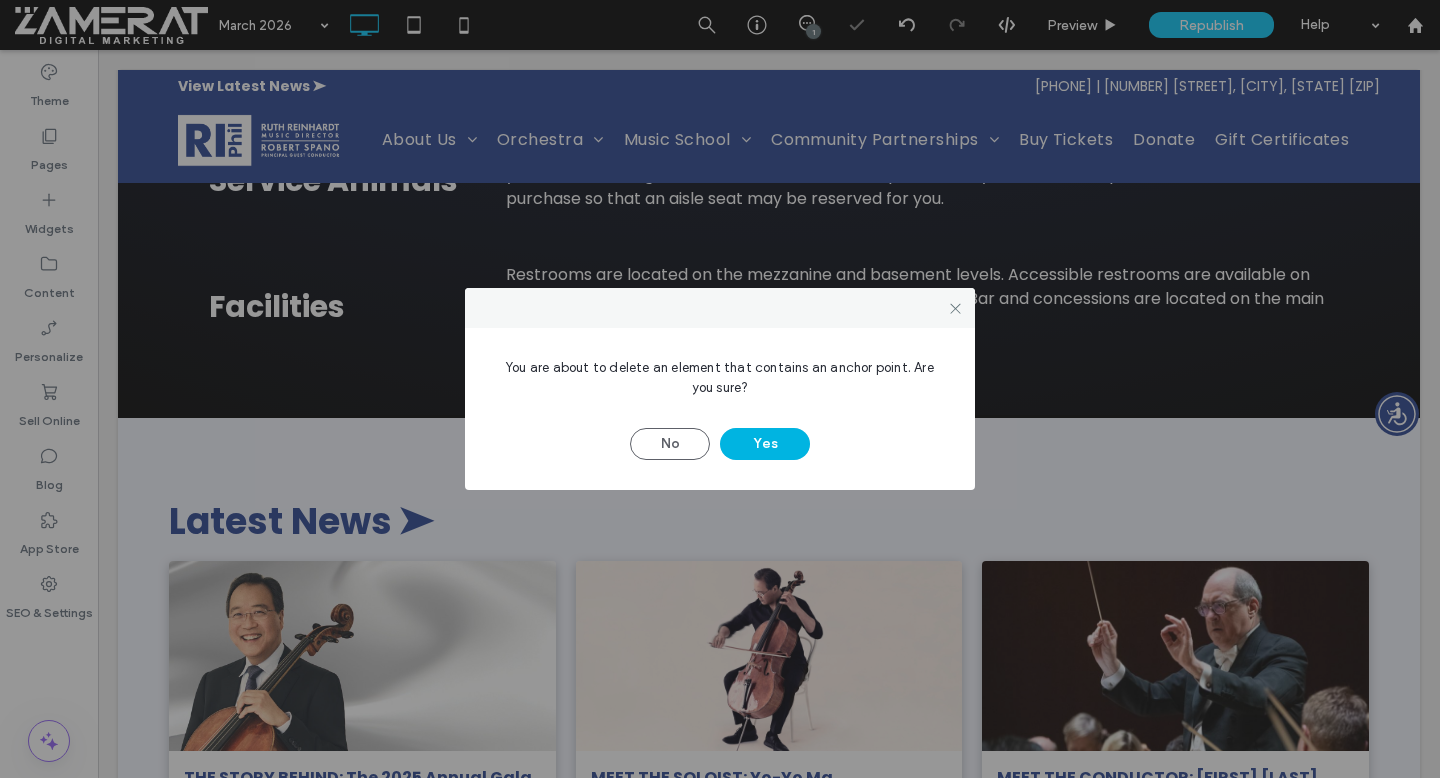 click on "Yes" at bounding box center [765, 444] 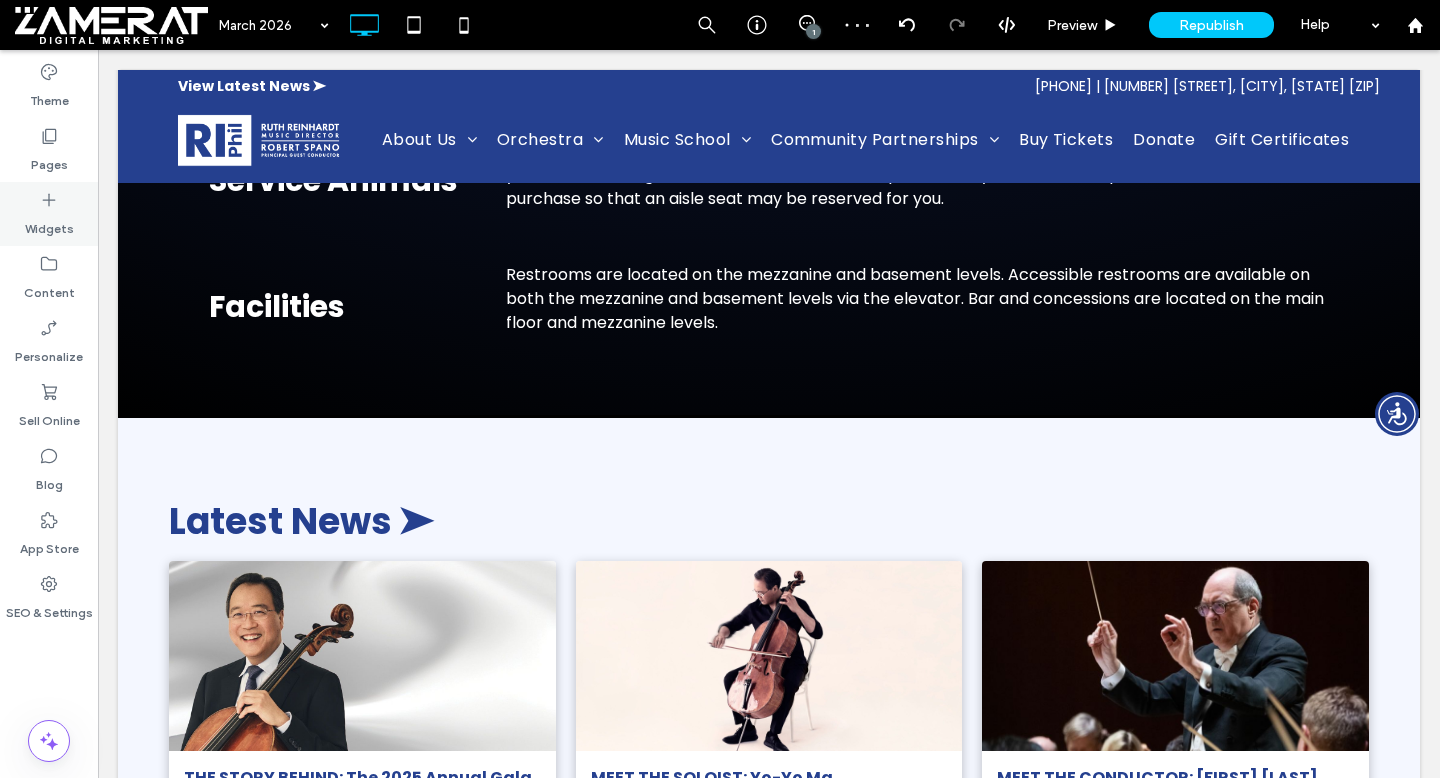 click on "Widgets" at bounding box center (49, 224) 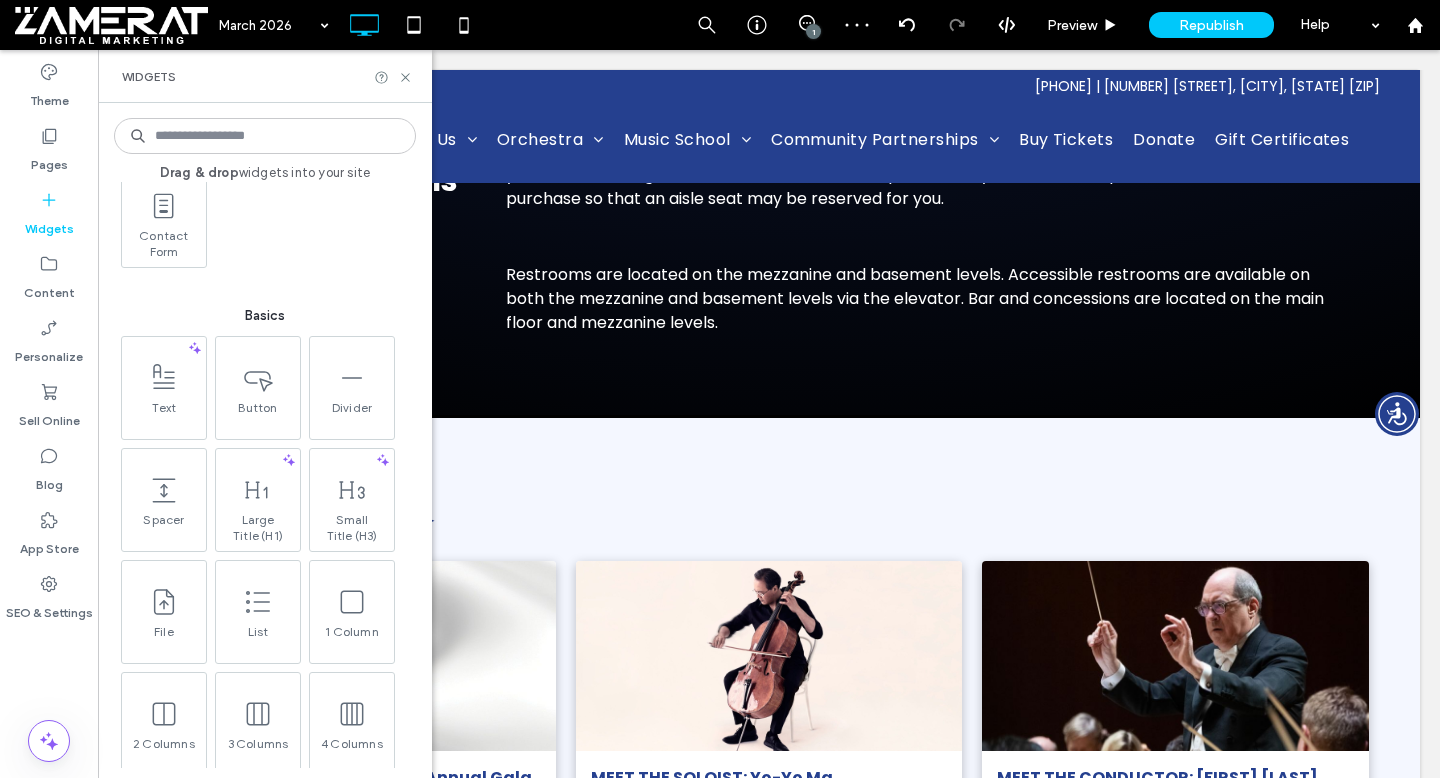 scroll, scrollTop: 802, scrollLeft: 0, axis: vertical 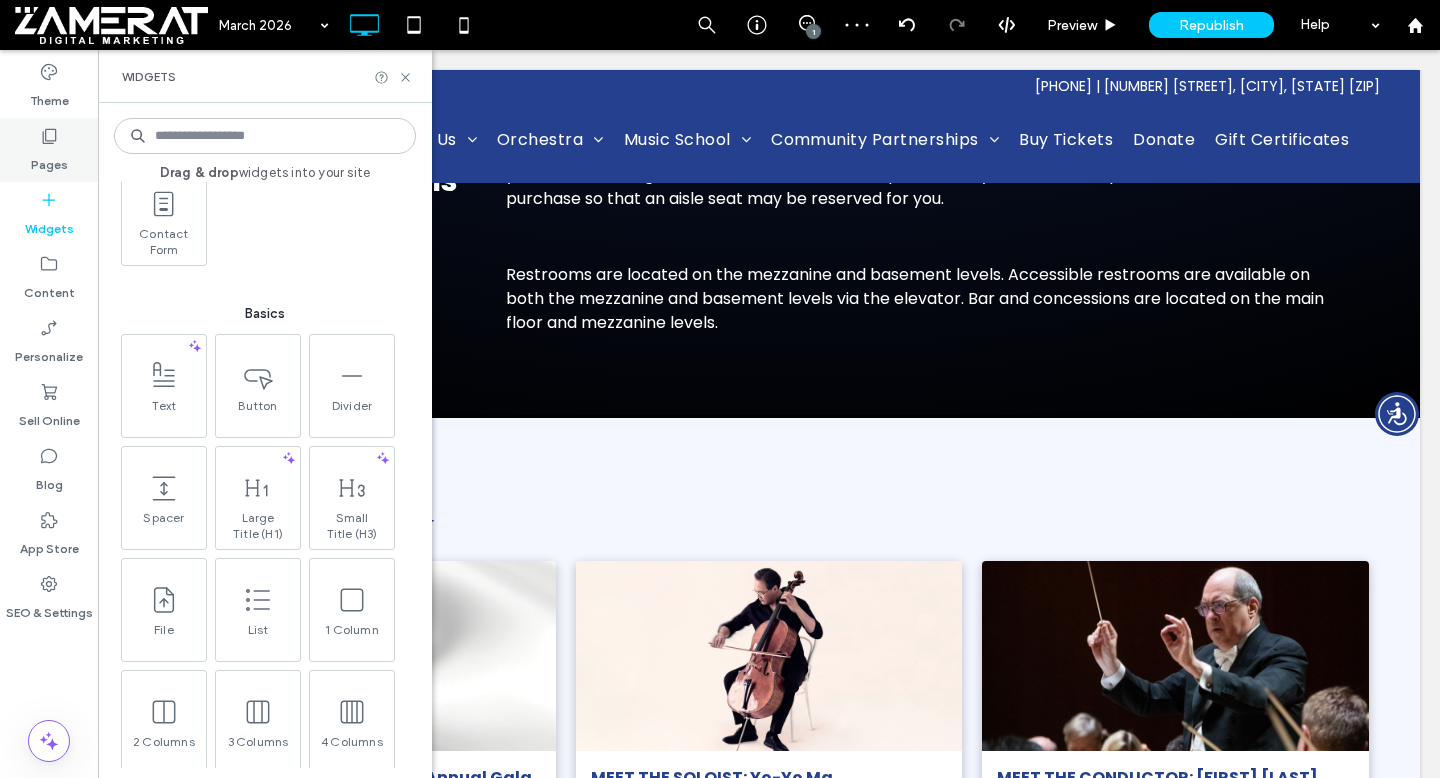 click on "Pages" at bounding box center [49, 150] 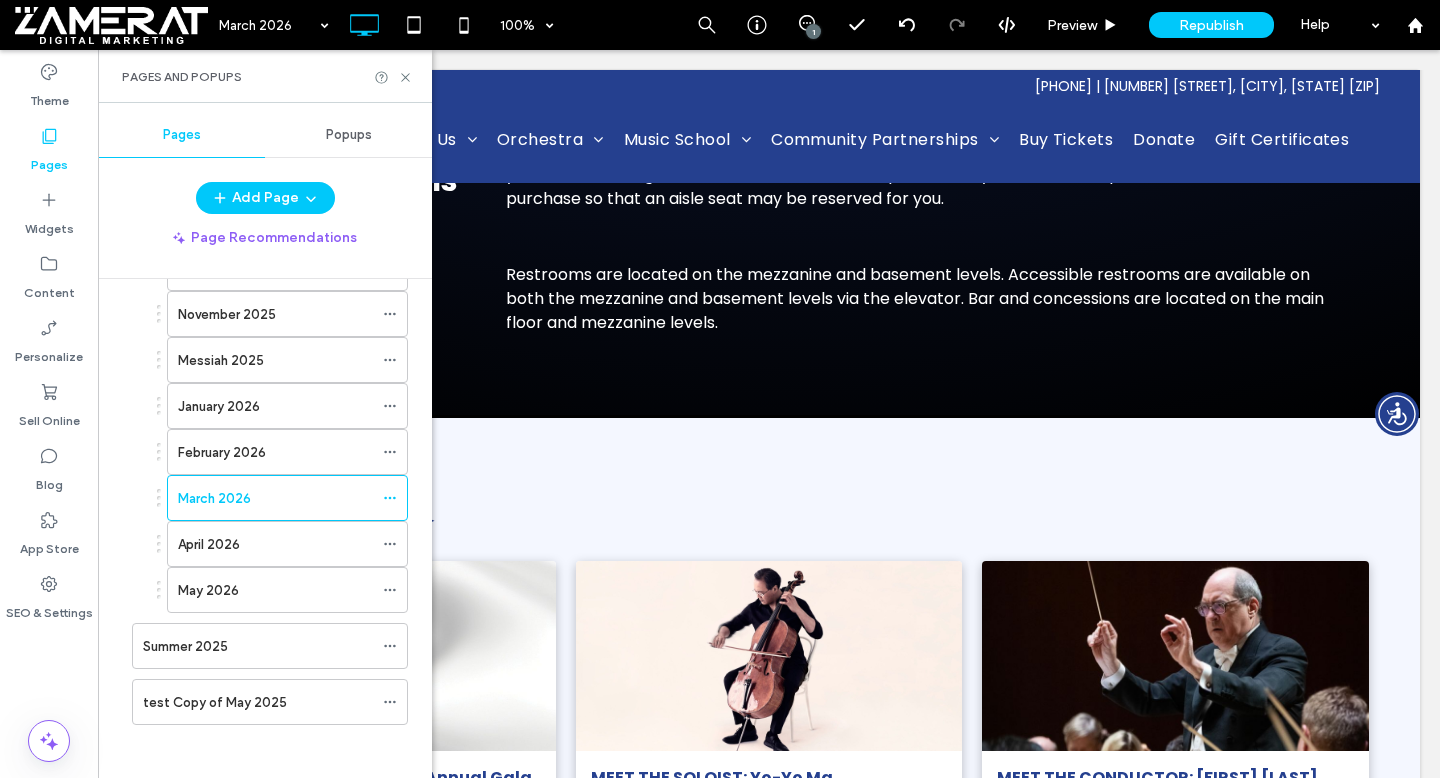 scroll, scrollTop: 3583, scrollLeft: 0, axis: vertical 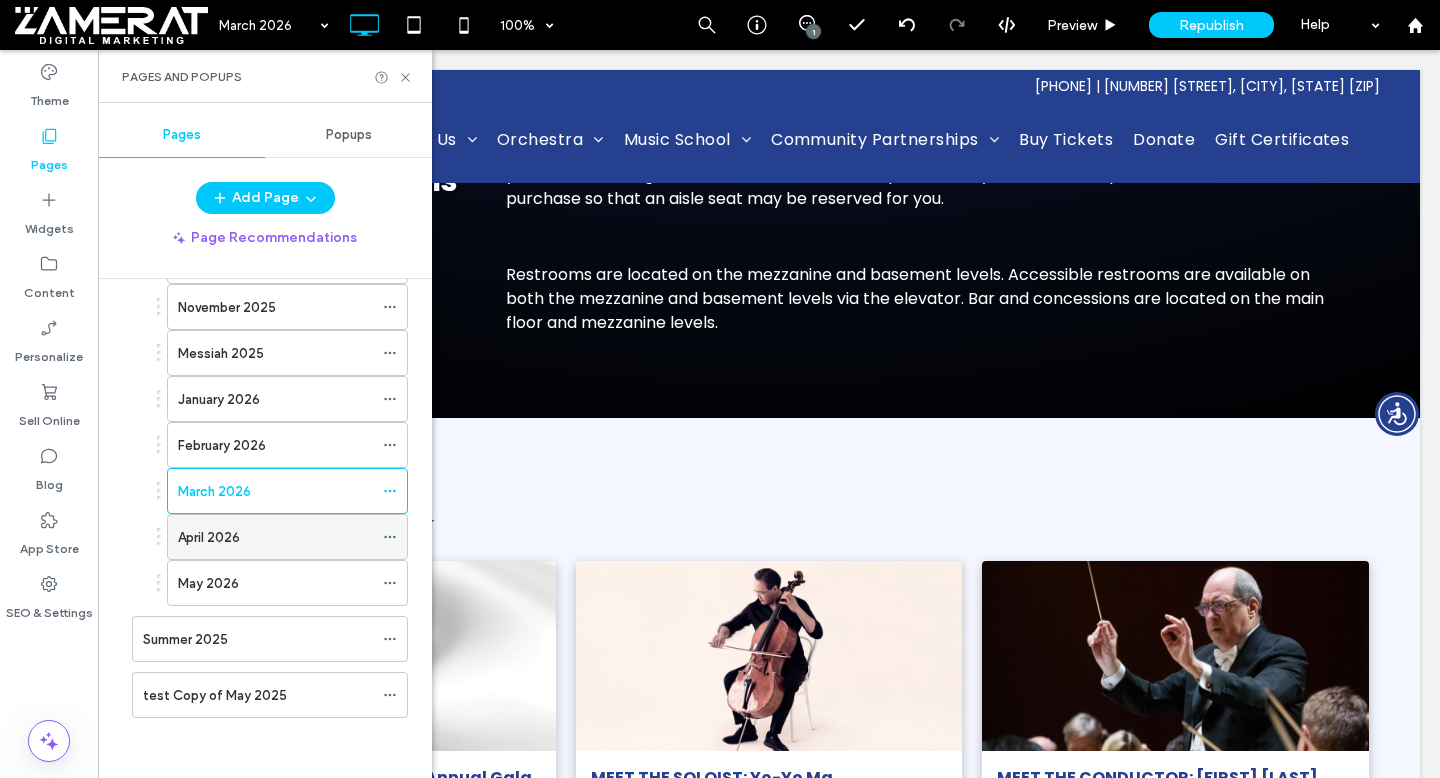 click on "April 2026" at bounding box center (275, 537) 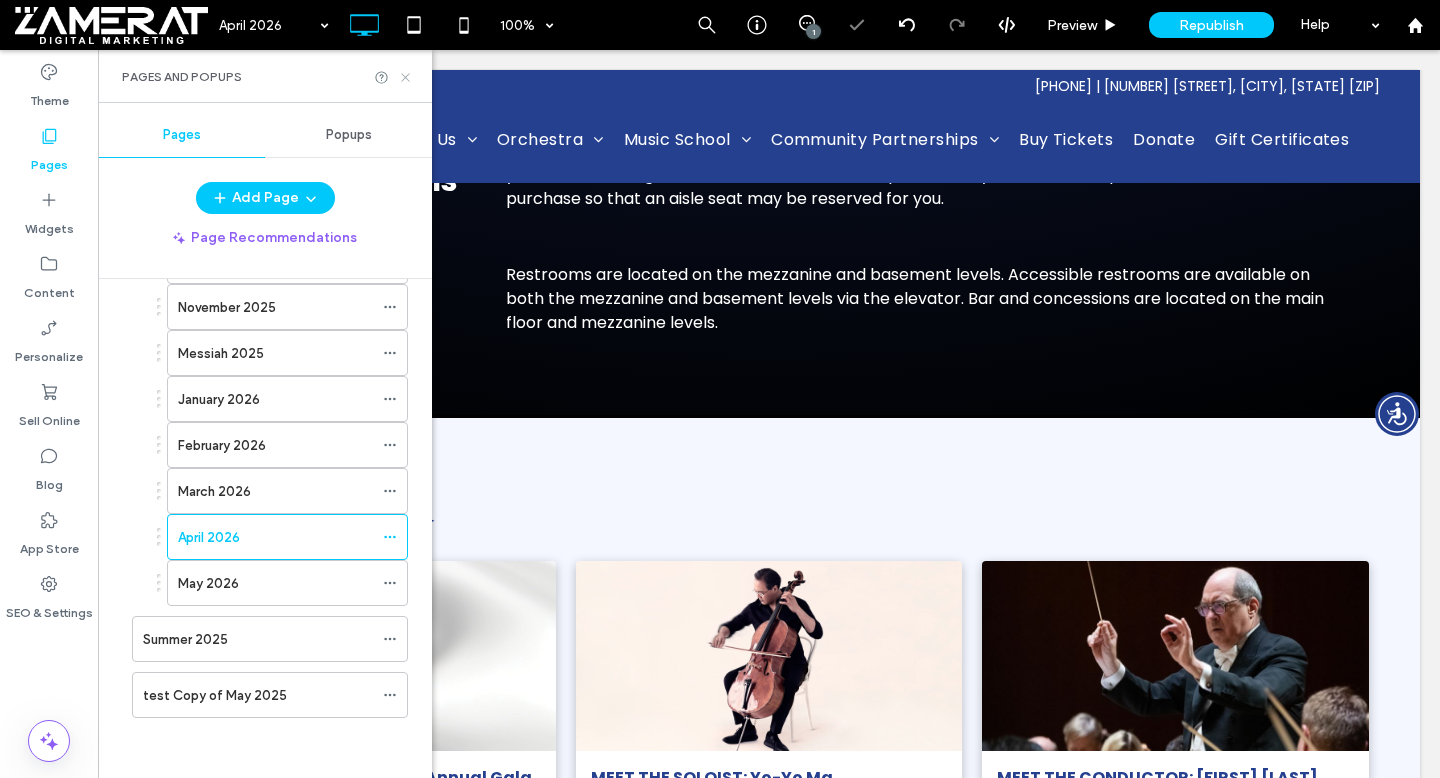 click 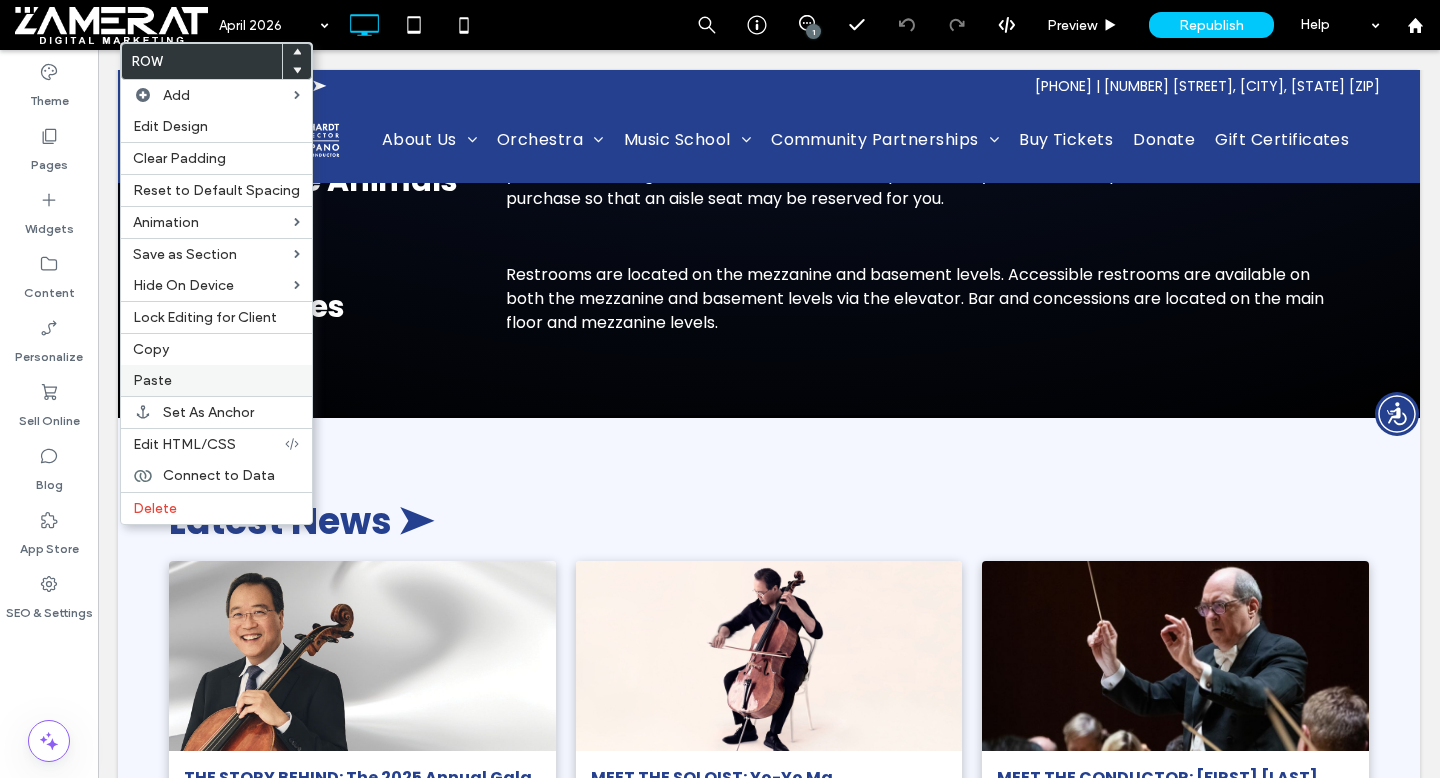 click on "Paste" at bounding box center (216, 380) 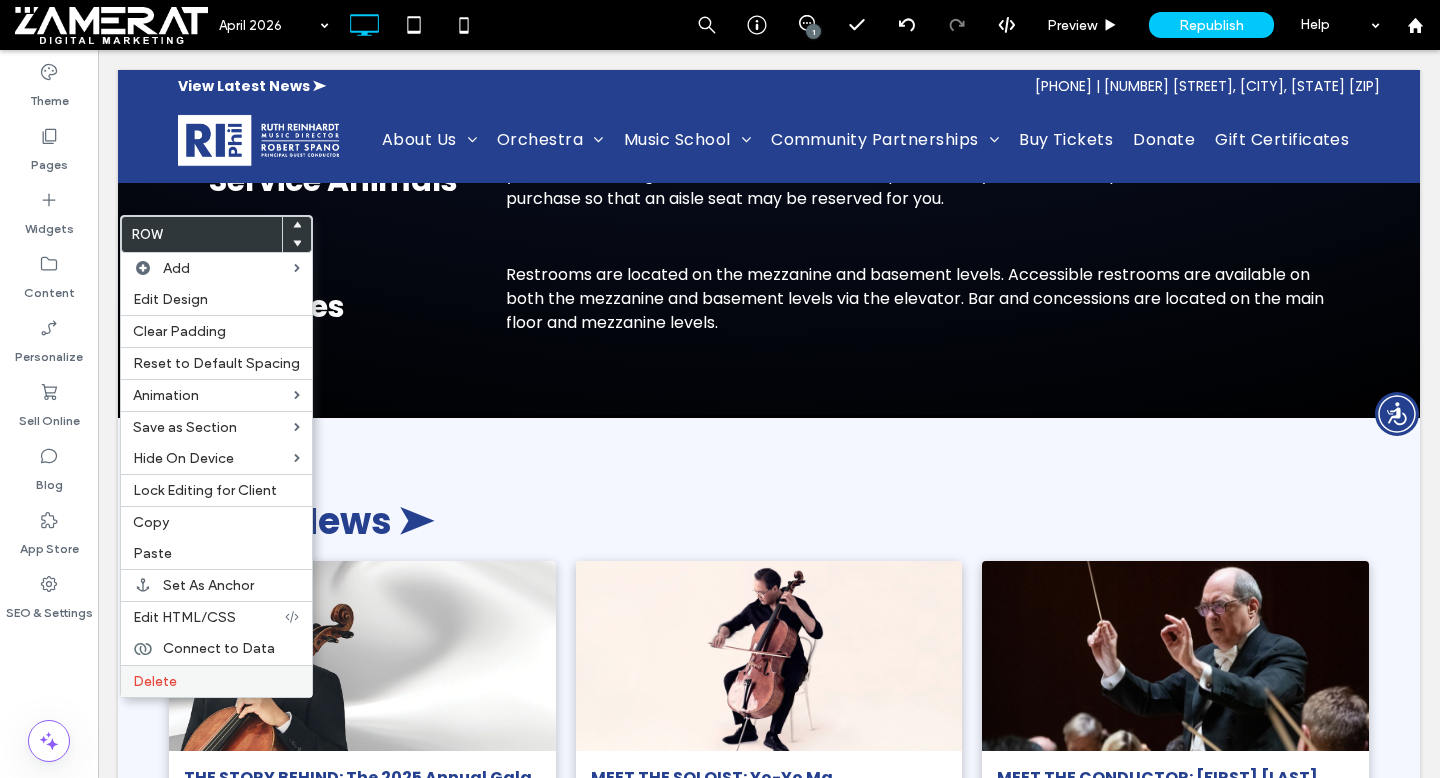 click on "Delete" at bounding box center [216, 681] 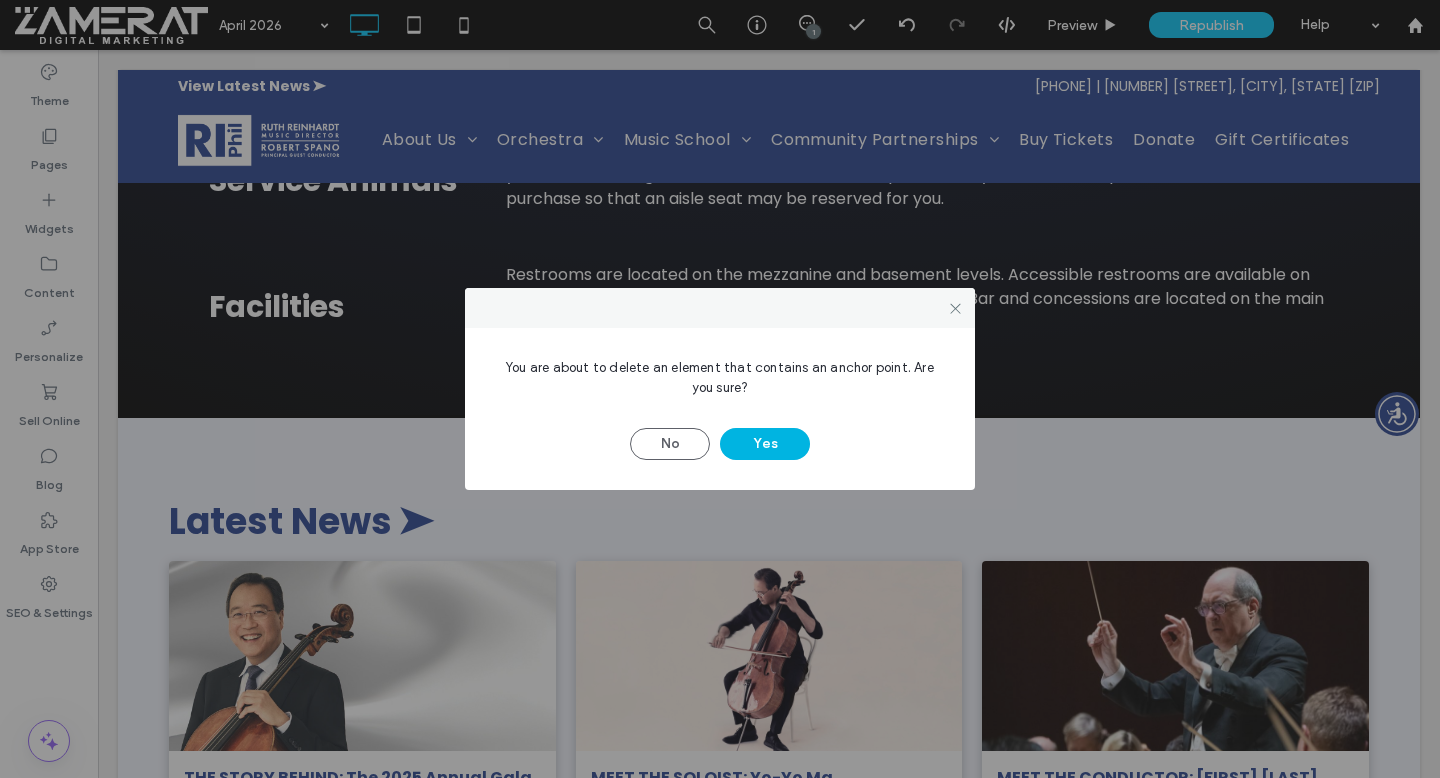 click on "Yes" at bounding box center (765, 444) 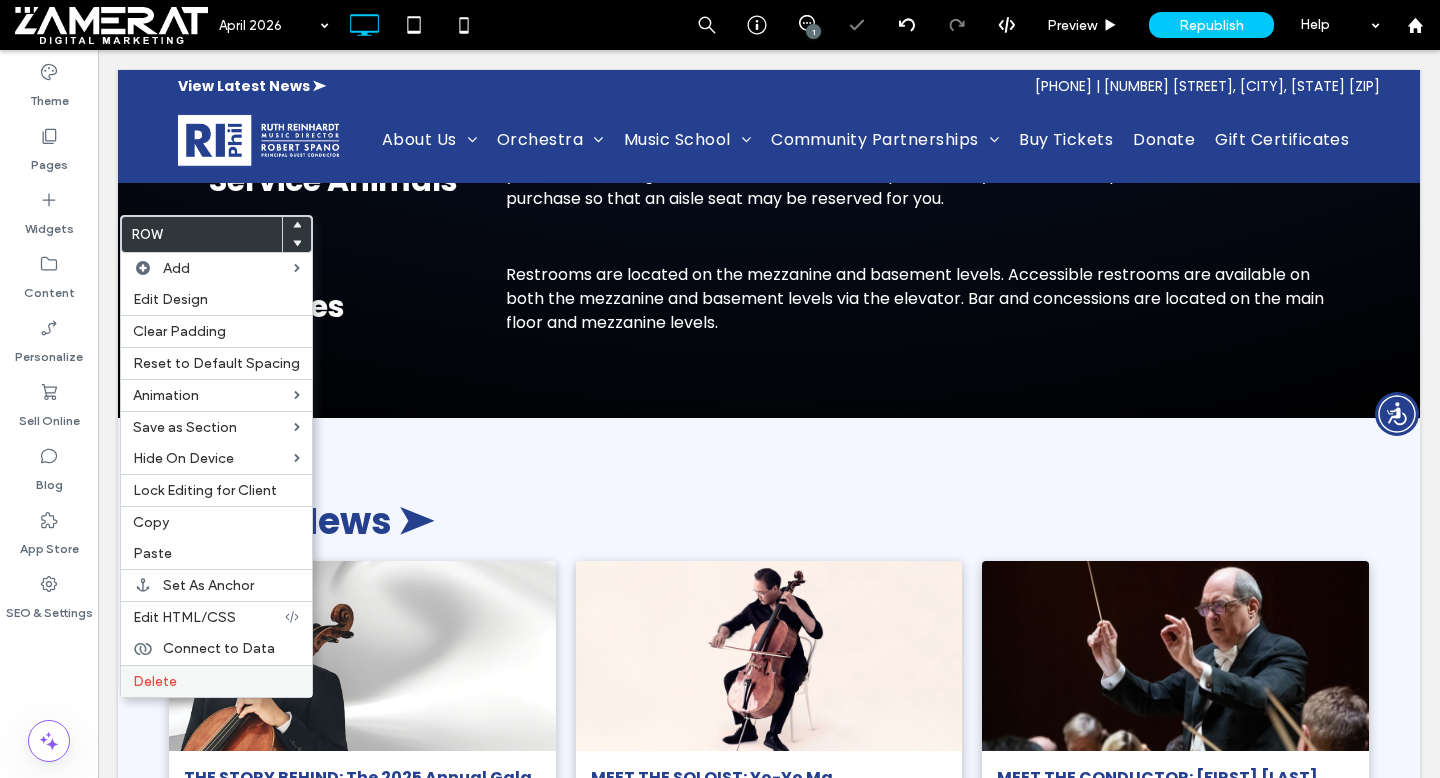 click on "Delete" at bounding box center (216, 681) 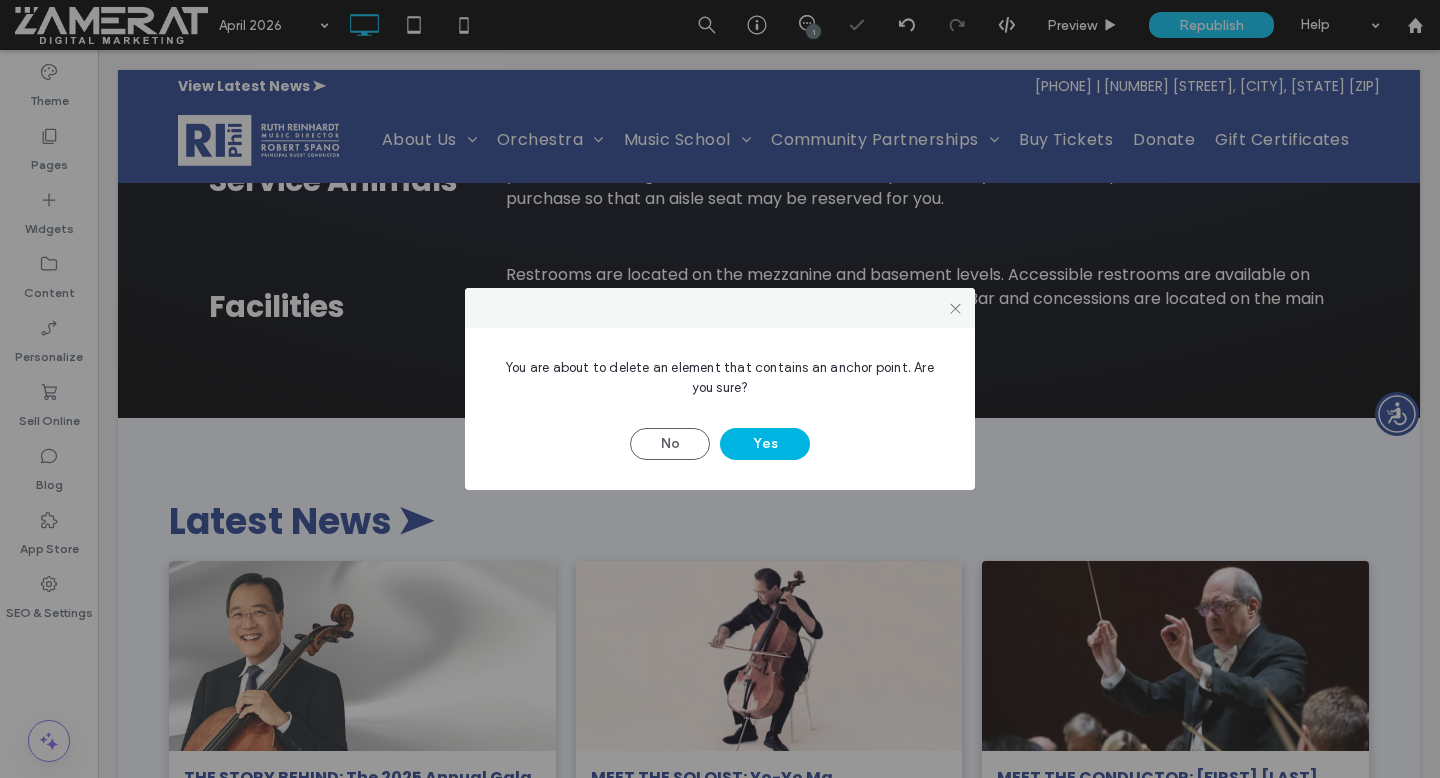 click on "Yes" at bounding box center (765, 444) 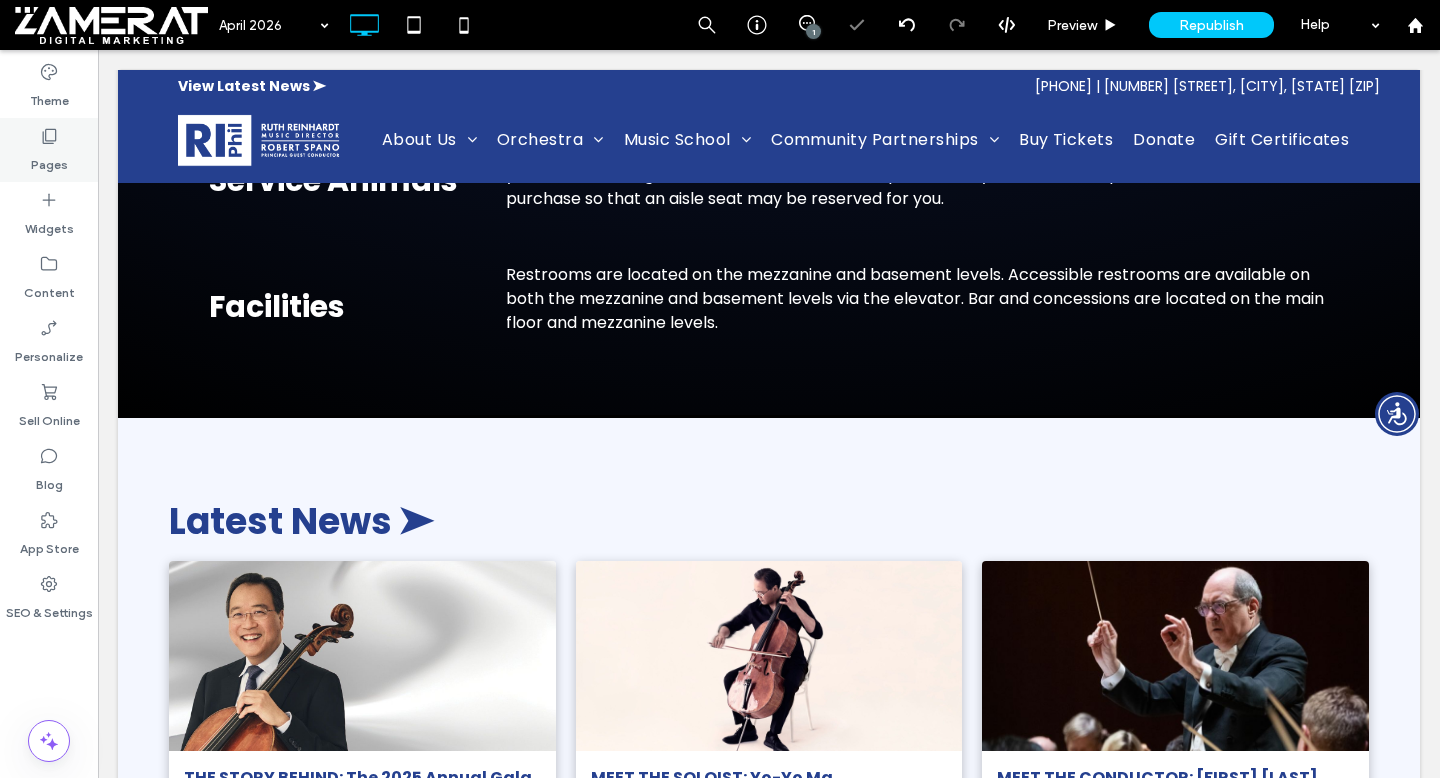 click 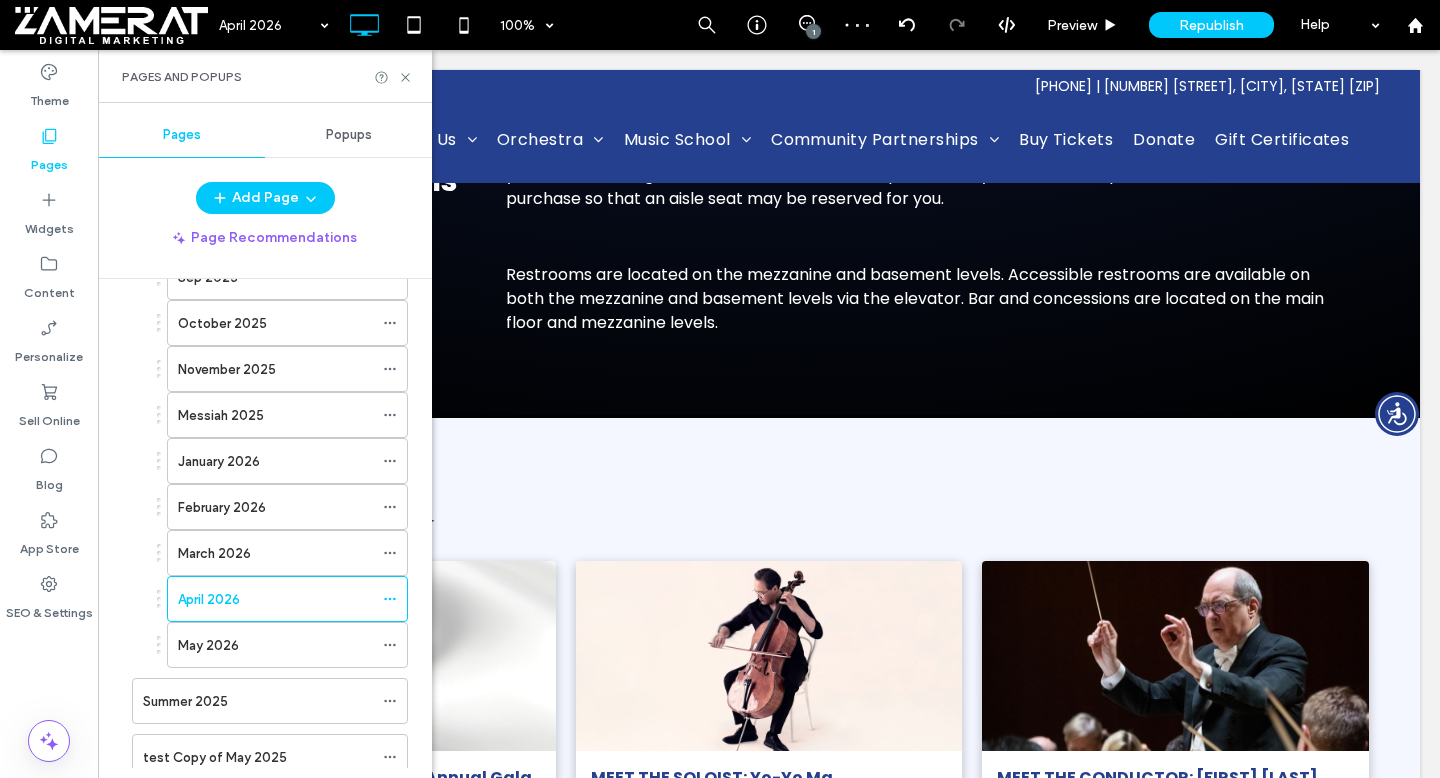 scroll, scrollTop: 3583, scrollLeft: 0, axis: vertical 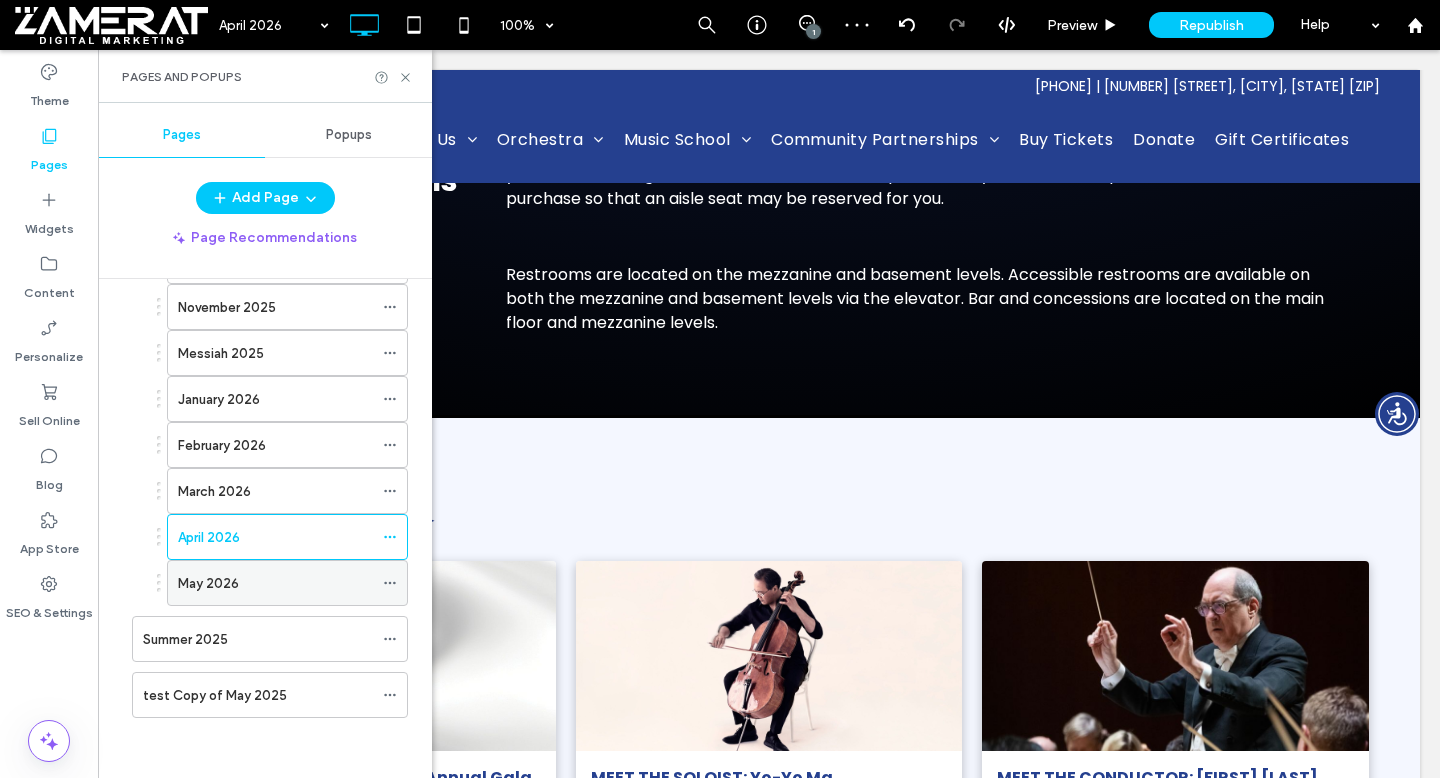 click on "May 2026" at bounding box center (275, 583) 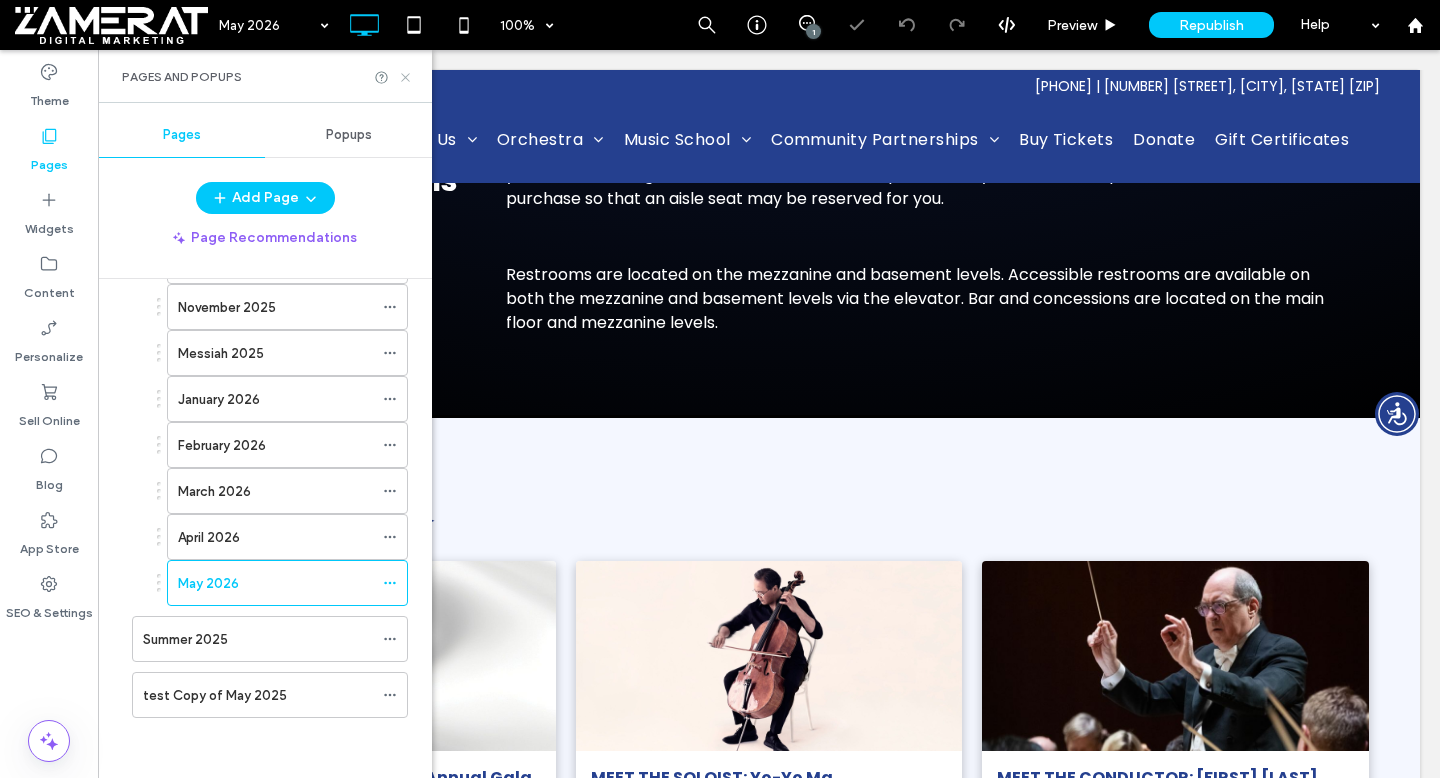 click 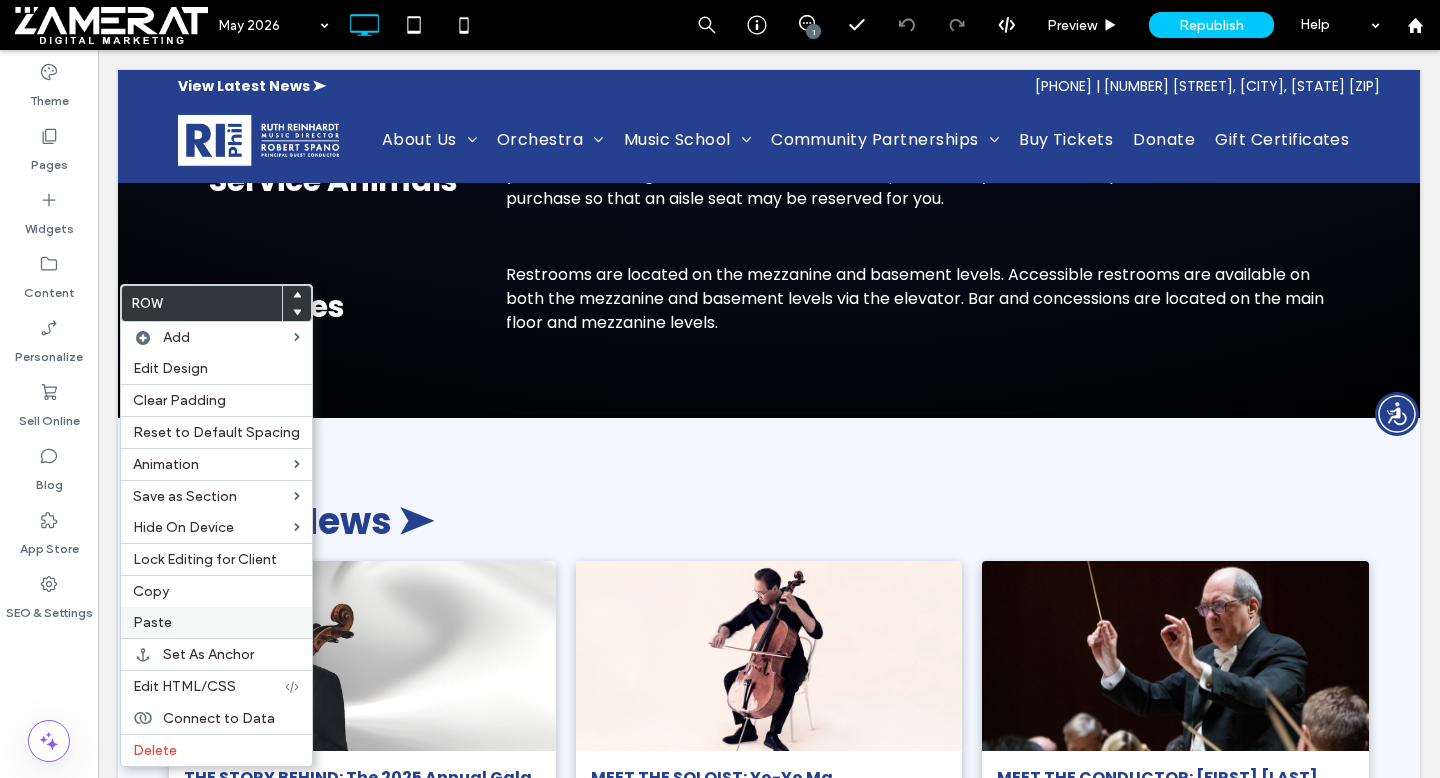 click on "Paste" at bounding box center (216, 622) 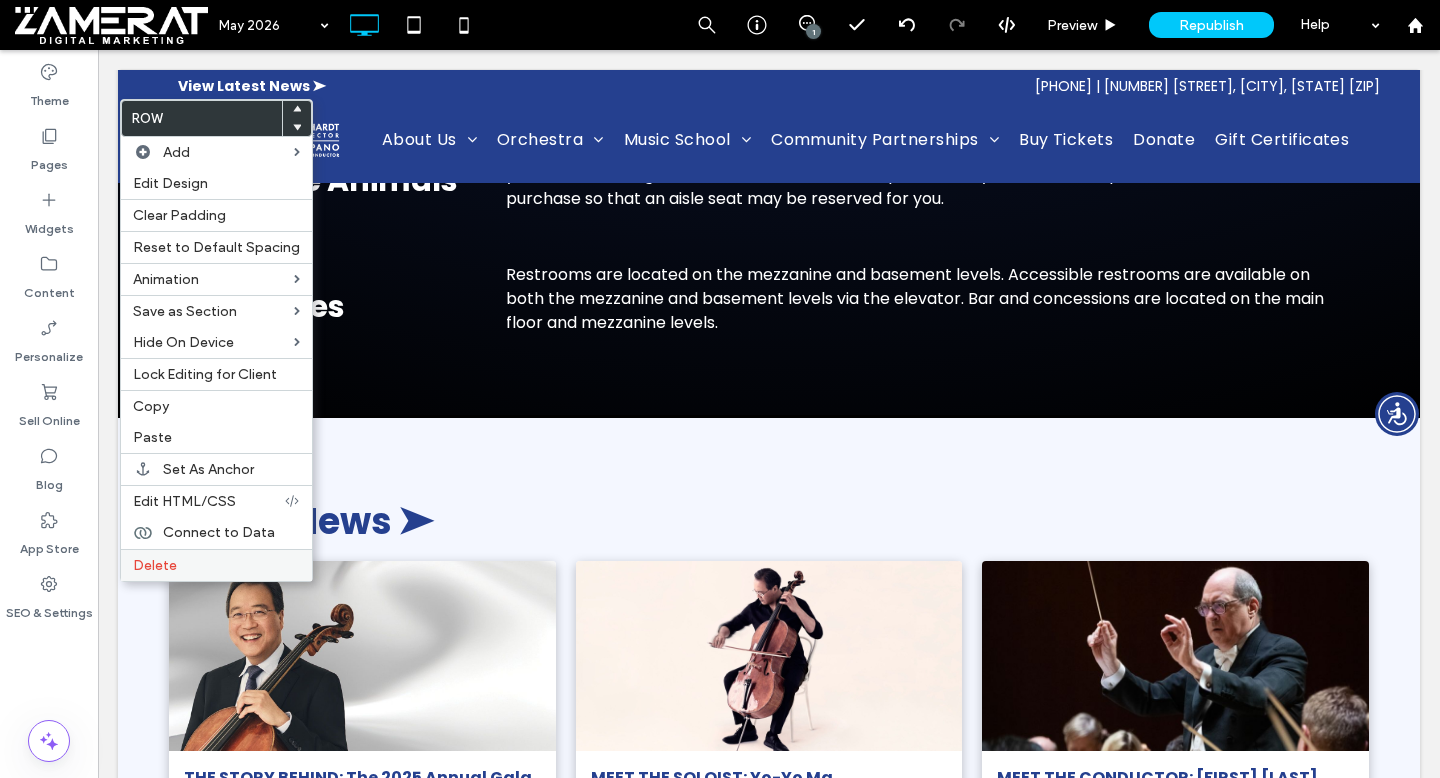 click on "Delete" at bounding box center (216, 565) 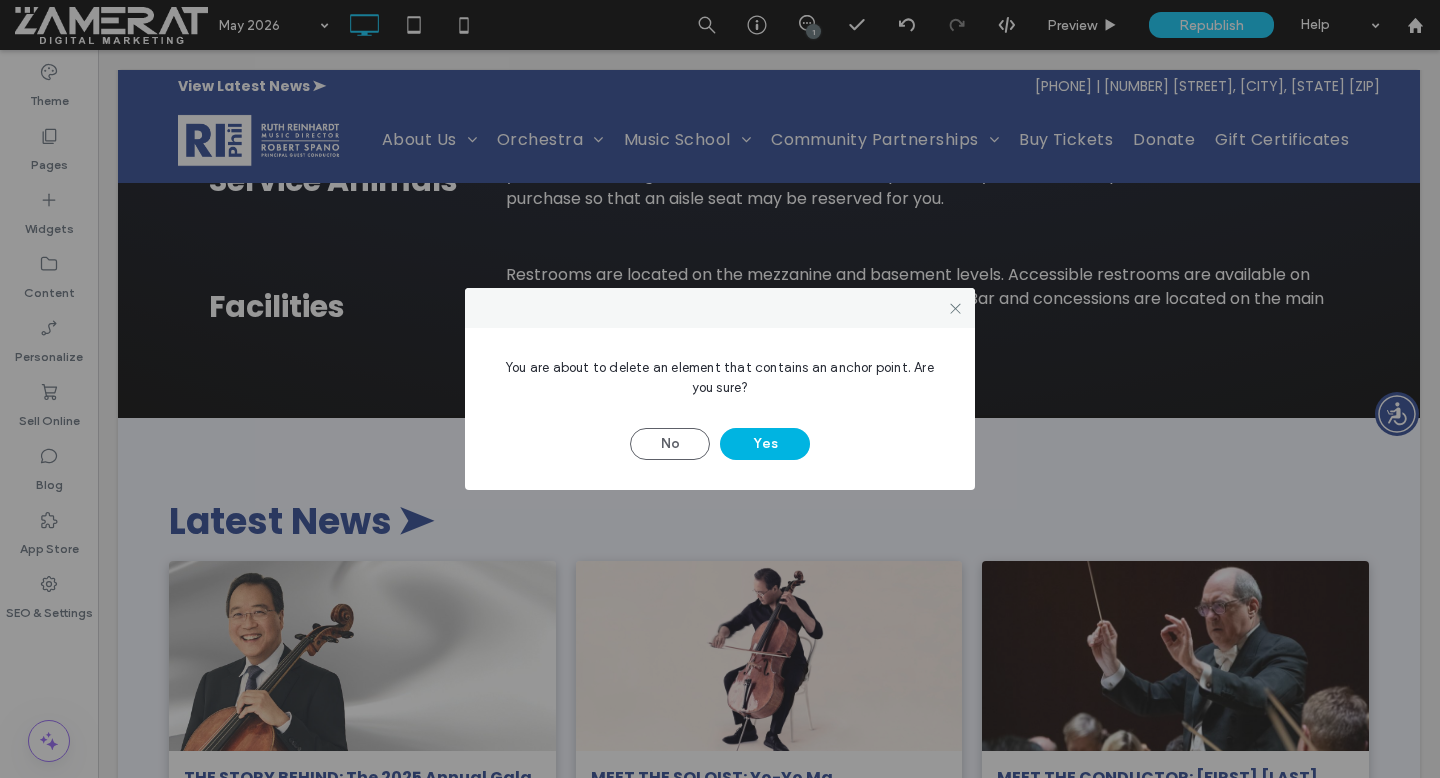 click on "Yes" at bounding box center (765, 444) 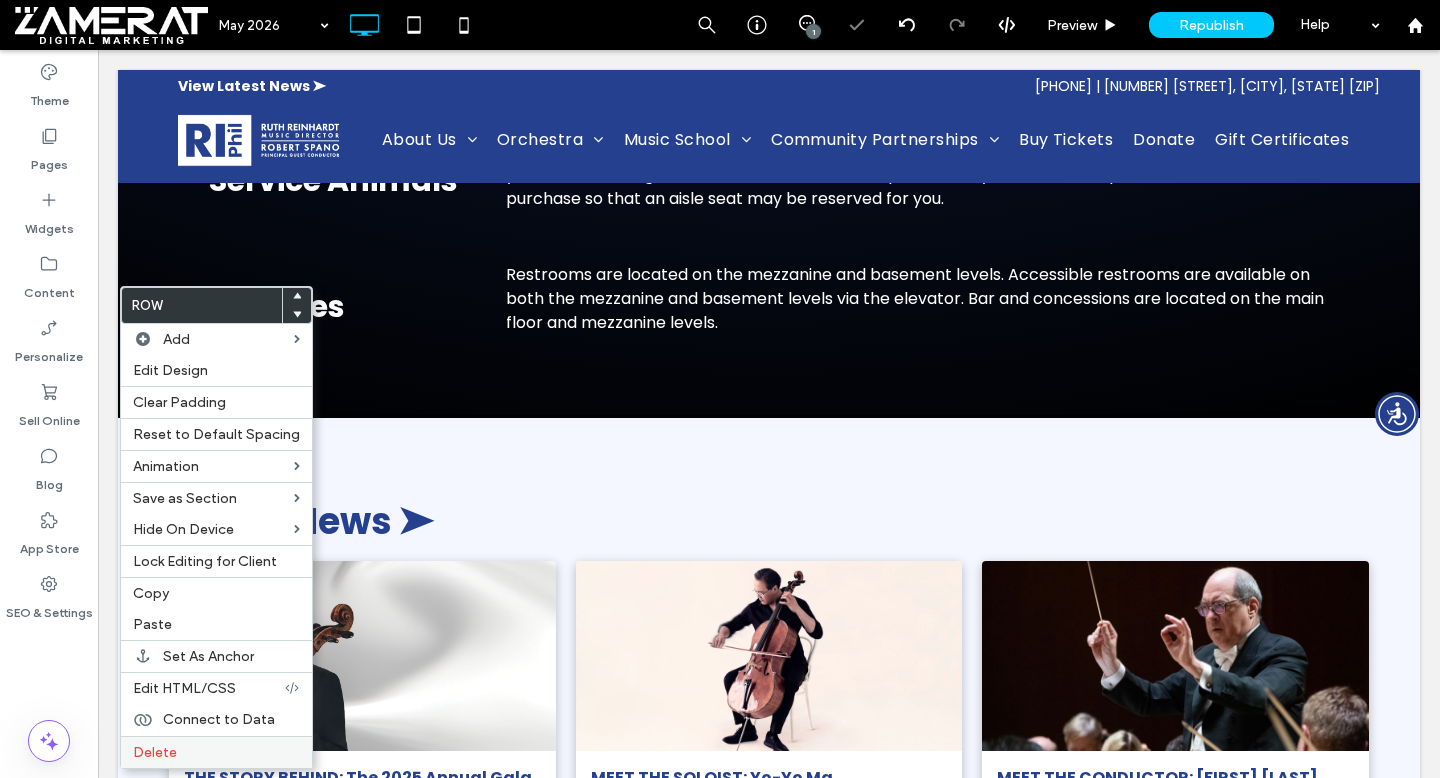 click on "Delete" at bounding box center (216, 752) 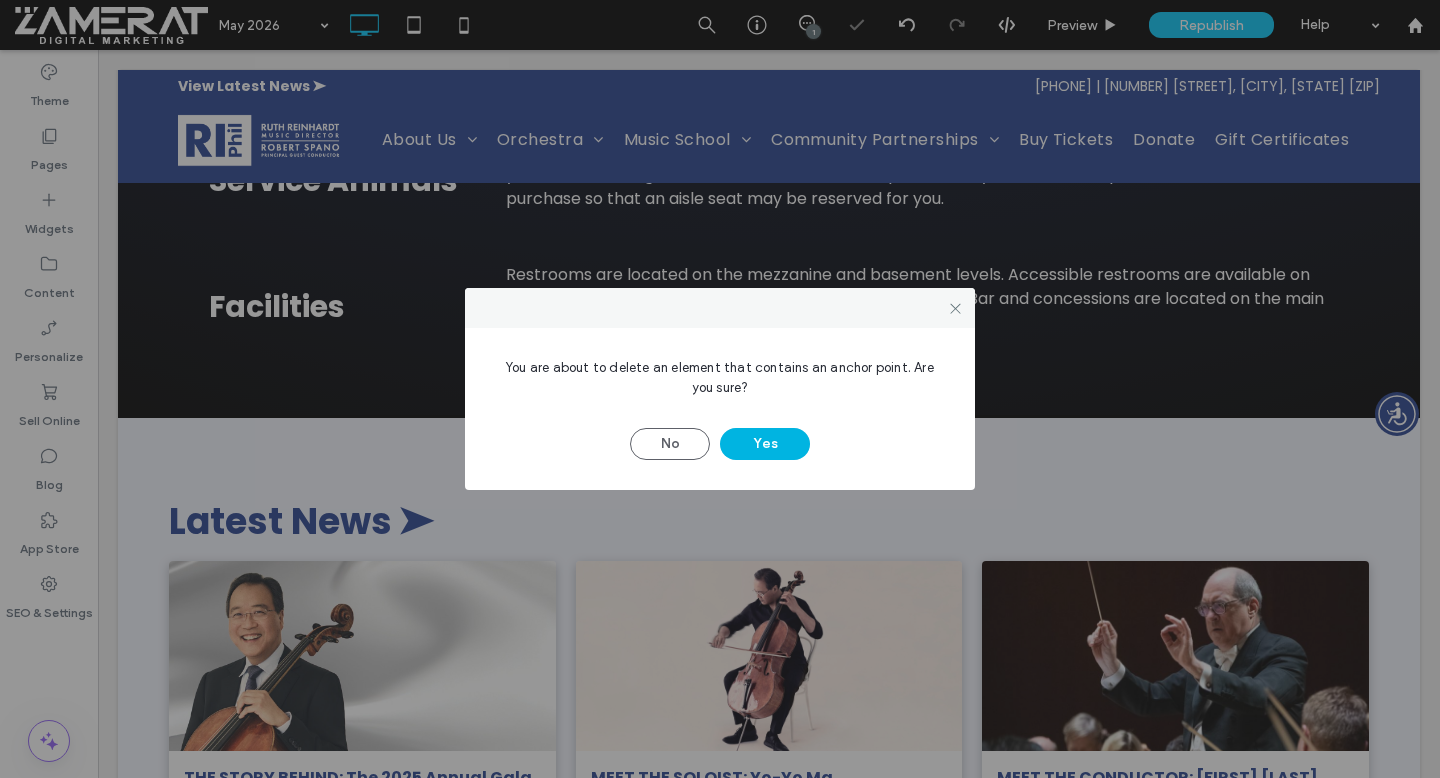 click on "Yes" at bounding box center (765, 444) 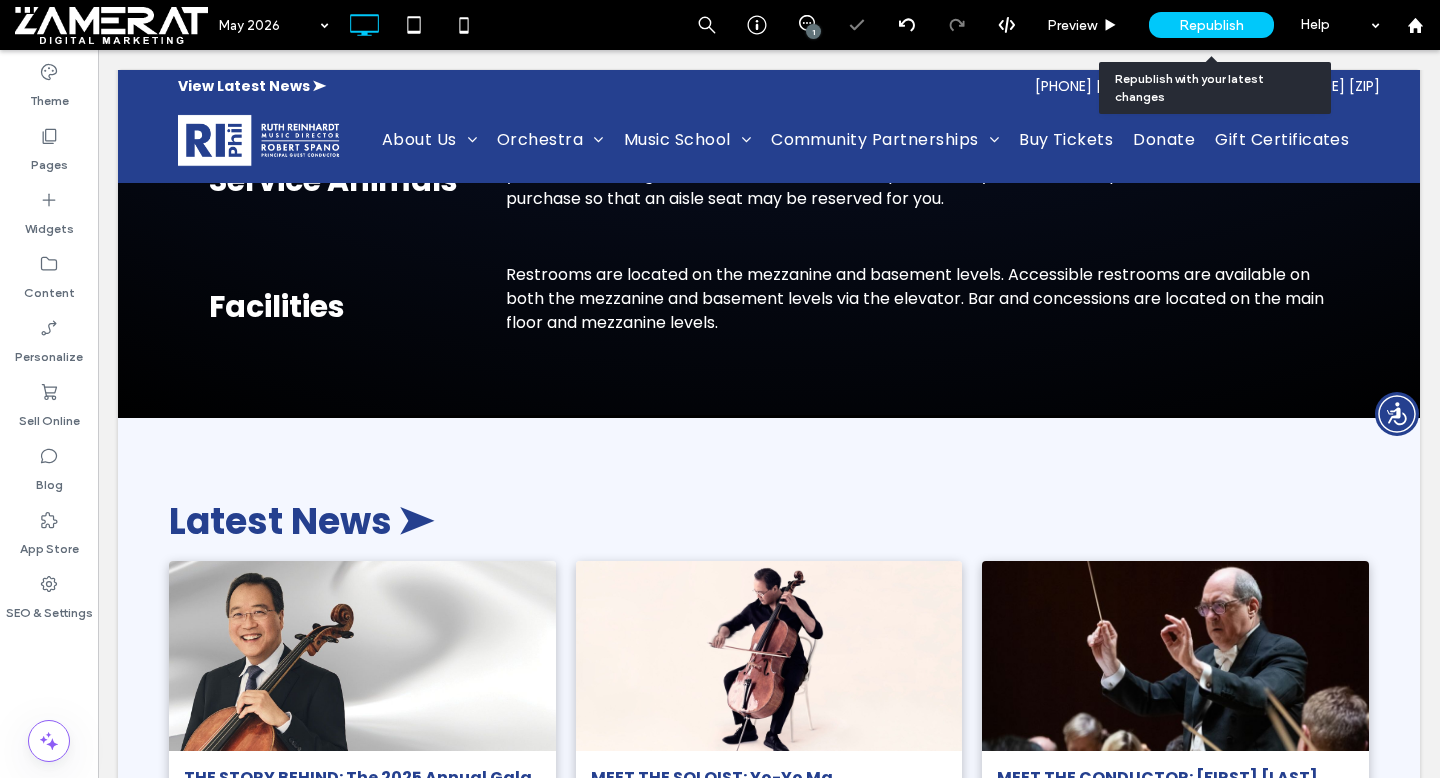 click on "Republish" at bounding box center [1211, 25] 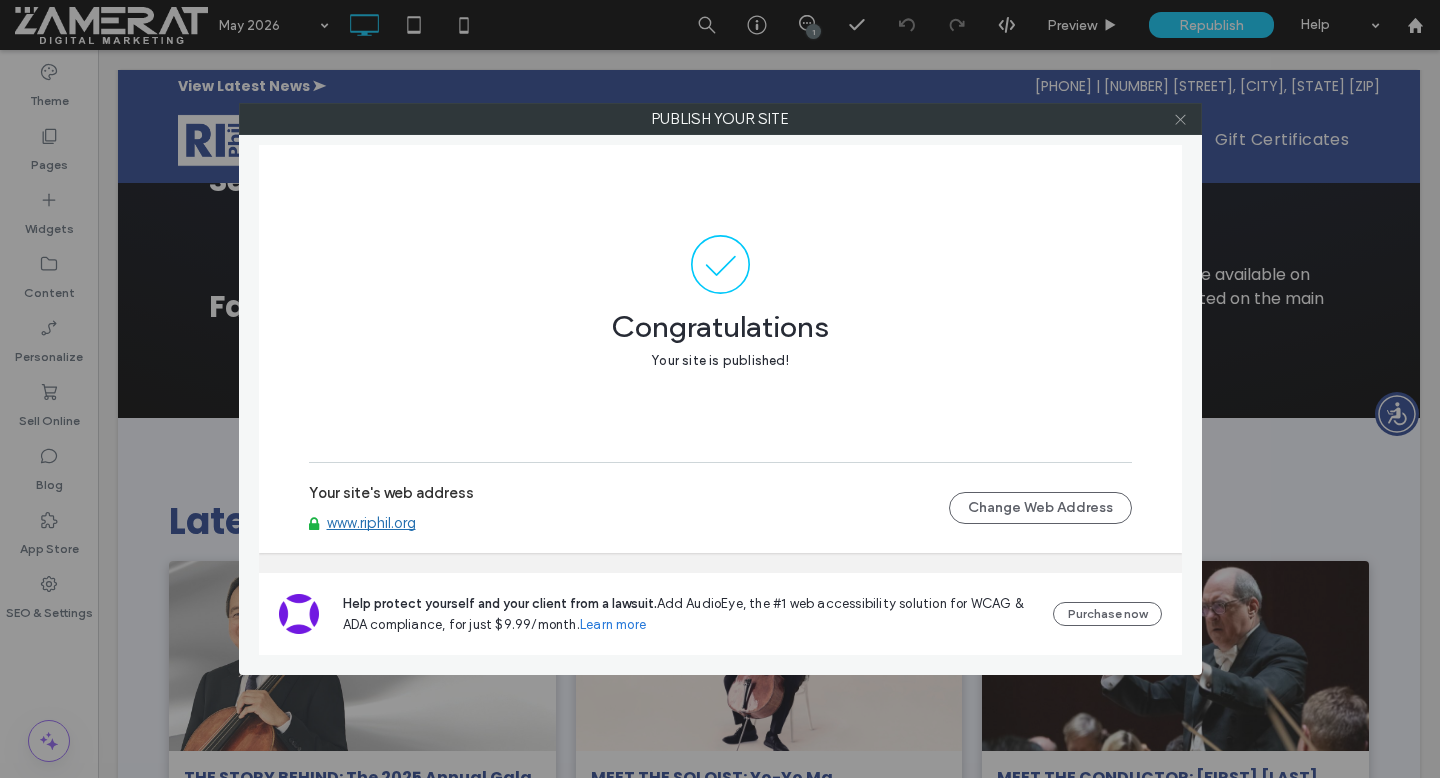 click 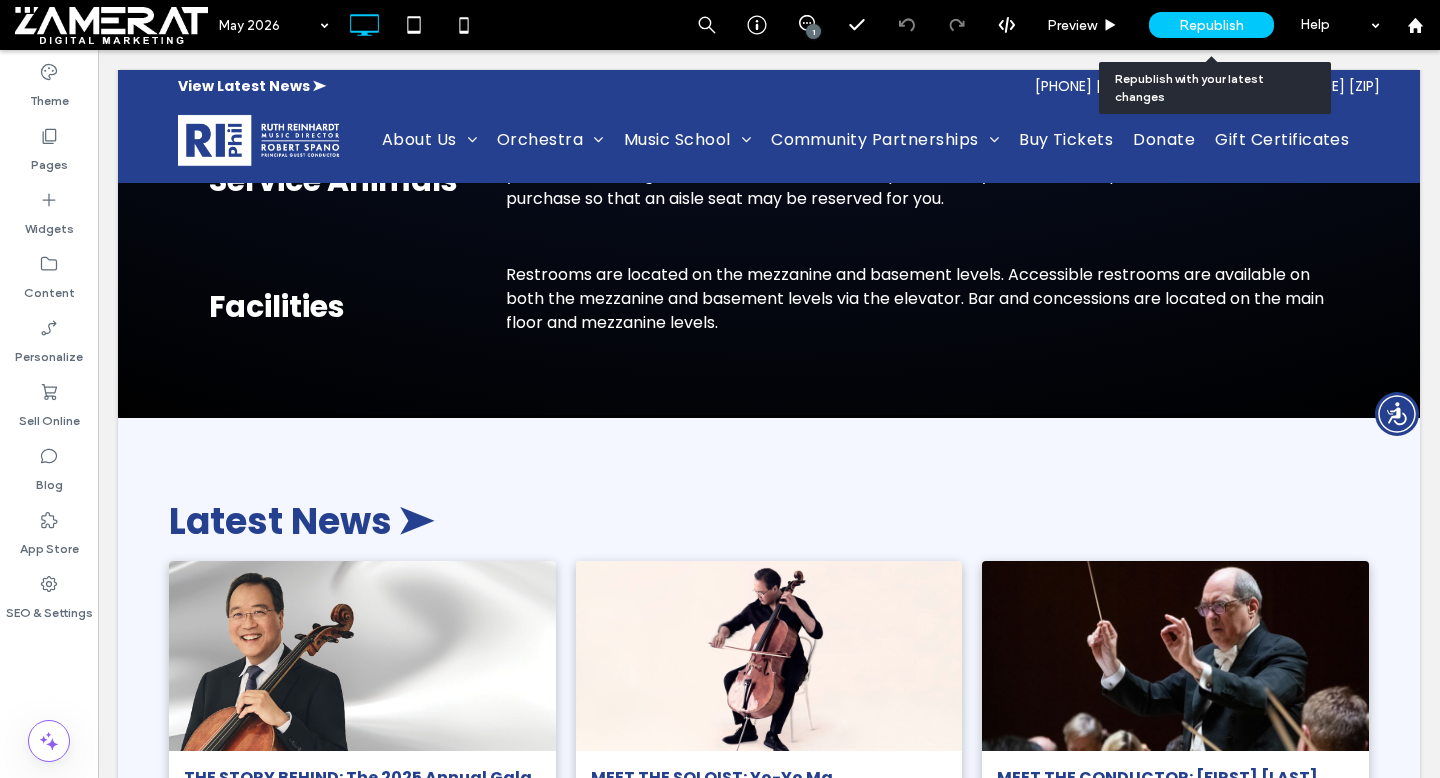 click on "Republish" at bounding box center (1211, 25) 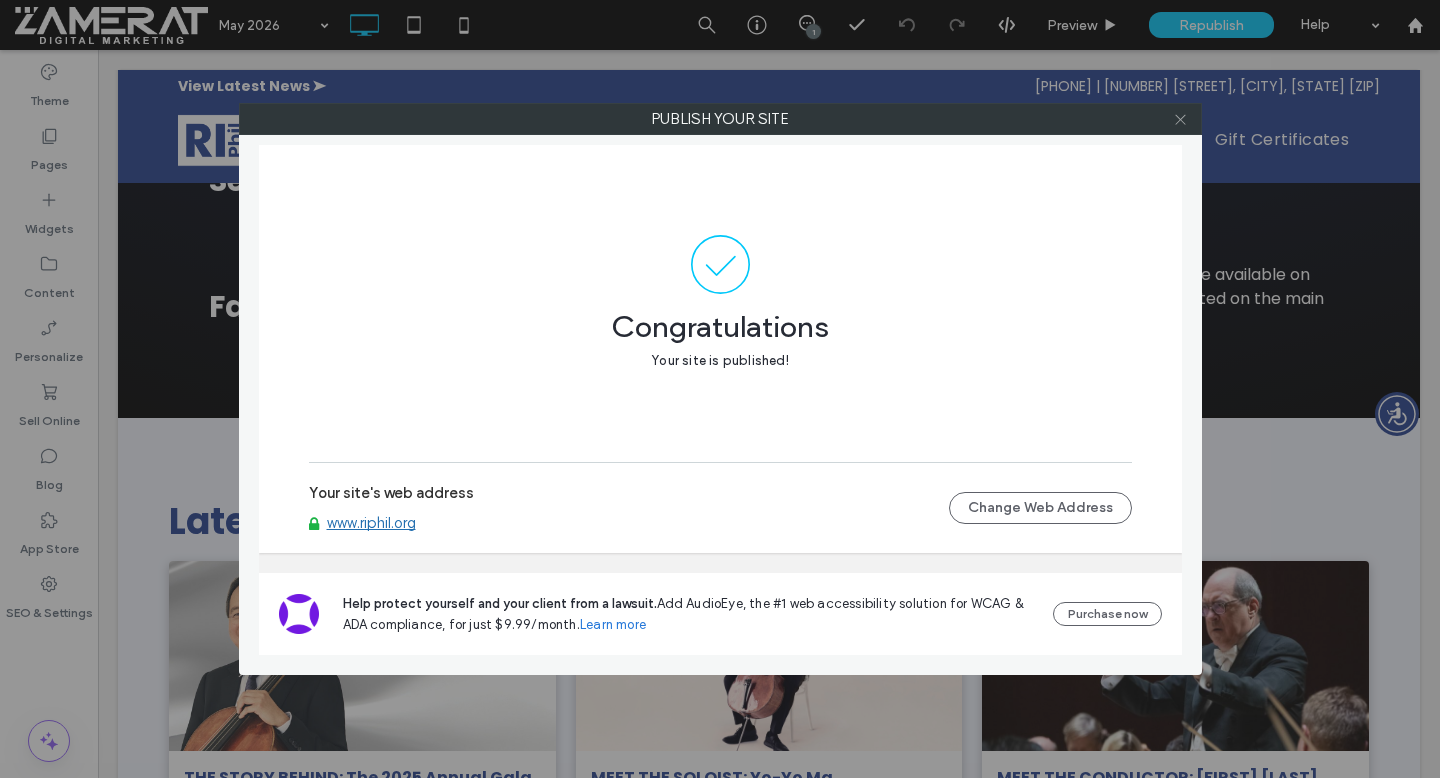 click 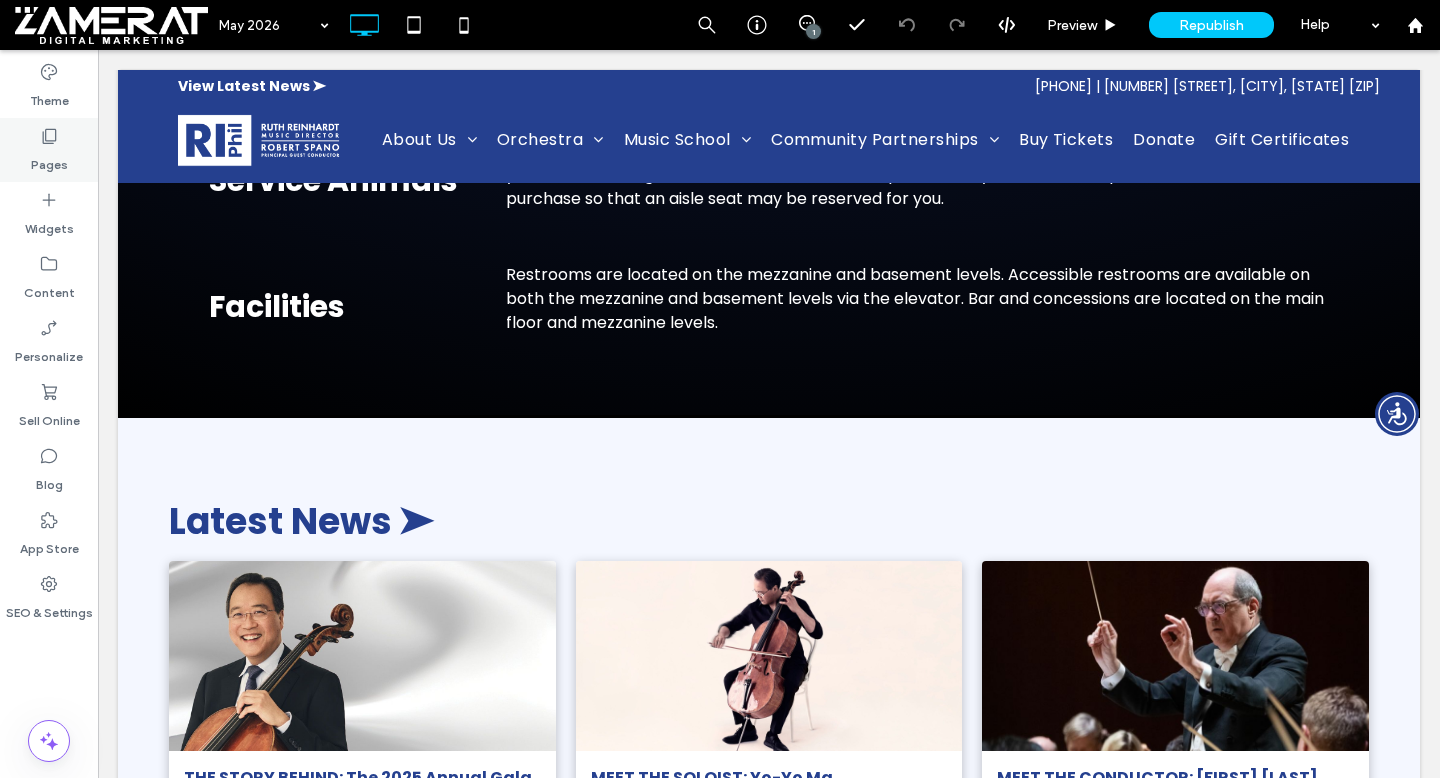 click on "Pages" at bounding box center [49, 160] 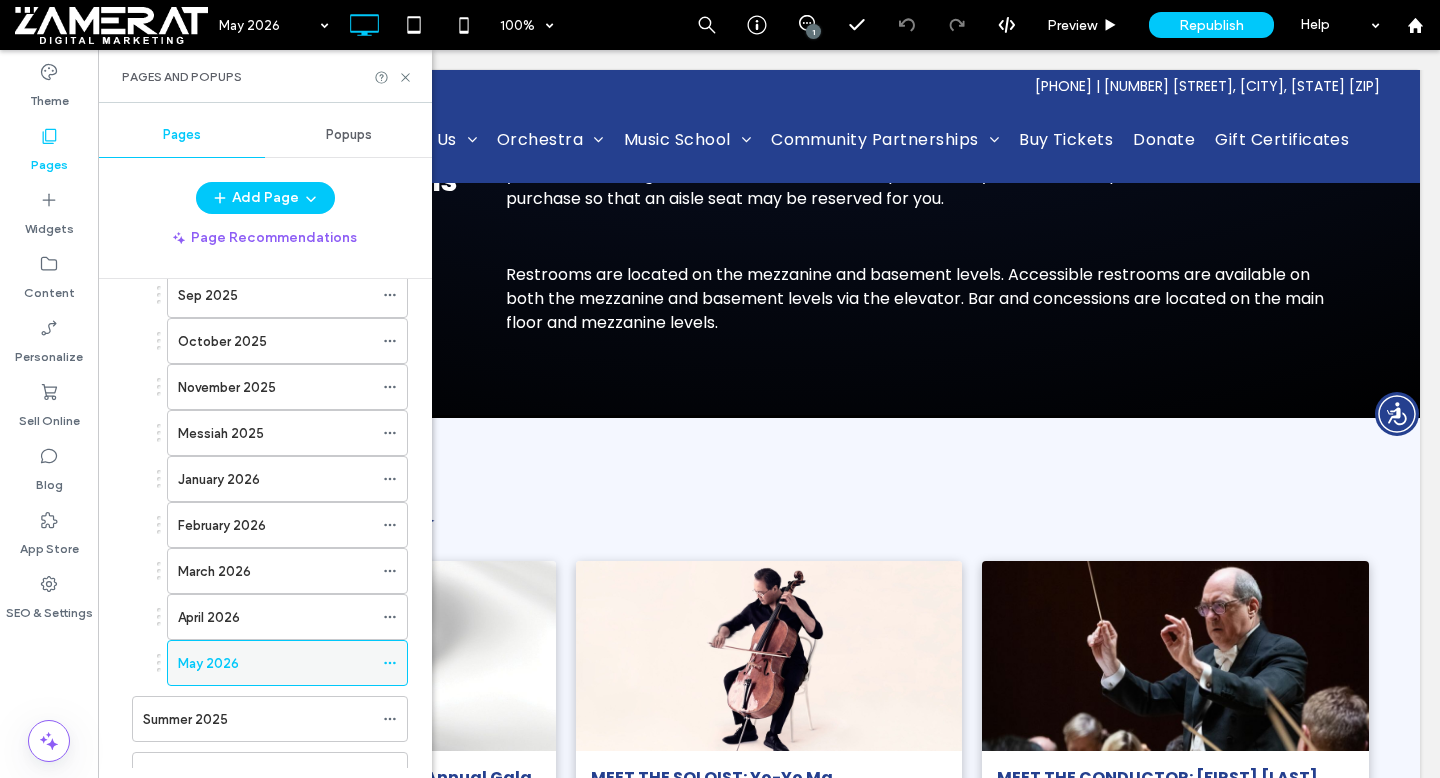 scroll, scrollTop: 3502, scrollLeft: 0, axis: vertical 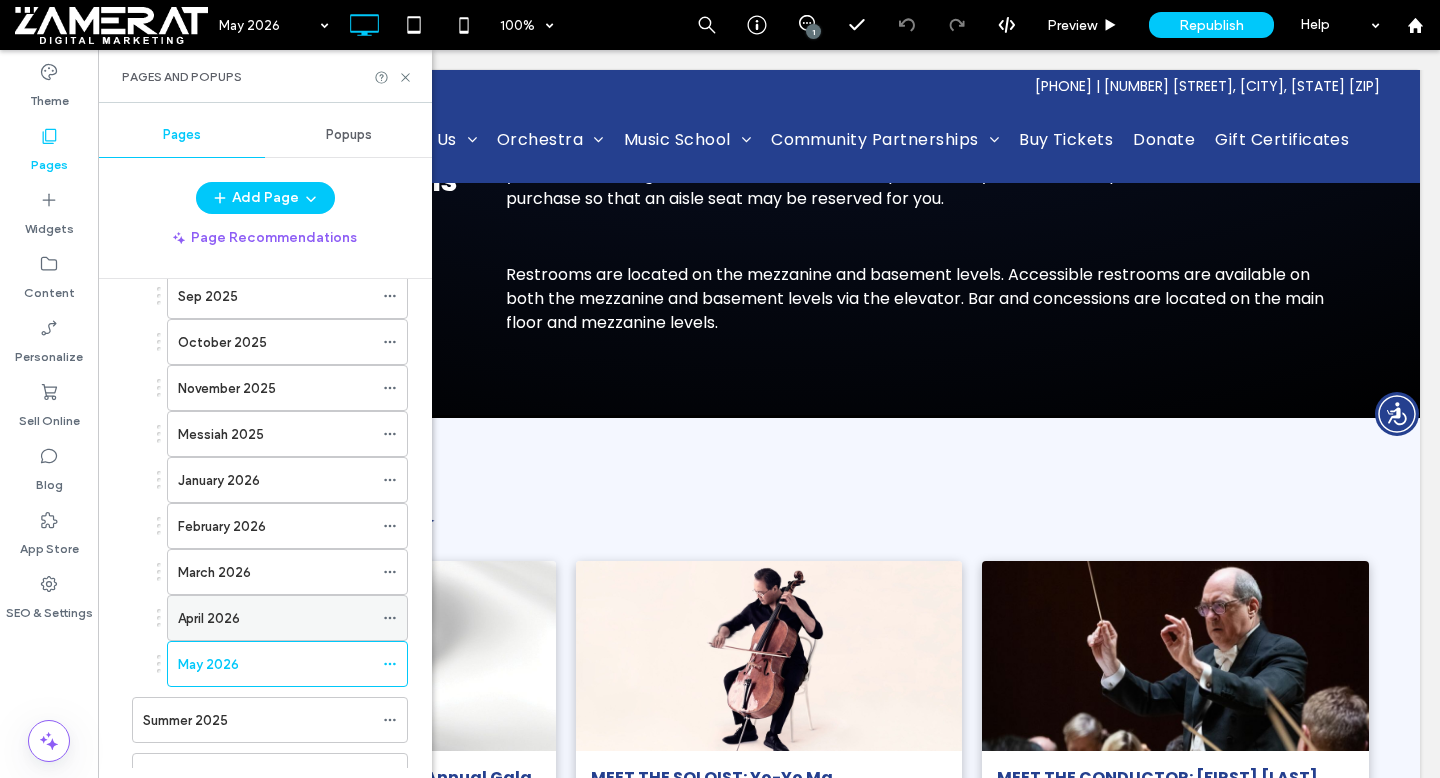 click on "April 2026" at bounding box center (275, 618) 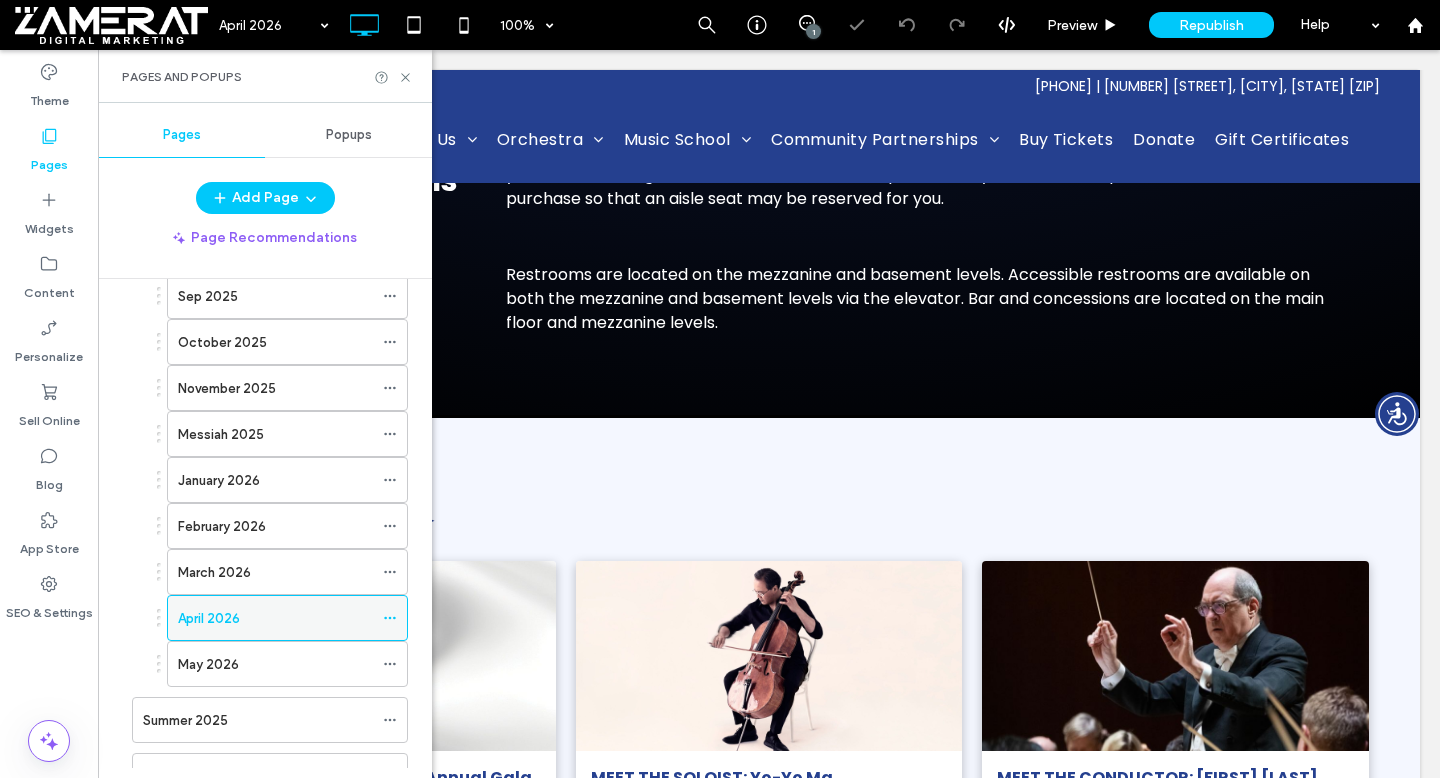 click 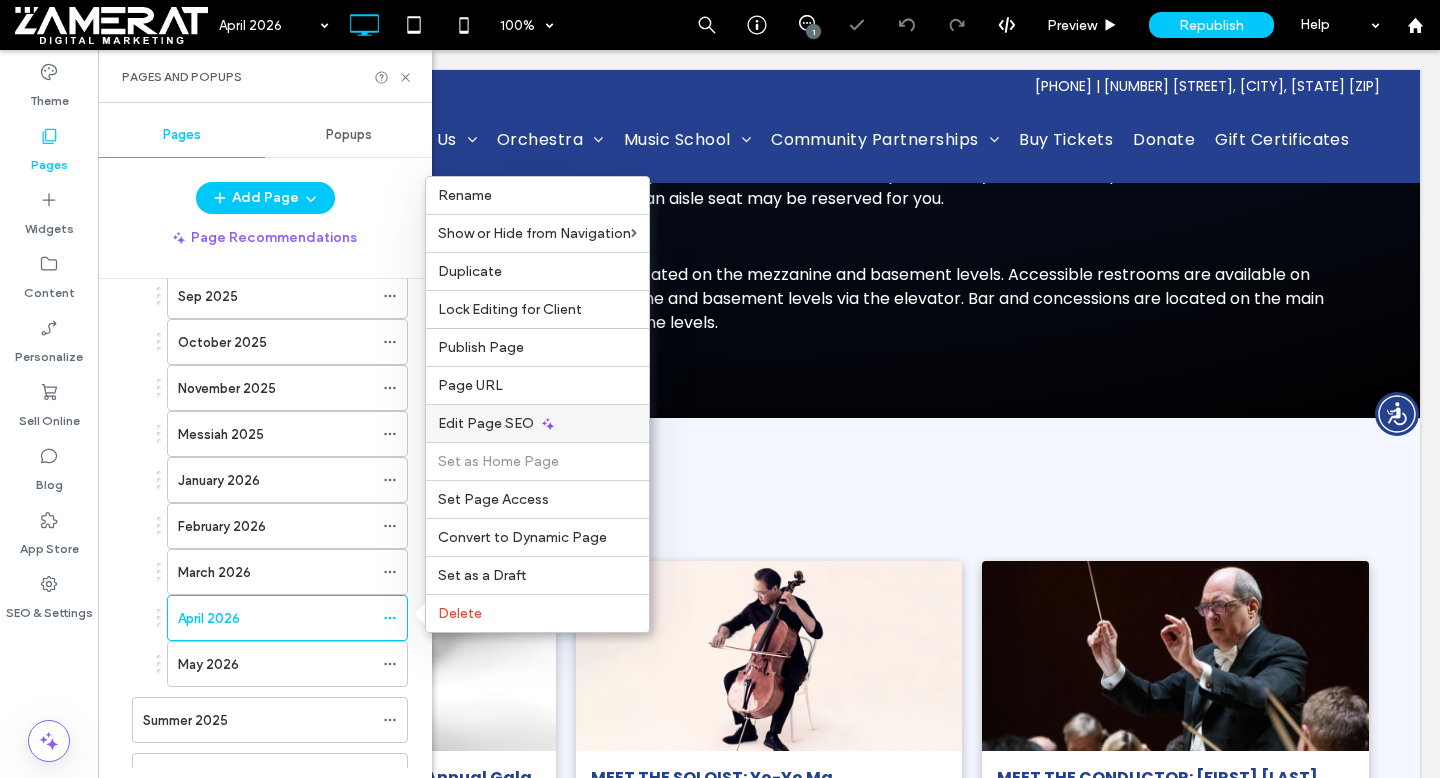 click on "Edit Page SEO" at bounding box center (486, 423) 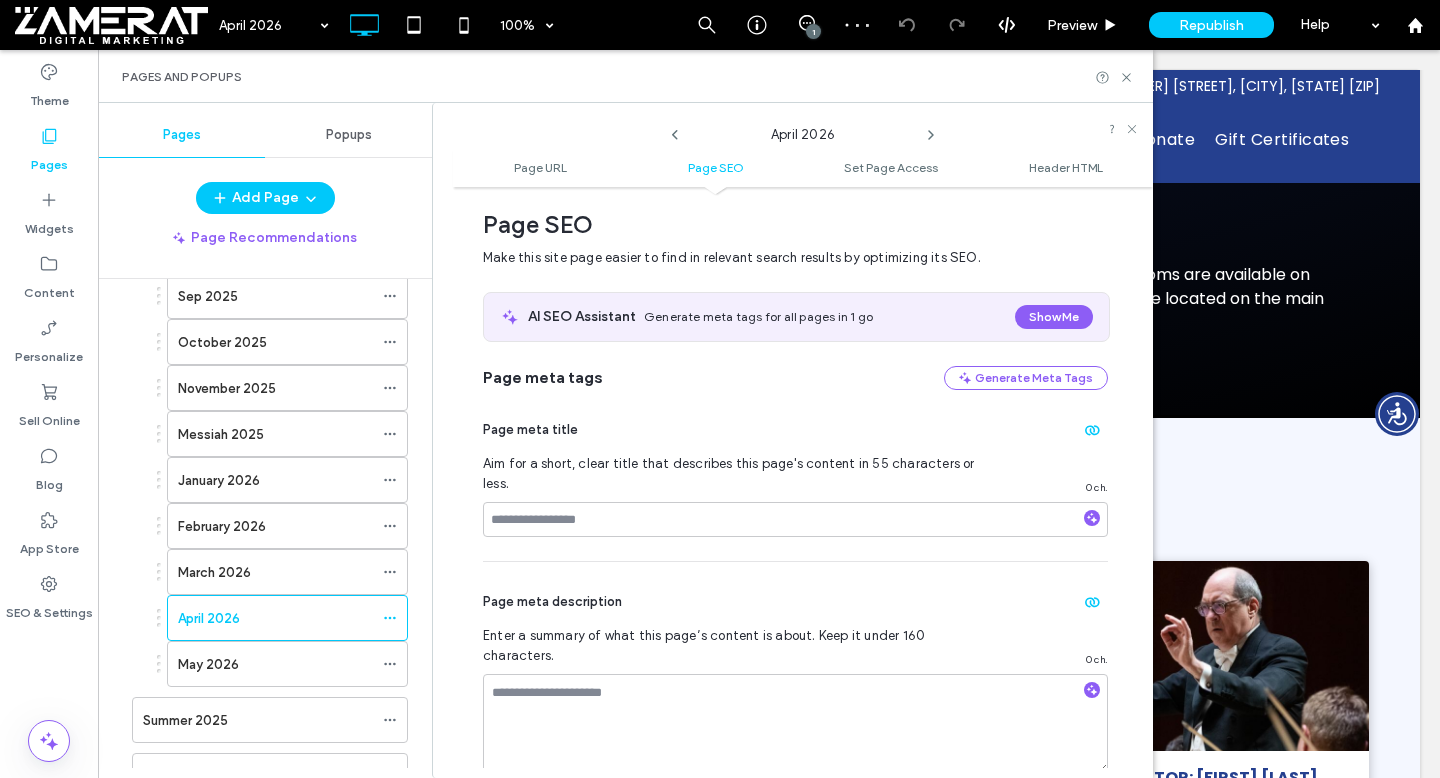 scroll, scrollTop: 0, scrollLeft: 0, axis: both 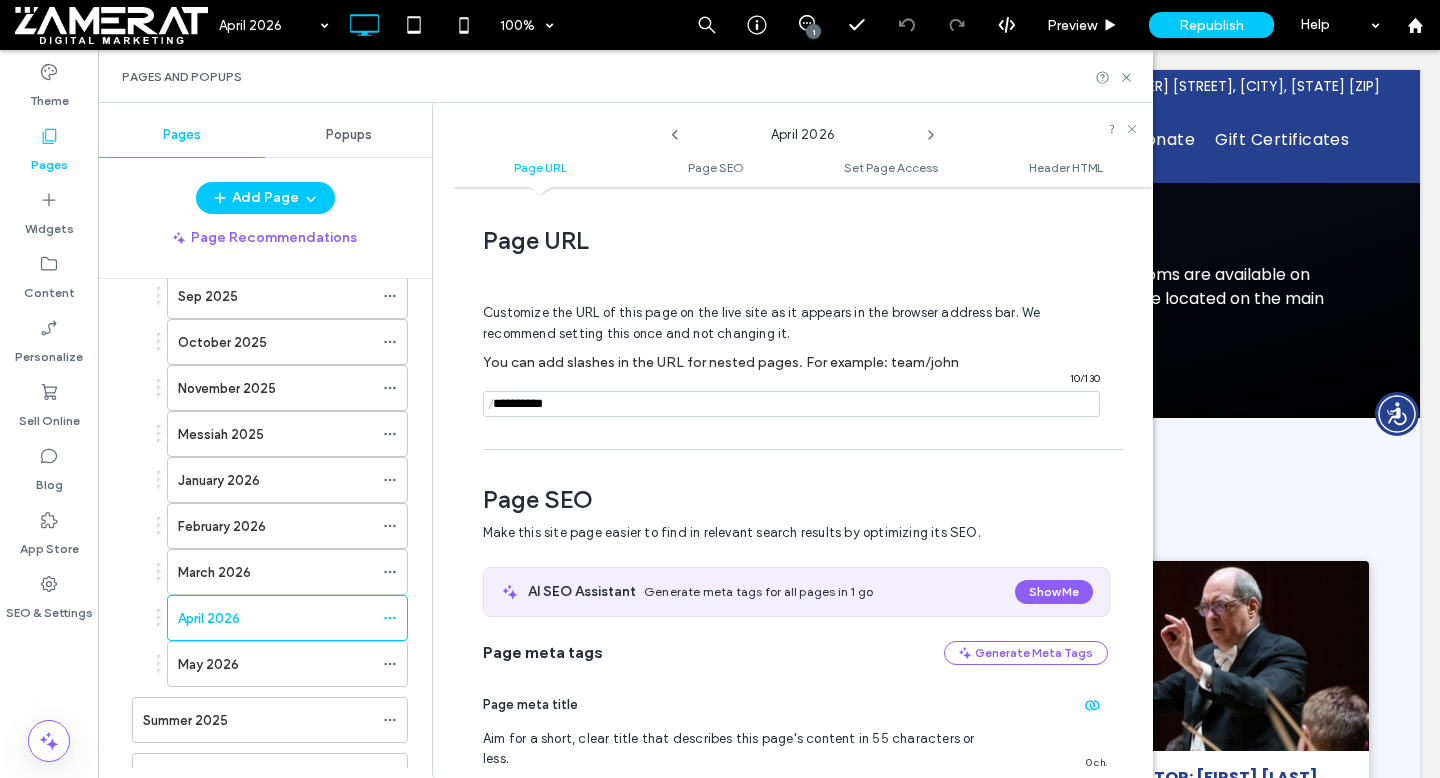 click 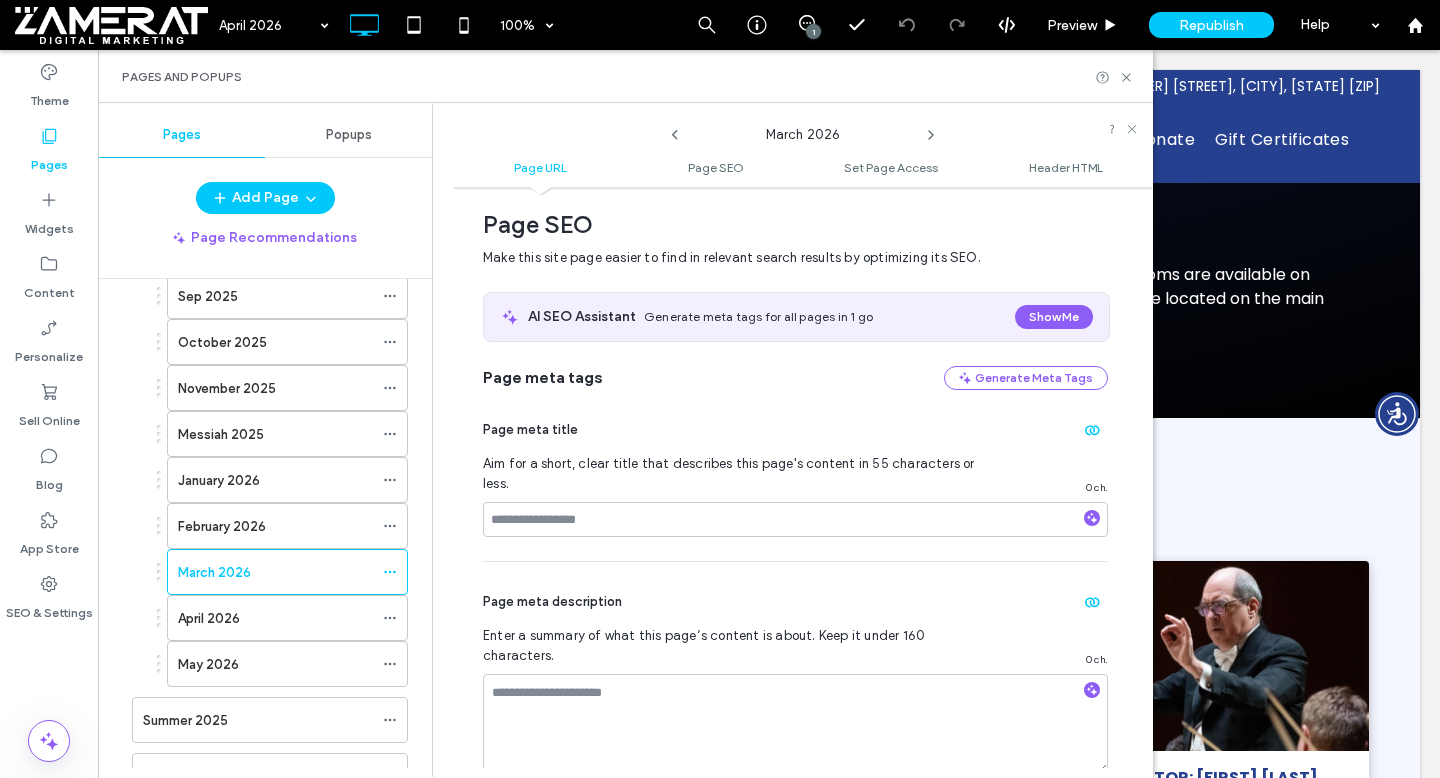 scroll, scrollTop: 0, scrollLeft: 0, axis: both 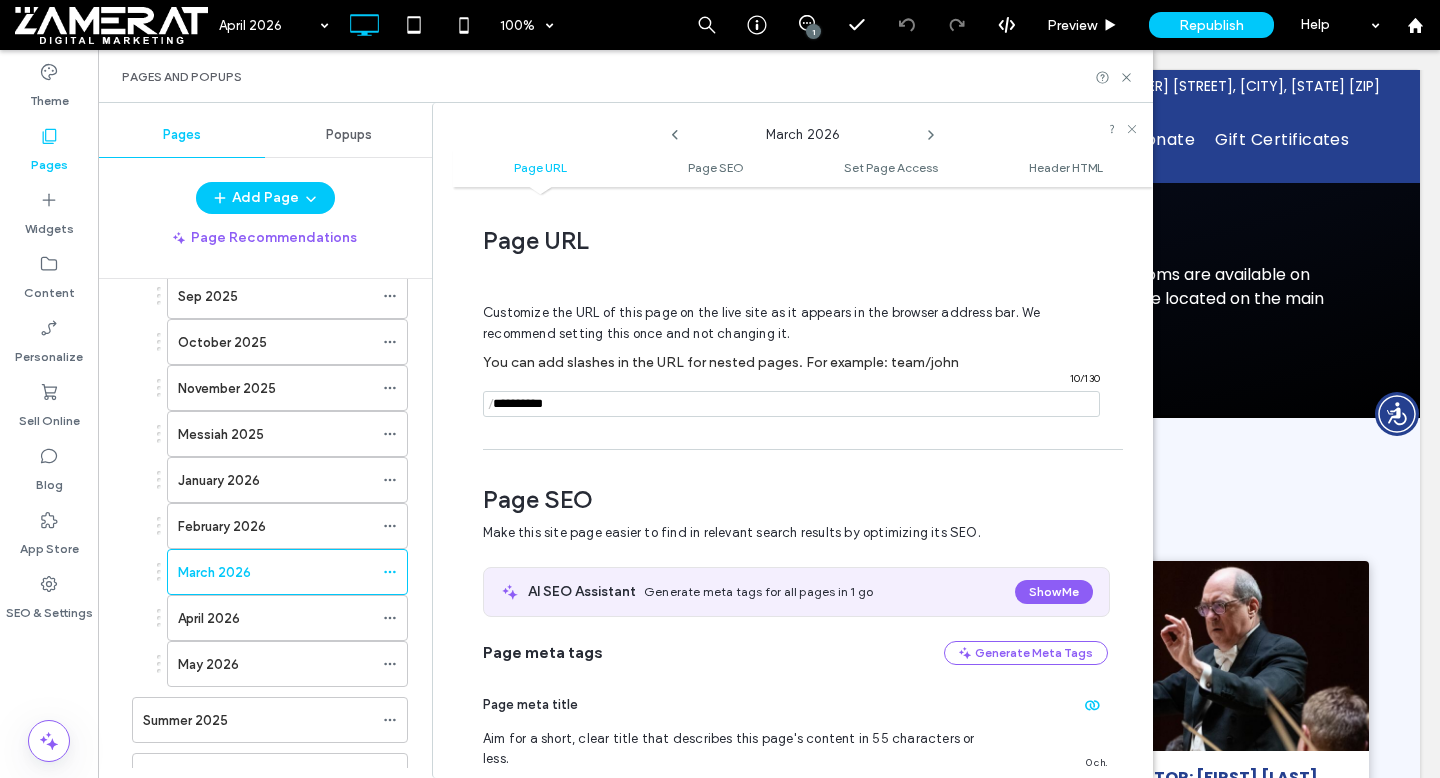 click at bounding box center (791, 404) 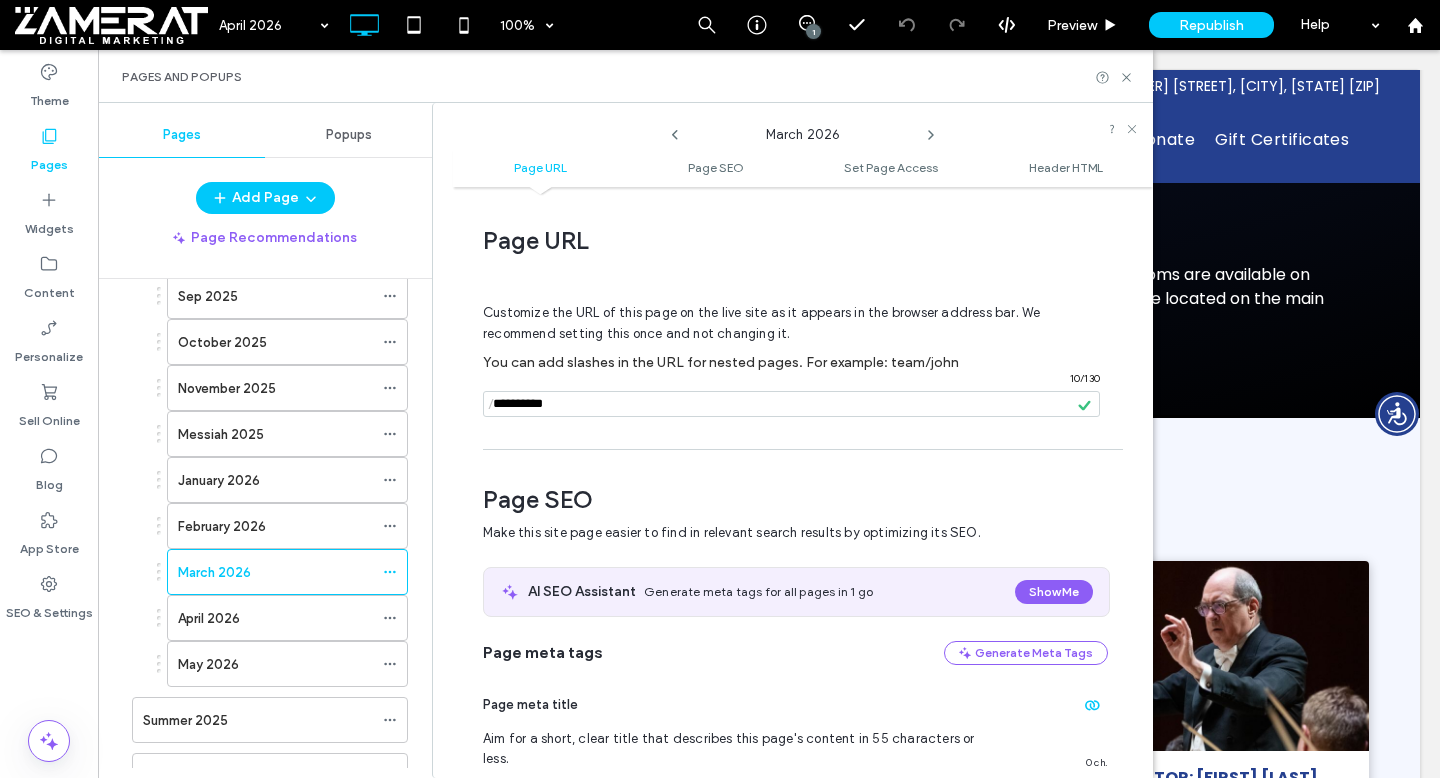 click 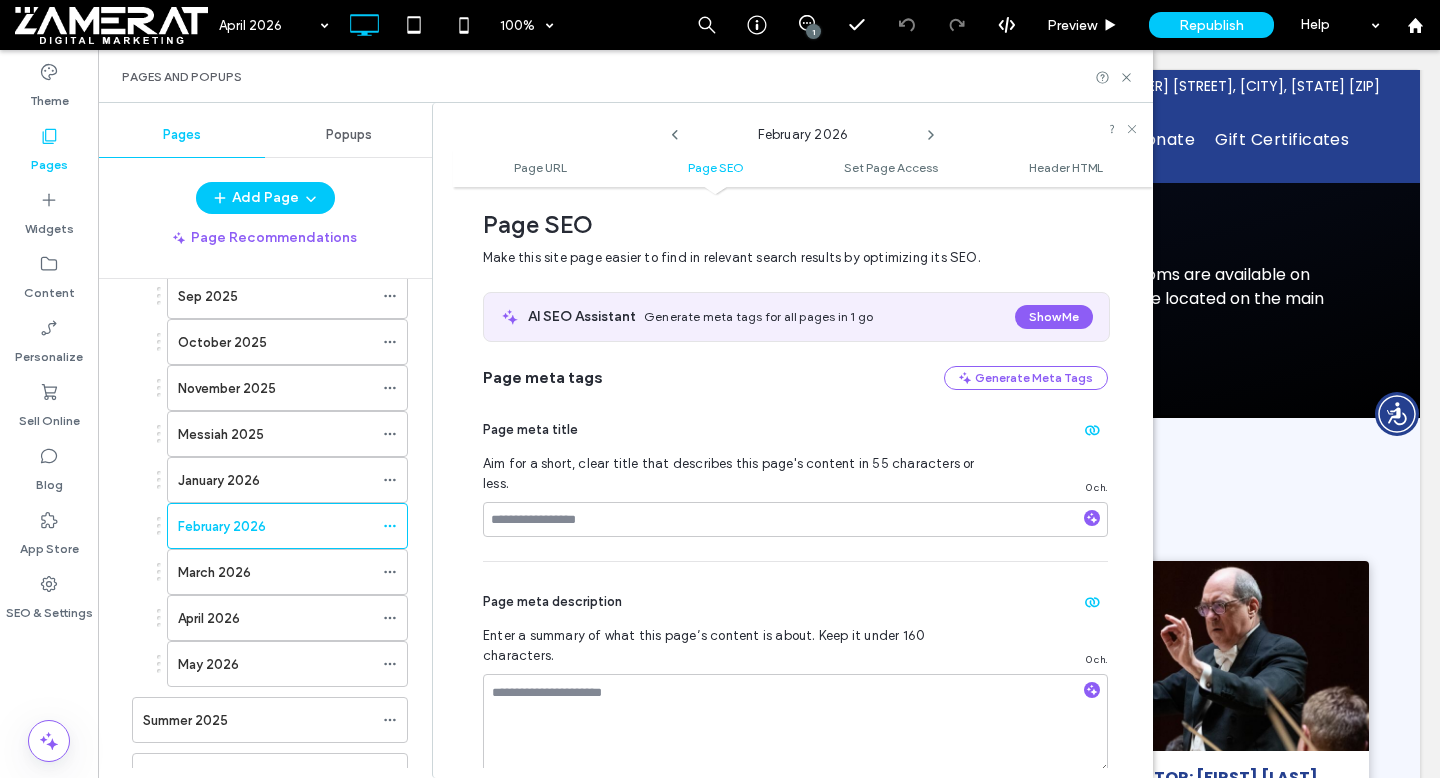 scroll, scrollTop: 0, scrollLeft: 0, axis: both 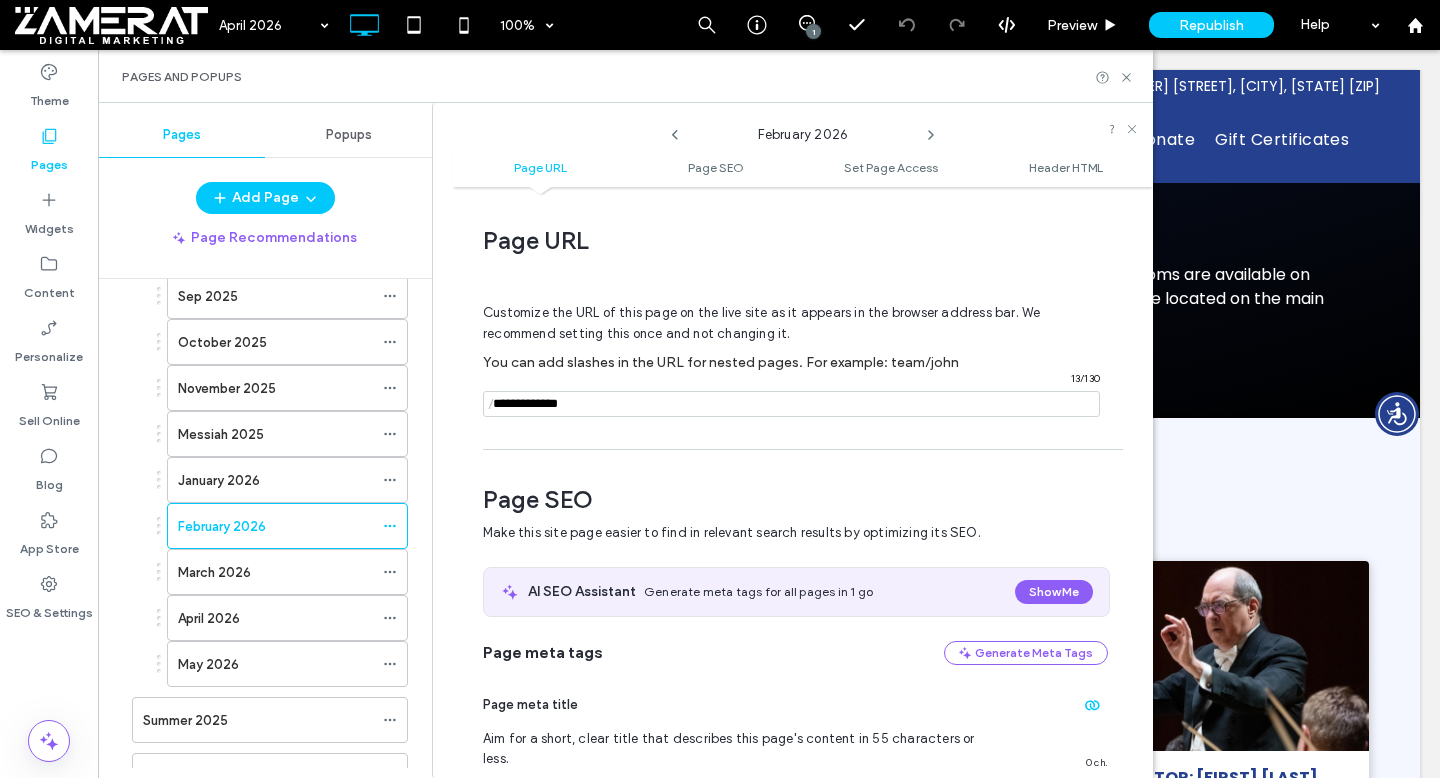 click at bounding box center (791, 404) 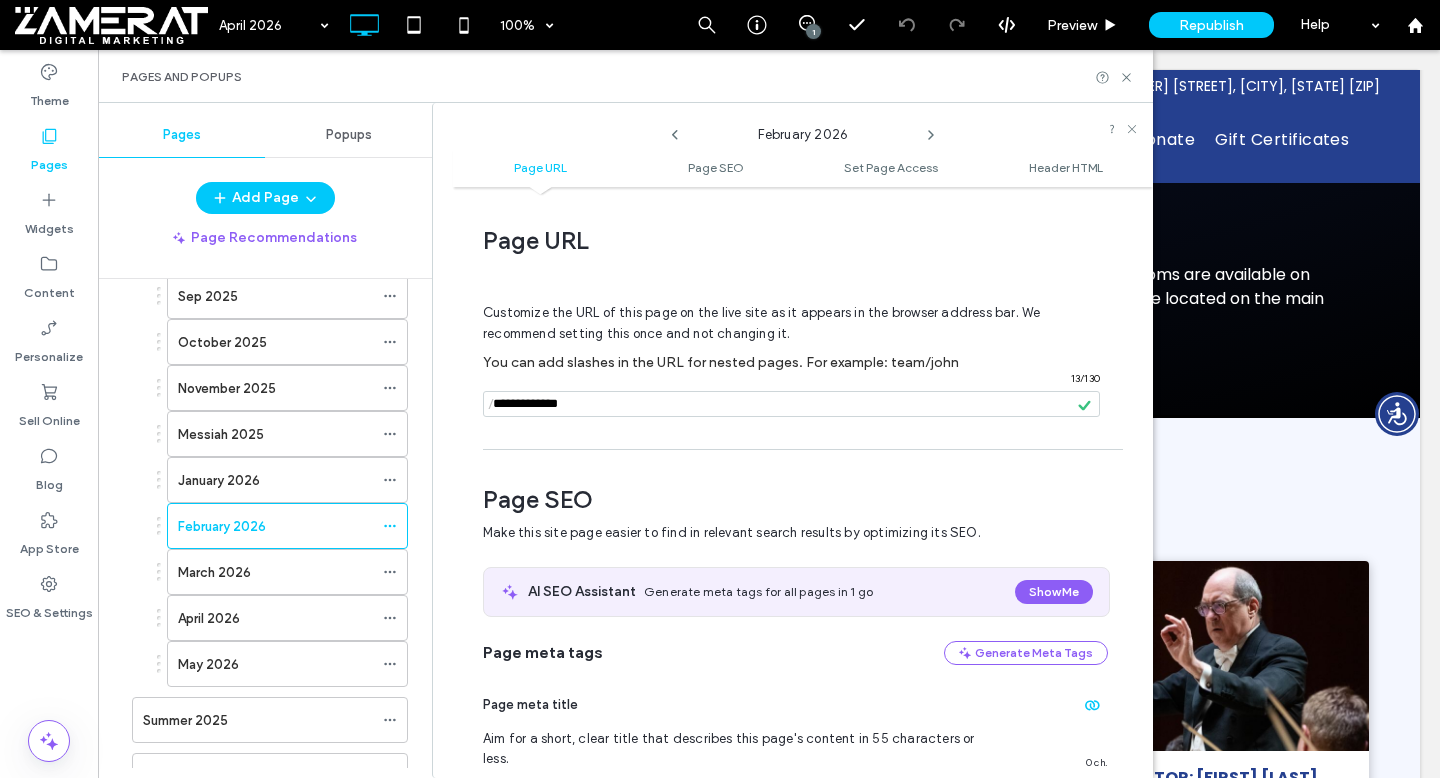 click 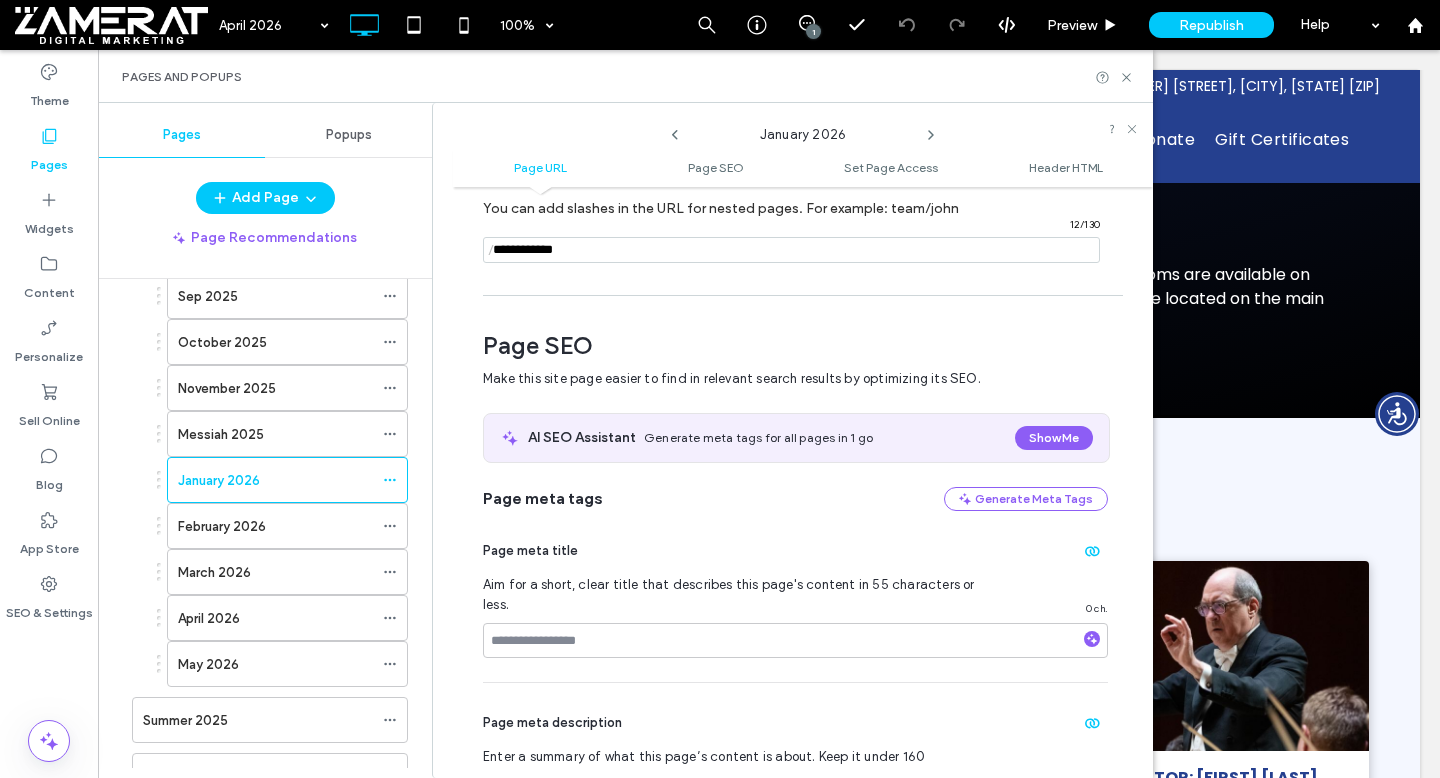 scroll, scrollTop: 6, scrollLeft: 0, axis: vertical 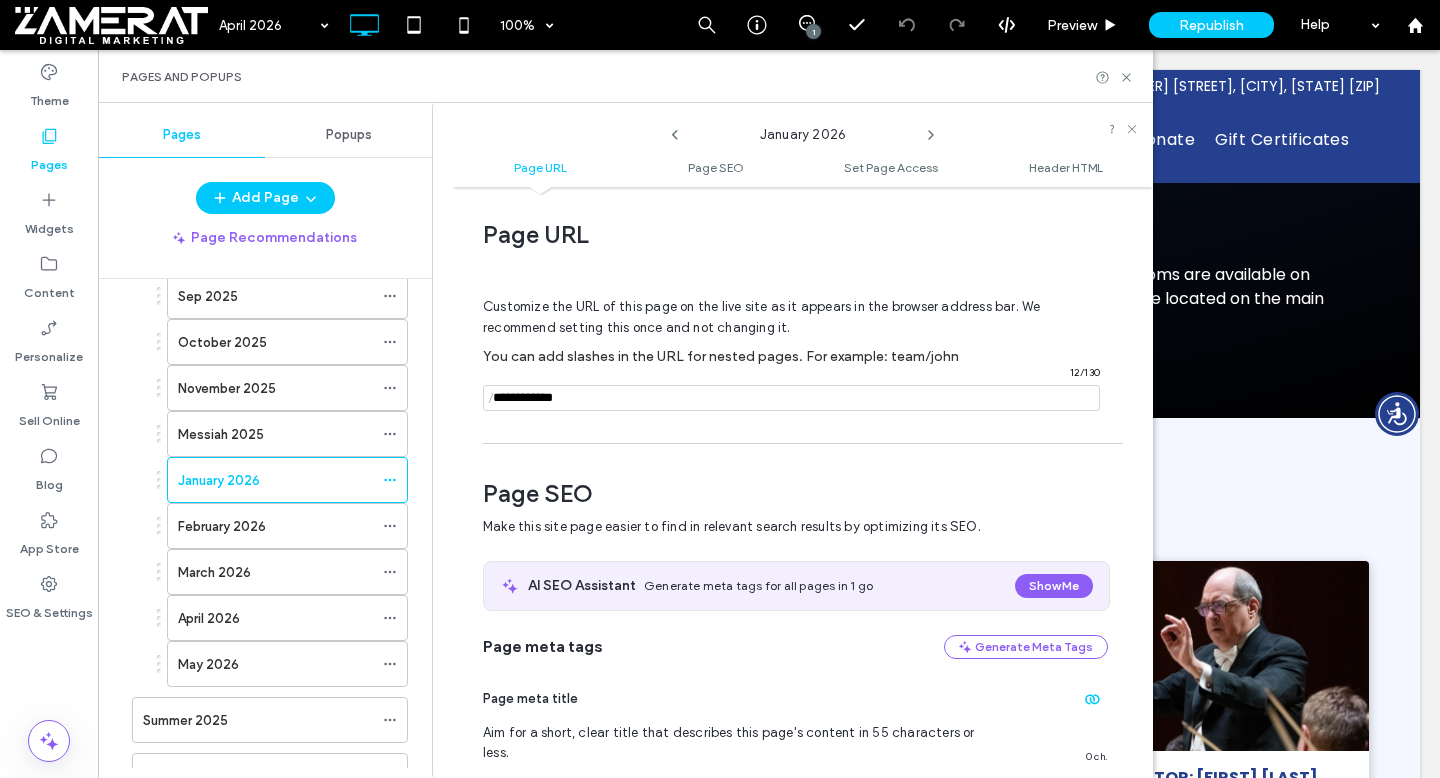 click at bounding box center (791, 398) 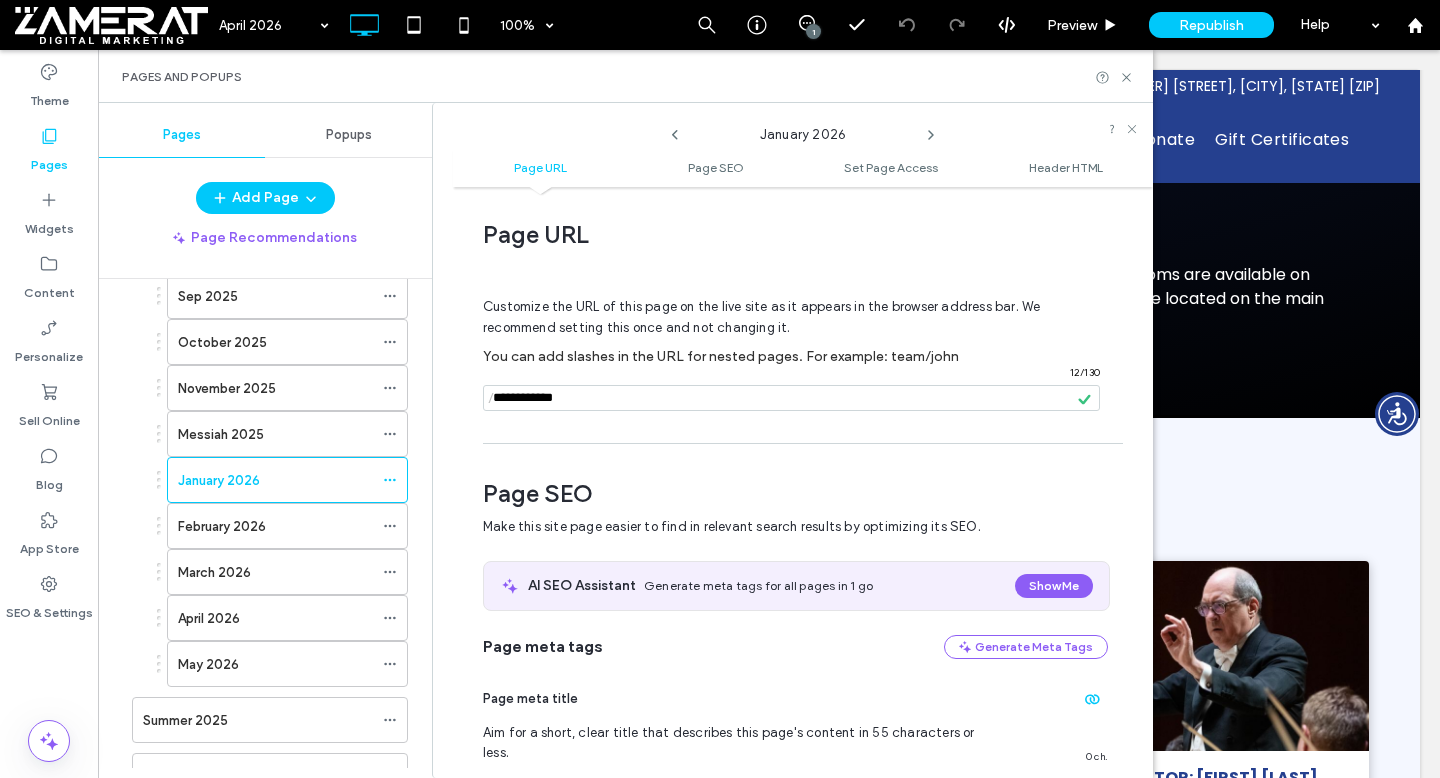 click 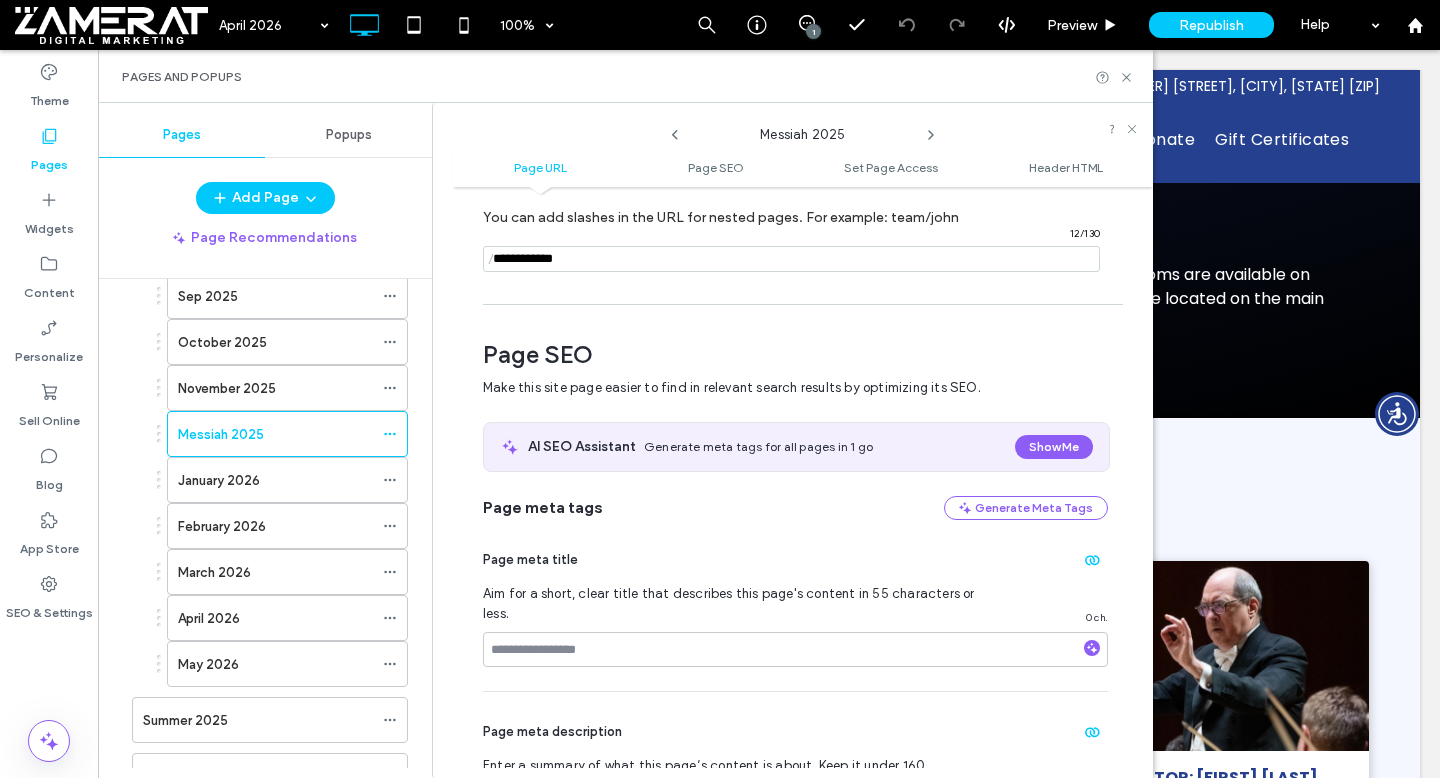 scroll, scrollTop: 0, scrollLeft: 0, axis: both 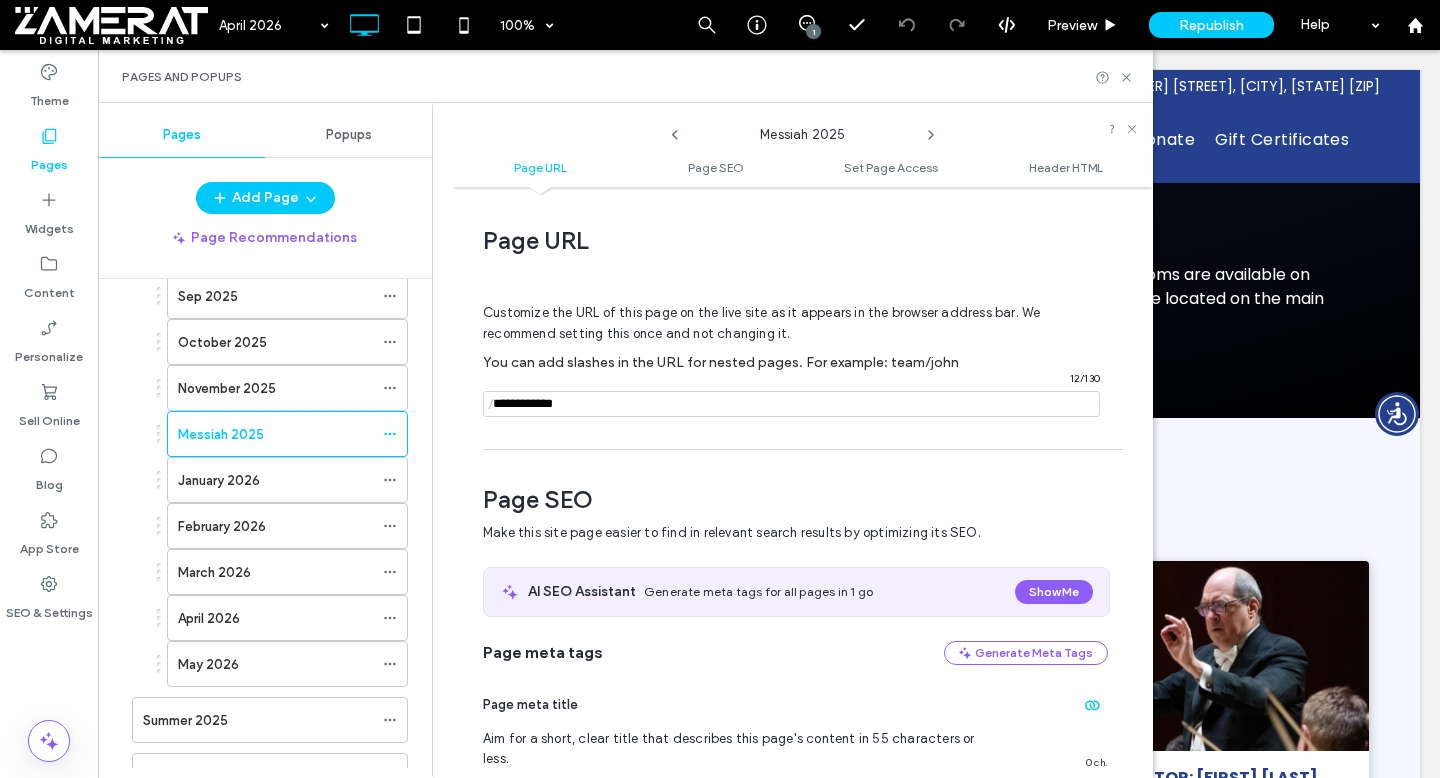 click at bounding box center (791, 404) 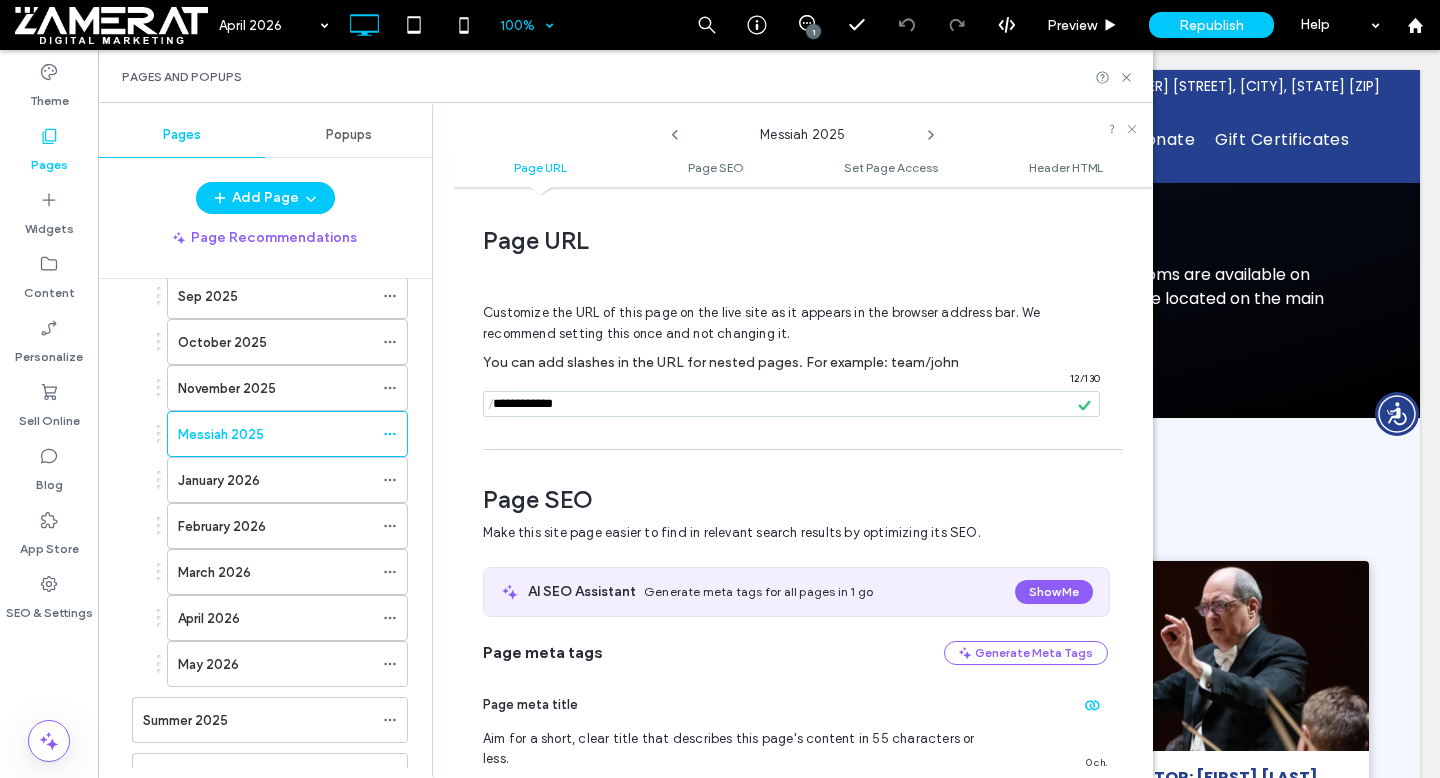 click 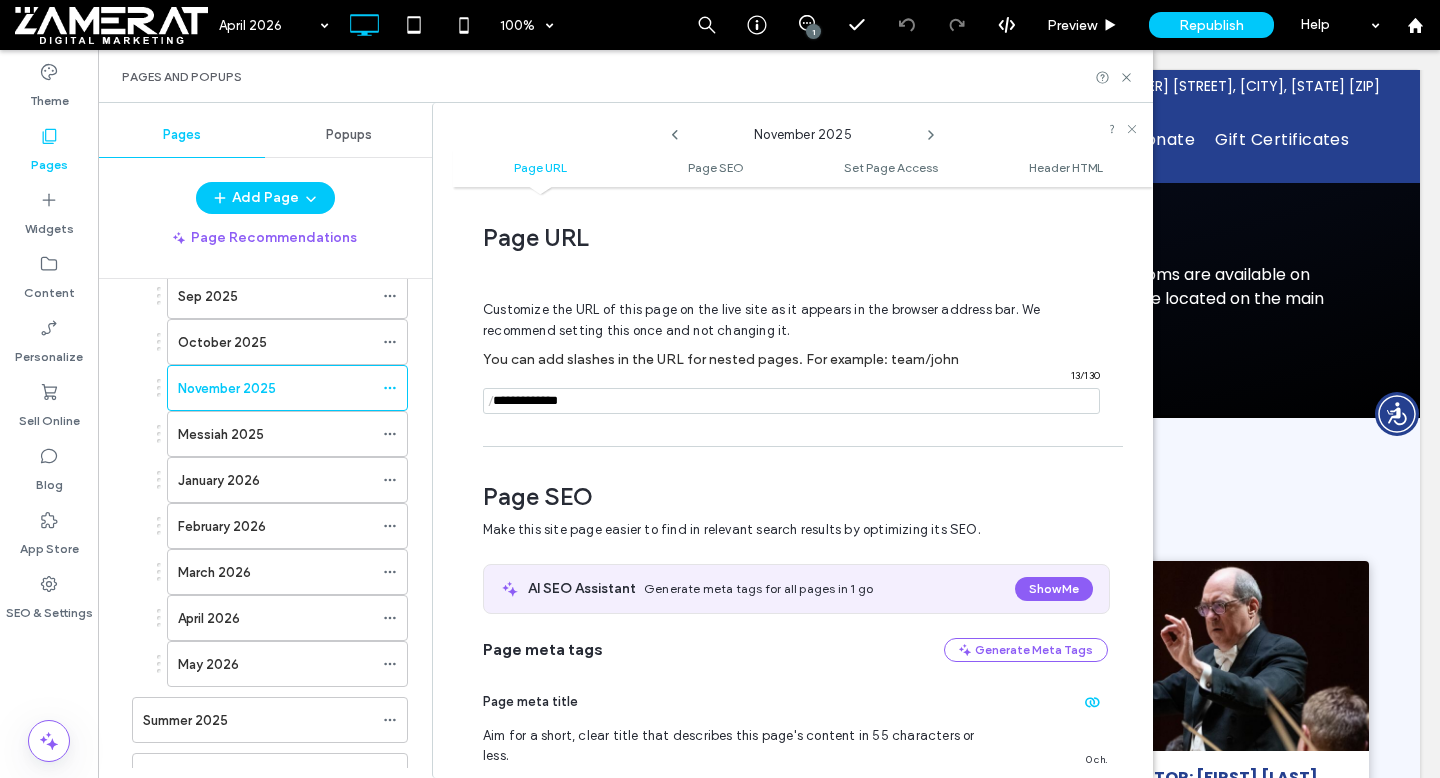 scroll, scrollTop: 0, scrollLeft: 0, axis: both 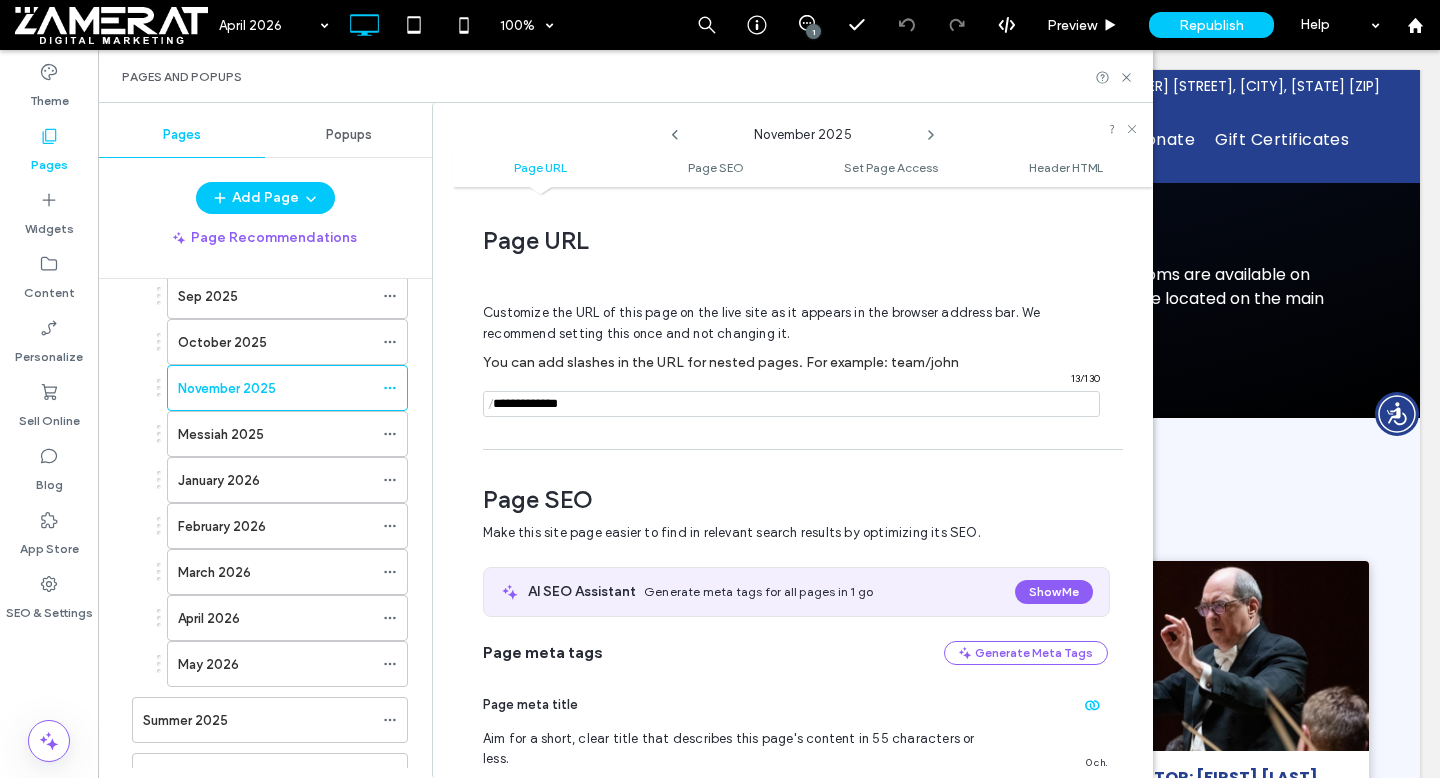click at bounding box center (791, 404) 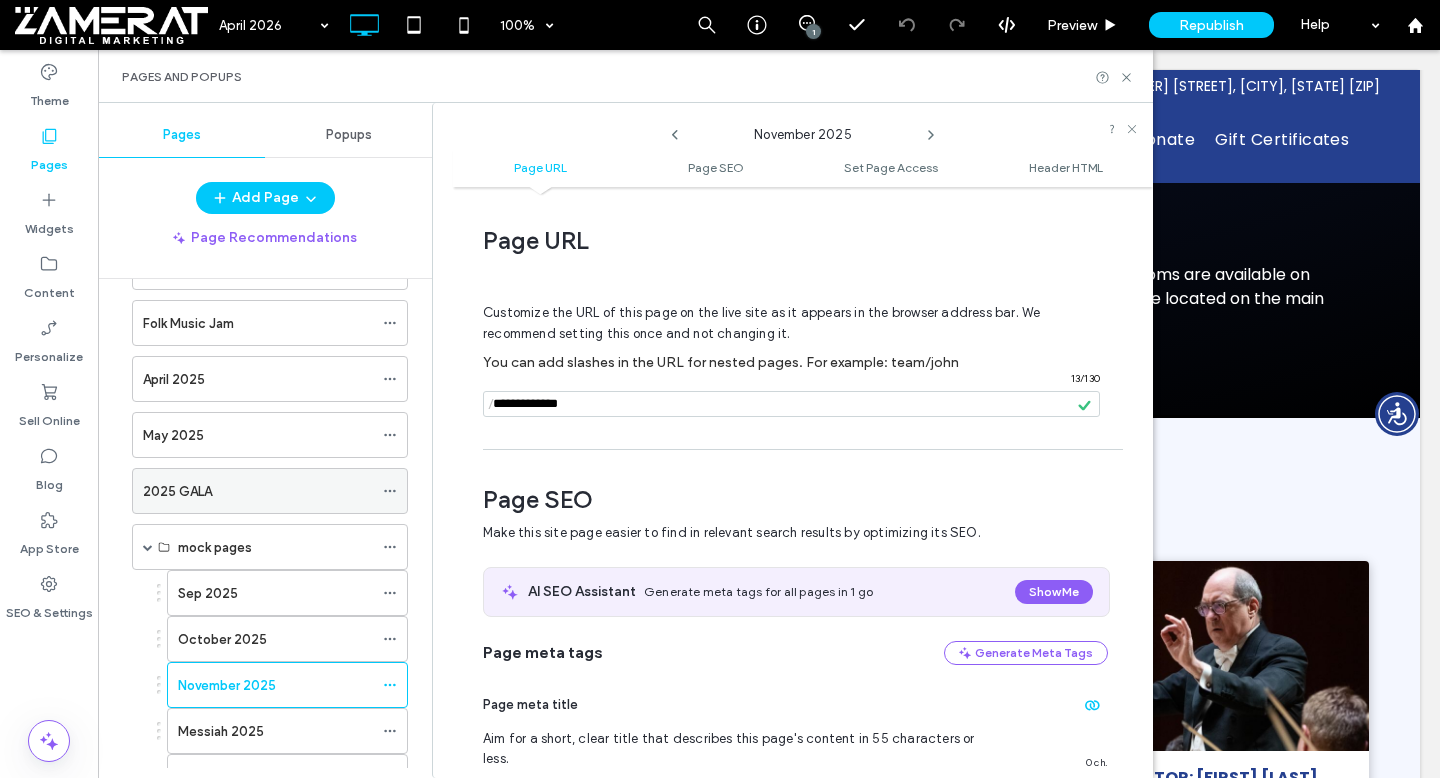 scroll, scrollTop: 3198, scrollLeft: 0, axis: vertical 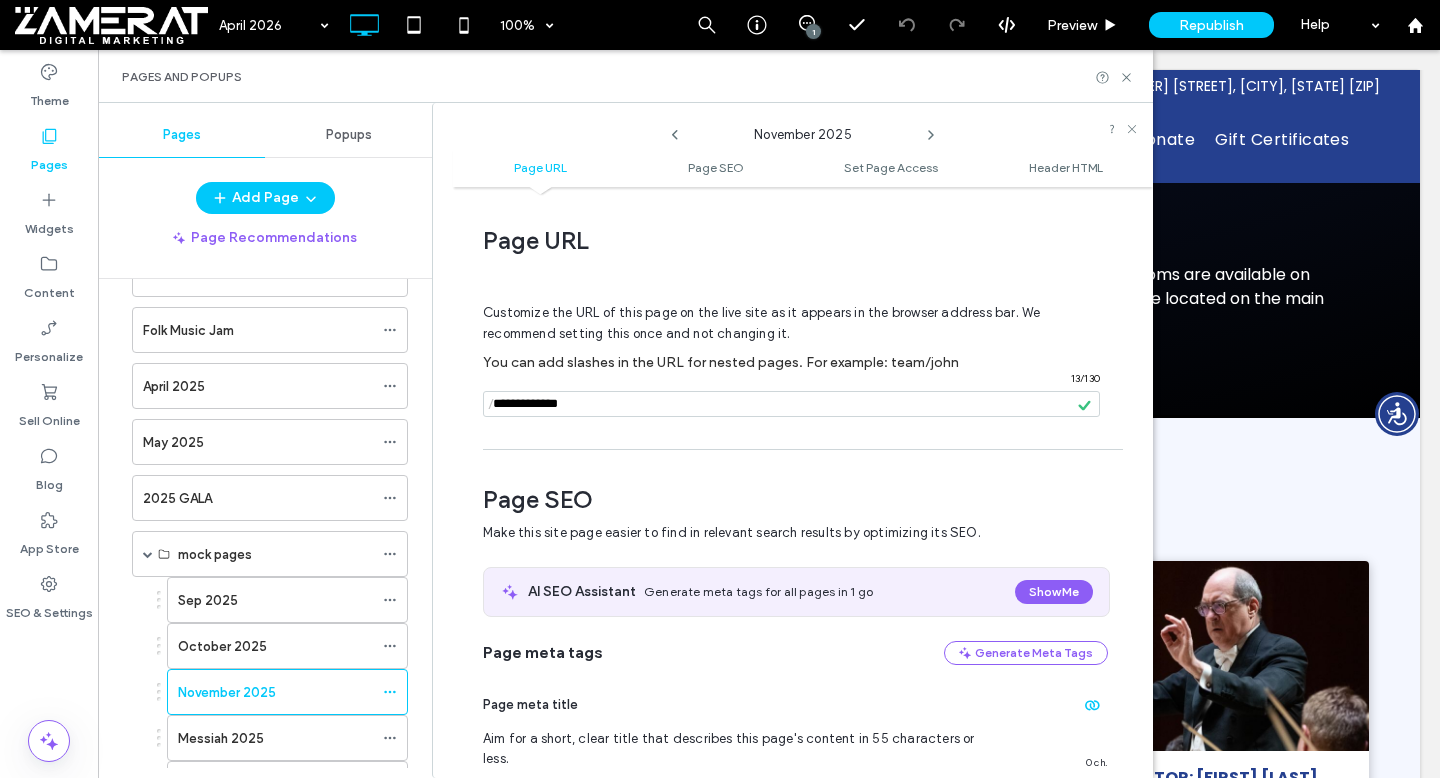 click 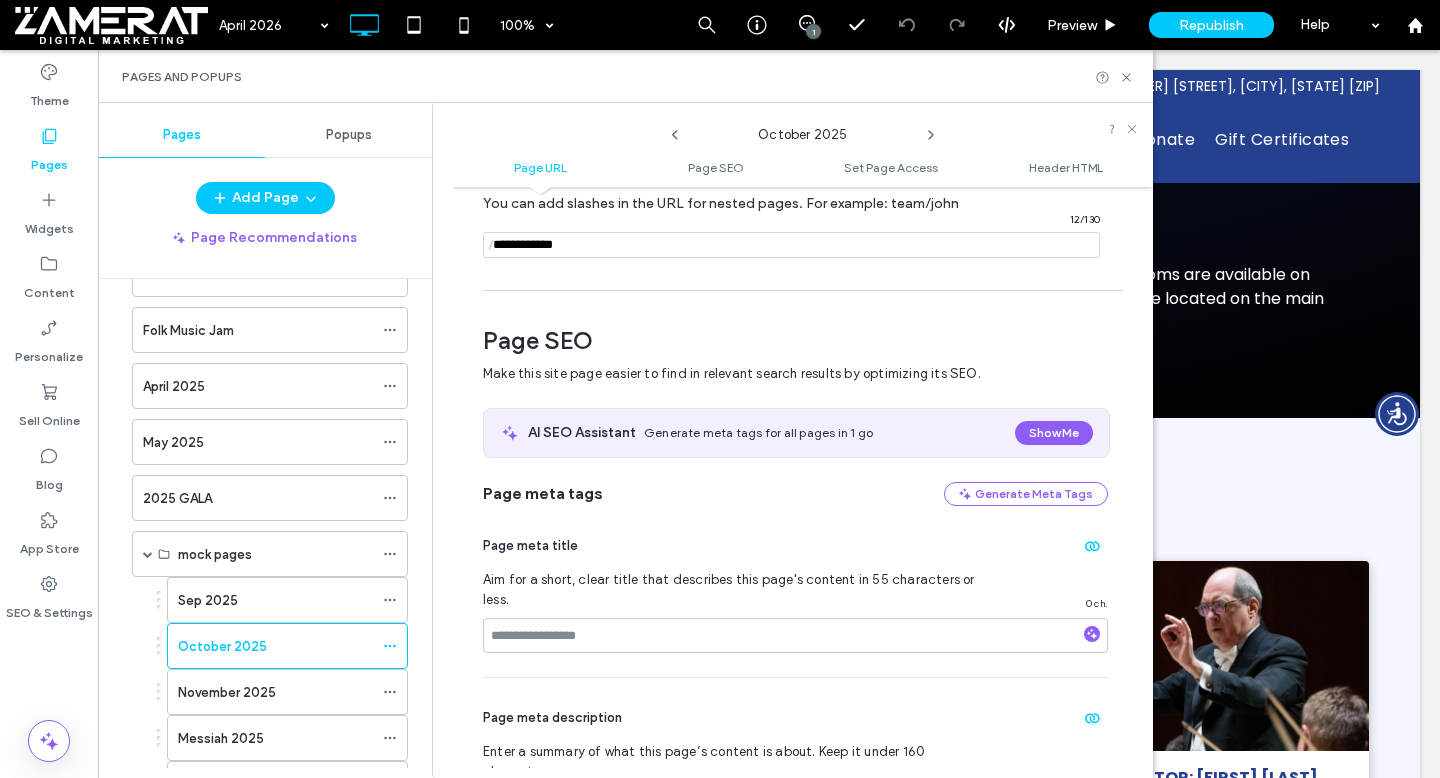 scroll, scrollTop: 0, scrollLeft: 0, axis: both 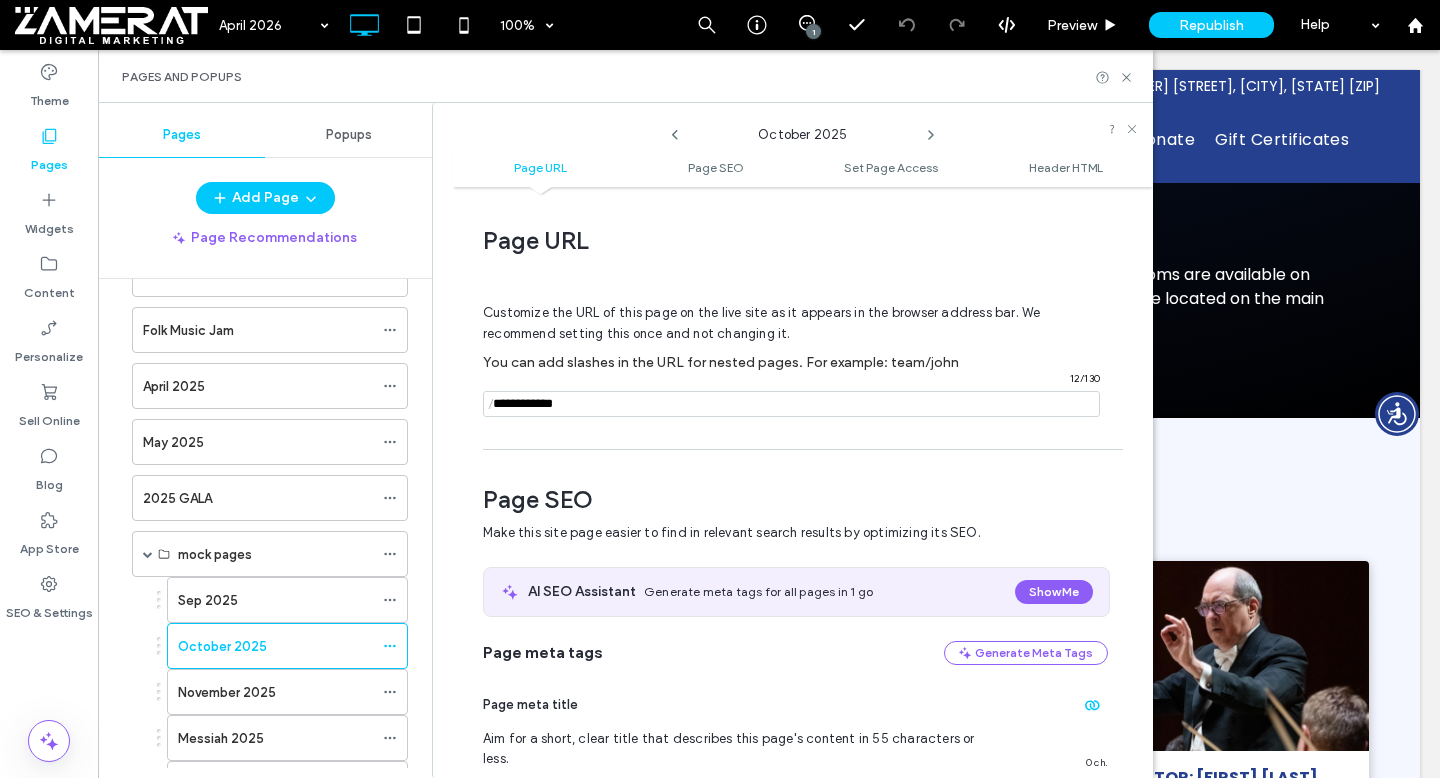click at bounding box center [791, 404] 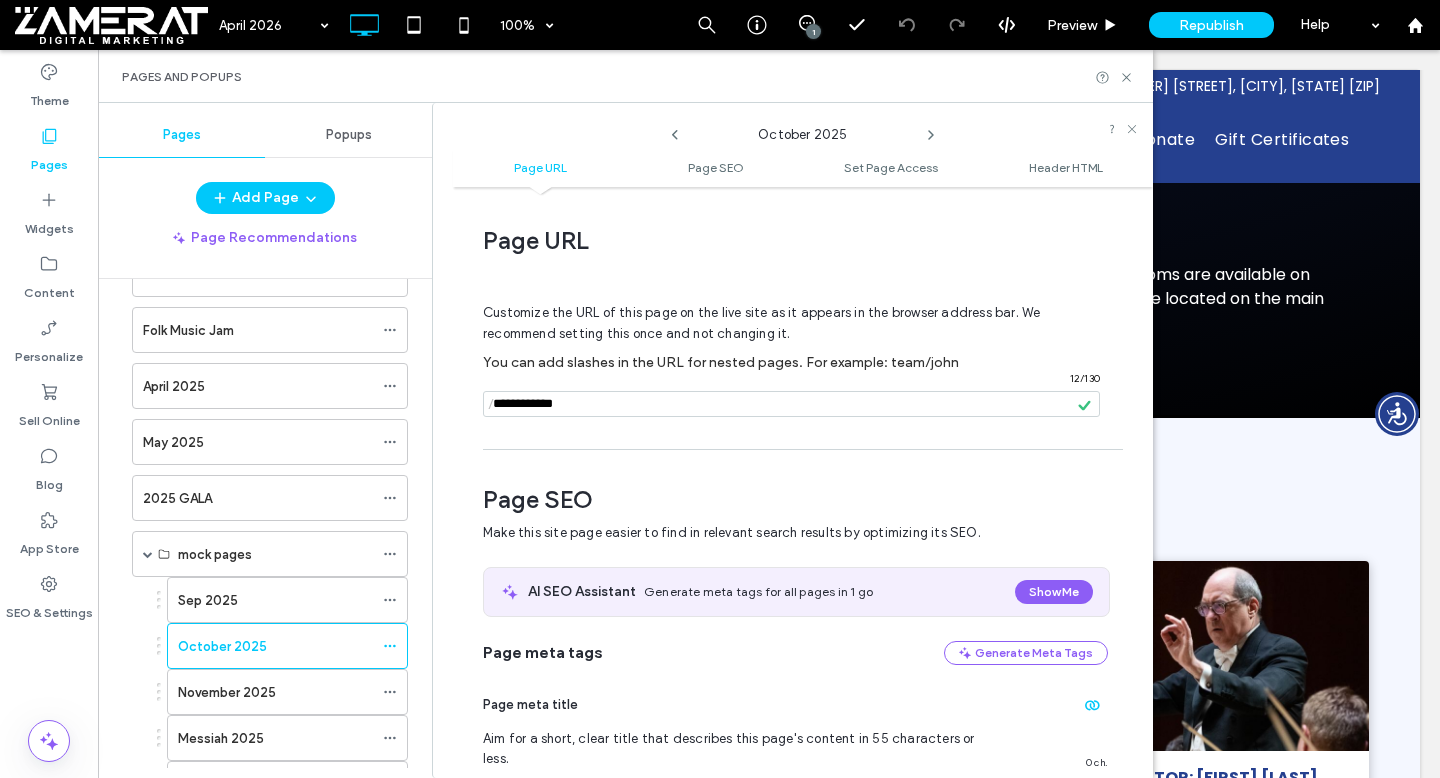 click 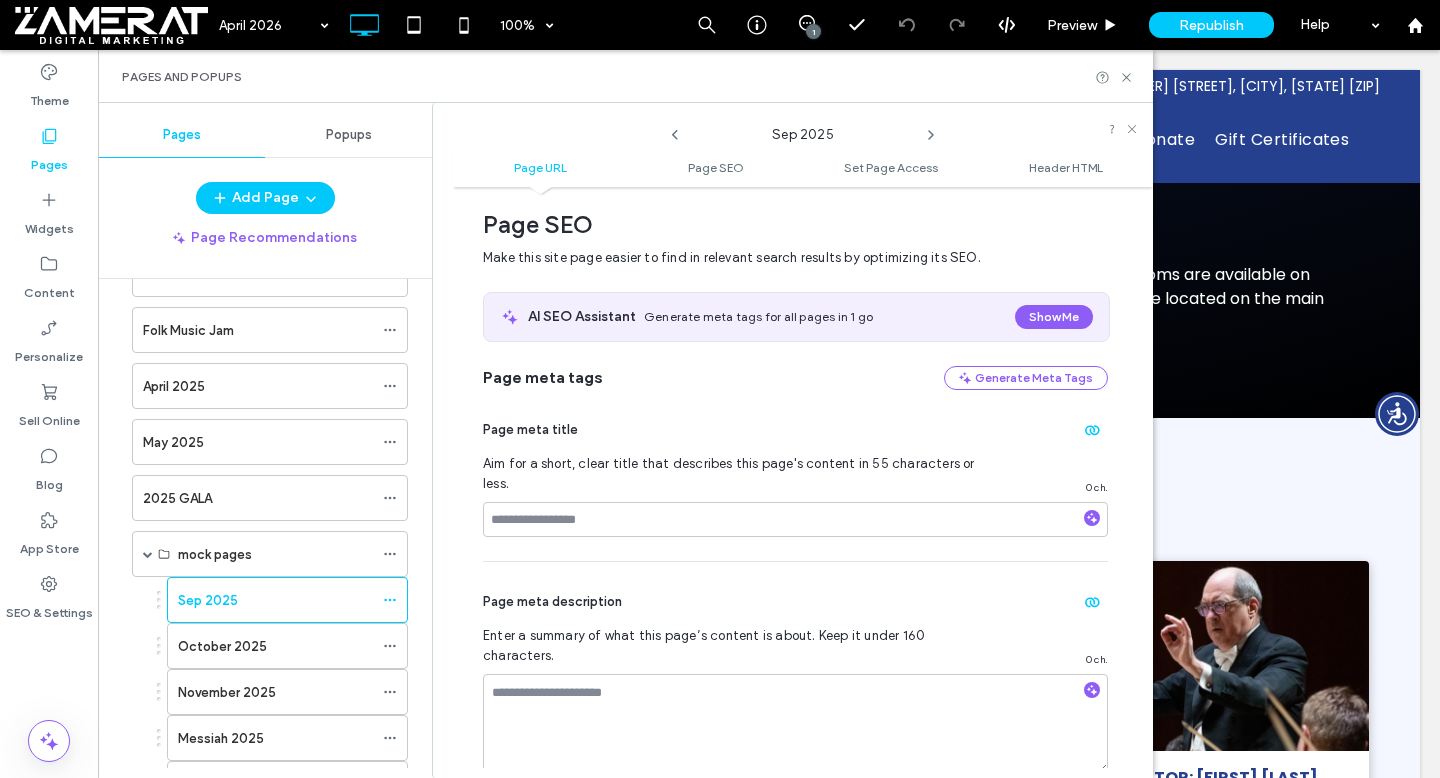 scroll, scrollTop: 0, scrollLeft: 0, axis: both 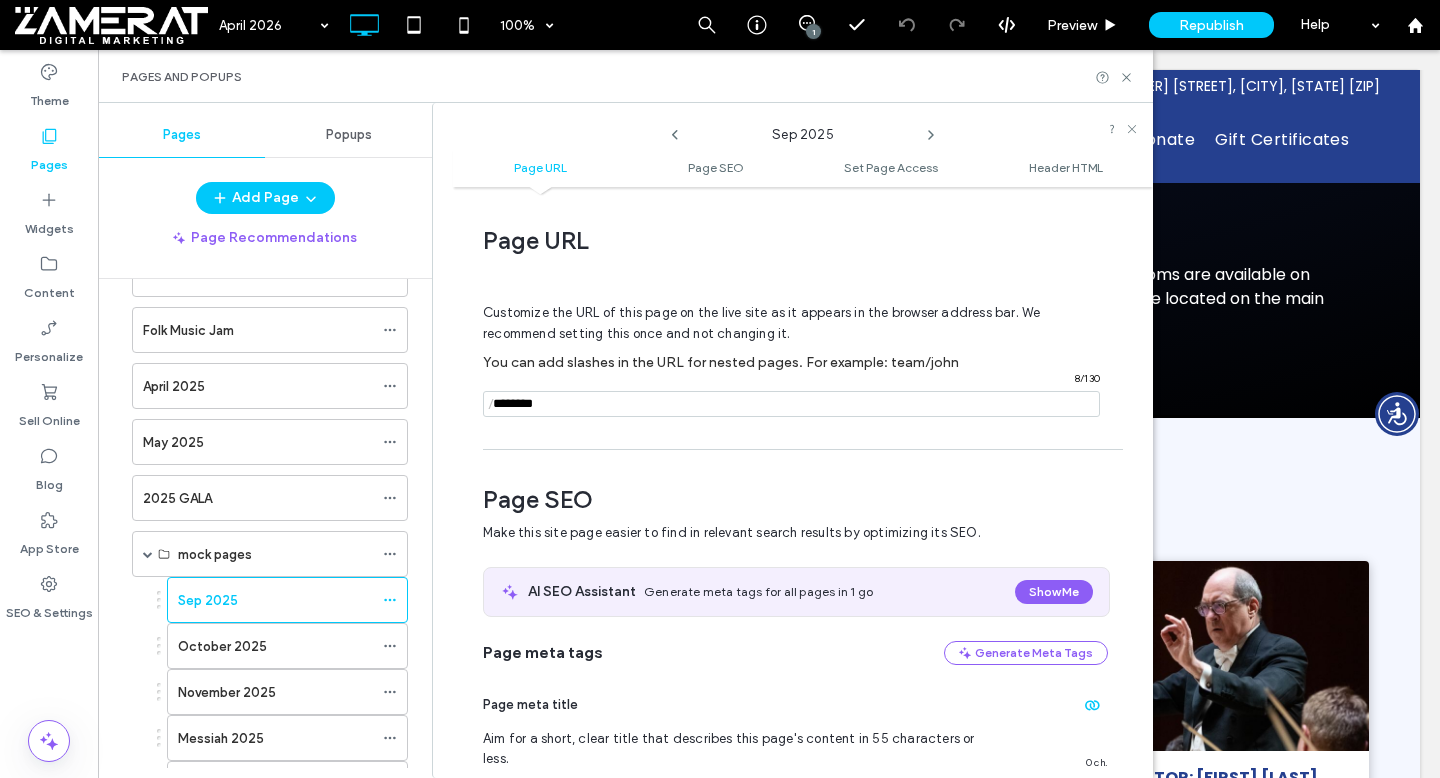 click at bounding box center [791, 404] 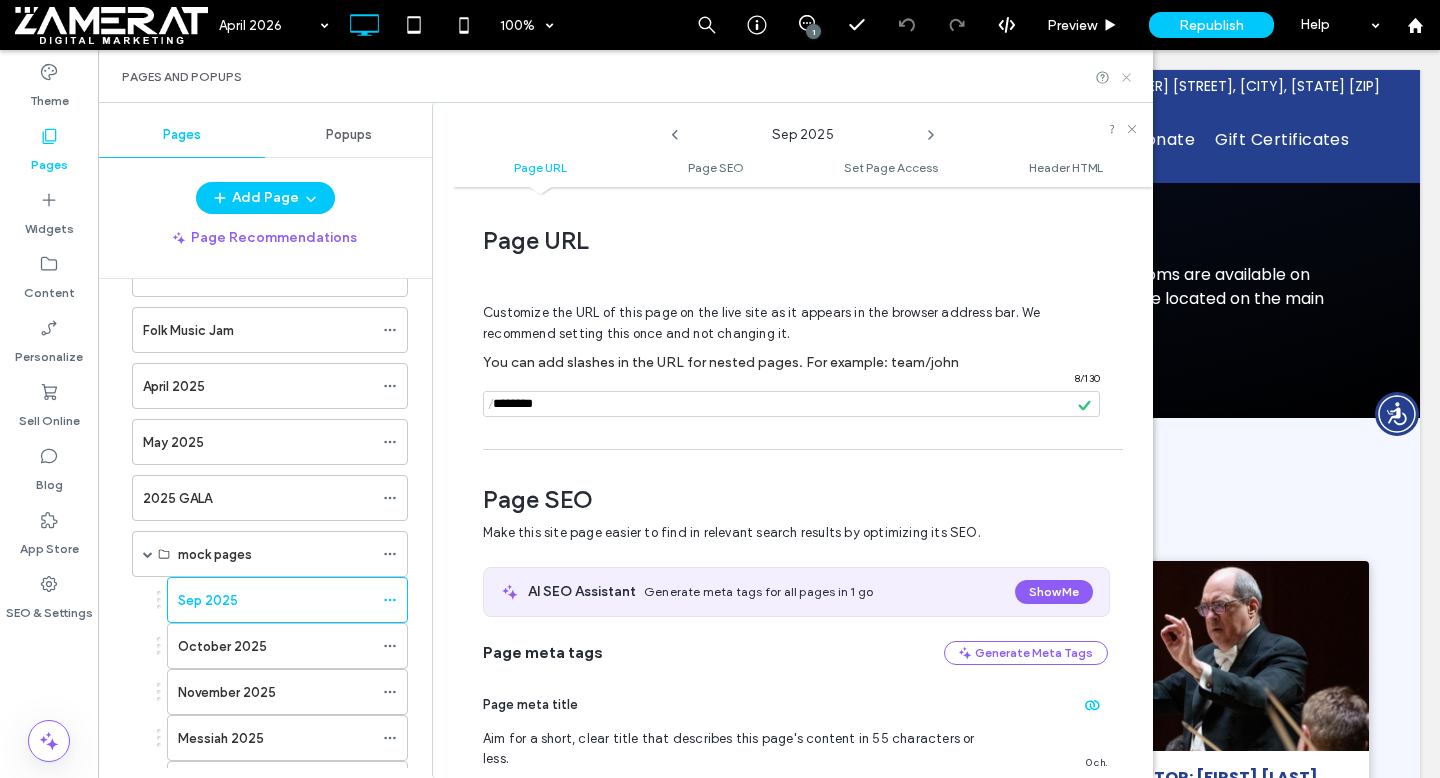 click 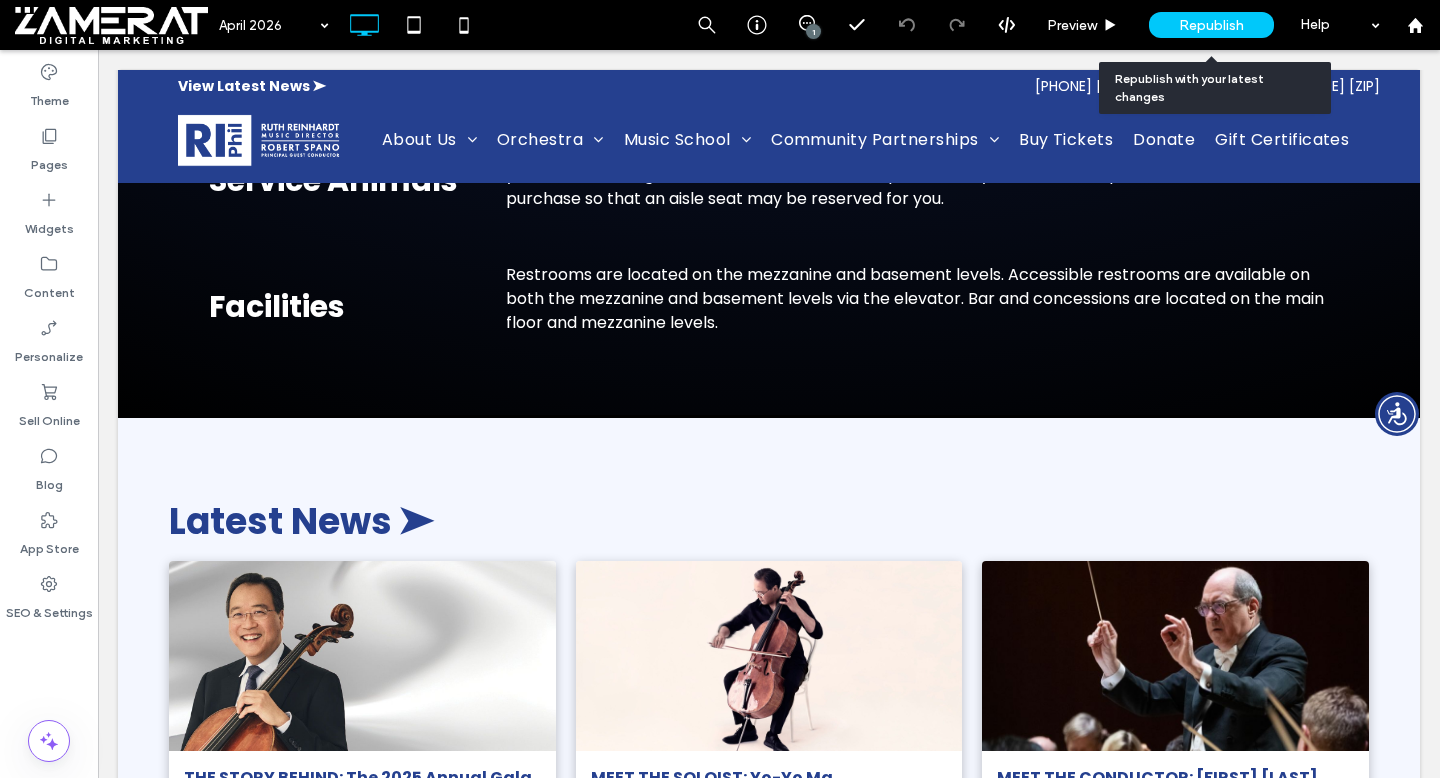 click on "Republish" at bounding box center (1211, 25) 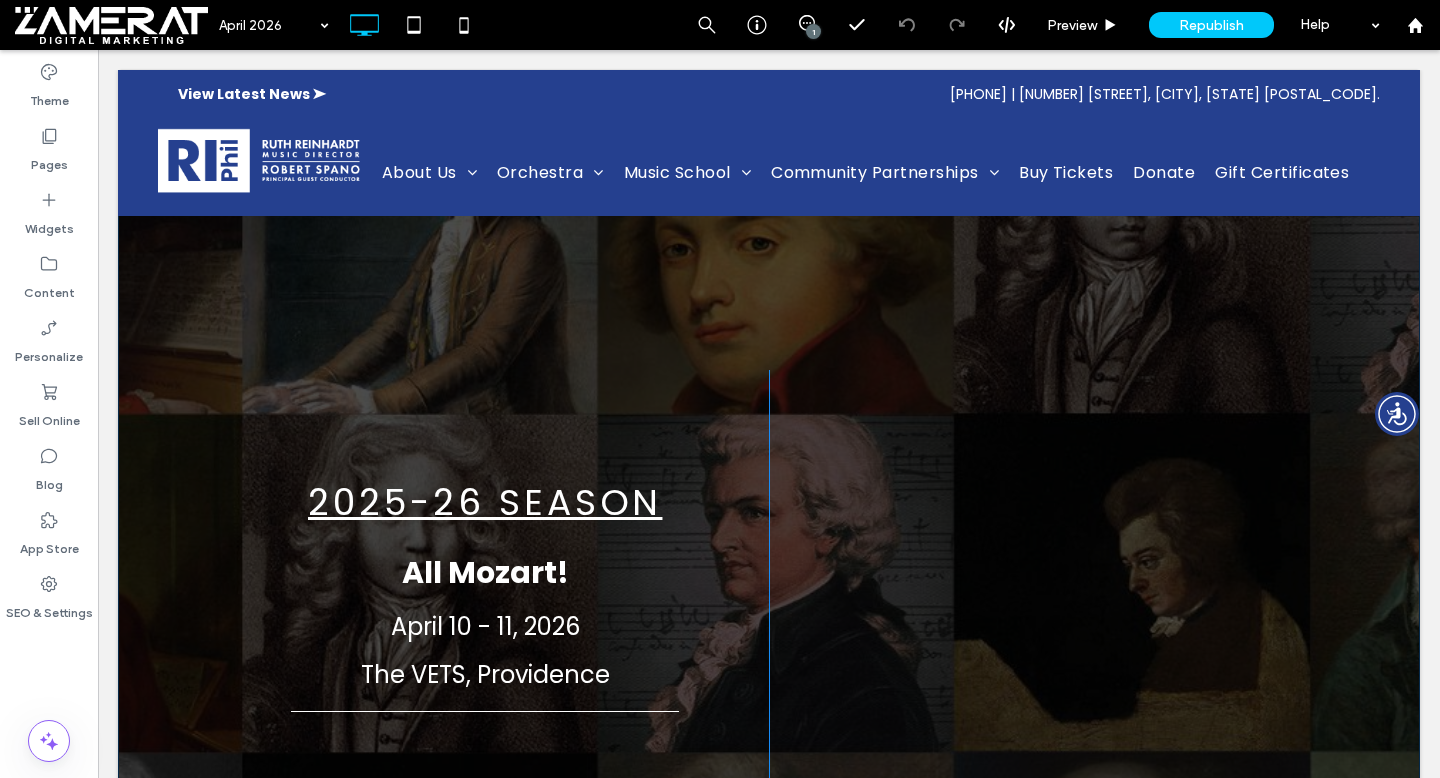 scroll, scrollTop: 0, scrollLeft: 0, axis: both 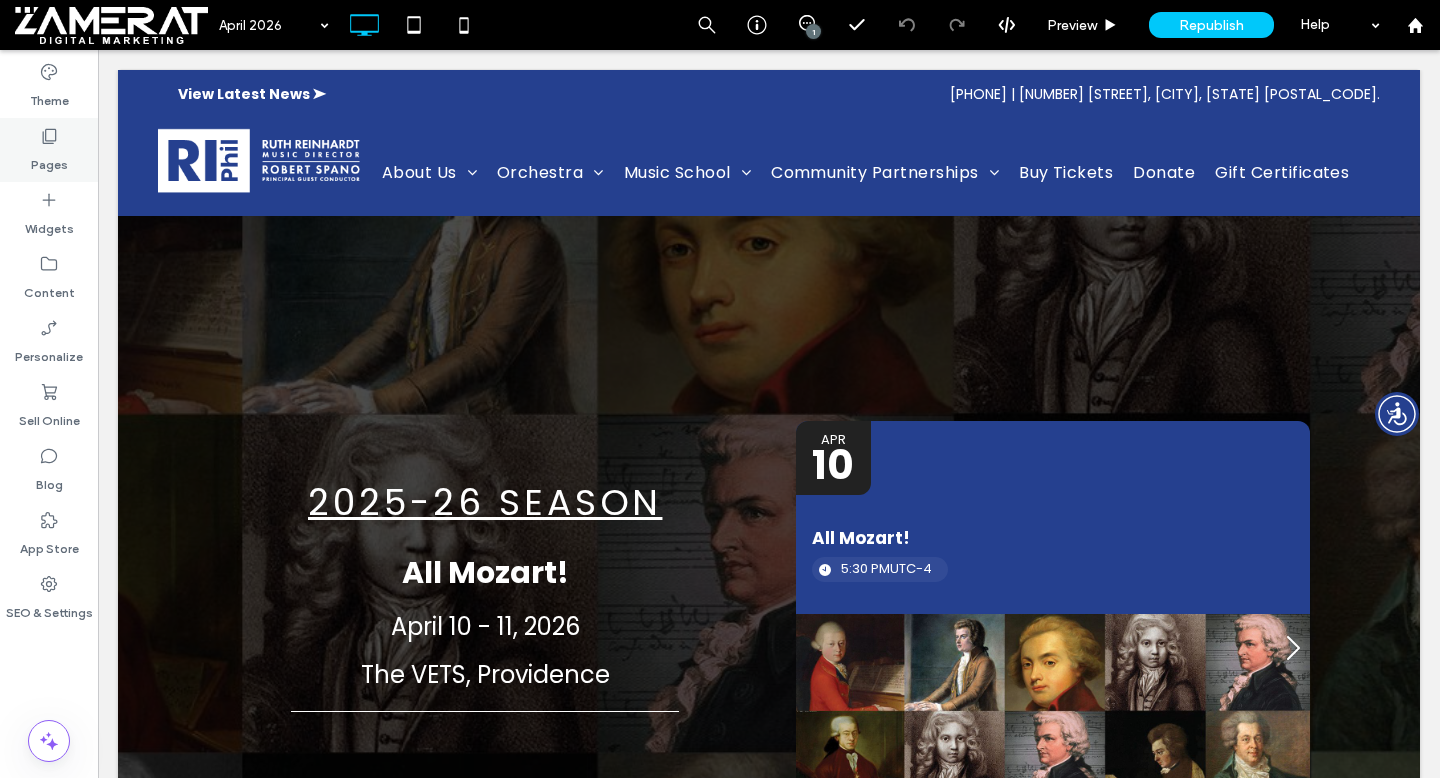 click on "Pages" at bounding box center [49, 160] 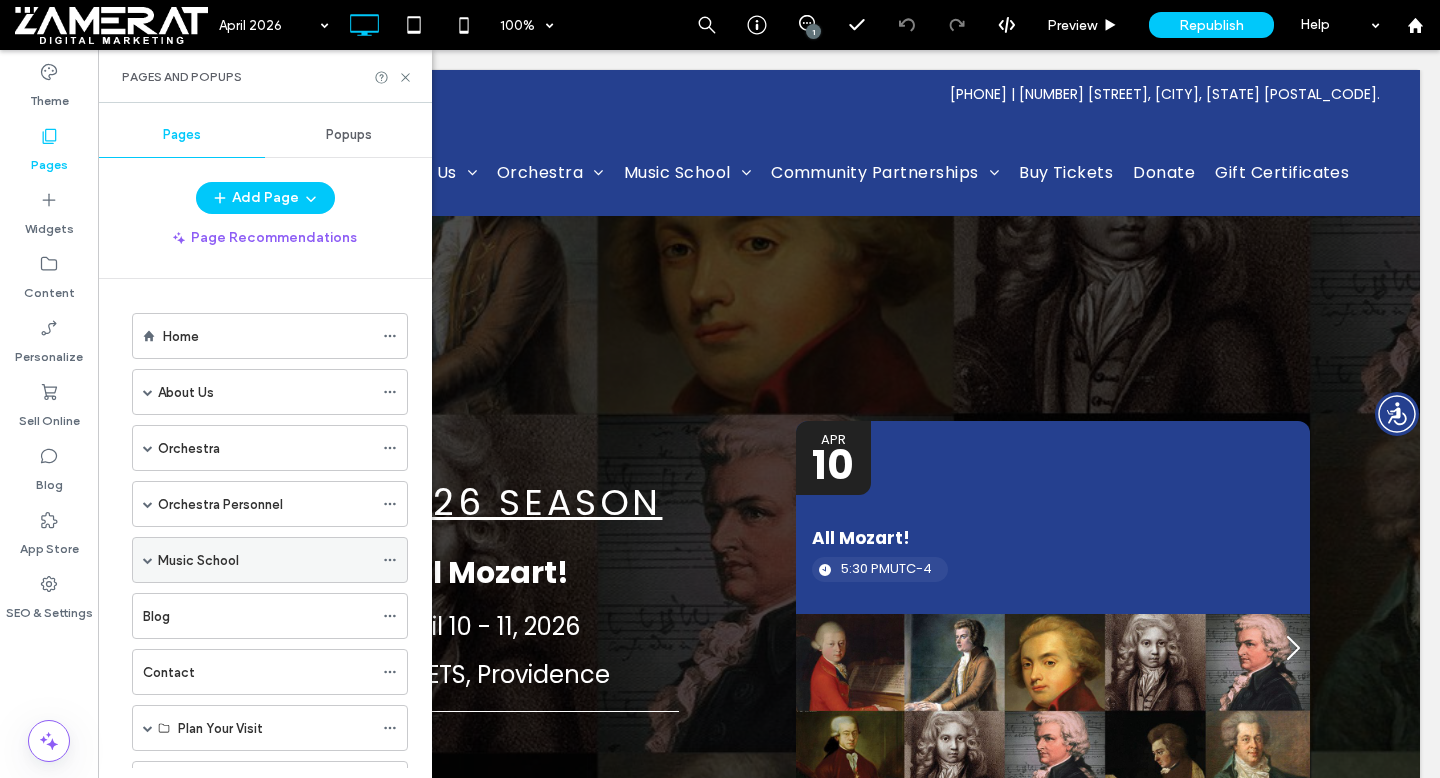 scroll, scrollTop: 86, scrollLeft: 0, axis: vertical 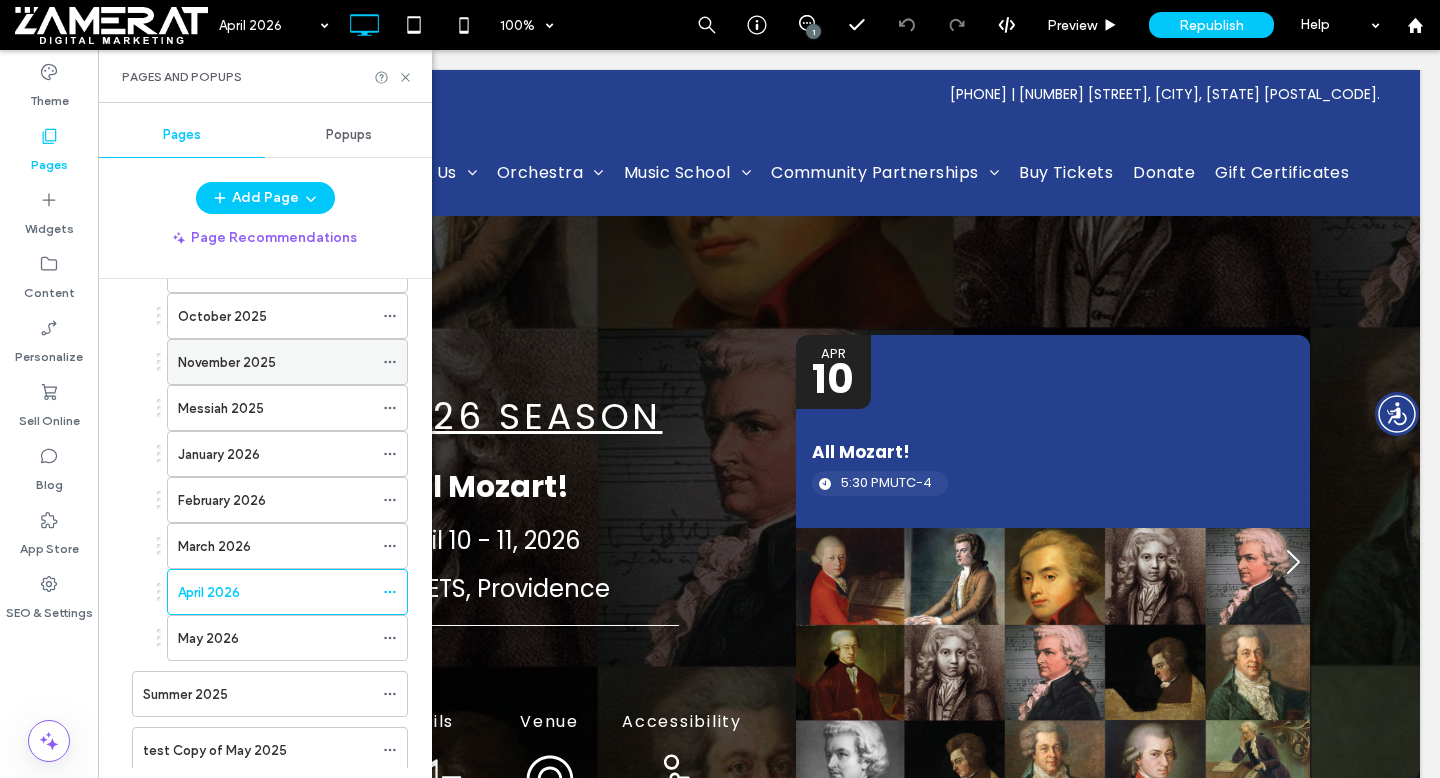 click on "November 2025" at bounding box center [275, 362] 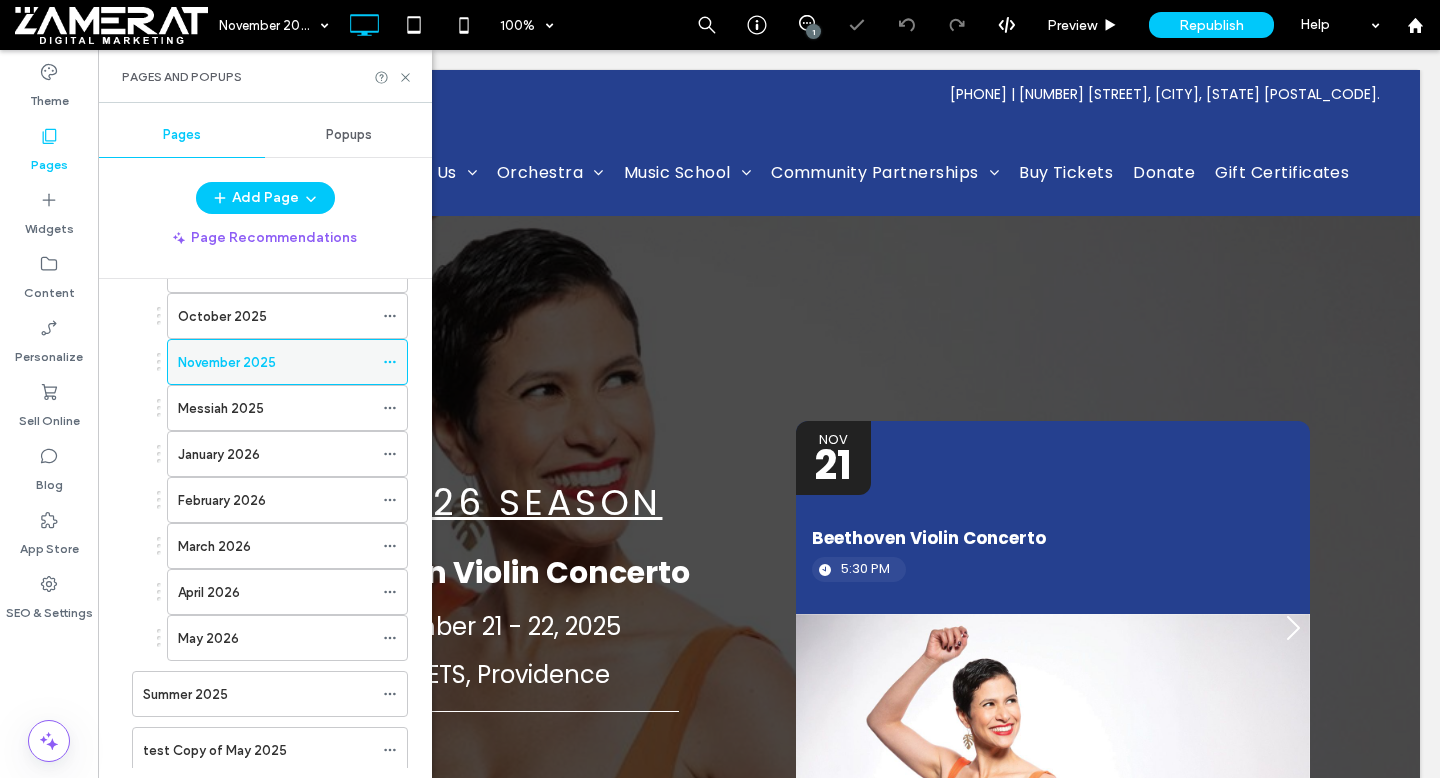 scroll, scrollTop: 0, scrollLeft: 0, axis: both 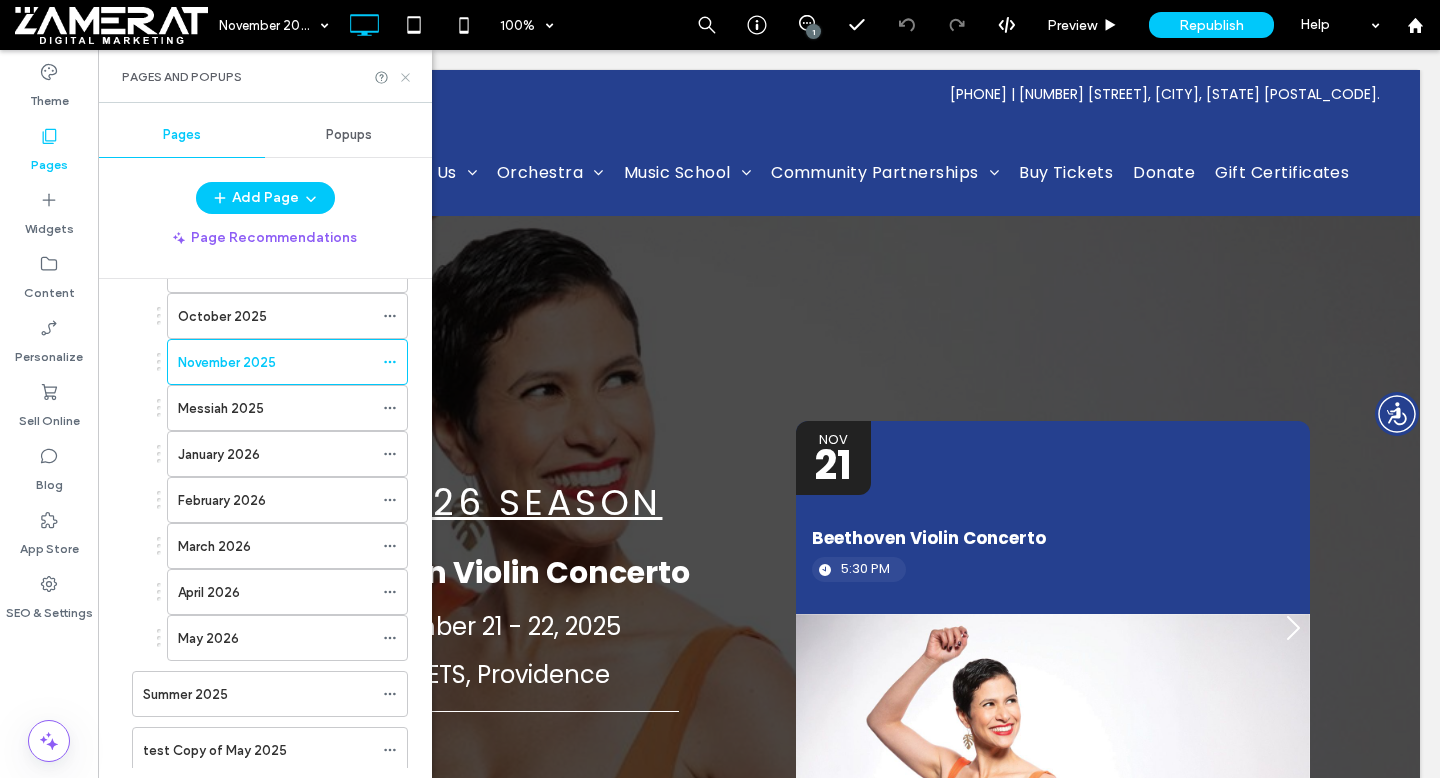 click 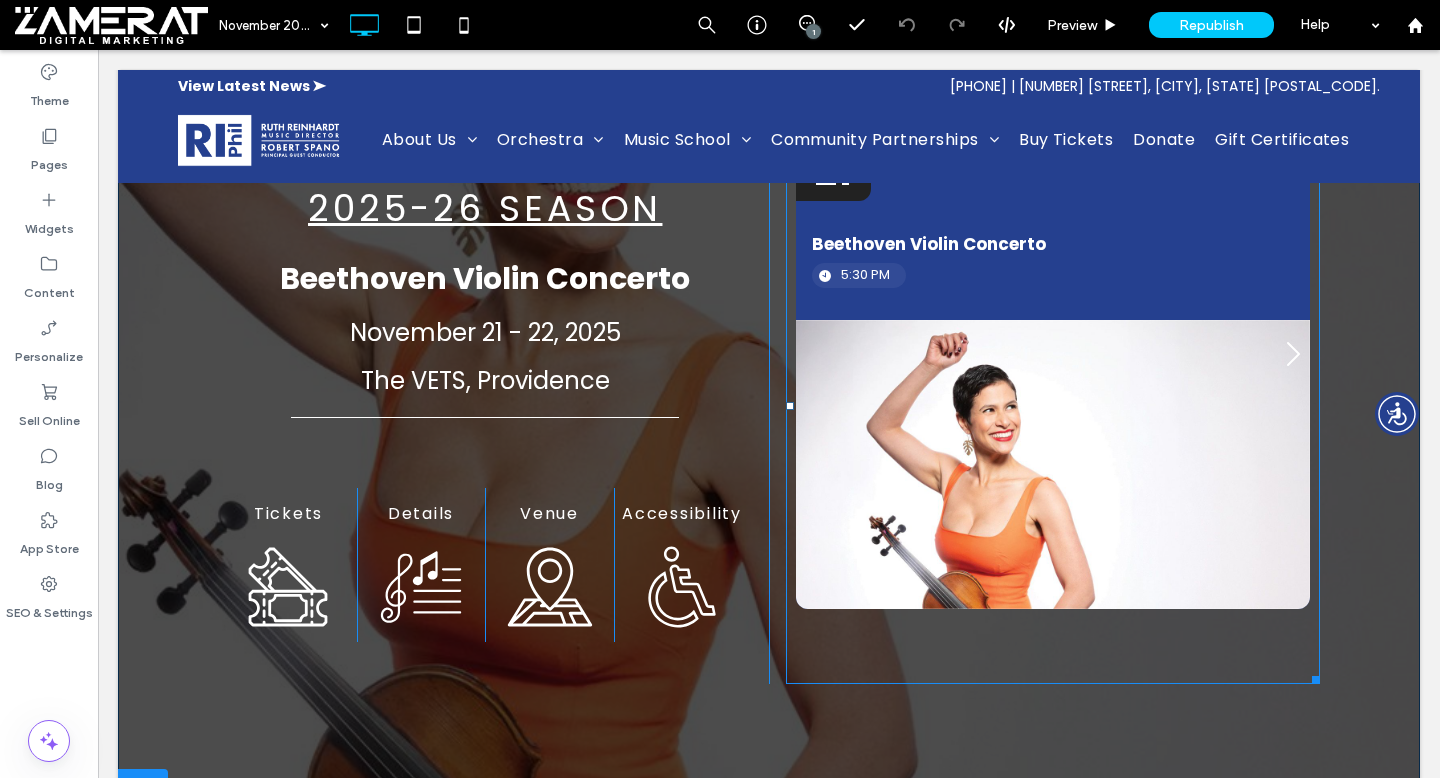 scroll, scrollTop: 289, scrollLeft: 0, axis: vertical 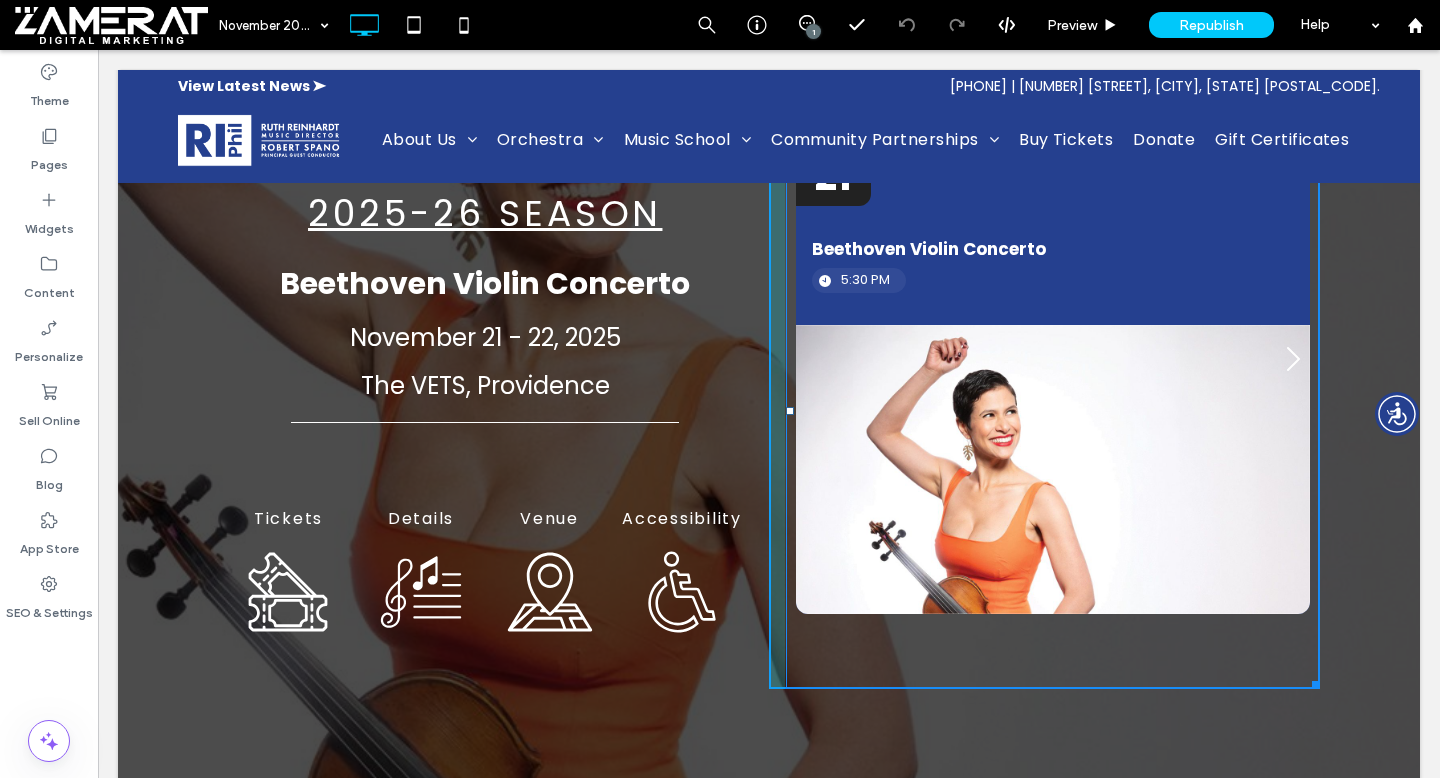 drag, startPoint x: 1314, startPoint y: 682, endPoint x: 1318, endPoint y: 626, distance: 56.142673 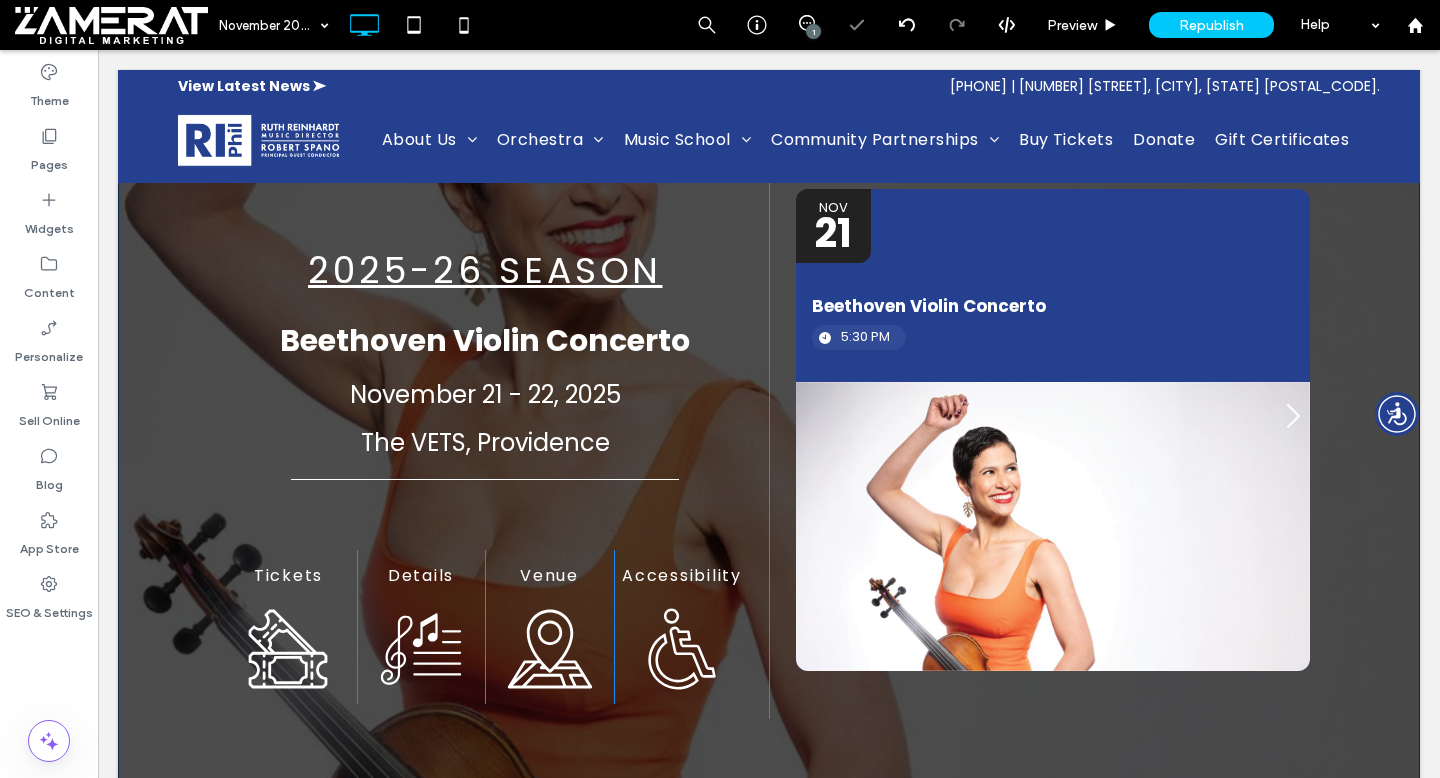 scroll, scrollTop: 214, scrollLeft: 0, axis: vertical 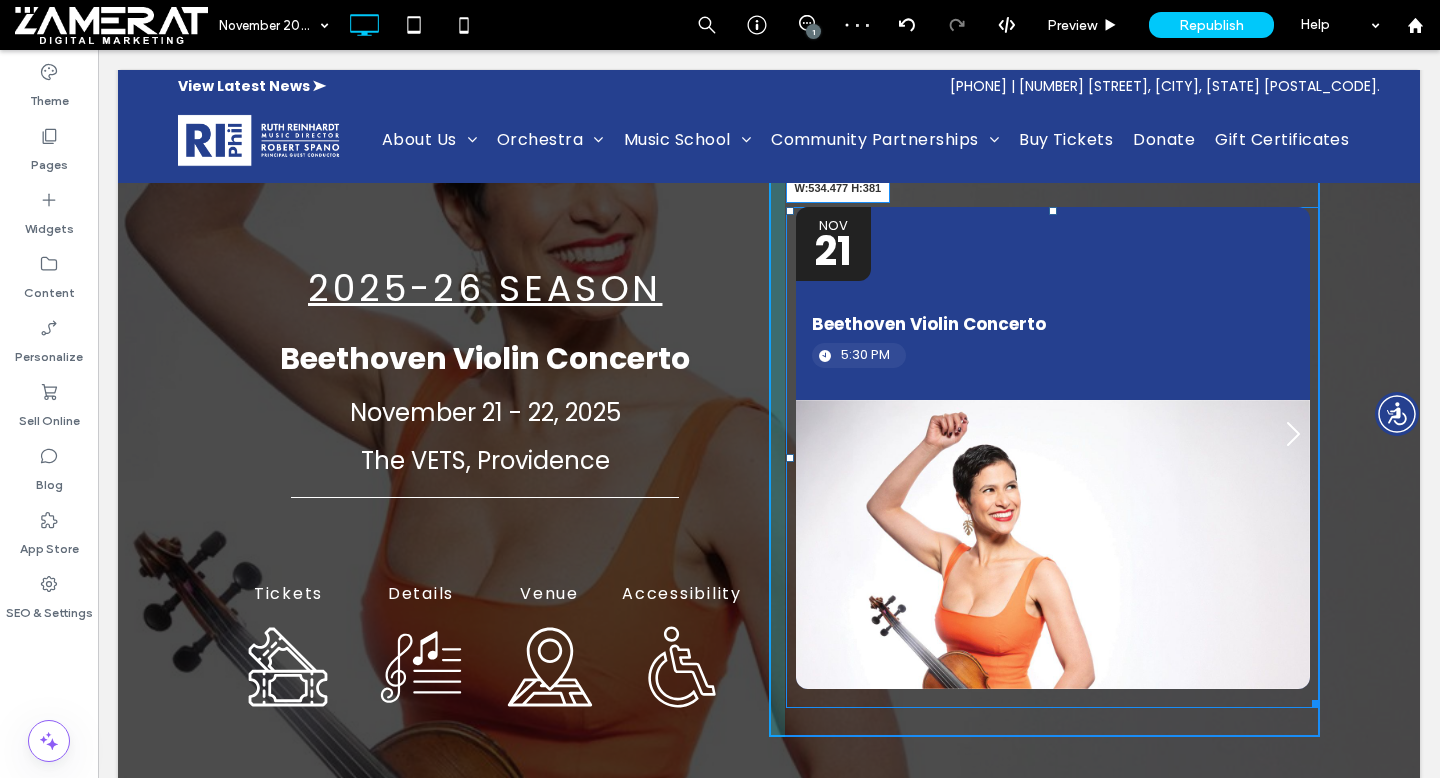 drag, startPoint x: 1315, startPoint y: 703, endPoint x: 1327, endPoint y: 583, distance: 120.59851 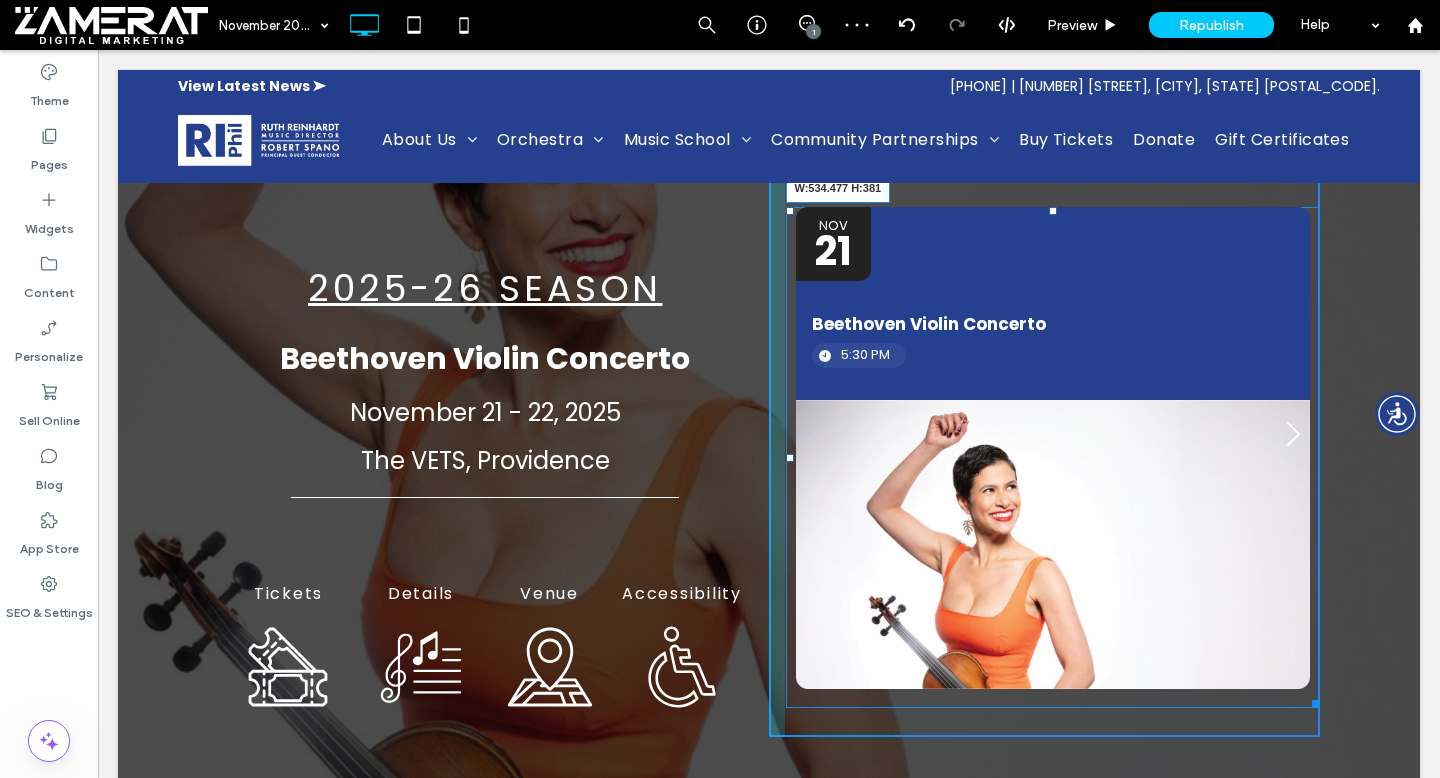 click on "2025-26 SEASON
Beethoven Violin Concerto November 21 - 22, 2025 The VETS, Providence
Tickets
Click To Paste
Details
Click To Paste
Venue
Click To Paste
Accessibility
Click To Paste
Click To Paste
Dates Event Type Location Nov 21 Beethoven Violin Concerto 5:30 PM Nov 22 Beethoven Violin Concerto 7:30 PM
Panel only seen by widget owner
Edit widget Views 1%" at bounding box center (769, 355) 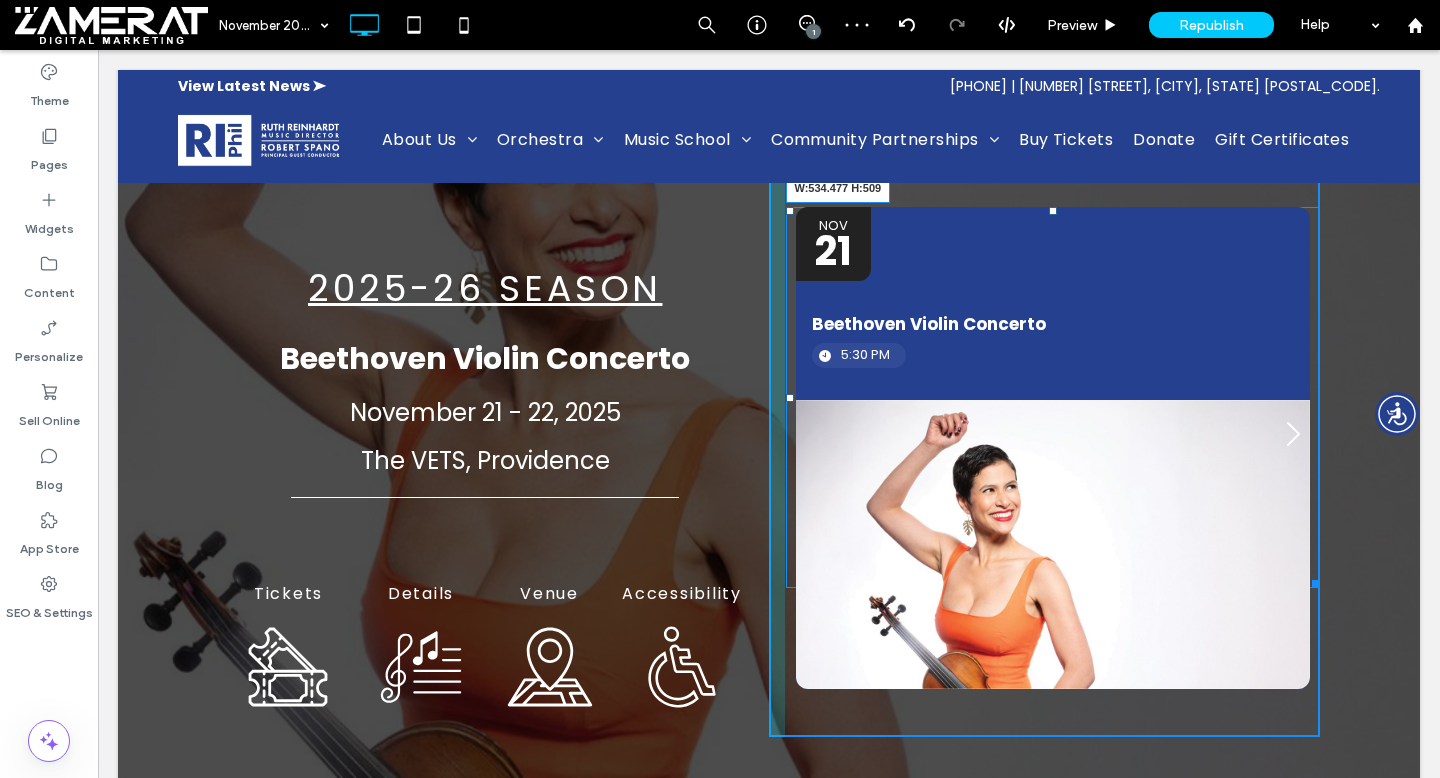 drag, startPoint x: 1317, startPoint y: 583, endPoint x: 1319, endPoint y: 711, distance: 128.01562 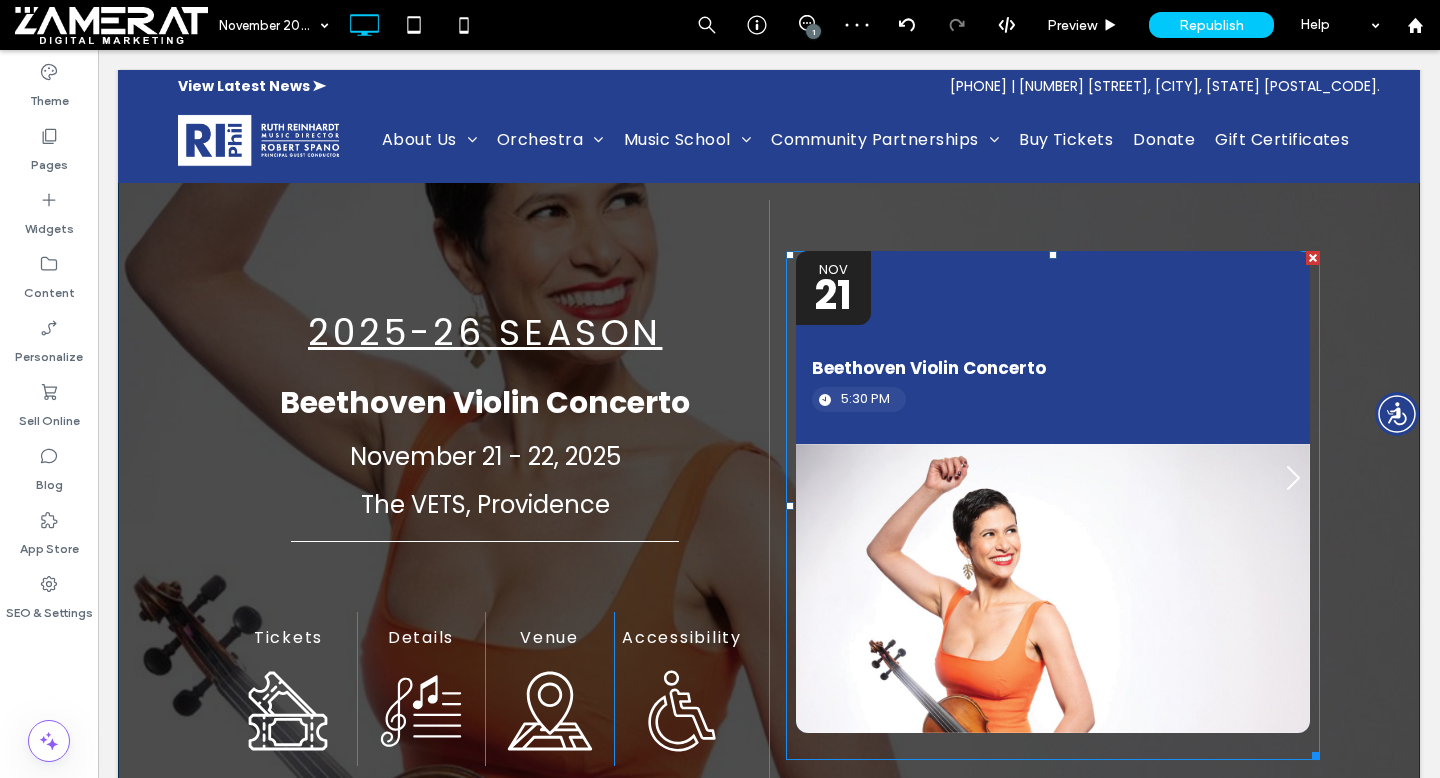 scroll, scrollTop: 160, scrollLeft: 0, axis: vertical 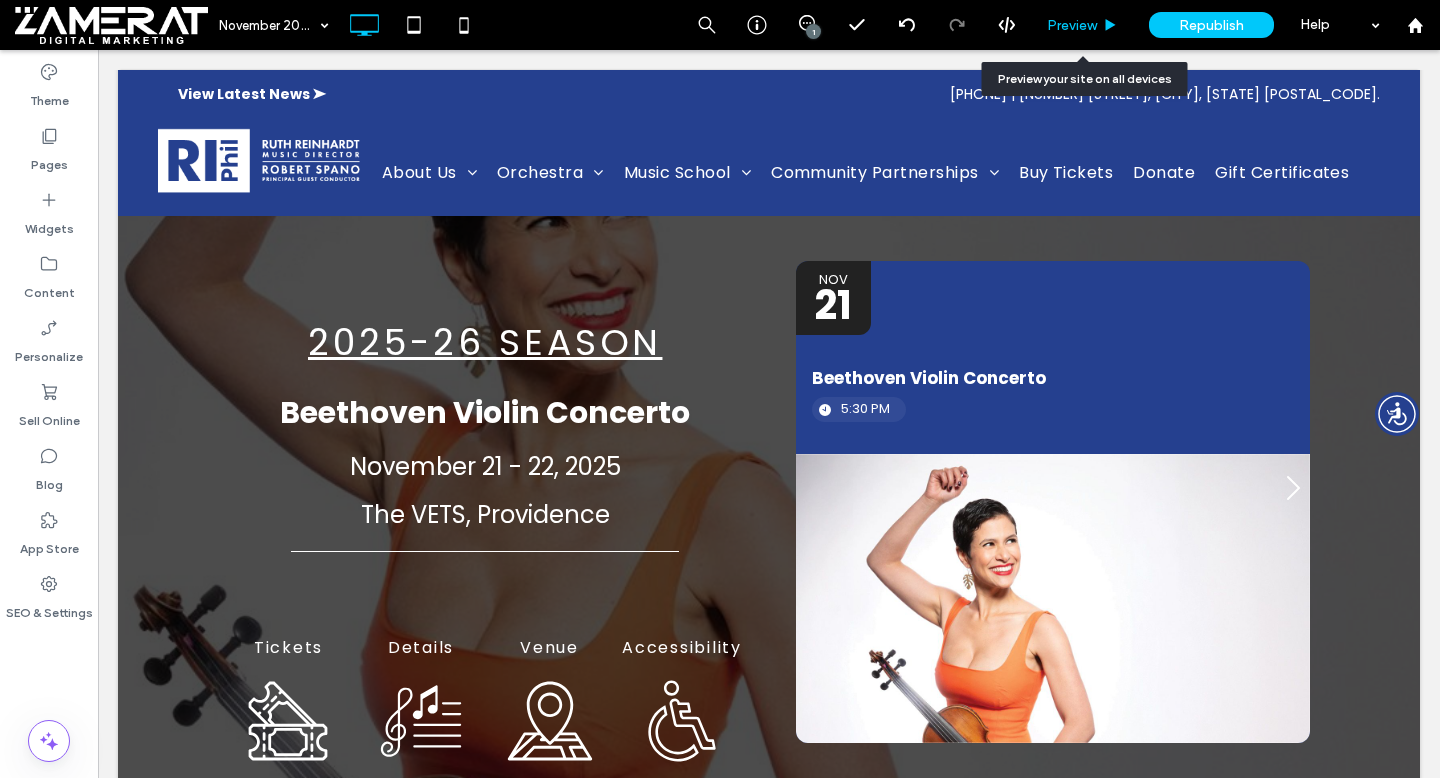 click on "Preview" at bounding box center (1083, 25) 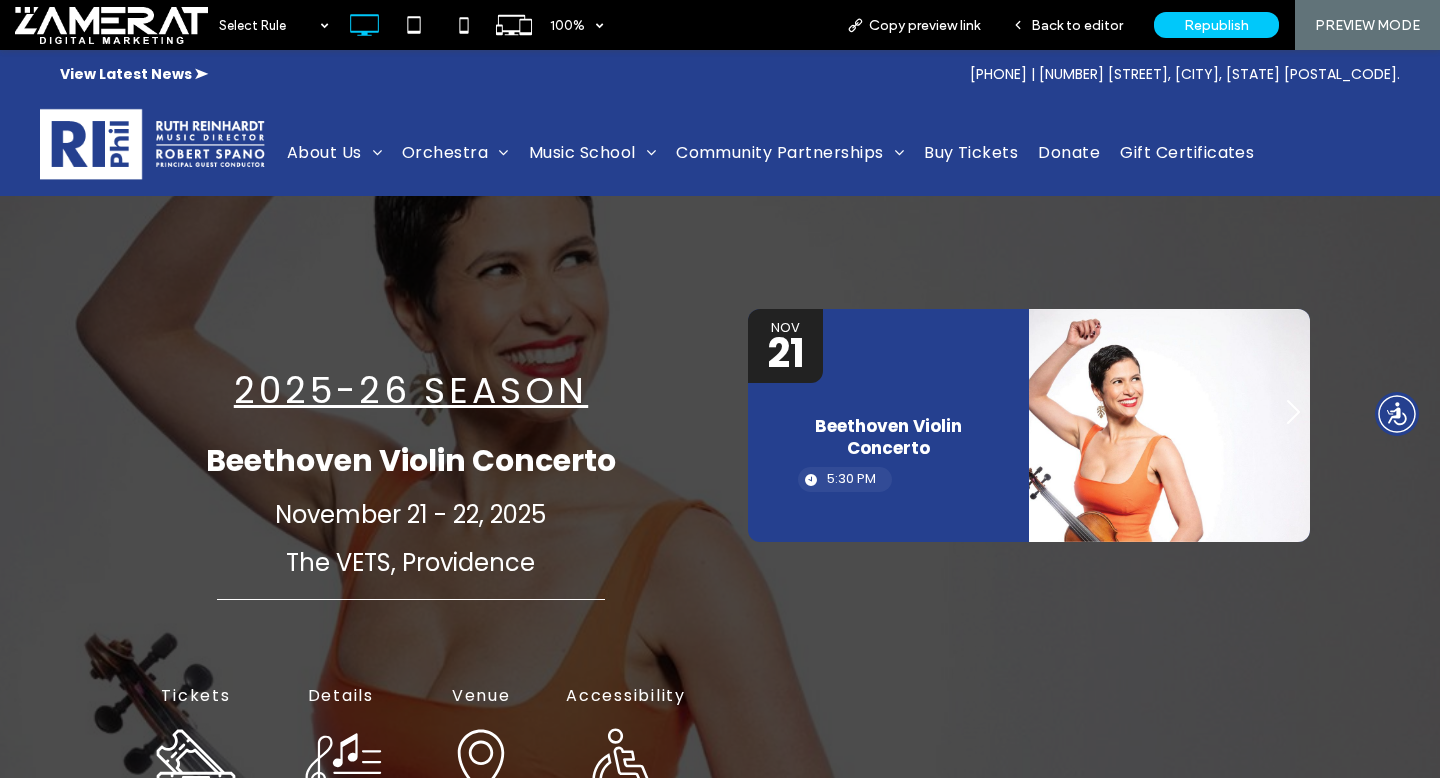 scroll, scrollTop: 90, scrollLeft: 0, axis: vertical 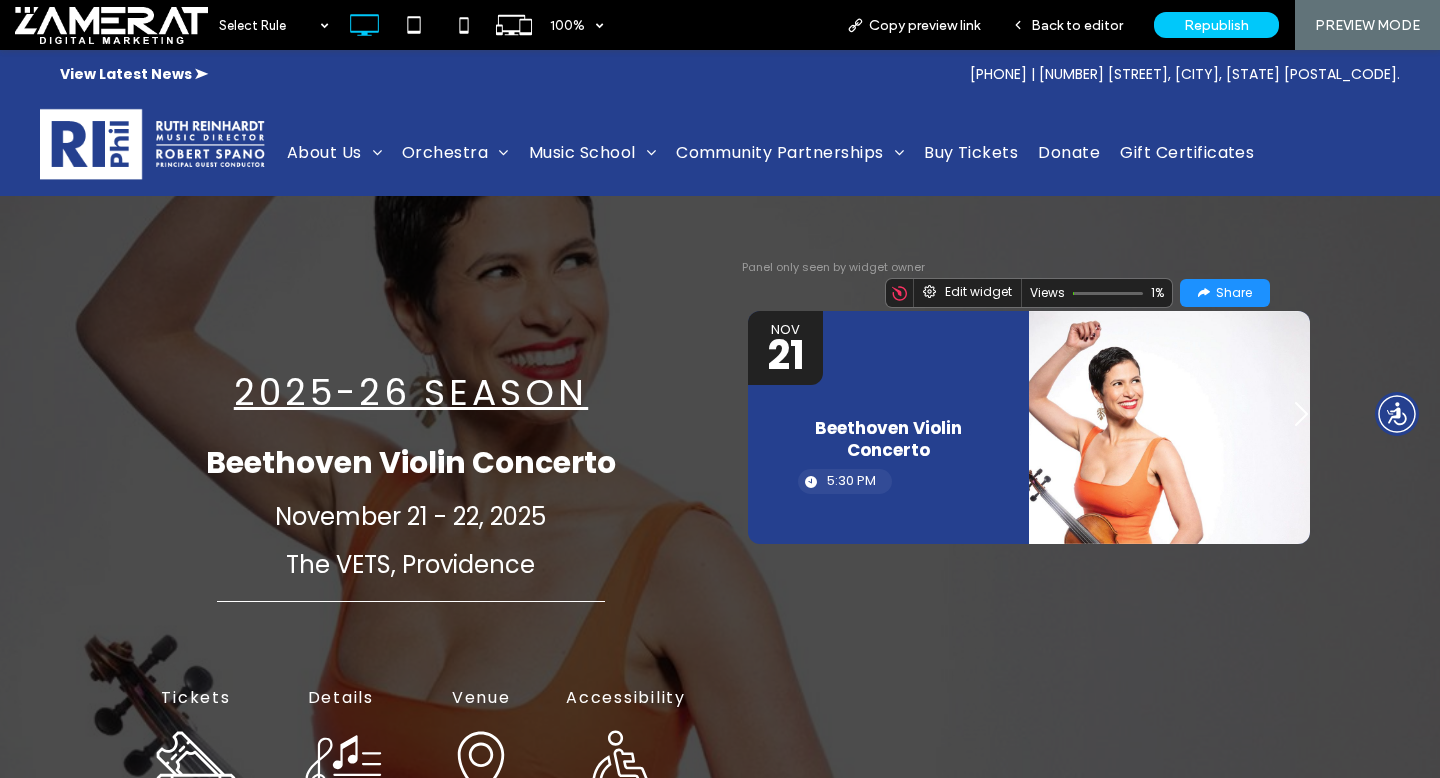 click 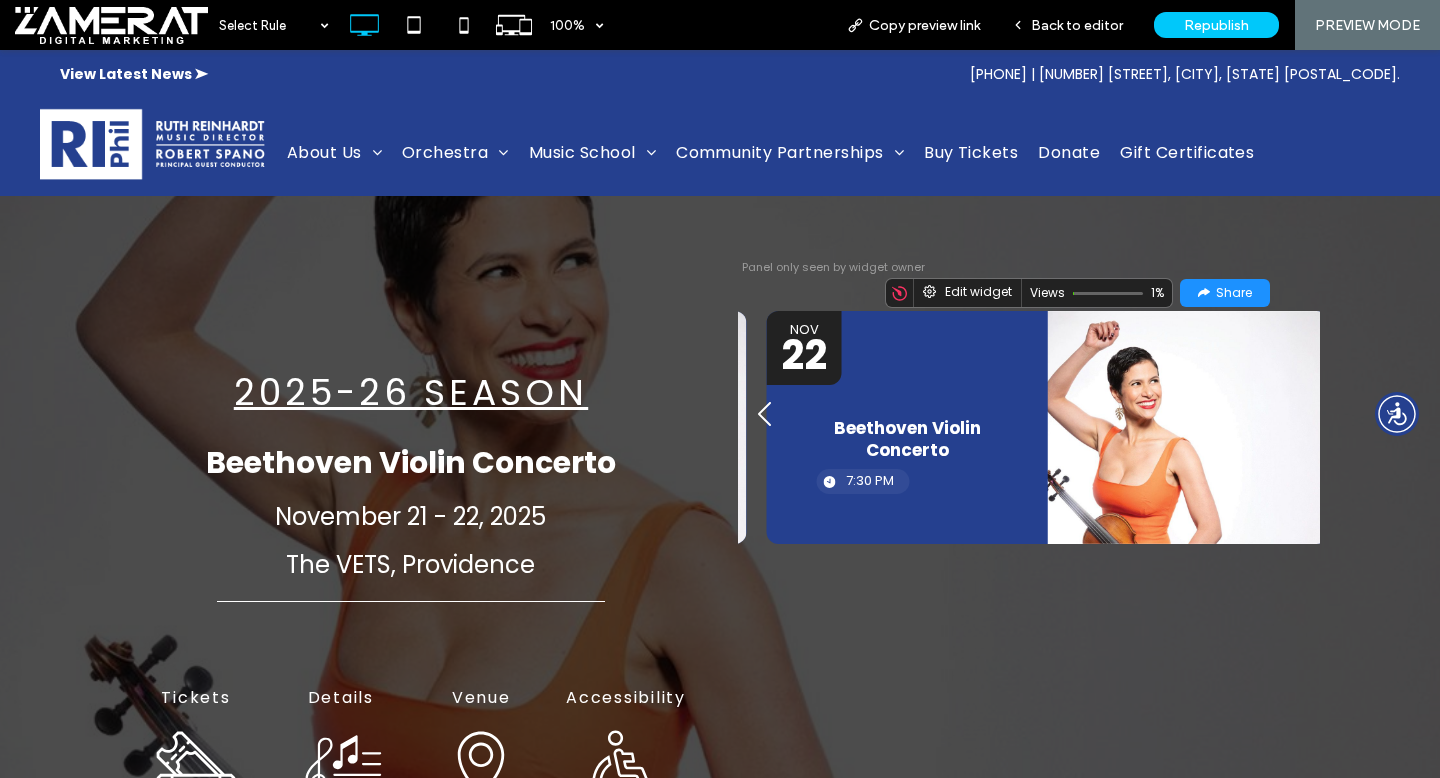 click at bounding box center (1188, 427) 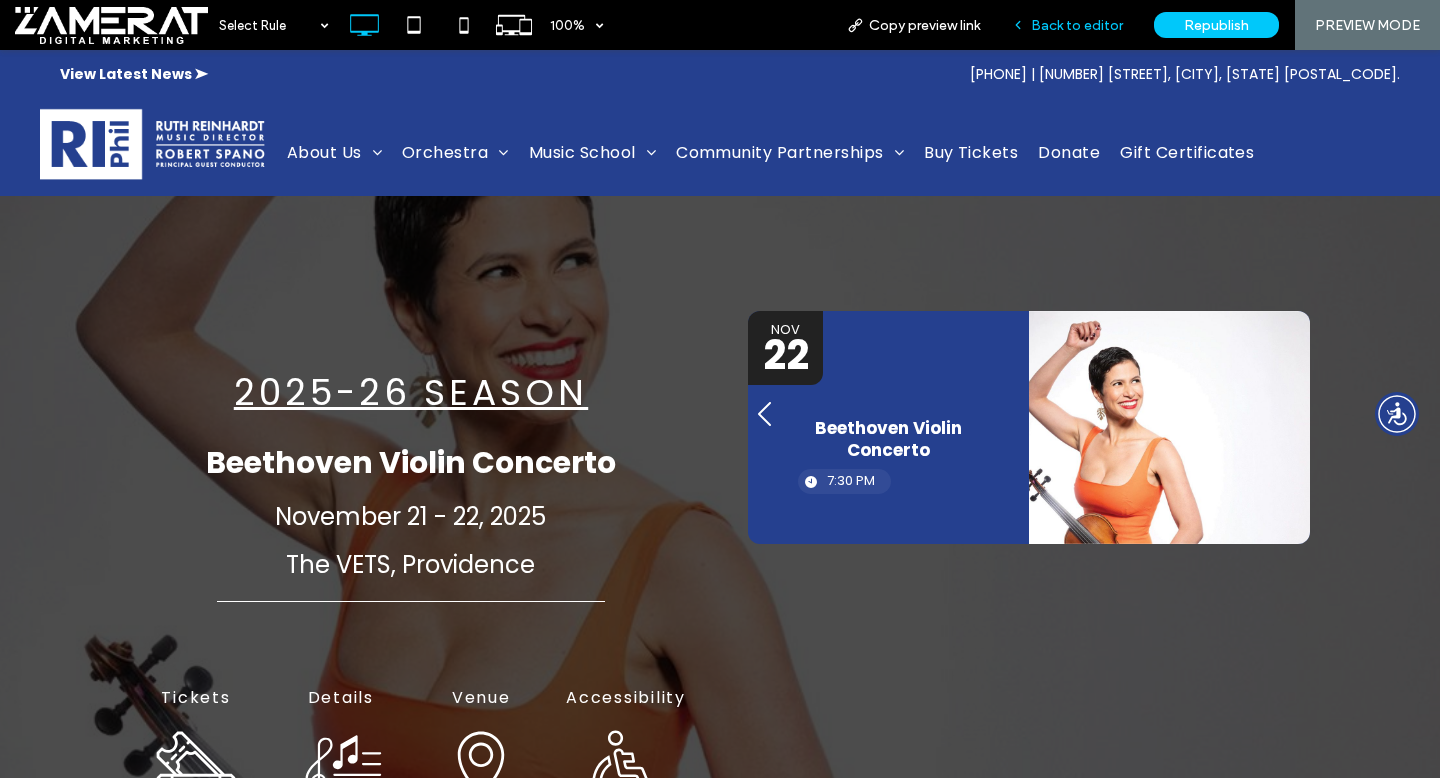click on "Back to editor" at bounding box center (1067, 25) 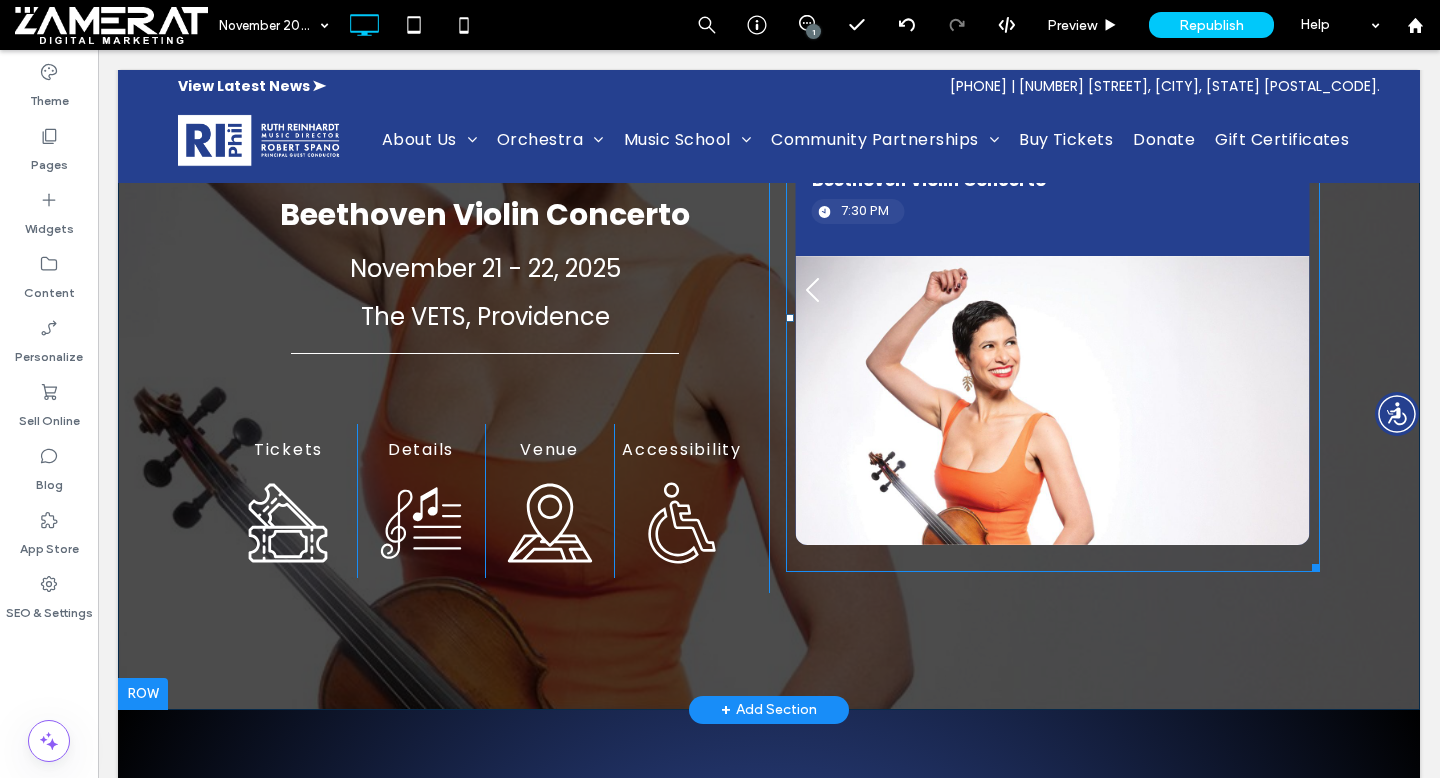 scroll, scrollTop: 182, scrollLeft: 0, axis: vertical 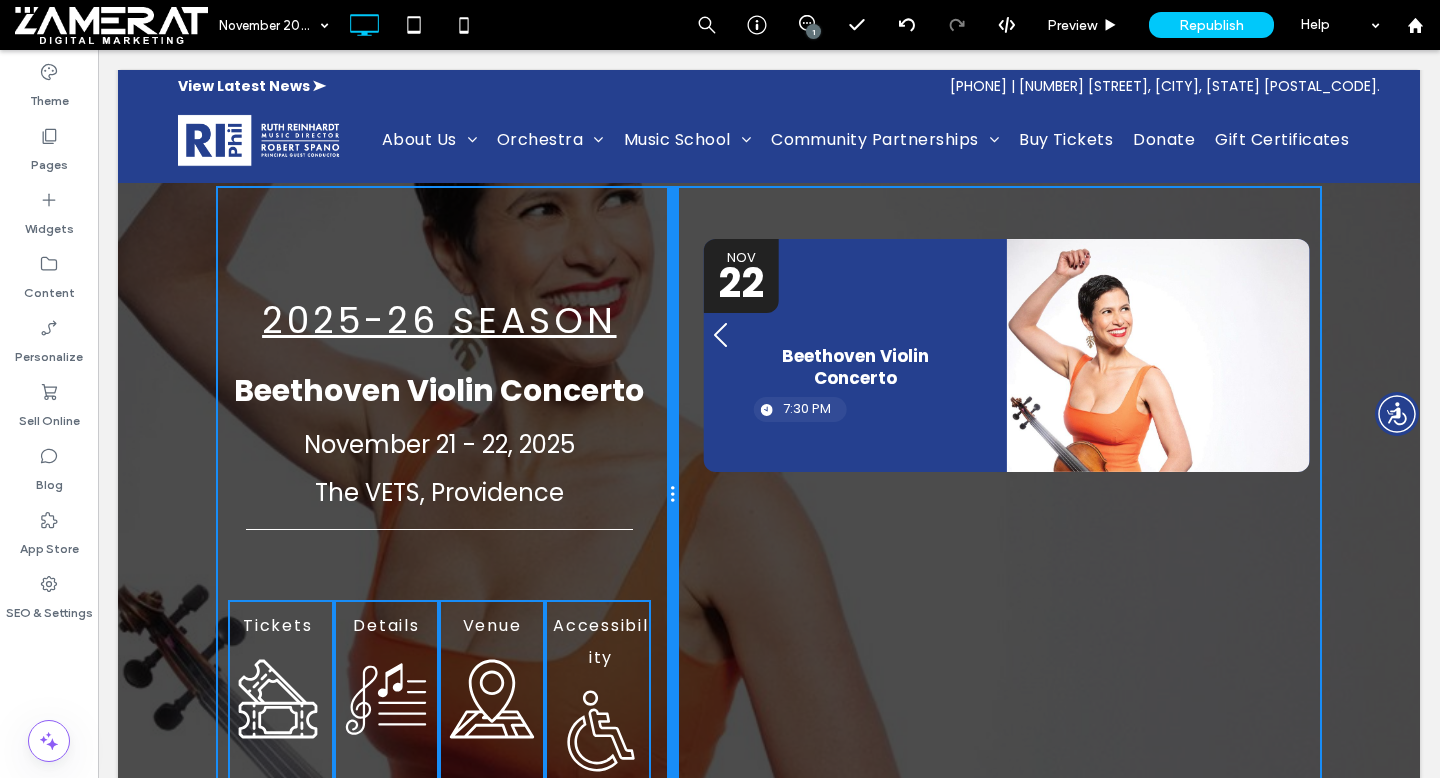 drag, startPoint x: 763, startPoint y: 434, endPoint x: 653, endPoint y: 422, distance: 110.65261 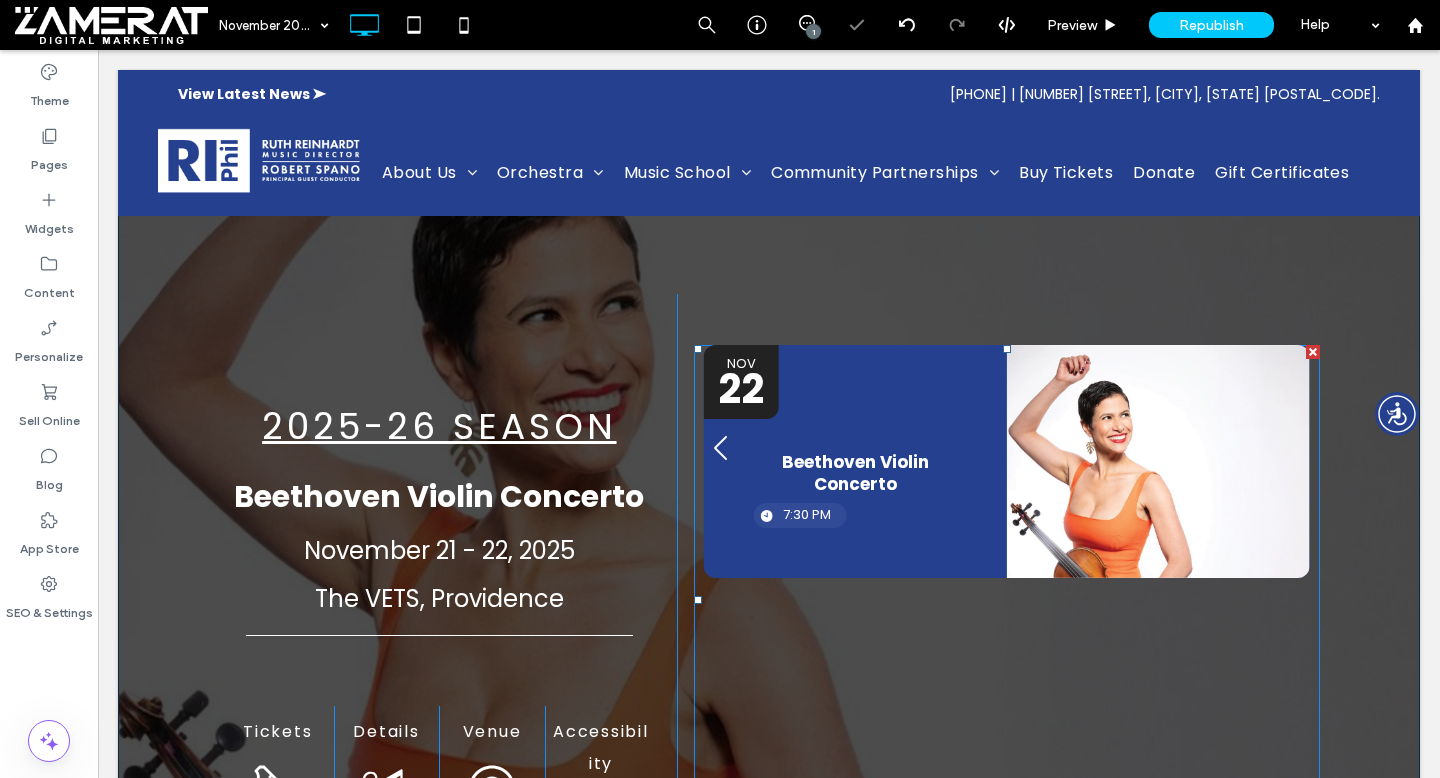 scroll, scrollTop: 0, scrollLeft: 0, axis: both 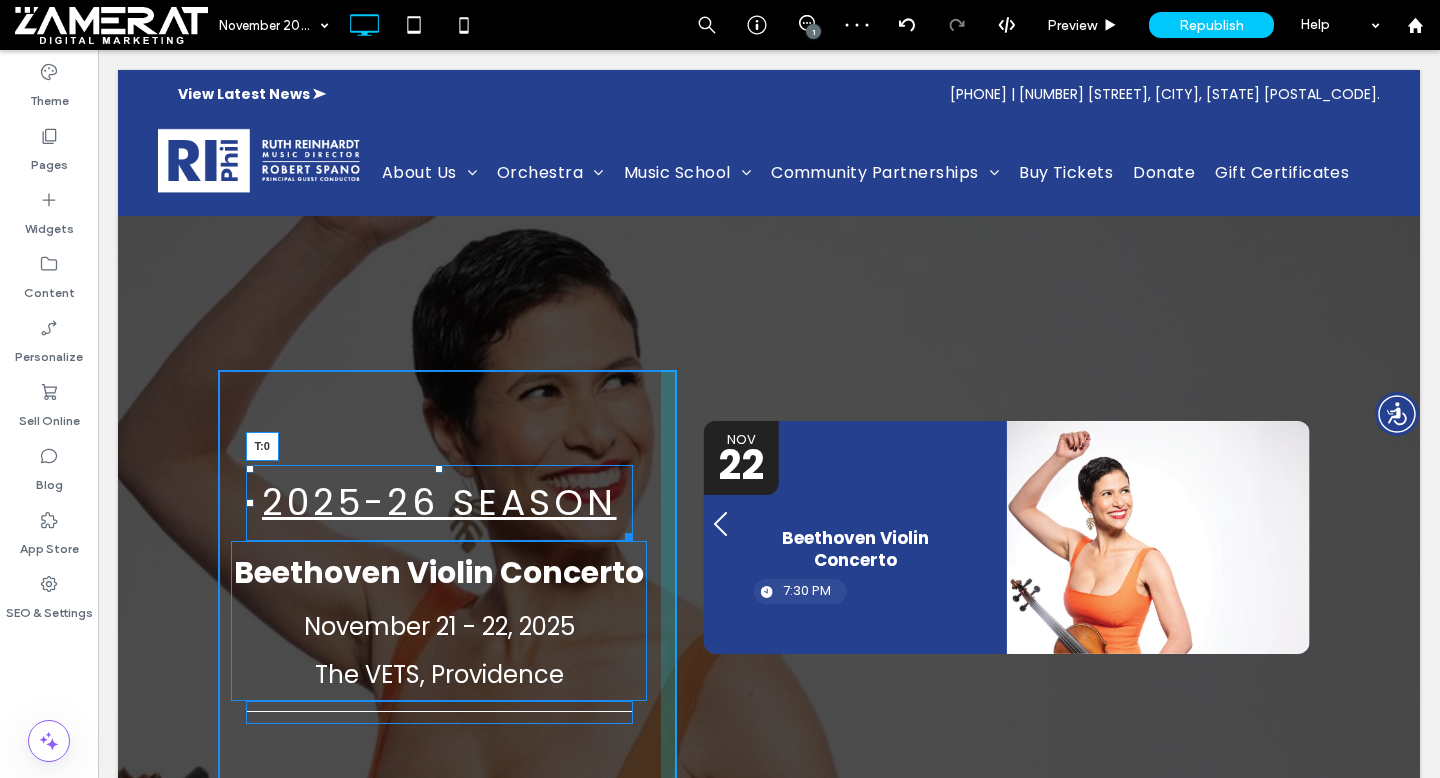 drag, startPoint x: 436, startPoint y: 468, endPoint x: 438, endPoint y: 376, distance: 92.021736 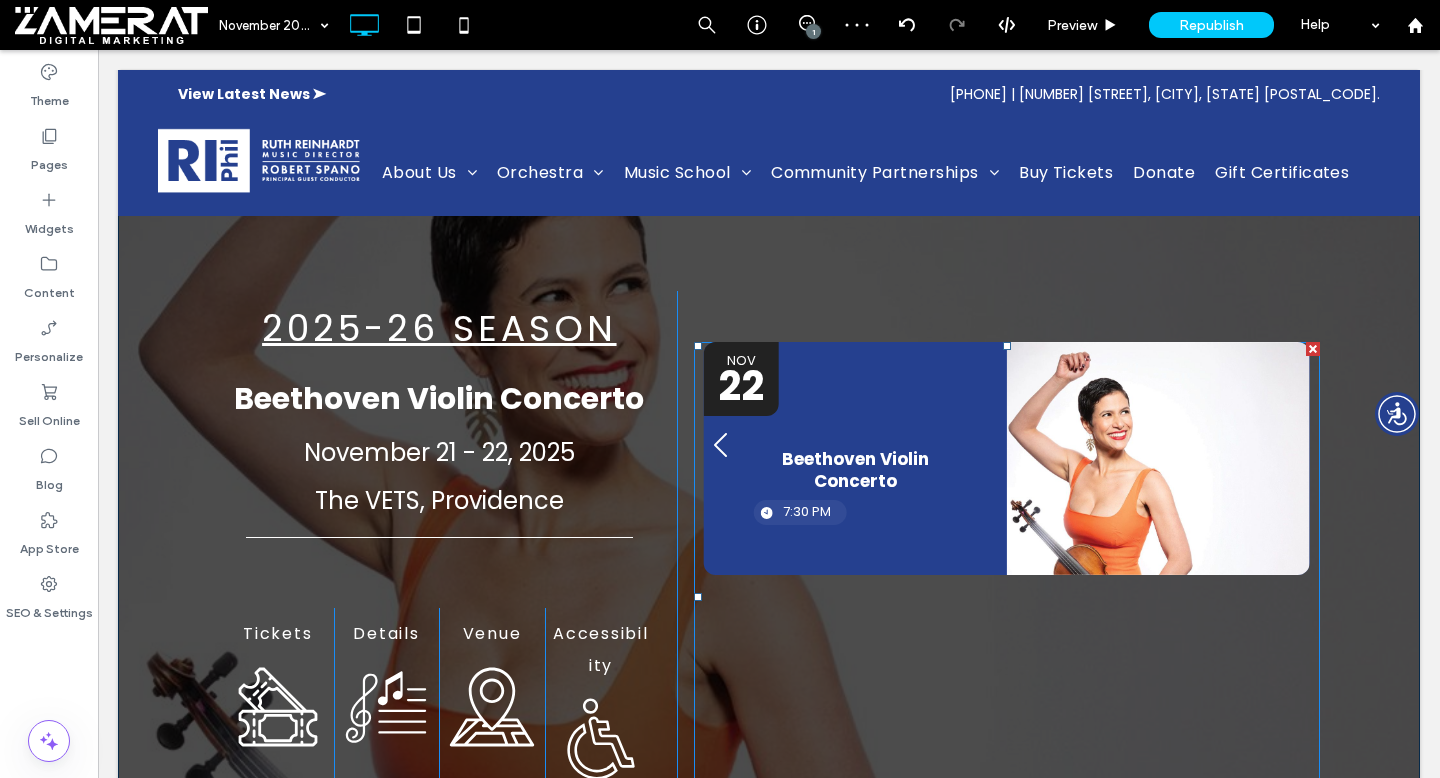 scroll, scrollTop: 153, scrollLeft: 0, axis: vertical 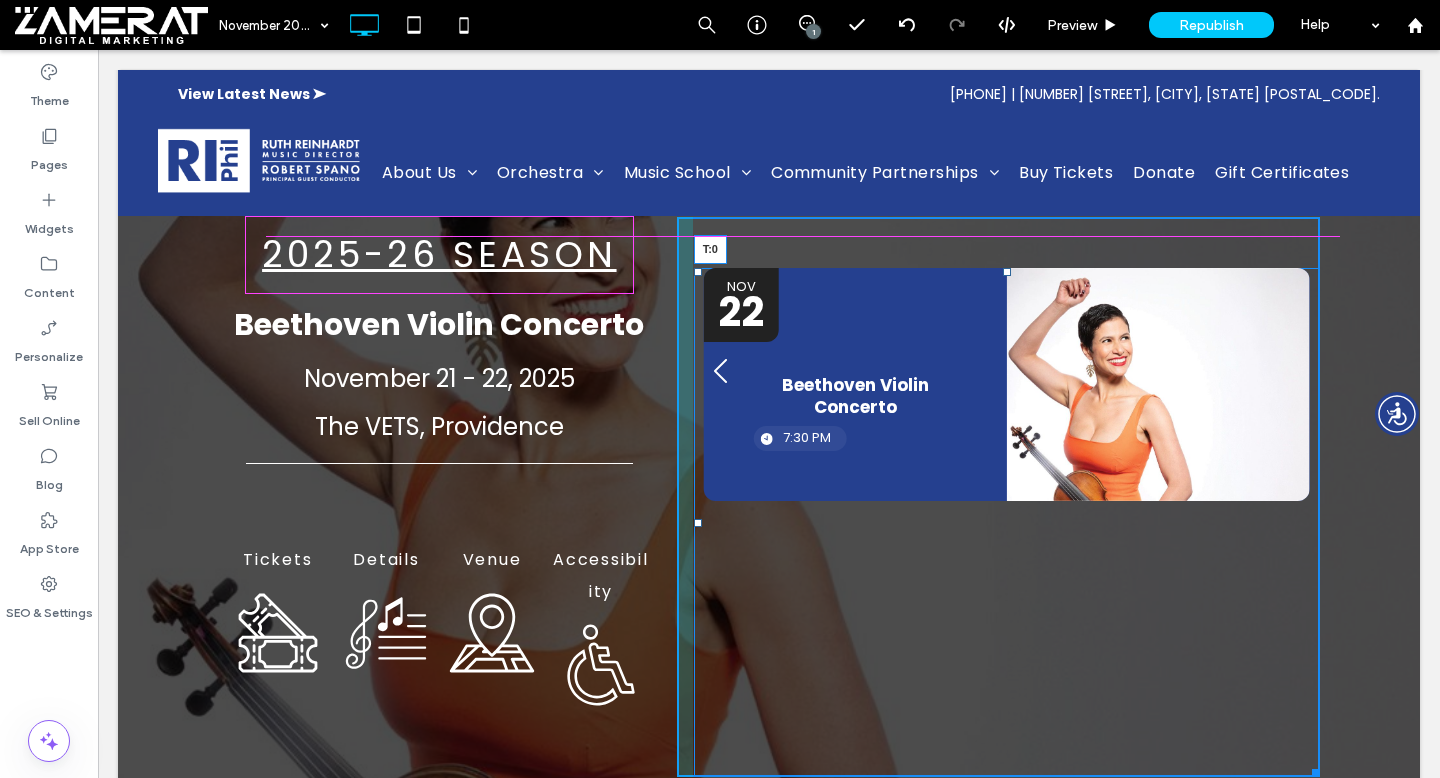 drag, startPoint x: 1005, startPoint y: 270, endPoint x: 1003, endPoint y: 222, distance: 48.04165 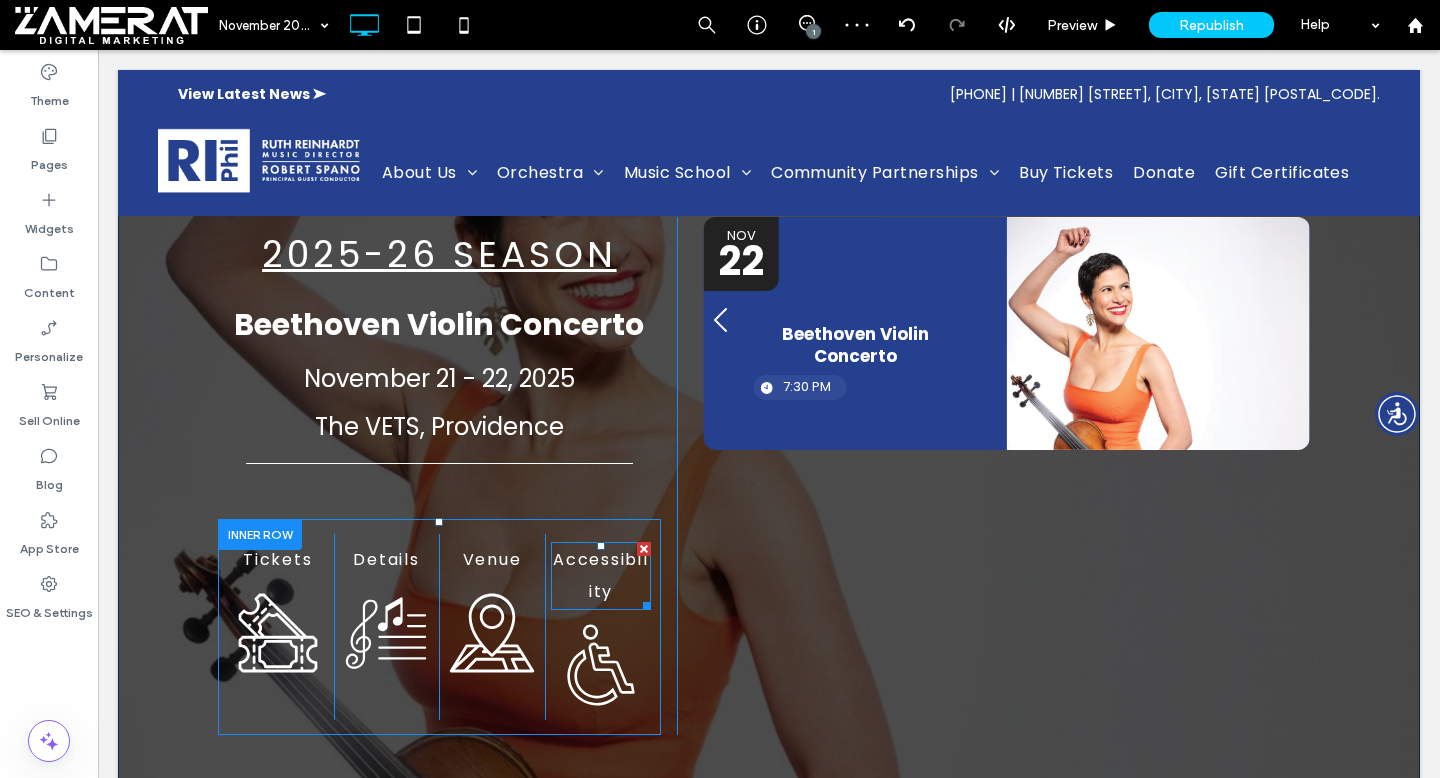 click on "Accessibility" at bounding box center (600, 576) 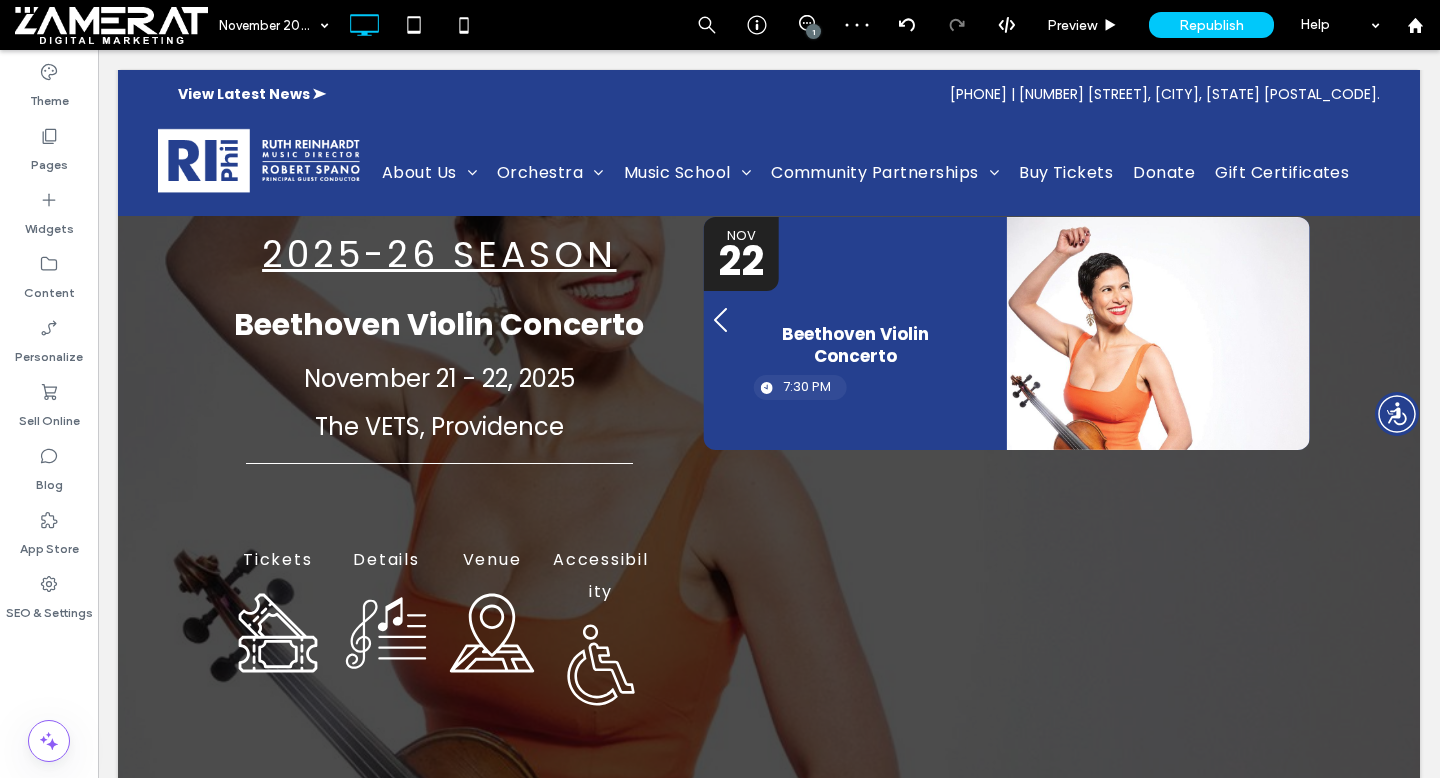 click on "Accessibility" at bounding box center [600, 576] 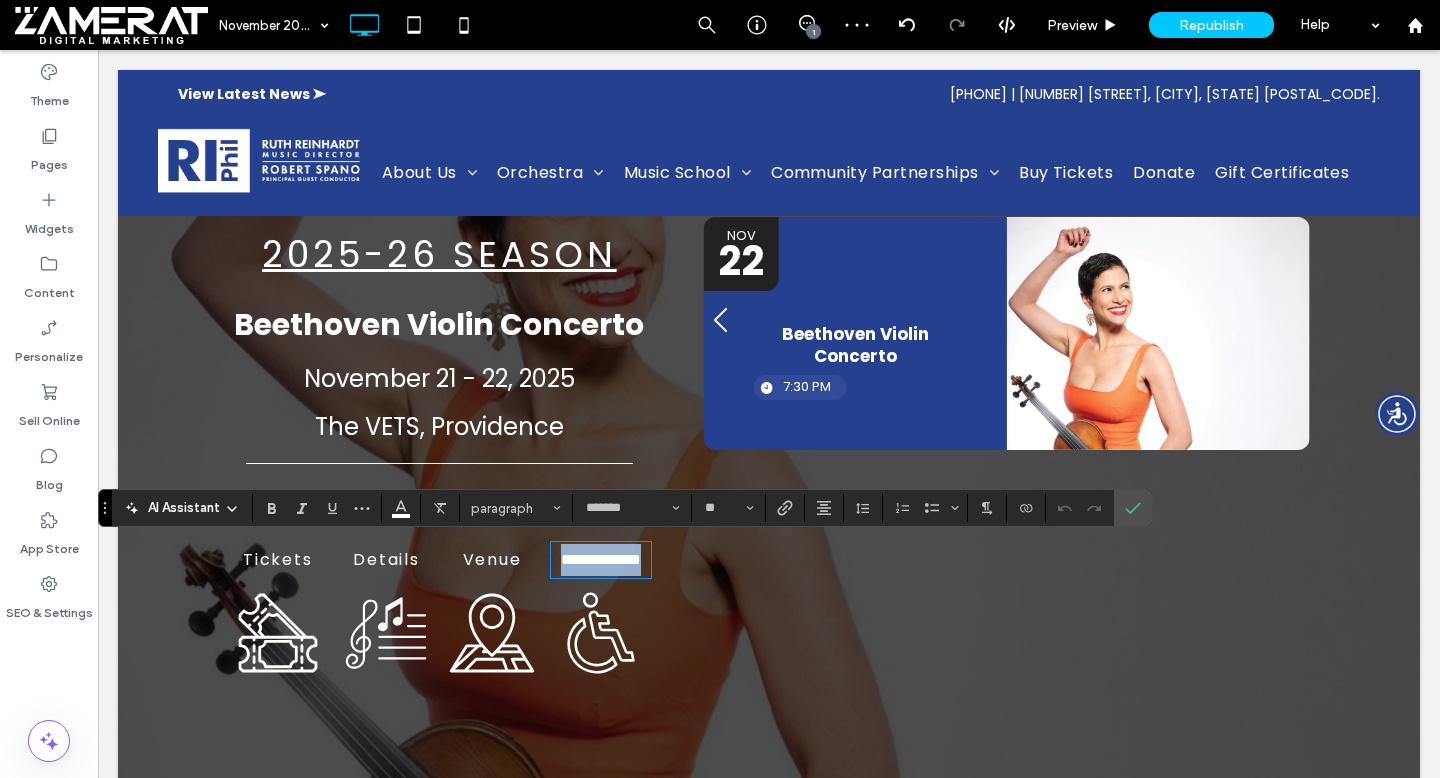 type on "*******" 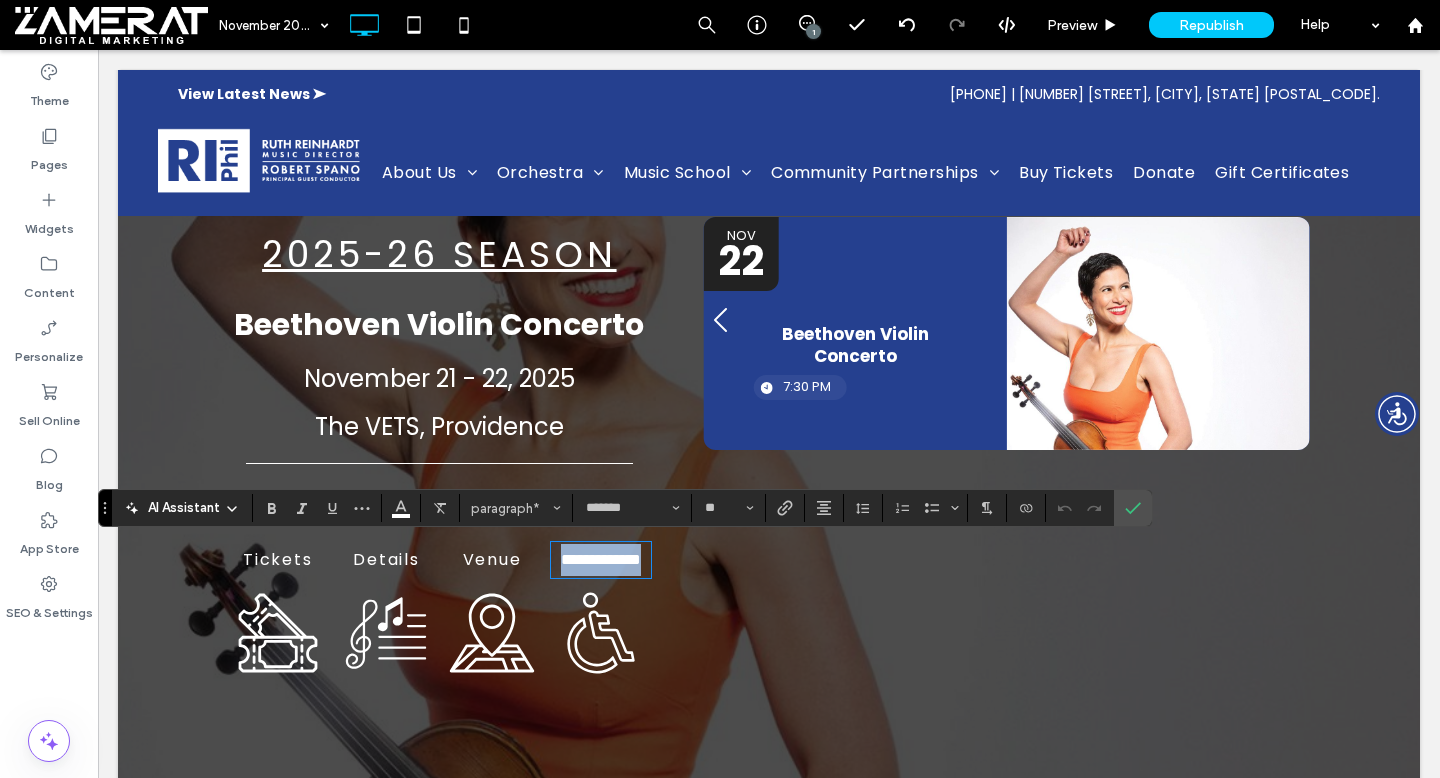 click on "**********" at bounding box center [601, 559] 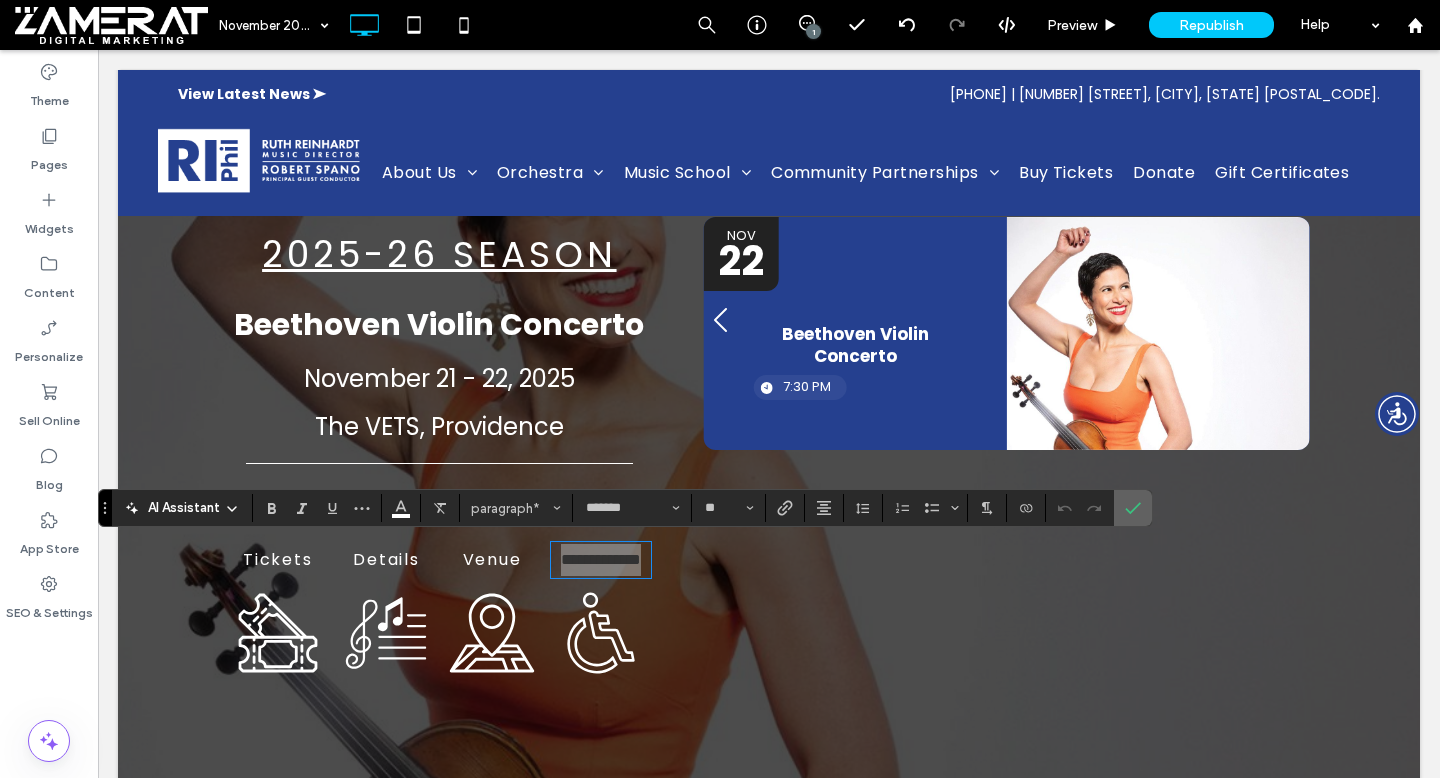 click 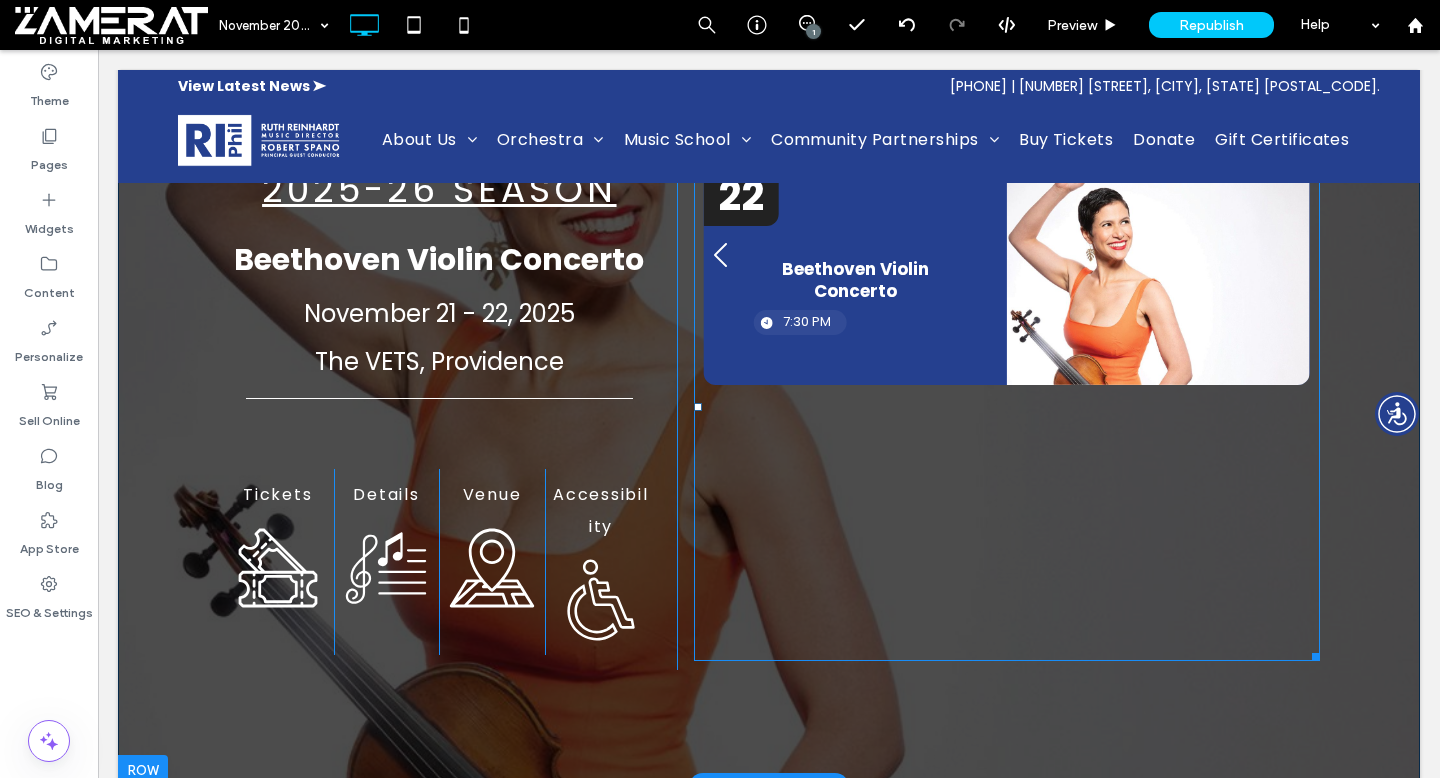 scroll, scrollTop: 217, scrollLeft: 0, axis: vertical 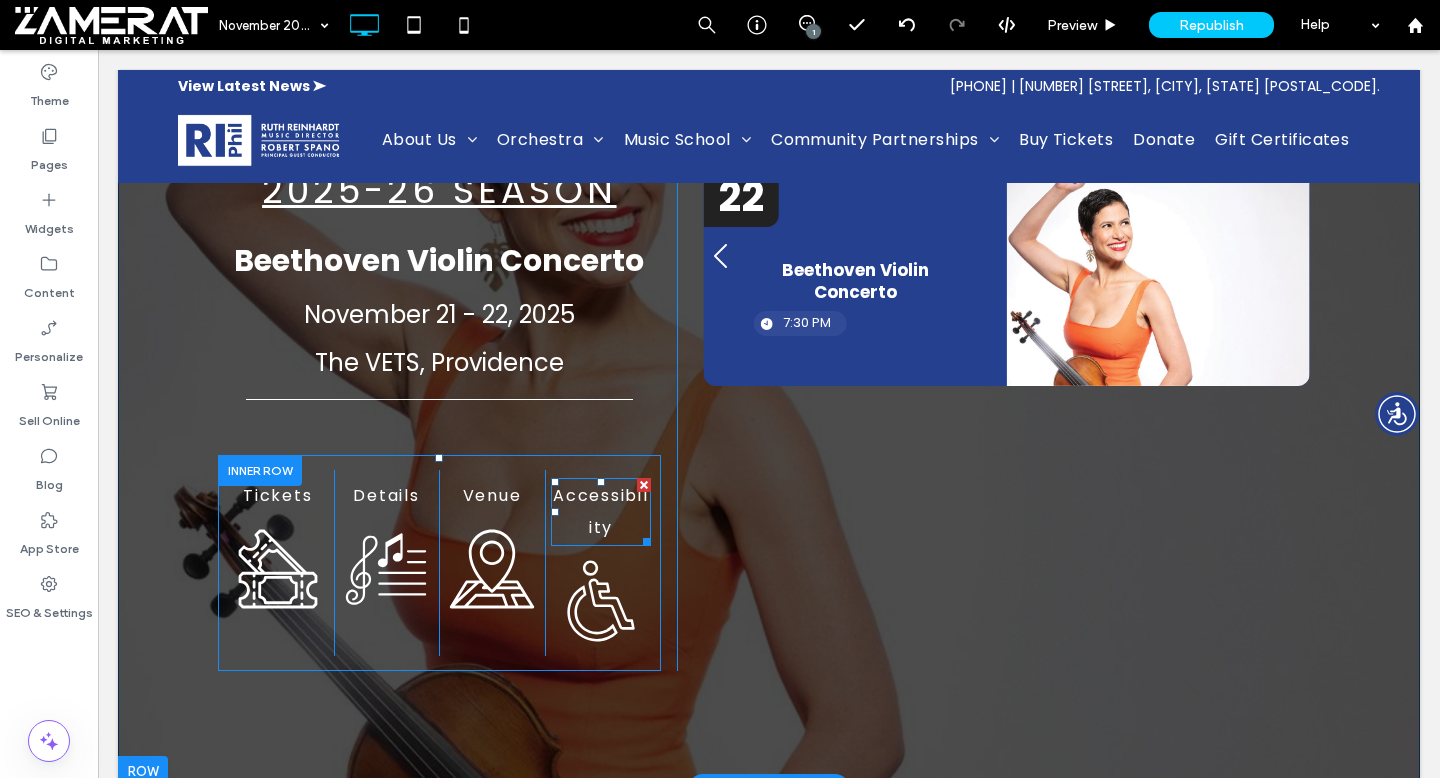 click on "Accessibility" at bounding box center (601, 511) 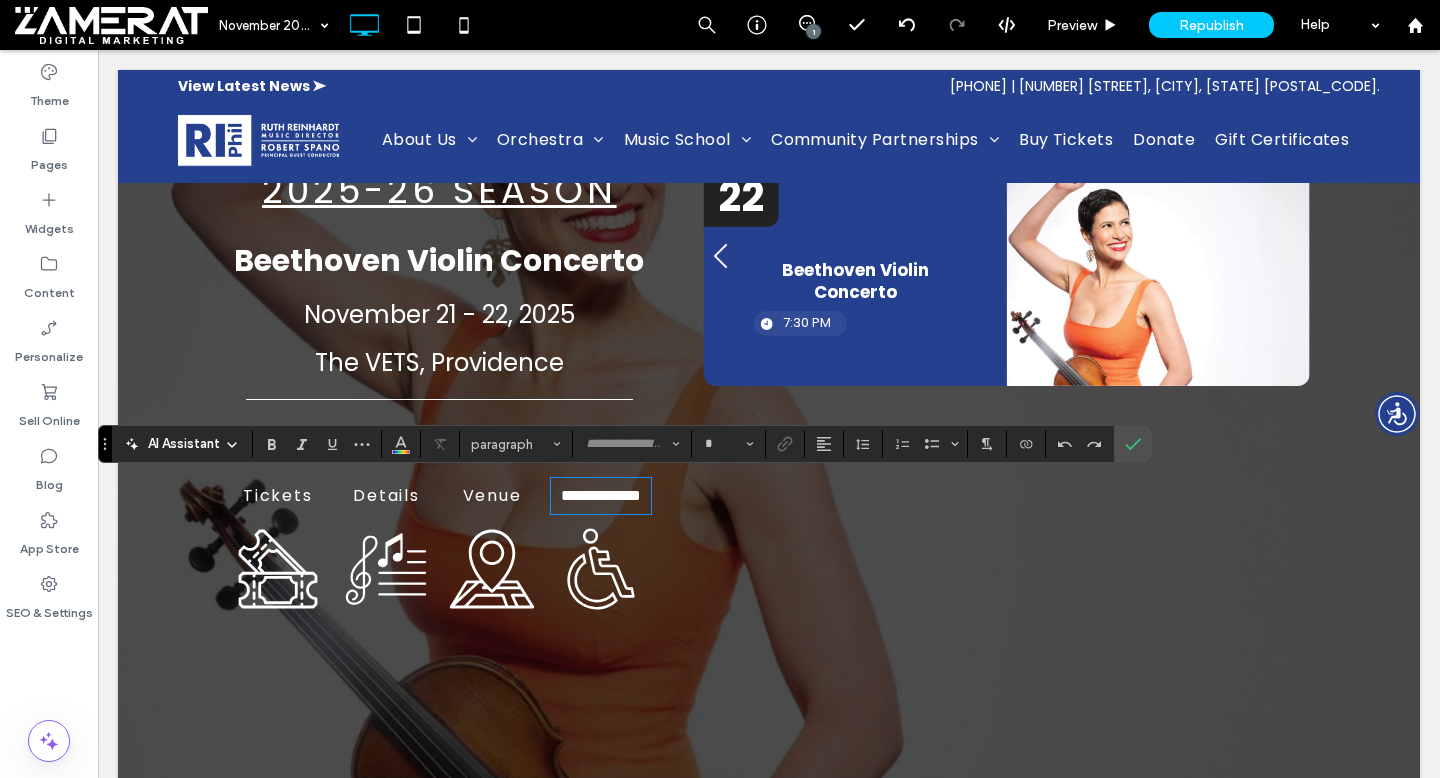 type on "*******" 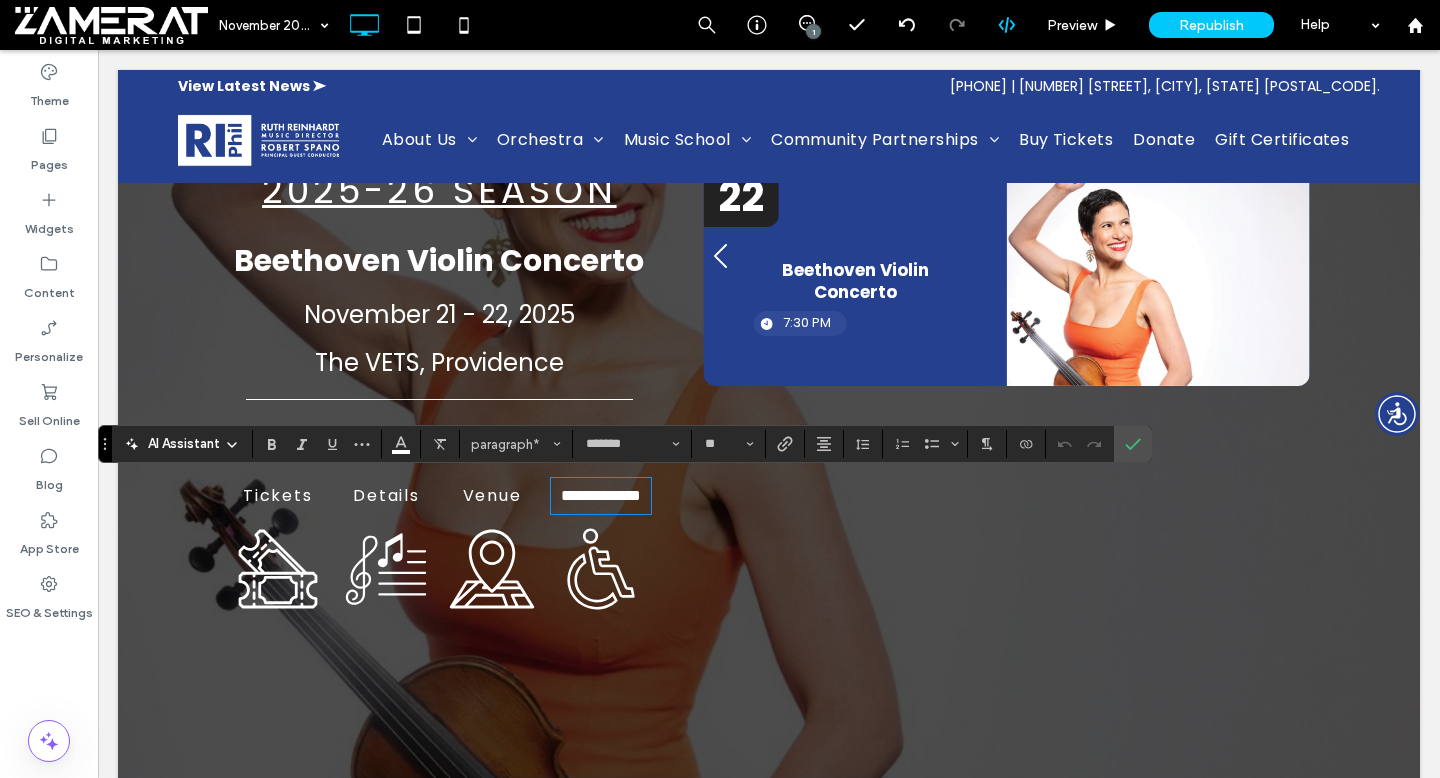 drag, startPoint x: 1141, startPoint y: 441, endPoint x: 1011, endPoint y: 25, distance: 435.83942 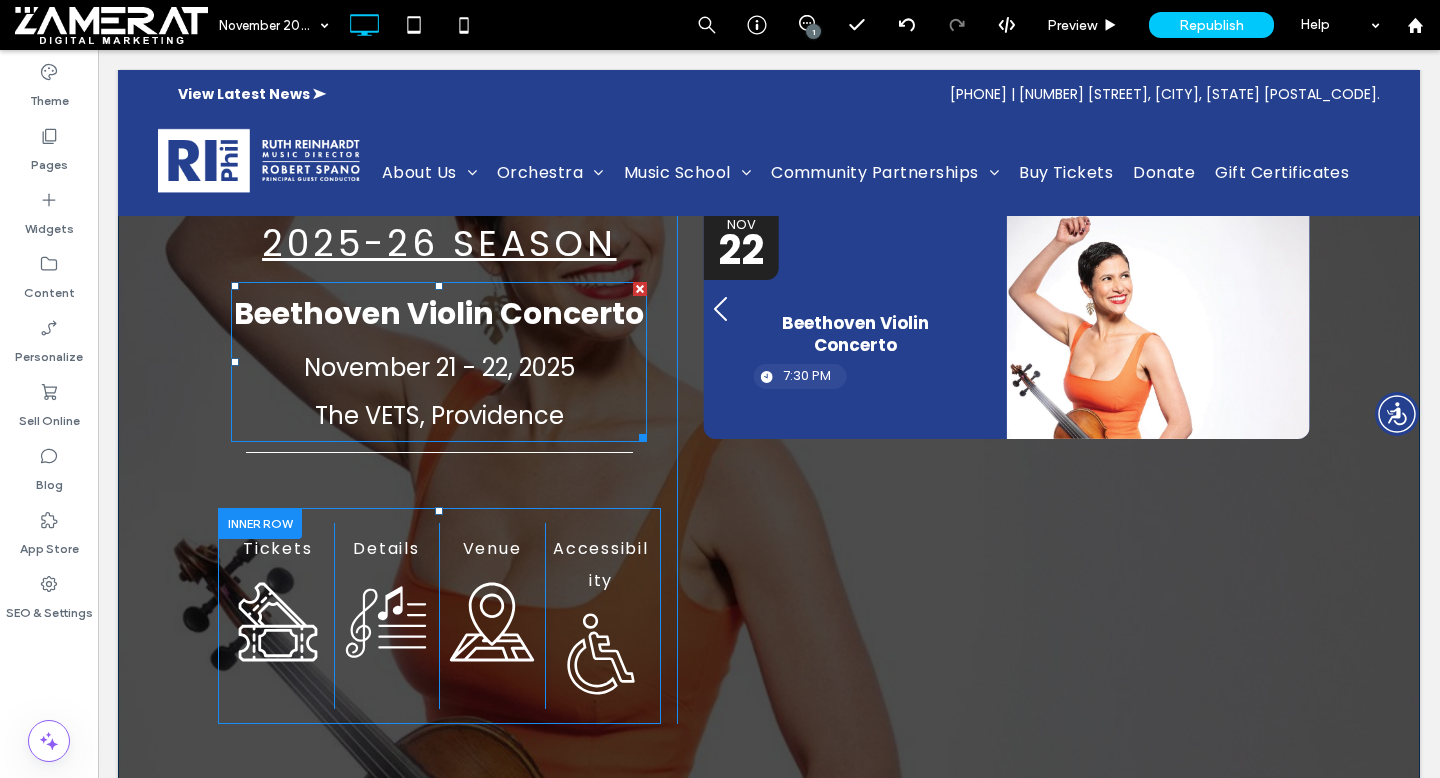 scroll, scrollTop: 0, scrollLeft: 0, axis: both 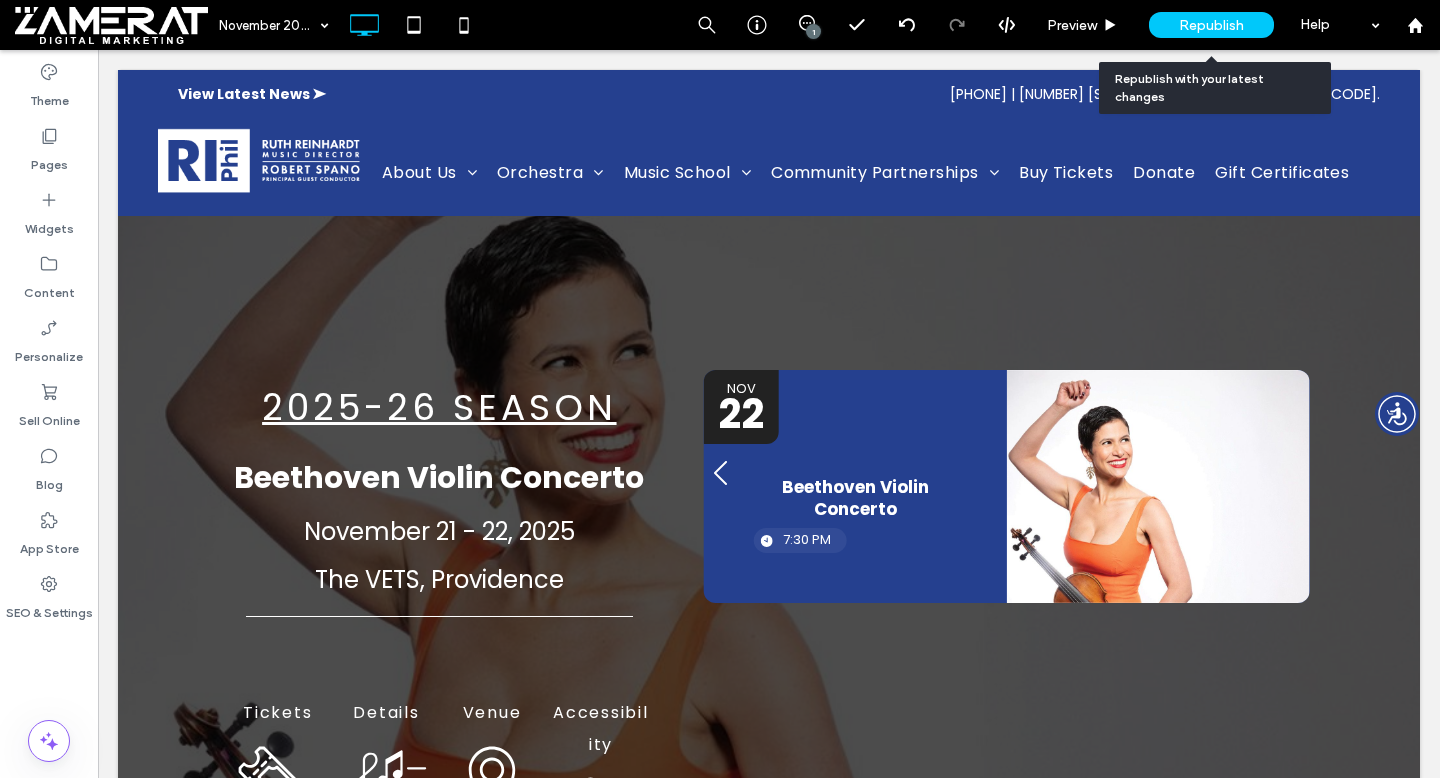 click on "Republish" at bounding box center (1211, 25) 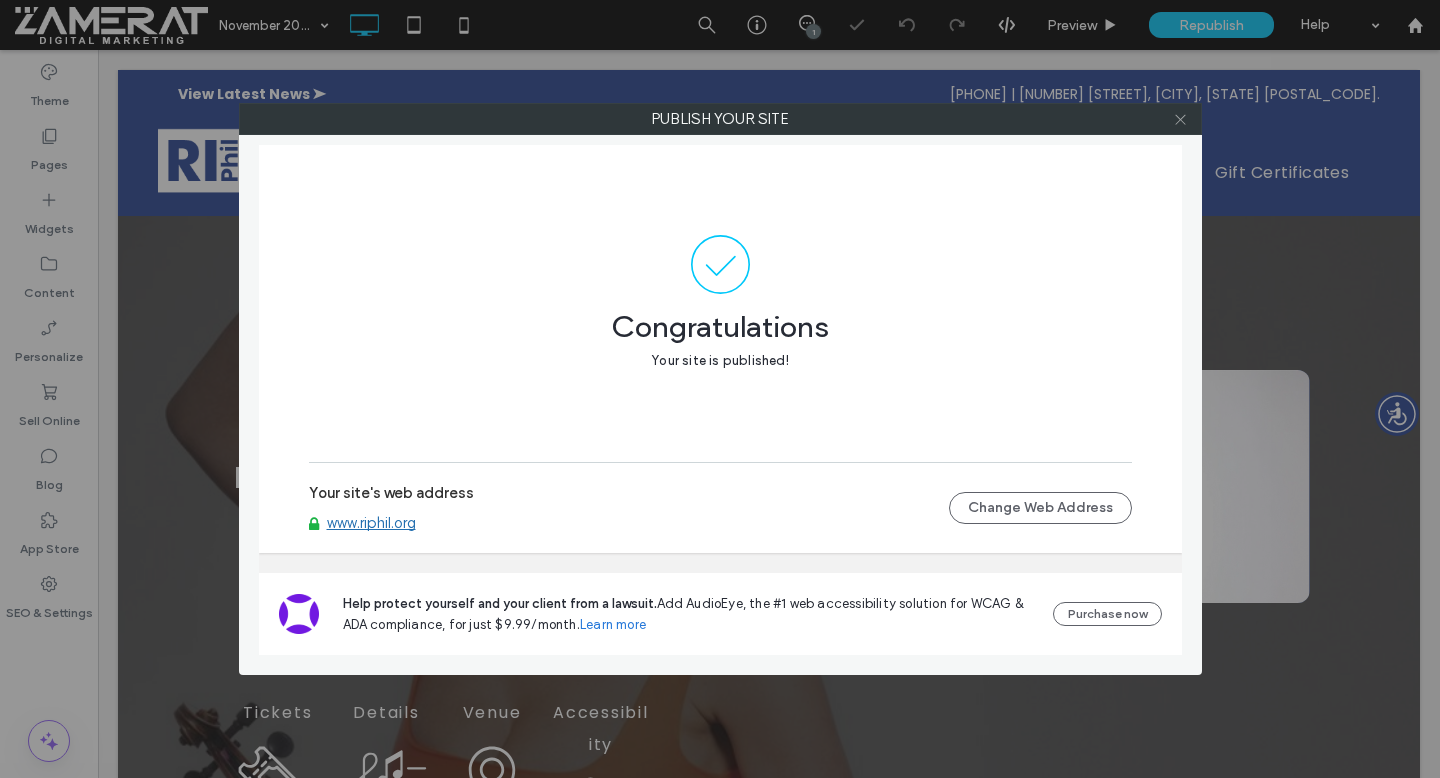 click at bounding box center [1180, 119] 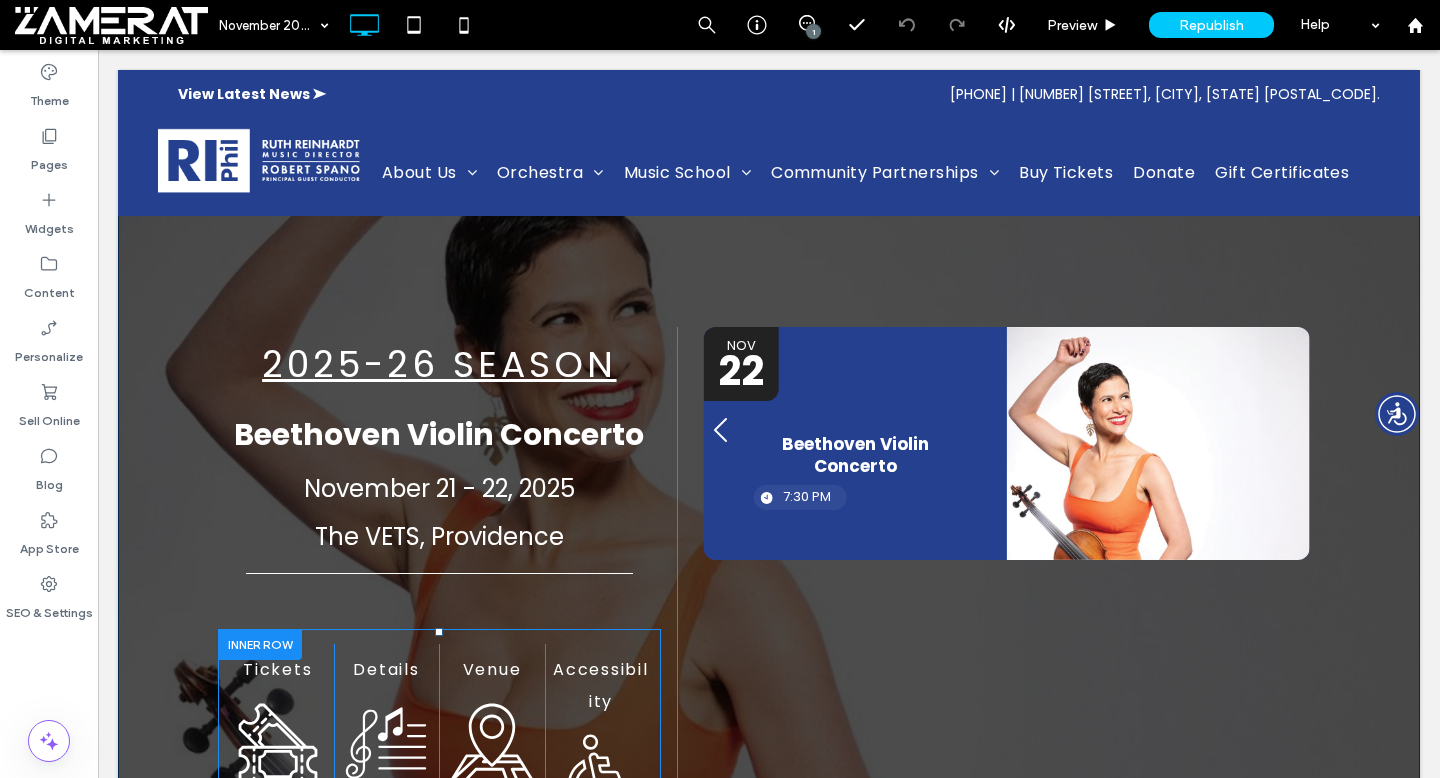 scroll, scrollTop: 0, scrollLeft: 0, axis: both 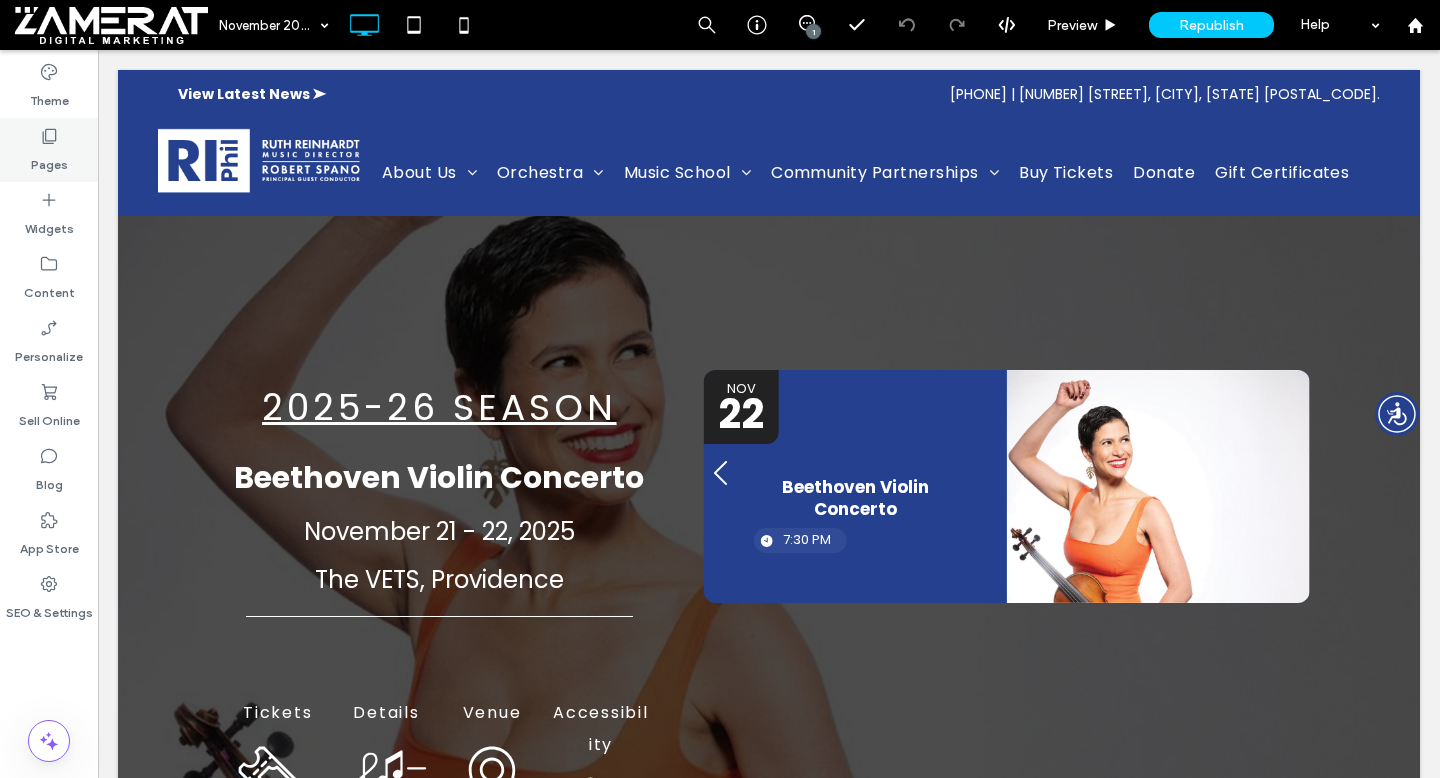 click on "Pages" at bounding box center (49, 150) 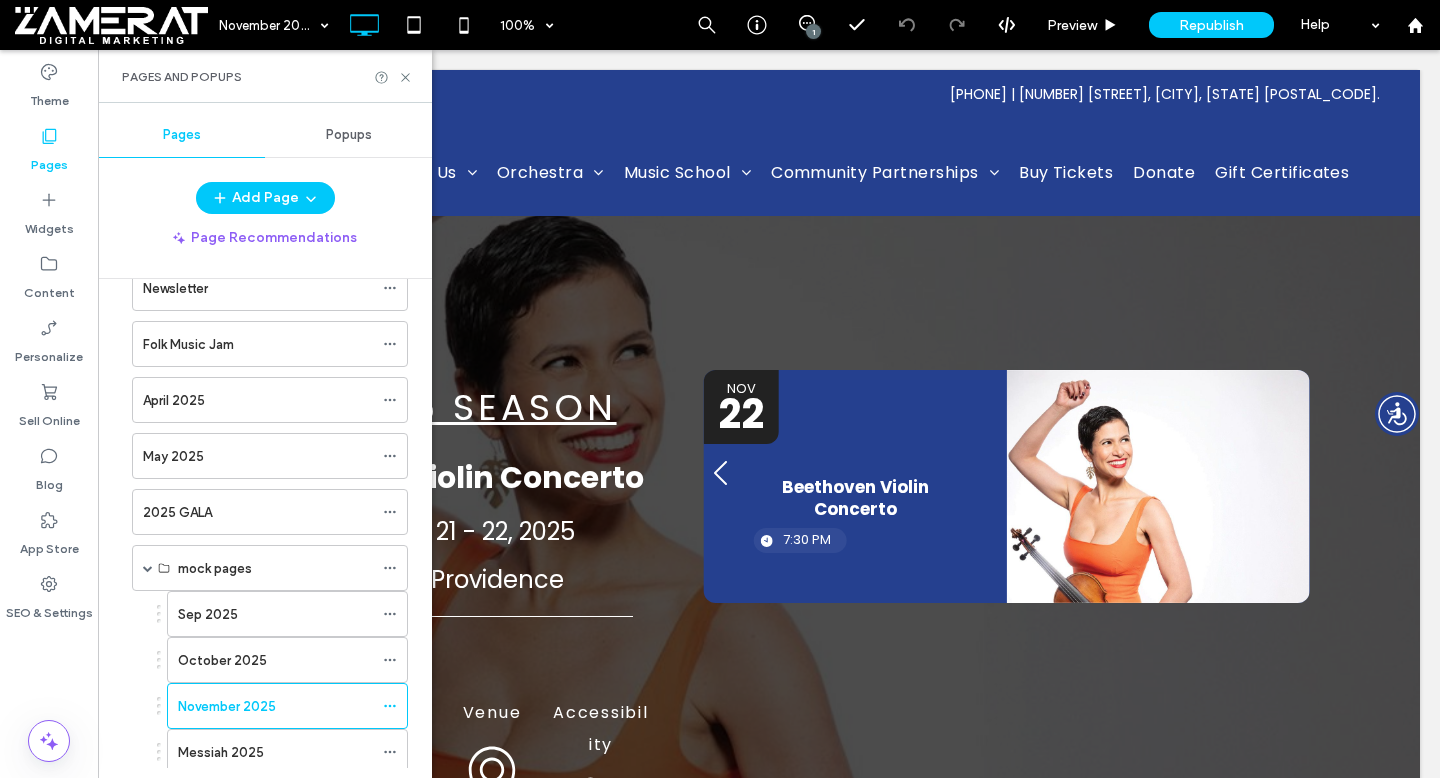 scroll, scrollTop: 3583, scrollLeft: 0, axis: vertical 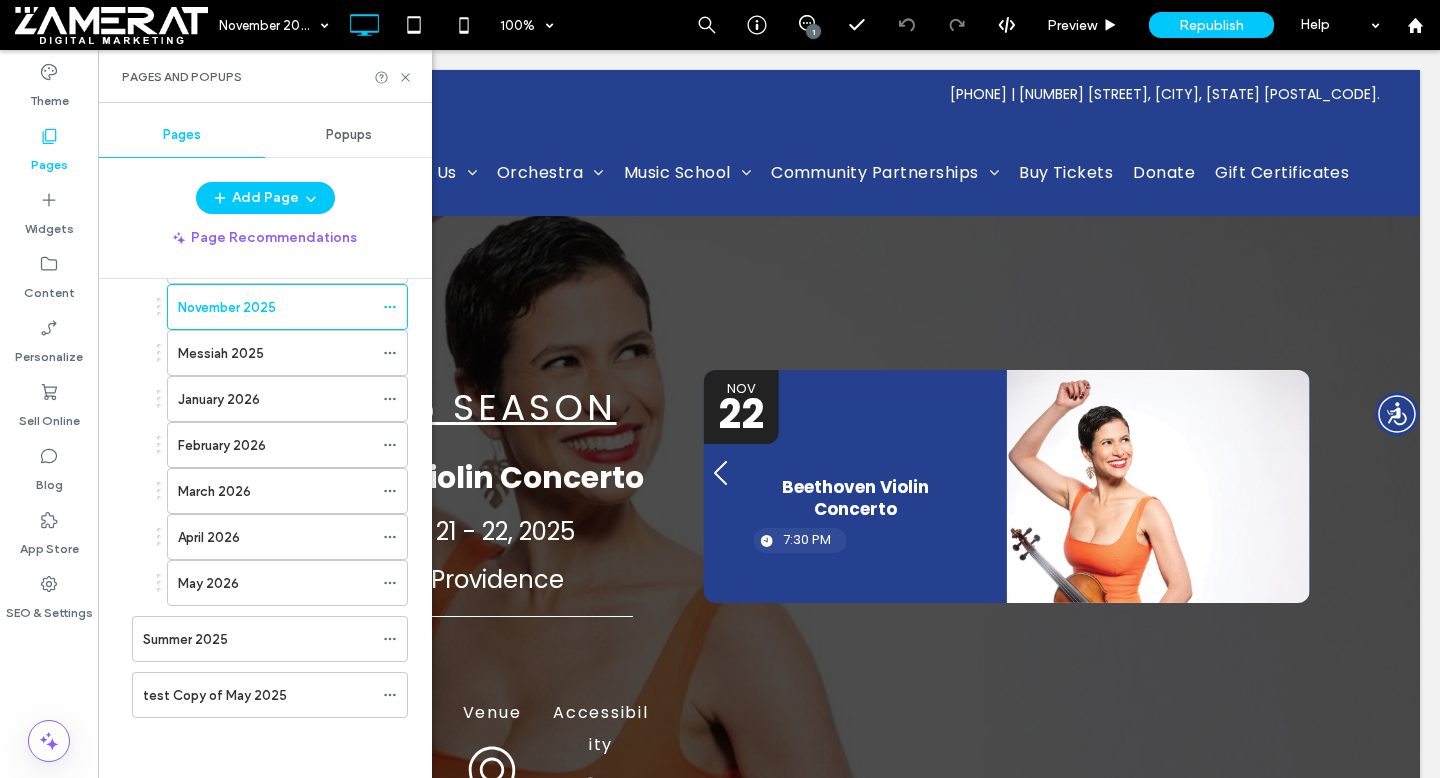click on "test Copy of May 2025" at bounding box center (258, 695) 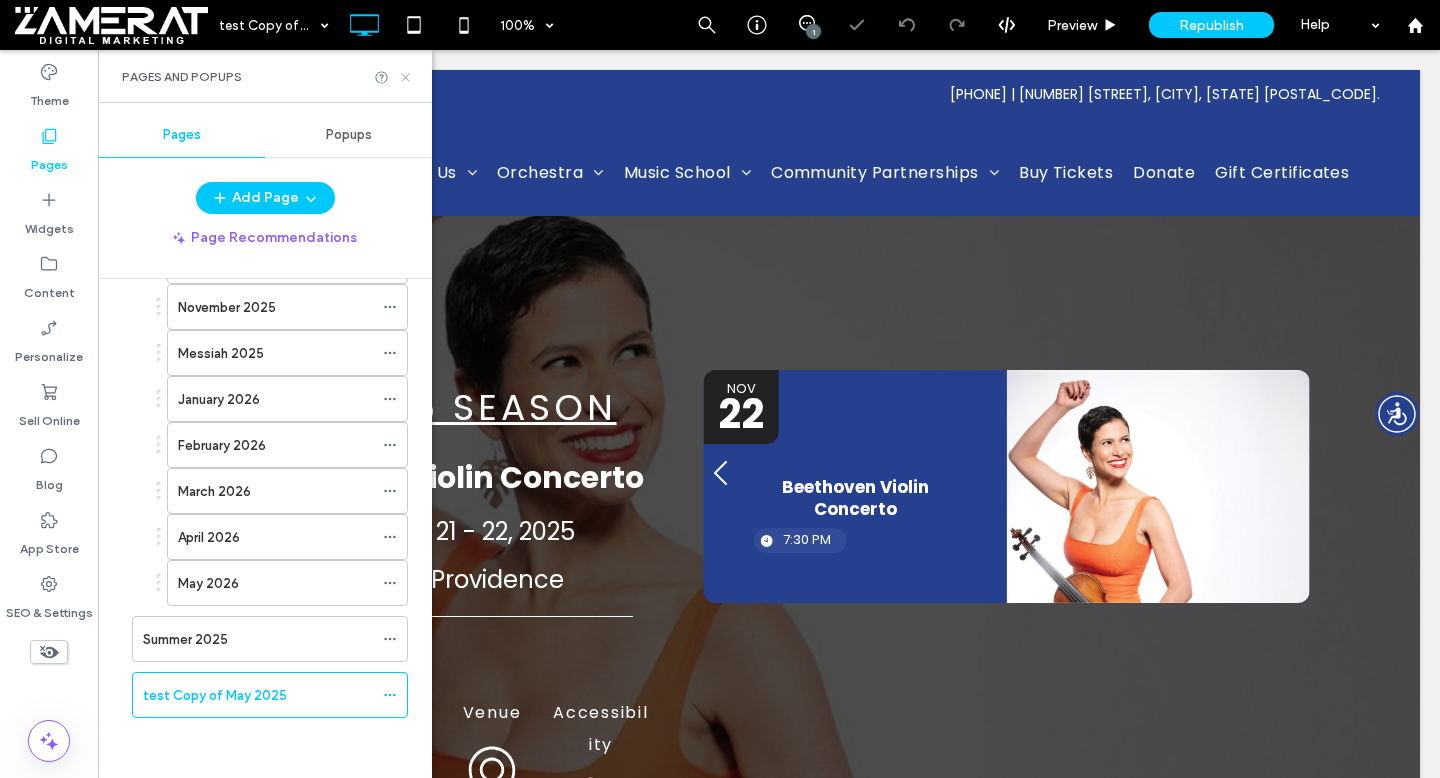 click 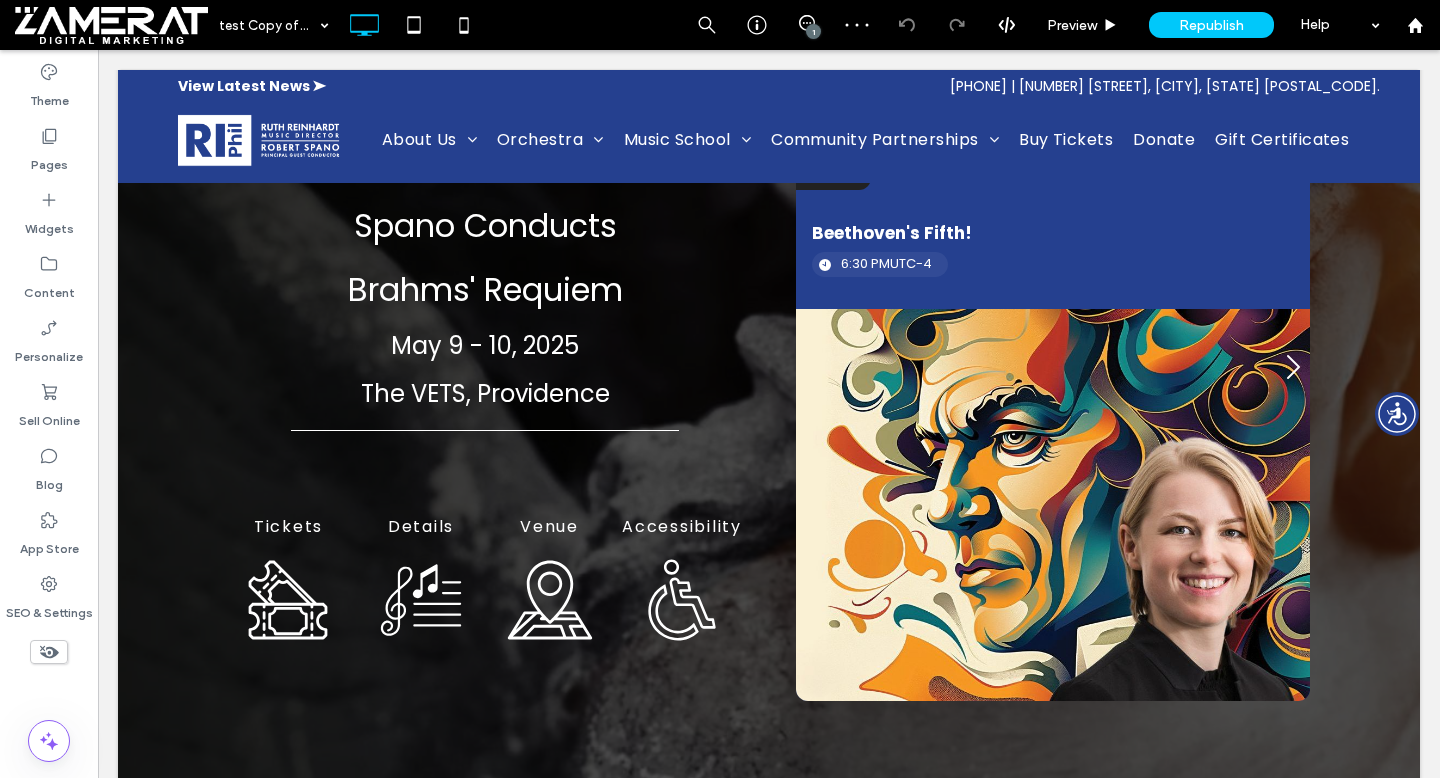 scroll, scrollTop: 286, scrollLeft: 0, axis: vertical 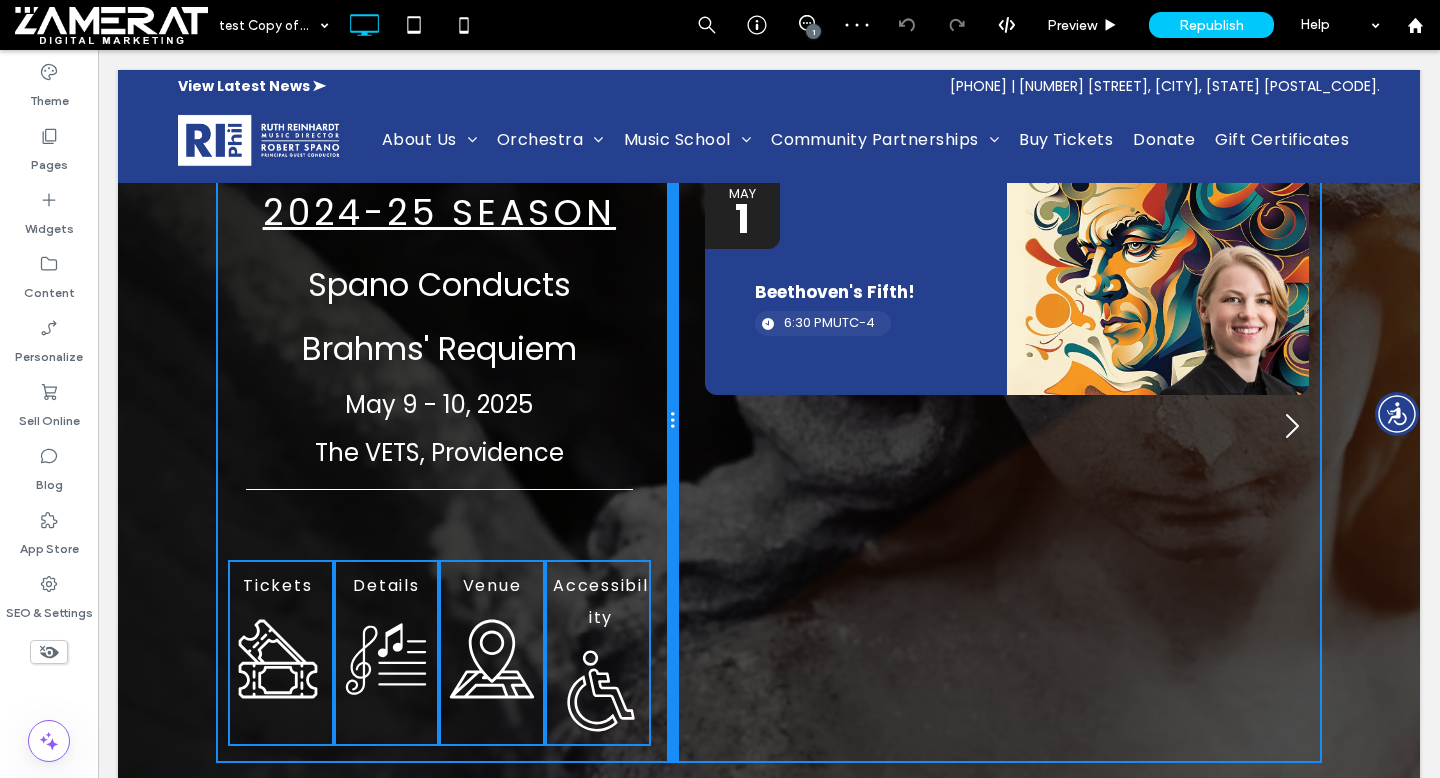 drag, startPoint x: 766, startPoint y: 474, endPoint x: 657, endPoint y: 472, distance: 109.01835 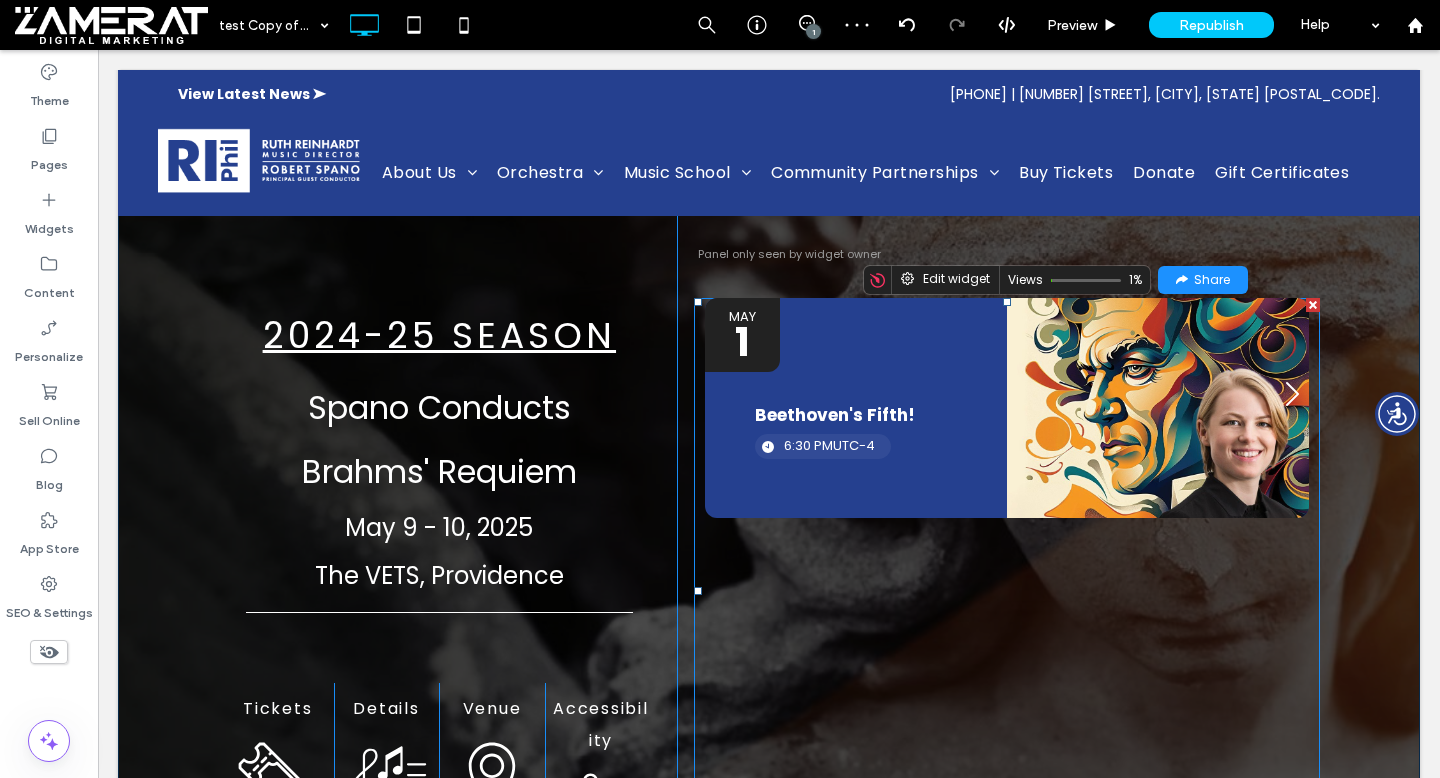 scroll, scrollTop: 0, scrollLeft: 0, axis: both 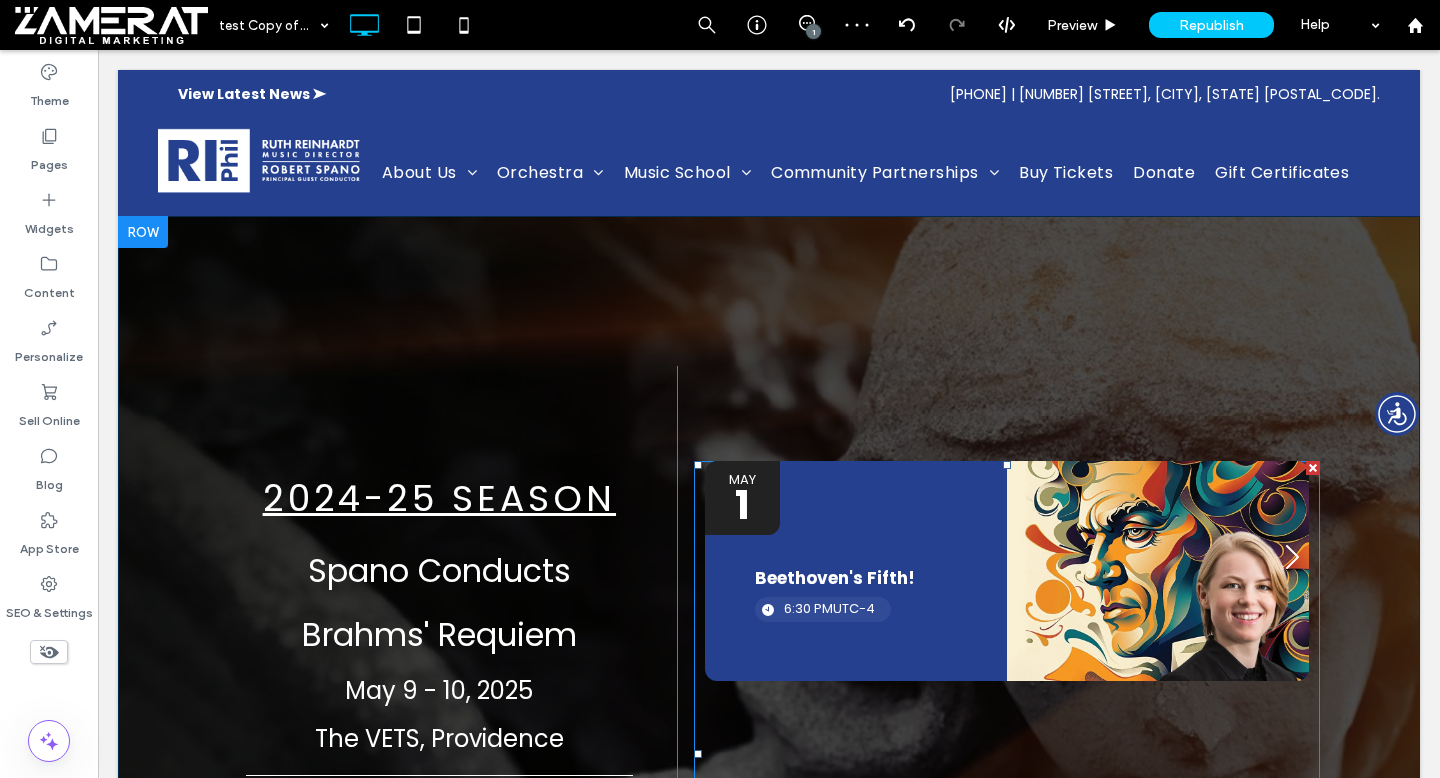 click at bounding box center (1007, 754) 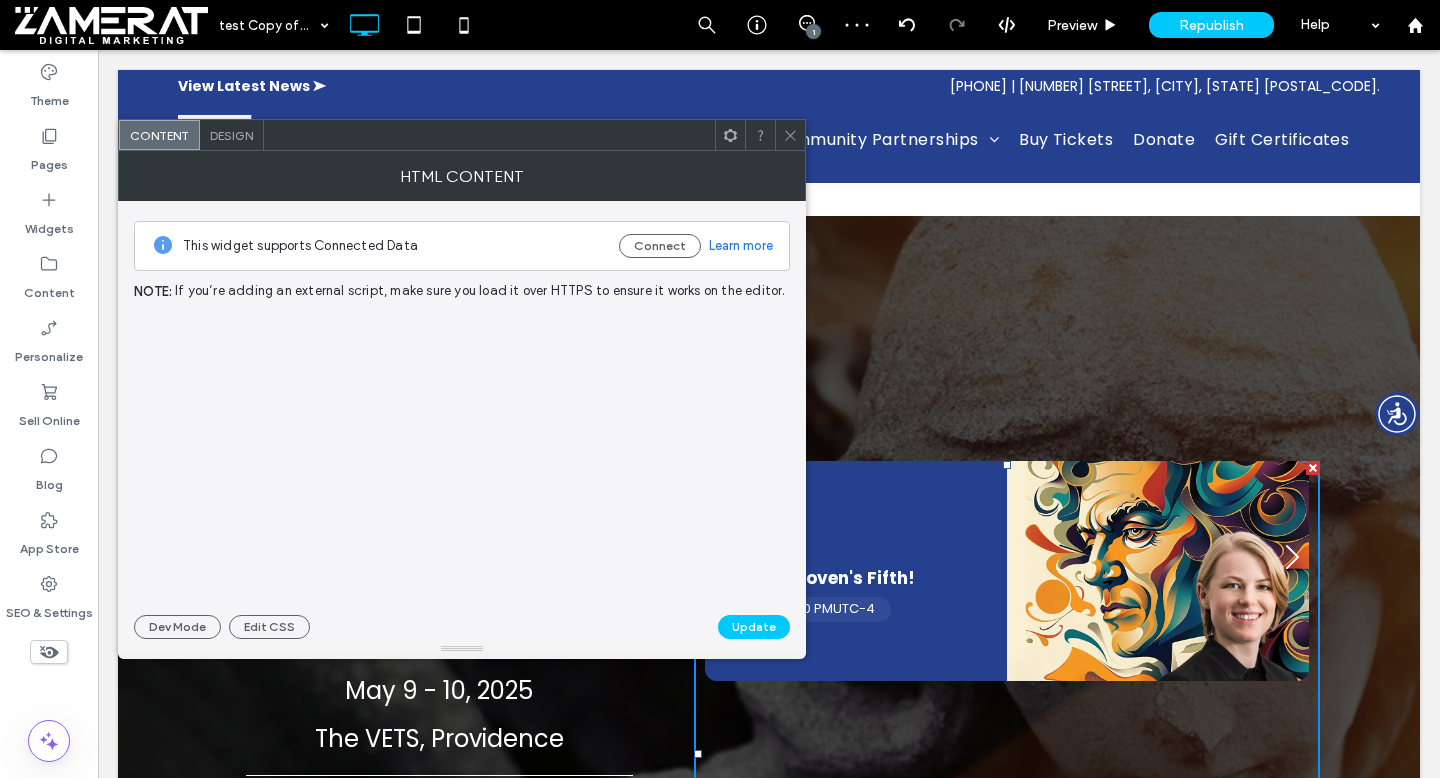 scroll, scrollTop: 265, scrollLeft: 0, axis: vertical 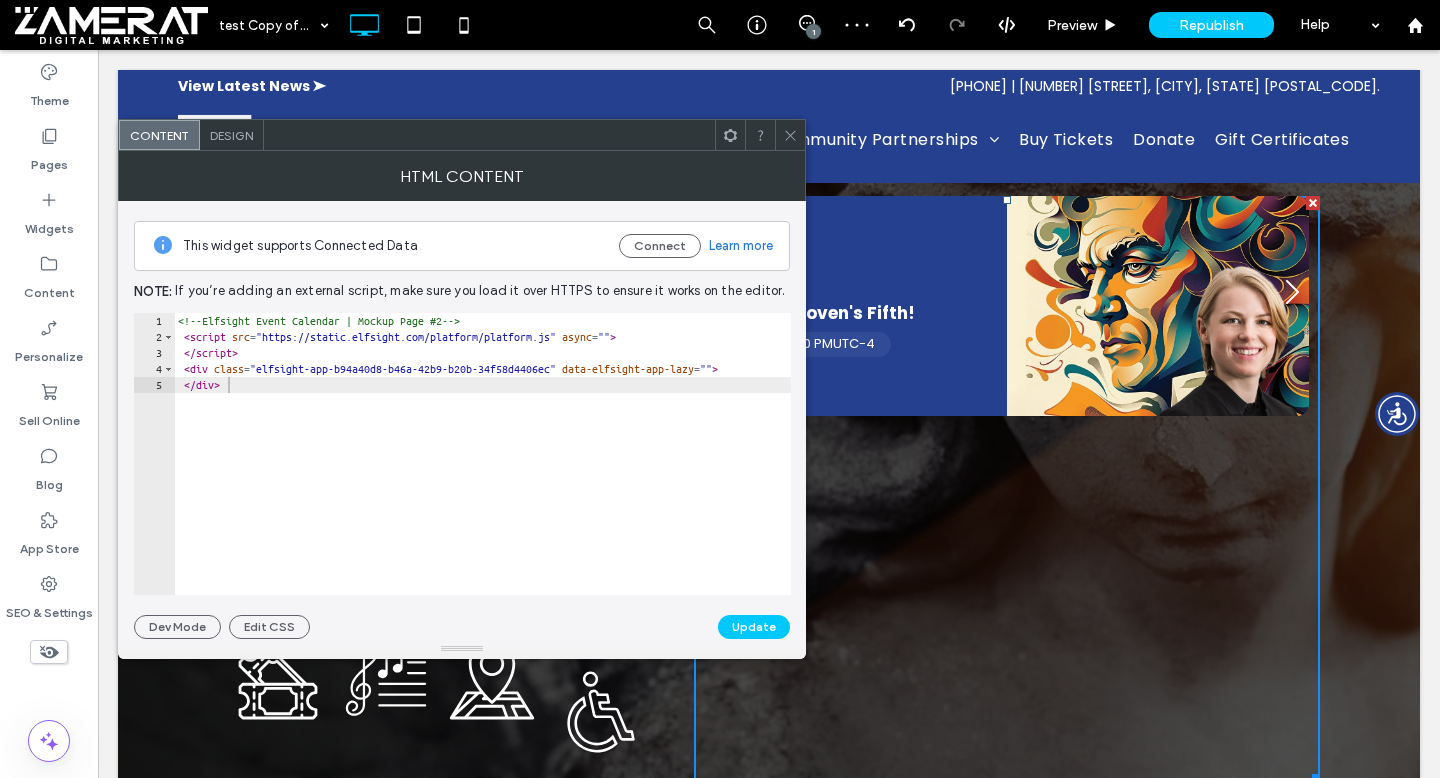 click 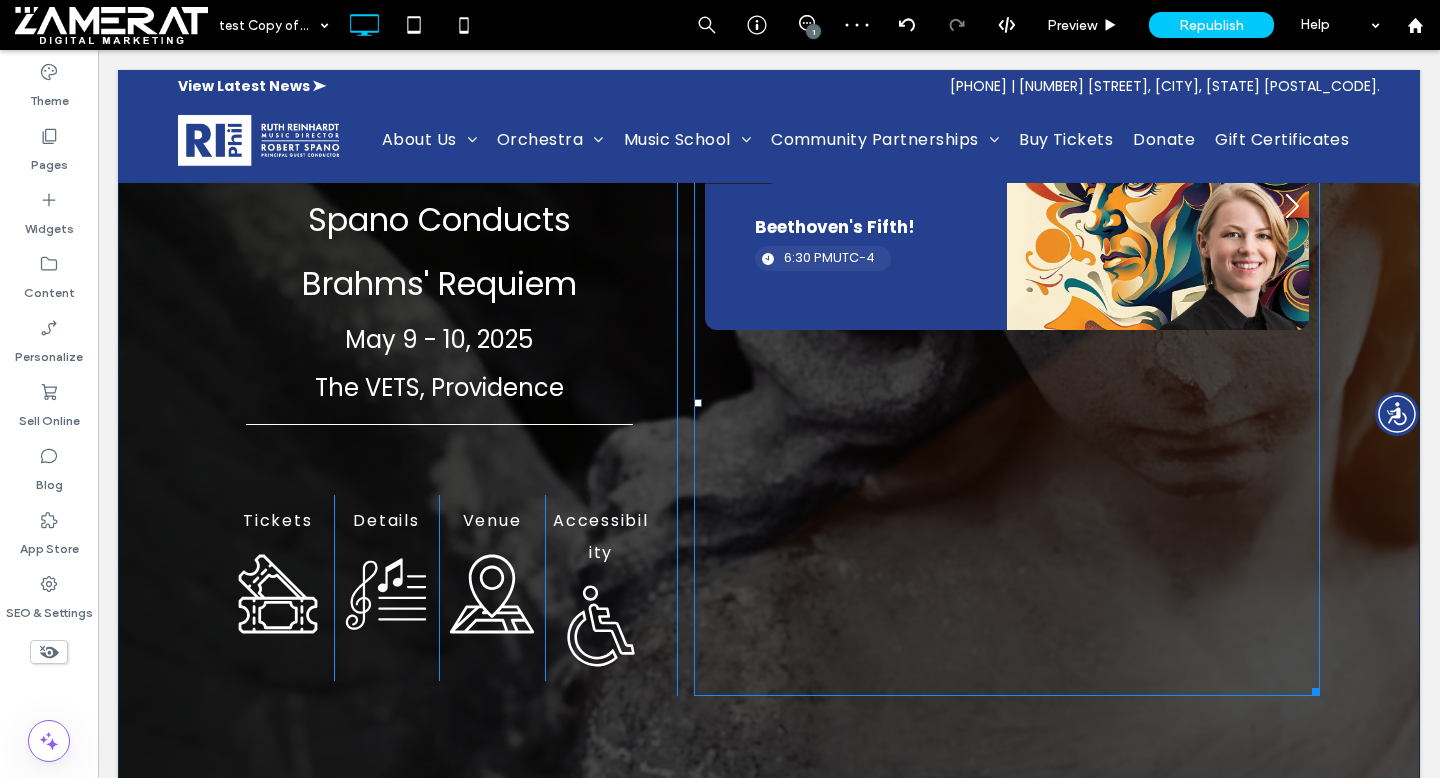 scroll, scrollTop: 357, scrollLeft: 0, axis: vertical 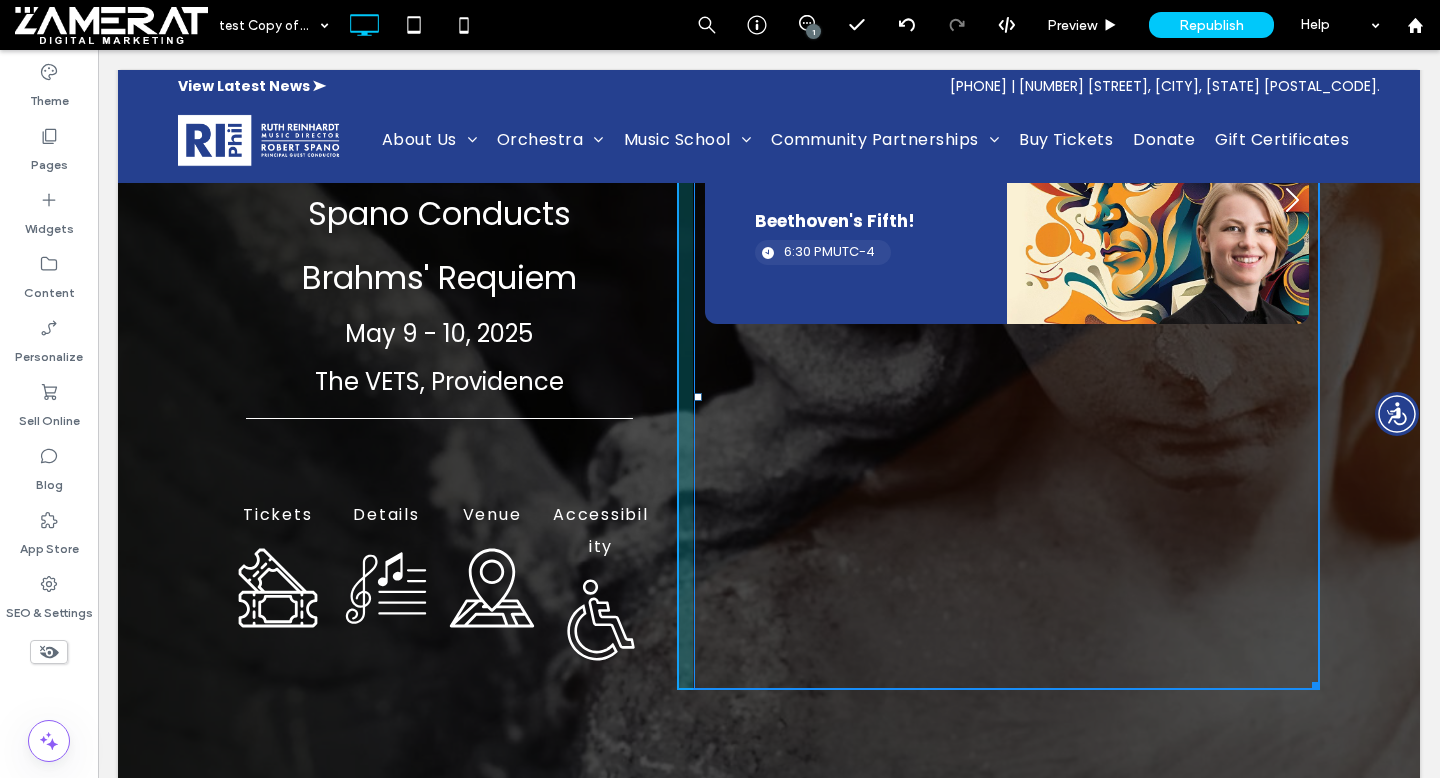 drag, startPoint x: 1311, startPoint y: 684, endPoint x: 1327, endPoint y: 433, distance: 251.50945 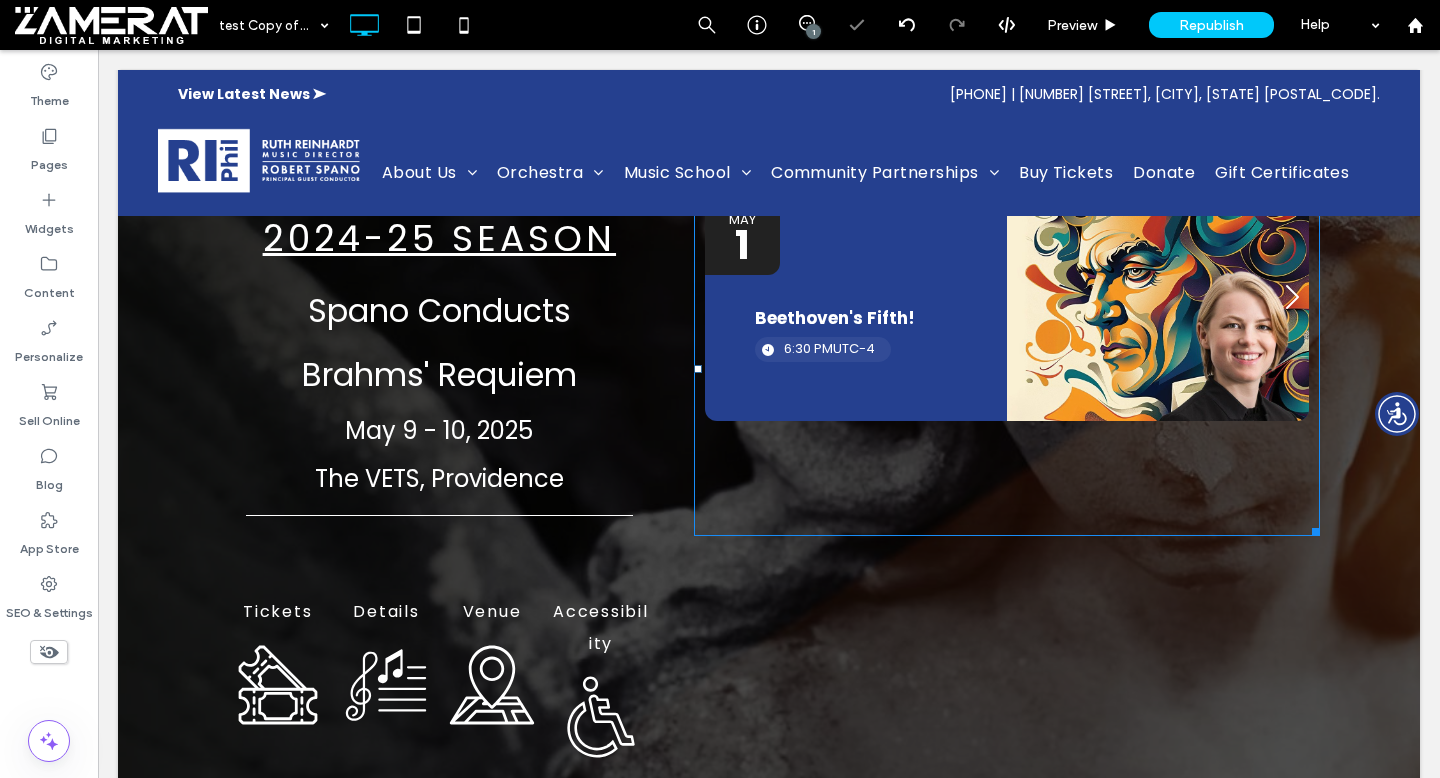 scroll, scrollTop: 62, scrollLeft: 0, axis: vertical 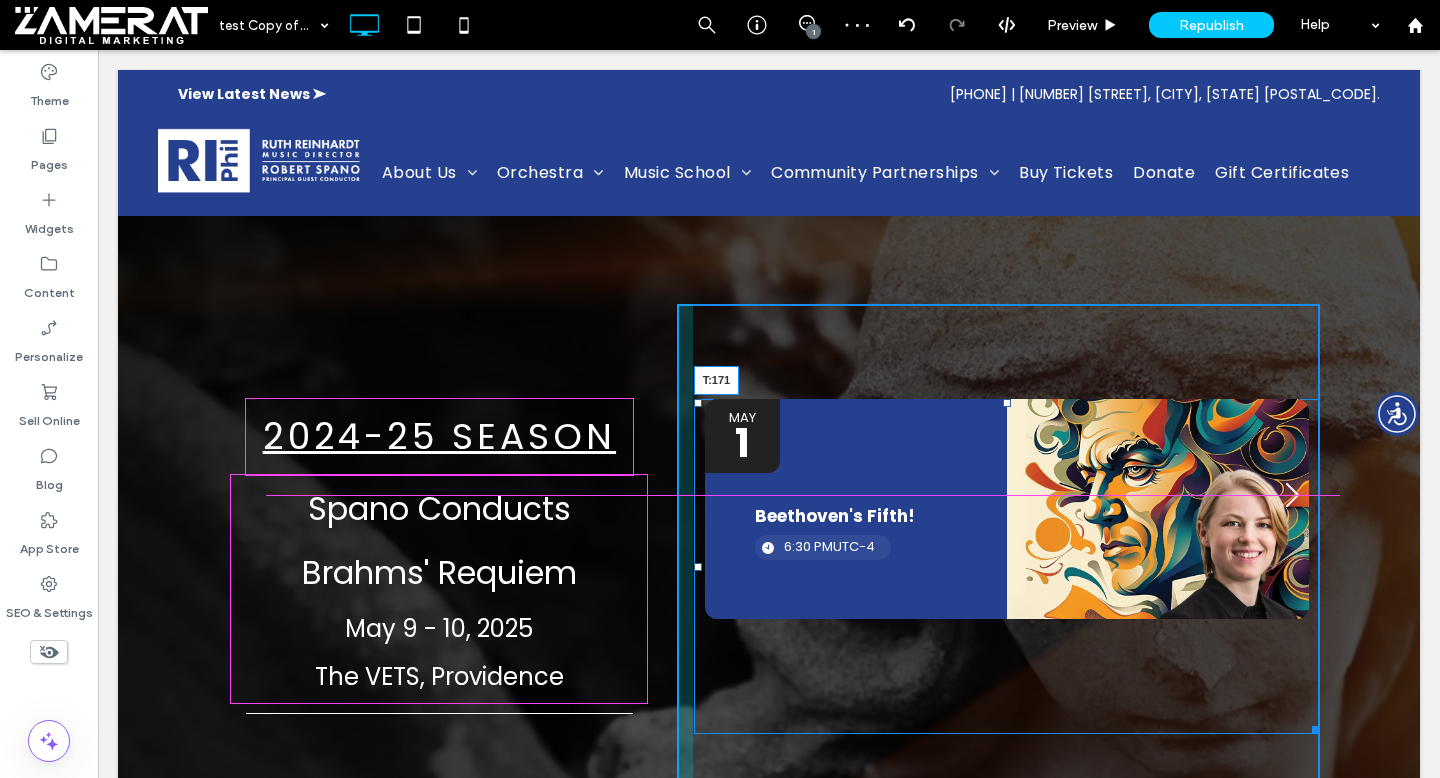 drag, startPoint x: 1008, startPoint y: 403, endPoint x: 1013, endPoint y: 493, distance: 90.13878 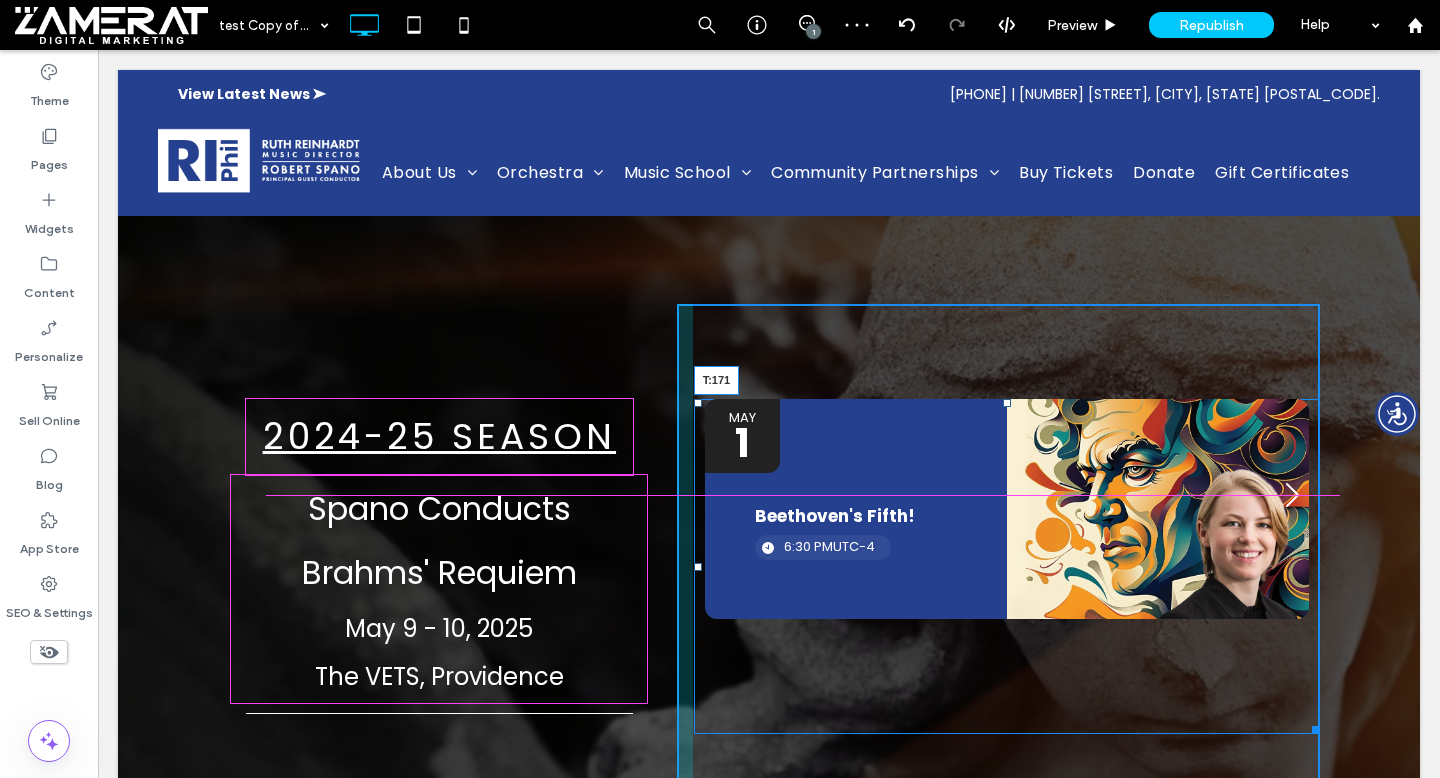 click on "Dates Event Type Location May 1 Beethoven's Fifth! 6:30 PM  UTC-4 May 2 Beethoven's Fifth! 7:30 PM  UTC-4
Panel only seen by widget owner
Edit widget
Views" at bounding box center (1007, 566) 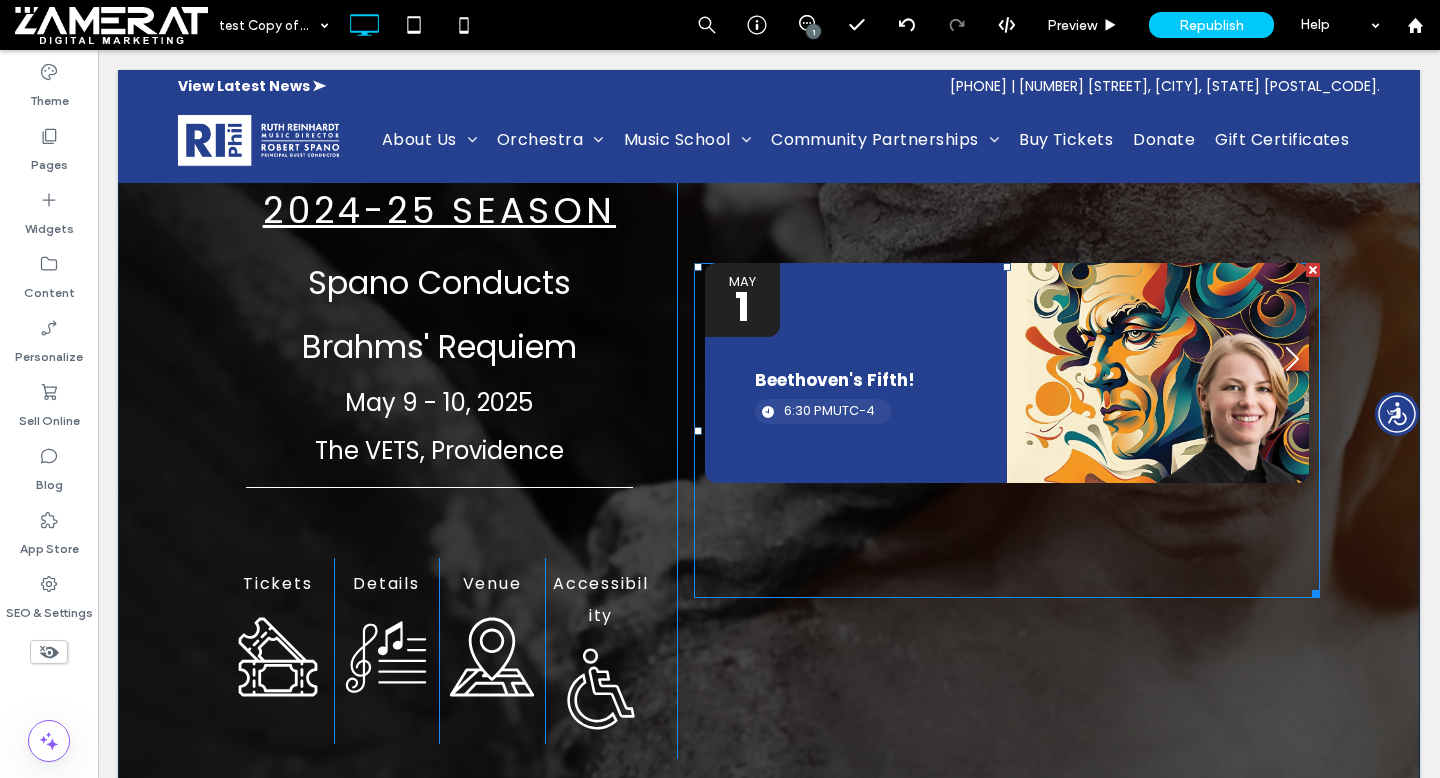 scroll, scrollTop: 265, scrollLeft: 0, axis: vertical 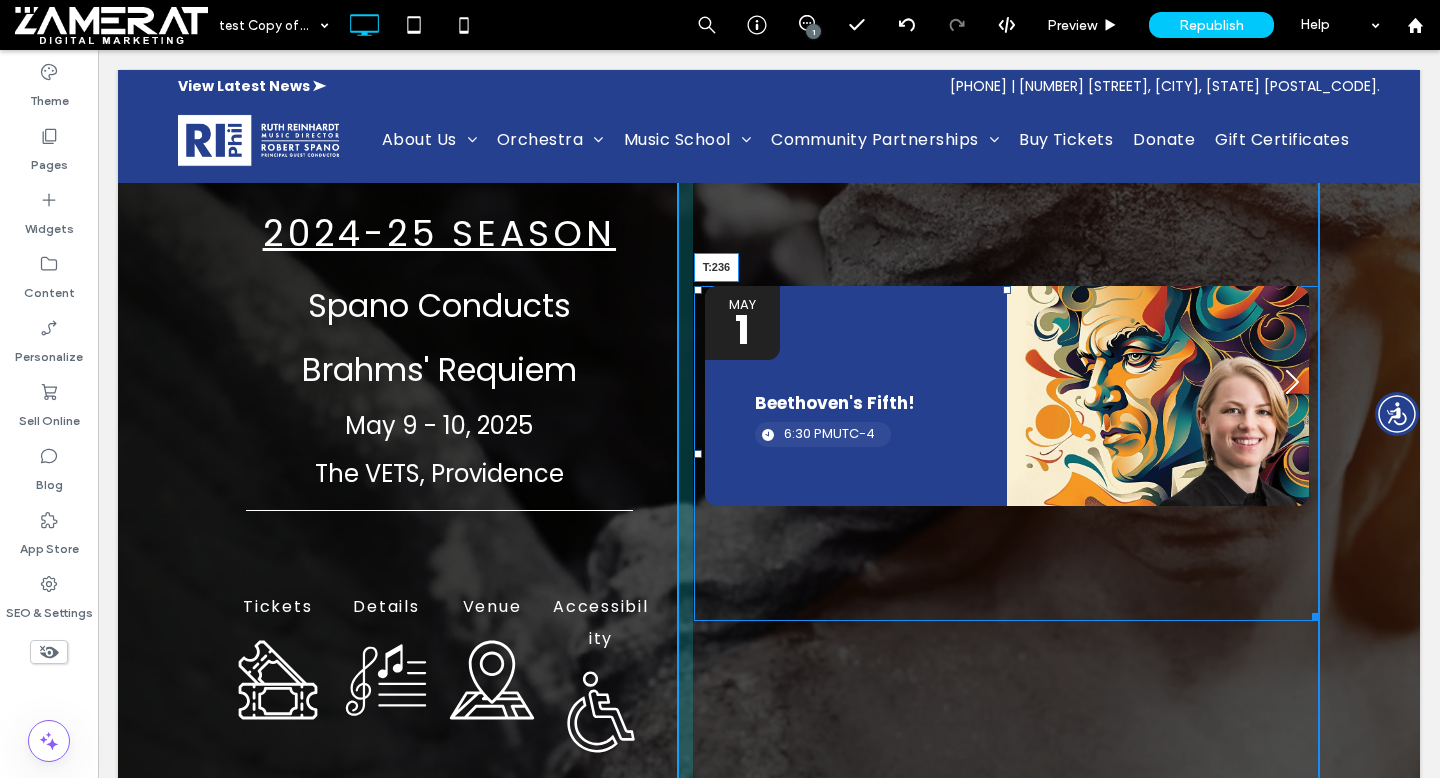 drag, startPoint x: 1009, startPoint y: 291, endPoint x: 1012, endPoint y: 350, distance: 59.07622 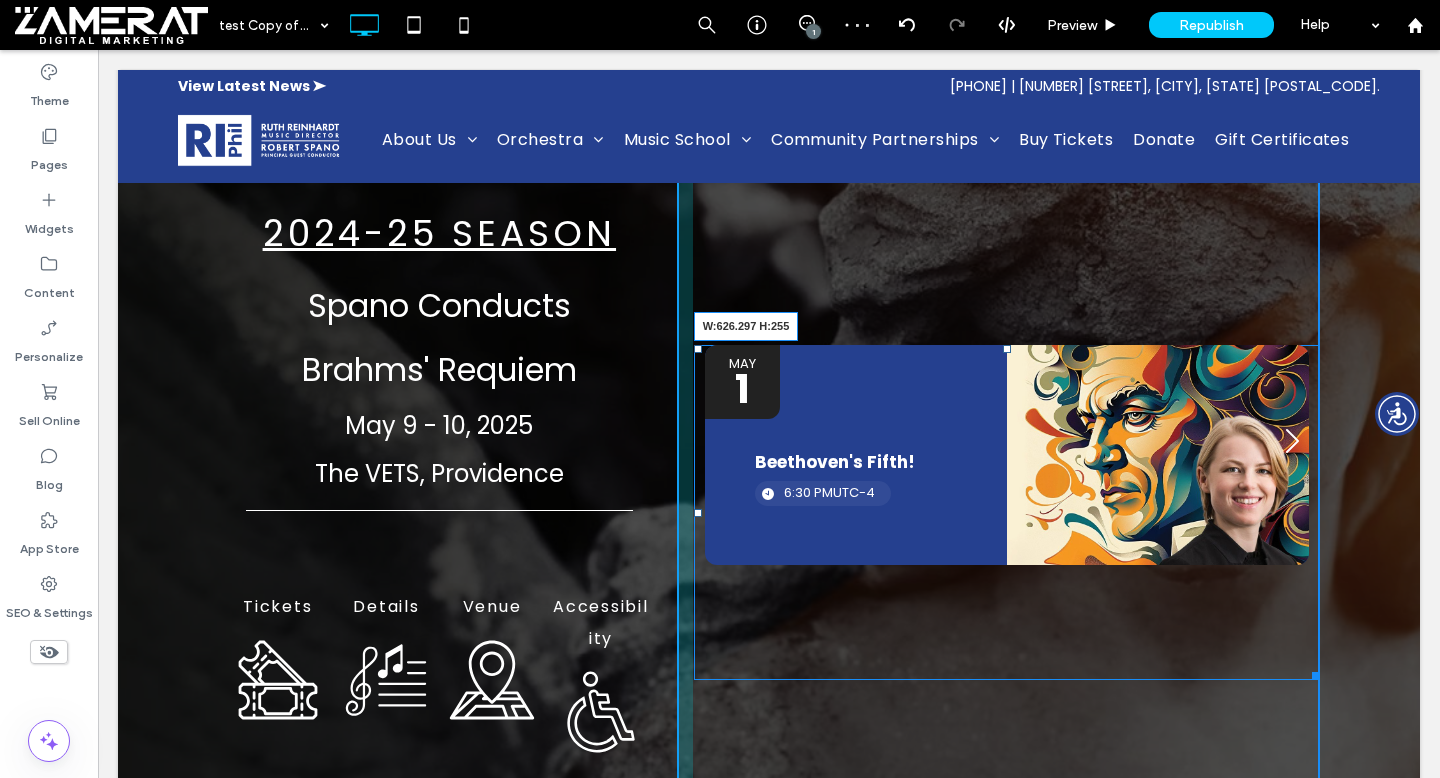 drag, startPoint x: 1314, startPoint y: 674, endPoint x: 1327, endPoint y: 587, distance: 87.965904 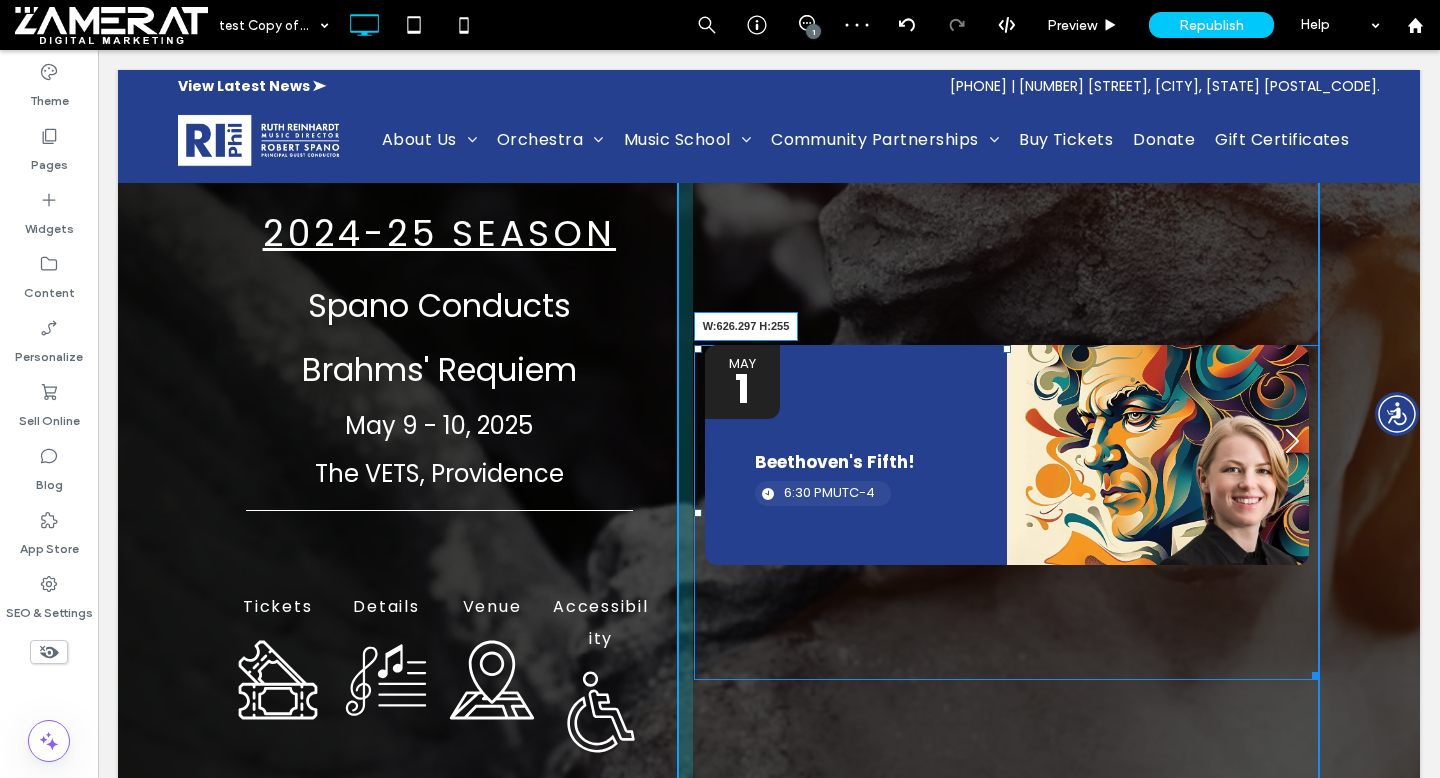 click on "2024-25 SEASON
Spano Conducts
Brahms' Requiem May 9 - 10, 2025 The VETS, Providence
Tickets
Click To Paste
Details
Click To Paste
Venue
Click To Paste
Accessibility
Click To Paste
Click To Paste
Dates Event Type Location May 1 Beethoven's Fifth! 6:30 PM  UTC-4 May 2 Beethoven's Fifth! 7:30 PM  UTC-4
Panel only seen by widget owner
Edit widget Views 1%" at bounding box center [769, 425] 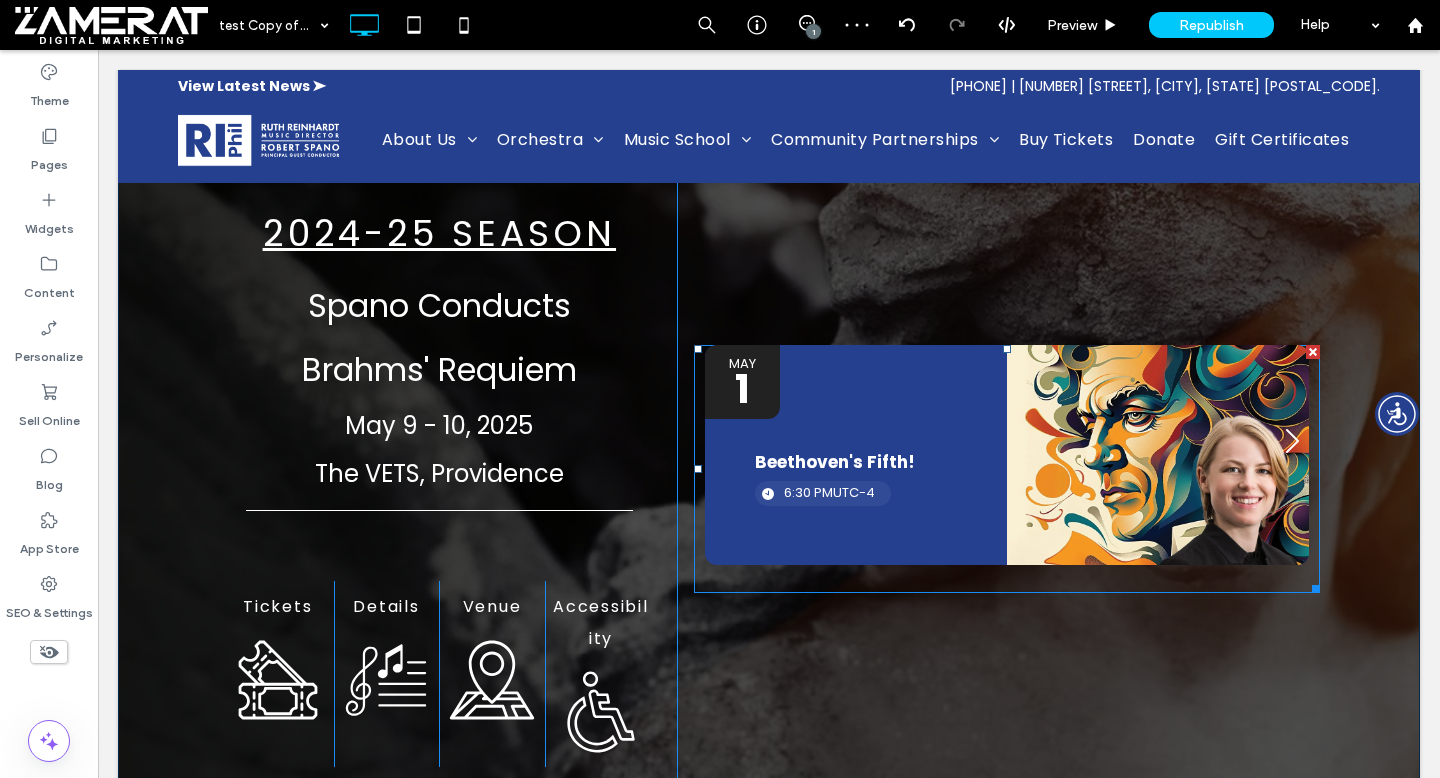click on "Dates Event Type Location May 1 Beethoven's Fifth! 6:30 PM  UTC-4 May 2 Beethoven's Fifth! 7:30 PM  UTC-4
Panel only seen by widget owner
Edit widget
Views
1%" at bounding box center [998, 441] 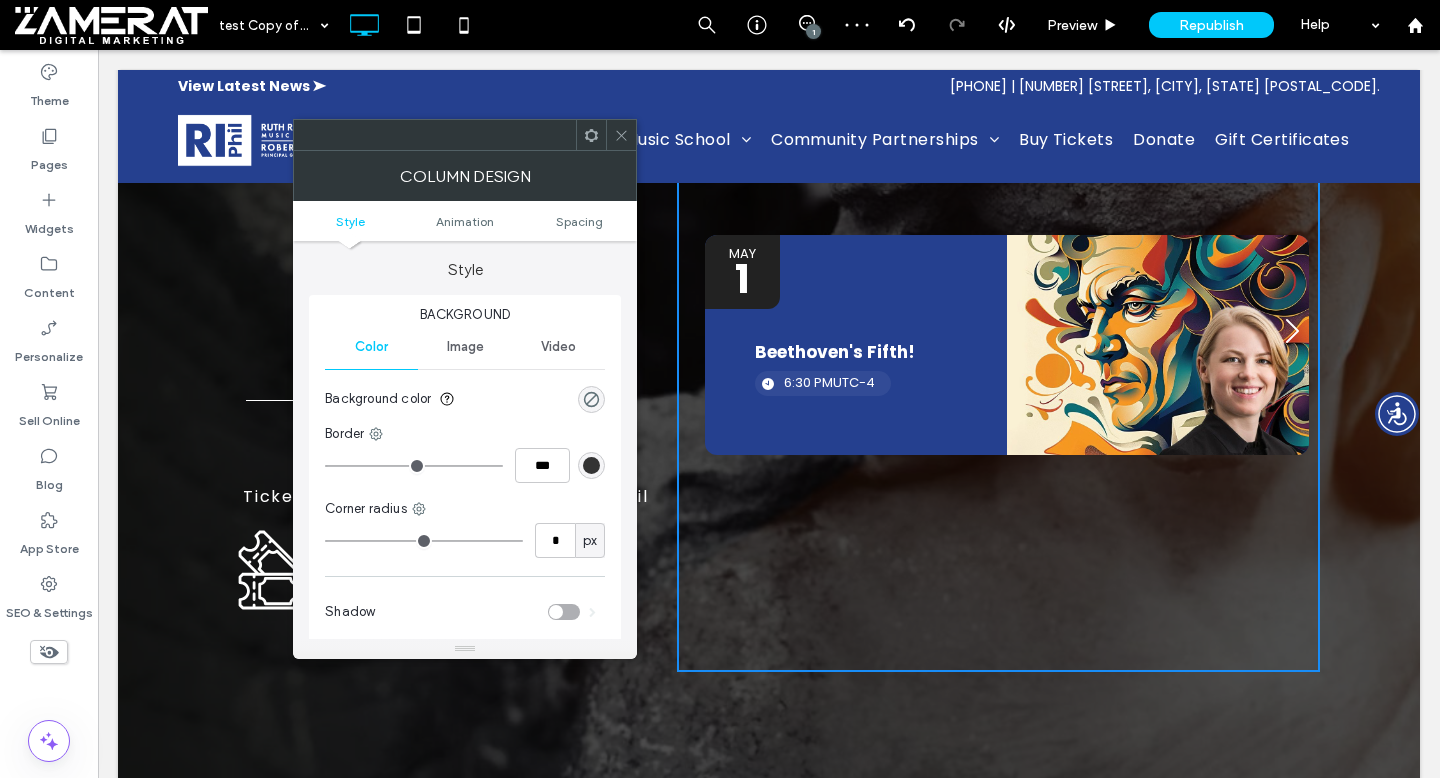 scroll, scrollTop: 379, scrollLeft: 0, axis: vertical 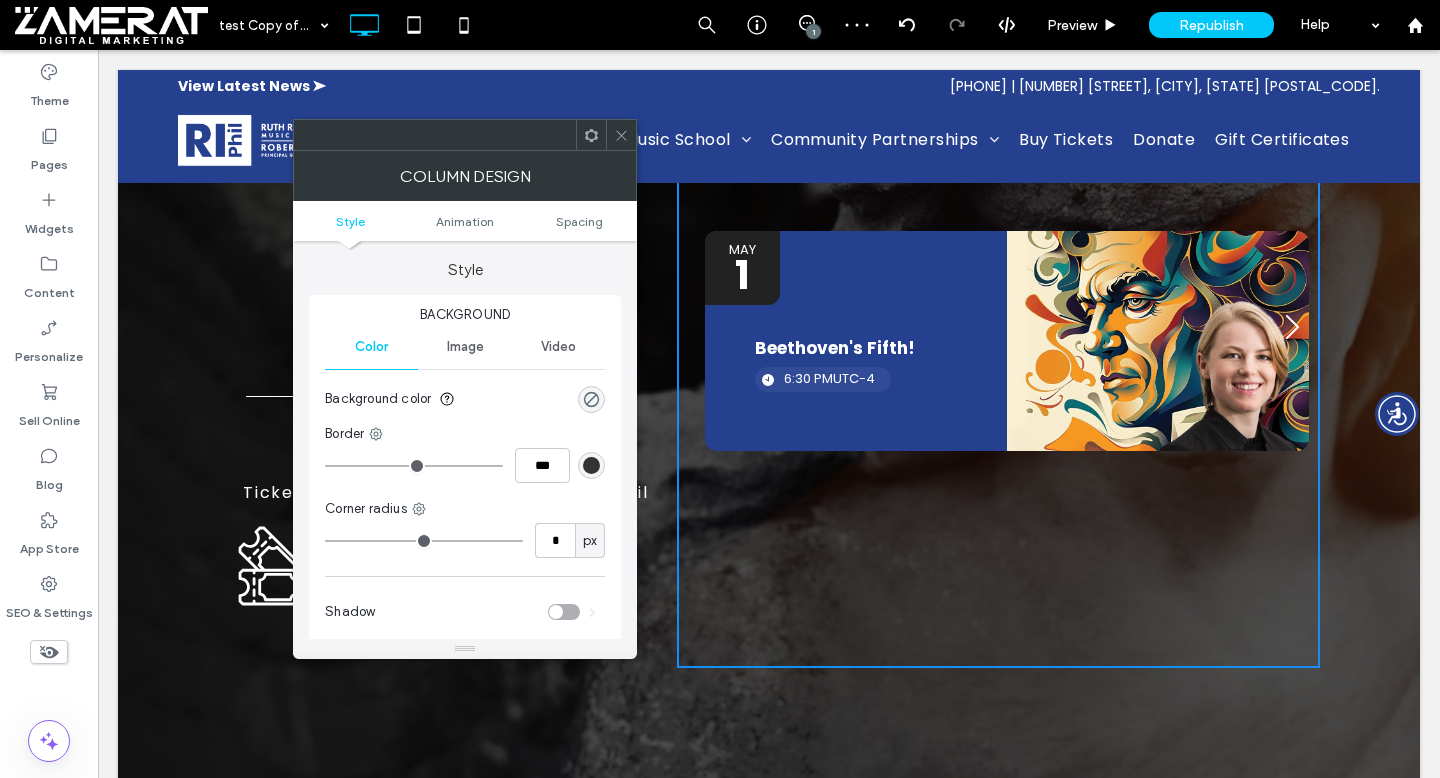 click at bounding box center [621, 135] 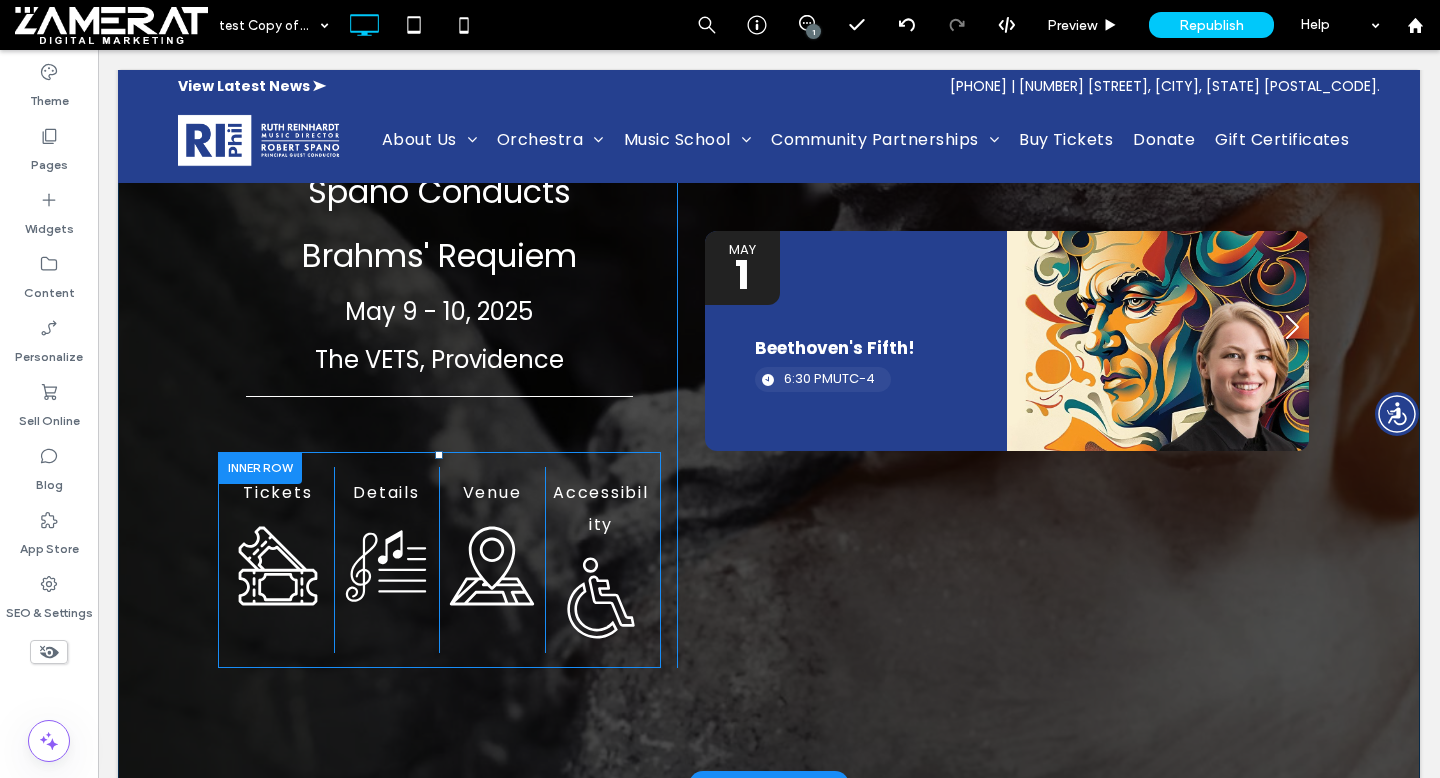 click at bounding box center [260, 467] 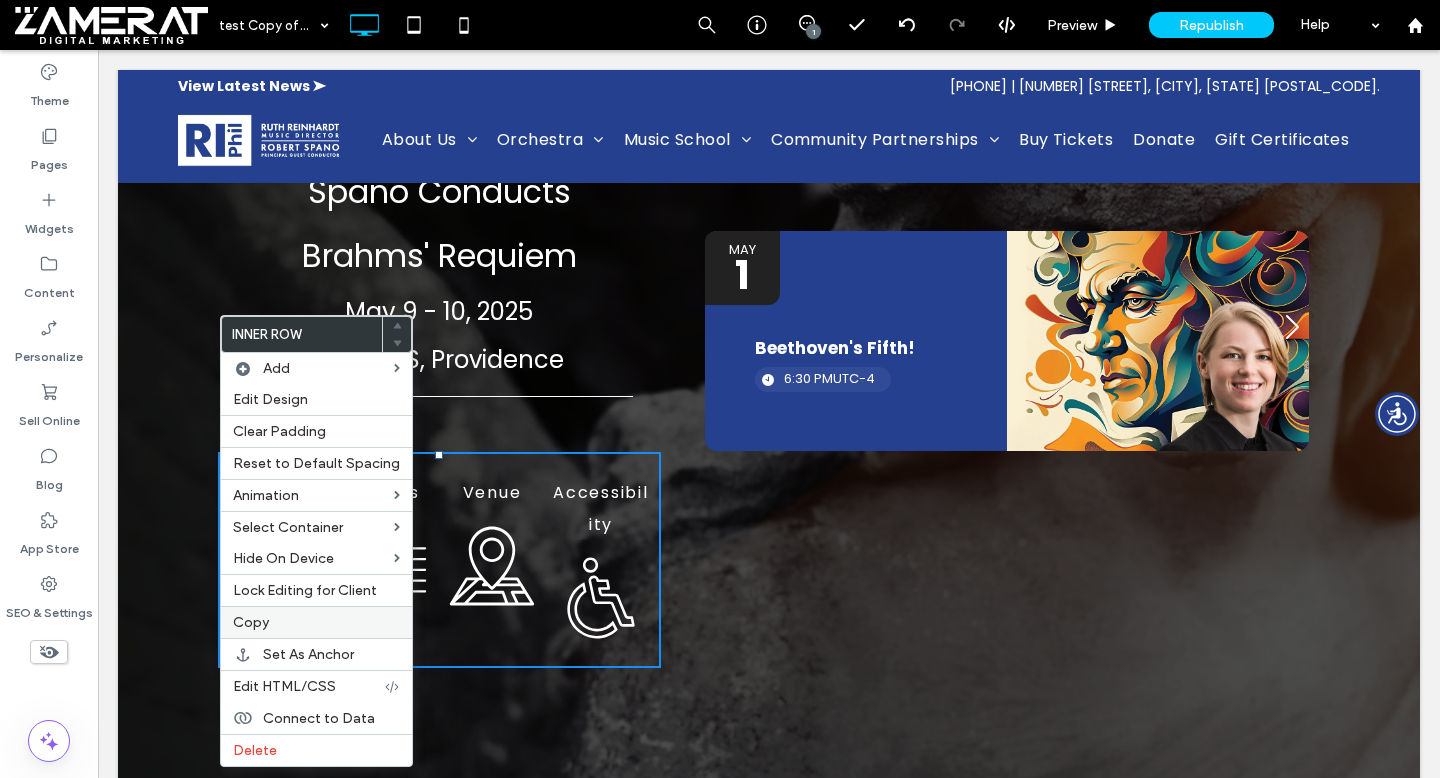click on "Copy" at bounding box center [316, 622] 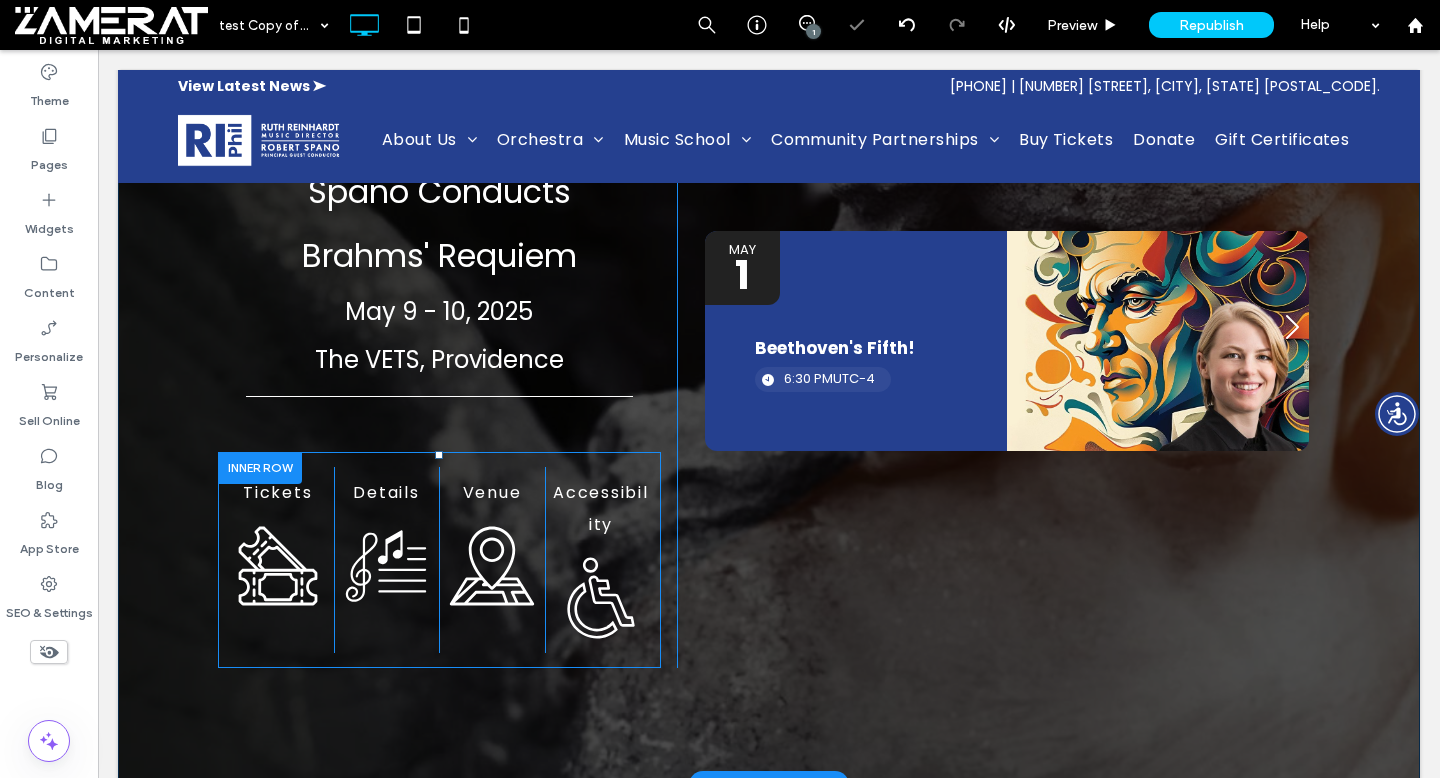 click at bounding box center (260, 467) 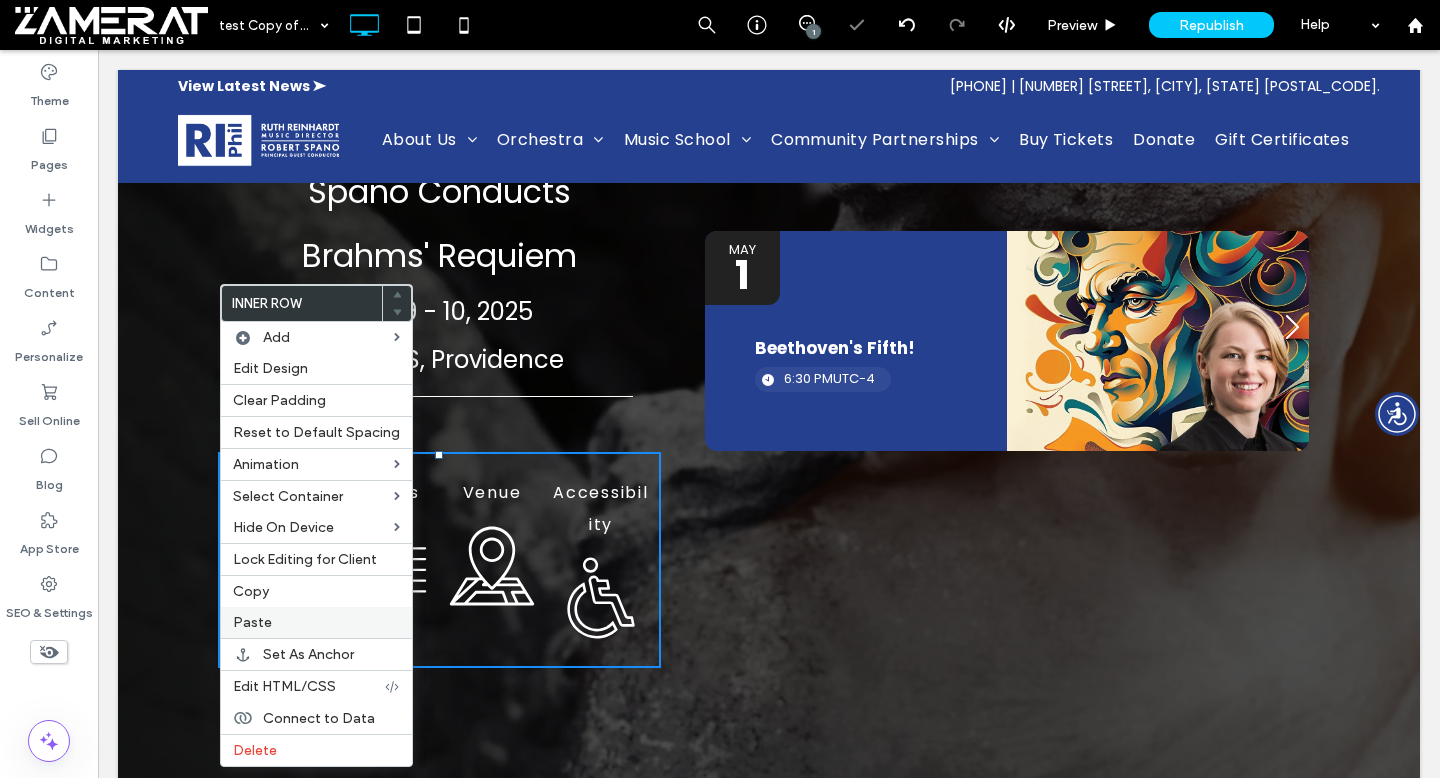 click on "Paste" at bounding box center (316, 622) 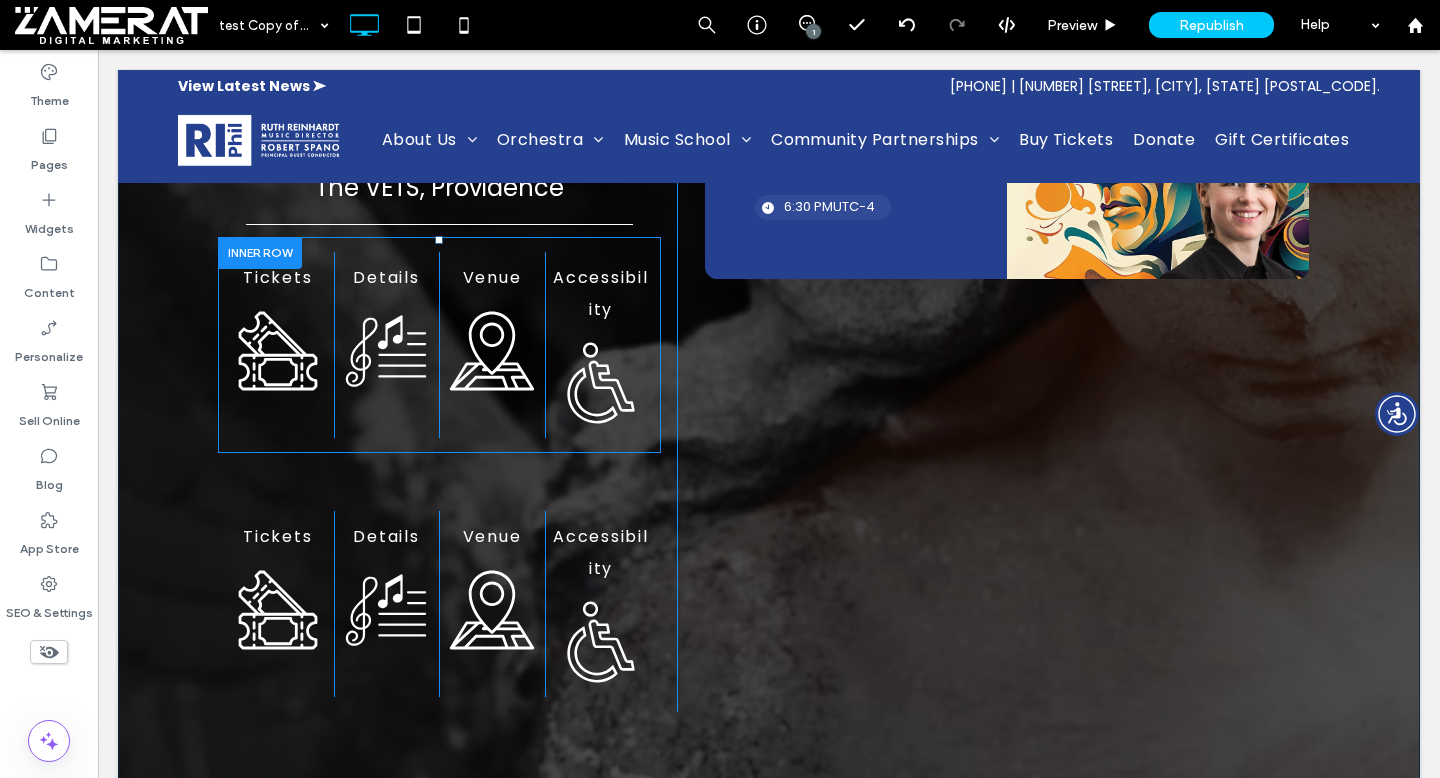scroll, scrollTop: 550, scrollLeft: 0, axis: vertical 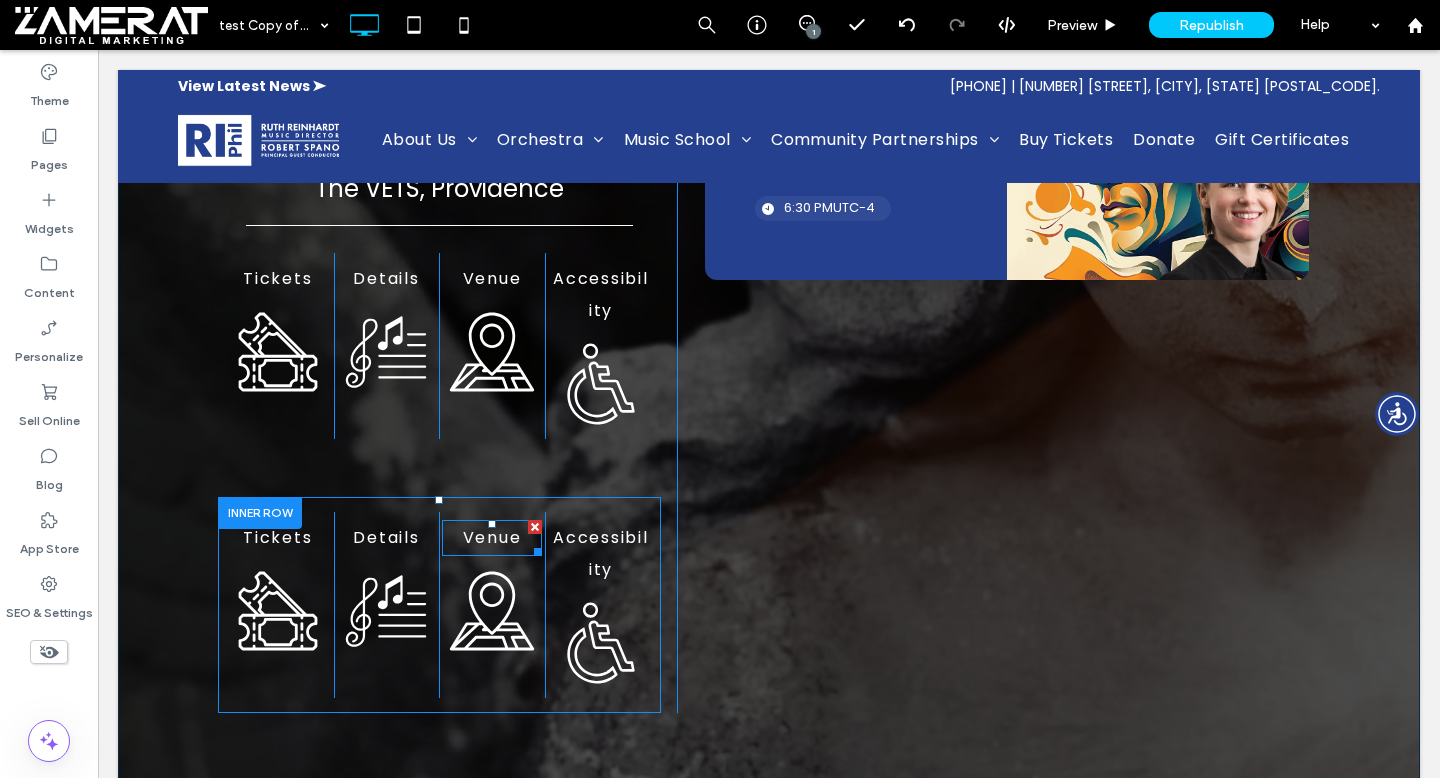 click at bounding box center [535, 527] 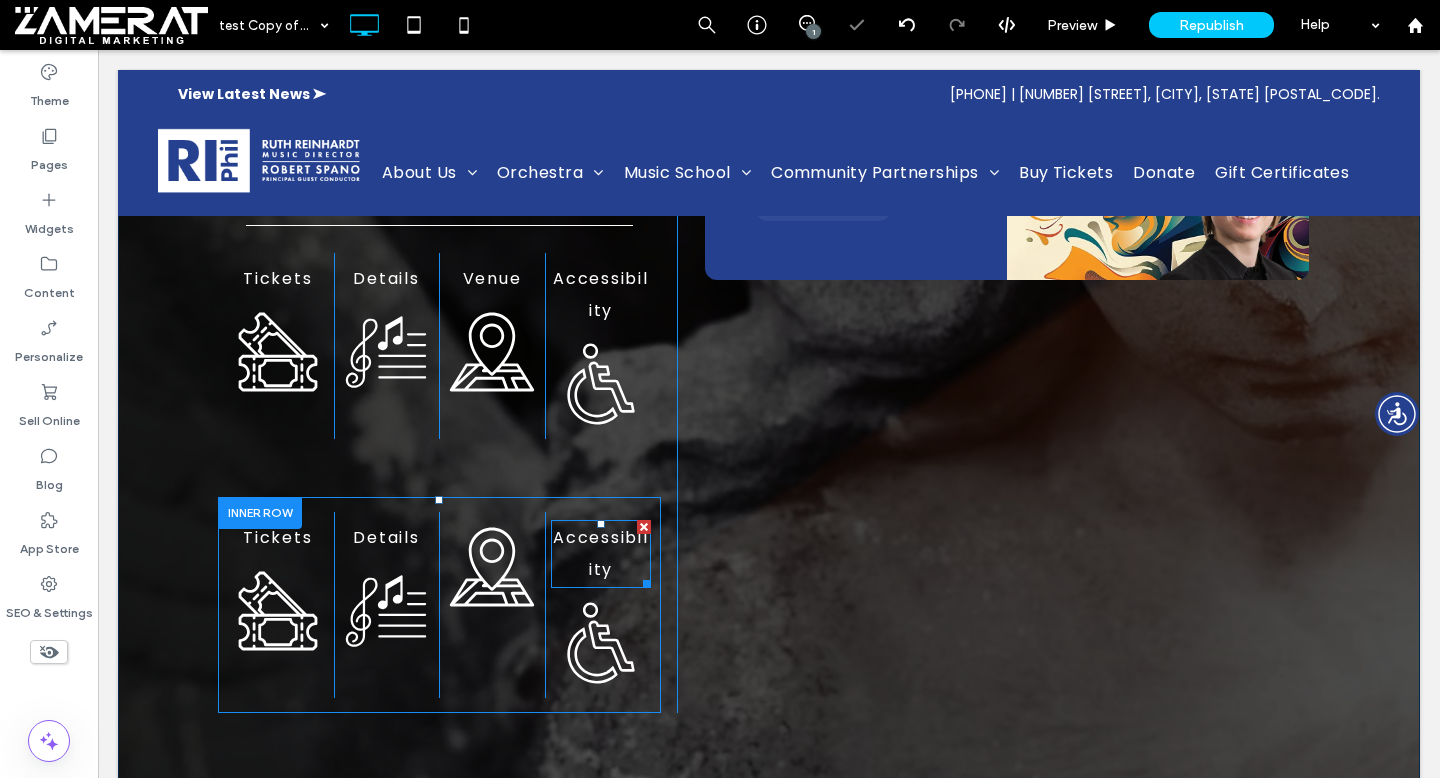 click at bounding box center [644, 527] 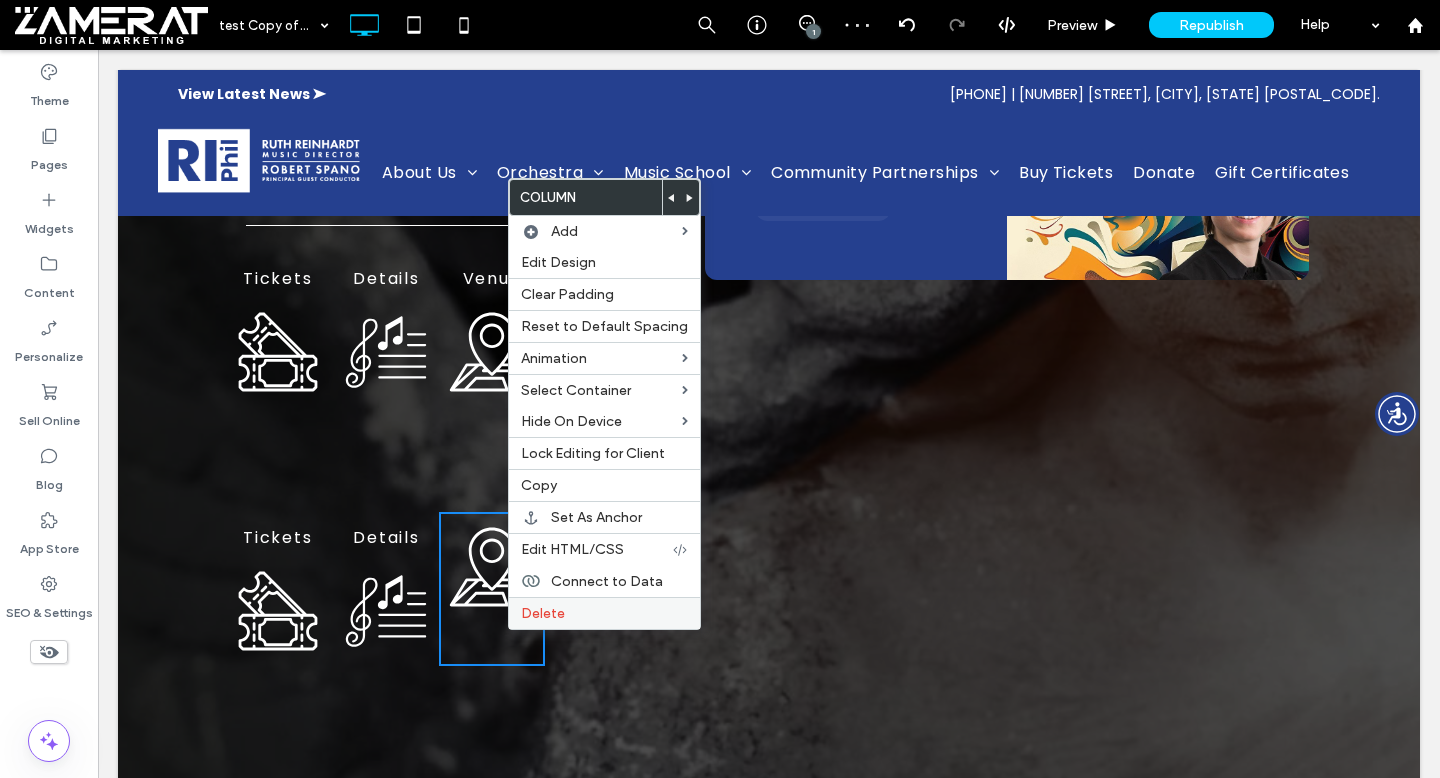 click on "Delete" at bounding box center (604, 613) 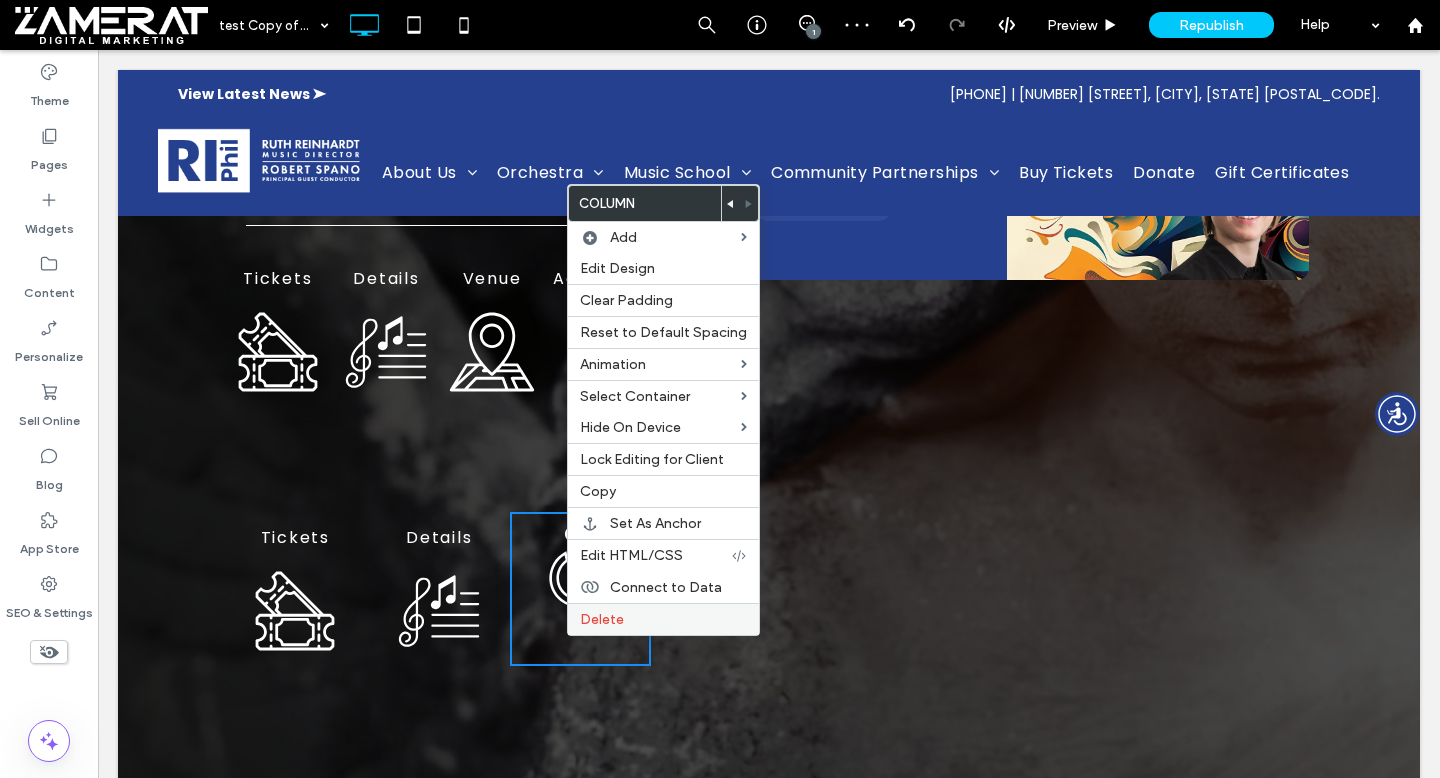 click on "Delete" at bounding box center (663, 619) 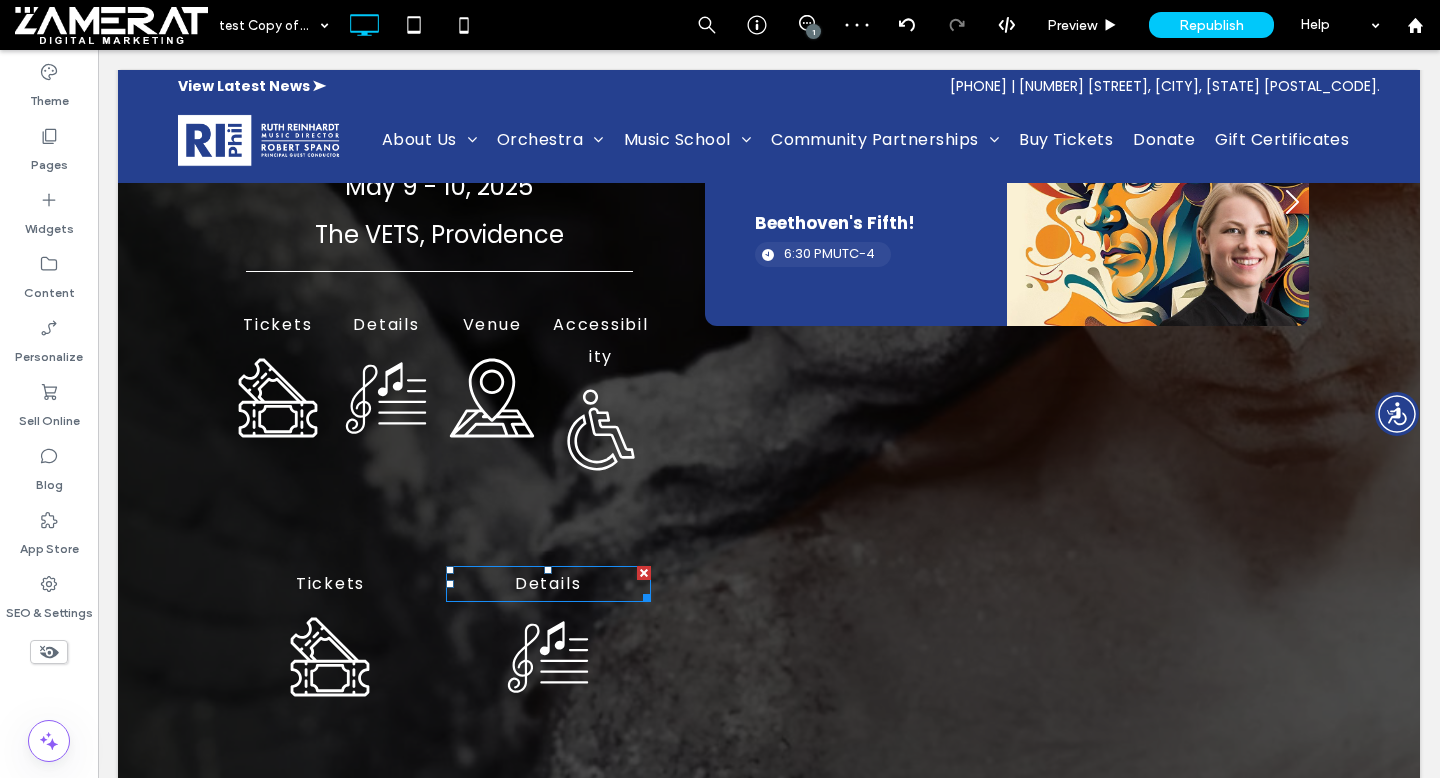 scroll, scrollTop: 495, scrollLeft: 0, axis: vertical 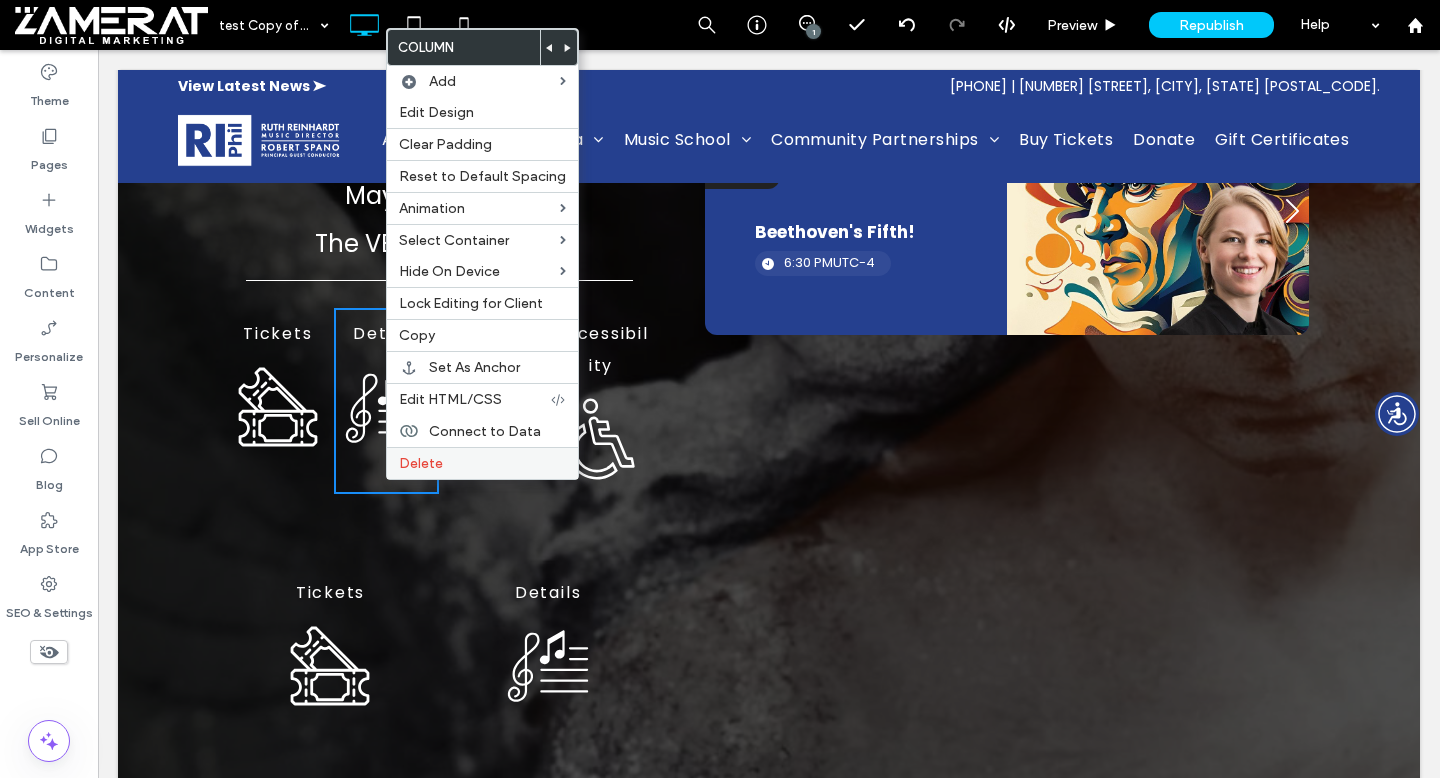 click on "Delete" at bounding box center [421, 463] 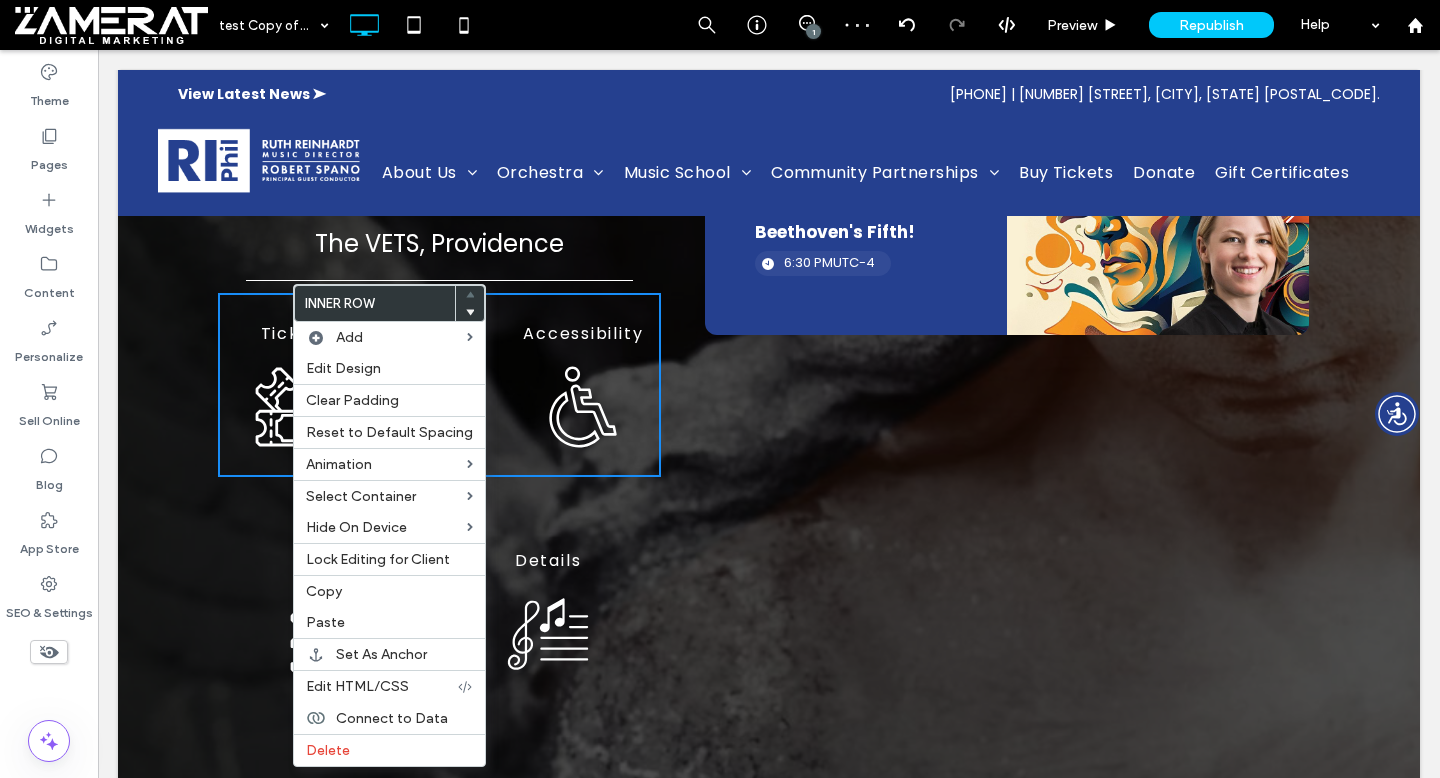 click on "Tickets
Click To Paste     Click To Paste" at bounding box center [298, 385] 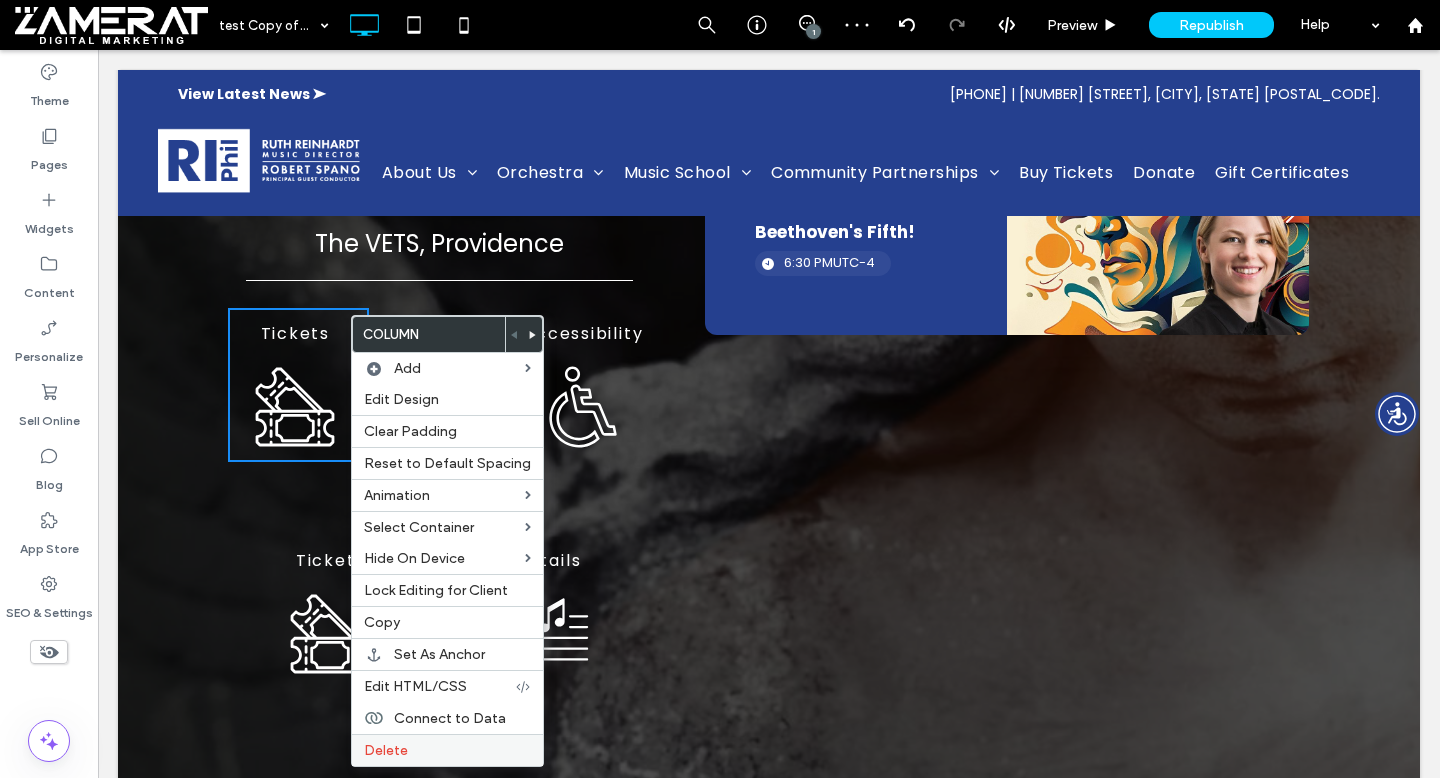 click on "Delete" at bounding box center (447, 750) 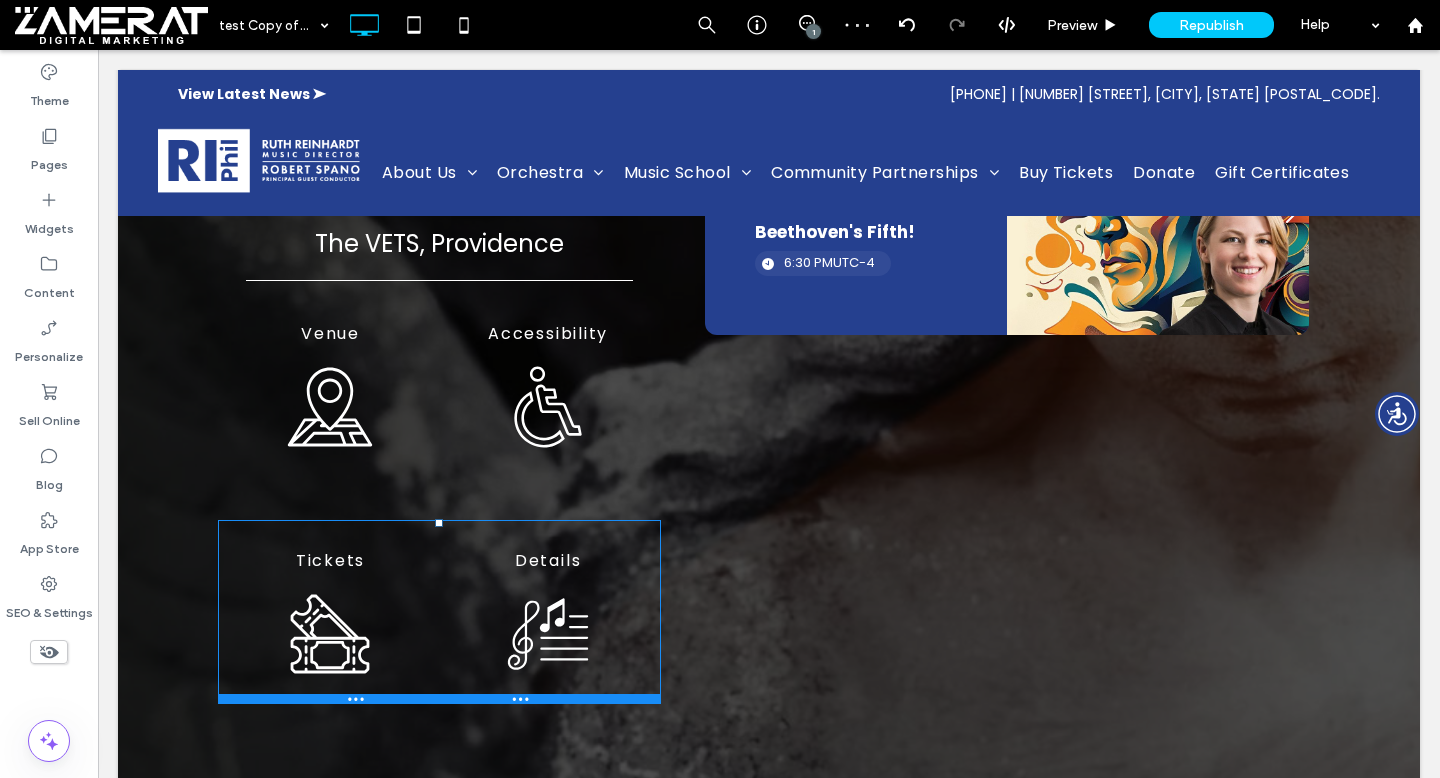 drag, startPoint x: 441, startPoint y: 521, endPoint x: 445, endPoint y: 456, distance: 65.12296 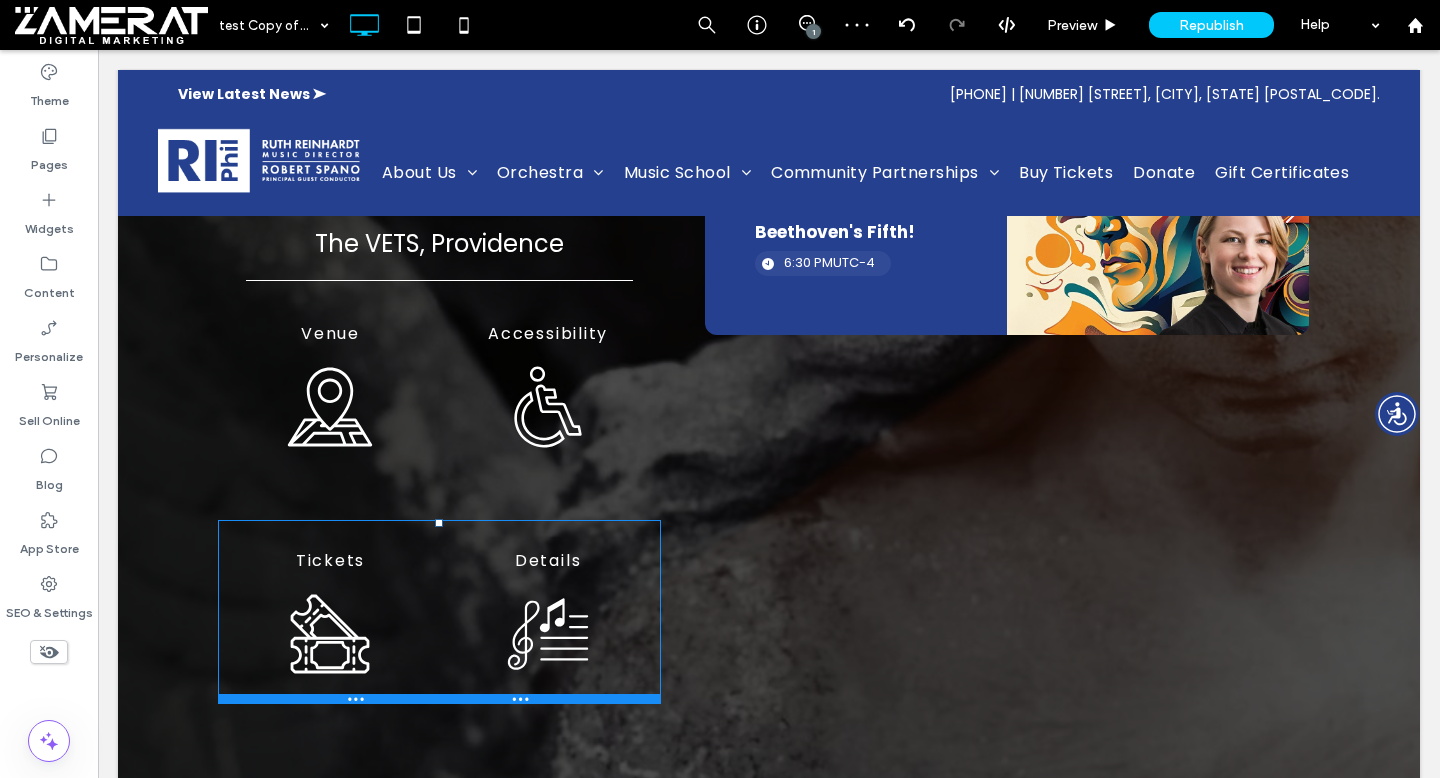 click on "2024-25 SEASON
Spano Conducts
Brahms' Requiem May 9 - 10, 2025 The VETS, Providence
Venue
Click To Paste     Click To Paste
Accessibility
Click To Paste     Click To Paste
Tickets
Click To Paste
Details
Click To Paste
Click To Paste" at bounding box center [447, 287] 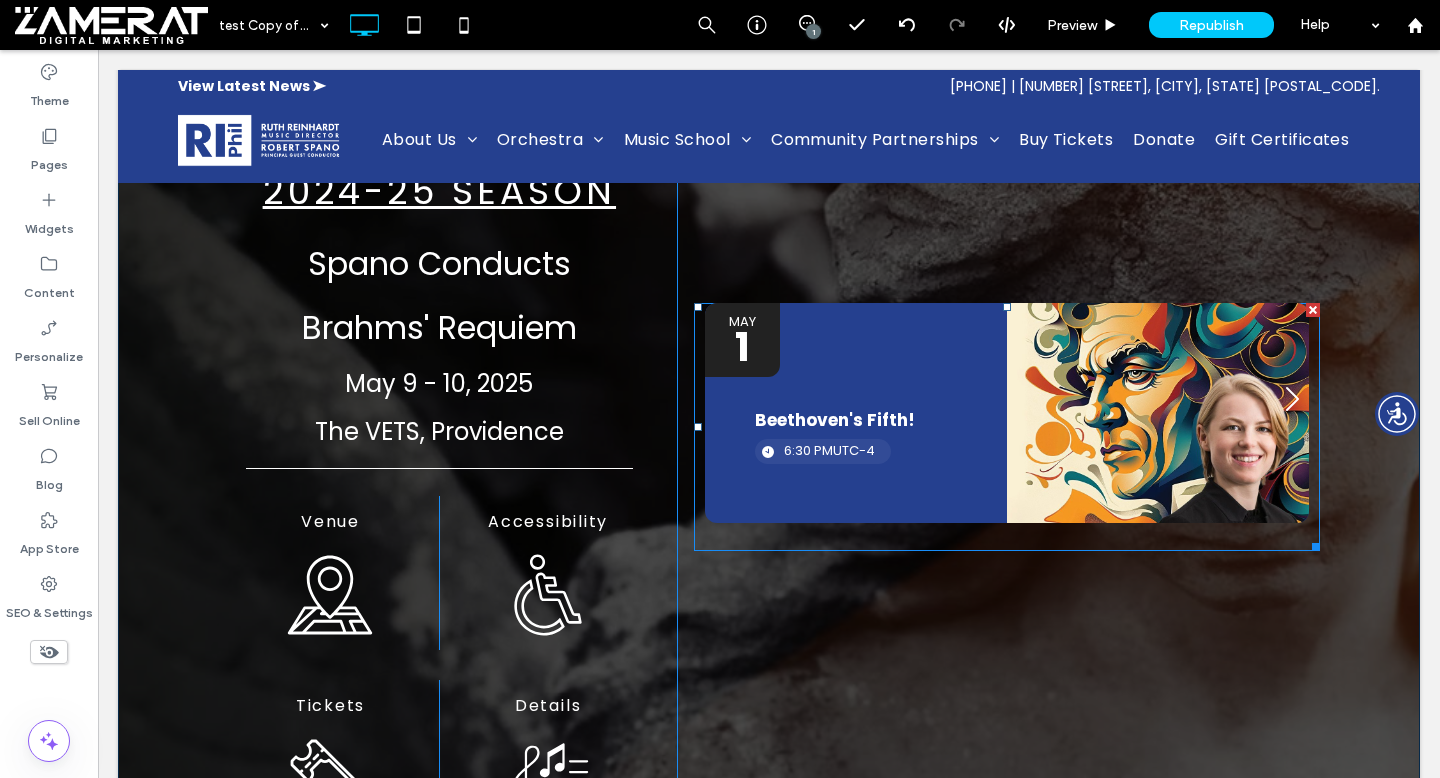 scroll, scrollTop: 316, scrollLeft: 0, axis: vertical 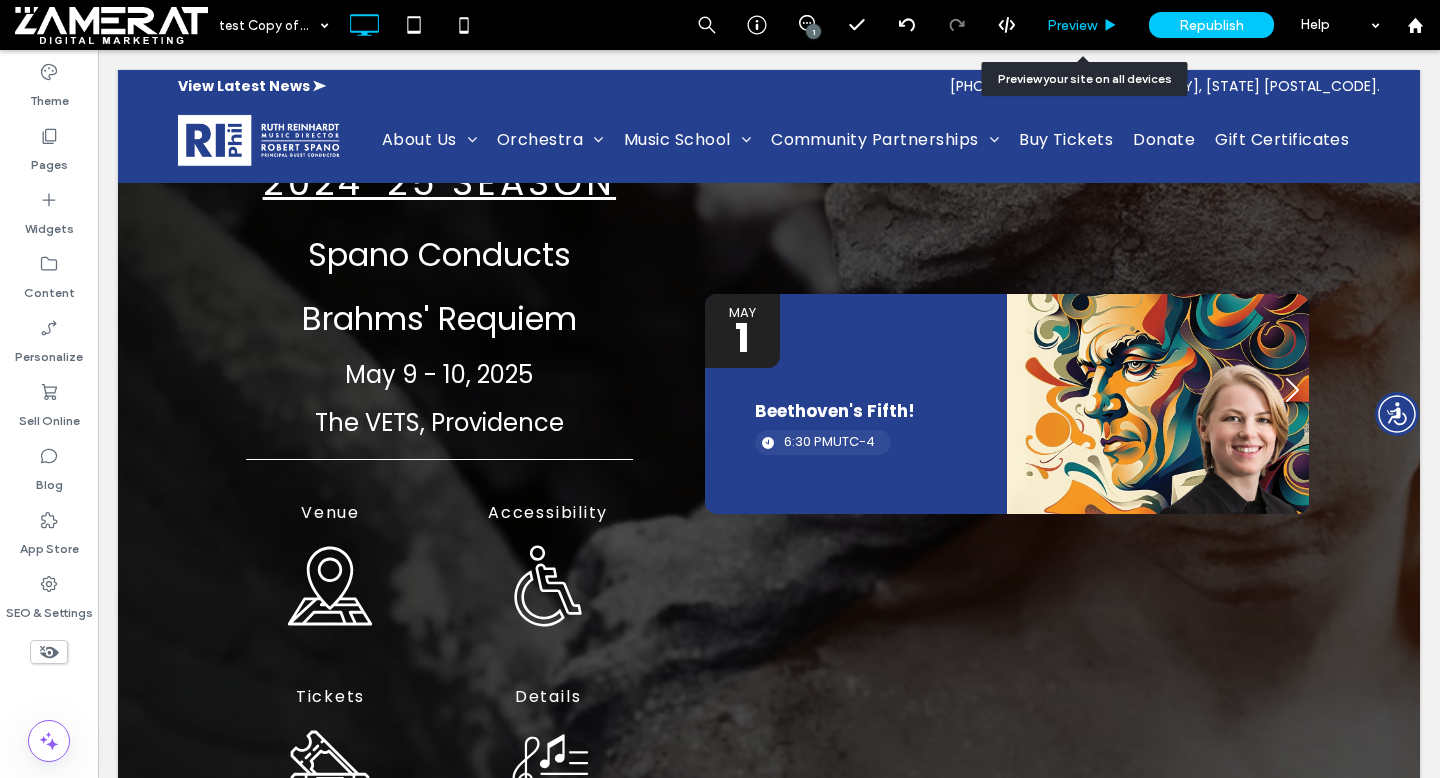 click on "Preview" at bounding box center (1072, 25) 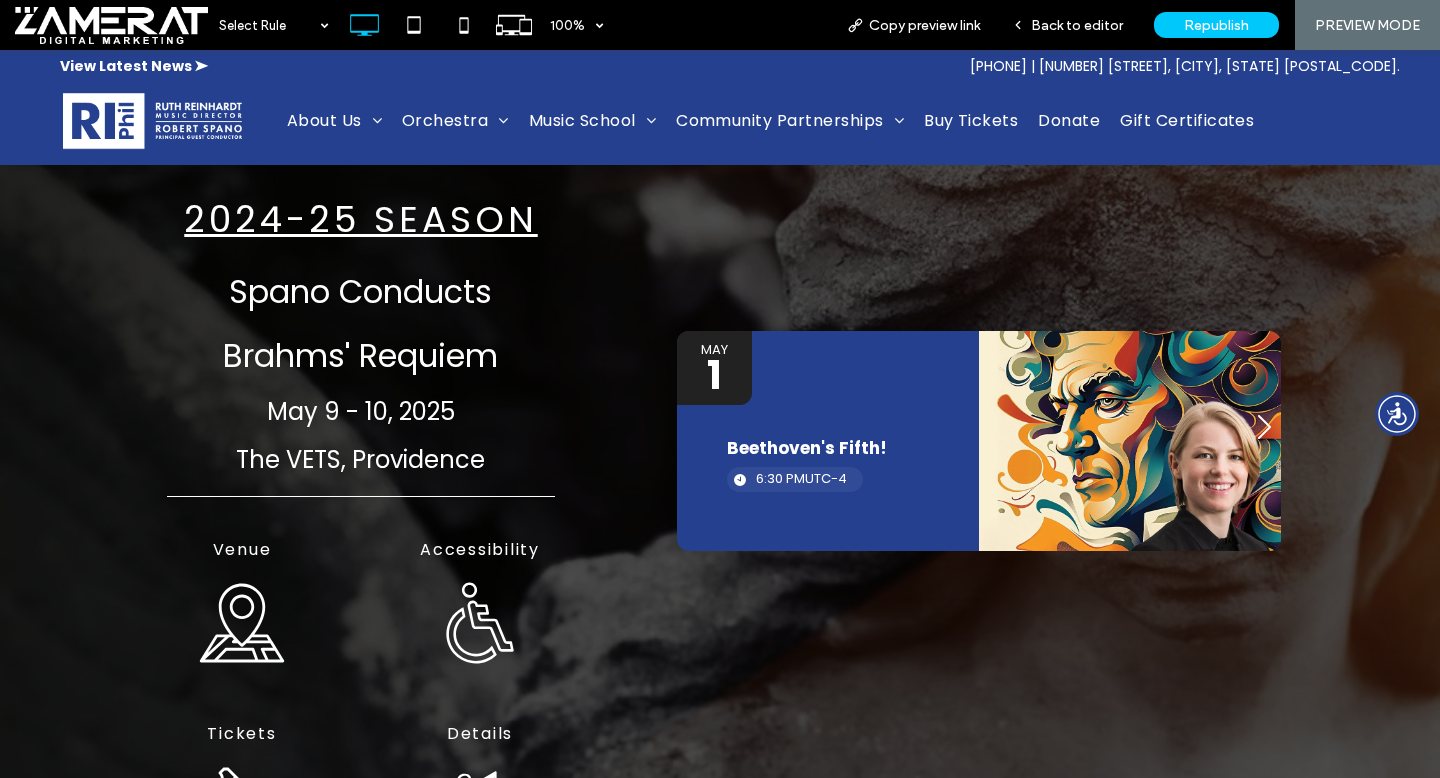 scroll, scrollTop: 219, scrollLeft: 0, axis: vertical 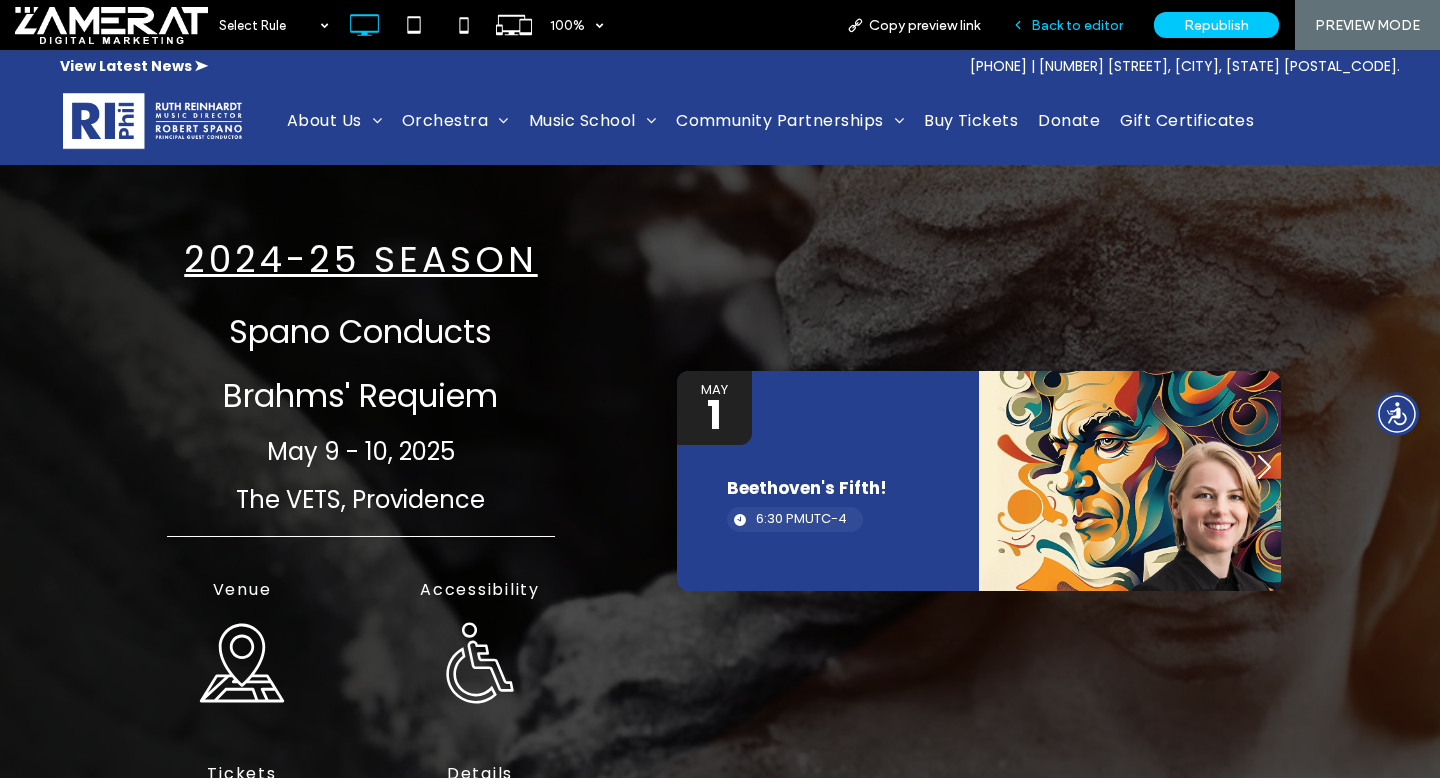 click on "Back to editor" at bounding box center [1077, 25] 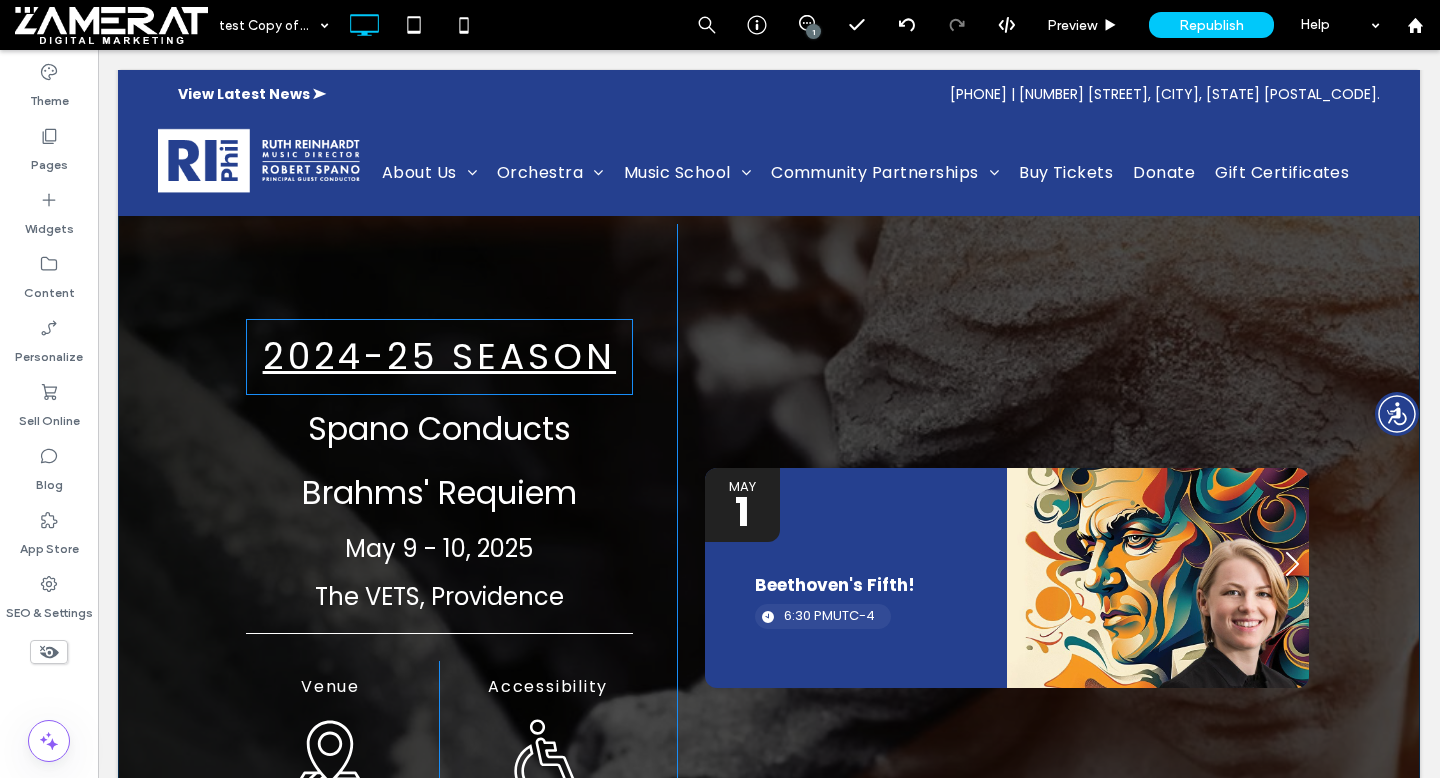 scroll, scrollTop: 0, scrollLeft: 0, axis: both 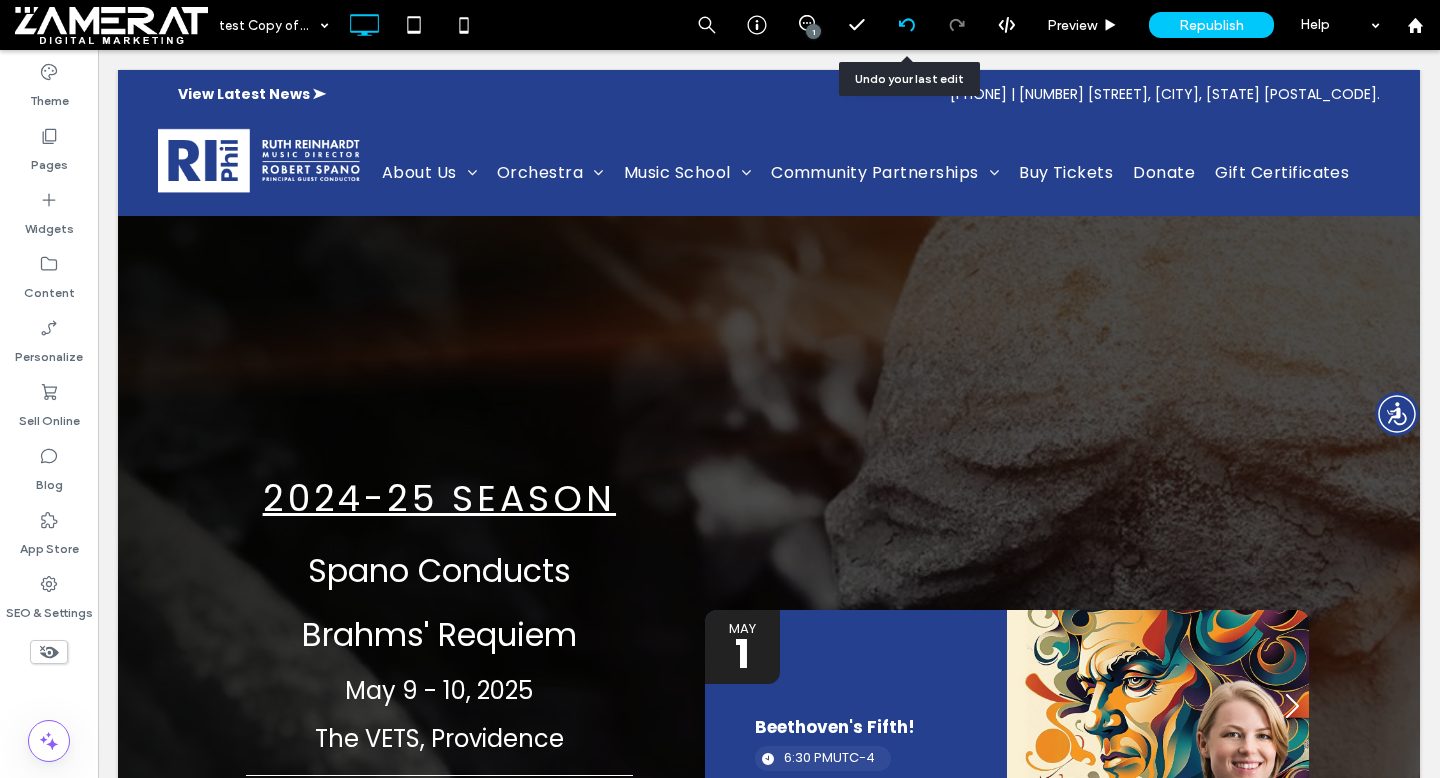 click 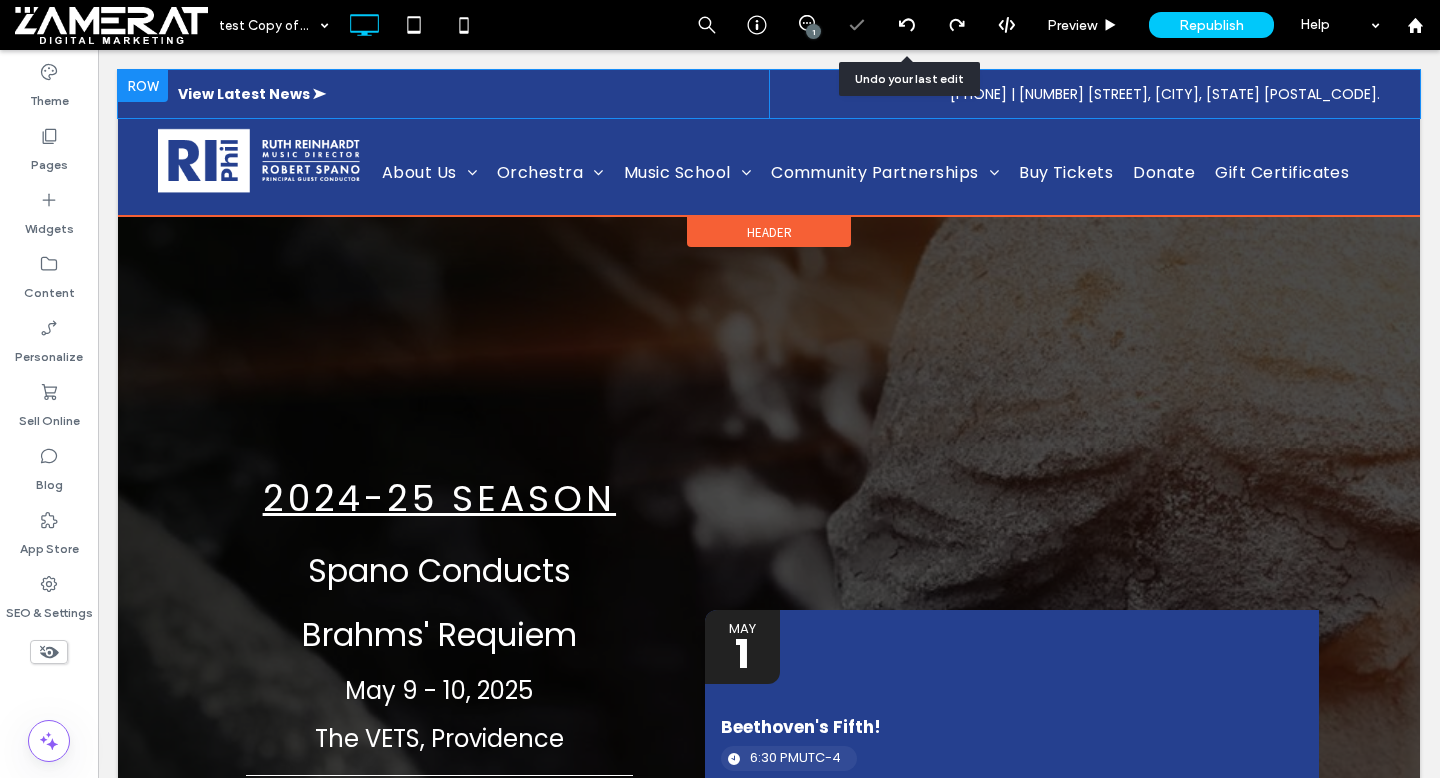 scroll, scrollTop: 0, scrollLeft: 0, axis: both 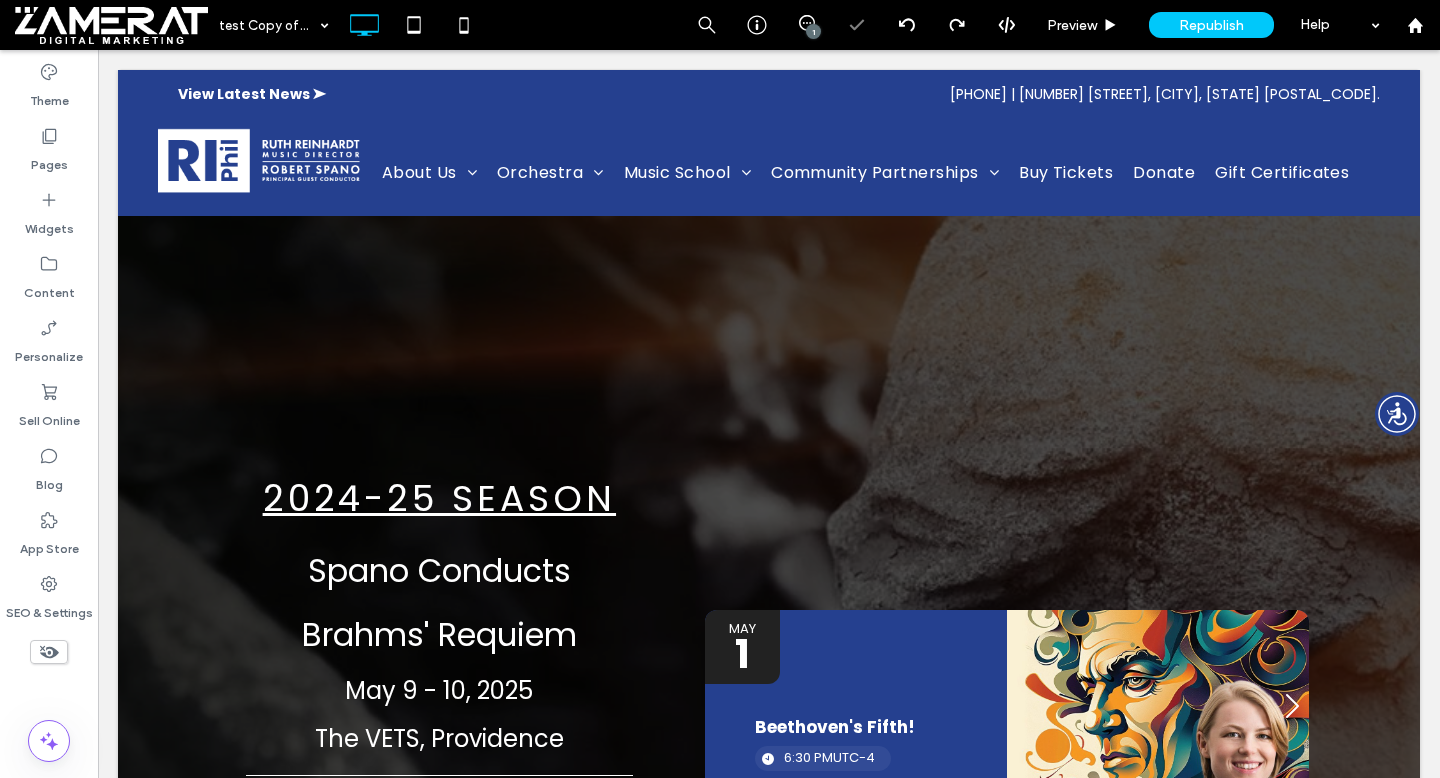 click on "View Latest News ➤
Click To Paste
401.248.7070 | 667 Waterman Avenue, East Providence, RI 02914
Click To Paste
Click To Paste
About Us
Social Justice
Papitto Opportunity
Administration
Employment
Faculty
Orchestra
Events And Tickets
2025-2026 Season
Special Events
Summer Pops
Auditions
Attending a Performance
Directions & Parking
Orchestra Personnel
Music School
Folk Music Jam
24/25 Offerings
Summer 2025
Private Lessons
Ensembles
Group Classes
The Carter Center
Faculty" at bounding box center [769, 6738] 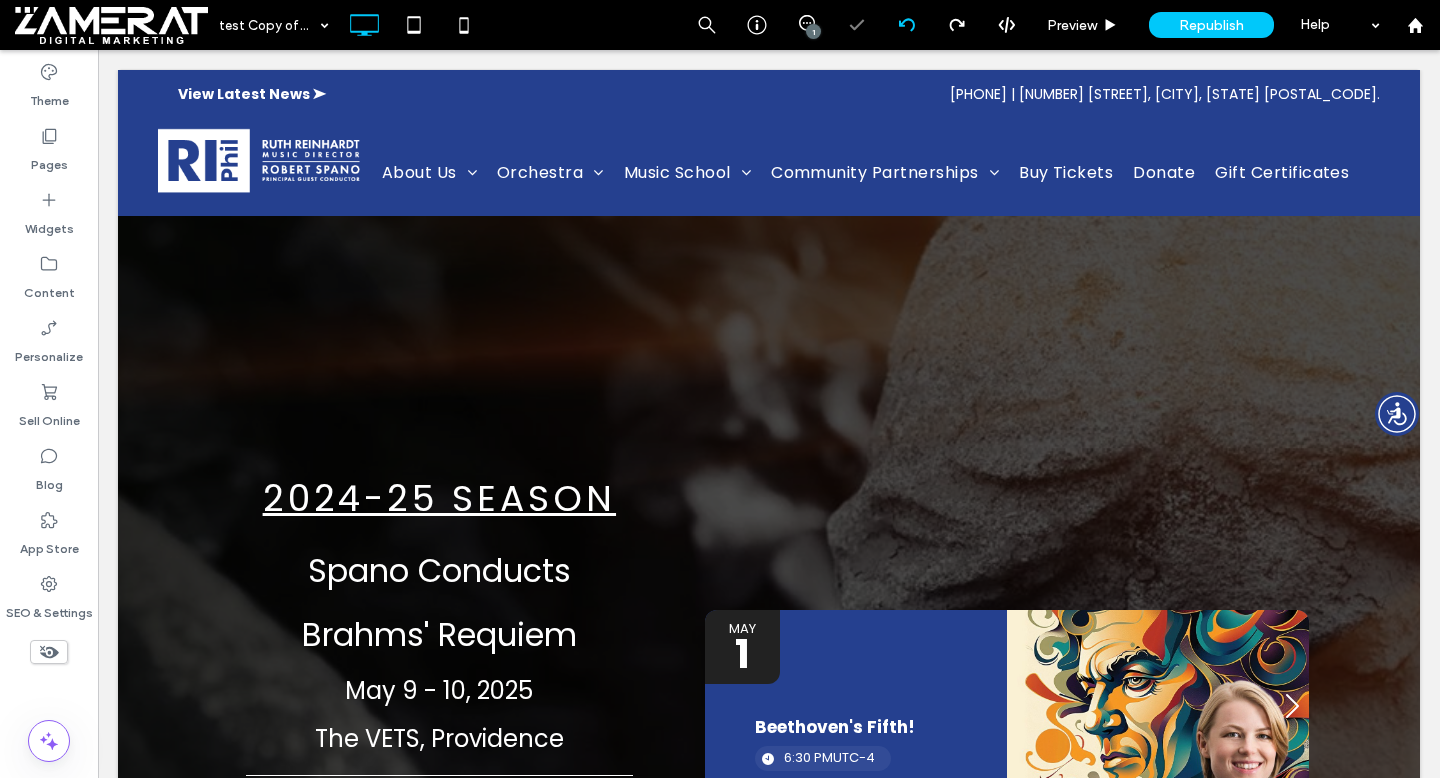 click 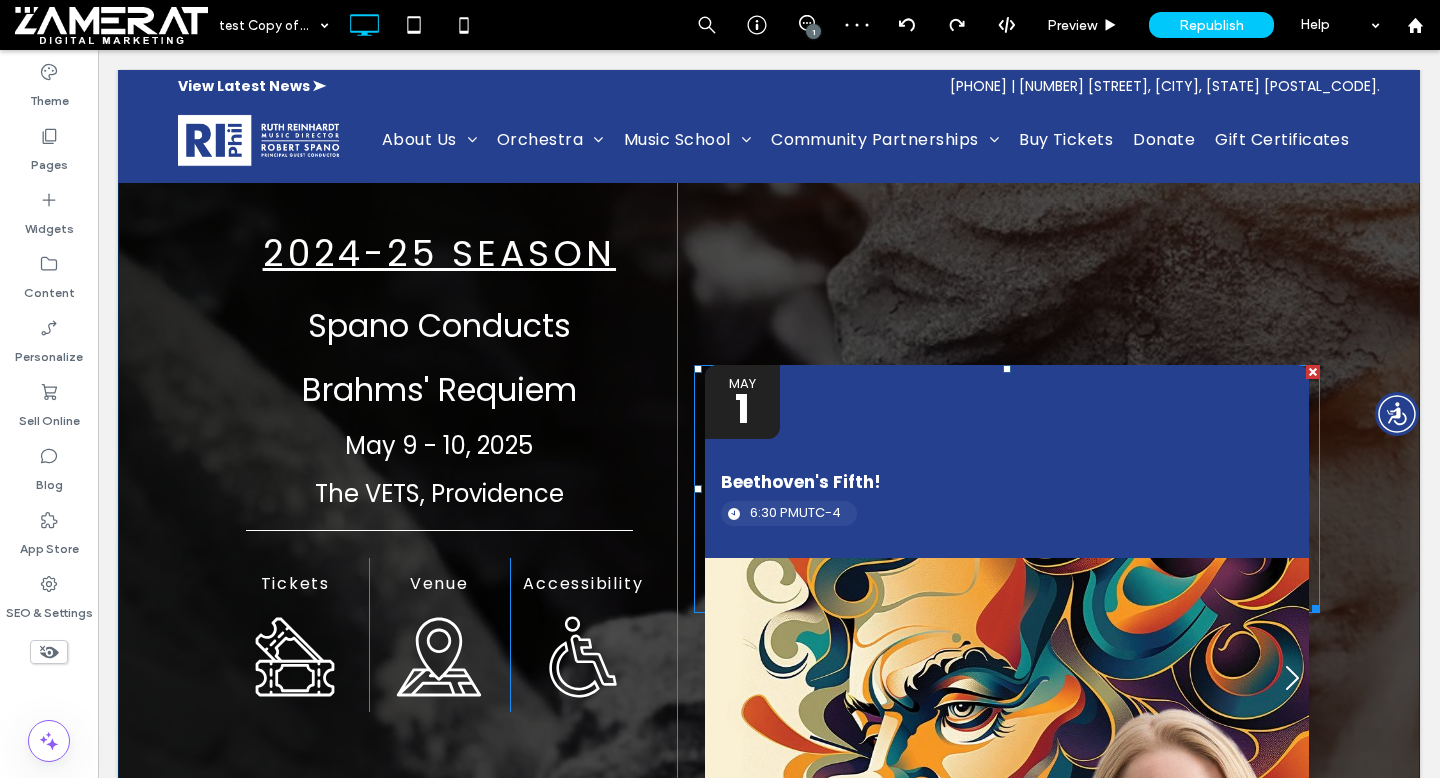 scroll, scrollTop: 209, scrollLeft: 0, axis: vertical 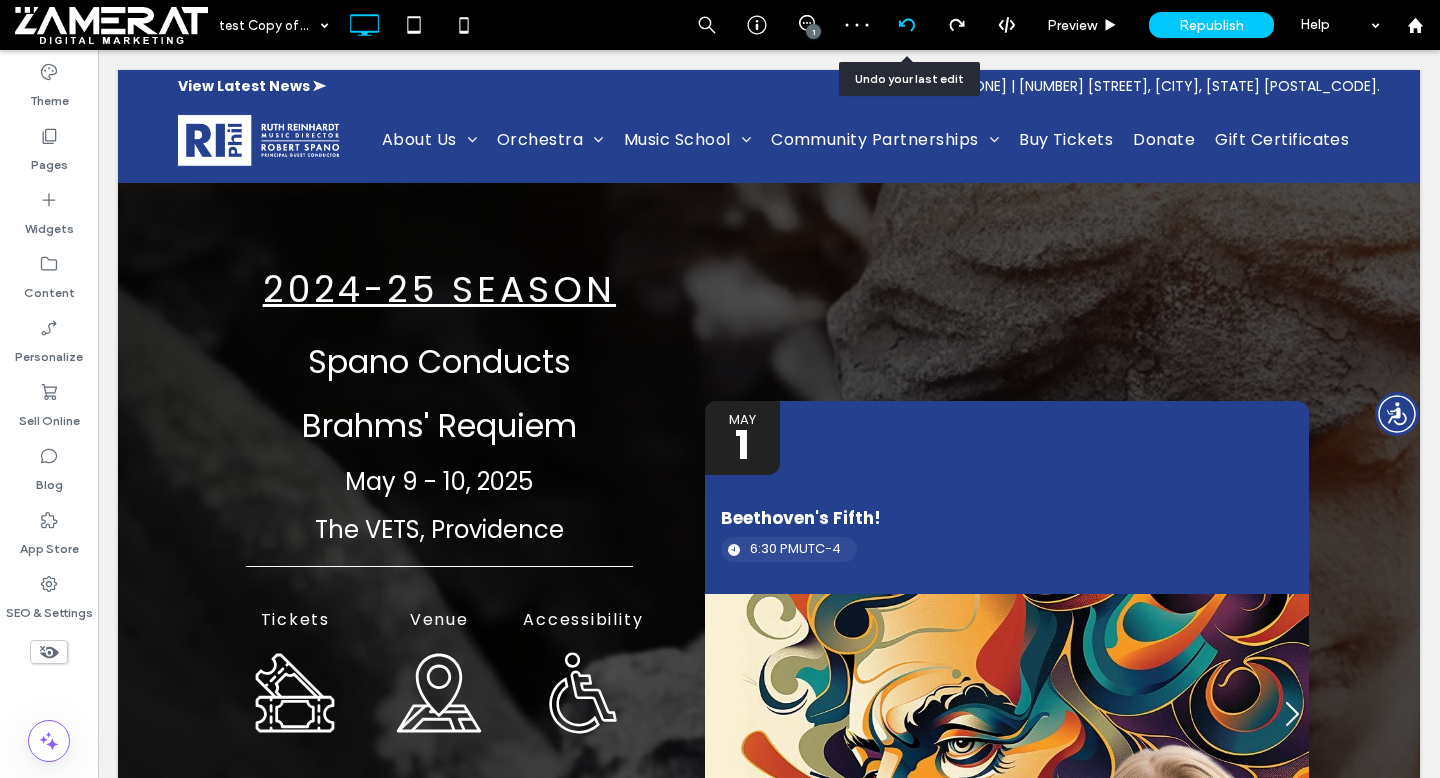 click at bounding box center [907, 25] 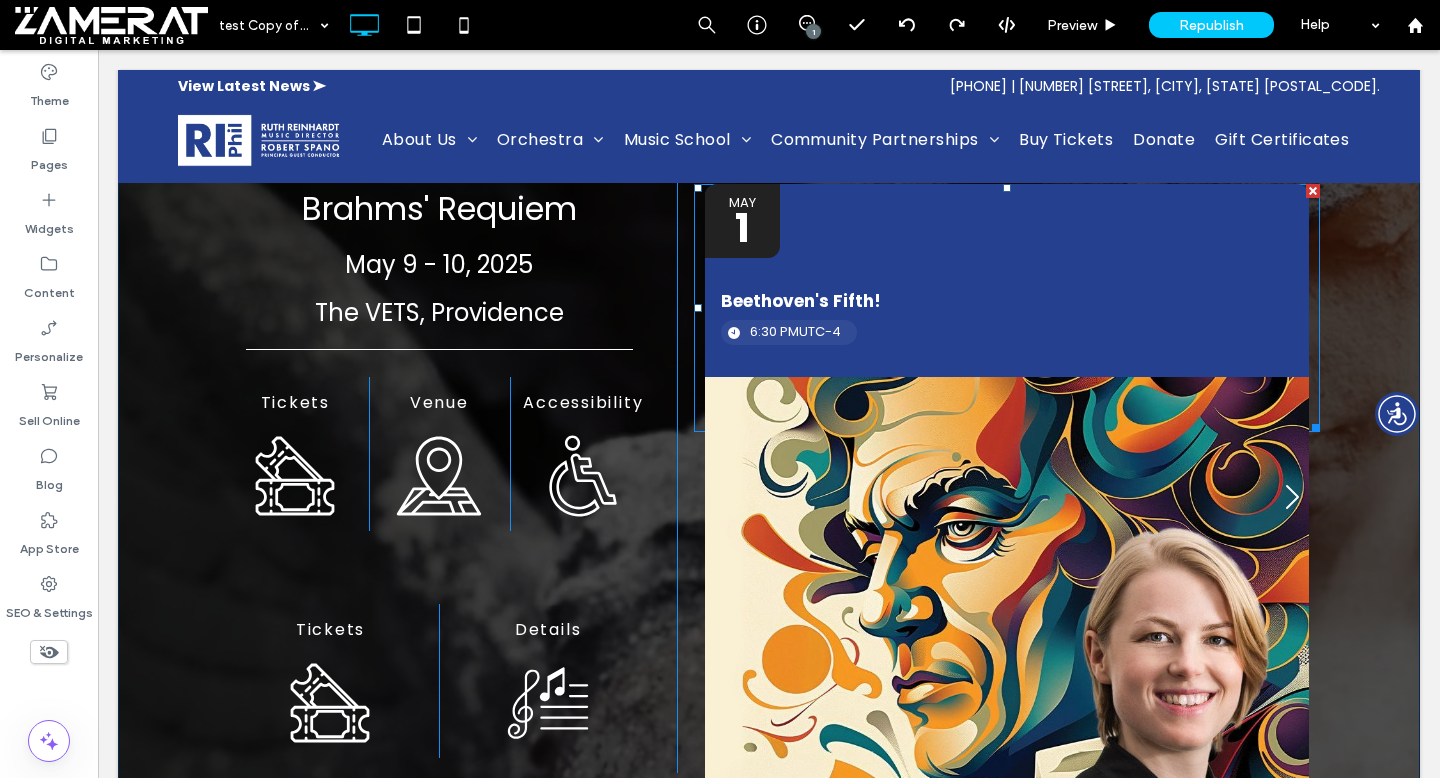scroll, scrollTop: 283, scrollLeft: 0, axis: vertical 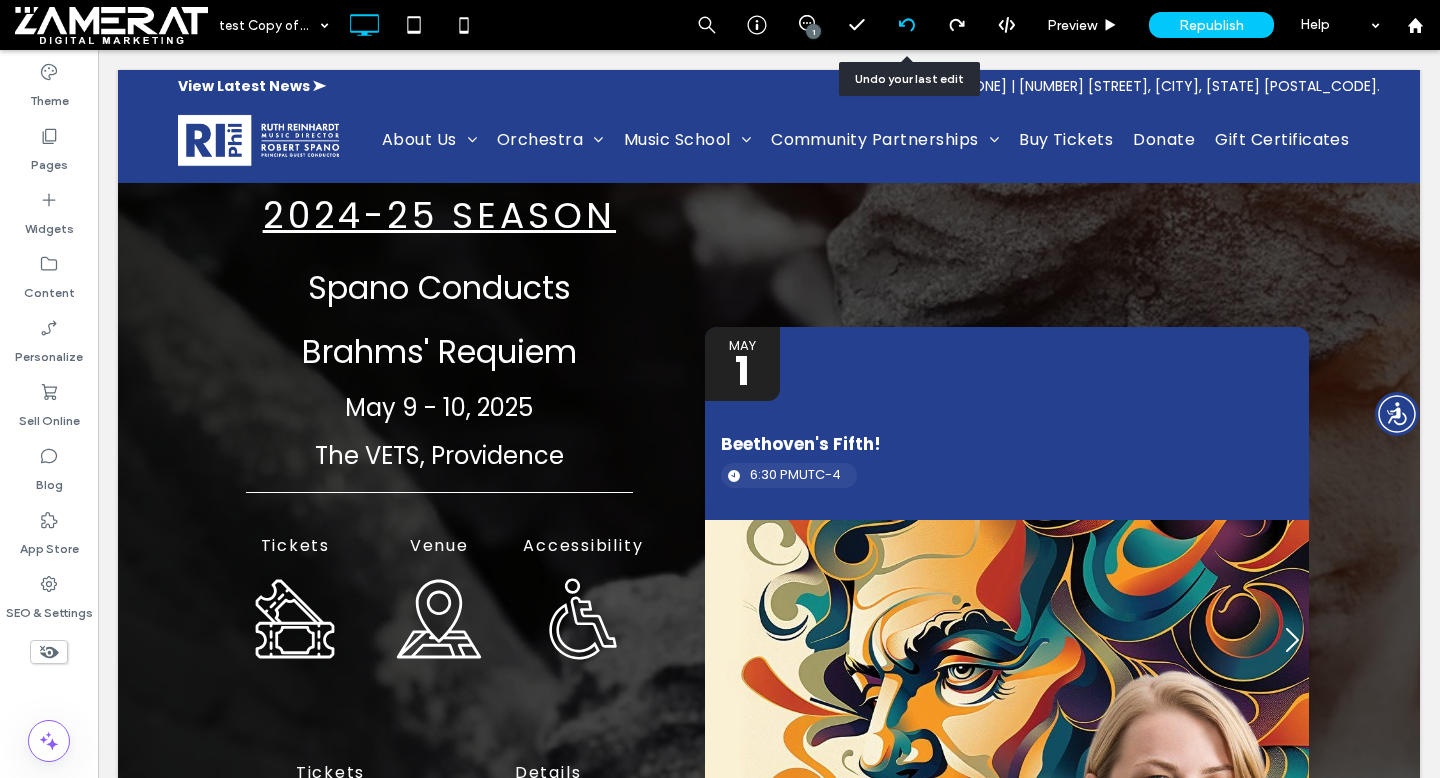 click at bounding box center (906, 25) 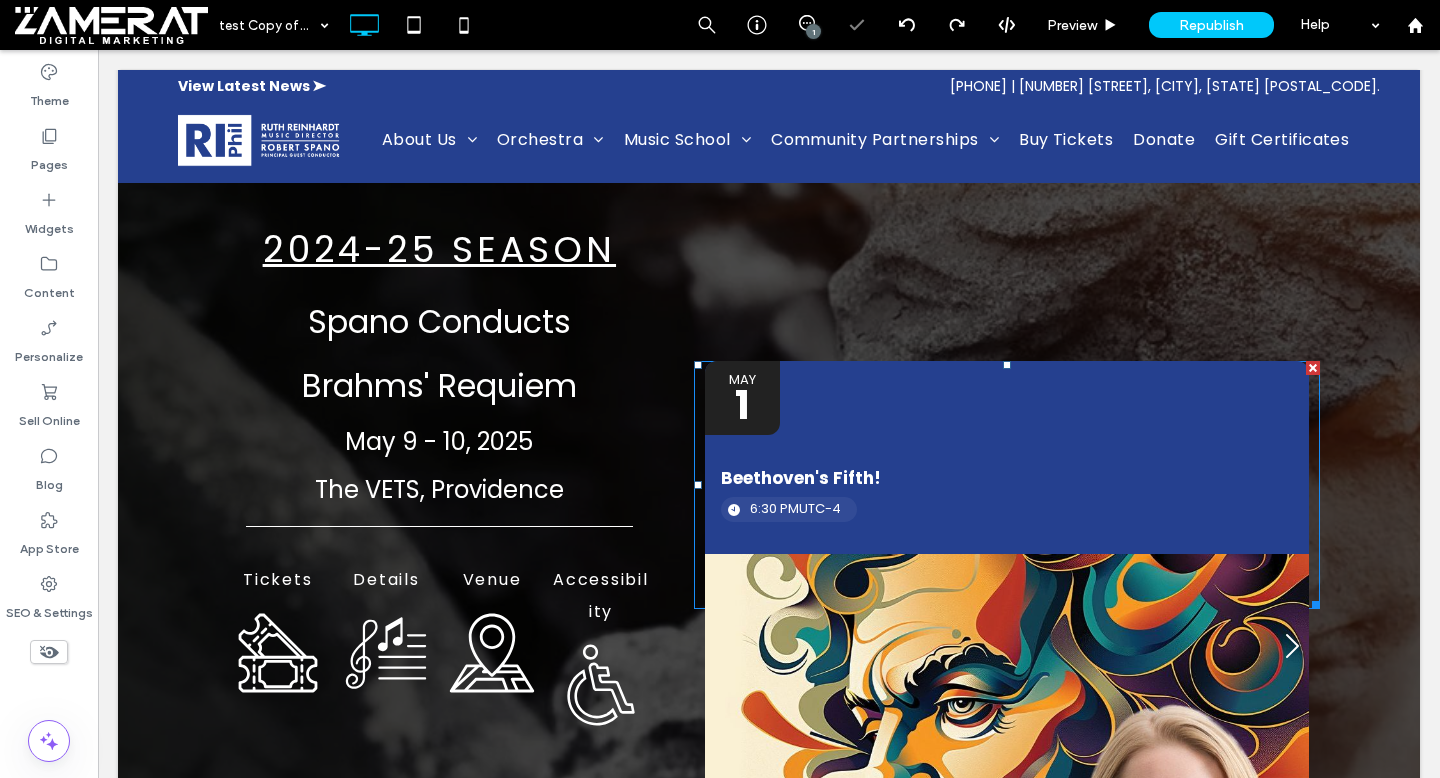 scroll, scrollTop: 249, scrollLeft: 0, axis: vertical 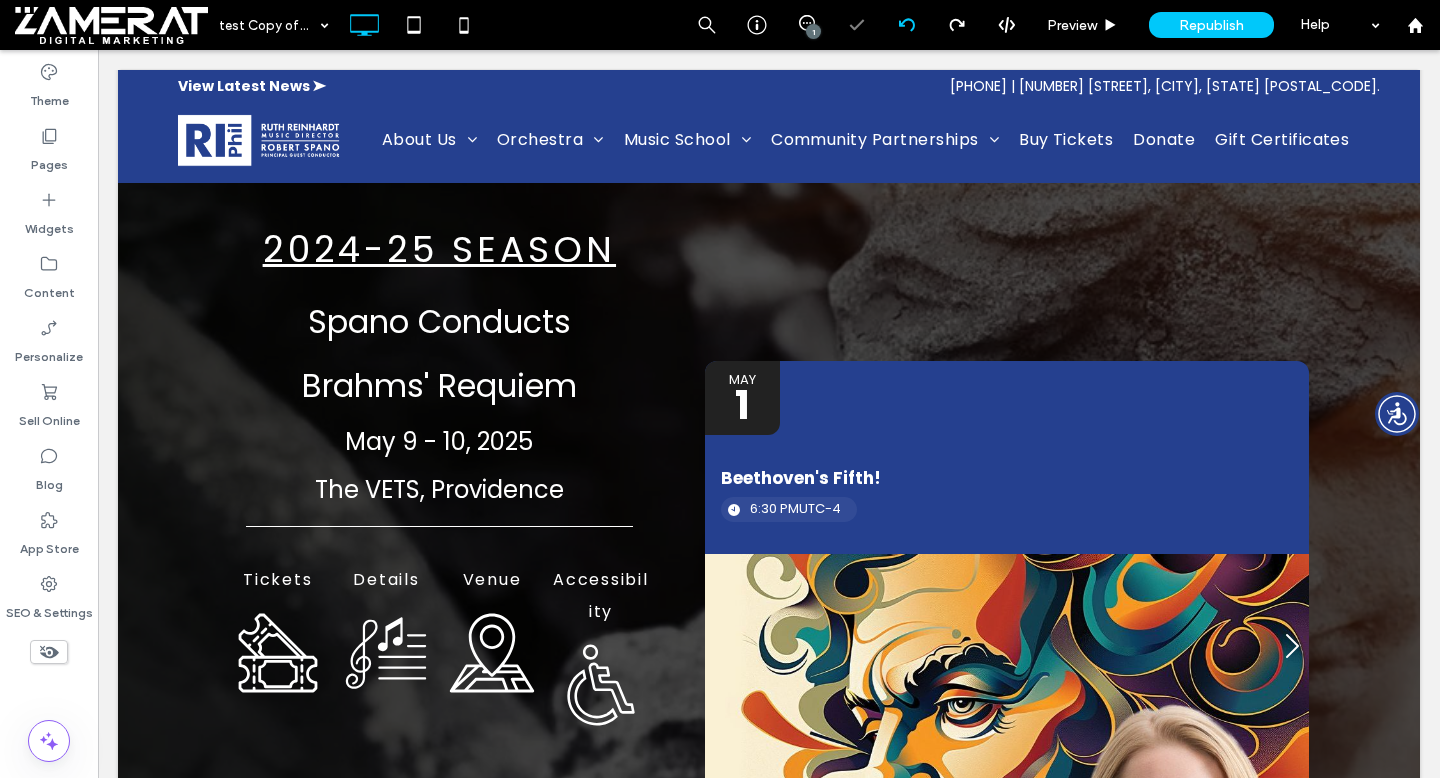 click 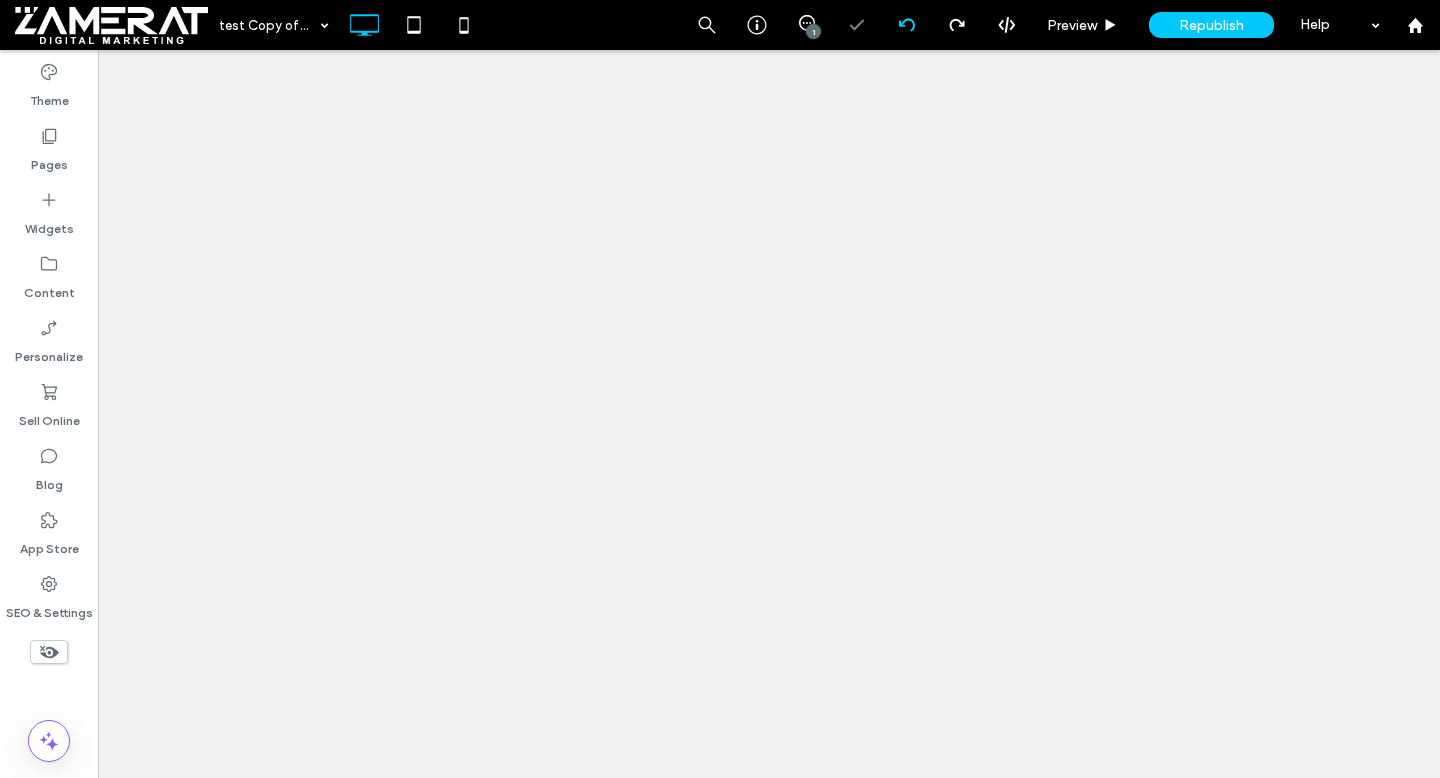 click 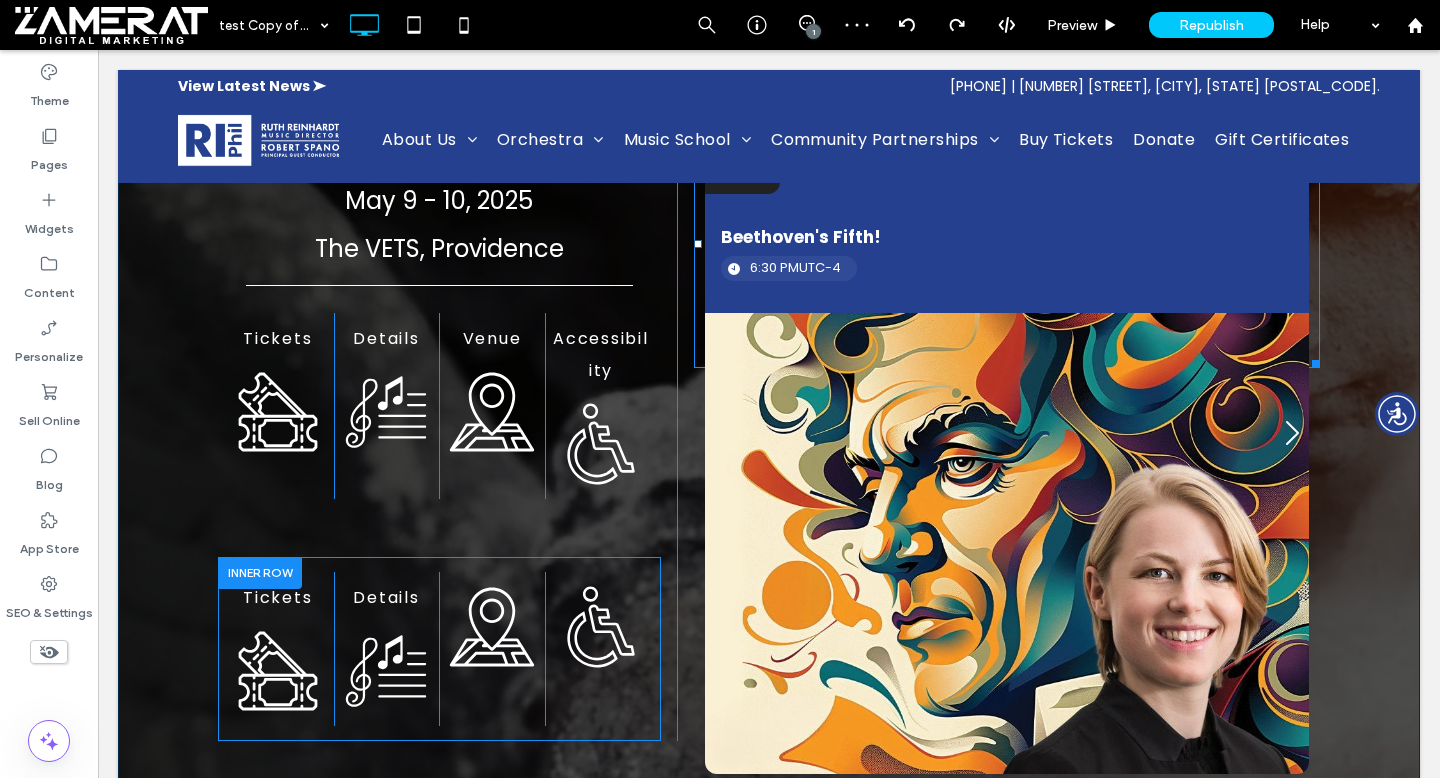 scroll, scrollTop: 539, scrollLeft: 0, axis: vertical 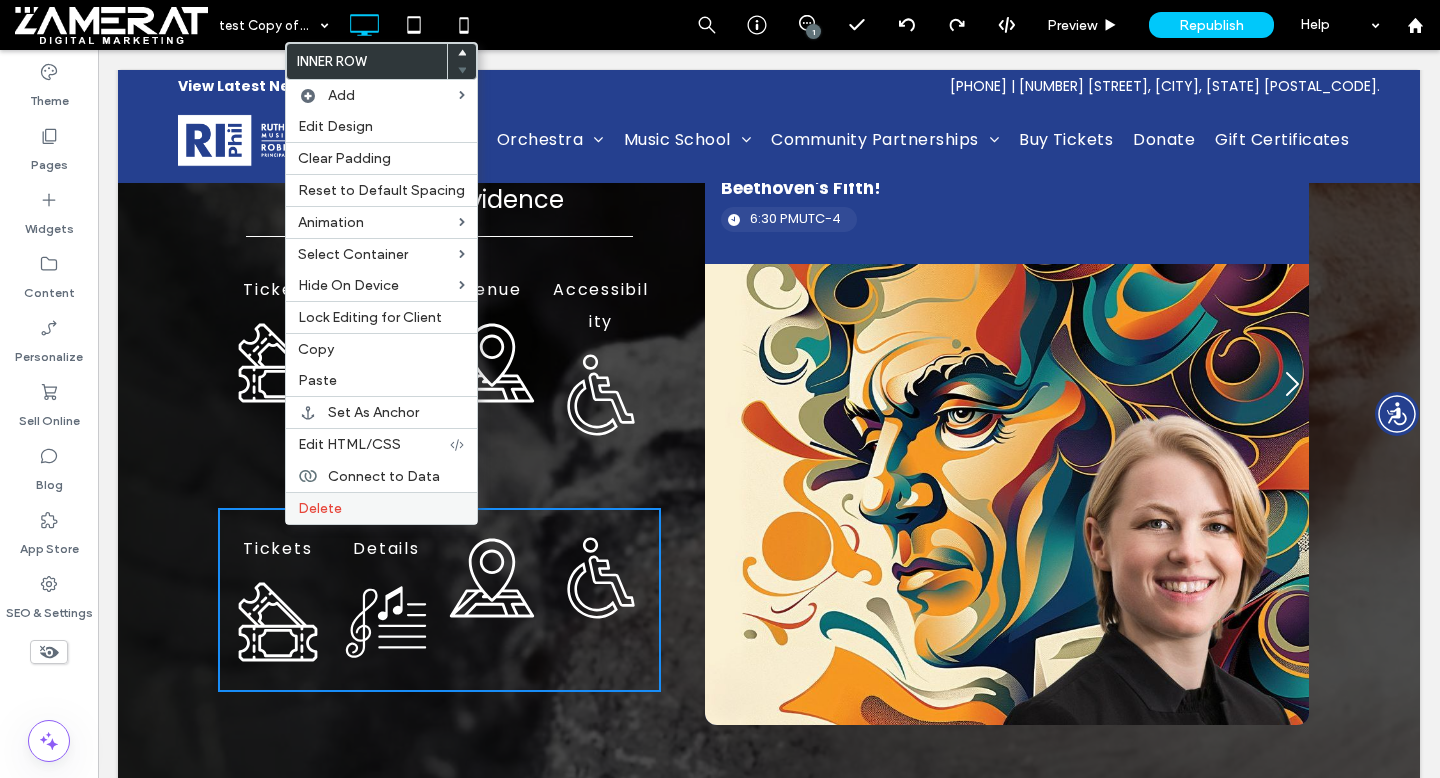 click on "Delete" at bounding box center (320, 508) 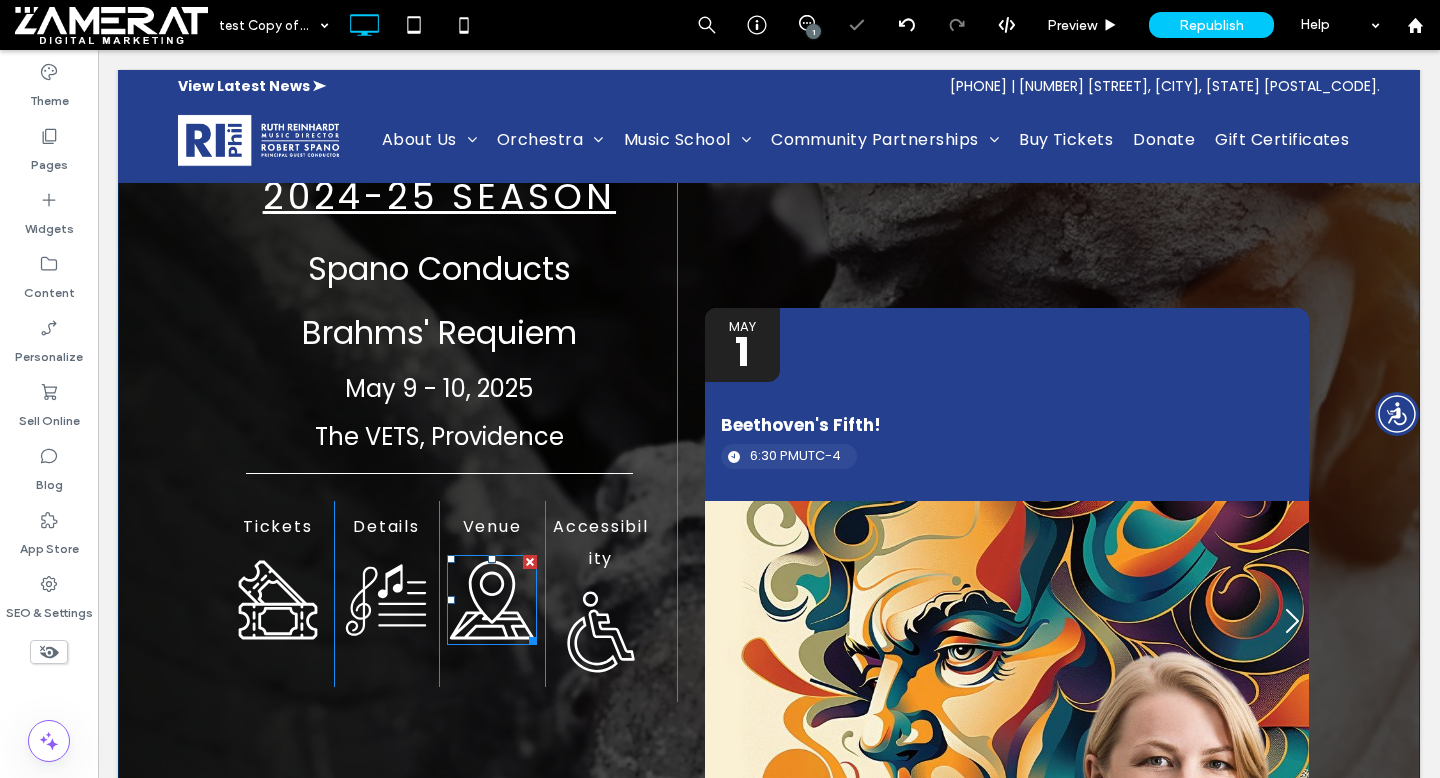 scroll, scrollTop: 379, scrollLeft: 0, axis: vertical 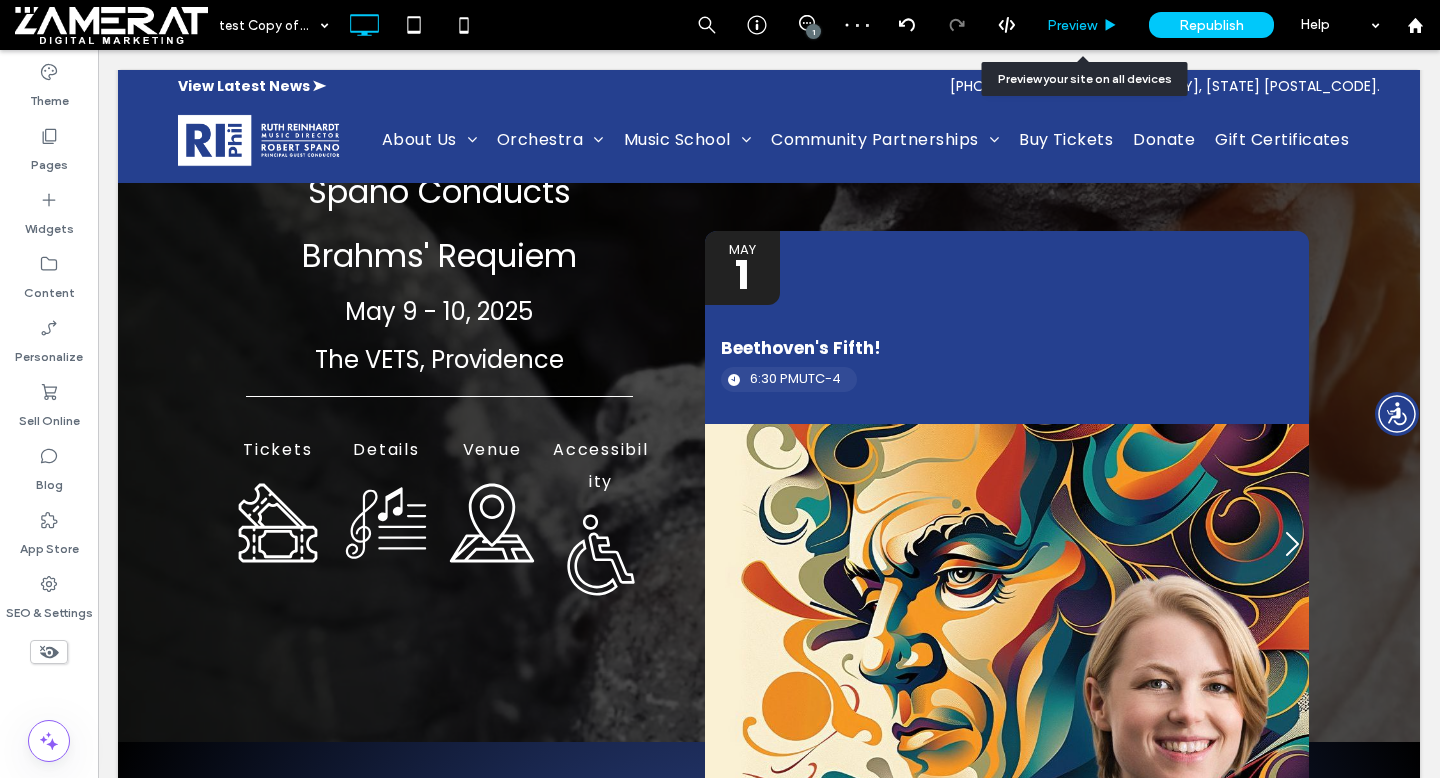 click on "Preview" at bounding box center [1072, 25] 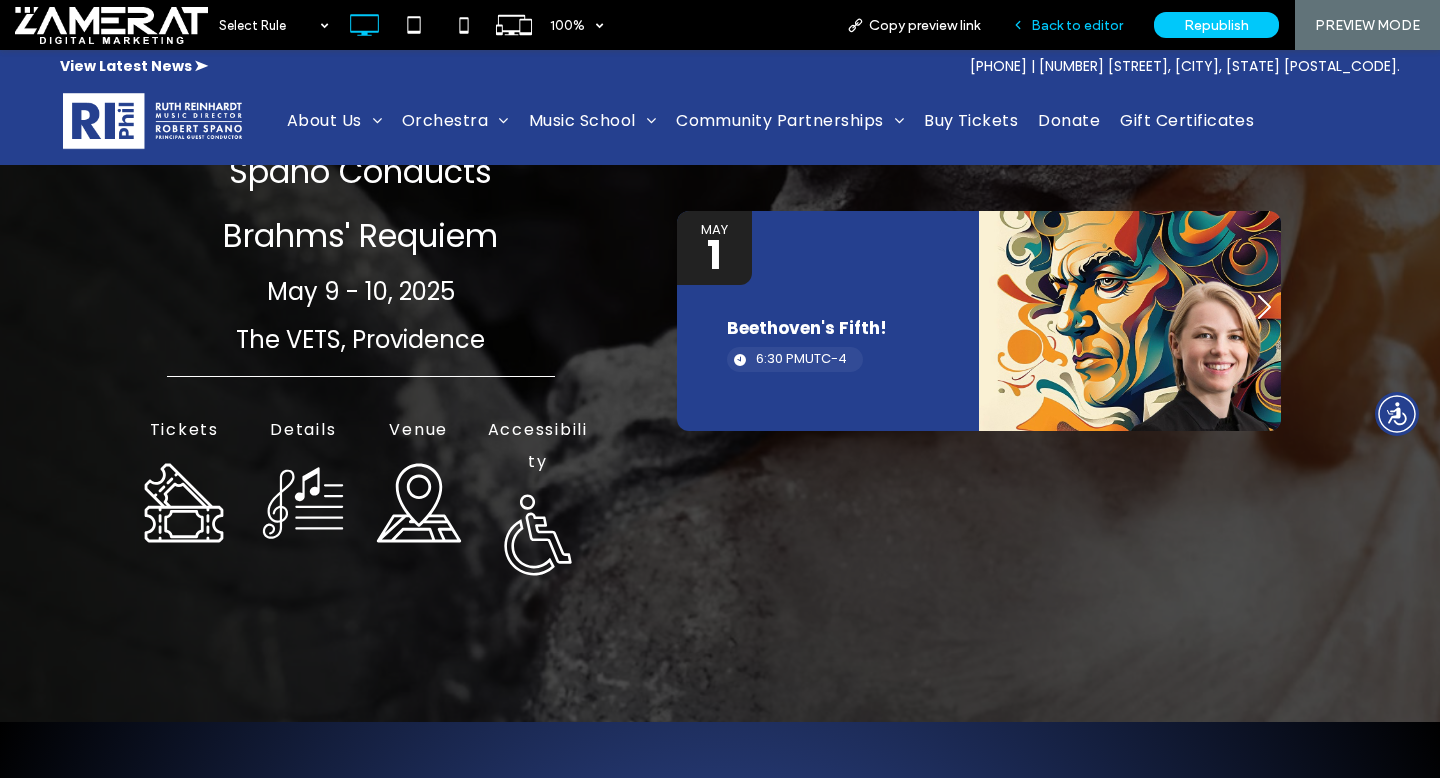 click on "Back to editor" at bounding box center (1077, 25) 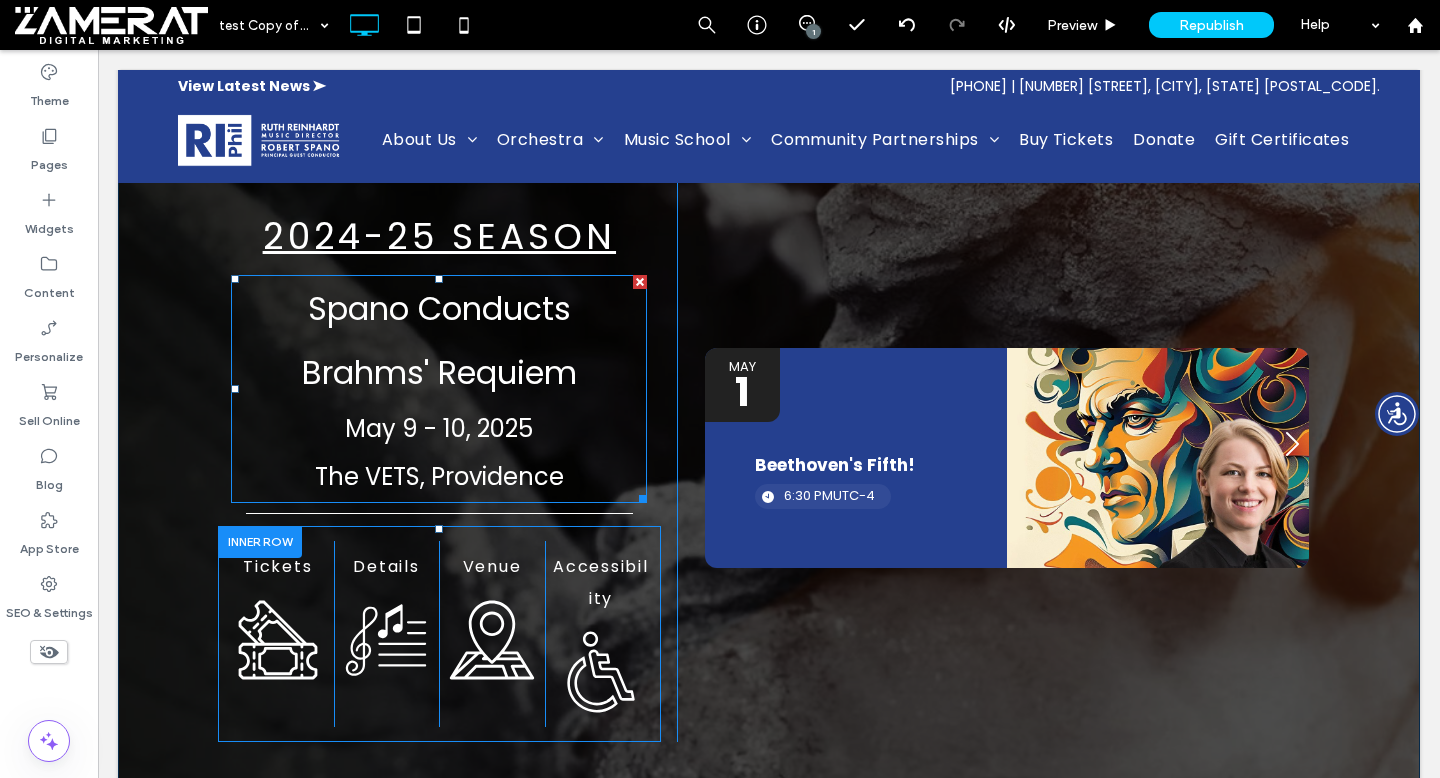 scroll, scrollTop: 368, scrollLeft: 0, axis: vertical 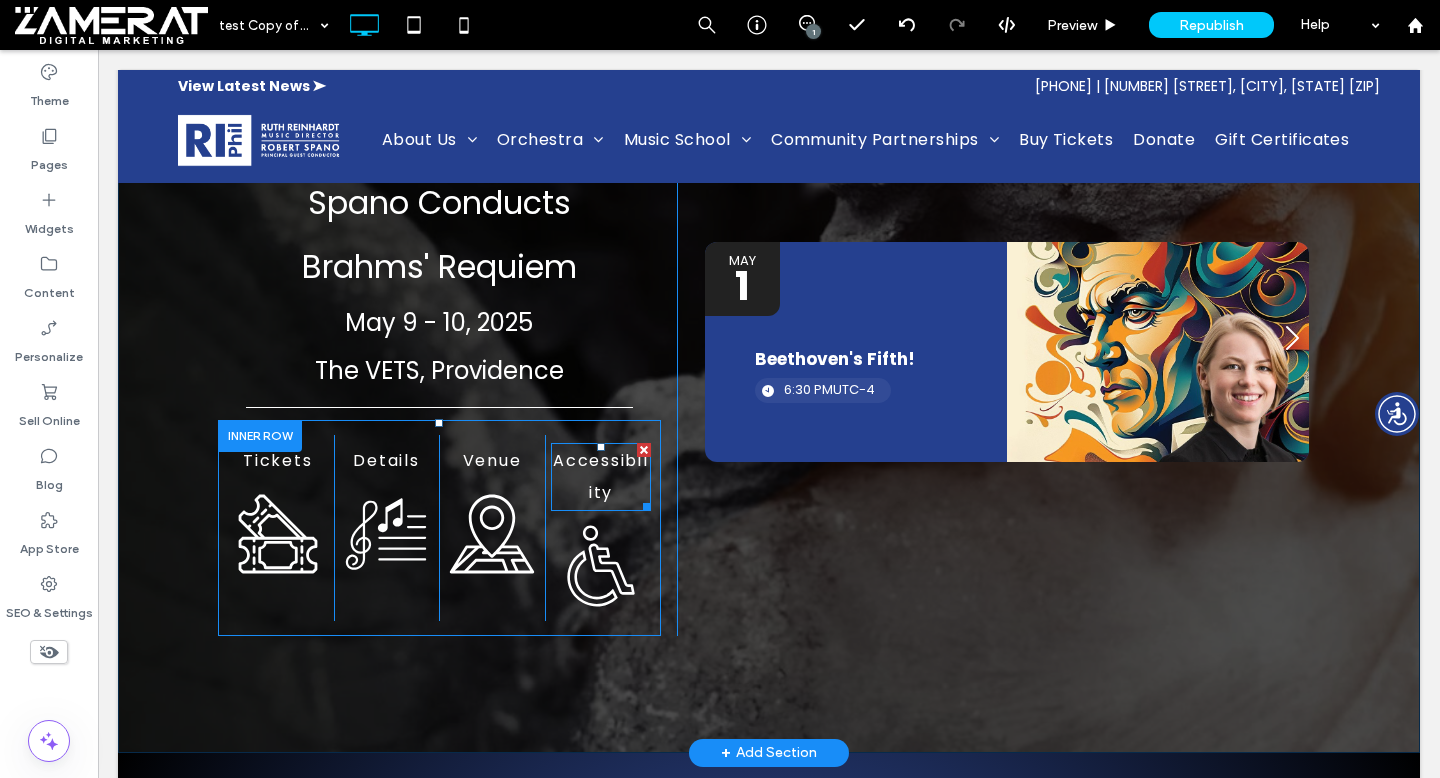 click on "Accessibility" at bounding box center (600, 477) 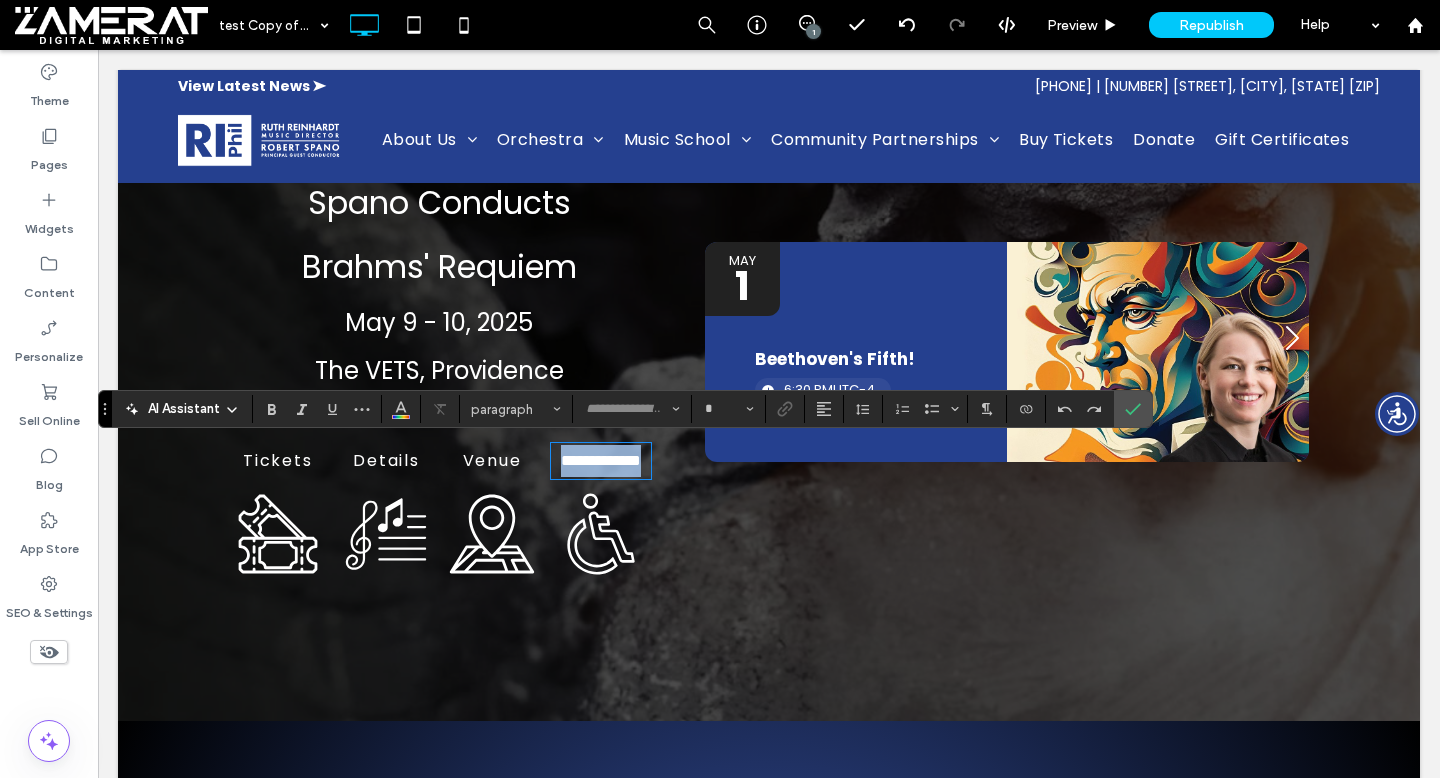 type on "*******" 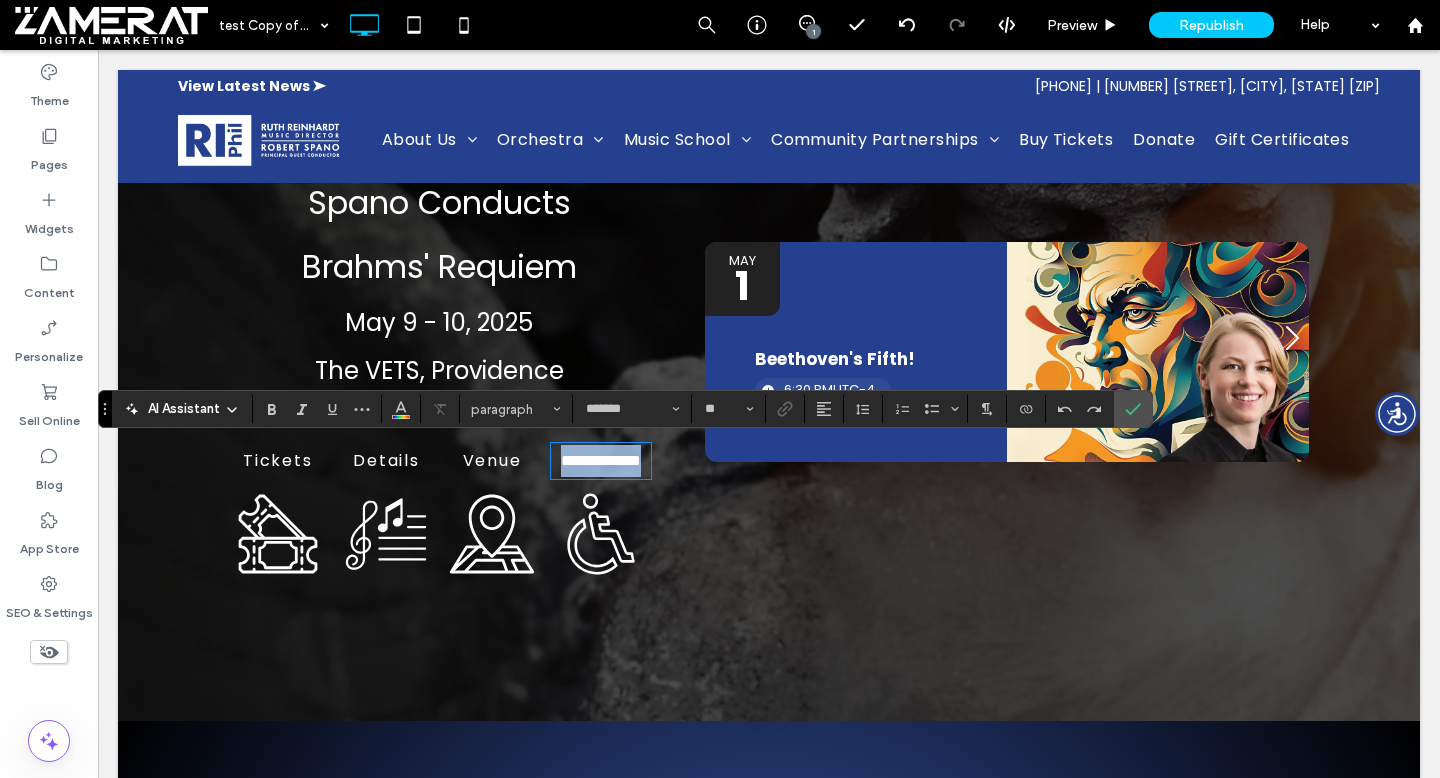 click on "**********" at bounding box center (601, 460) 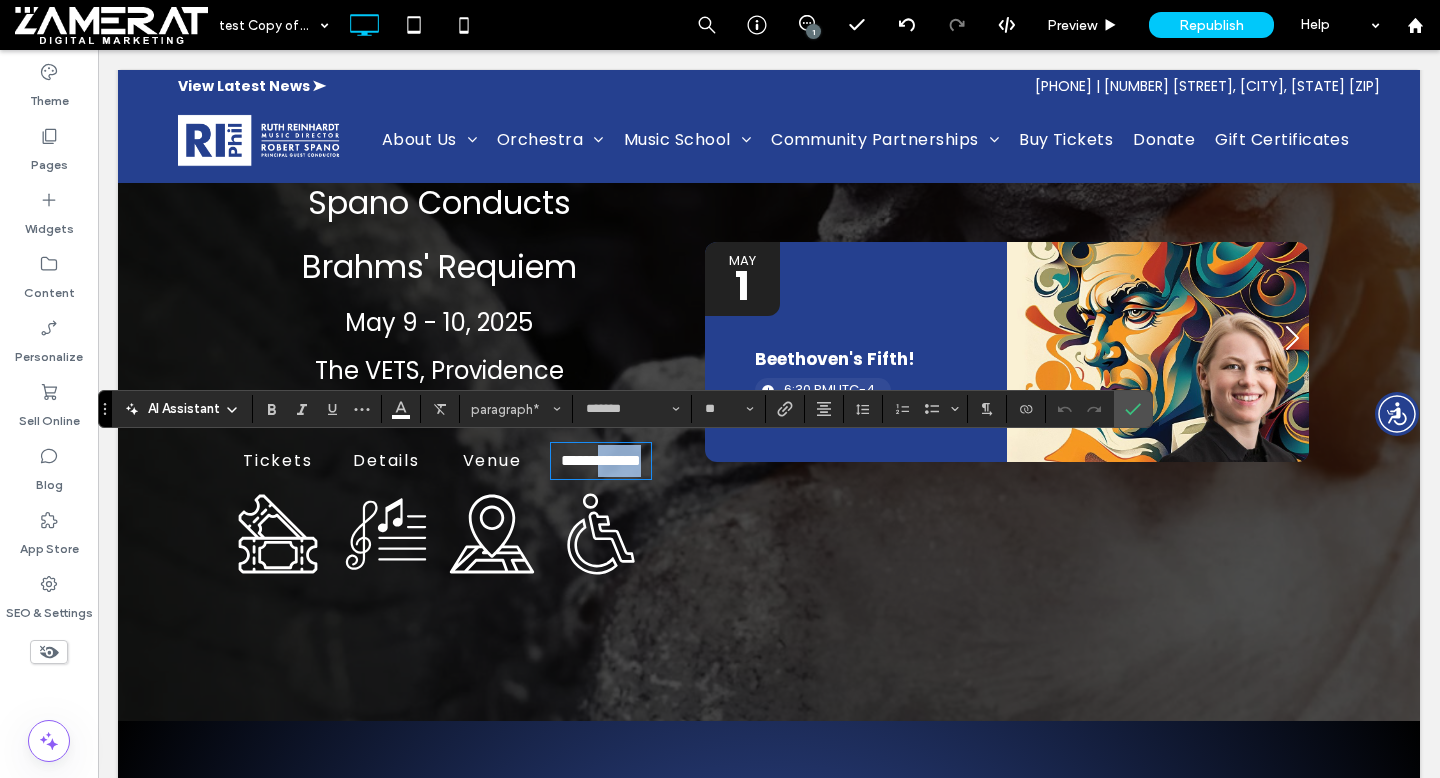 drag, startPoint x: 618, startPoint y: 465, endPoint x: 621, endPoint y: 490, distance: 25.179358 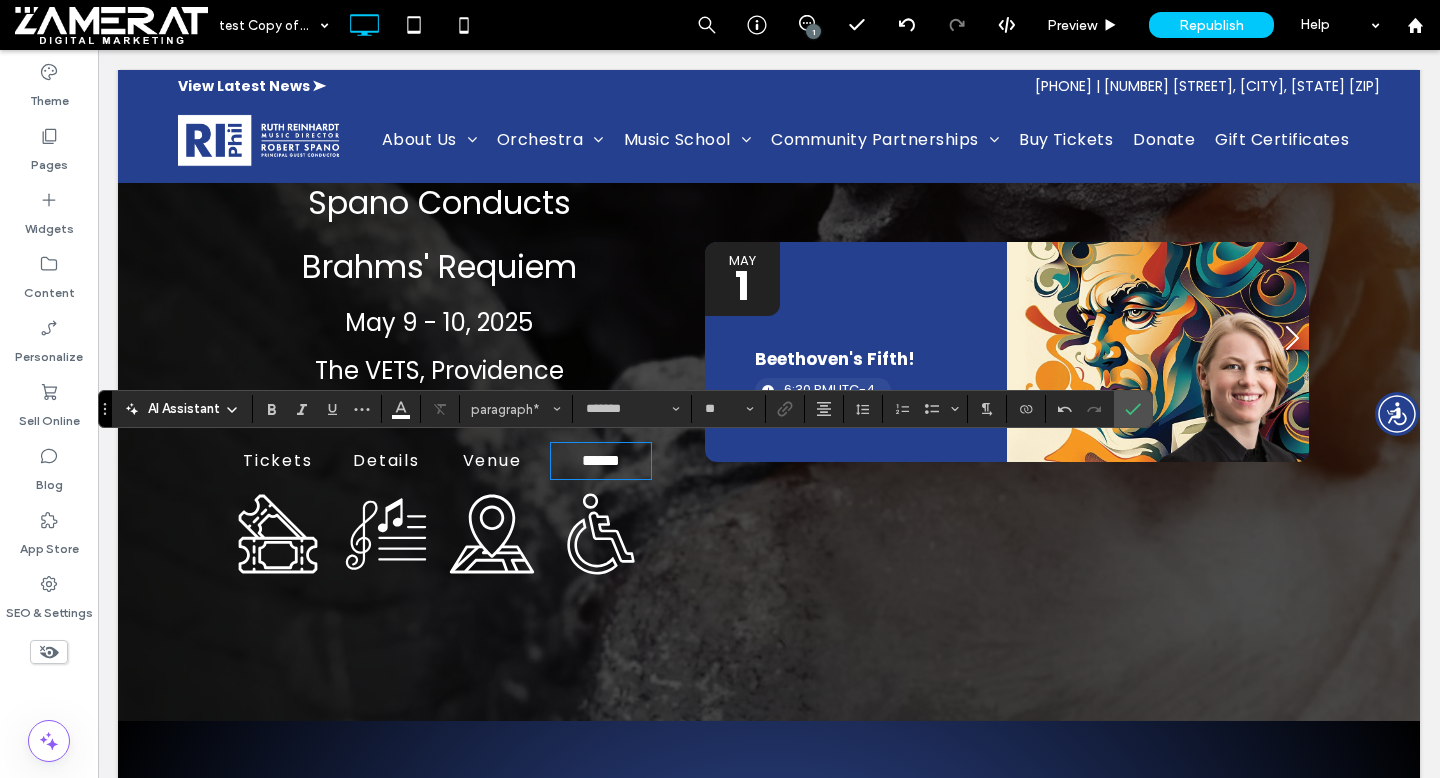type 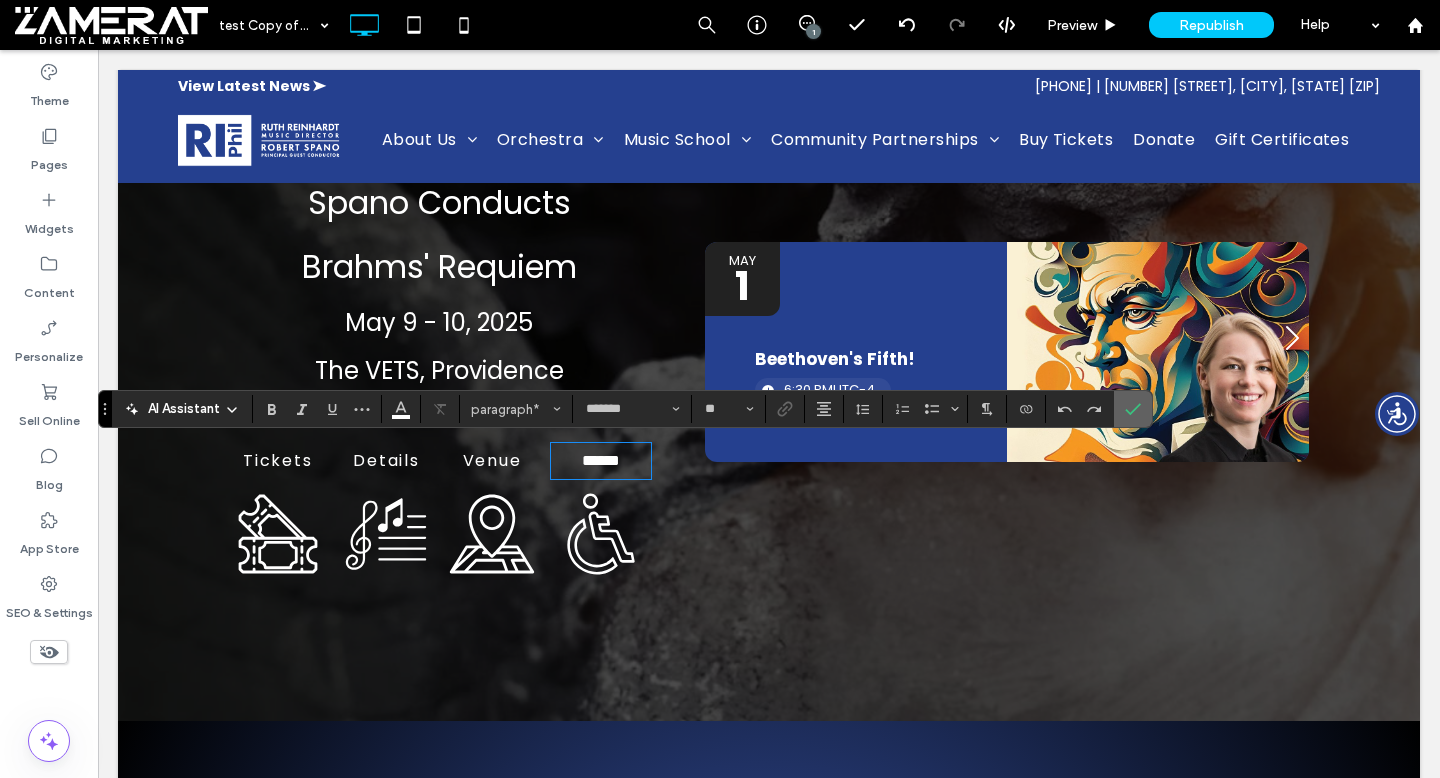 click 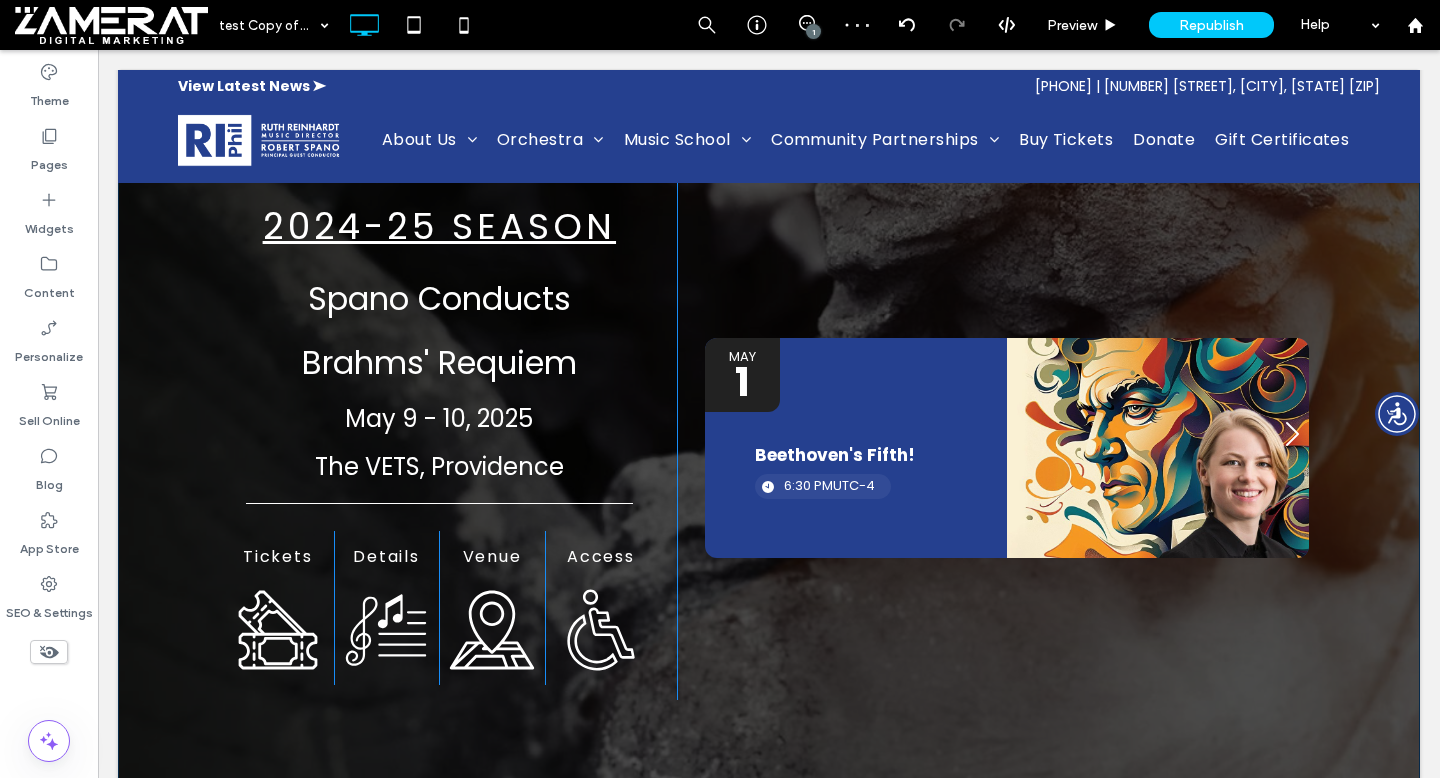 scroll, scrollTop: 0, scrollLeft: 0, axis: both 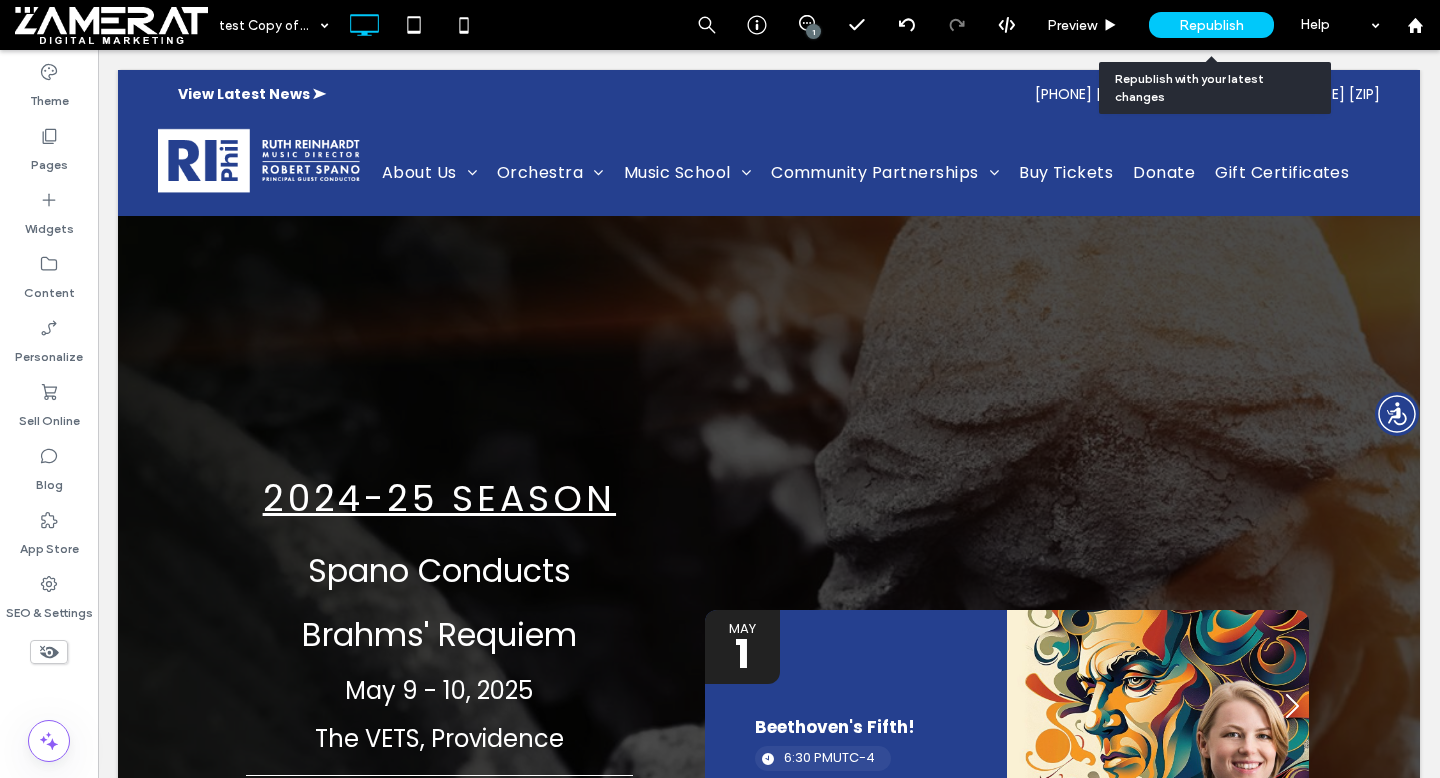 click on "Republish" at bounding box center [1211, 25] 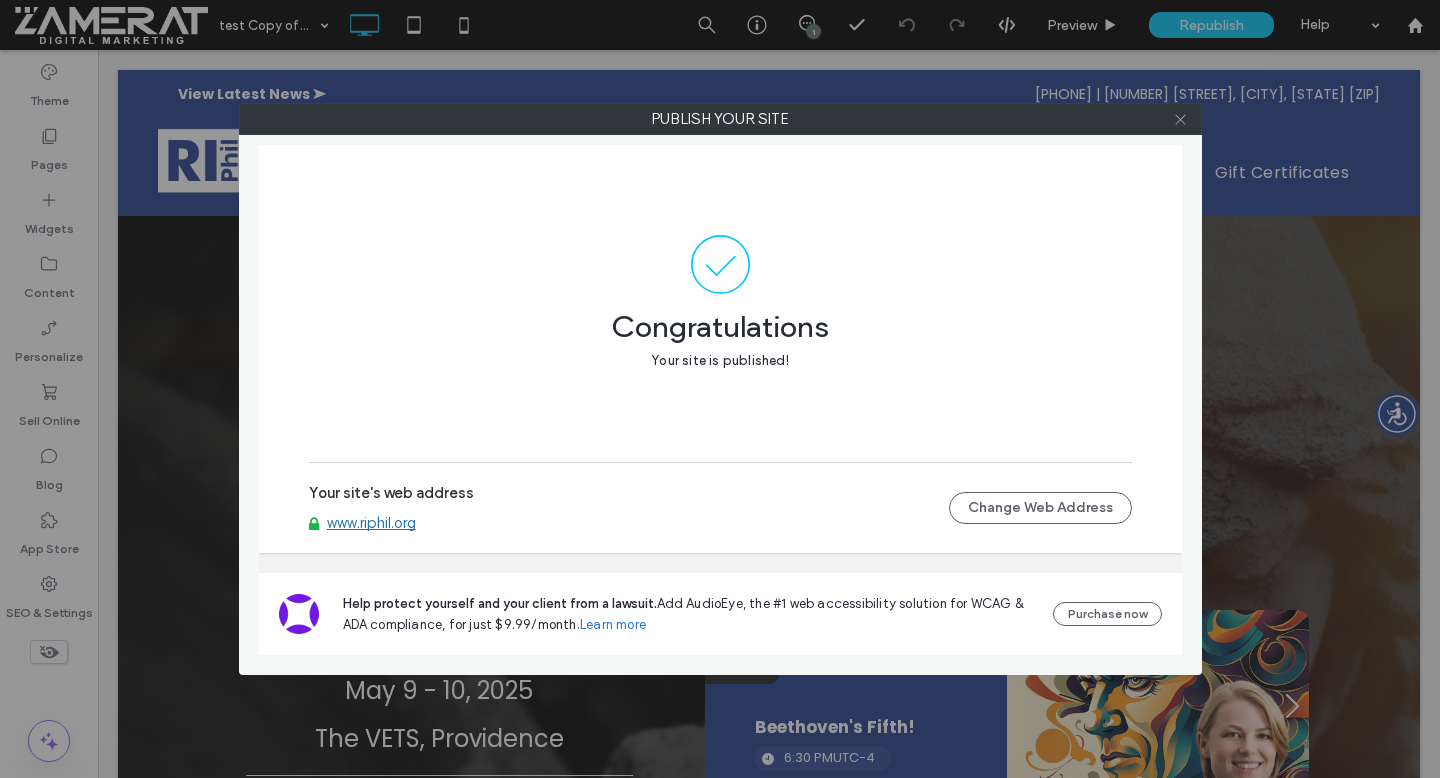 click 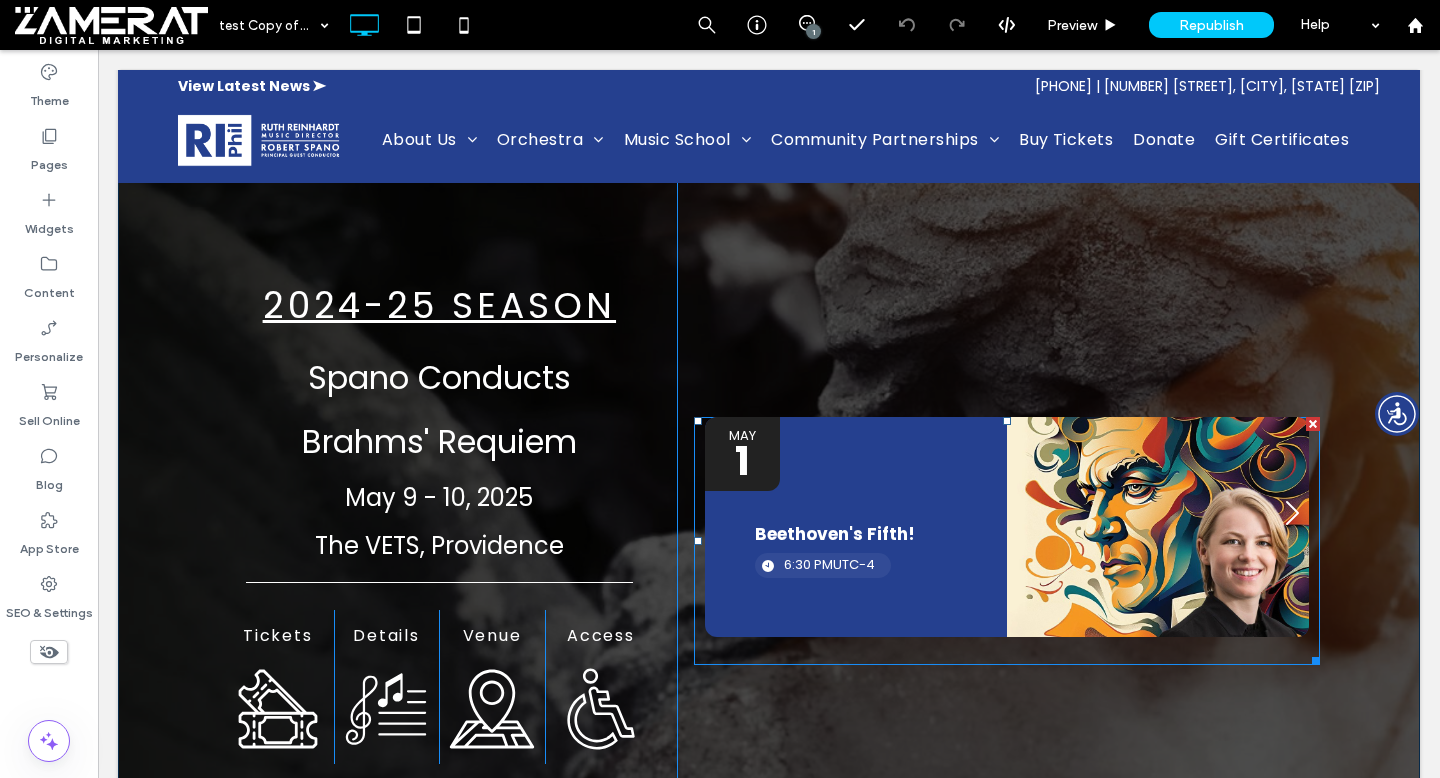 scroll, scrollTop: 48, scrollLeft: 0, axis: vertical 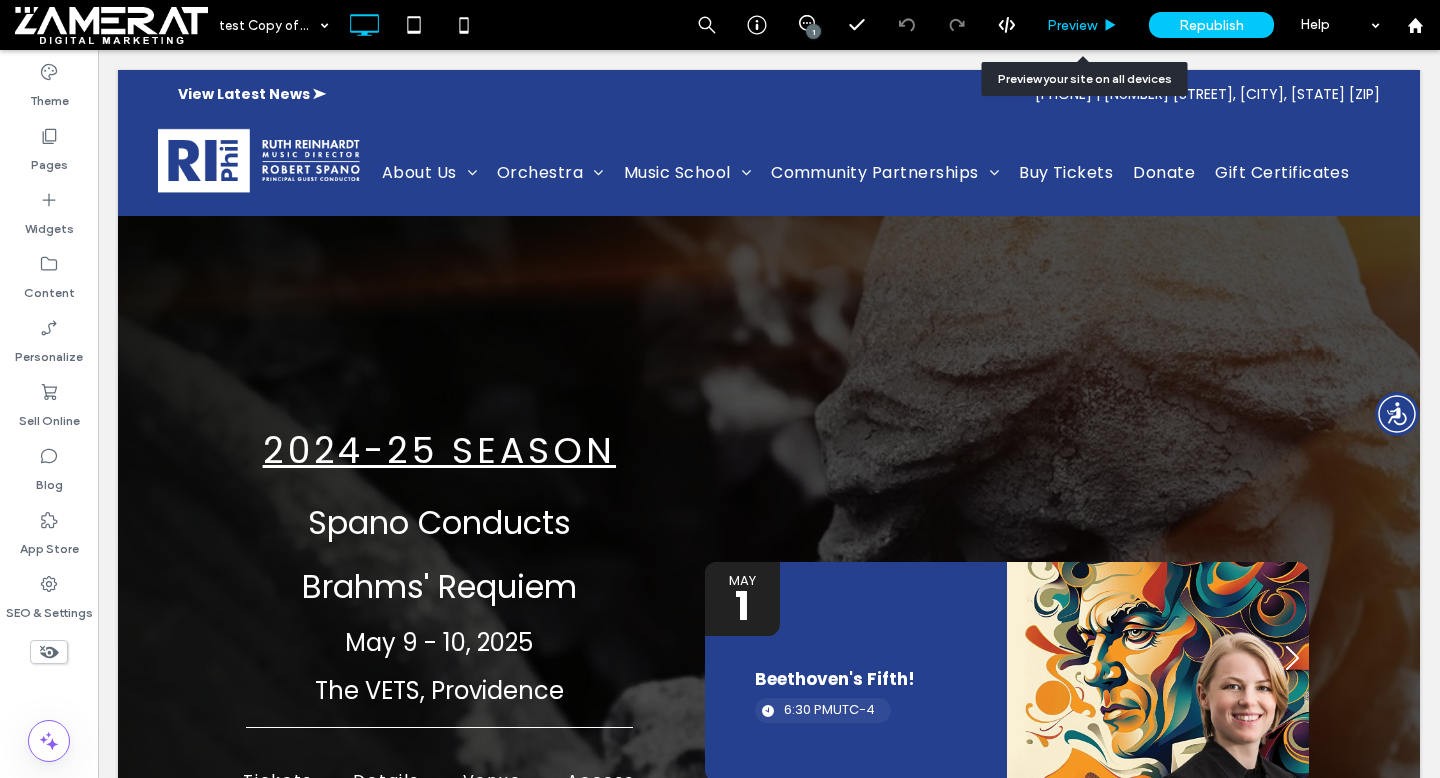 click on "Preview" at bounding box center (1072, 25) 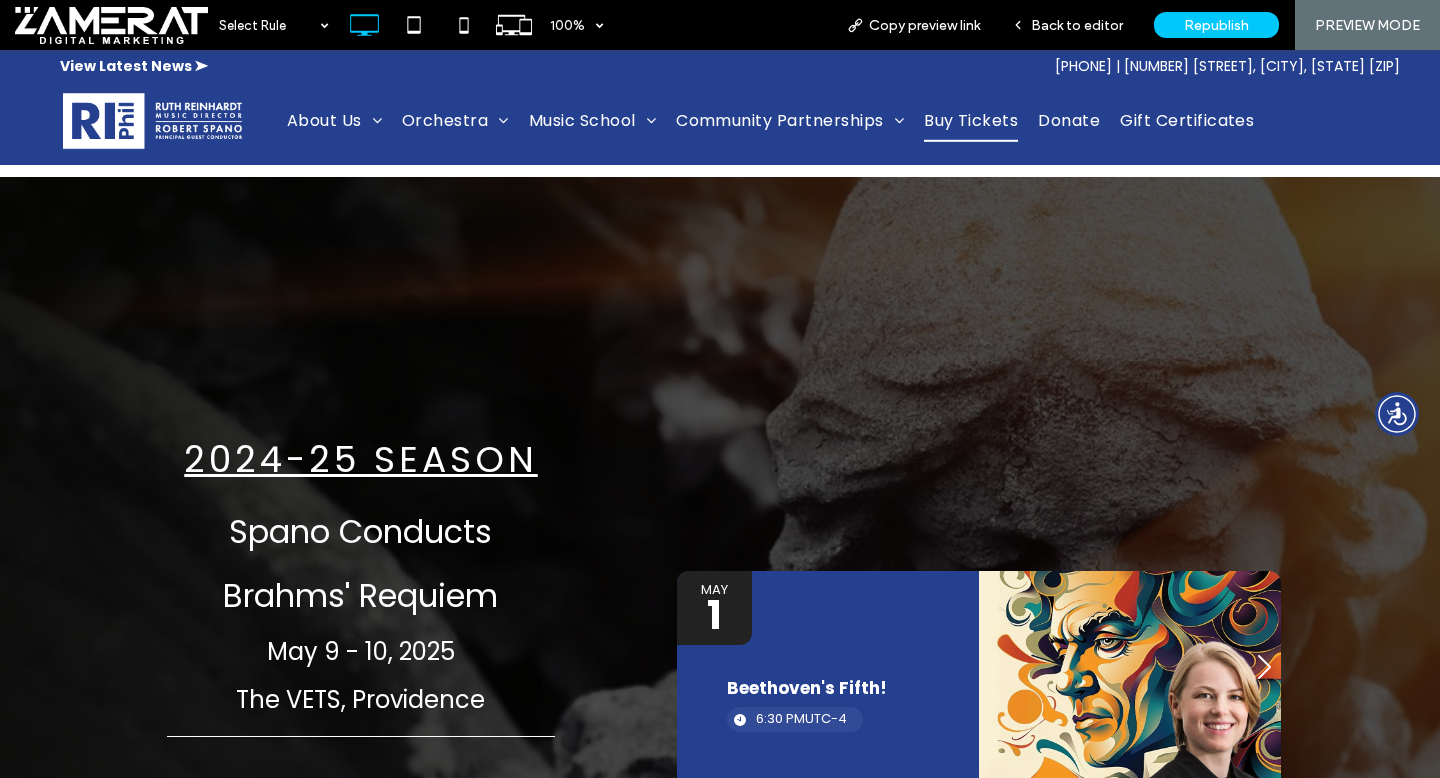 scroll, scrollTop: 0, scrollLeft: 0, axis: both 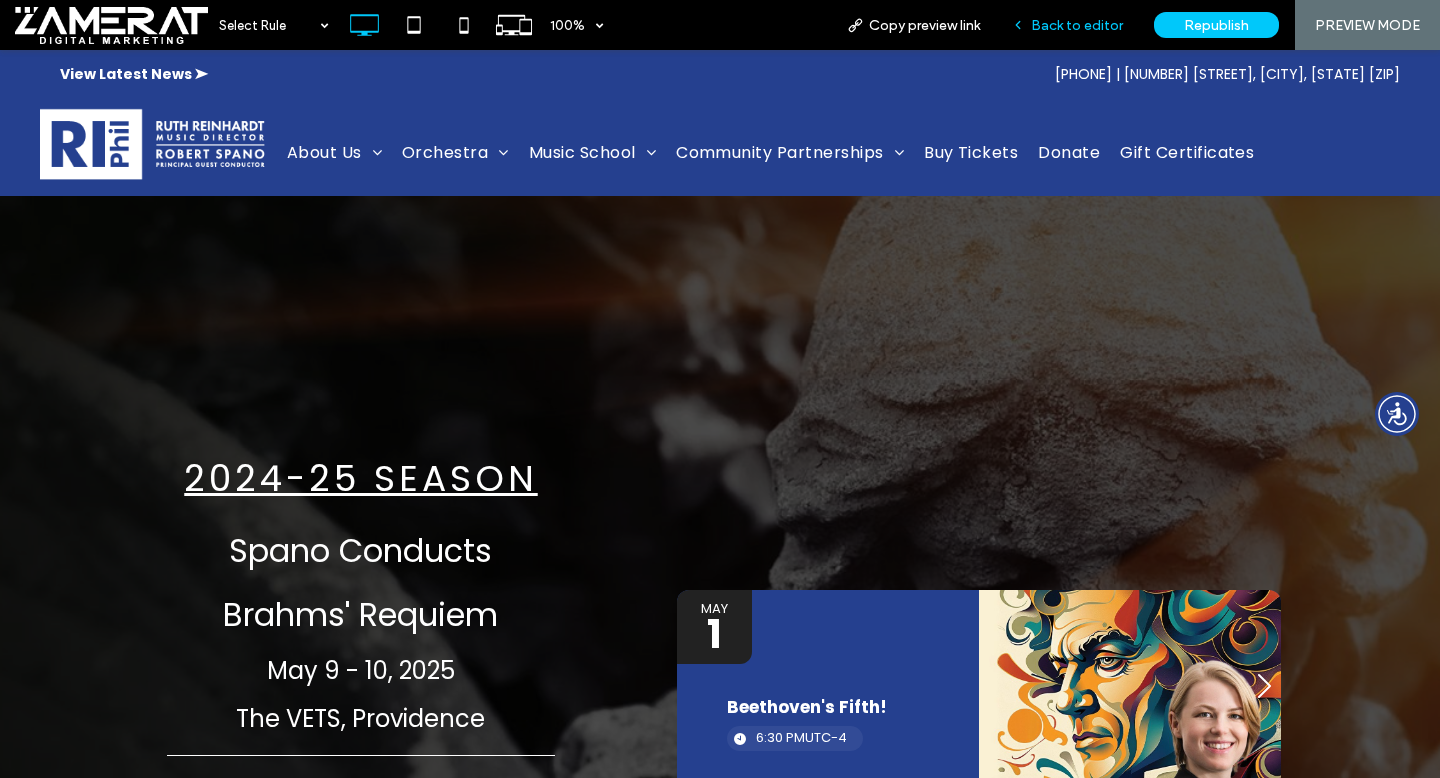 click on "Back to editor" at bounding box center (1077, 25) 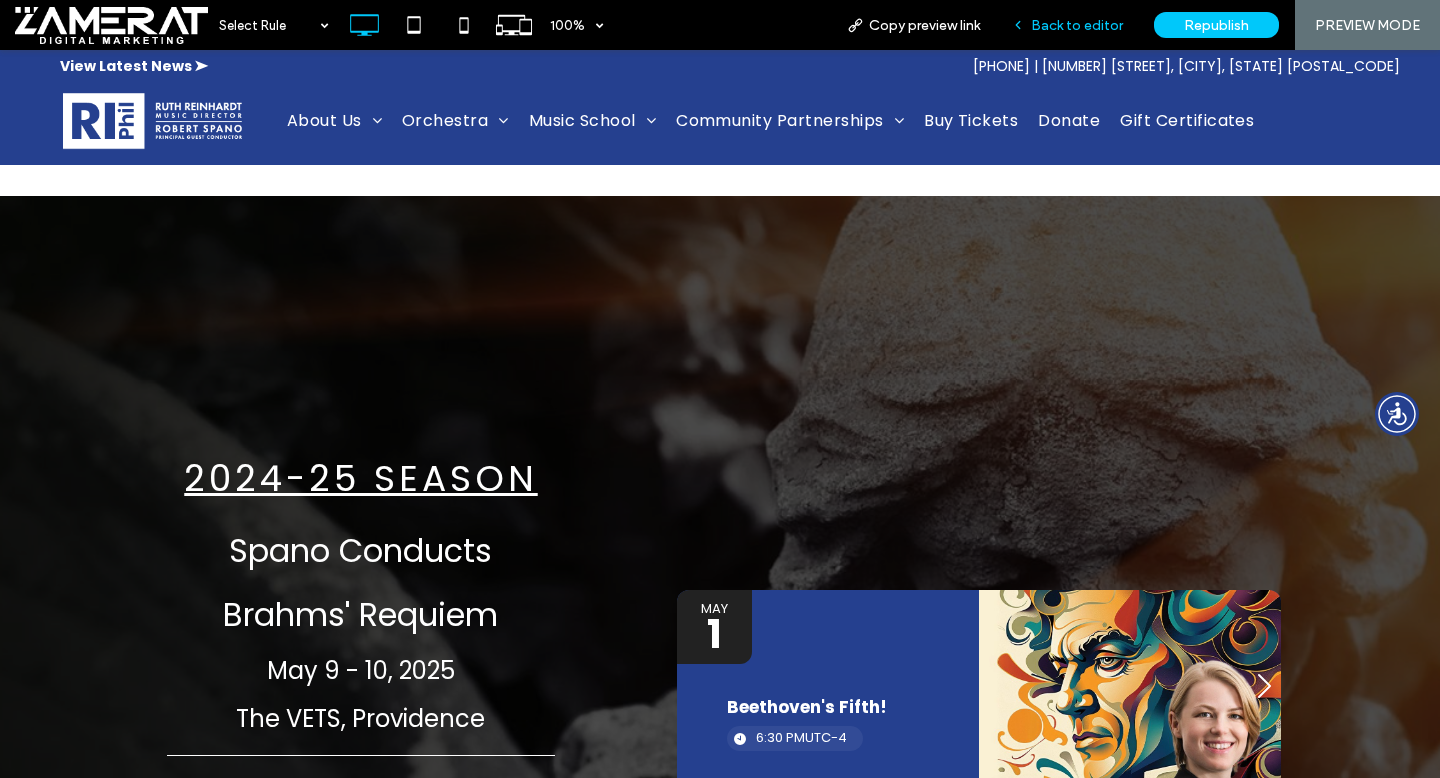 scroll, scrollTop: 277, scrollLeft: 0, axis: vertical 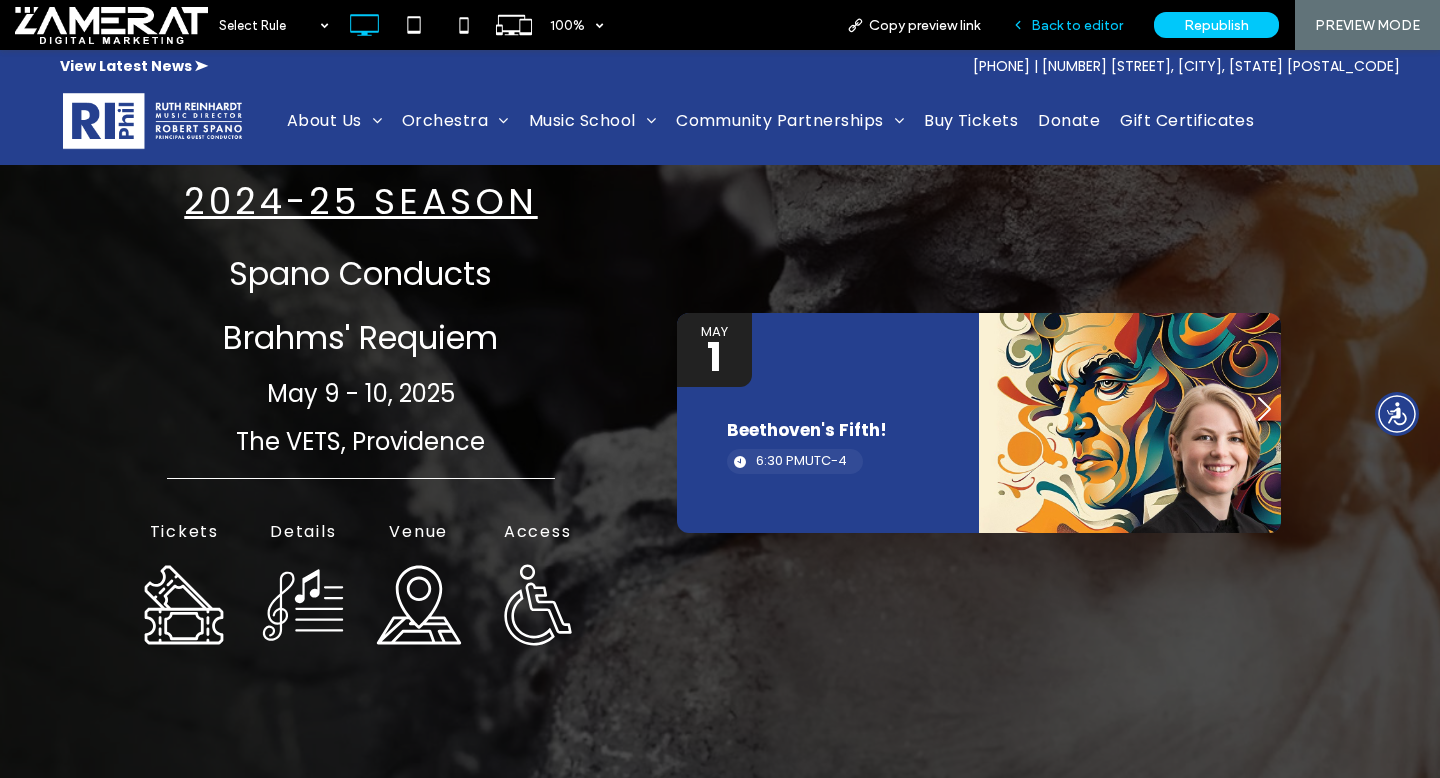 click on "Back to editor" at bounding box center [1077, 25] 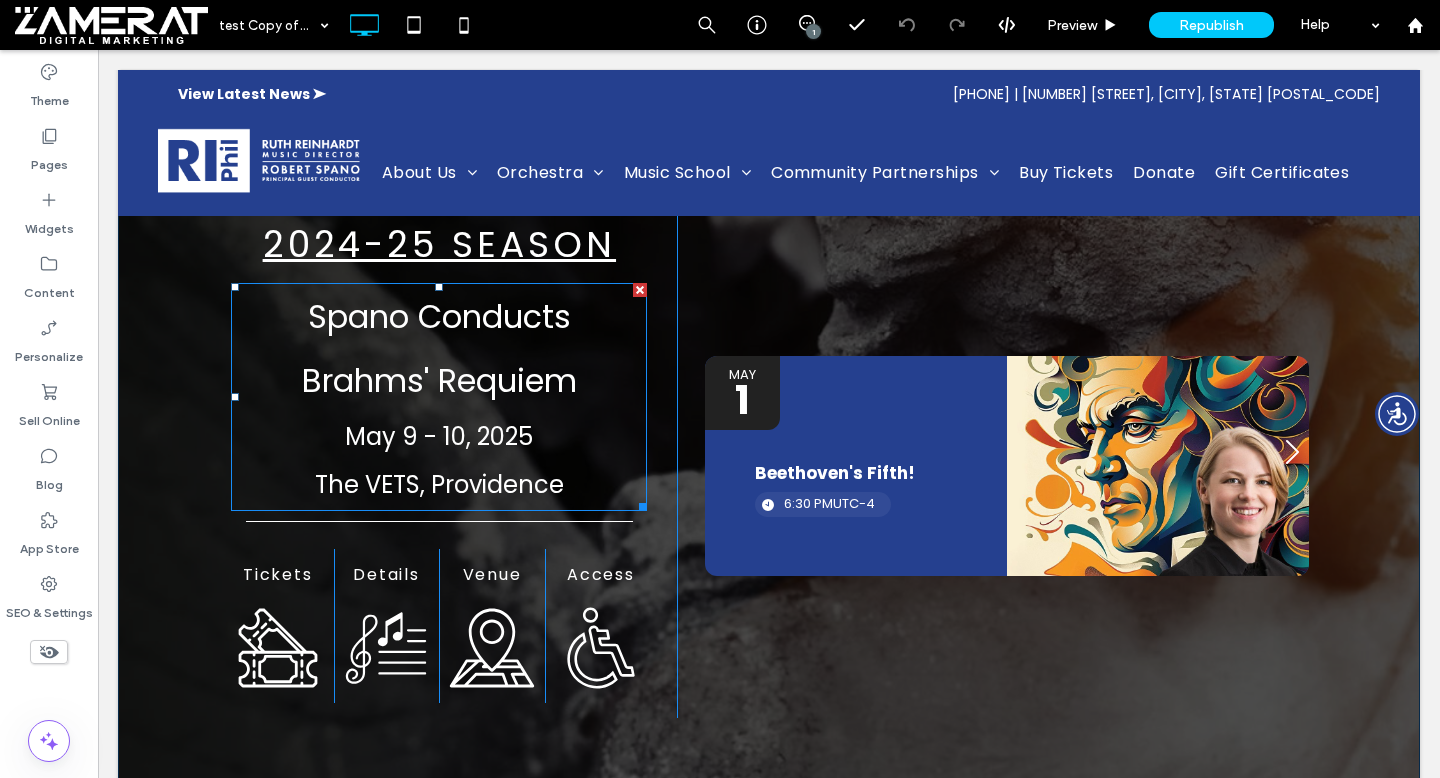scroll, scrollTop: 0, scrollLeft: 0, axis: both 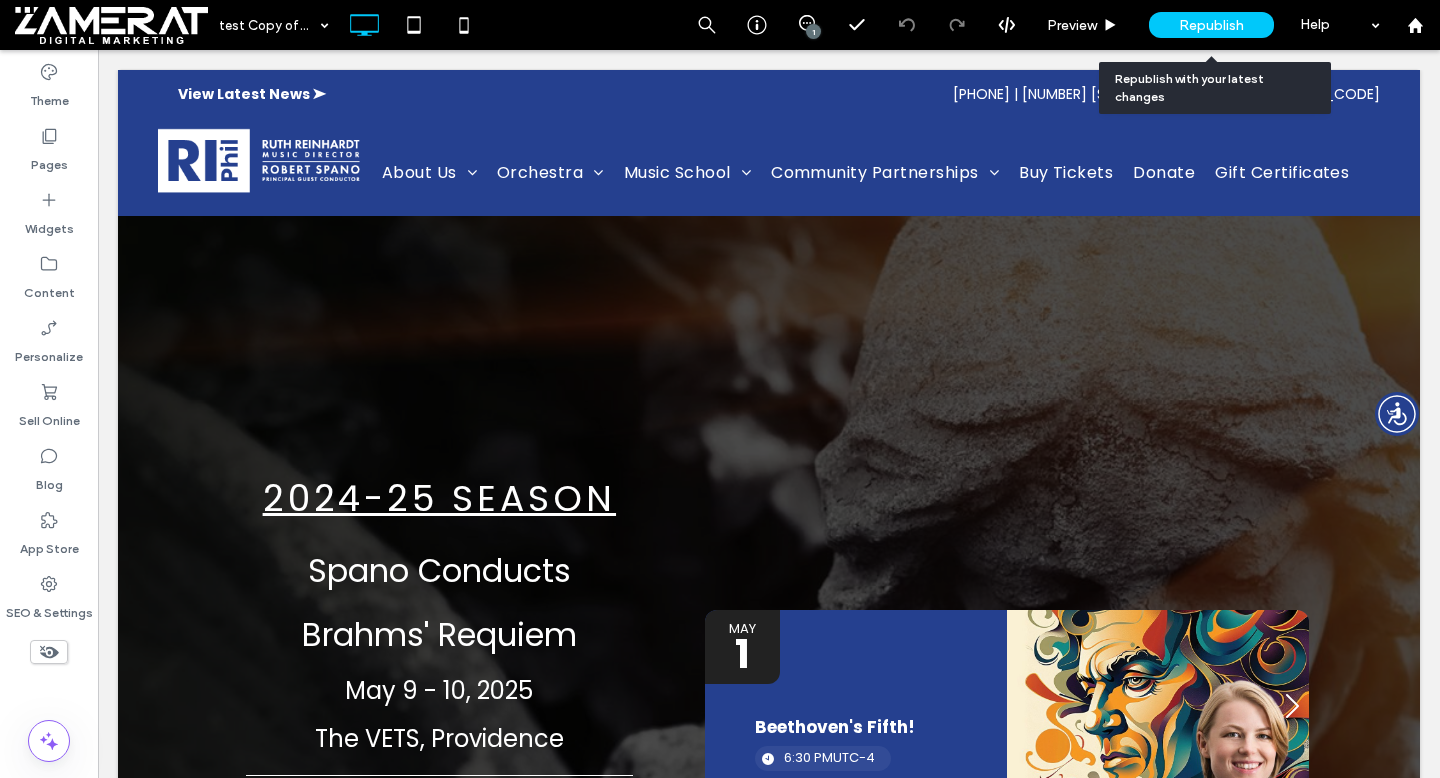 click on "Republish" at bounding box center [1211, 25] 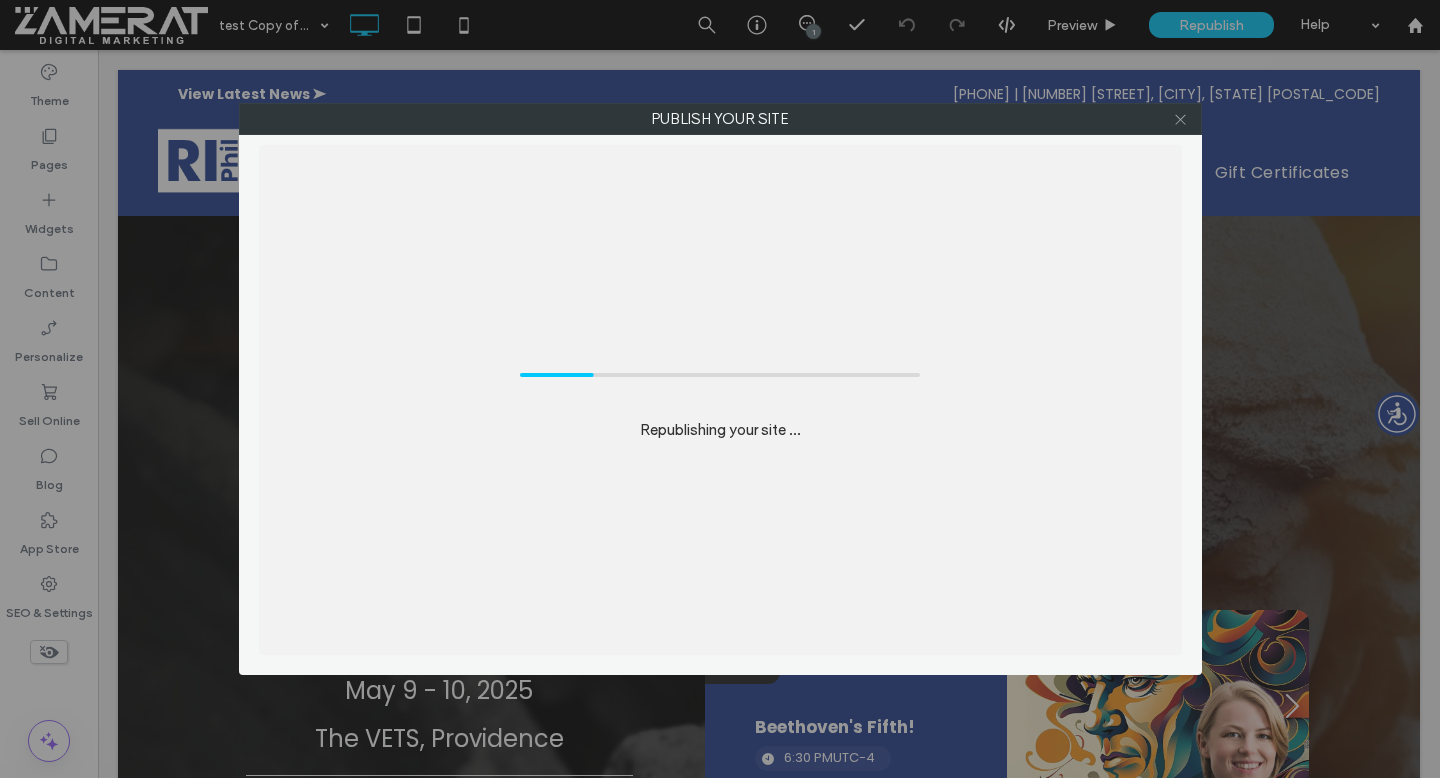 click 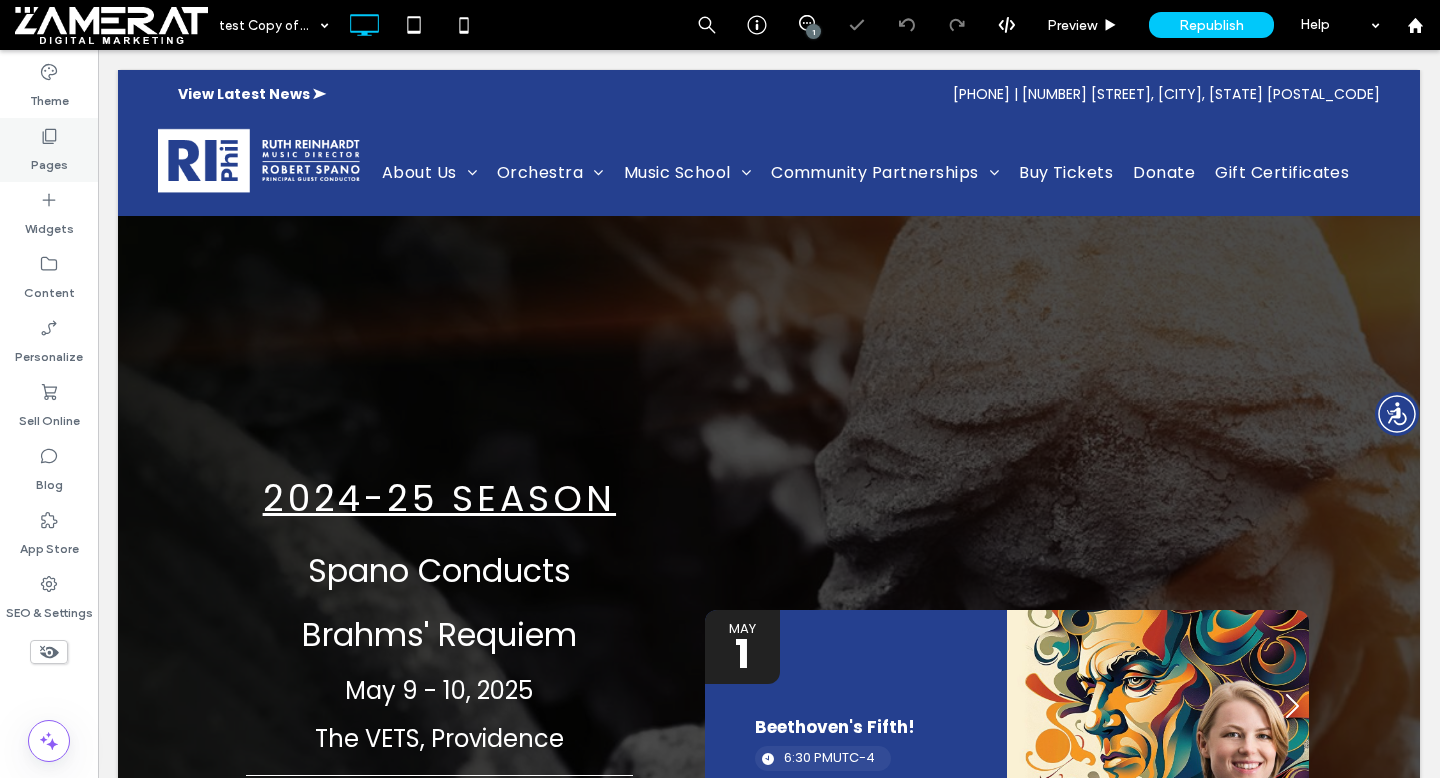 click on "Pages" at bounding box center (49, 150) 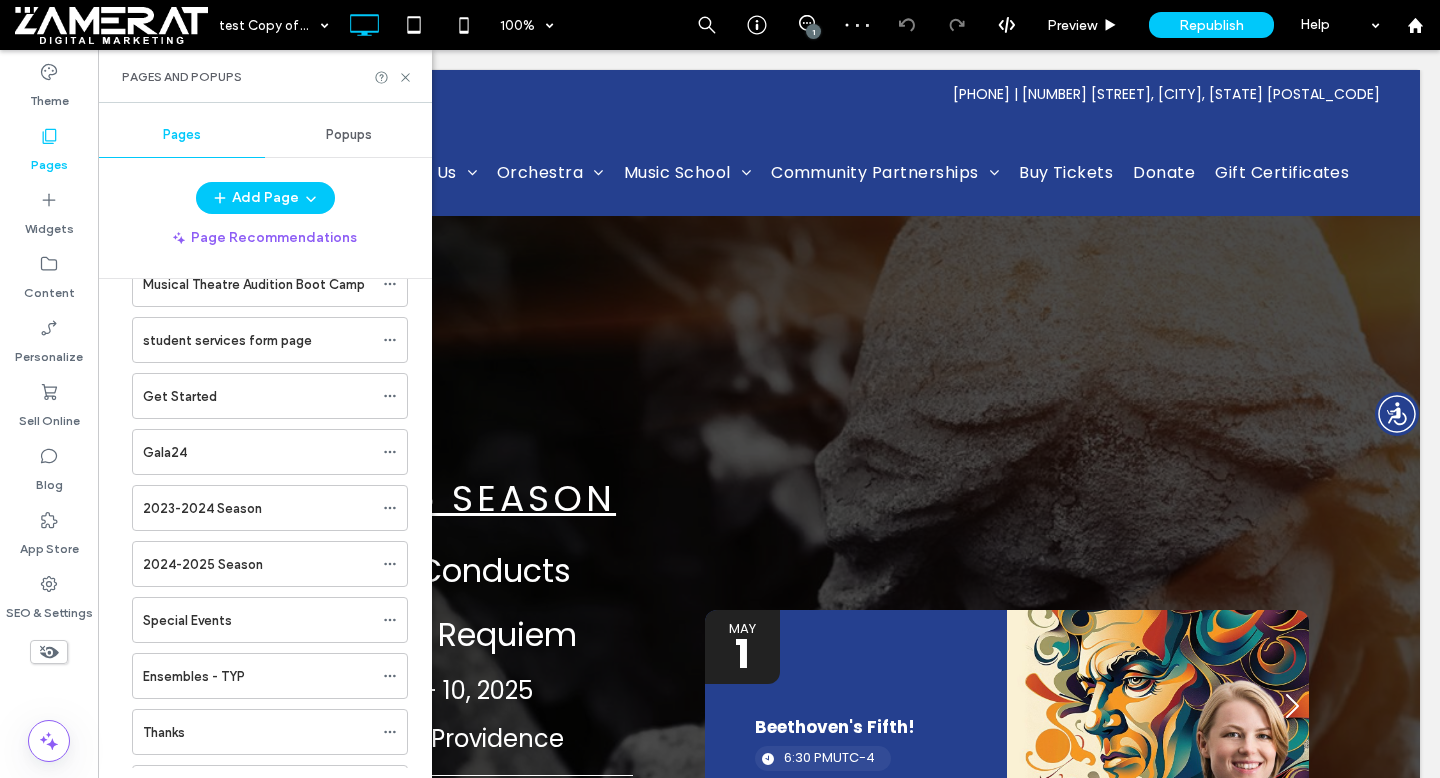 scroll, scrollTop: 3169, scrollLeft: 0, axis: vertical 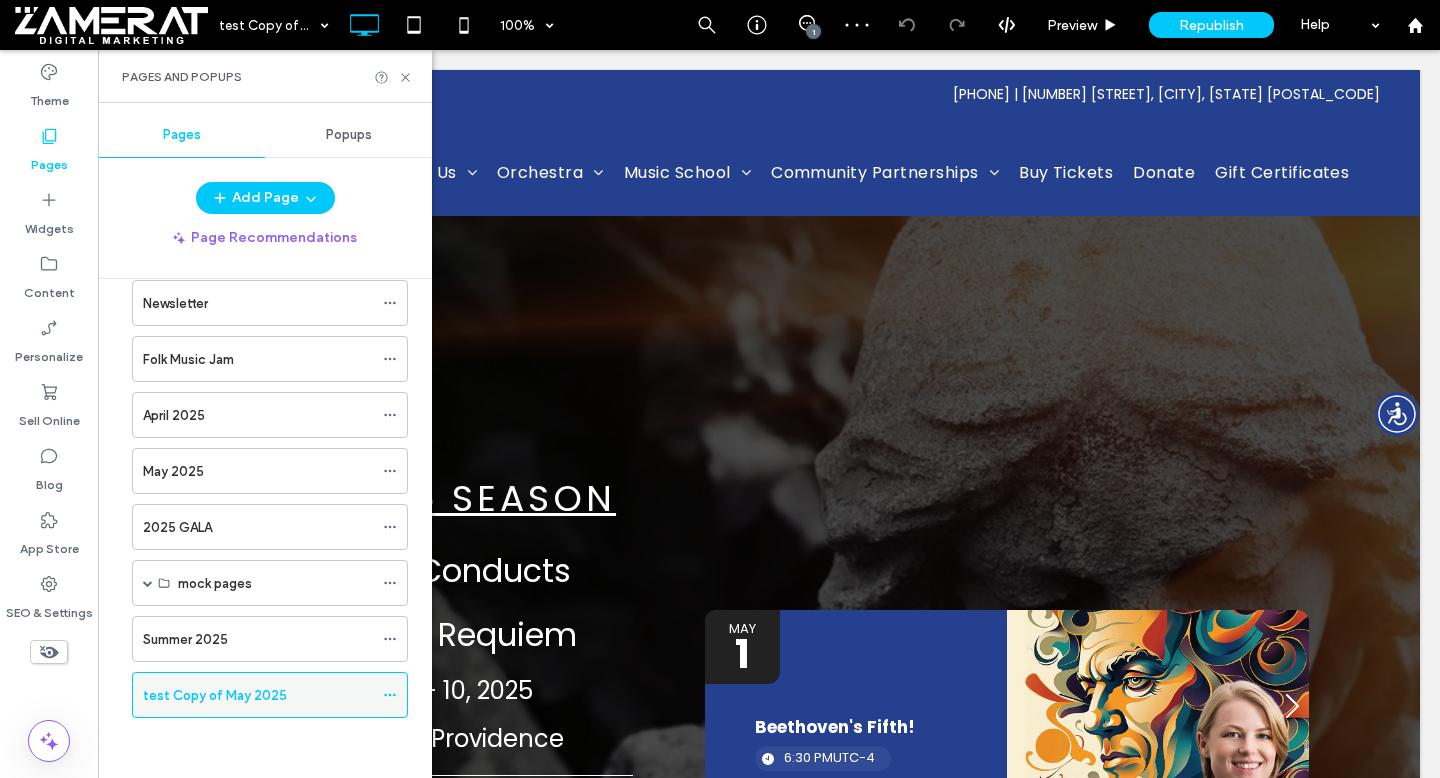 click 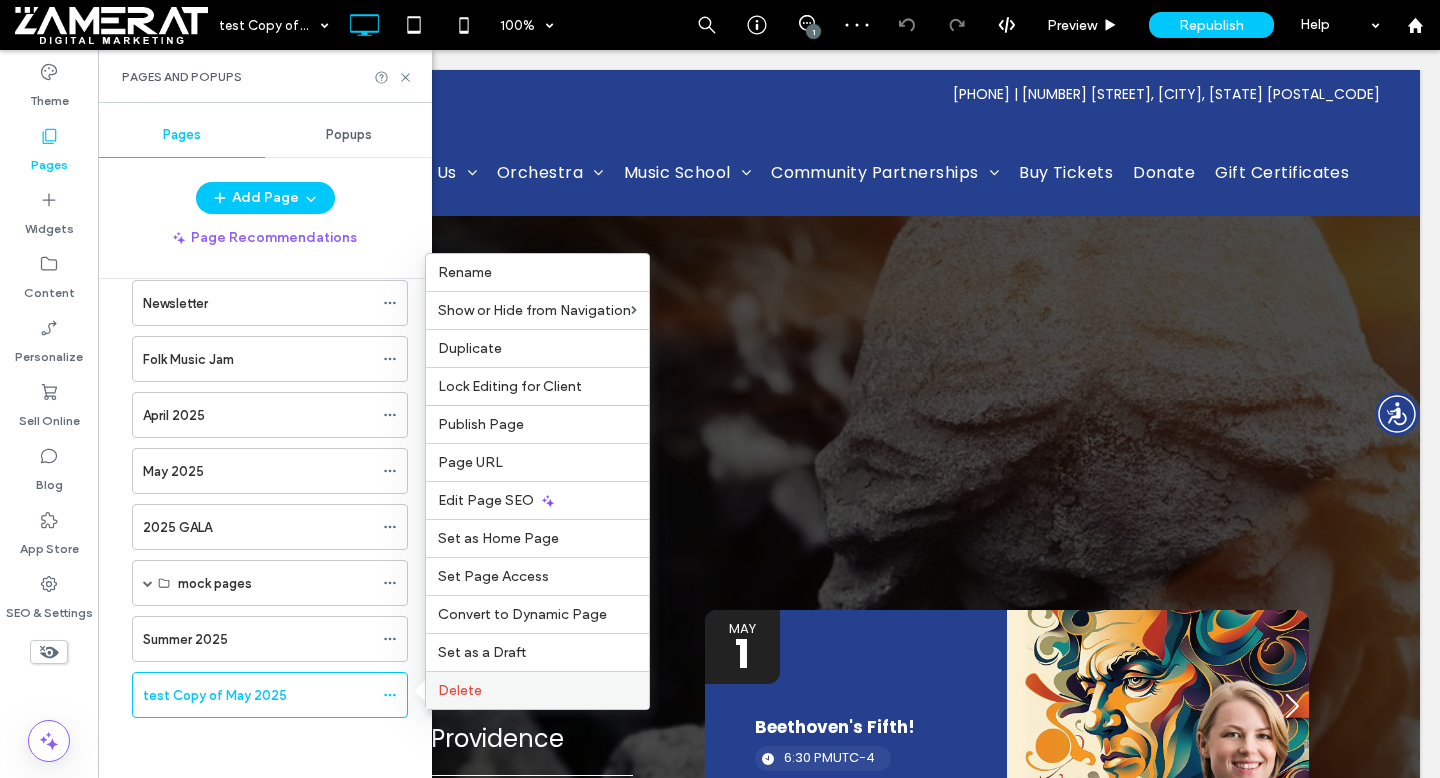 click on "Delete" at bounding box center (537, 690) 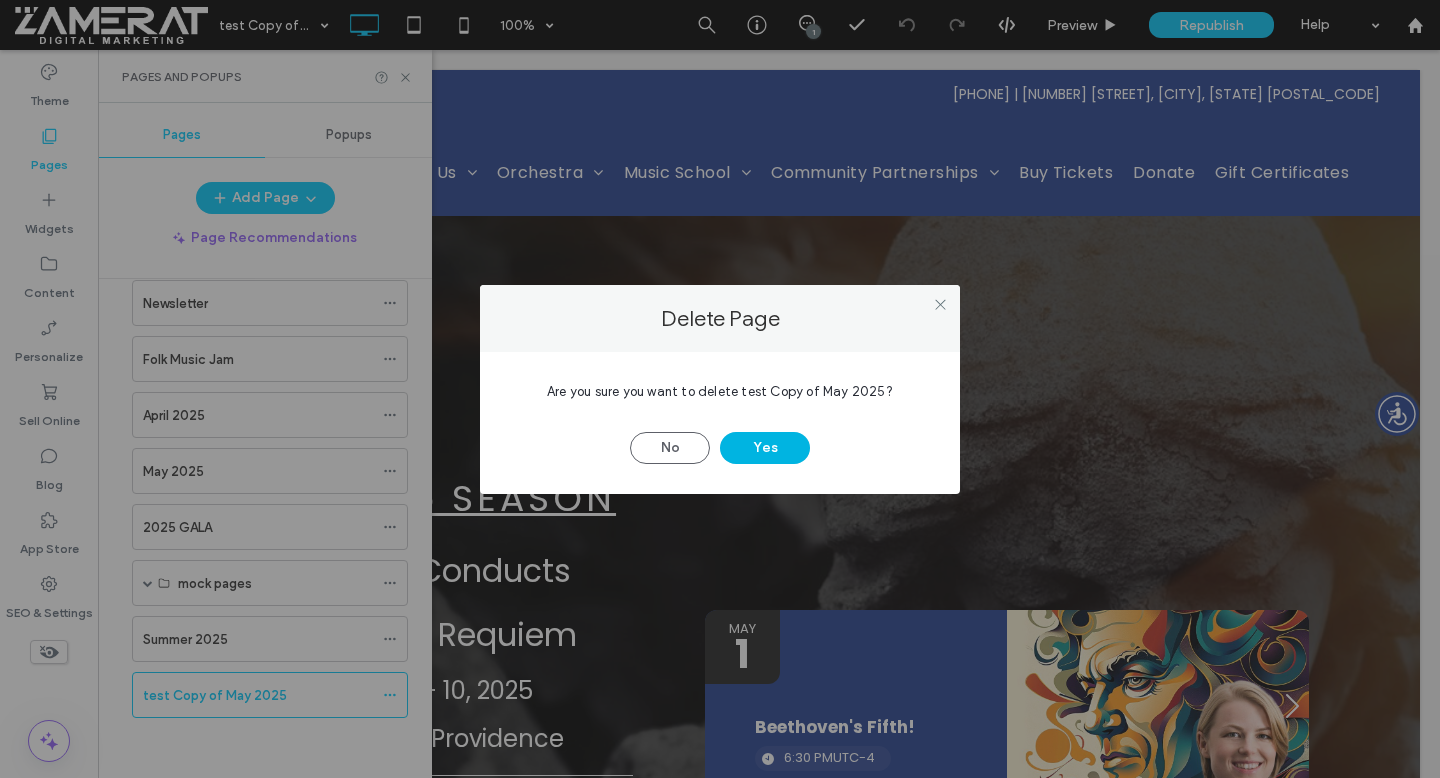 click on "Yes" at bounding box center (765, 448) 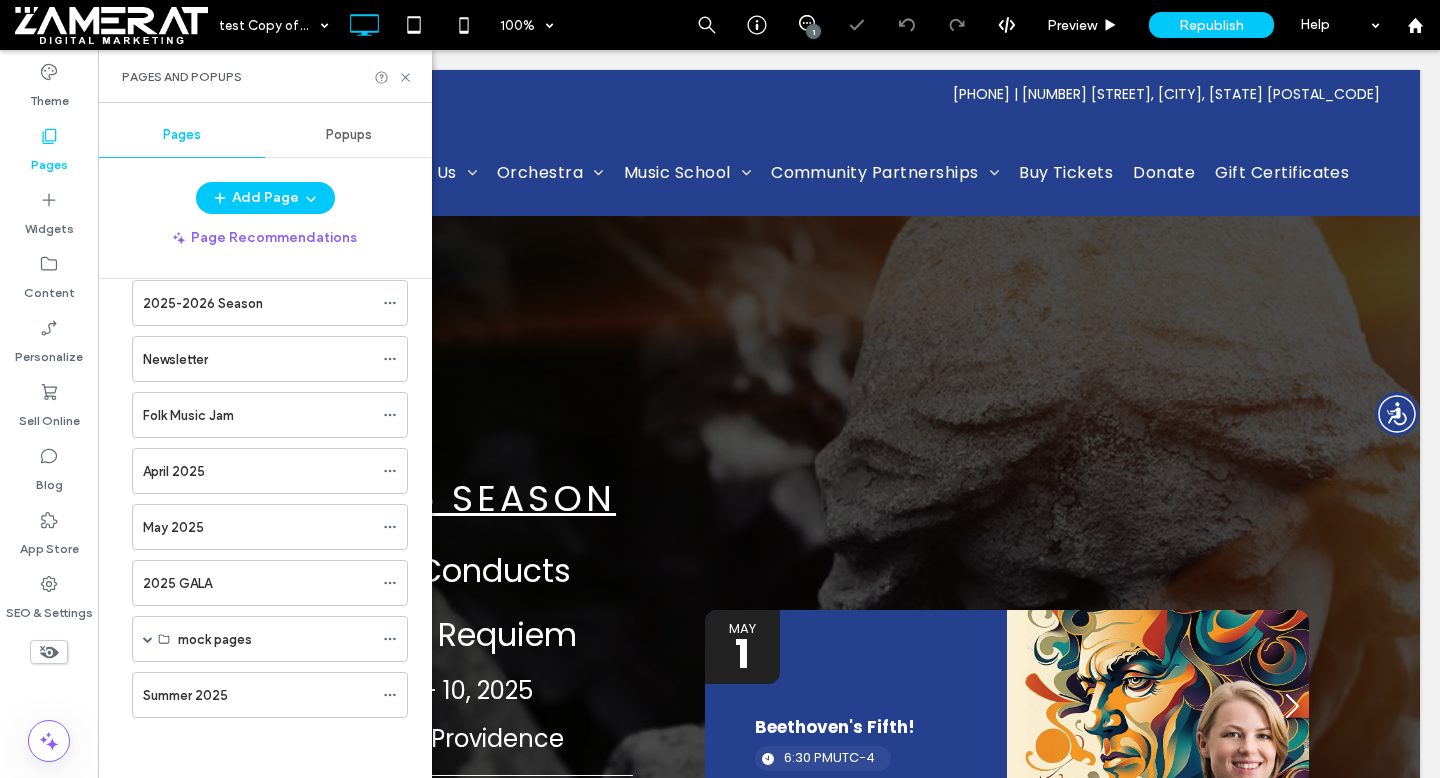scroll, scrollTop: 3113, scrollLeft: 0, axis: vertical 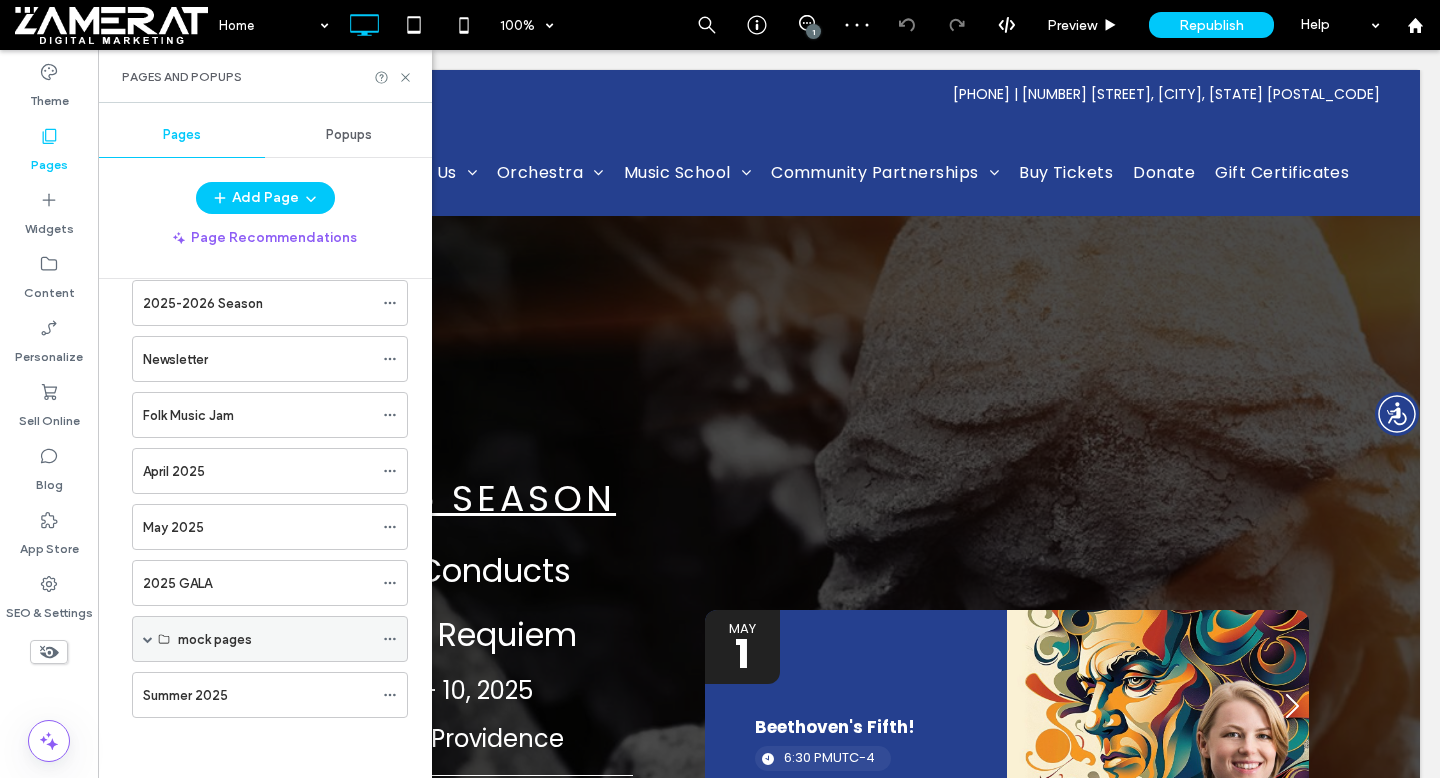 click at bounding box center (720, 389) 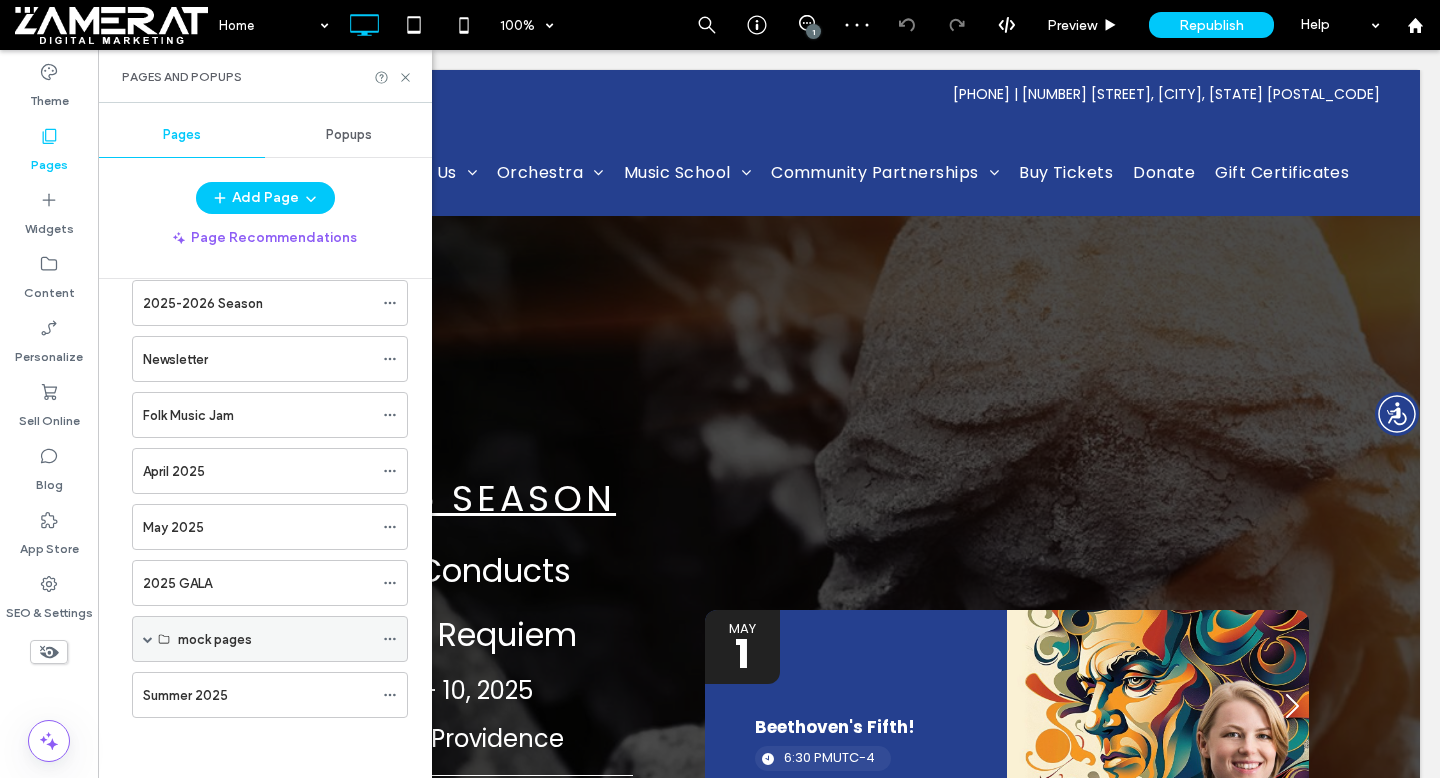 click at bounding box center (148, 639) 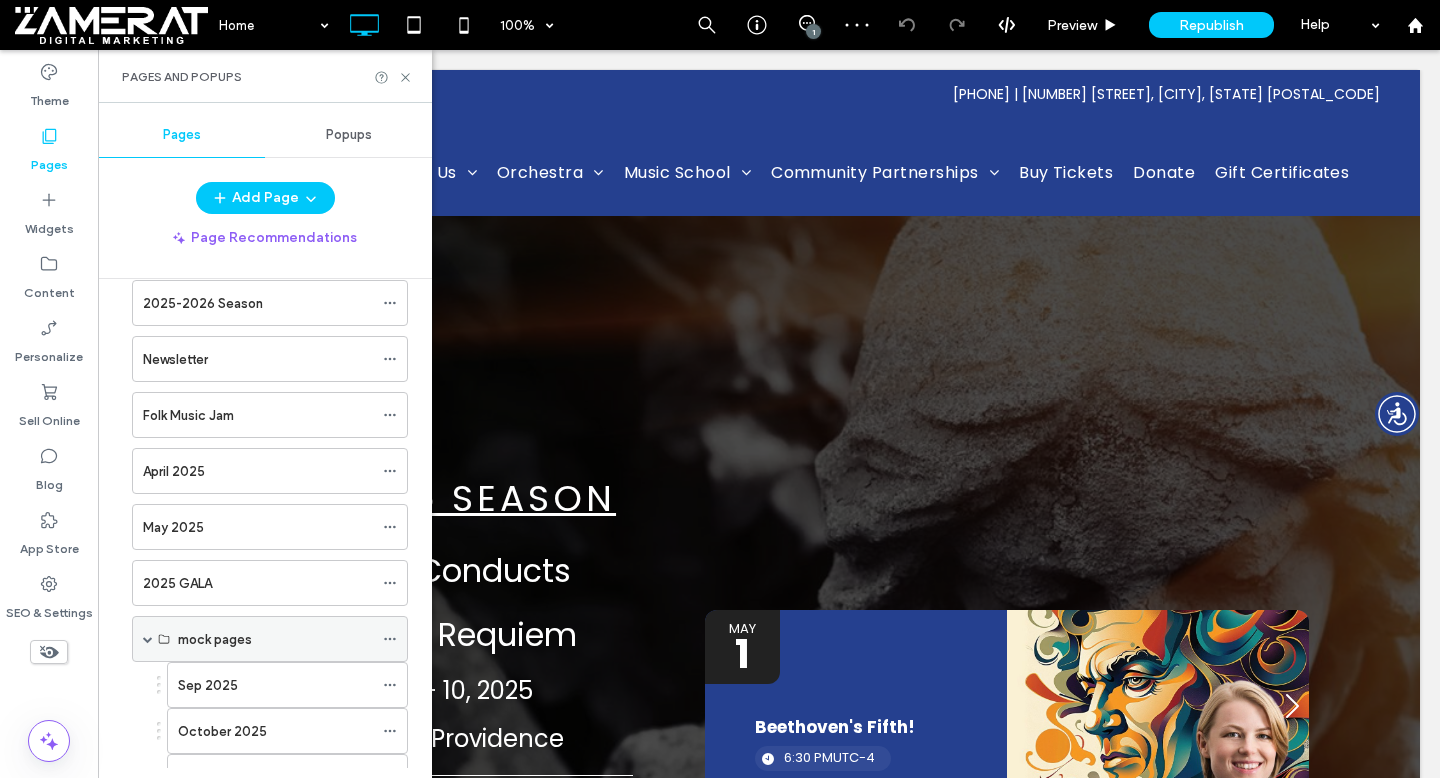 scroll, scrollTop: 3169, scrollLeft: 0, axis: vertical 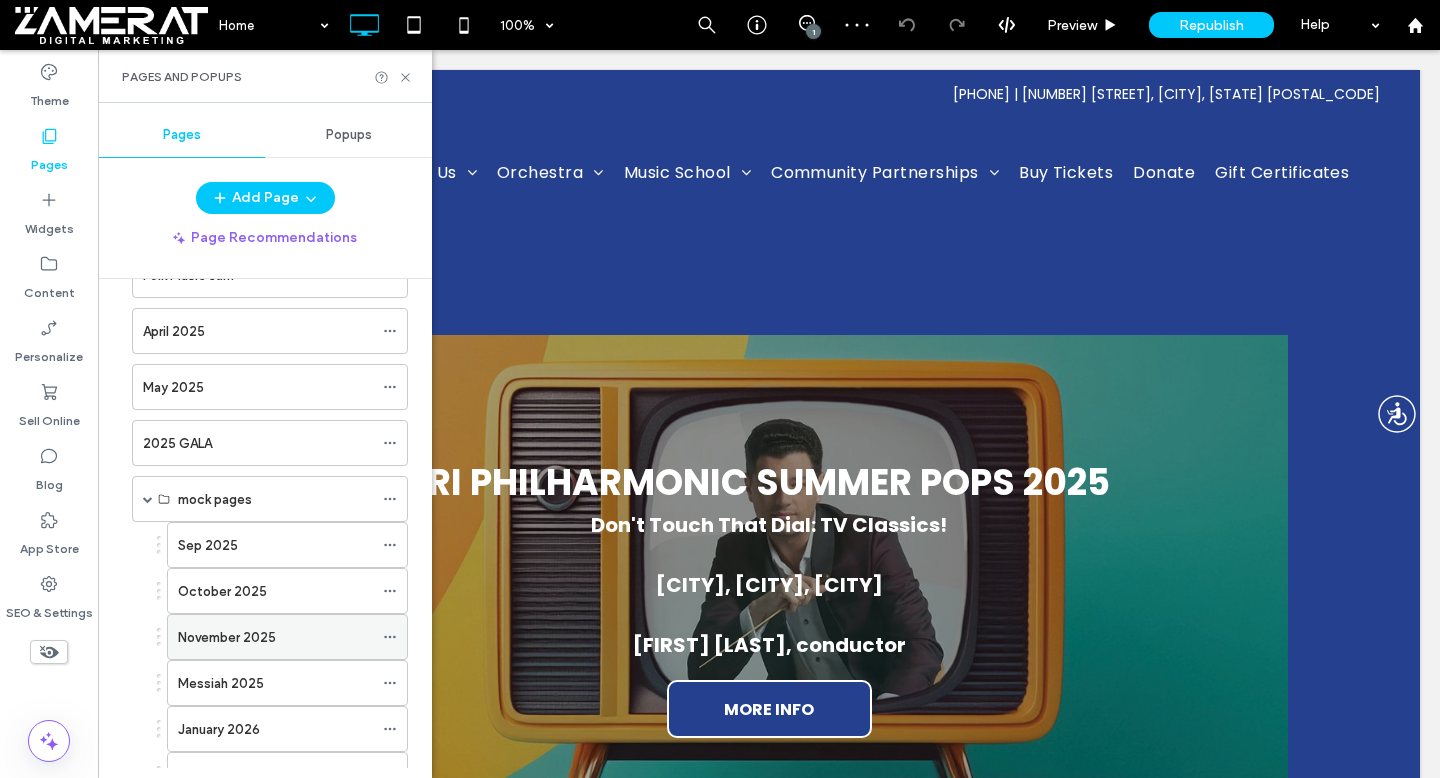click on "November 2025" at bounding box center [275, 637] 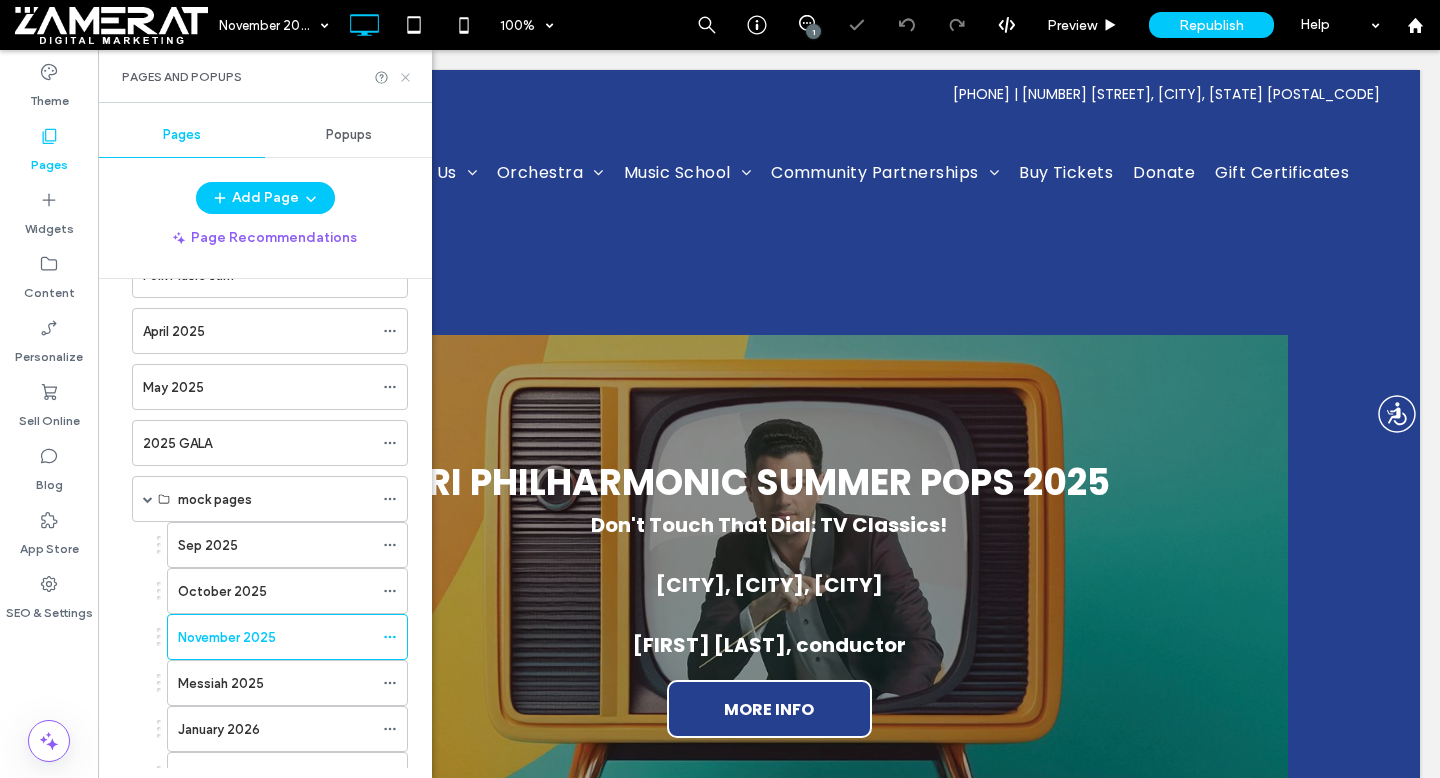 click 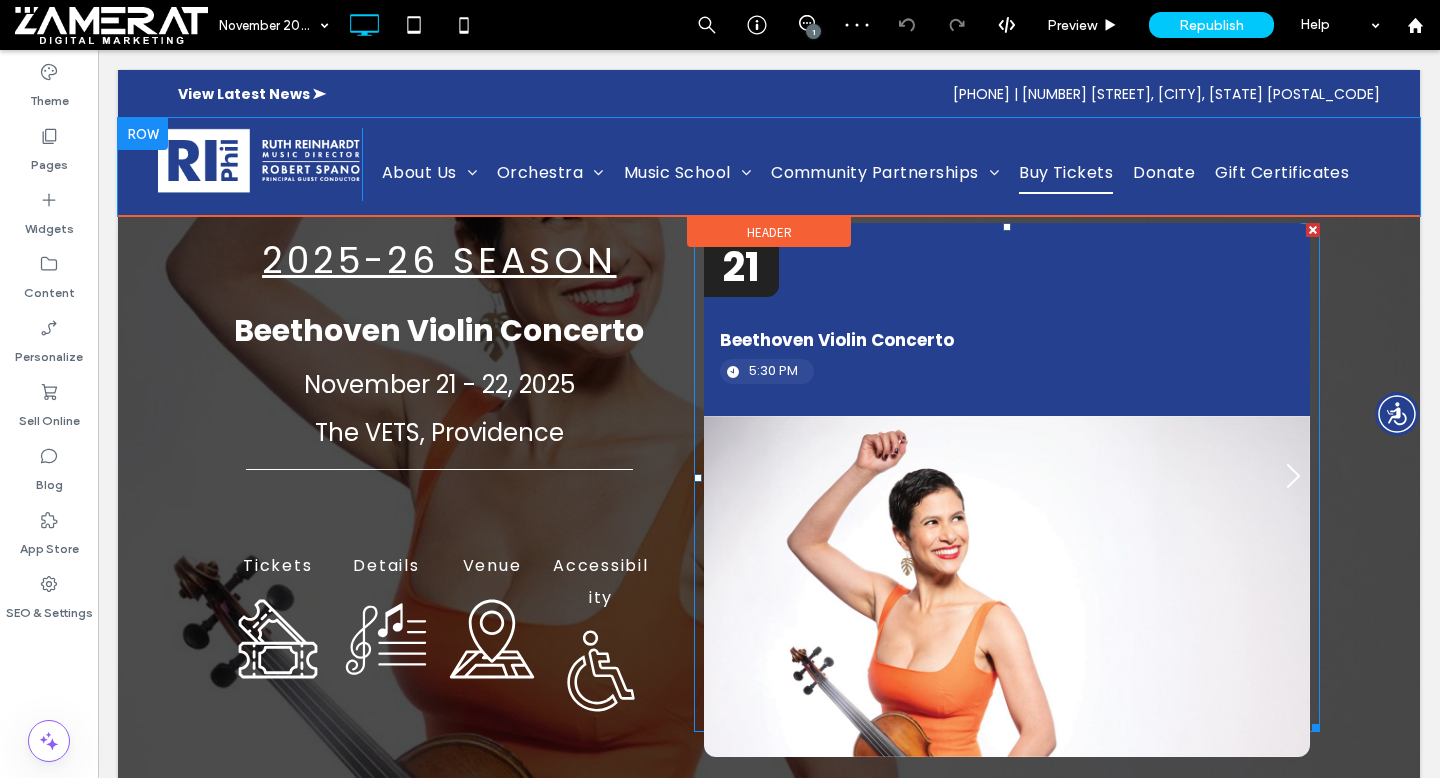 scroll, scrollTop: 158, scrollLeft: 0, axis: vertical 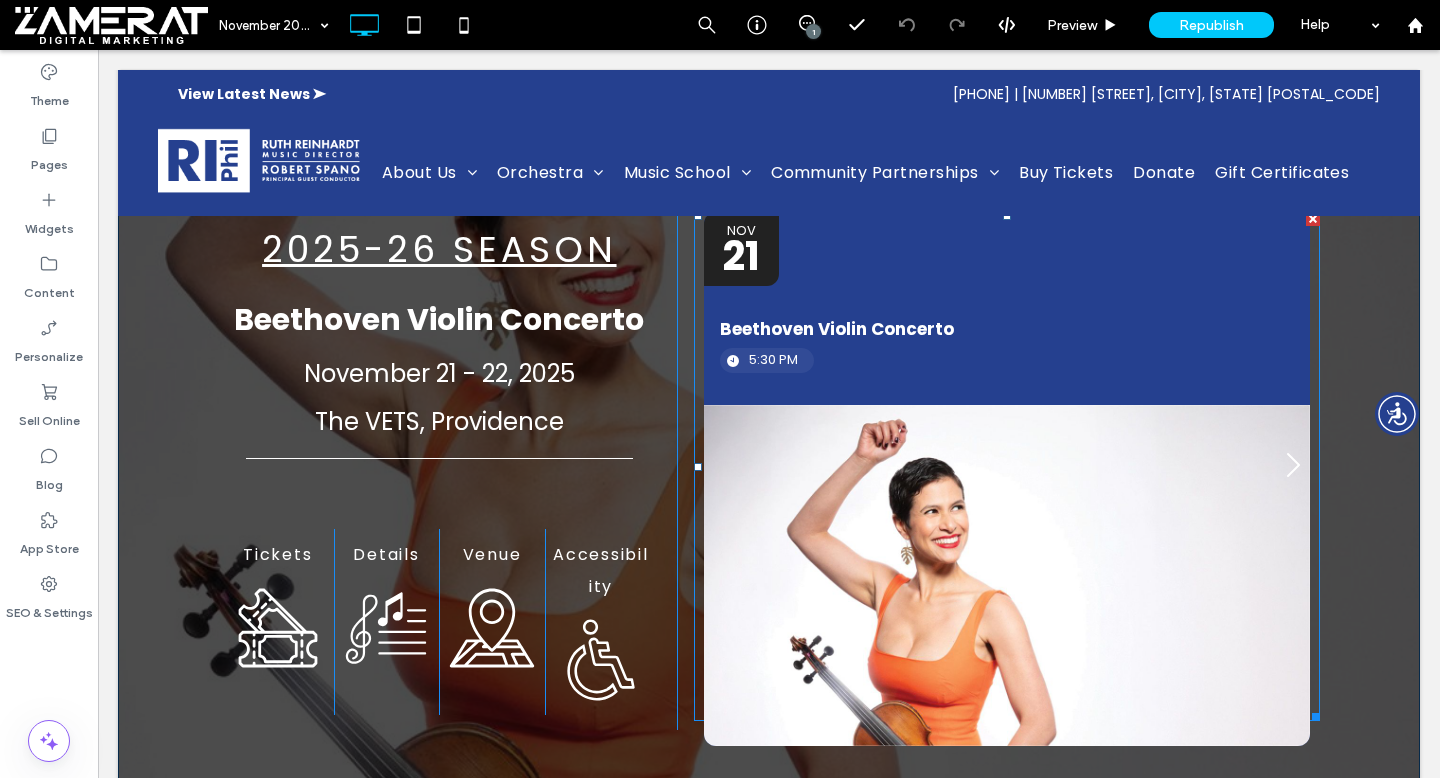 click at bounding box center (1007, 466) 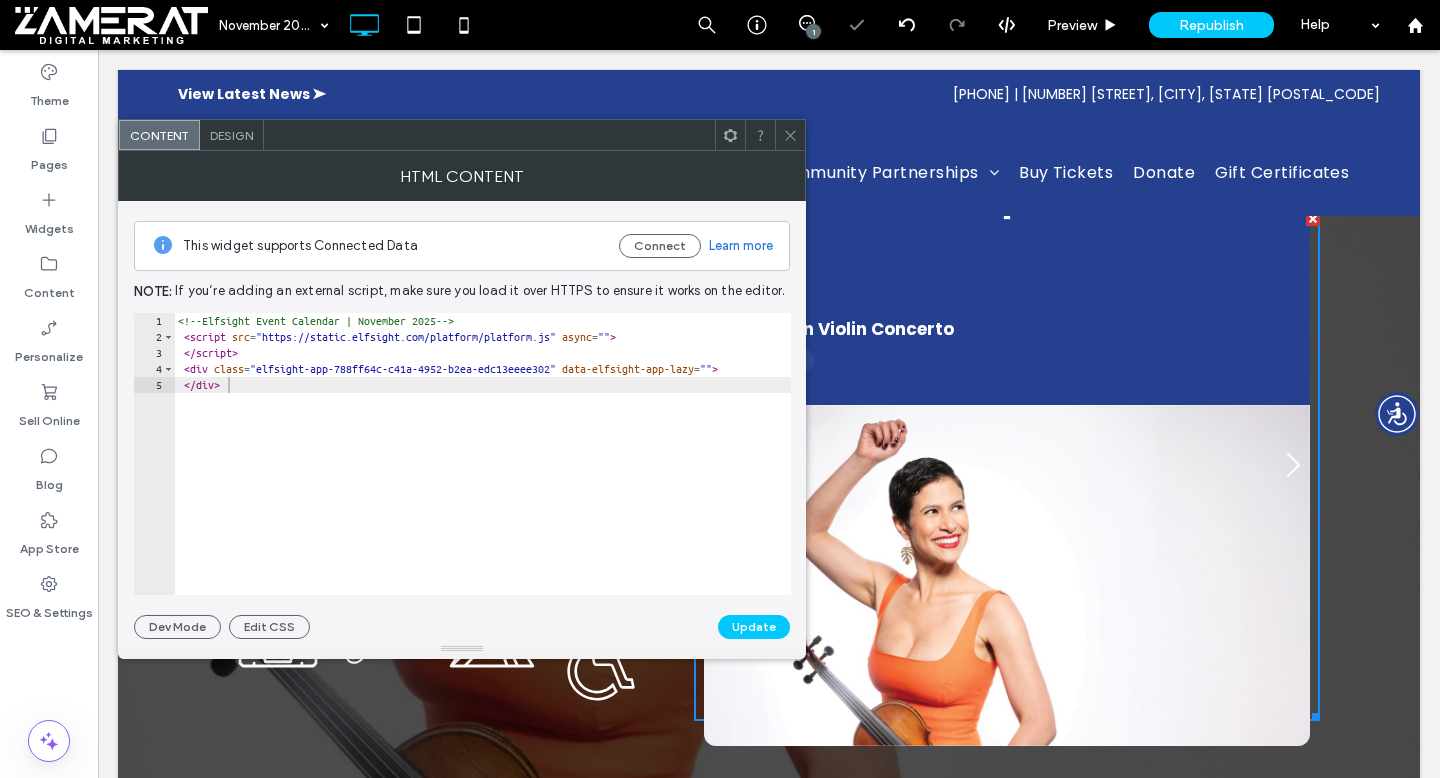 click 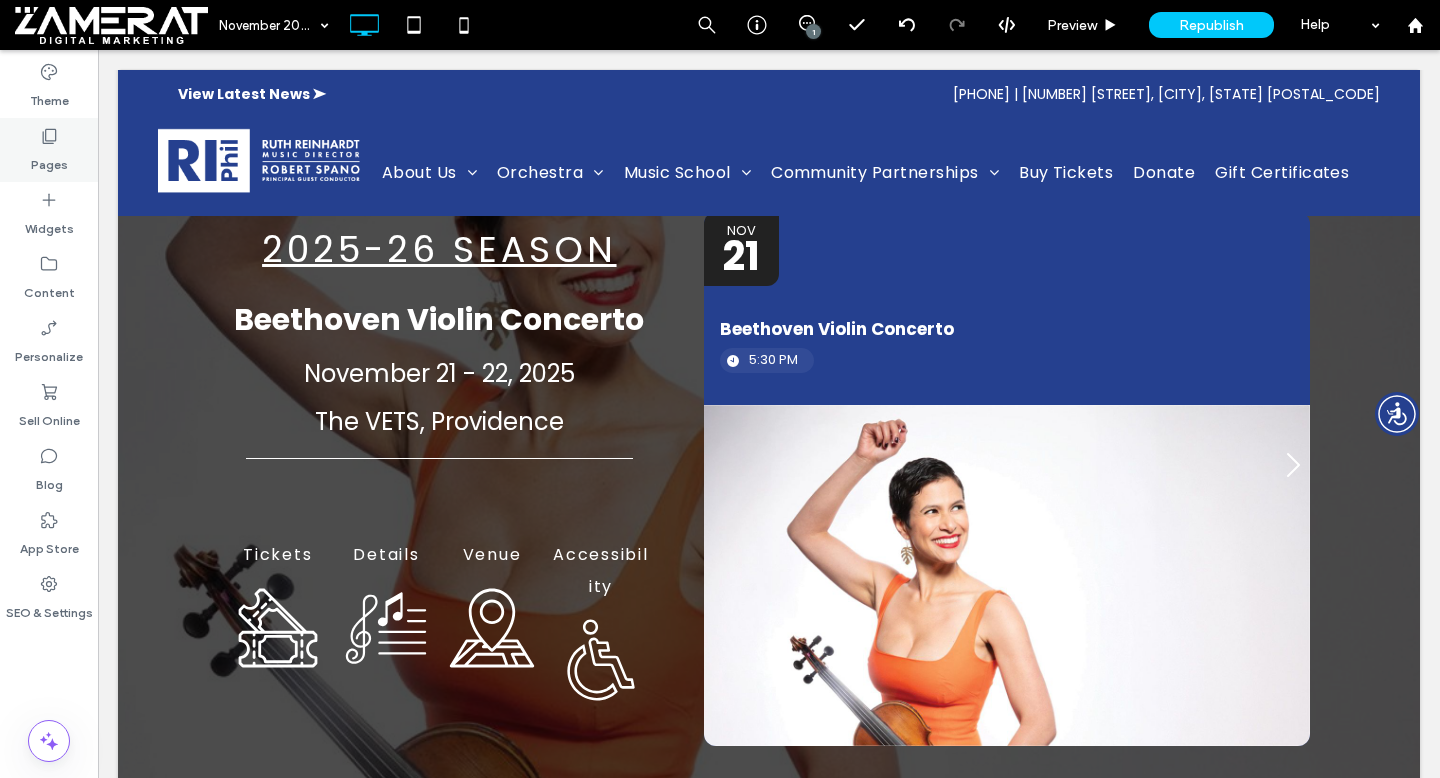 click on "Pages" at bounding box center (49, 150) 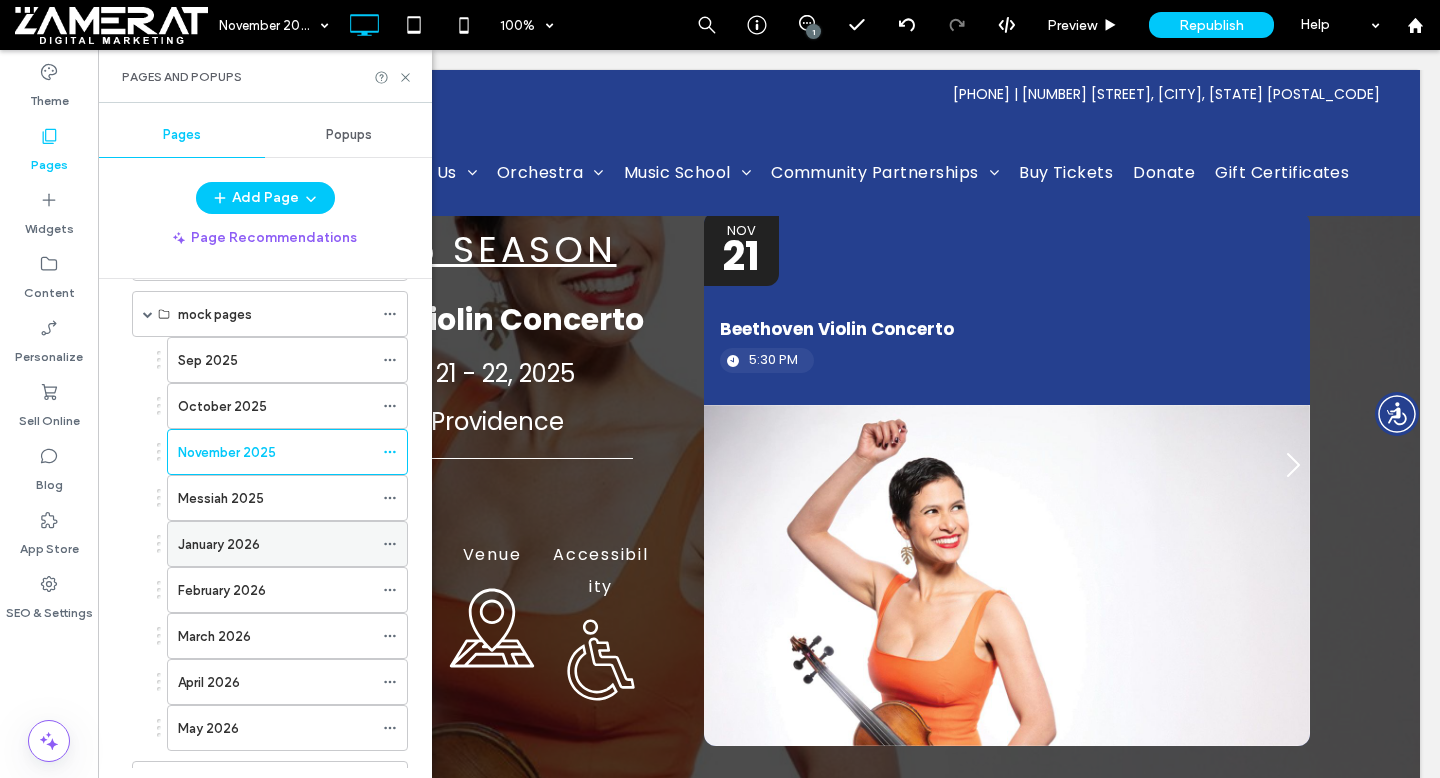 scroll, scrollTop: 3437, scrollLeft: 0, axis: vertical 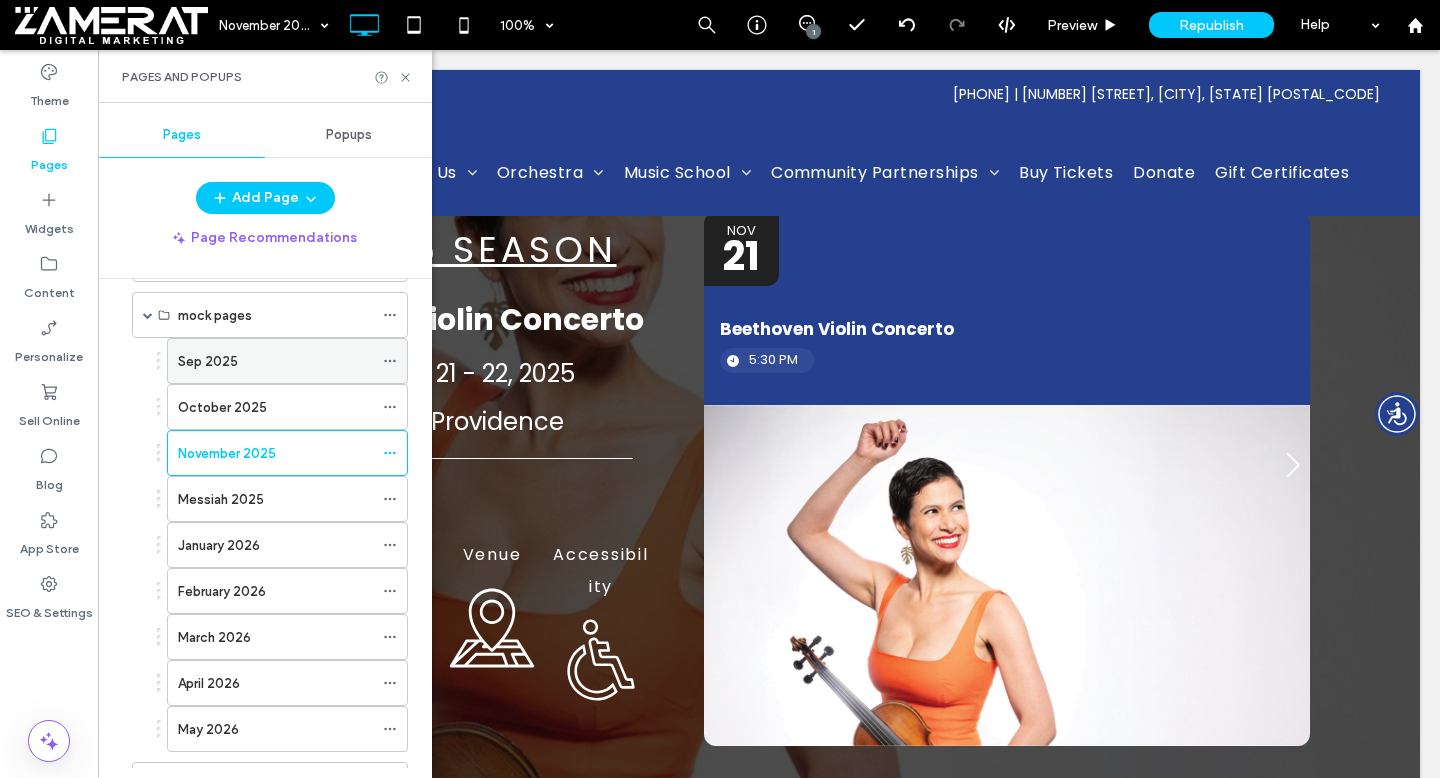 click on "Sep 2025" at bounding box center [275, 361] 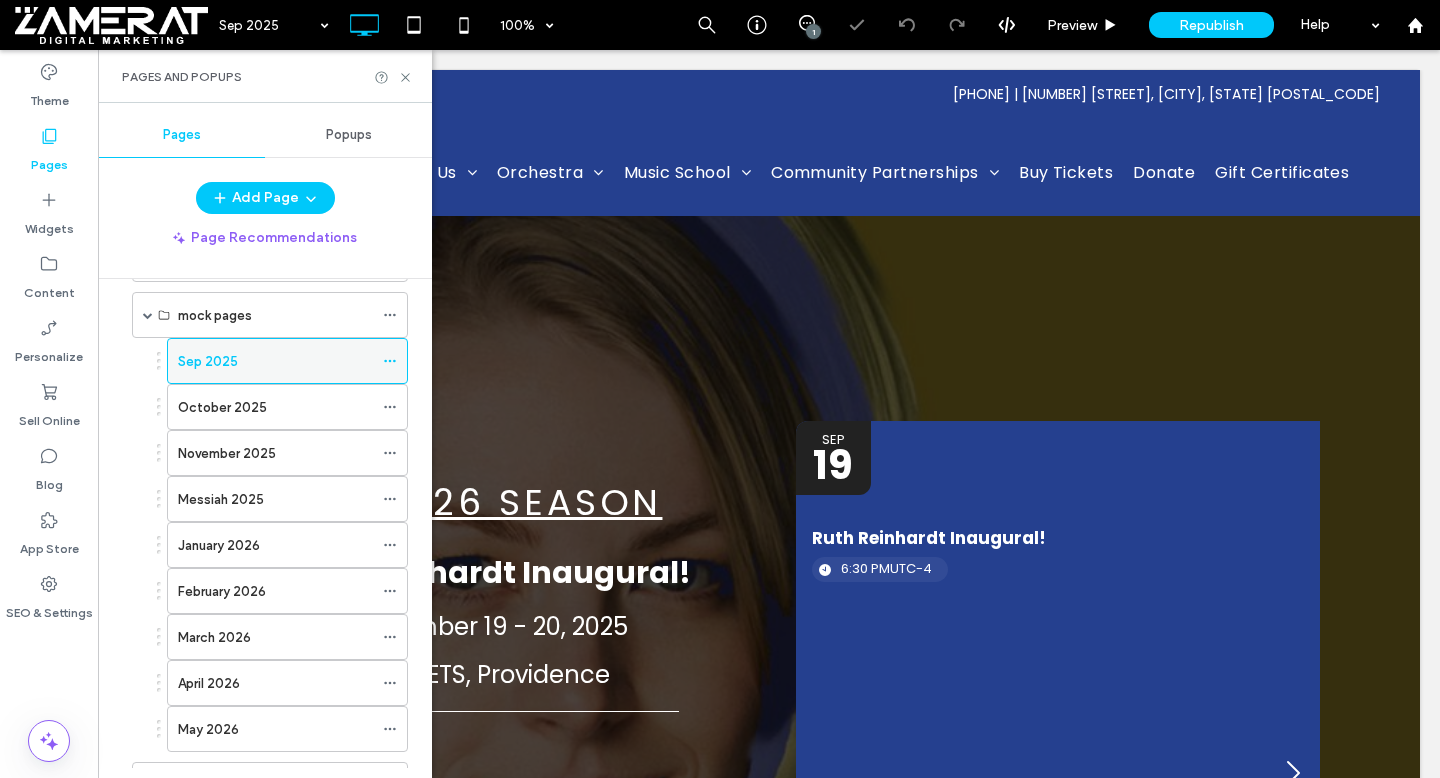 scroll, scrollTop: 0, scrollLeft: 0, axis: both 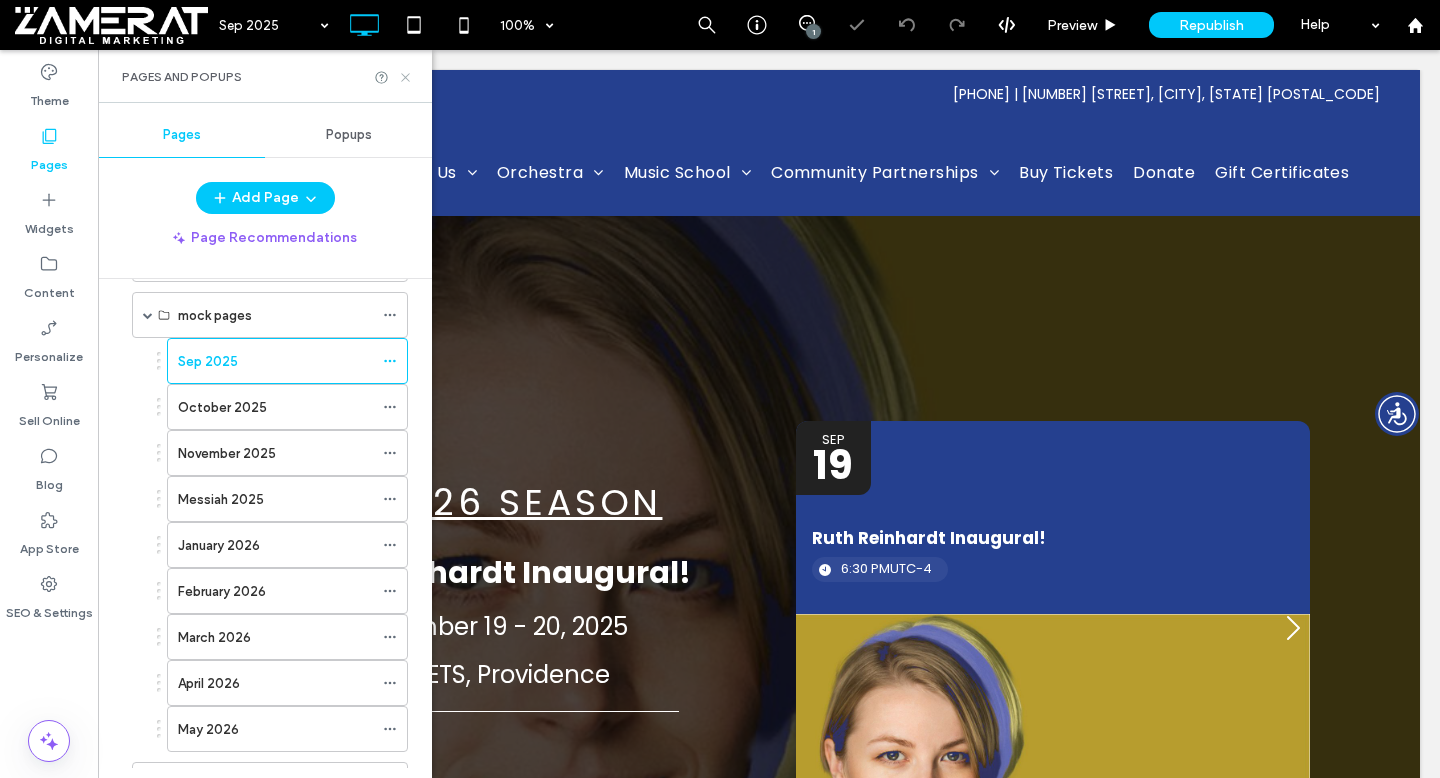 click 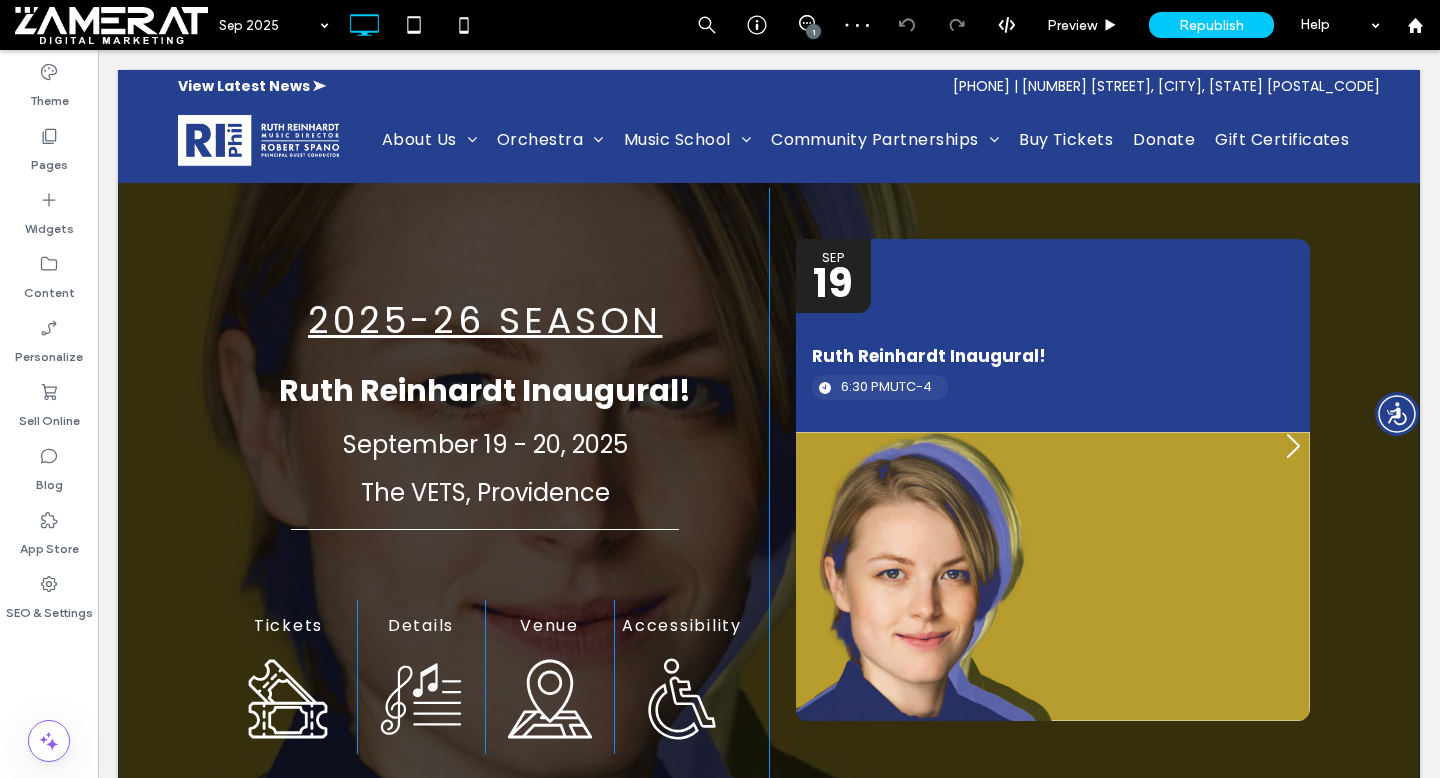 scroll, scrollTop: 183, scrollLeft: 0, axis: vertical 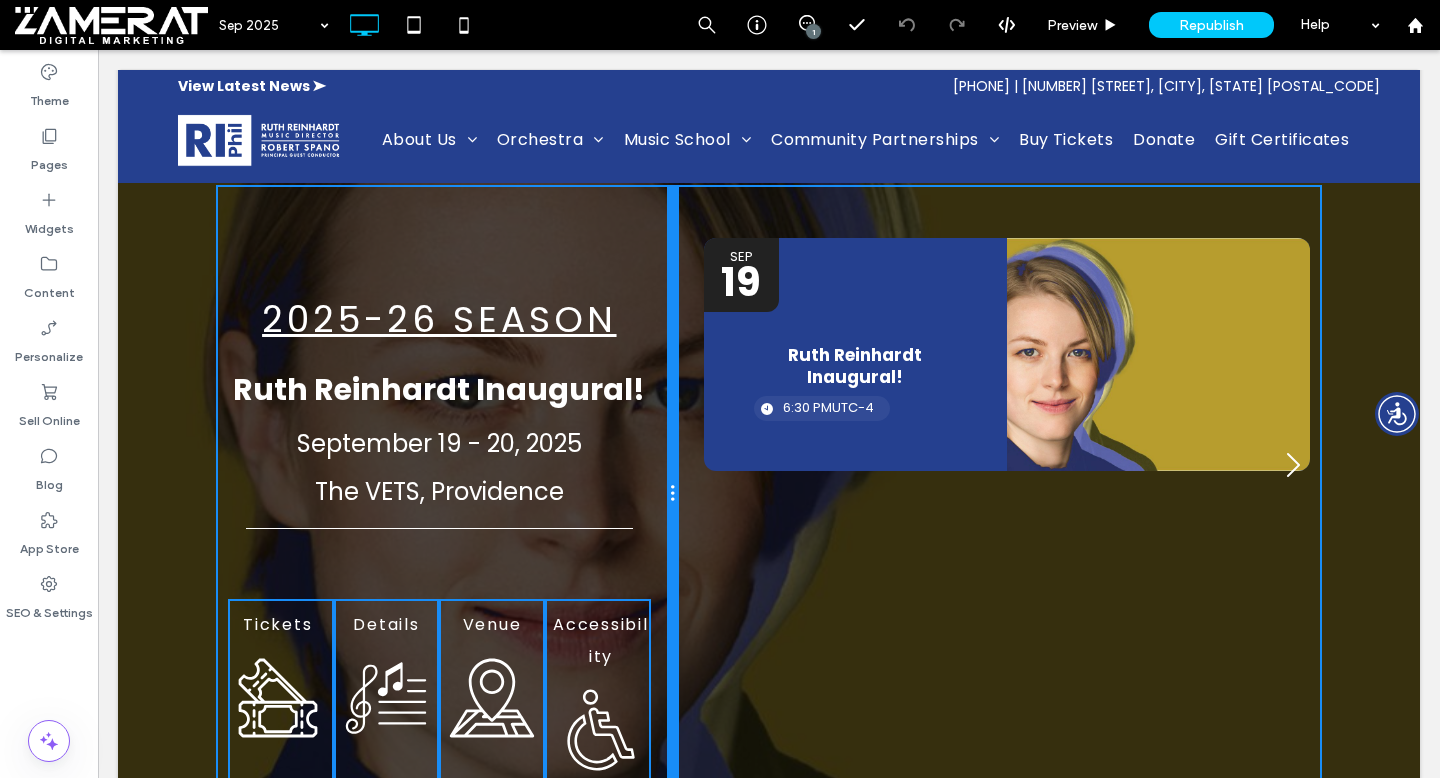 drag, startPoint x: 766, startPoint y: 513, endPoint x: 691, endPoint y: 514, distance: 75.00667 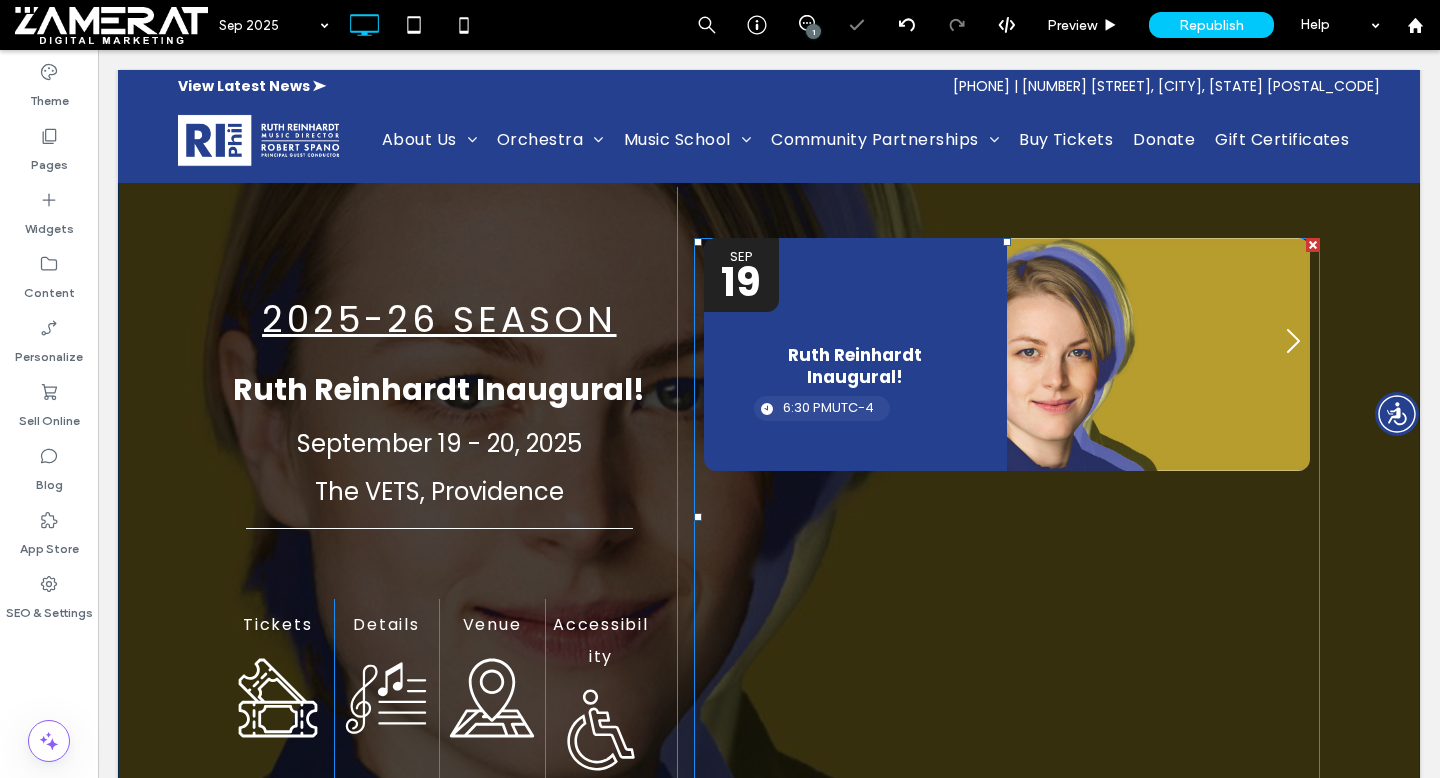 scroll, scrollTop: 260, scrollLeft: 0, axis: vertical 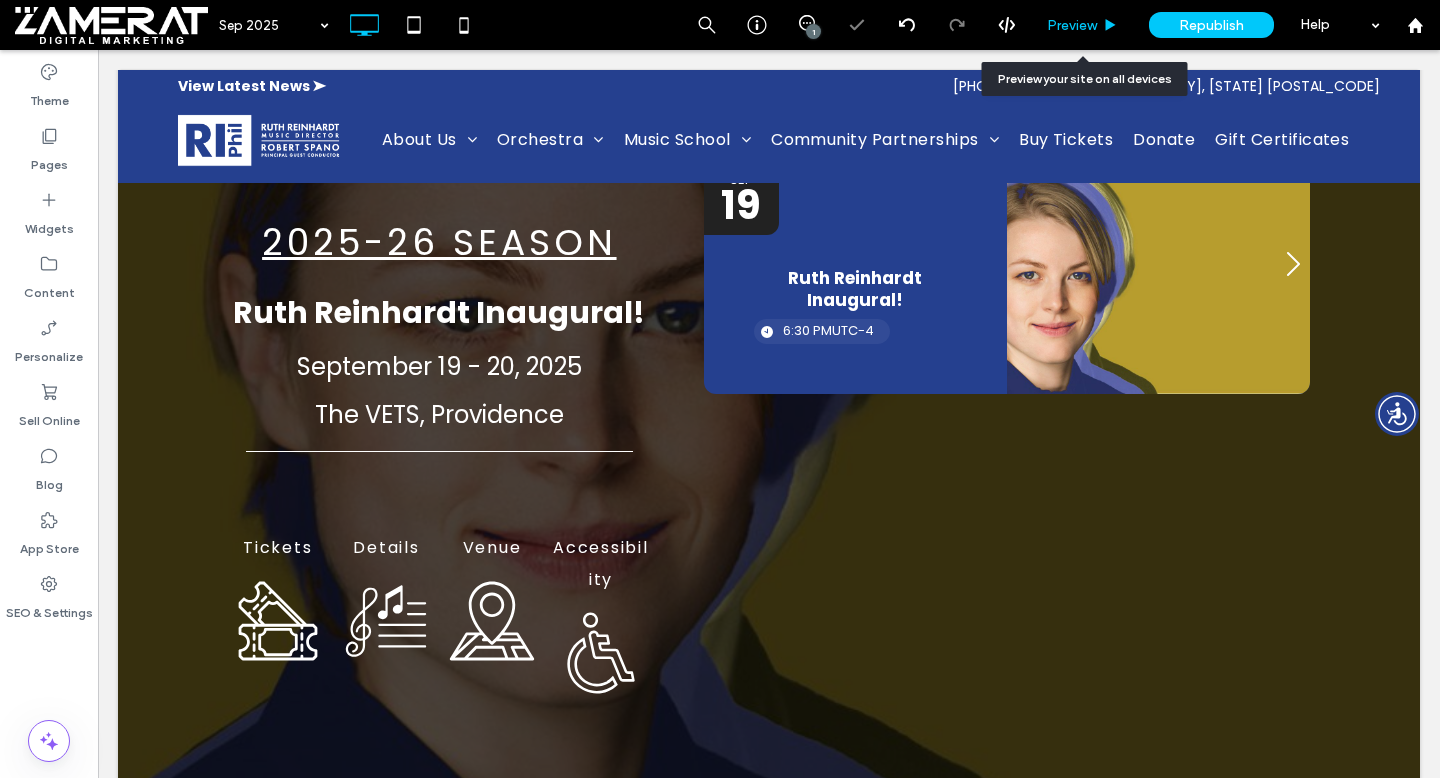 click 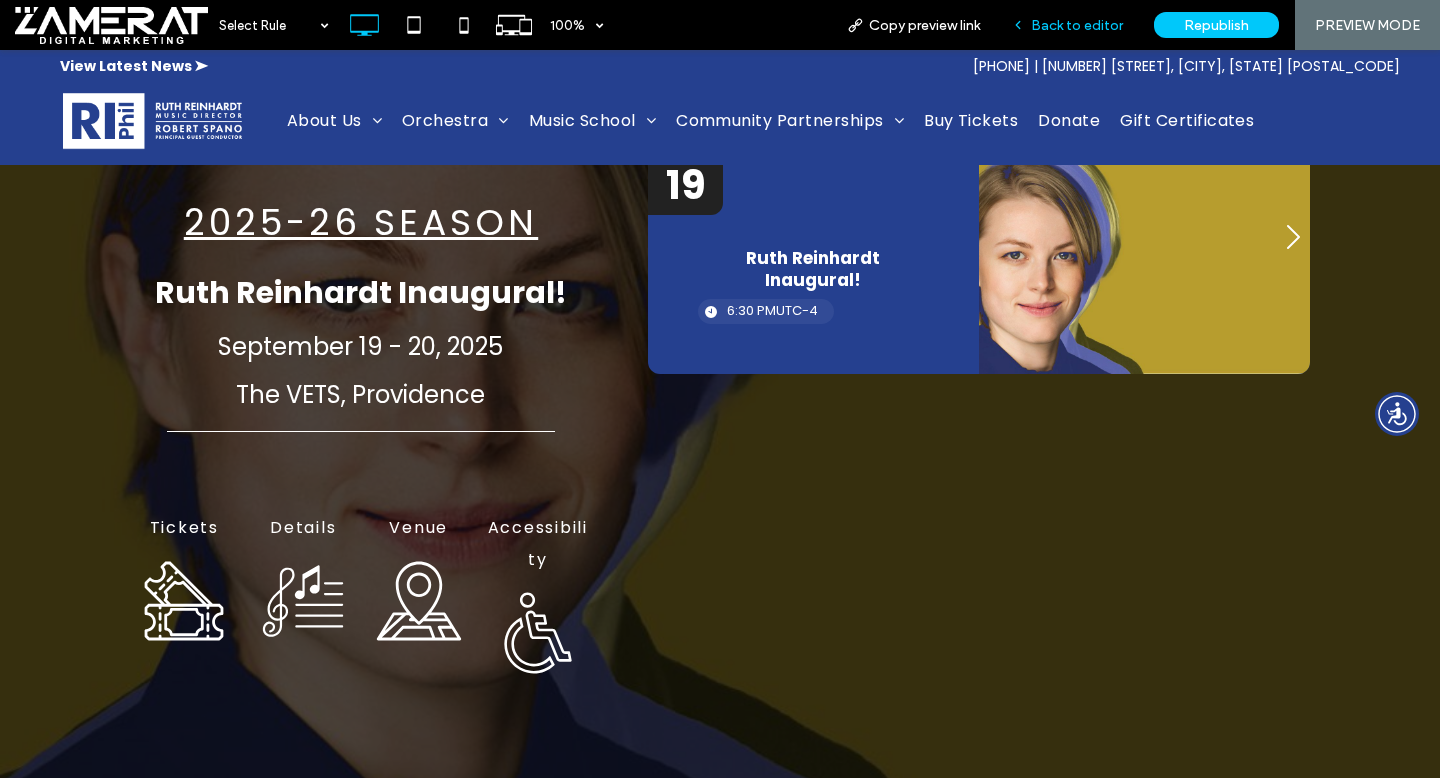 click on "Back to editor" at bounding box center (1077, 25) 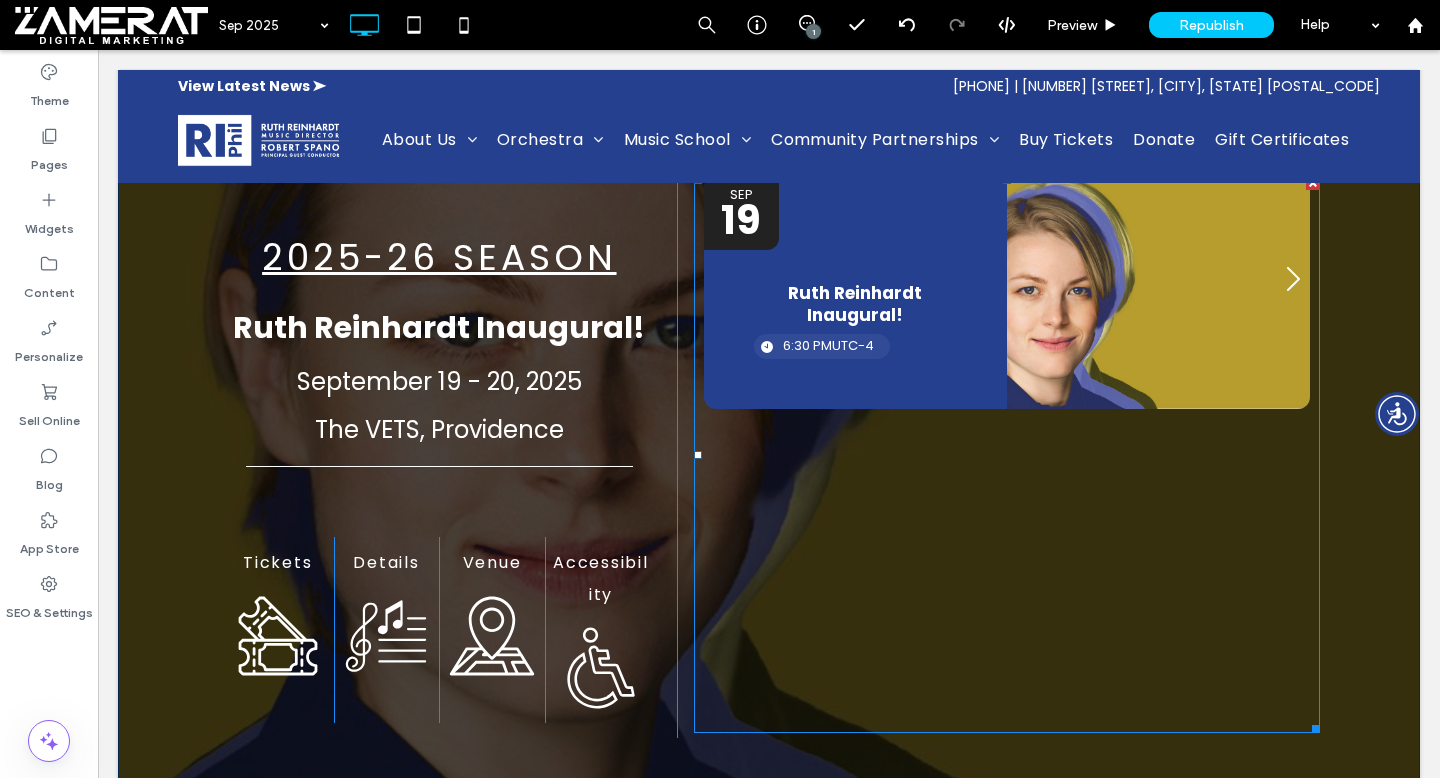 scroll, scrollTop: 214, scrollLeft: 0, axis: vertical 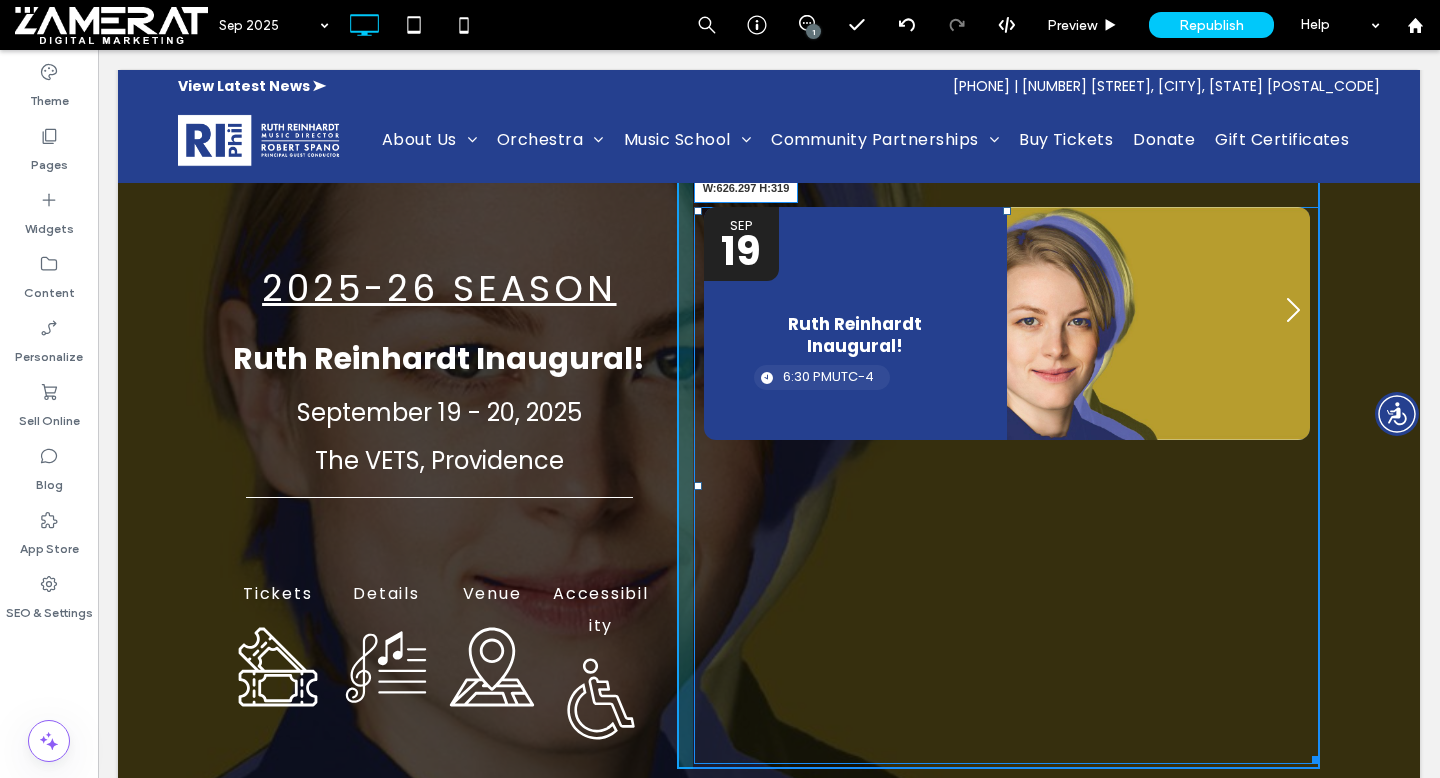 drag, startPoint x: 1313, startPoint y: 754, endPoint x: 1328, endPoint y: 519, distance: 235.47824 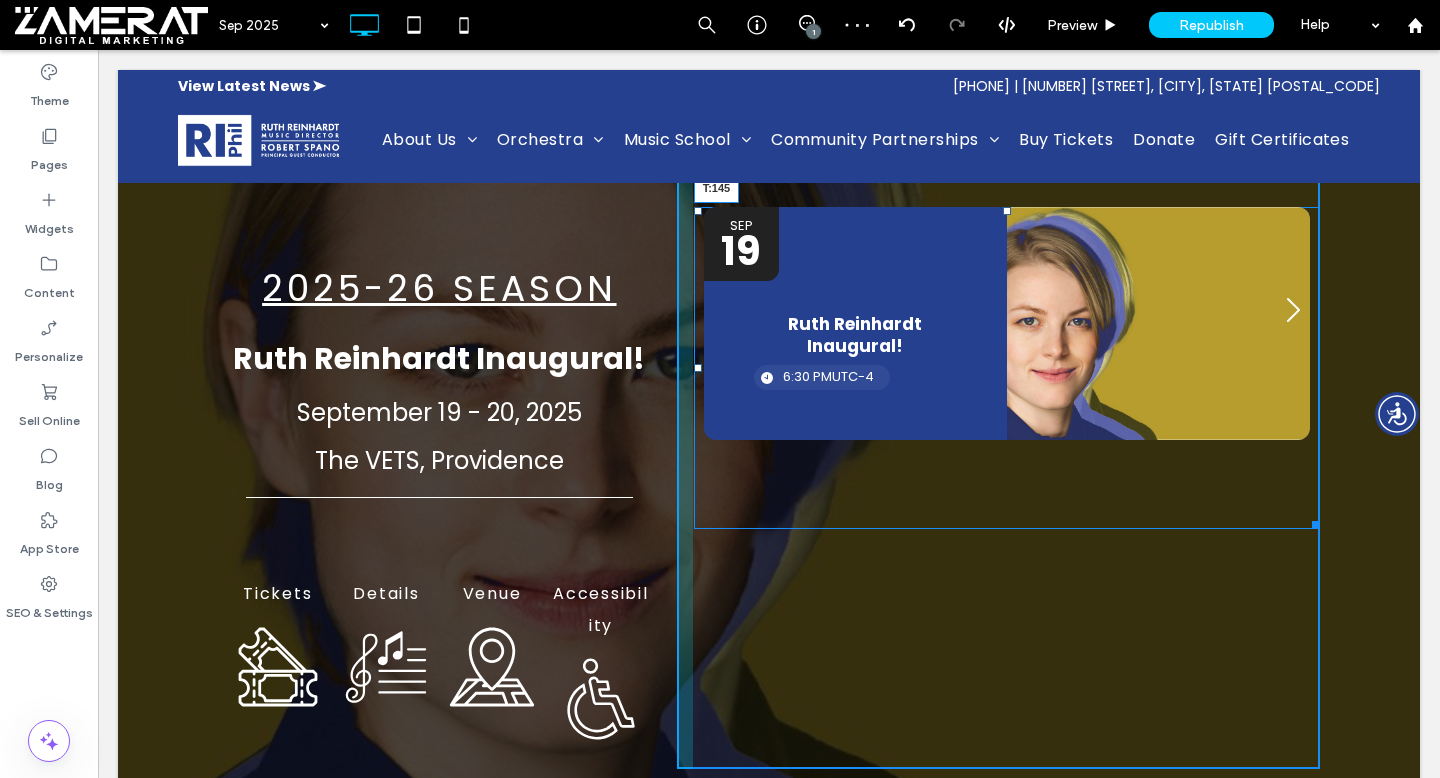 drag, startPoint x: 1005, startPoint y: 210, endPoint x: 1015, endPoint y: 308, distance: 98.50888 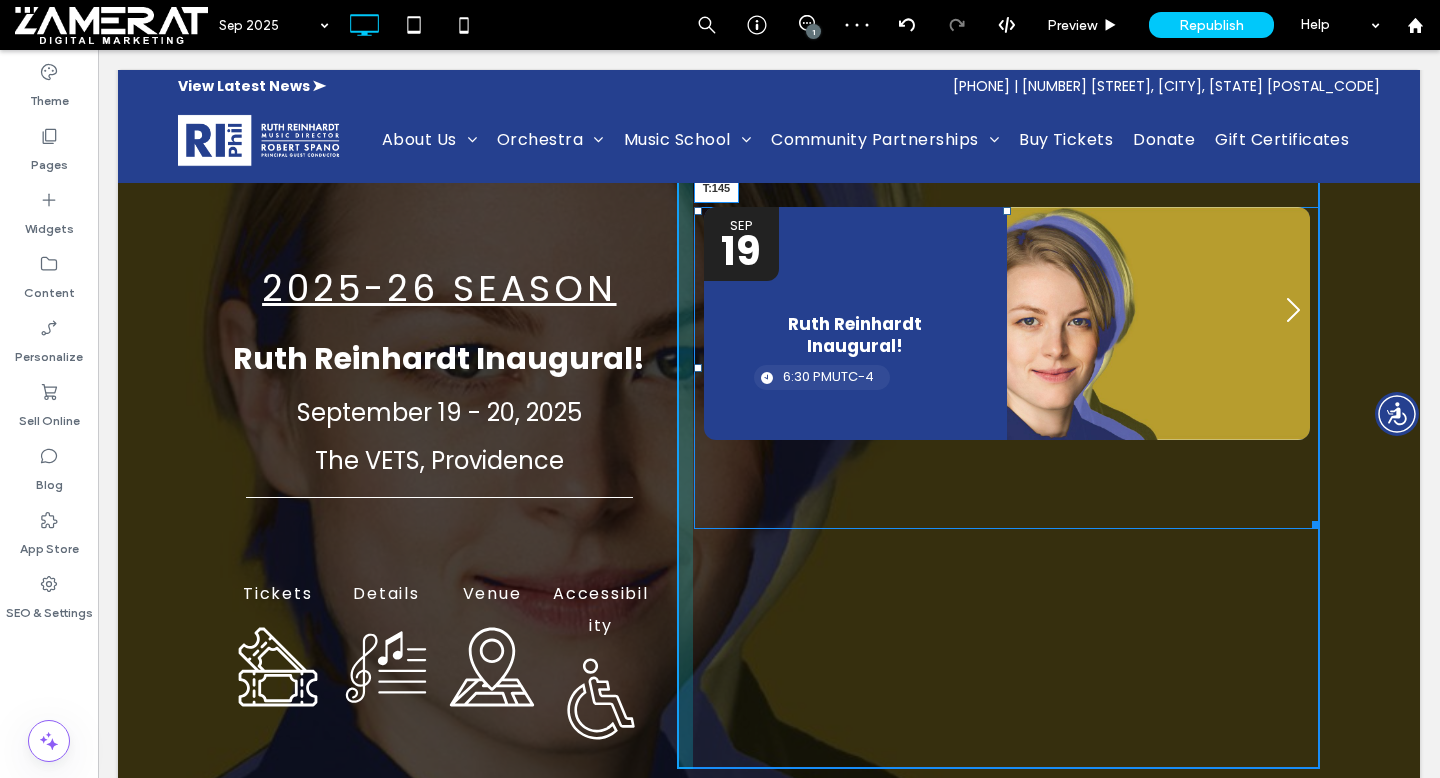 click on "Dates Event Type Location Sep 19 Ruth Reinhardt Inaugural! 6:30 PM UTC-4 Sep 20 Ruth Reinhardt Inaugural! 7:30 PM UTC-4" at bounding box center [1007, 368] 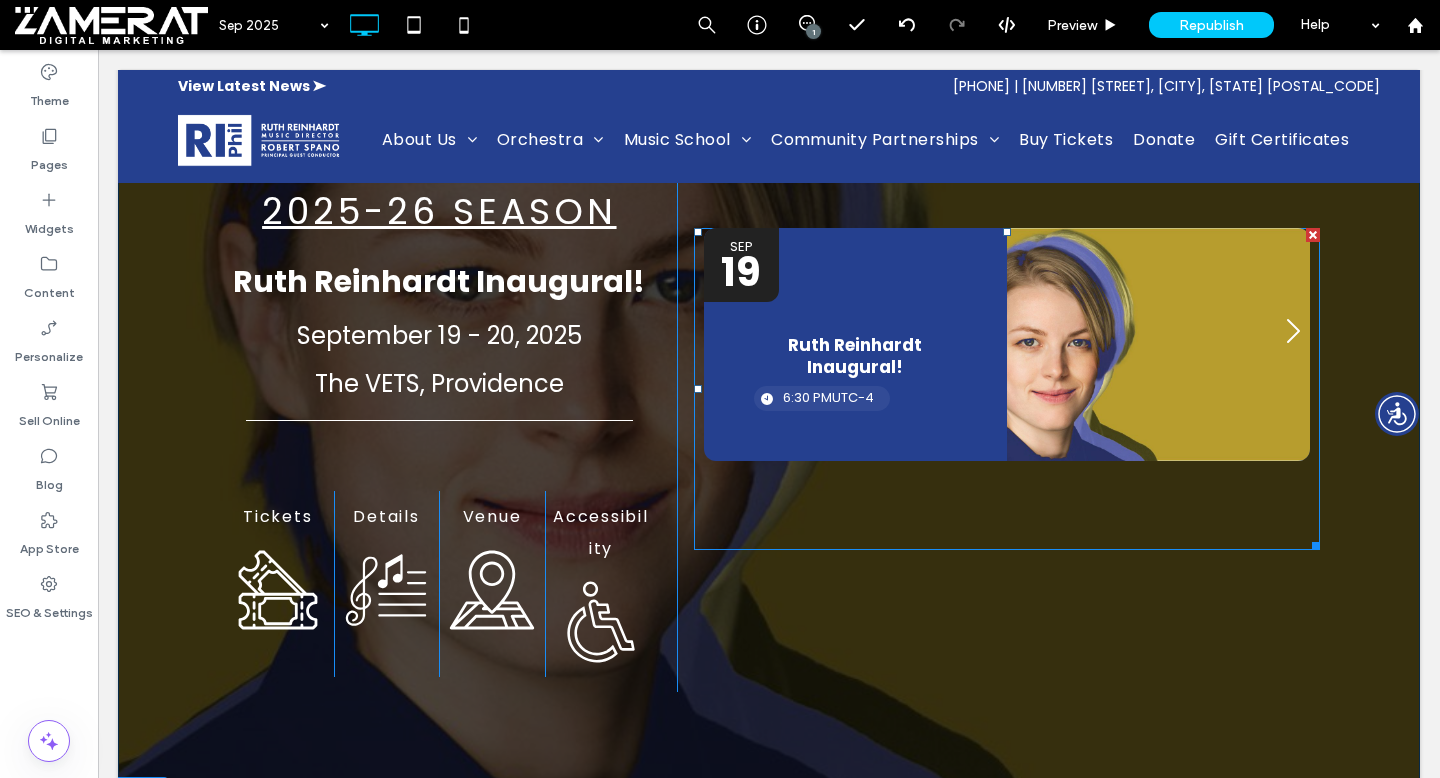 scroll, scrollTop: 289, scrollLeft: 0, axis: vertical 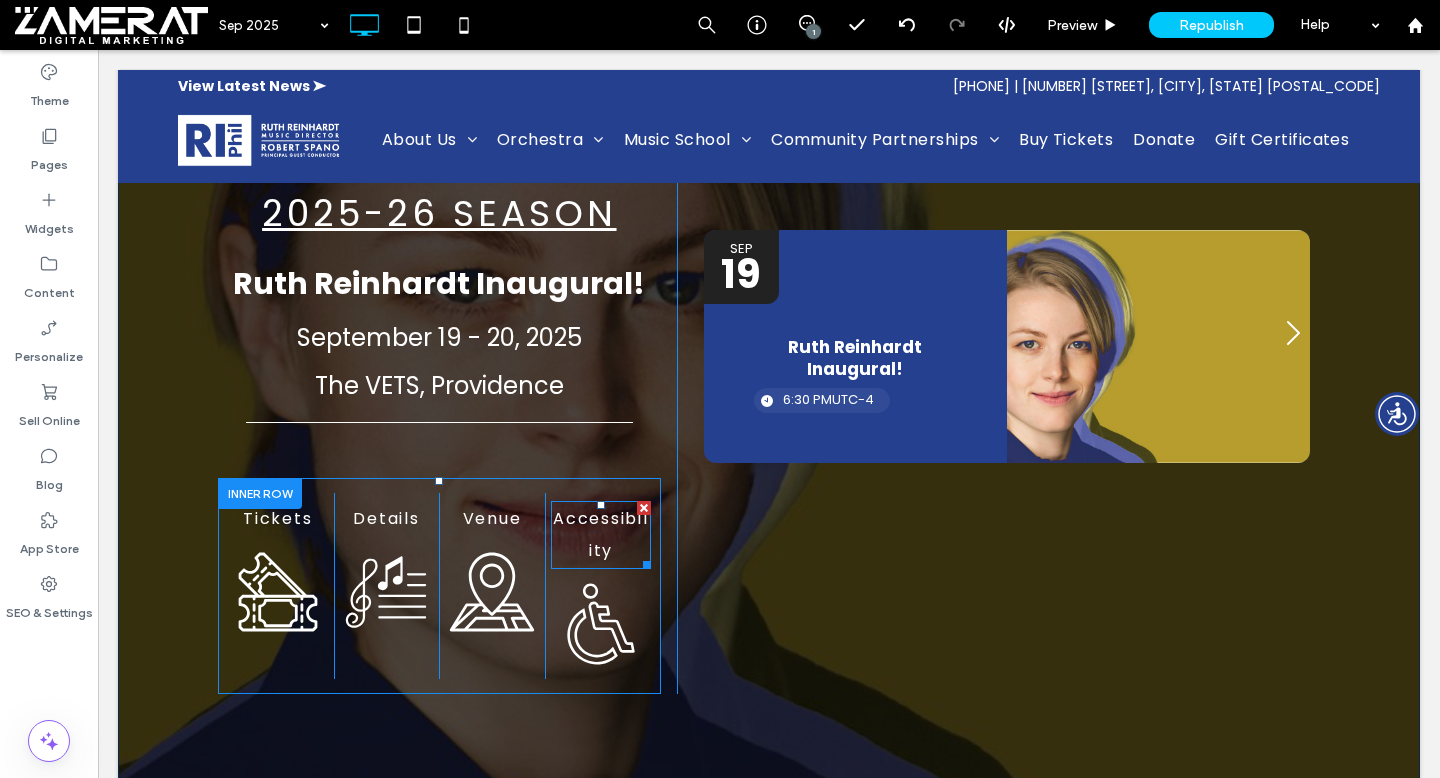 click on "Accessibility" at bounding box center (600, 535) 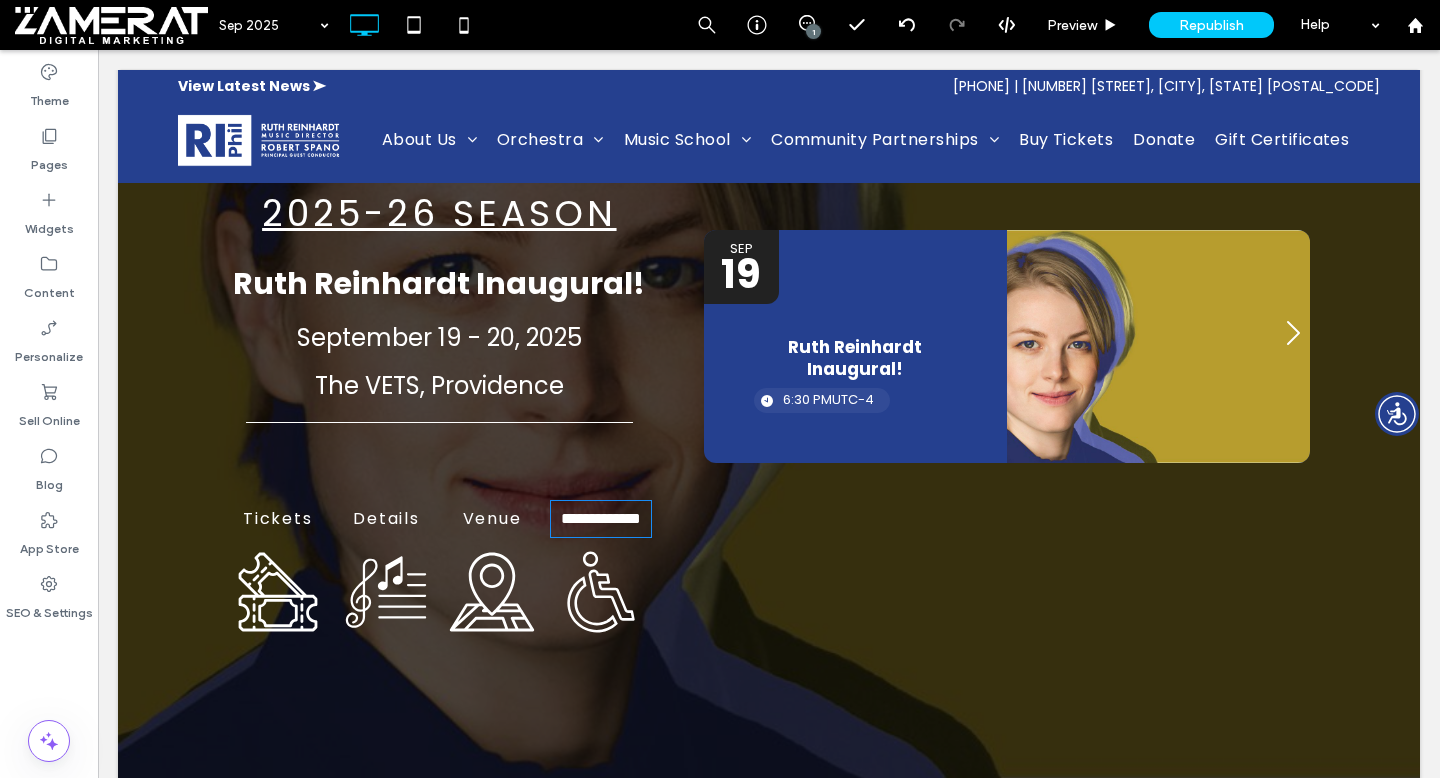 click on "**********" at bounding box center [601, 518] 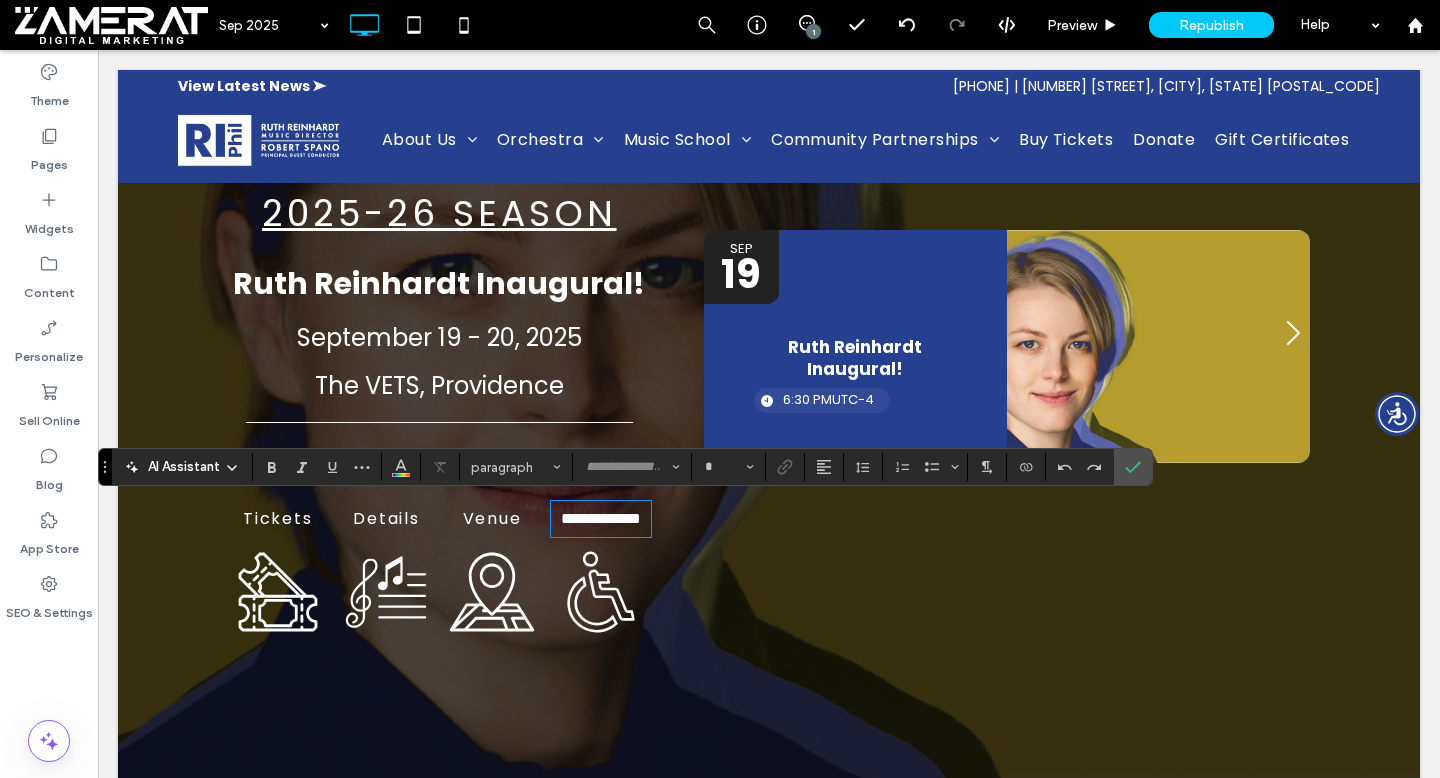type on "*******" 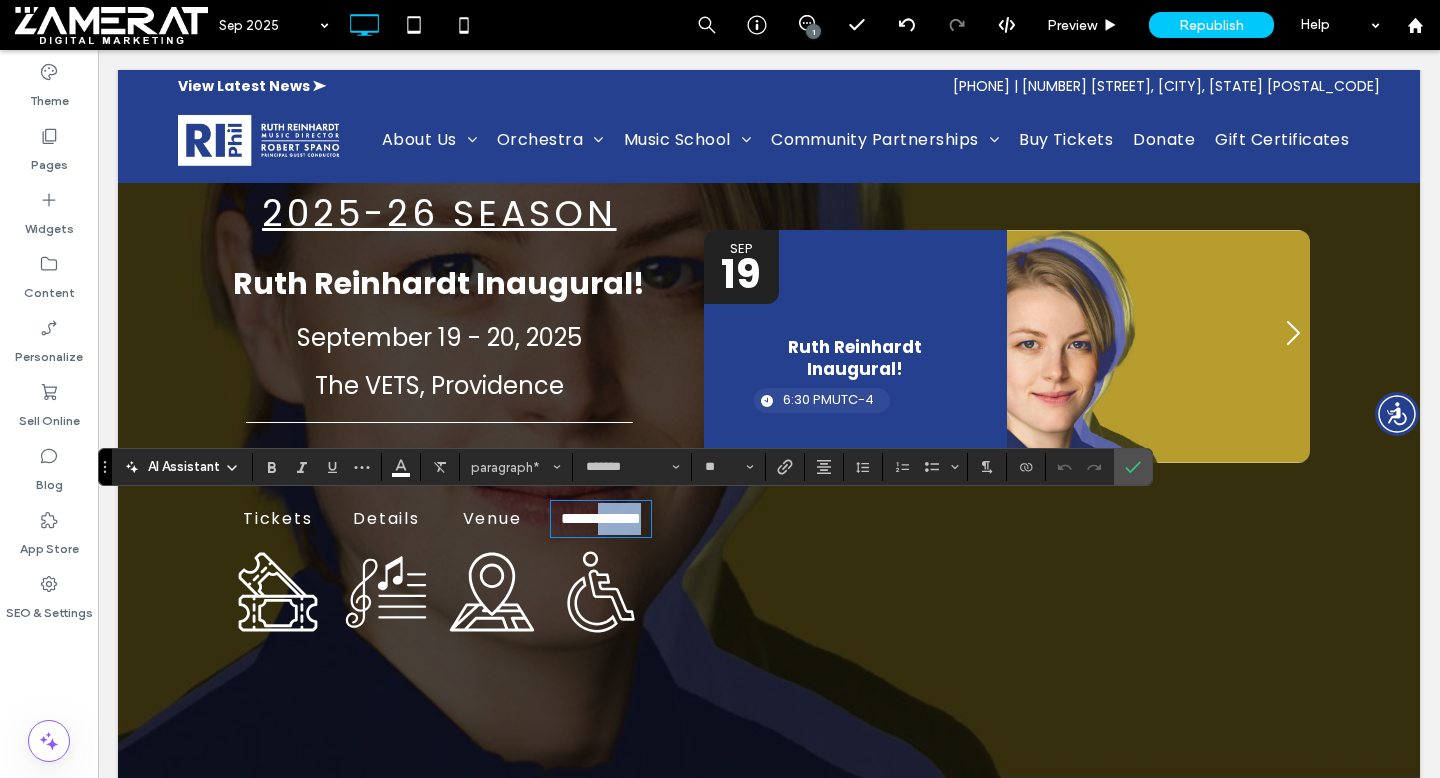 drag, startPoint x: 619, startPoint y: 522, endPoint x: 620, endPoint y: 556, distance: 34.0147 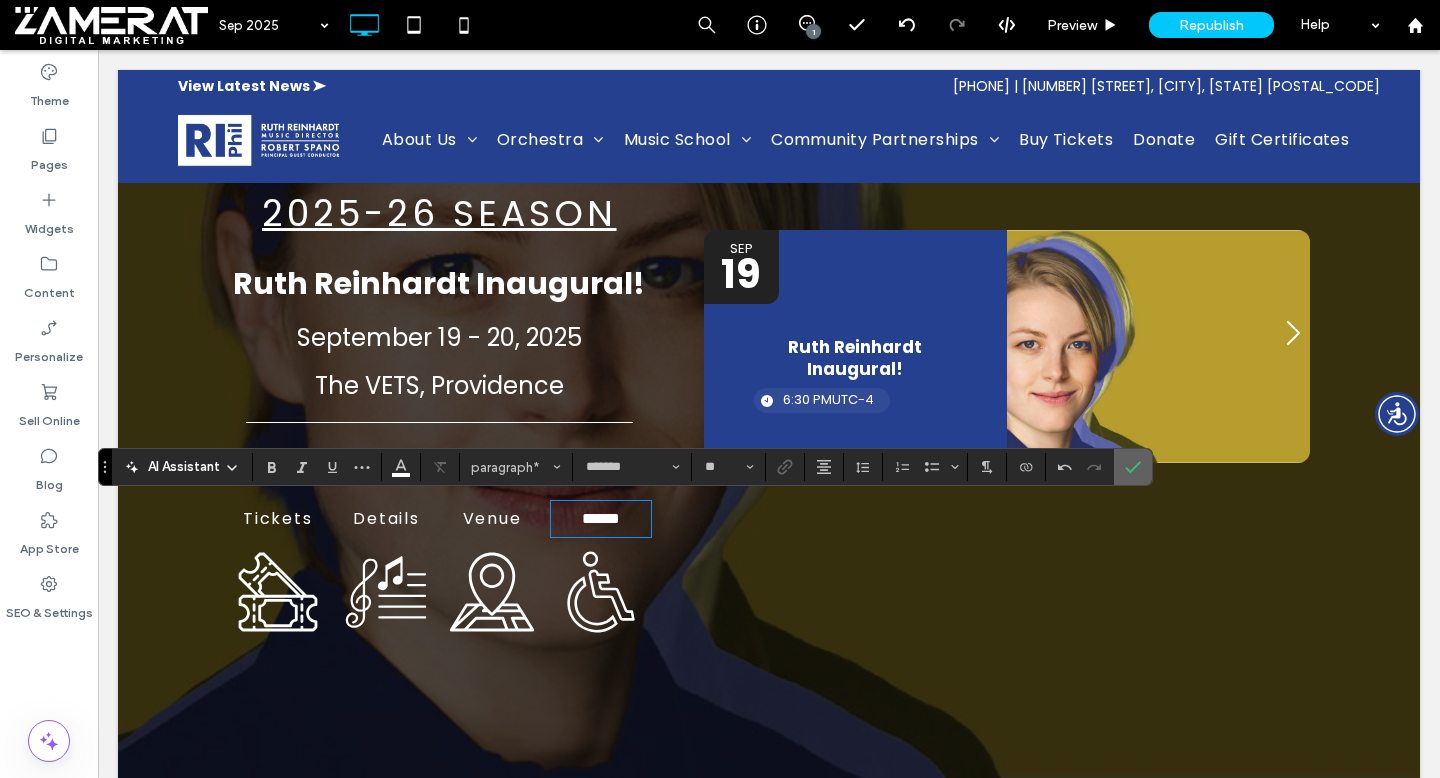 click 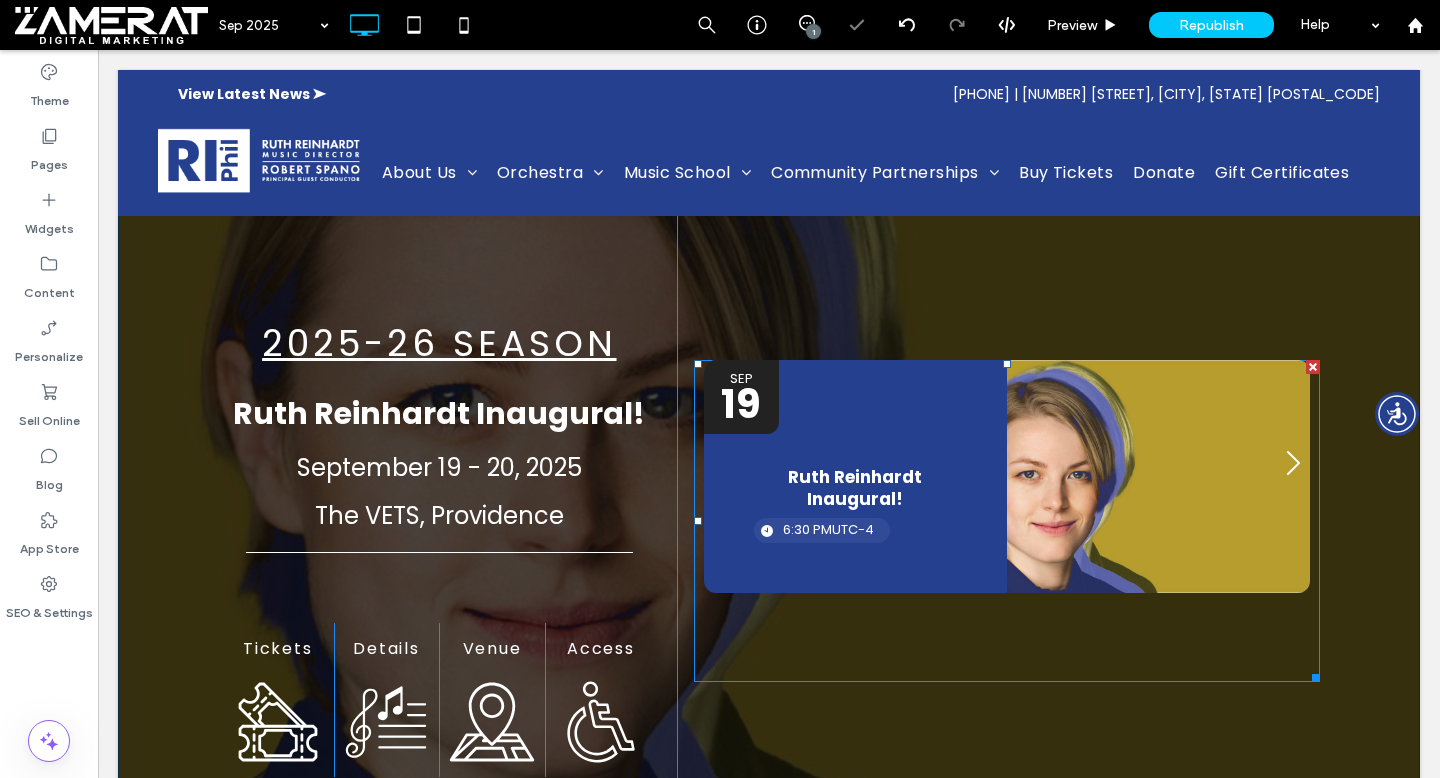 scroll, scrollTop: 109, scrollLeft: 0, axis: vertical 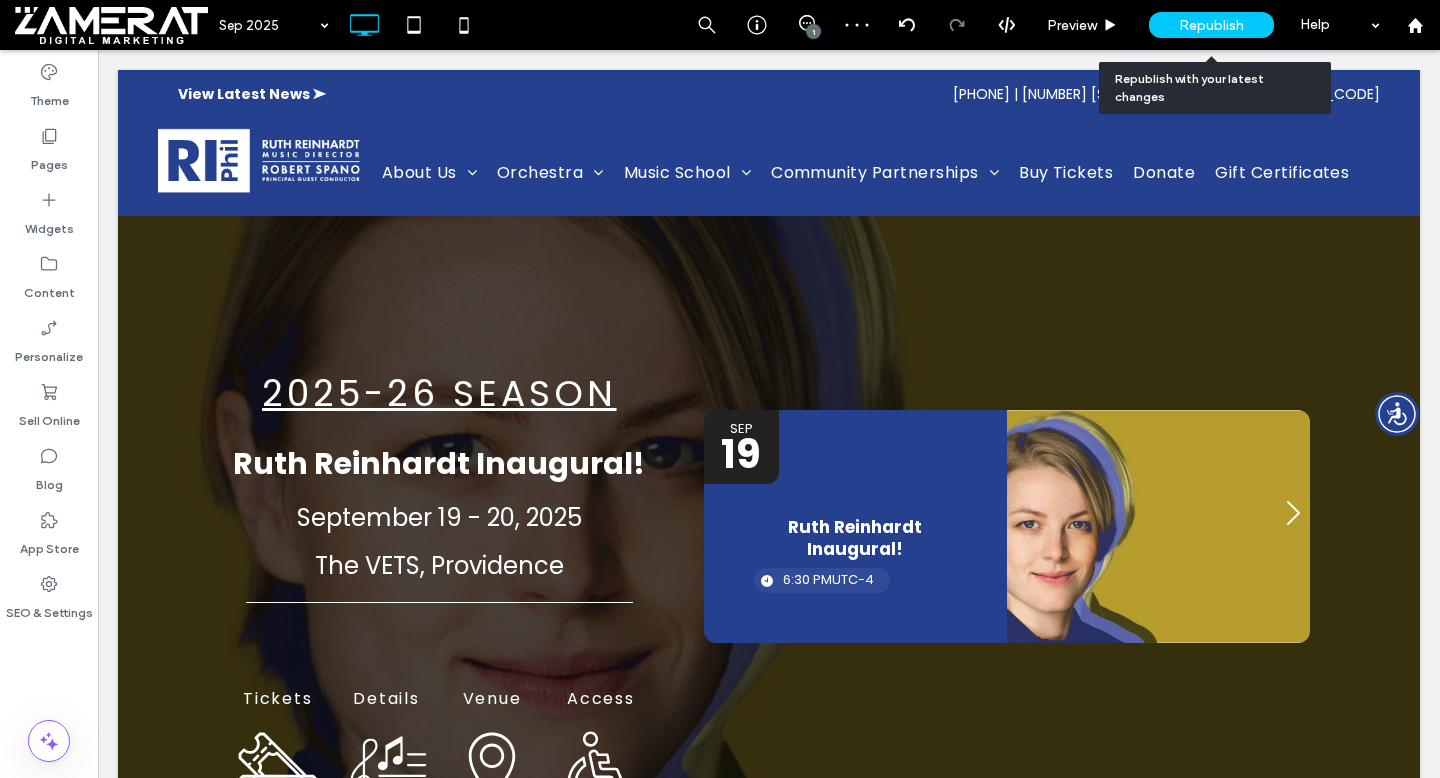 click on "Republish" at bounding box center [1211, 25] 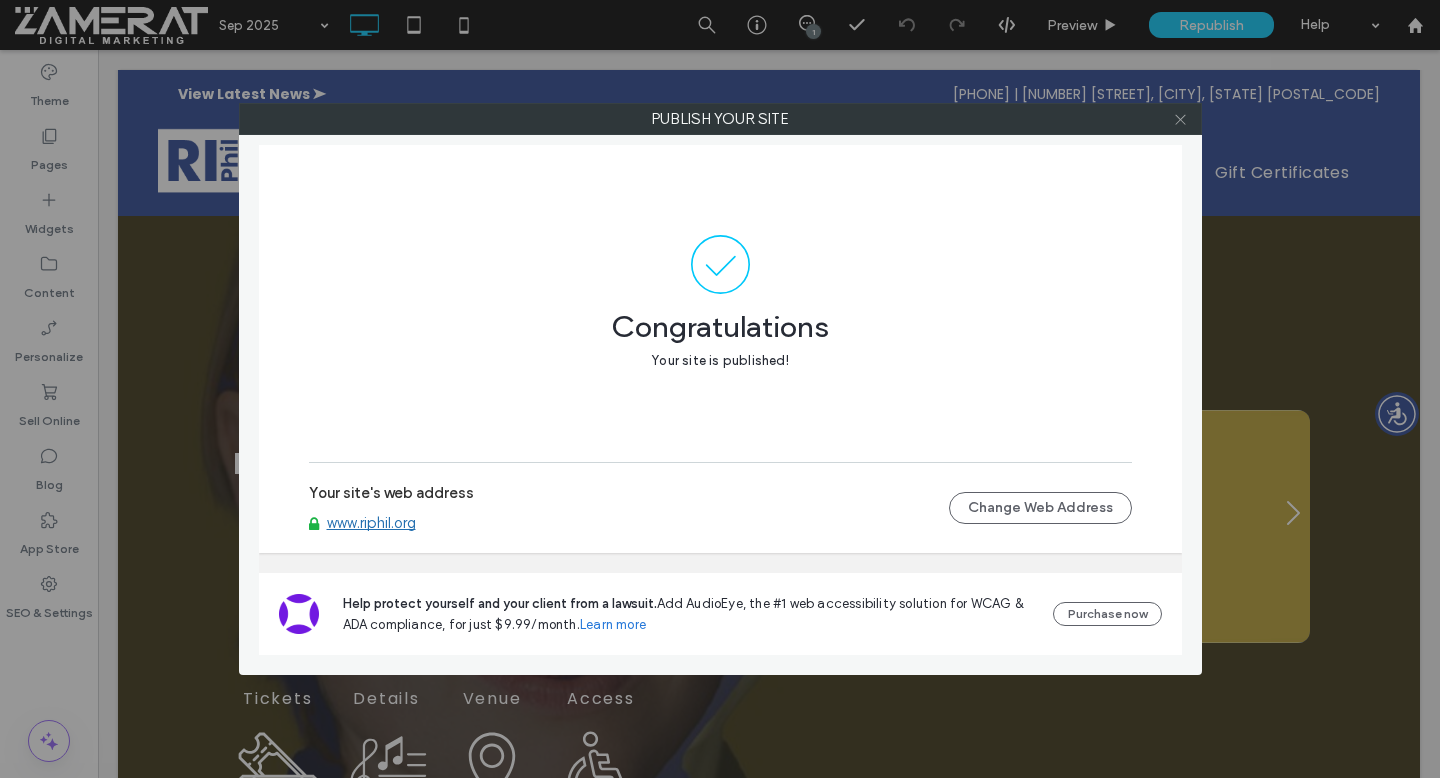 click 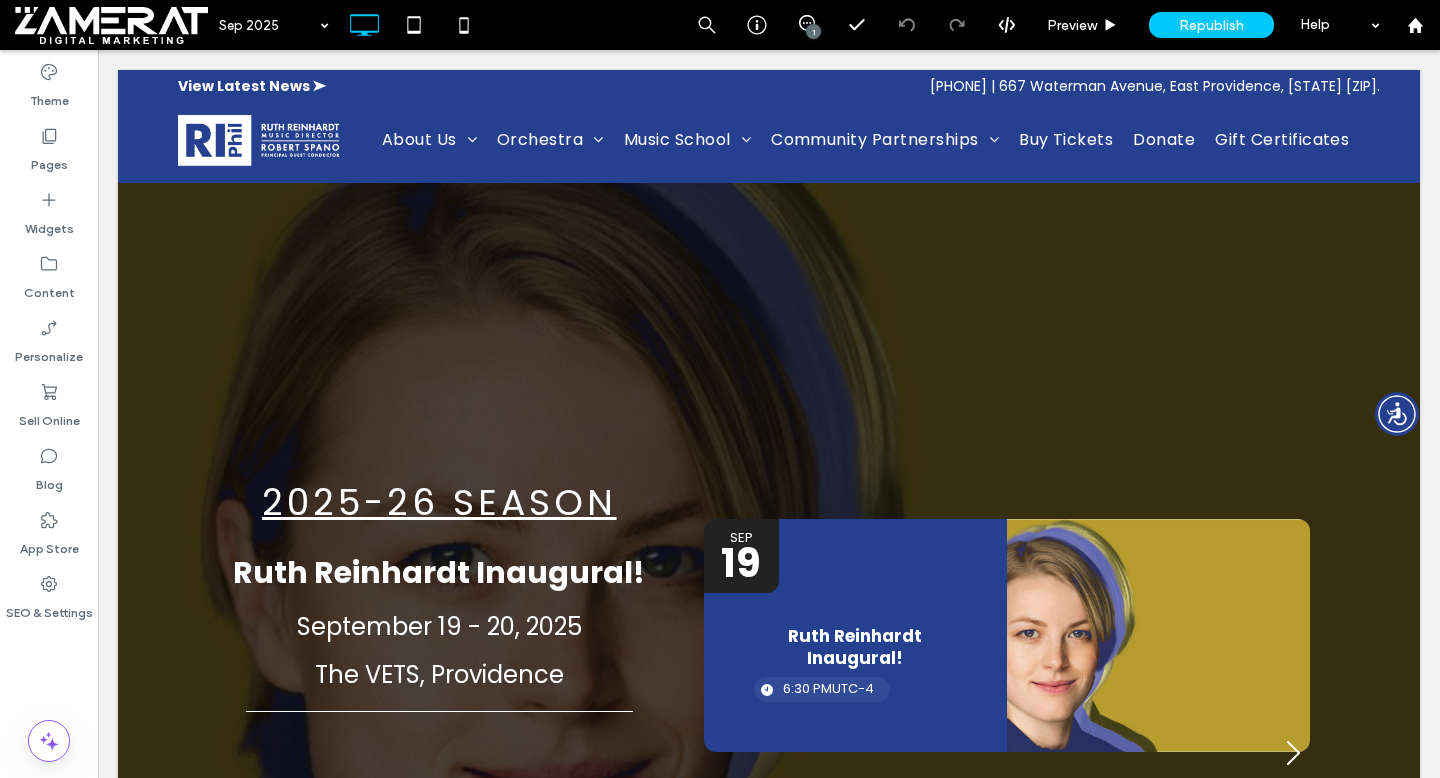 scroll, scrollTop: 187, scrollLeft: 0, axis: vertical 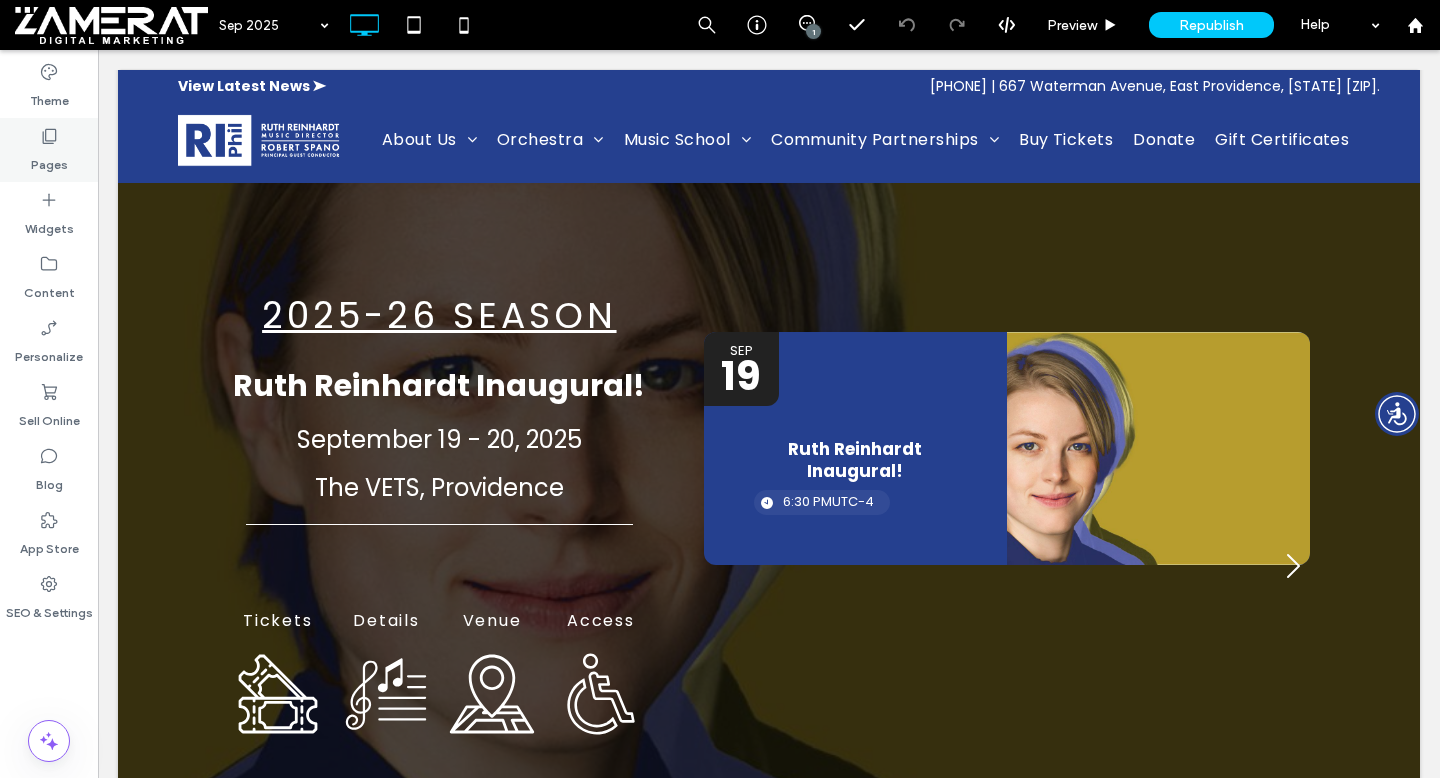 click on "Pages" at bounding box center (49, 150) 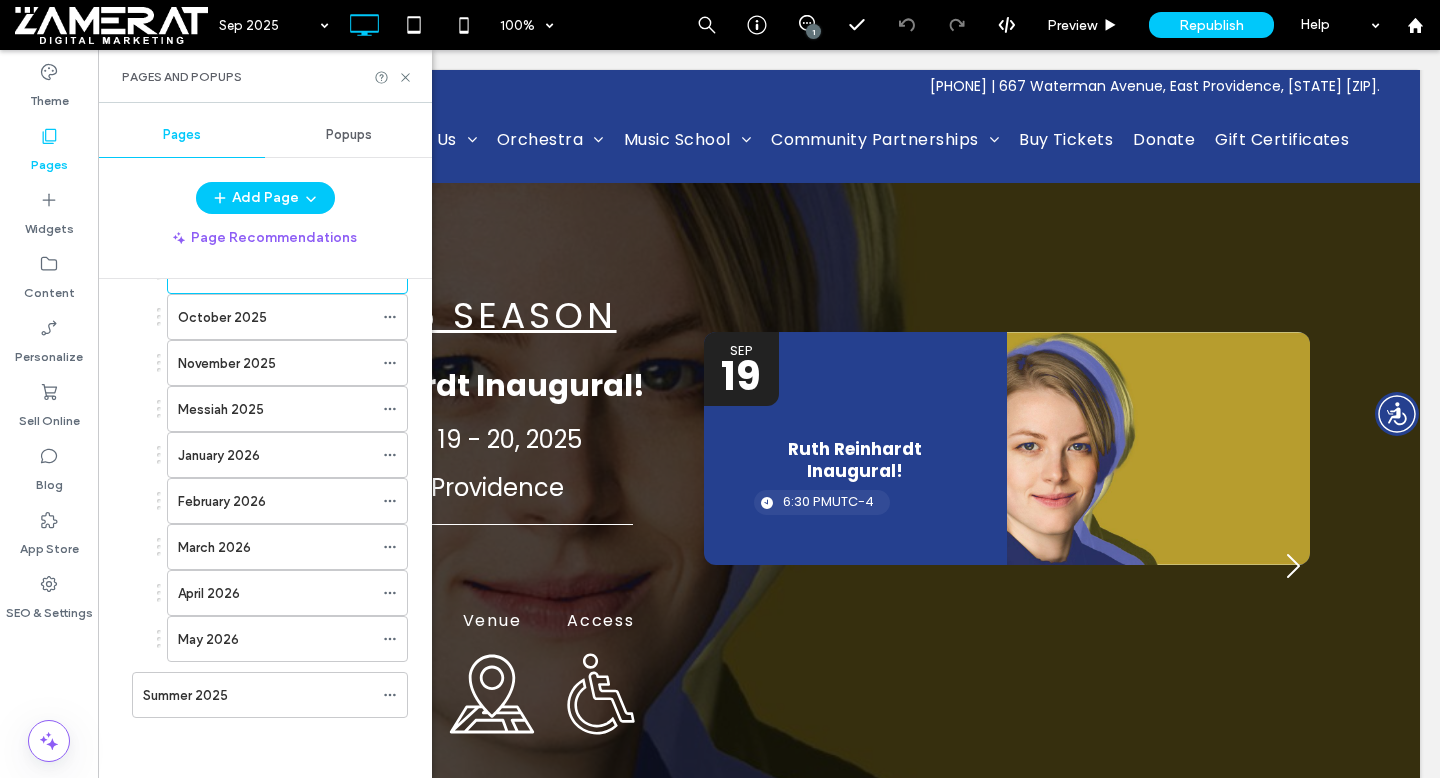 scroll, scrollTop: 3312, scrollLeft: 0, axis: vertical 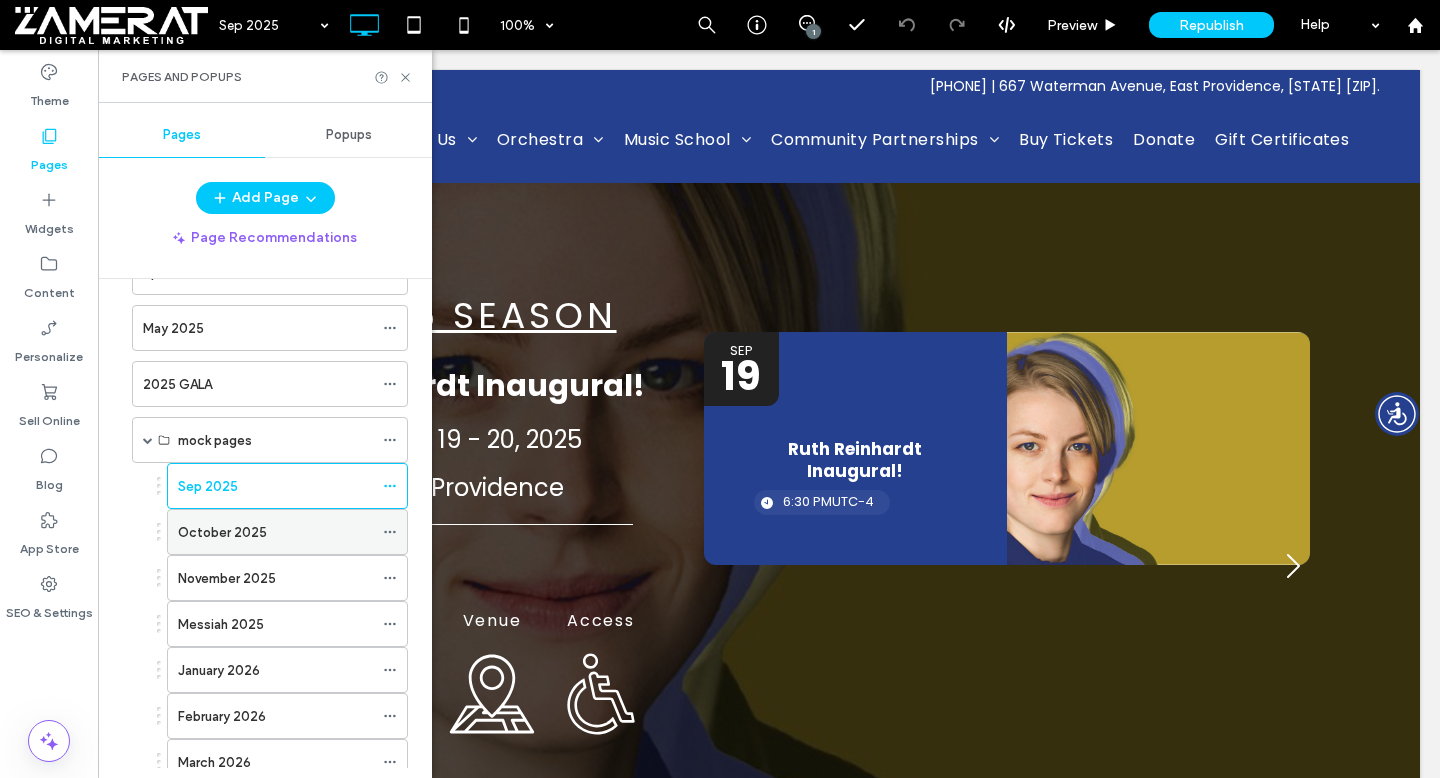 click on "October 2025" at bounding box center [275, 532] 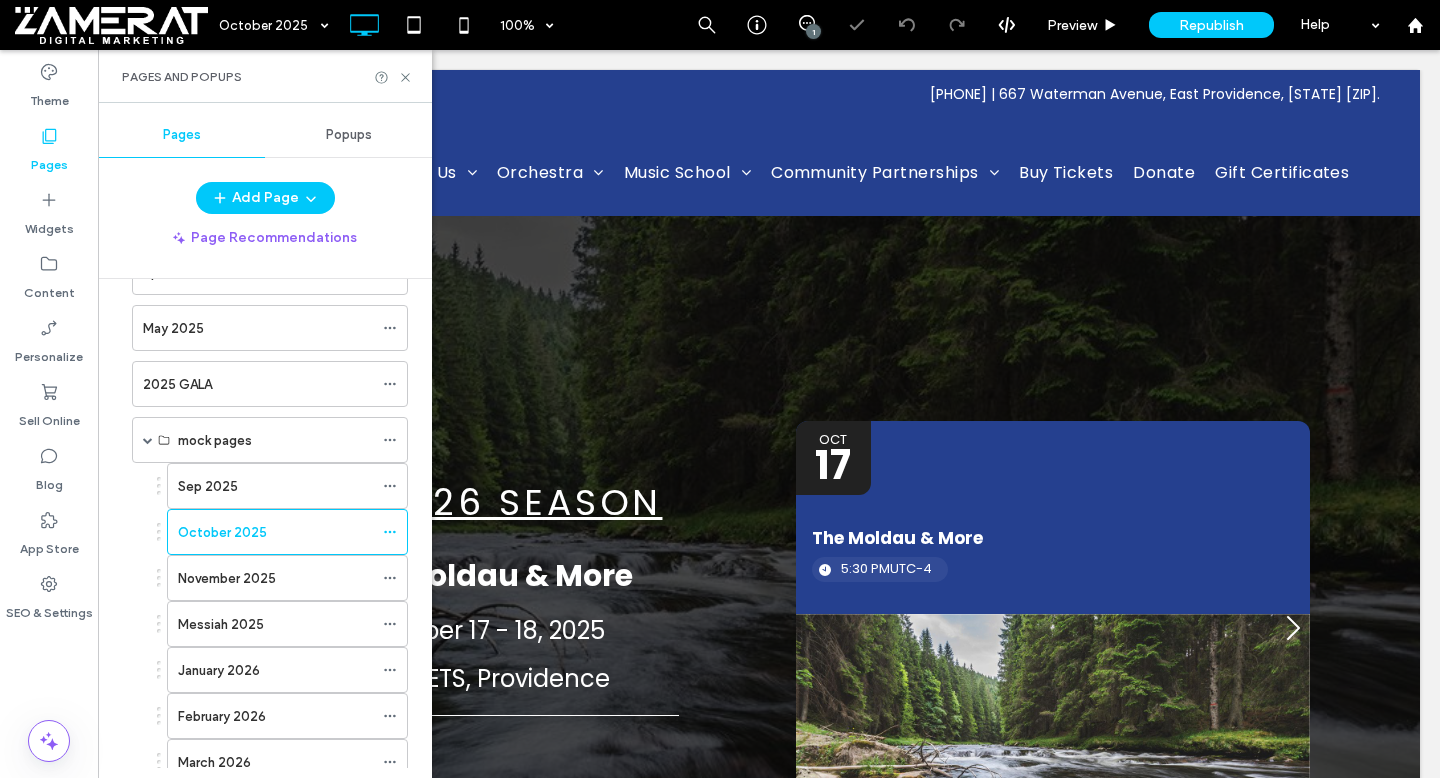 scroll, scrollTop: 299, scrollLeft: 0, axis: vertical 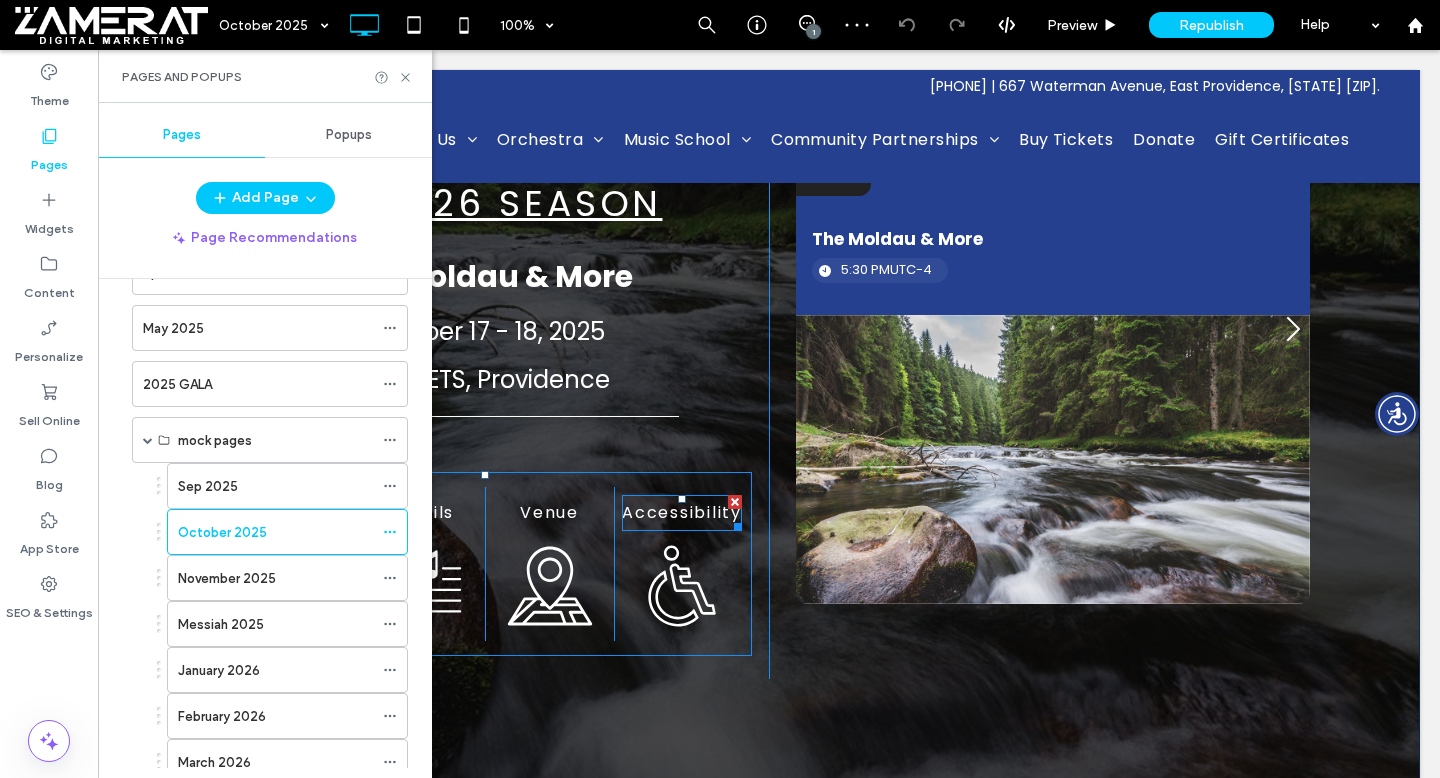 click on "Accessibility" at bounding box center (682, 513) 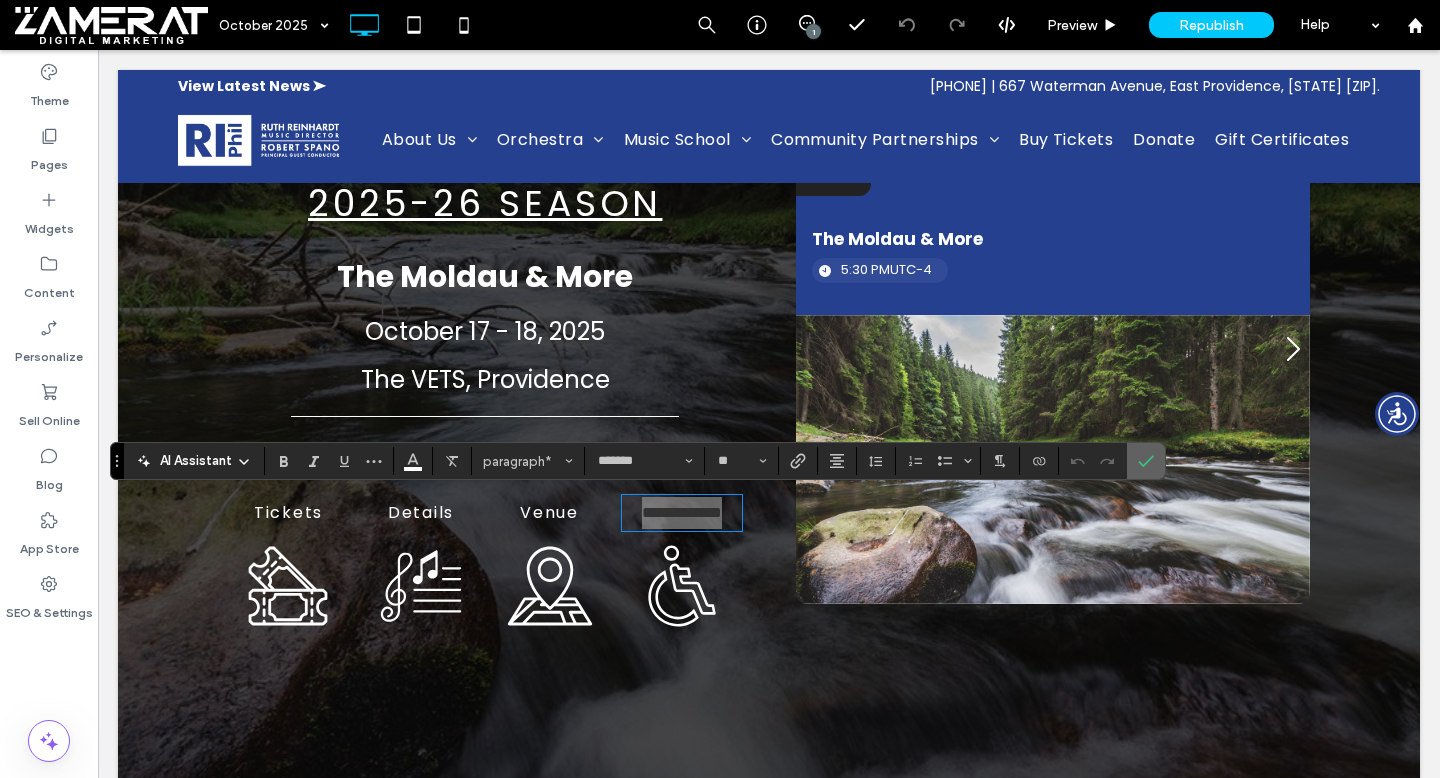 click 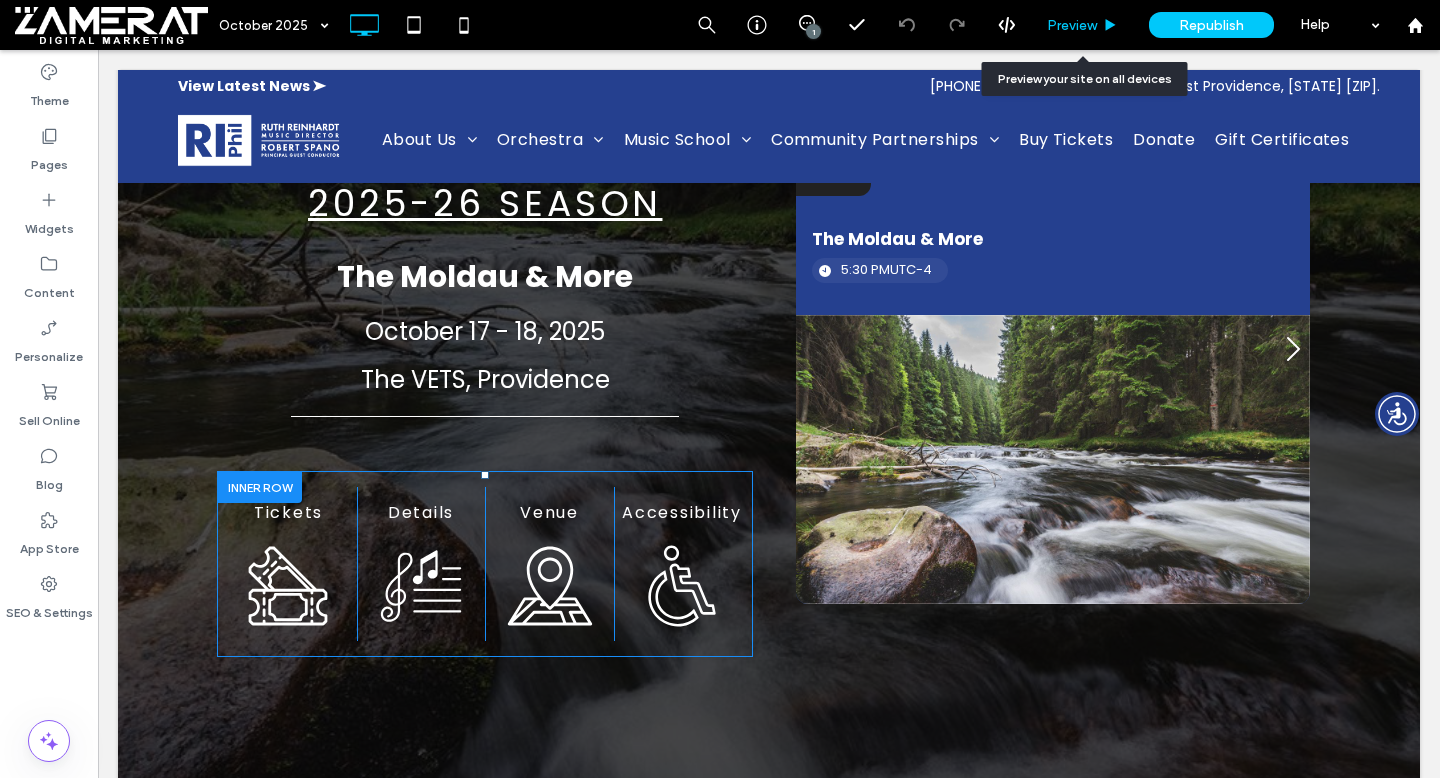click on "Preview" at bounding box center [1072, 25] 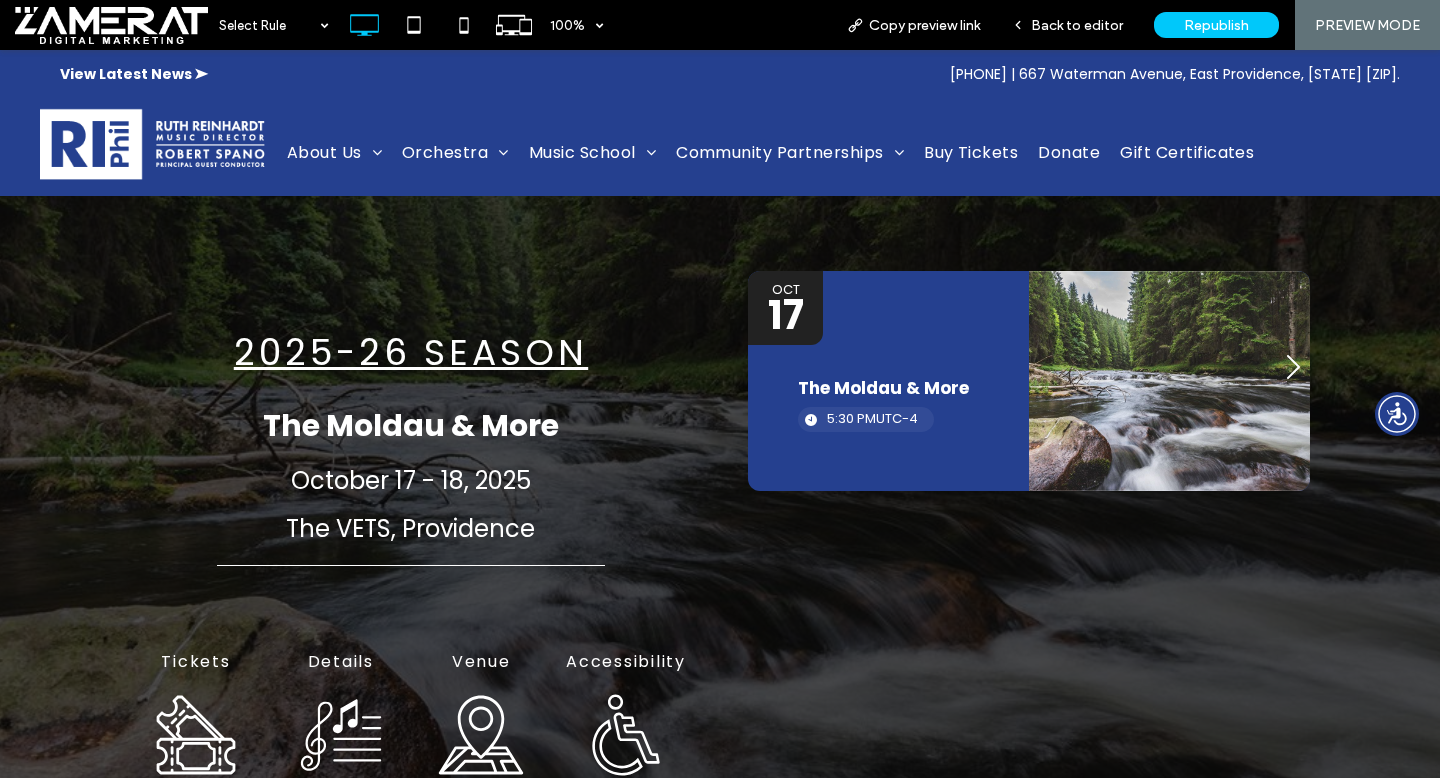 scroll, scrollTop: 129, scrollLeft: 0, axis: vertical 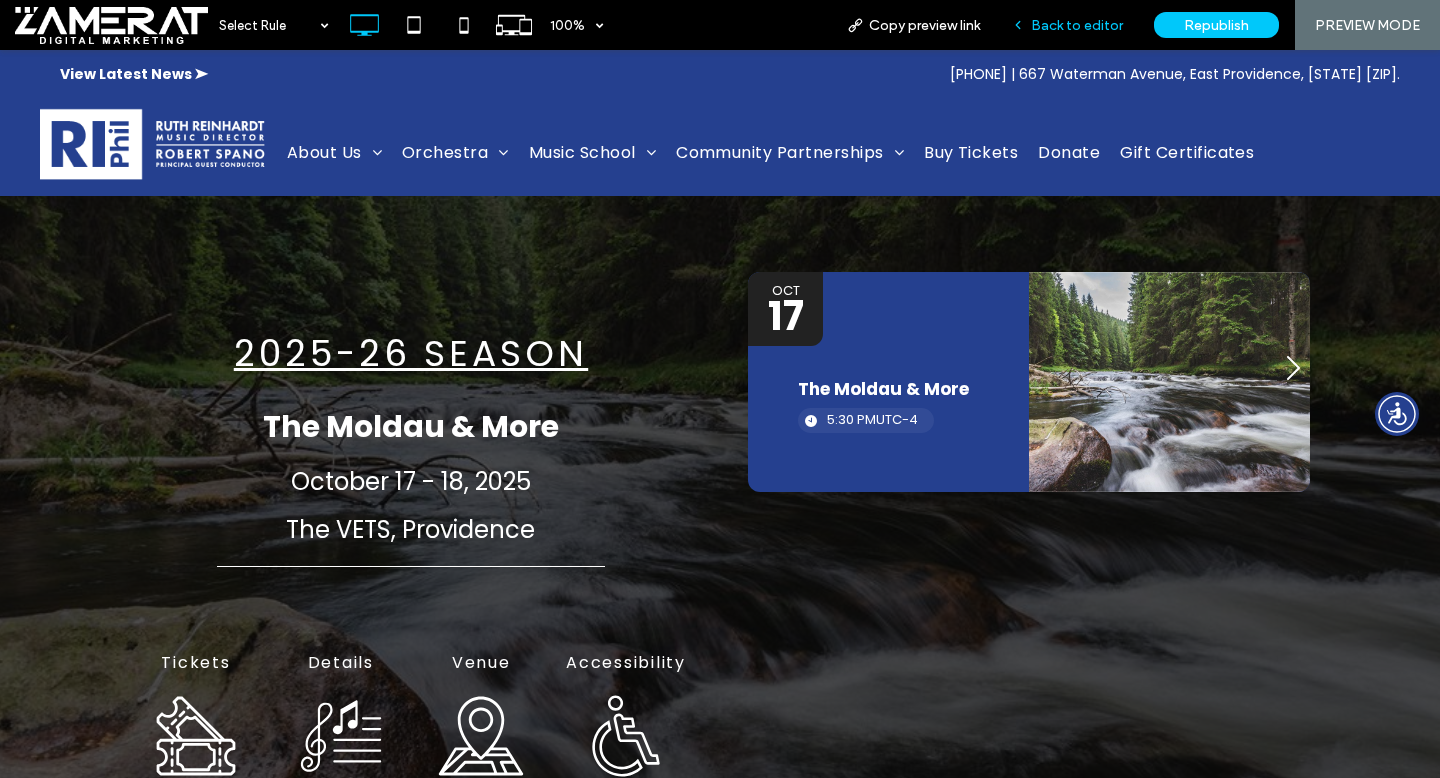 click on "Back to editor" at bounding box center [1077, 25] 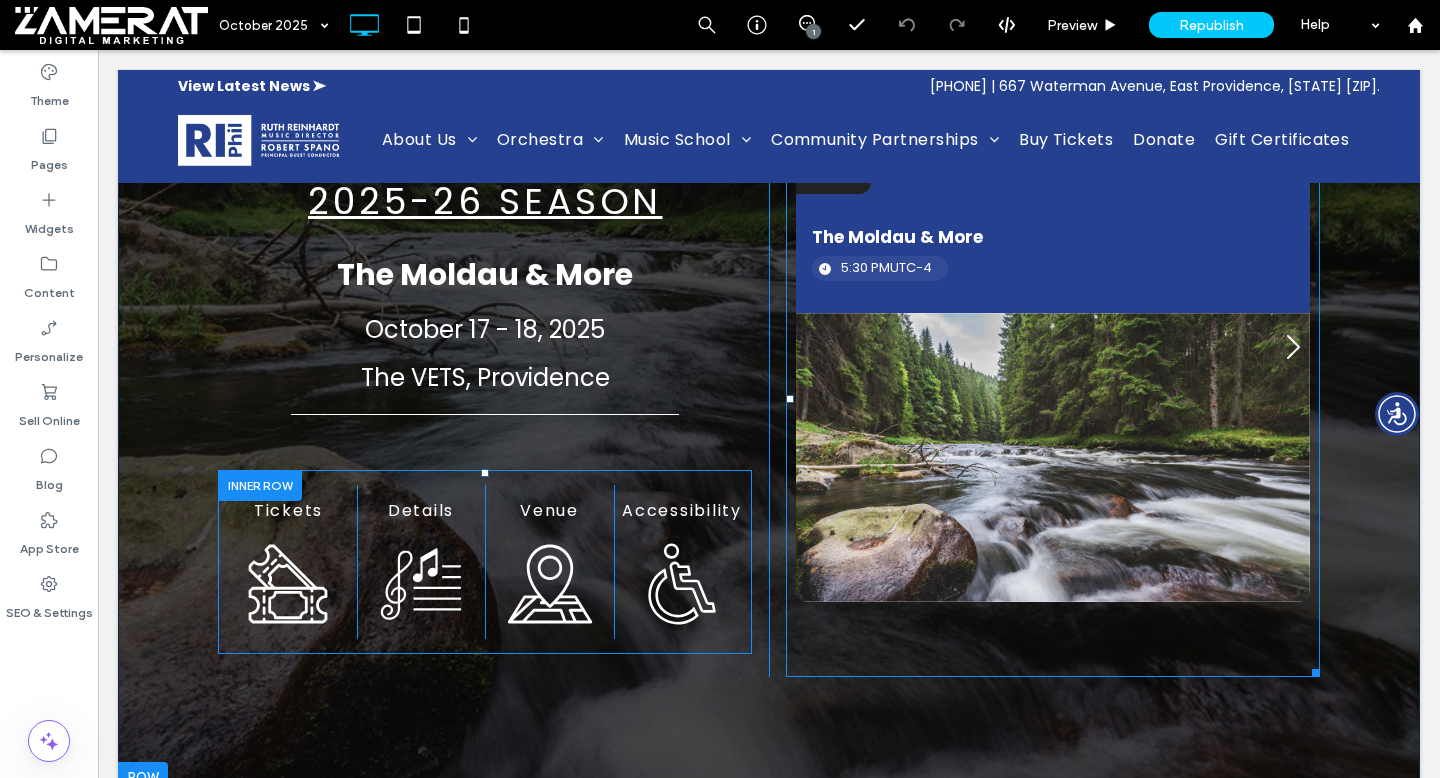 scroll, scrollTop: 299, scrollLeft: 0, axis: vertical 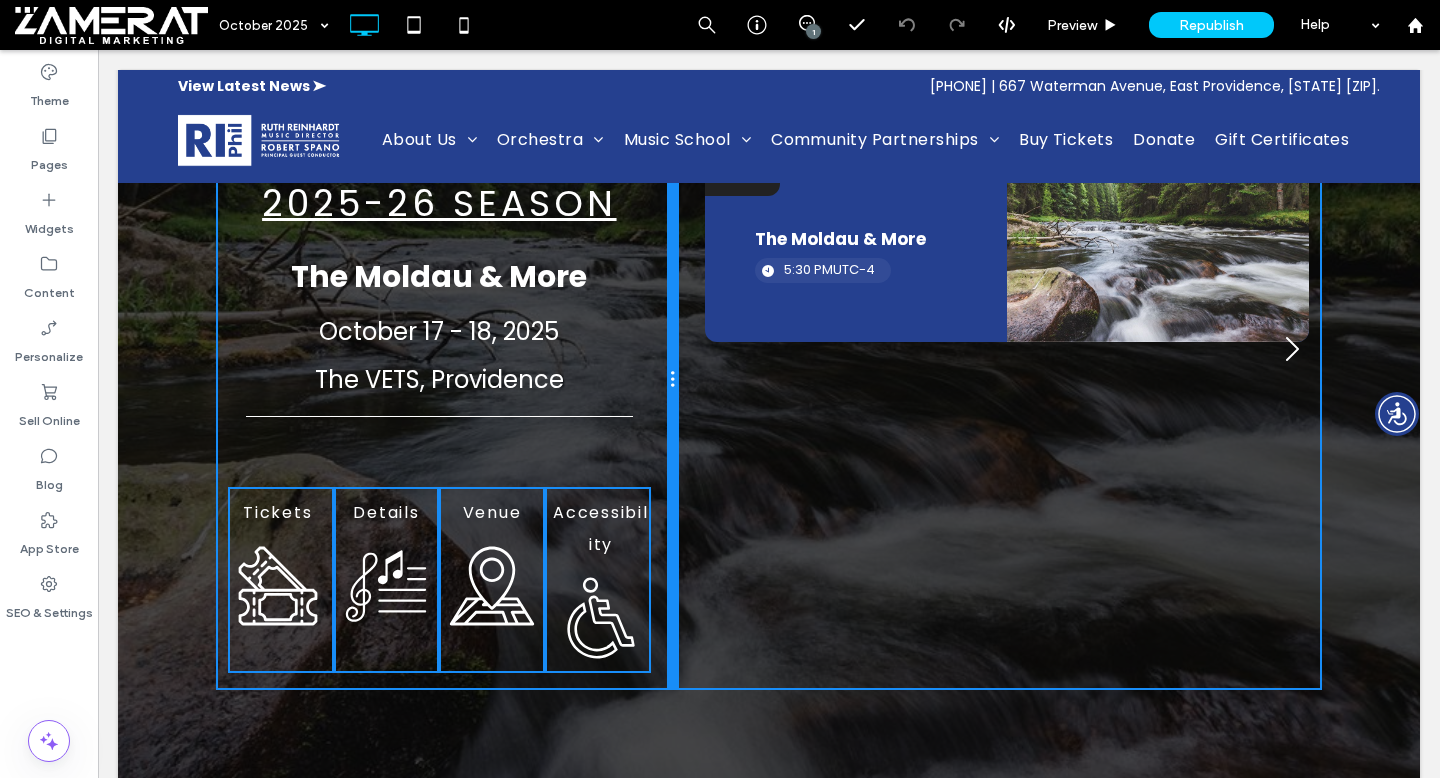 drag, startPoint x: 768, startPoint y: 404, endPoint x: 661, endPoint y: 404, distance: 107 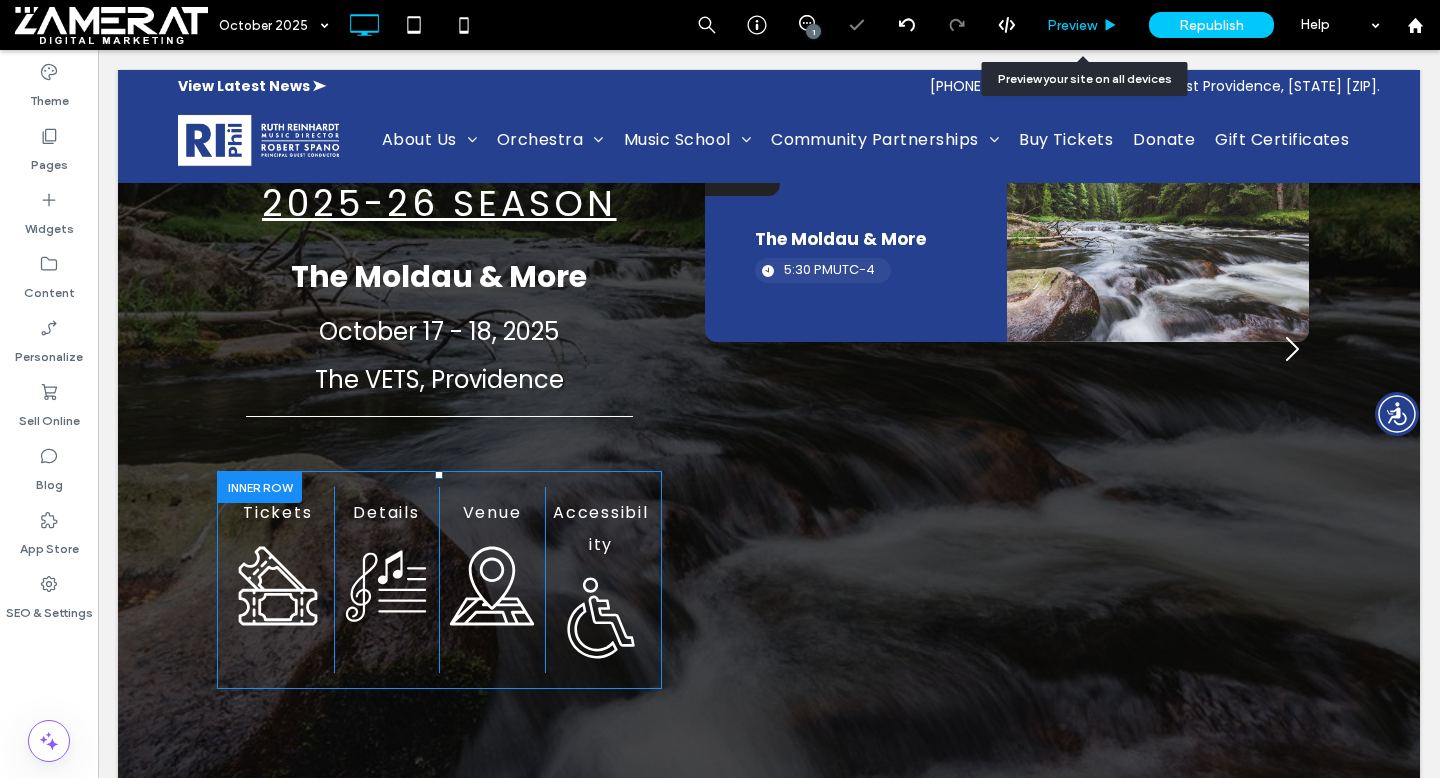 click on "Preview" at bounding box center (1083, 25) 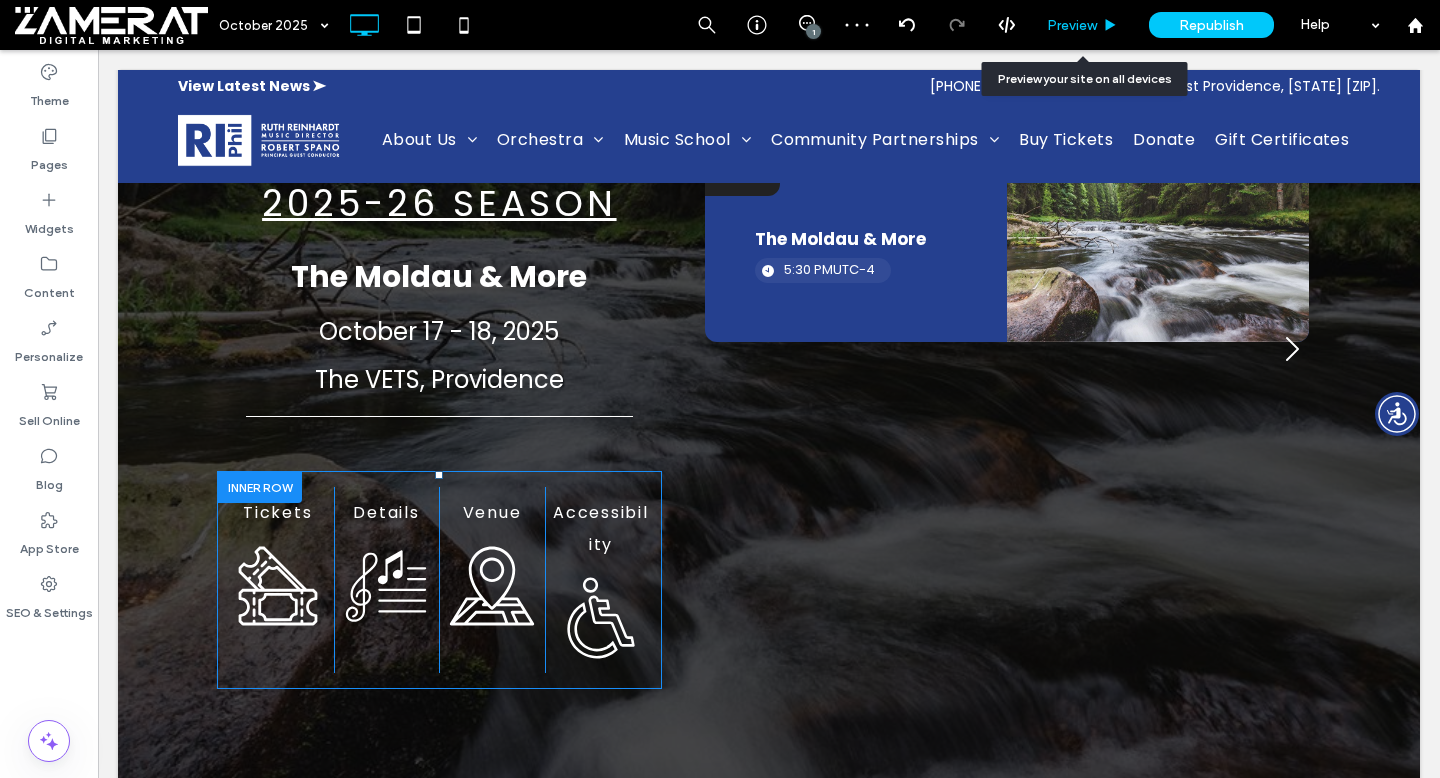click on "Preview" at bounding box center (1072, 25) 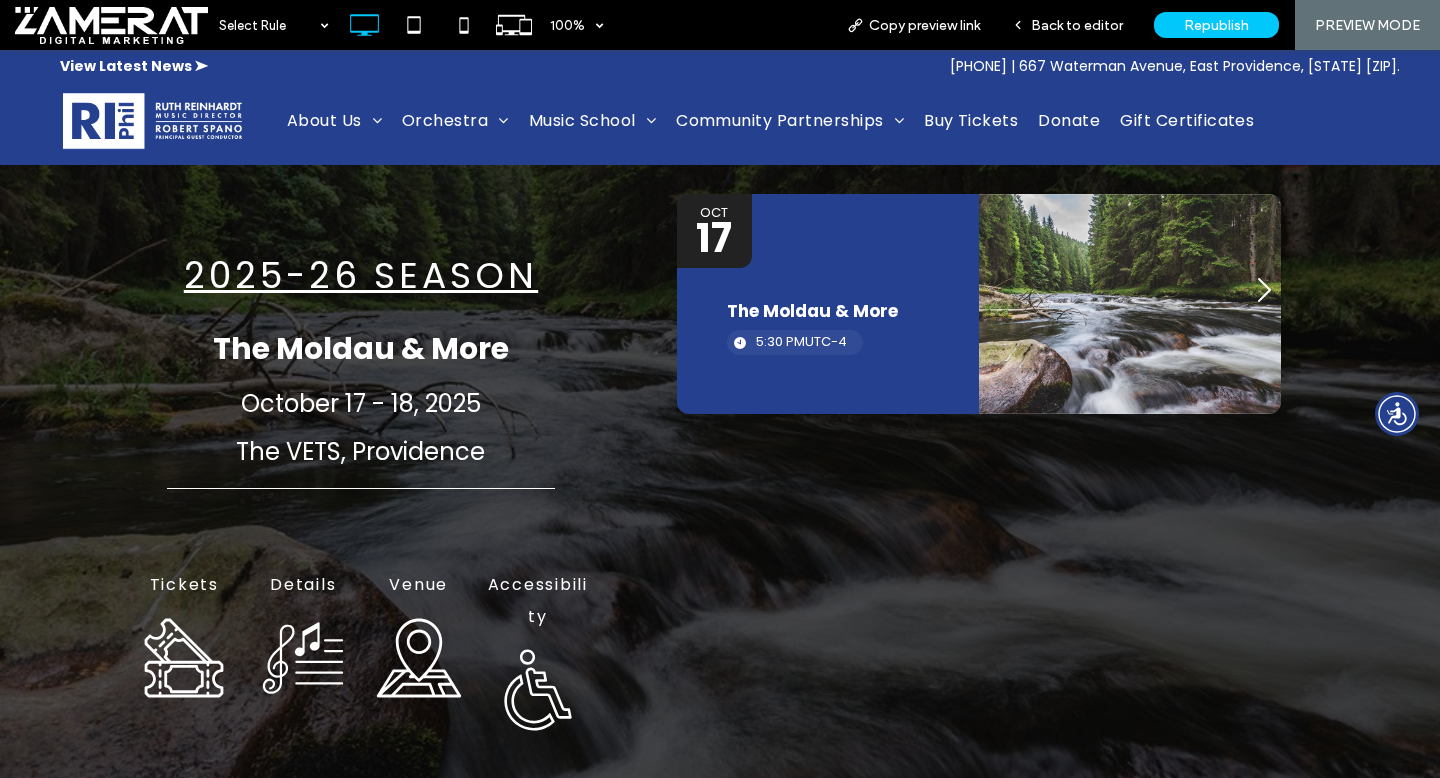 scroll, scrollTop: 211, scrollLeft: 0, axis: vertical 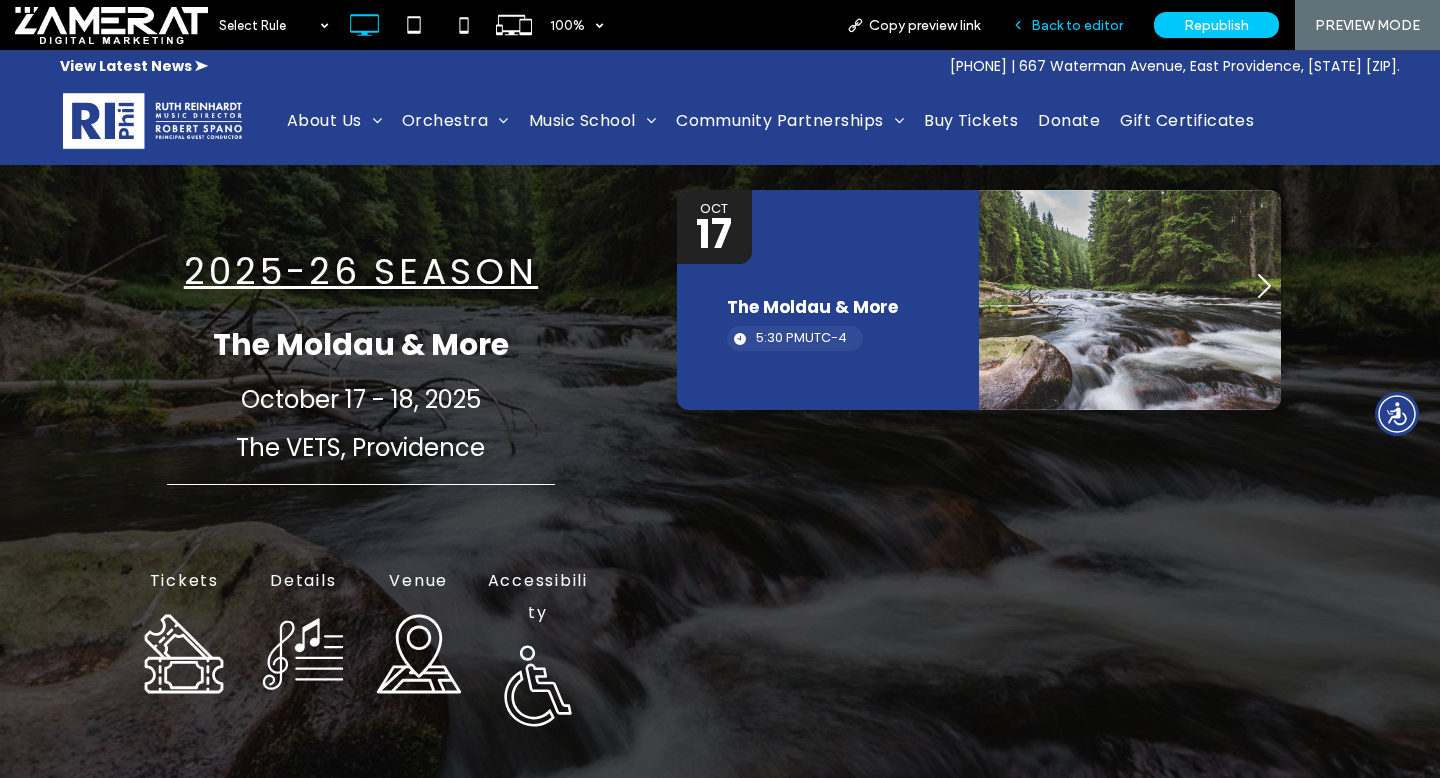 click on "Back to editor" at bounding box center (1077, 25) 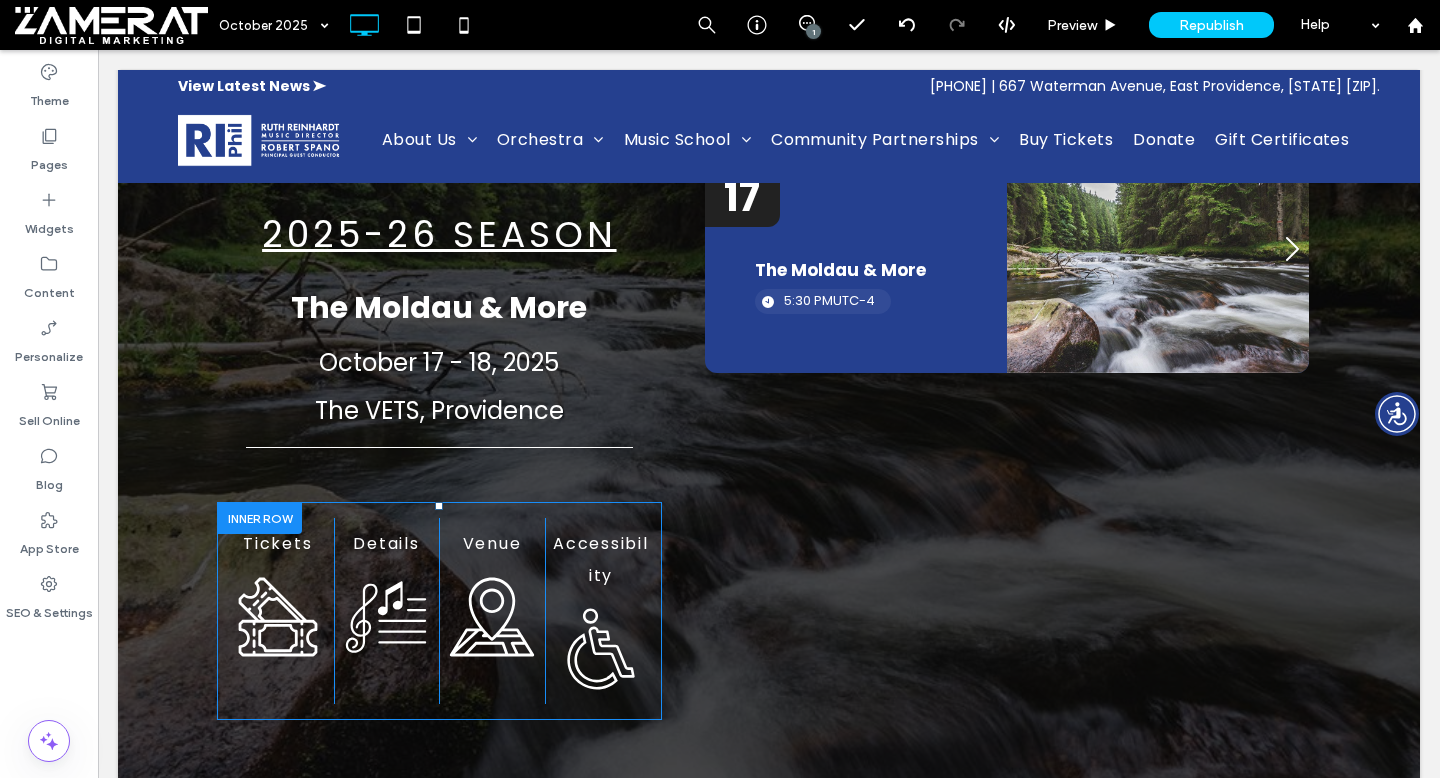 scroll, scrollTop: 271, scrollLeft: 0, axis: vertical 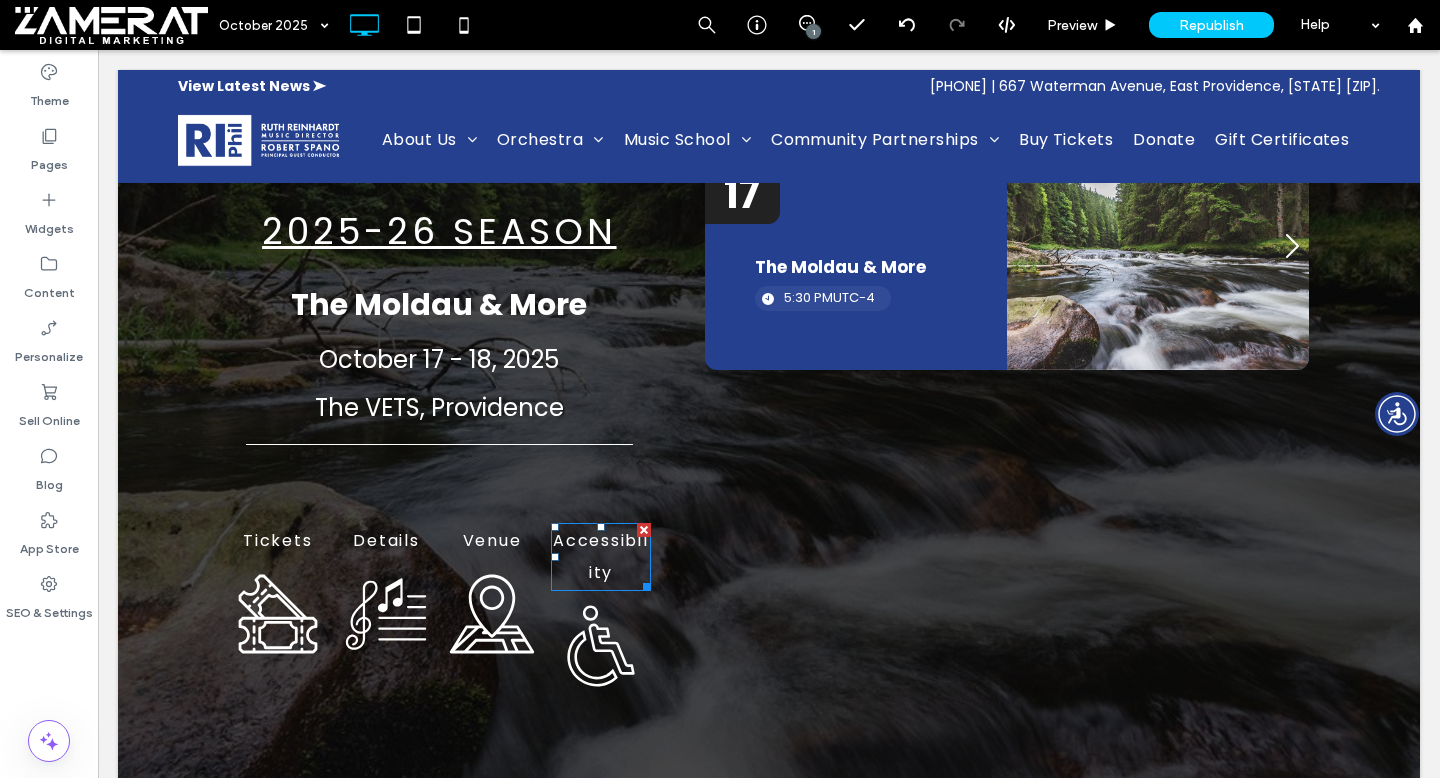 click on "Accessibility" at bounding box center [600, 557] 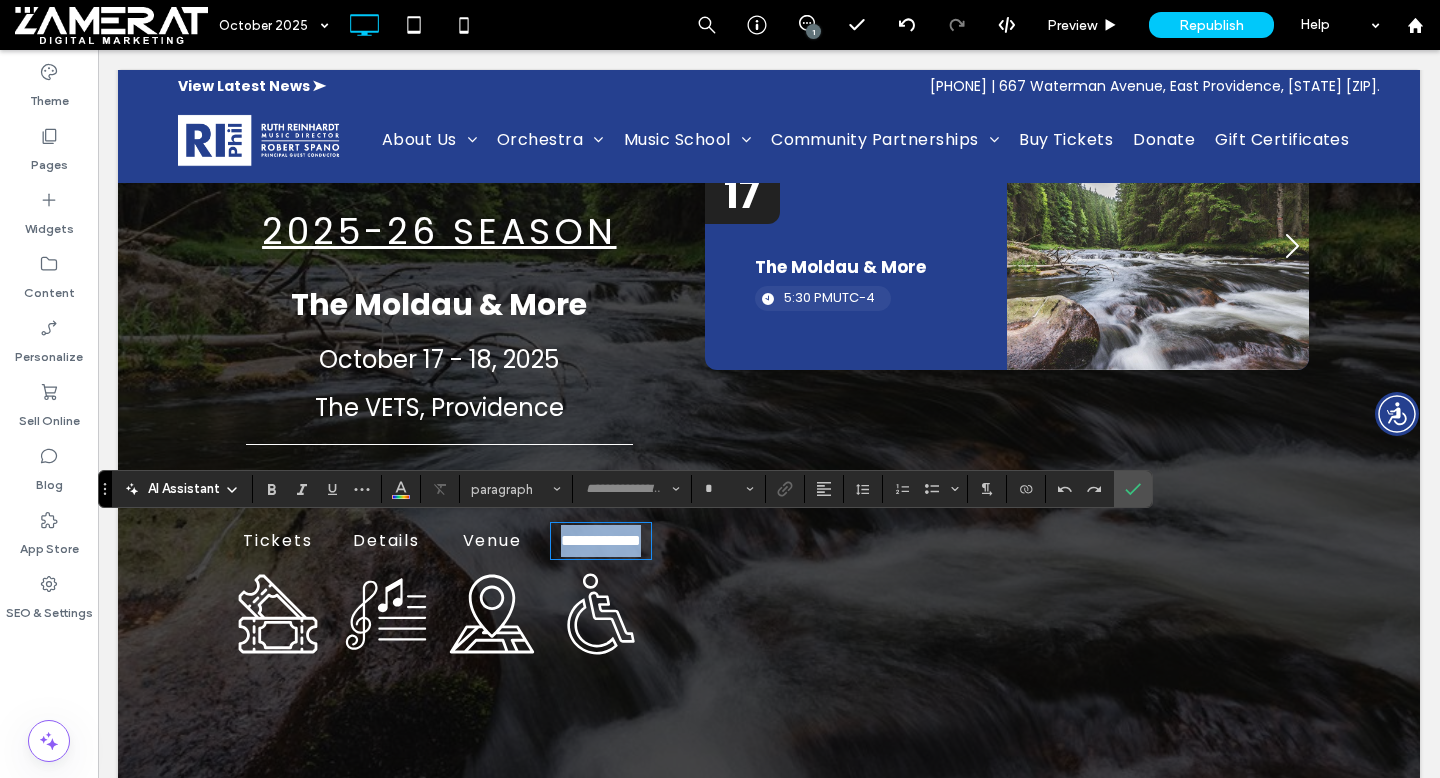 type on "*******" 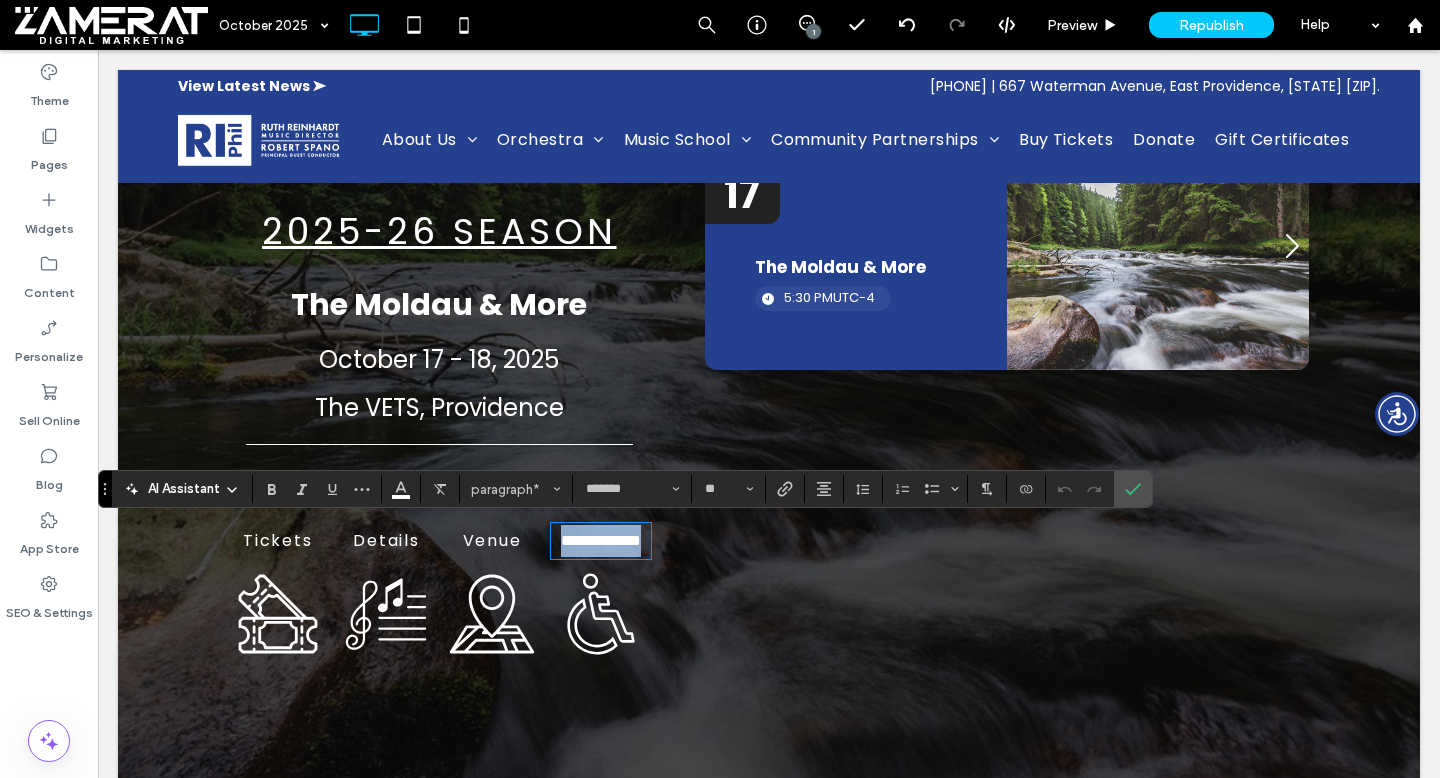 click on "**********" at bounding box center [601, 540] 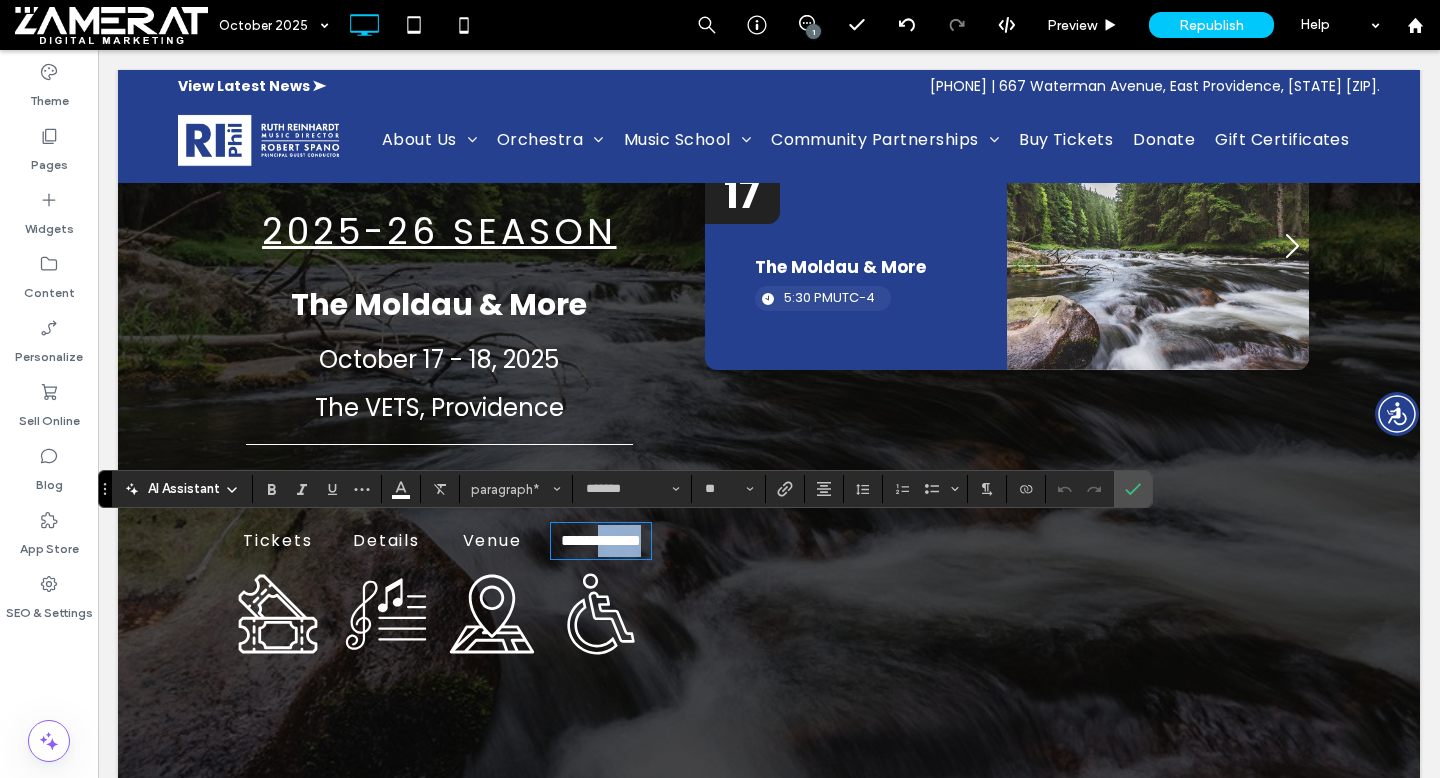 drag, startPoint x: 620, startPoint y: 541, endPoint x: 625, endPoint y: 572, distance: 31.400637 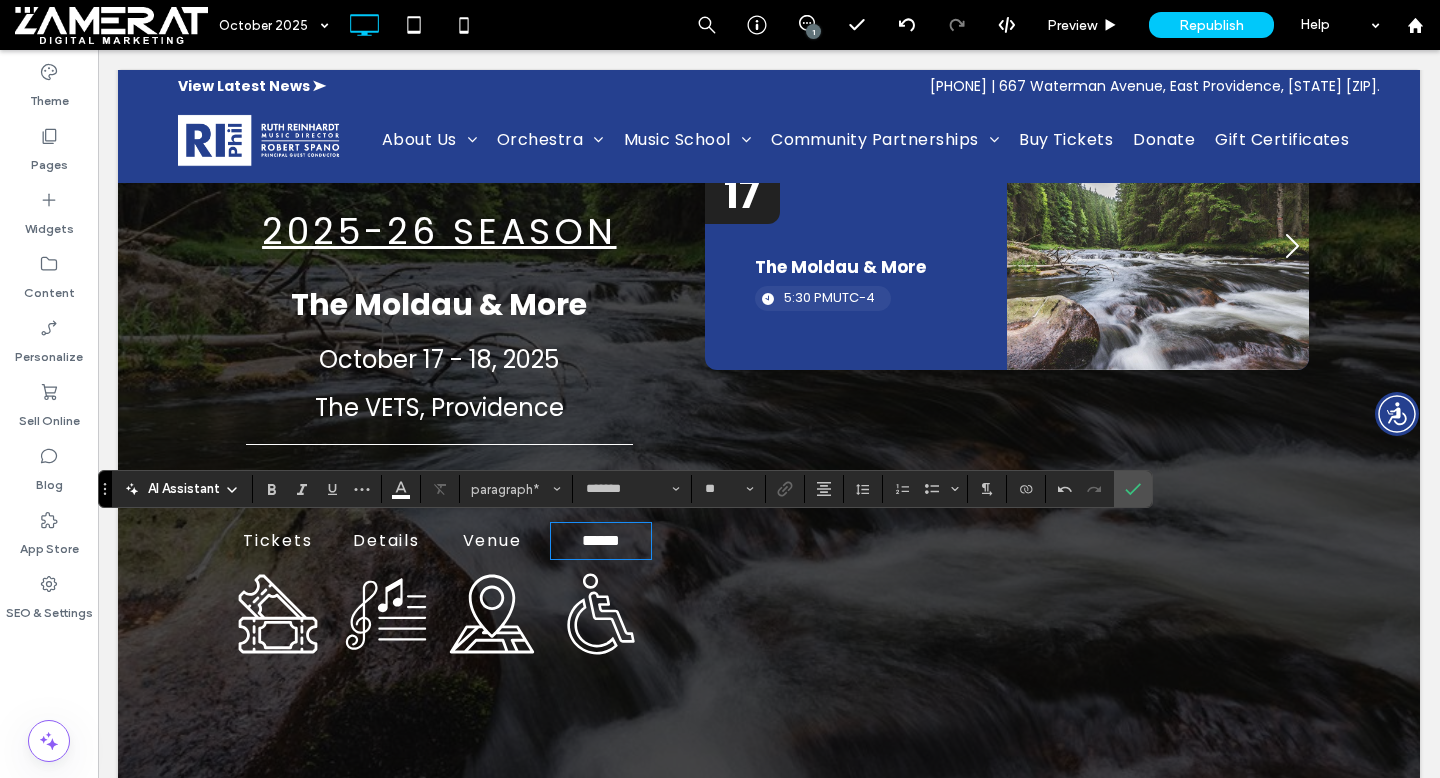 type 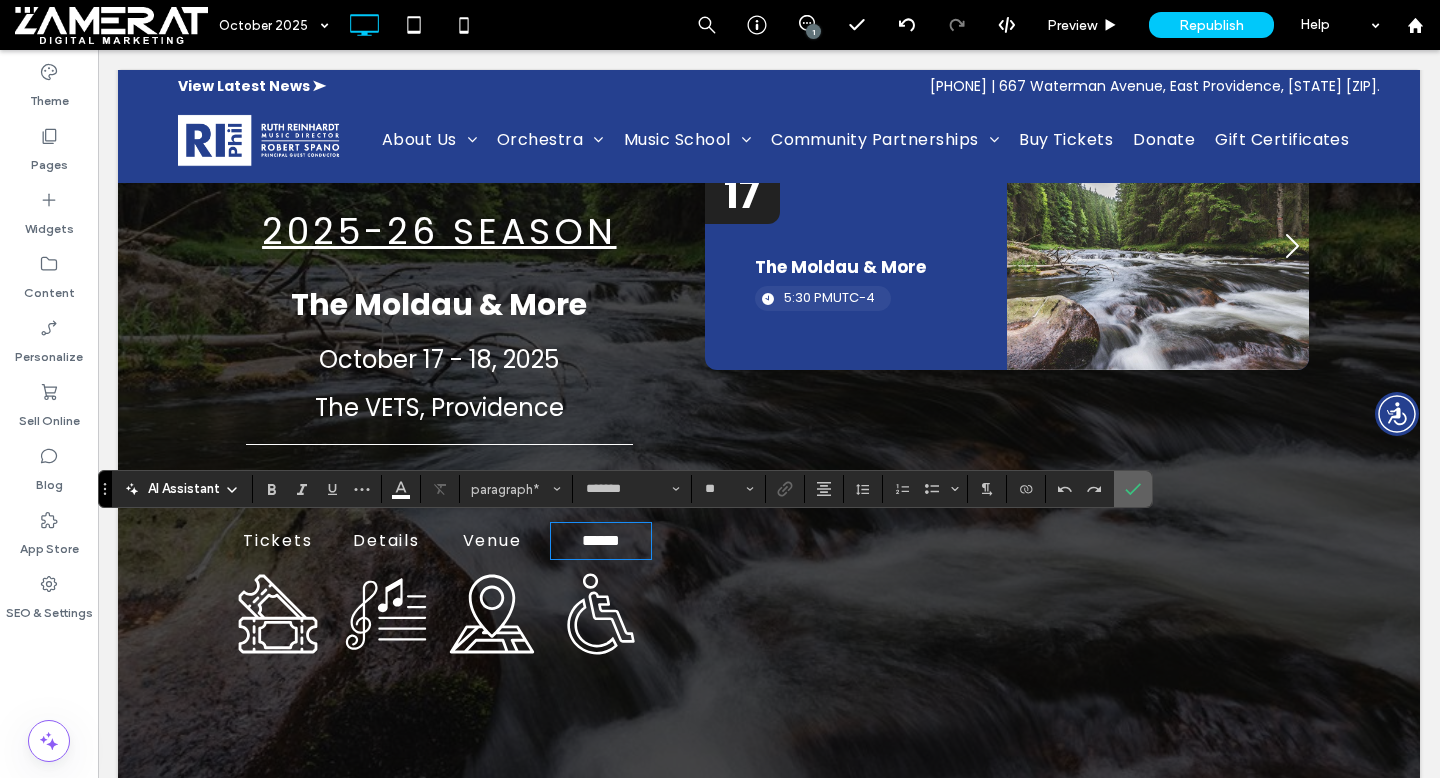 click at bounding box center (1133, 489) 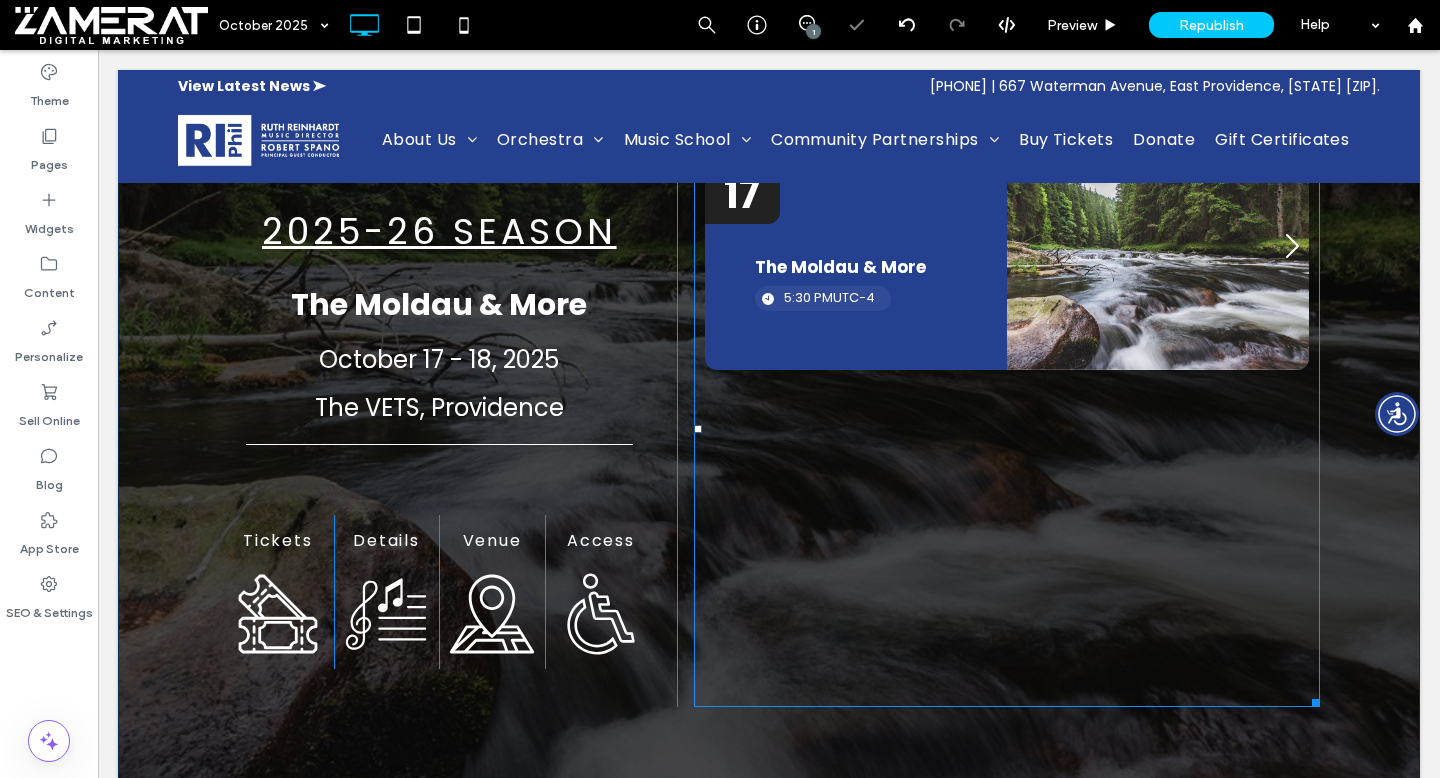 scroll, scrollTop: 62, scrollLeft: 0, axis: vertical 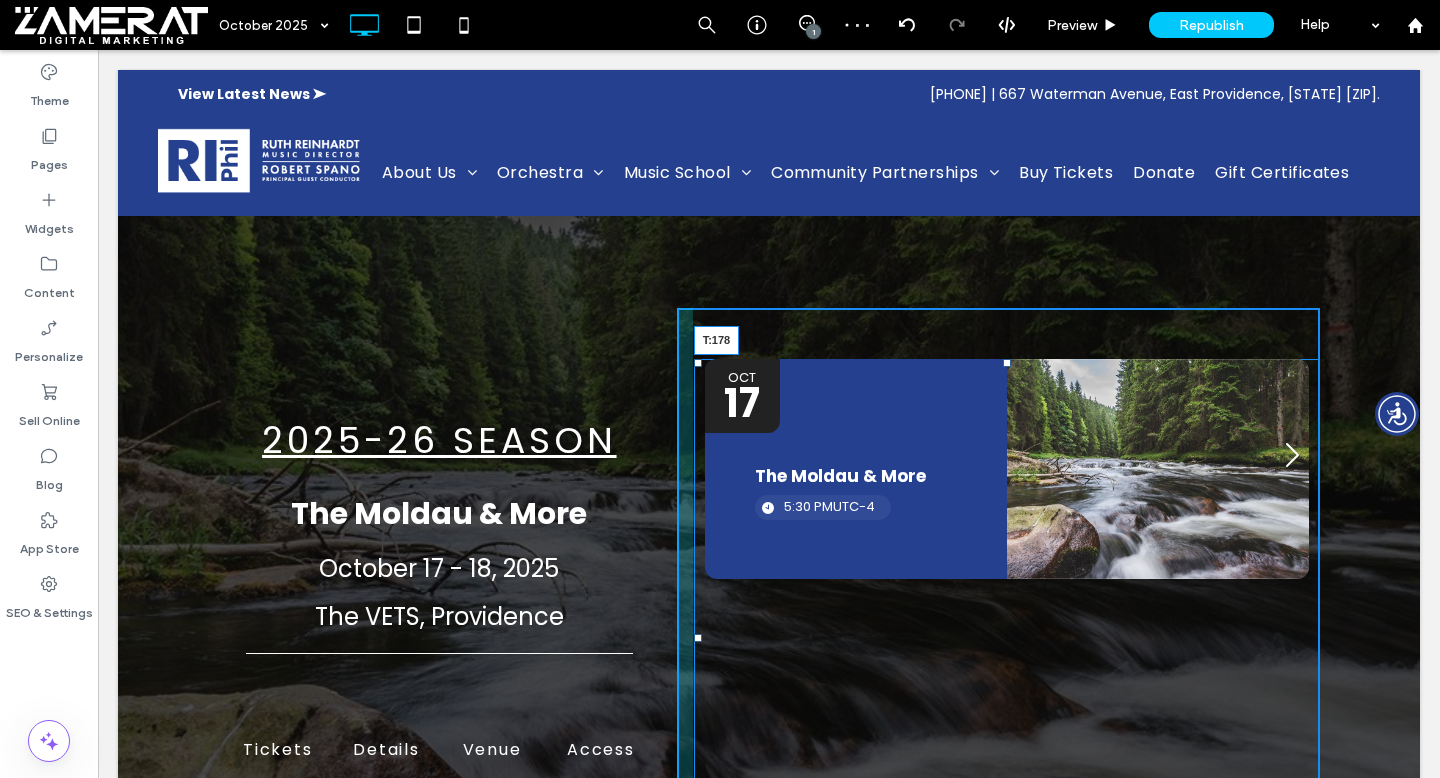 drag, startPoint x: 1009, startPoint y: 362, endPoint x: 1010, endPoint y: 489, distance: 127.00394 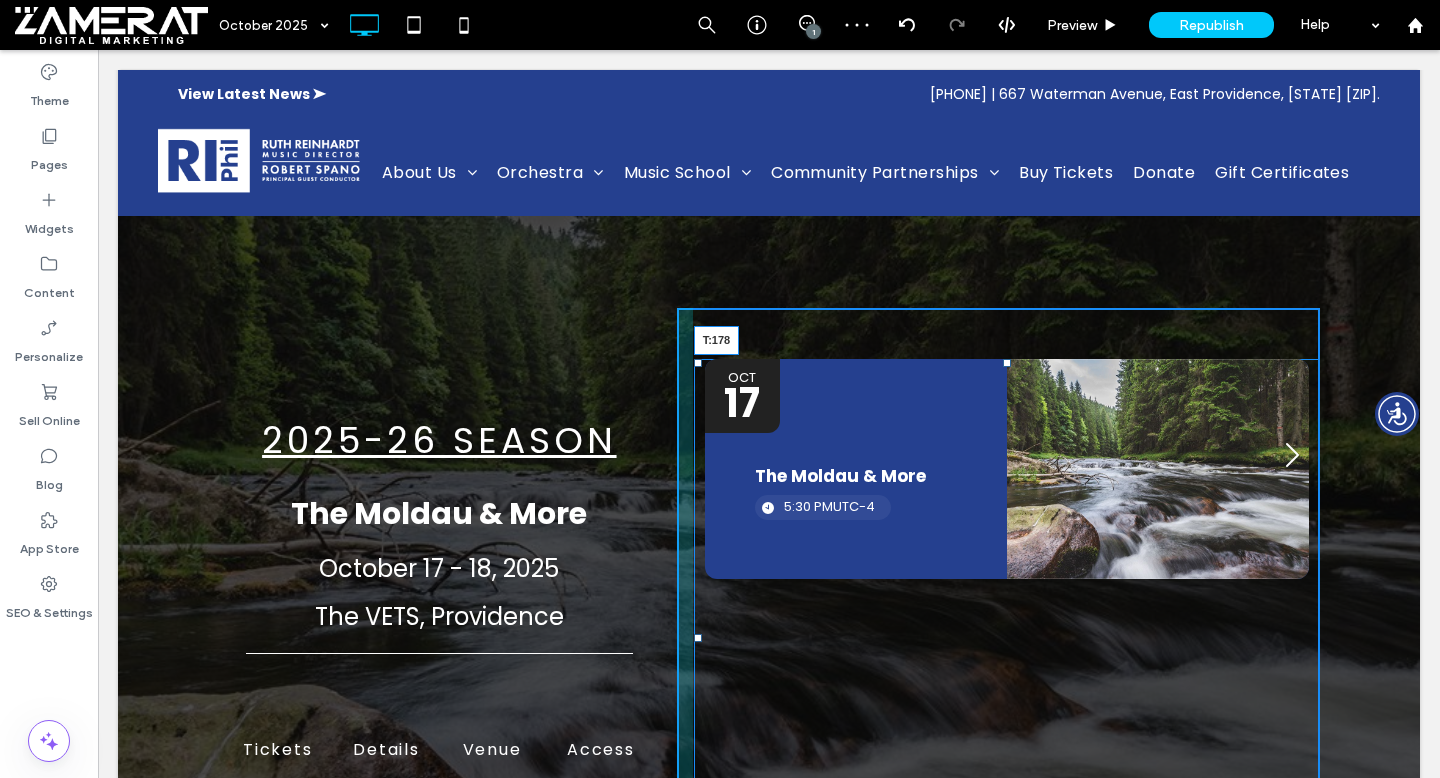 click on "Dates Event Type Location Oct 17 The Moldau & More 5:30 PM  UTC-4 Oct 18 The Moldau & More 7:30 PM  UTC-4
Panel only seen by widget owner
Edit widget
Views" at bounding box center (1007, 637) 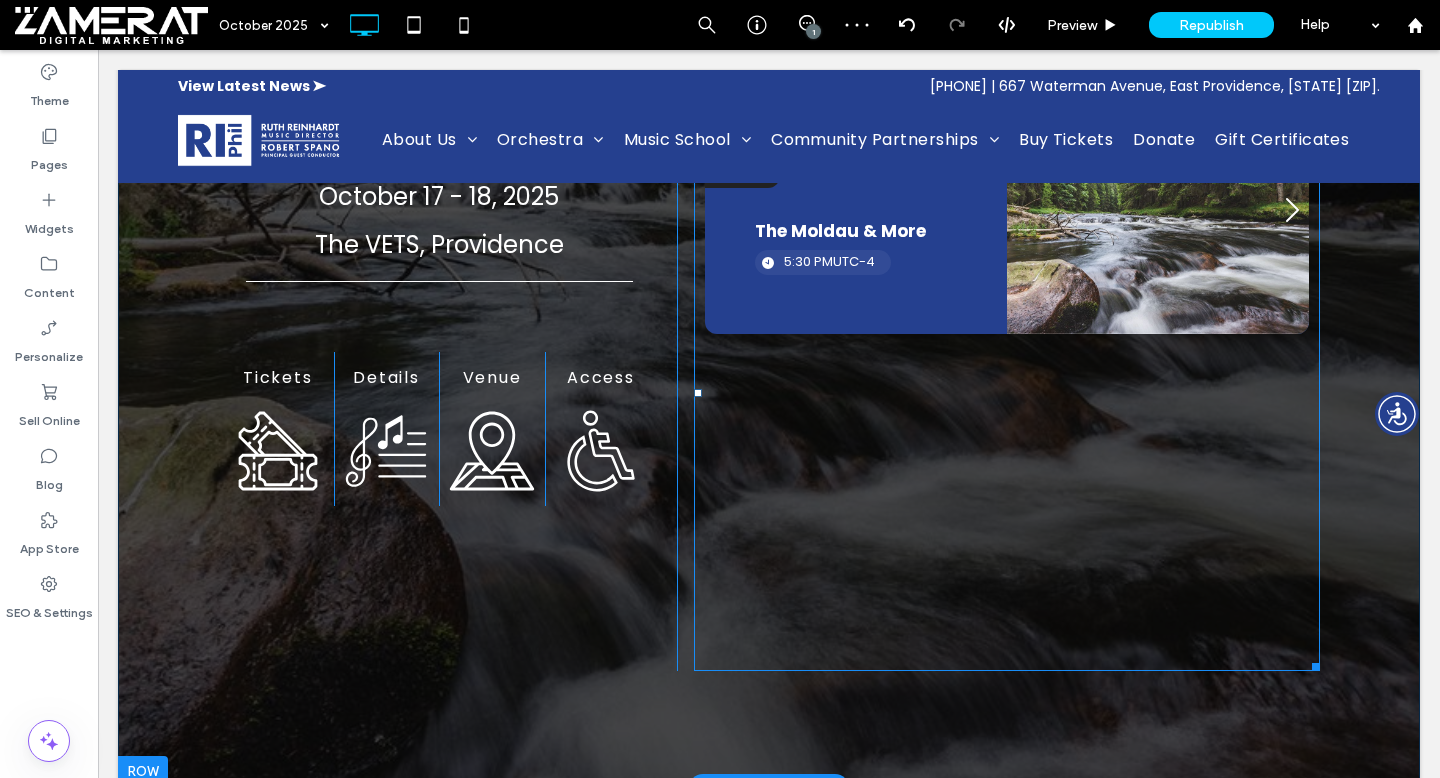 scroll, scrollTop: 457, scrollLeft: 0, axis: vertical 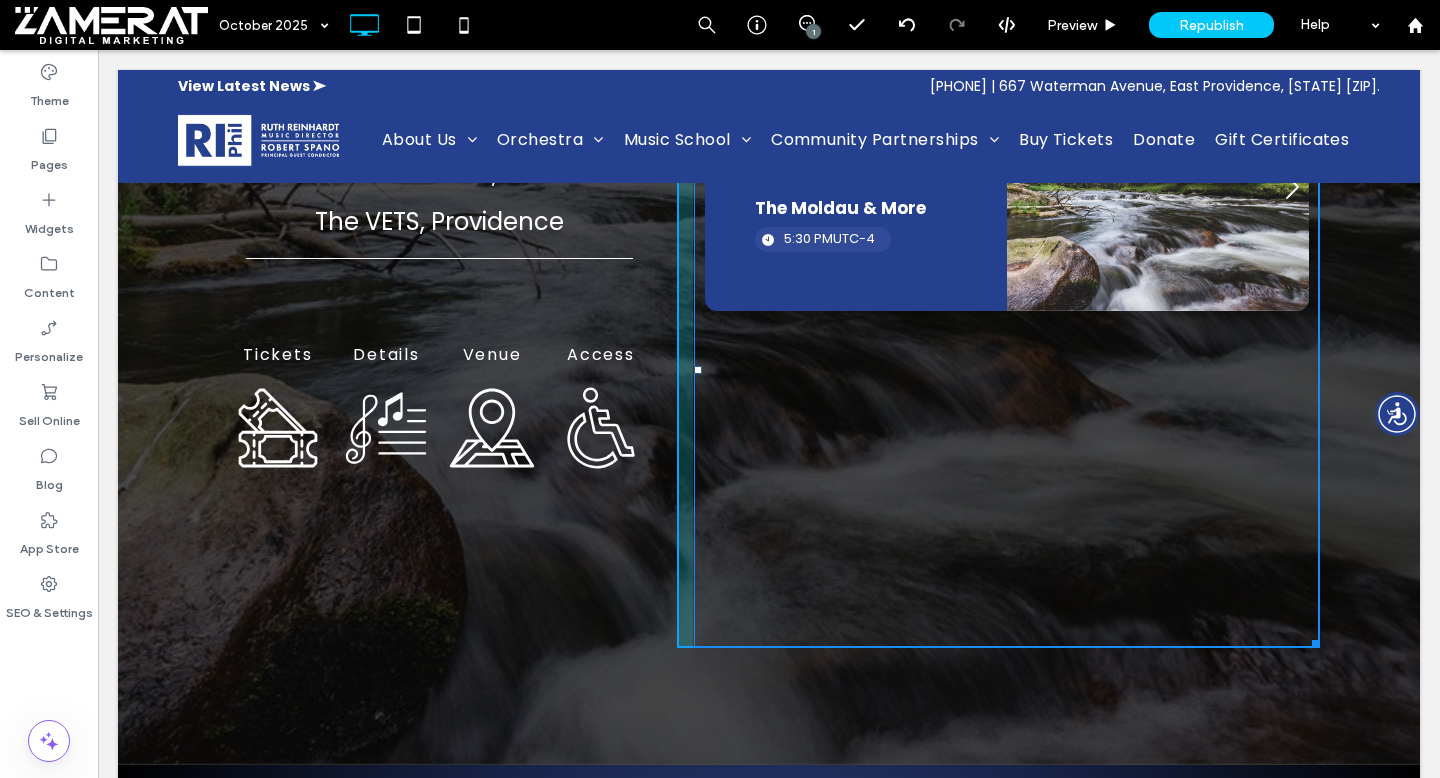 drag, startPoint x: 1317, startPoint y: 642, endPoint x: 1317, endPoint y: 540, distance: 102 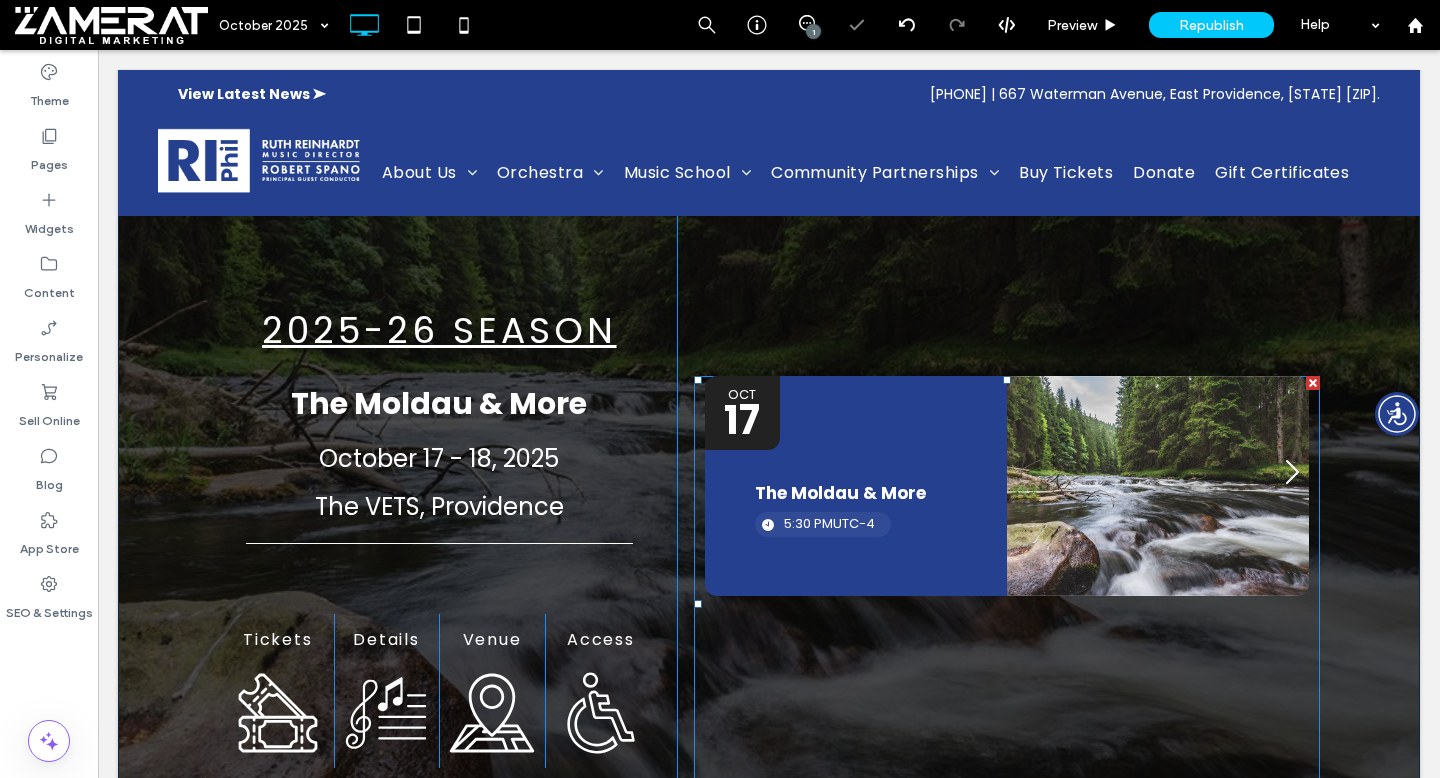 scroll, scrollTop: 0, scrollLeft: 0, axis: both 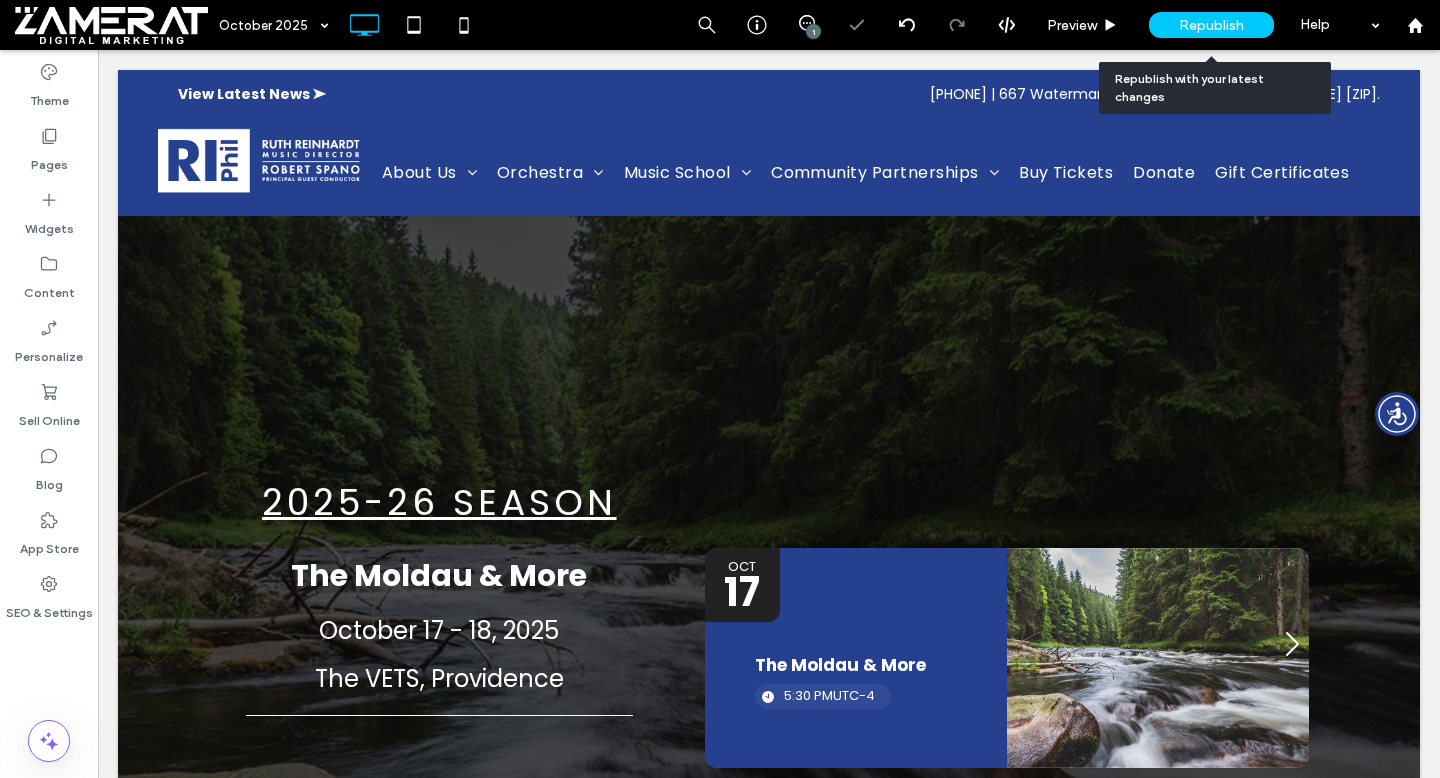 click on "Republish" at bounding box center (1211, 25) 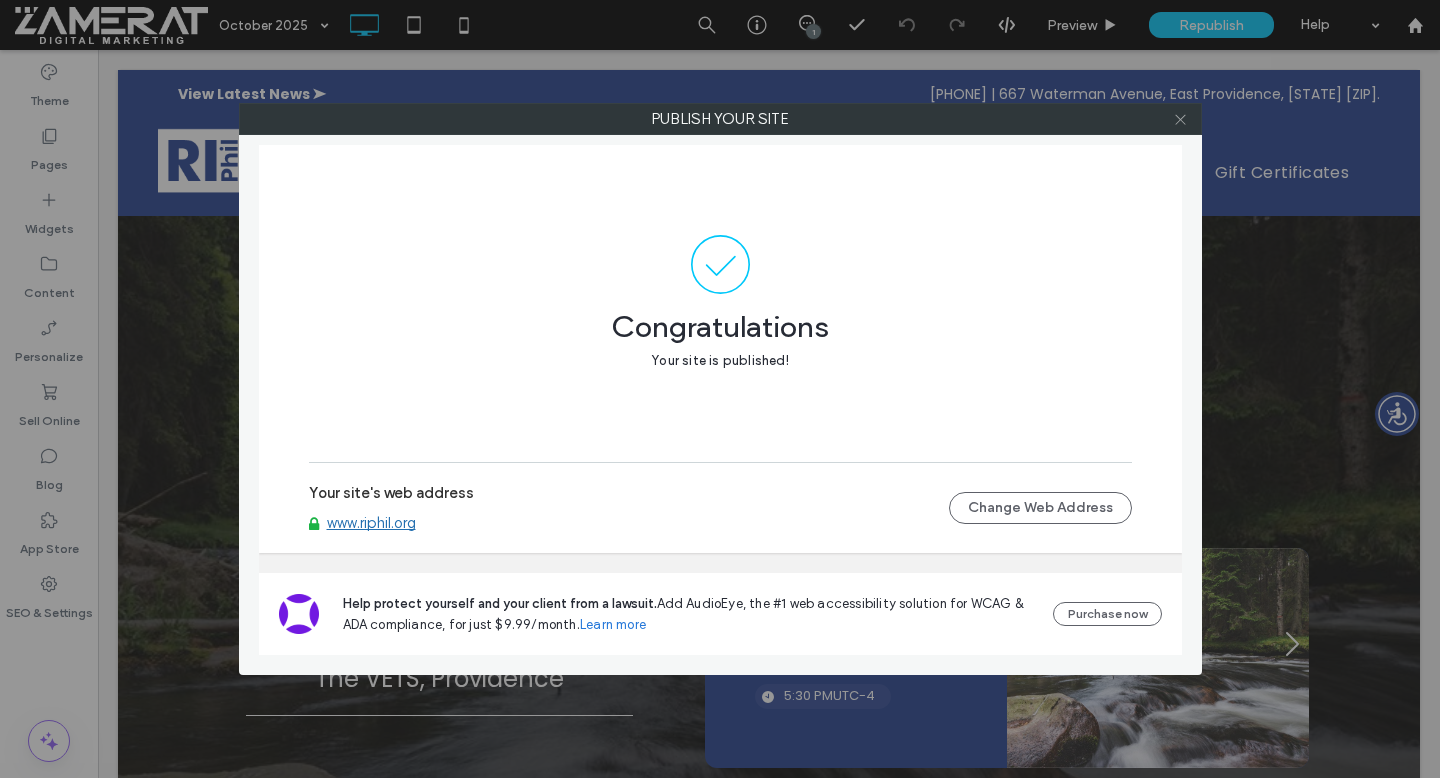 click 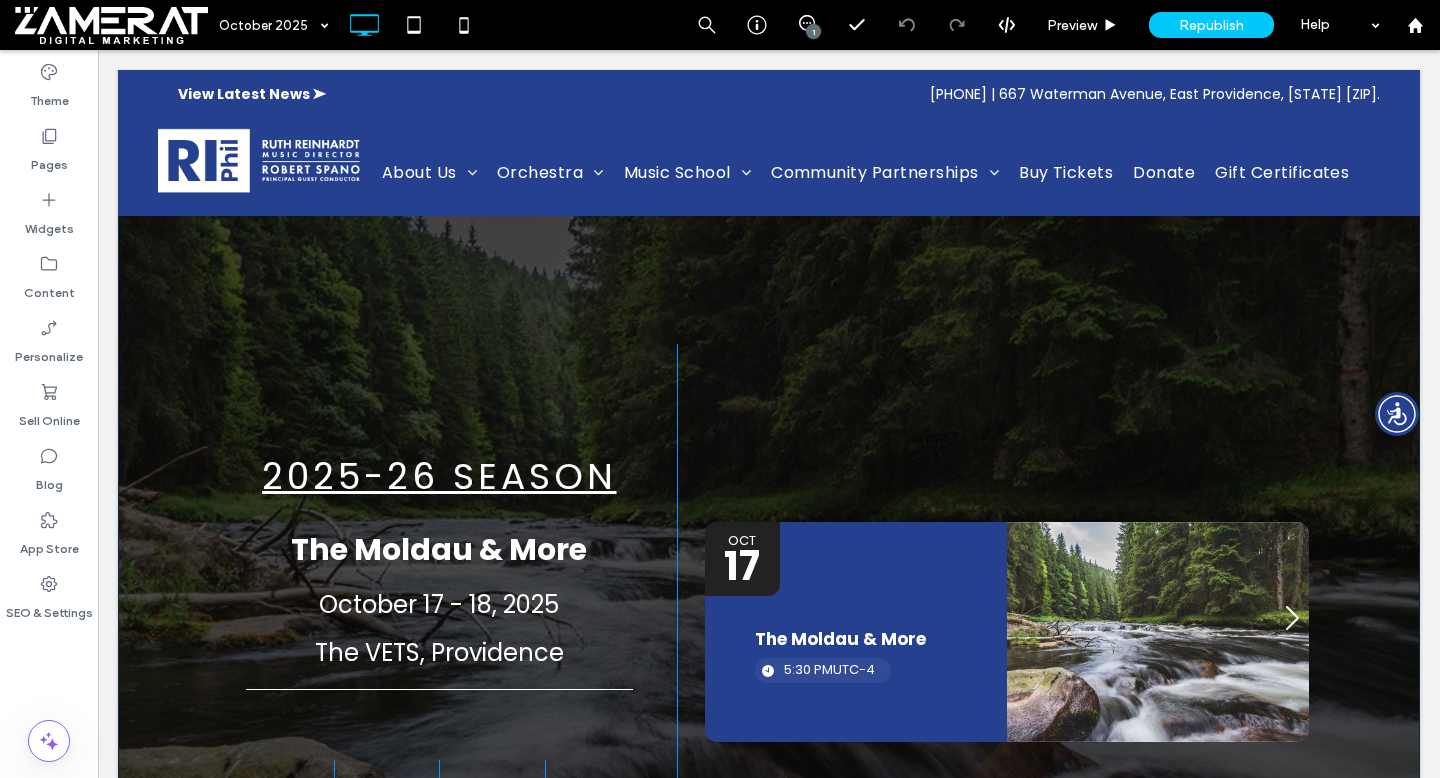 scroll, scrollTop: 0, scrollLeft: 0, axis: both 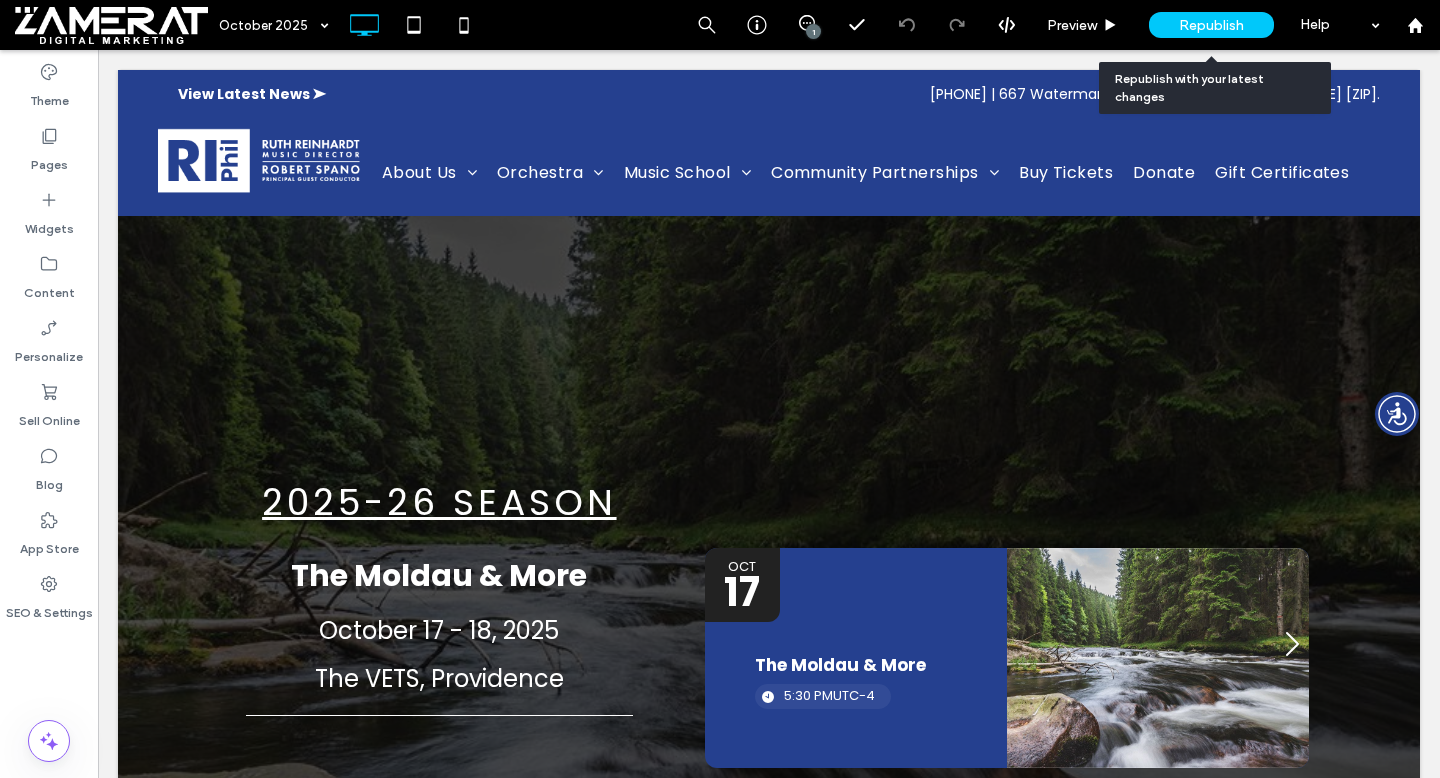 click on "Republish" at bounding box center (1211, 25) 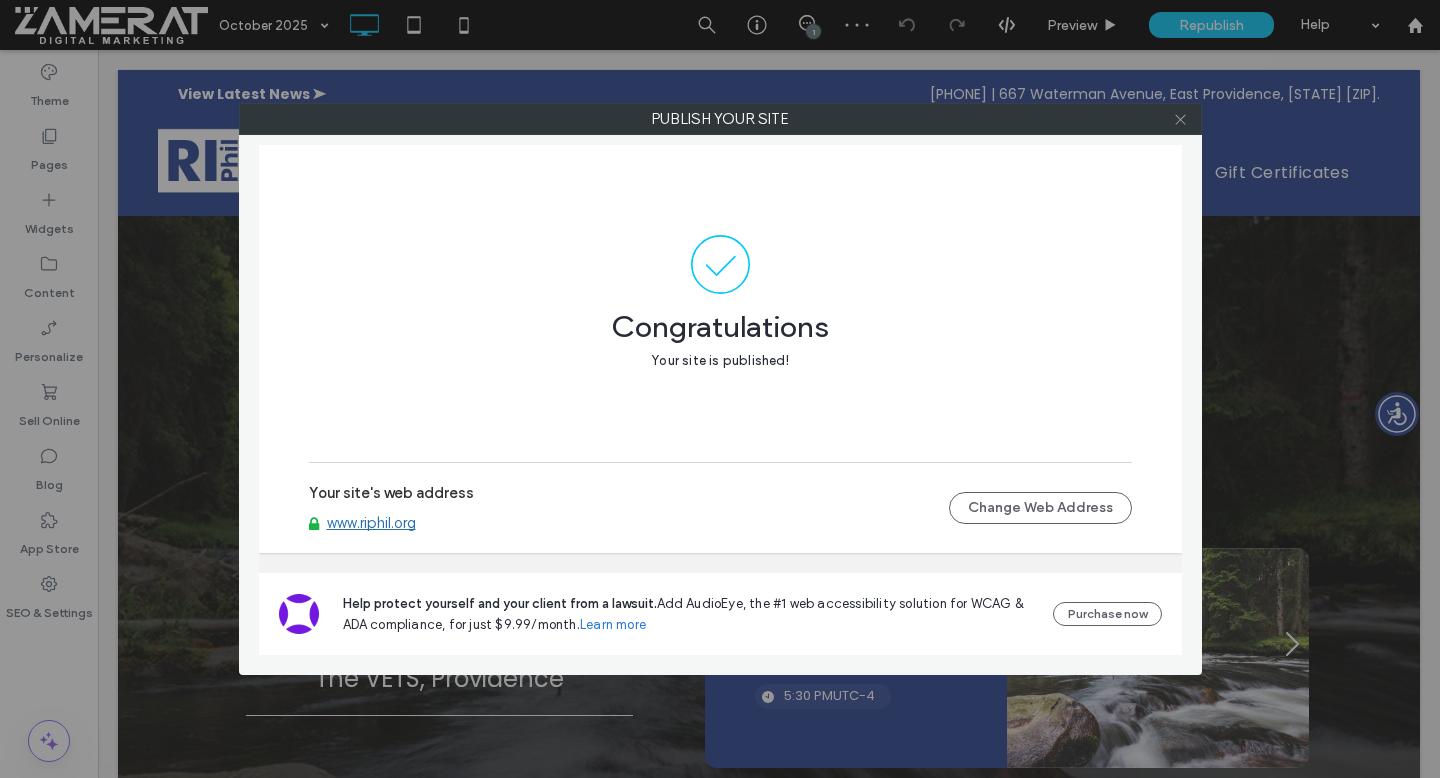 click 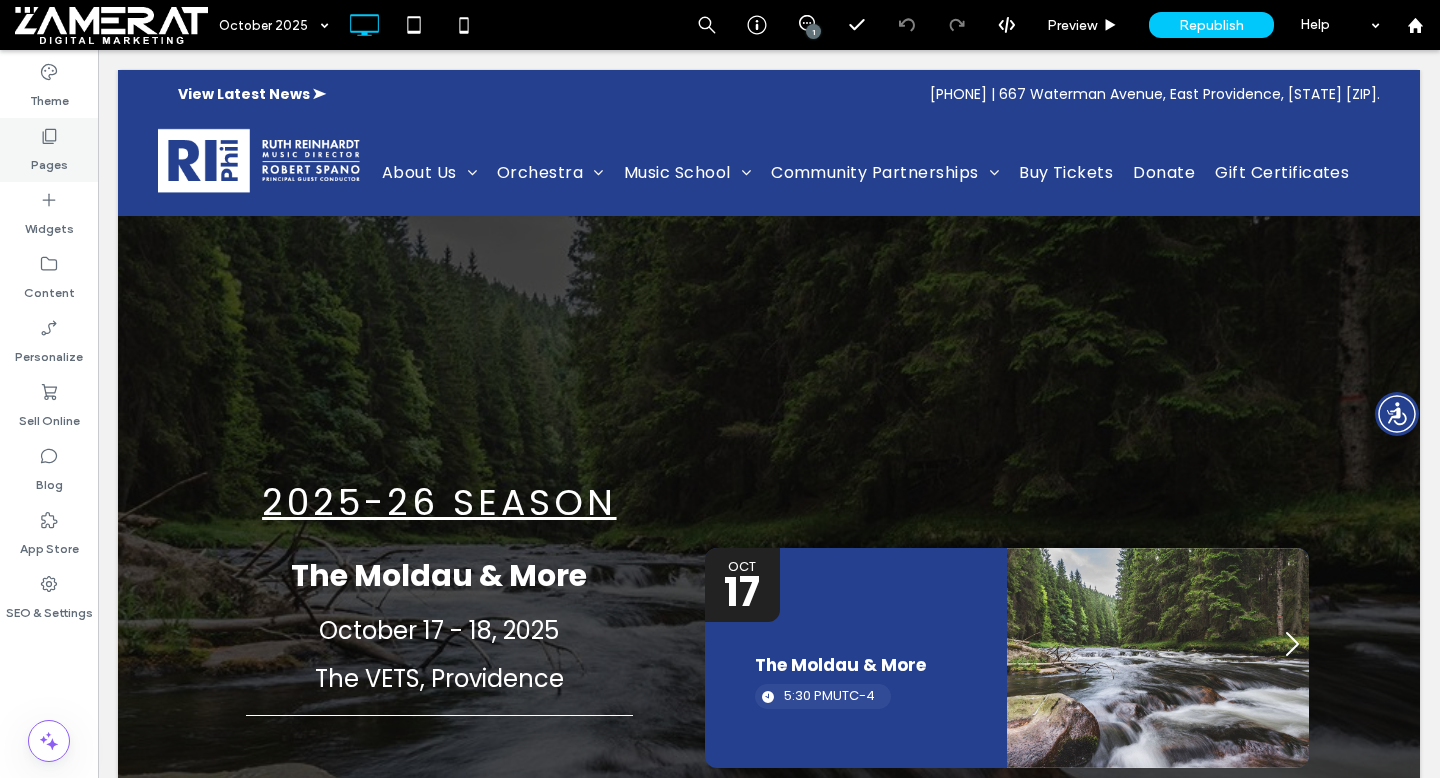 click on "Pages" at bounding box center [49, 150] 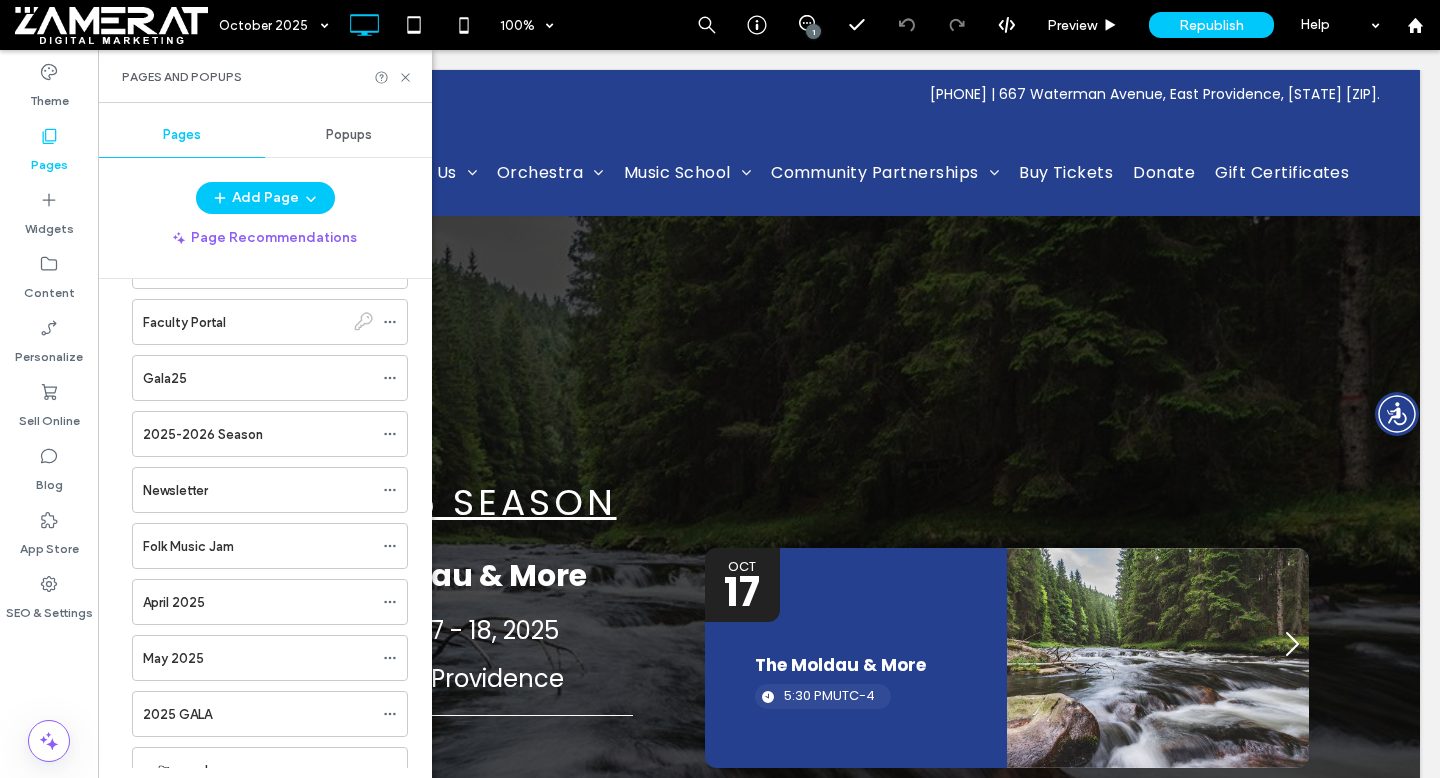 scroll, scrollTop: 3527, scrollLeft: 0, axis: vertical 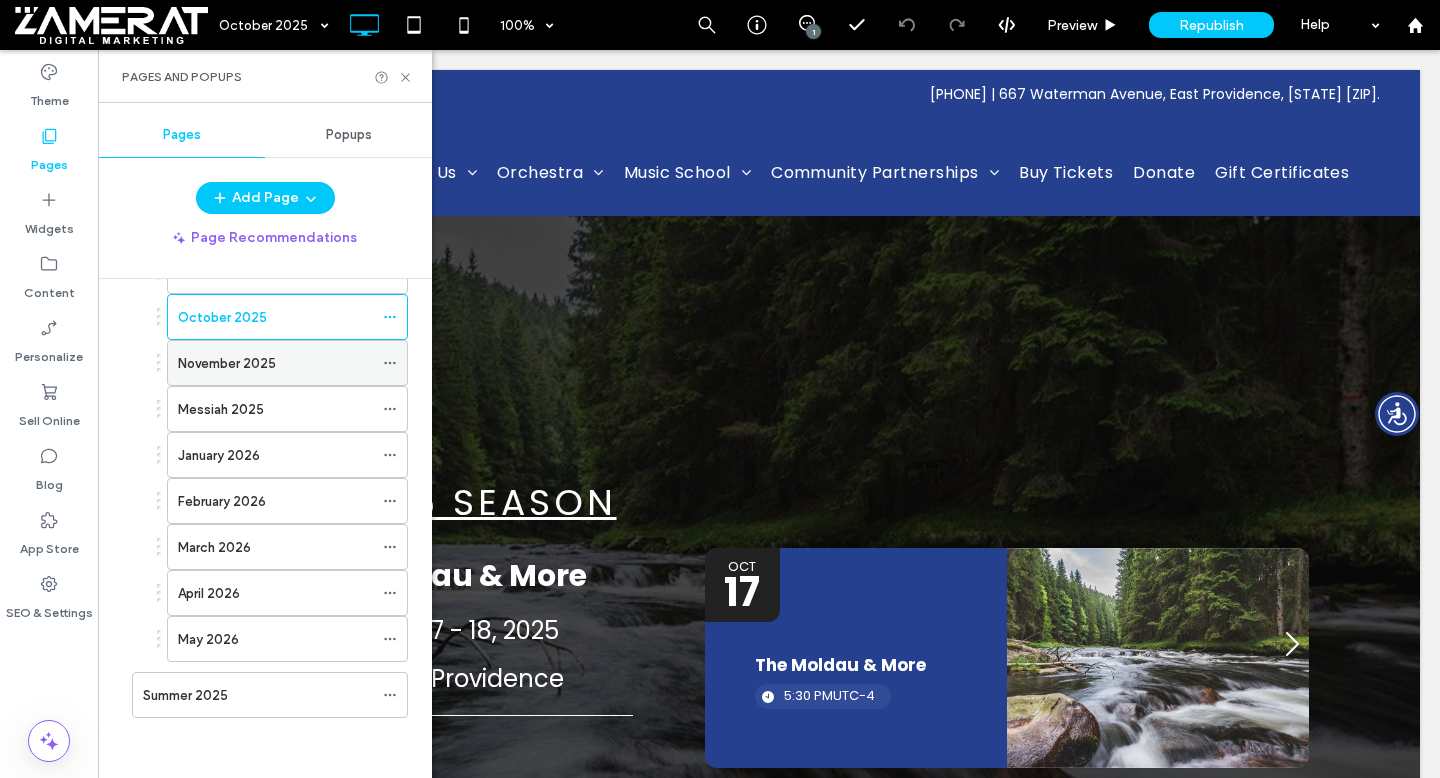 click on "November 2025" at bounding box center [275, 363] 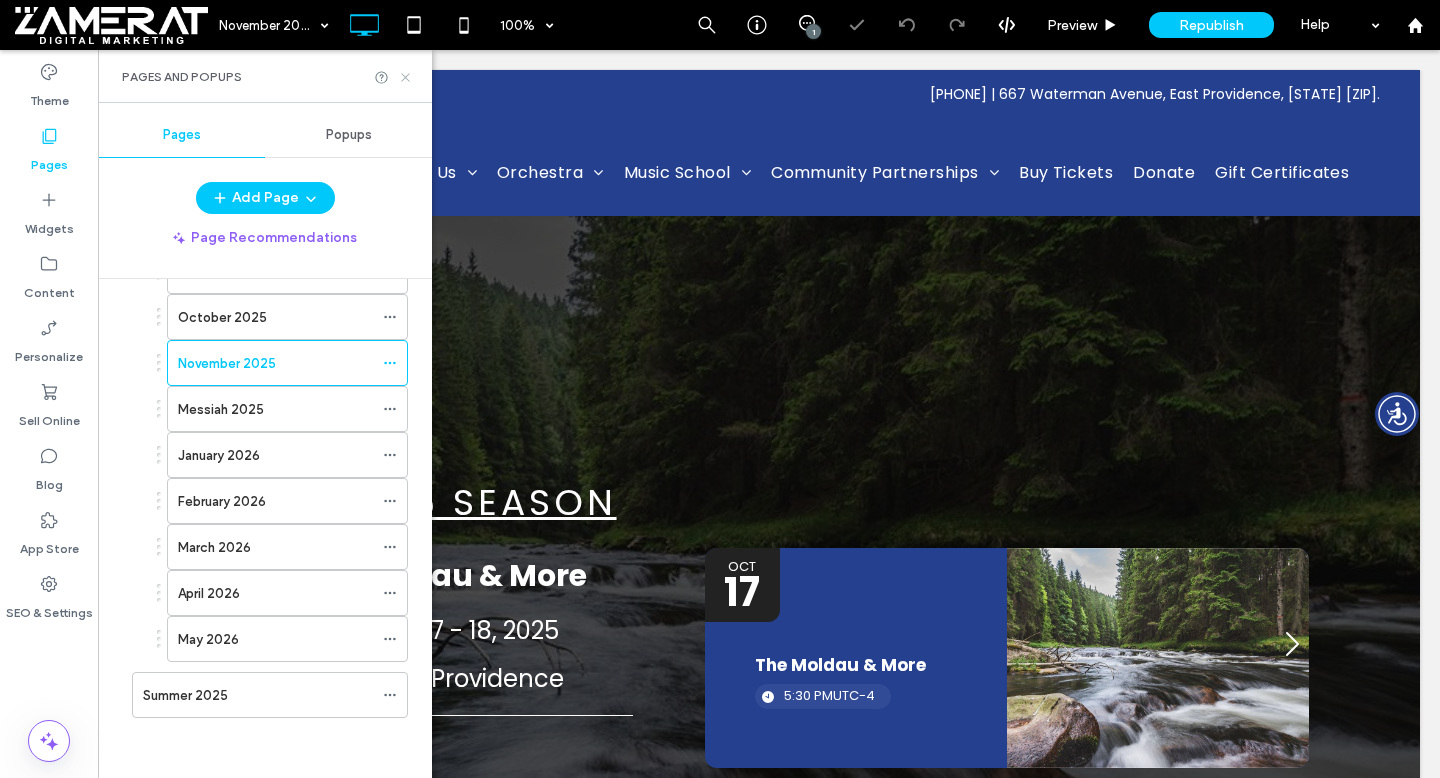 click 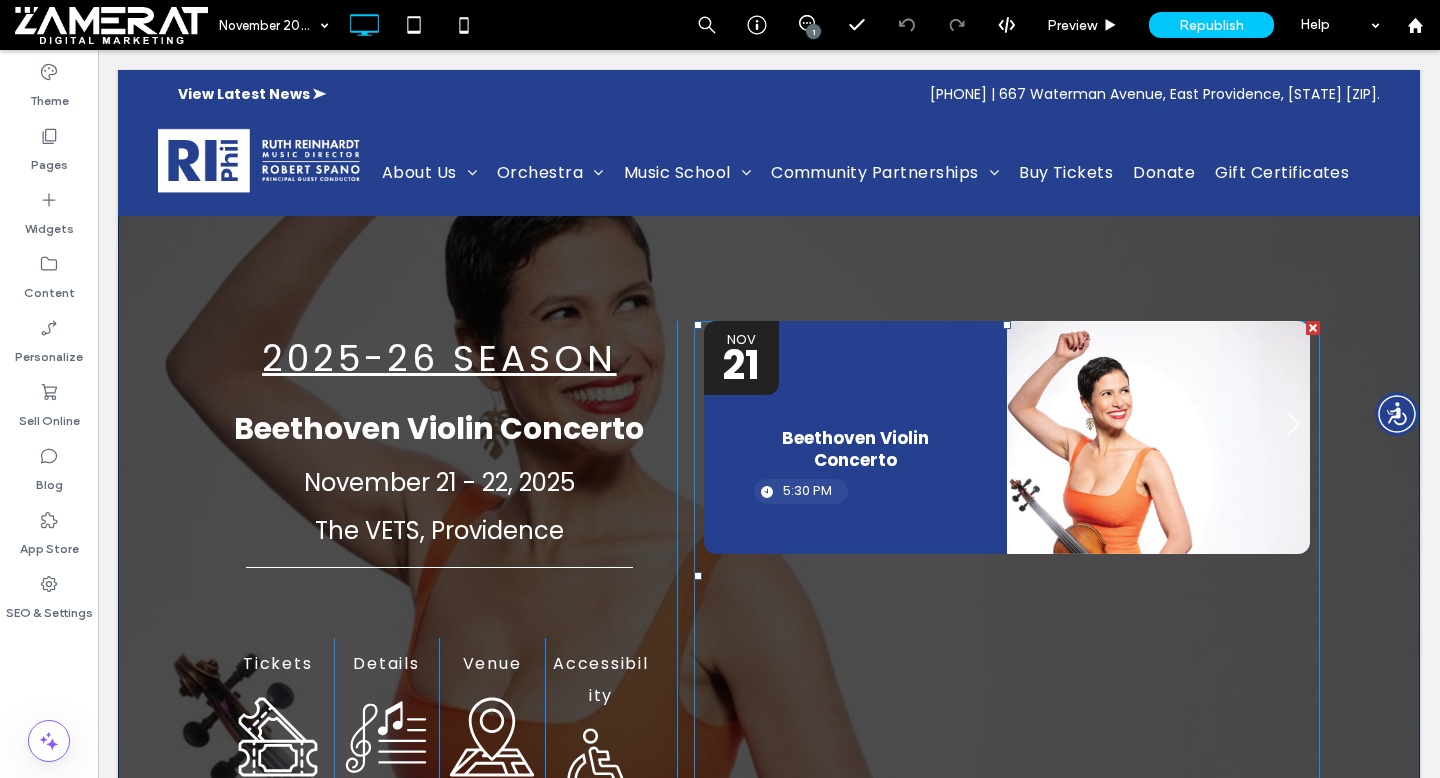 scroll, scrollTop: 53, scrollLeft: 0, axis: vertical 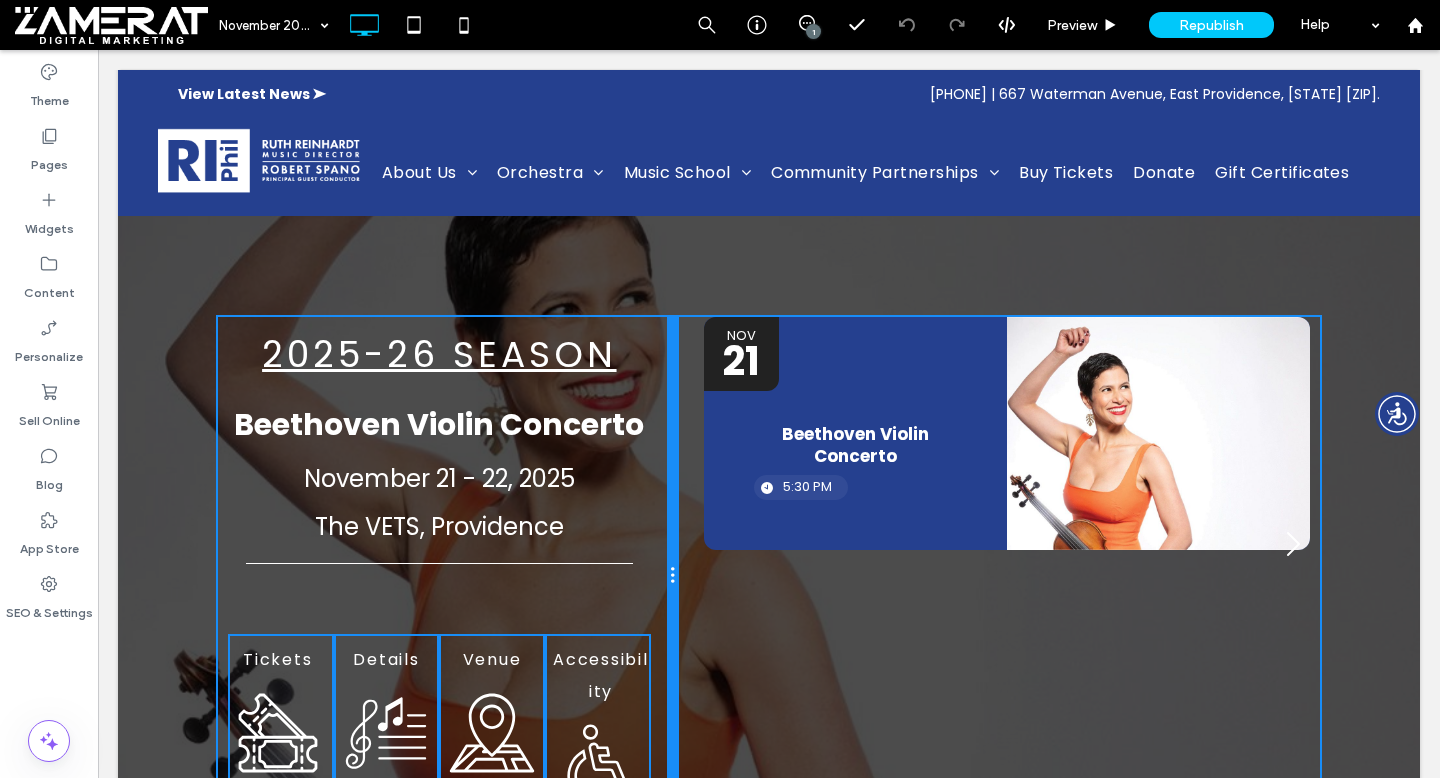 drag, startPoint x: 675, startPoint y: 579, endPoint x: 685, endPoint y: 571, distance: 12.806249 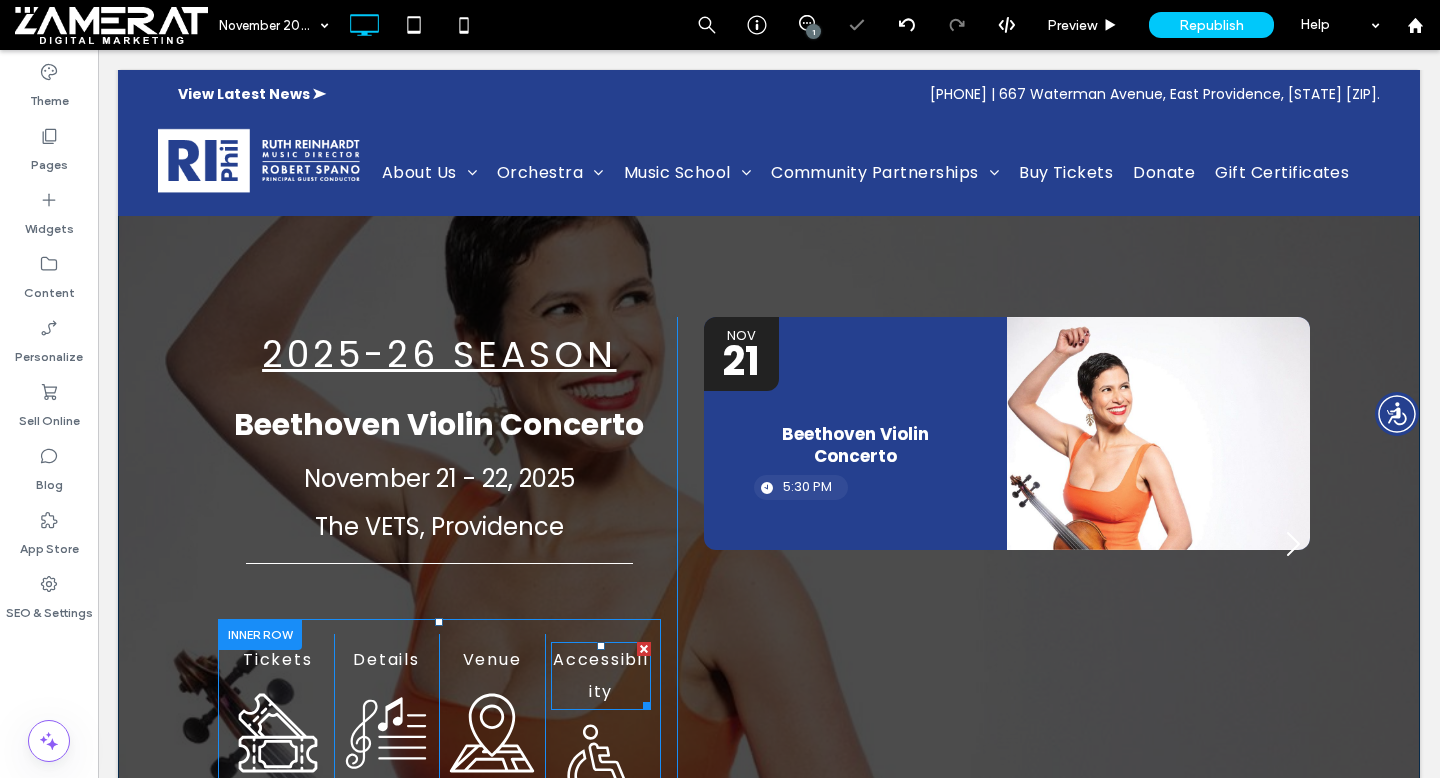 click on "Accessibility" at bounding box center (601, 675) 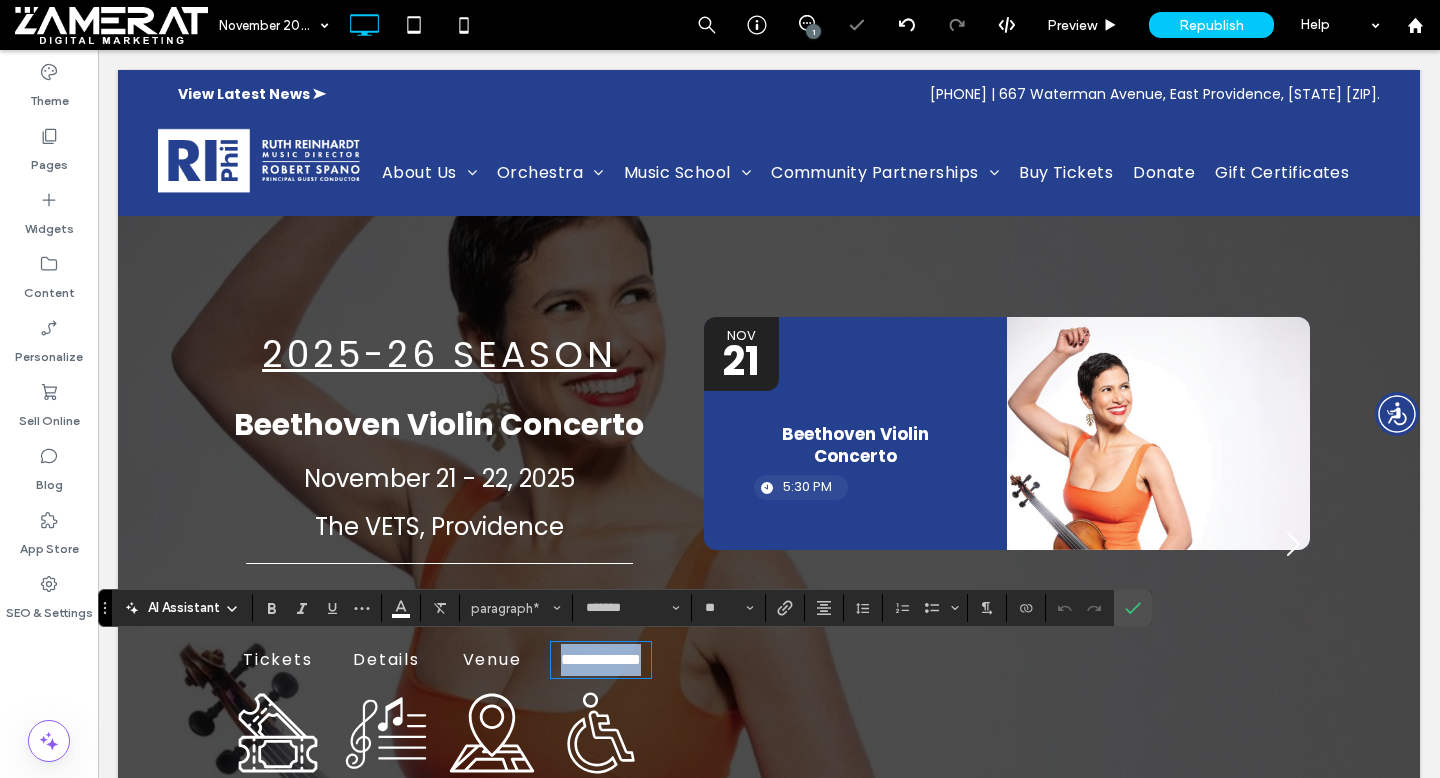 click on "**********" at bounding box center (601, 659) 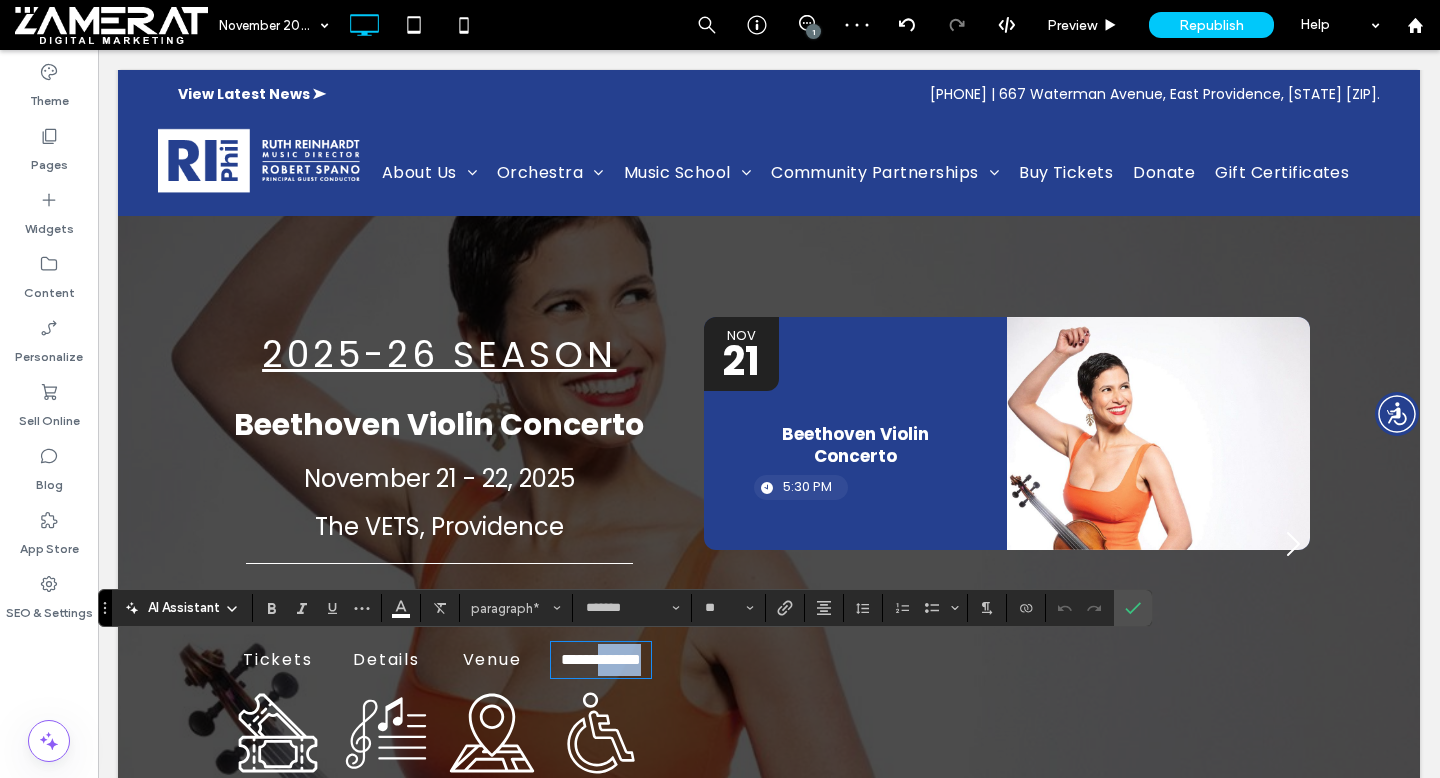 drag, startPoint x: 620, startPoint y: 659, endPoint x: 624, endPoint y: 694, distance: 35.22783 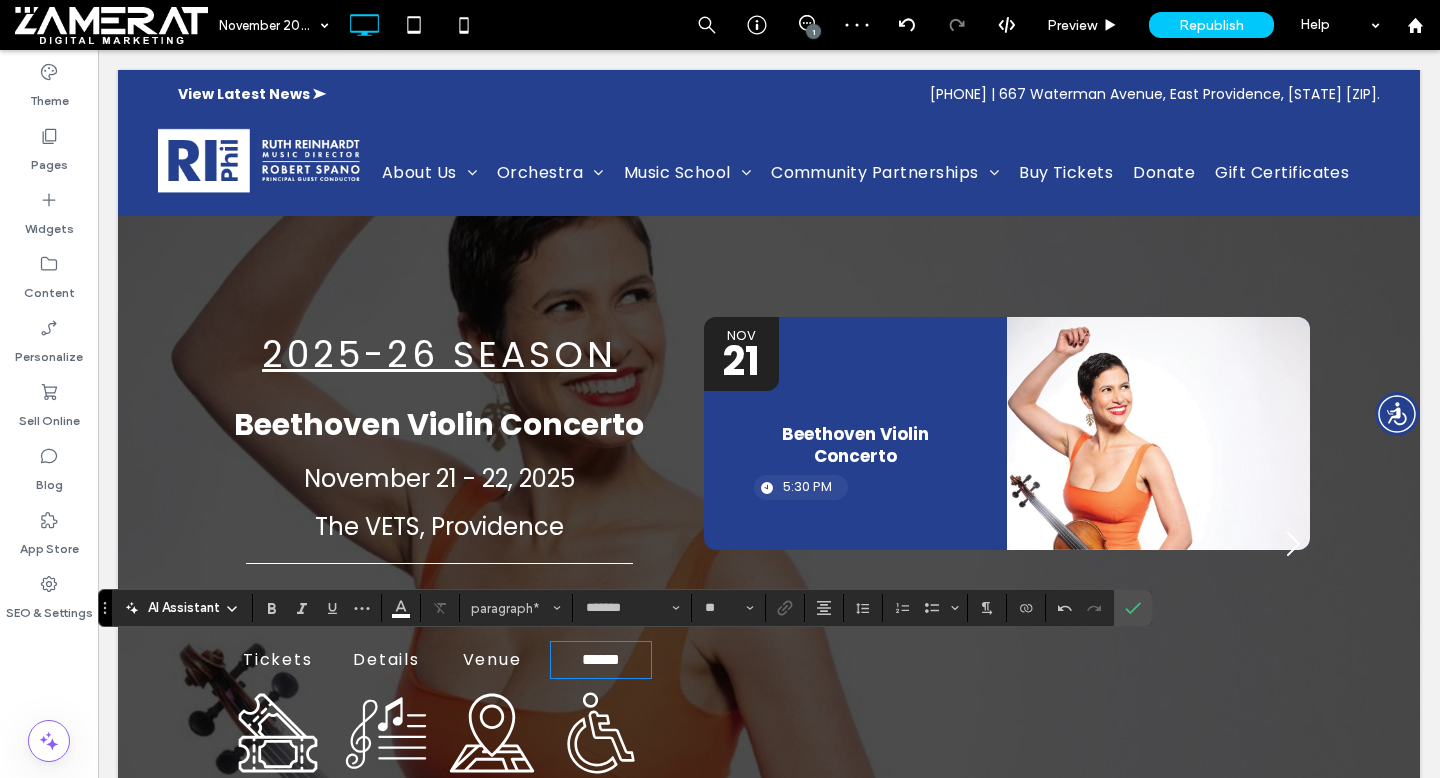 type 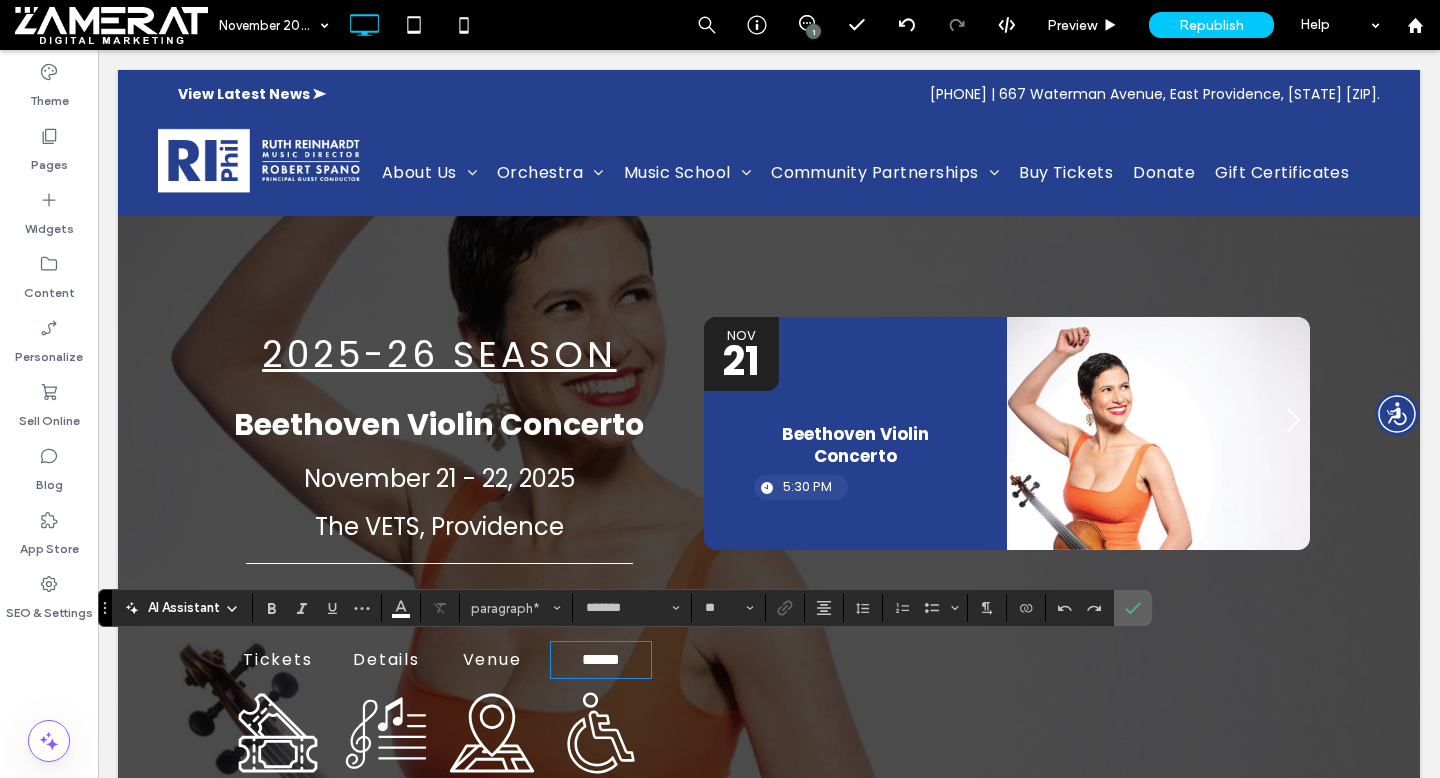 click 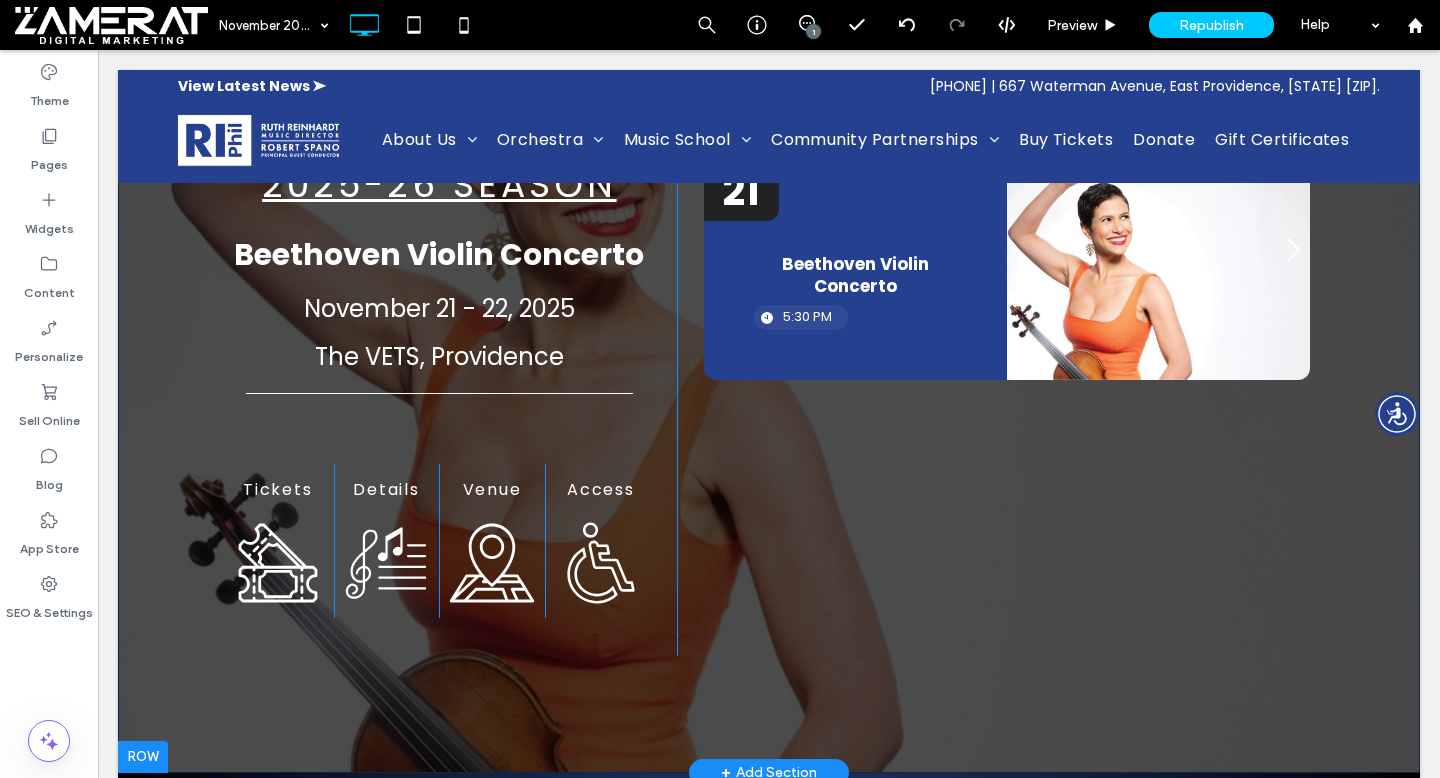 scroll, scrollTop: 239, scrollLeft: 0, axis: vertical 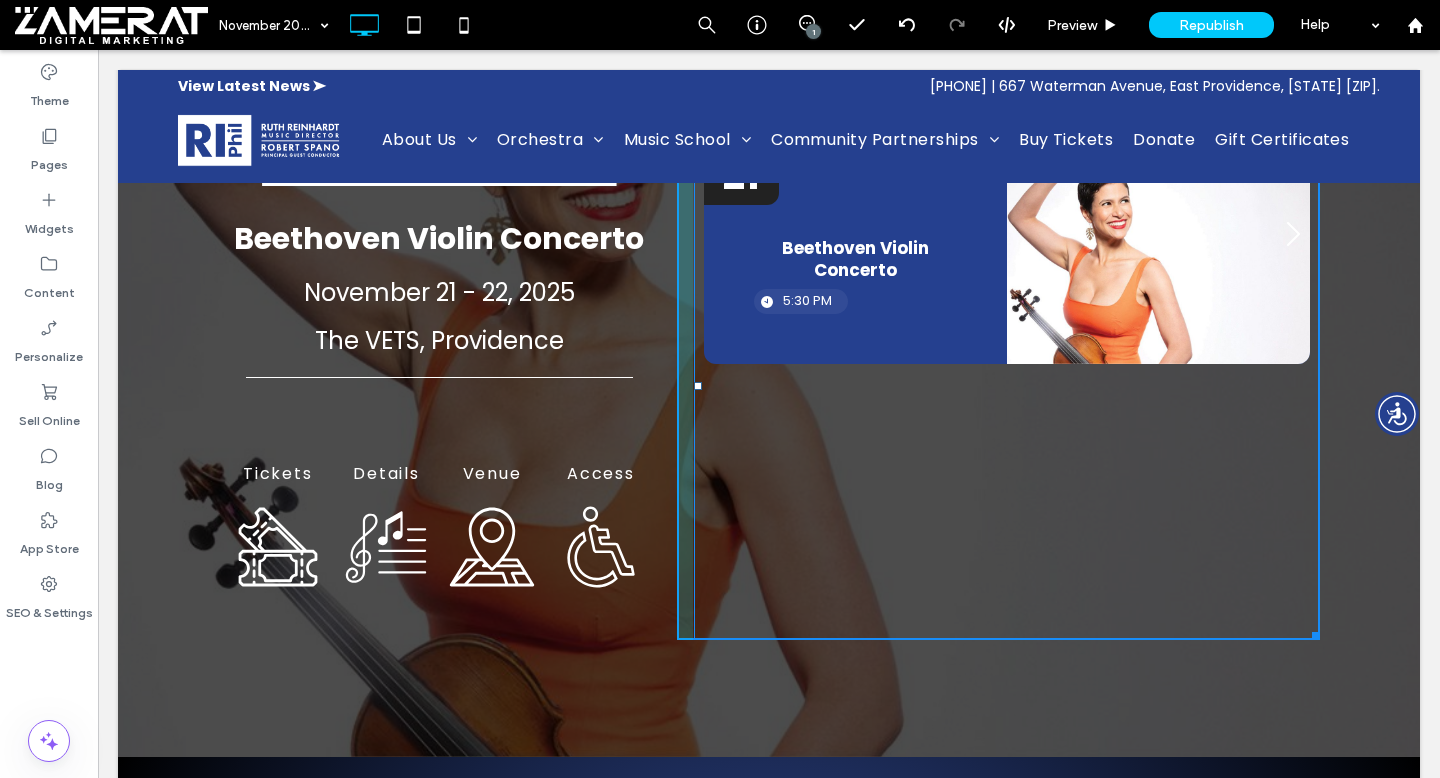 drag, startPoint x: 1314, startPoint y: 634, endPoint x: 1320, endPoint y: 395, distance: 239.0753 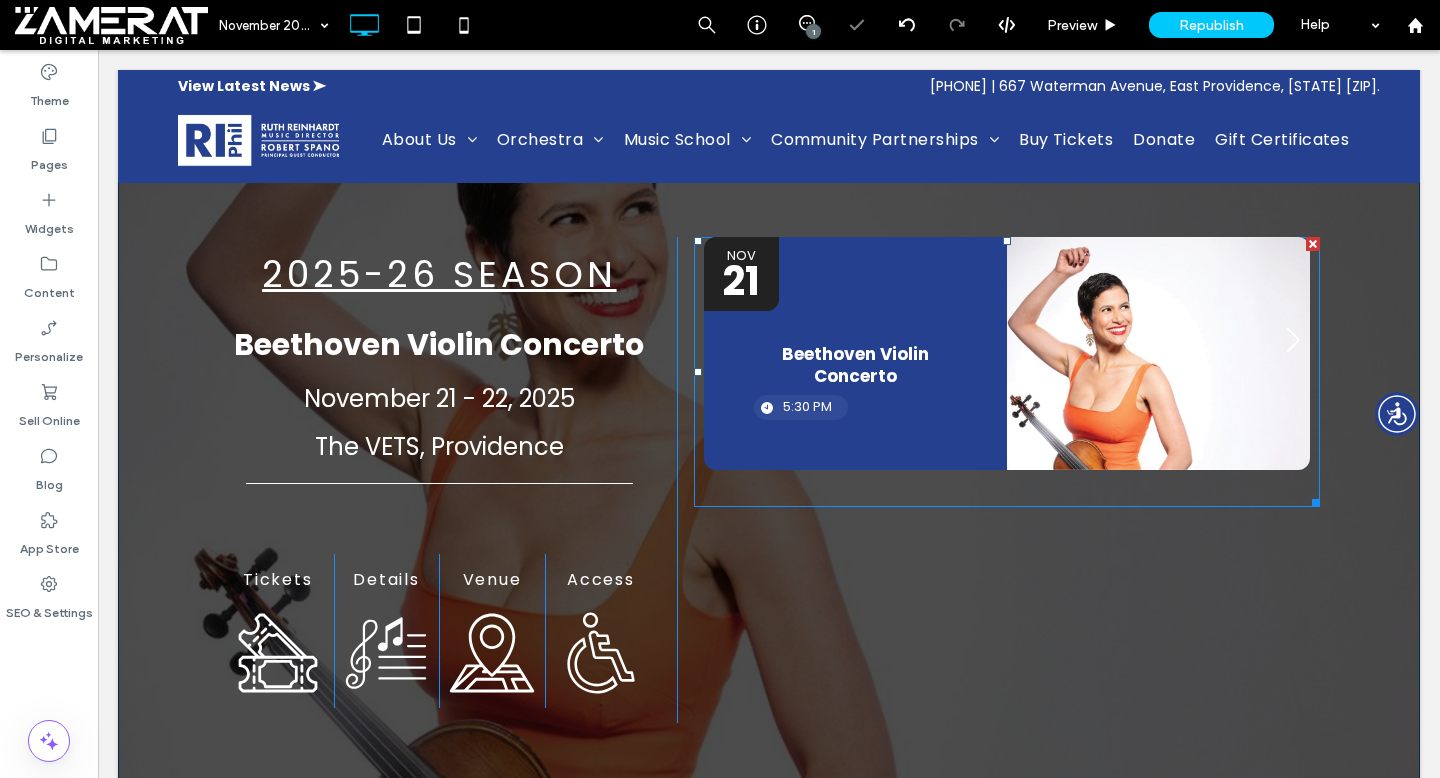 scroll, scrollTop: 125, scrollLeft: 0, axis: vertical 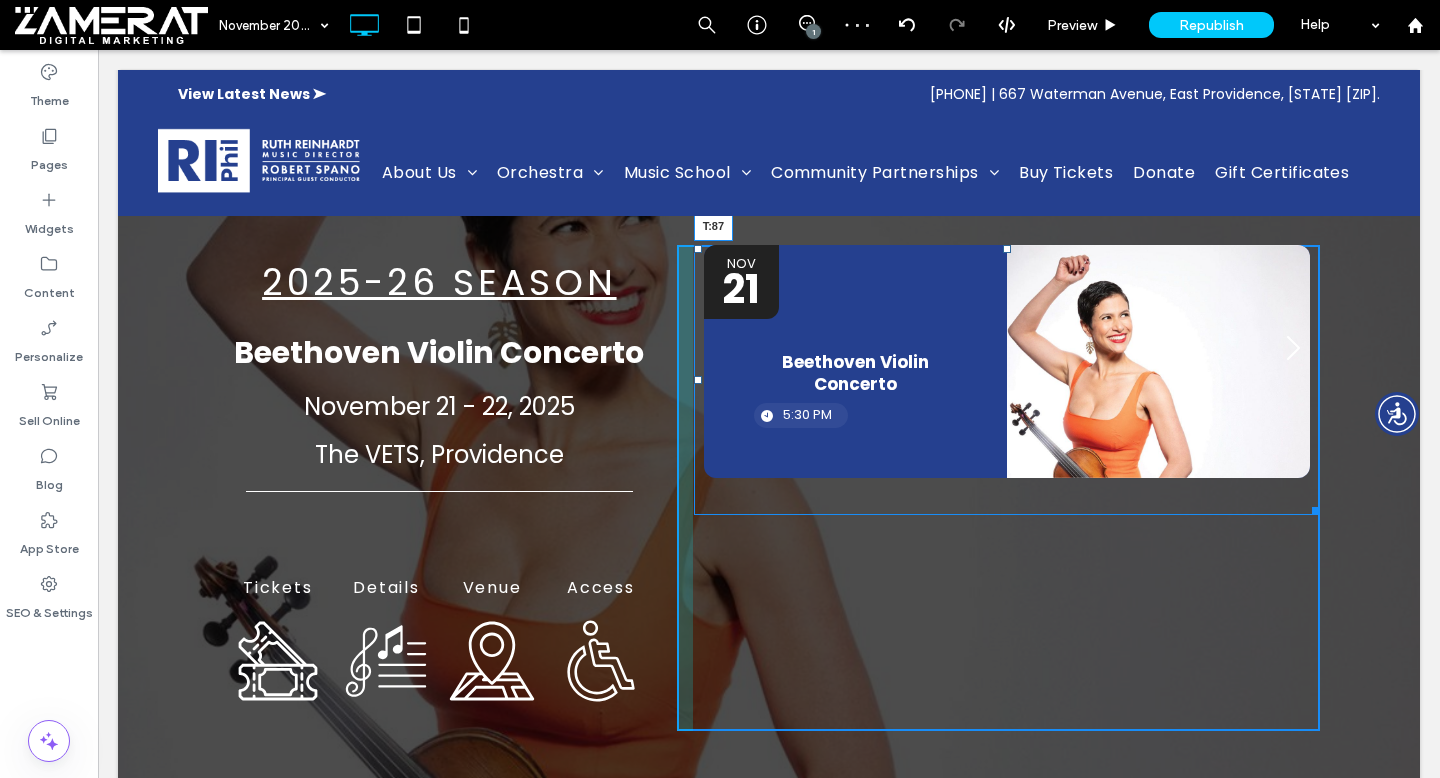 drag, startPoint x: 1006, startPoint y: 250, endPoint x: 1011, endPoint y: 339, distance: 89.140335 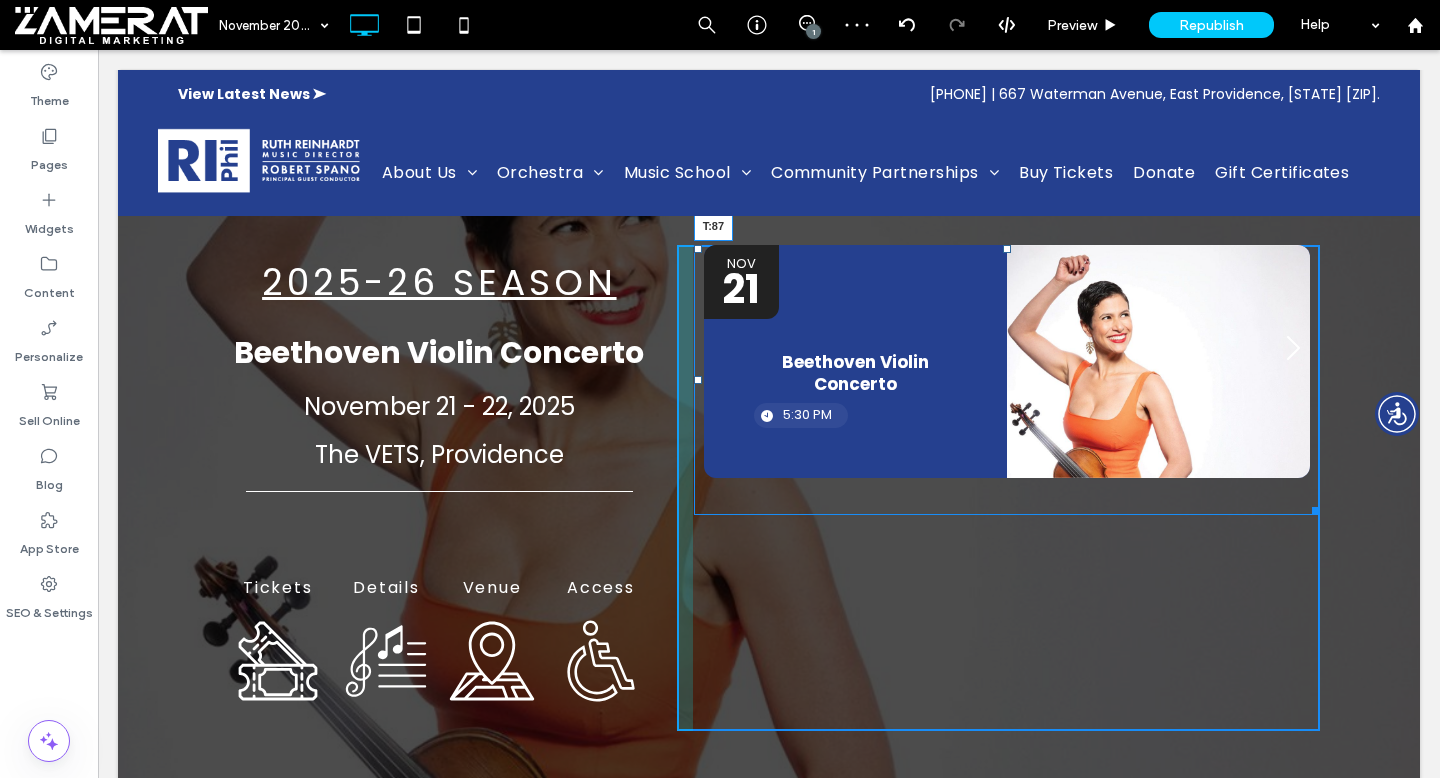 click on "Dates Event Type Location Nov 21 Beethoven Violin Concerto 5:30 PM Nov 22 Beethoven Violin Concerto 7:30 PM
Panel only seen by widget owner
Edit widget
Views
1%" at bounding box center (1007, 380) 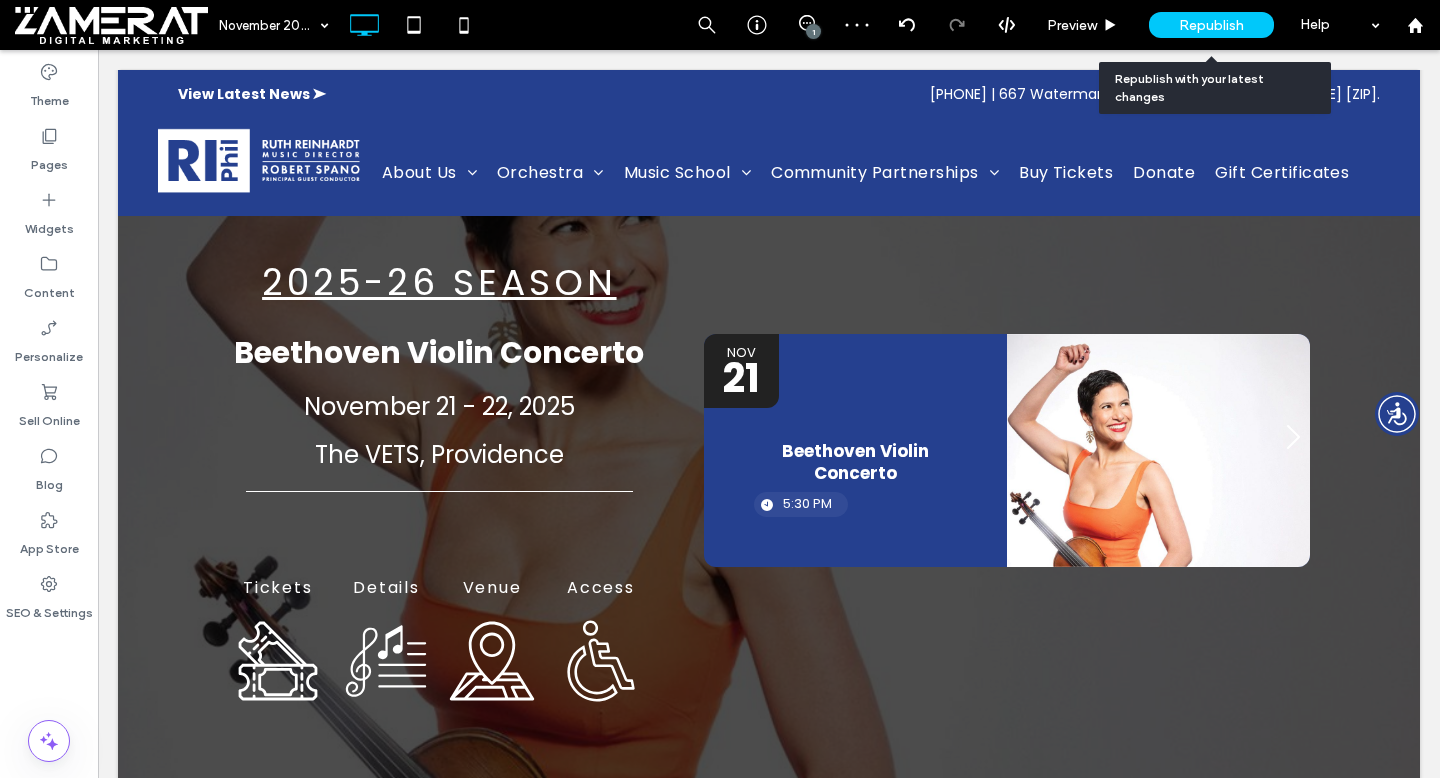 click on "Republish" at bounding box center [1211, 25] 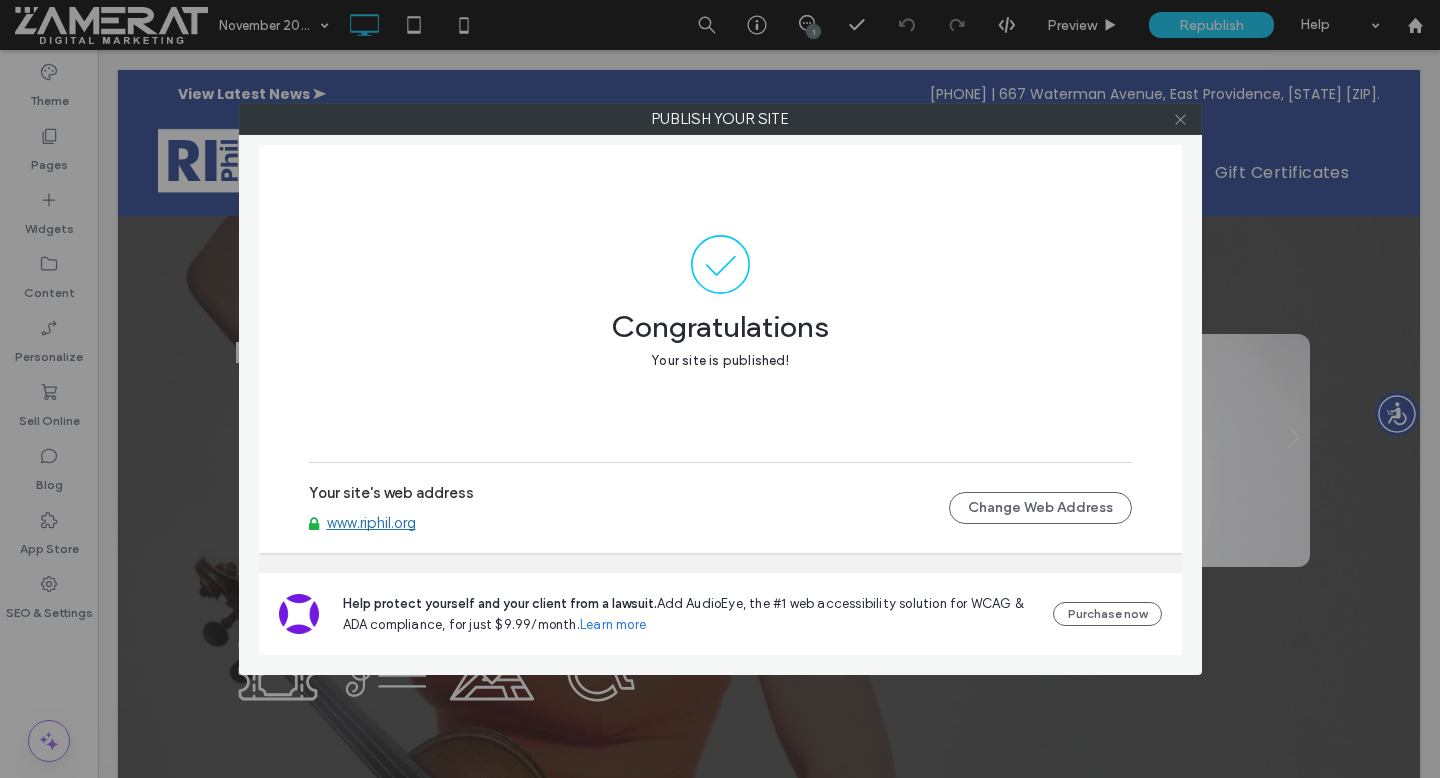 click 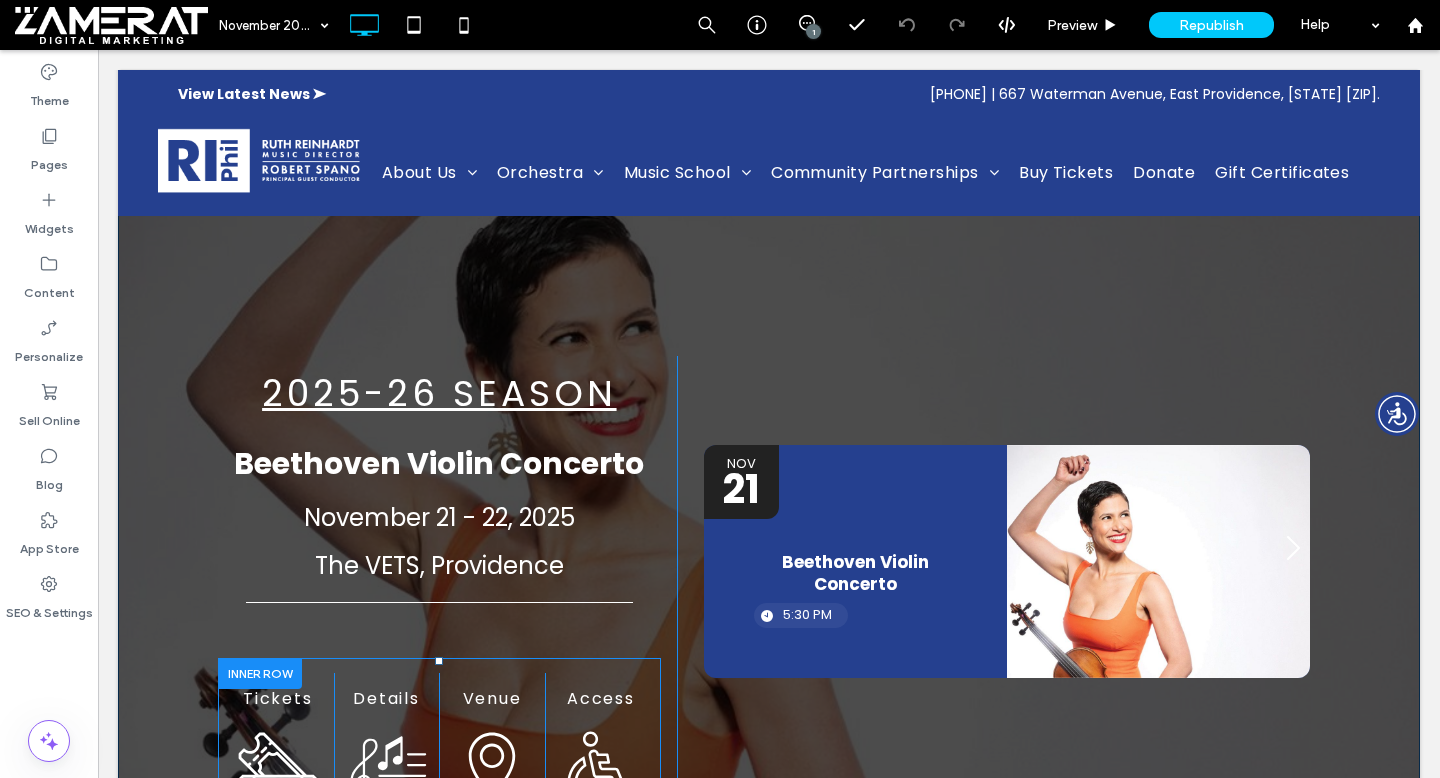 scroll, scrollTop: 0, scrollLeft: 0, axis: both 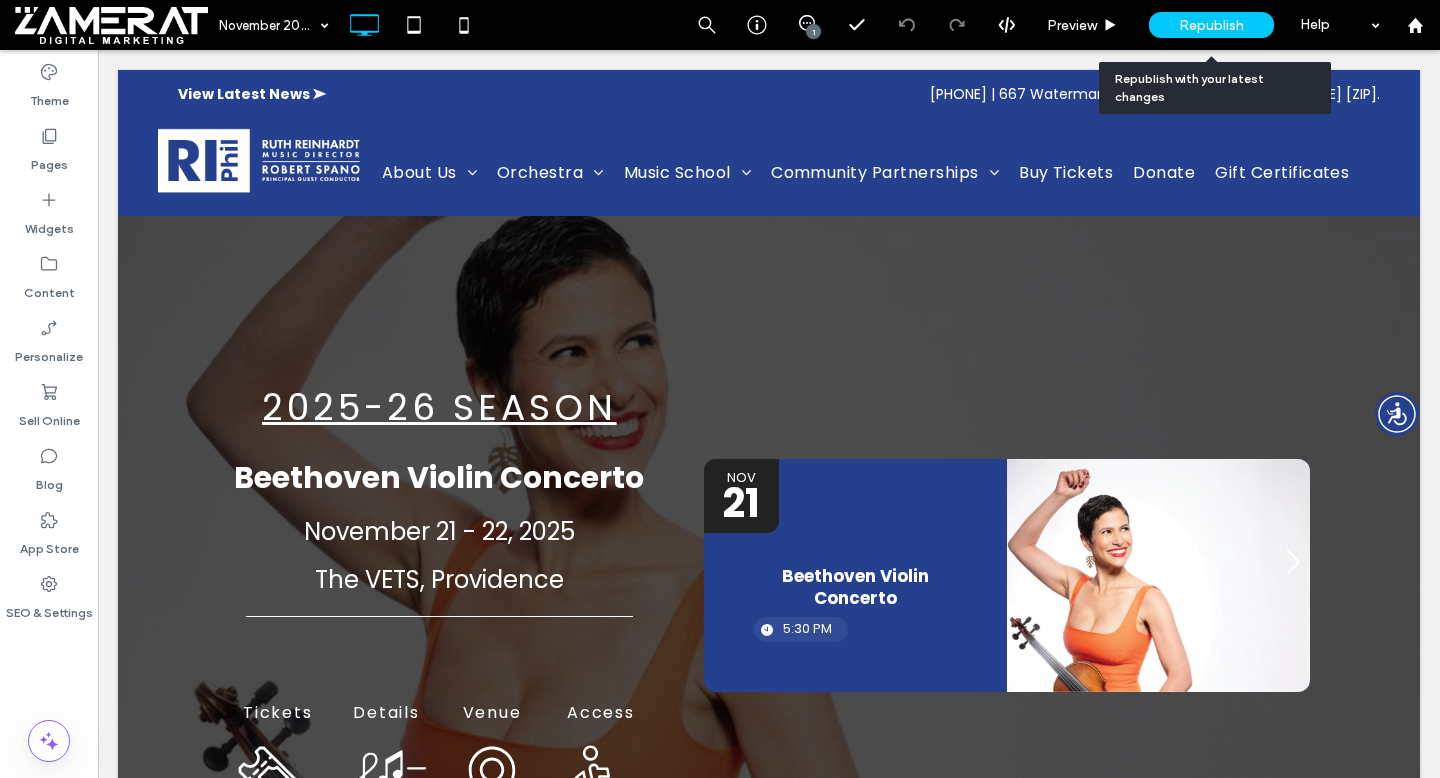 click on "Republish" at bounding box center (1211, 25) 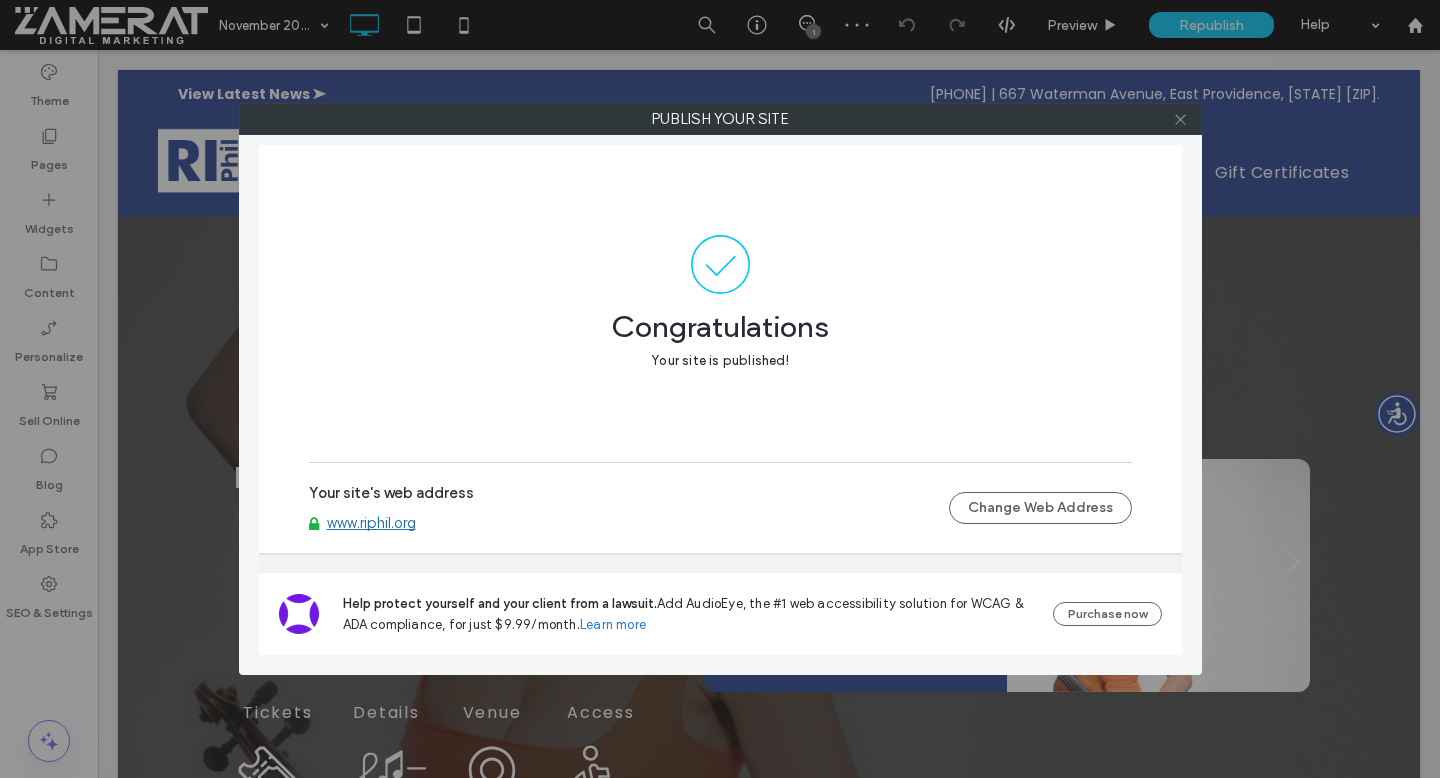 click 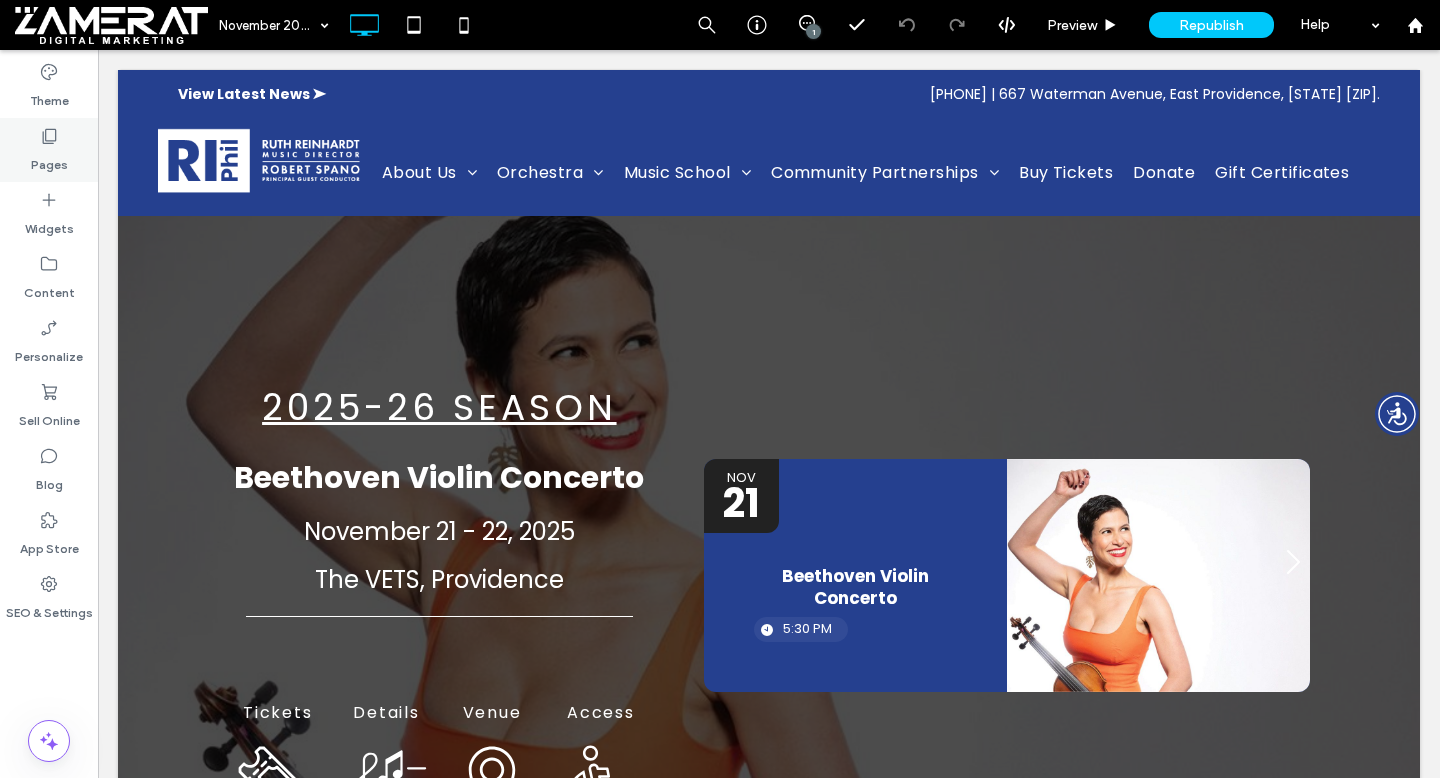 click on "Pages" at bounding box center (49, 150) 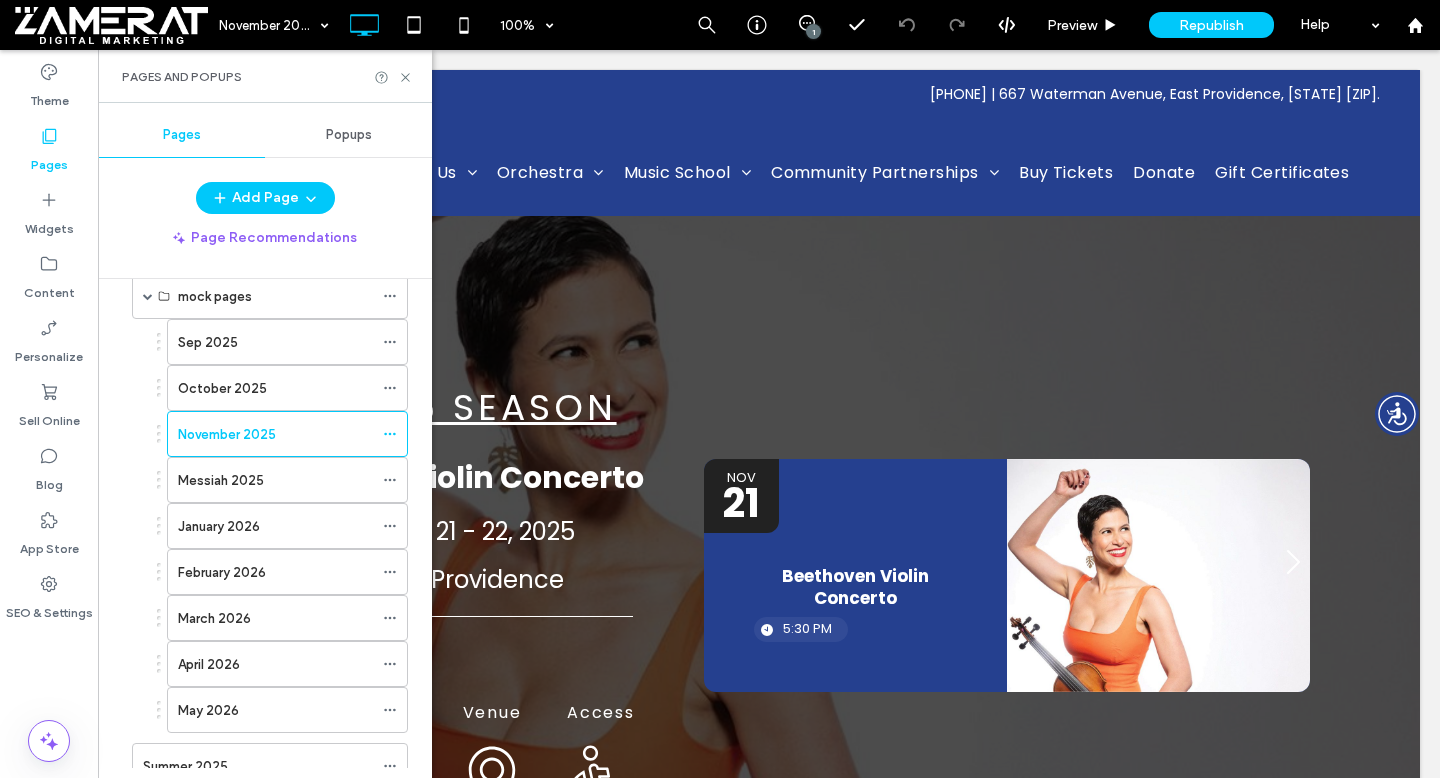 scroll, scrollTop: 3459, scrollLeft: 0, axis: vertical 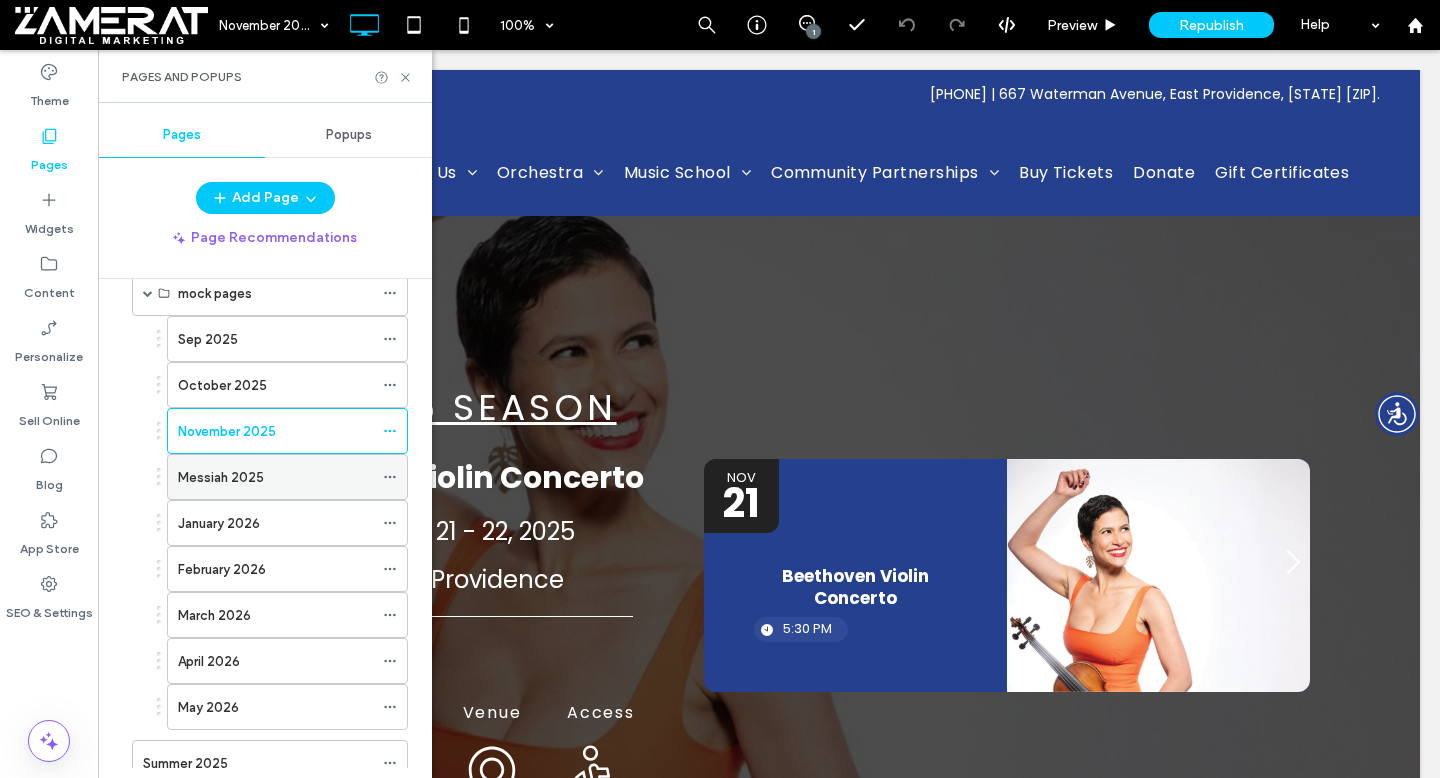 click on "Messiah 2025" at bounding box center [275, 477] 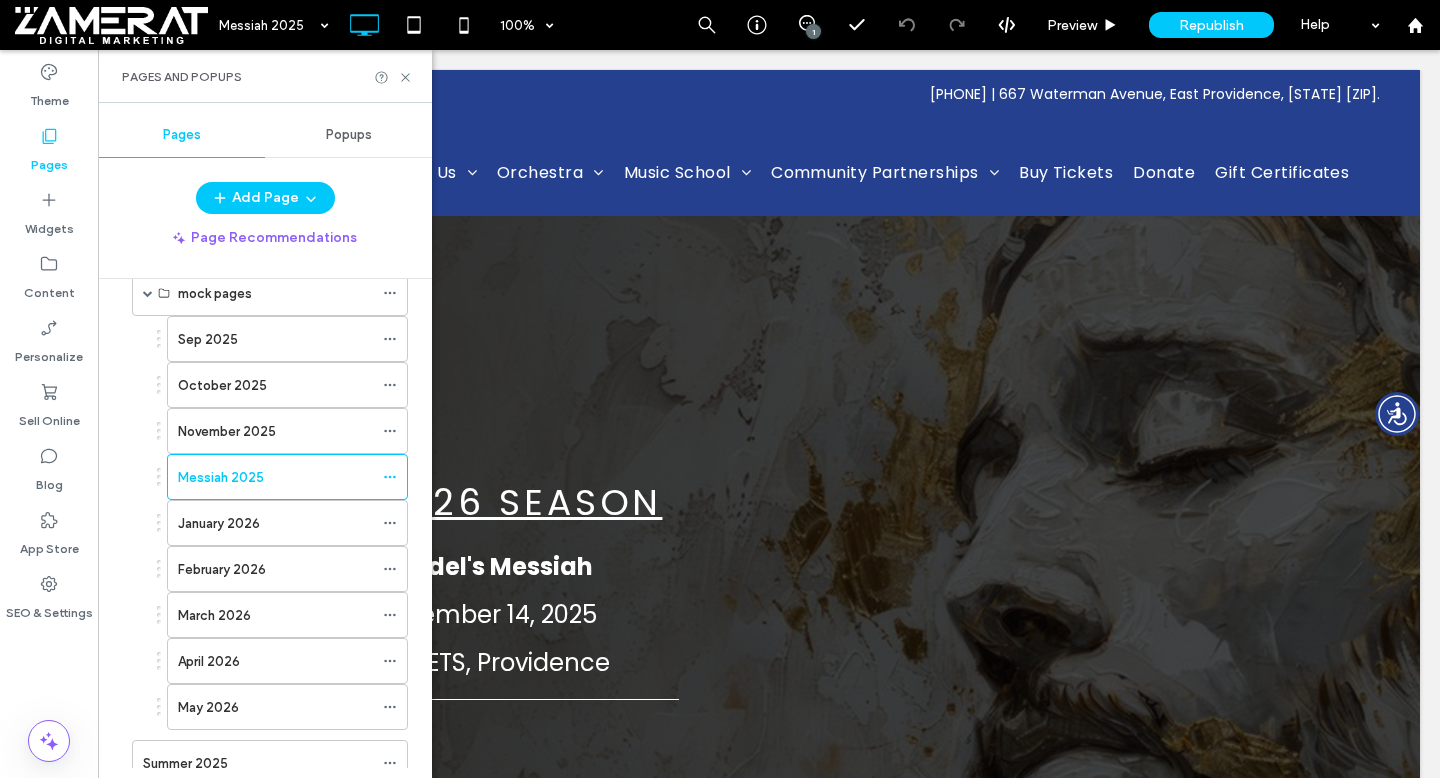scroll, scrollTop: 0, scrollLeft: 0, axis: both 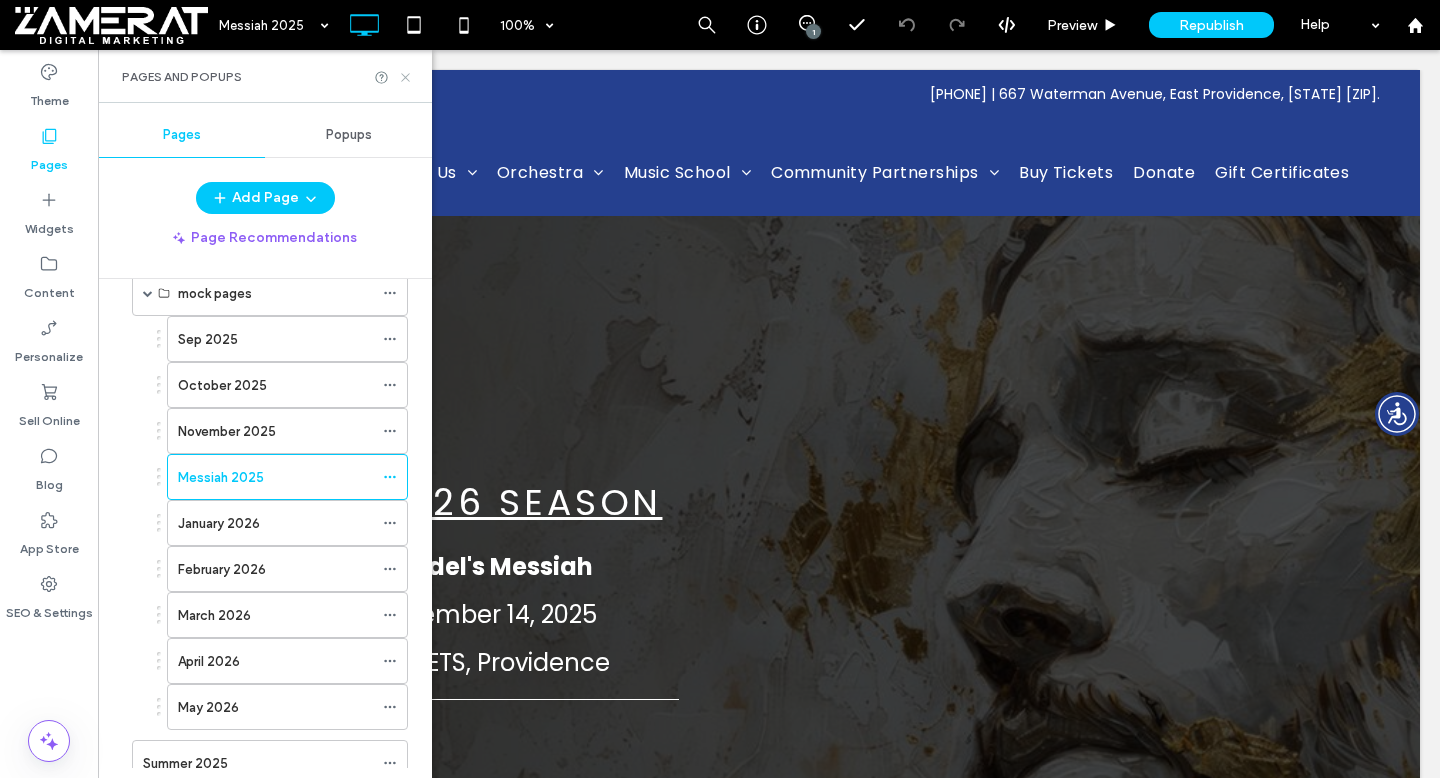drag, startPoint x: 404, startPoint y: 73, endPoint x: 306, endPoint y: 23, distance: 110.01818 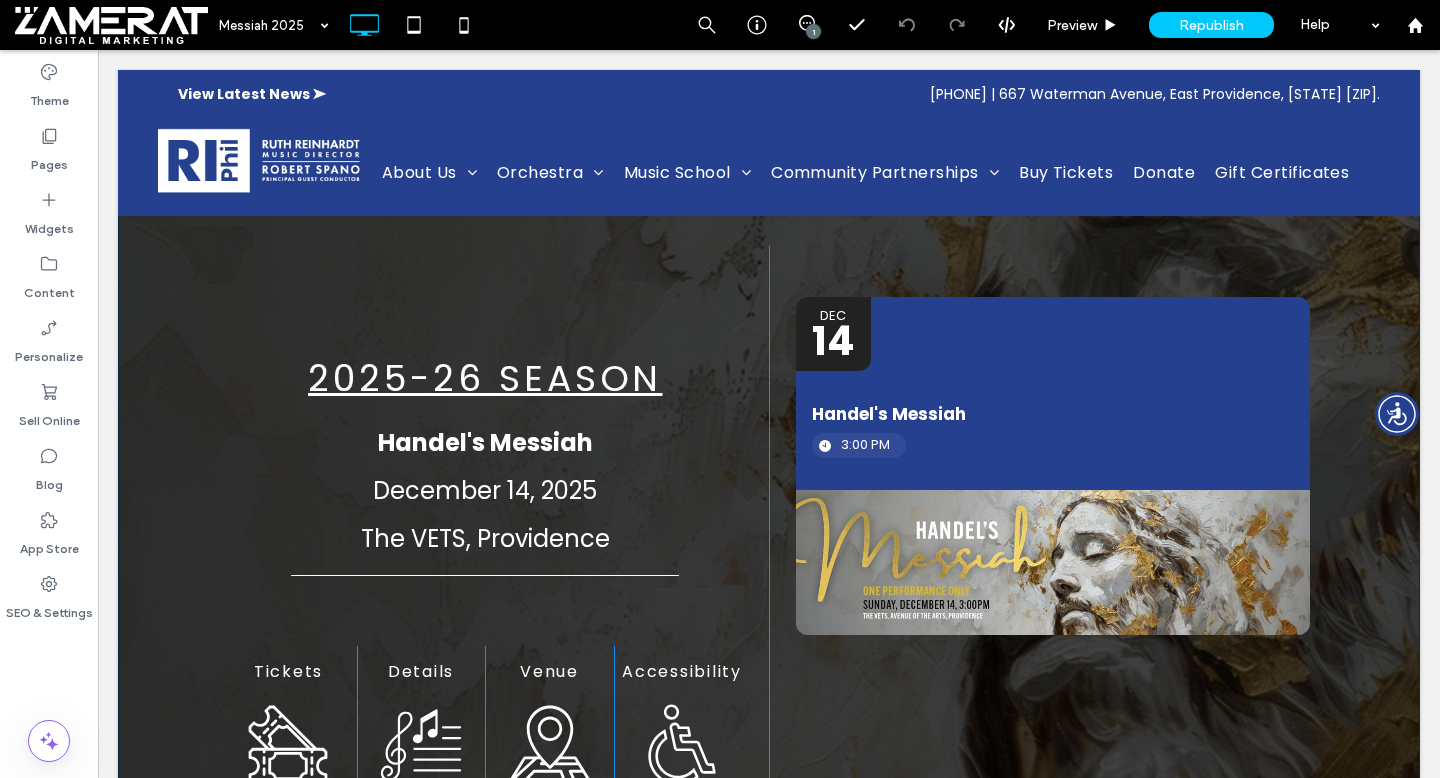 scroll, scrollTop: 170, scrollLeft: 0, axis: vertical 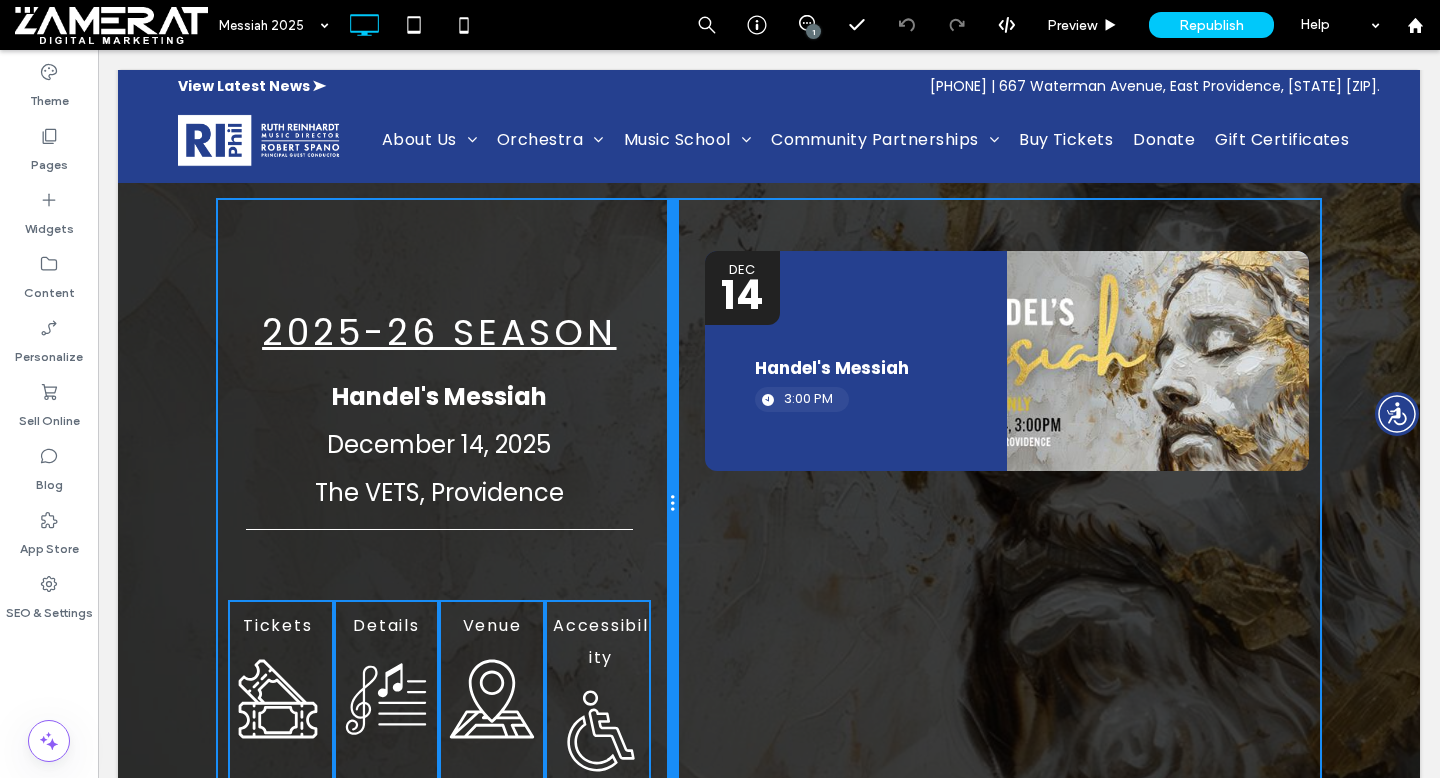 drag, startPoint x: 764, startPoint y: 408, endPoint x: 665, endPoint y: 404, distance: 99.08077 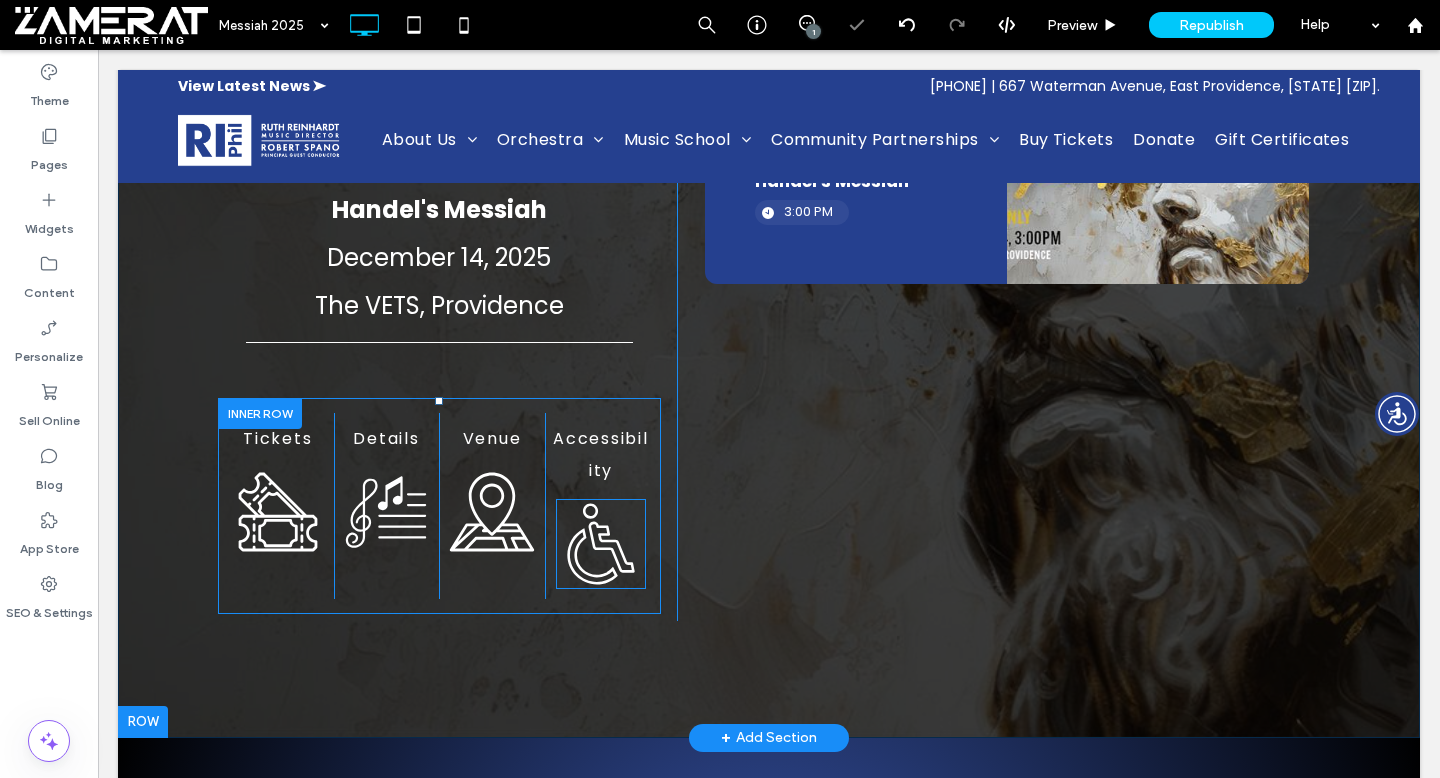 scroll, scrollTop: 394, scrollLeft: 0, axis: vertical 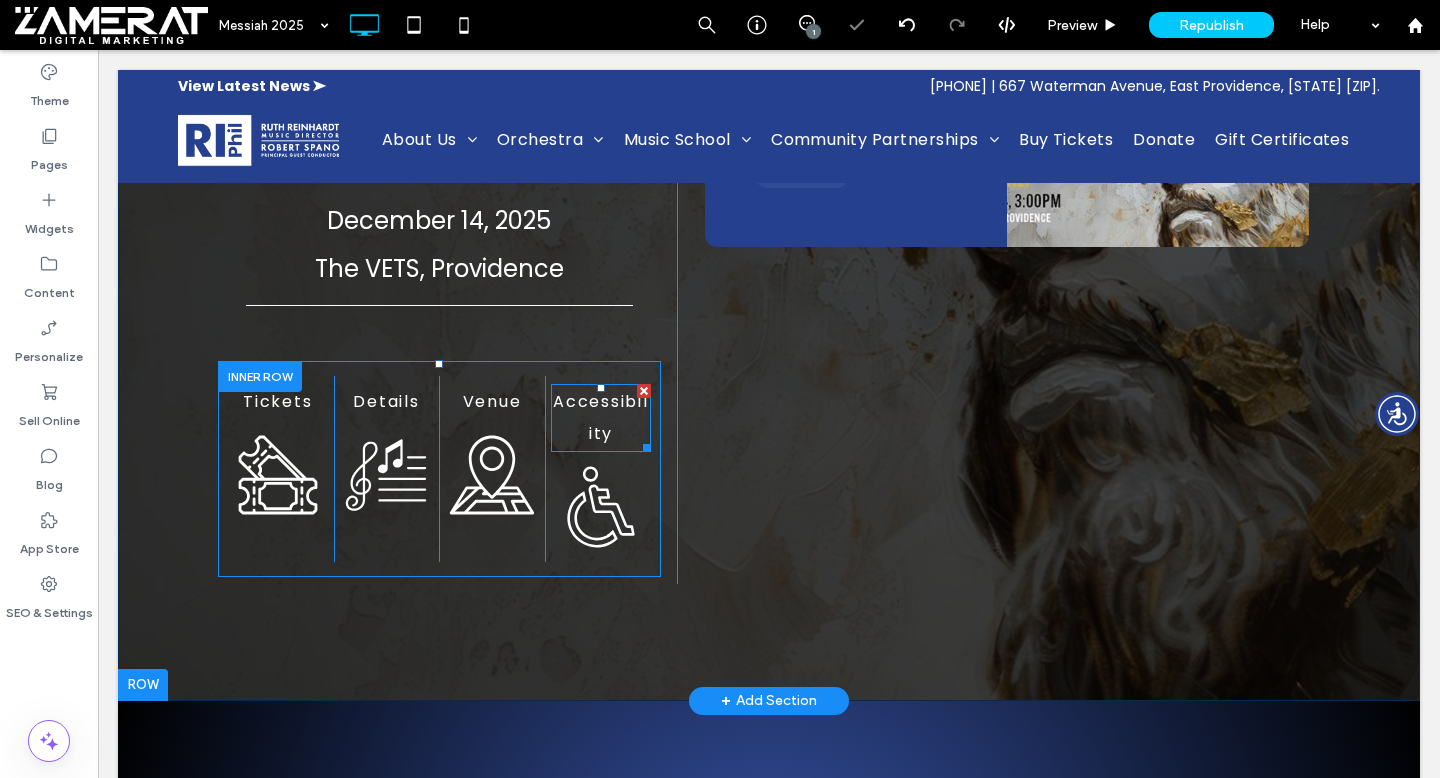 click on "Accessibility" at bounding box center [601, 417] 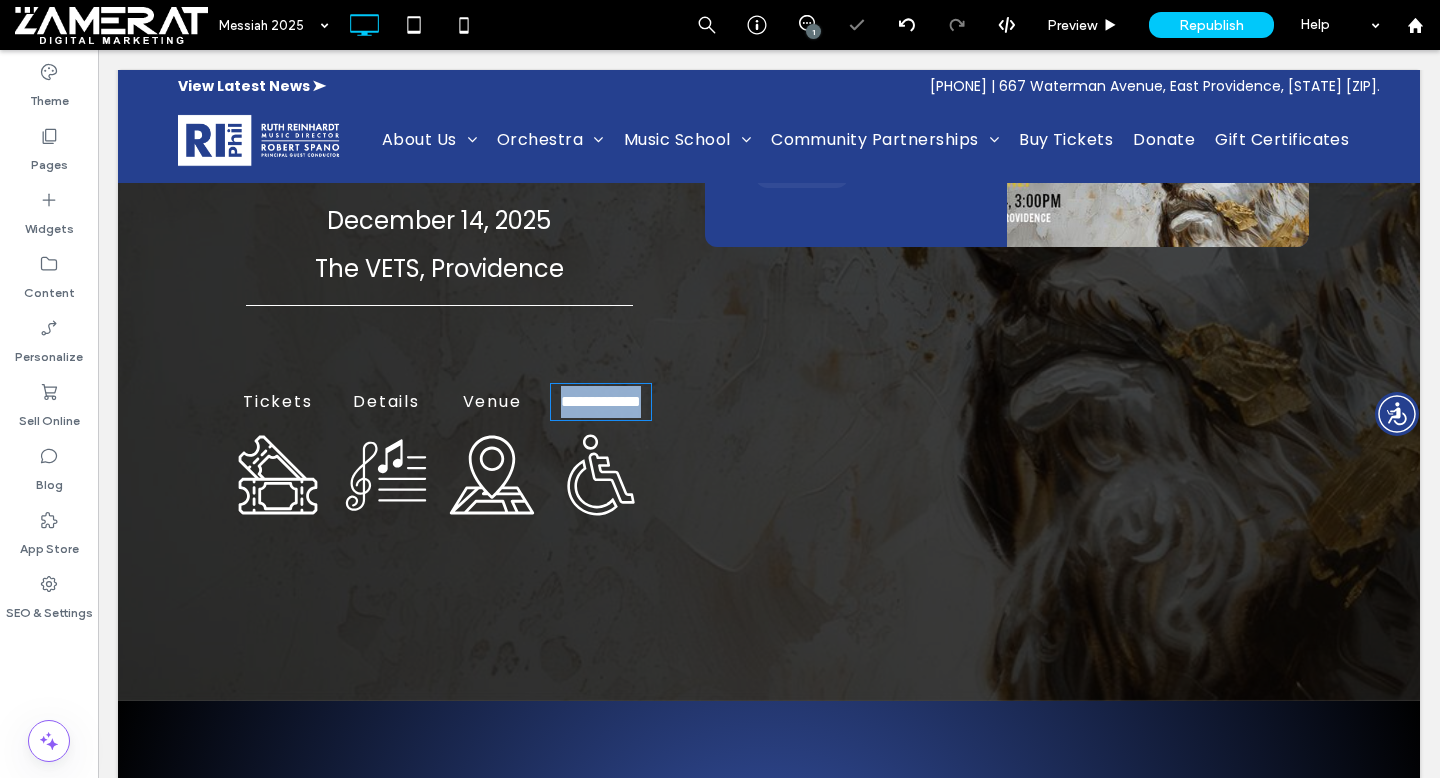 click on "**********" at bounding box center [601, 401] 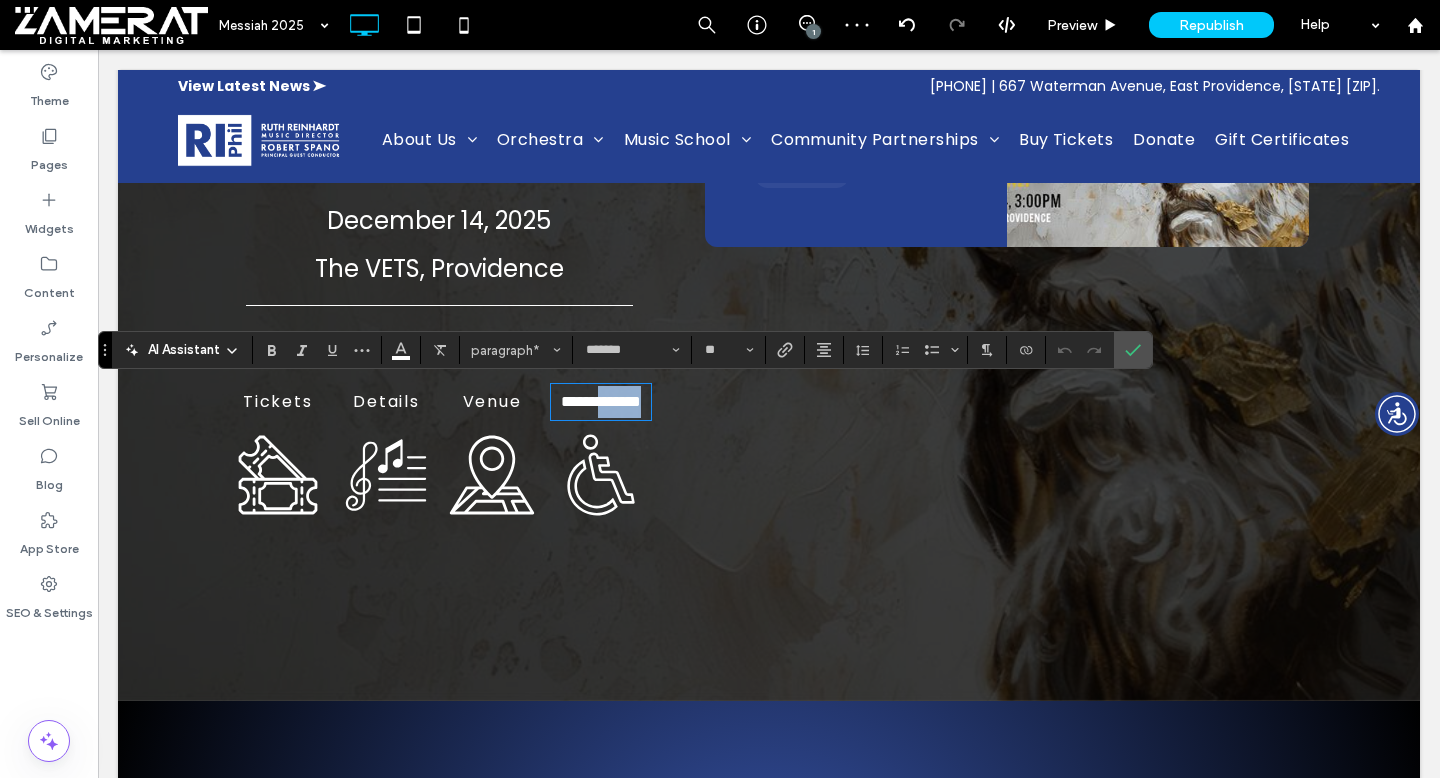 drag, startPoint x: 621, startPoint y: 401, endPoint x: 626, endPoint y: 436, distance: 35.35534 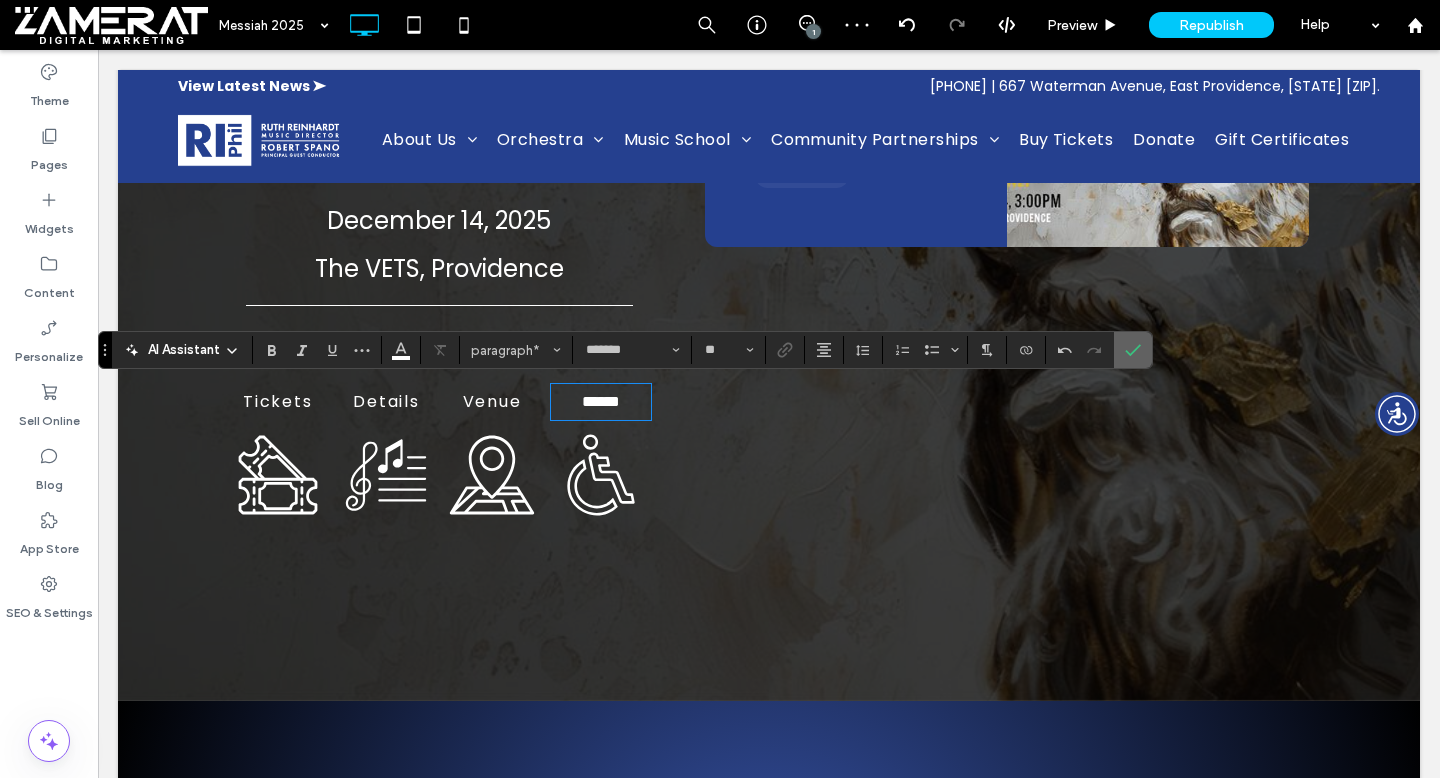 click 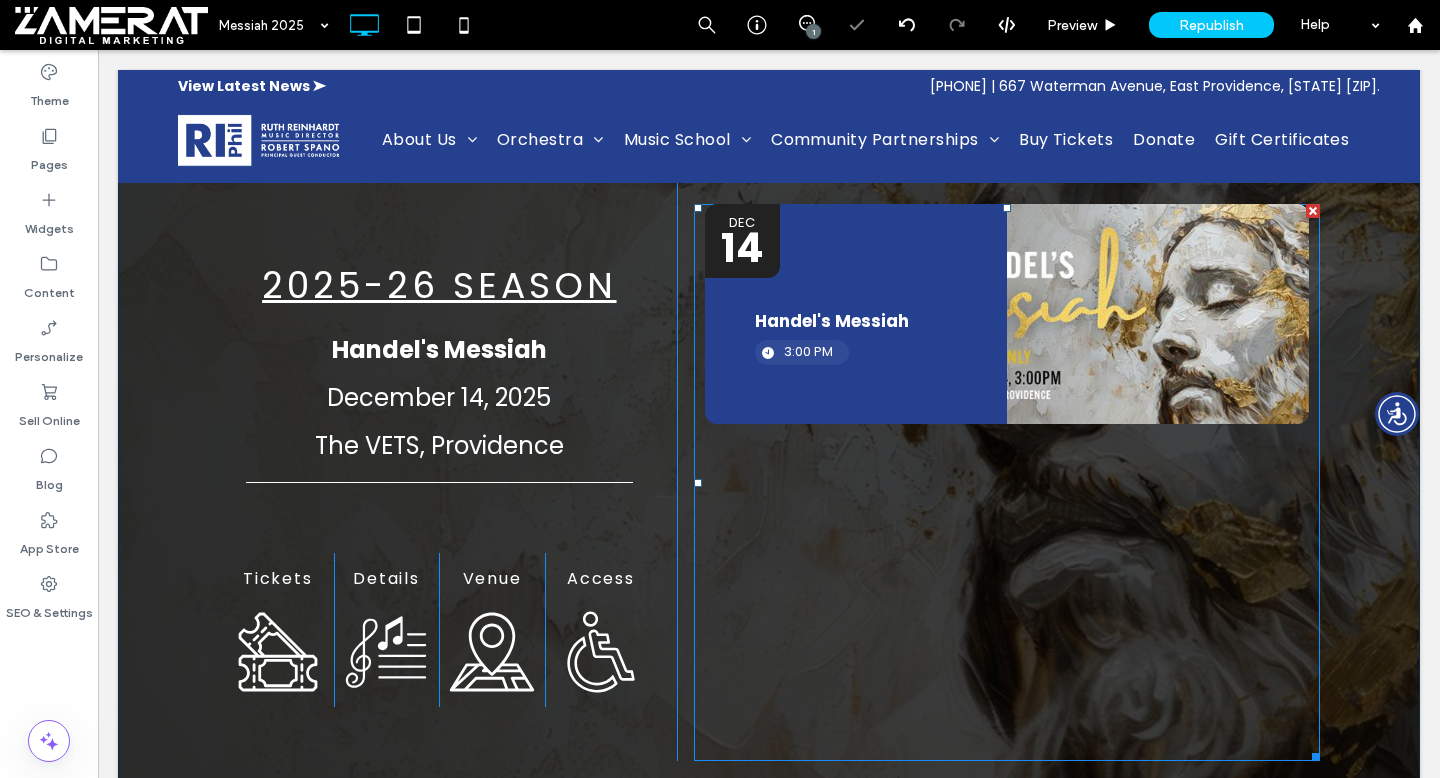 scroll, scrollTop: 218, scrollLeft: 0, axis: vertical 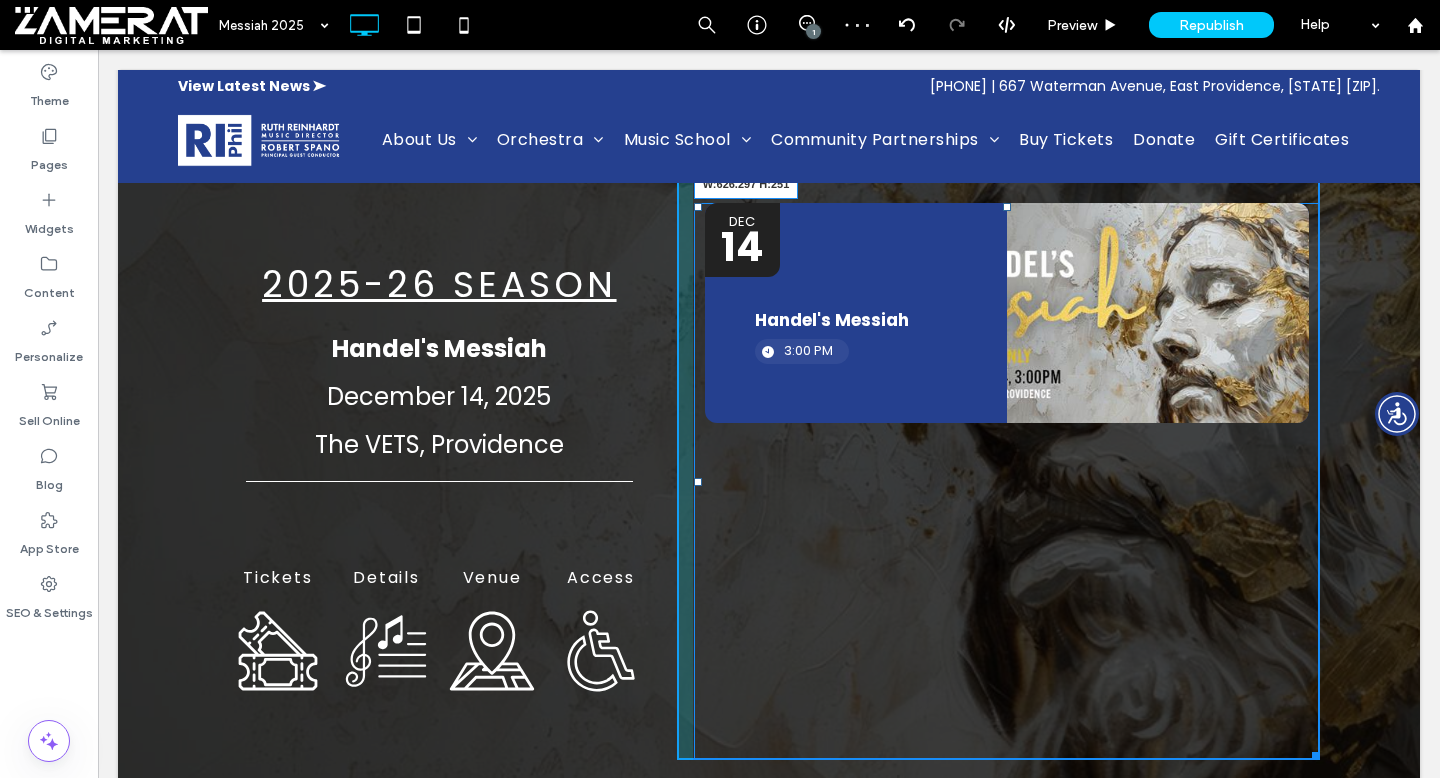 drag, startPoint x: 1313, startPoint y: 751, endPoint x: 1335, endPoint y: 440, distance: 311.77716 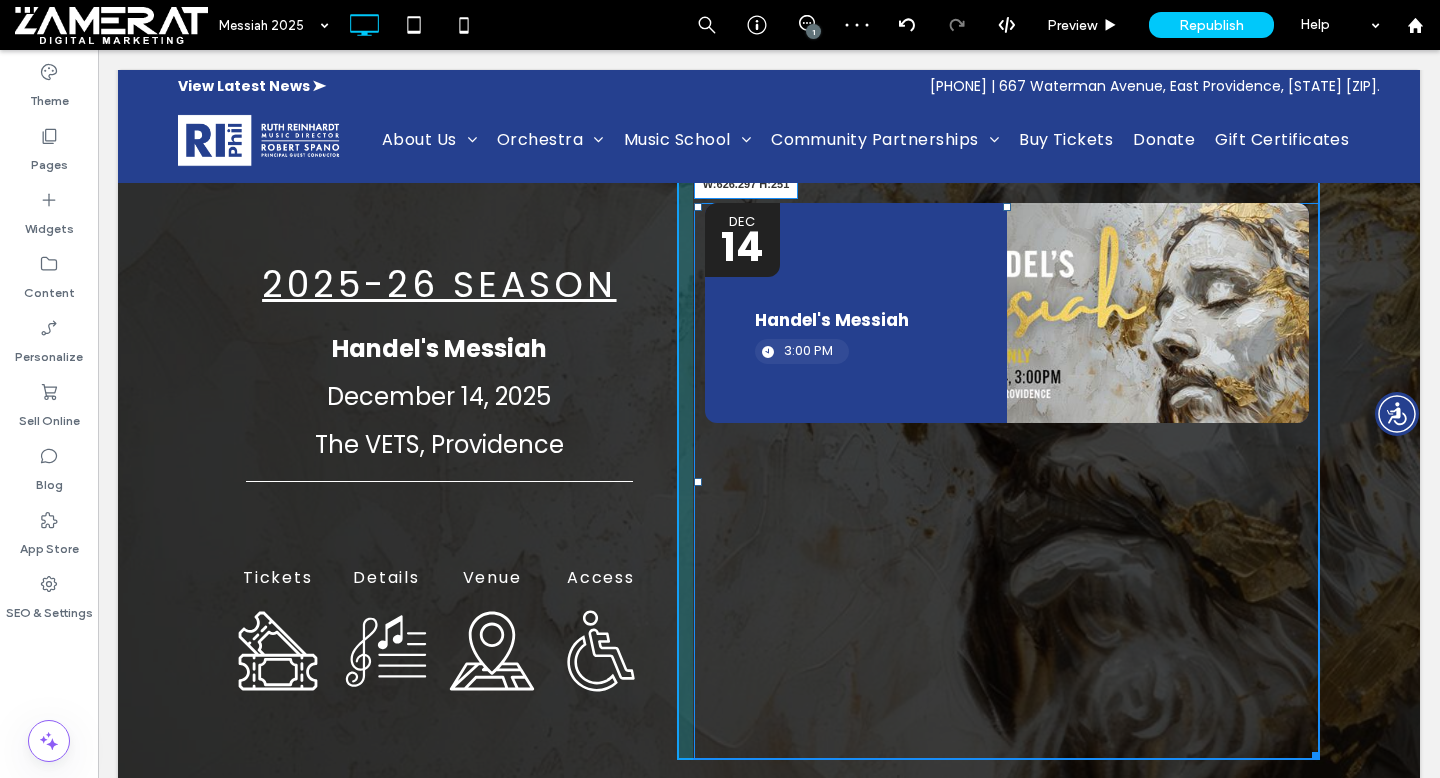 click on "2025-26 SEASON
Handel's Messiah December 14, 2025 The VETS, Providence
Tickets
Click To Paste
Details
Click To Paste
Venue
Click To Paste
Access
Click To Paste
Click To Paste
Dates Event Type Location Dec 14 Handel's Messiah 3:00 PM
Panel only seen by widget owner
Edit widget 1%" at bounding box center [769, 364] 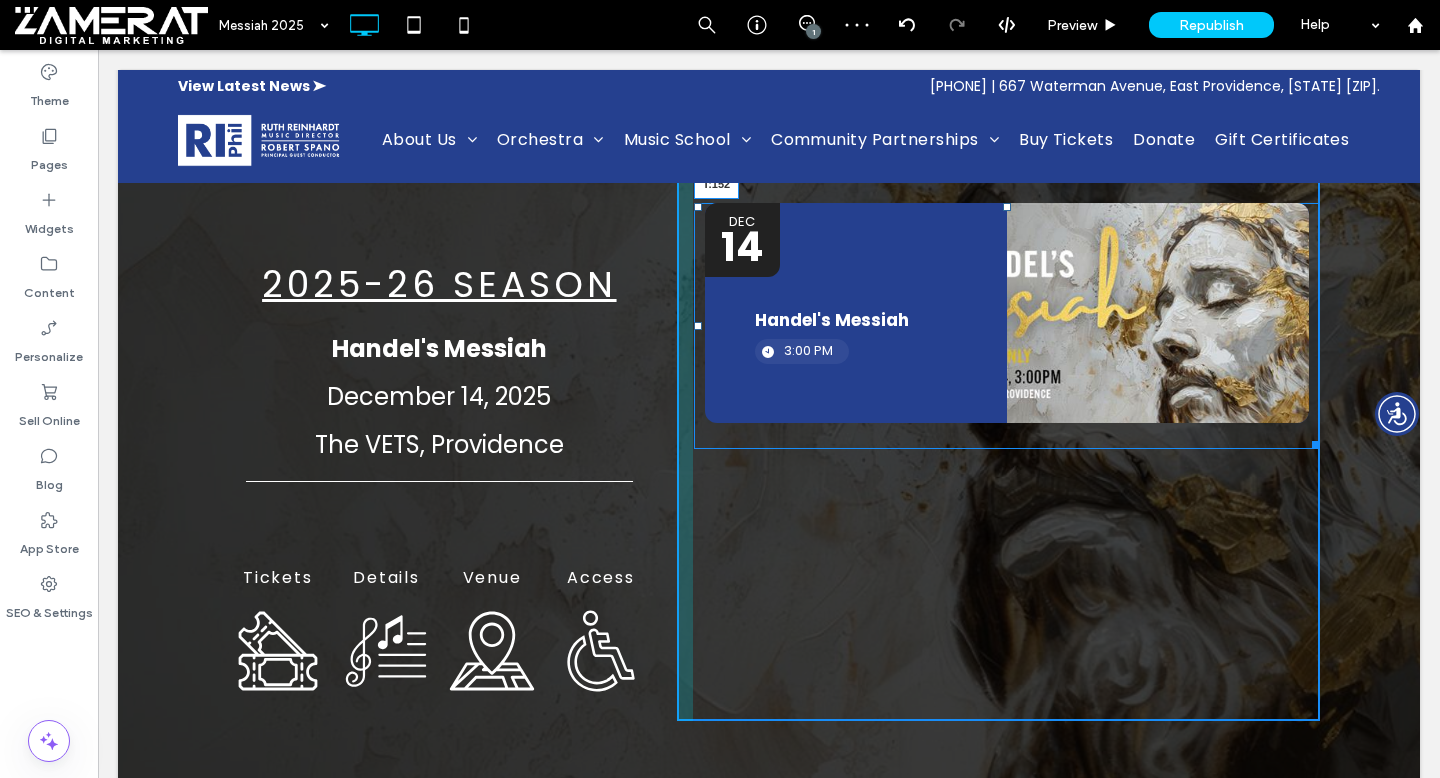 drag, startPoint x: 1007, startPoint y: 207, endPoint x: 1013, endPoint y: 306, distance: 99.18165 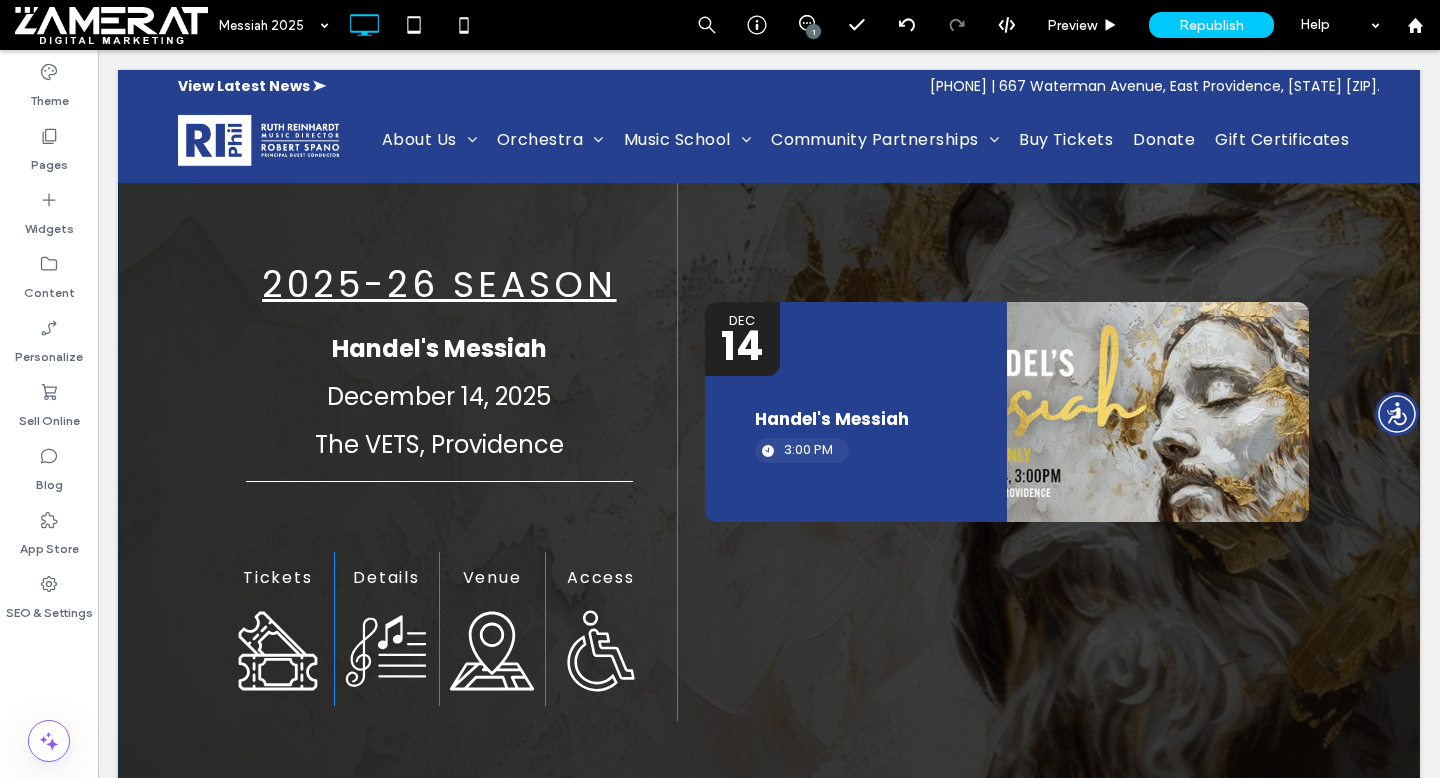 scroll, scrollTop: 0, scrollLeft: 0, axis: both 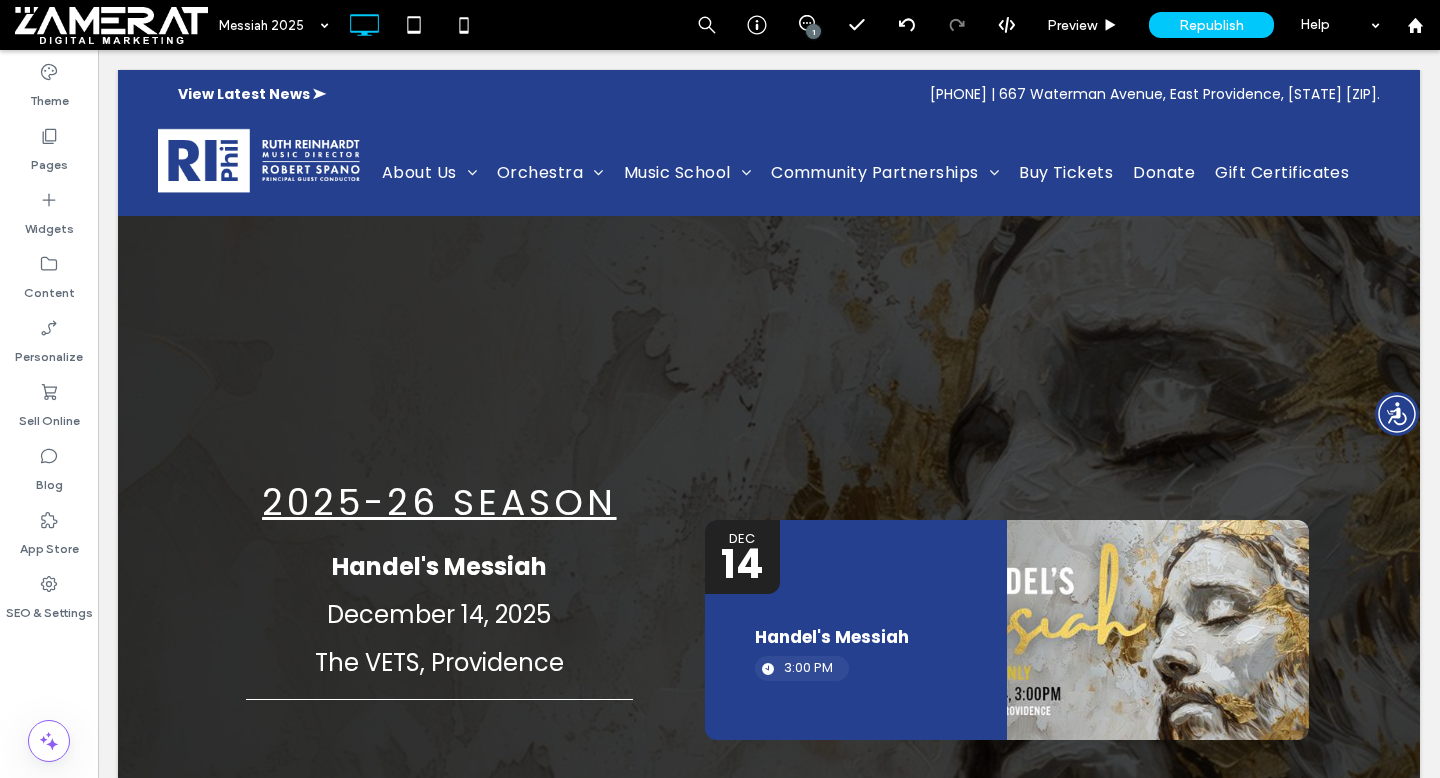 click on "Republish" at bounding box center (1211, 25) 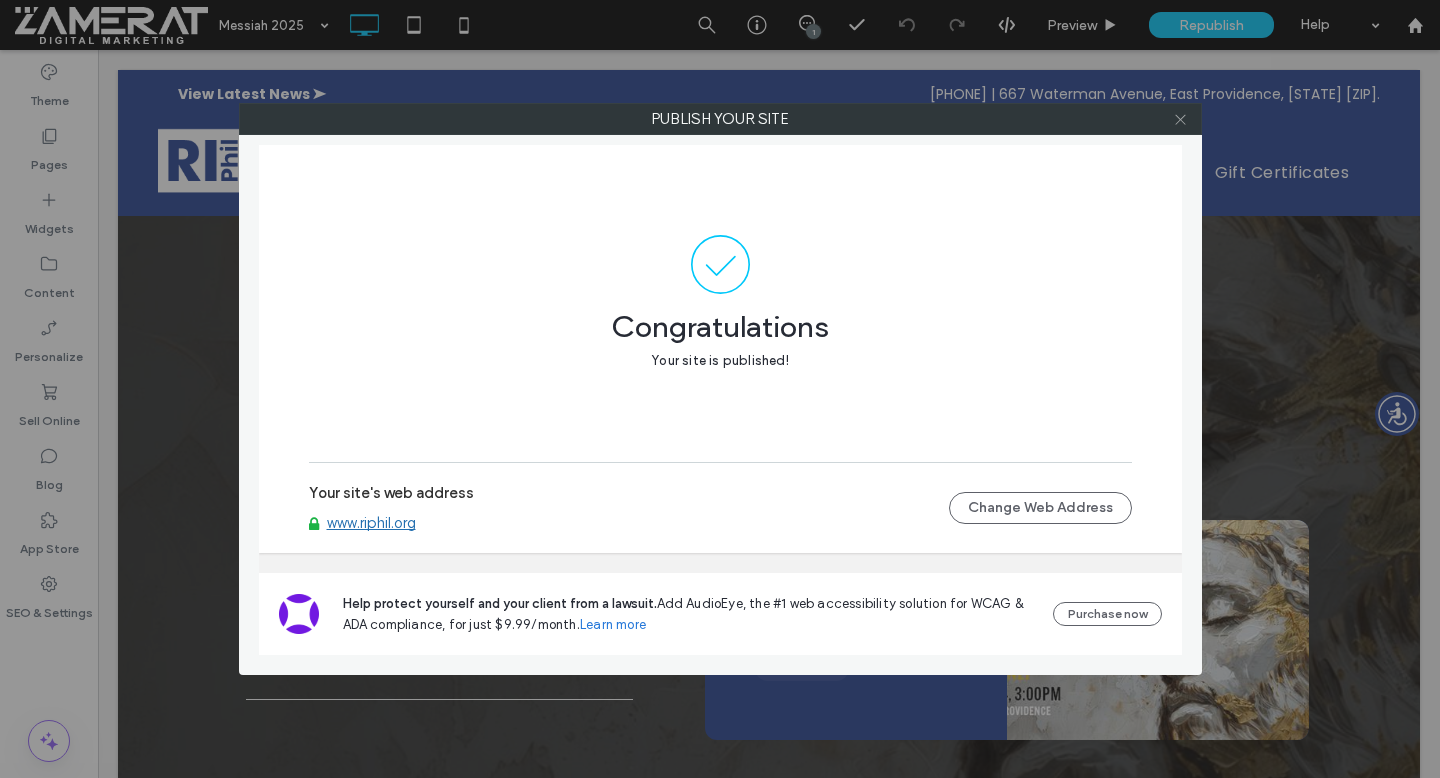 click 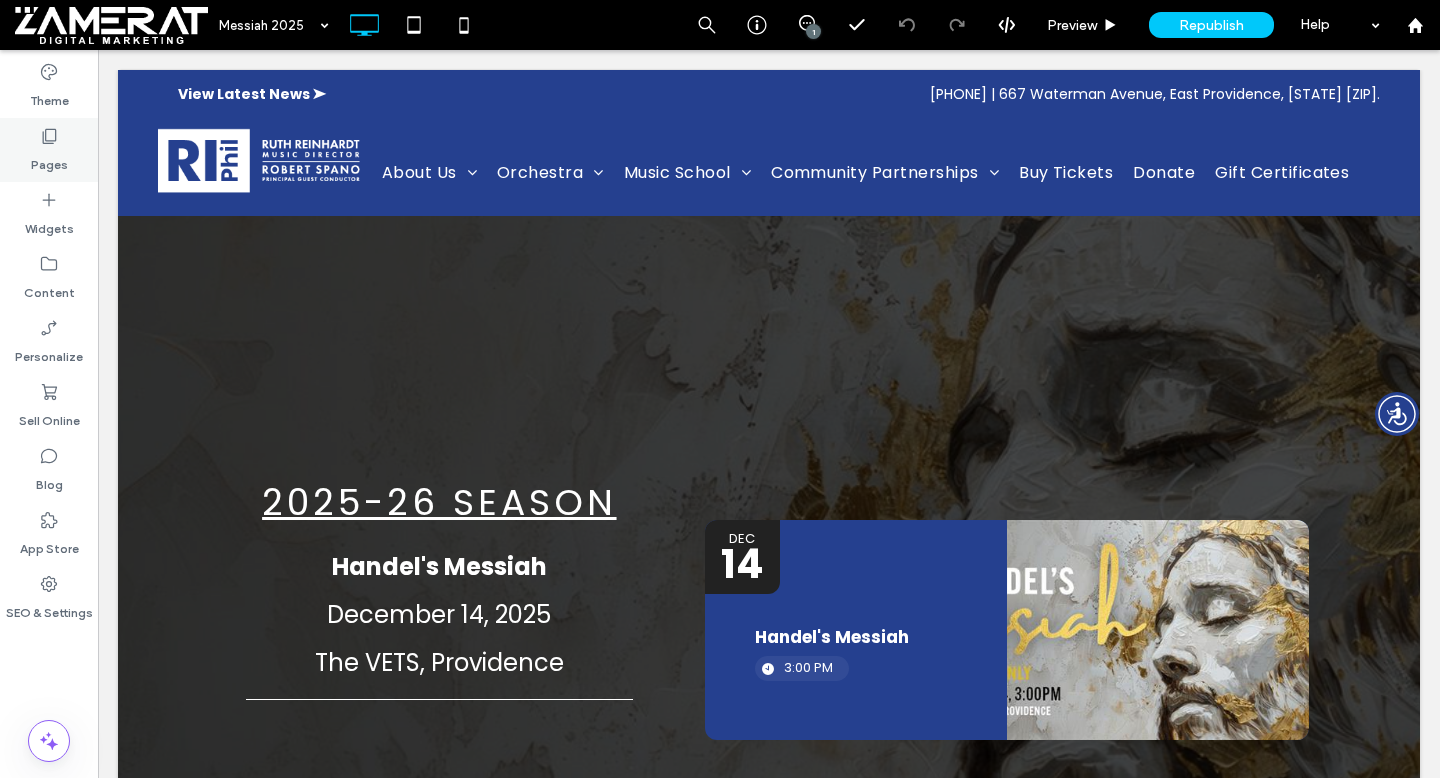 click on "Pages" at bounding box center (49, 160) 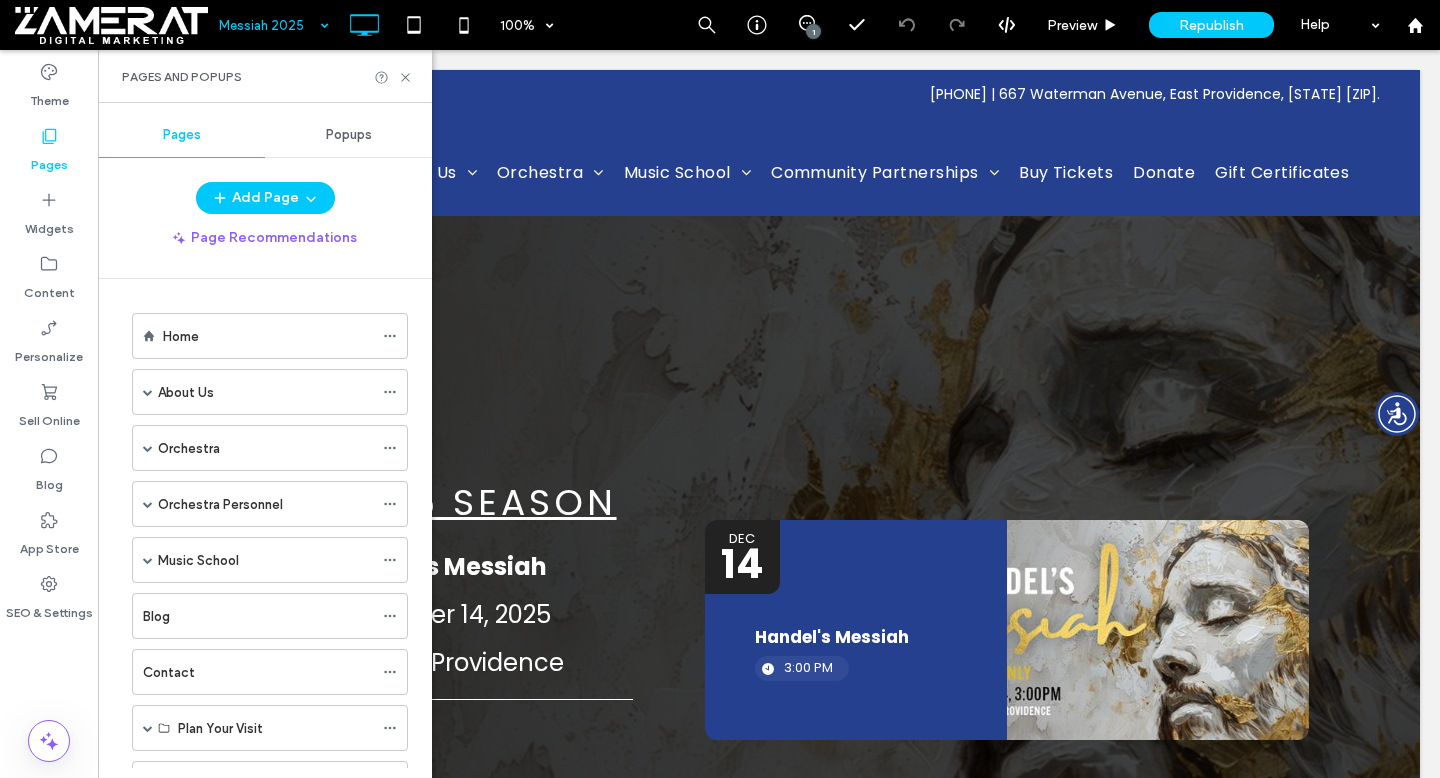 click at bounding box center (269, 25) 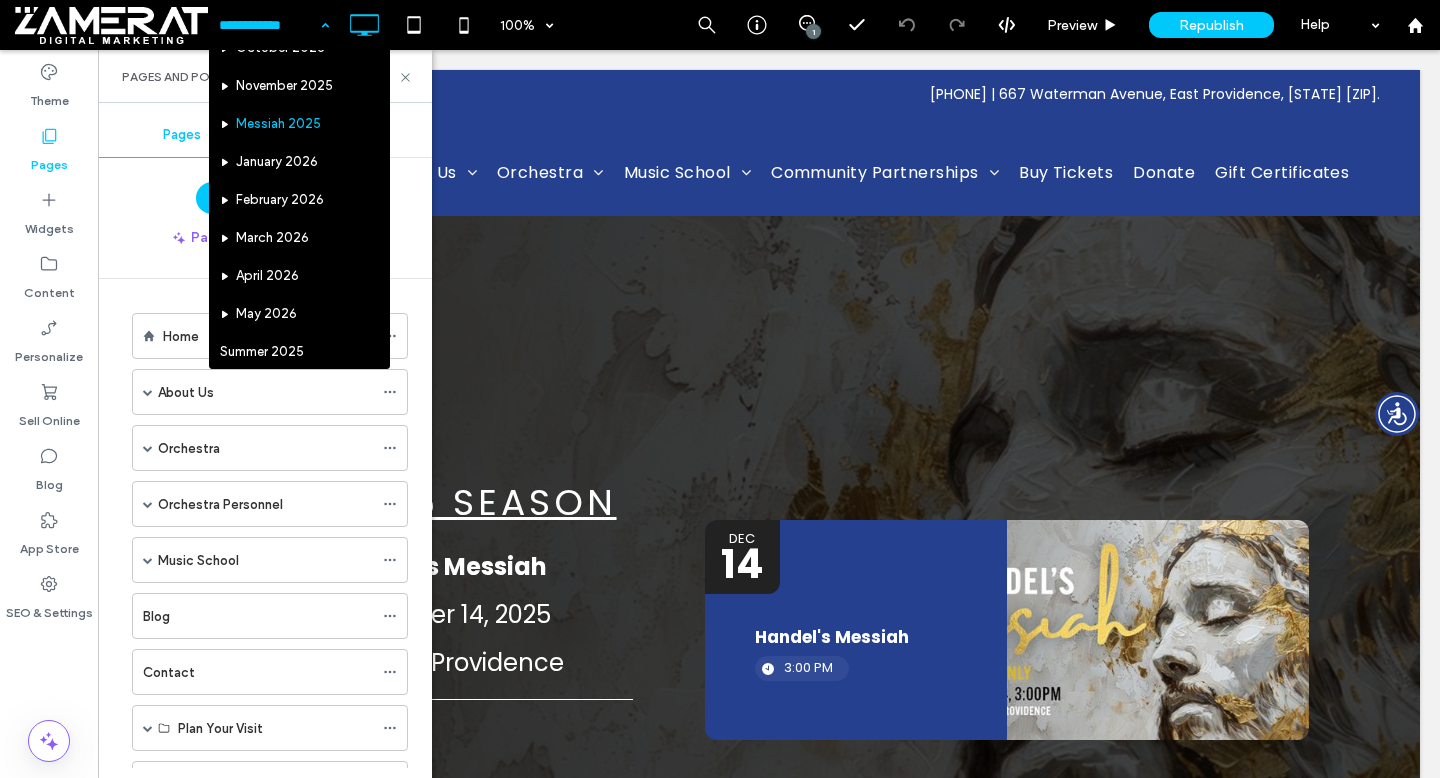 scroll, scrollTop: 6371, scrollLeft: 0, axis: vertical 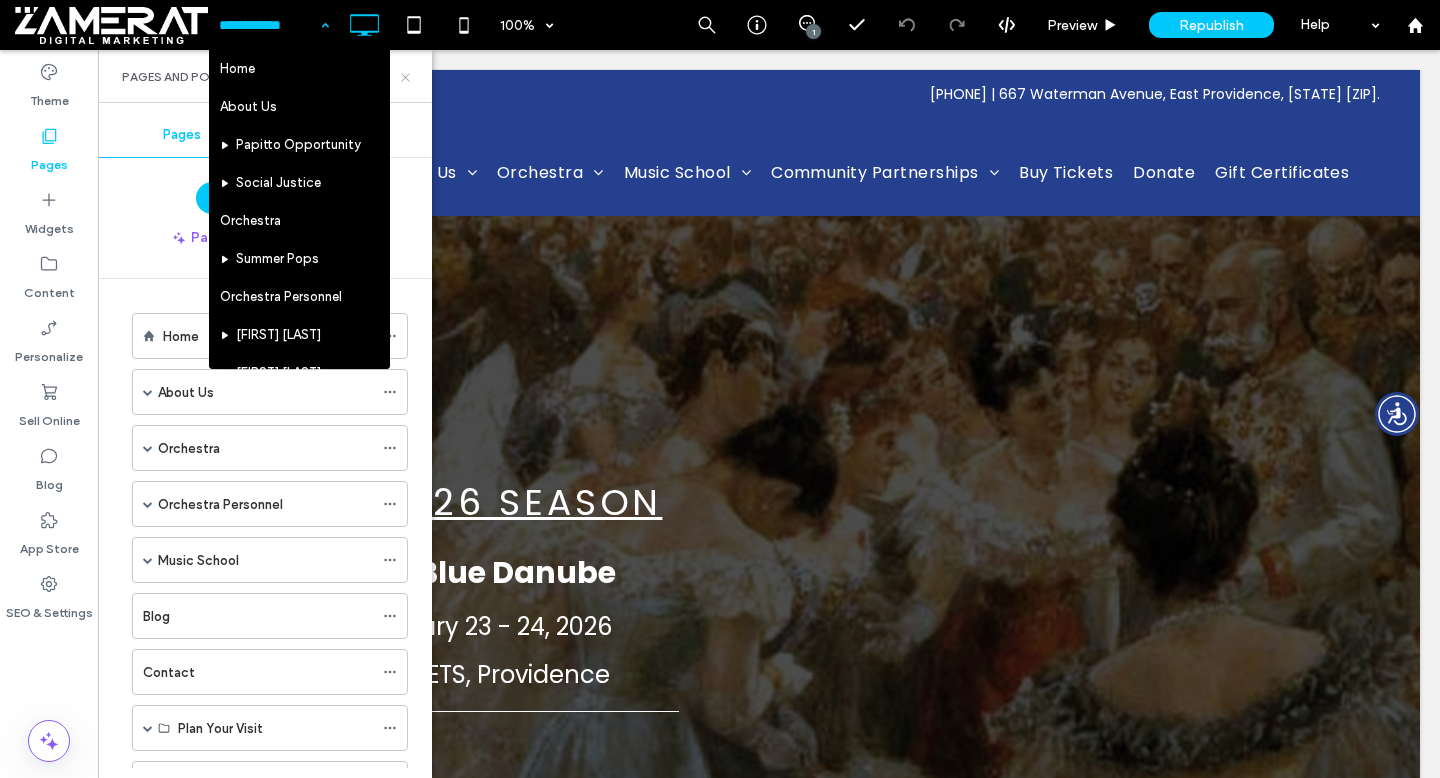 click 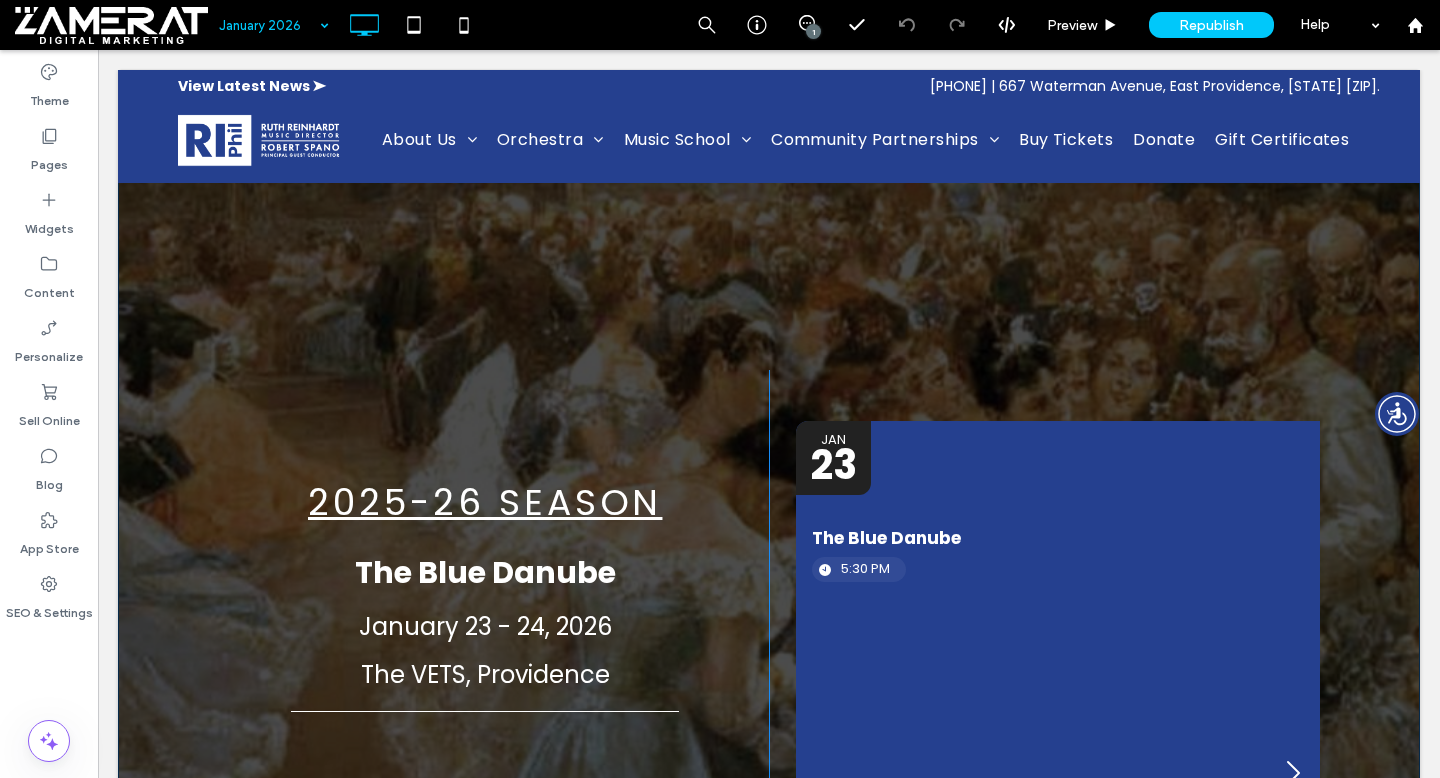 scroll, scrollTop: 209, scrollLeft: 0, axis: vertical 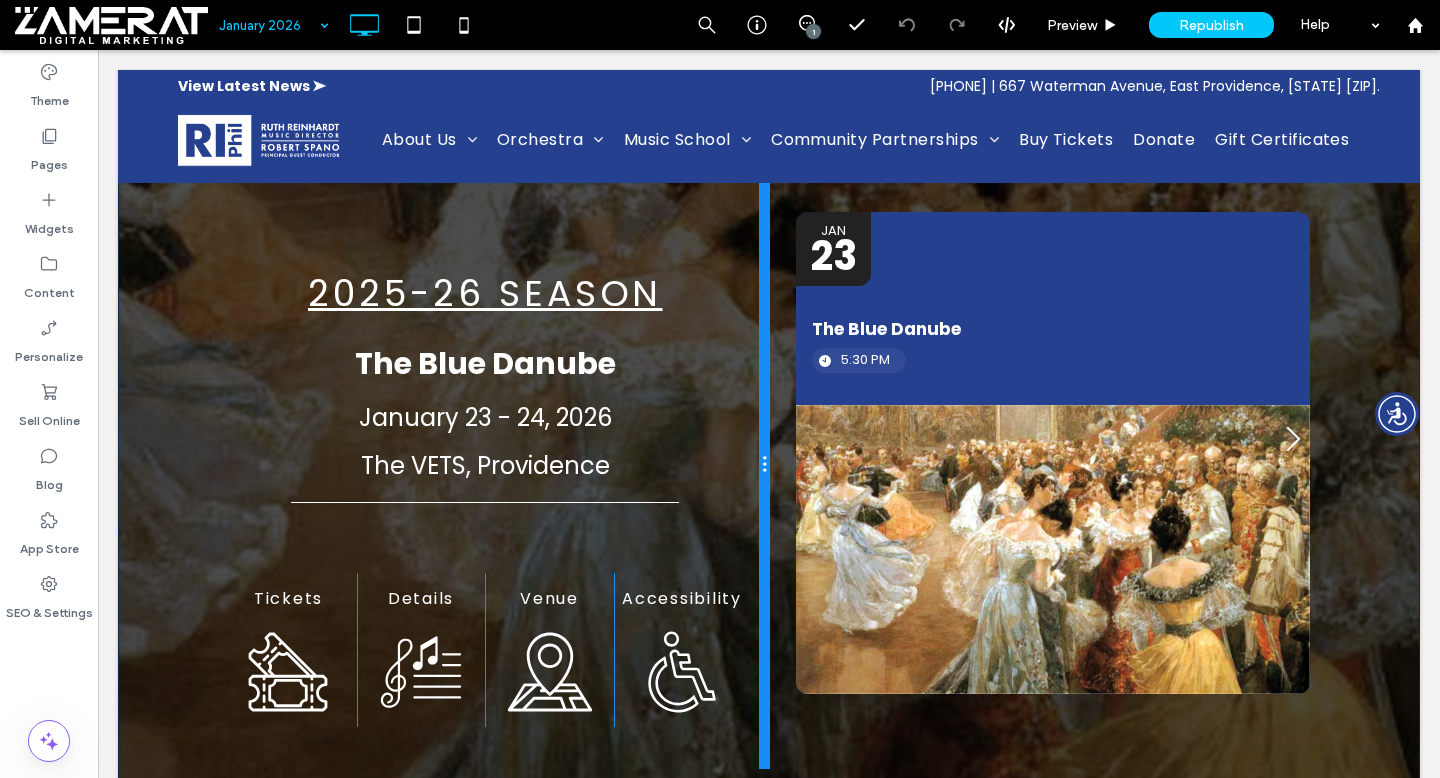click on "2025-26 SEASON
The Blue Danube January 23 - 24, 2026 The VETS, Providence
Tickets
Click To Paste
Details
Click To Paste
Venue
Click To Paste
Accessibility
Click To Paste
Click To Paste
Dates Event Type Location Jan 23 The Blue Danube 5:30 PM Jan 24 The Blue Danube 7:30 PM
Panel only seen by widget owner
Edit widget 1%" at bounding box center (769, 465) 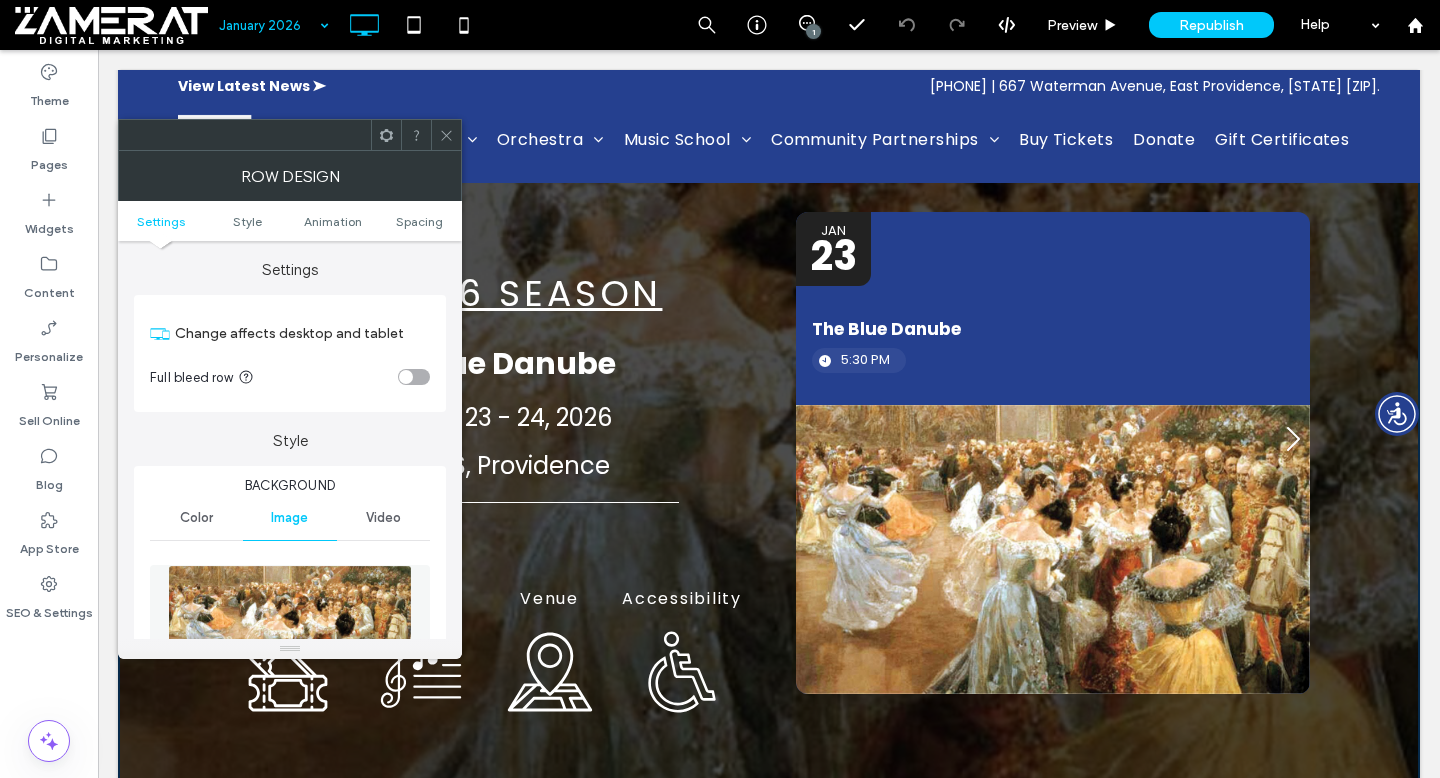 click at bounding box center [446, 135] 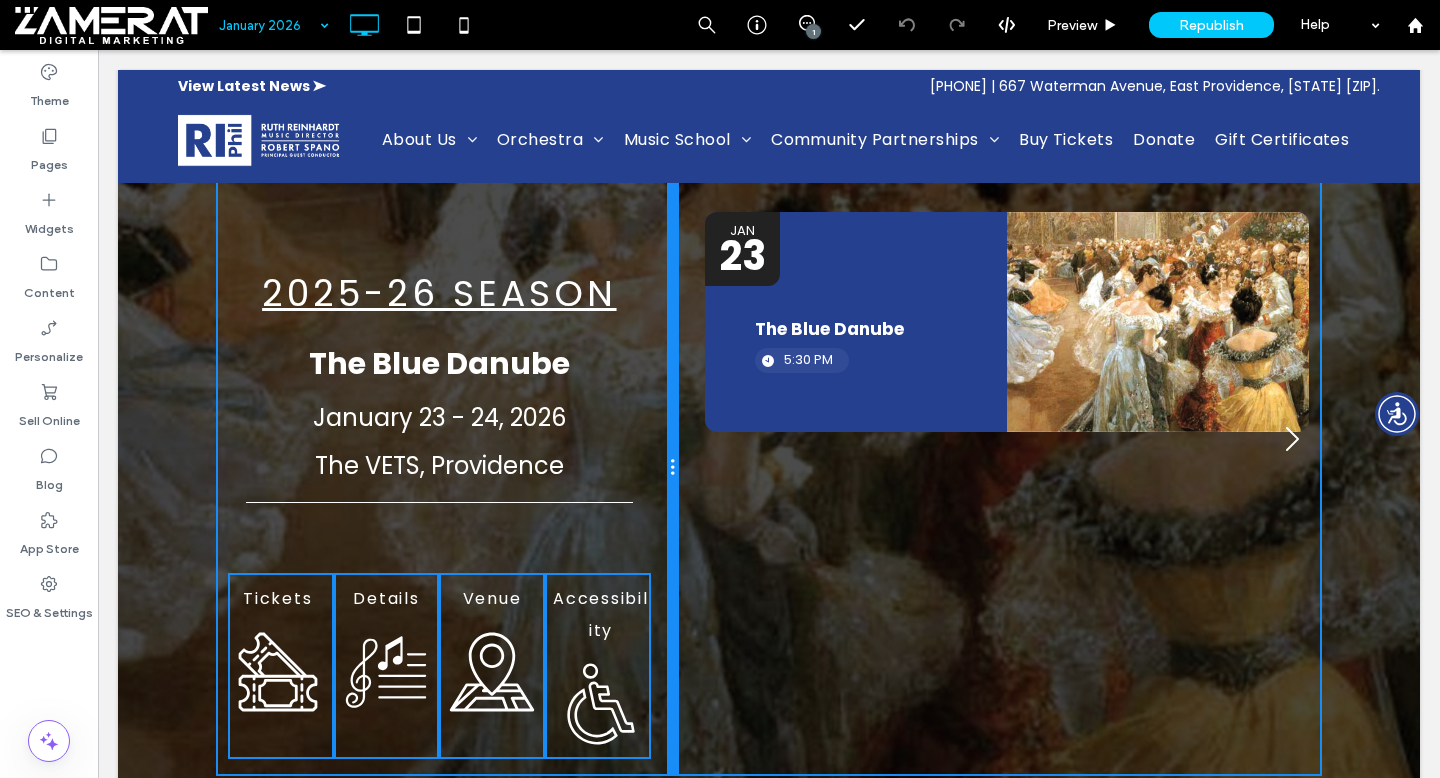 drag, startPoint x: 767, startPoint y: 485, endPoint x: 683, endPoint y: 484, distance: 84.00595 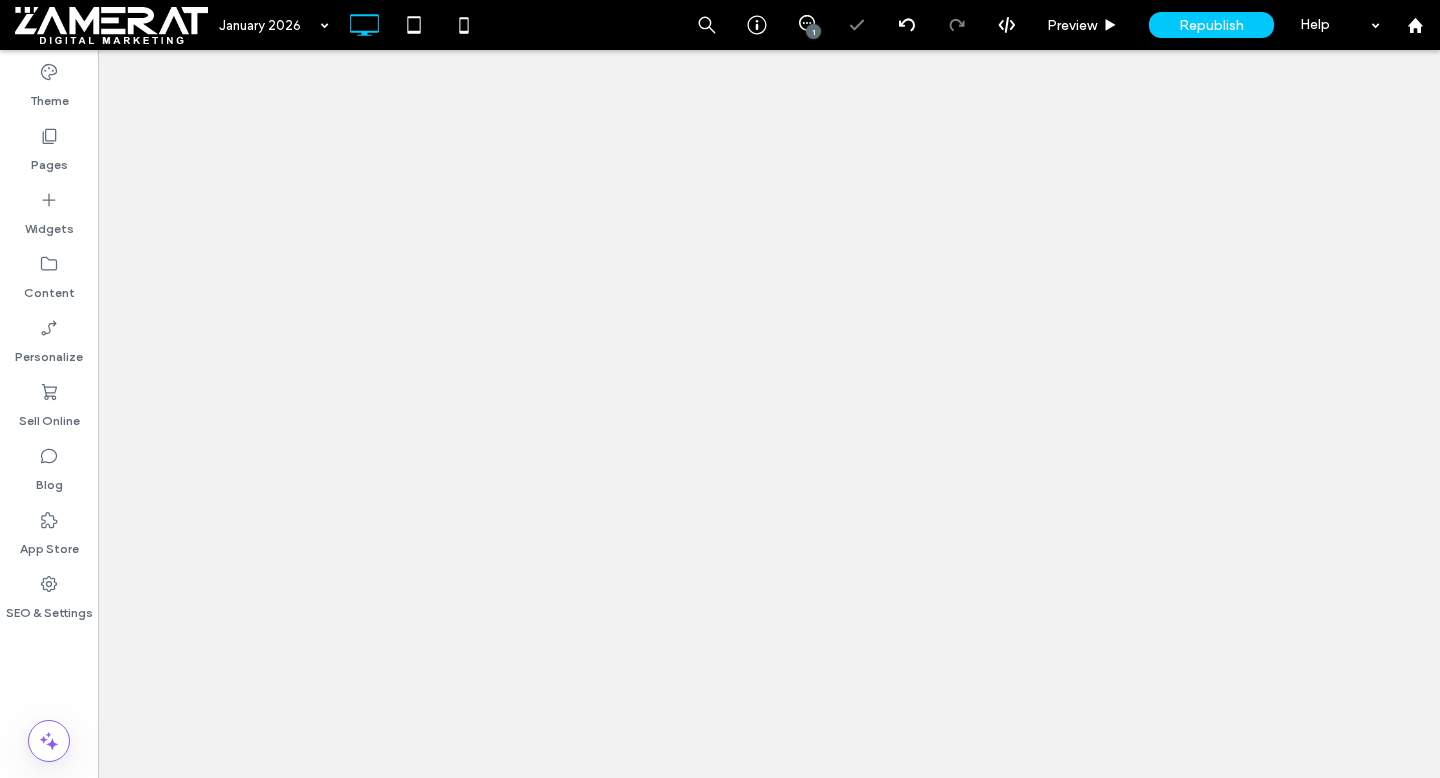 scroll, scrollTop: 0, scrollLeft: 0, axis: both 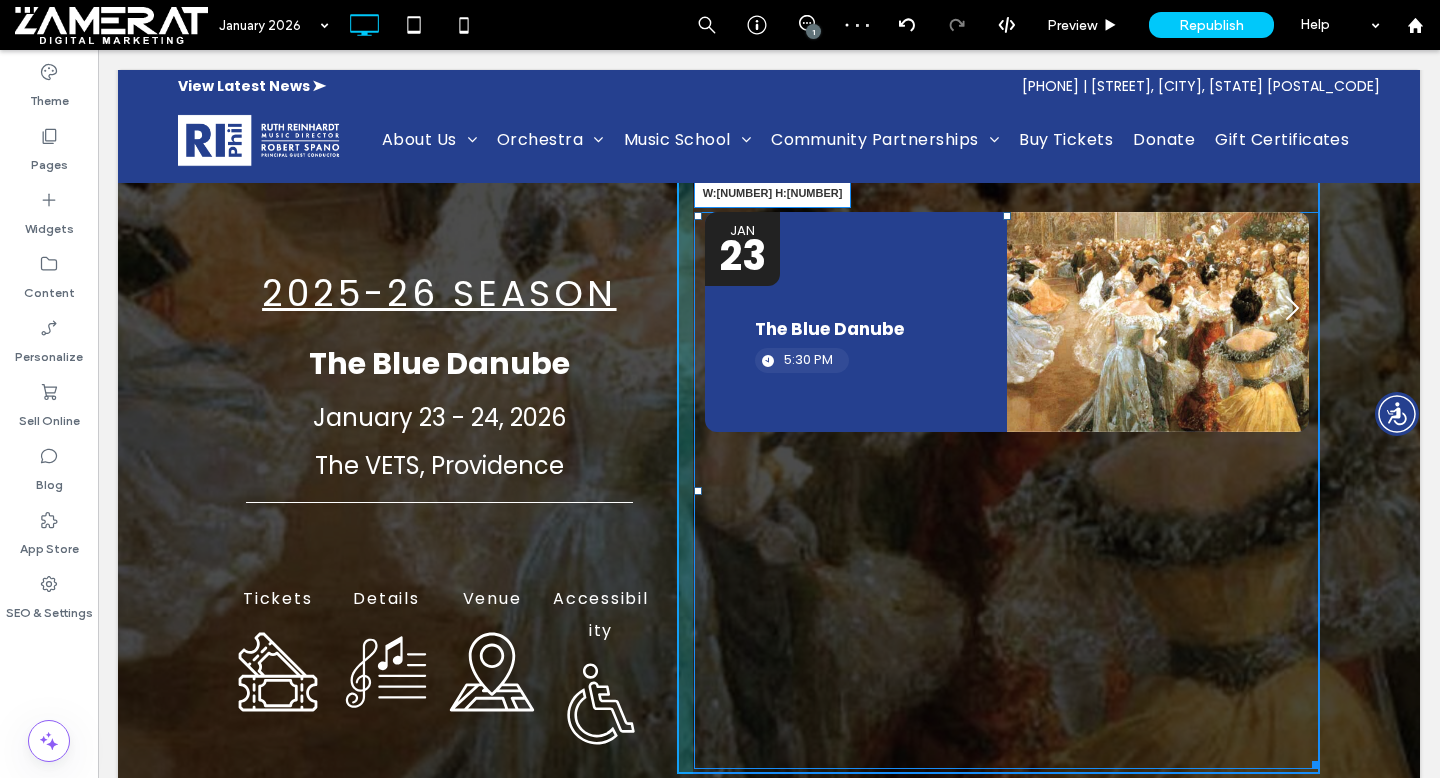drag, startPoint x: 1313, startPoint y: 763, endPoint x: 1336, endPoint y: 493, distance: 270.97784 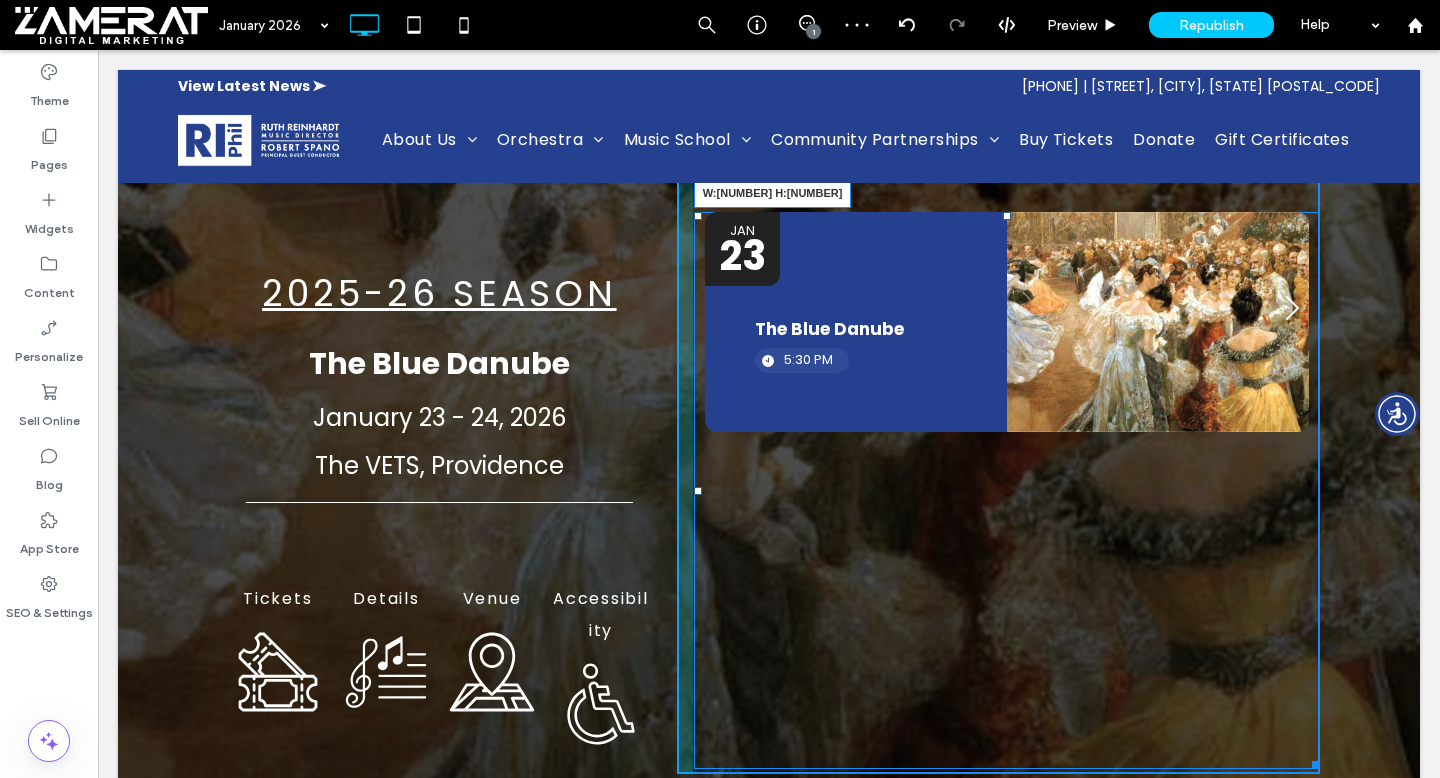 click on "2025-26 SEASON
The Blue Danube January 23 - 24, 2026 The VETS, Providence
Tickets
Click To Paste
Details
Click To Paste
Venue
Click To Paste
Accessibility
Click To Paste
Click To Paste
Dates Event Type Location Jan 23 The Blue Danube 5:30 PM Jan 24 The Blue Danube 7:30 PM
Panel only seen by widget owner
Edit widget" at bounding box center [769, 376] 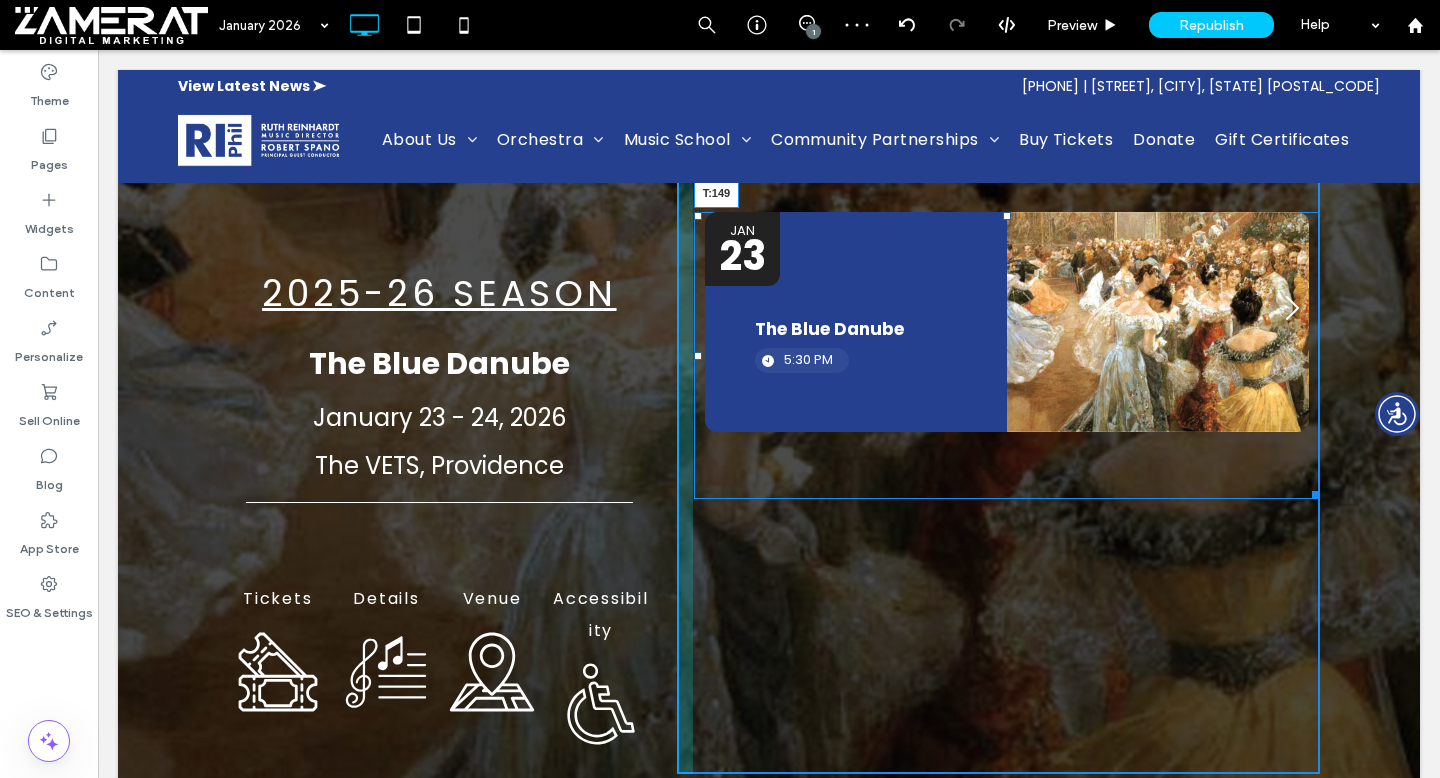 drag, startPoint x: 1009, startPoint y: 213, endPoint x: 1012, endPoint y: 320, distance: 107.042046 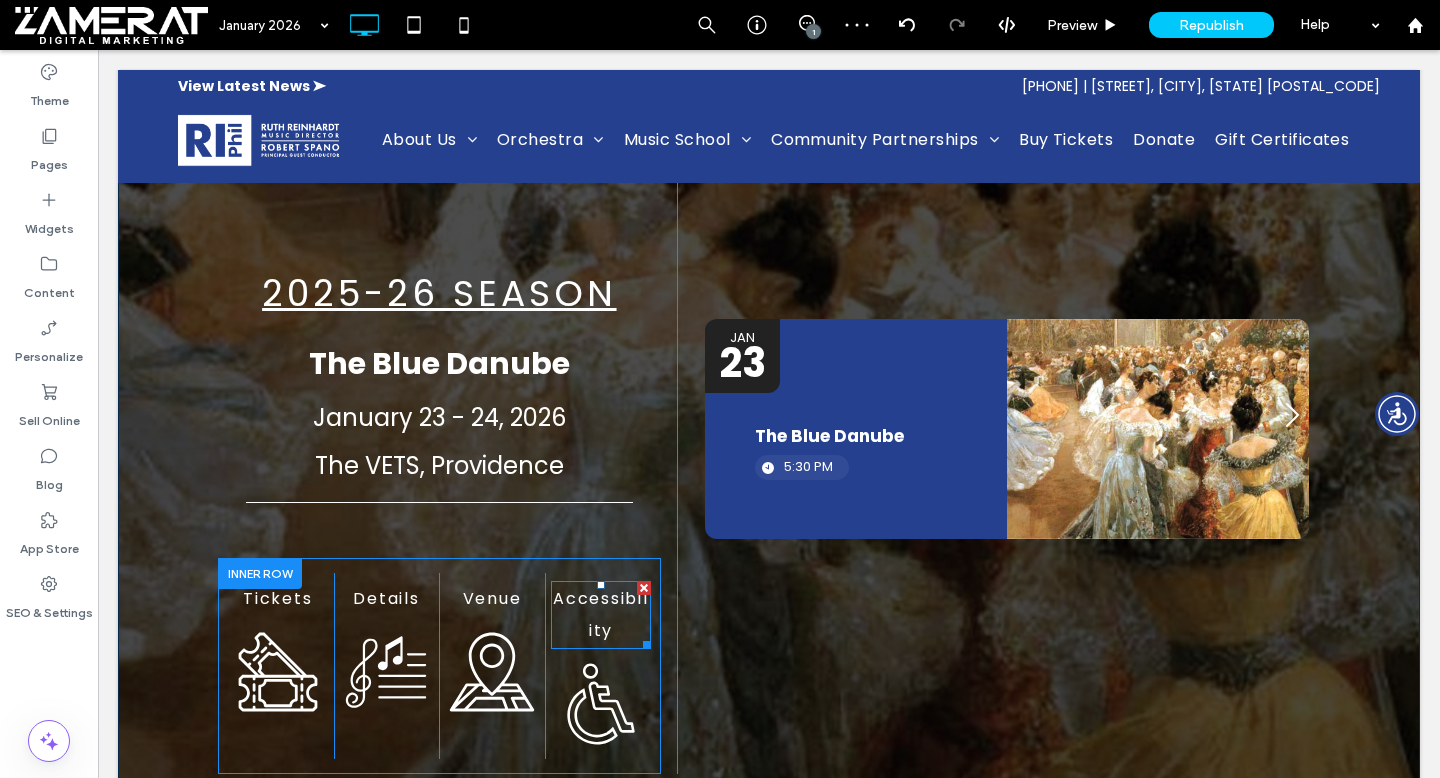 click on "Accessibility" at bounding box center (600, 615) 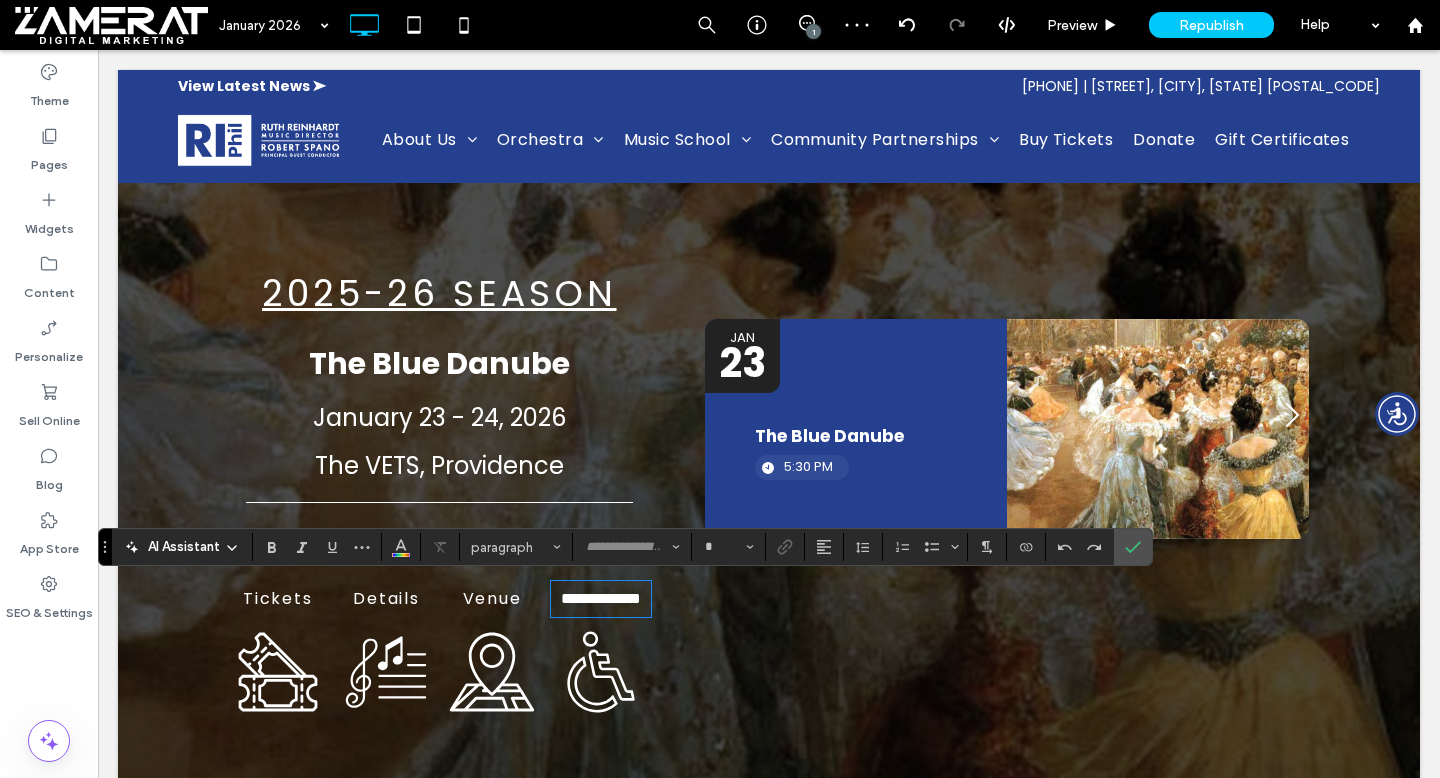 type on "*******" 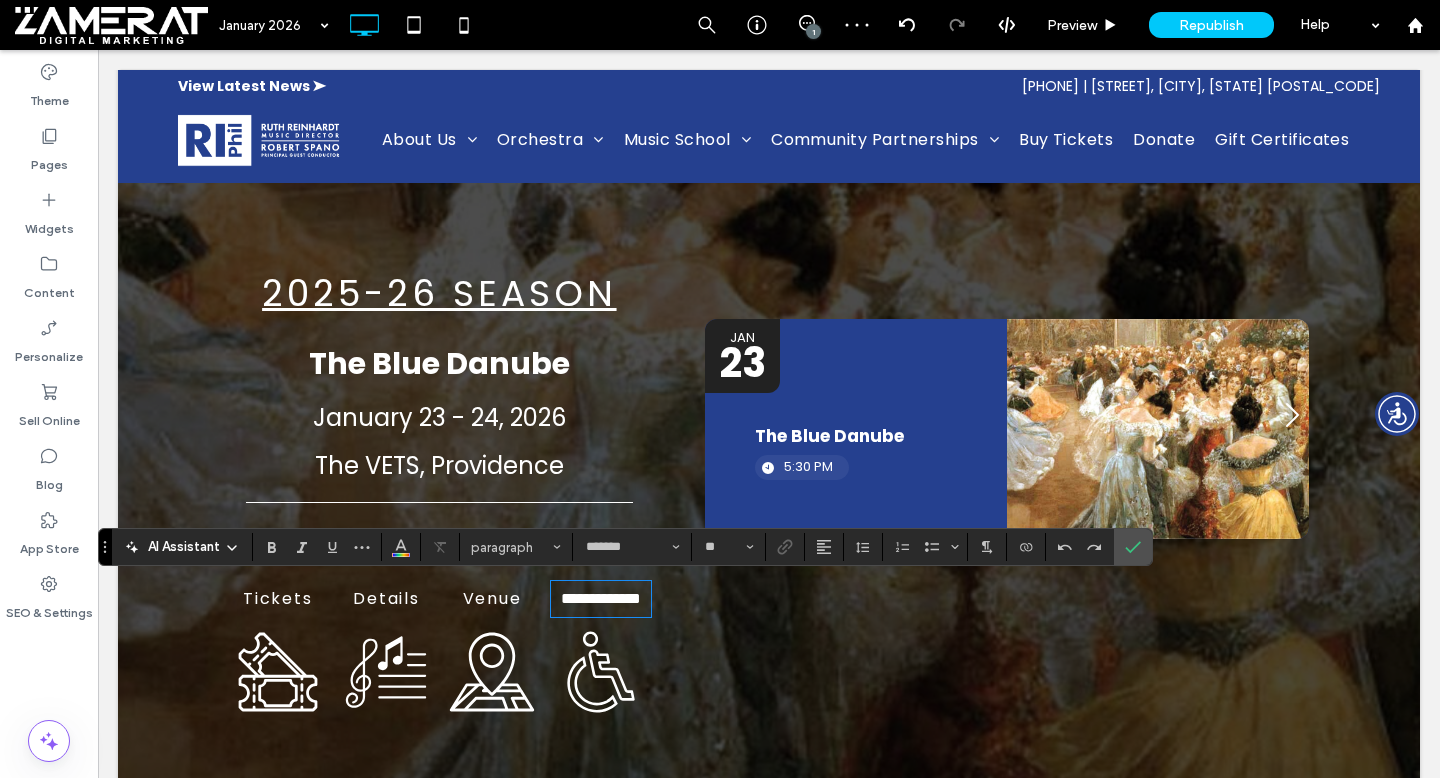 click on "**********" at bounding box center (601, 598) 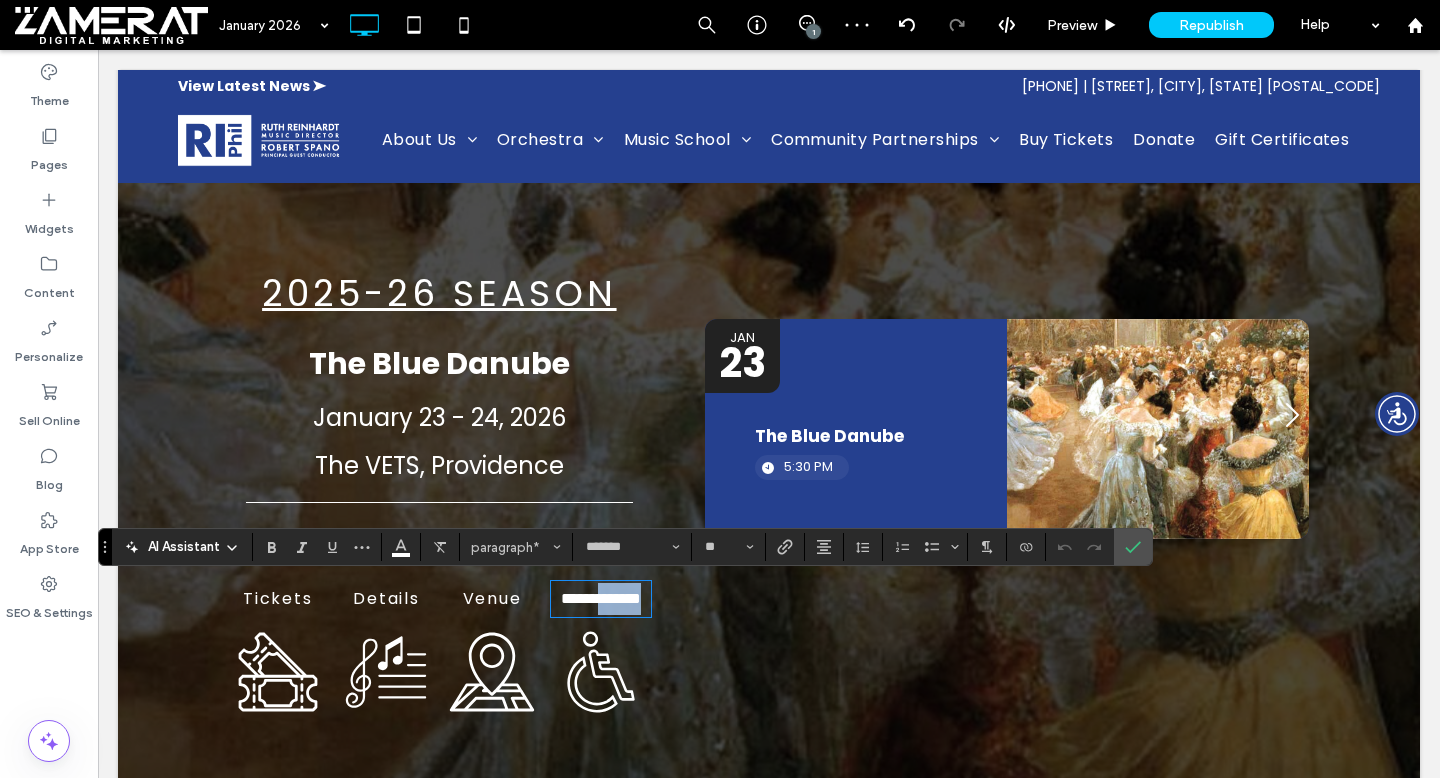drag, startPoint x: 619, startPoint y: 603, endPoint x: 620, endPoint y: 629, distance: 26.019224 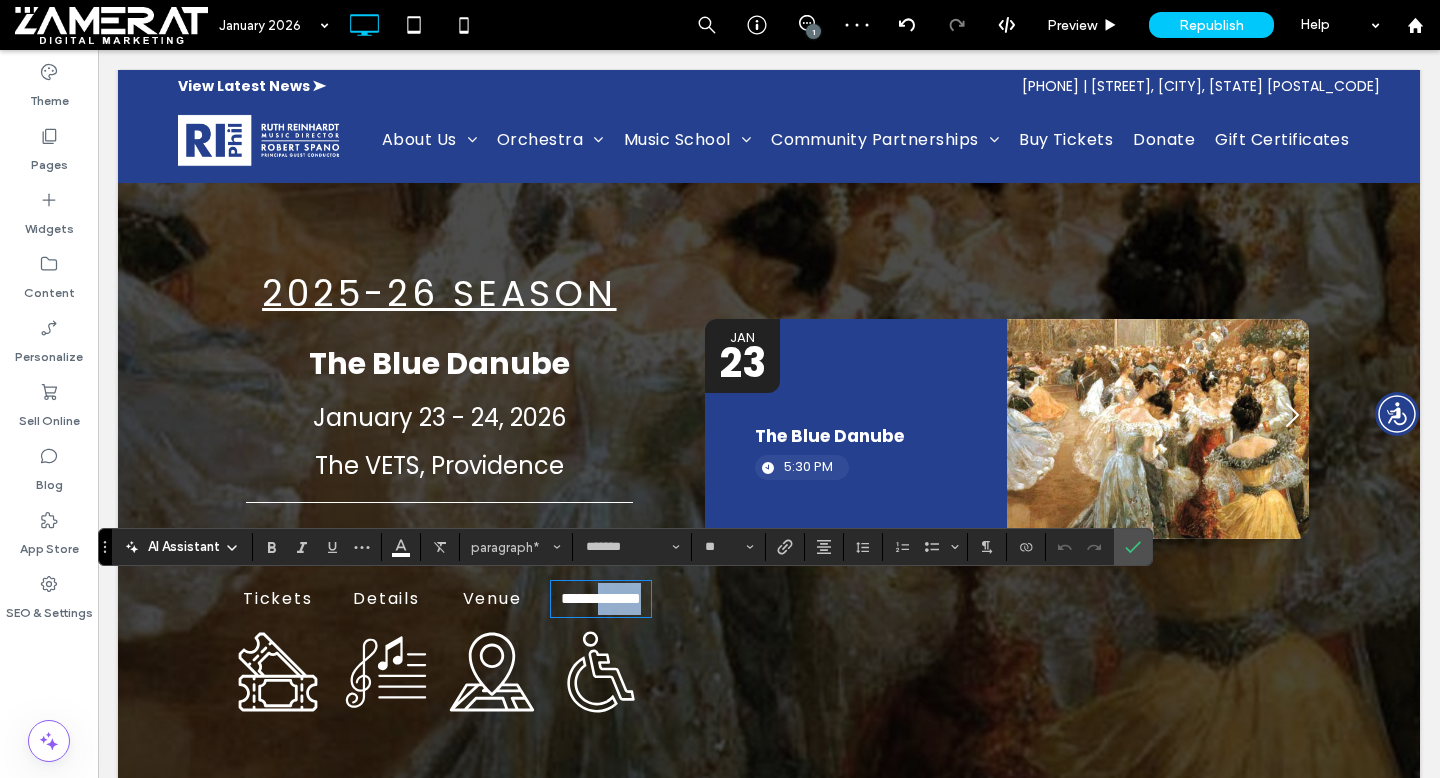 click on "**********" at bounding box center (600, 599) 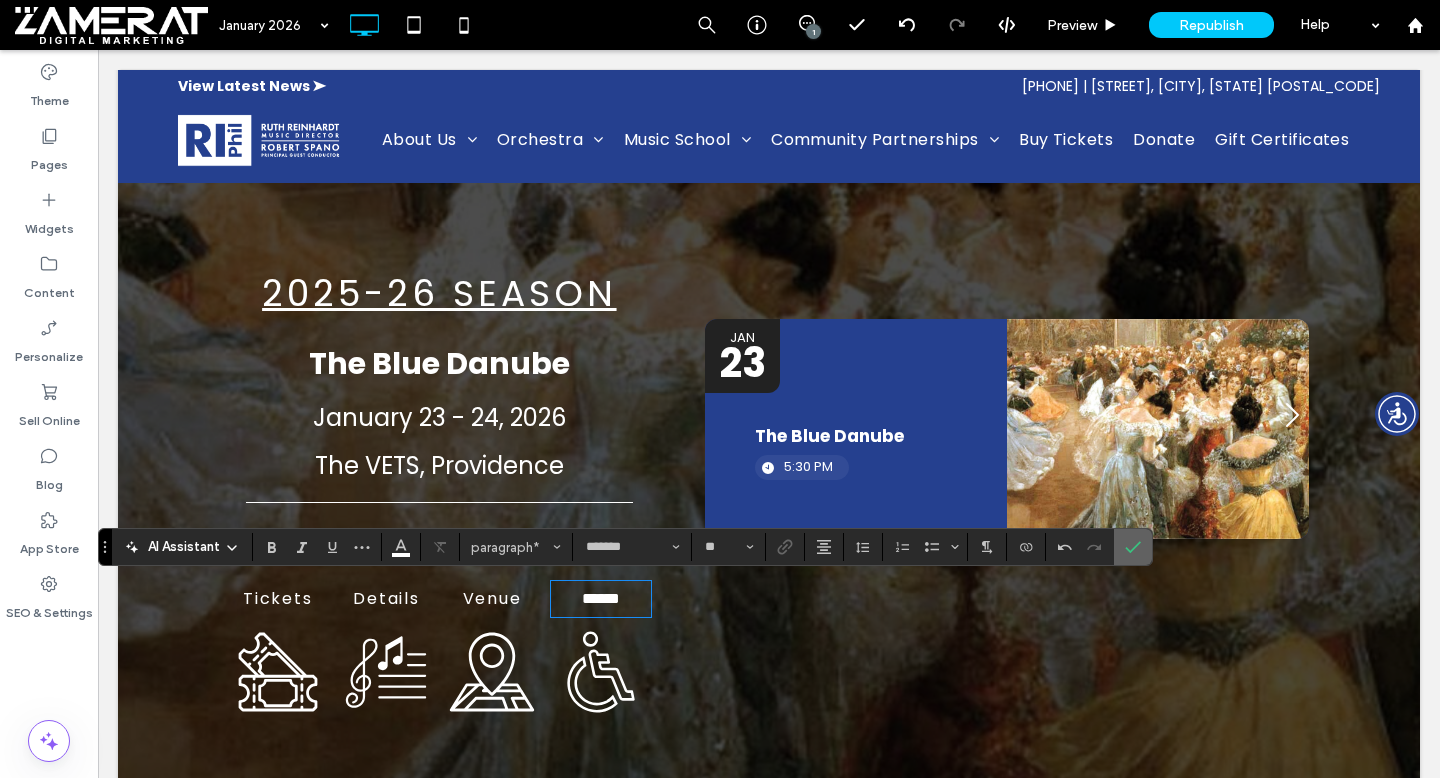click 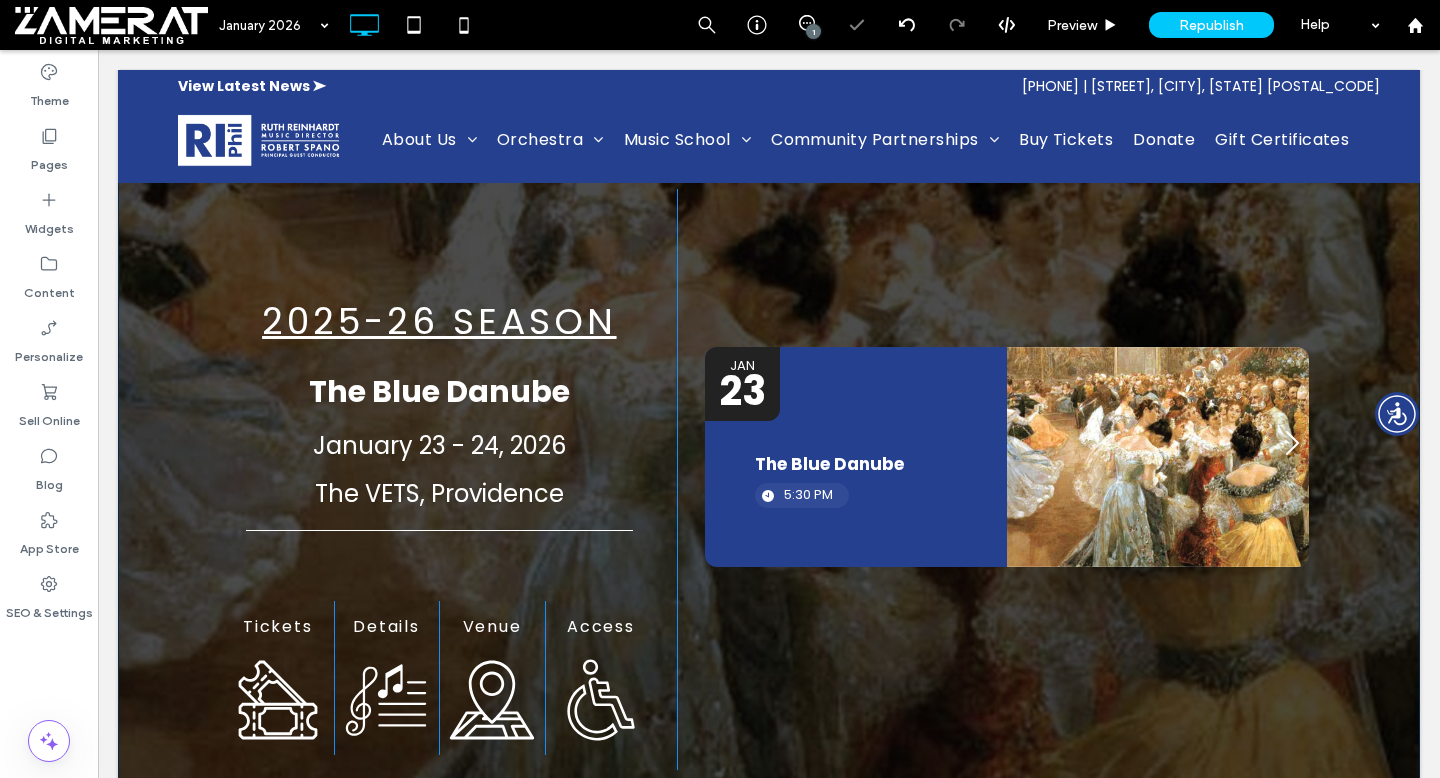 scroll, scrollTop: 0, scrollLeft: 0, axis: both 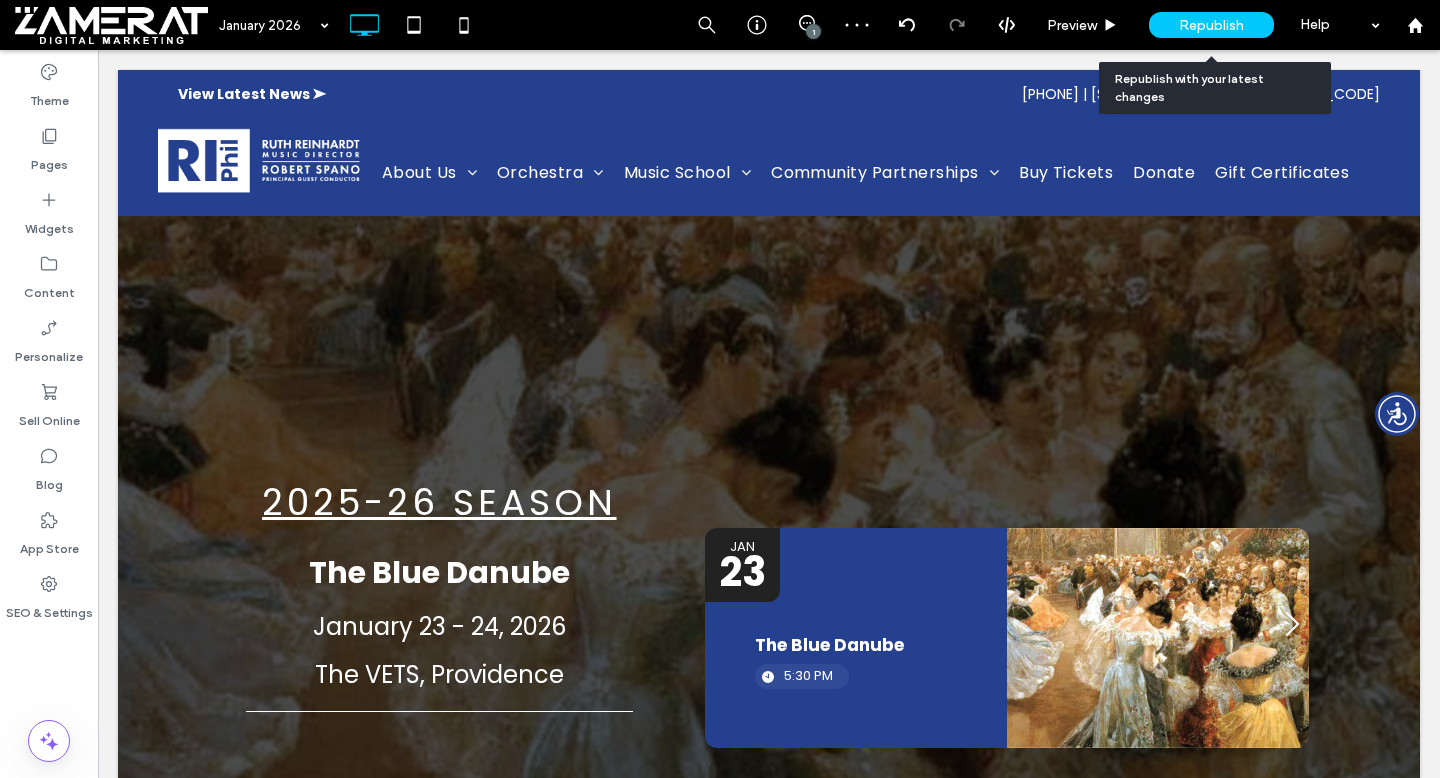 click on "Republish" at bounding box center [1211, 25] 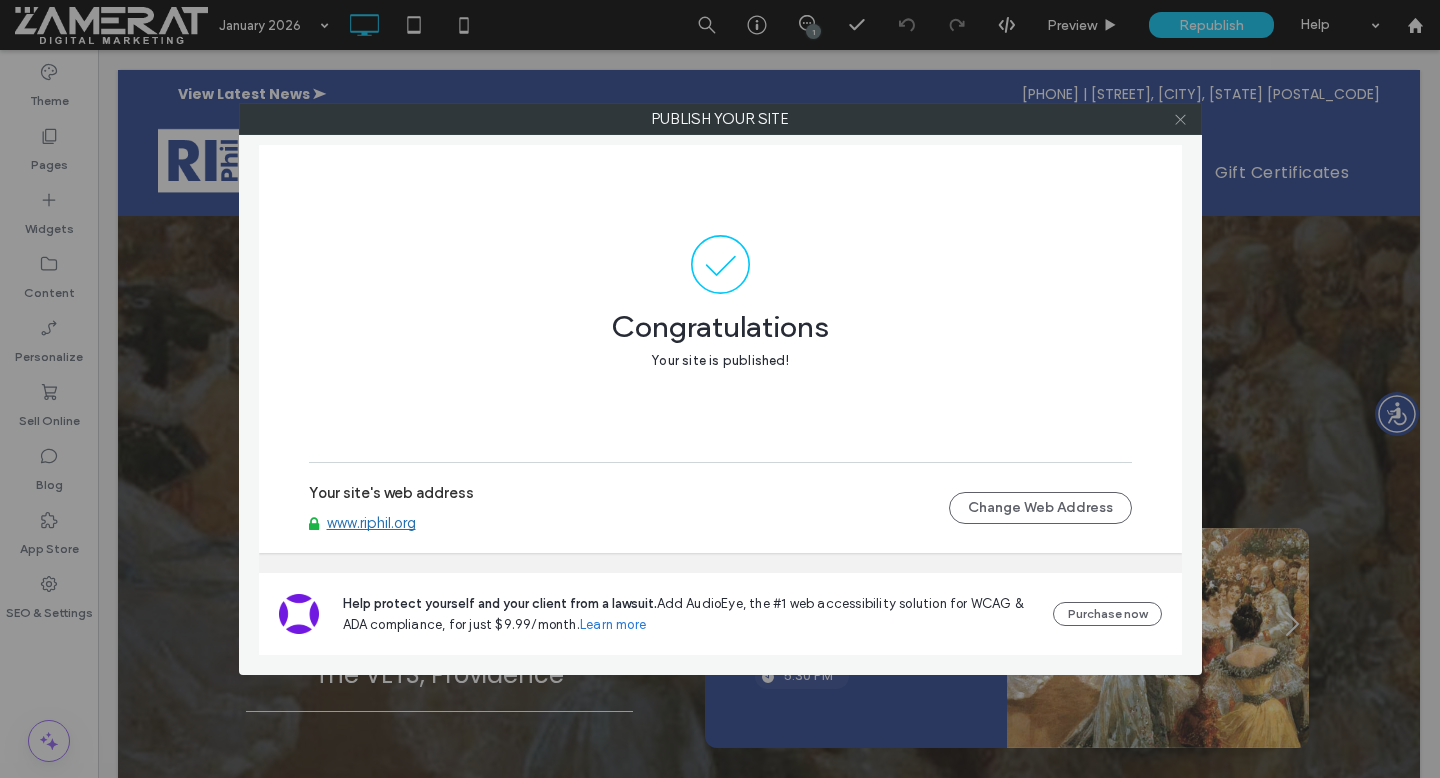 click 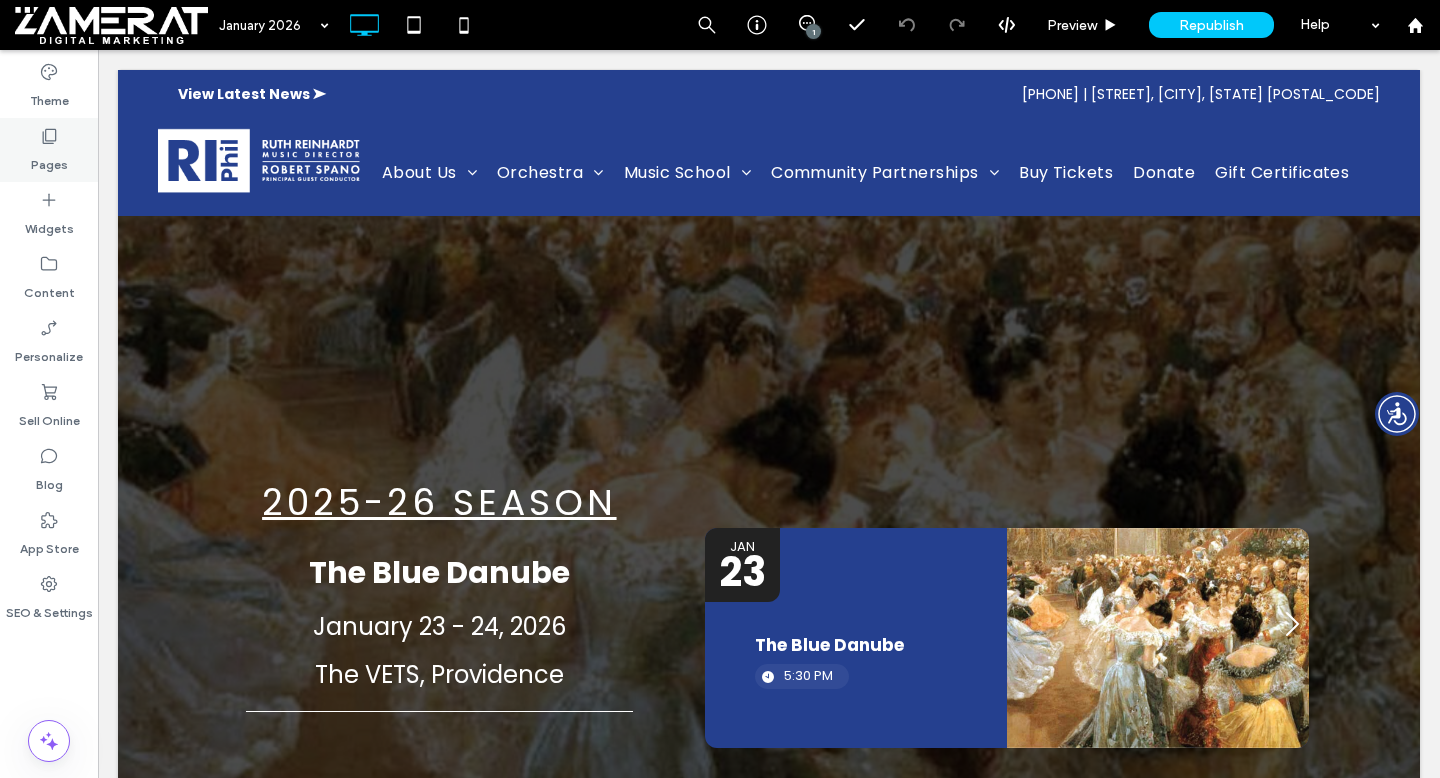 click on "Pages" at bounding box center [49, 150] 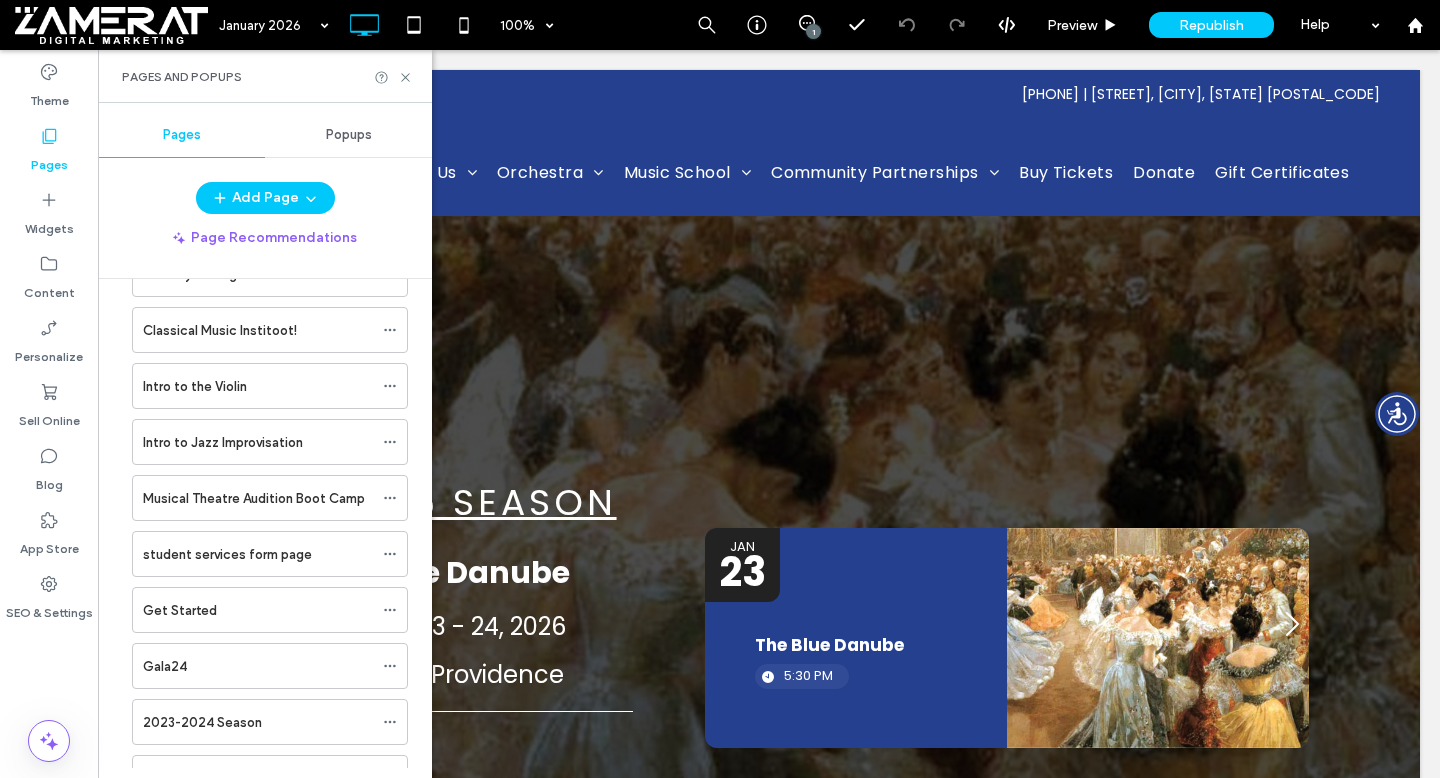 scroll, scrollTop: 3527, scrollLeft: 0, axis: vertical 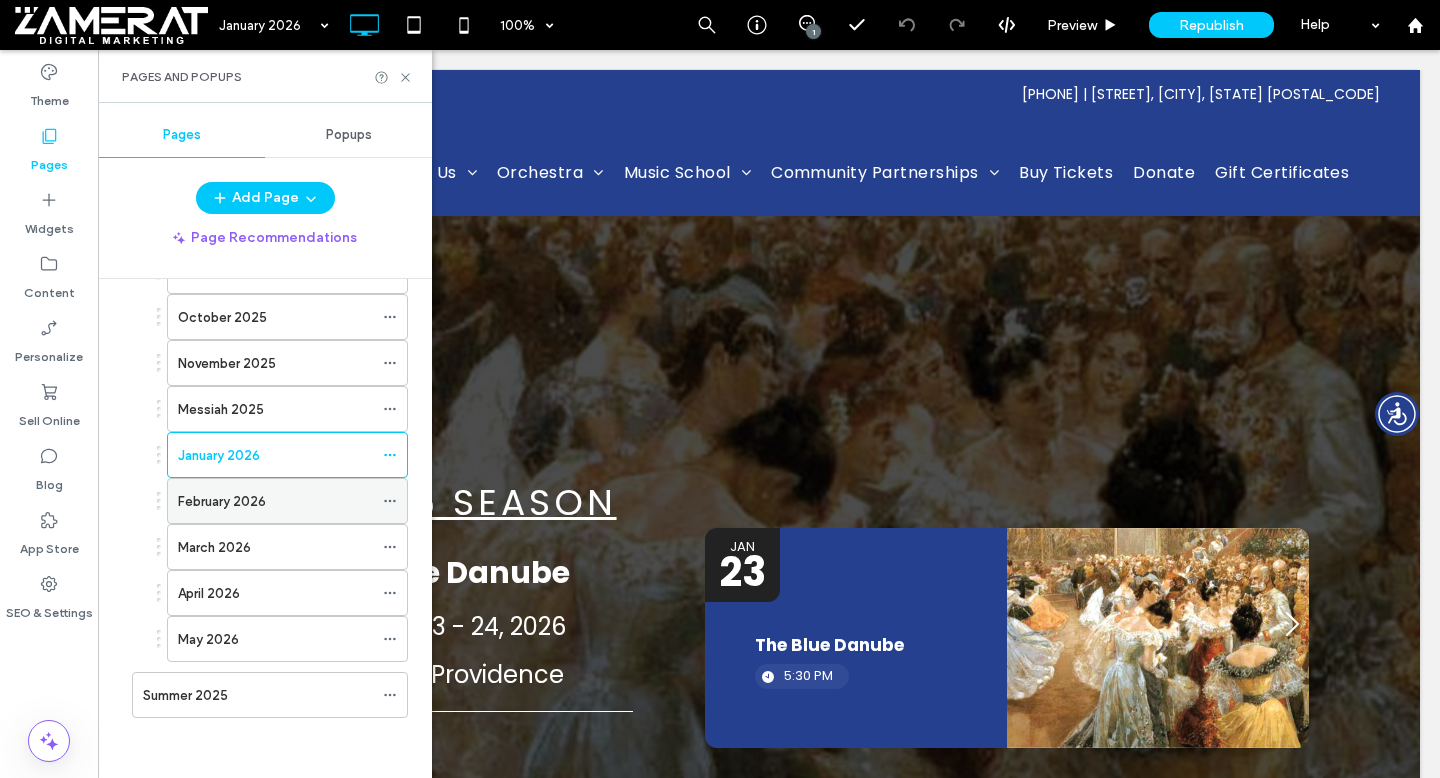 click on "February 2026" at bounding box center (222, 501) 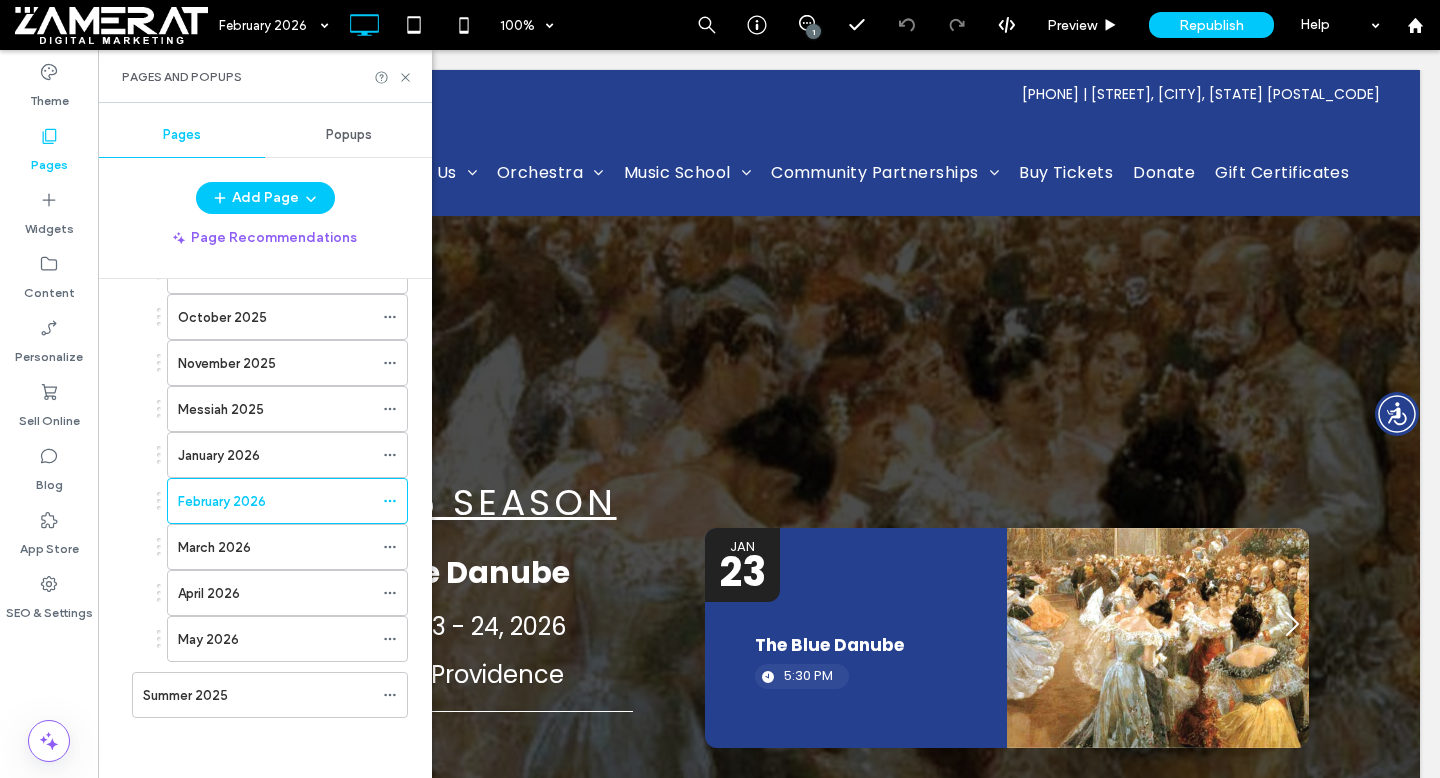 click on "Pages and Popups" at bounding box center [265, 76] 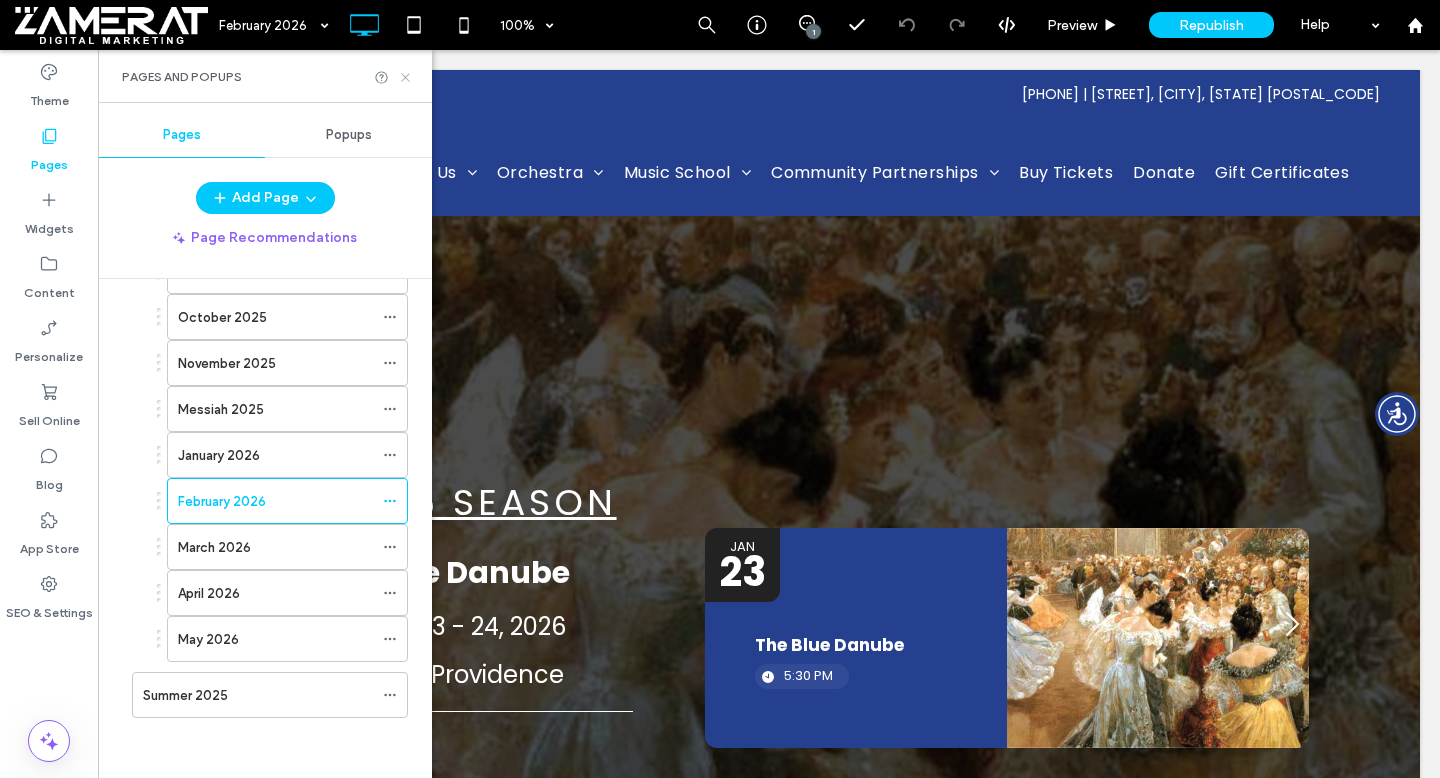 click 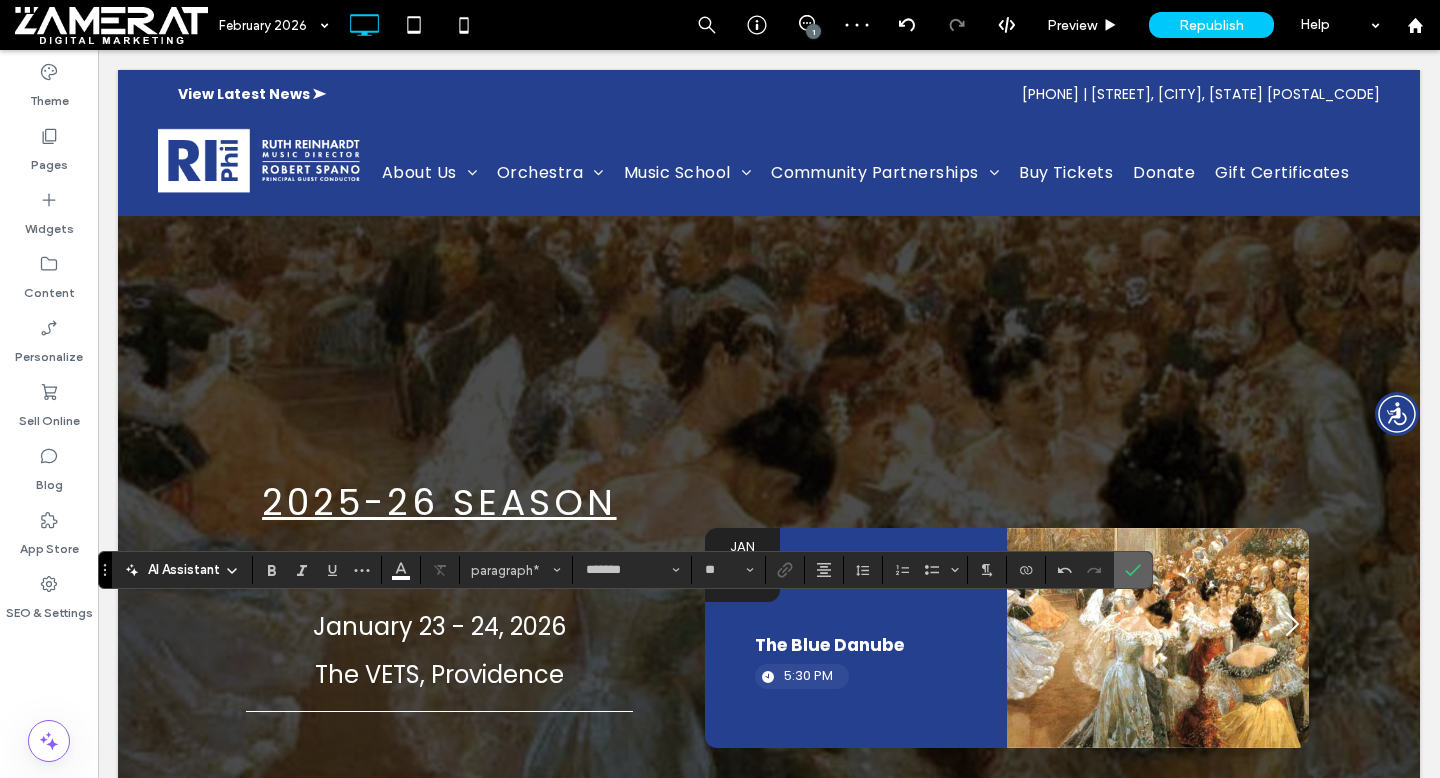 click 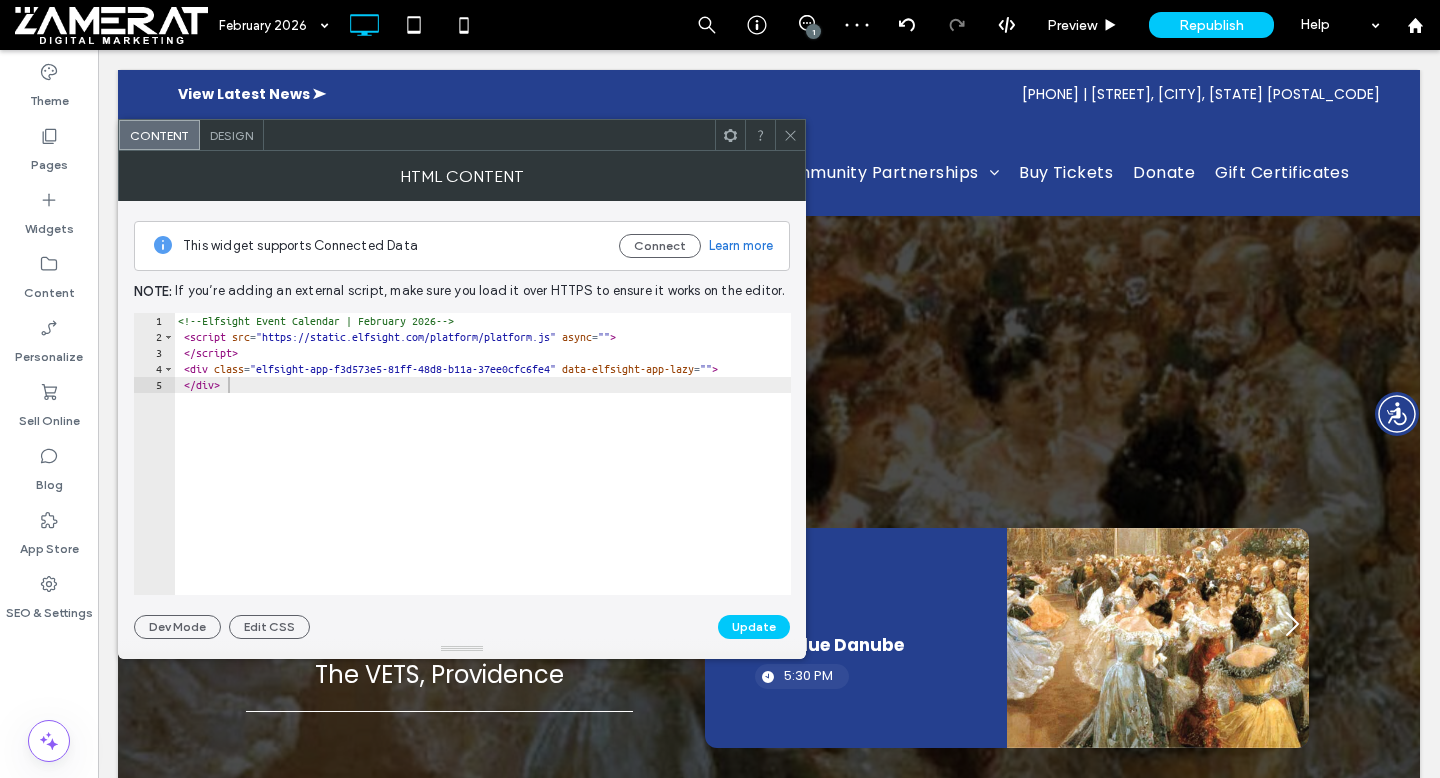 click 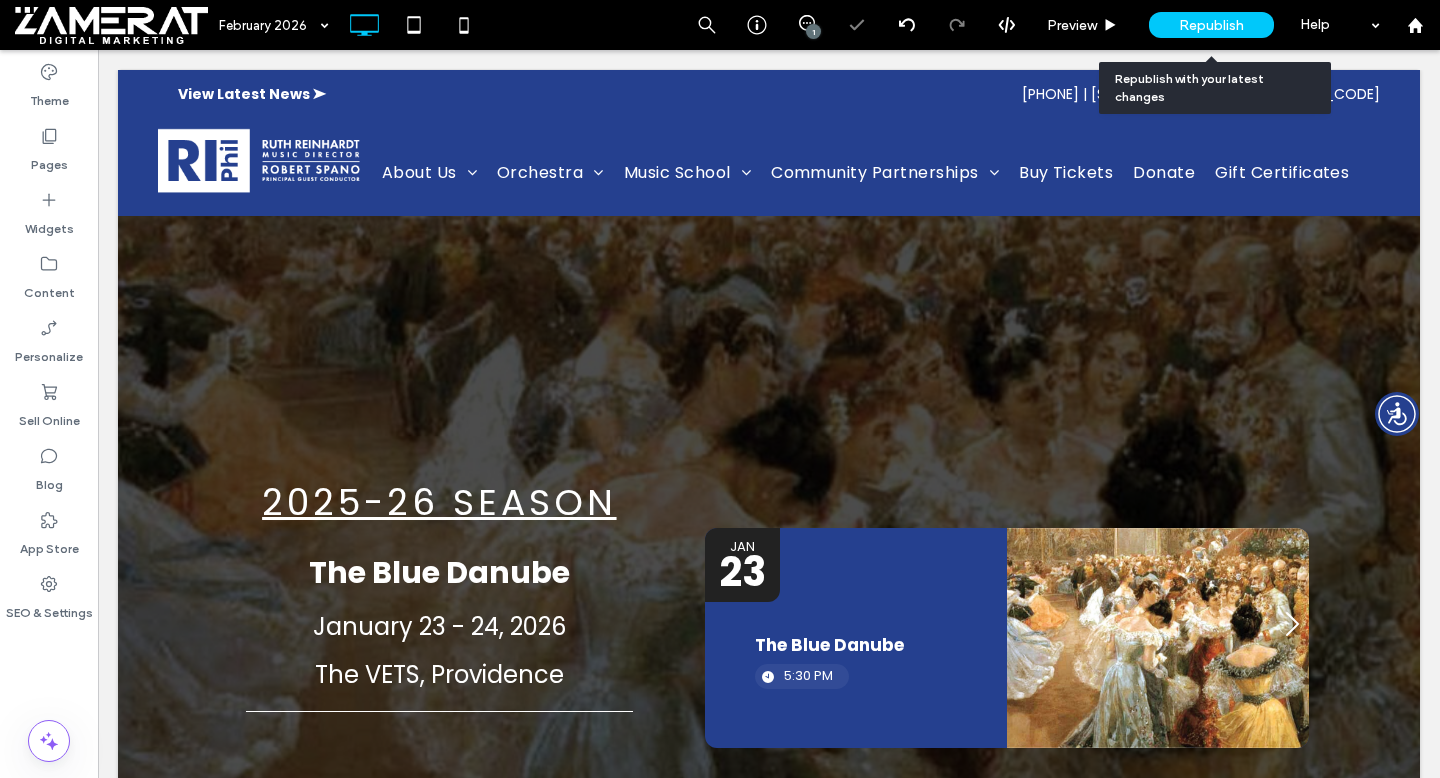 click on "Republish" at bounding box center (1211, 25) 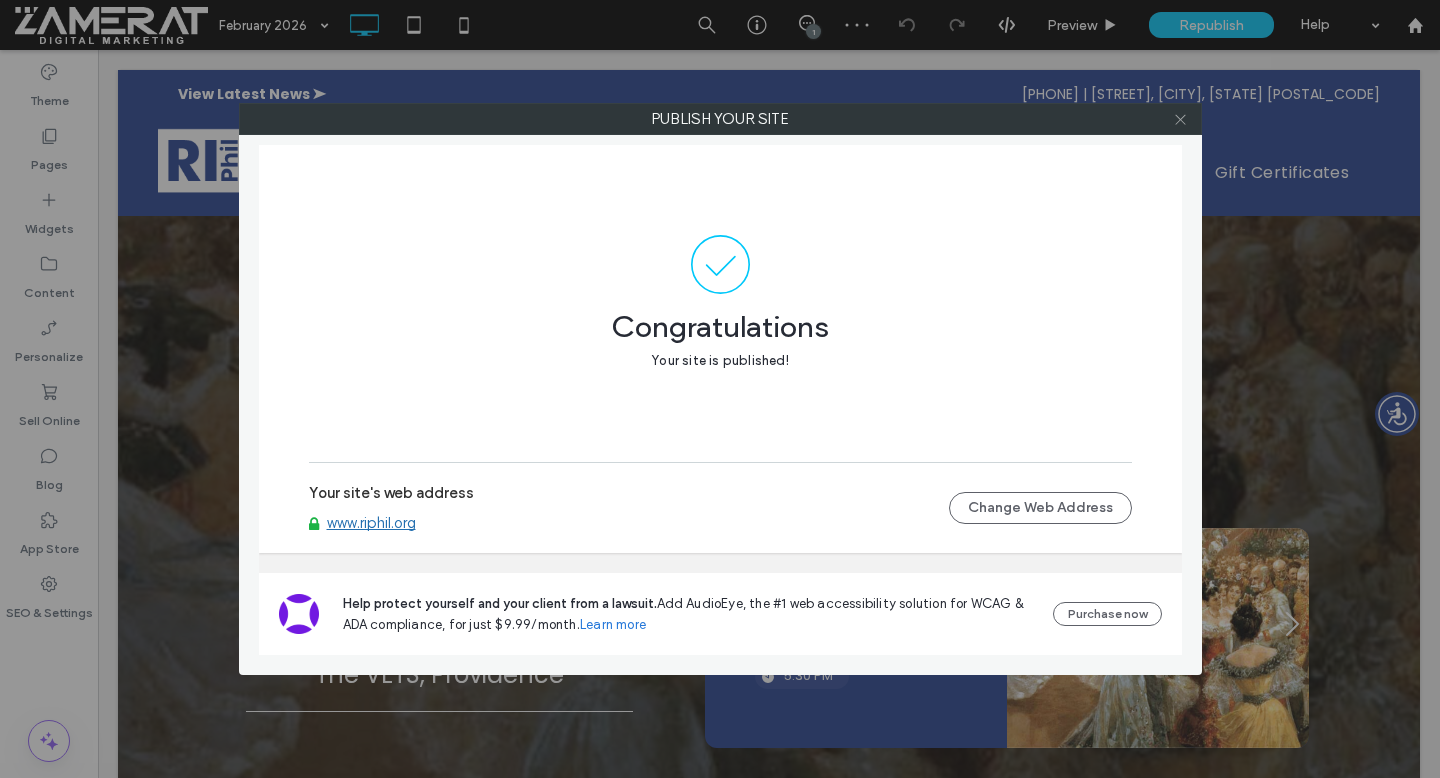 click 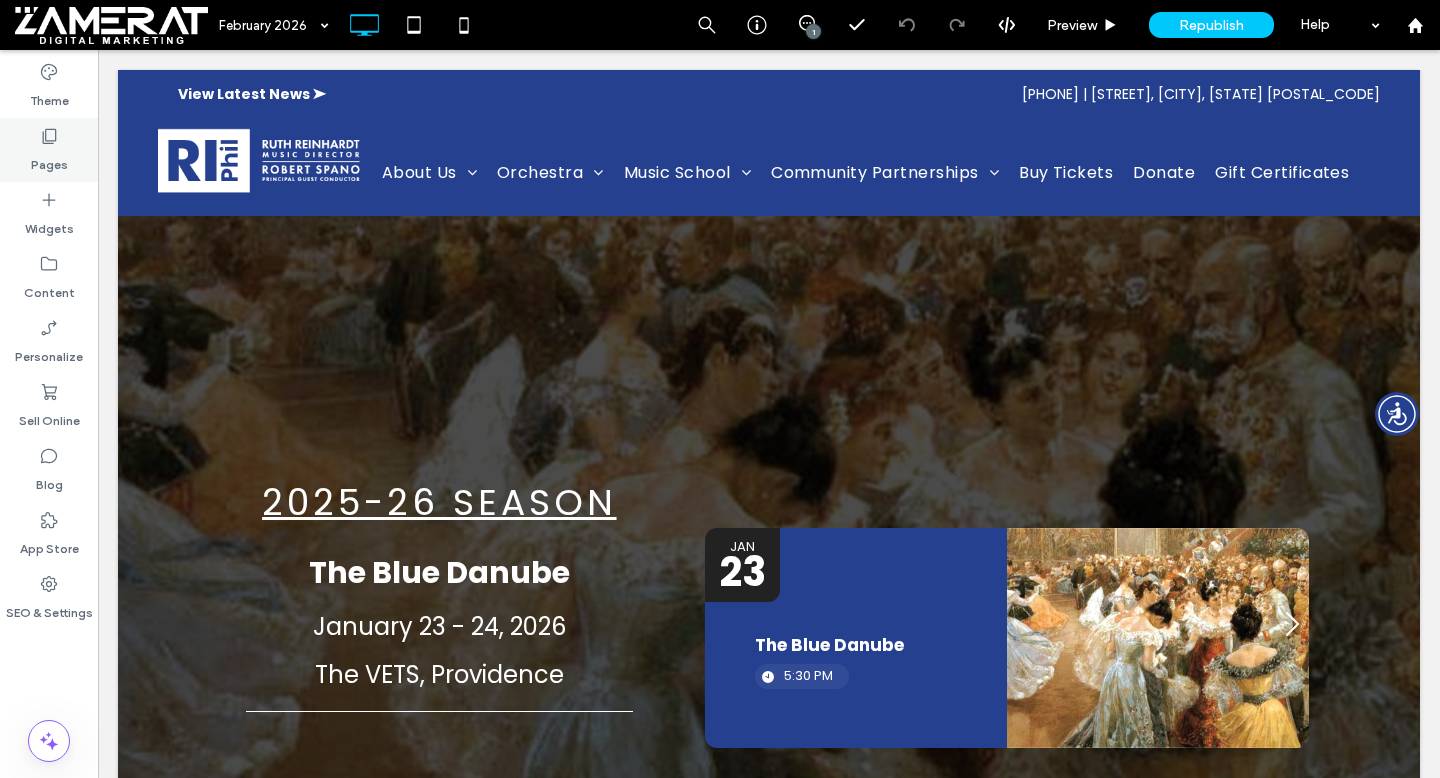 click on "Pages" at bounding box center [49, 150] 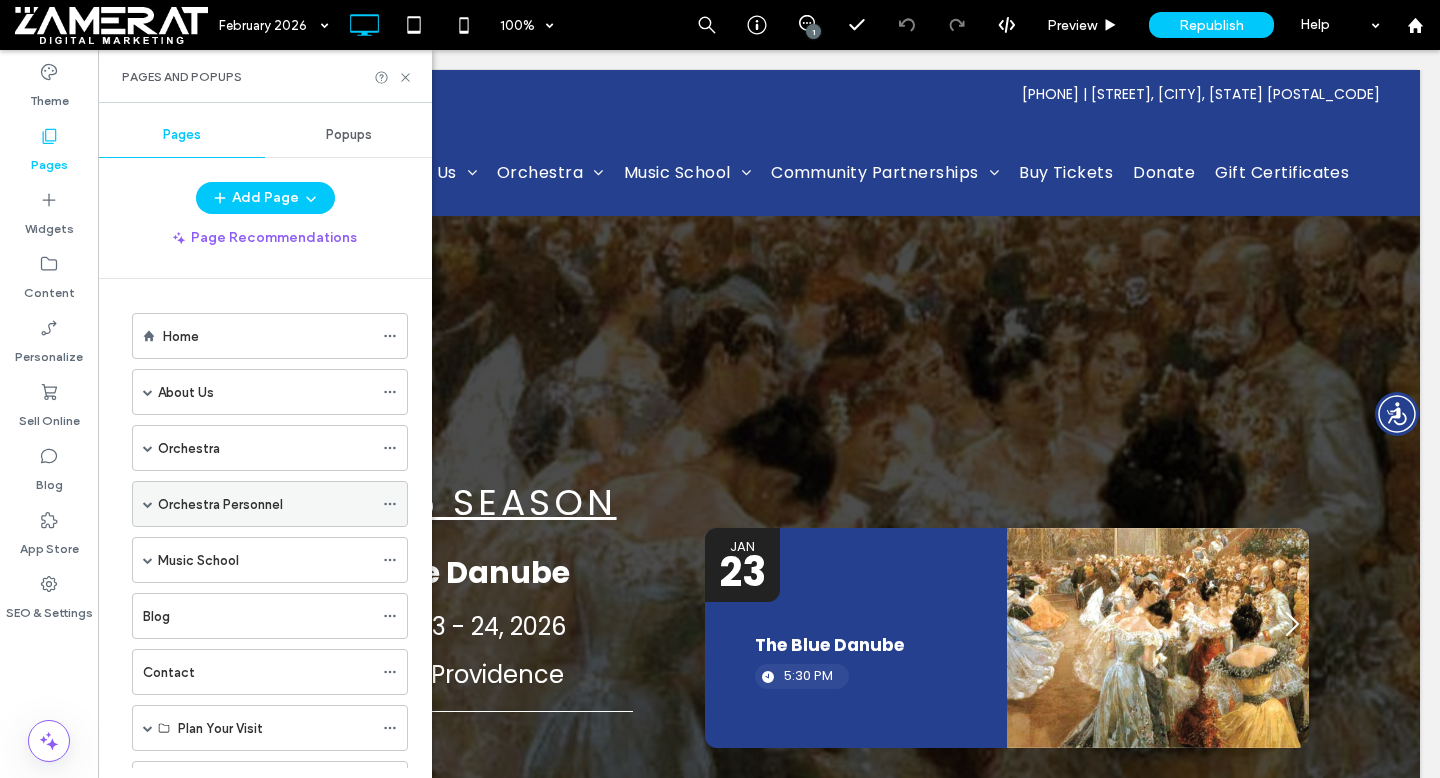 scroll, scrollTop: 3527, scrollLeft: 0, axis: vertical 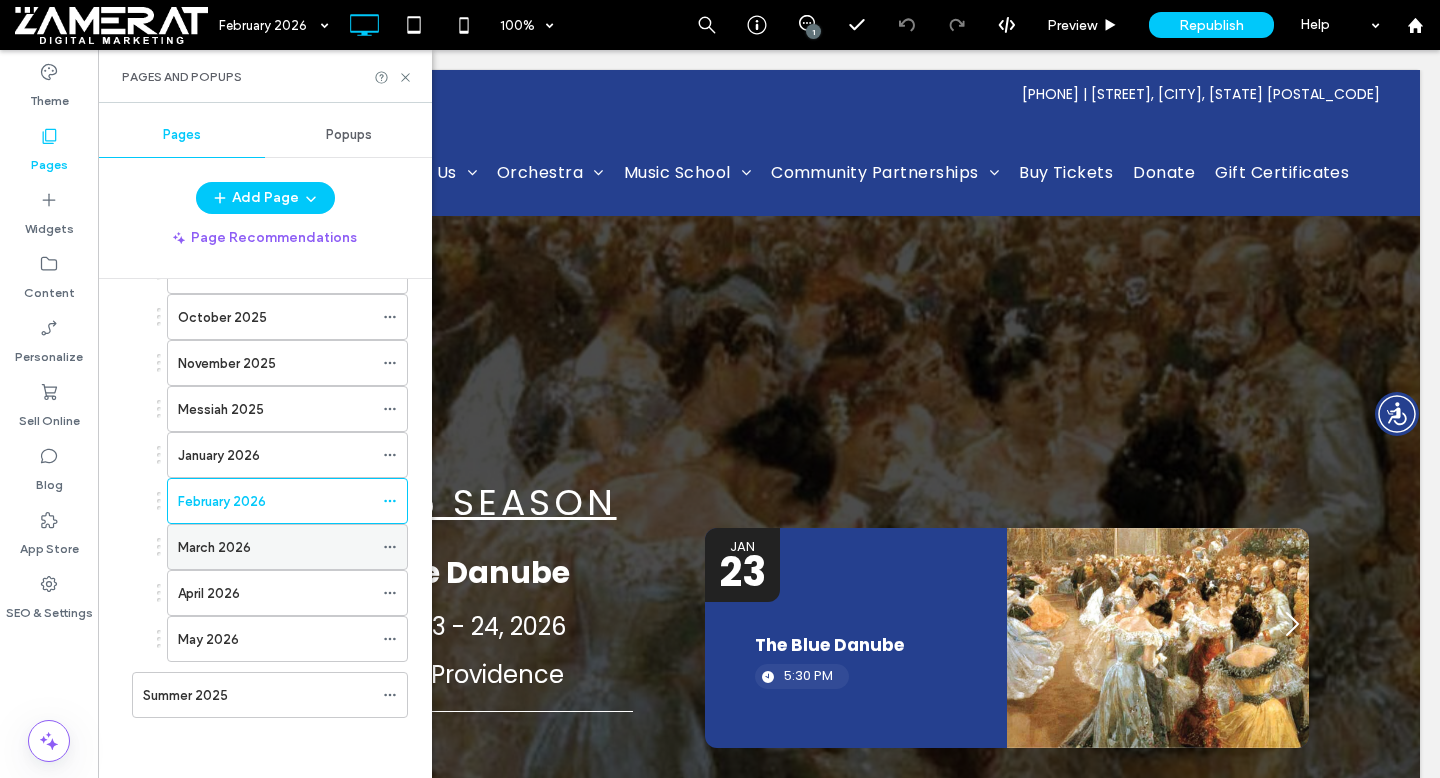 click on "March 2026" at bounding box center (275, 547) 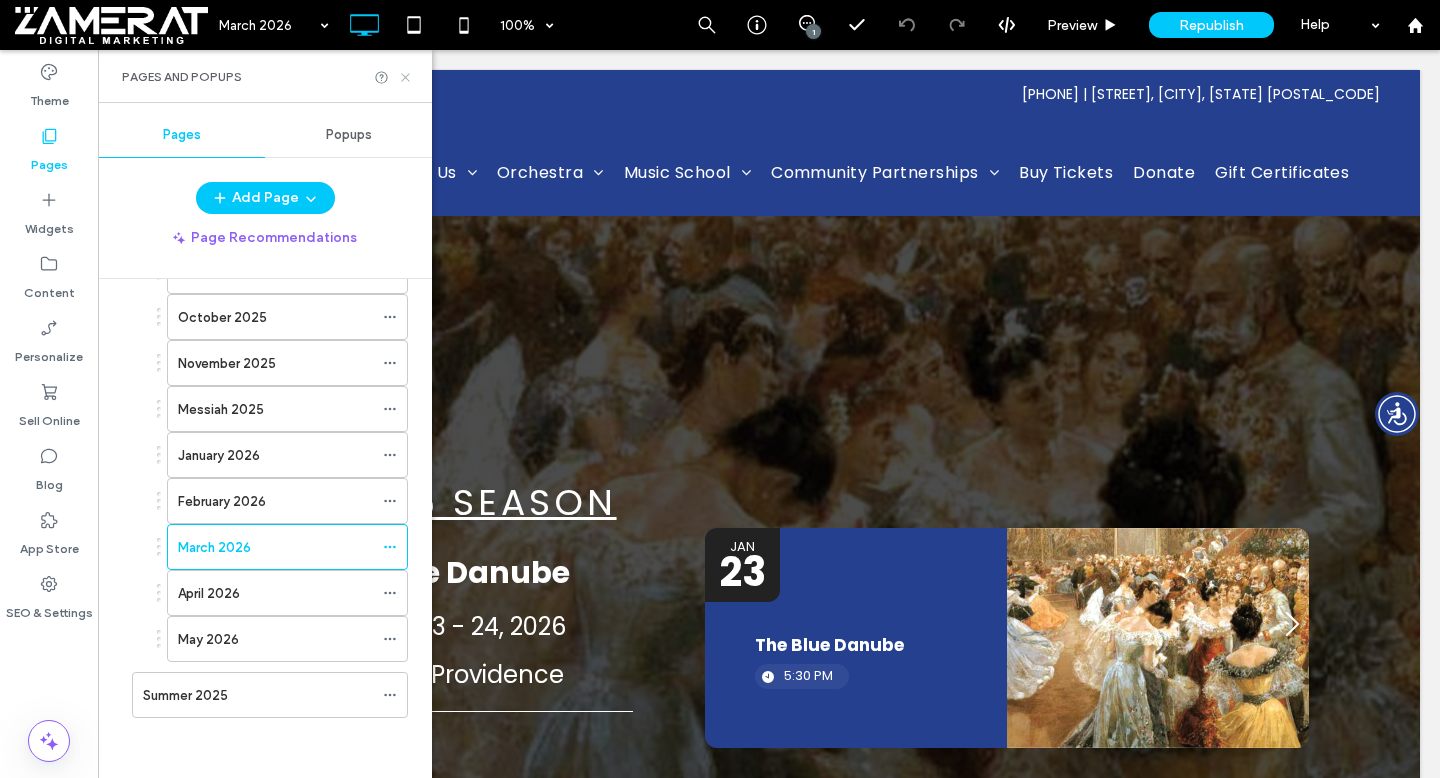click 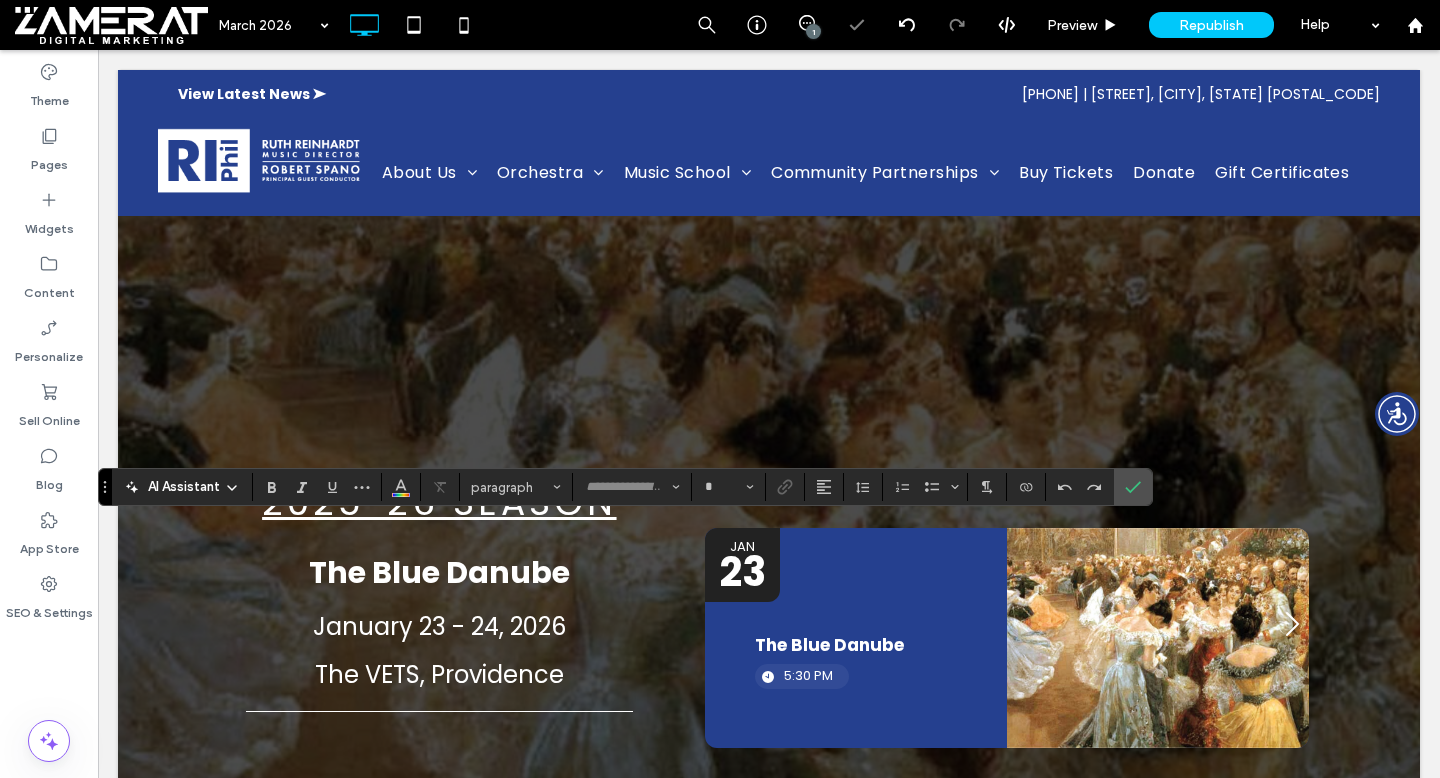 type on "*******" 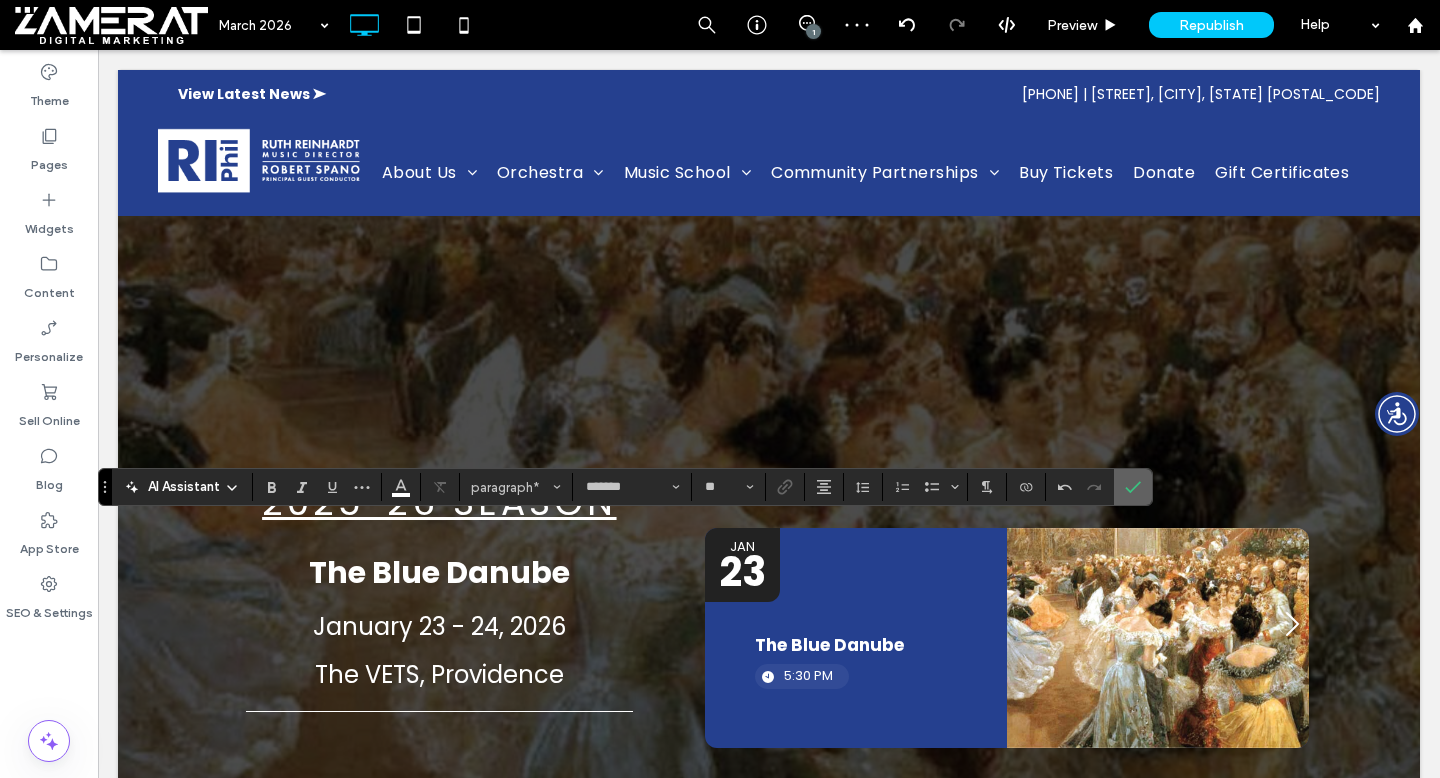 click 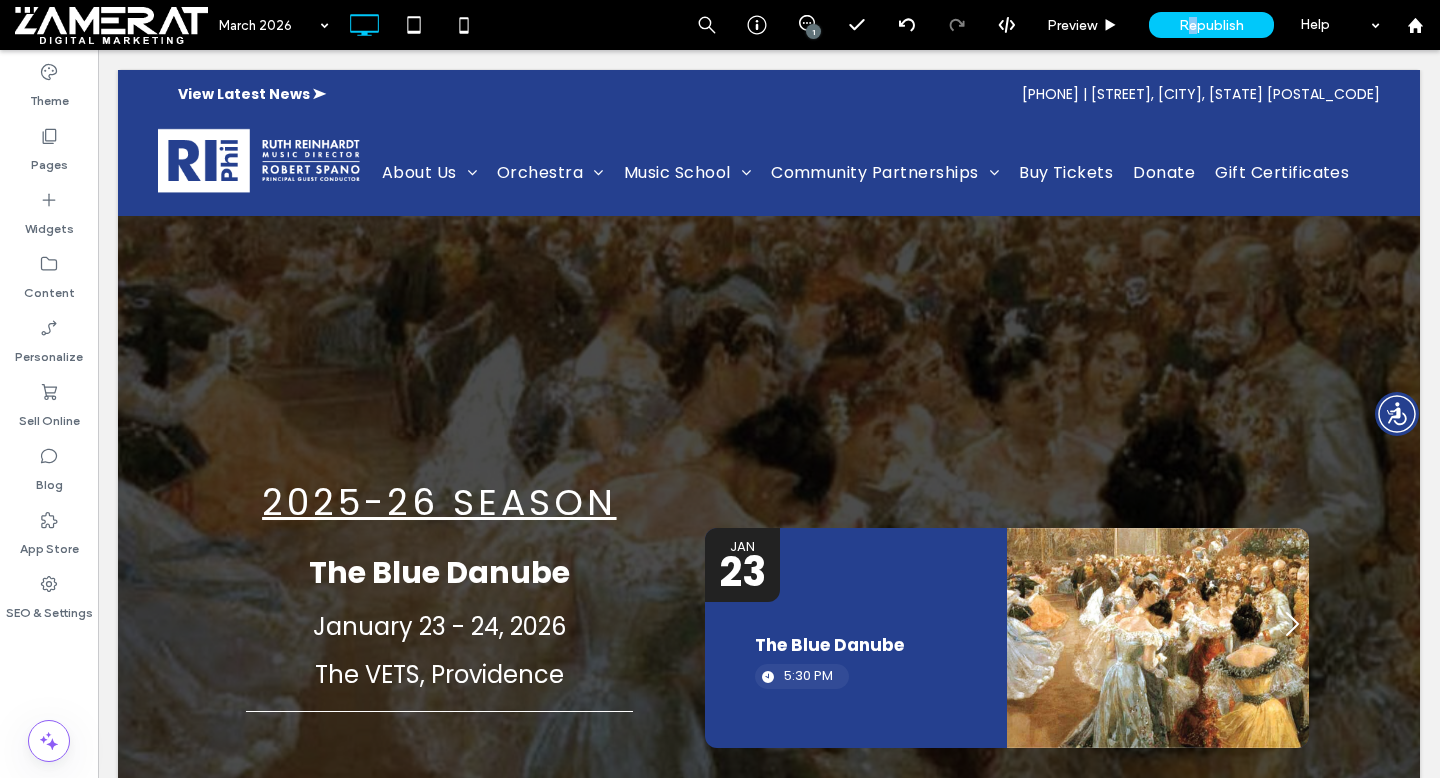 click on "Republish" at bounding box center (1211, 25) 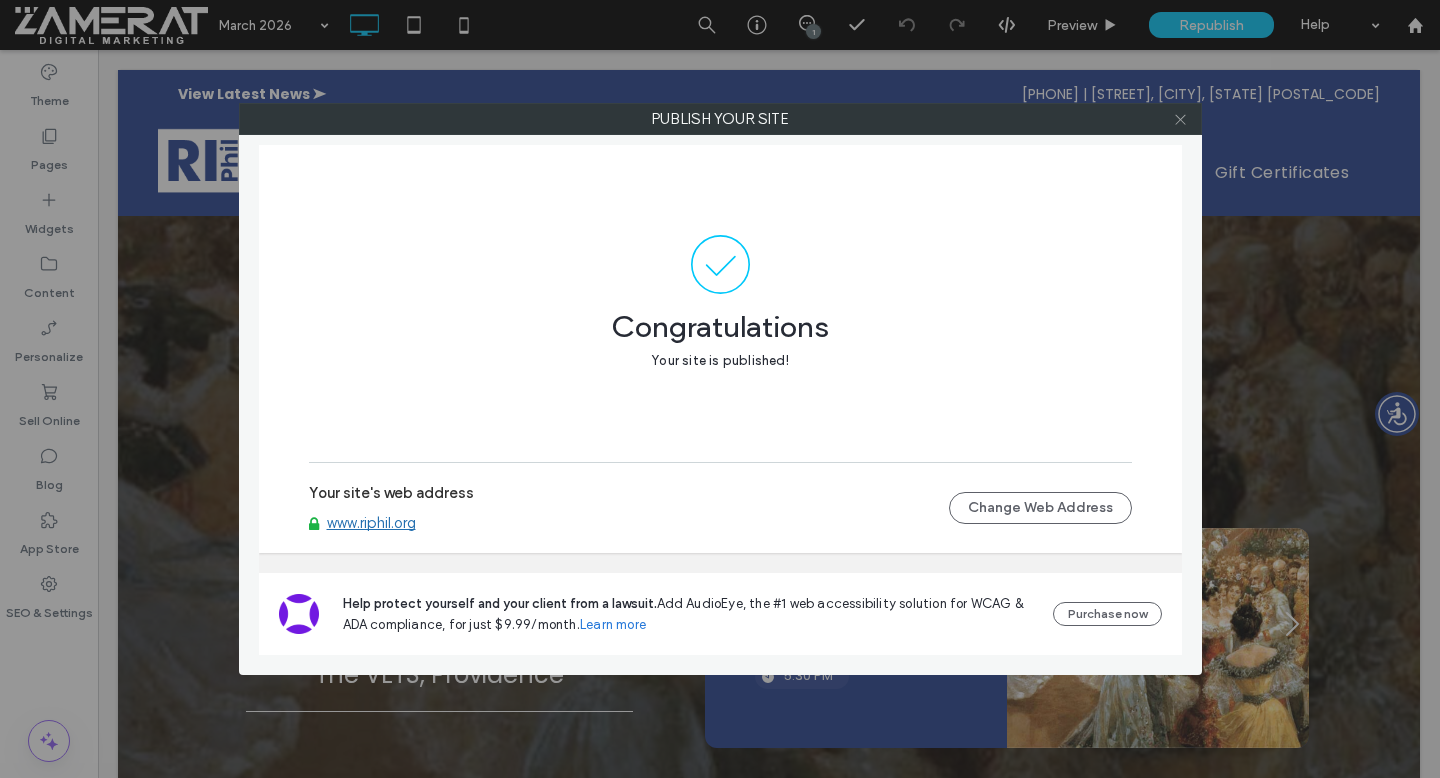 click 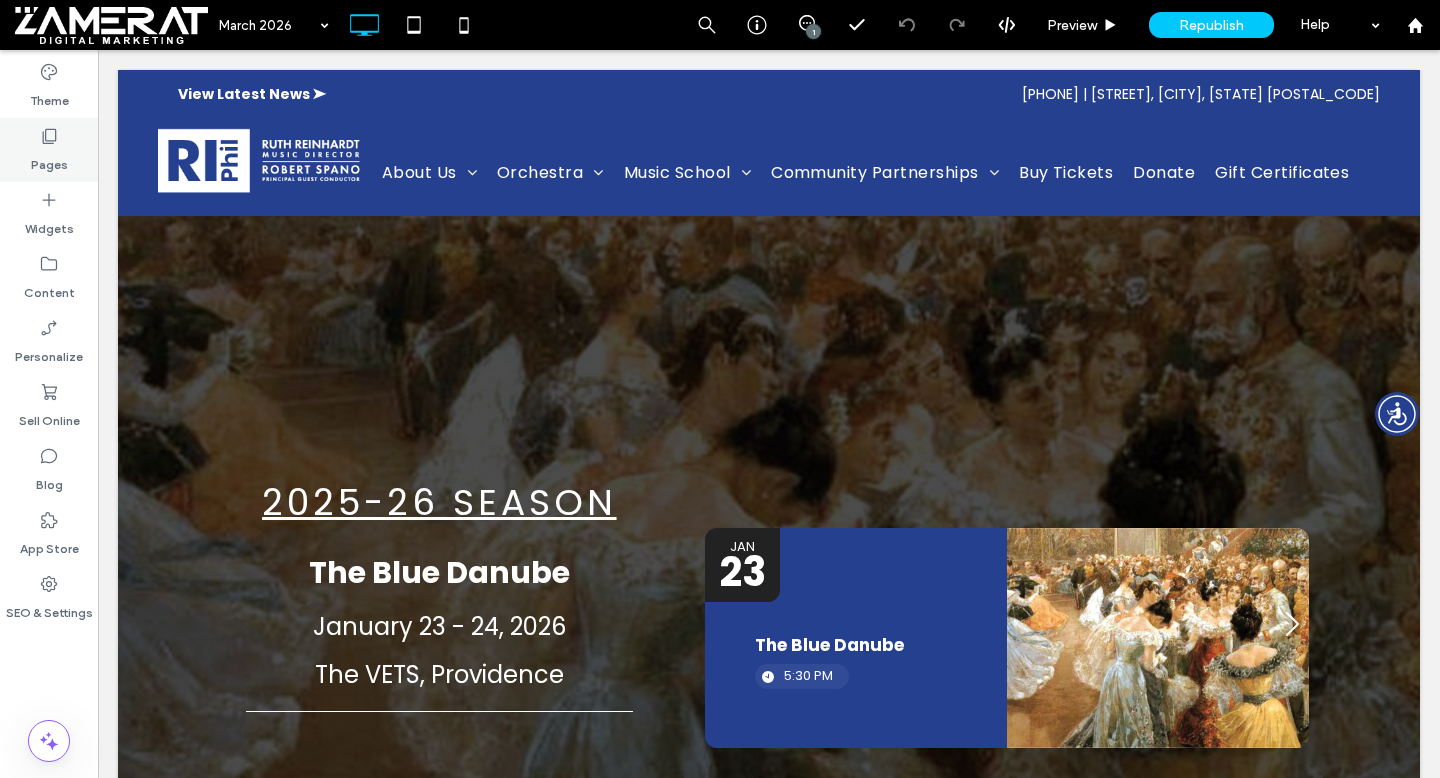 click 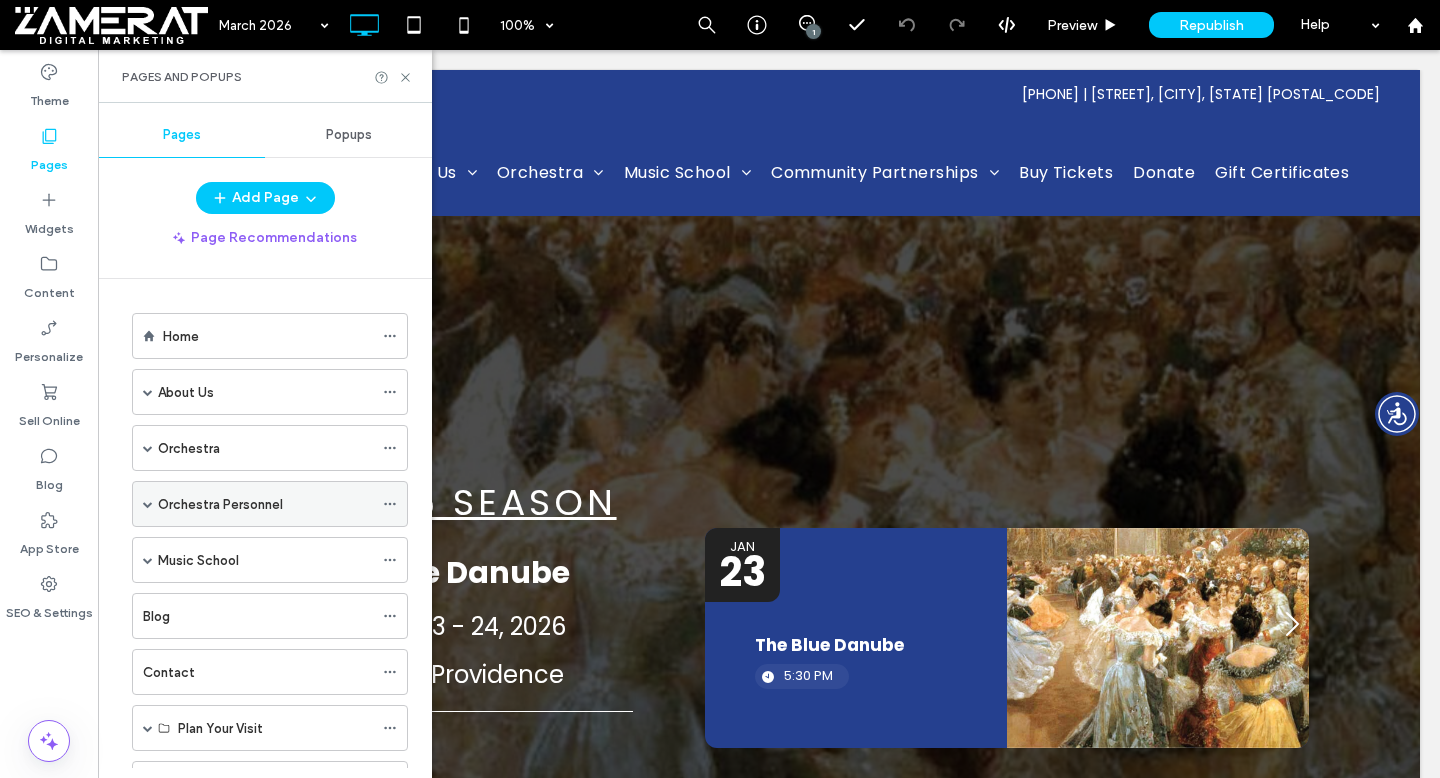 scroll, scrollTop: 3527, scrollLeft: 0, axis: vertical 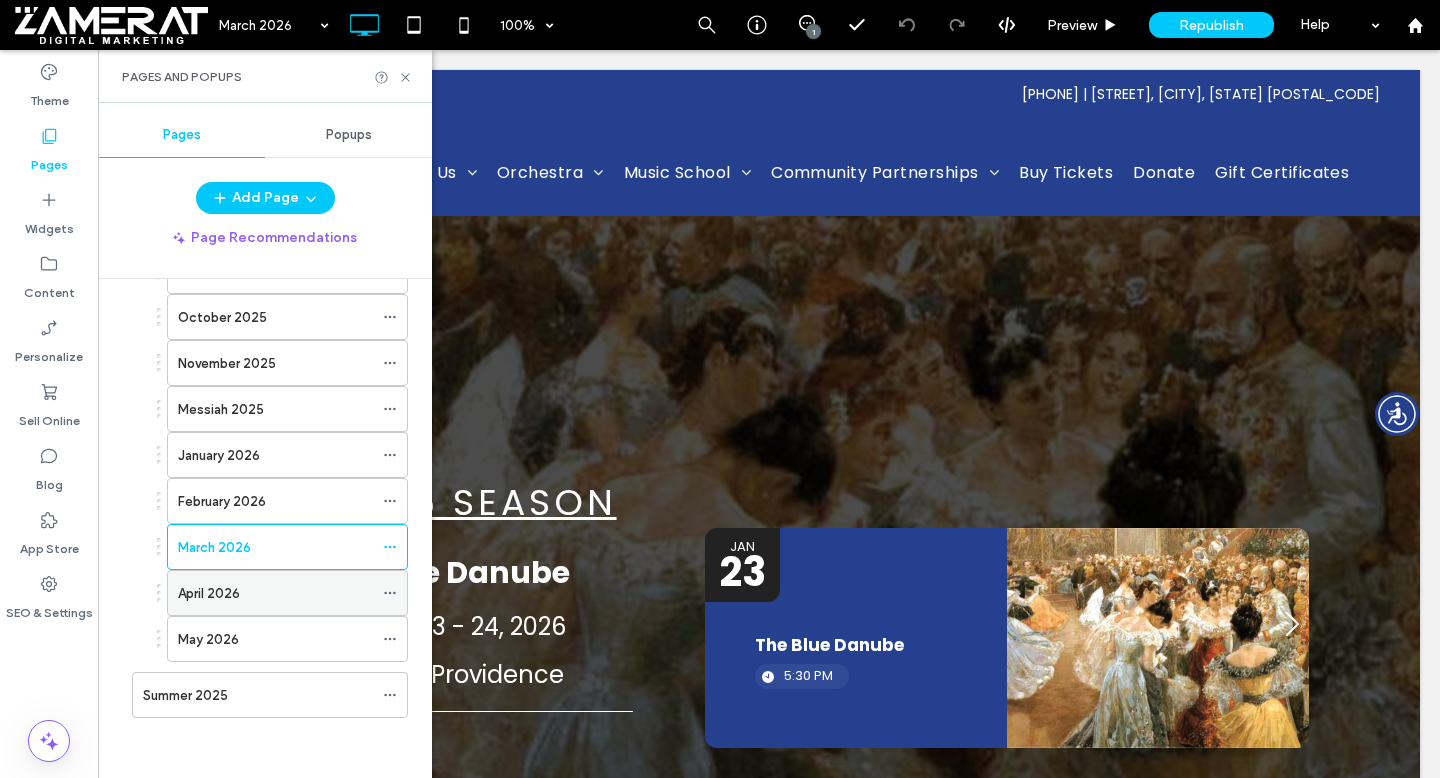 click on "April 2026" at bounding box center (275, 593) 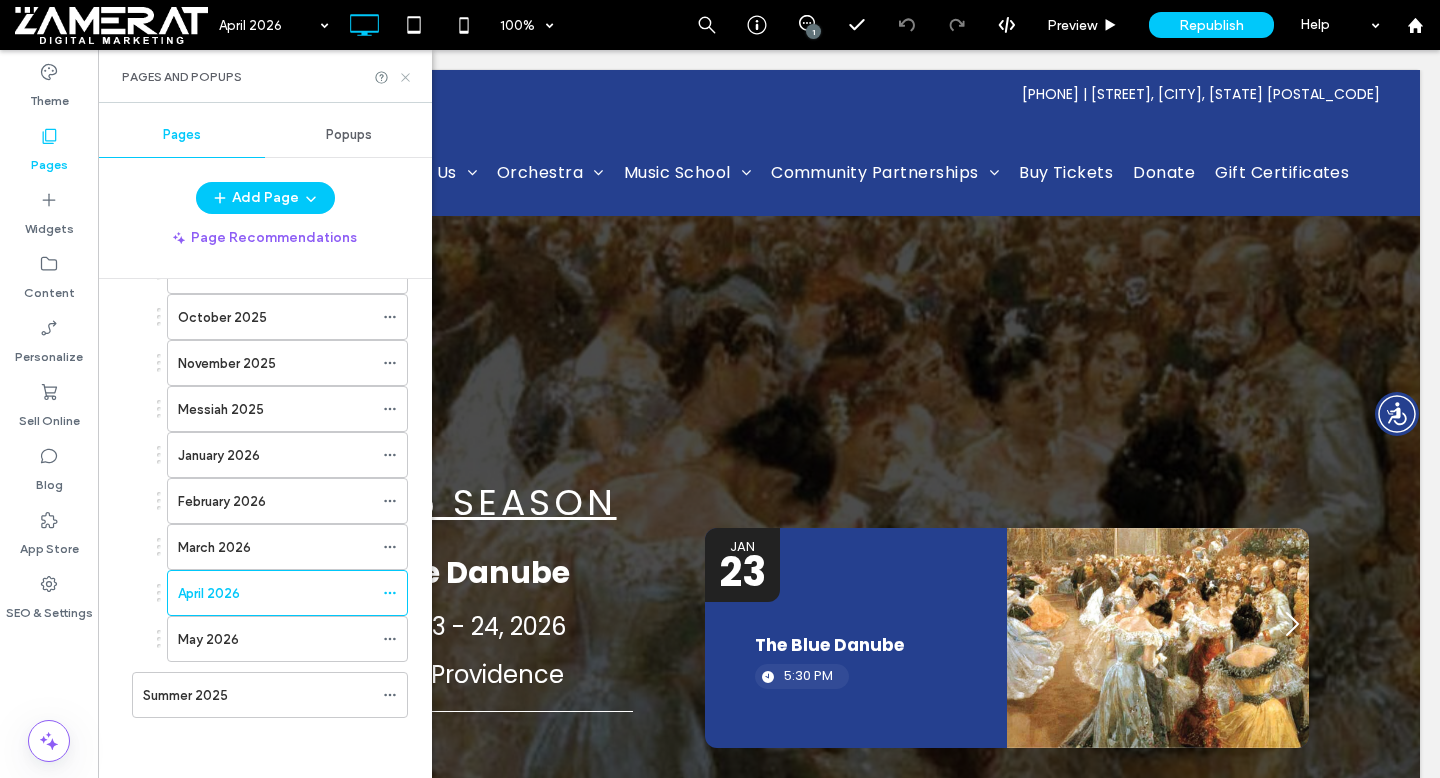 click 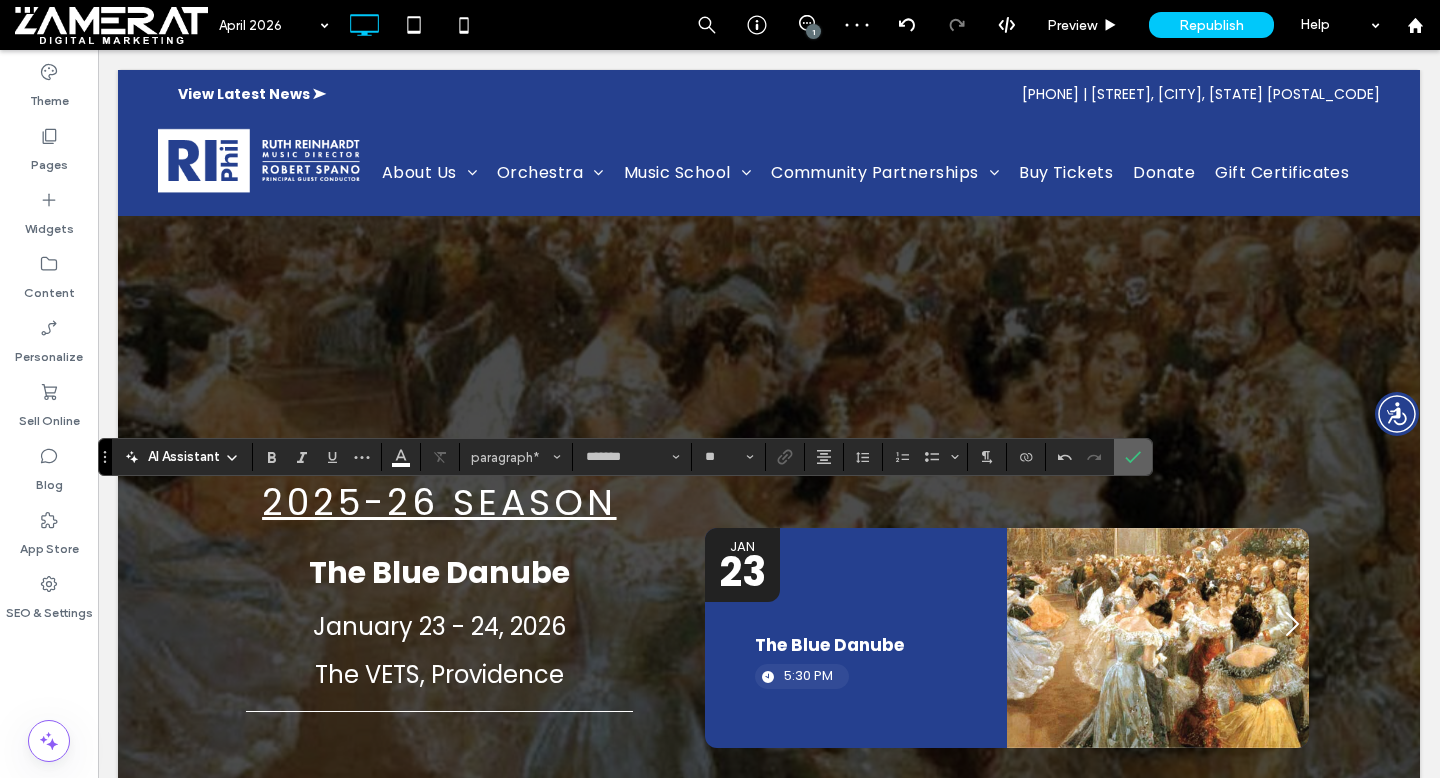 click 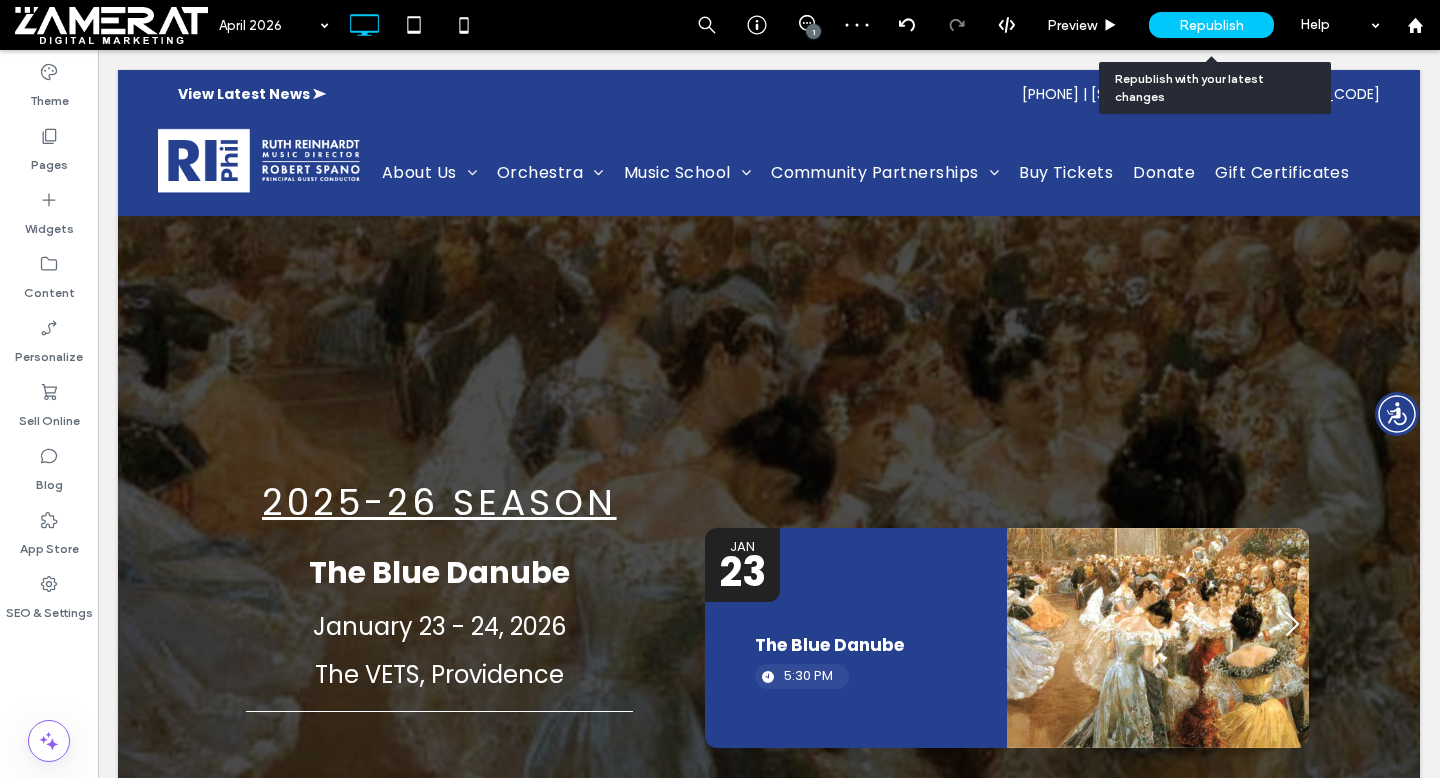 click on "Republish" at bounding box center (1211, 25) 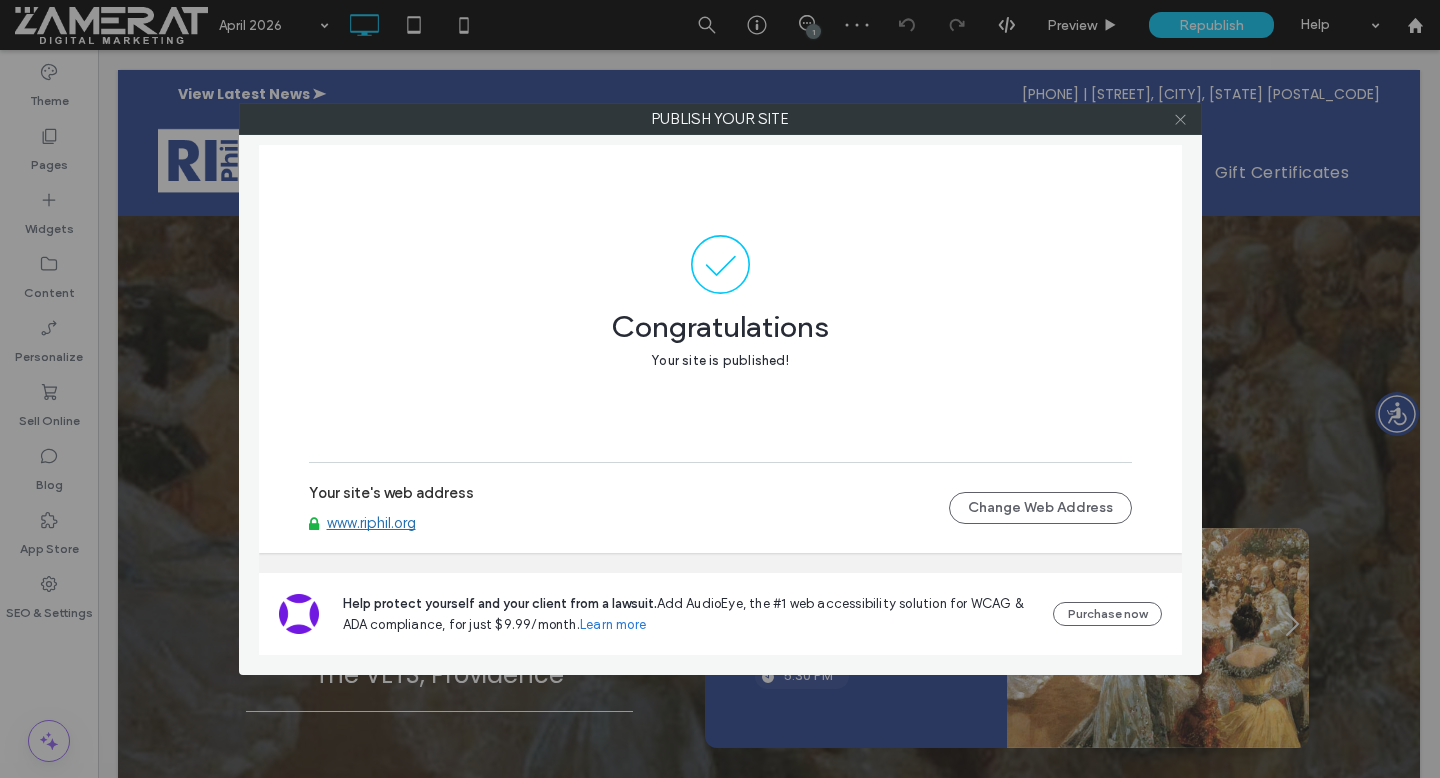 click 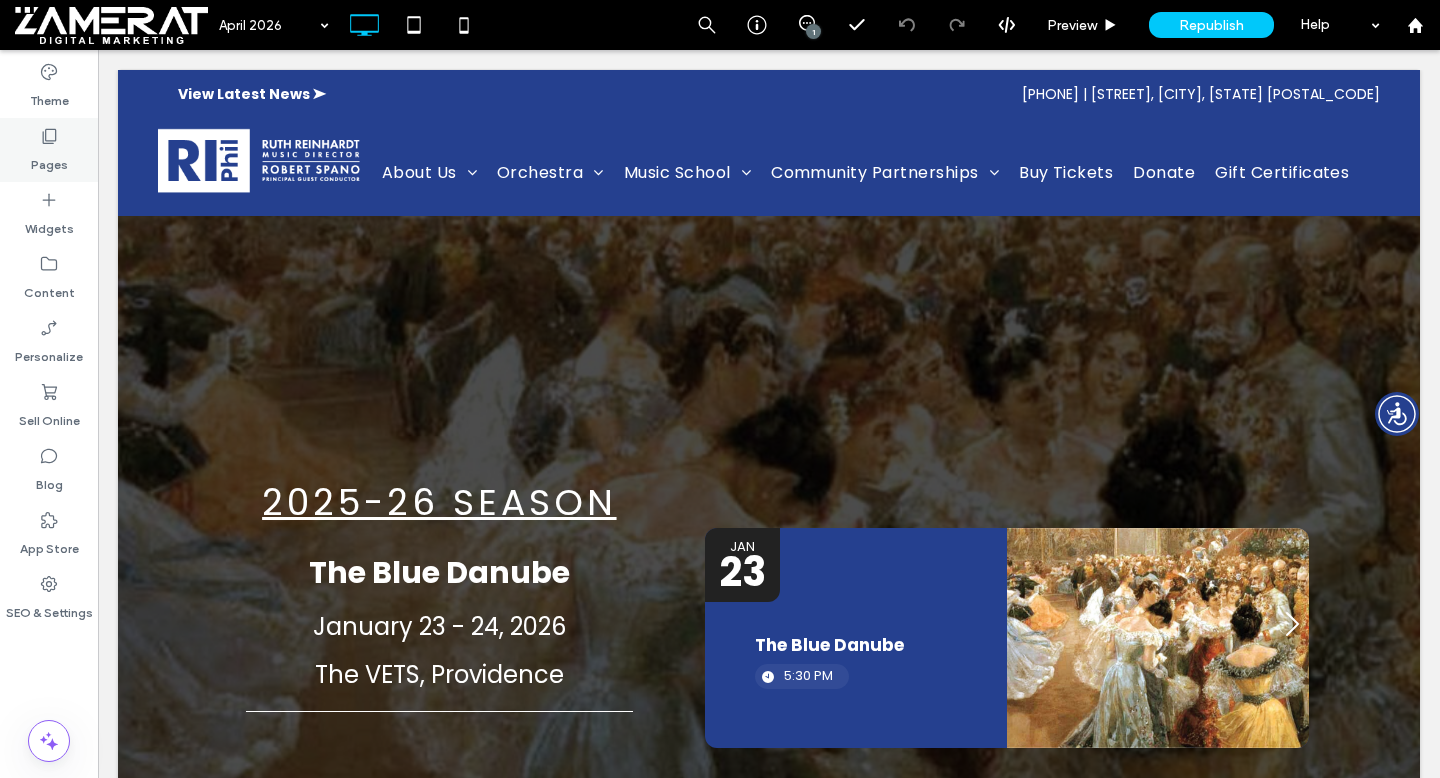 click on "Pages" at bounding box center (49, 160) 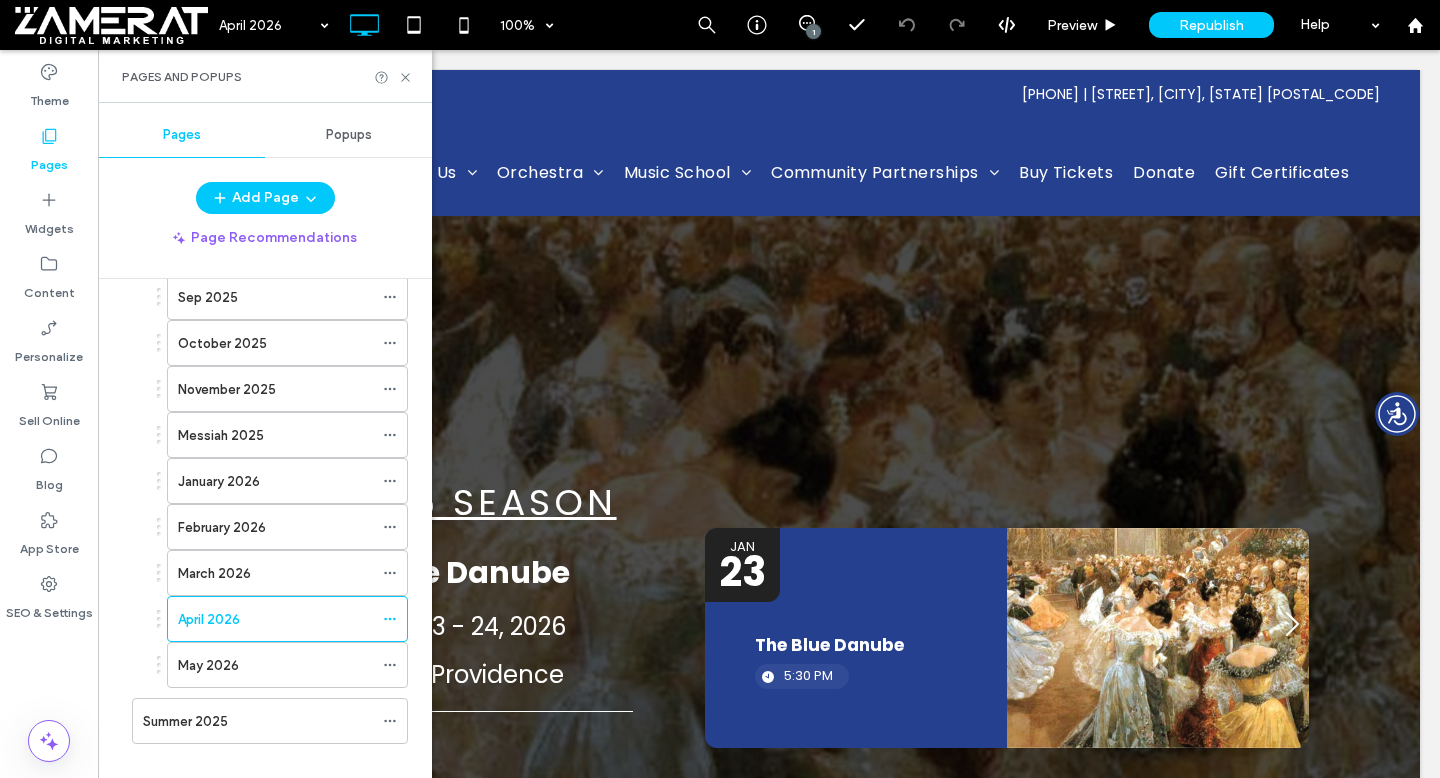 scroll, scrollTop: 3527, scrollLeft: 0, axis: vertical 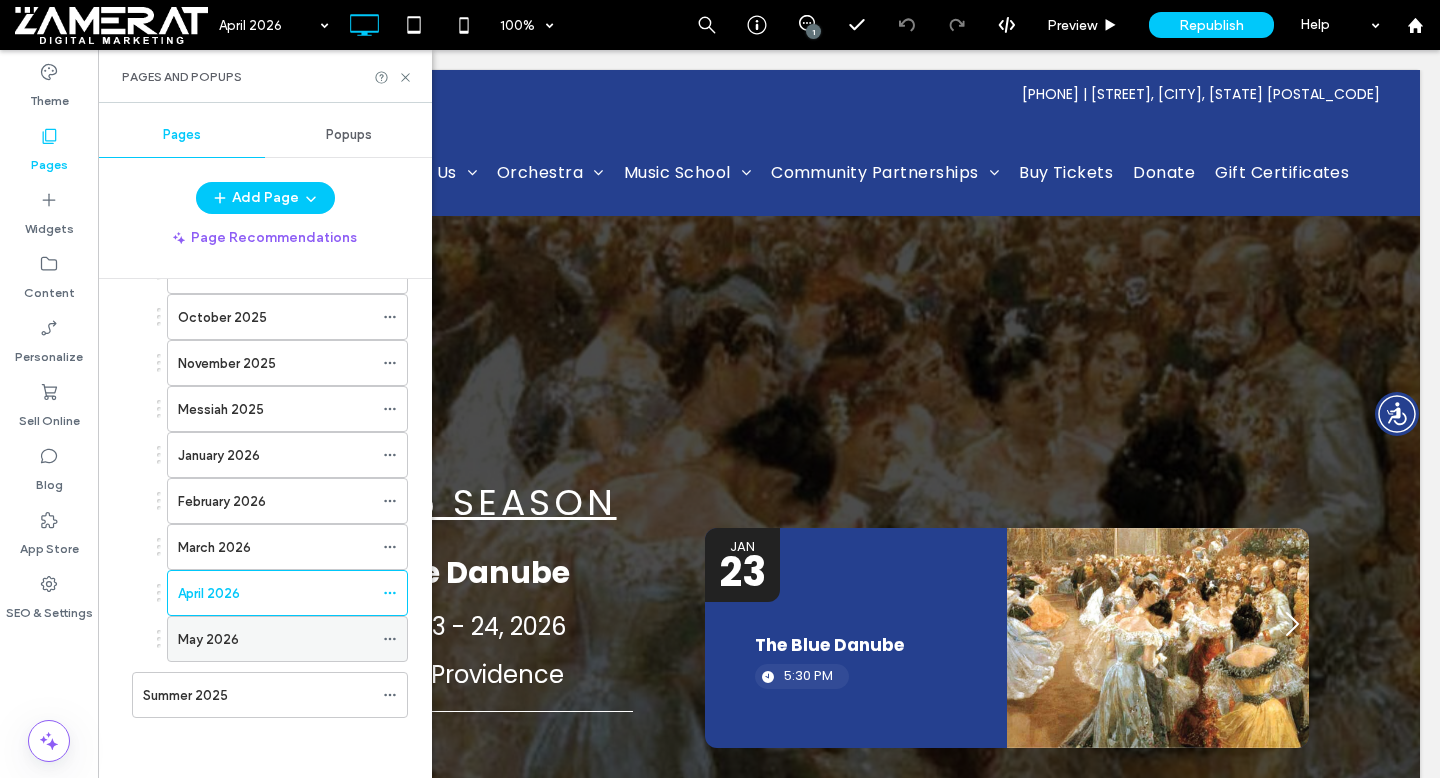 click on "May 2026" at bounding box center [275, 639] 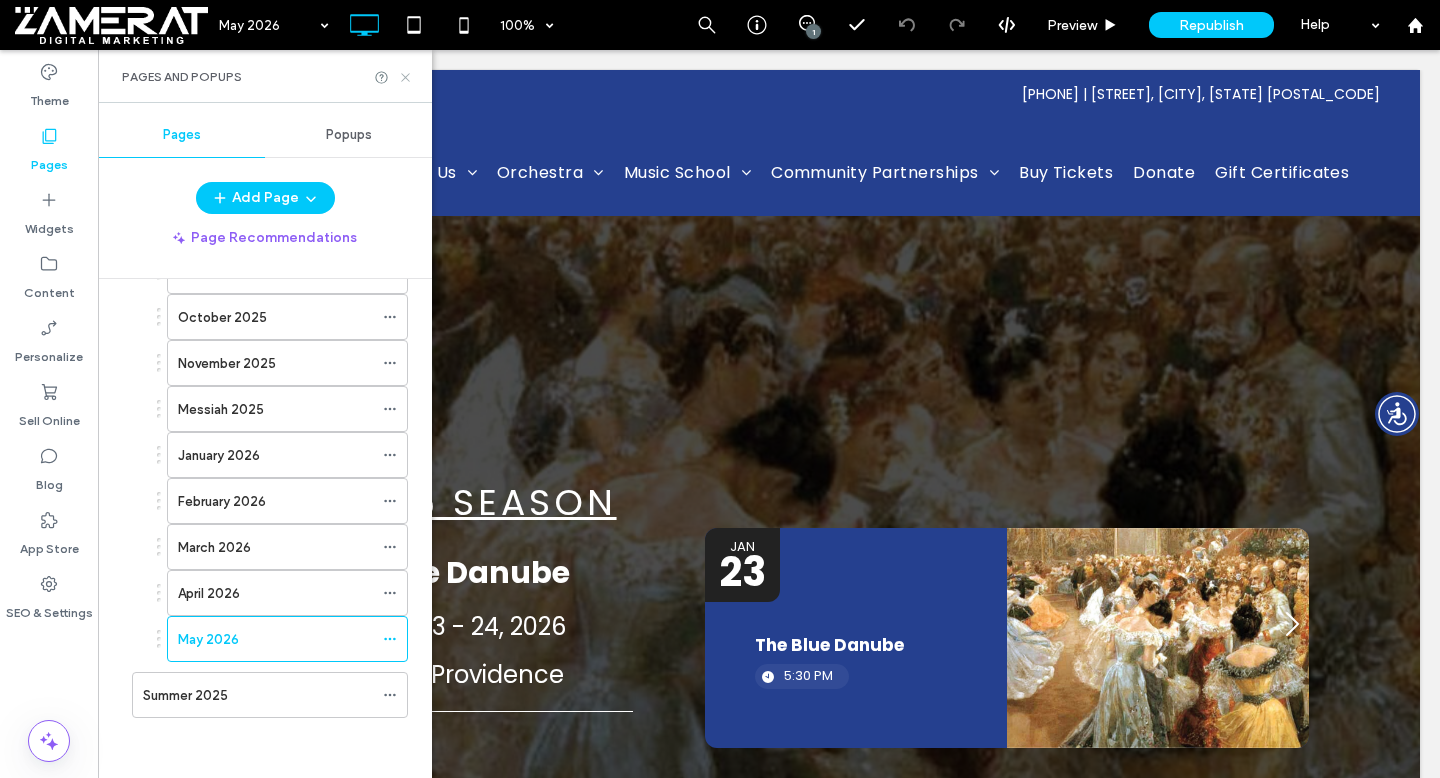 click 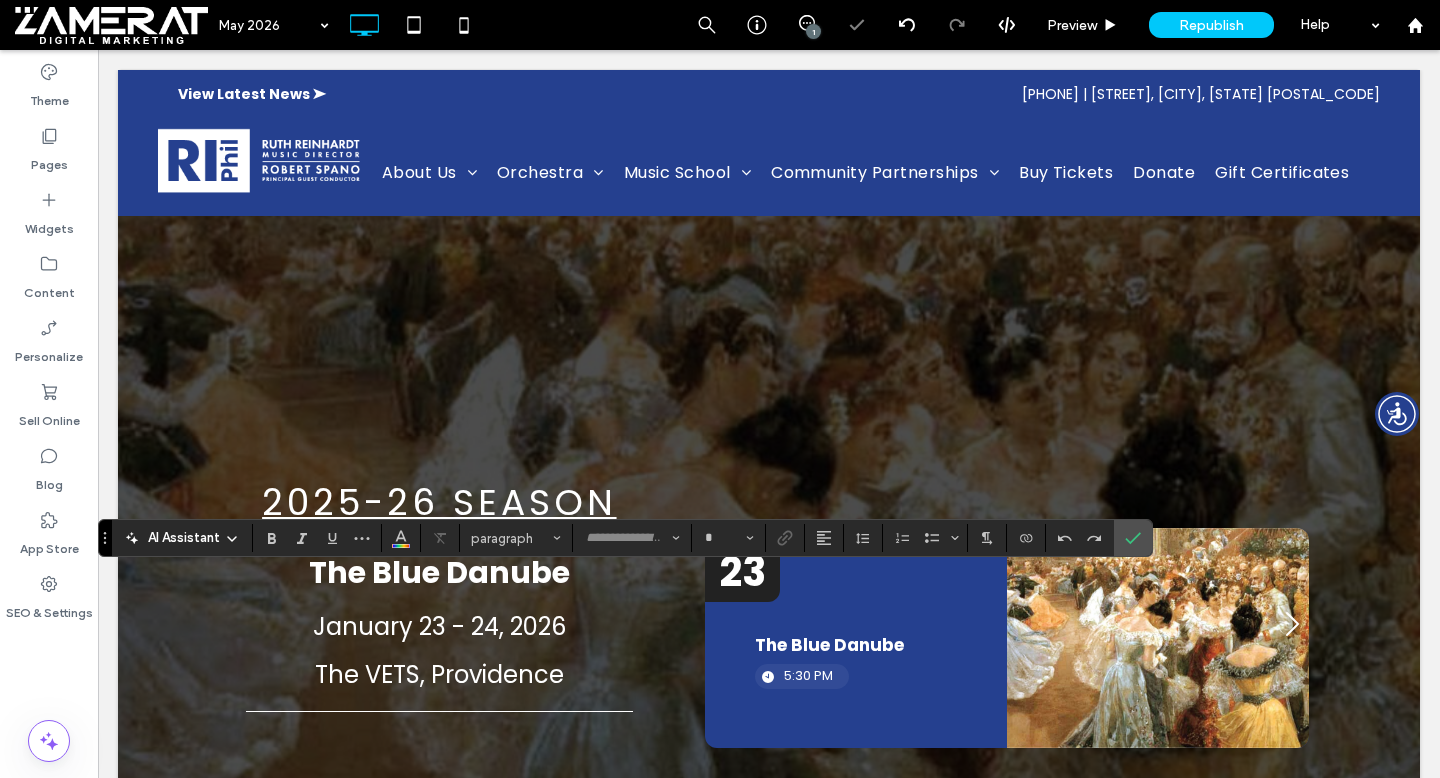 type on "*******" 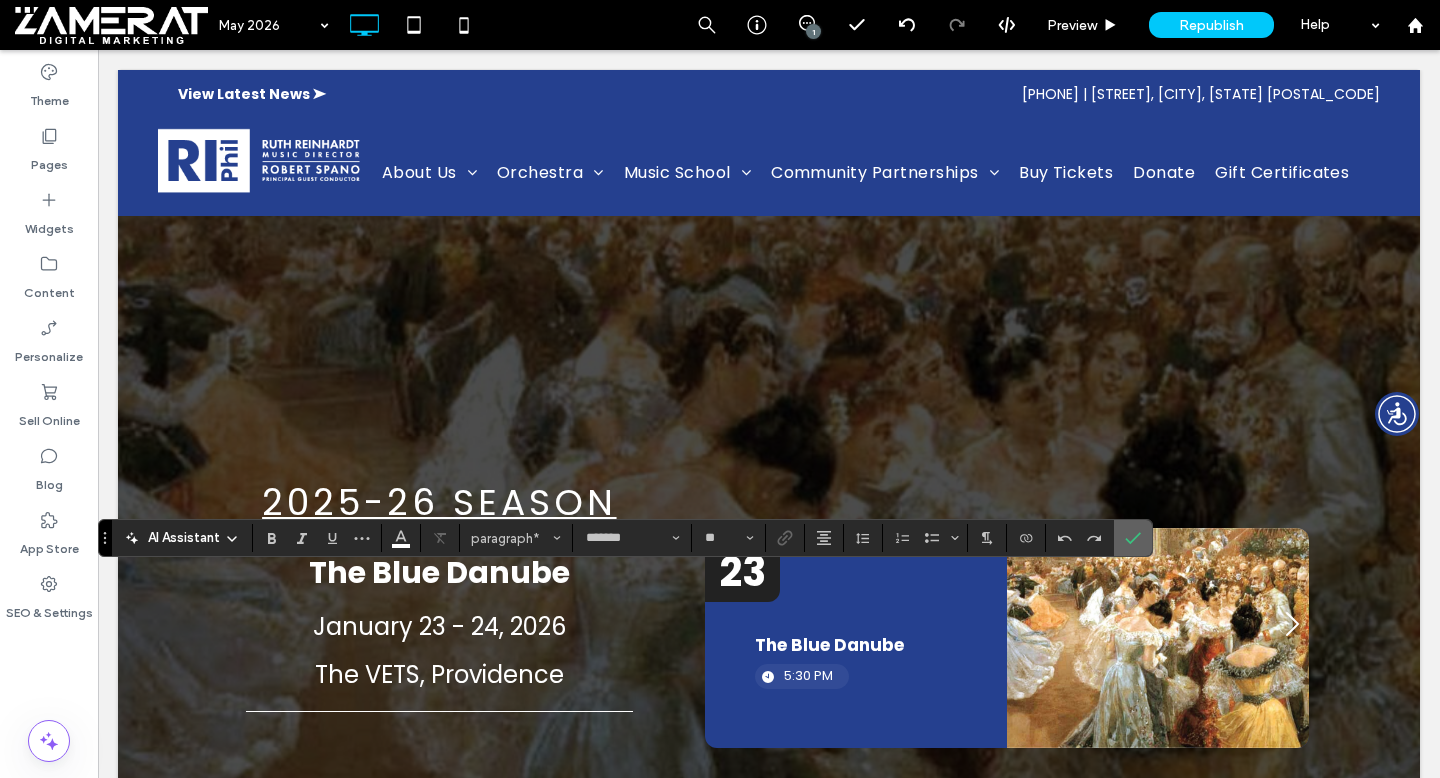 click at bounding box center (1133, 538) 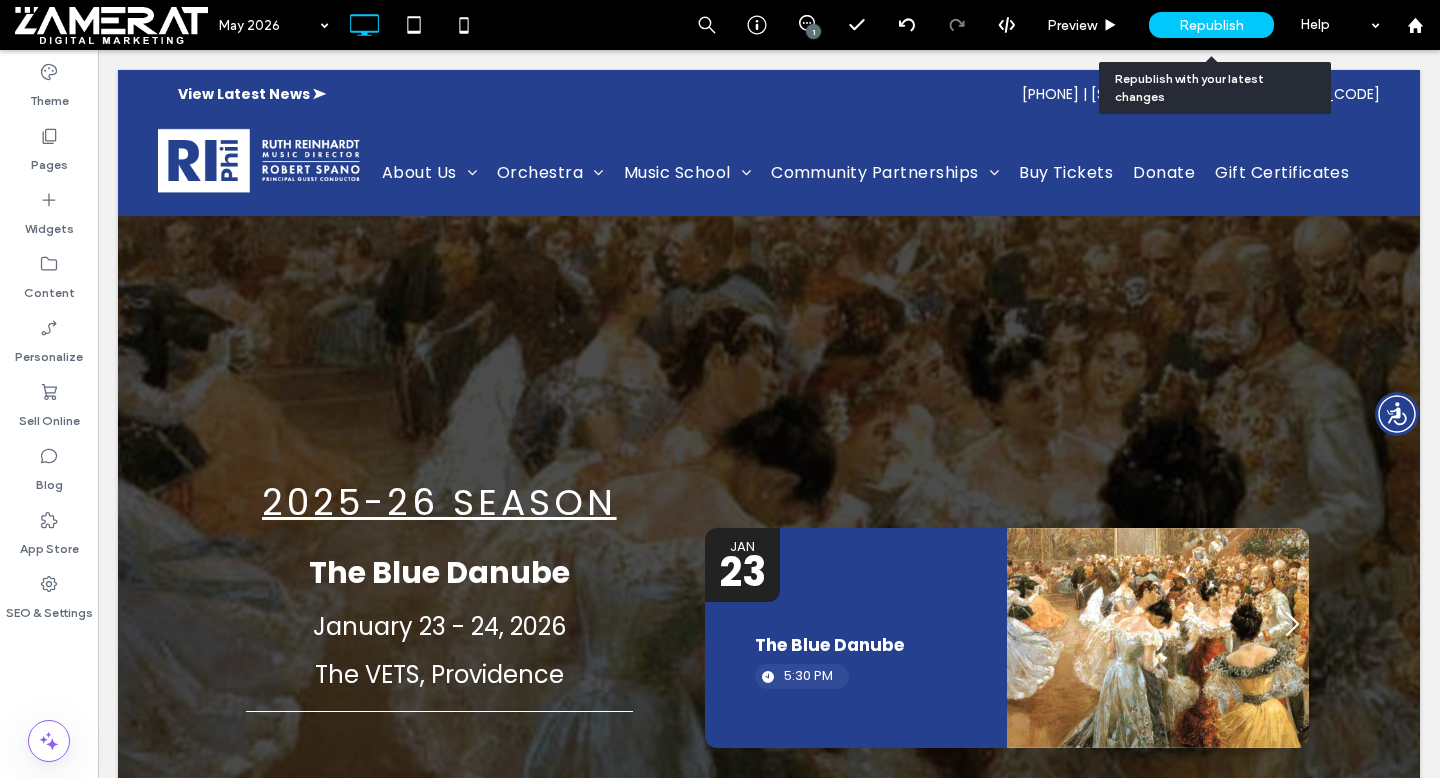 click on "Republish" at bounding box center [1211, 25] 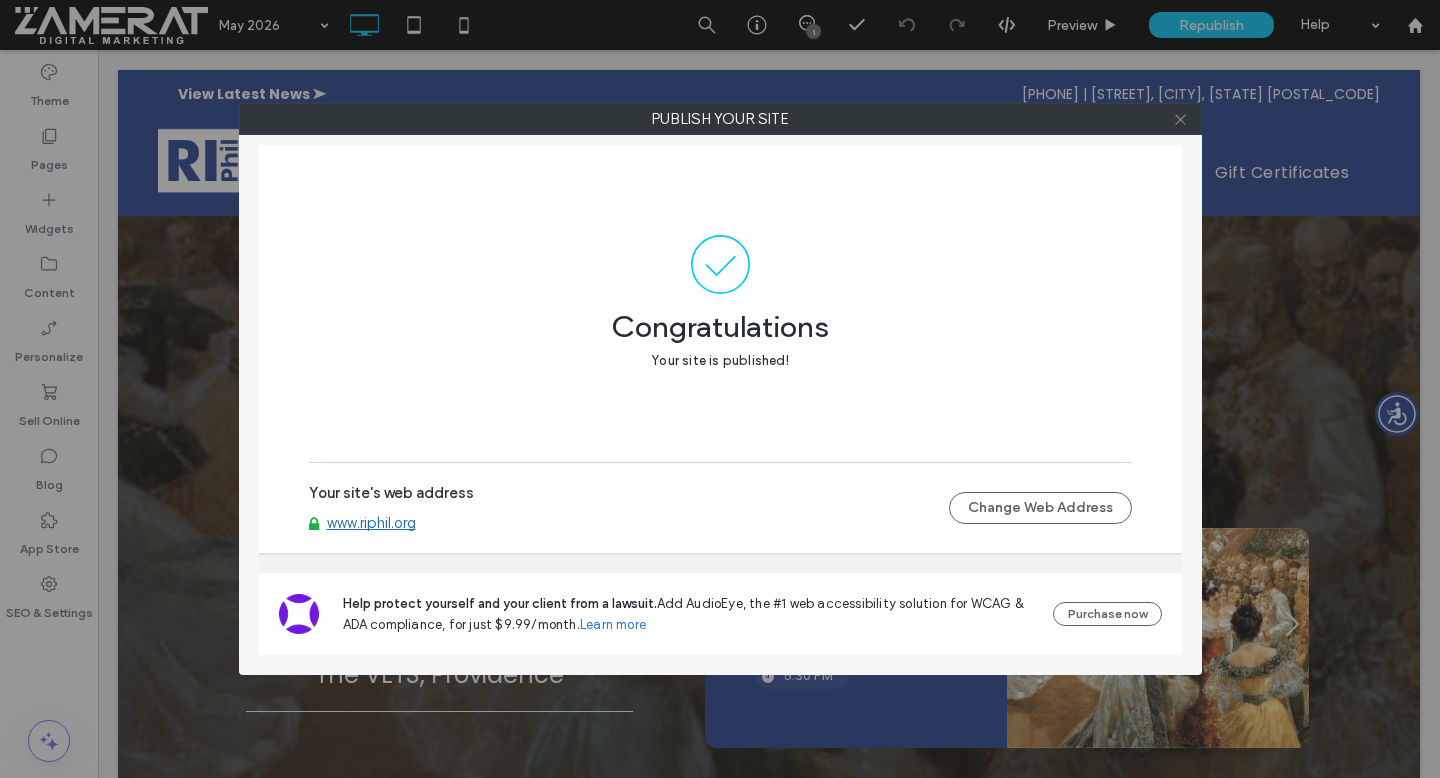 click 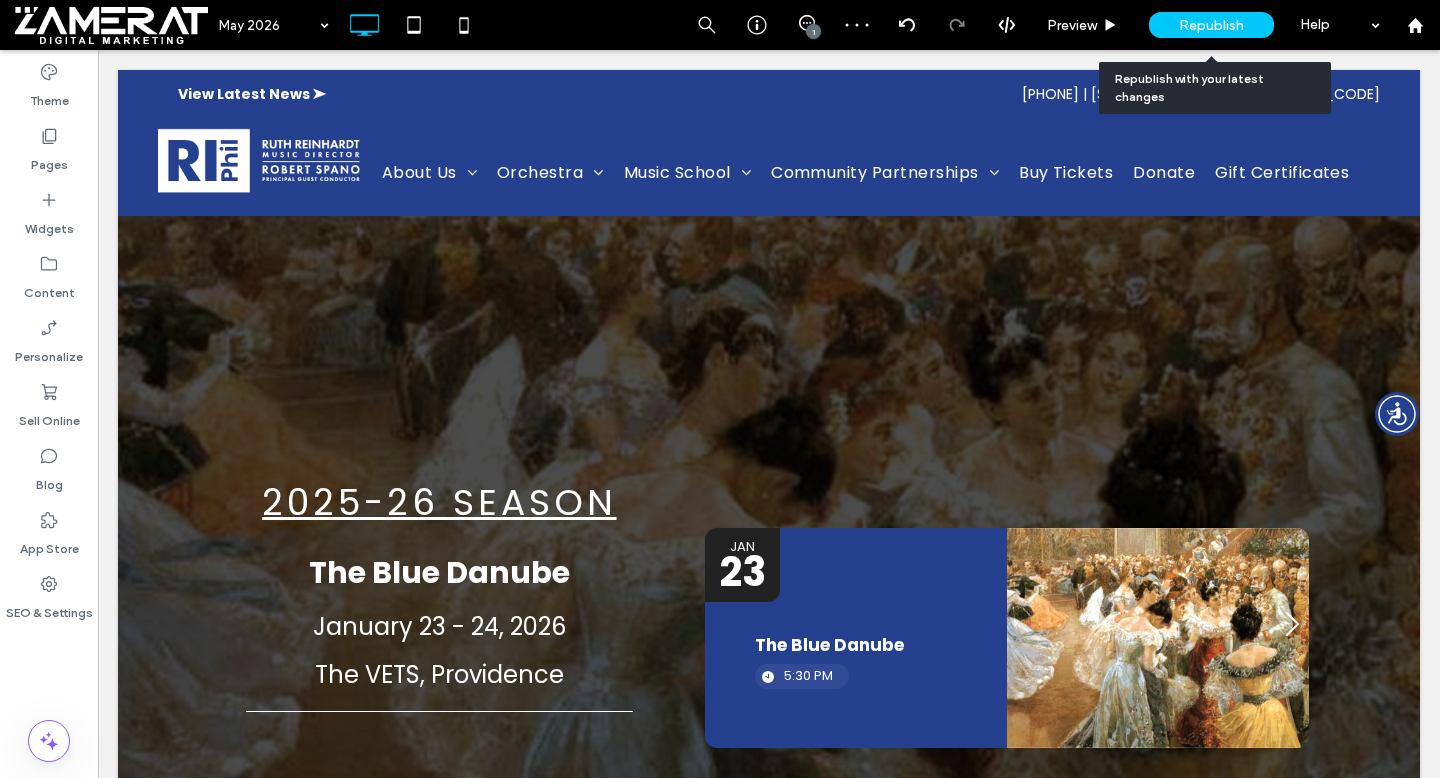 click on "Republish" at bounding box center (1211, 25) 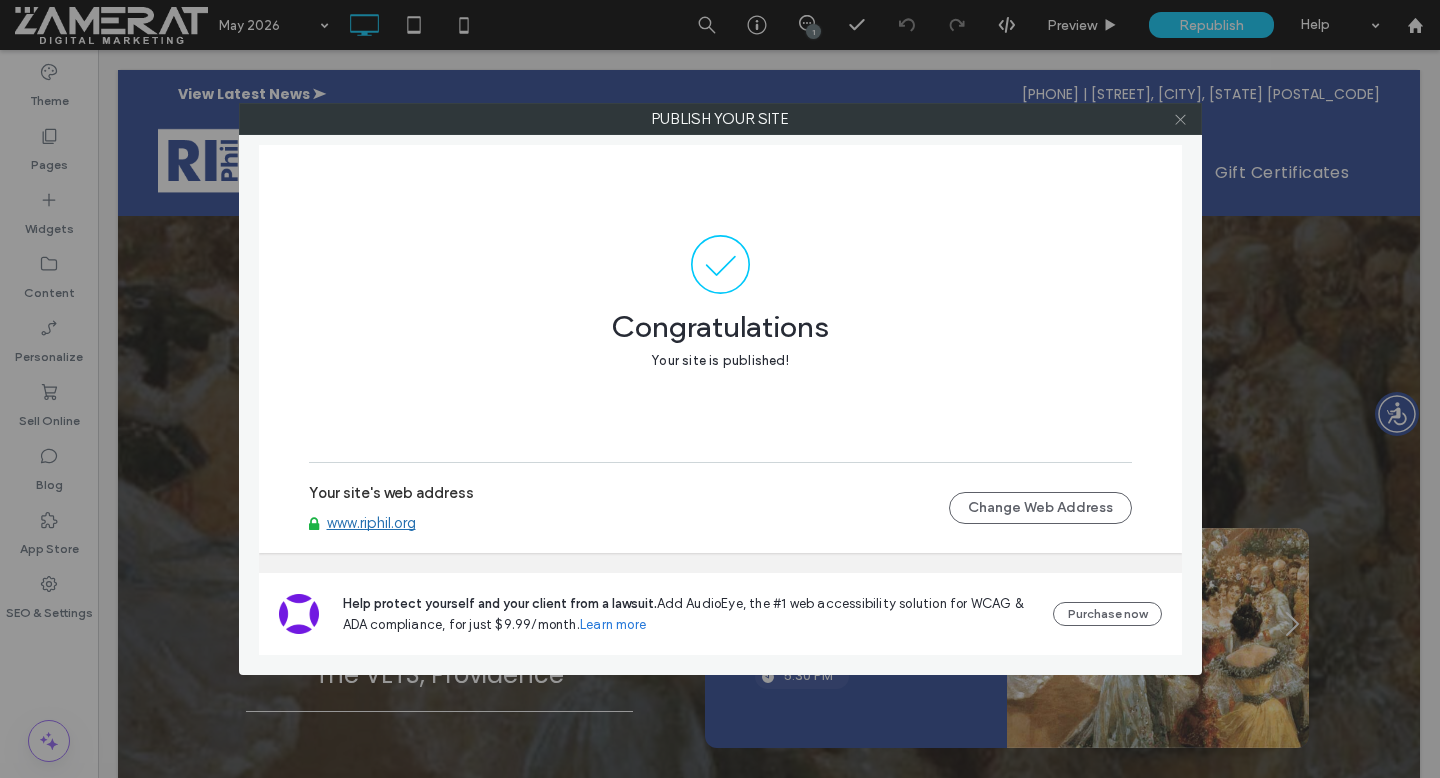 click 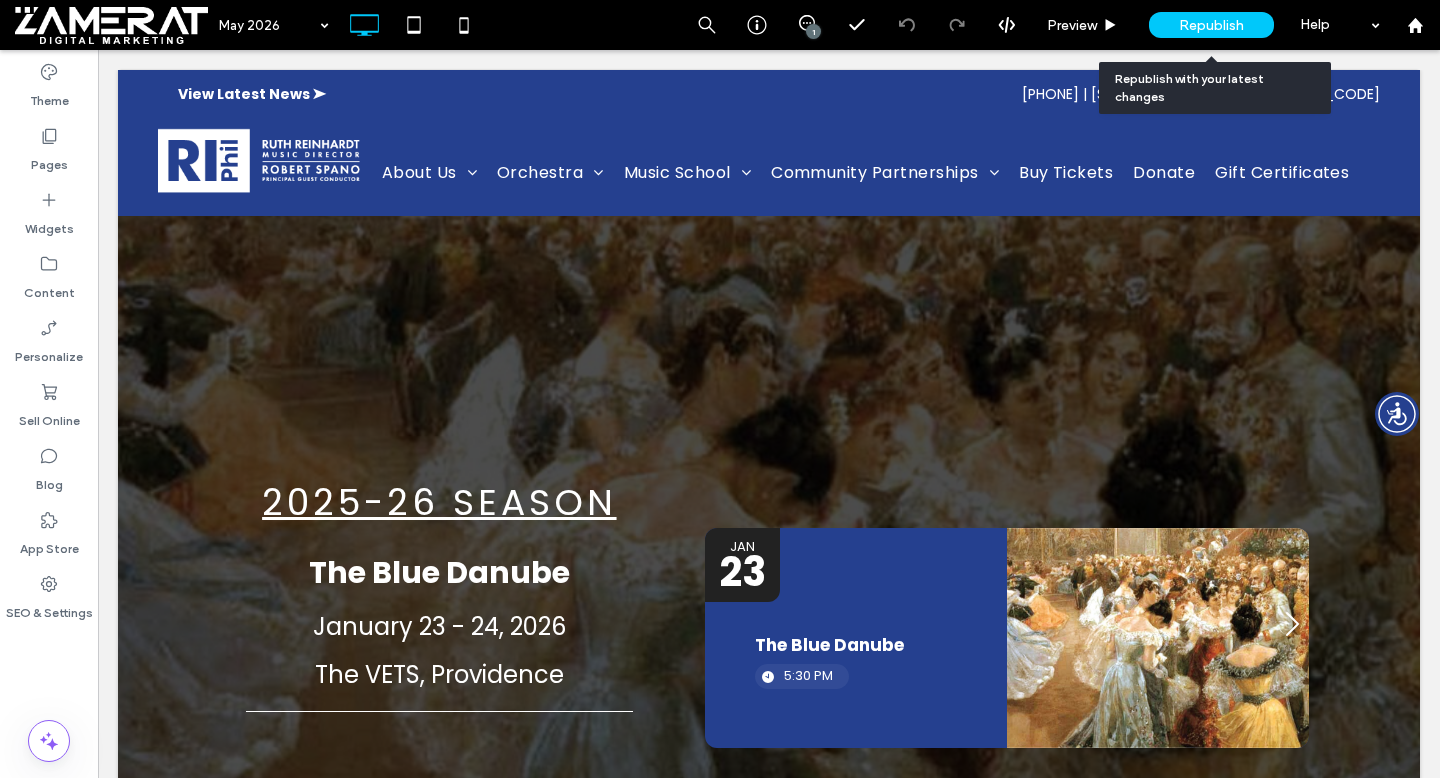 click on "Republish" at bounding box center [1211, 25] 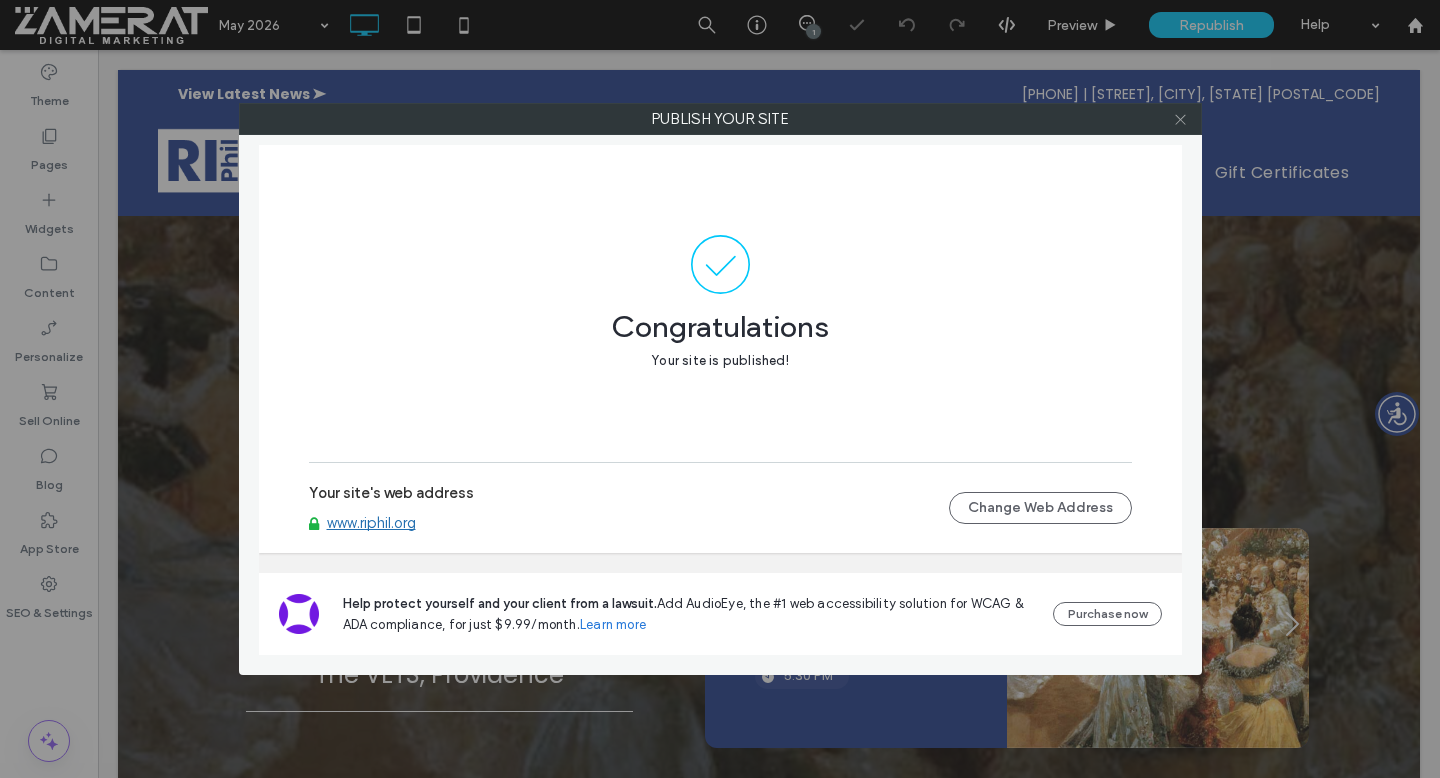 click 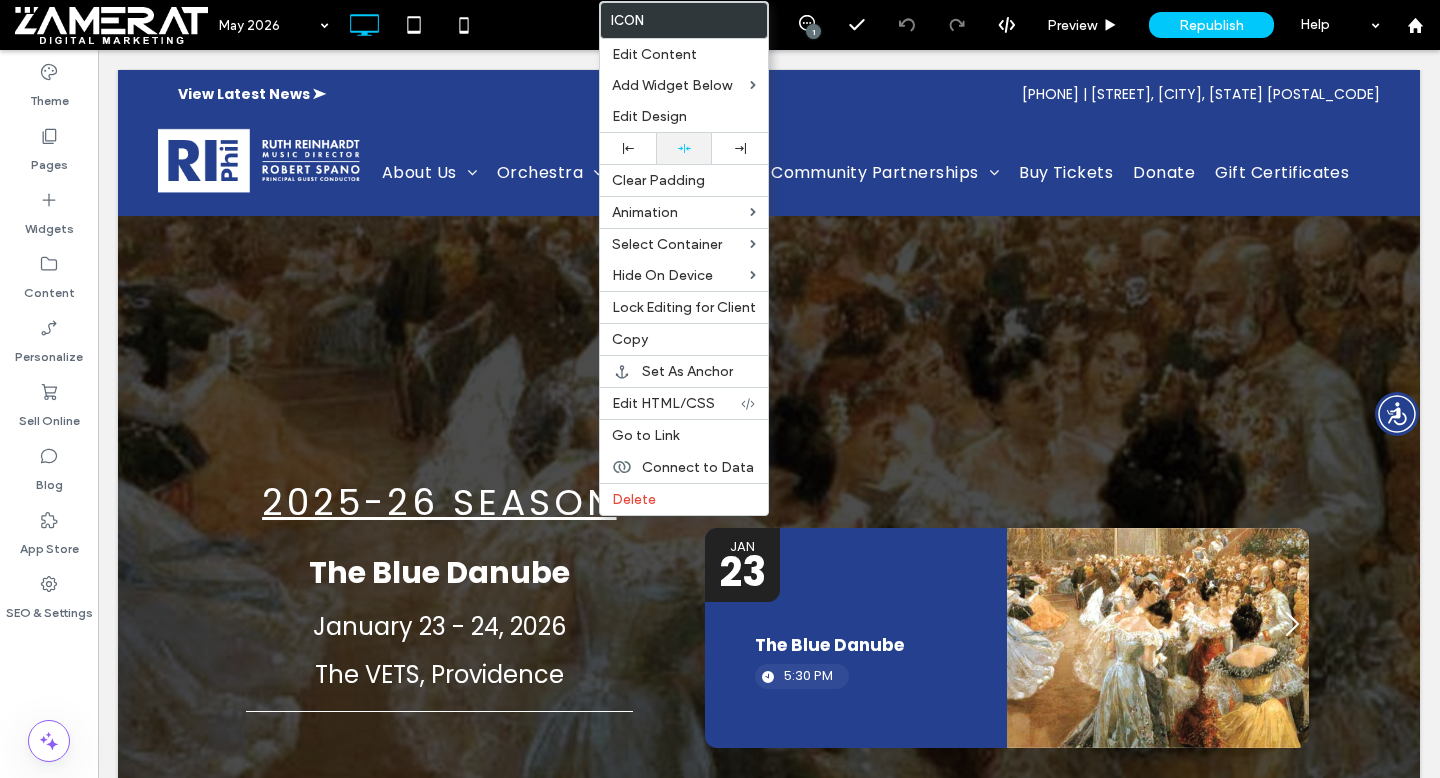 click at bounding box center (684, 148) 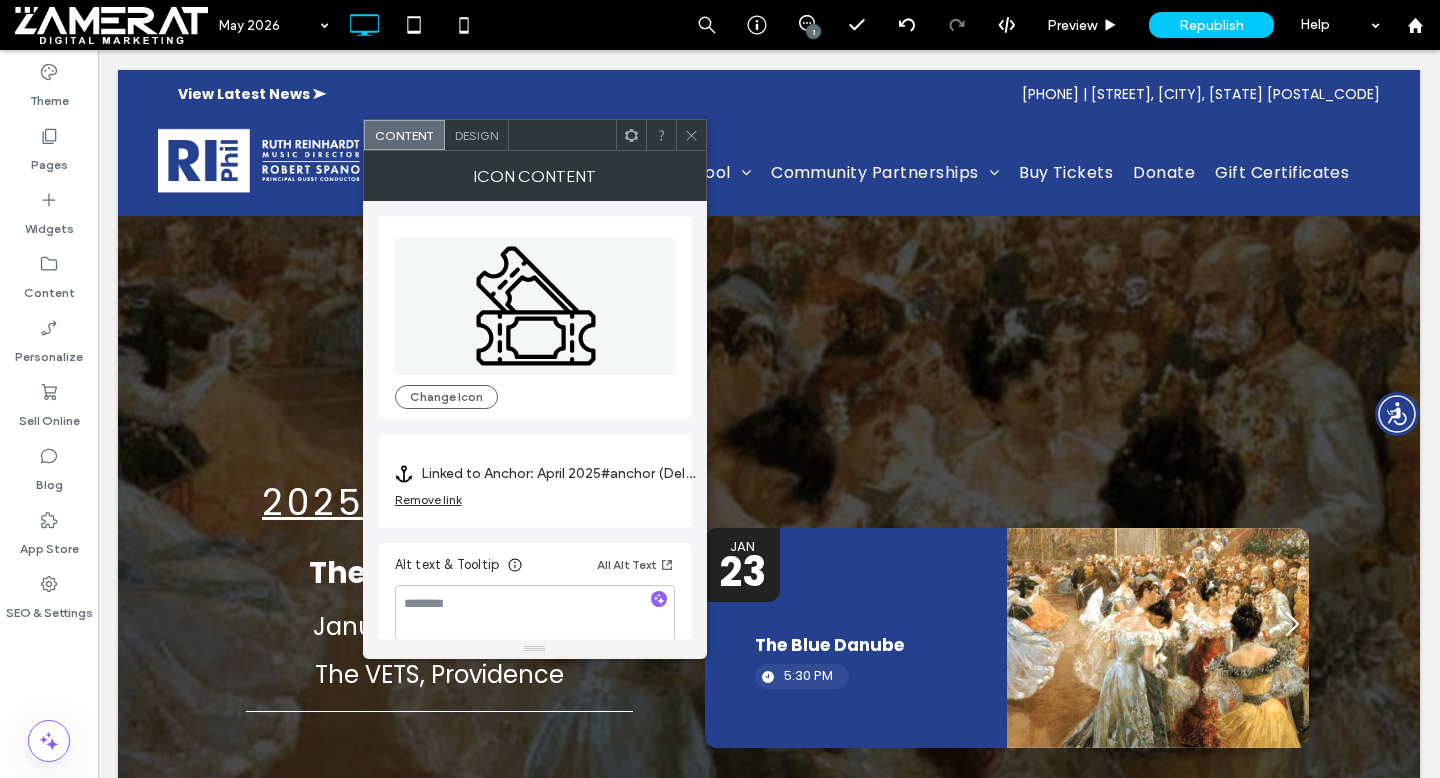 click on "Remove link" at bounding box center [428, 499] 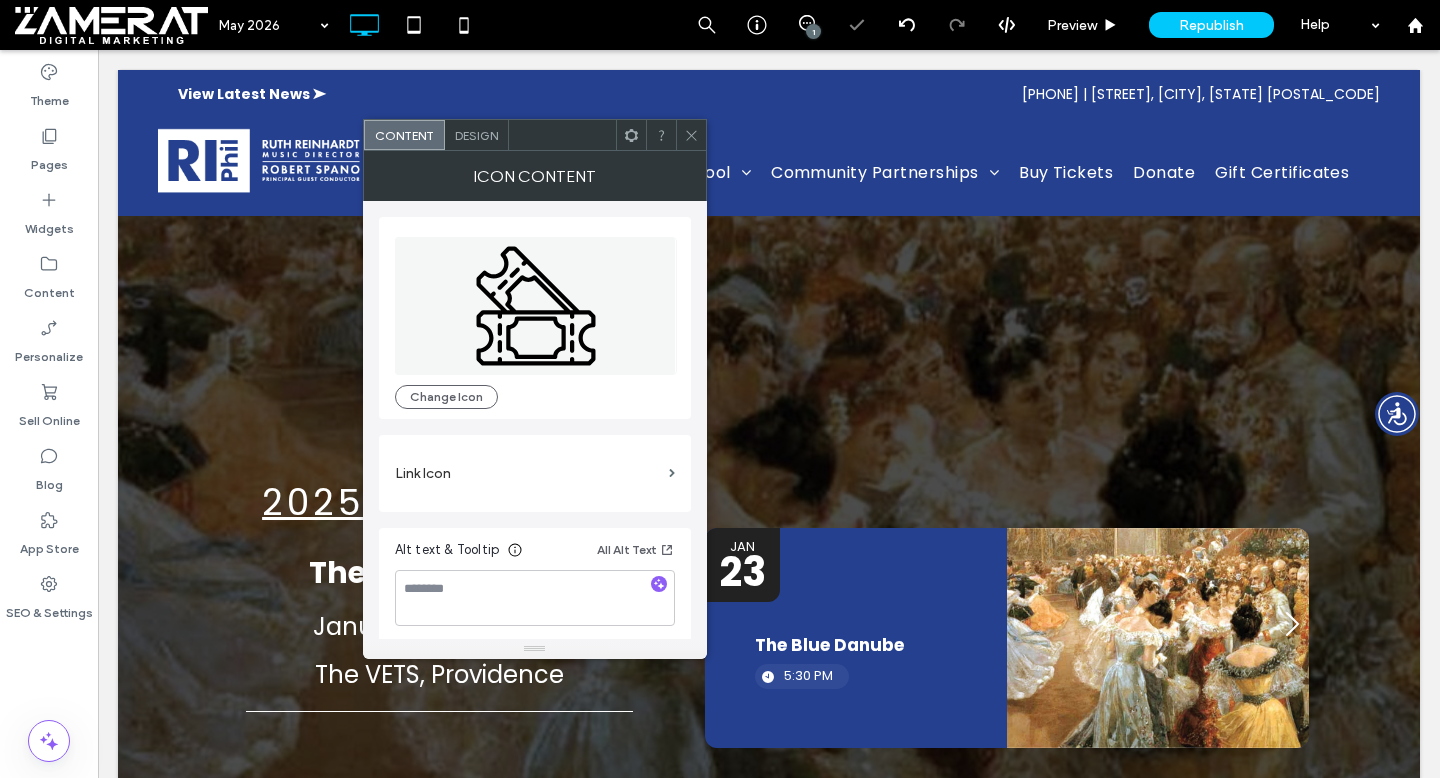 click 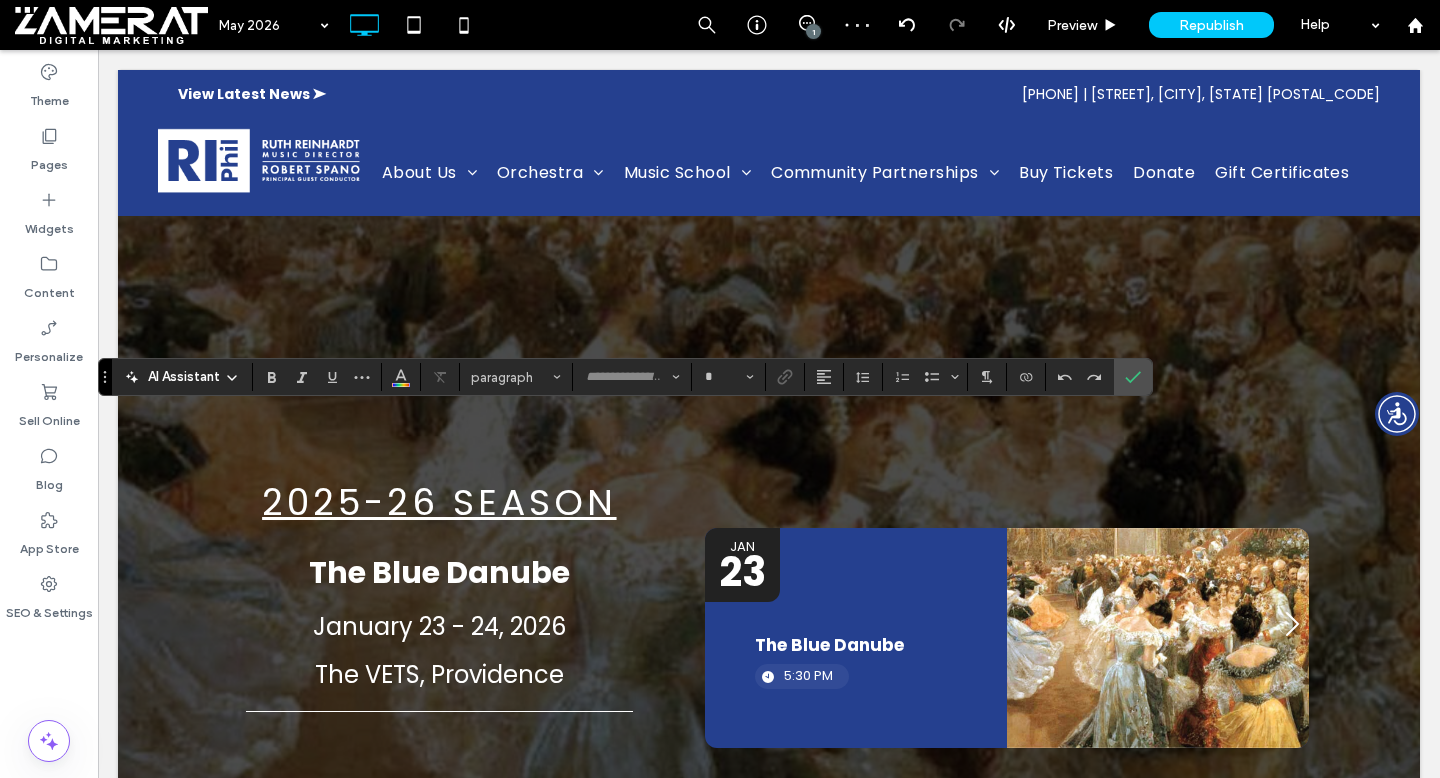 type on "*******" 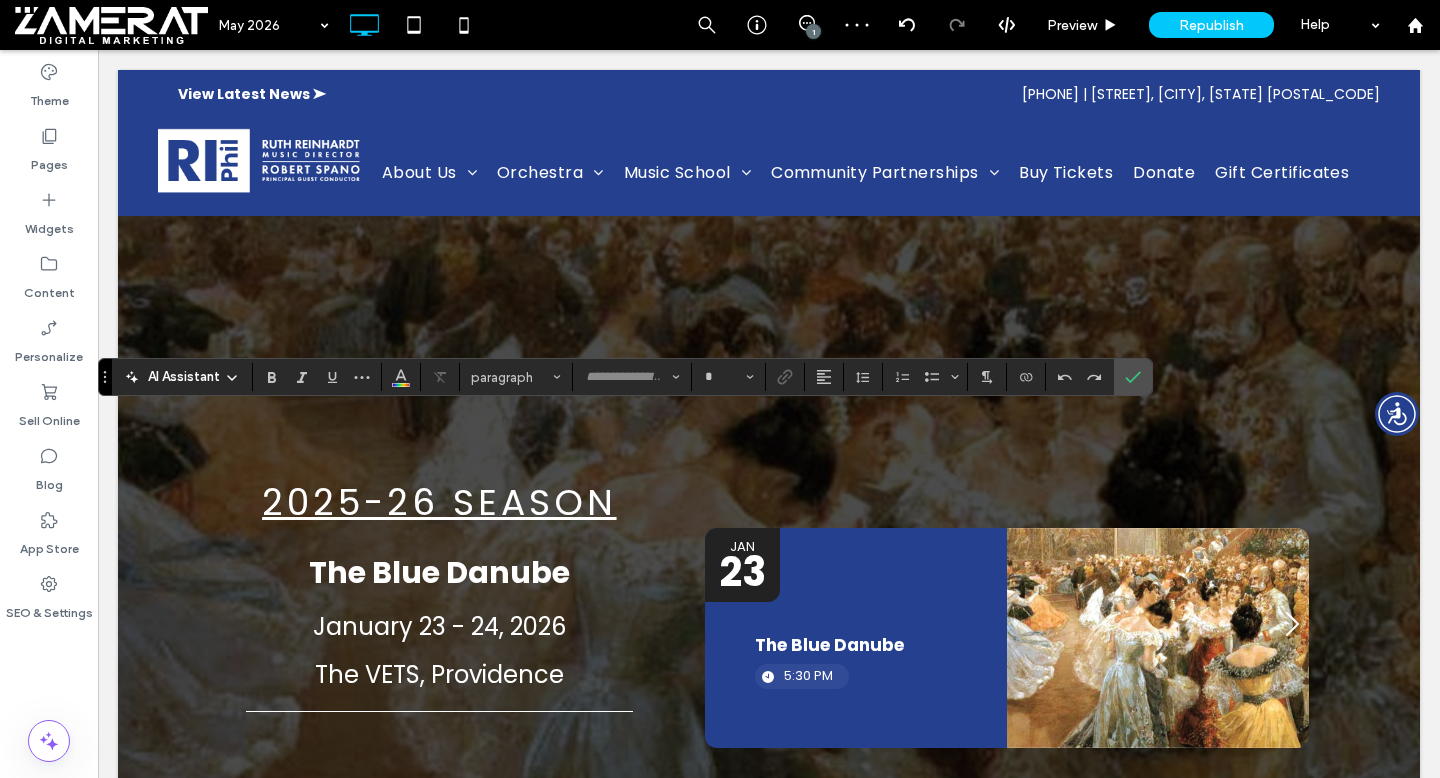 type on "**" 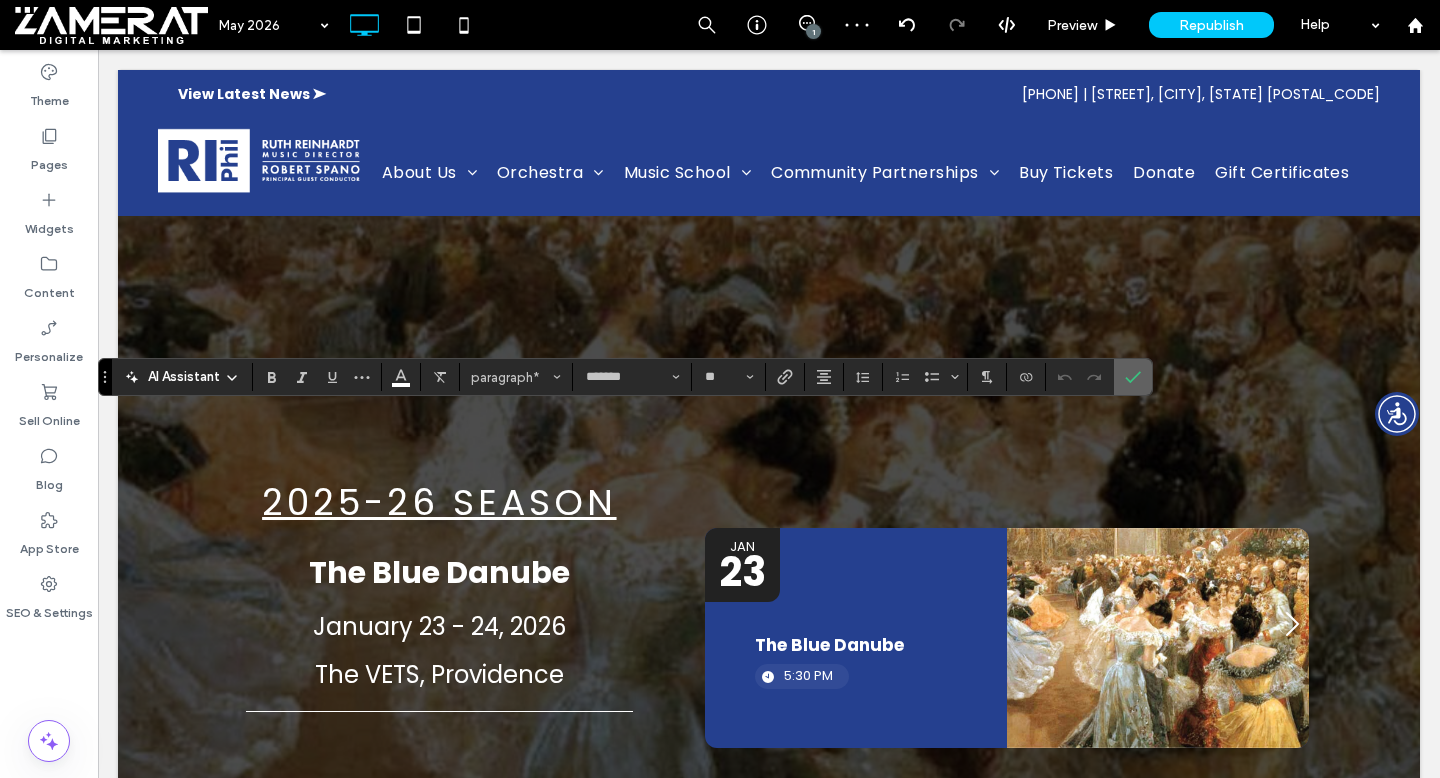 click 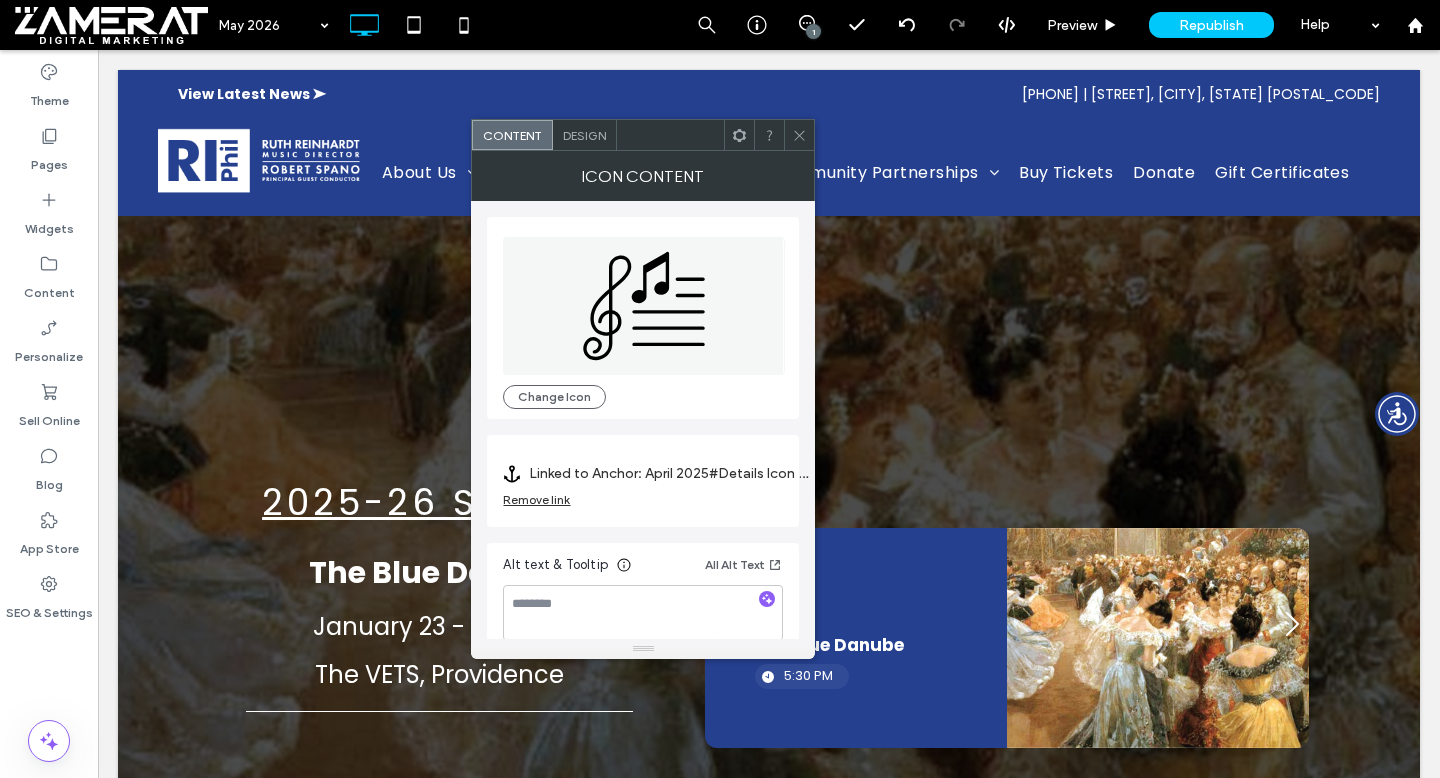 click on "Remove link" at bounding box center [643, 504] 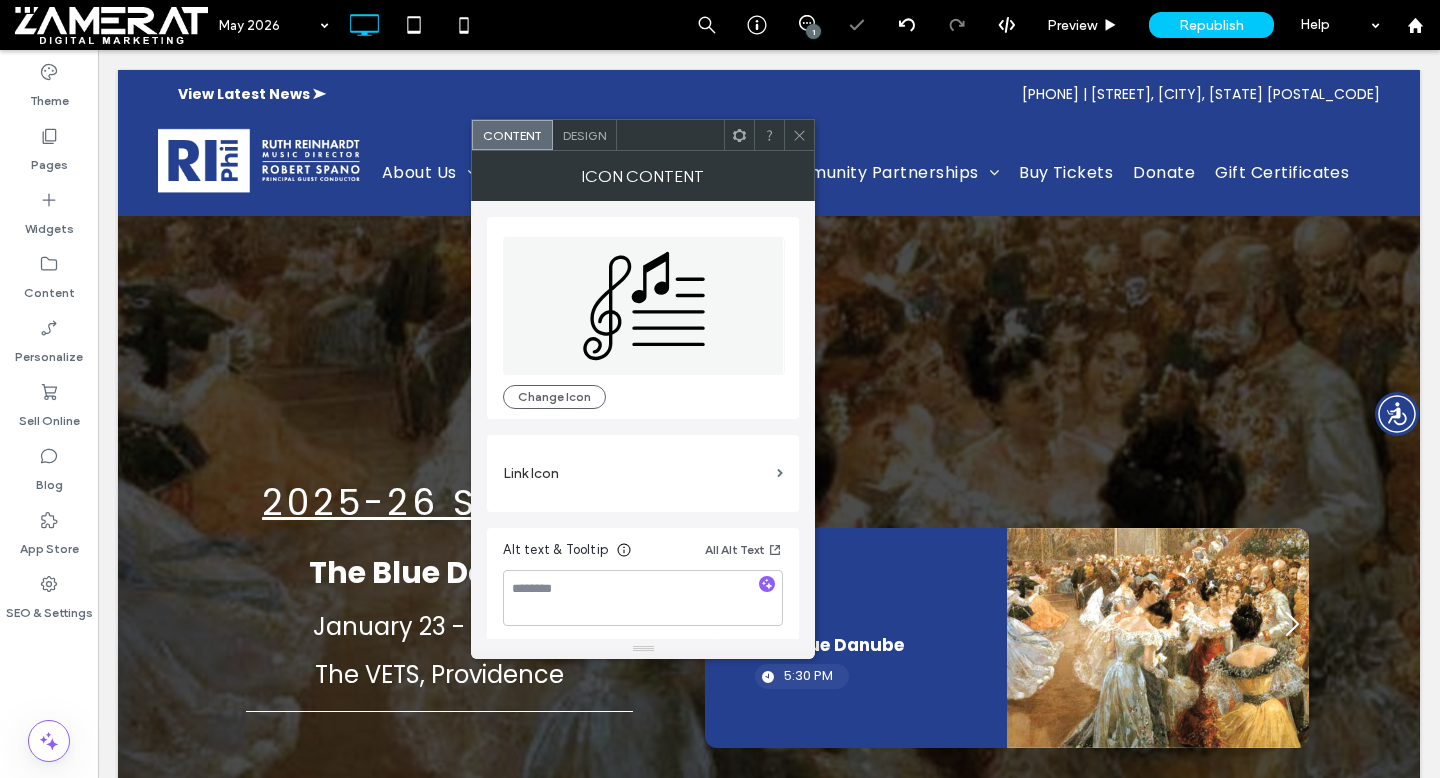 click at bounding box center (799, 135) 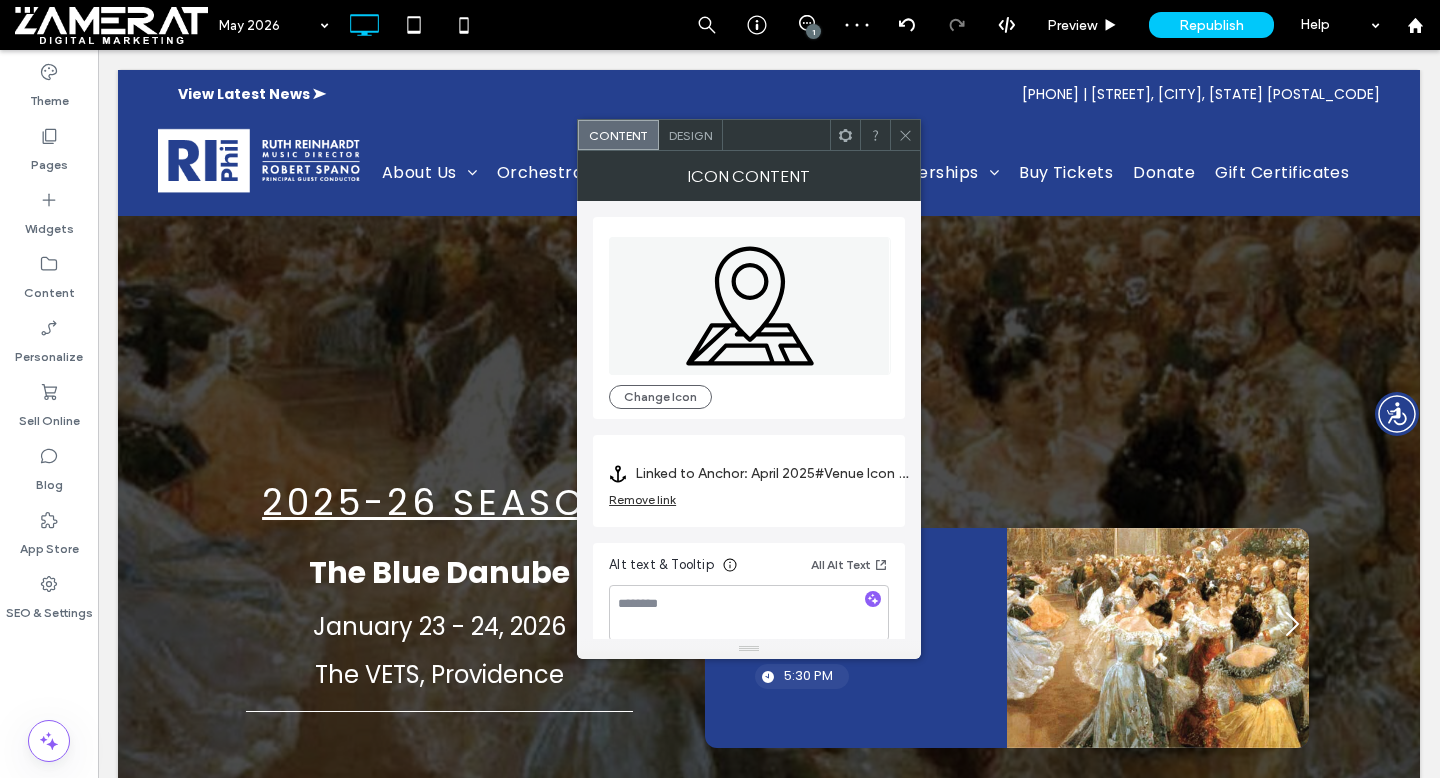 click on "Remove link" at bounding box center (642, 499) 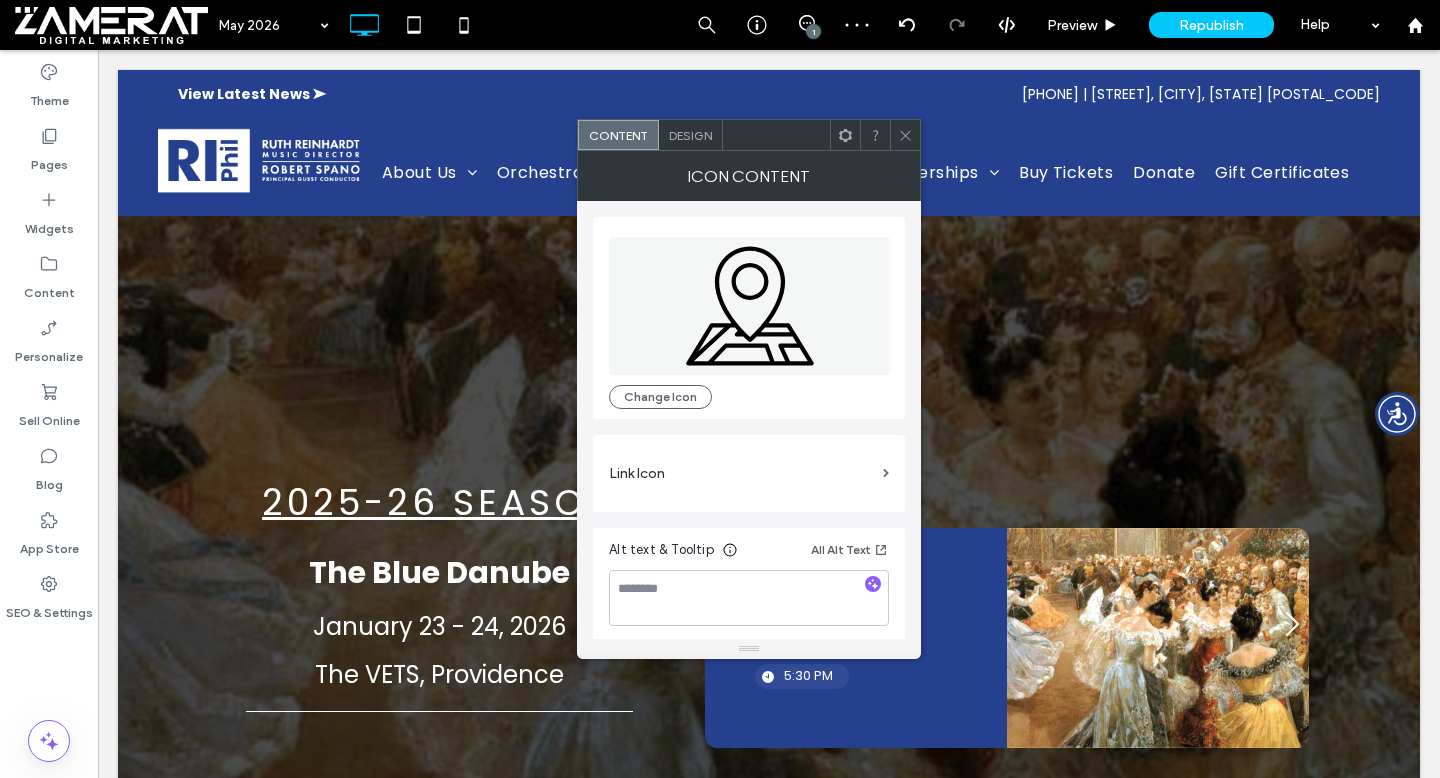 click 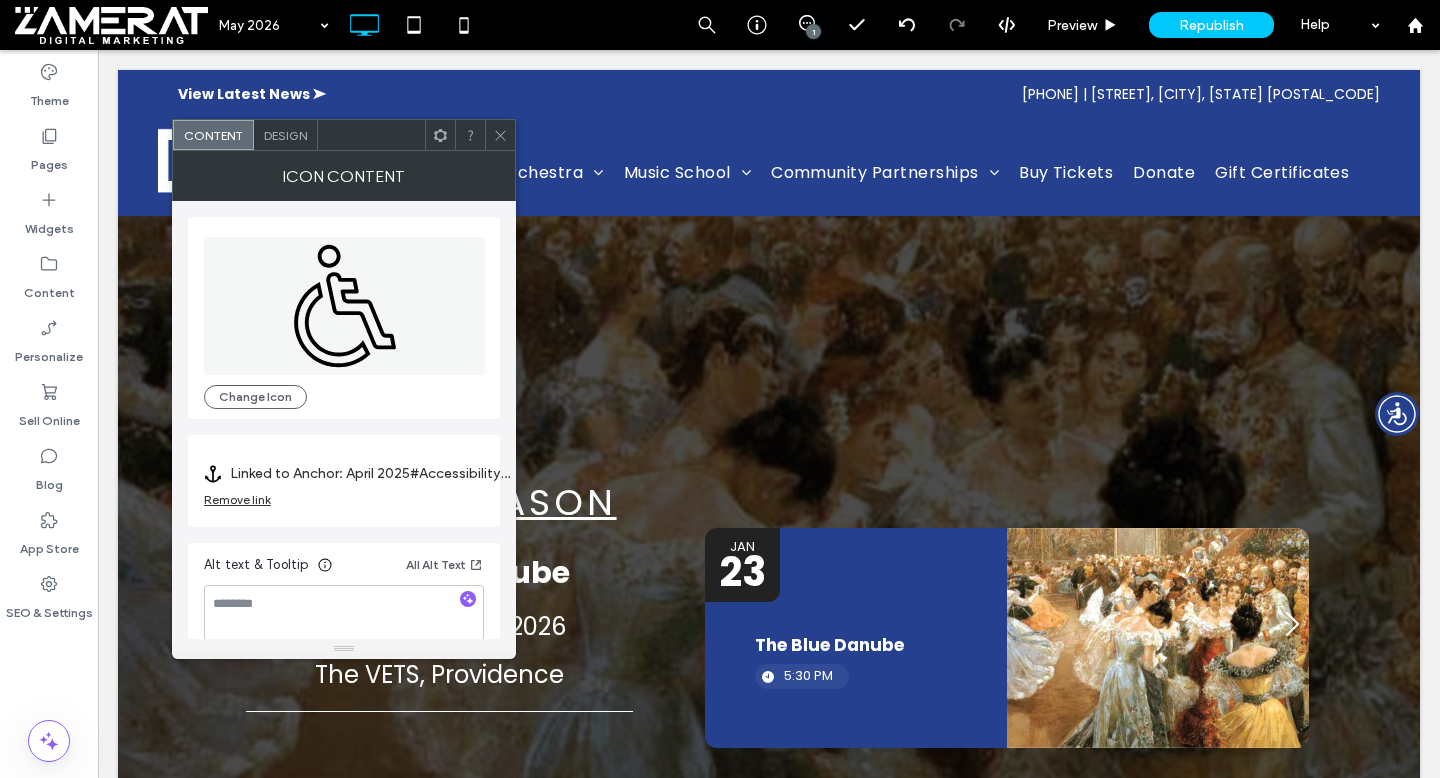 click on "Remove link" at bounding box center [237, 499] 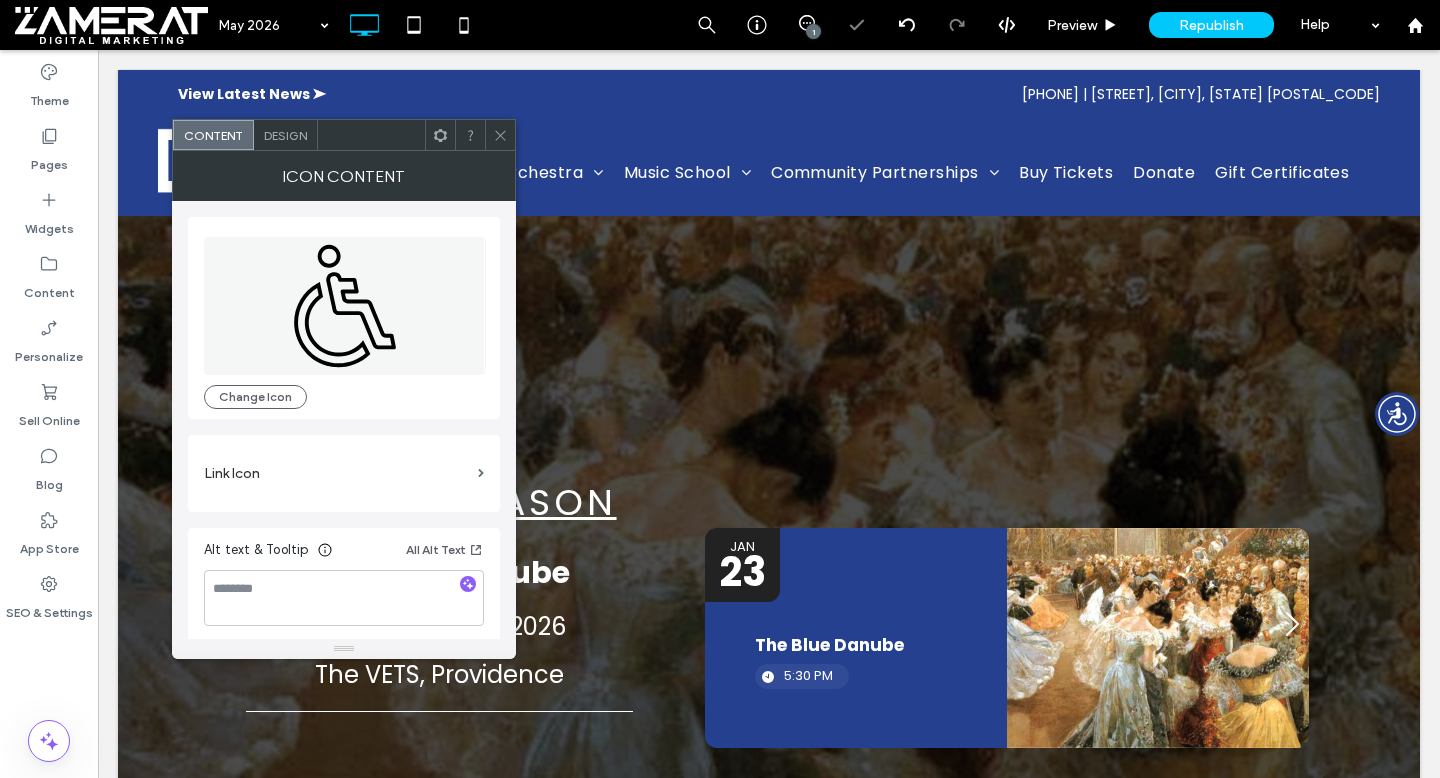 click 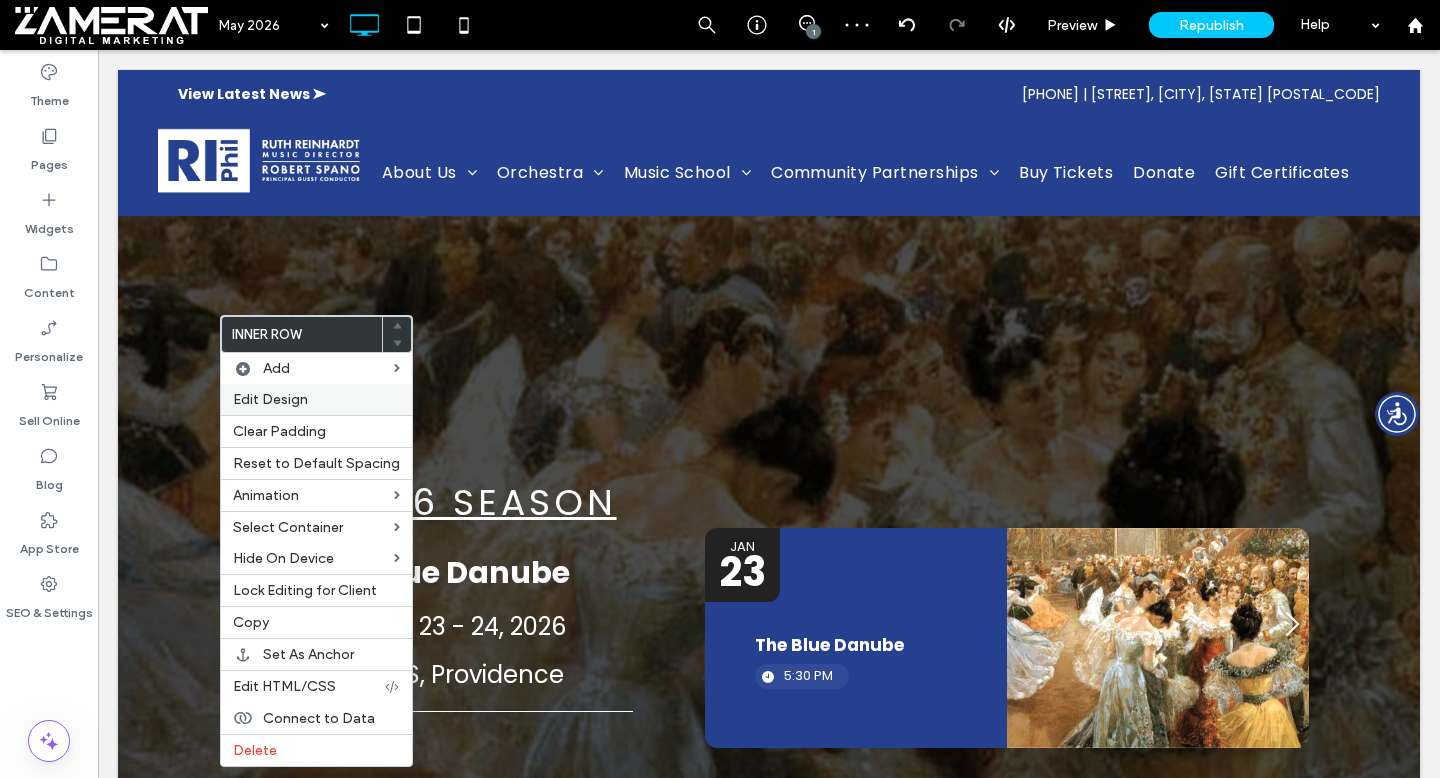 click on "Edit Design" at bounding box center [270, 399] 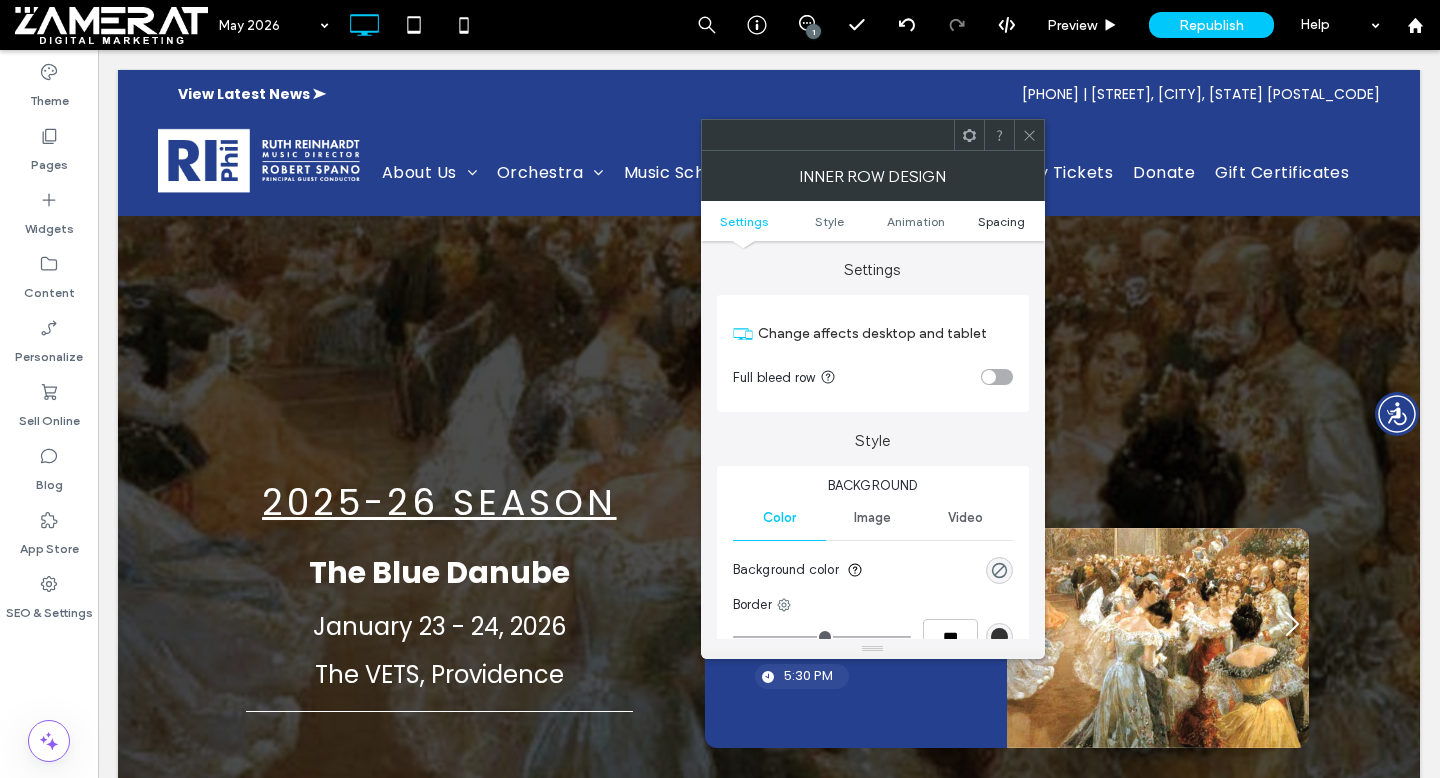 click on "Spacing" at bounding box center [1001, 221] 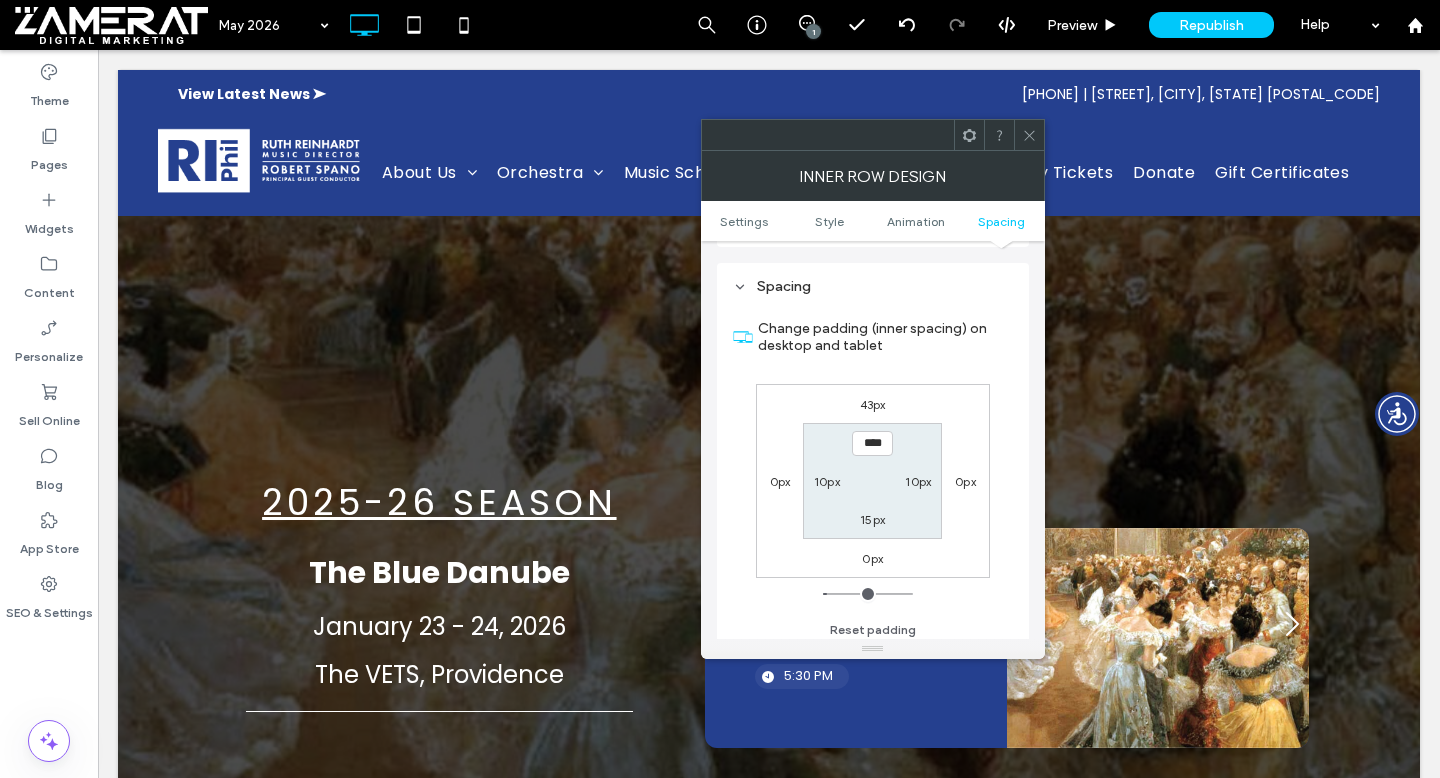 scroll, scrollTop: 641, scrollLeft: 0, axis: vertical 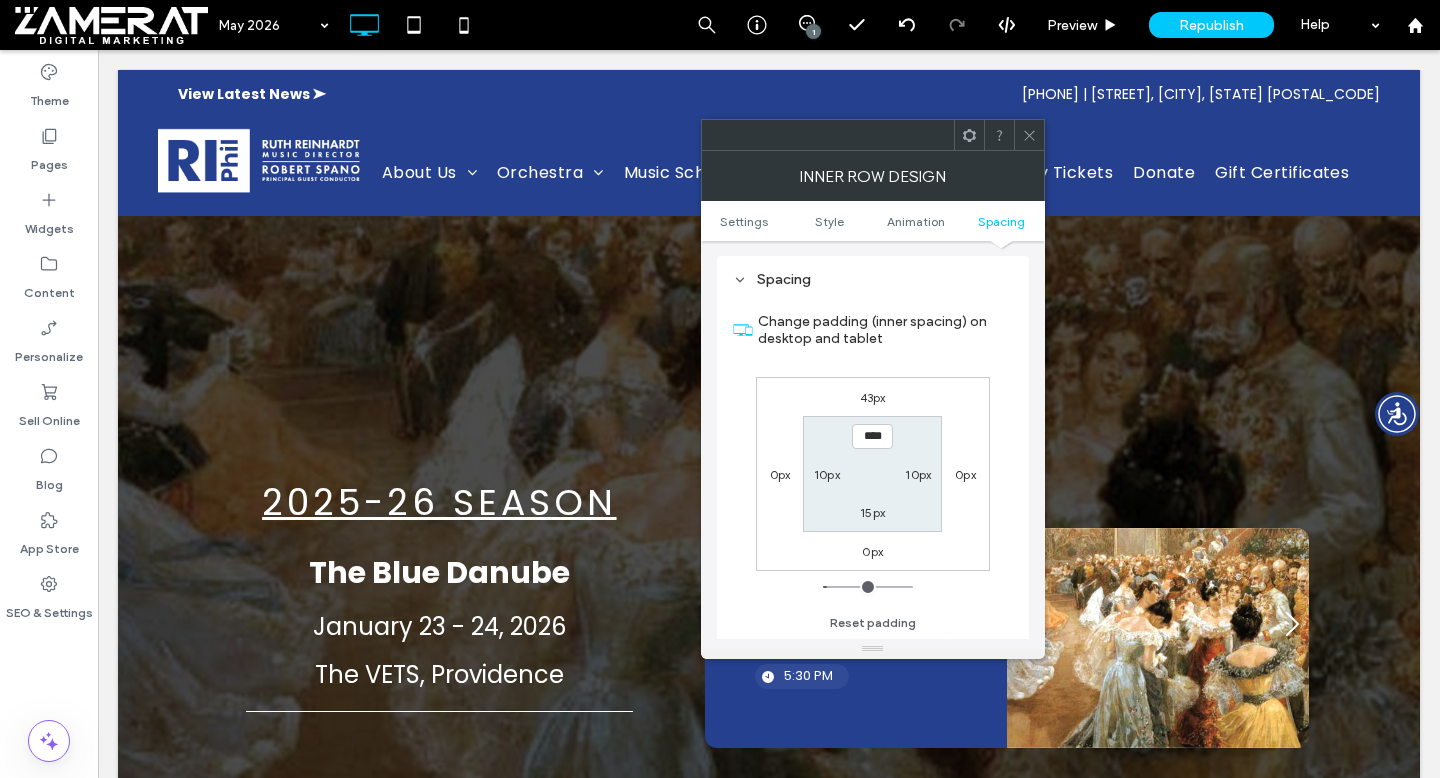 click 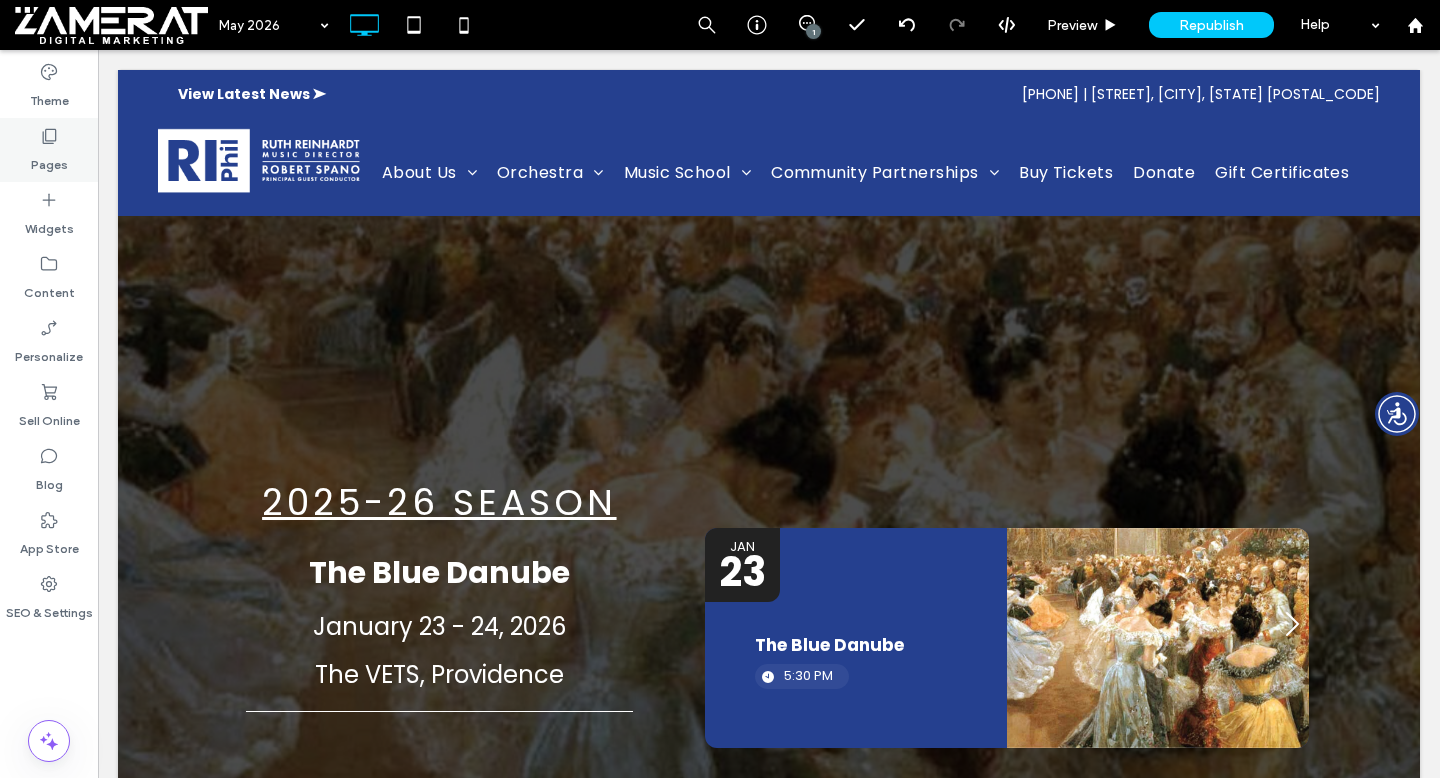 click on "Pages" at bounding box center (49, 150) 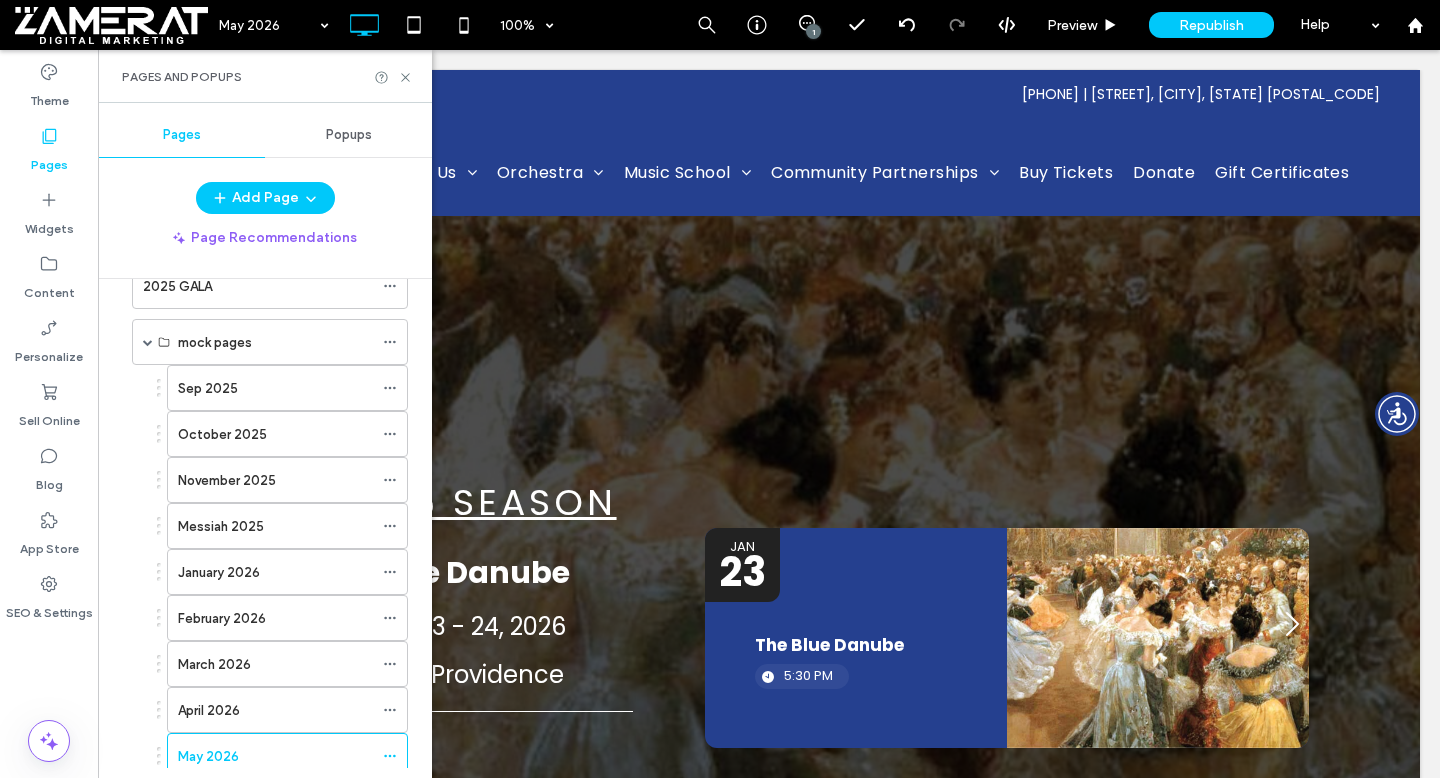 scroll, scrollTop: 3527, scrollLeft: 0, axis: vertical 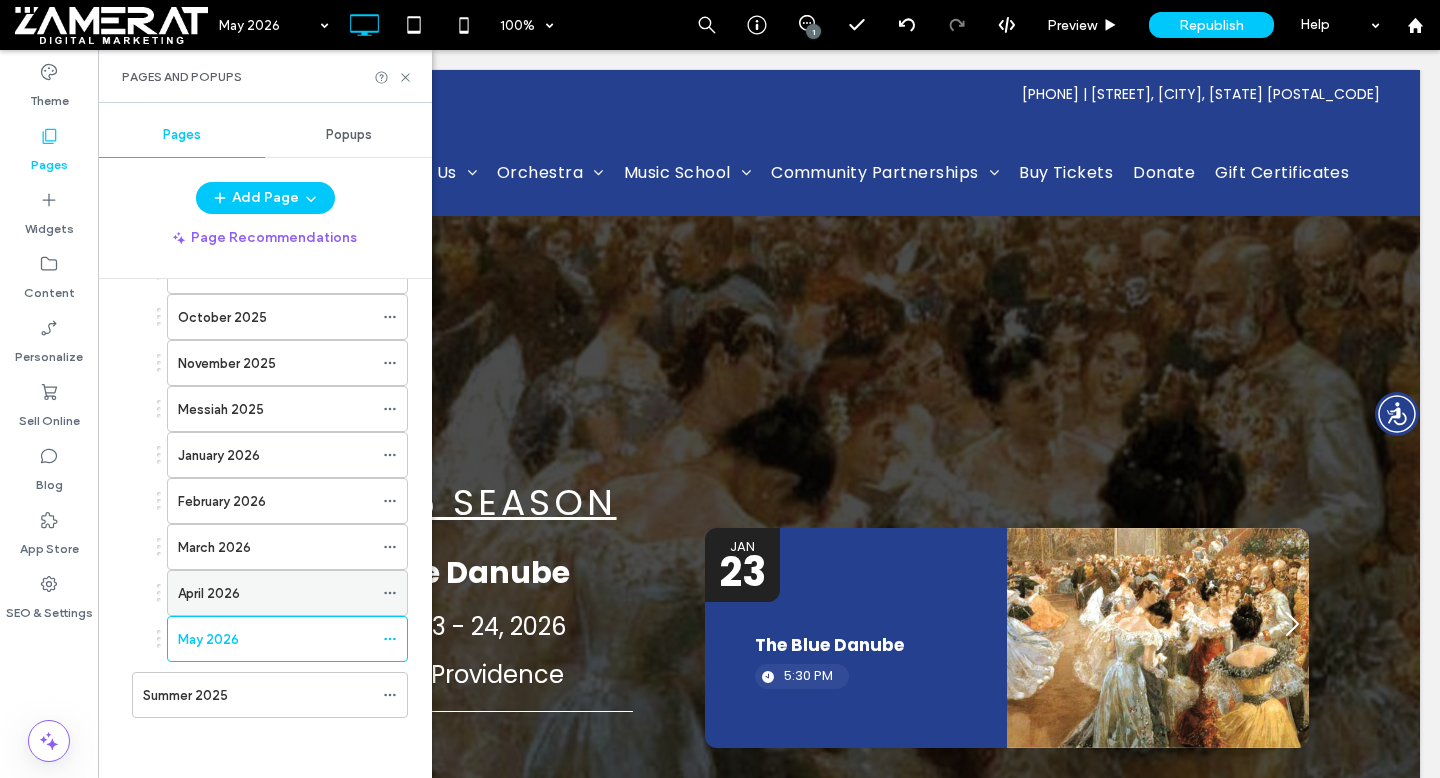 click on "April 2026" at bounding box center (275, 593) 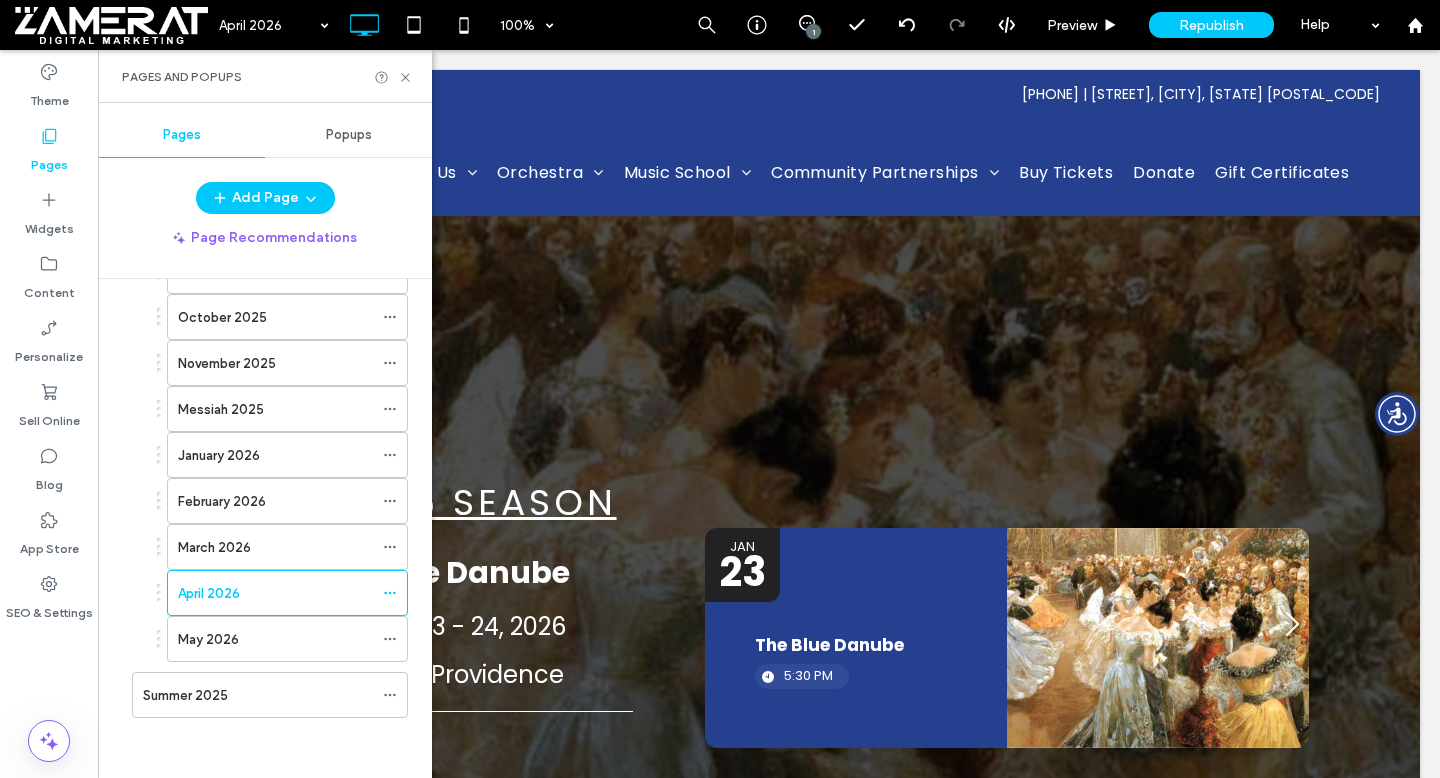 click on "April 2026 100% 1 Preview Republish Help
Site Comments Team & Clients Automate new comments Instantly notify your team when someone adds or updates a comment on a site. See Zap Examples 1
Theme Pages Widgets Content Personalize Sell Online Blog App Store SEO & Settings Pages and Popups Pages Popups Add Page Page Recommendations Home About Us Papitto Opportunity Social Justice Orchestra Summer Pops Orchestra Personnel Christine Orio Harold Lieberman Jane Murray Thomas Parchman Gabriel Langfur Craig McNutt Sarah Atwood Kevin Owen Zoya Tsvetkova Anthony D'Amico Joseph Foley Nancy Kidd Stephen Lamb Charles Dimmick Music School Forms & Documents Private Lessons Music Therapy Suzuki Instruction General Policies Children's Voice & Music Tuition Assistance Ensembles Administration The Carter Center String Orchestra Requirements Symphony Orchestra Requirements Repertory Orchestra Requirements Beginning String Requirements Group Classes Adult Classes" at bounding box center [720, 389] 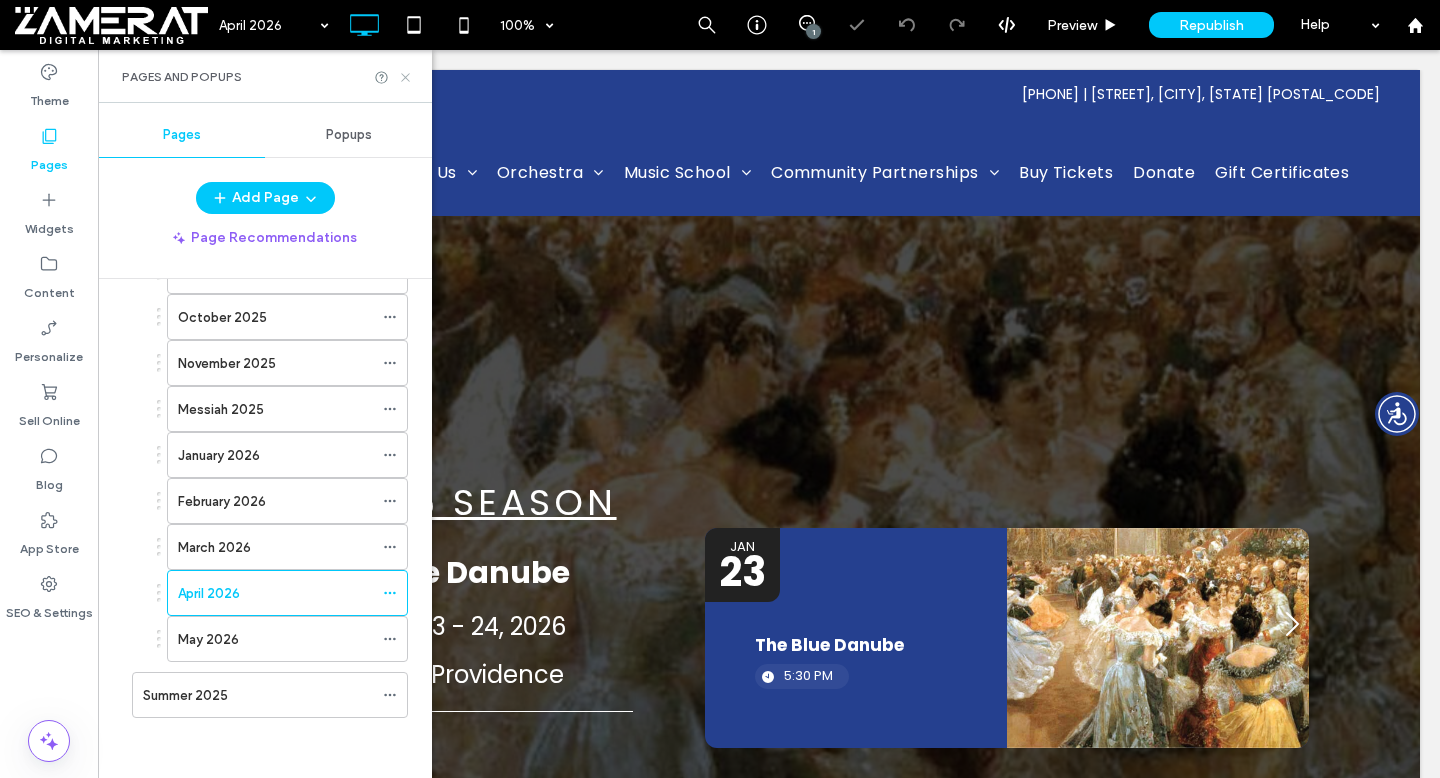 click 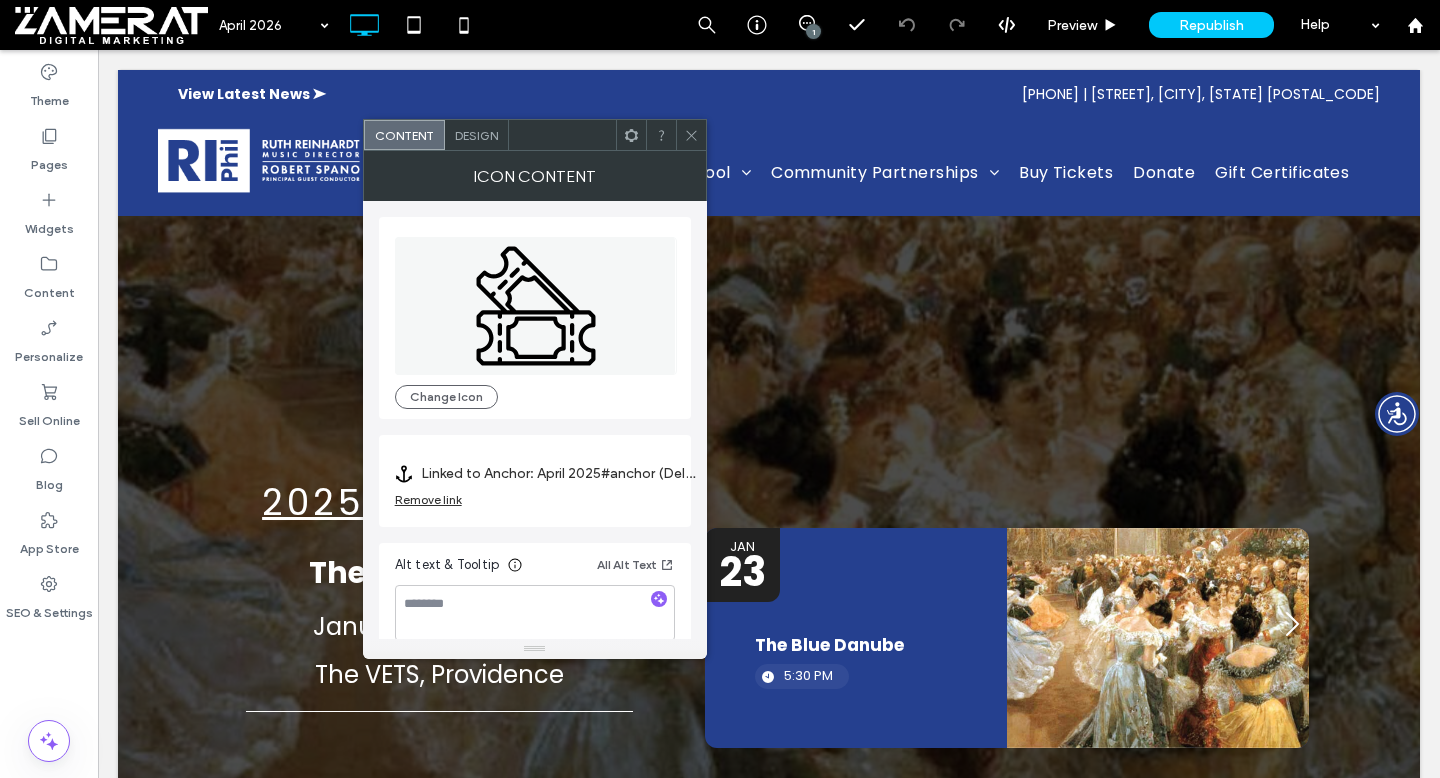 click on "Remove link" at bounding box center [428, 499] 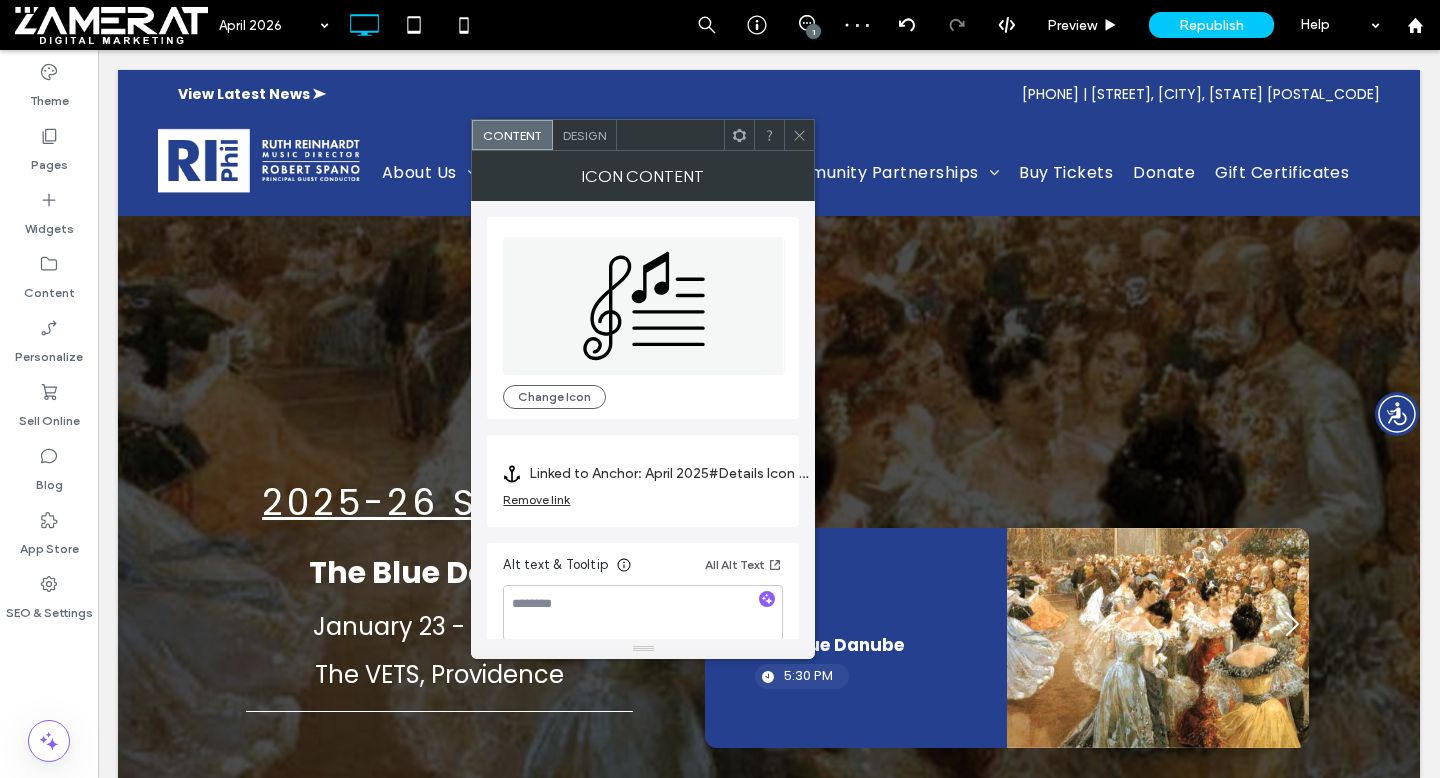click on "Remove link" at bounding box center (536, 499) 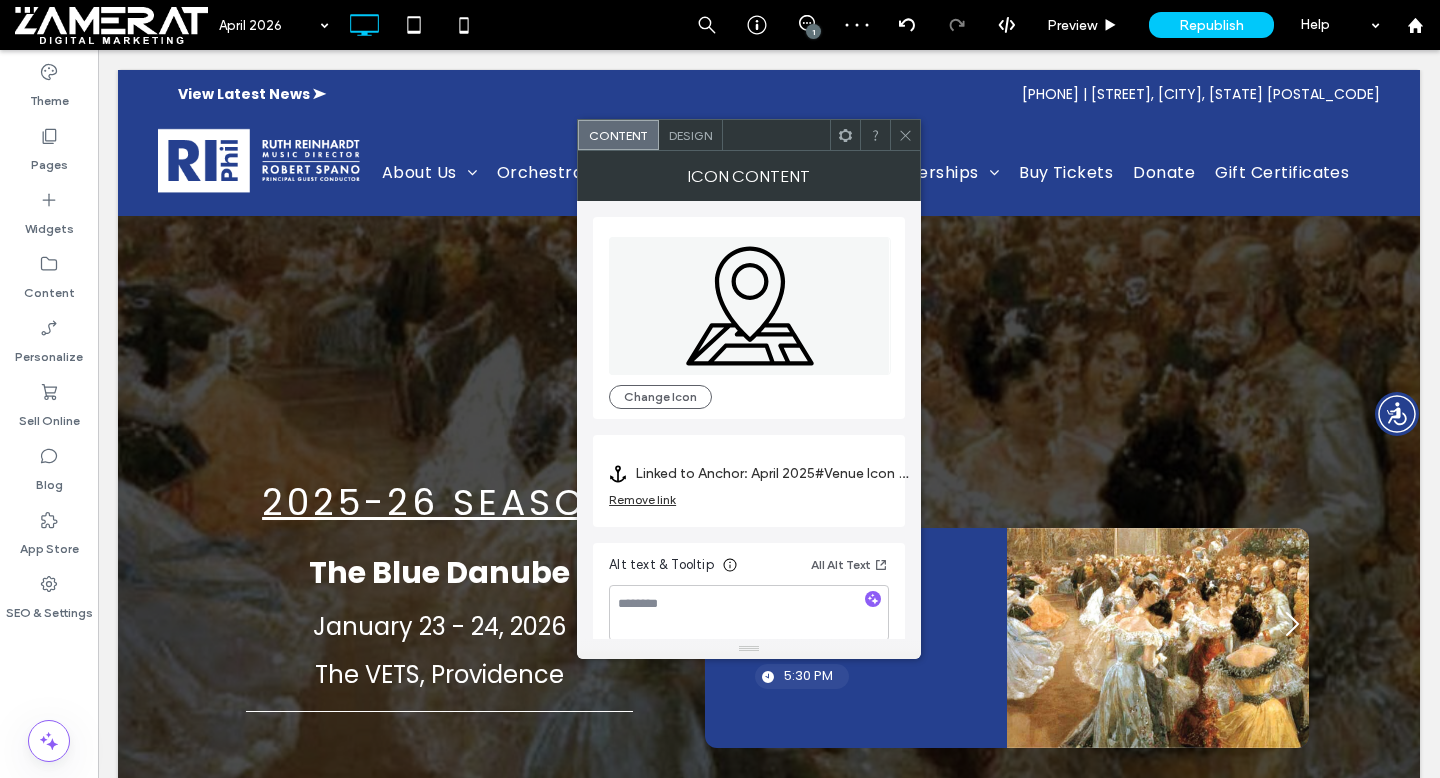 click on "Remove link" at bounding box center [642, 499] 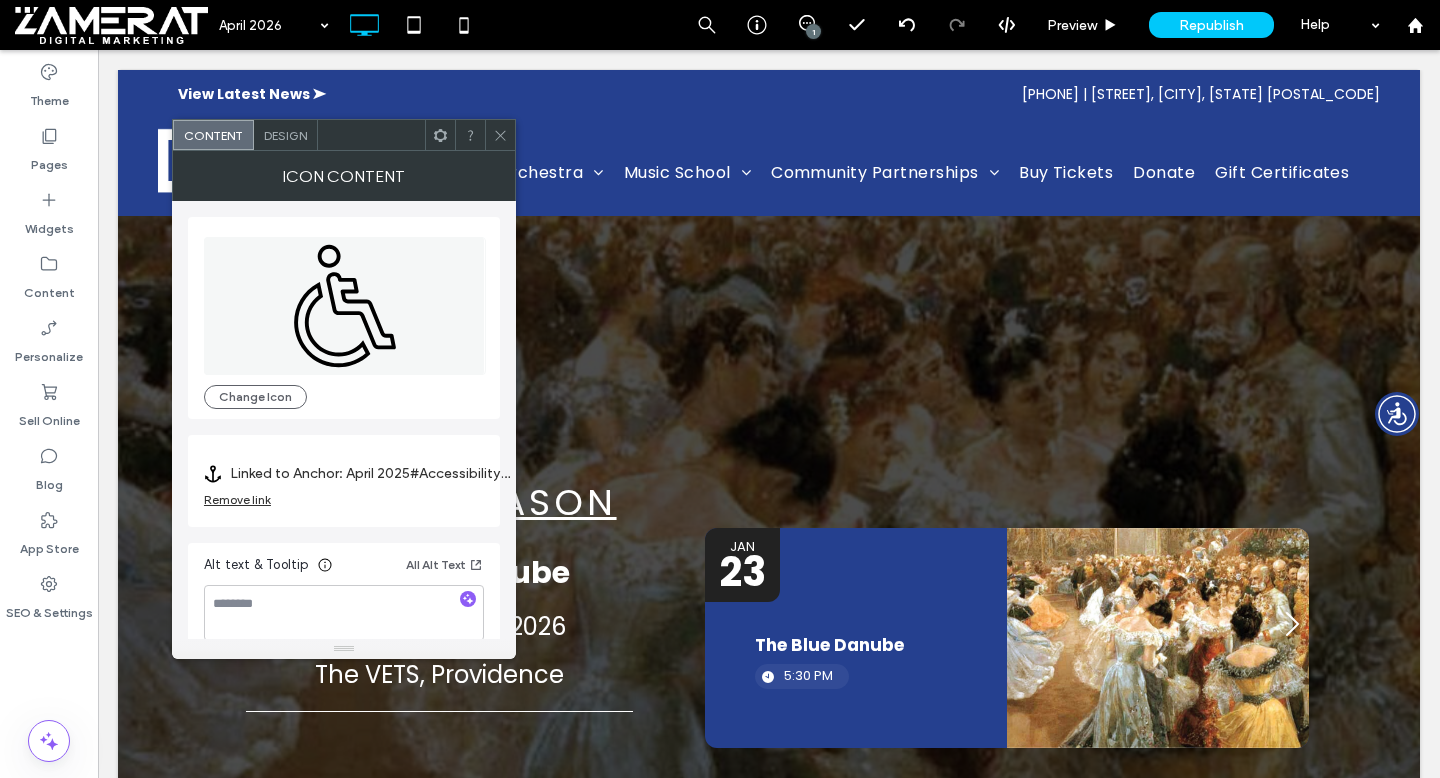 click on "Remove link" at bounding box center [237, 499] 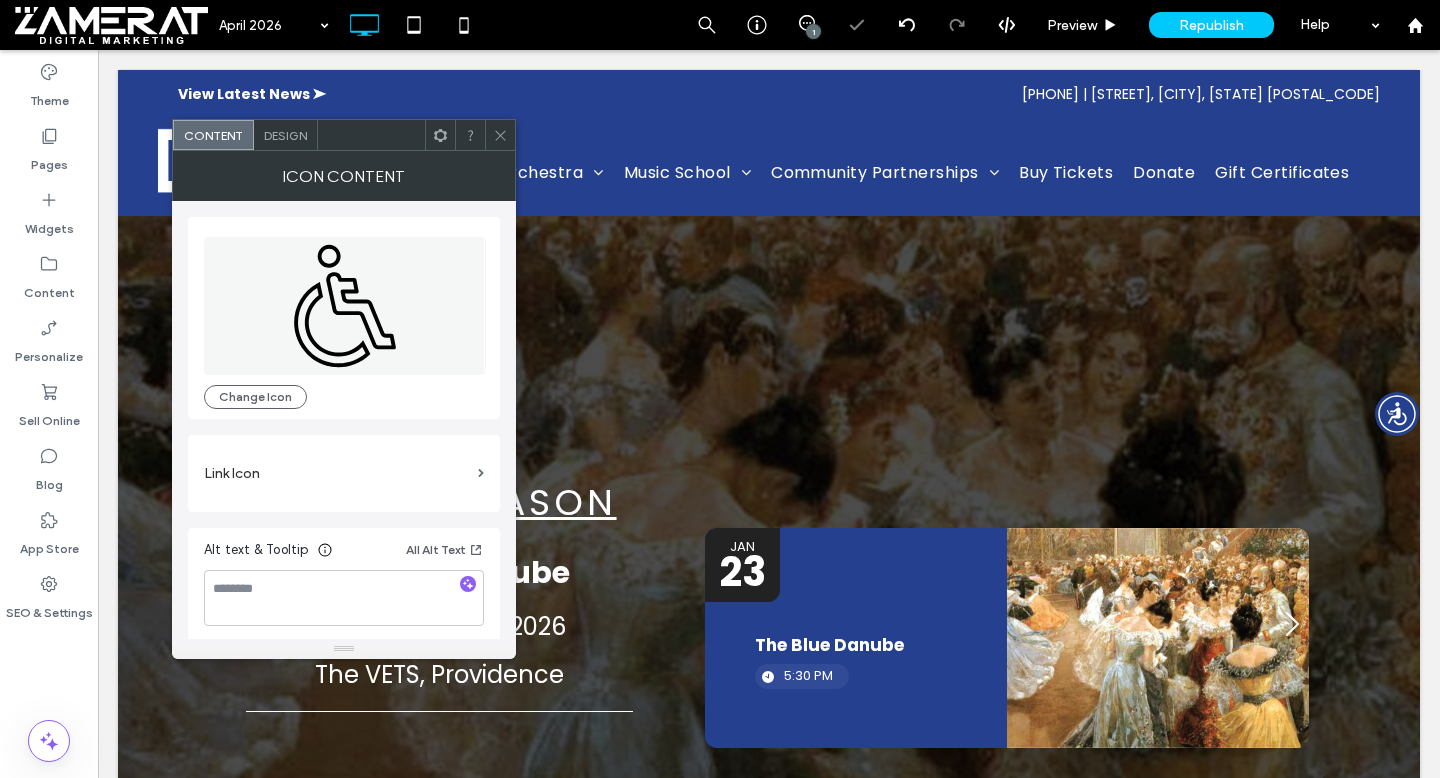 click 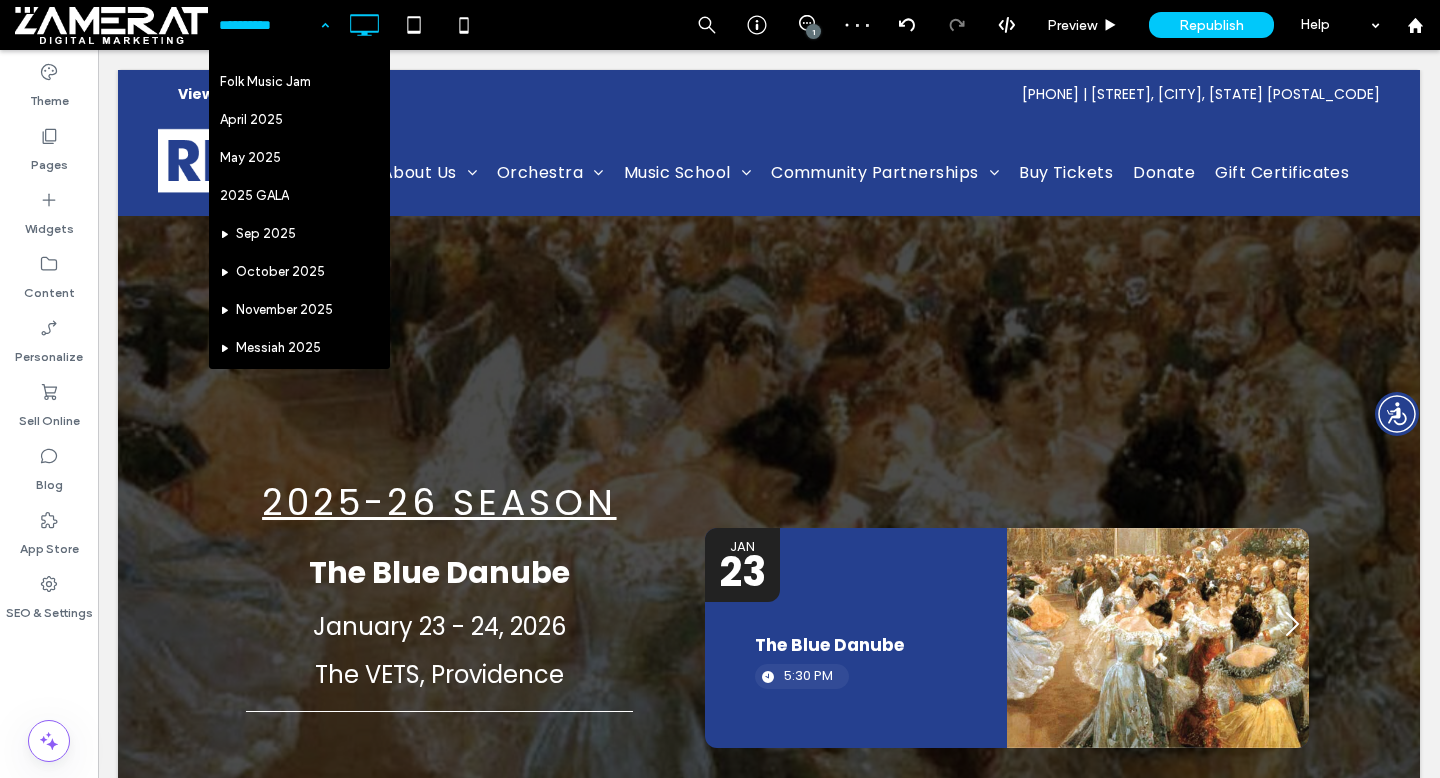 scroll, scrollTop: 6426, scrollLeft: 0, axis: vertical 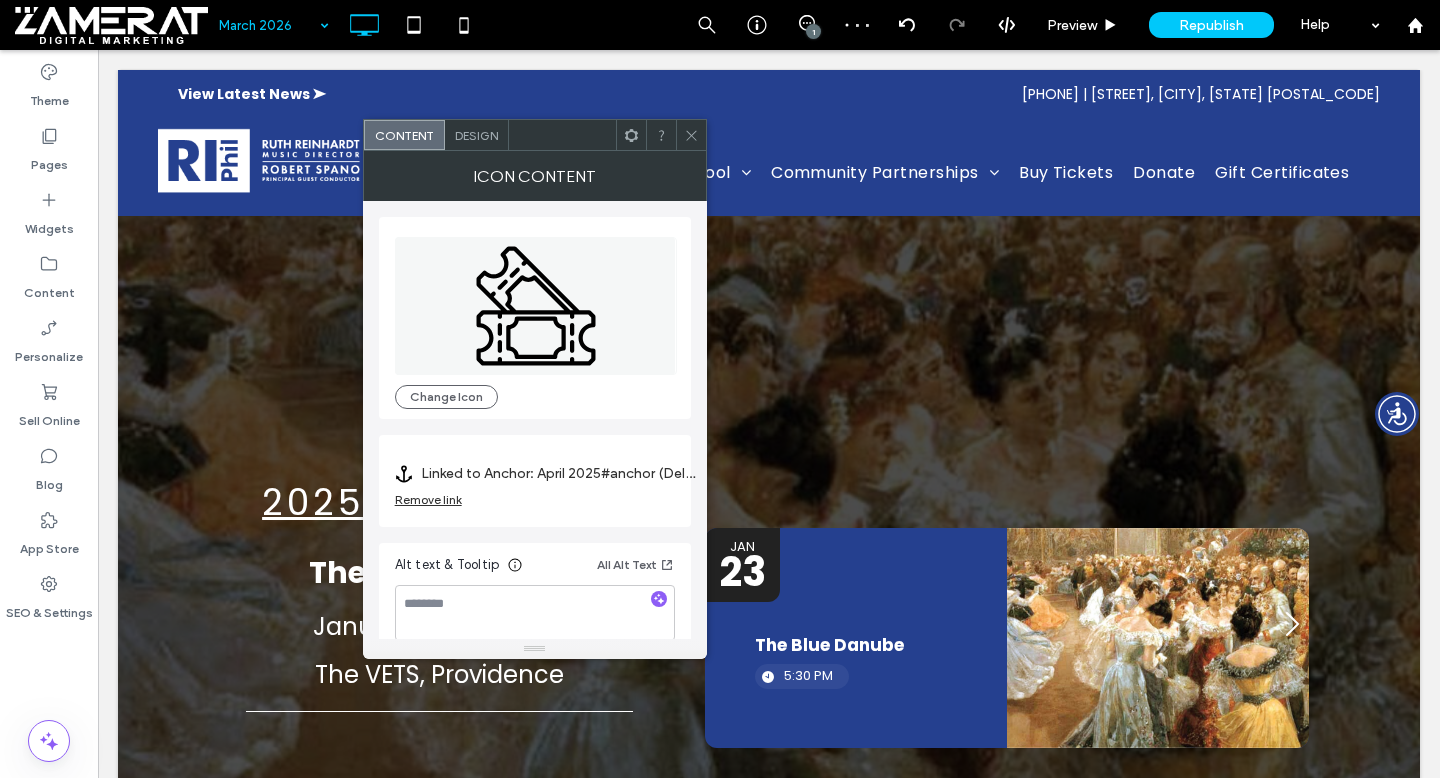 click on "Linked to Anchor: April 2025#anchor (Deleted)" at bounding box center (561, 473) 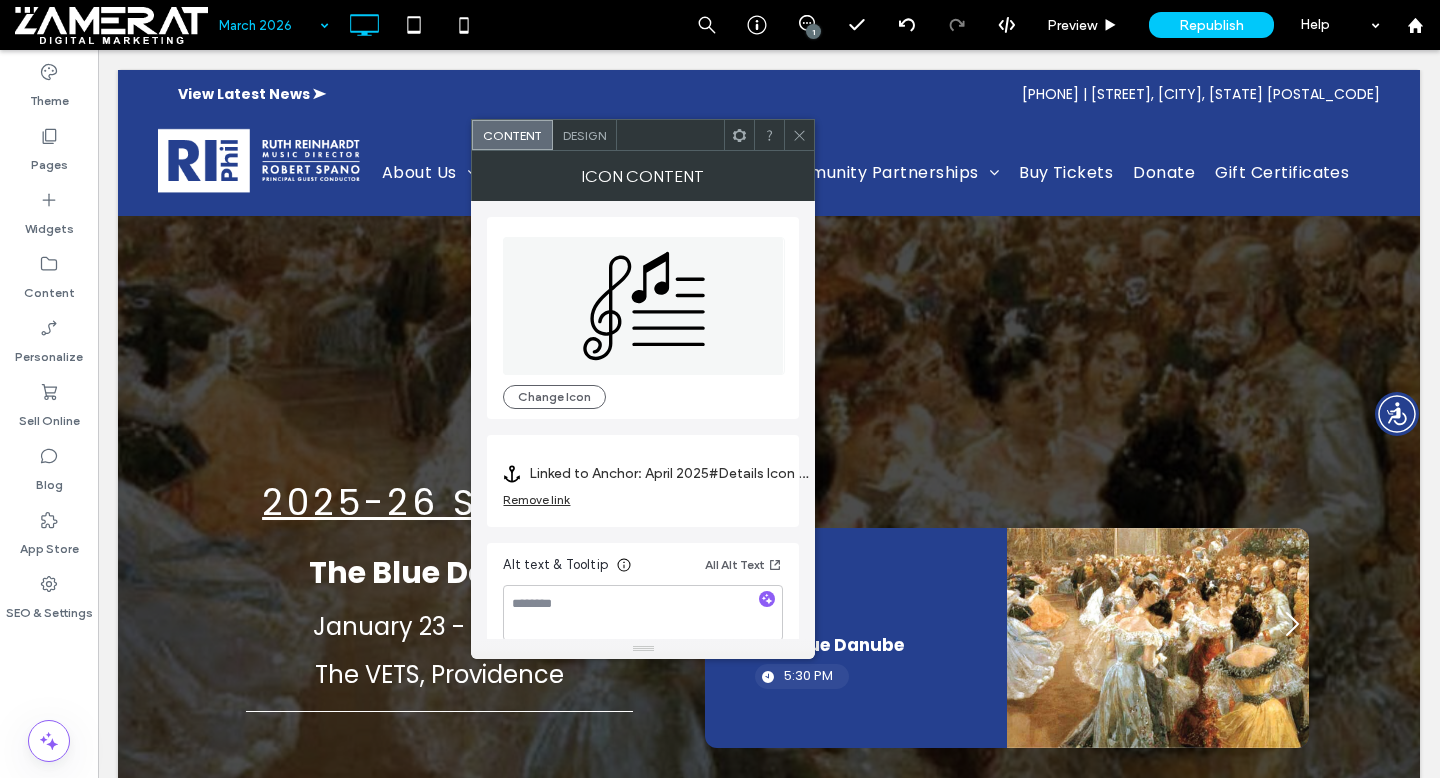 click on "Remove link" at bounding box center [536, 499] 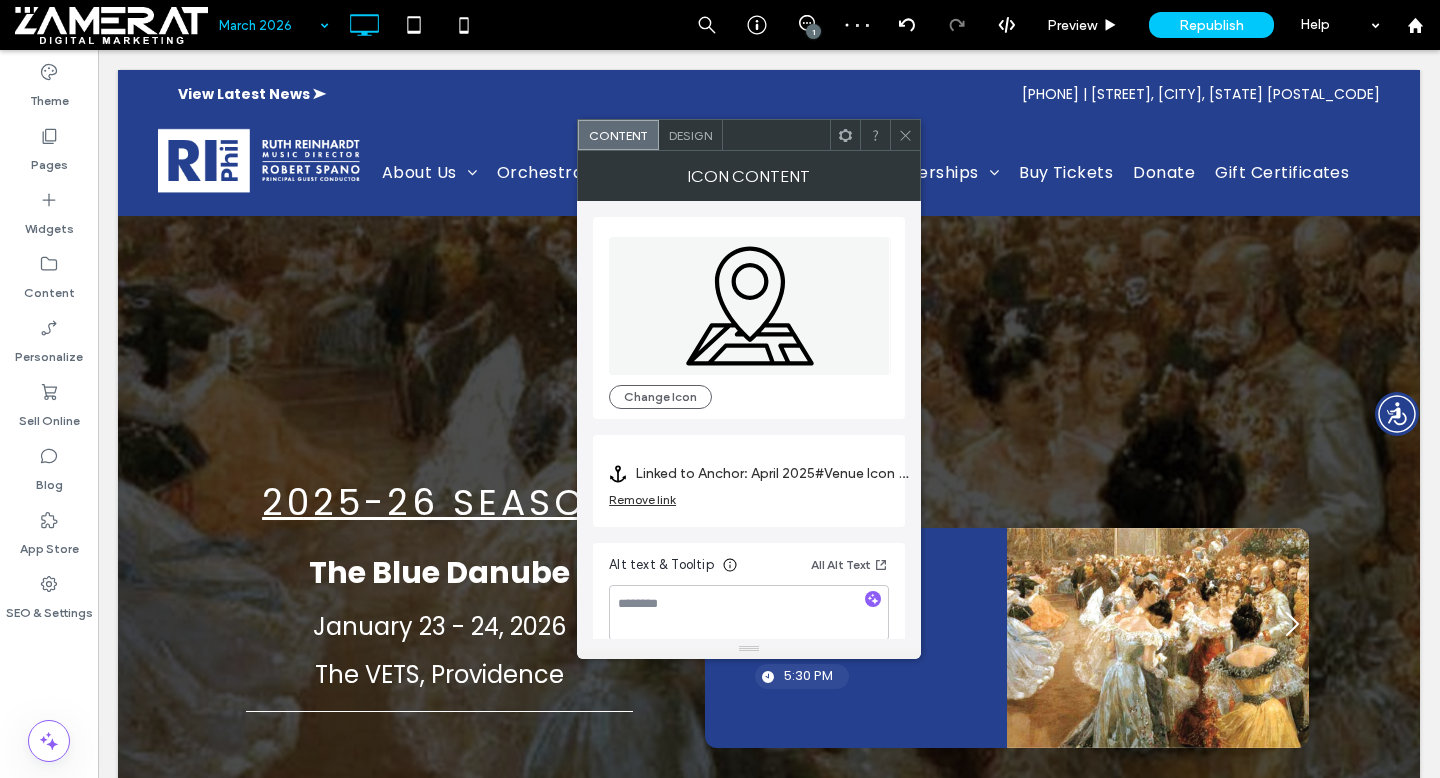 click on "Remove link" at bounding box center [642, 499] 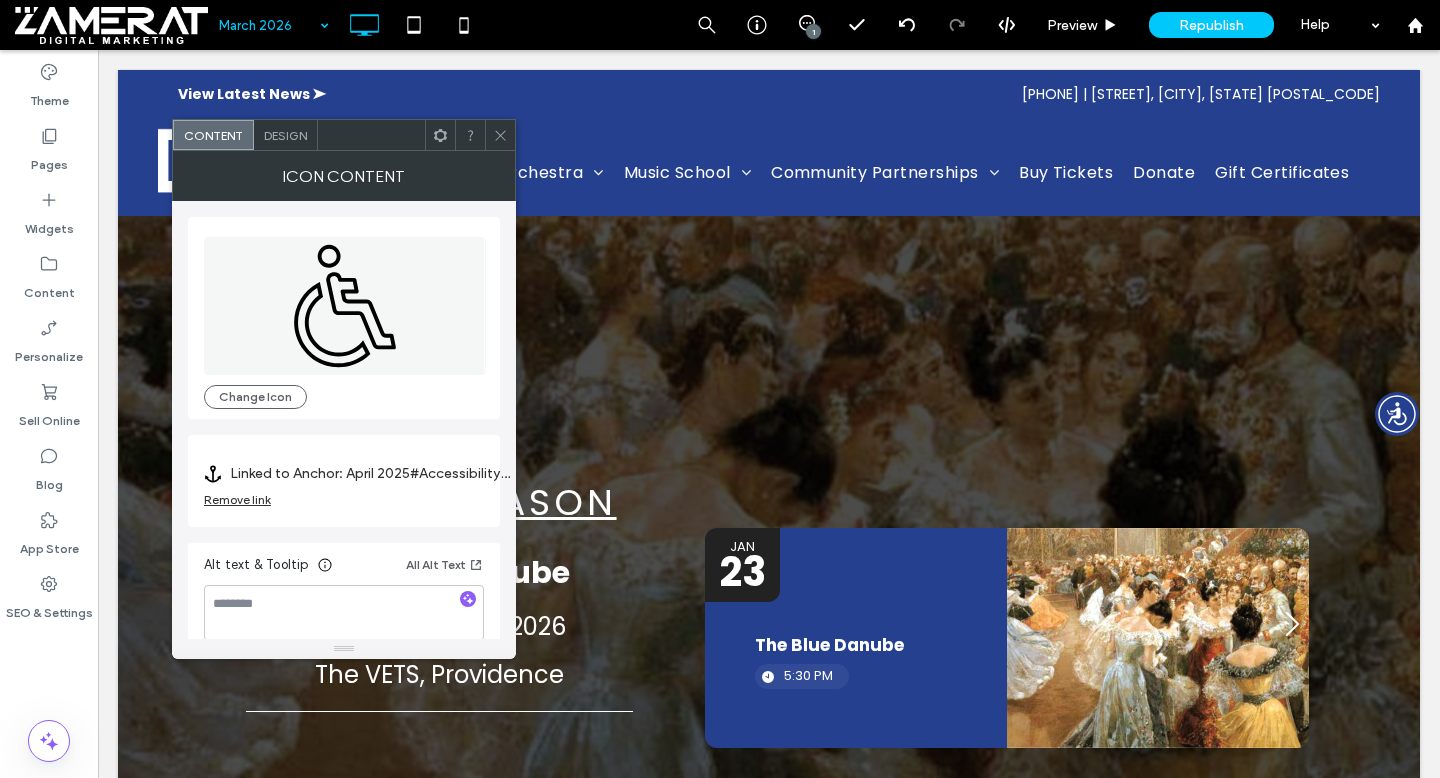 click on "Remove link" at bounding box center [237, 499] 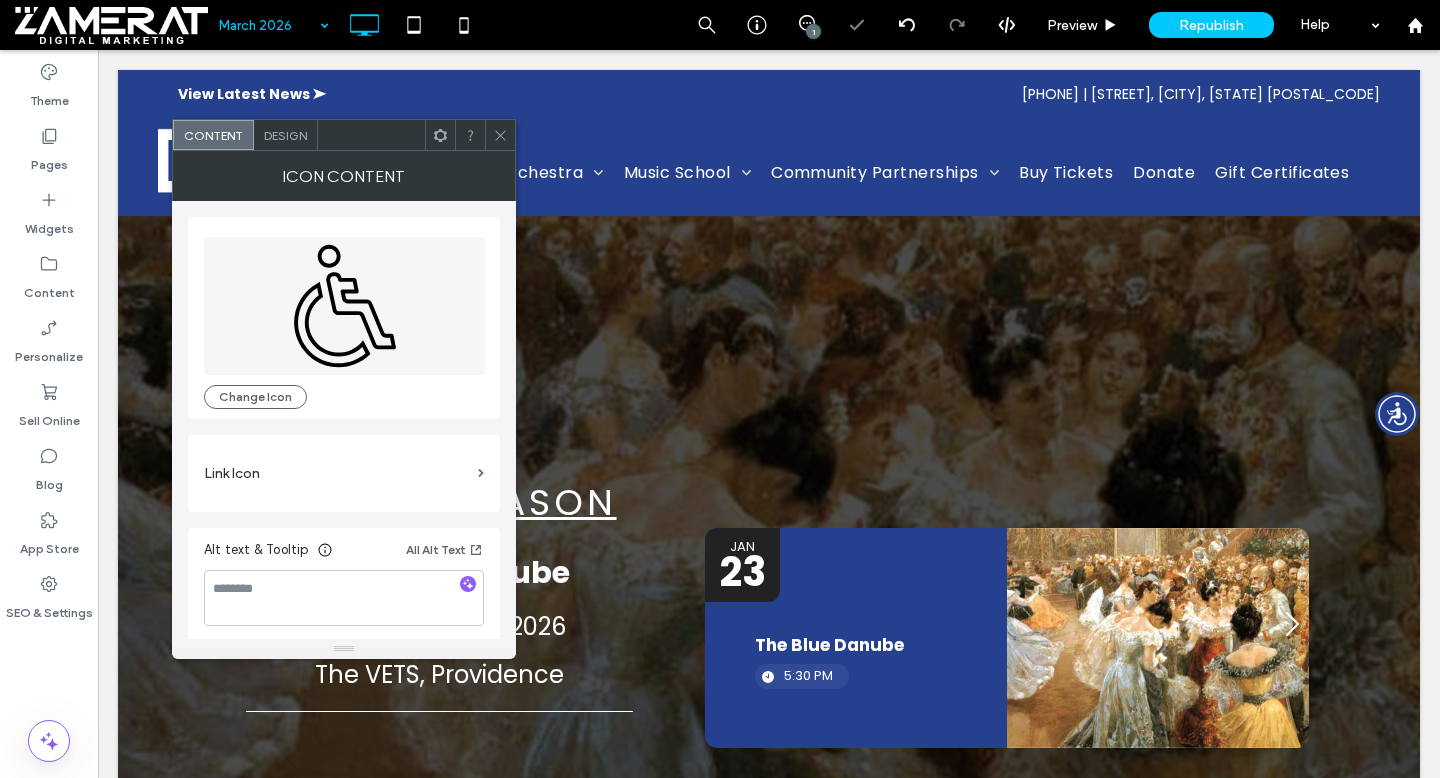 click 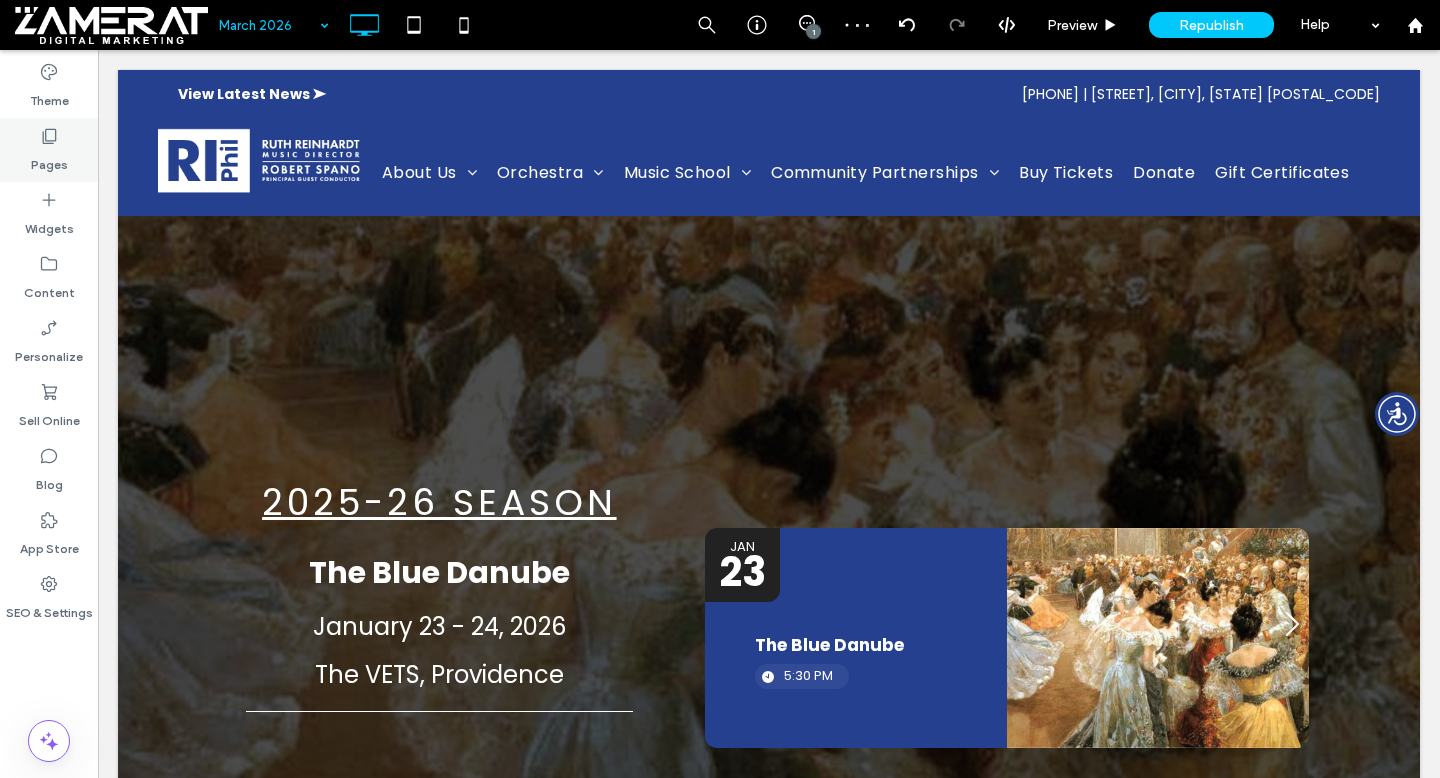 click on "Pages" at bounding box center [49, 160] 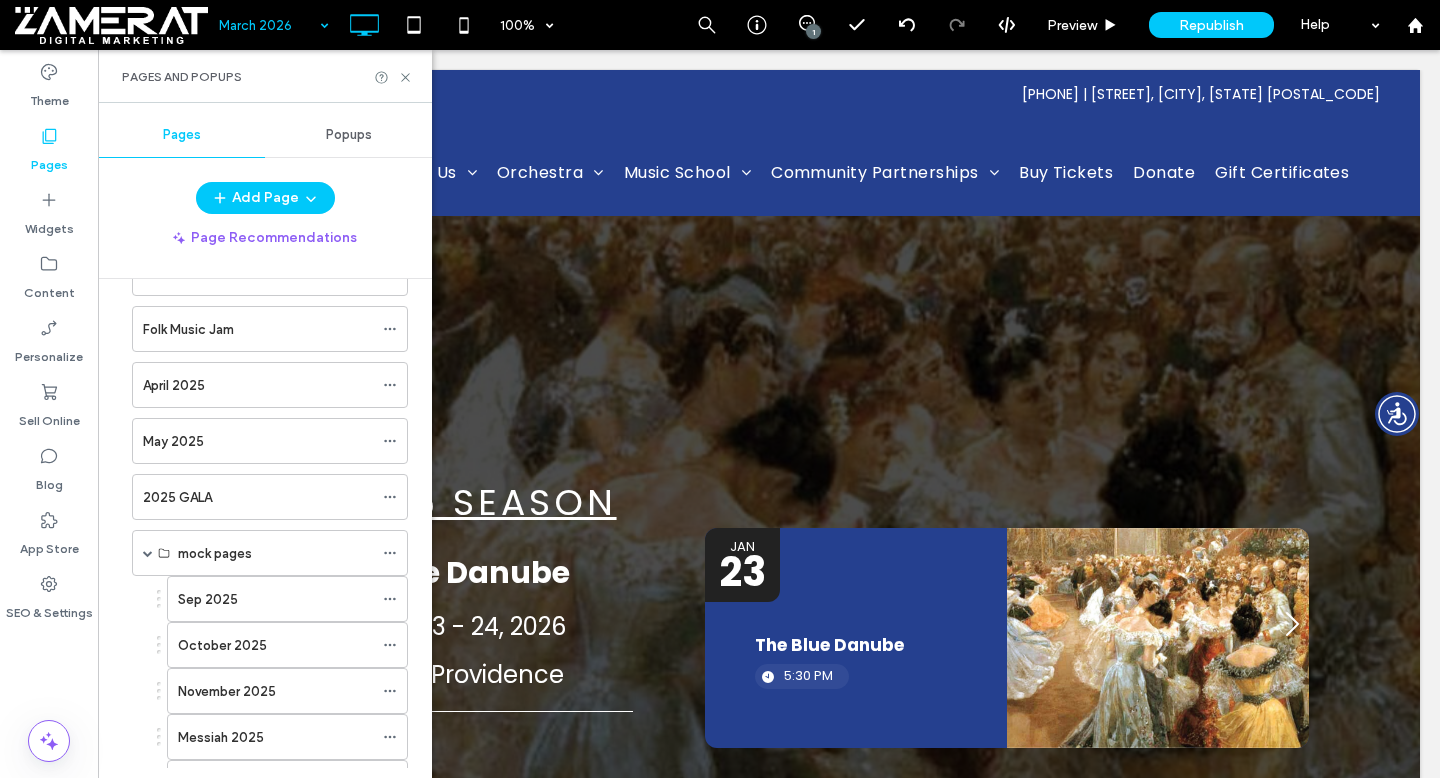 scroll, scrollTop: 3527, scrollLeft: 0, axis: vertical 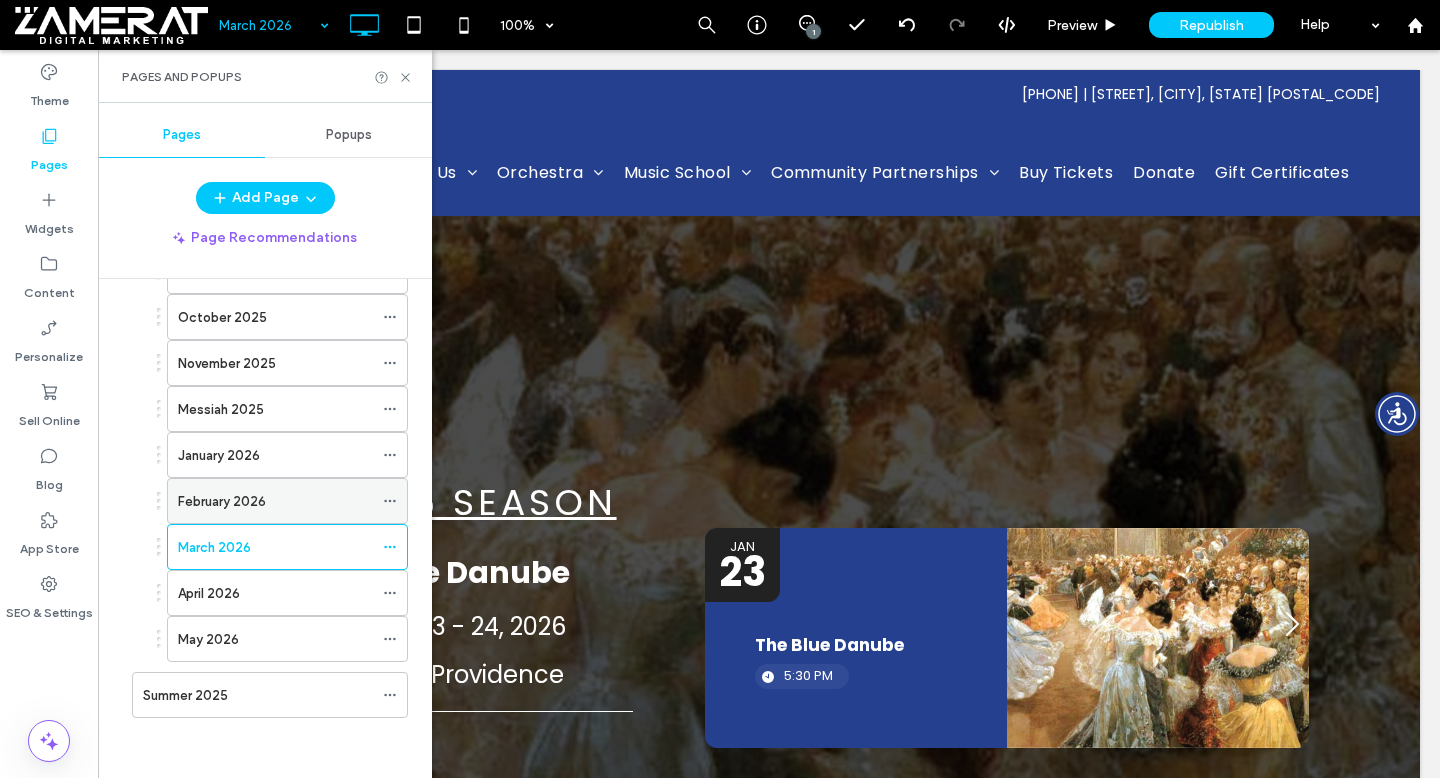 click on "February 2026" at bounding box center [222, 501] 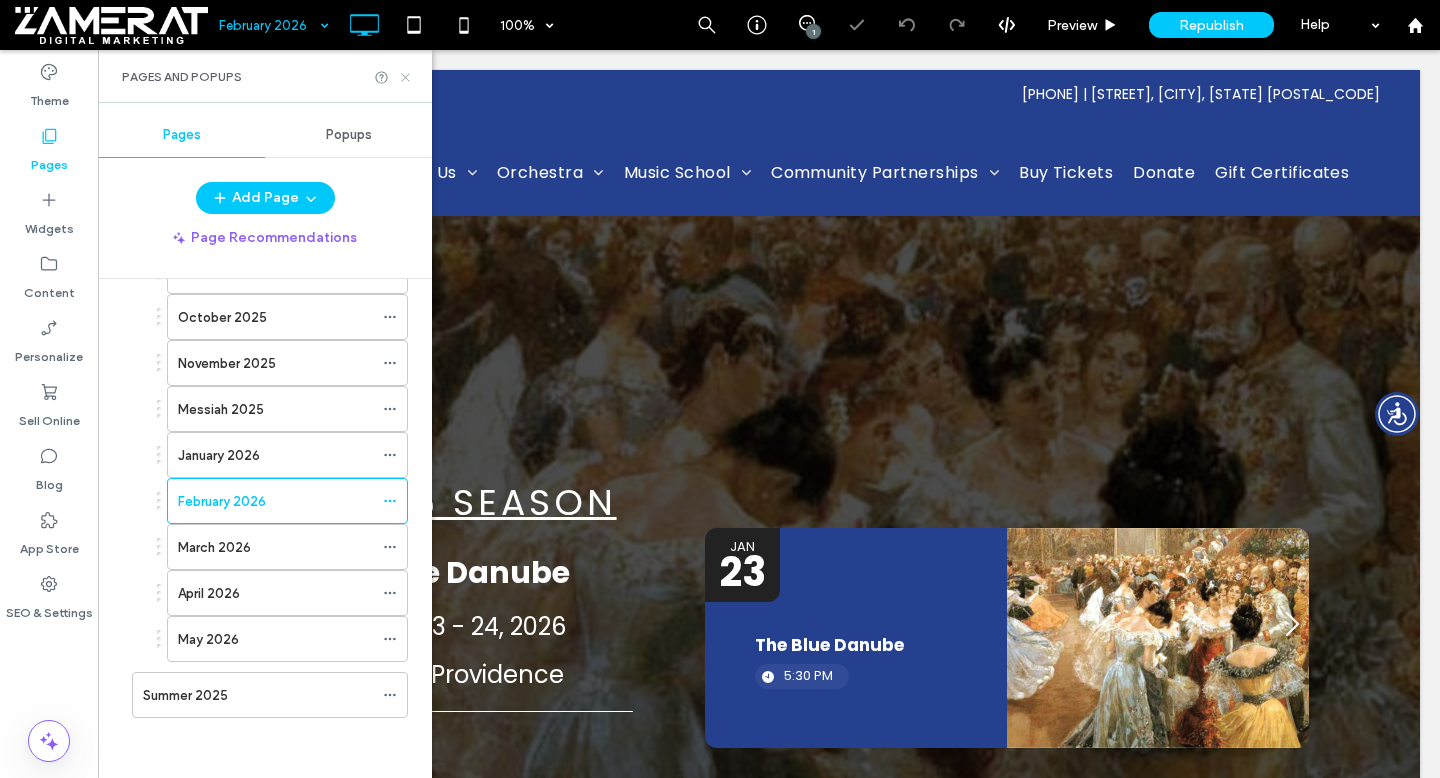 click 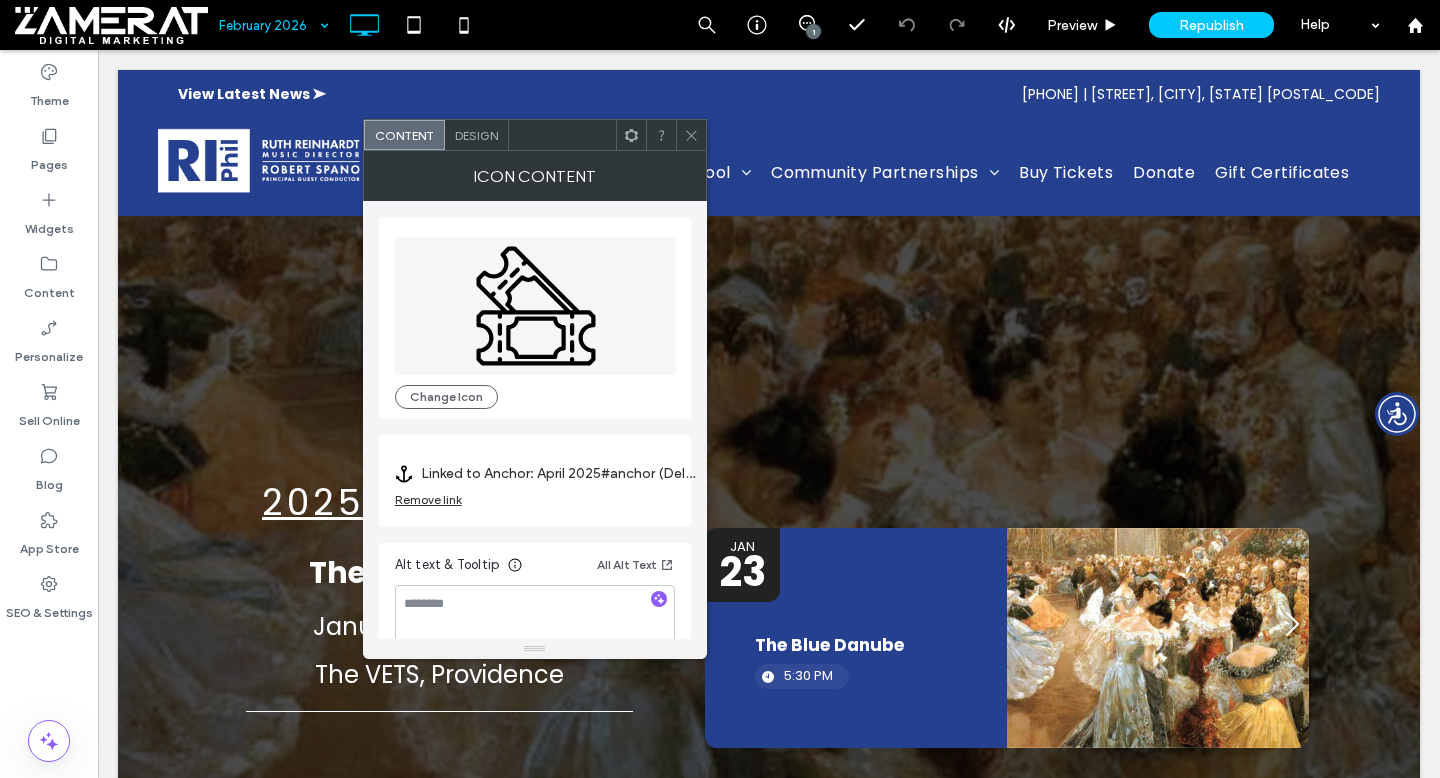 click on "Remove link" at bounding box center [428, 499] 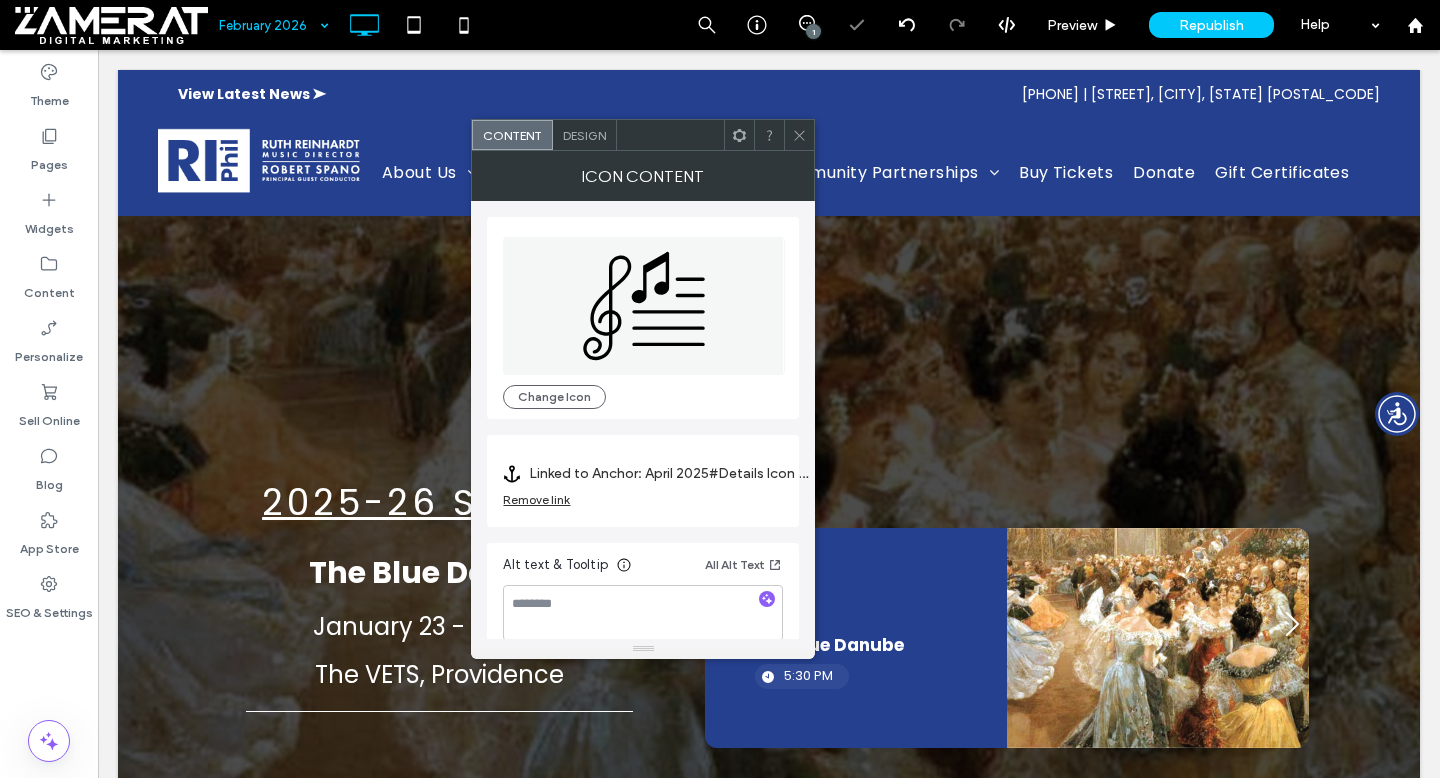 click on "Remove link" at bounding box center [536, 499] 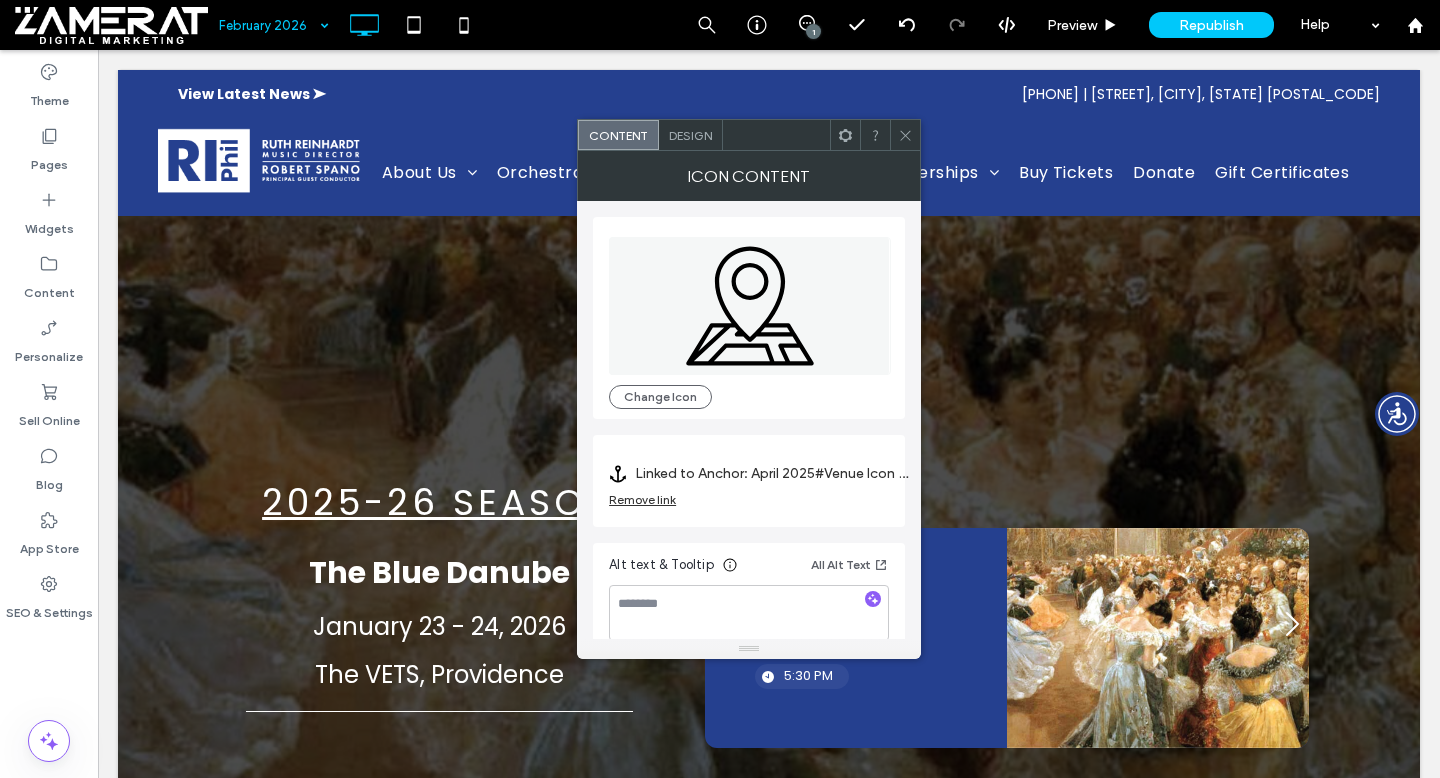 click on "Remove link" at bounding box center (642, 499) 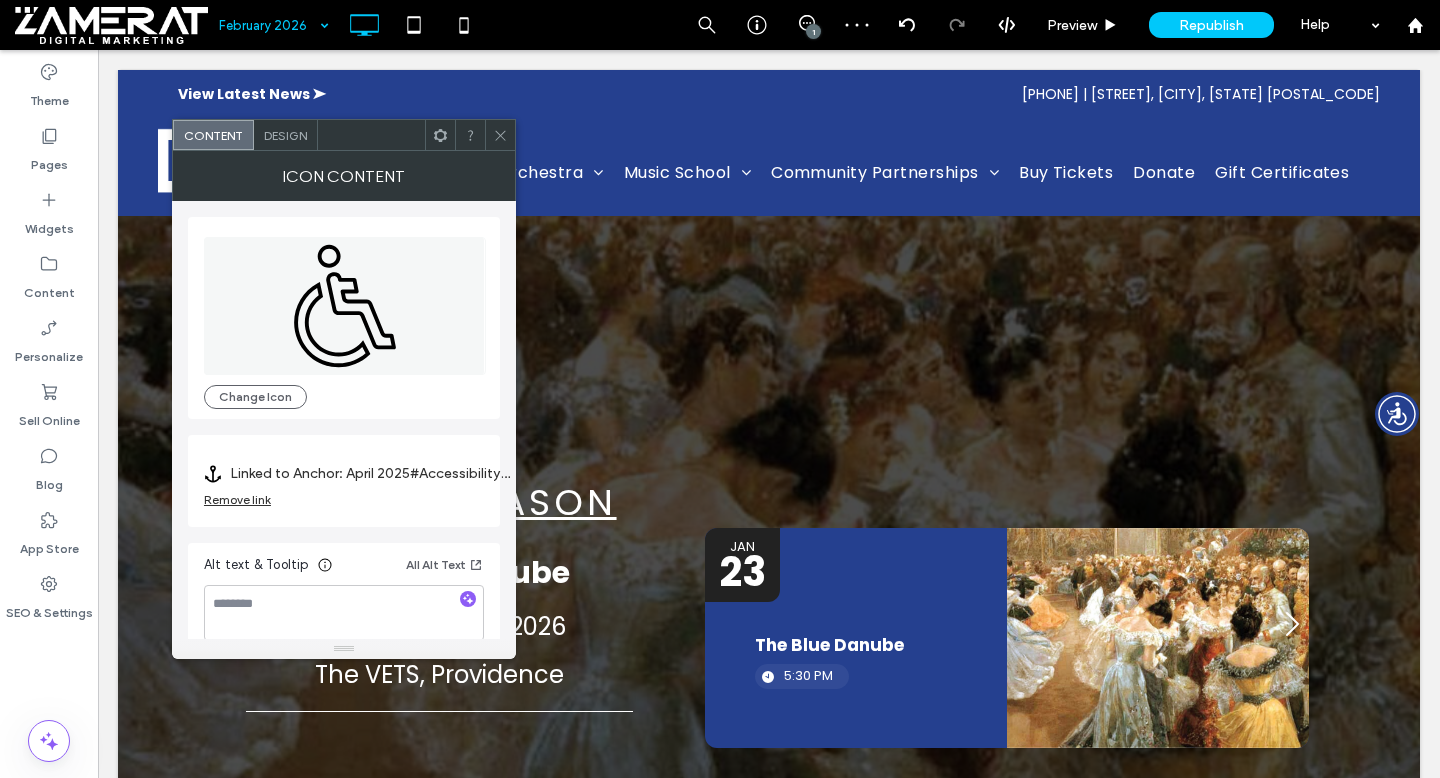 click on "Remove link" at bounding box center (237, 499) 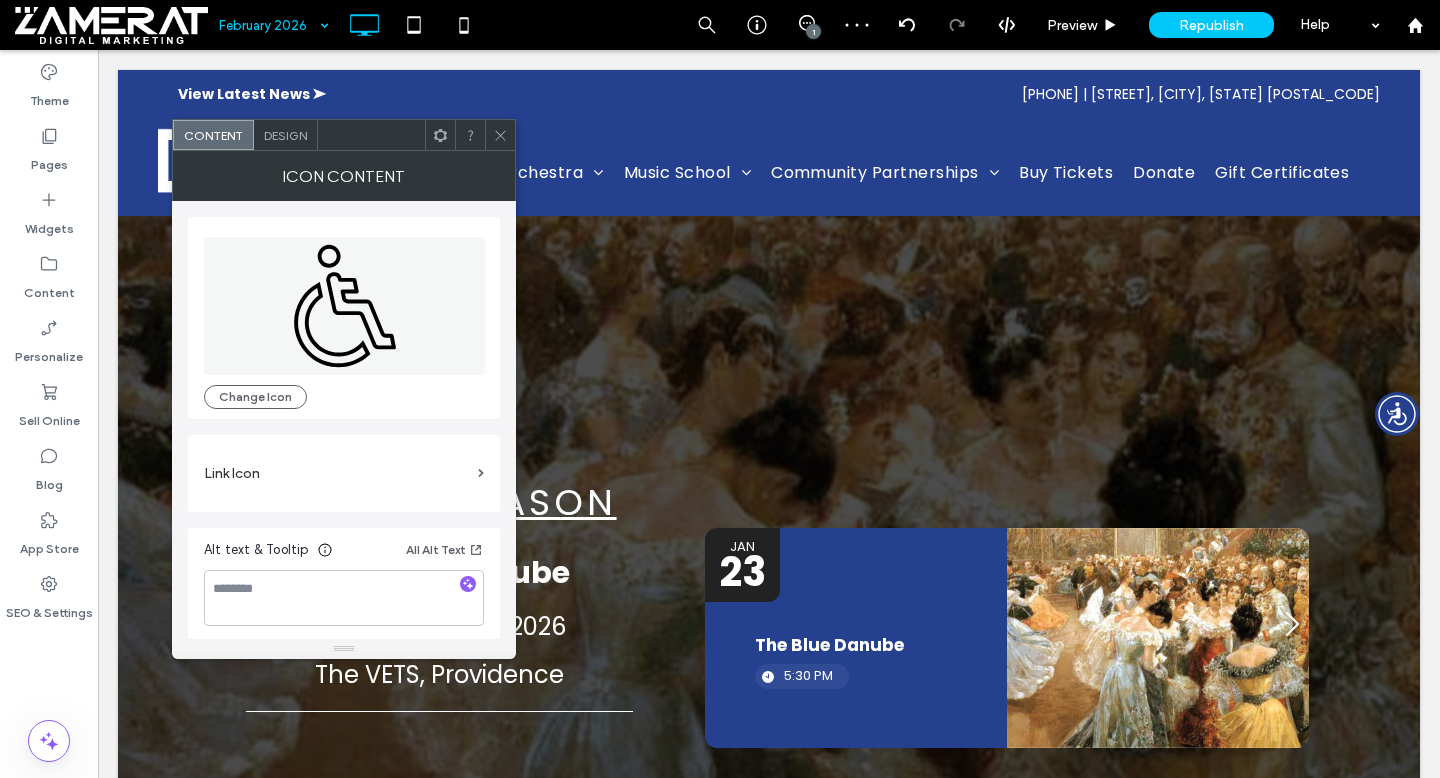 click 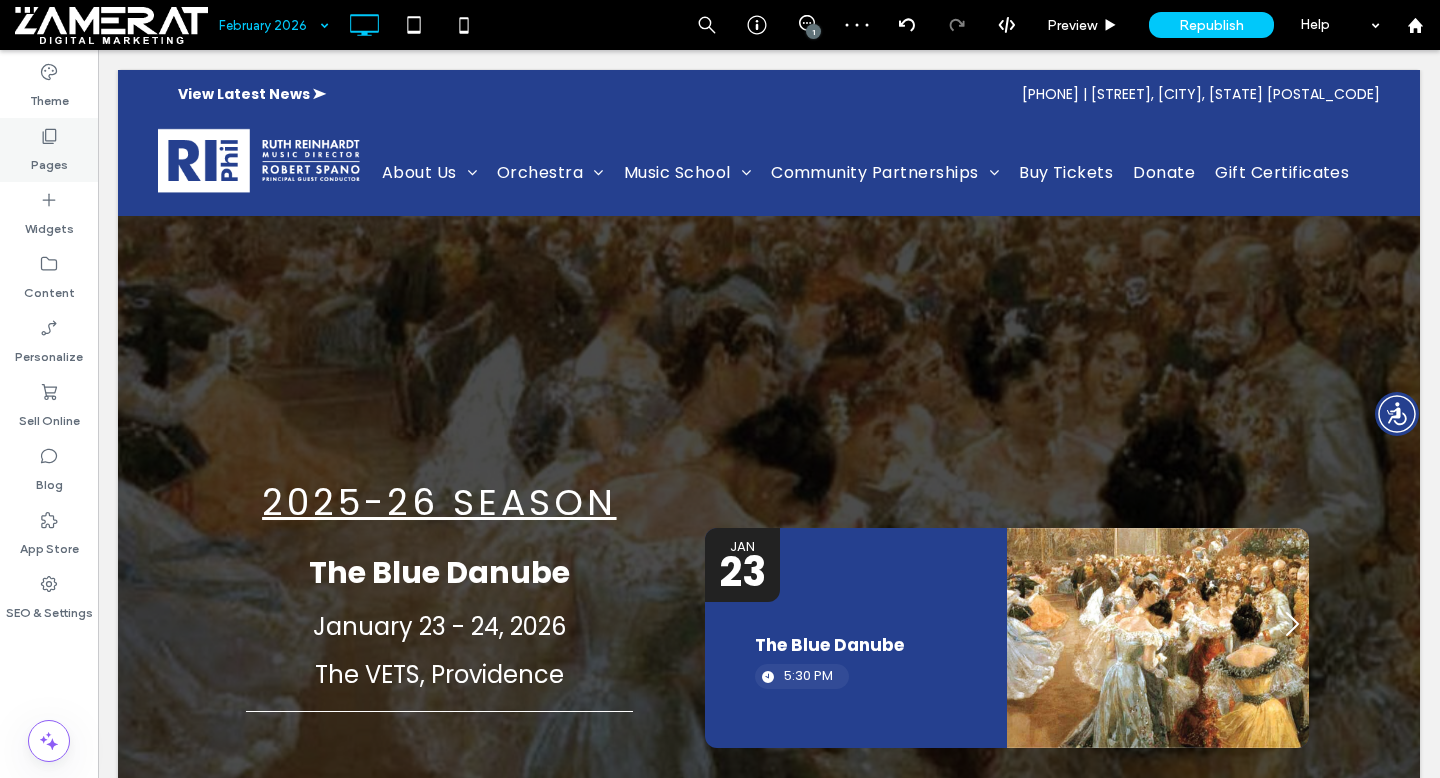 click on "Pages" at bounding box center (49, 150) 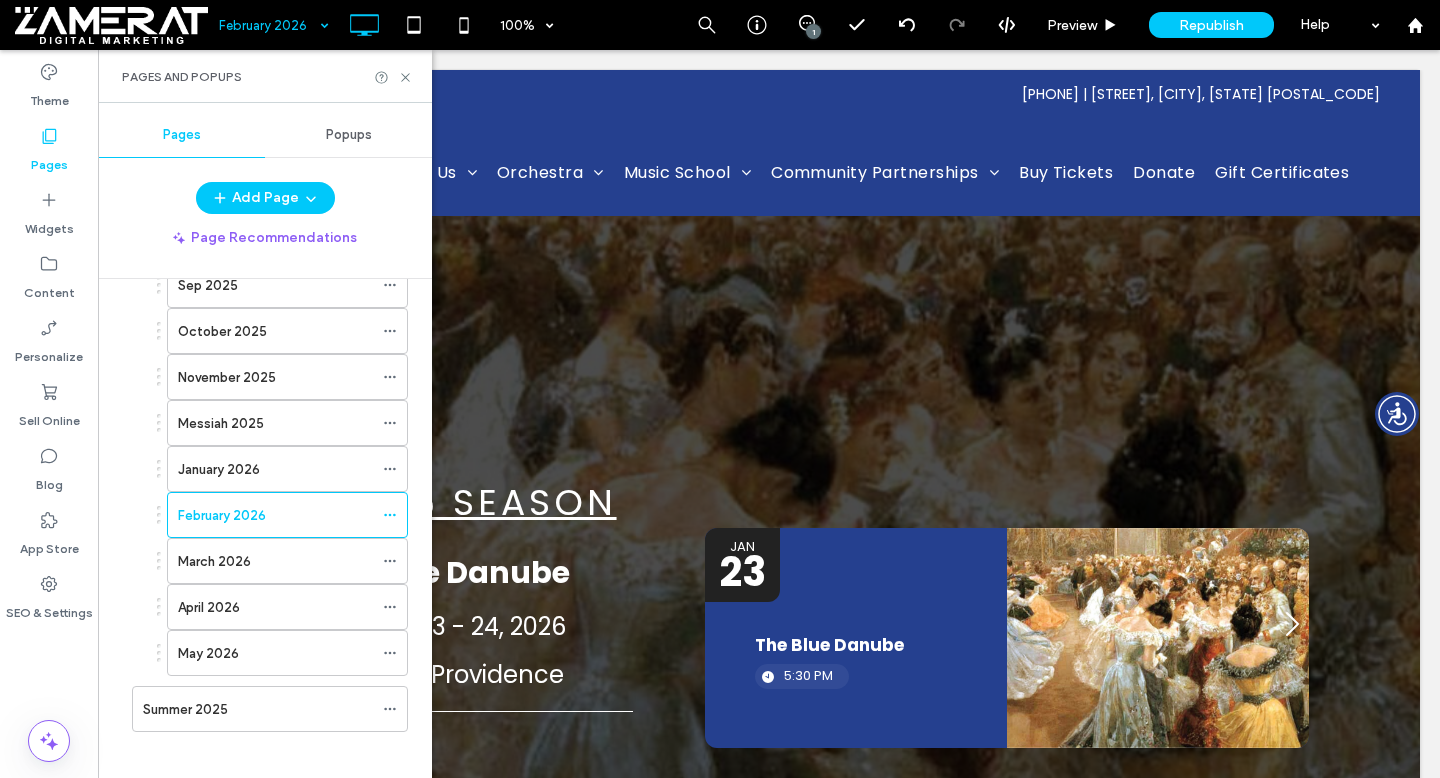 scroll, scrollTop: 3527, scrollLeft: 0, axis: vertical 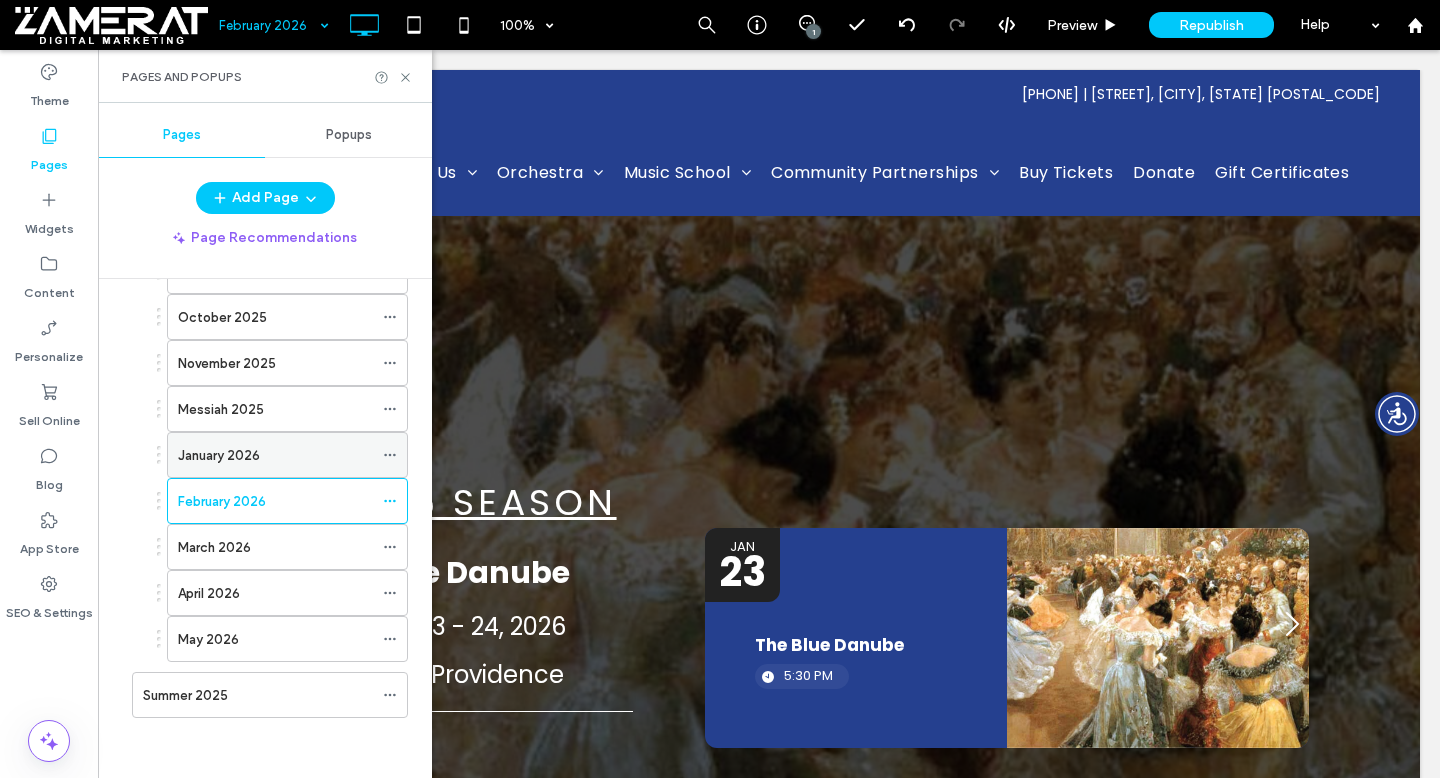 click on "January 2026" at bounding box center (275, 455) 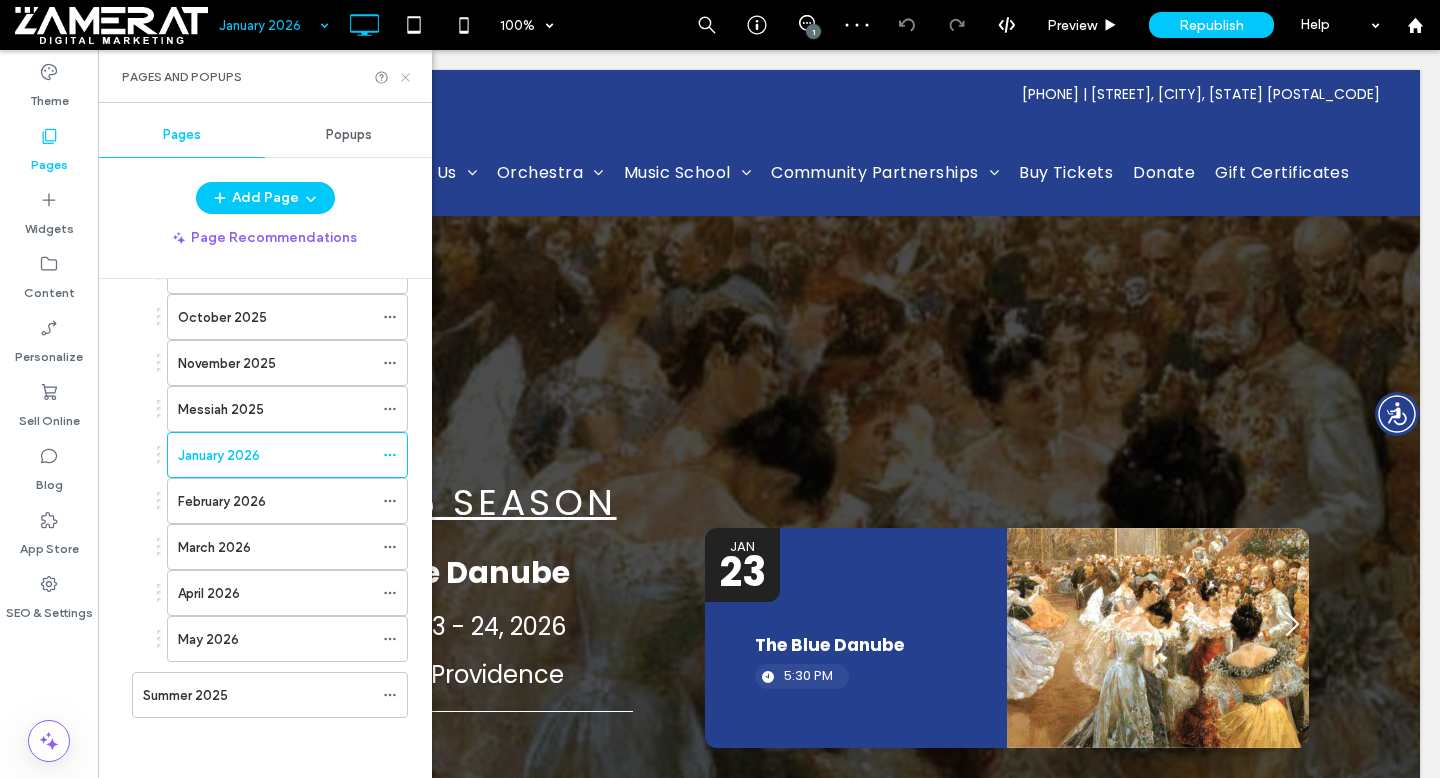 click 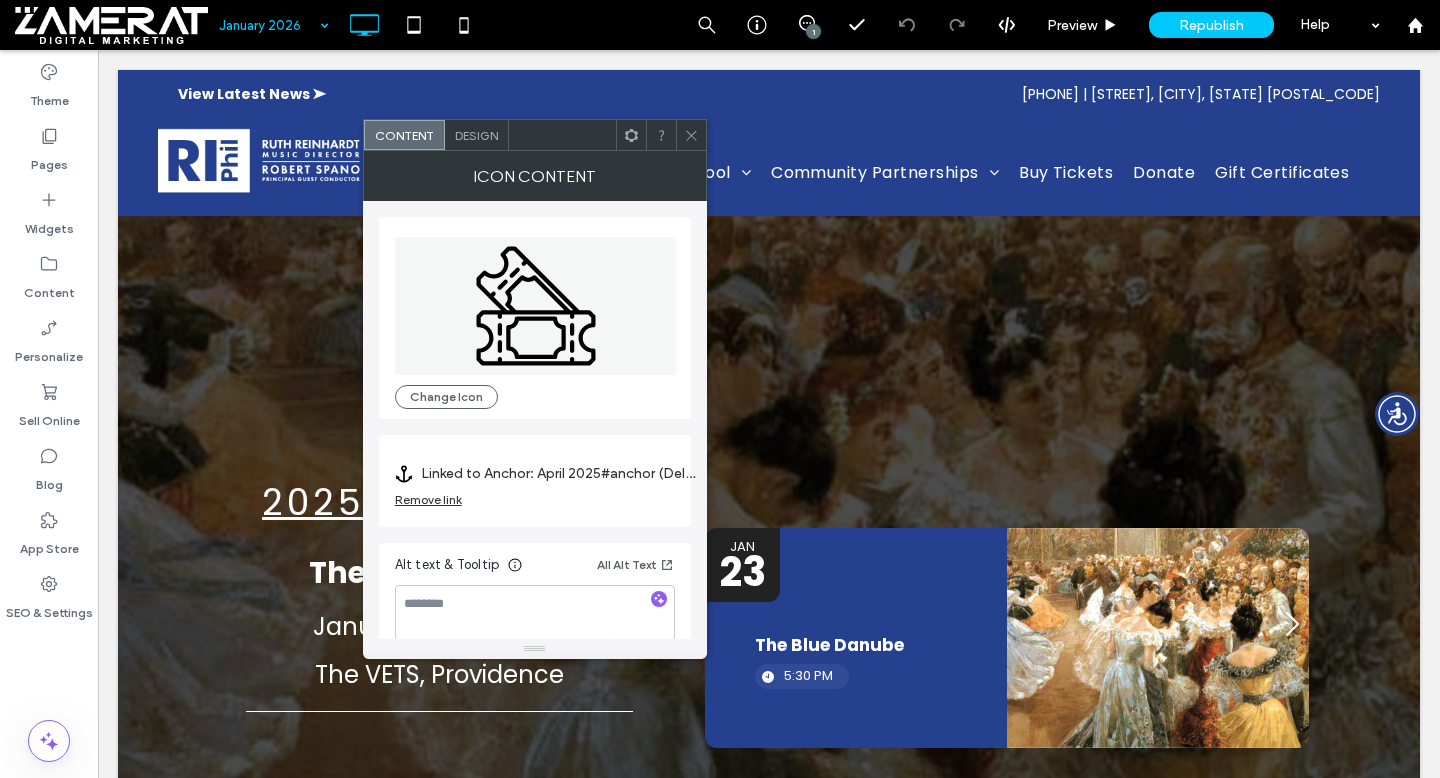 click on "Remove link" at bounding box center [428, 499] 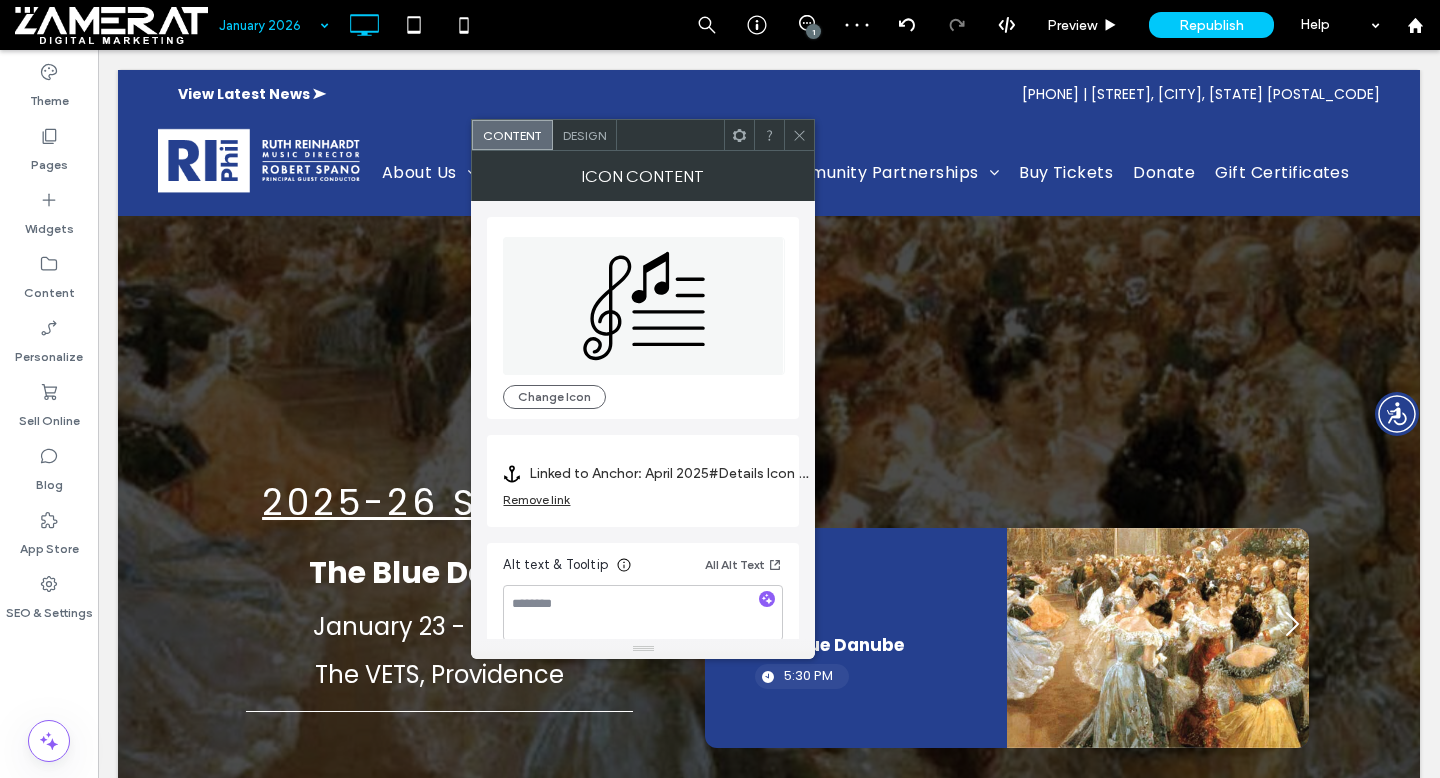 click on "Remove link" at bounding box center [536, 499] 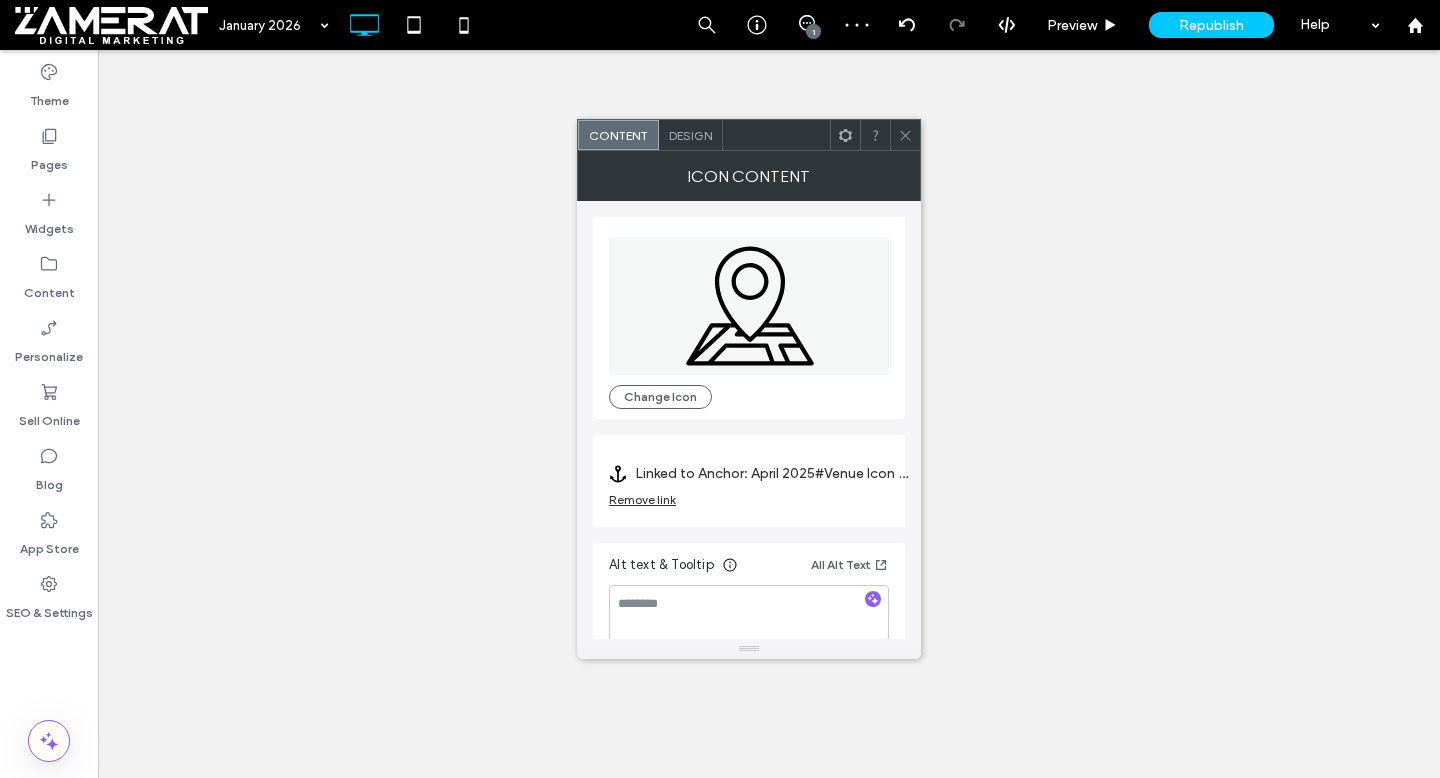 click on "Remove link" at bounding box center (642, 499) 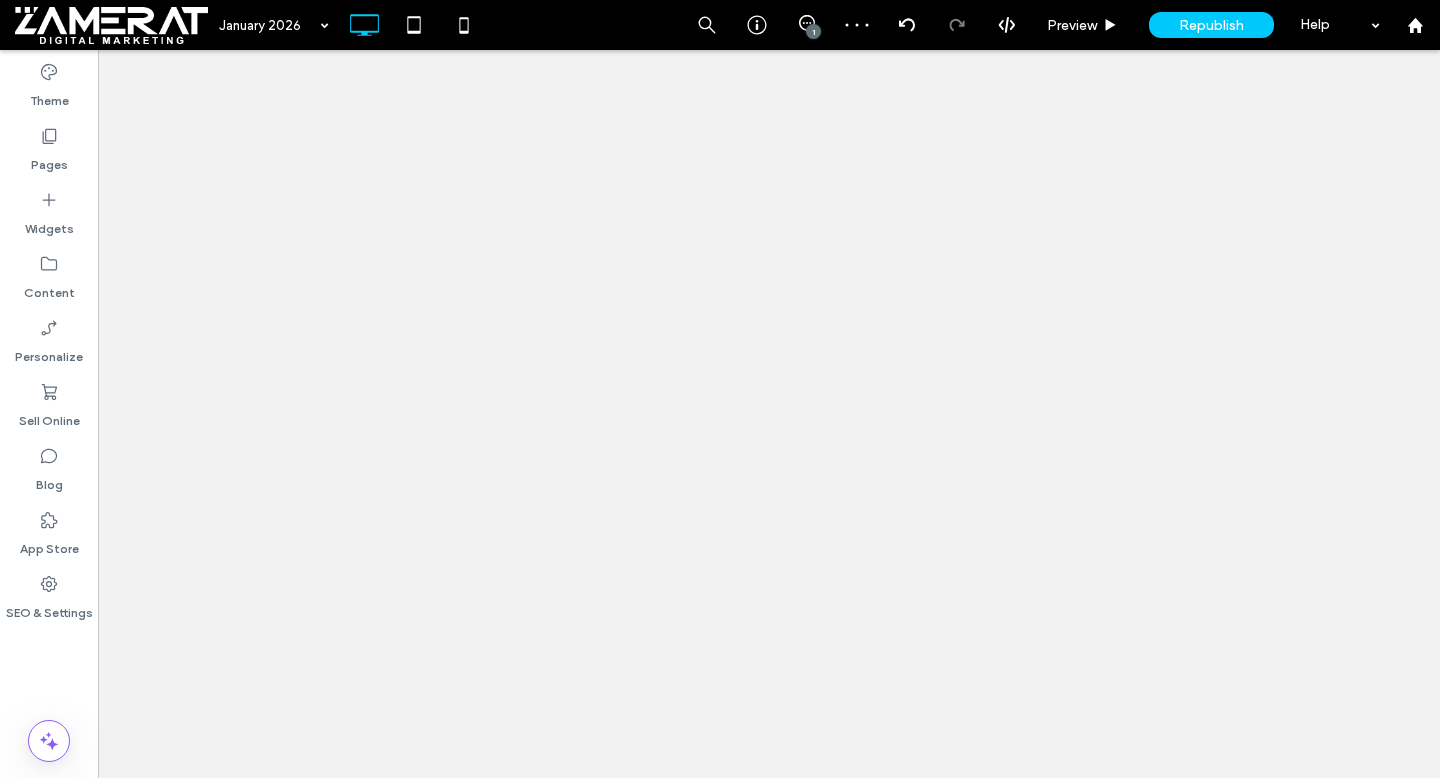 scroll, scrollTop: 0, scrollLeft: 0, axis: both 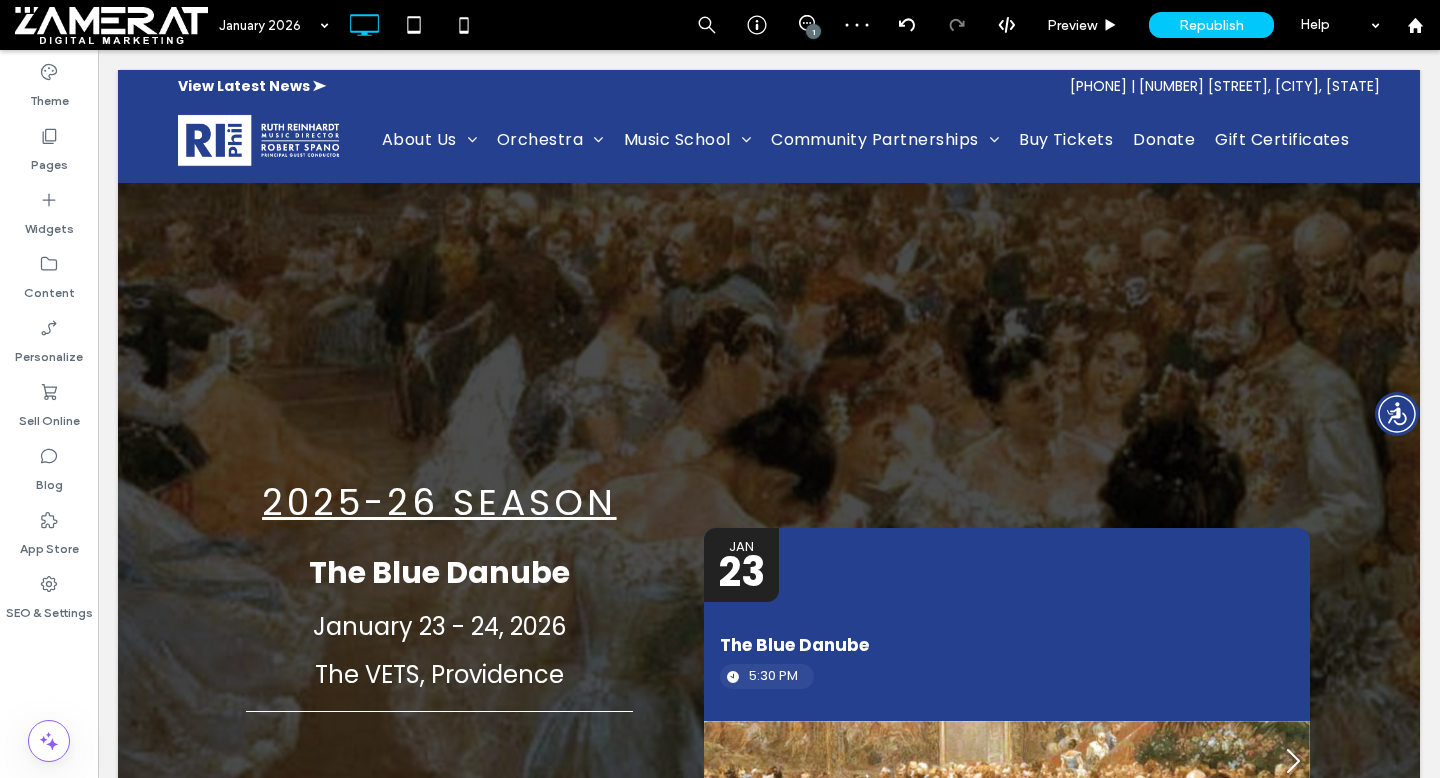 click 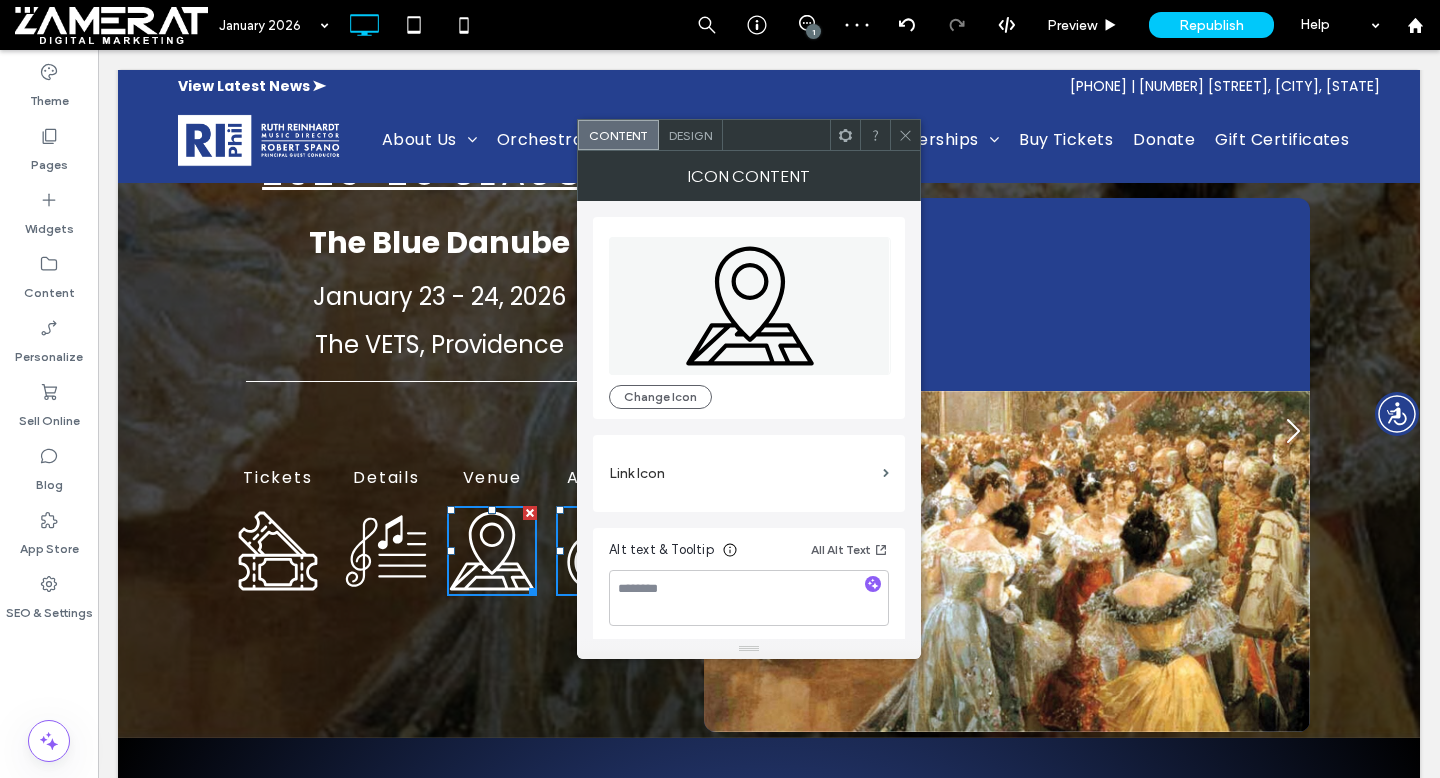 scroll, scrollTop: 330, scrollLeft: 0, axis: vertical 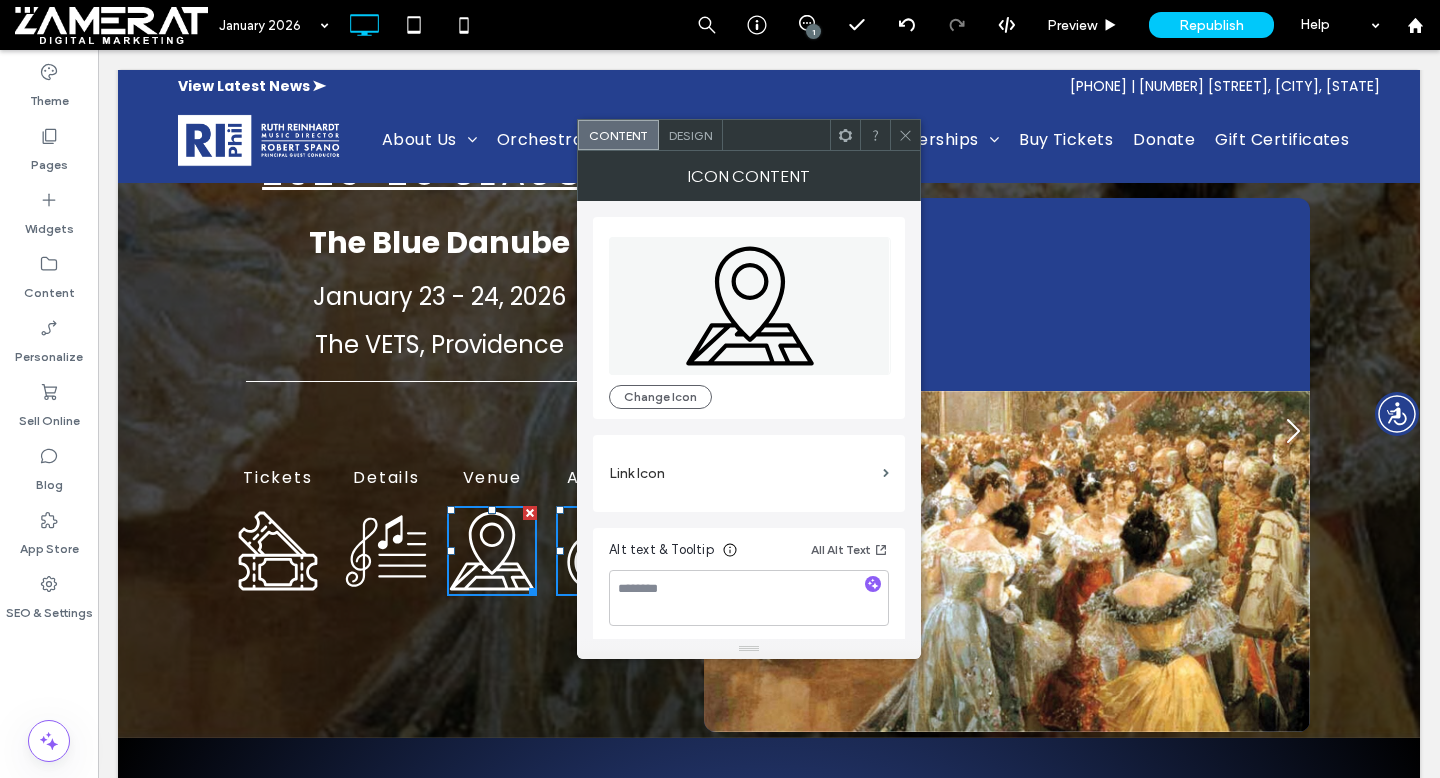 click 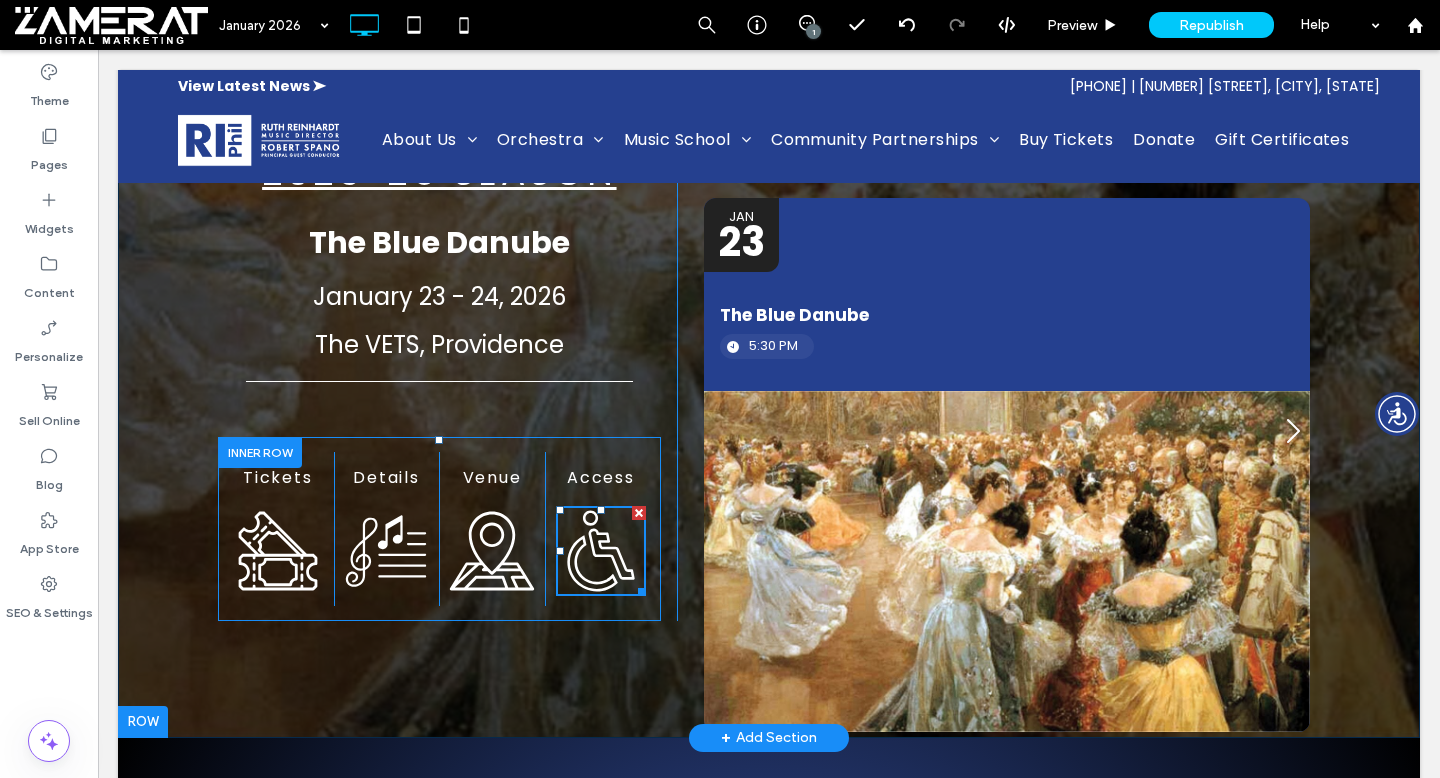 click on "Access
Click To Paste" at bounding box center [598, 529] 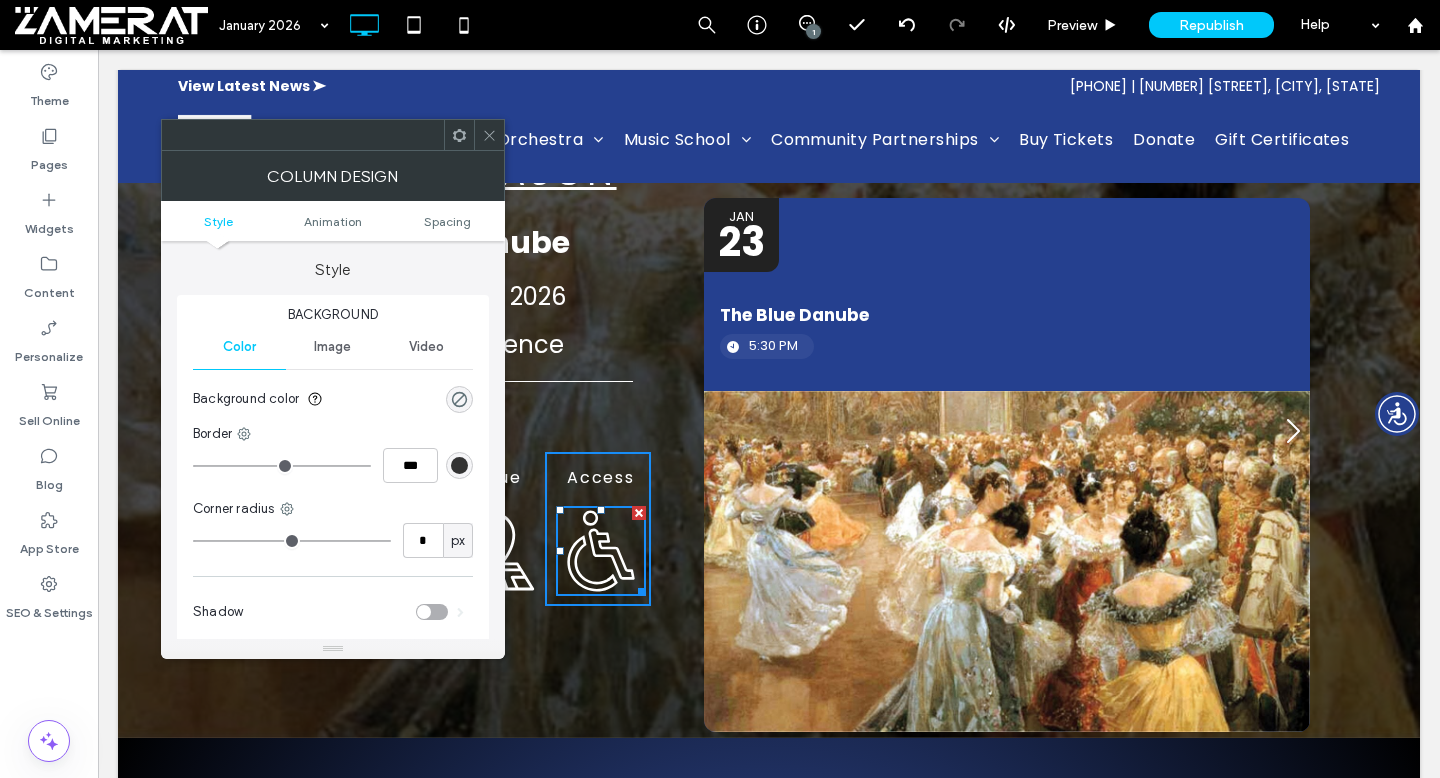 click 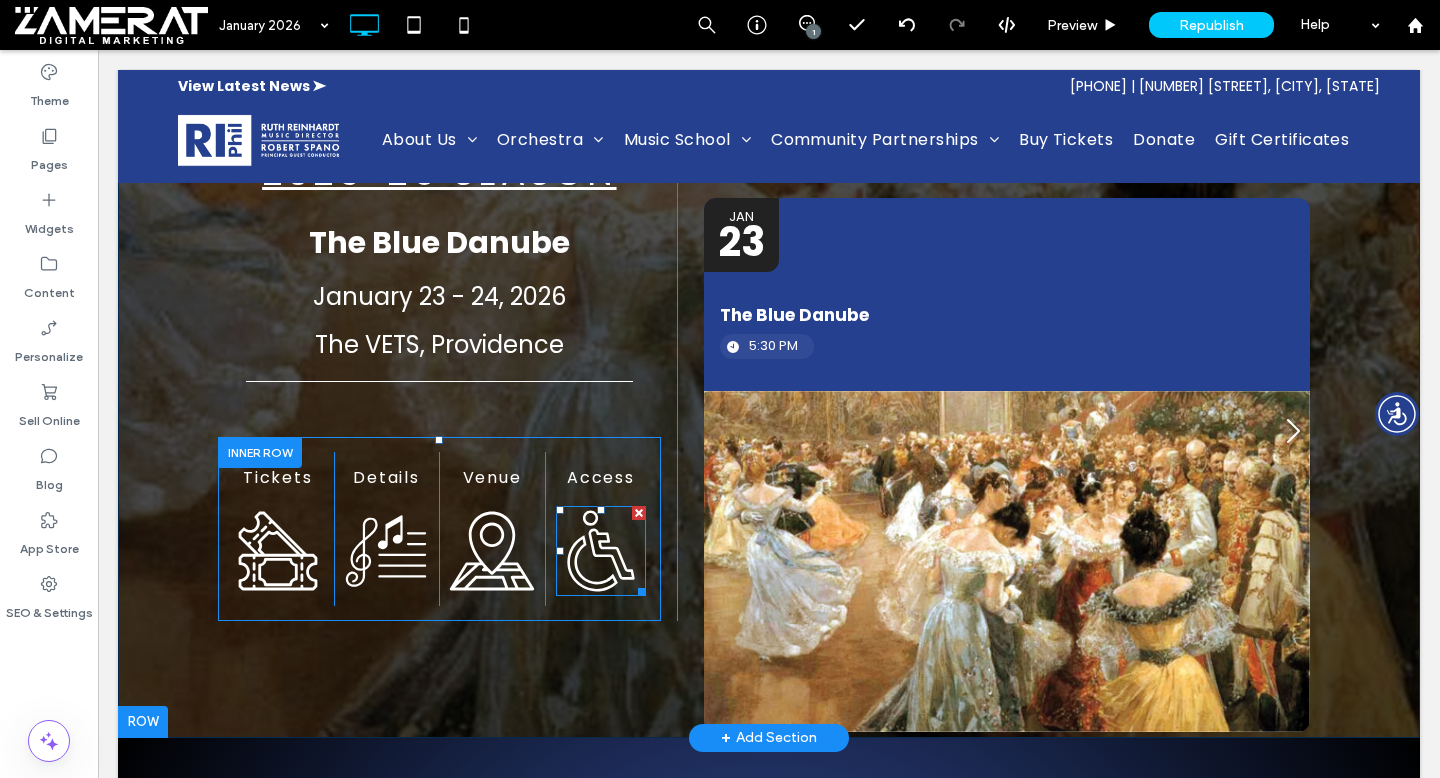 click 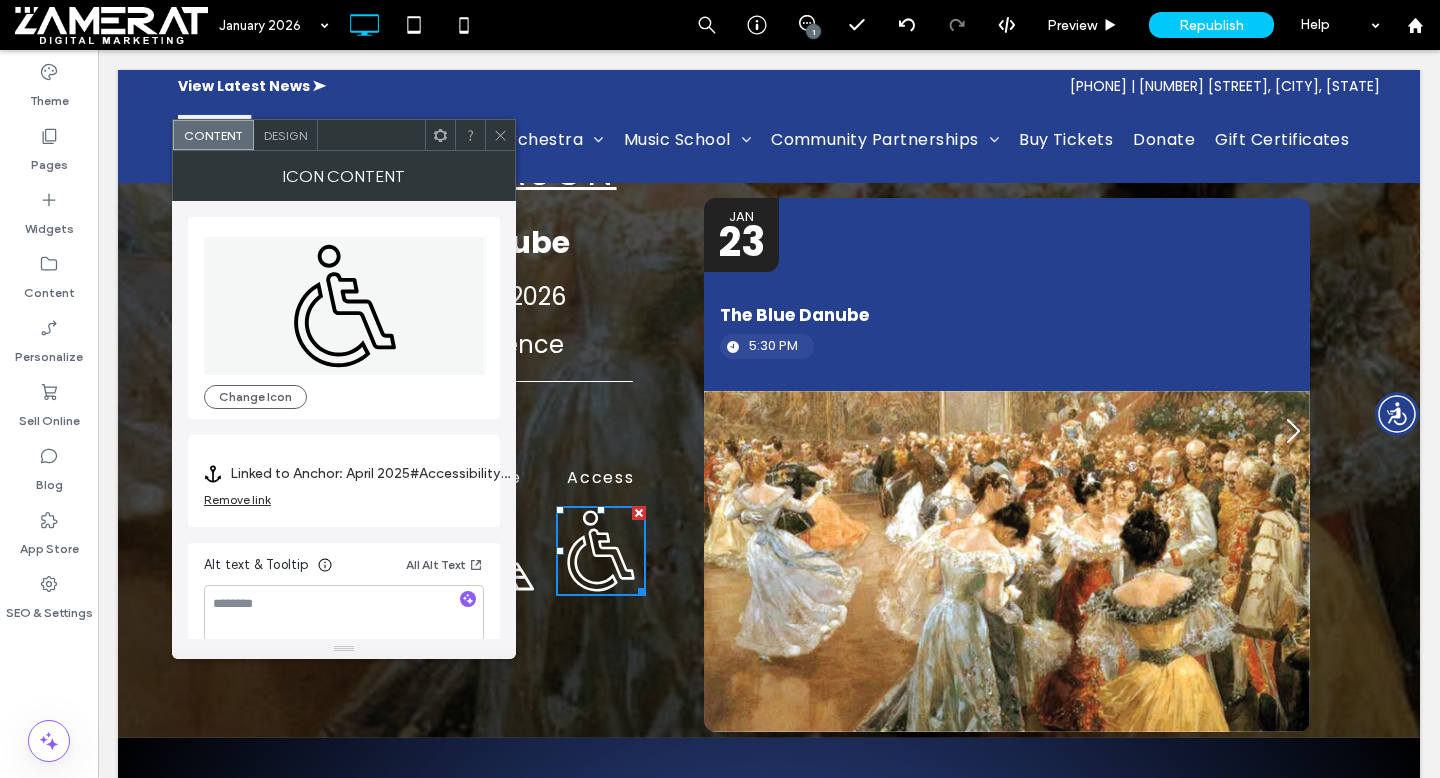 click on "Remove link" at bounding box center [237, 499] 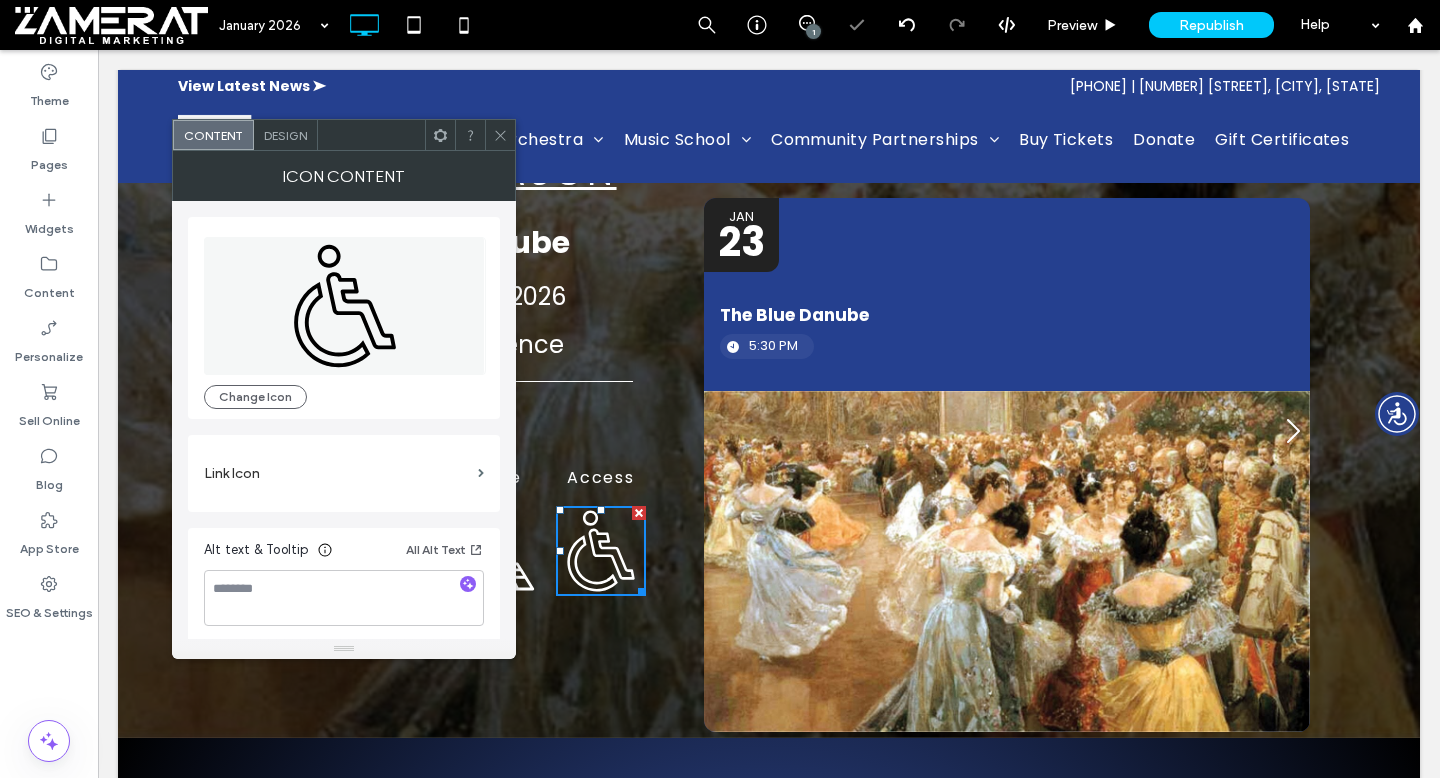 click at bounding box center [500, 135] 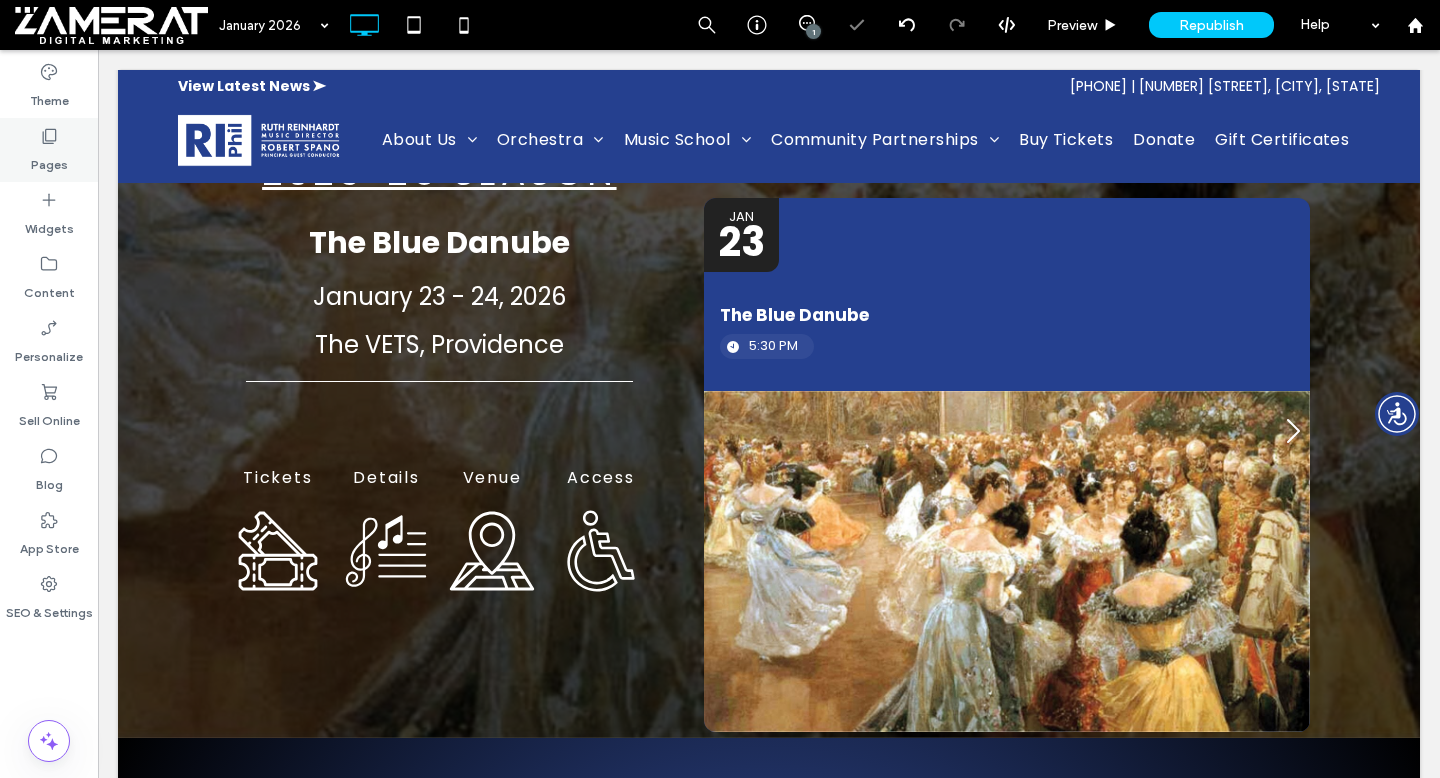 click on "Pages" at bounding box center [49, 150] 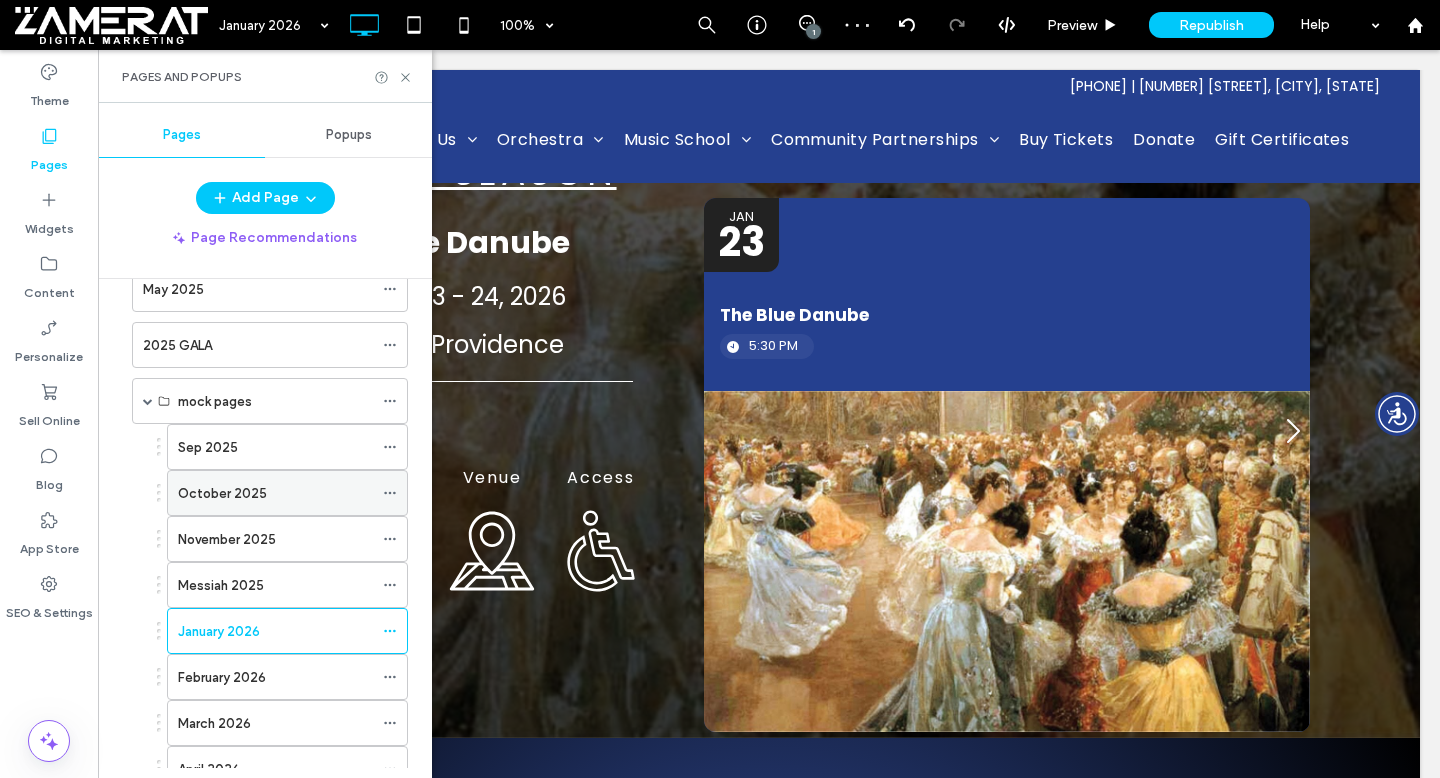 scroll, scrollTop: 3332, scrollLeft: 0, axis: vertical 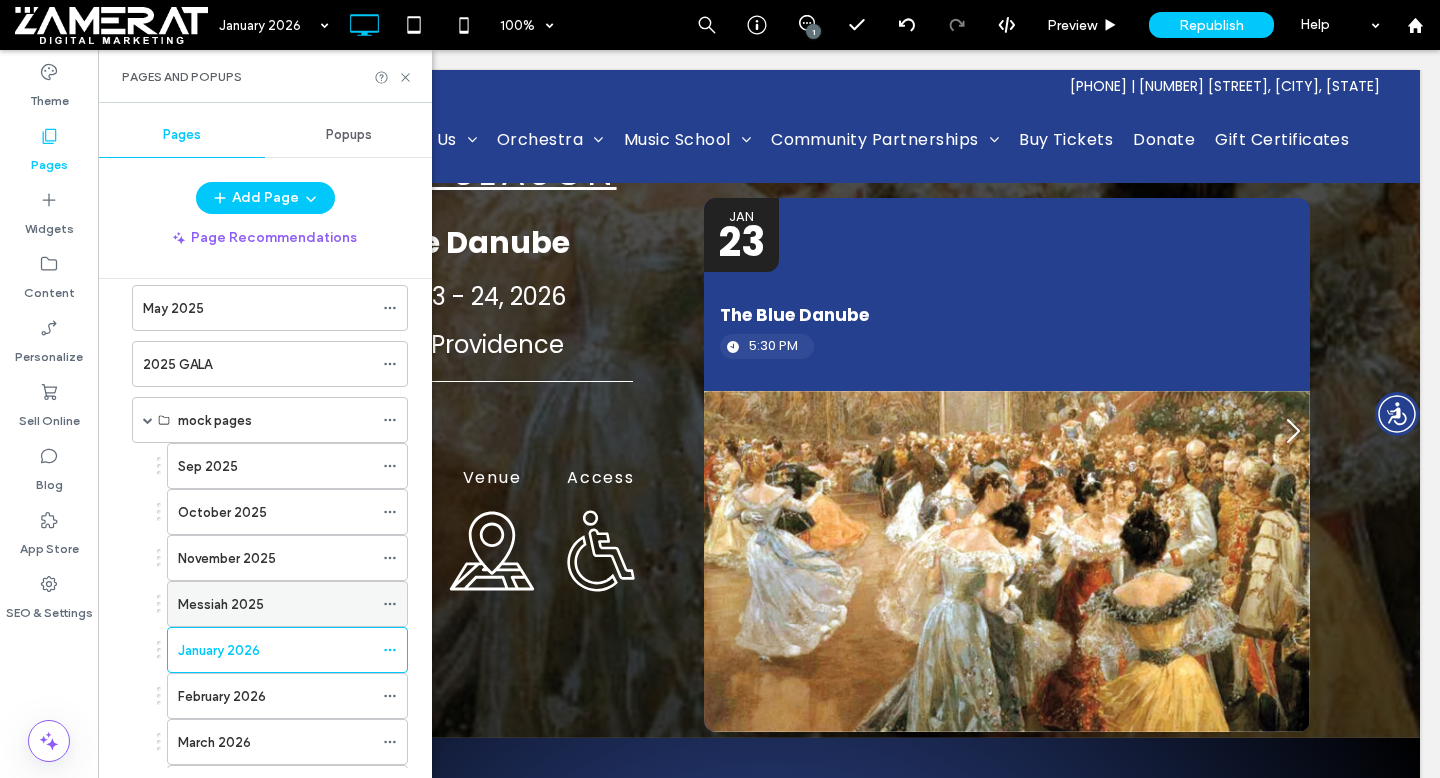 click on "Messiah 2025" at bounding box center [275, 604] 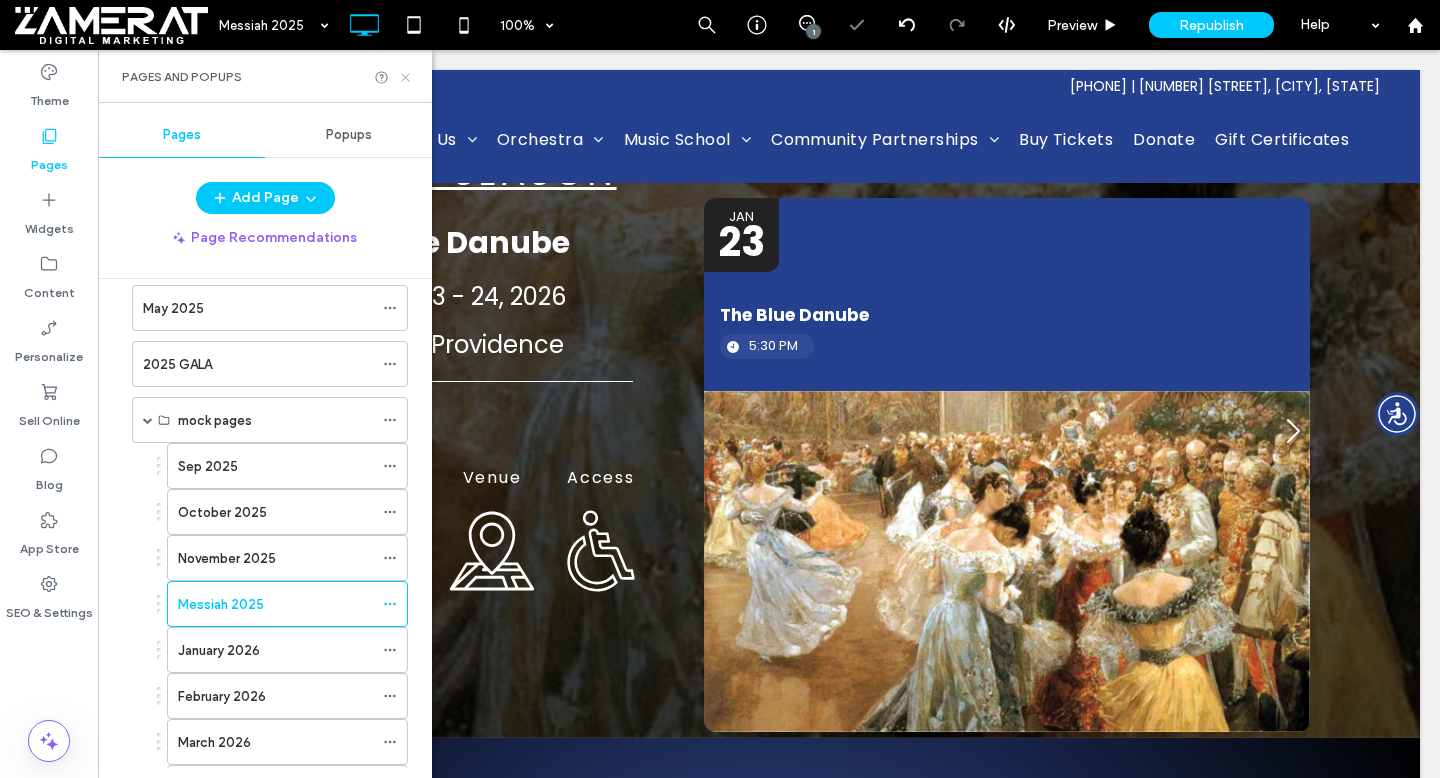 click 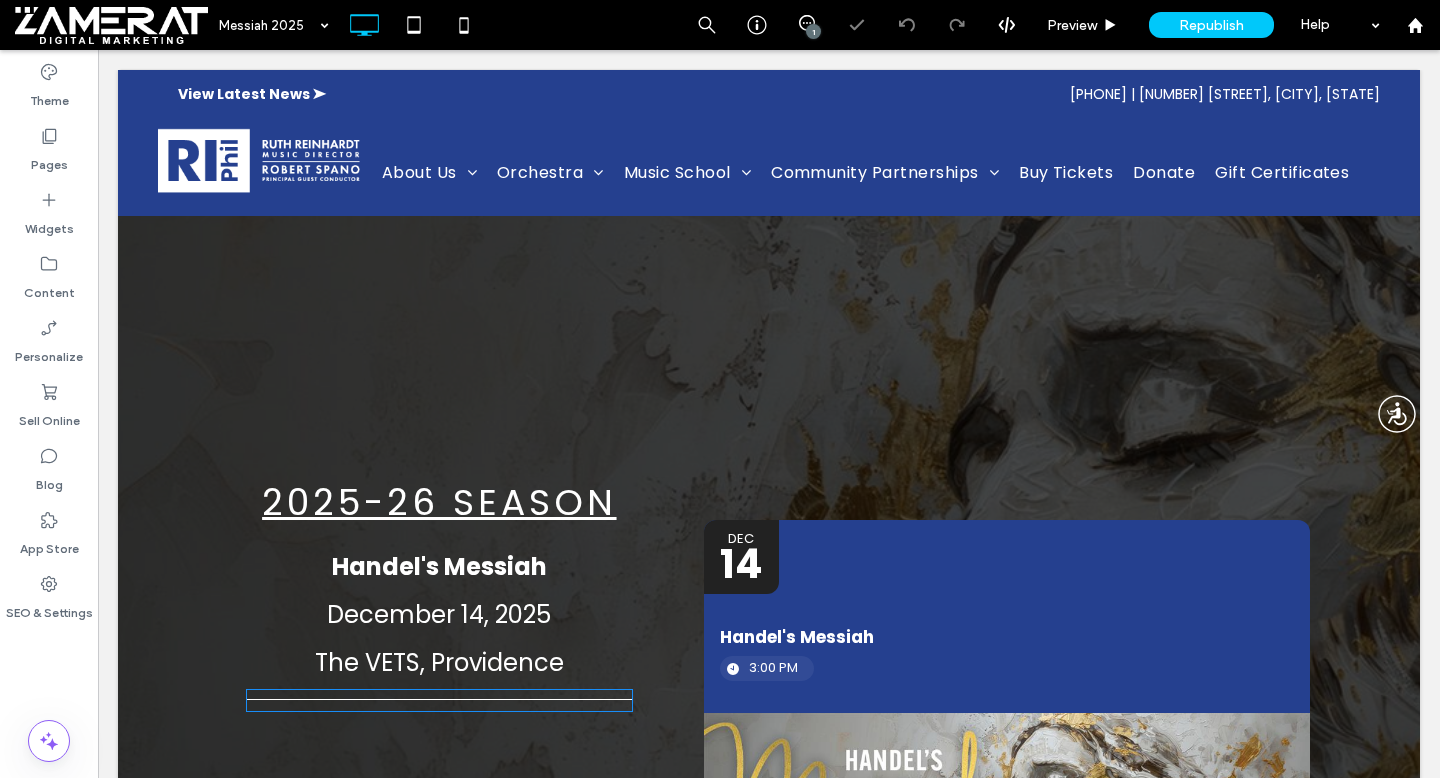 scroll, scrollTop: 463, scrollLeft: 0, axis: vertical 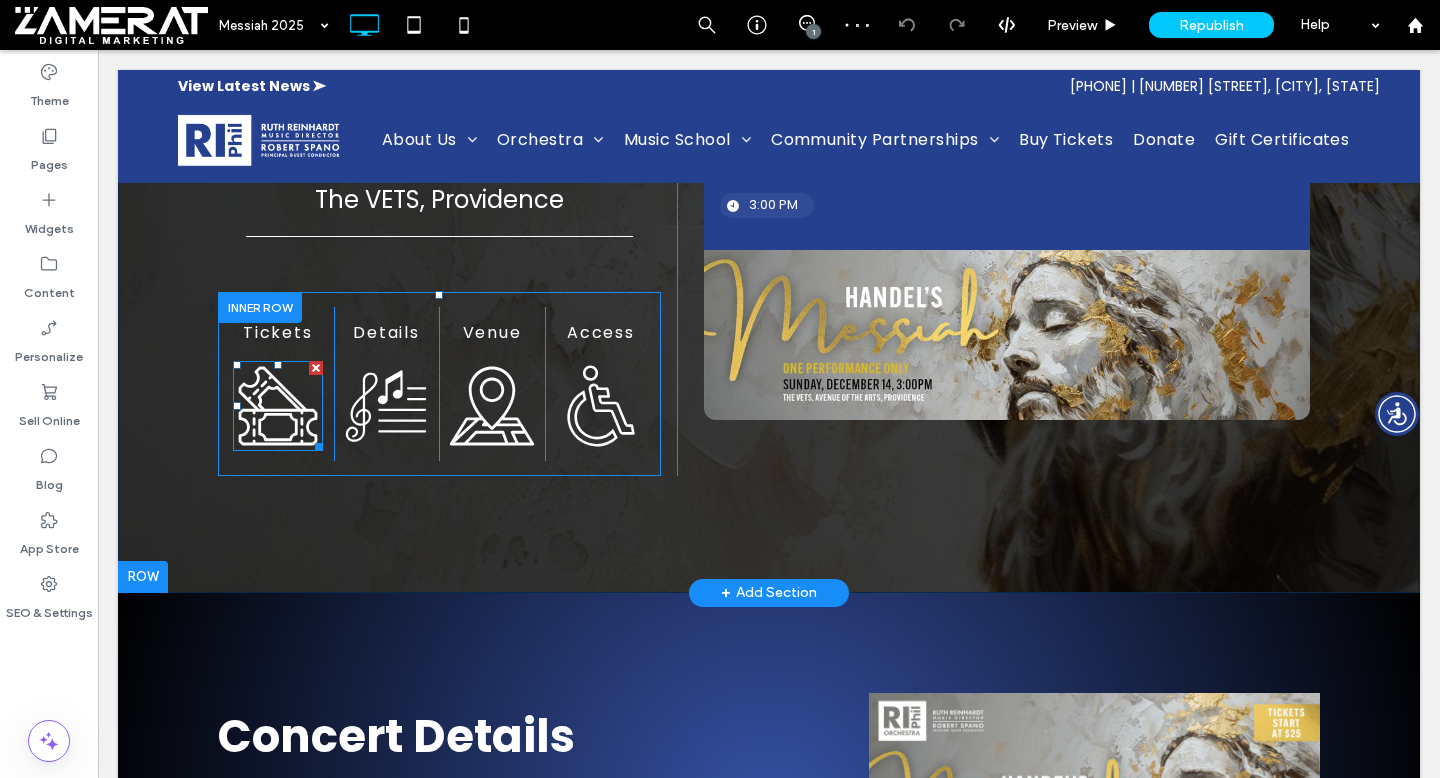 click 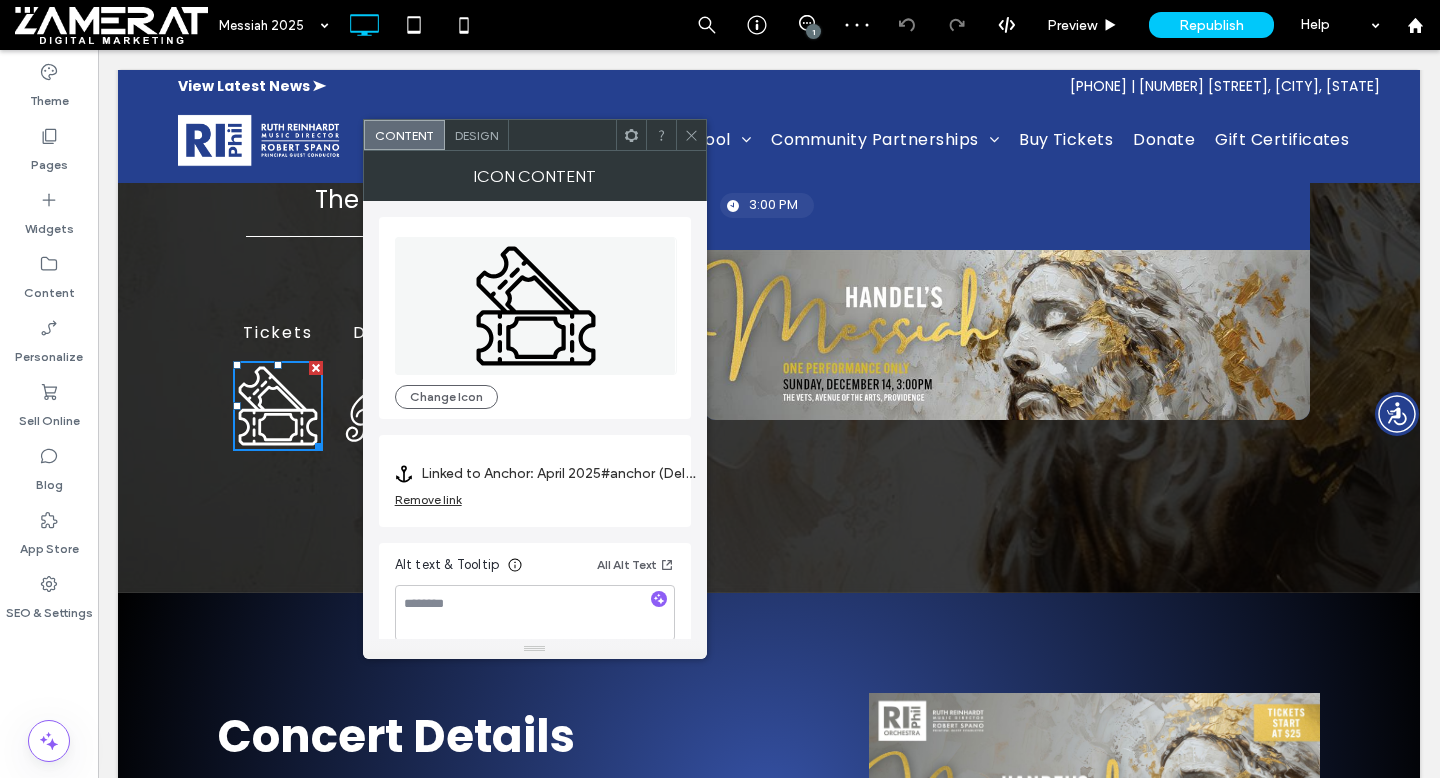 click on "Remove link" at bounding box center (428, 499) 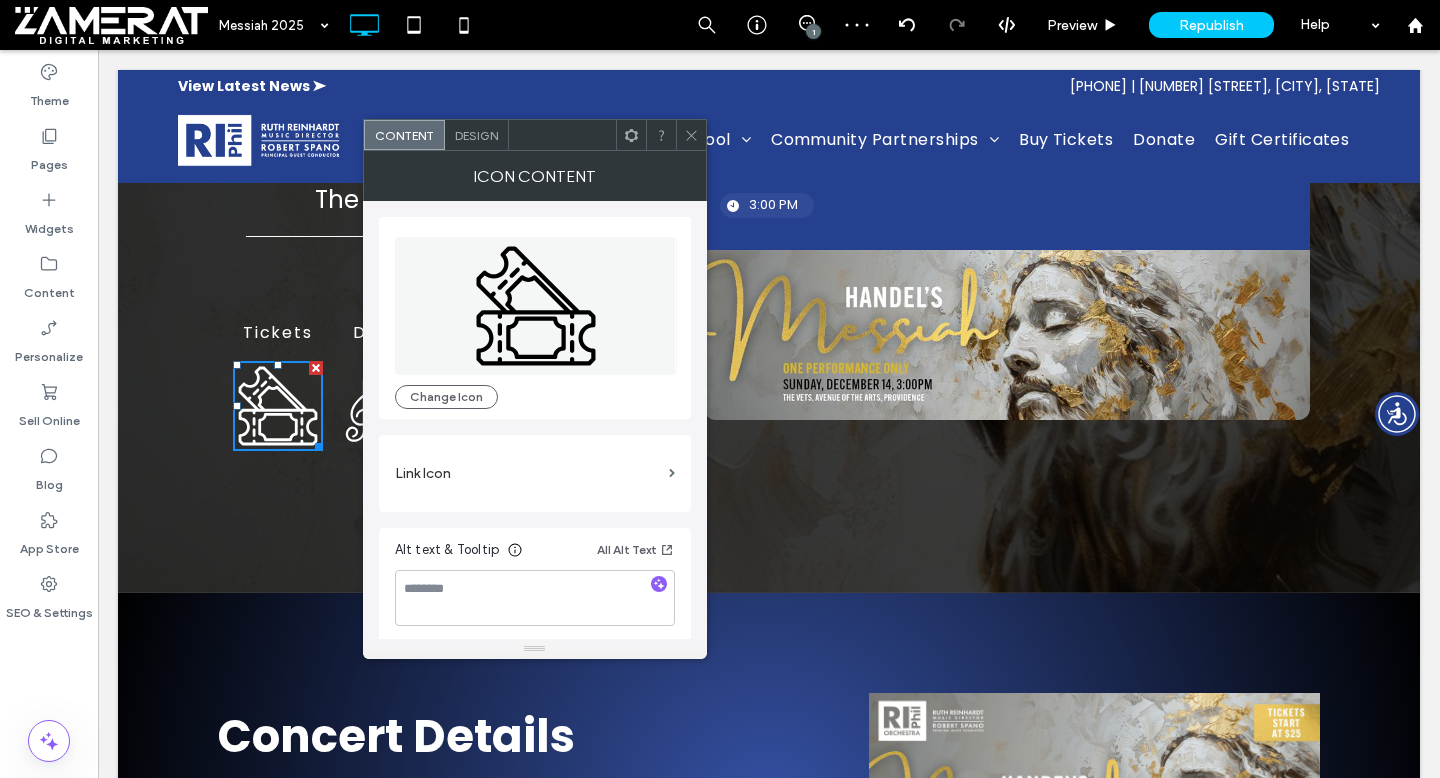 click at bounding box center [691, 135] 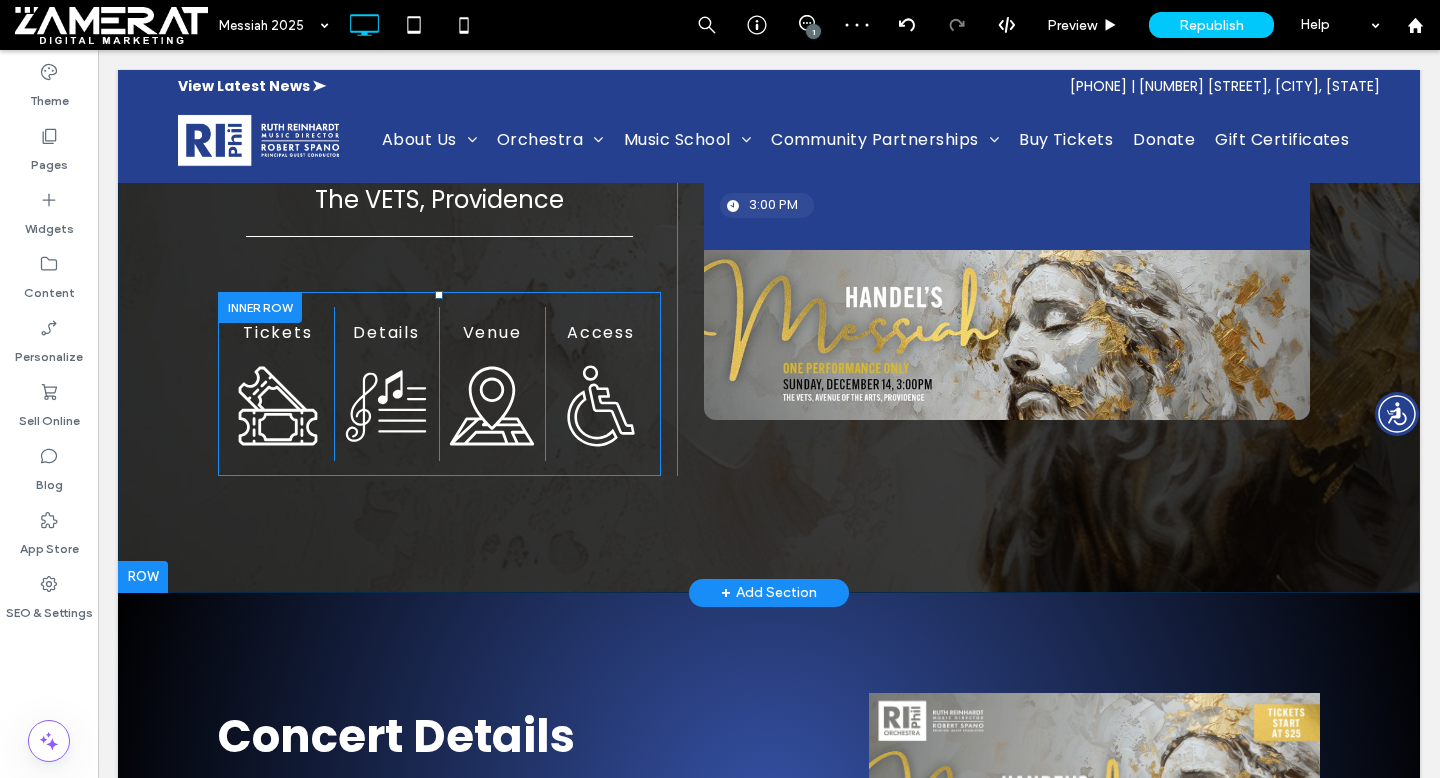 click 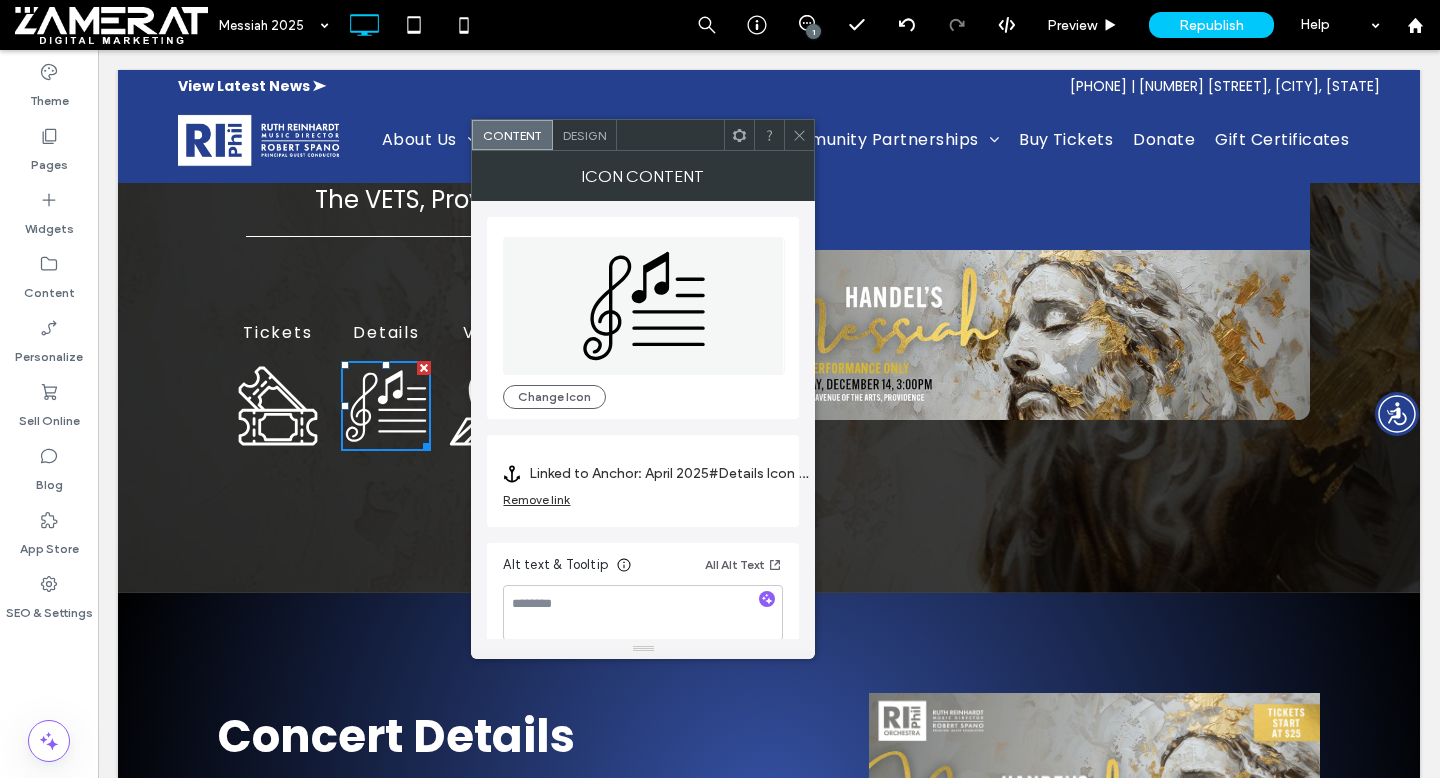 click on "Remove link" at bounding box center [536, 499] 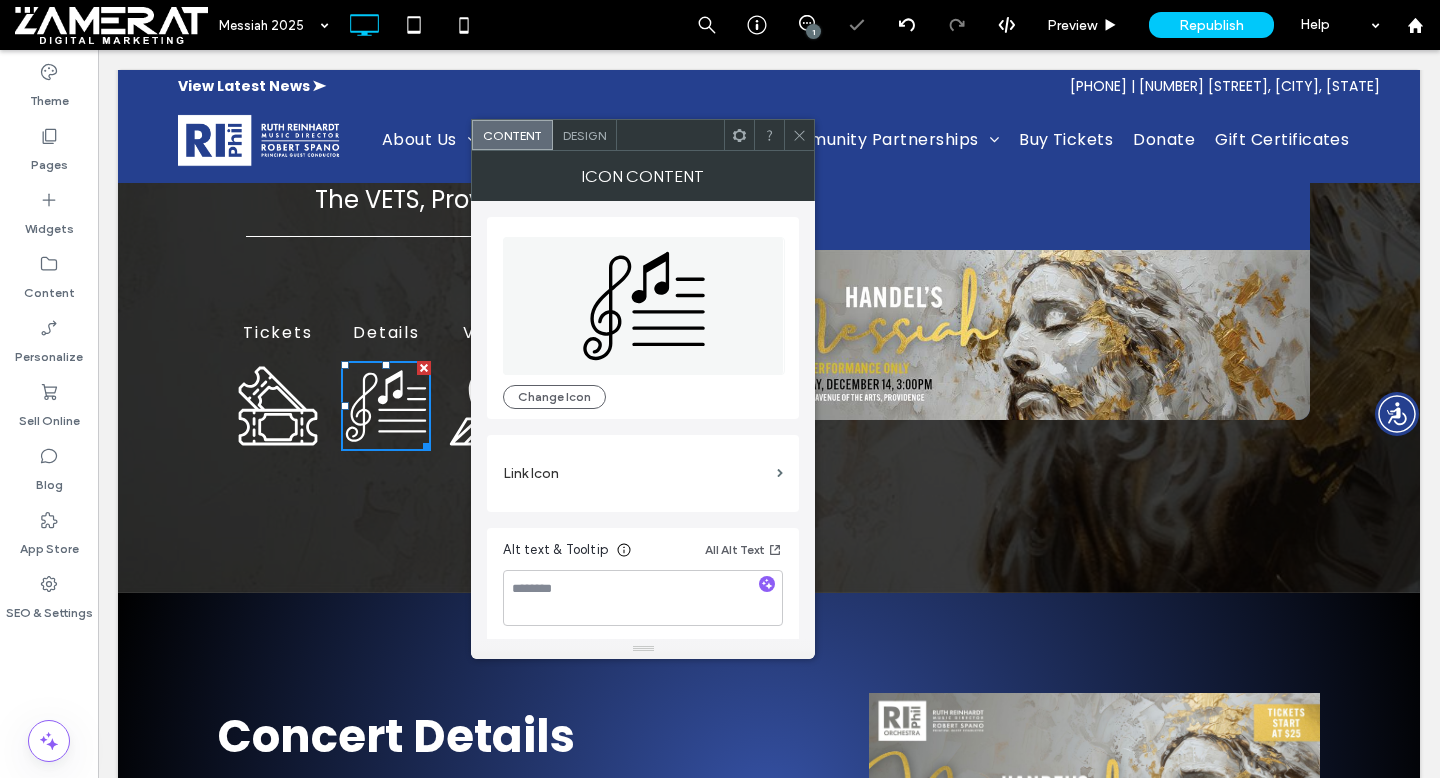 click 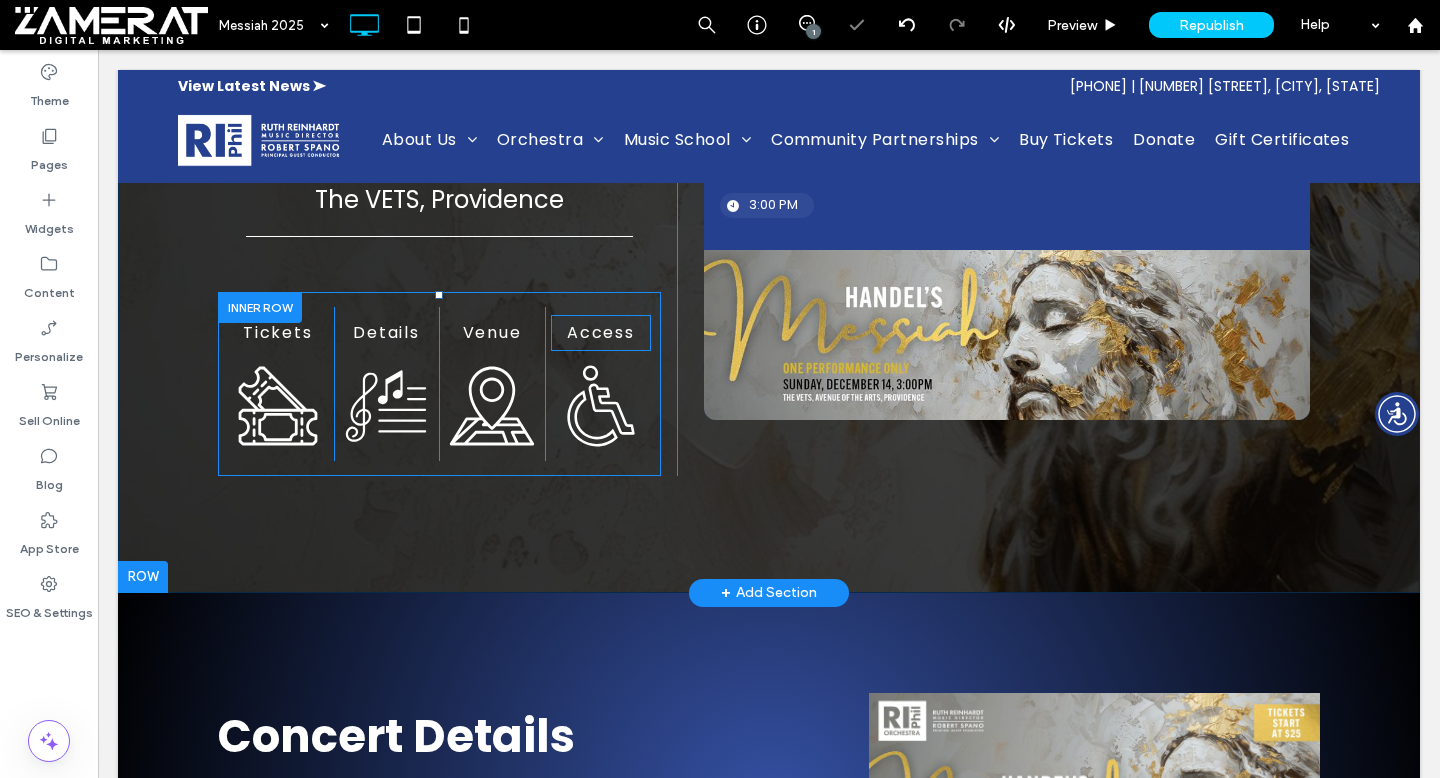 click 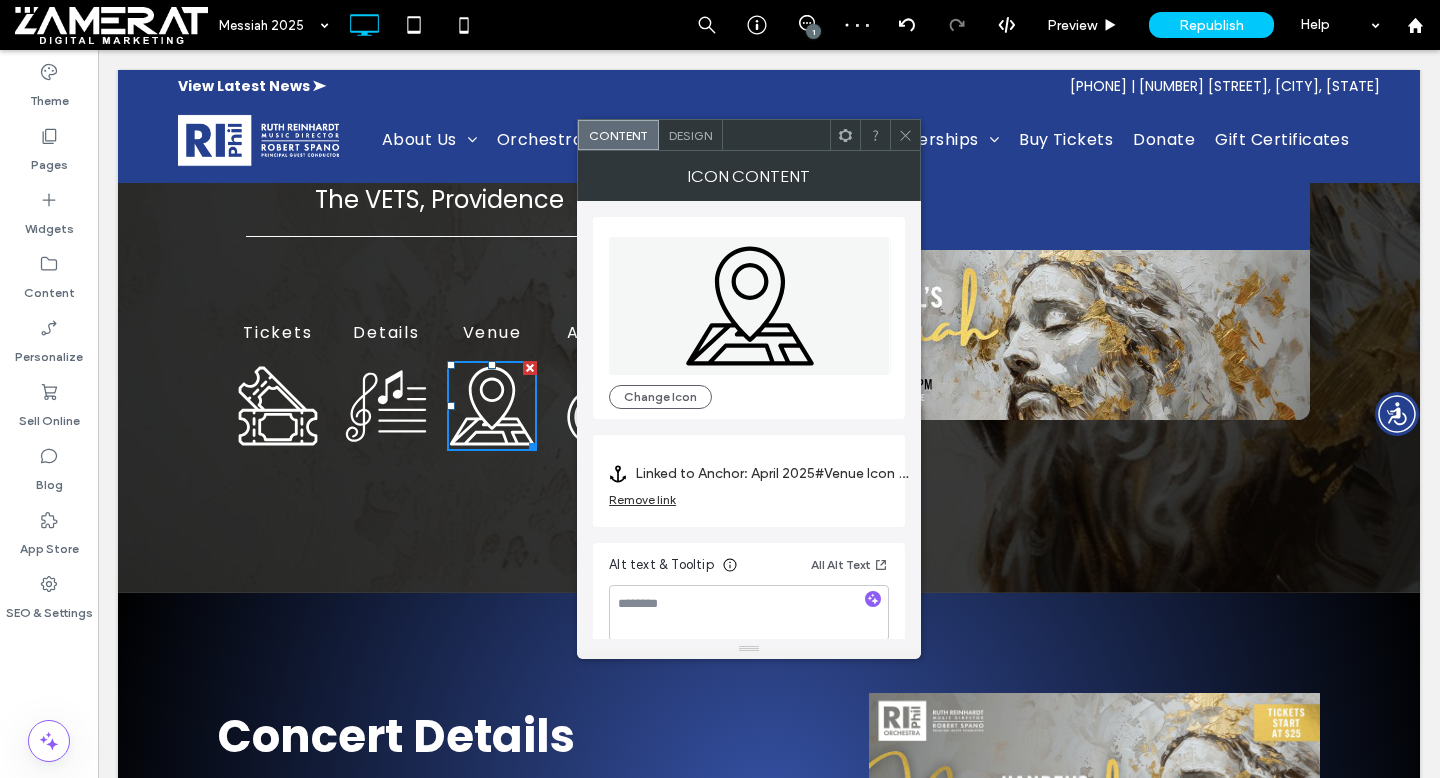 click on "Remove link" at bounding box center (642, 499) 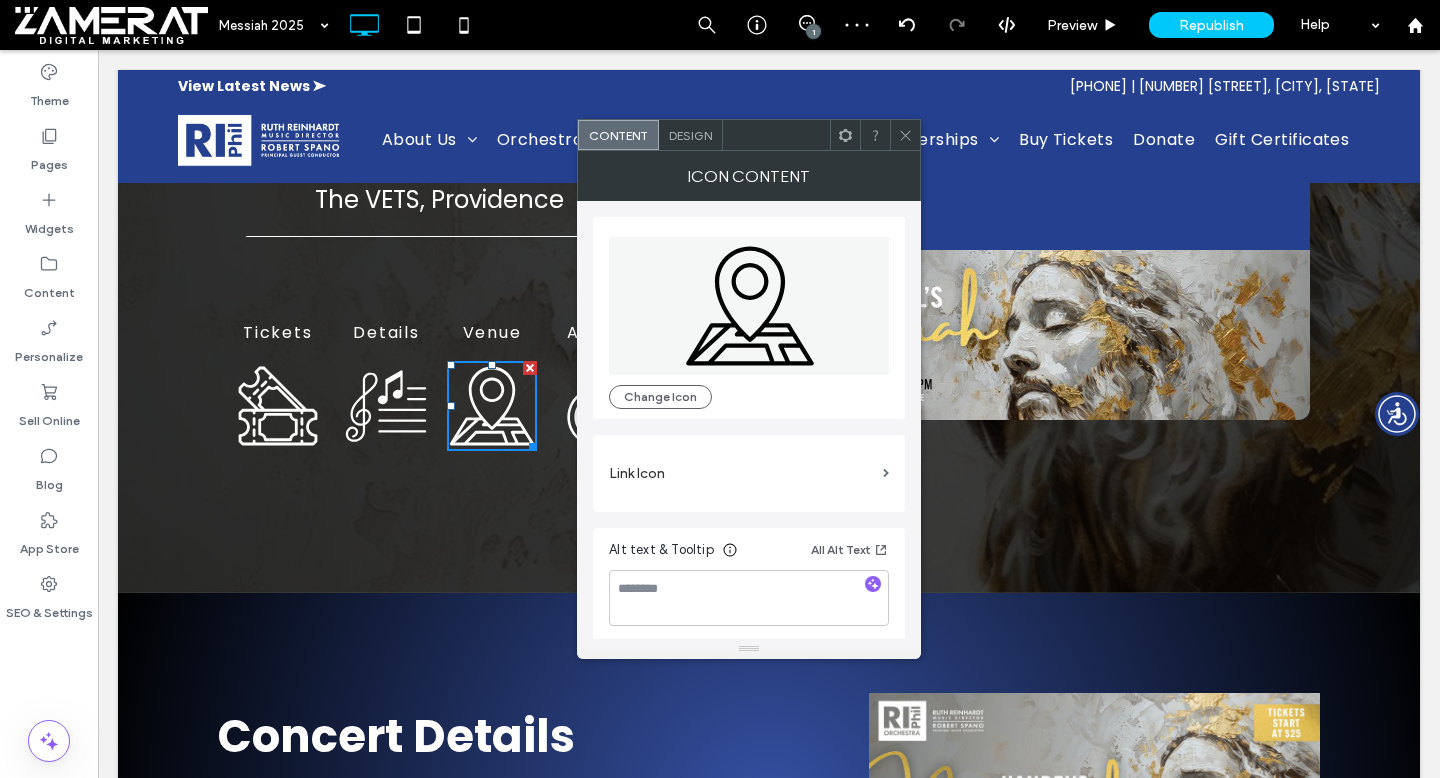 click 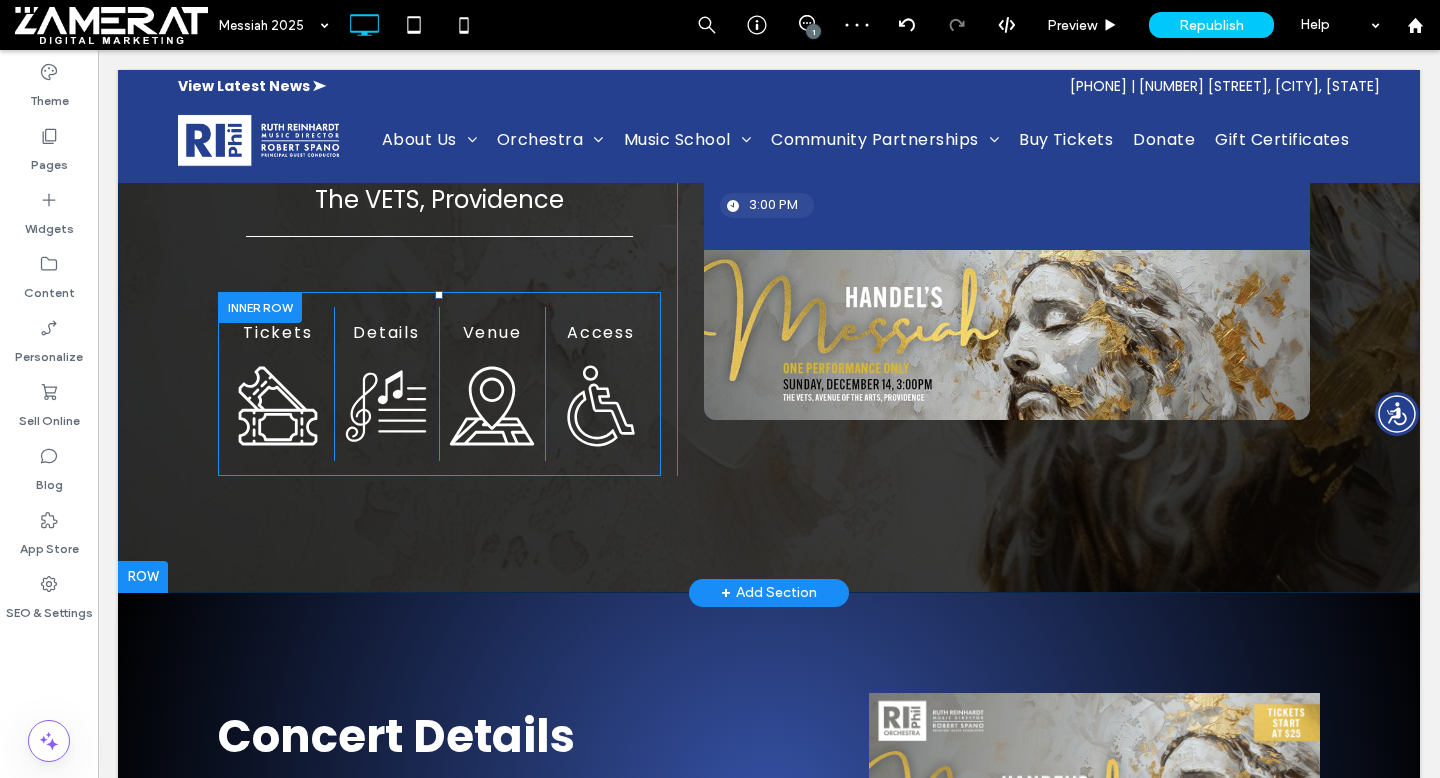click 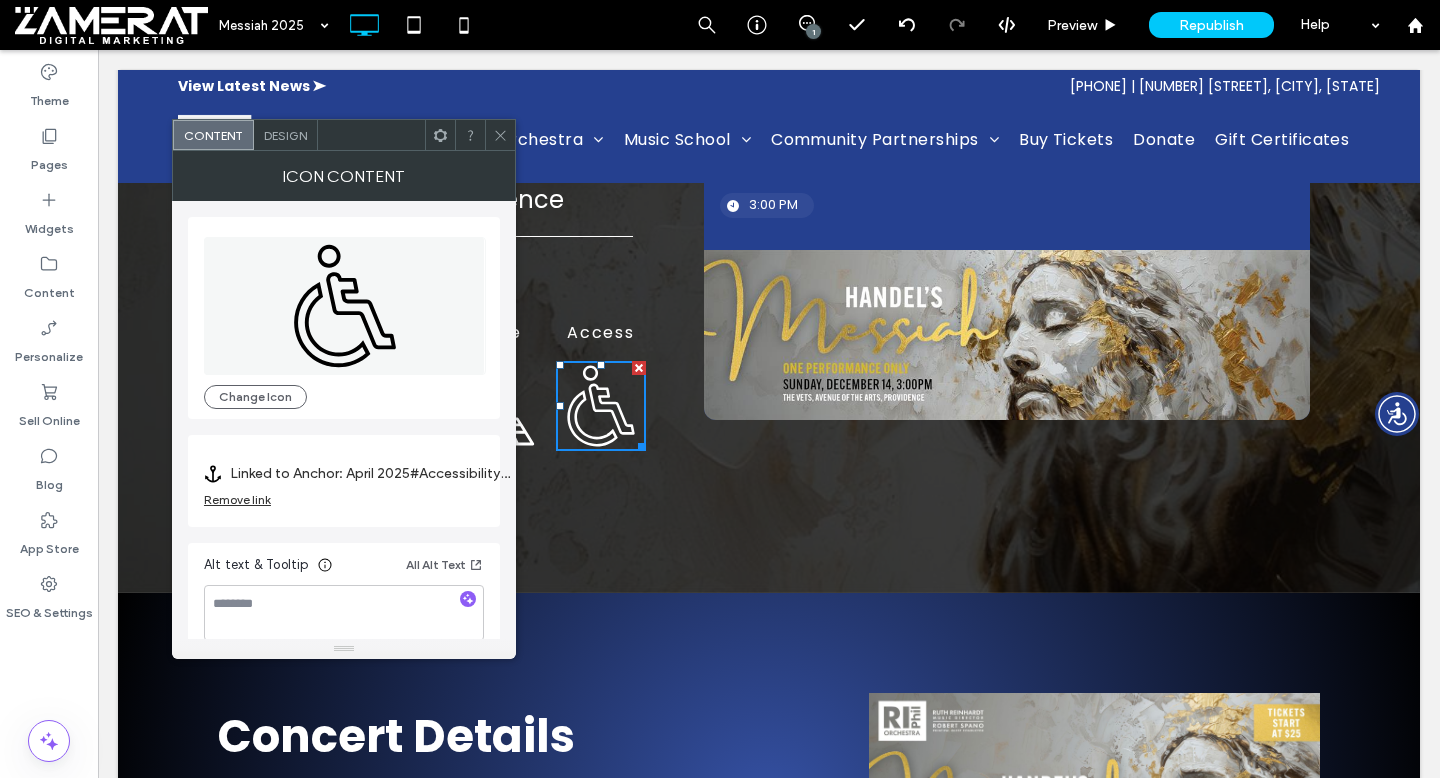 click on "Remove link" at bounding box center [237, 499] 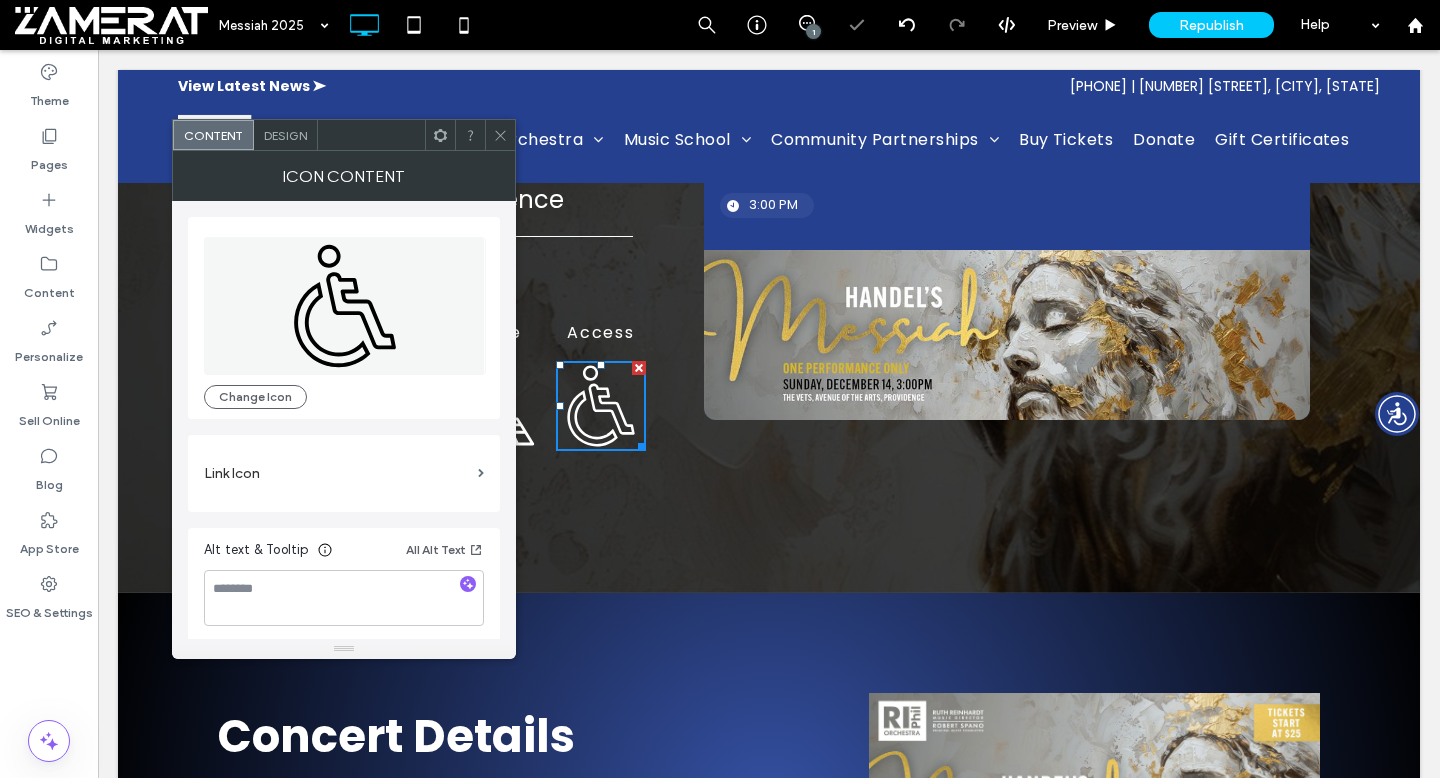 click at bounding box center [500, 135] 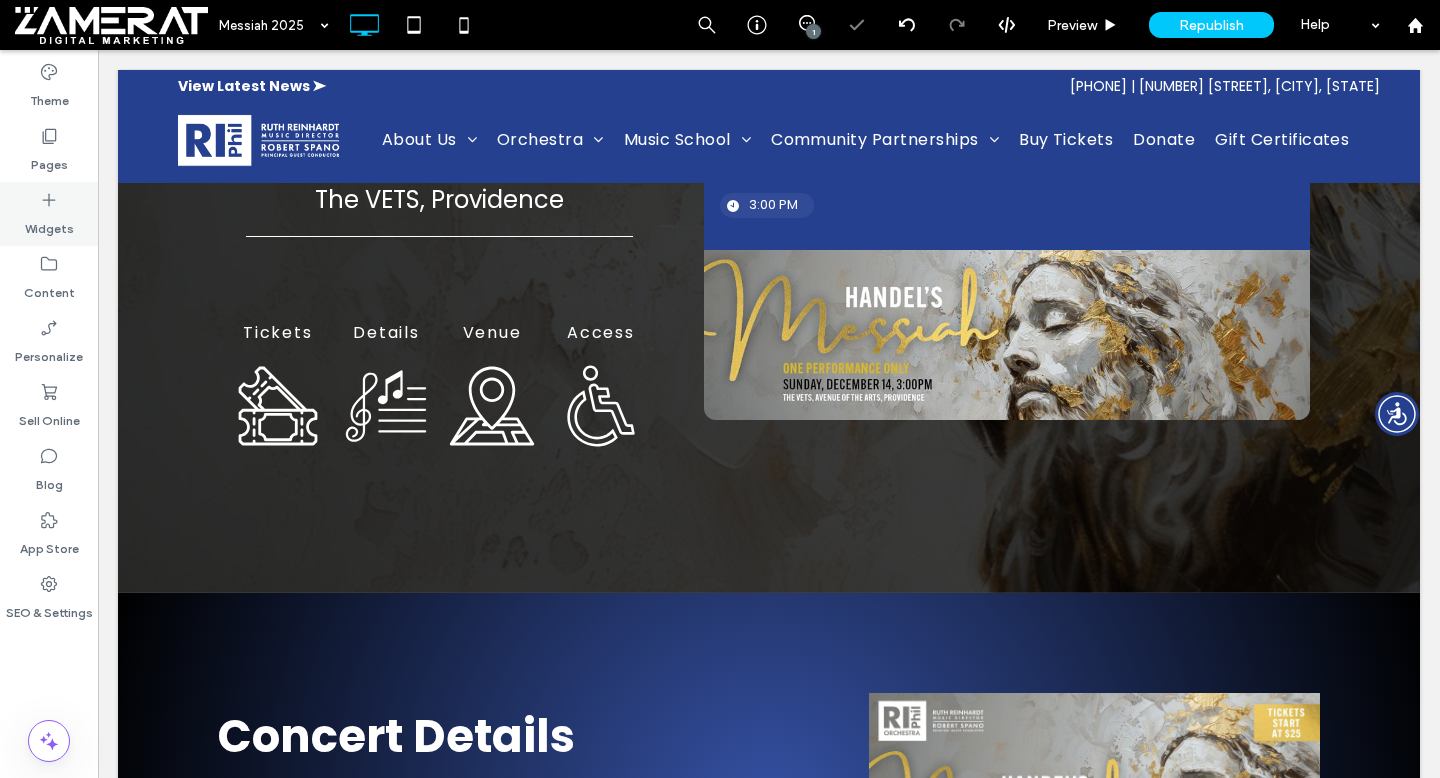 click on "Pages" at bounding box center [49, 160] 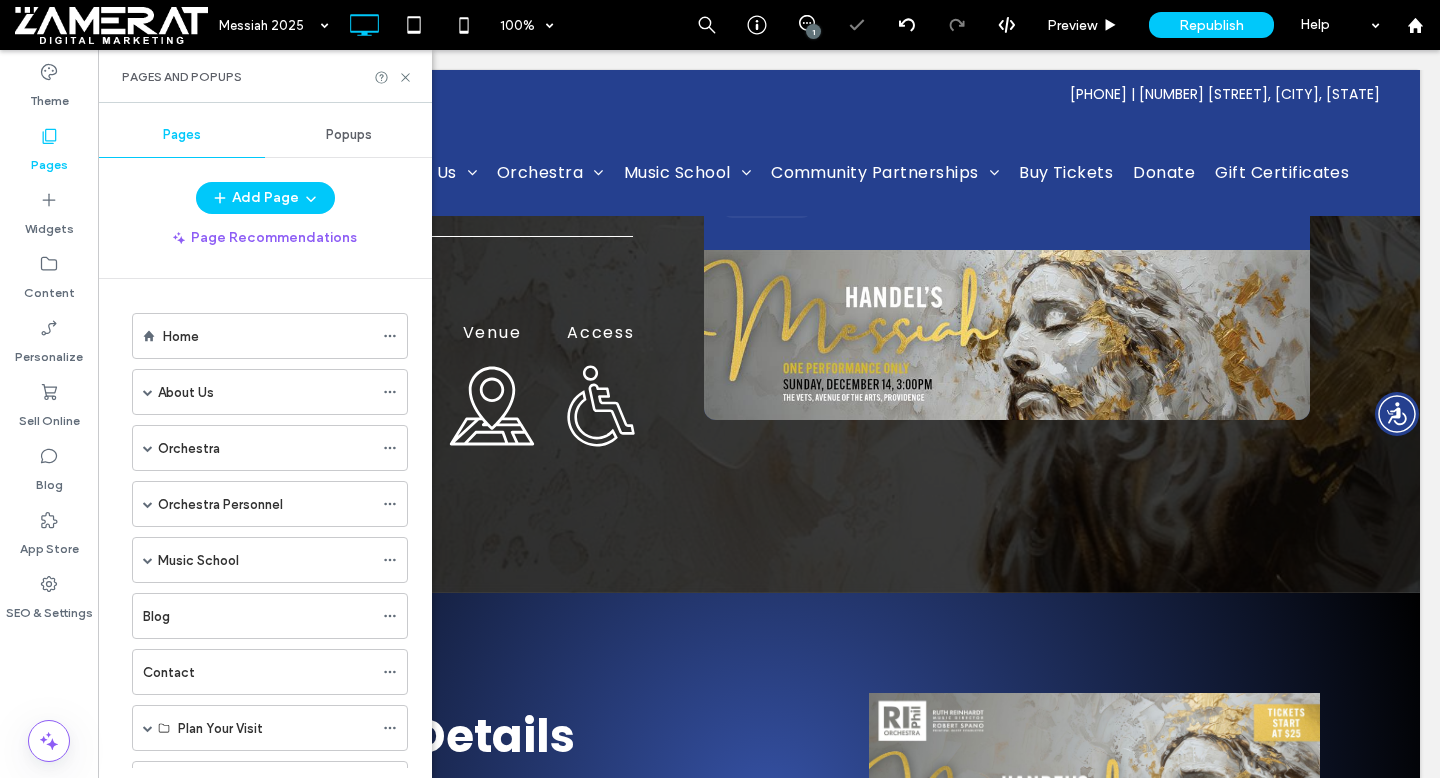 click on "Pages" at bounding box center [49, 160] 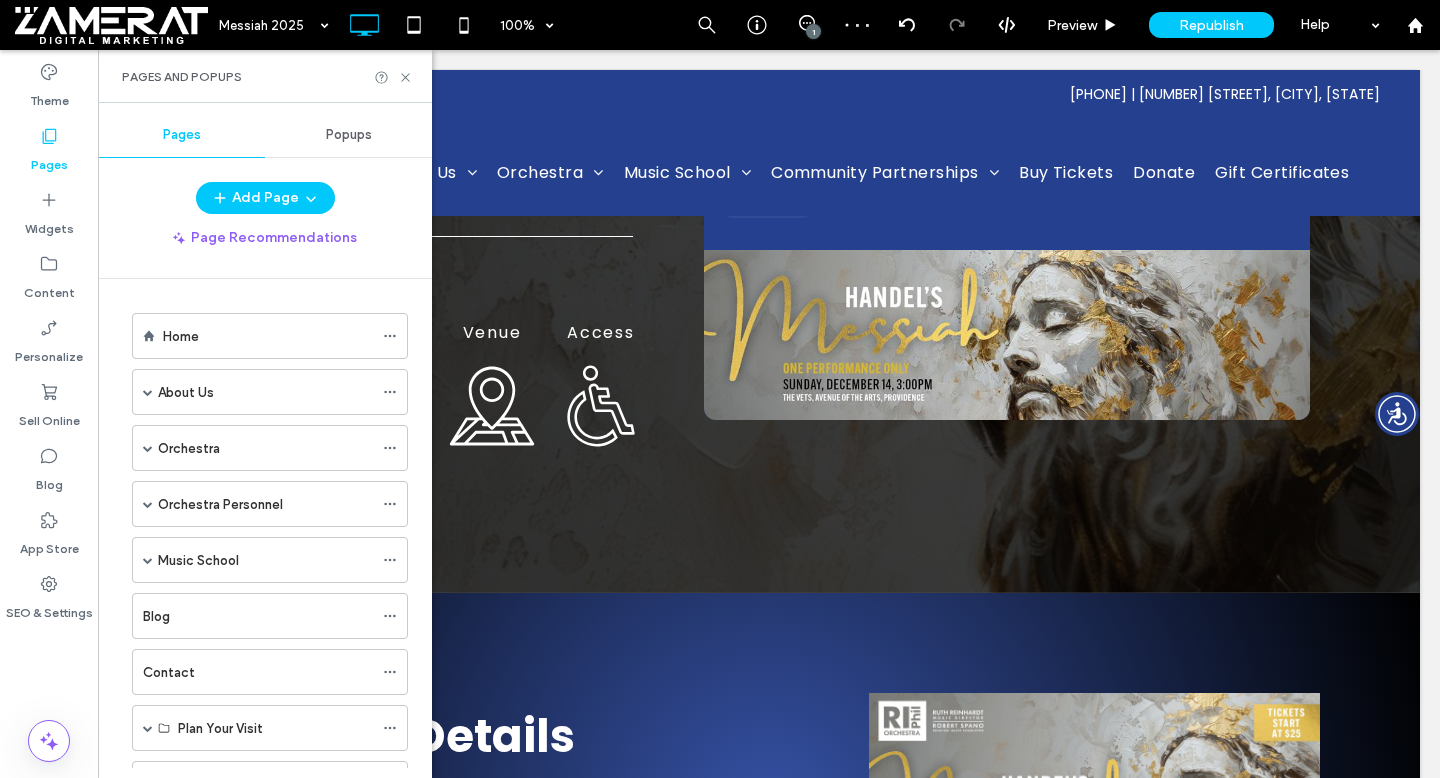 scroll, scrollTop: 0, scrollLeft: 0, axis: both 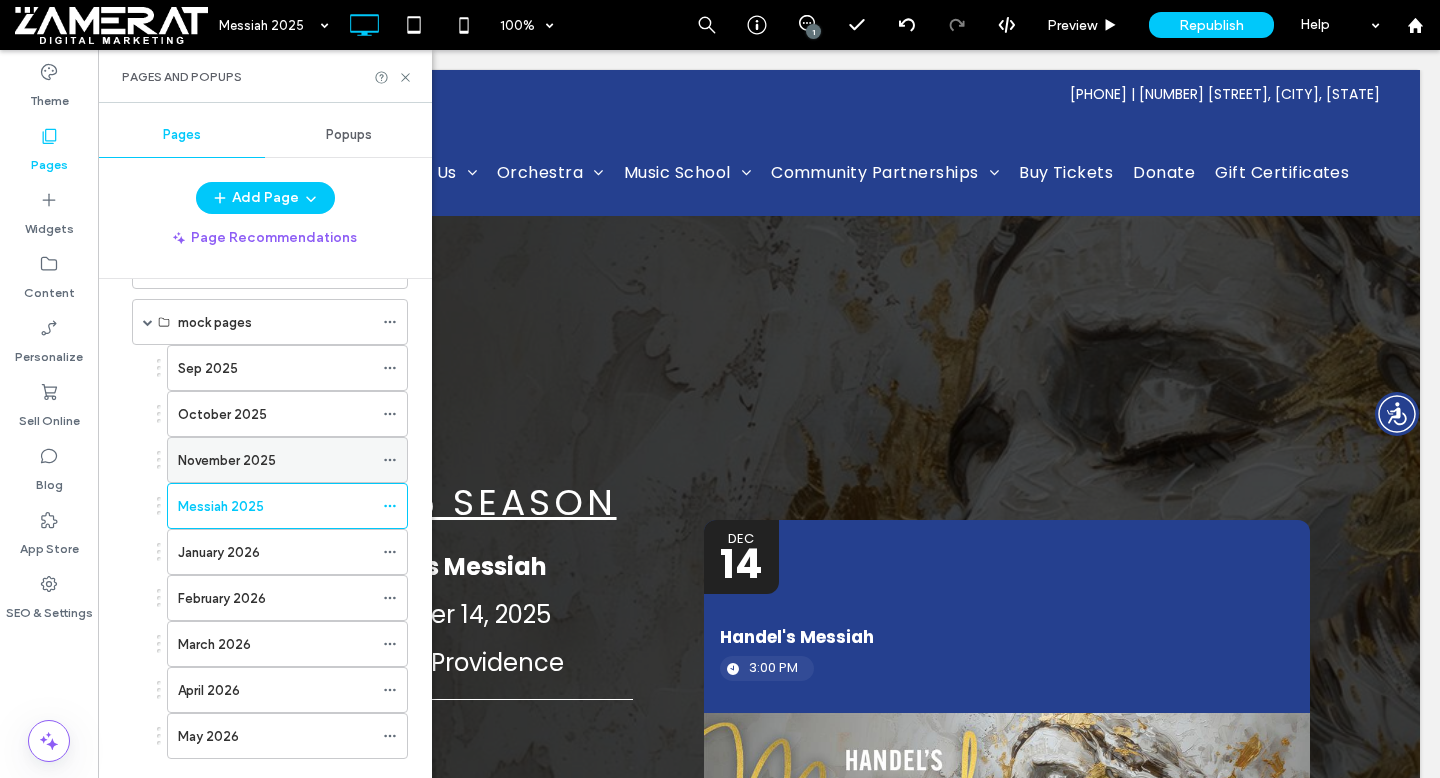 click on "November 2025" at bounding box center [227, 460] 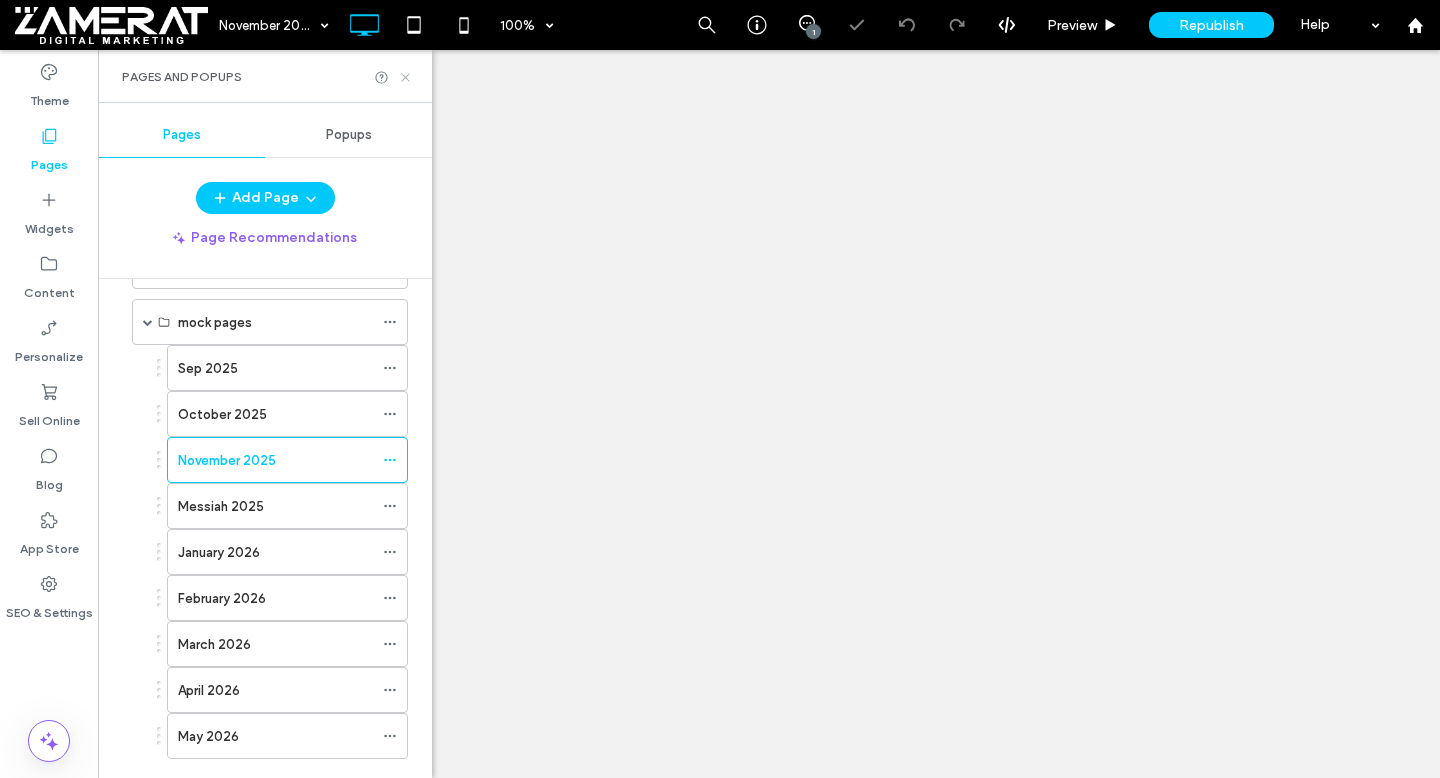 click 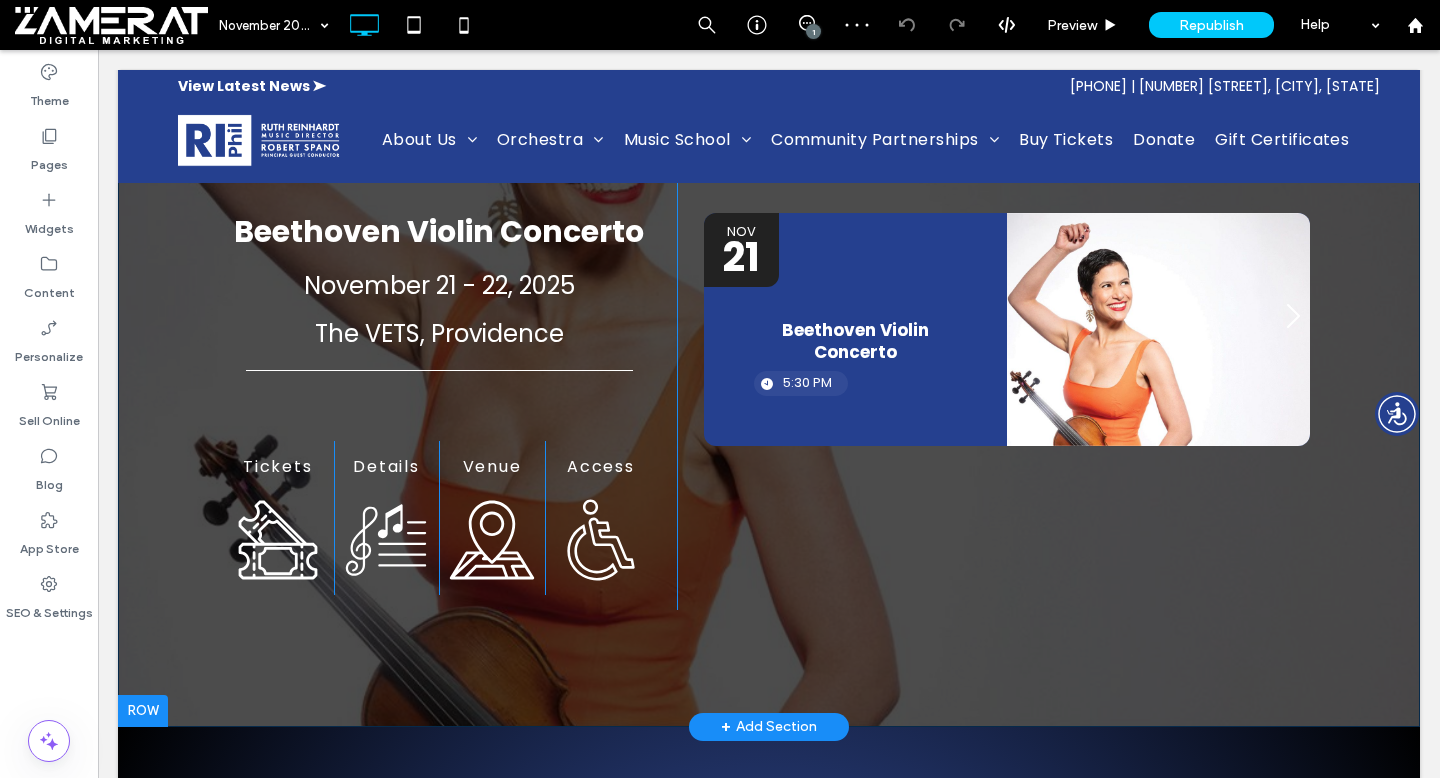 scroll, scrollTop: 283, scrollLeft: 0, axis: vertical 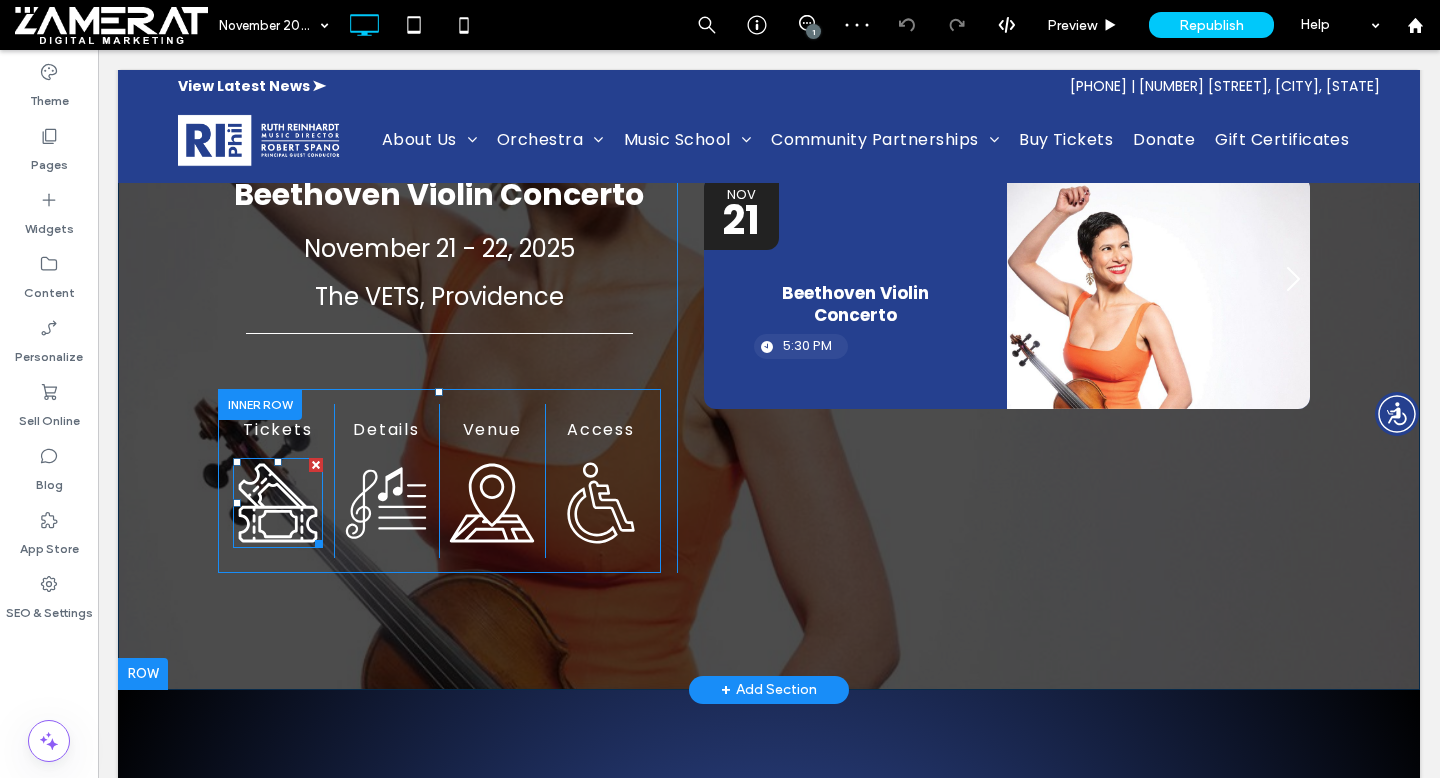 click 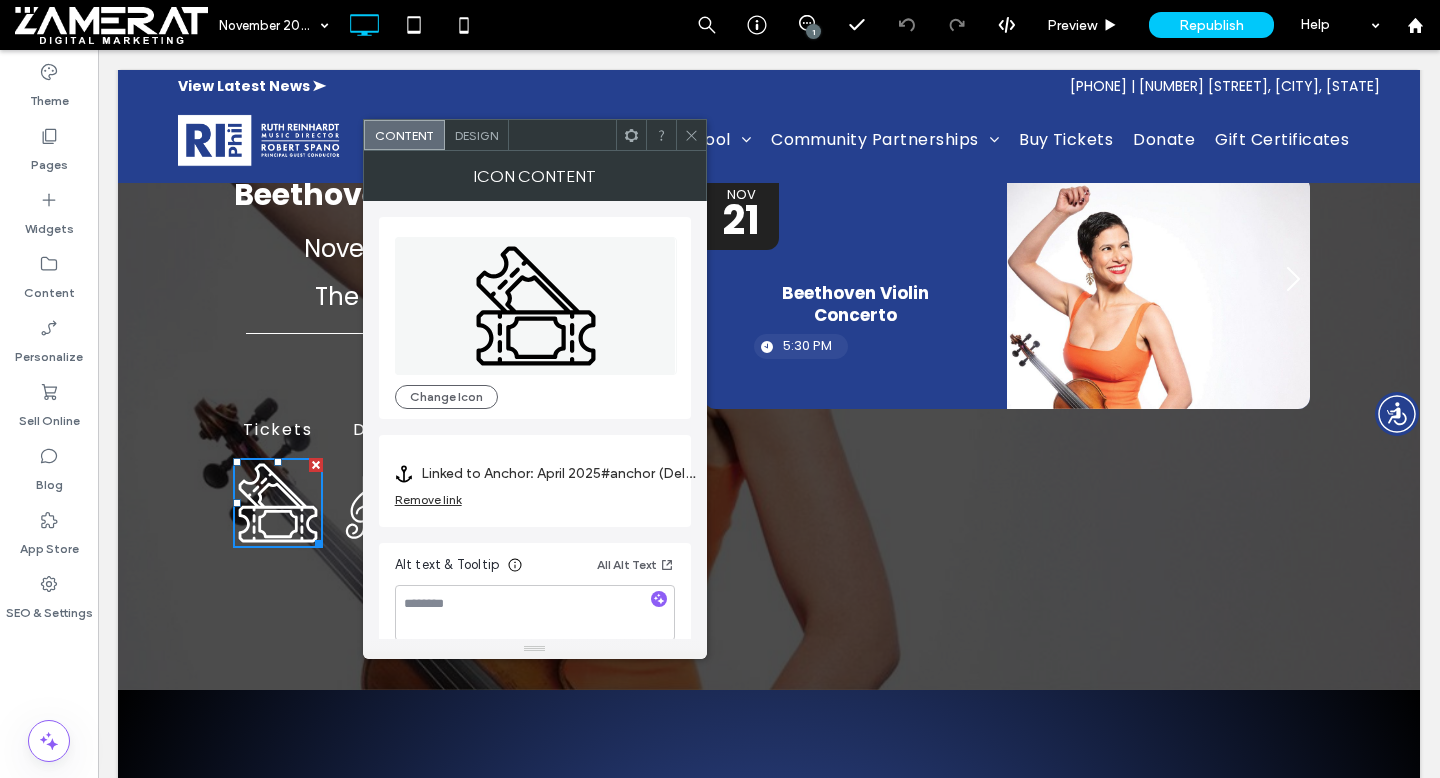 click on "Remove link" at bounding box center (428, 499) 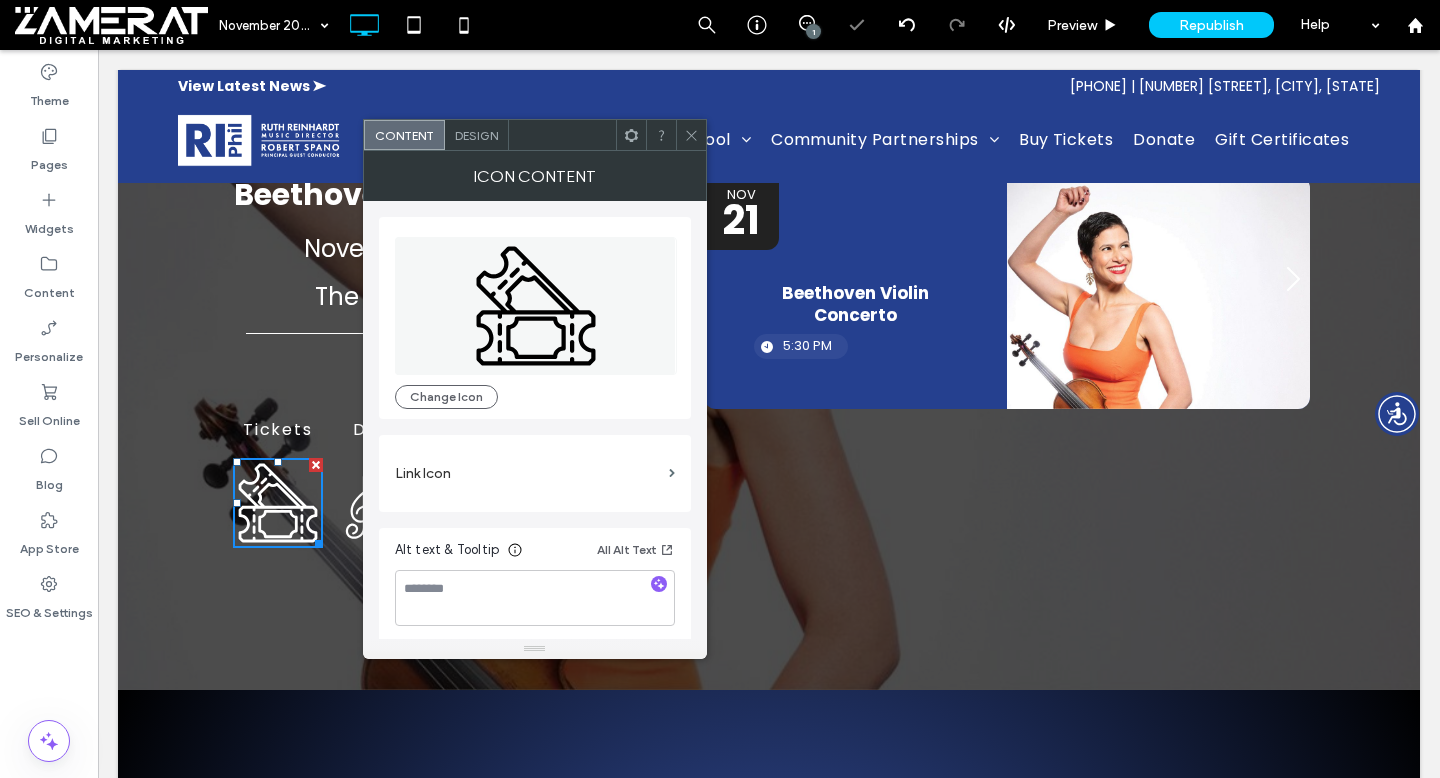 click 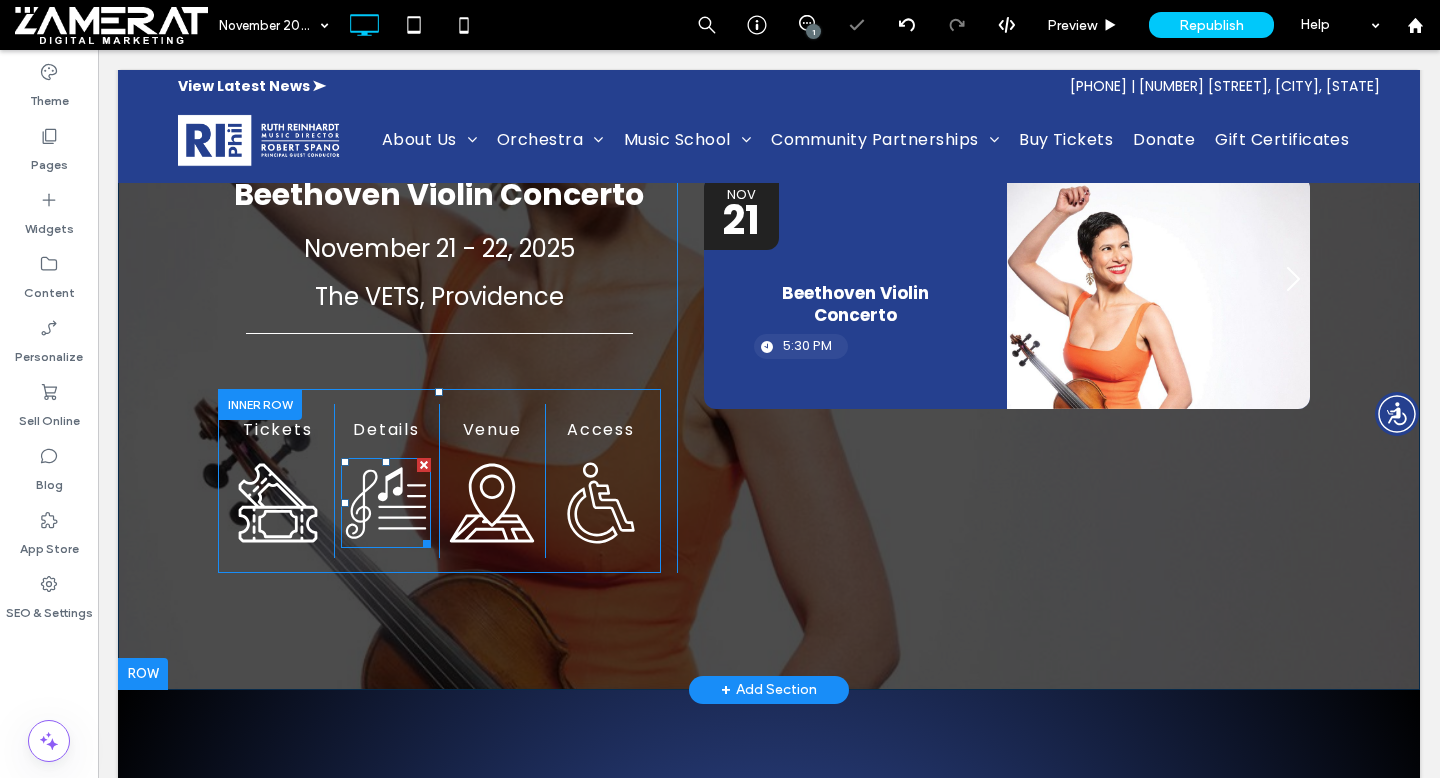 click 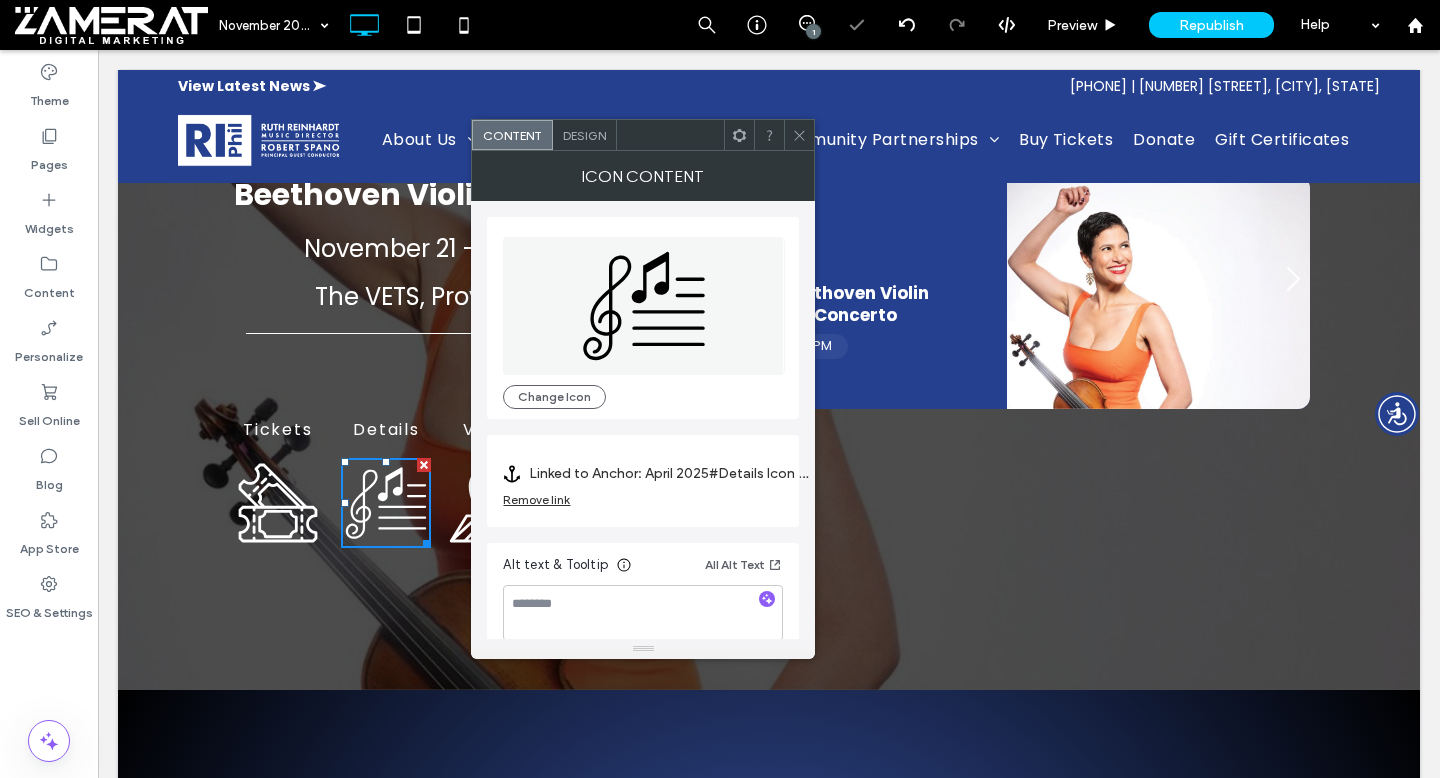 click on "Remove link" at bounding box center [536, 499] 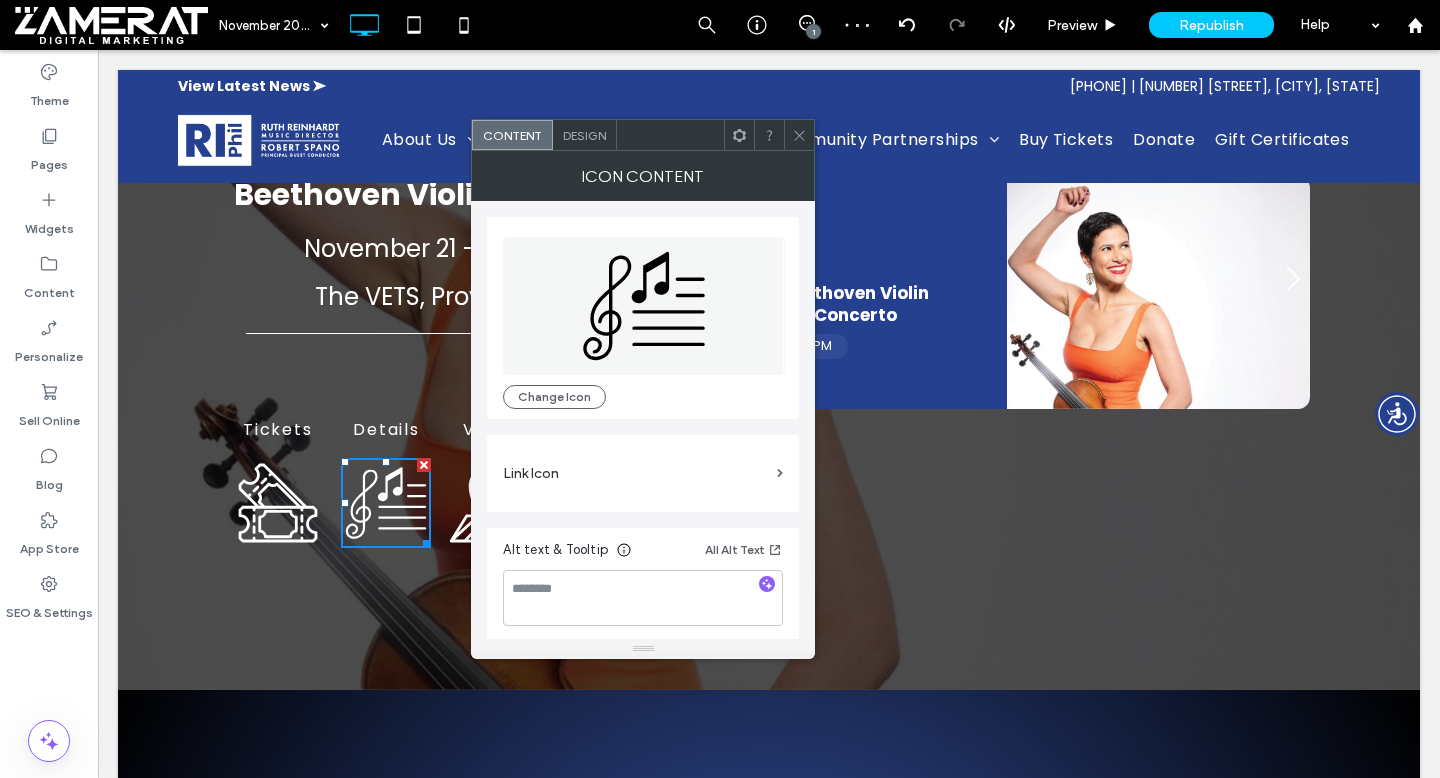 click 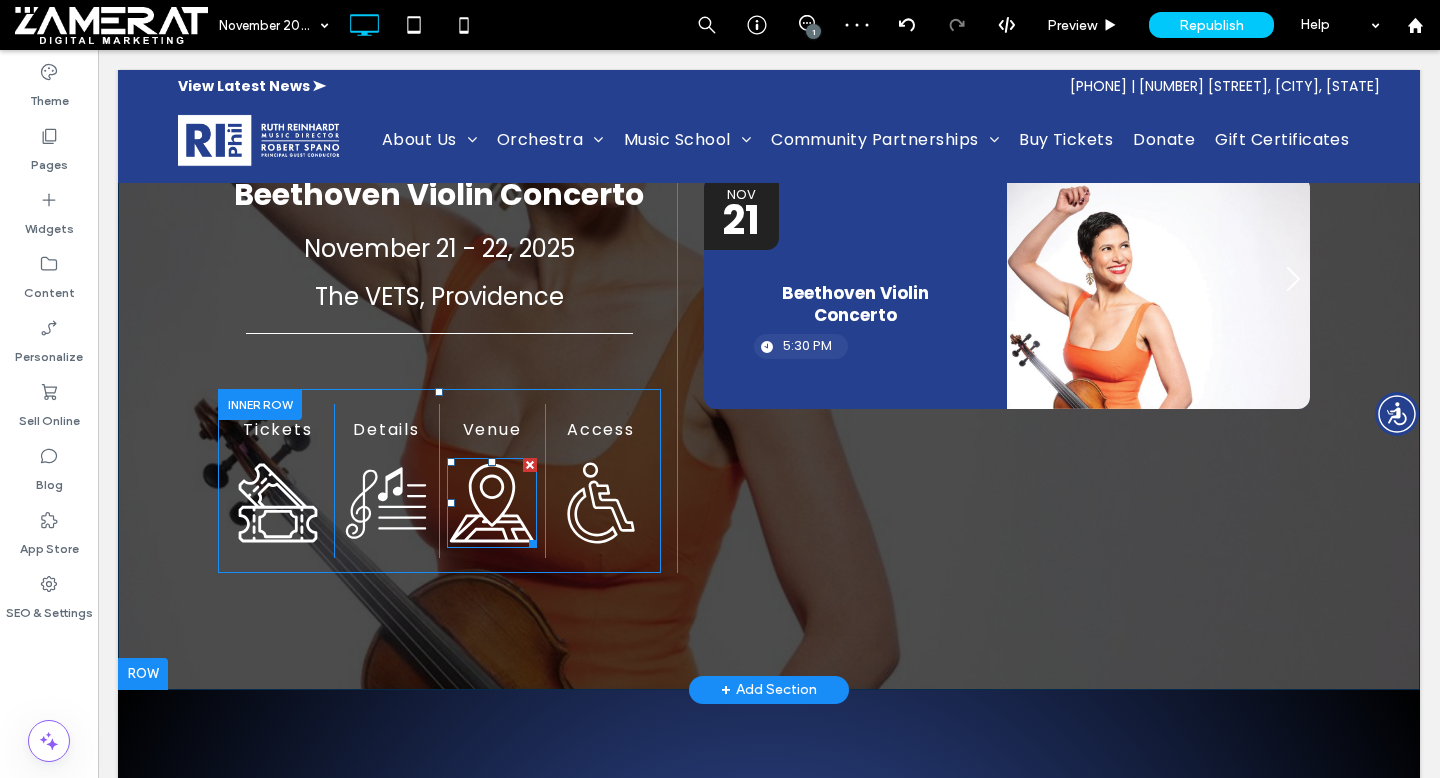 click 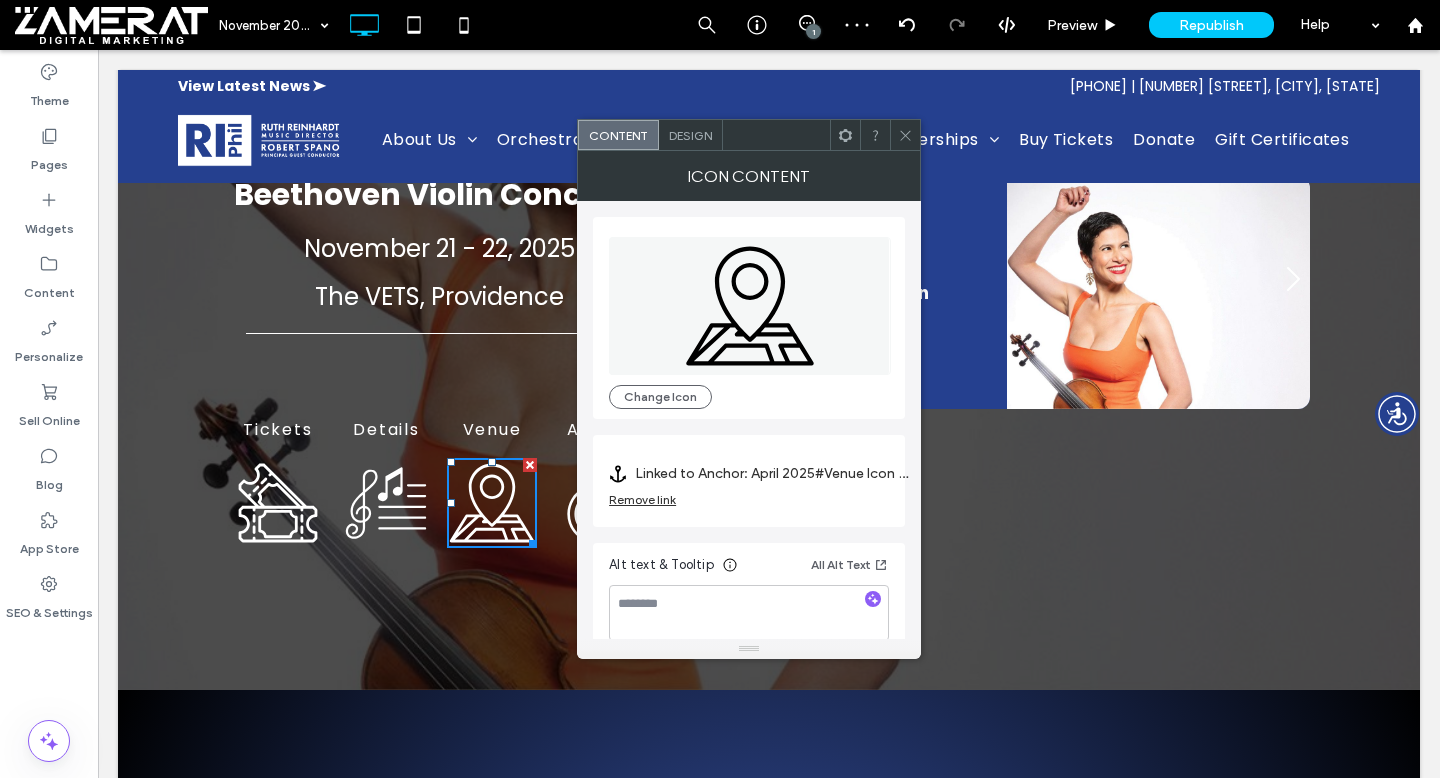 click on "Remove link" at bounding box center (642, 499) 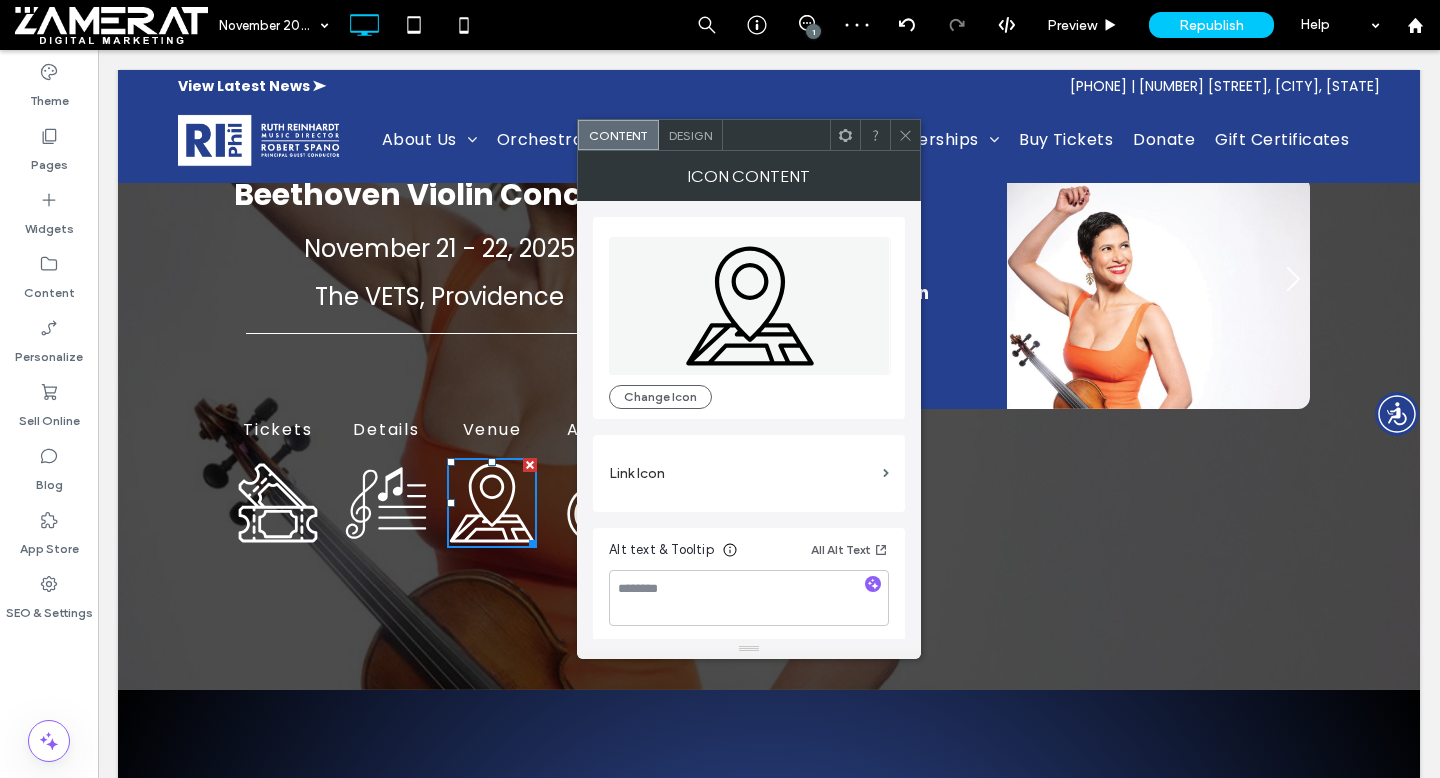 click 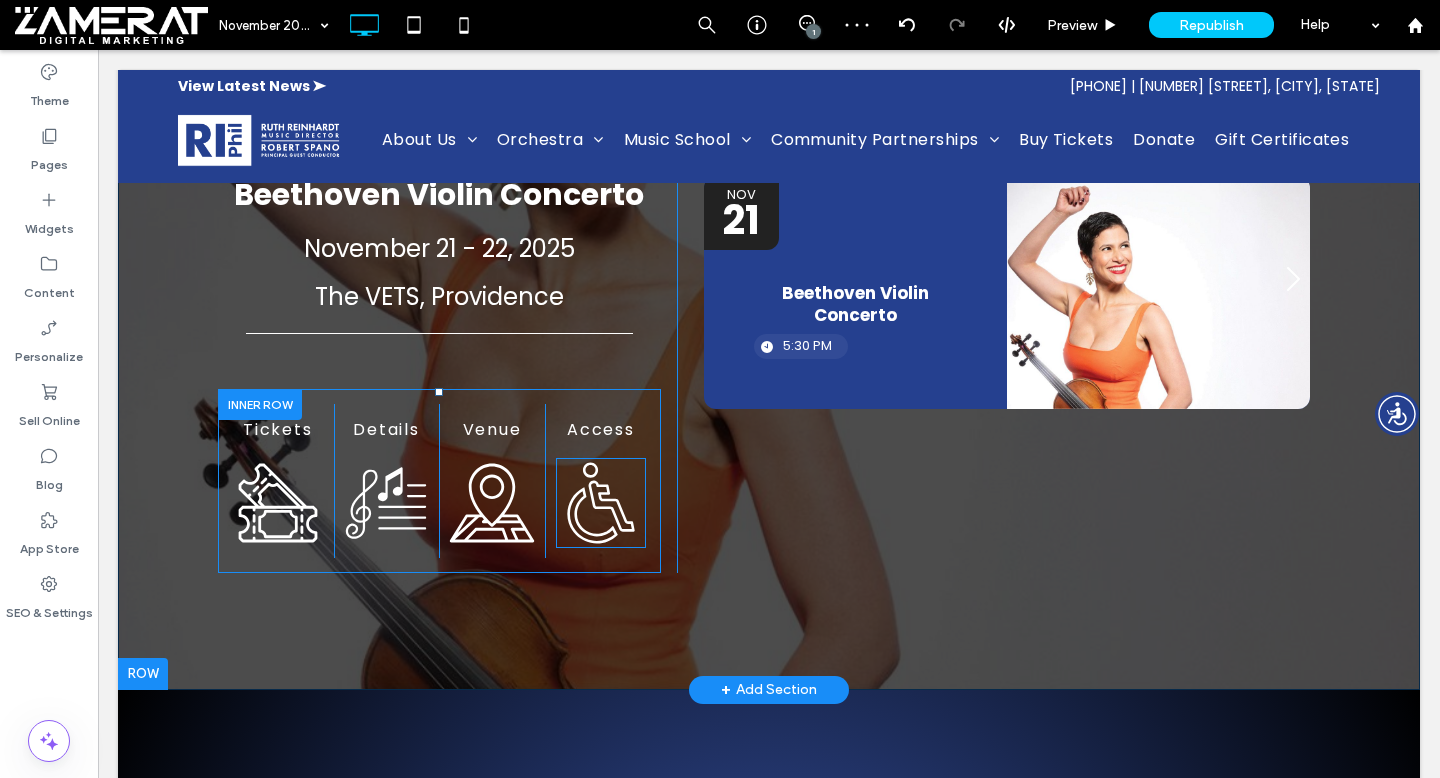 click 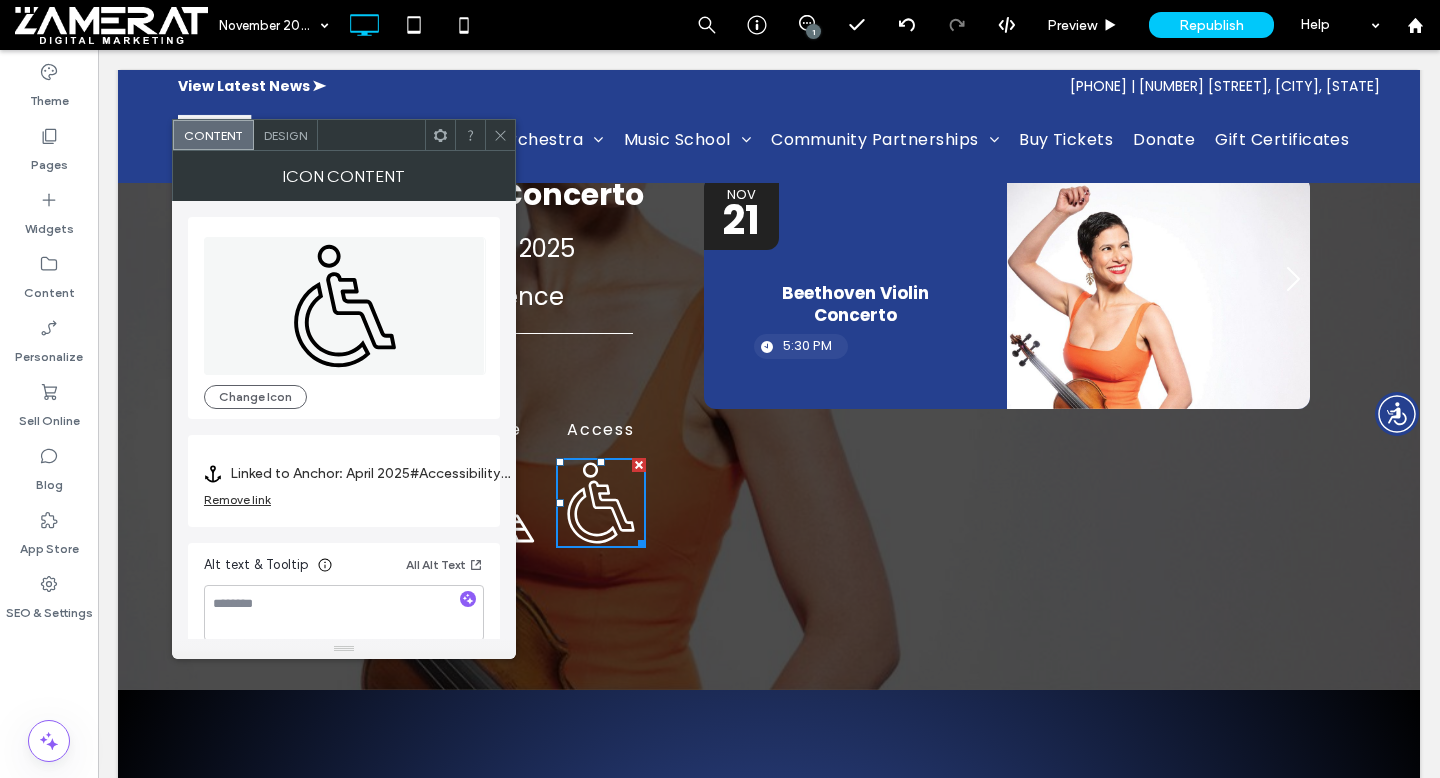 click on "Remove link" at bounding box center [237, 499] 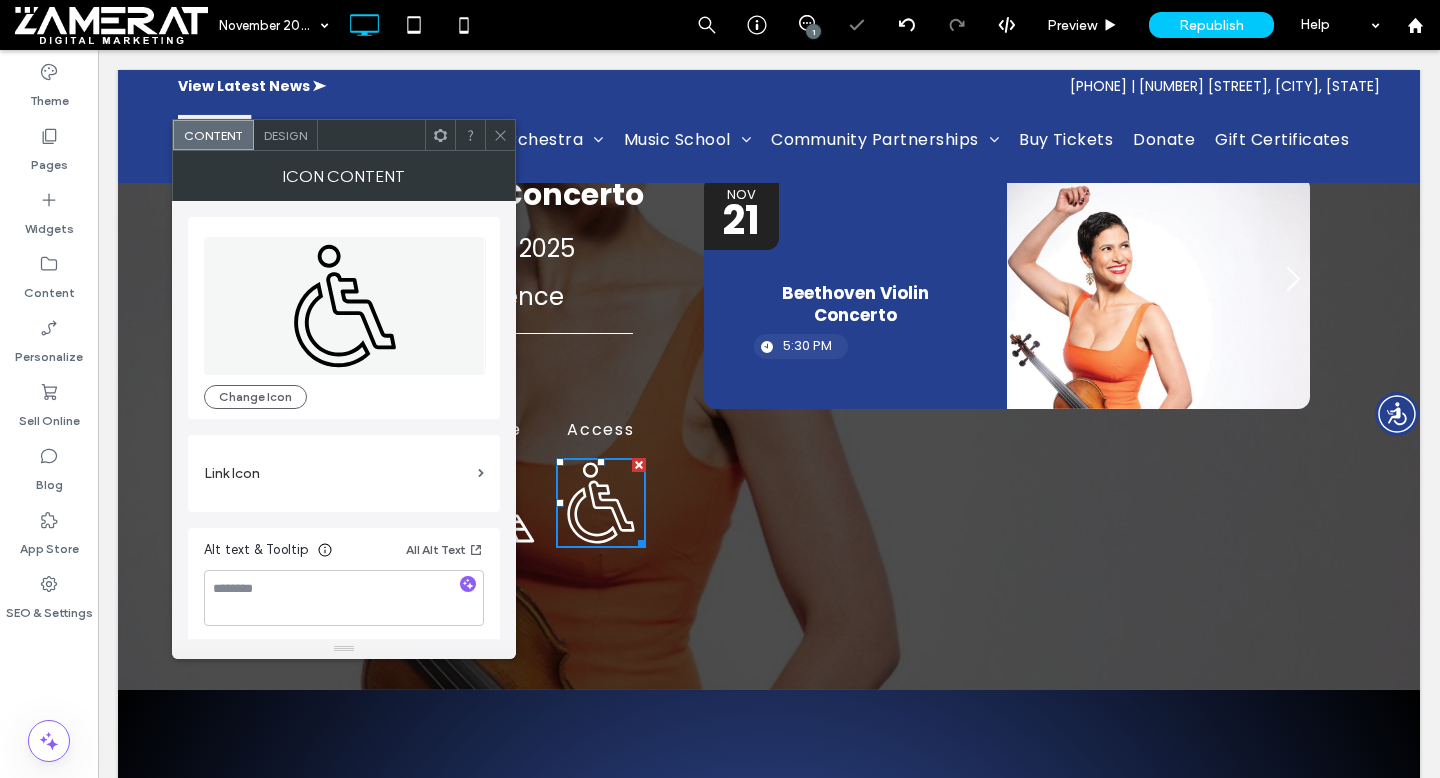 click 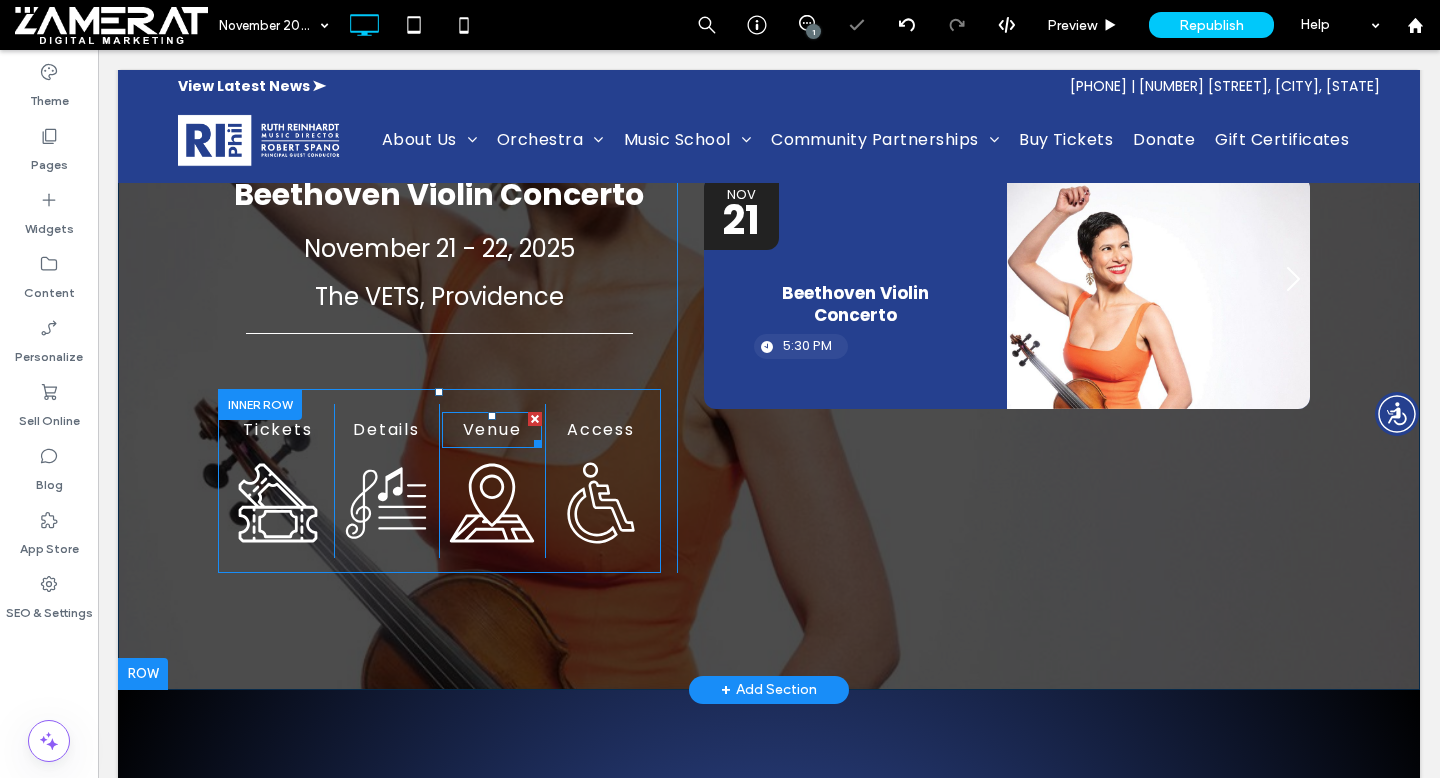 scroll, scrollTop: 80, scrollLeft: 0, axis: vertical 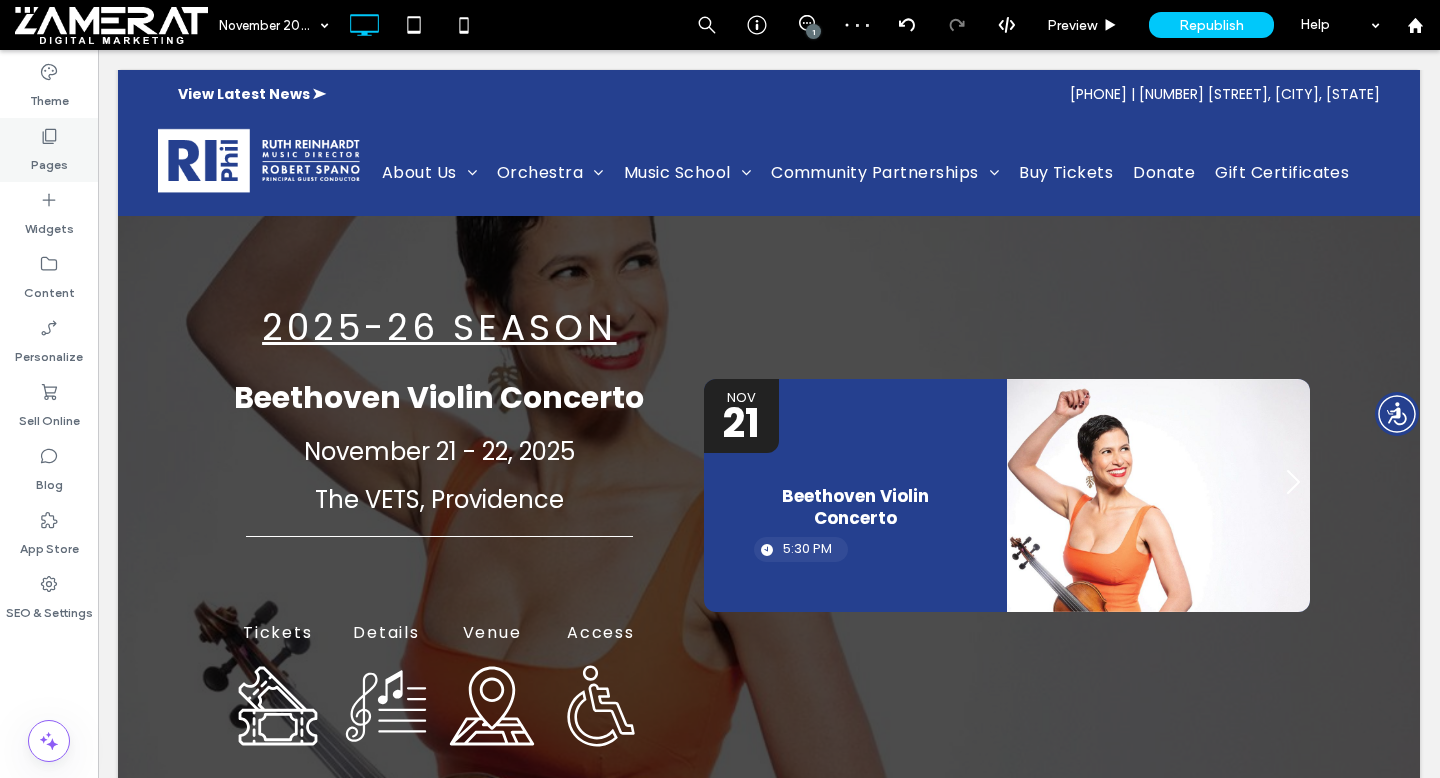 click on "Pages" at bounding box center [49, 160] 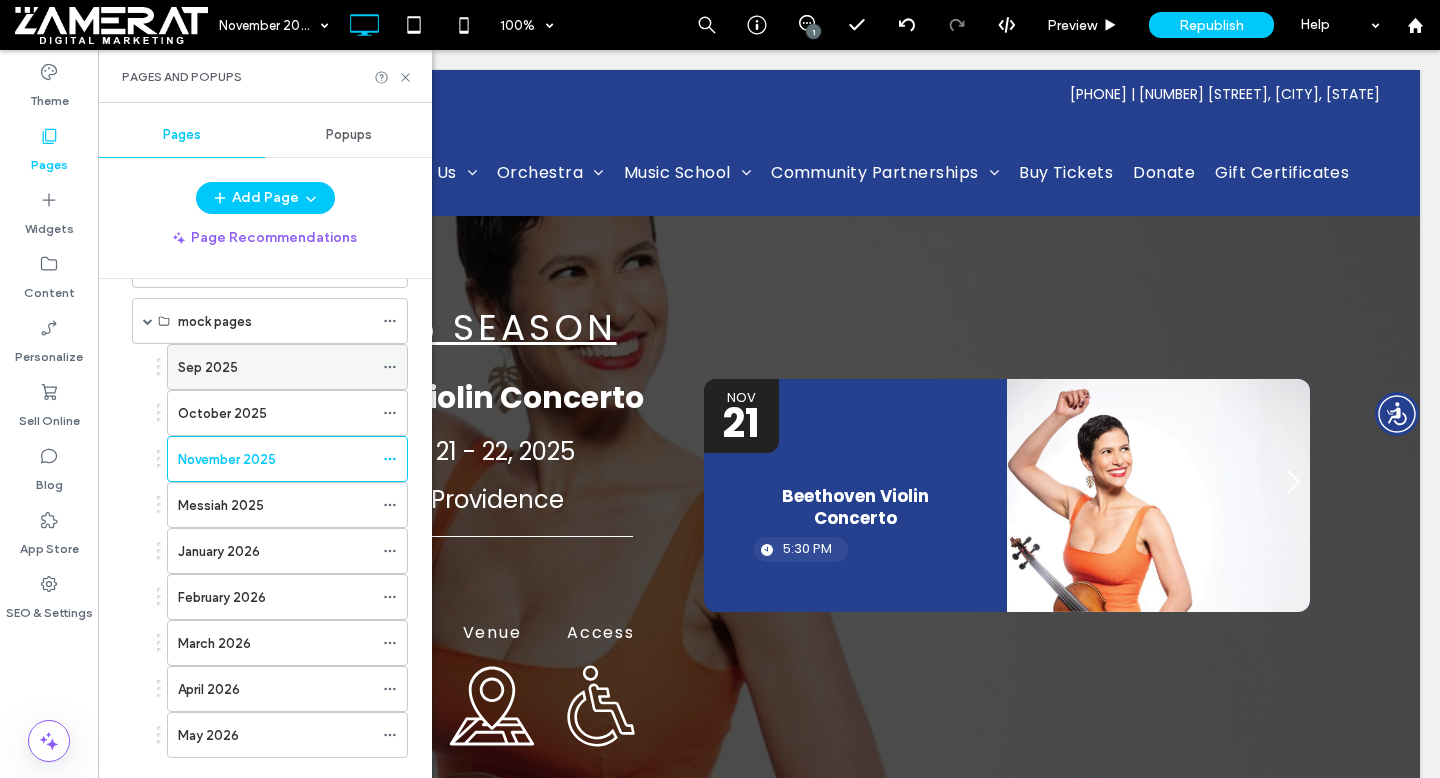 scroll, scrollTop: 3424, scrollLeft: 0, axis: vertical 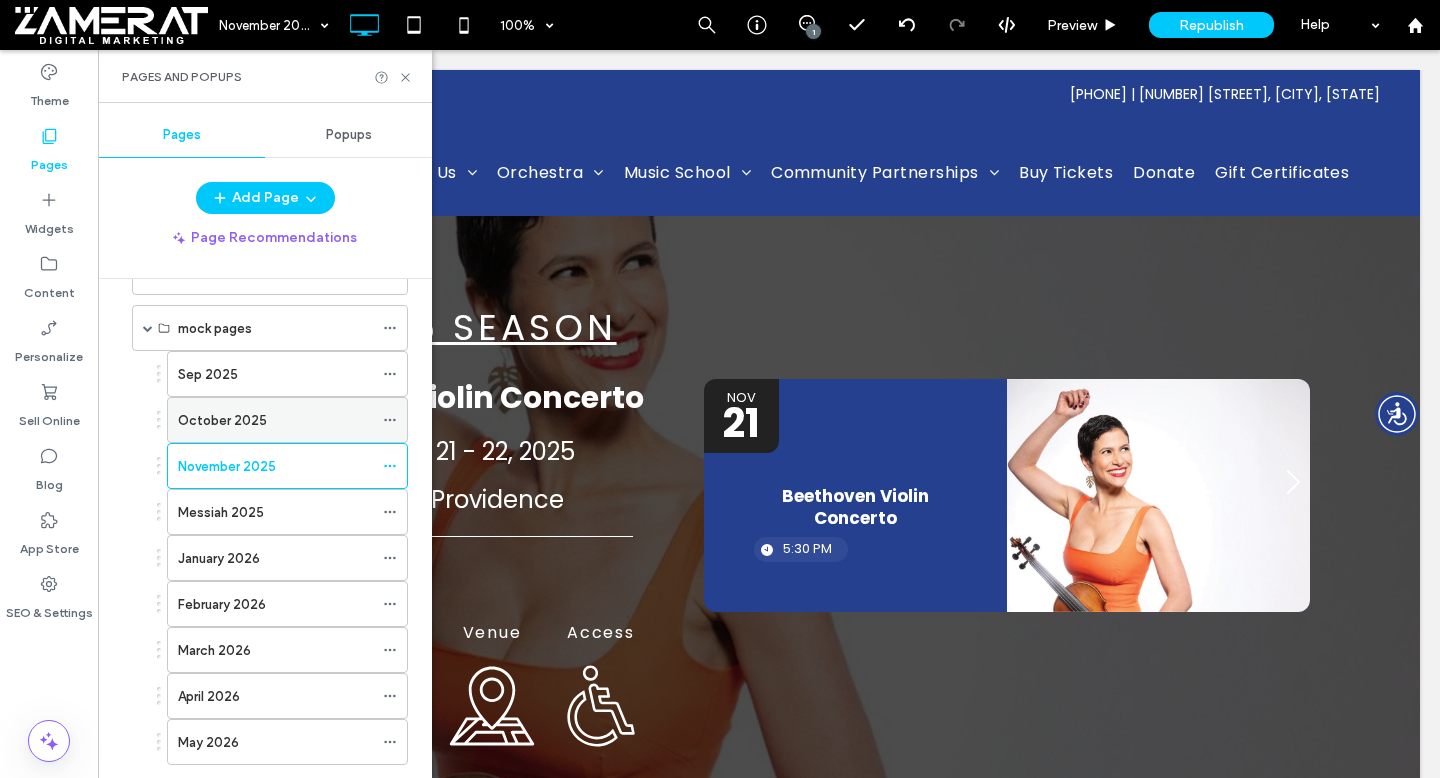 click on "October 2025" at bounding box center [275, 420] 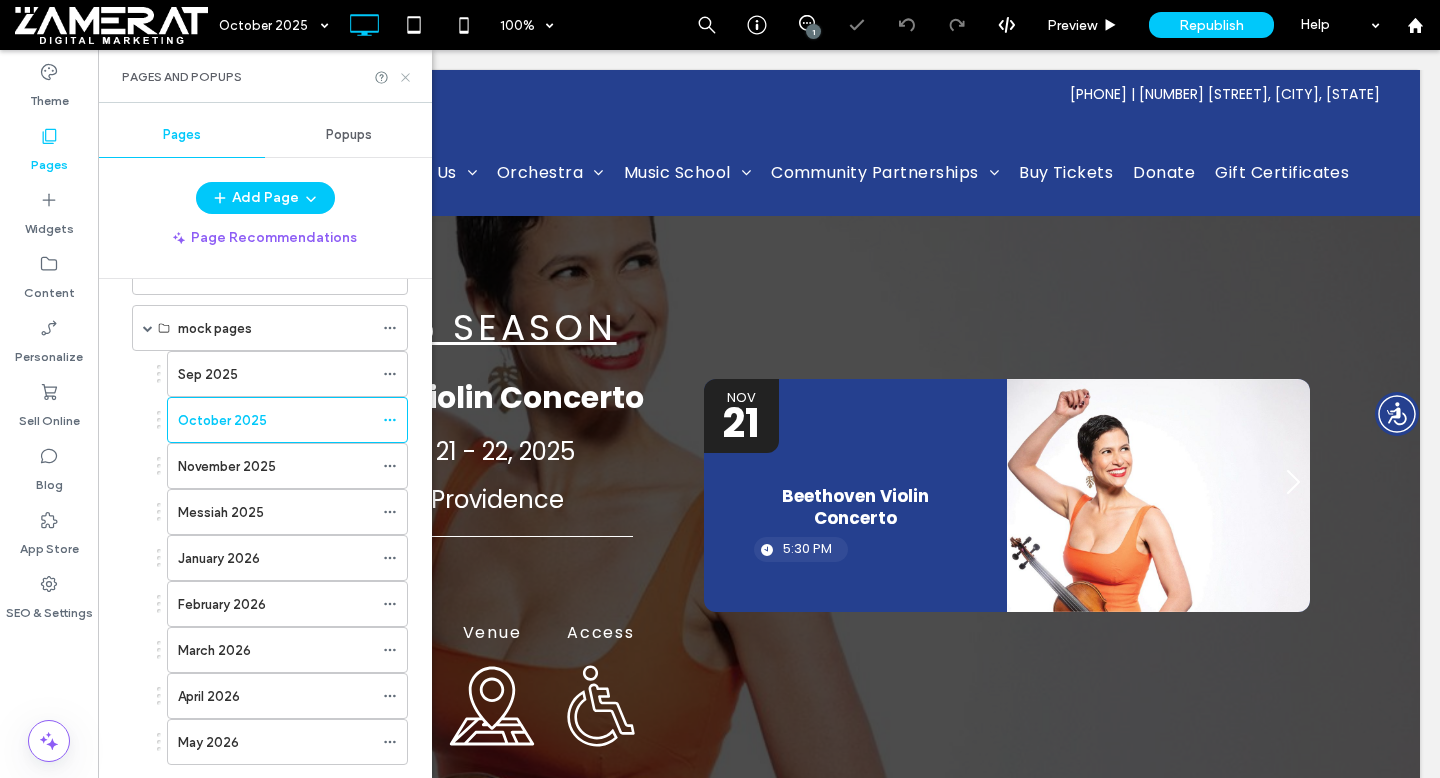 click 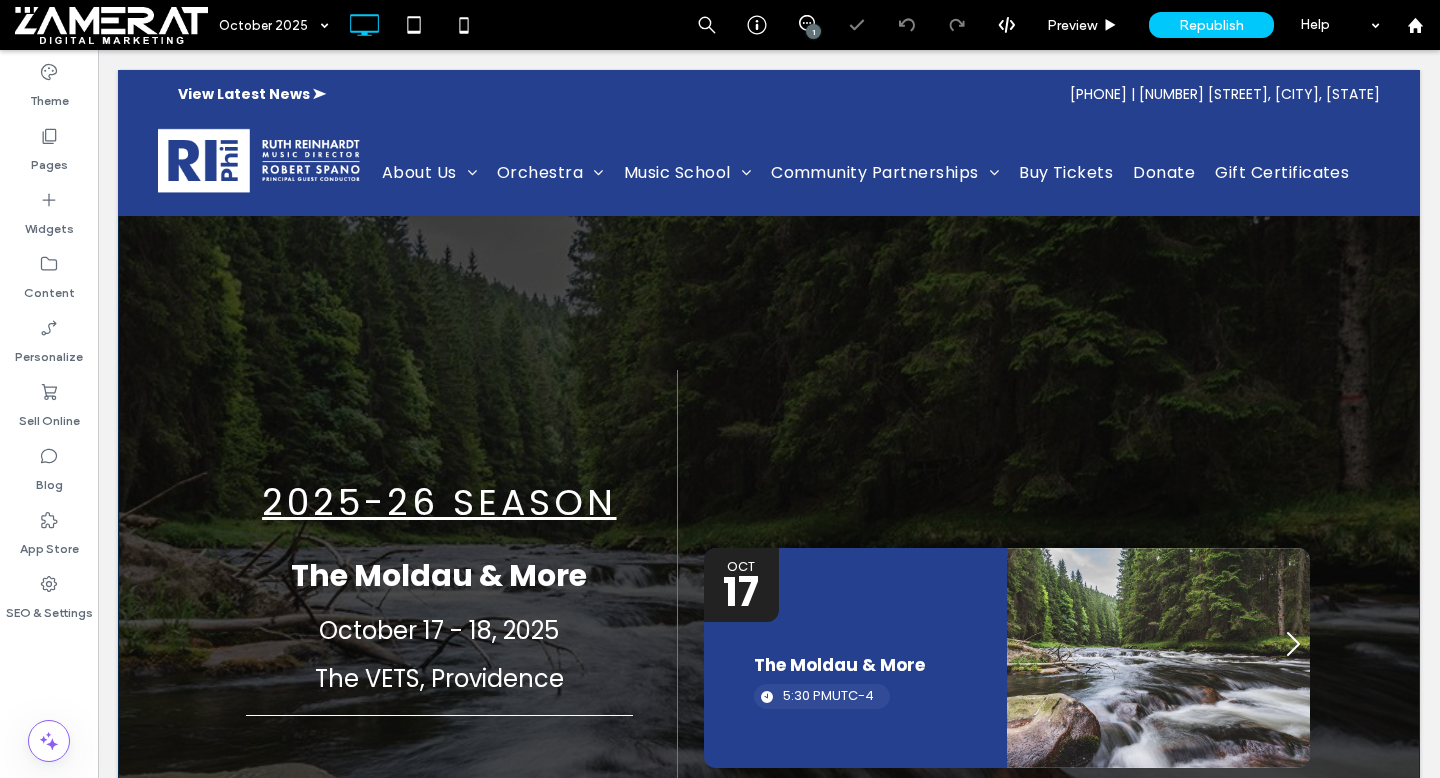 scroll, scrollTop: 469, scrollLeft: 0, axis: vertical 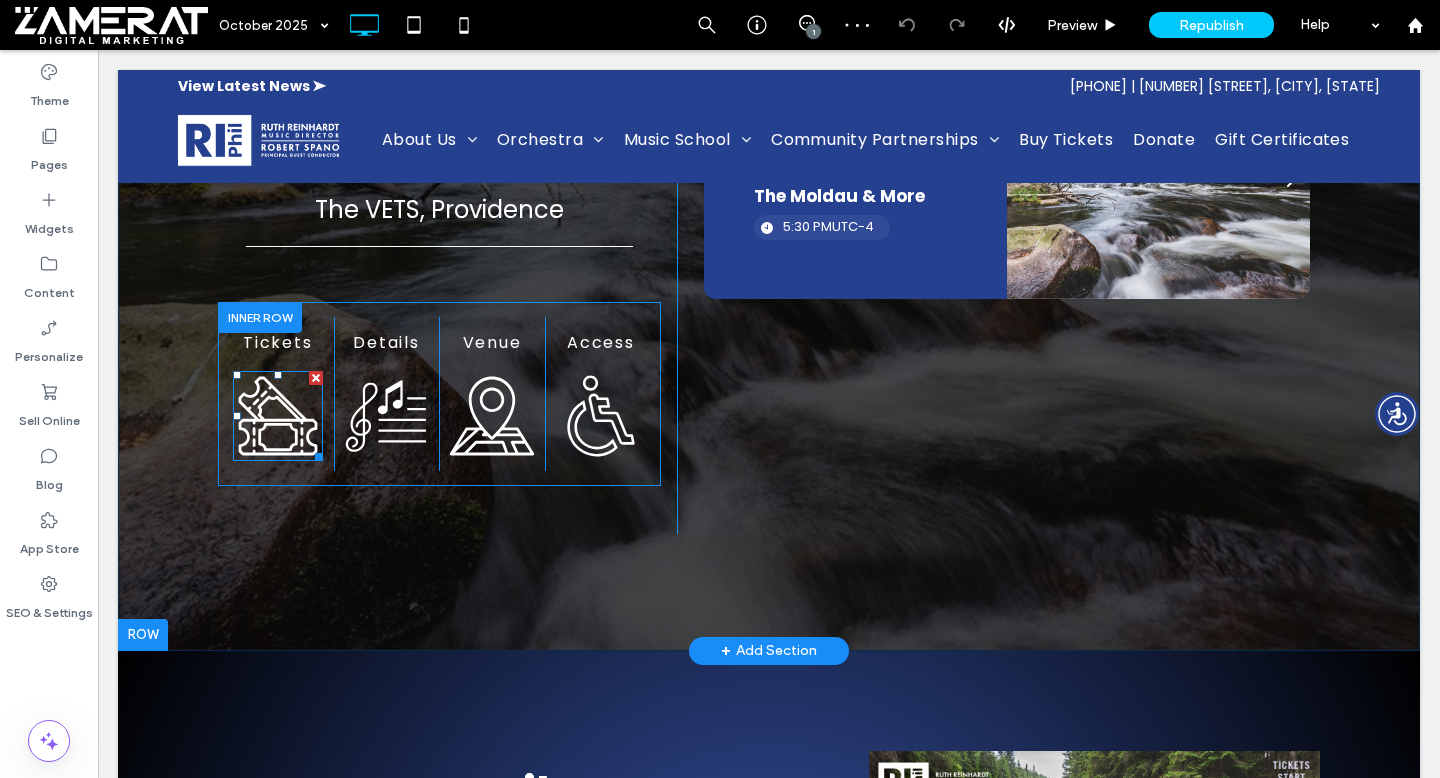 click 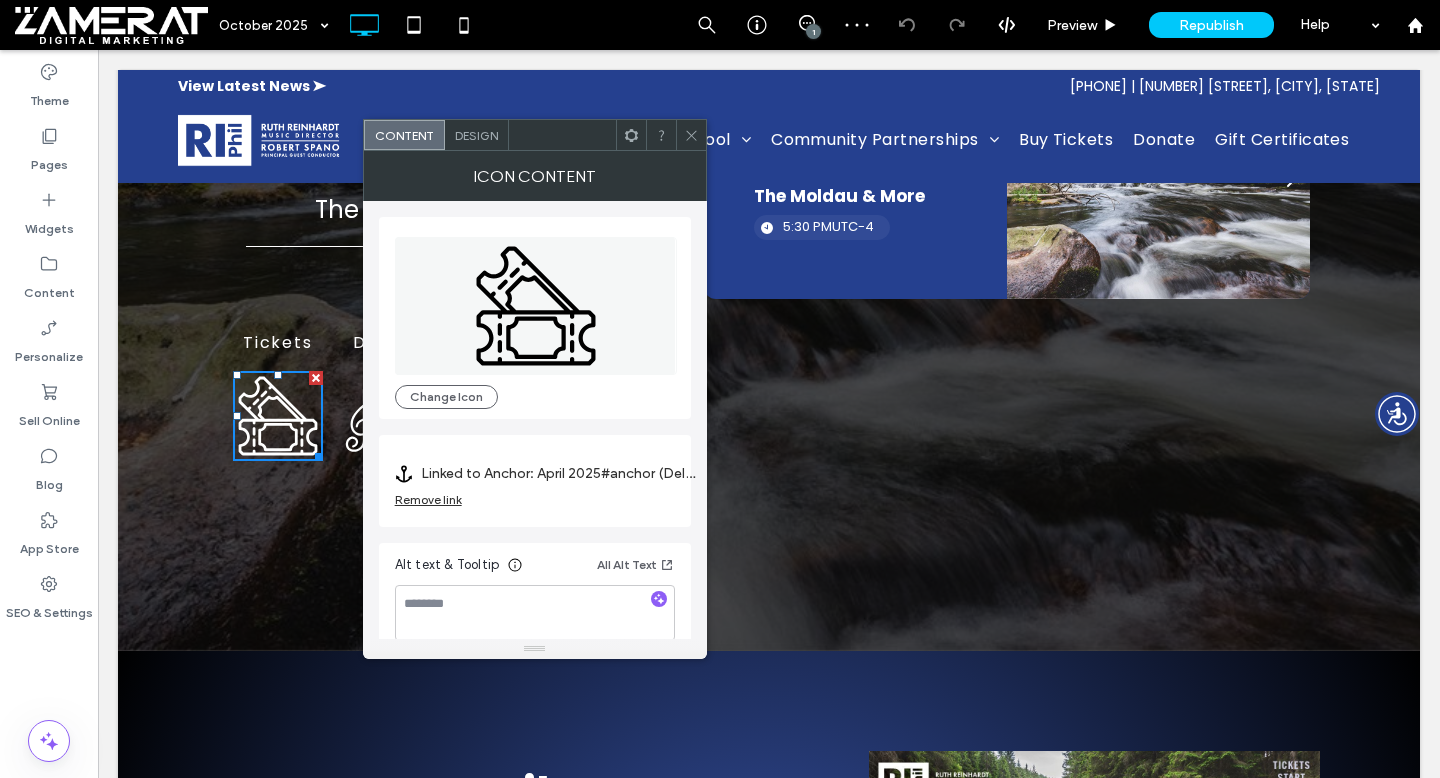 click on "Remove link" at bounding box center [428, 499] 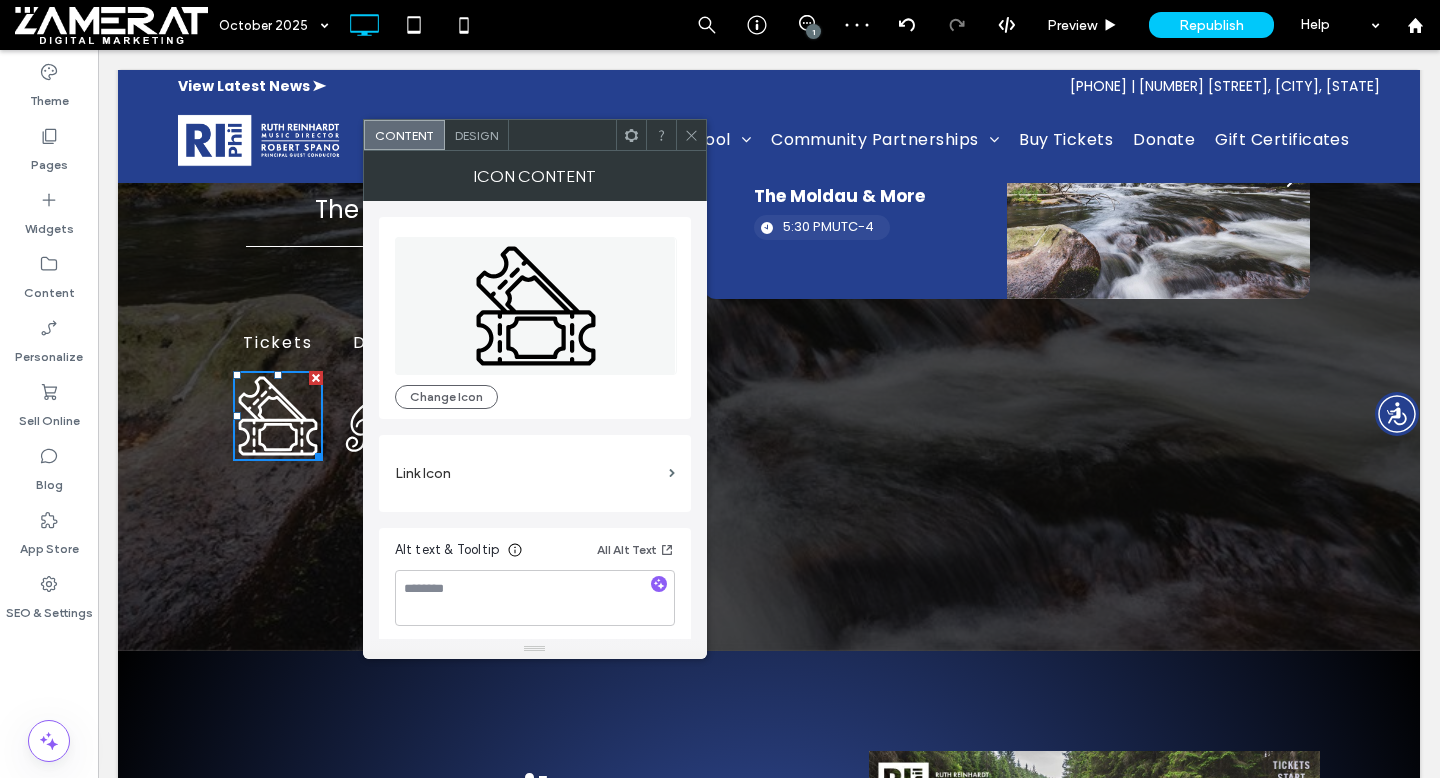 click 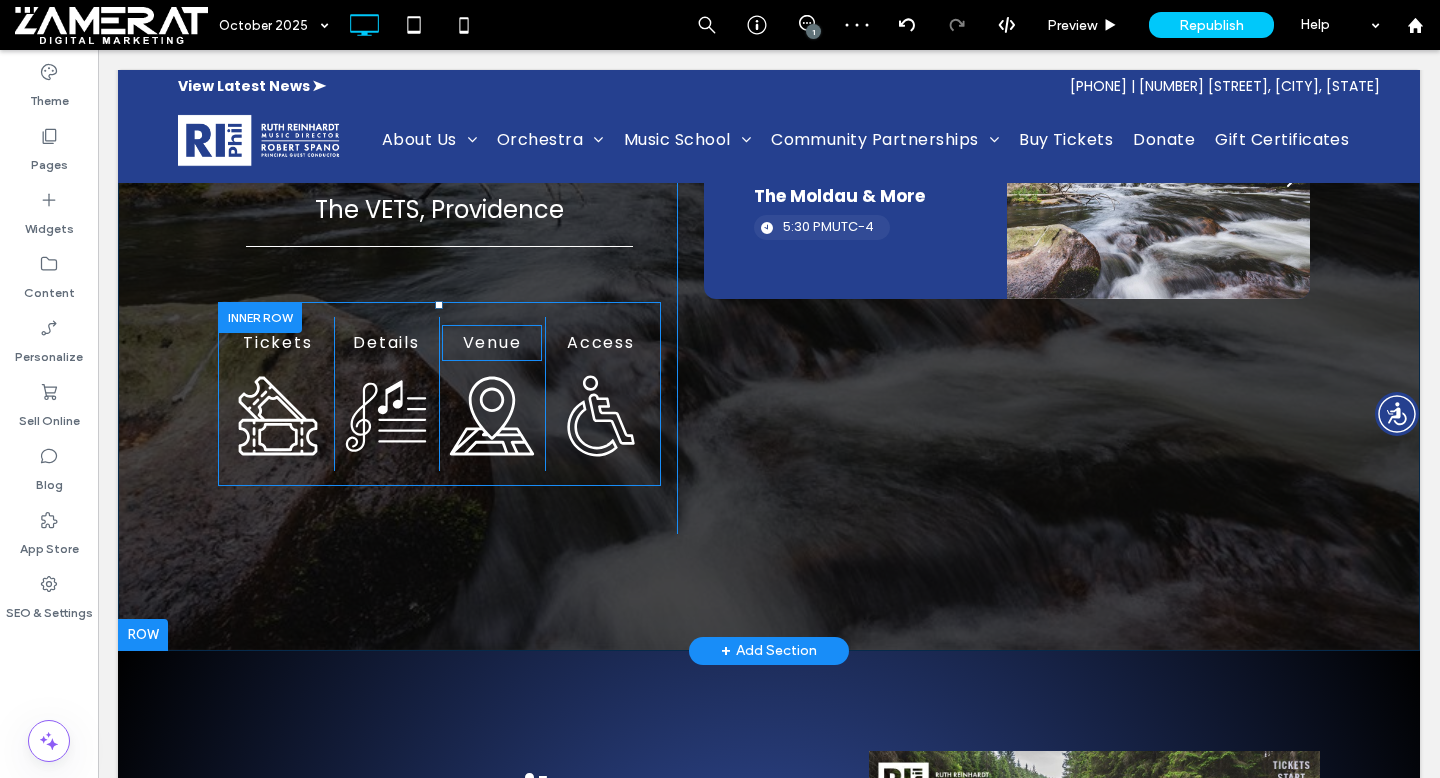 click 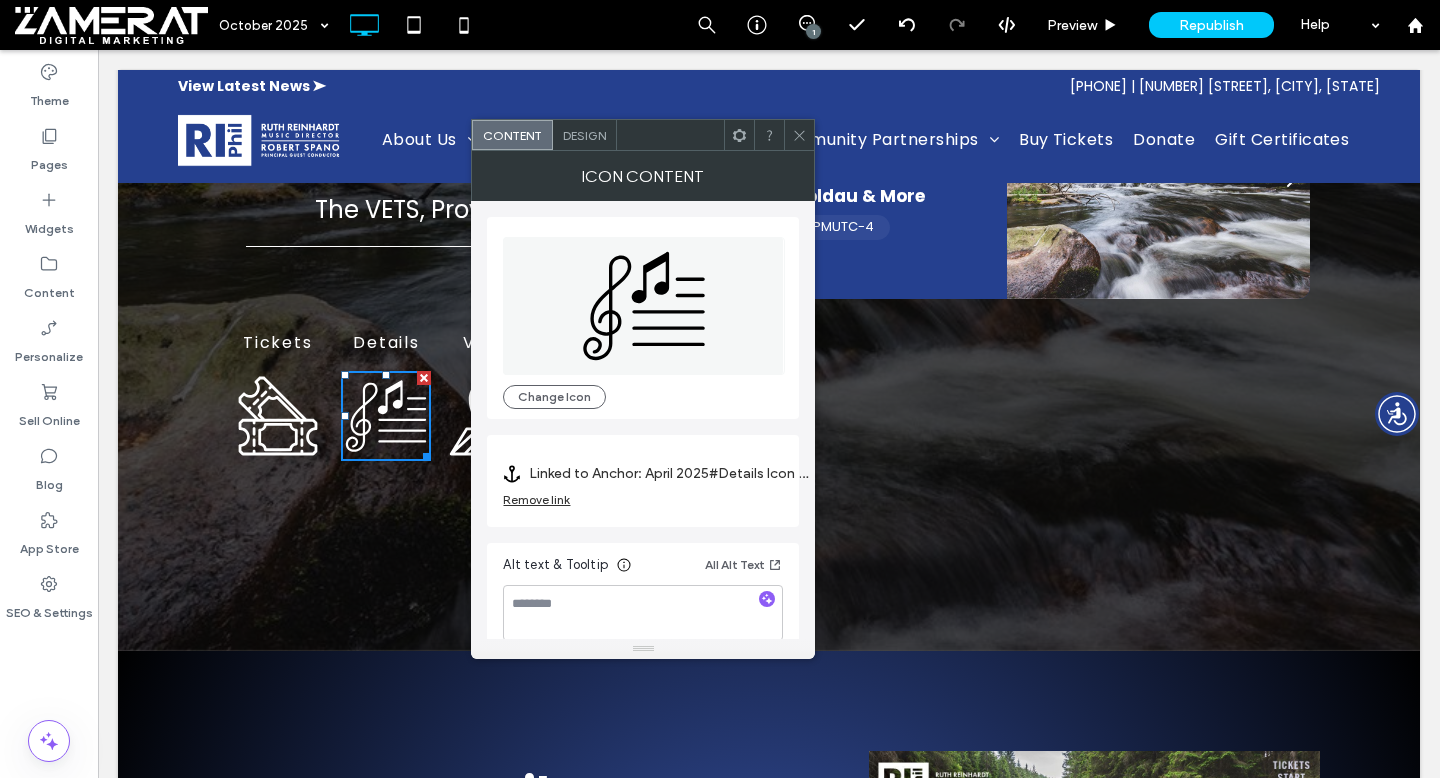 click on "Remove link" at bounding box center (536, 499) 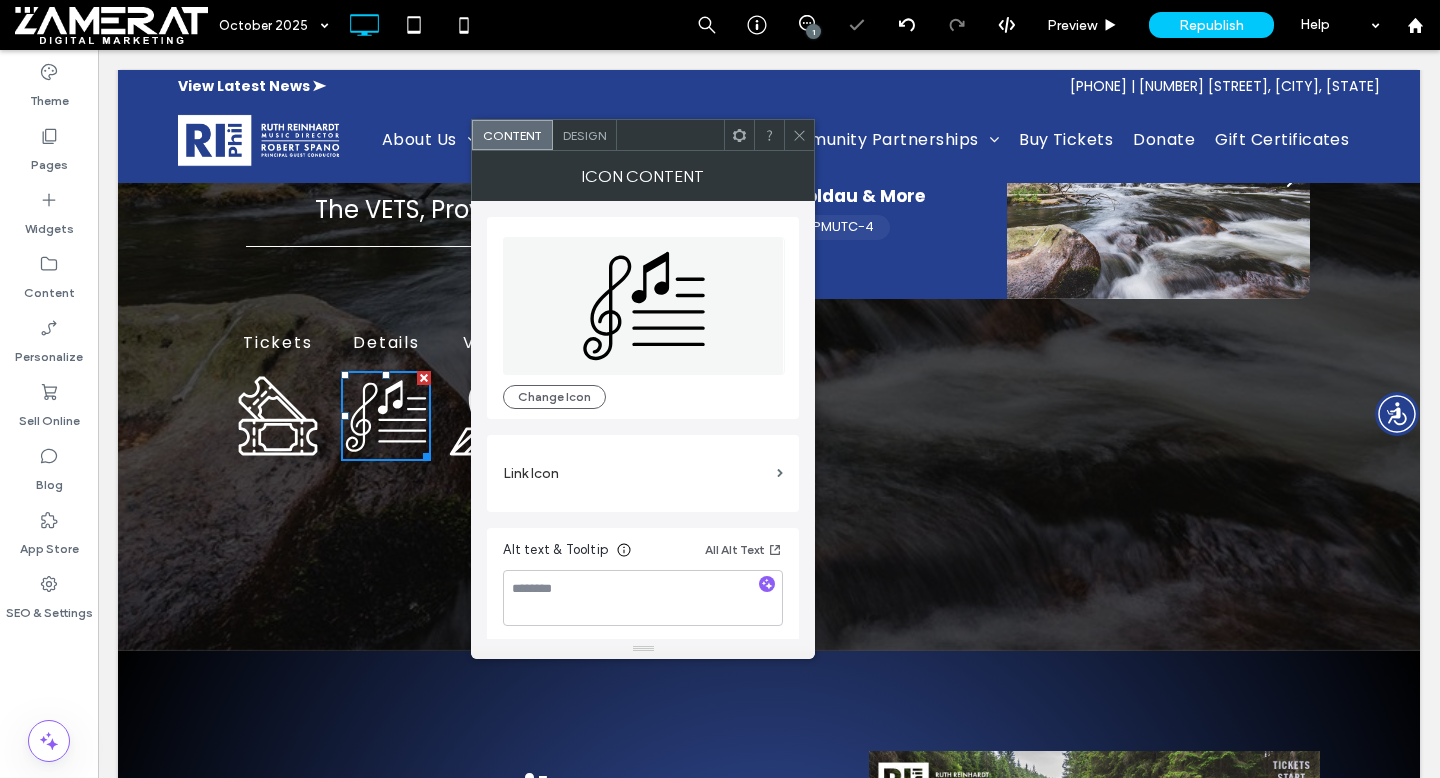 click 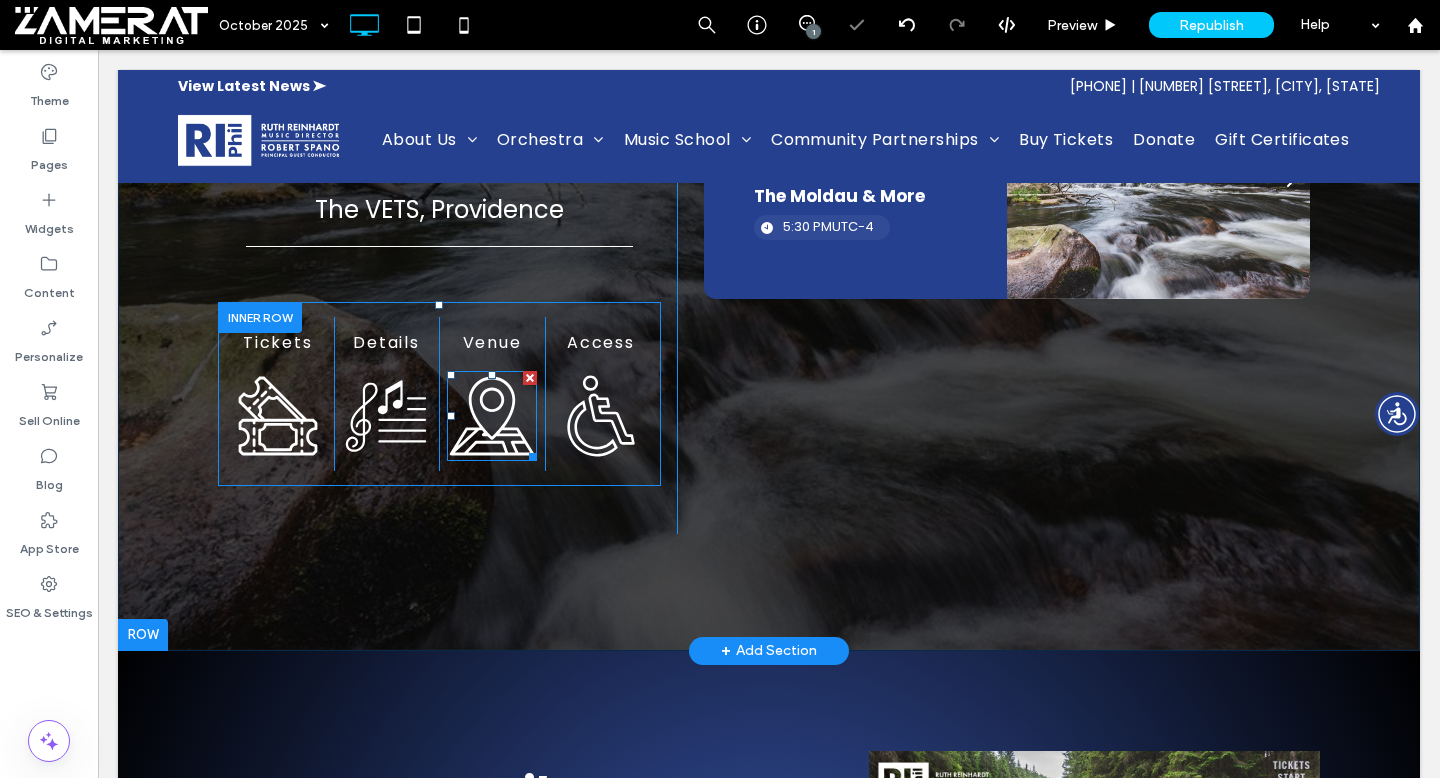 click 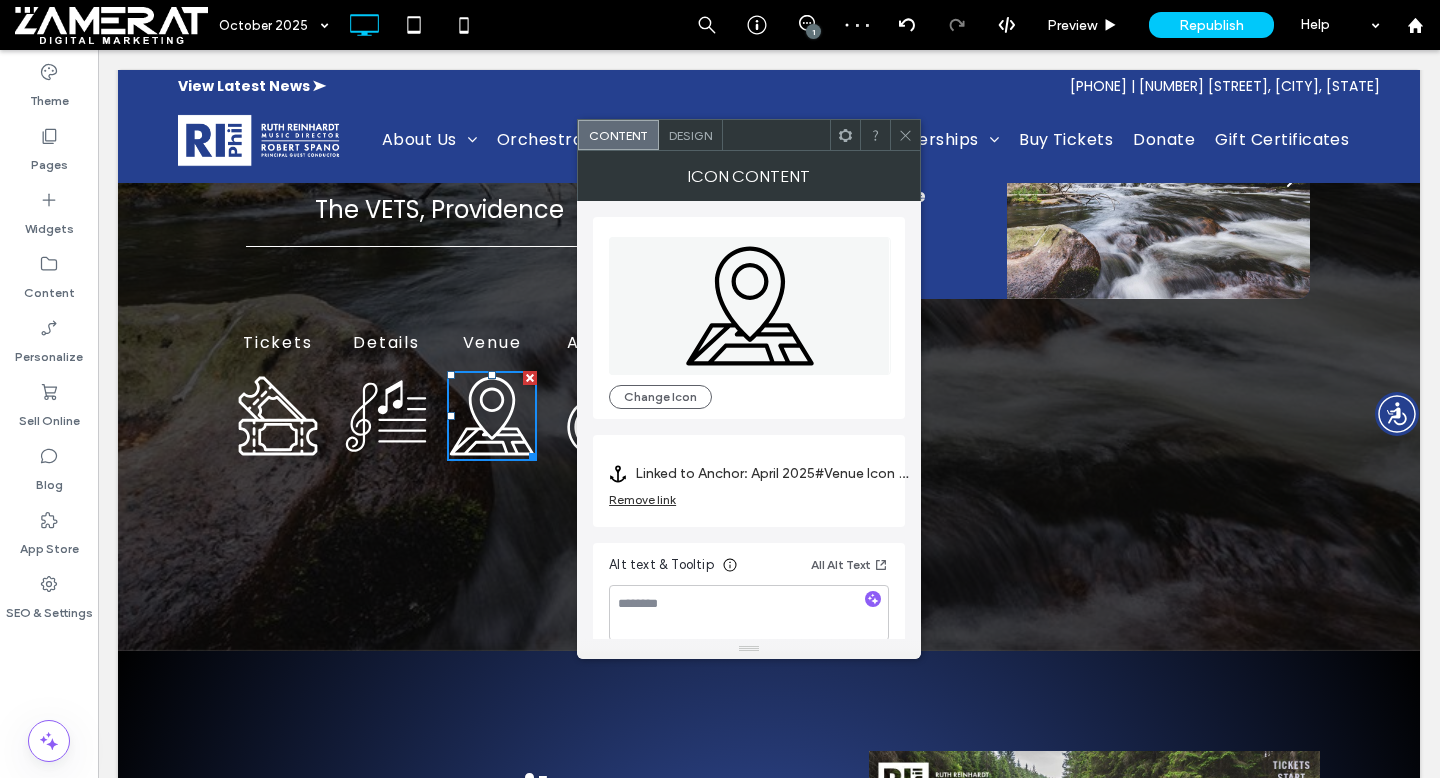 click on "Remove link" at bounding box center (642, 499) 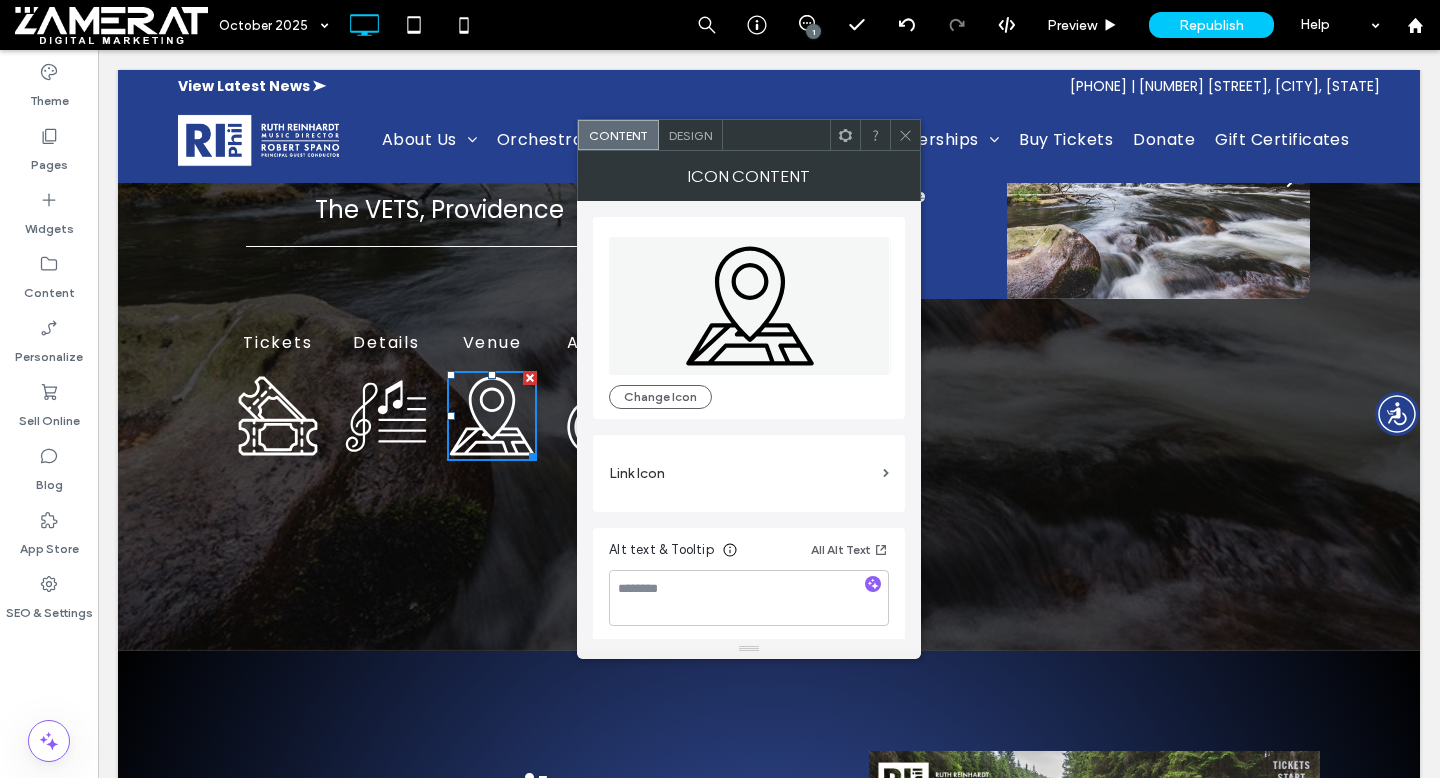 click 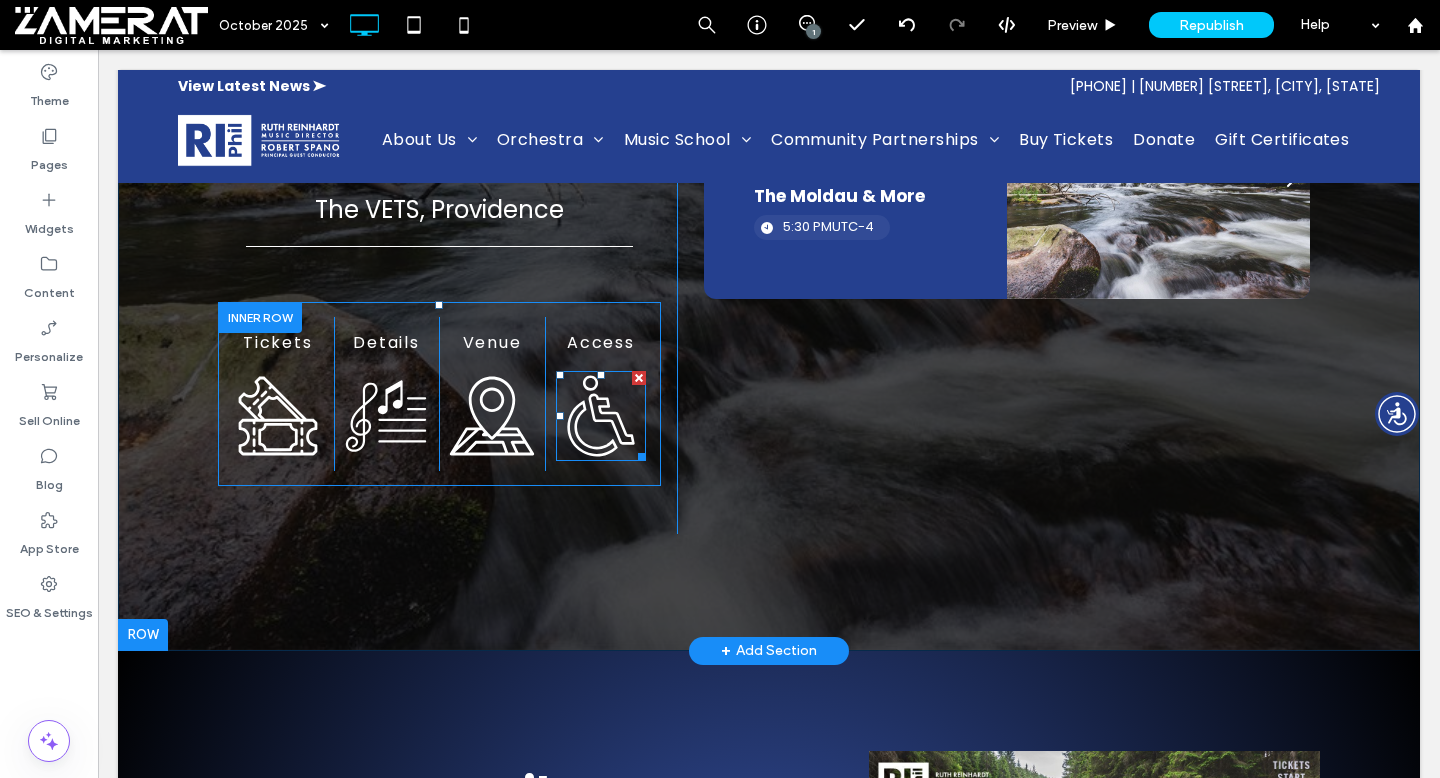 click 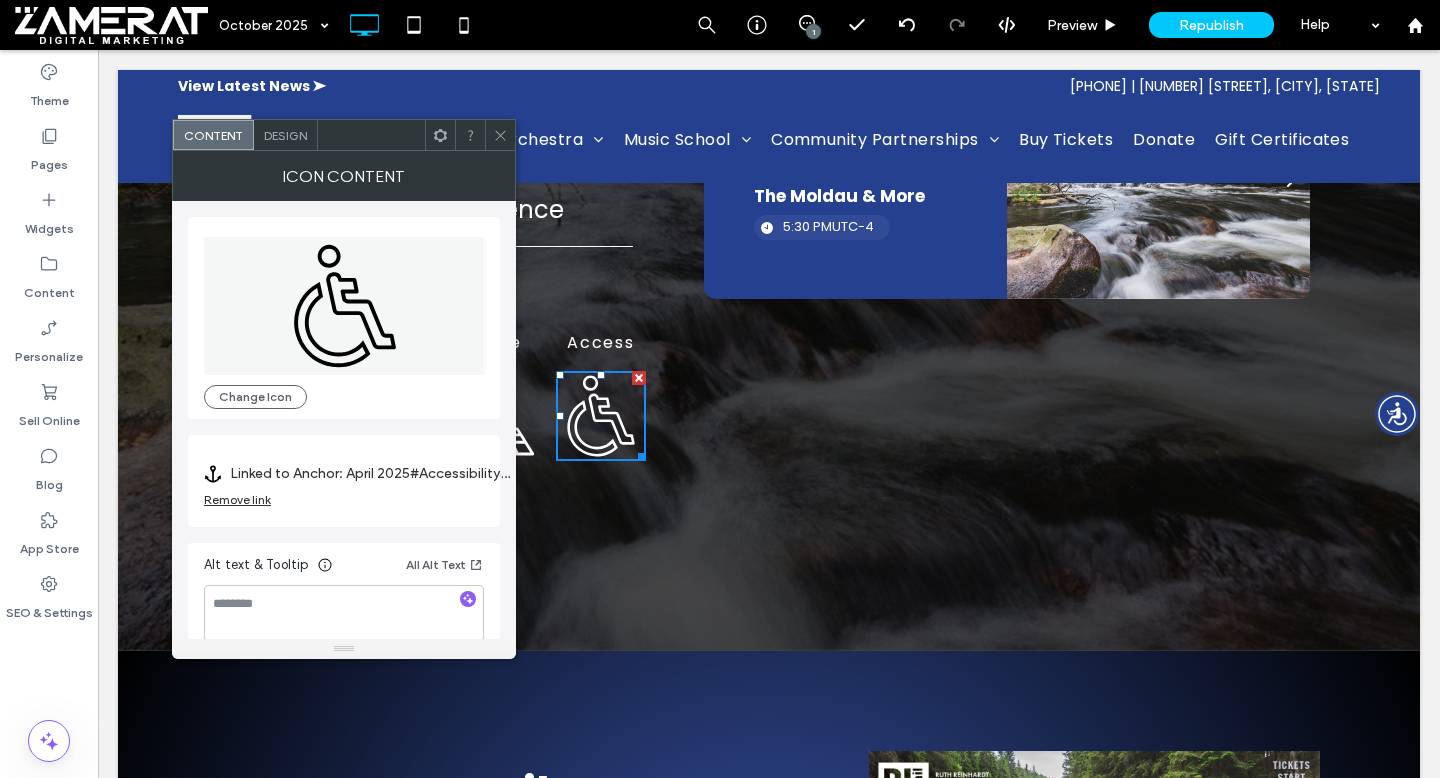 click on "Remove link" at bounding box center (237, 499) 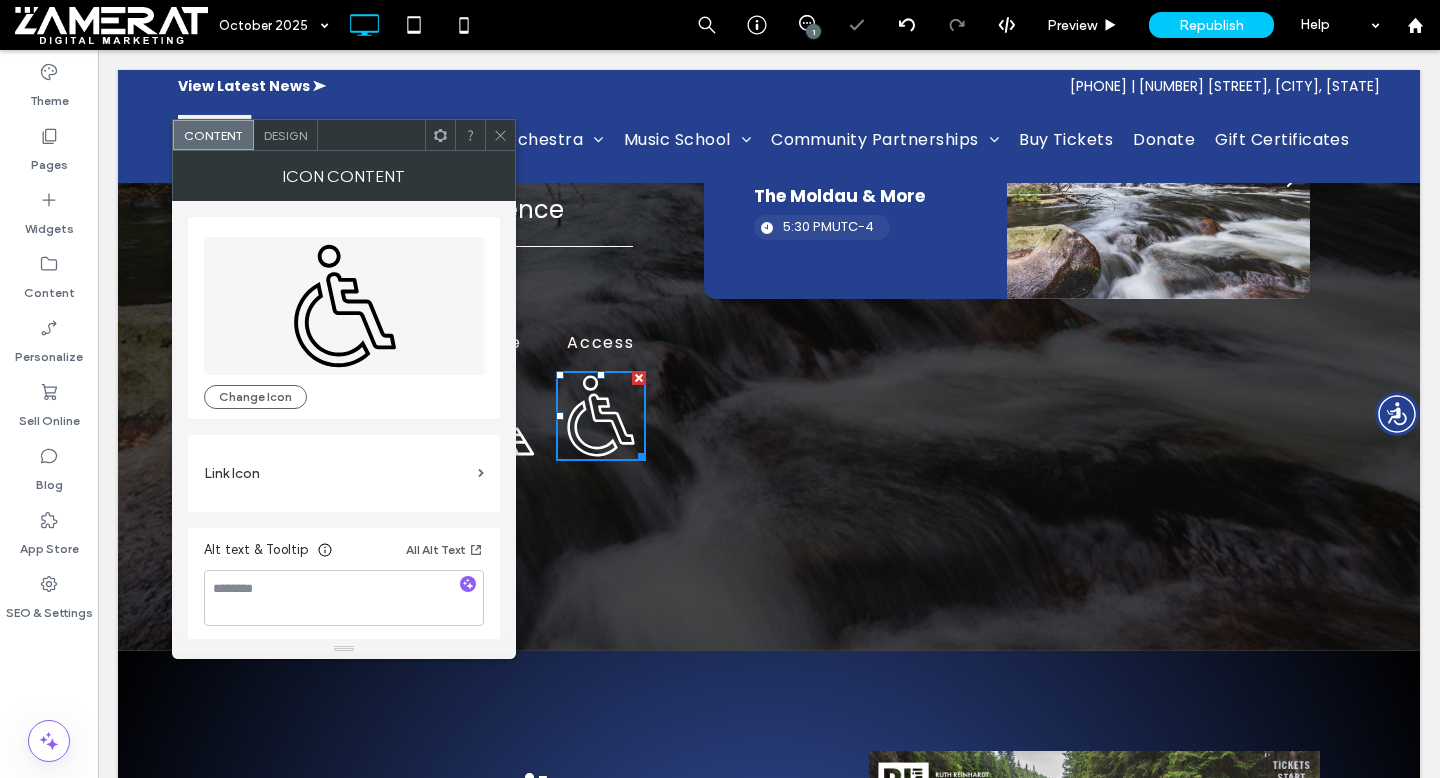 click at bounding box center [500, 135] 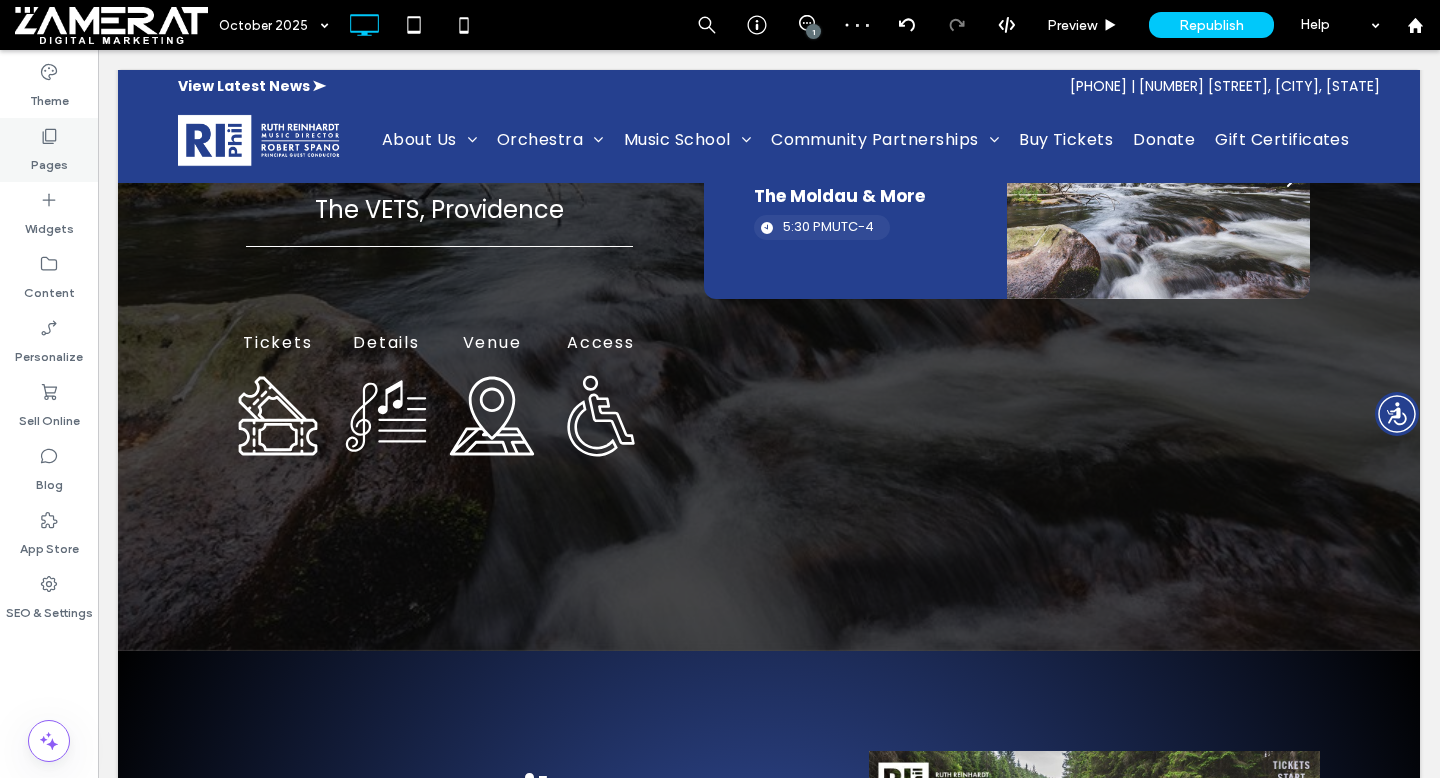 click on "Pages" at bounding box center (49, 160) 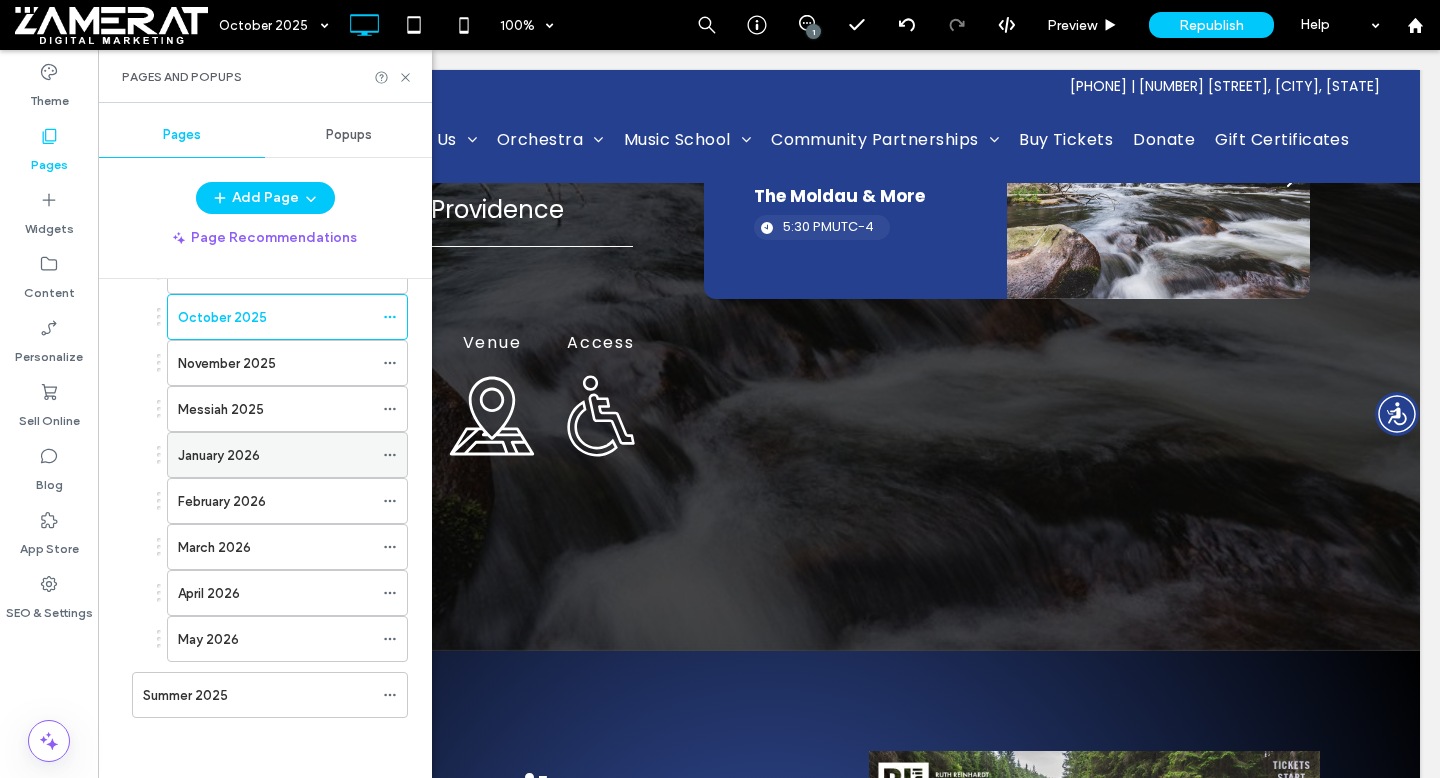 scroll, scrollTop: 3390, scrollLeft: 0, axis: vertical 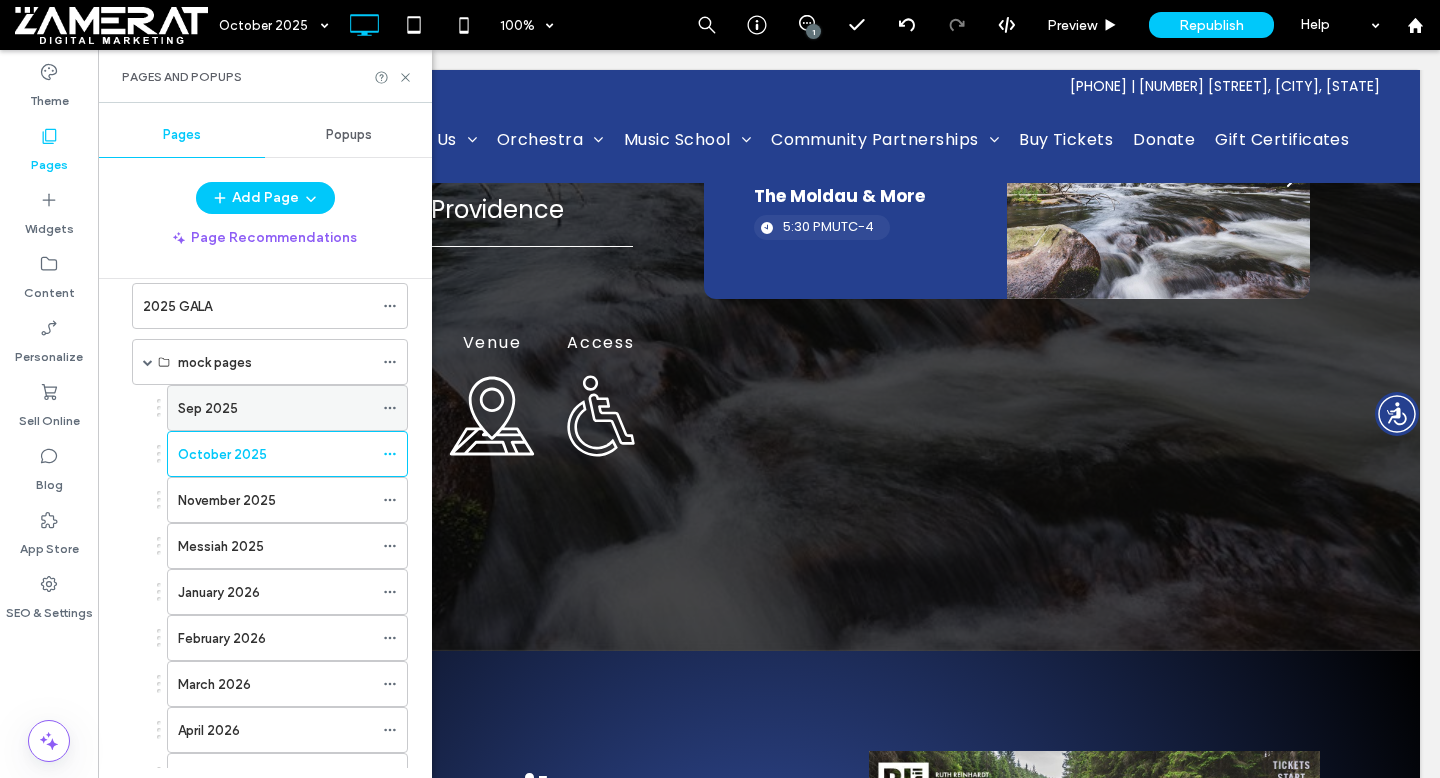 click on "Sep 2025" at bounding box center [275, 408] 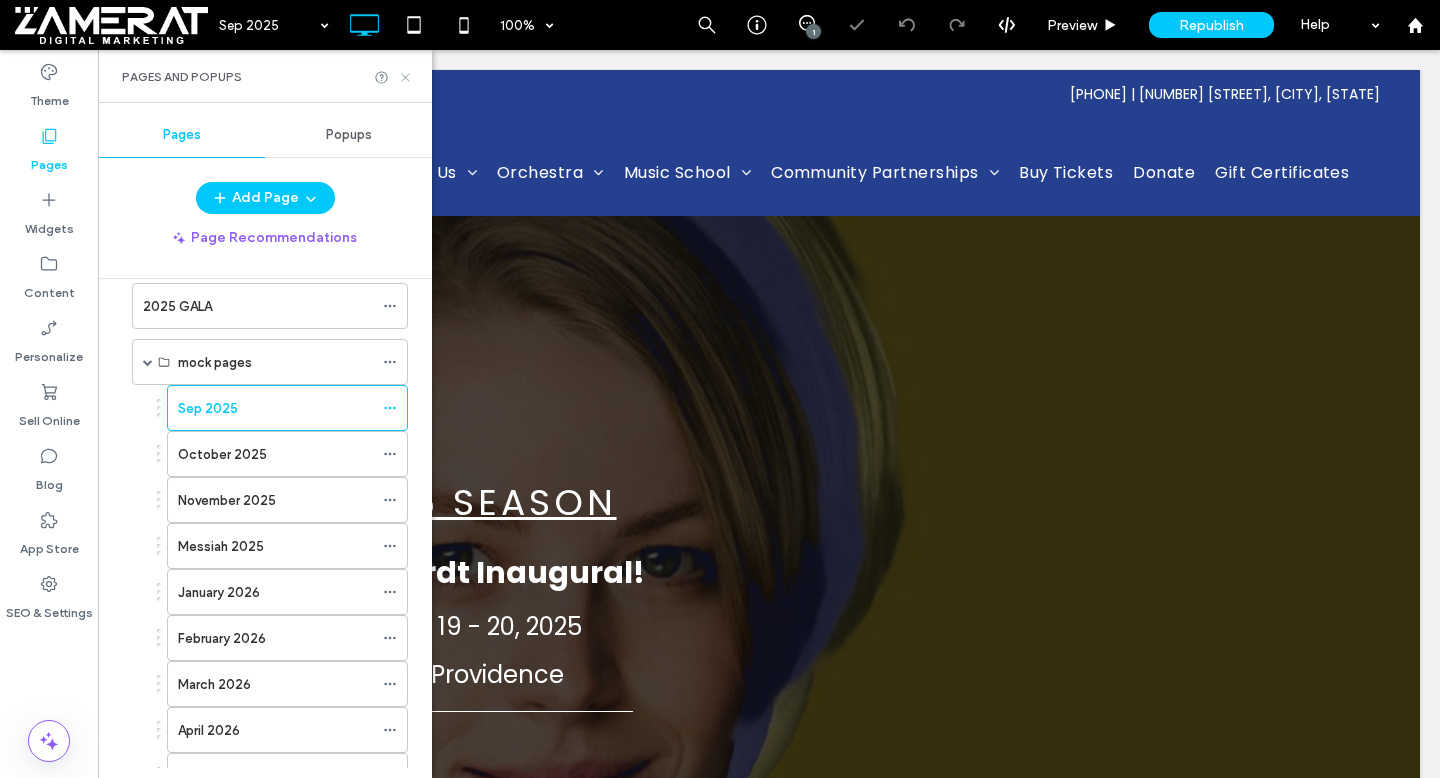 scroll, scrollTop: 0, scrollLeft: 0, axis: both 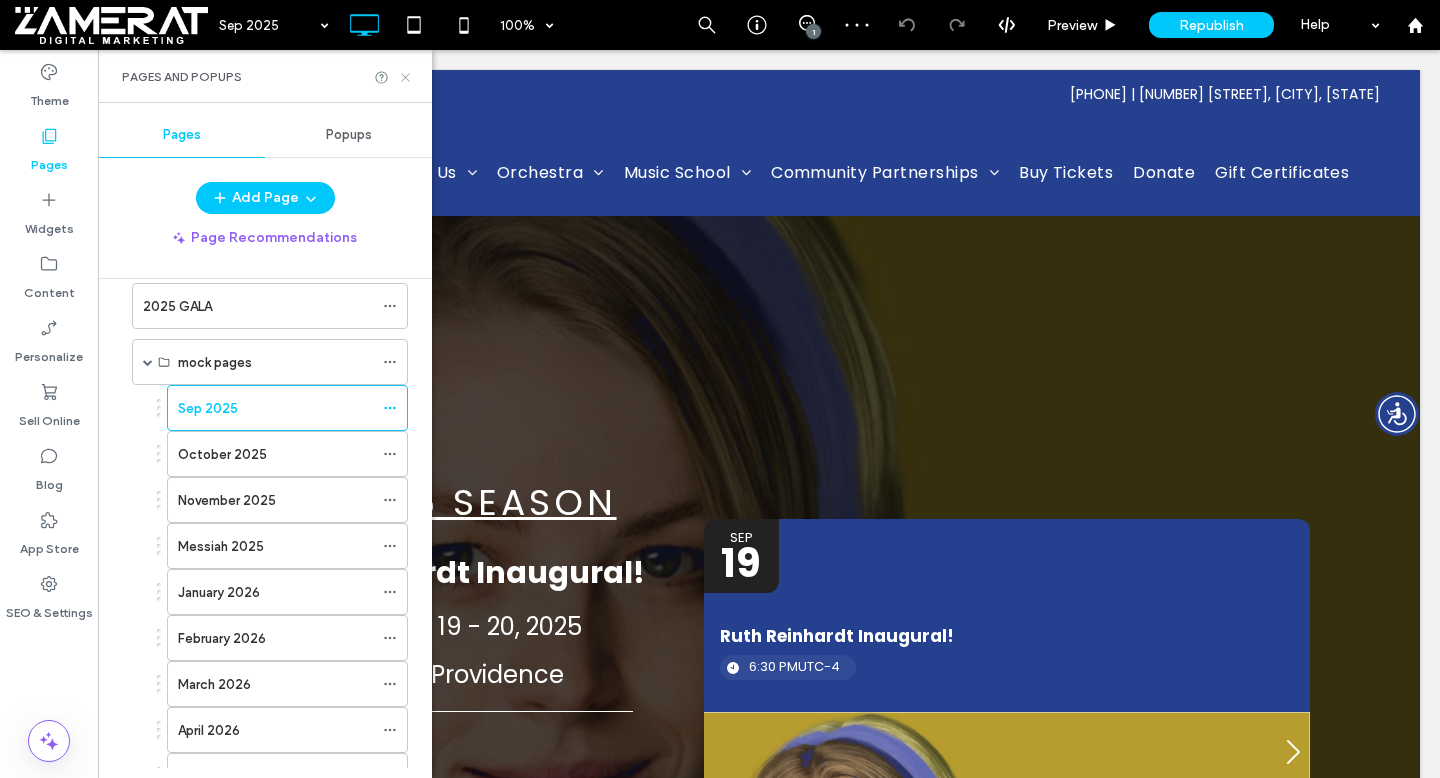 click 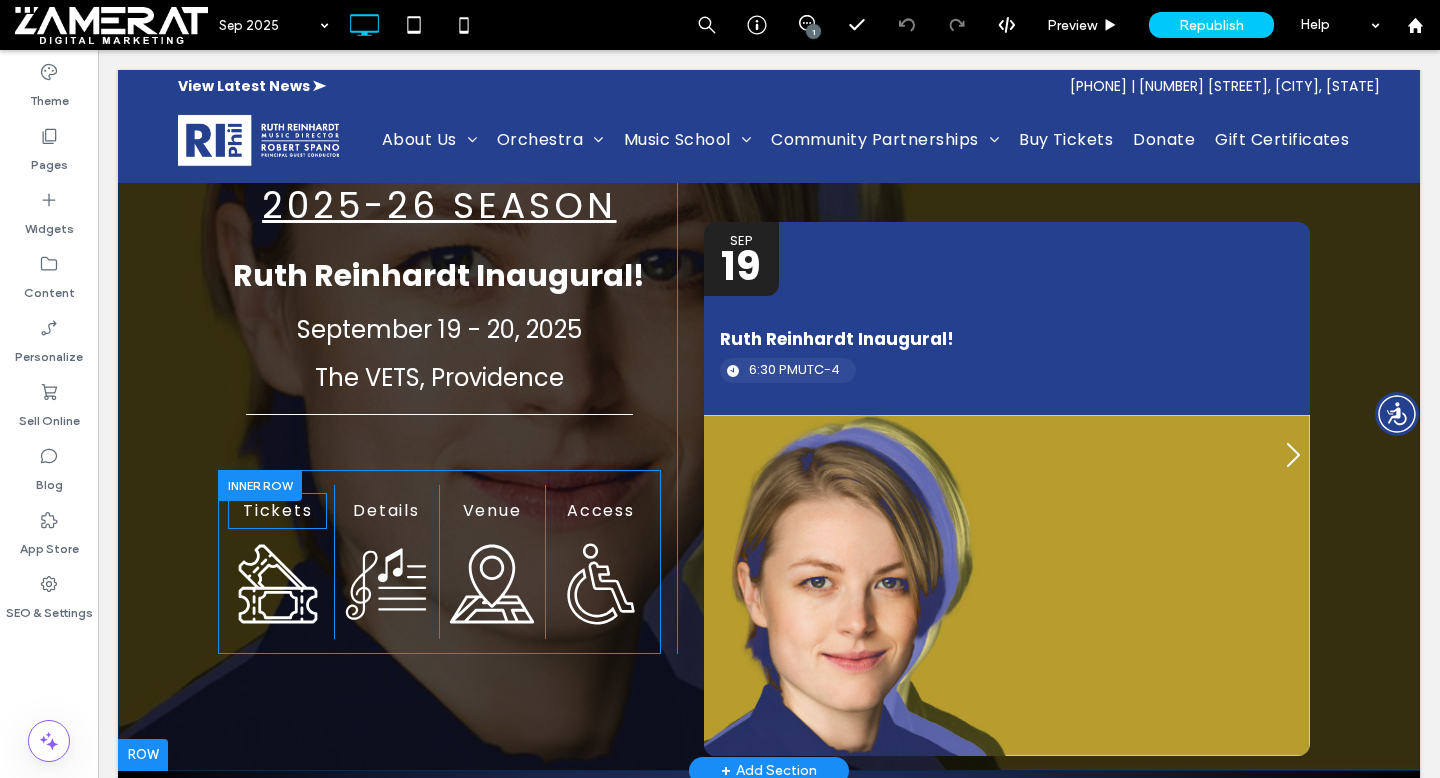 scroll, scrollTop: 299, scrollLeft: 0, axis: vertical 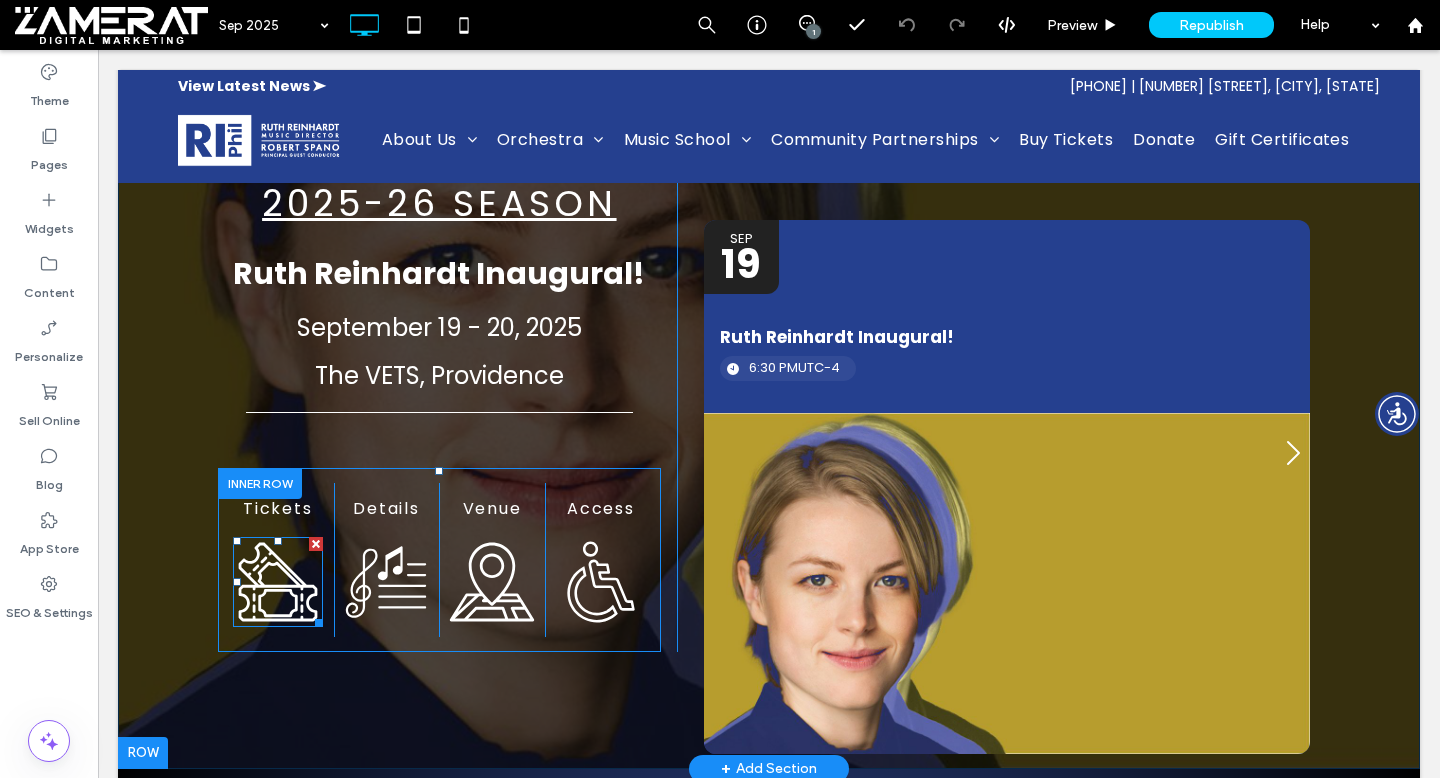 click 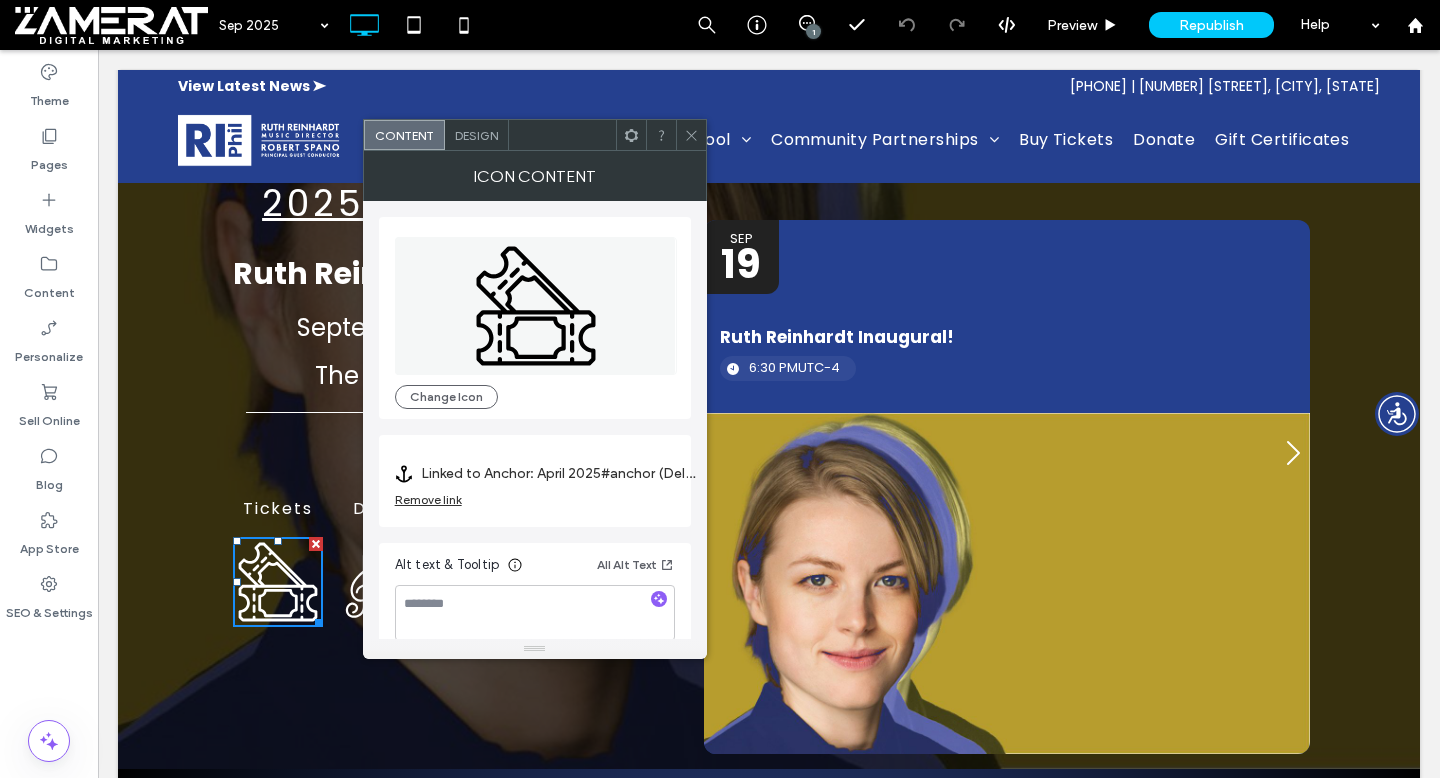 click on "Remove link" at bounding box center [428, 499] 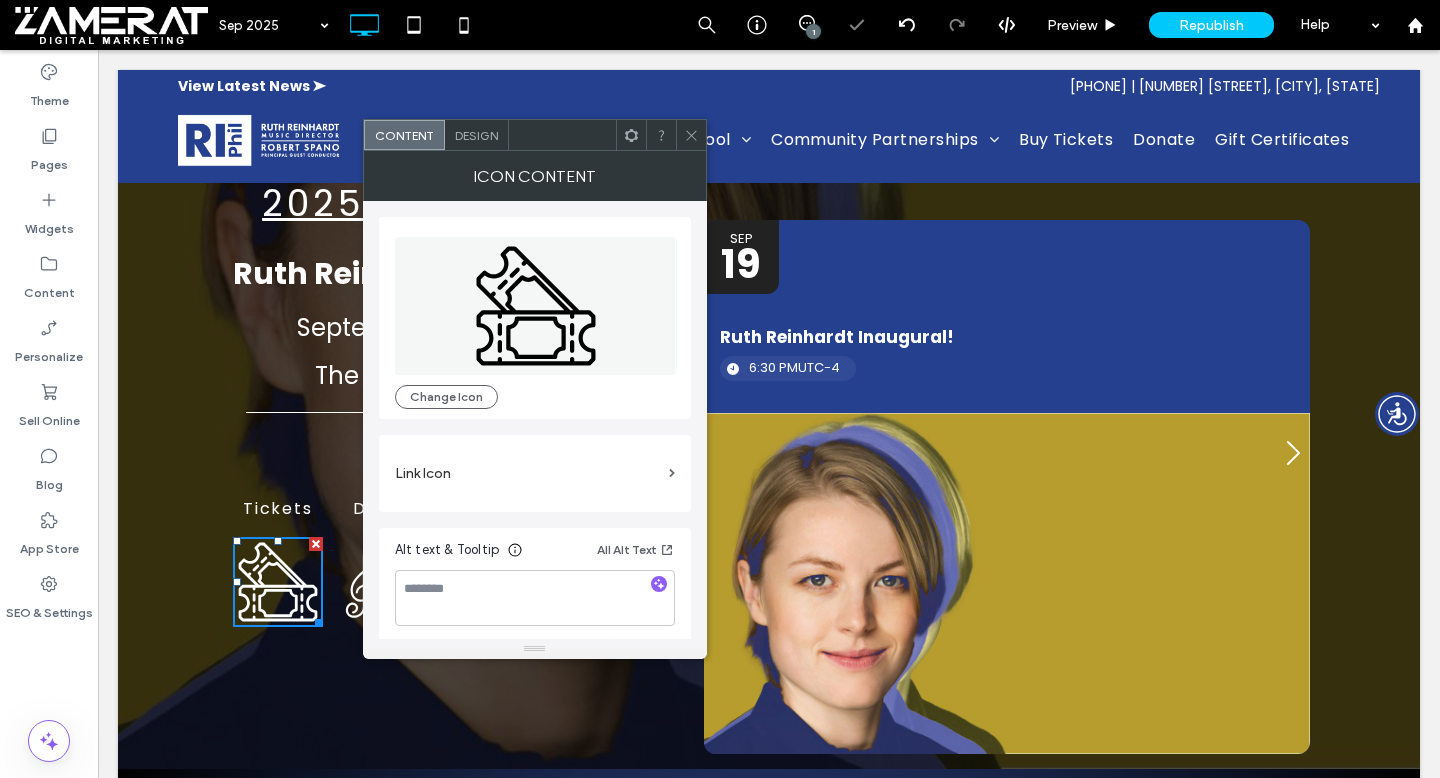 click 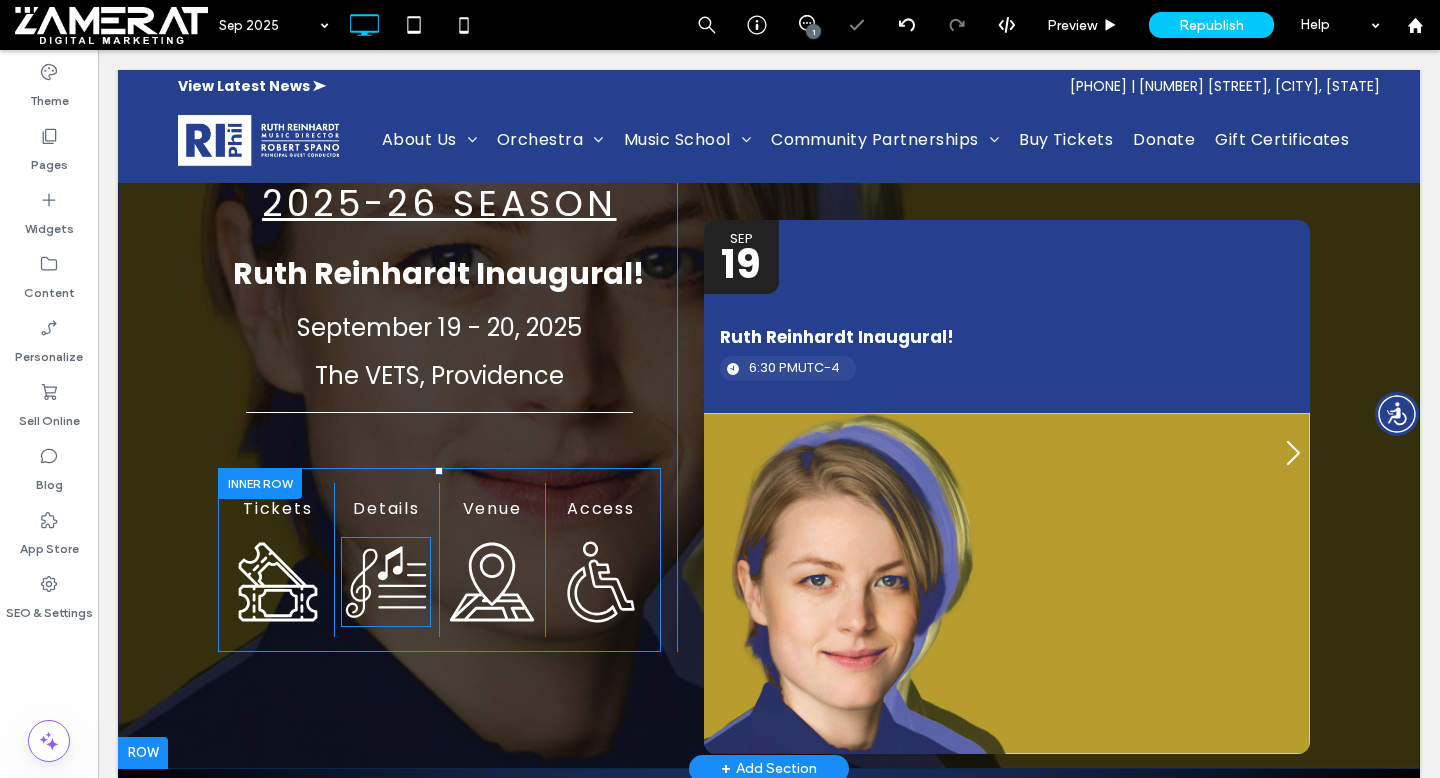 drag, startPoint x: 380, startPoint y: 606, endPoint x: 389, endPoint y: 564, distance: 42.953465 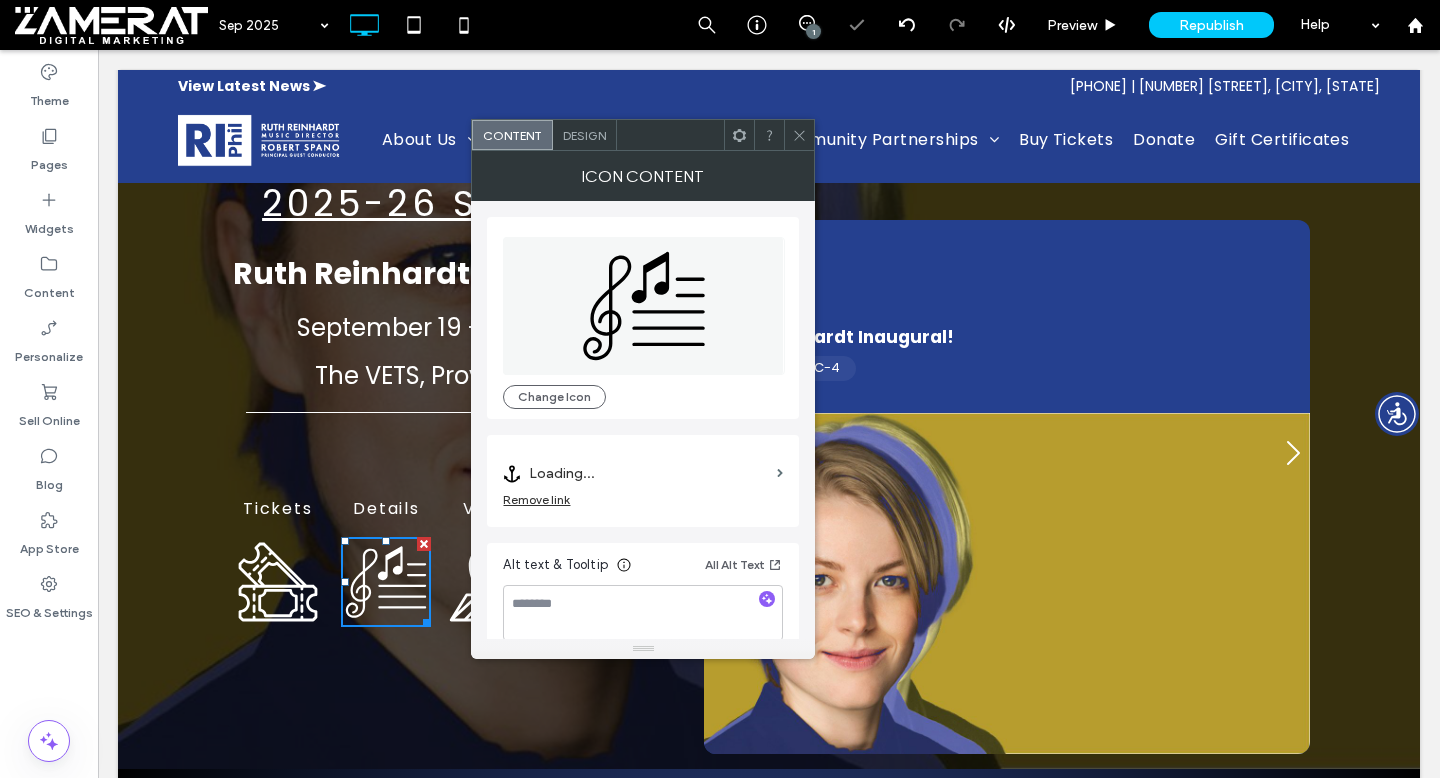 click on "Remove link" at bounding box center (536, 499) 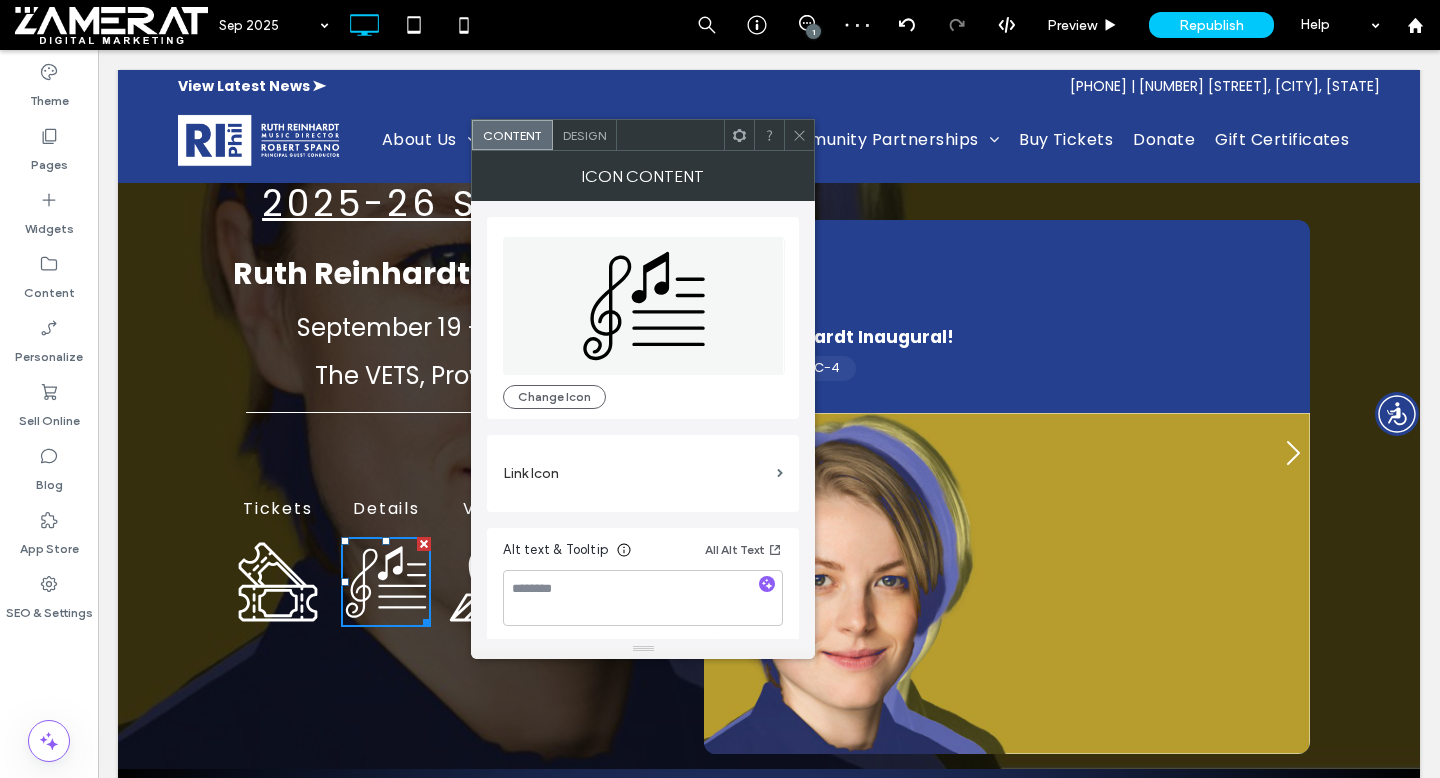 click at bounding box center (799, 135) 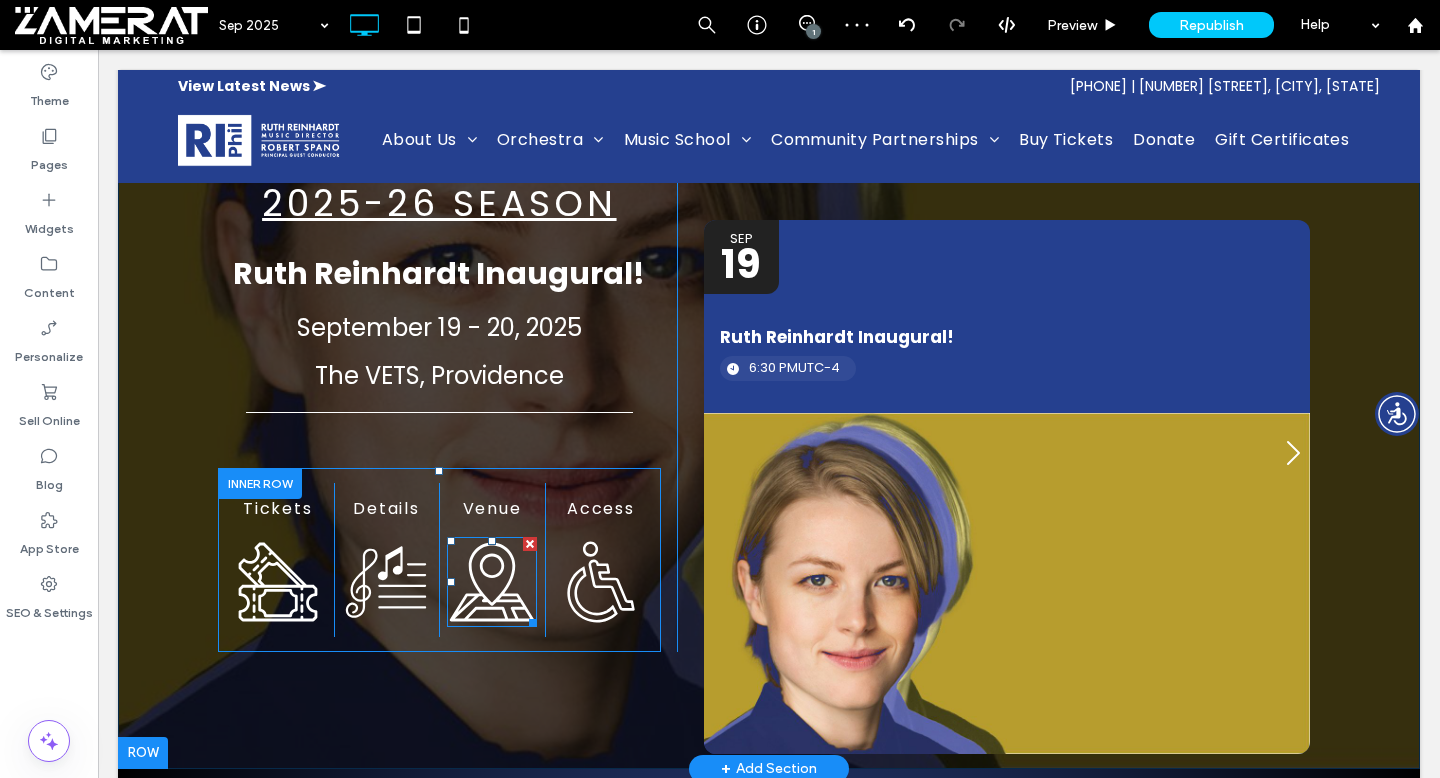 click 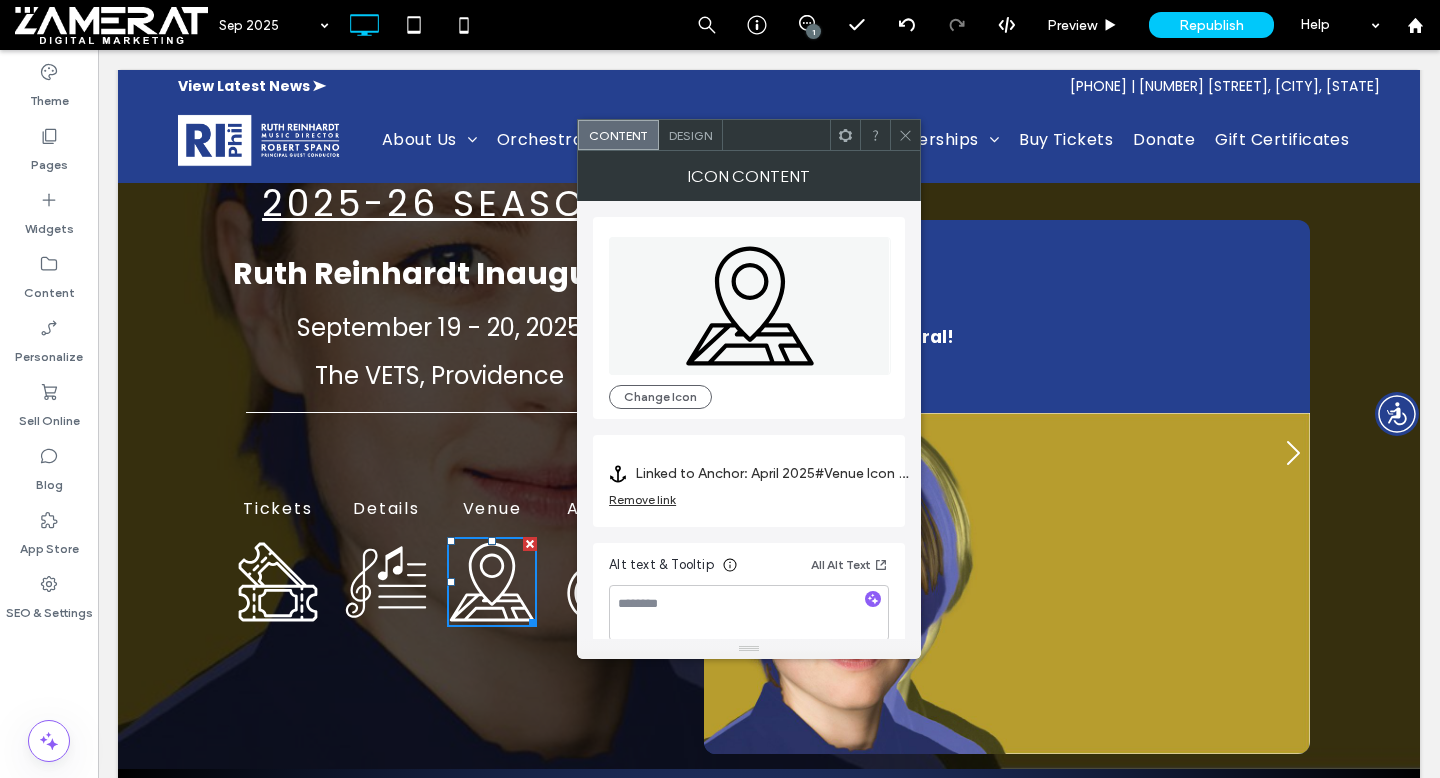 click on "Remove link" at bounding box center [642, 499] 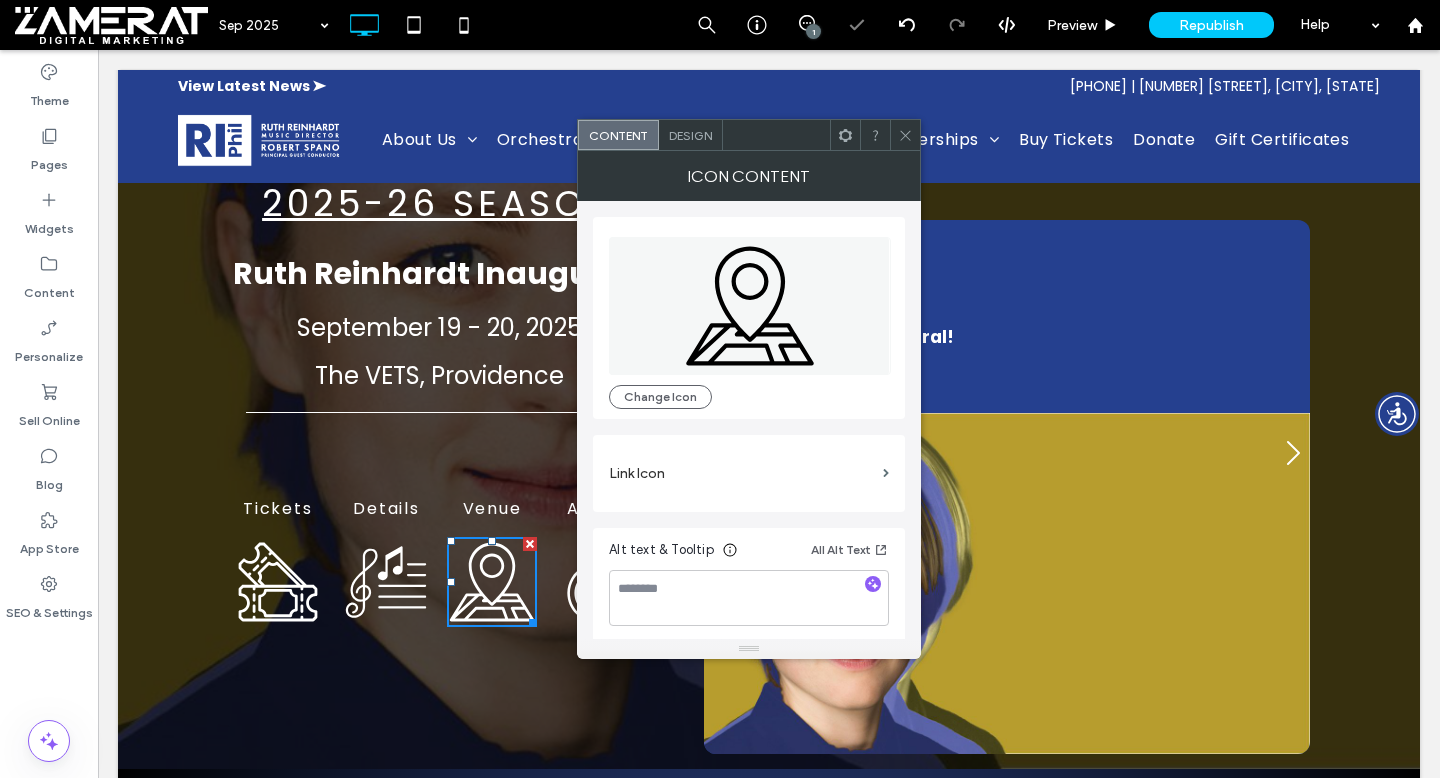 click 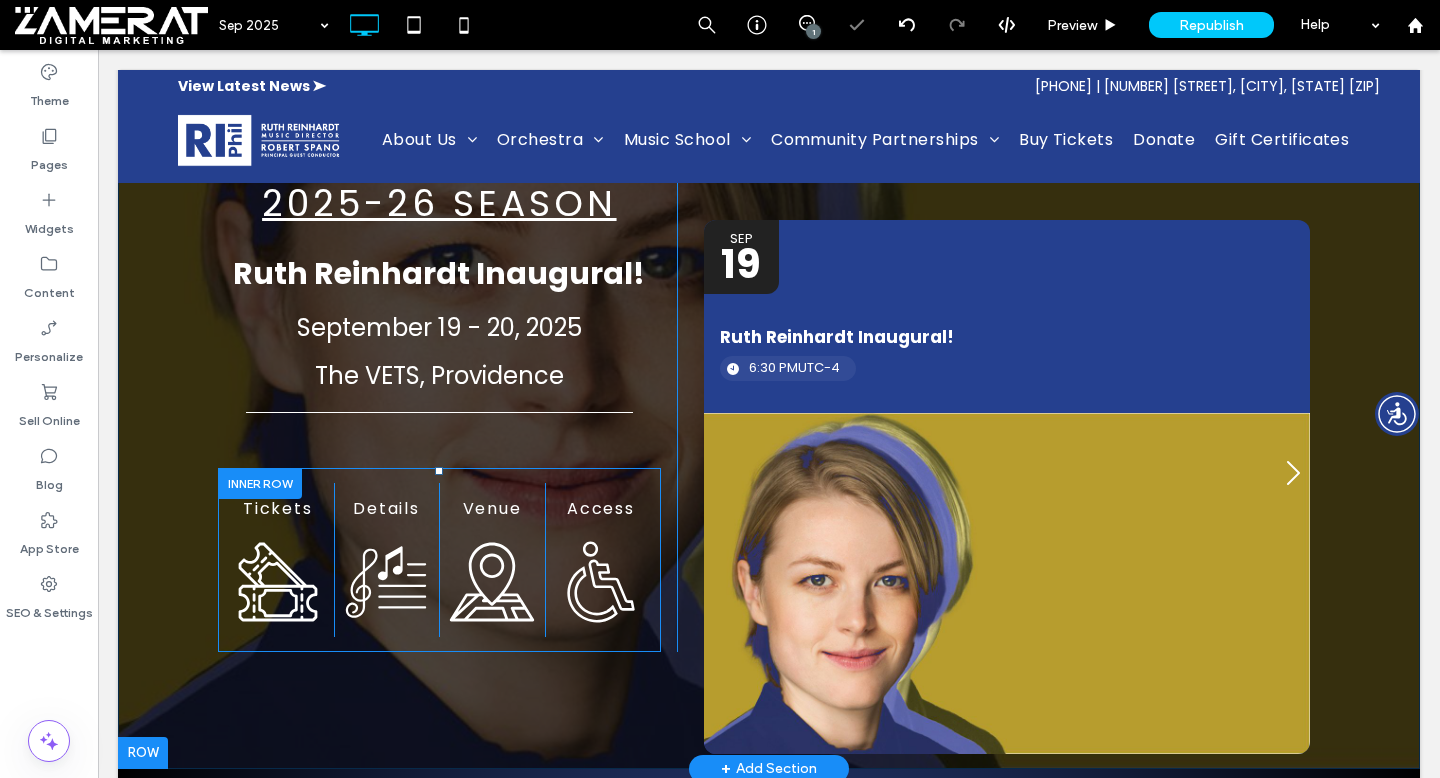 click 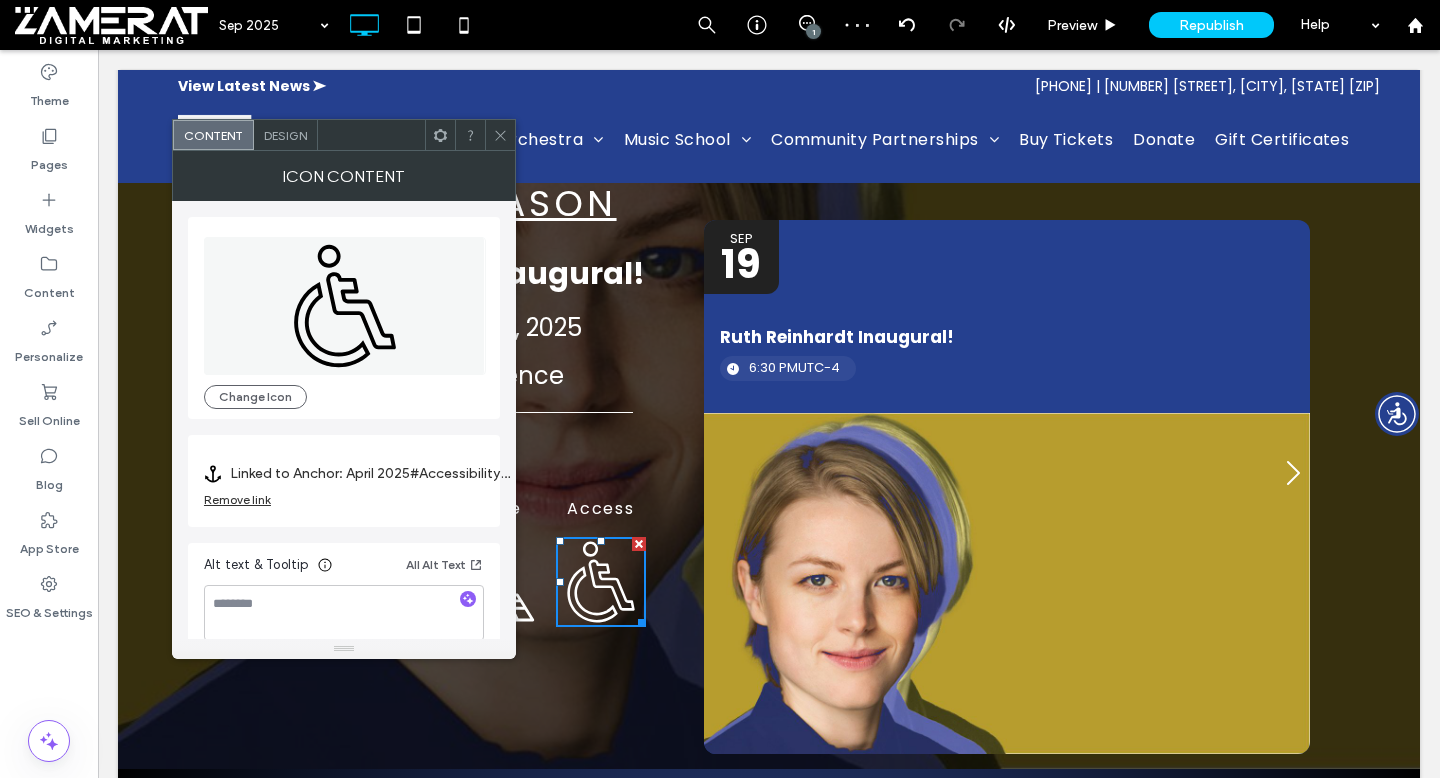 click on "Remove link" 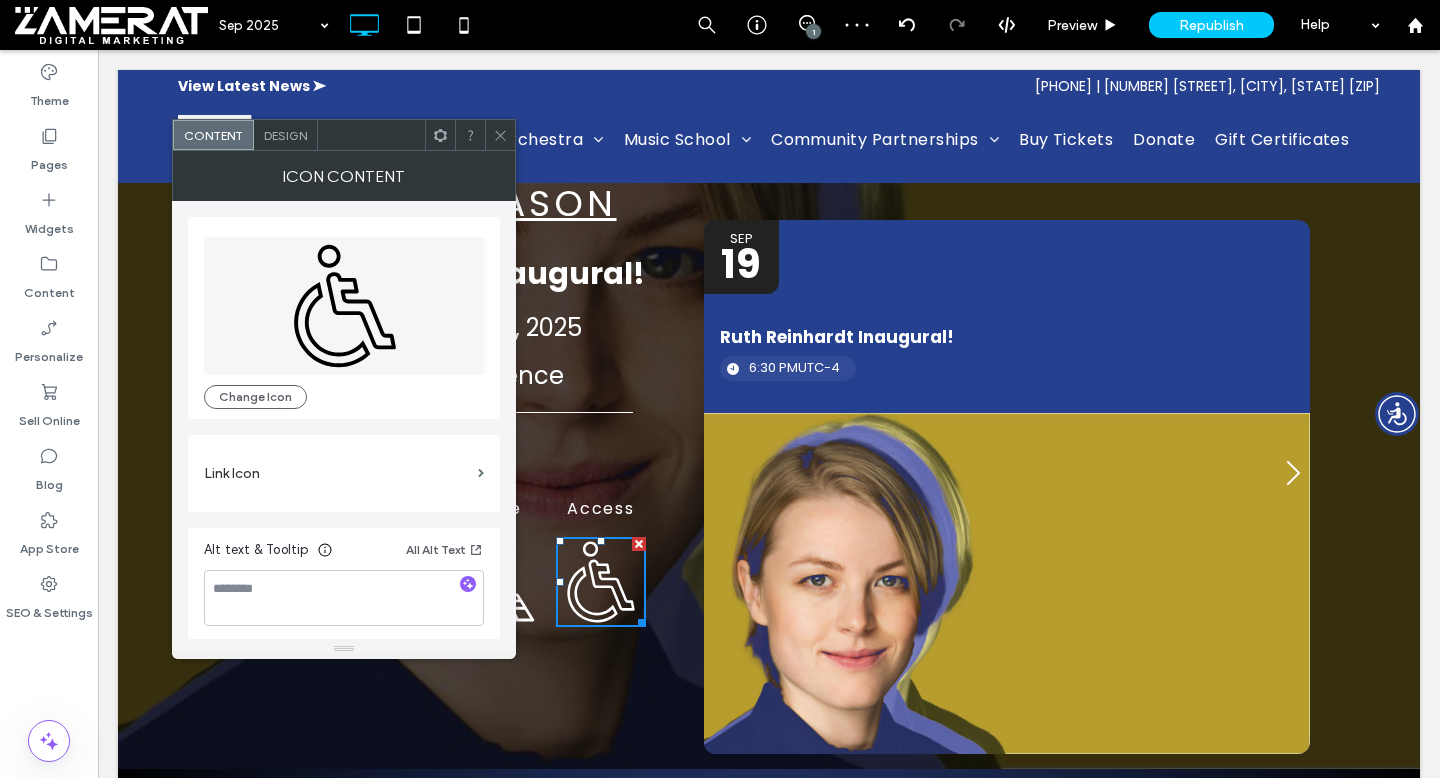 click 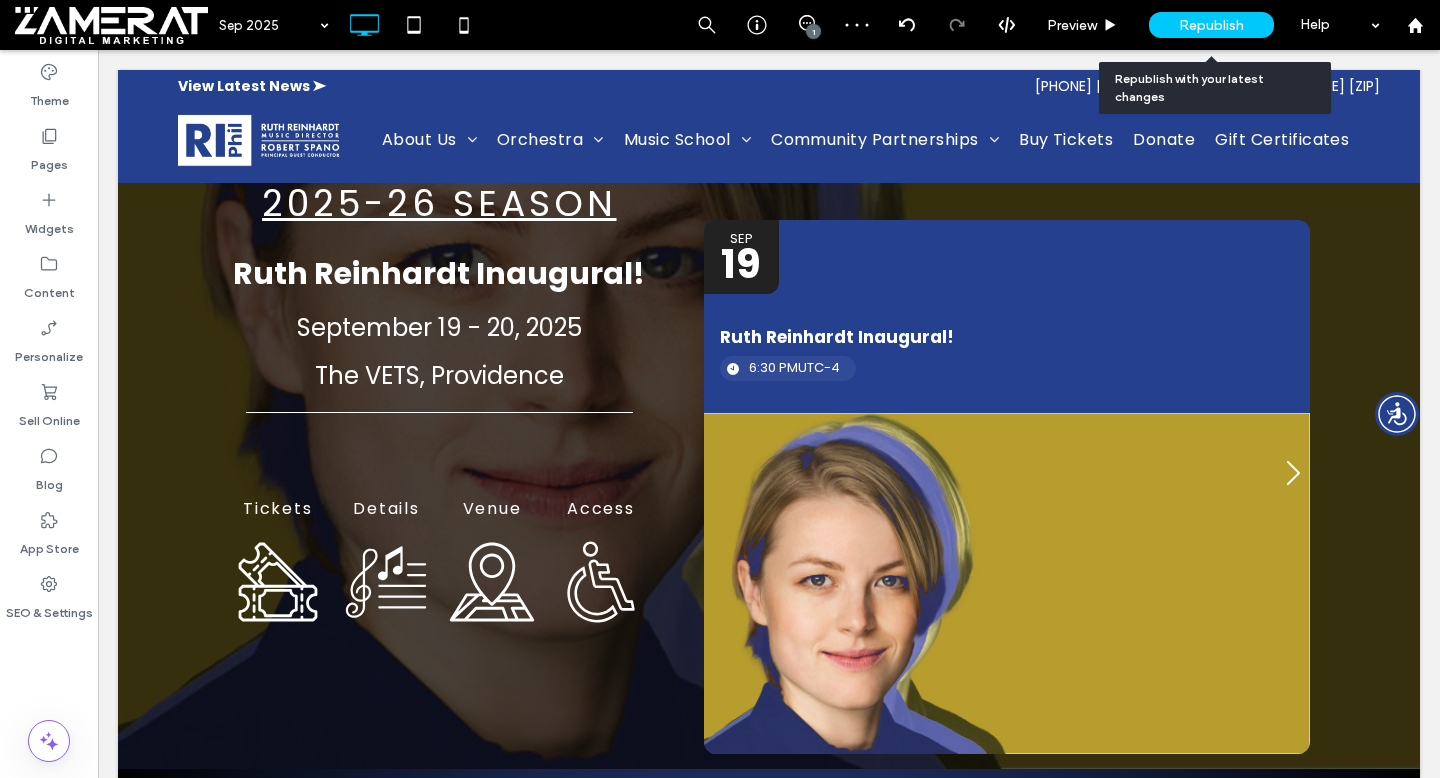 click on "Republish" 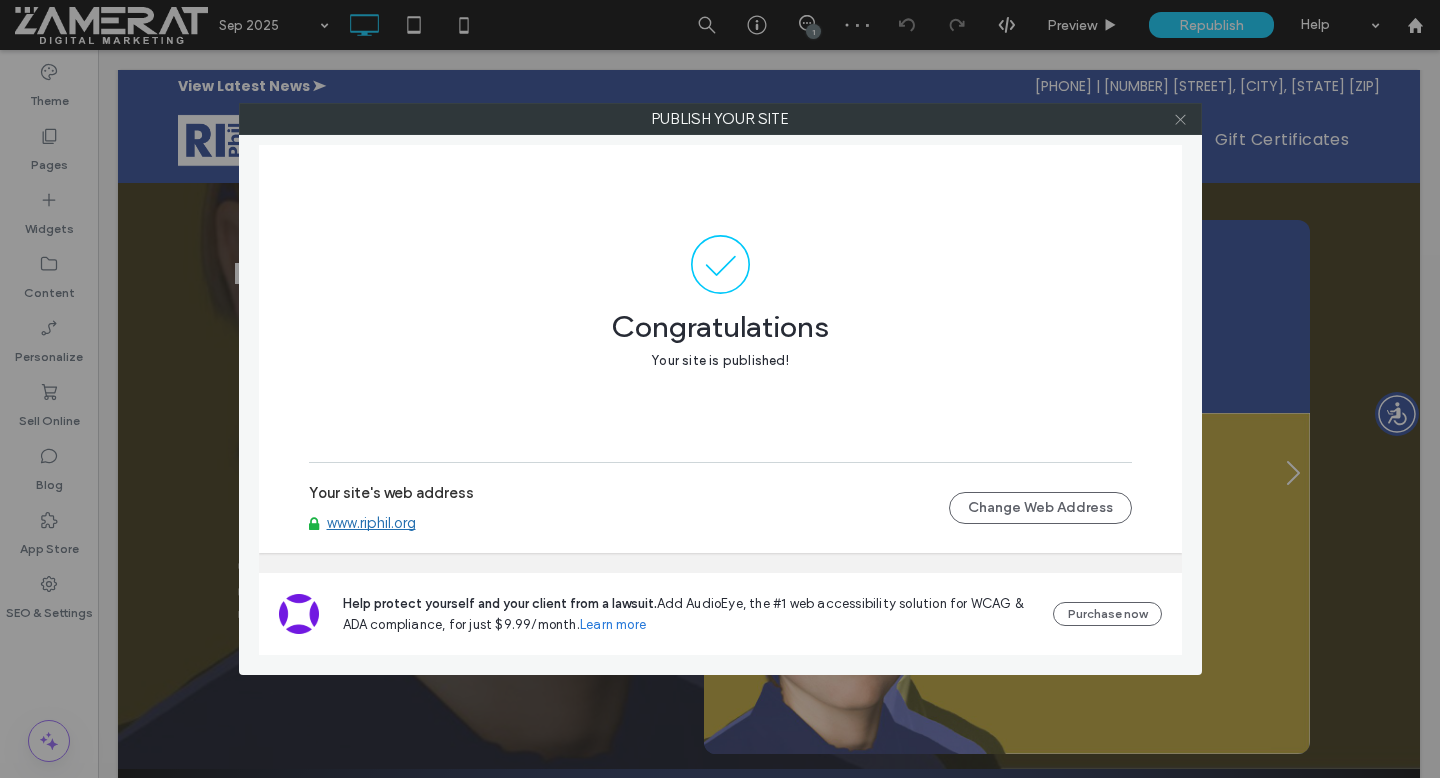 click 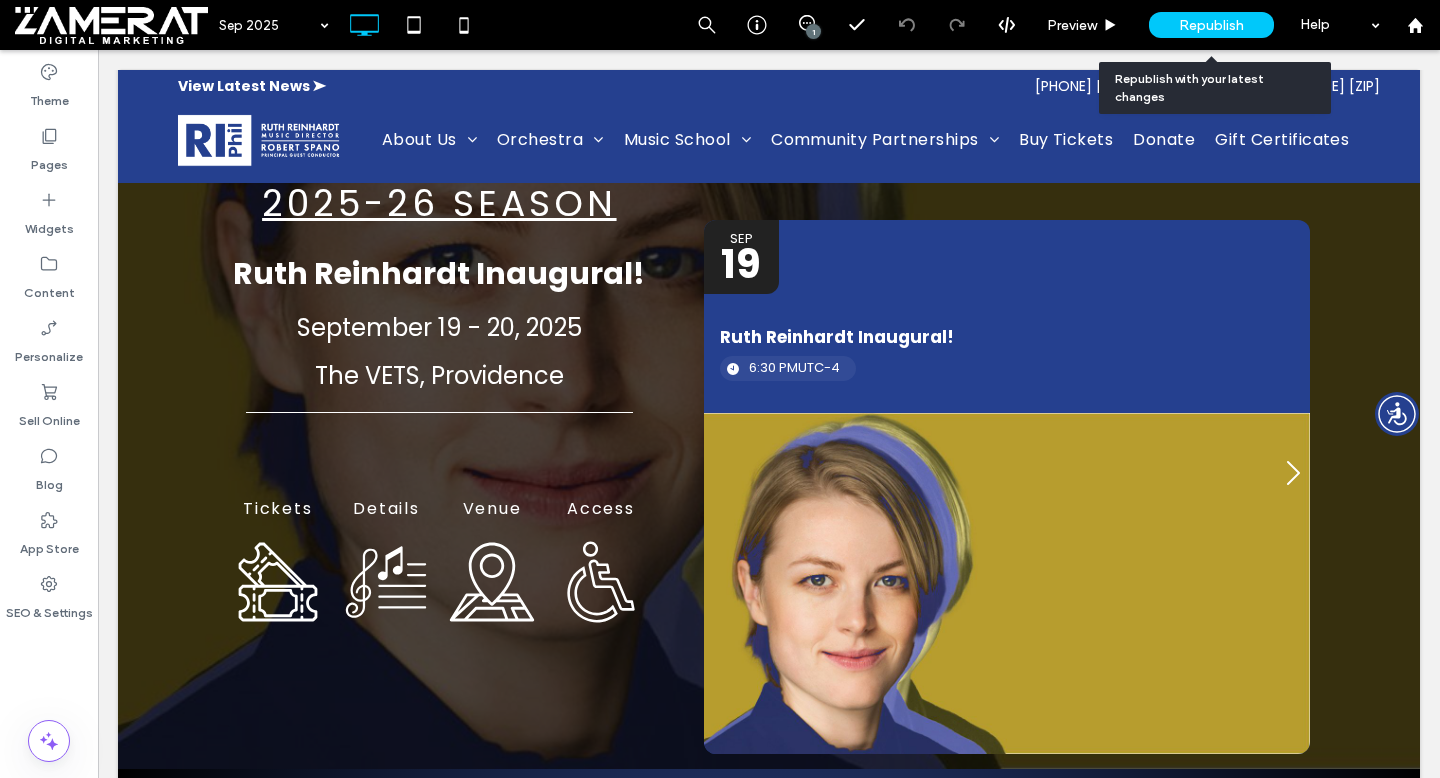 click on "Republish" 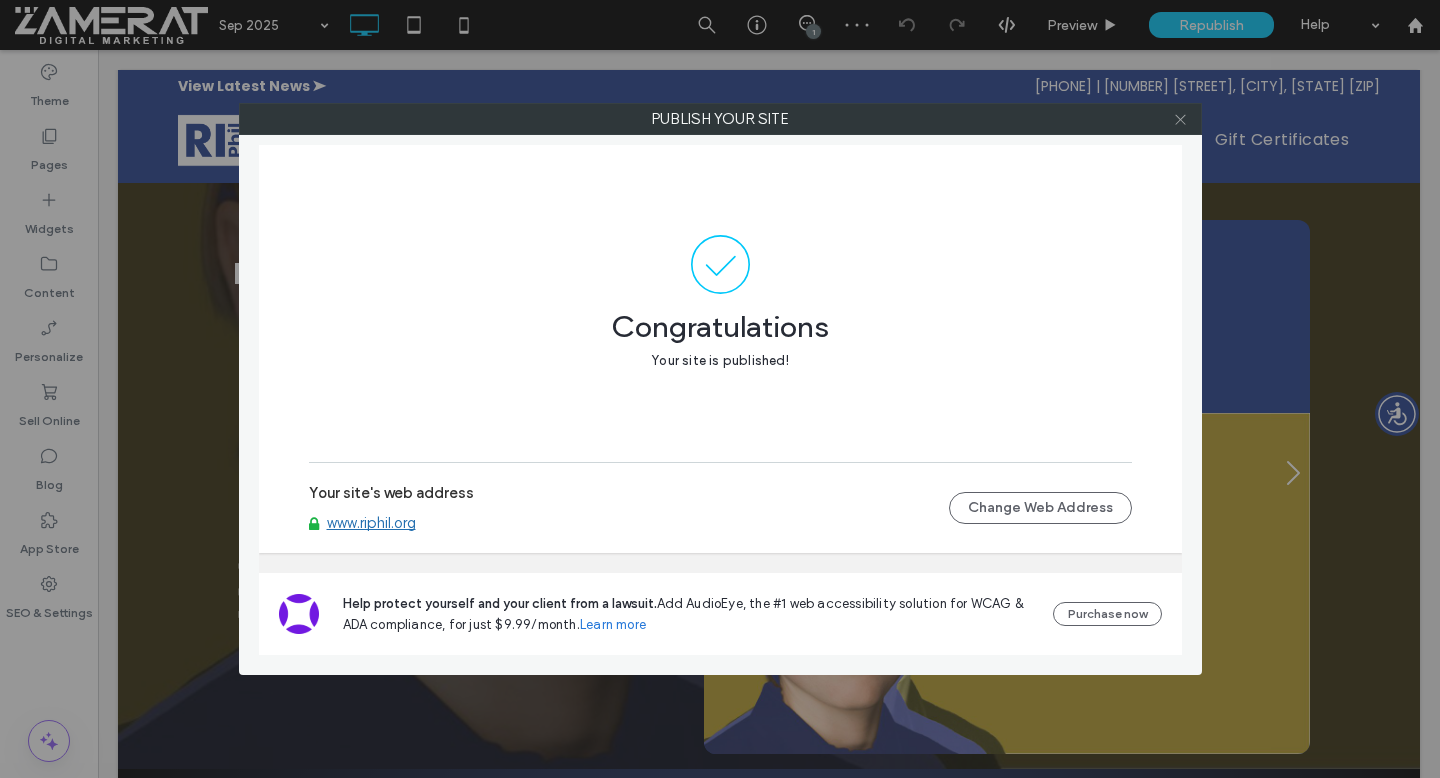 click 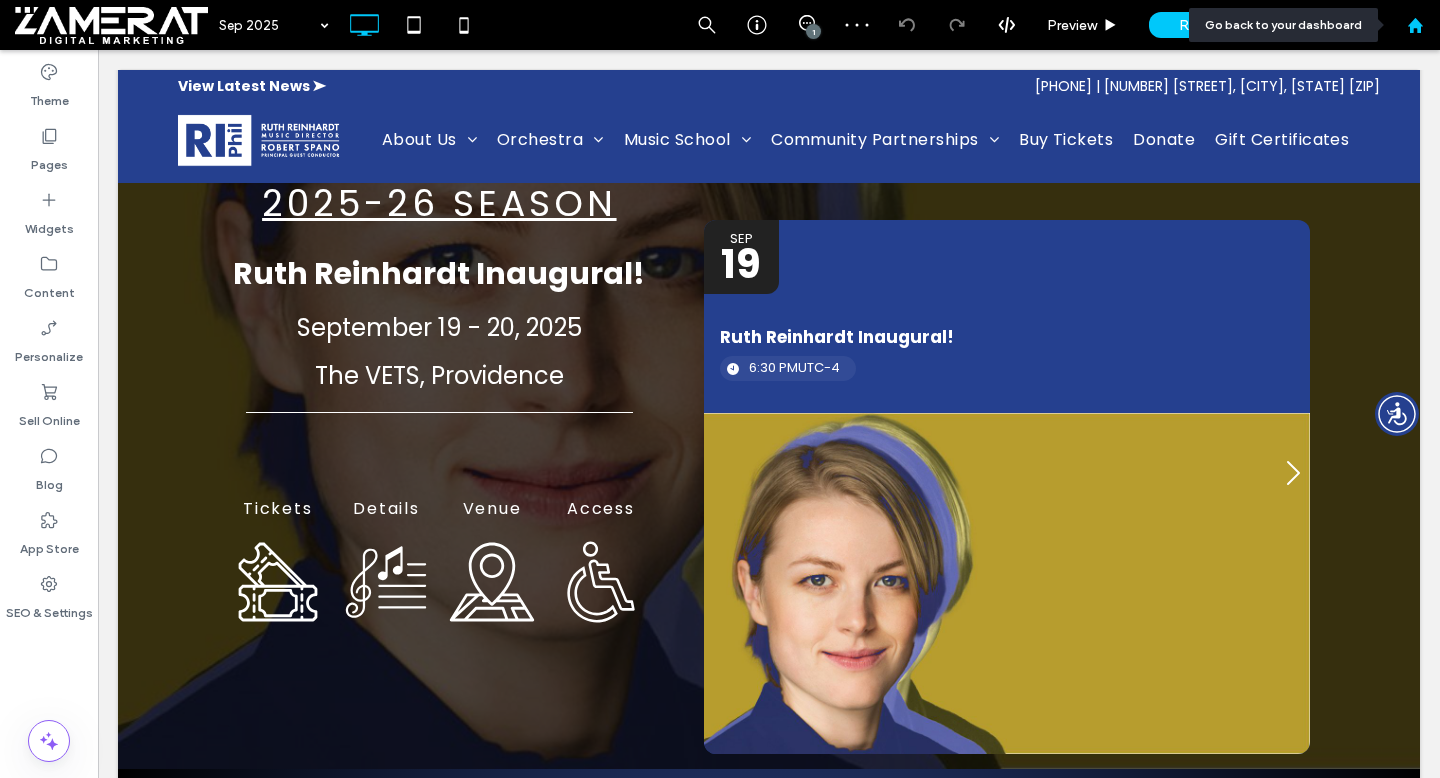 click 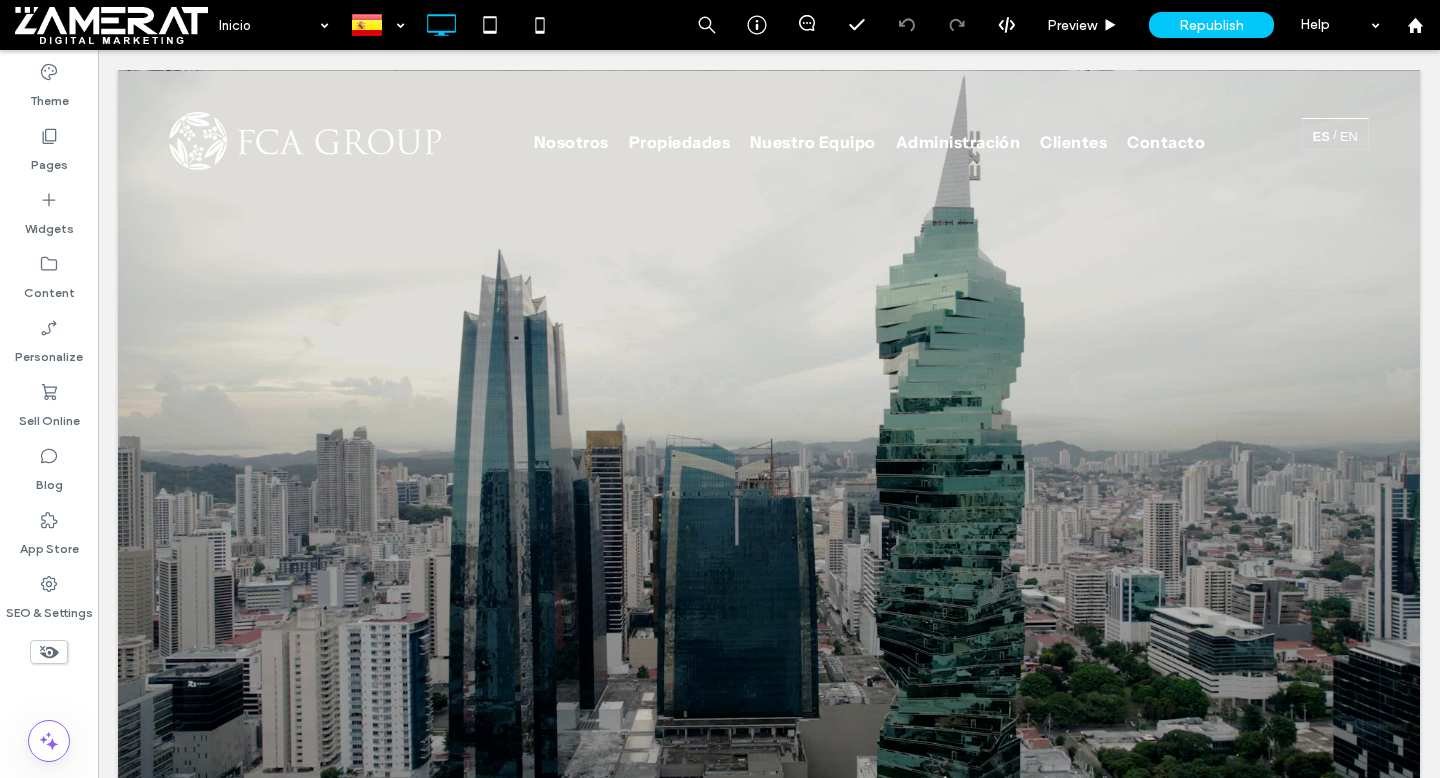 scroll, scrollTop: 0, scrollLeft: 0, axis: both 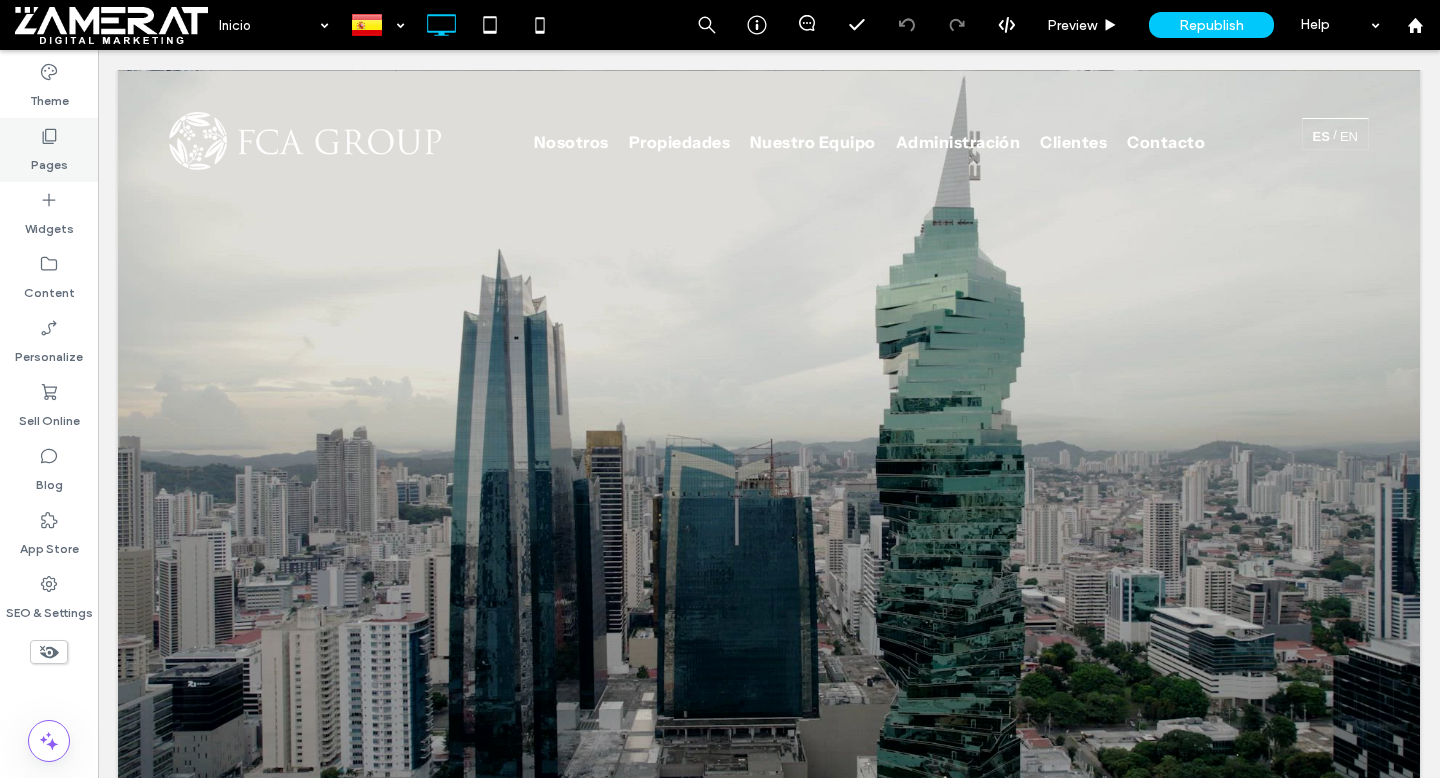 click on "Pages" at bounding box center (49, 160) 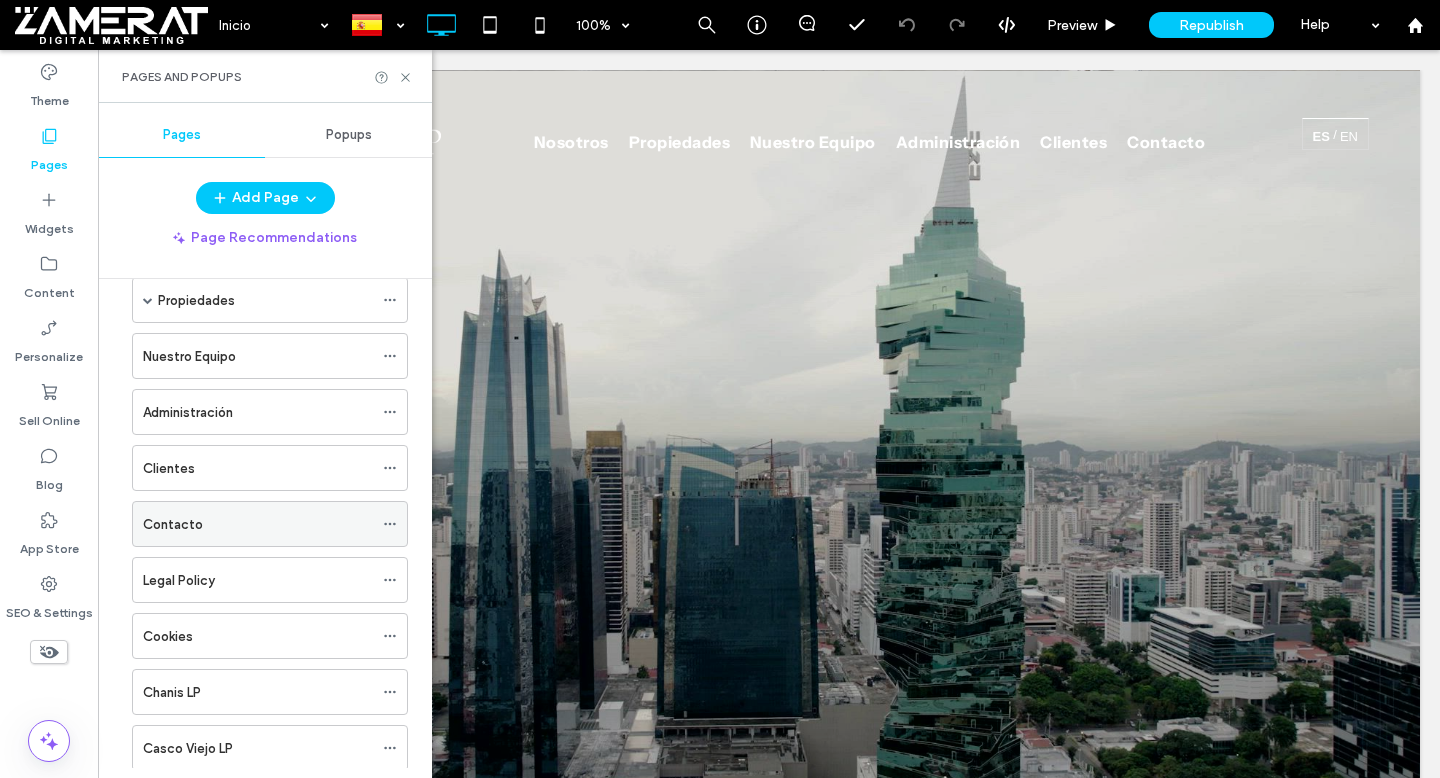 scroll, scrollTop: 153, scrollLeft: 0, axis: vertical 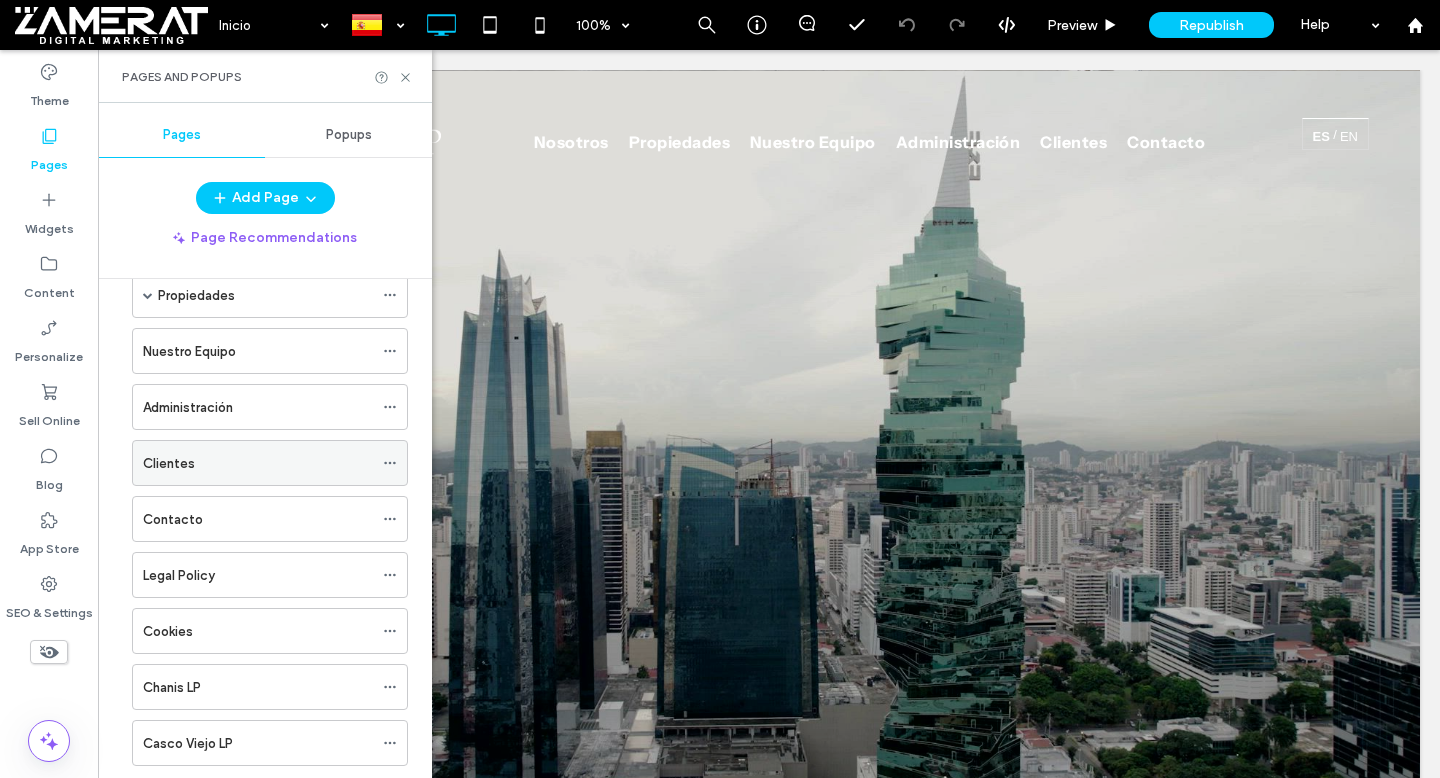click on "Clientes" at bounding box center [258, 463] 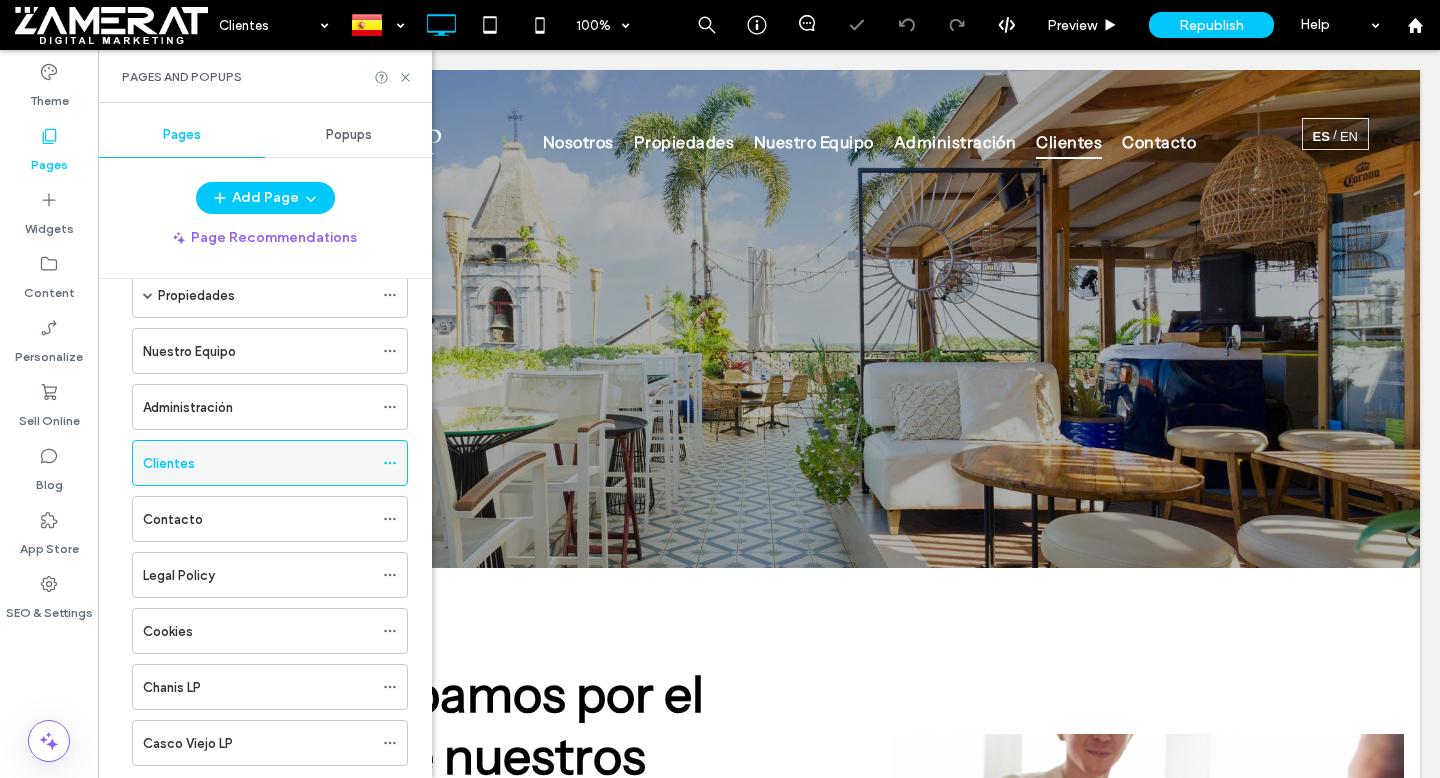 scroll, scrollTop: 0, scrollLeft: 0, axis: both 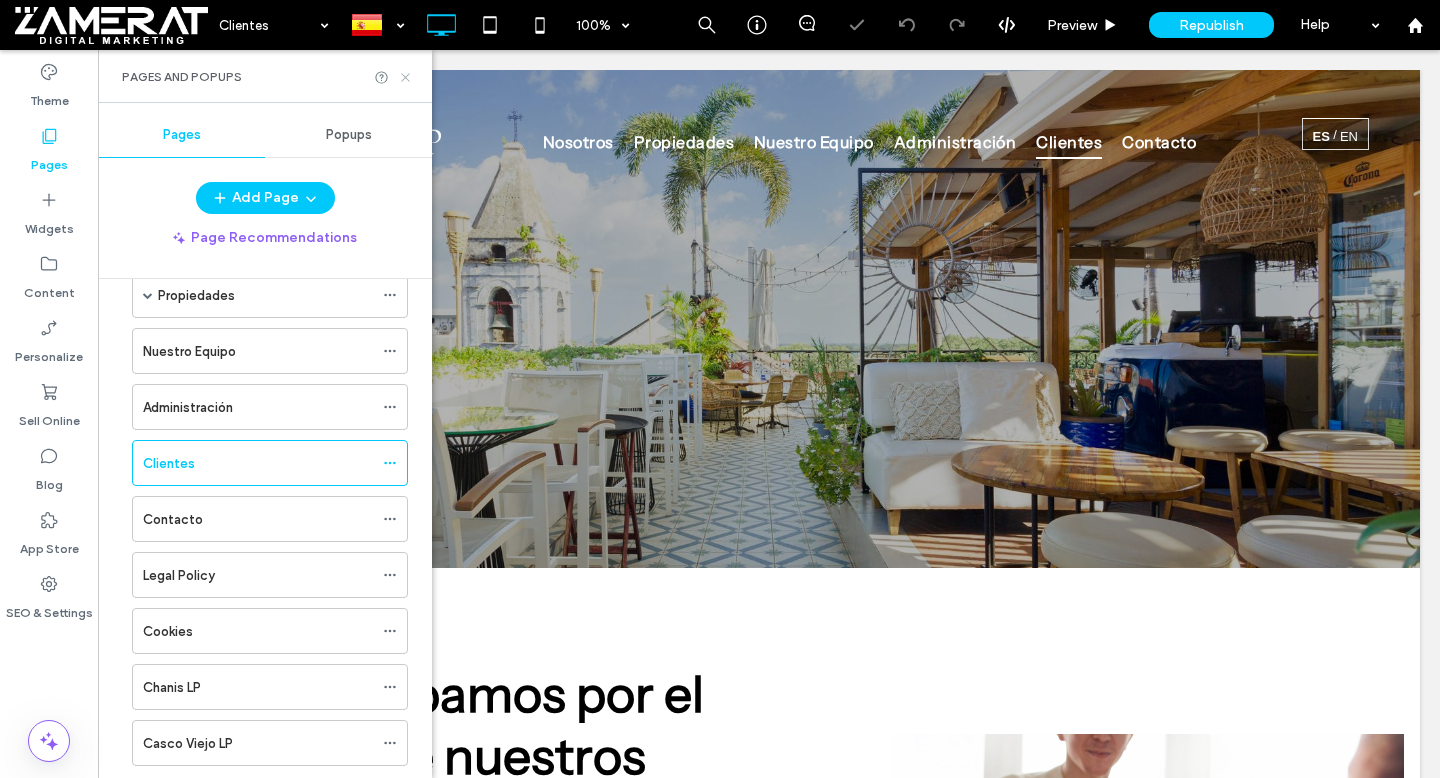 click 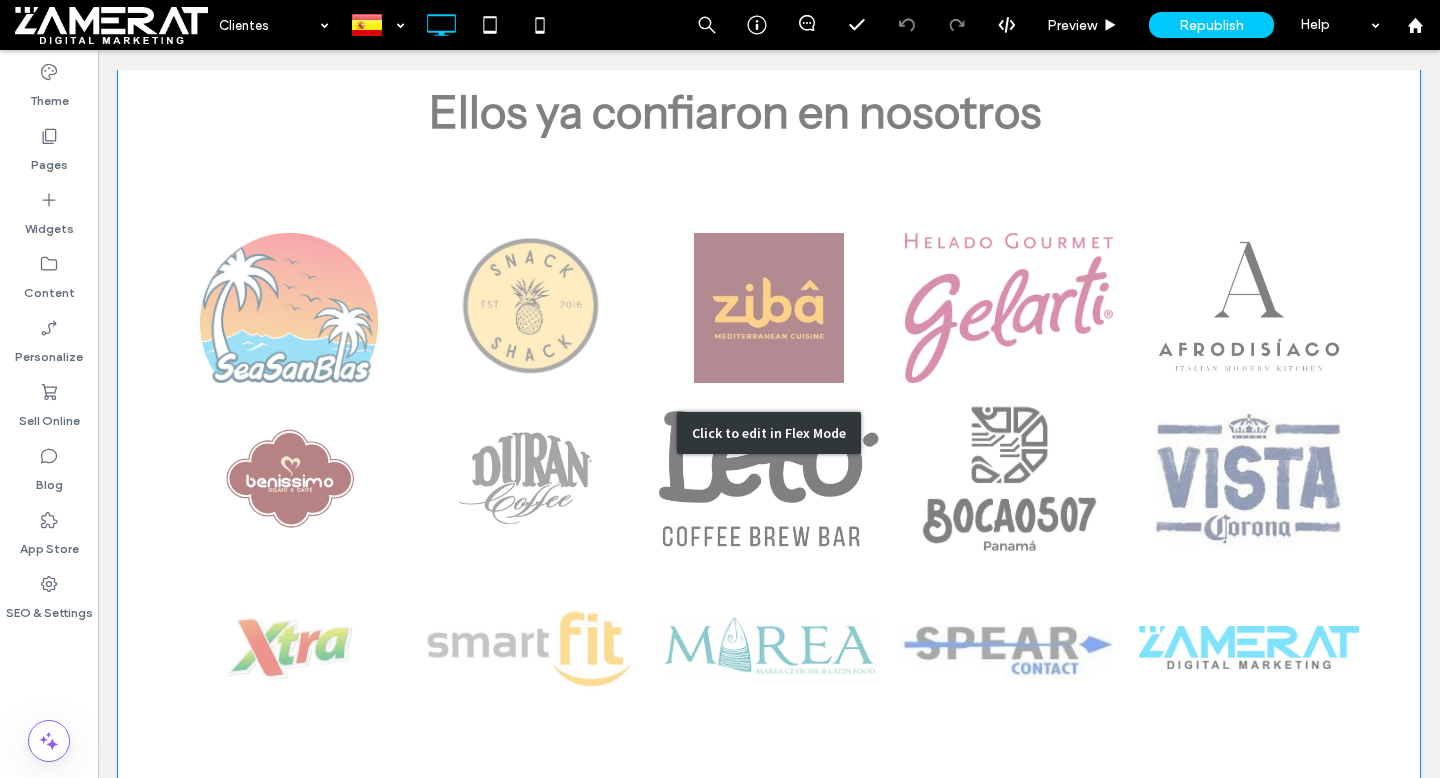 scroll, scrollTop: 1241, scrollLeft: 0, axis: vertical 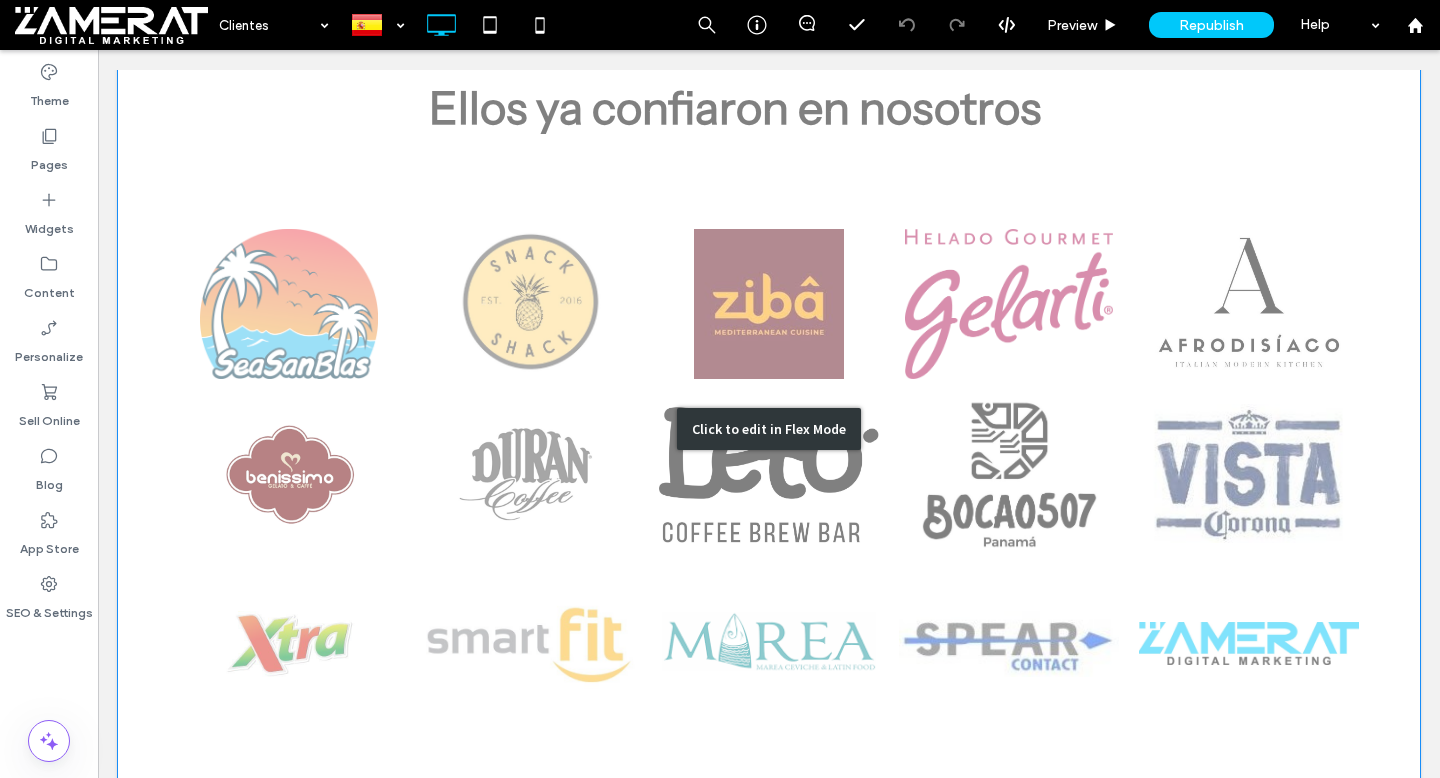 click on "Click to edit in Flex Mode" at bounding box center (769, 429) 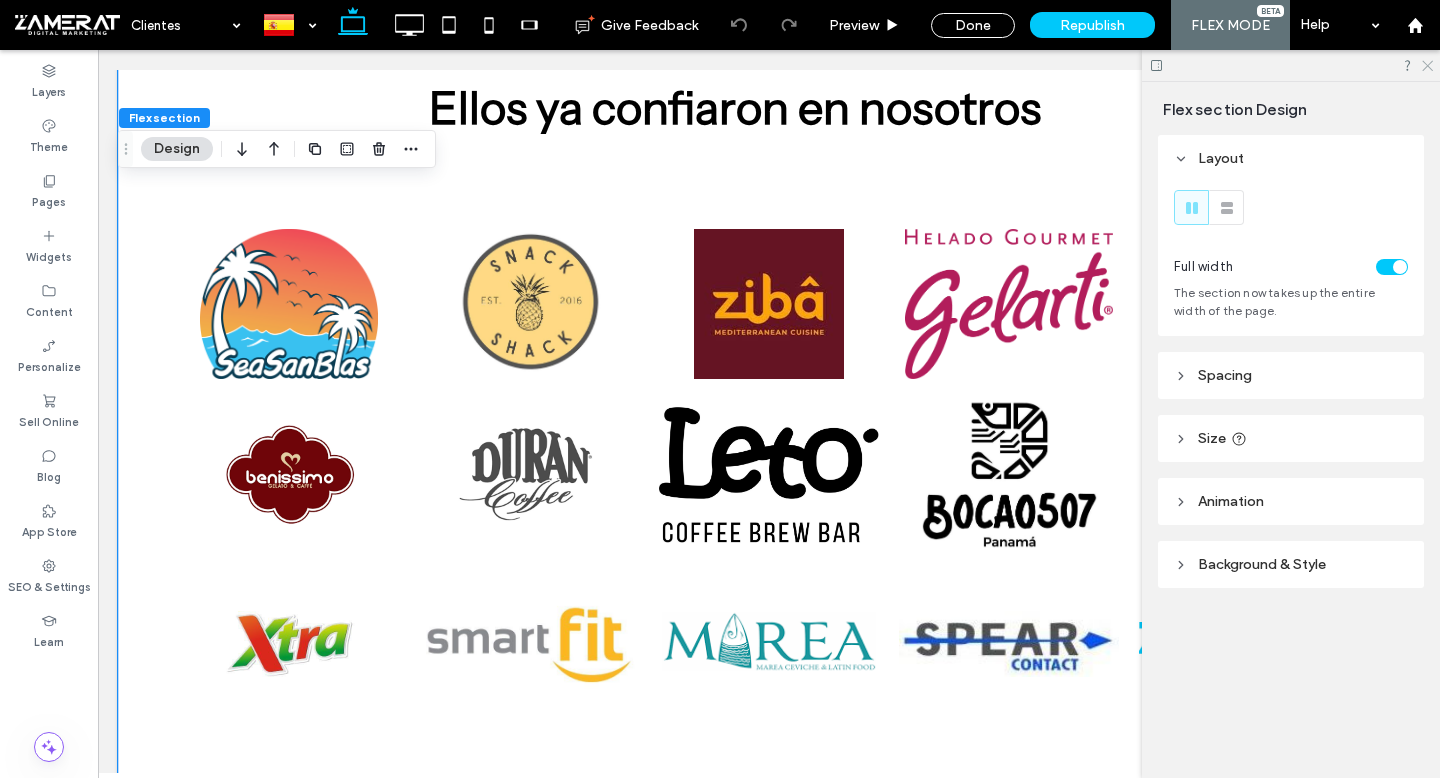 click 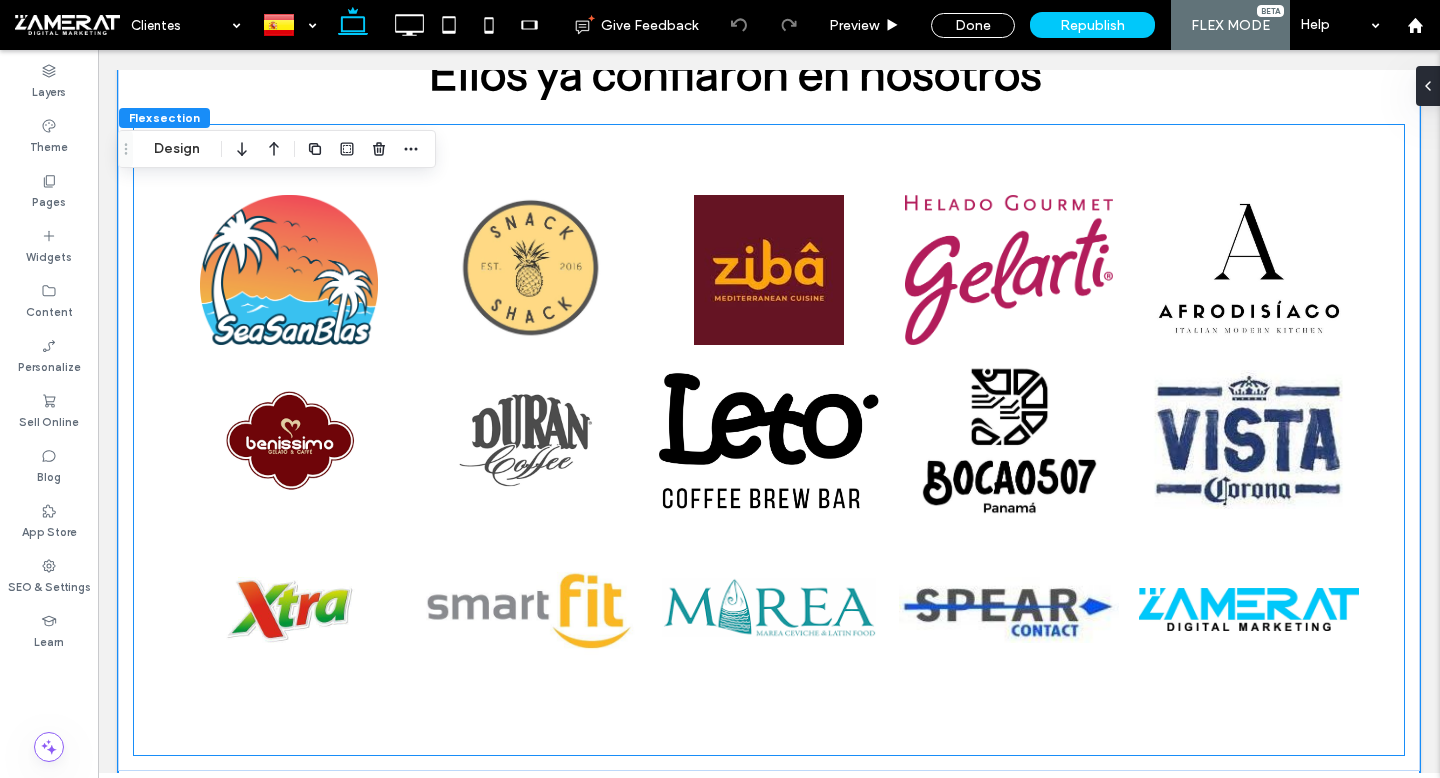 scroll, scrollTop: 1250, scrollLeft: 0, axis: vertical 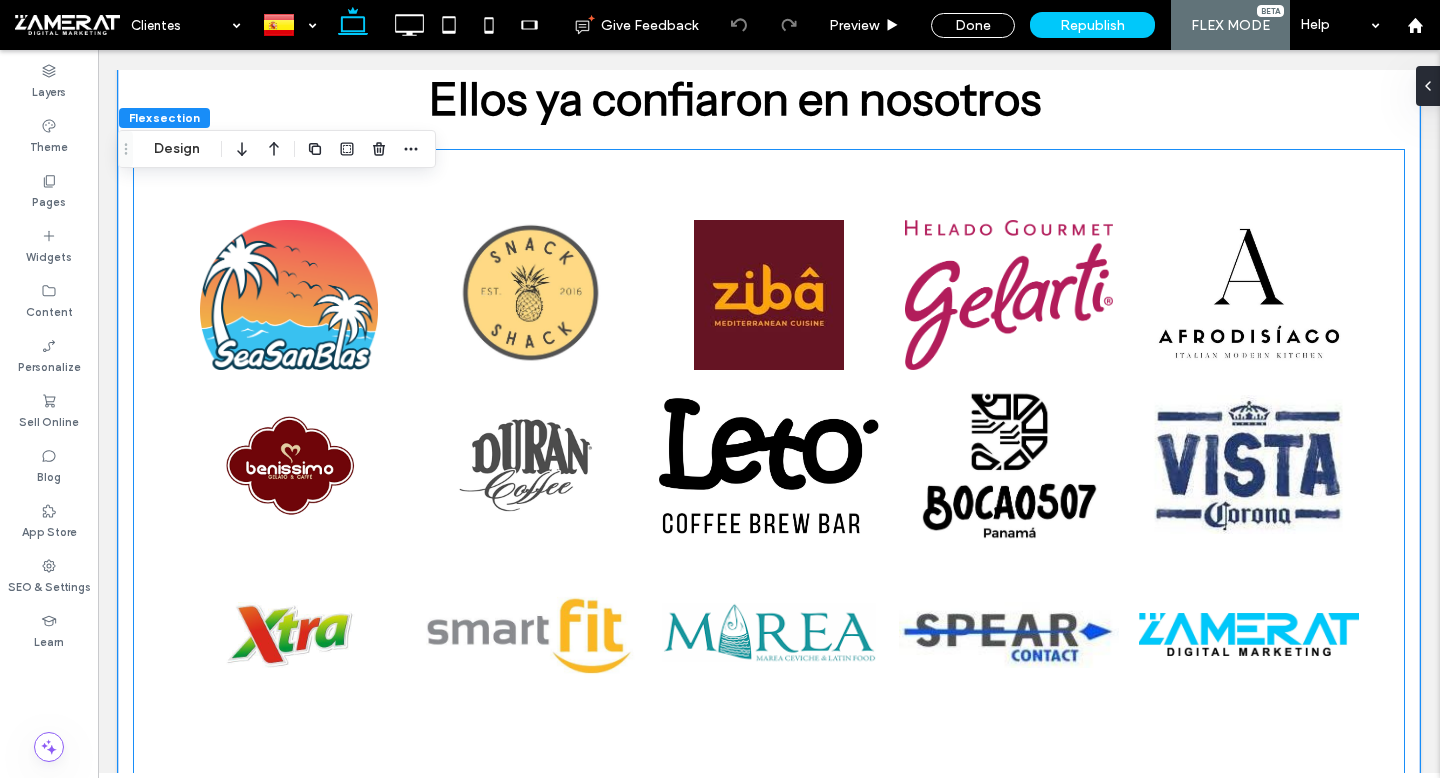 click at bounding box center [529, 465] 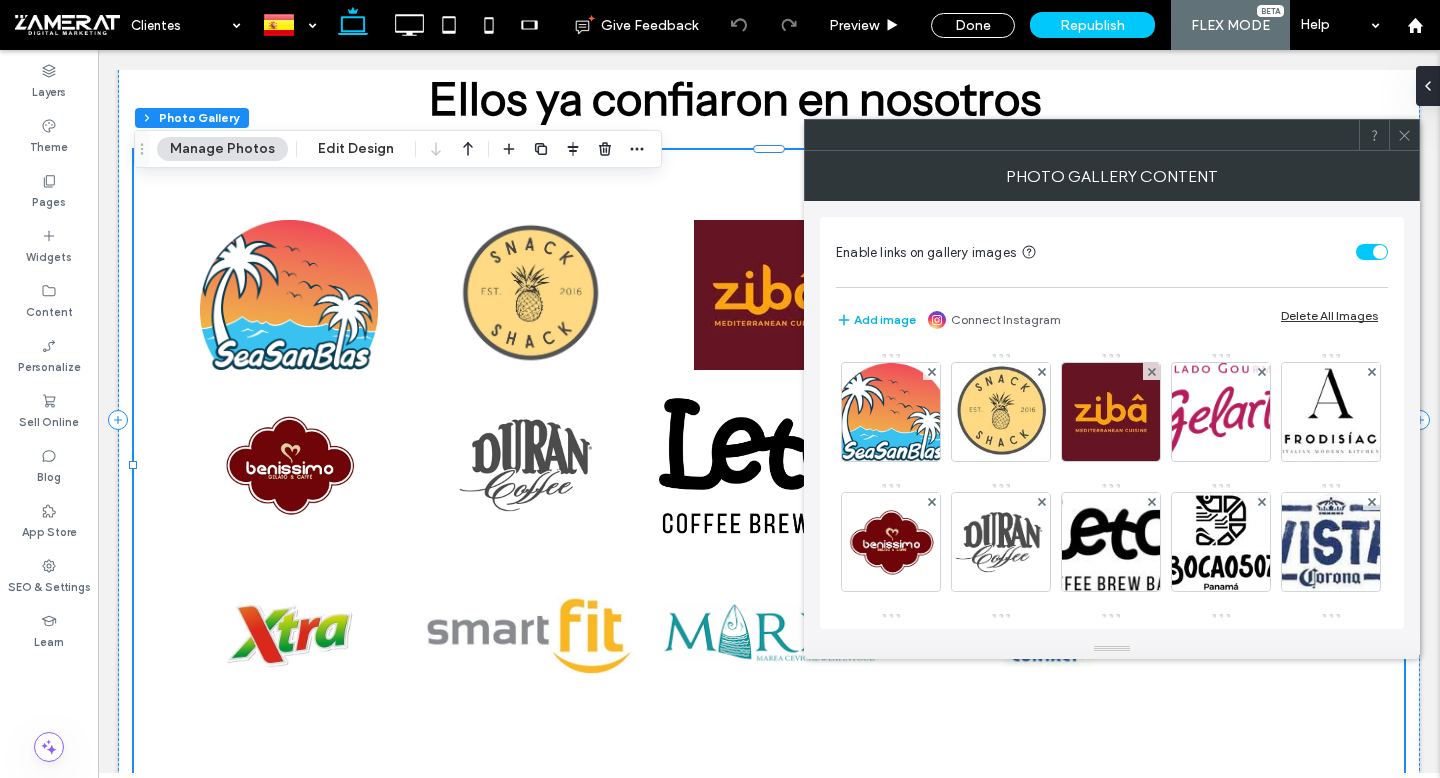 click on "Add image" at bounding box center (876, 320) 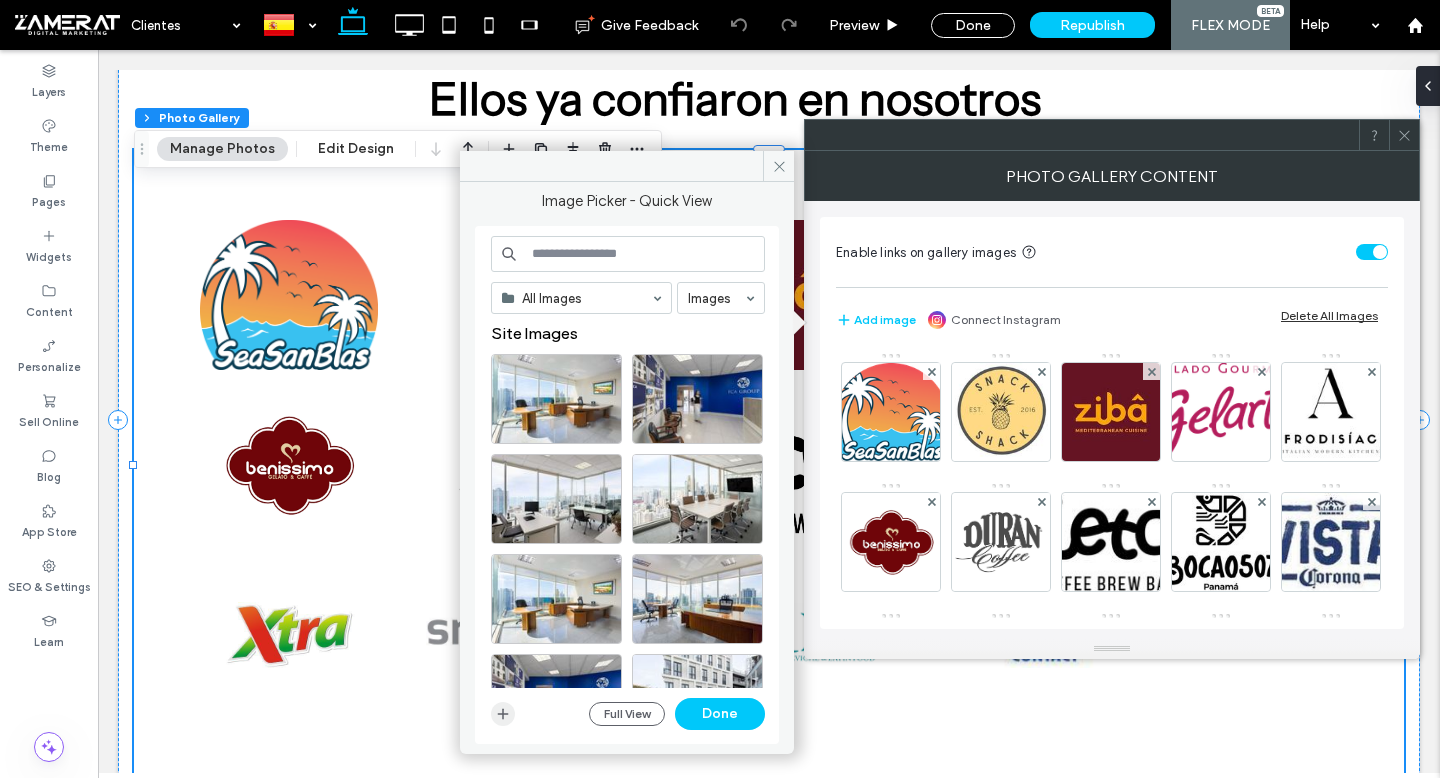 click 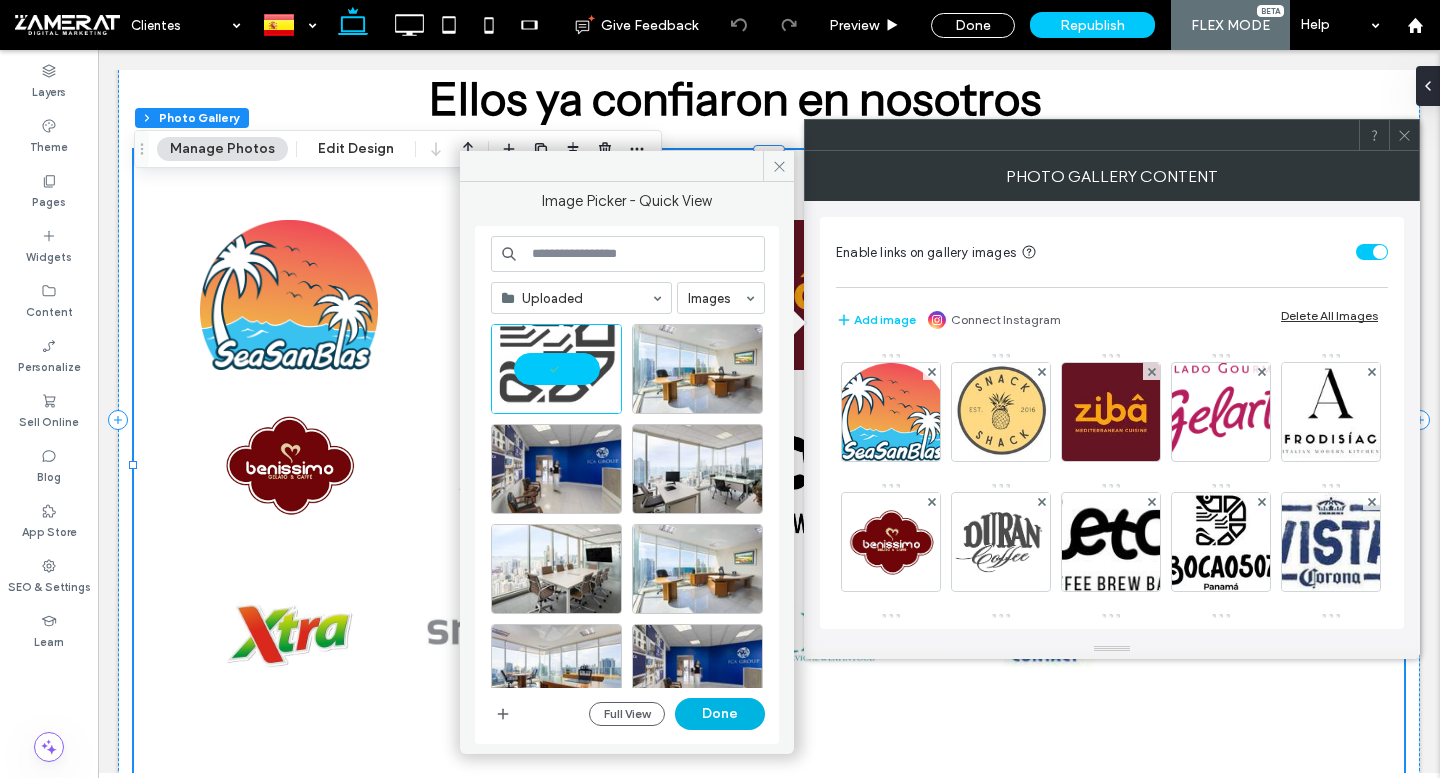 click on "Done" at bounding box center [720, 714] 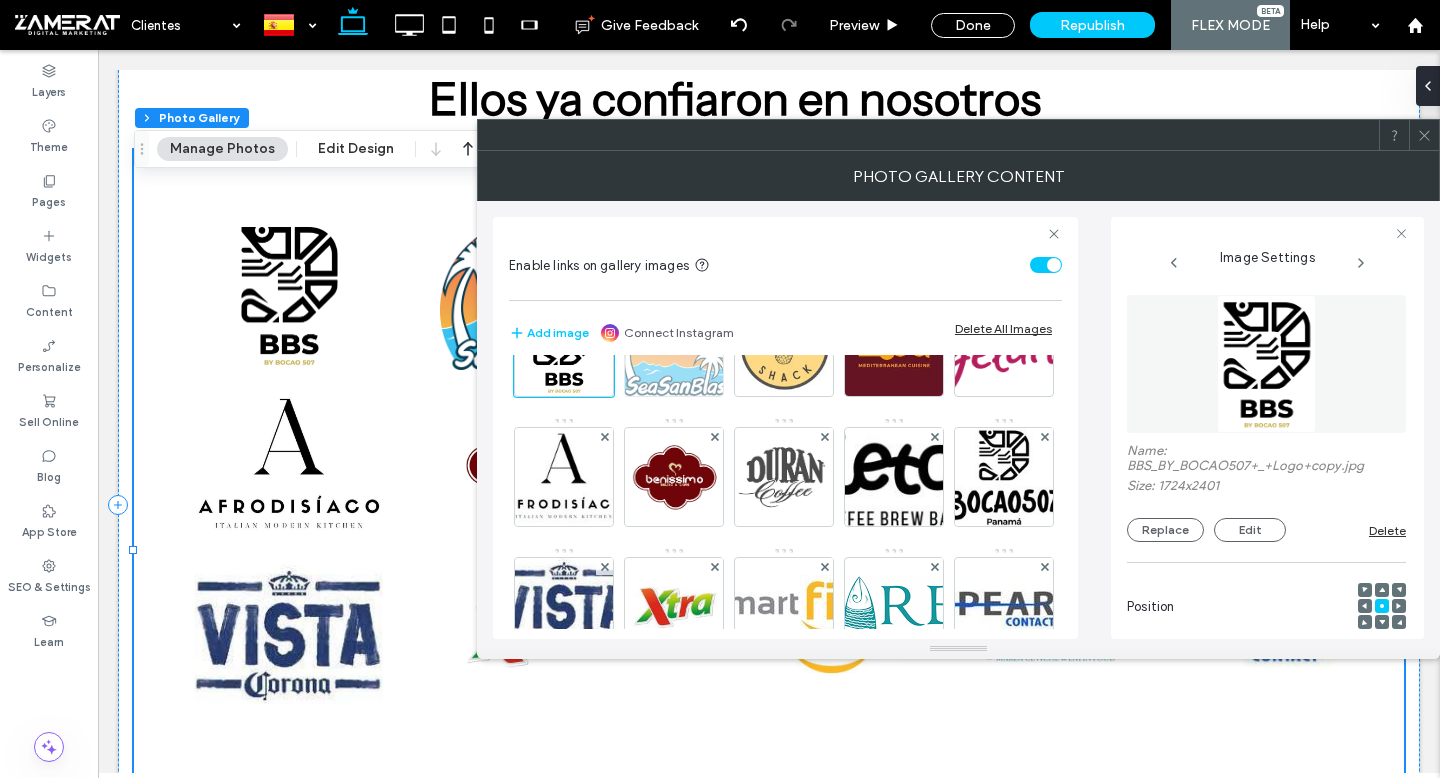 scroll, scrollTop: 0, scrollLeft: 0, axis: both 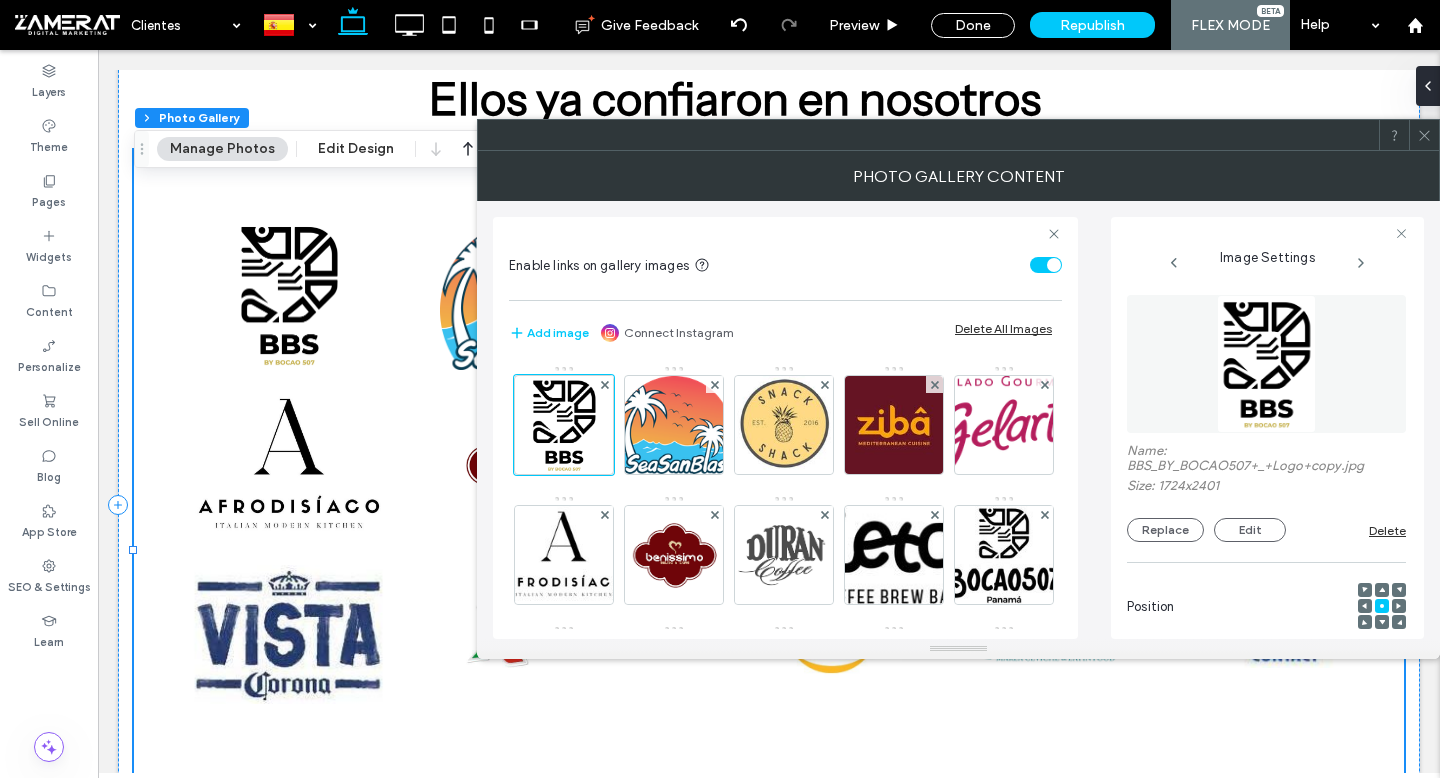click 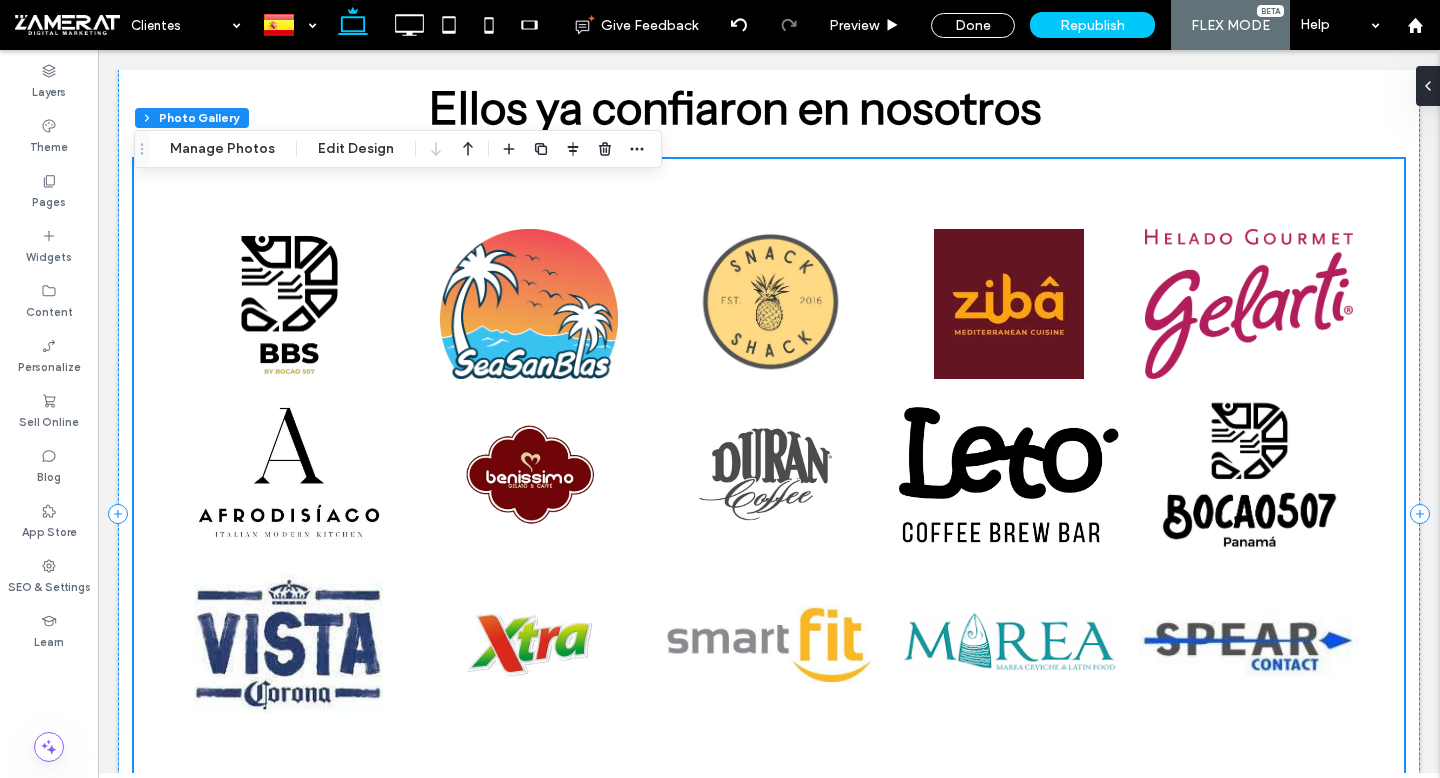 scroll, scrollTop: 1236, scrollLeft: 0, axis: vertical 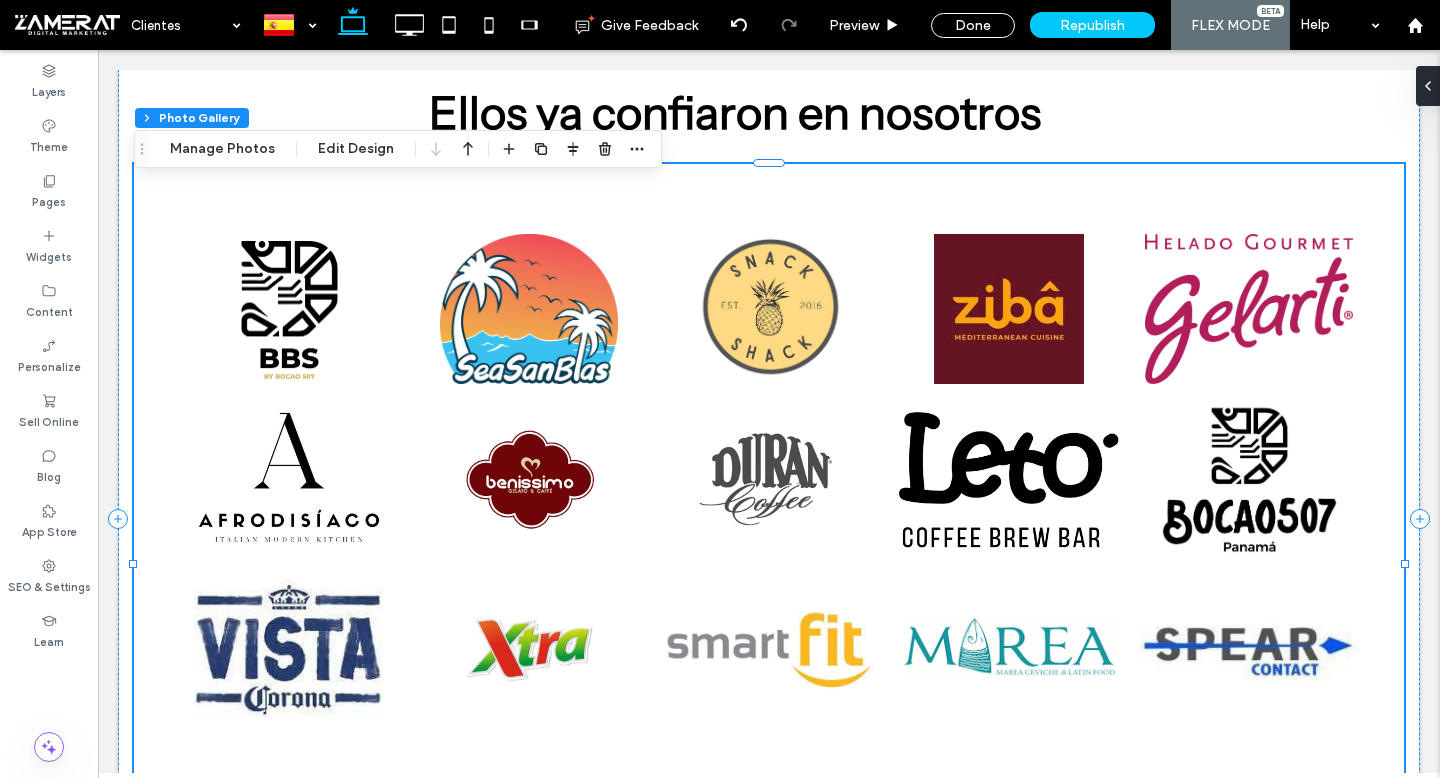 click at bounding box center (529, 479) 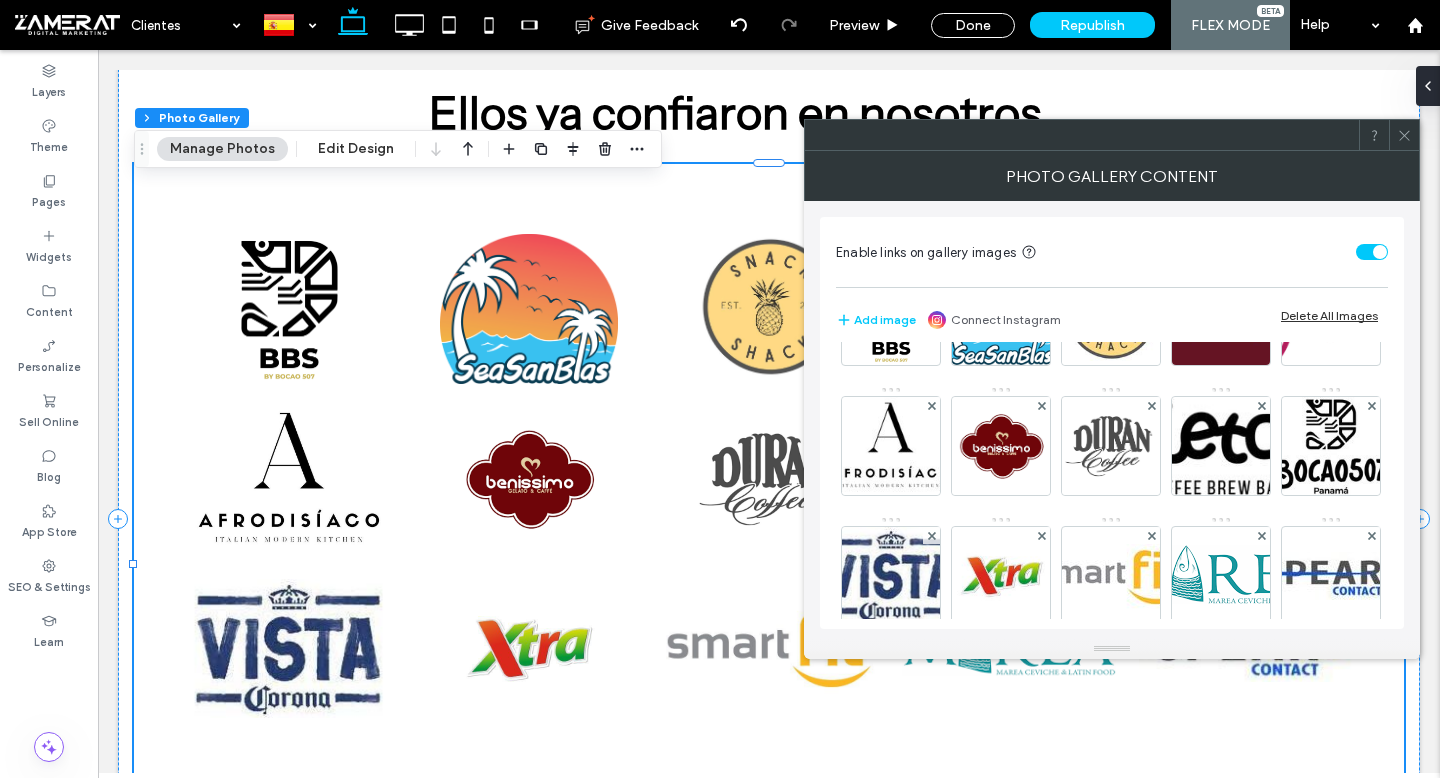 scroll, scrollTop: 173, scrollLeft: 0, axis: vertical 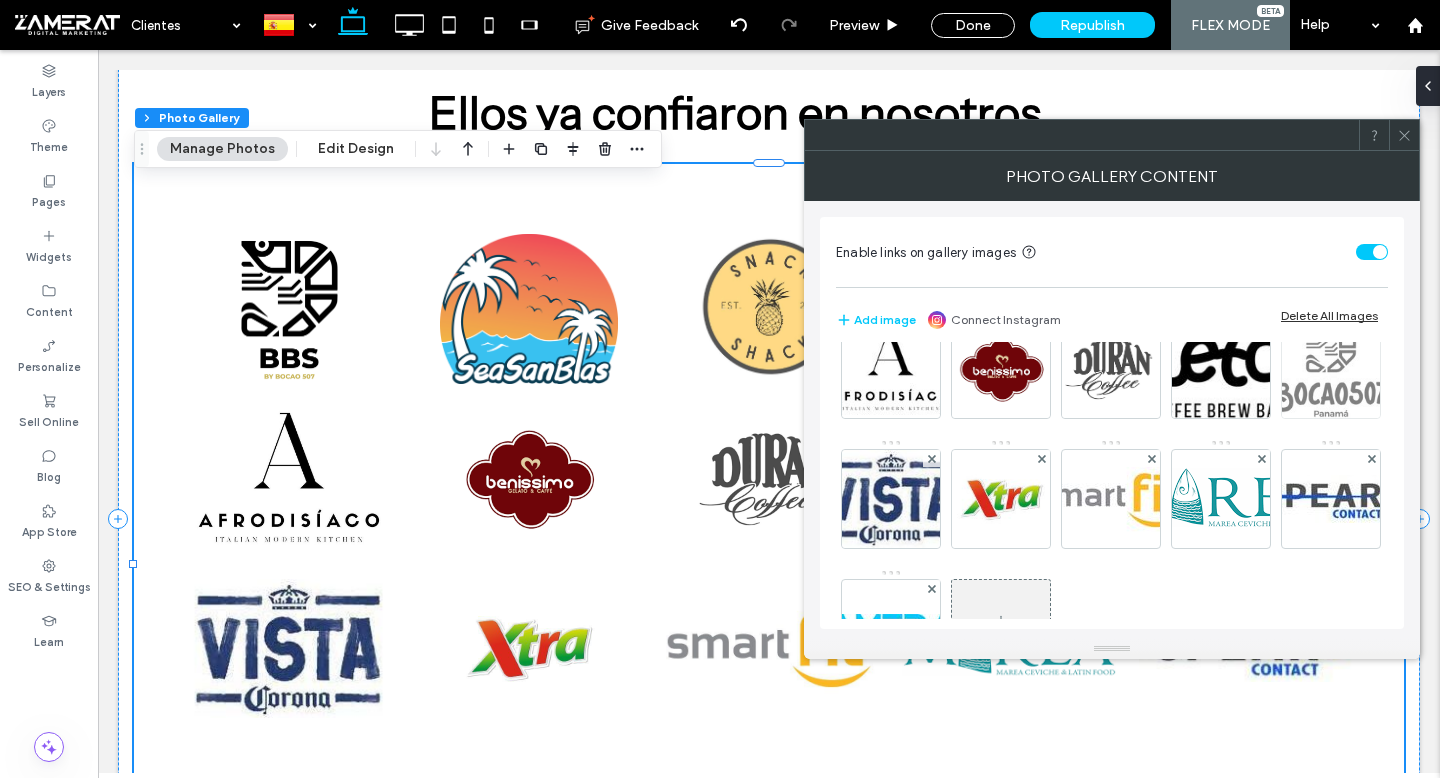 click at bounding box center [1331, 369] 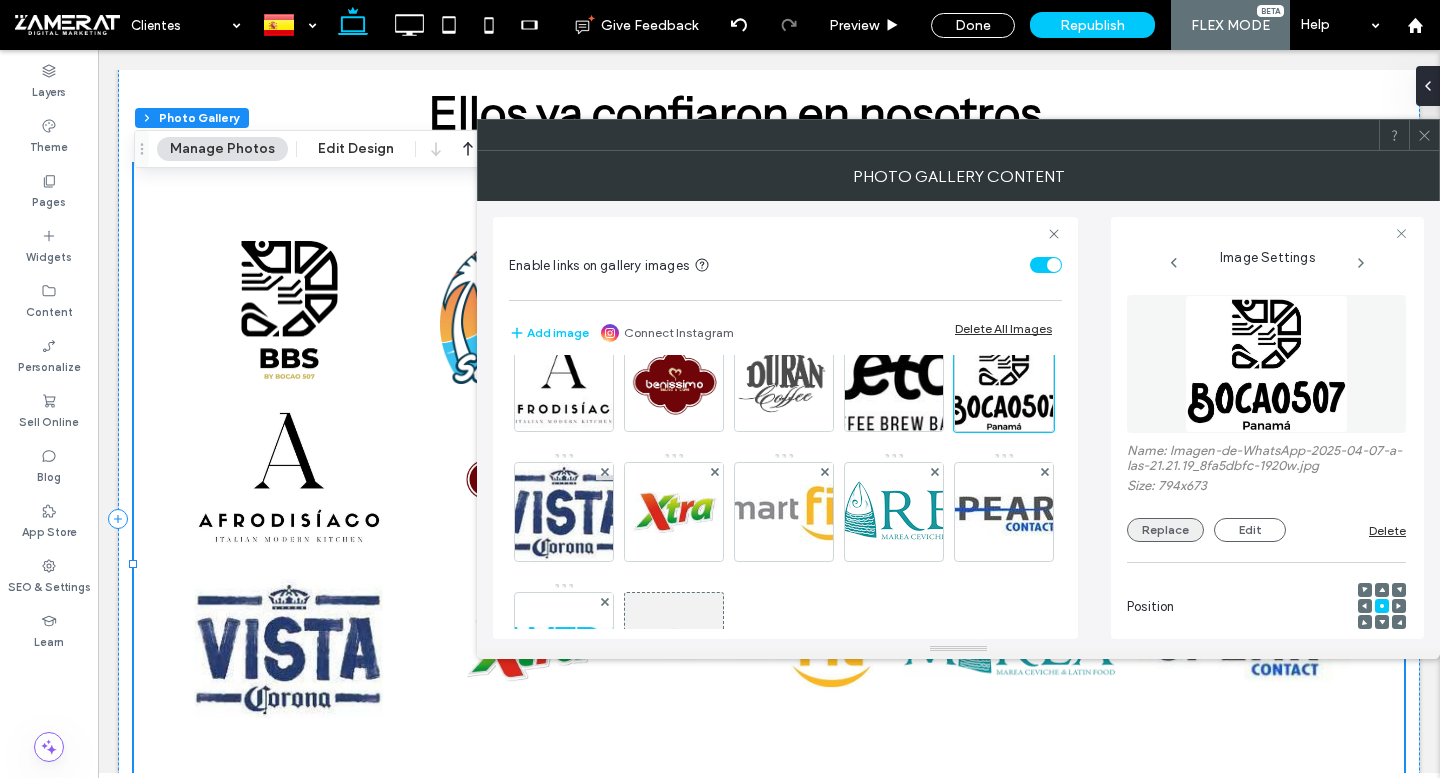 click on "Replace" at bounding box center (1165, 530) 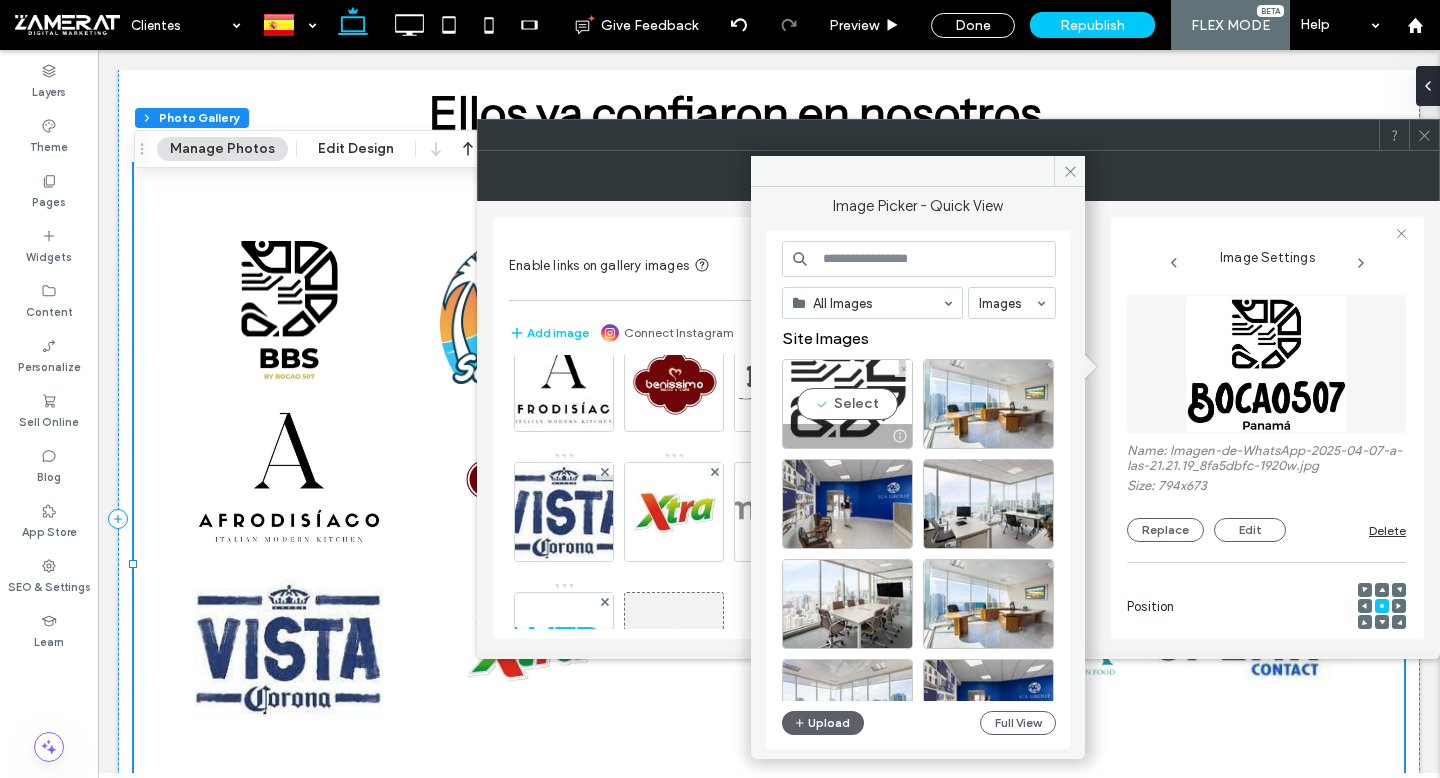click on "Select" at bounding box center [847, 404] 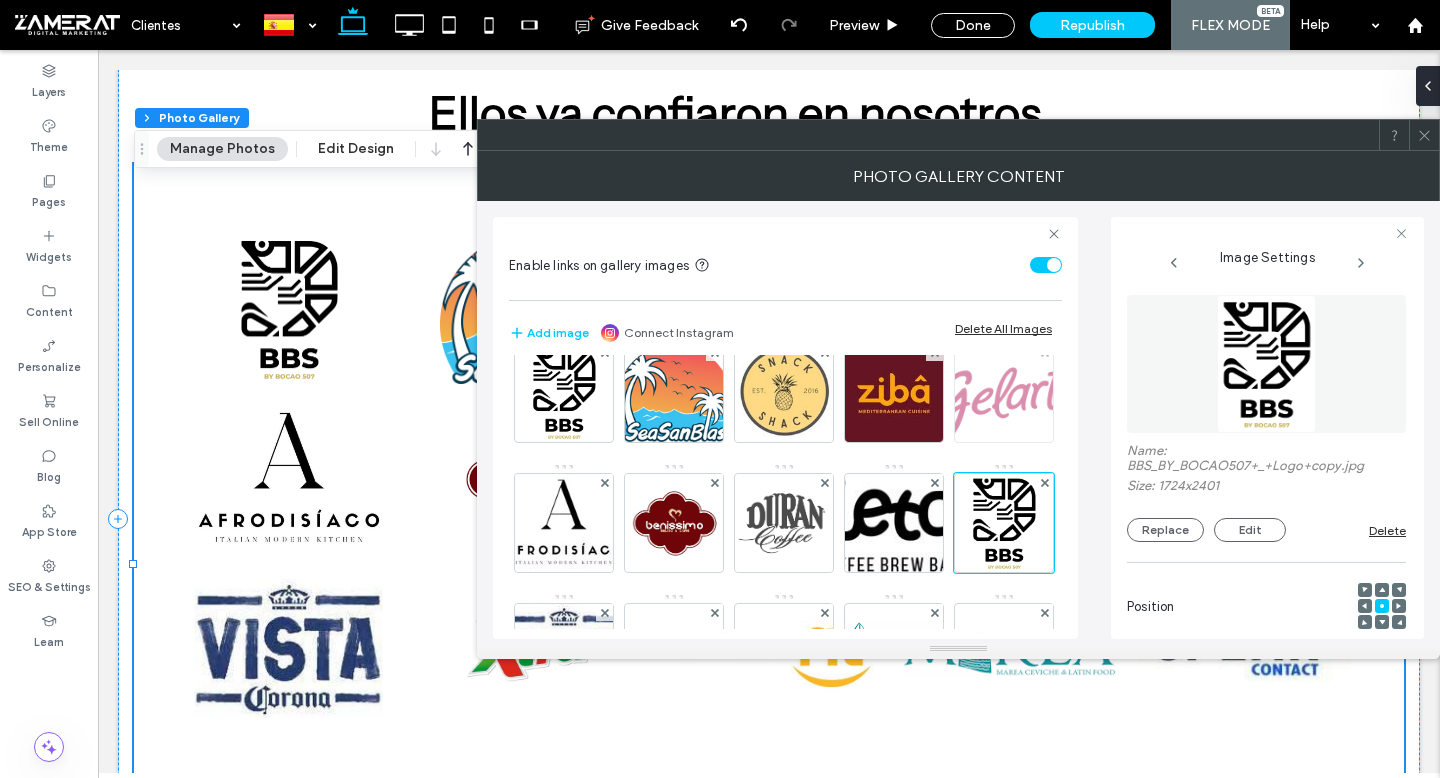 scroll, scrollTop: 0, scrollLeft: 0, axis: both 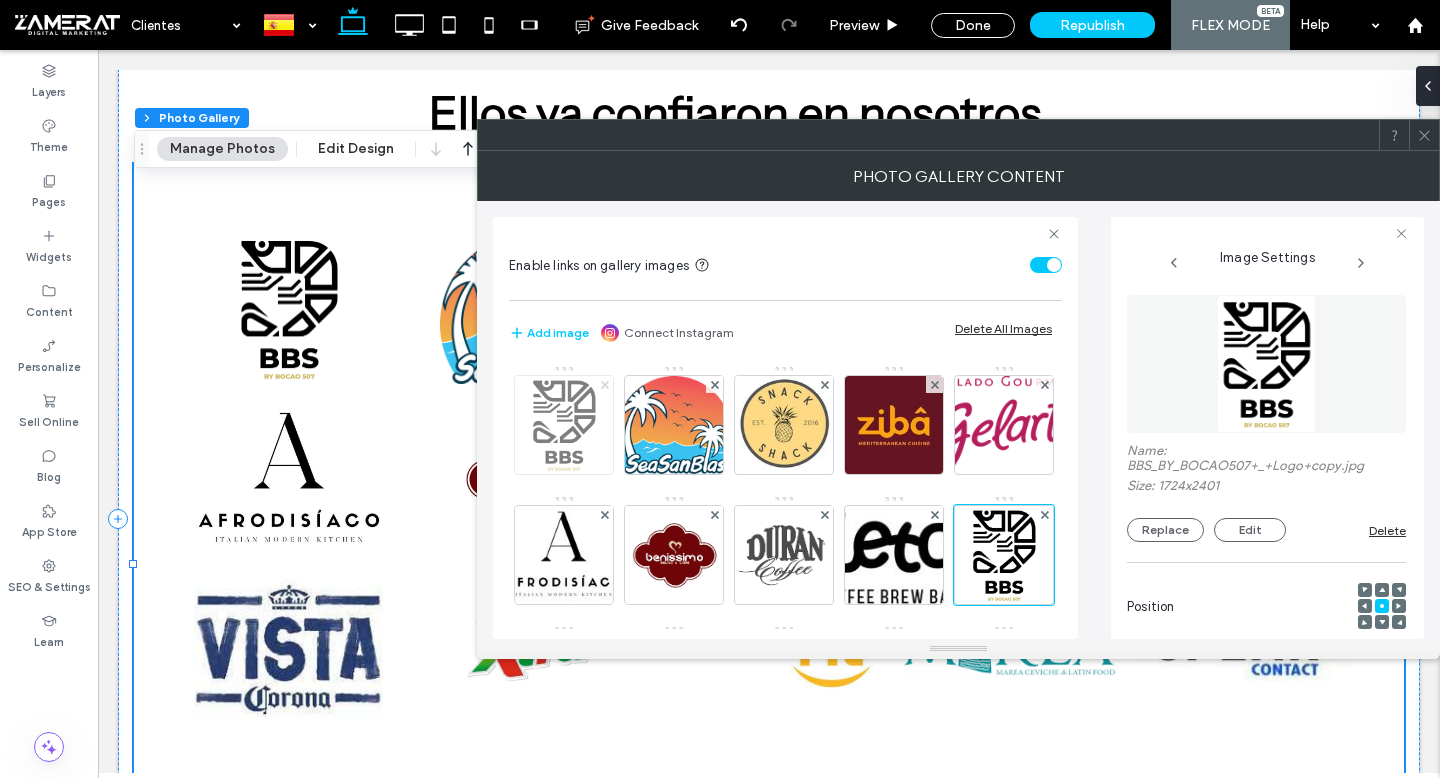 click 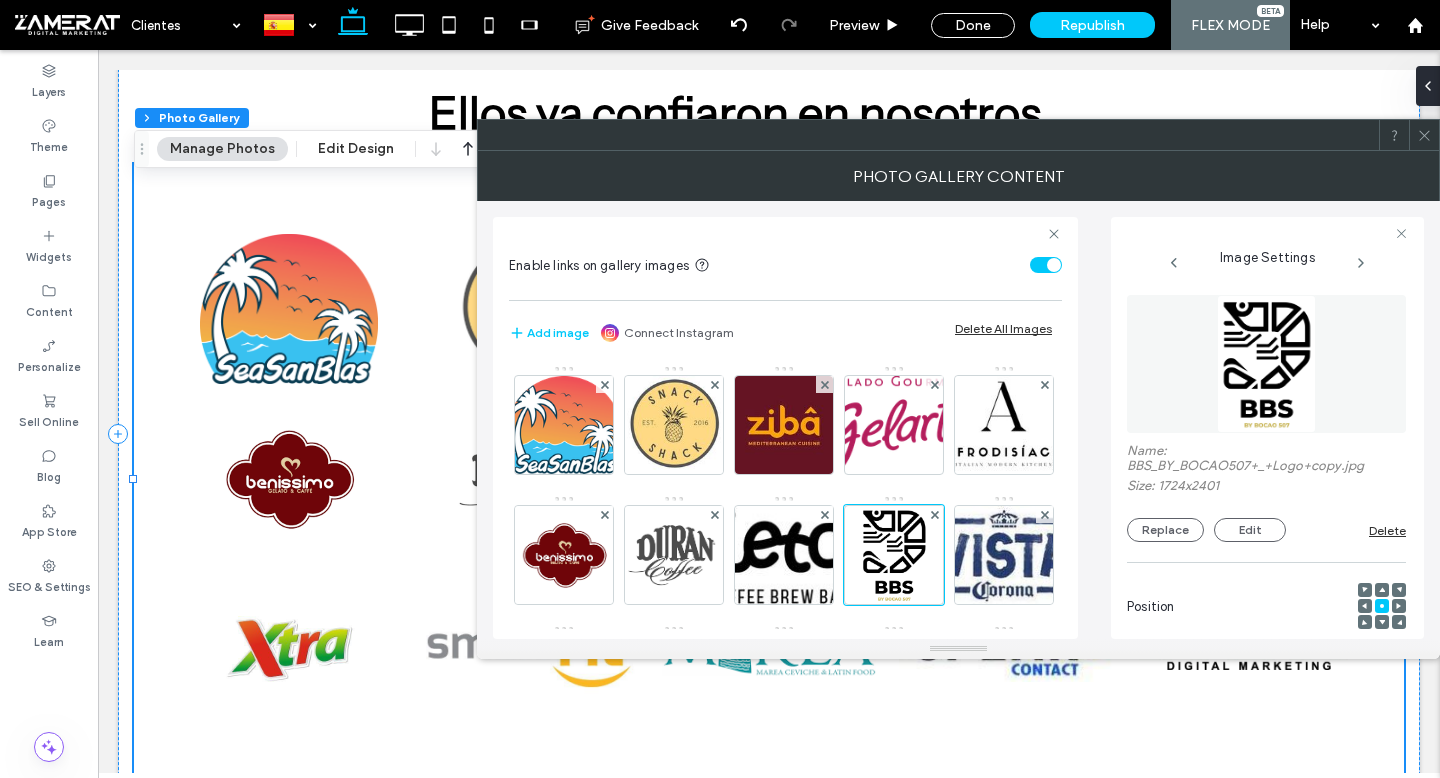 click 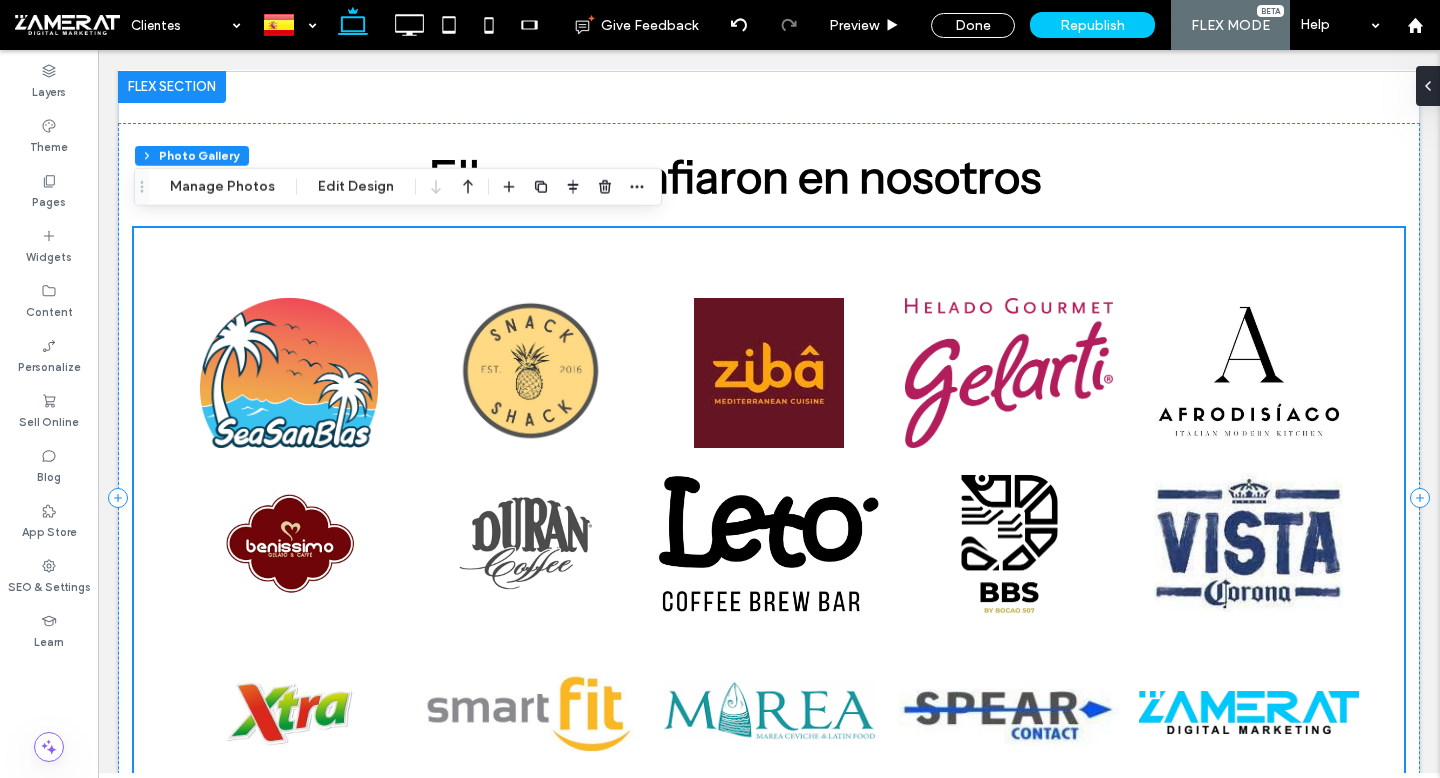 scroll, scrollTop: 1166, scrollLeft: 0, axis: vertical 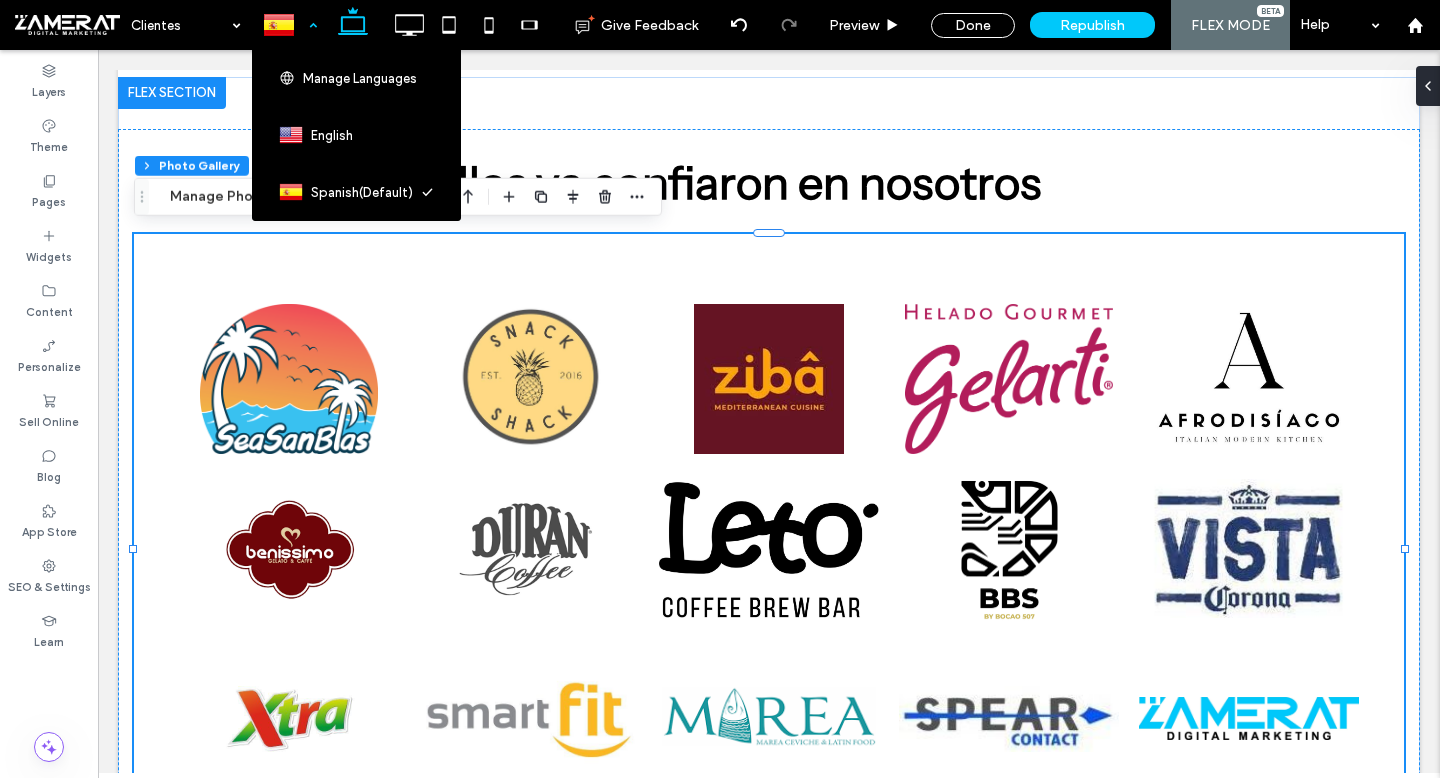 click at bounding box center [289, 25] 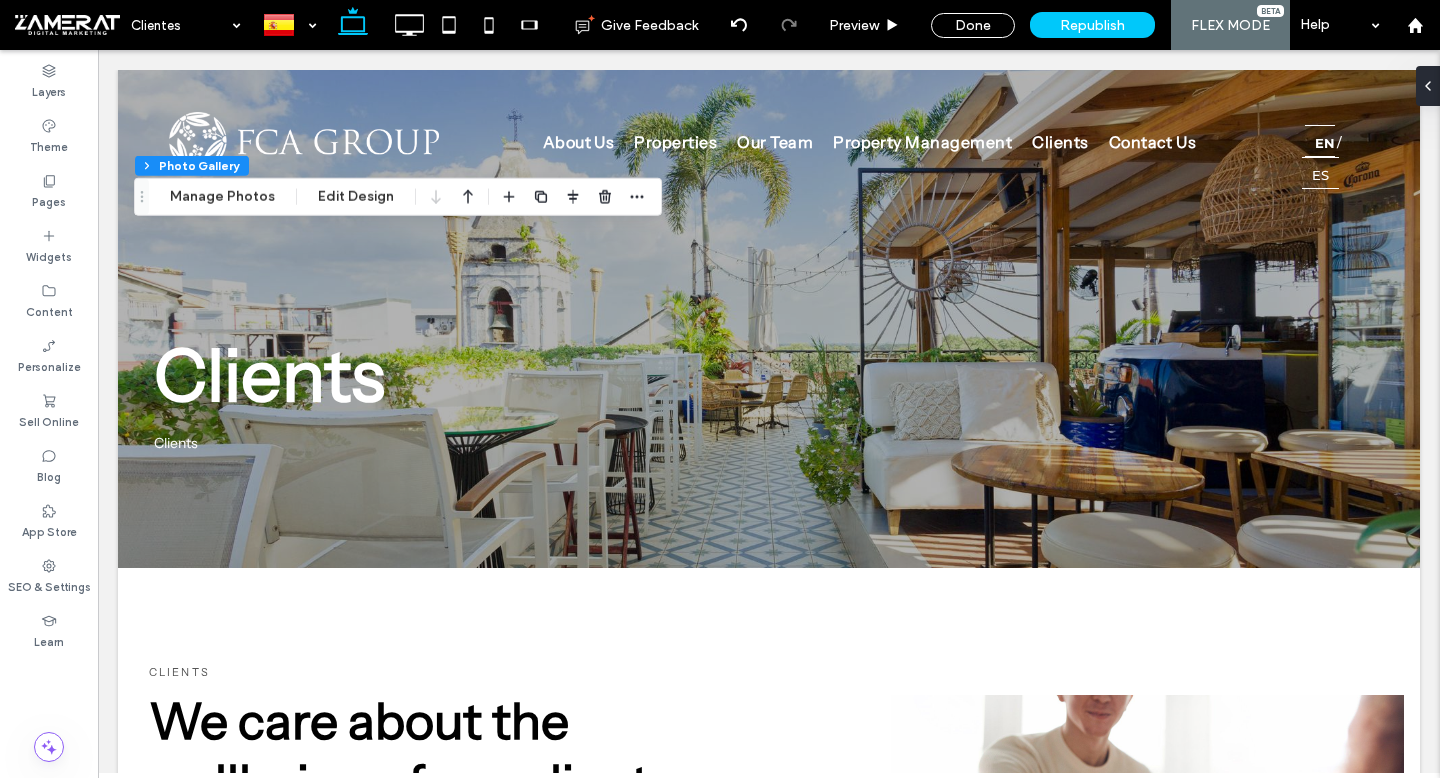 scroll, scrollTop: 0, scrollLeft: 0, axis: both 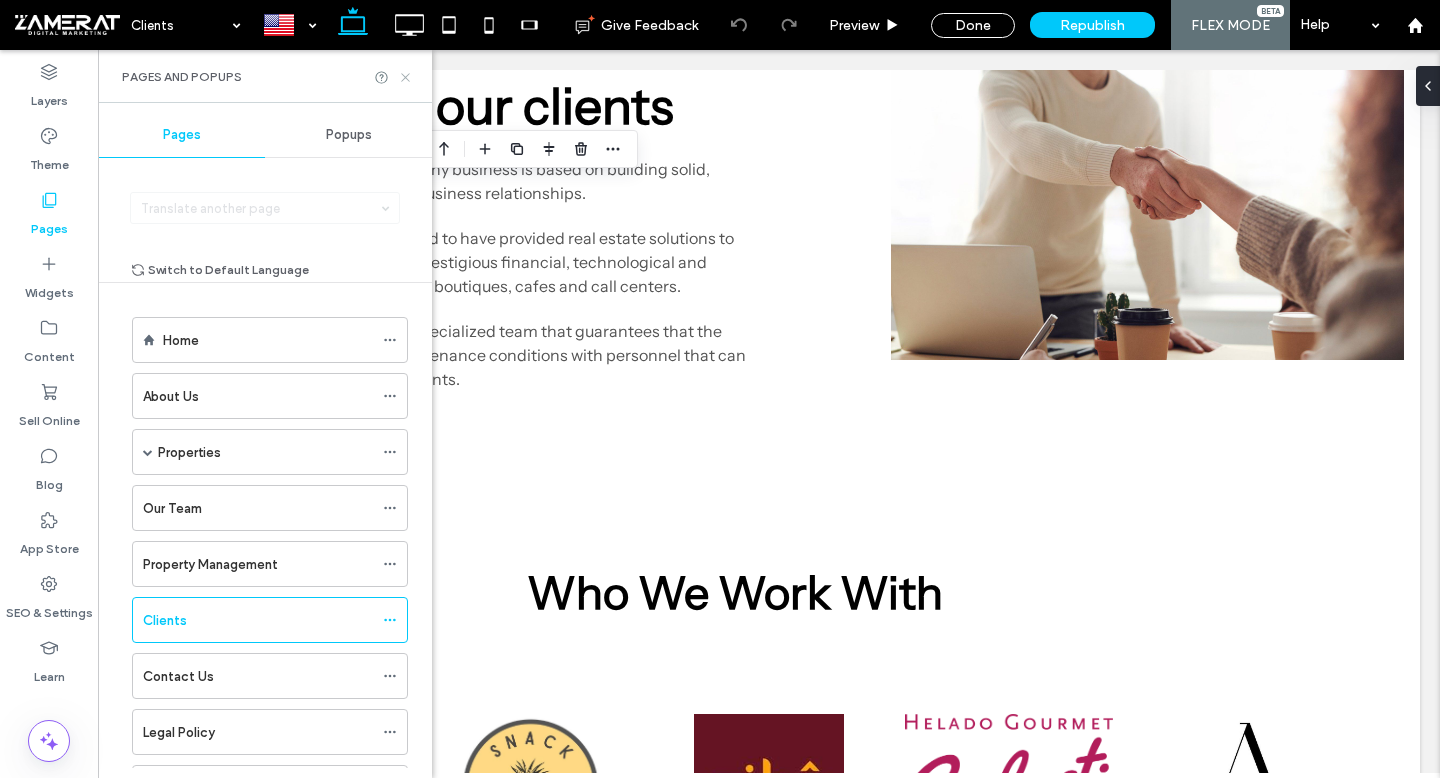 click 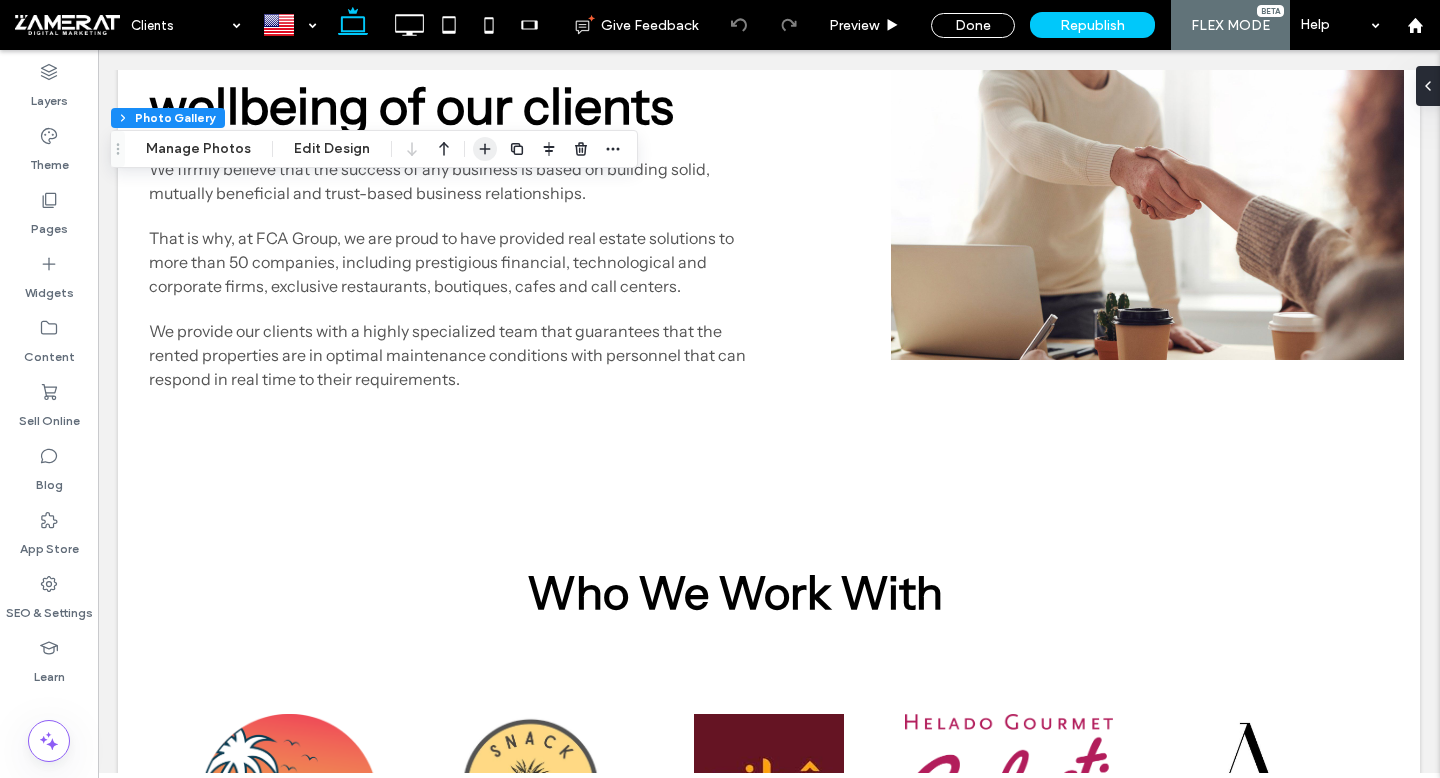 scroll, scrollTop: 1009, scrollLeft: 0, axis: vertical 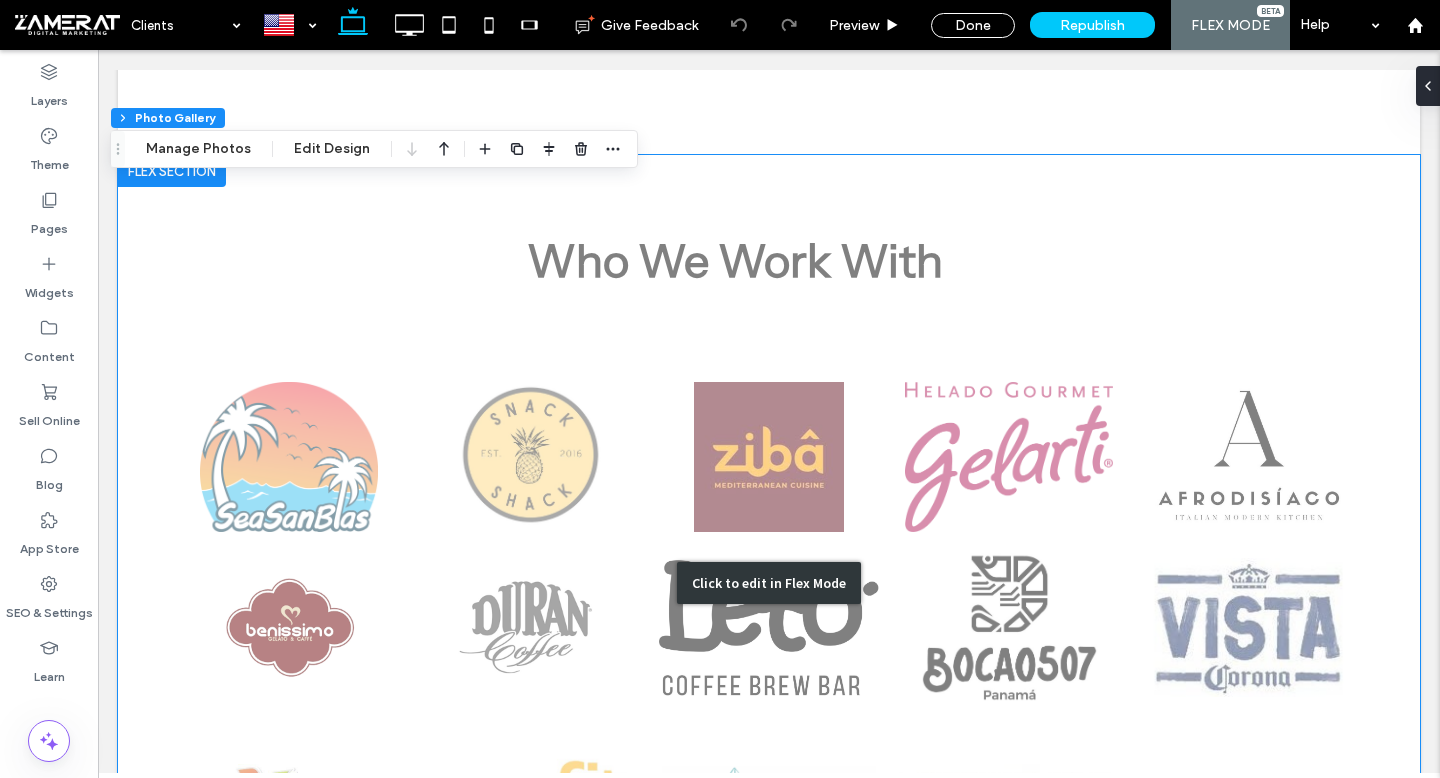 click on "Click to edit in Flex Mode" at bounding box center (769, 582) 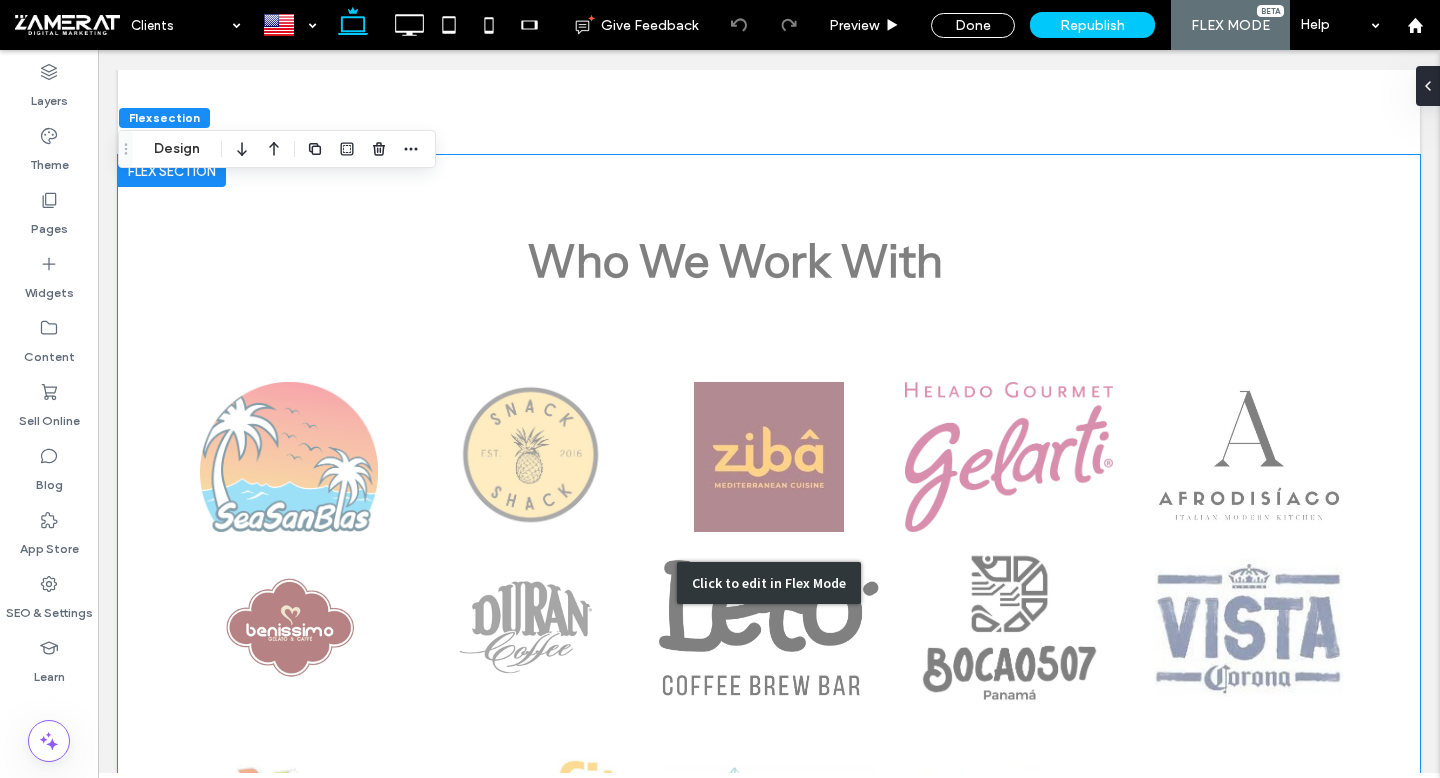 click on "Click to edit in Flex Mode" at bounding box center [769, 582] 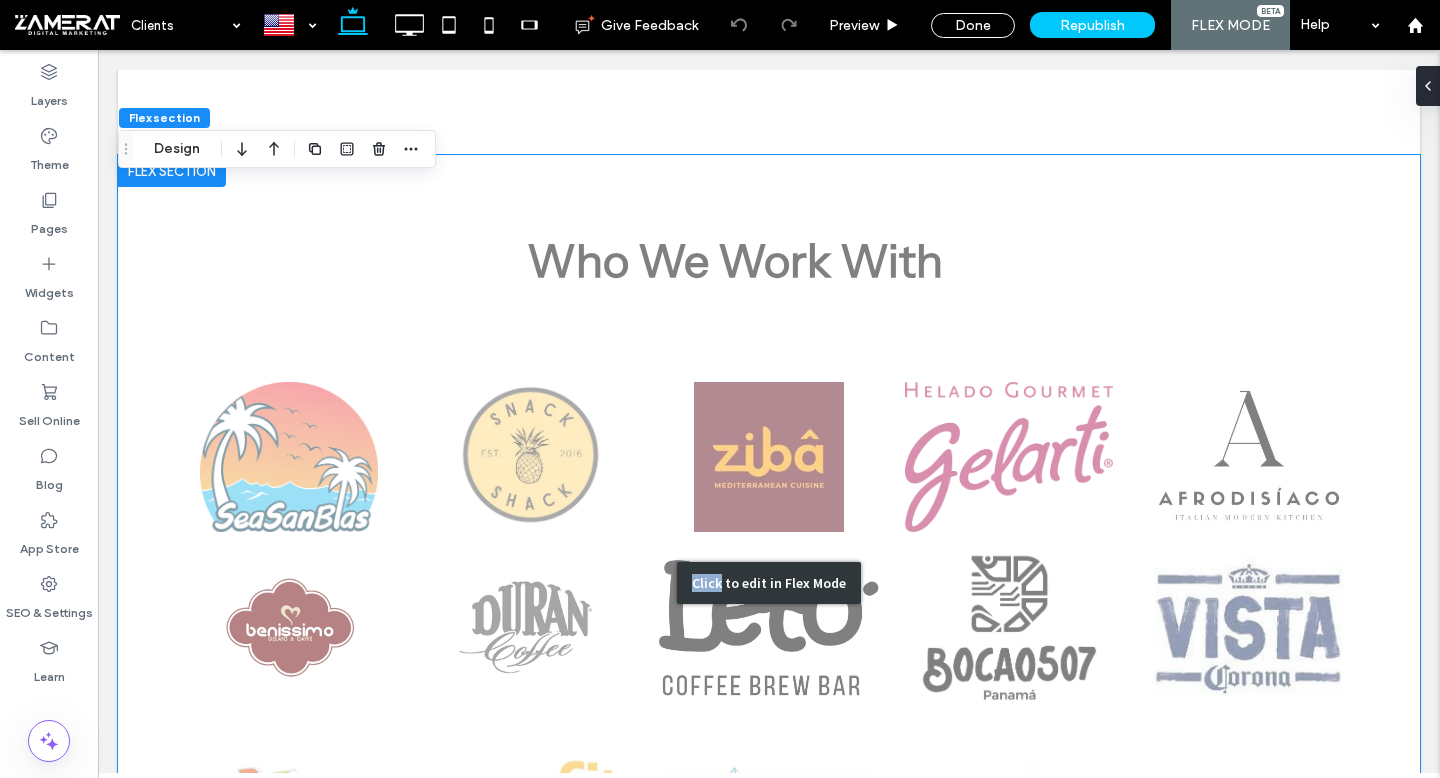 click on "Click to edit in Flex Mode" at bounding box center [769, 582] 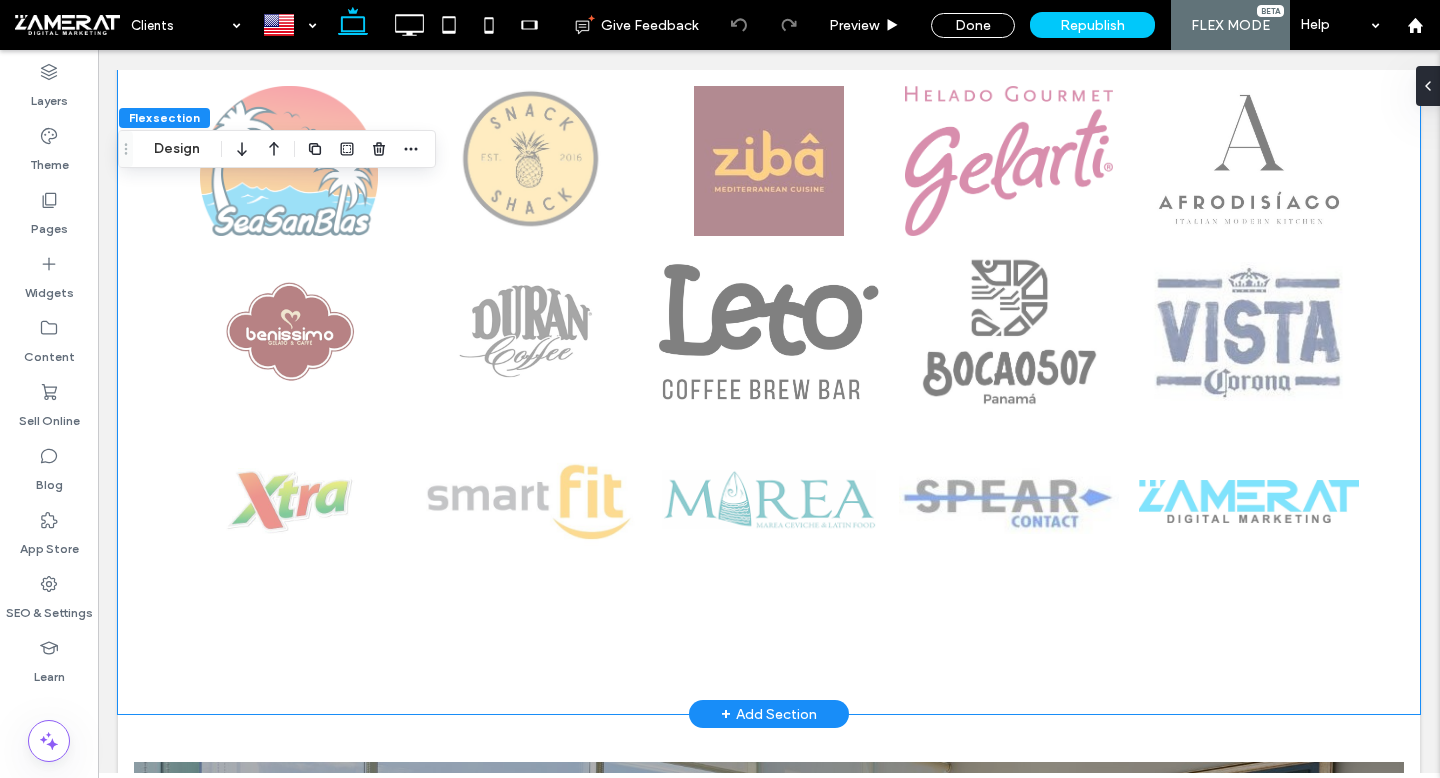 scroll, scrollTop: 1447, scrollLeft: 0, axis: vertical 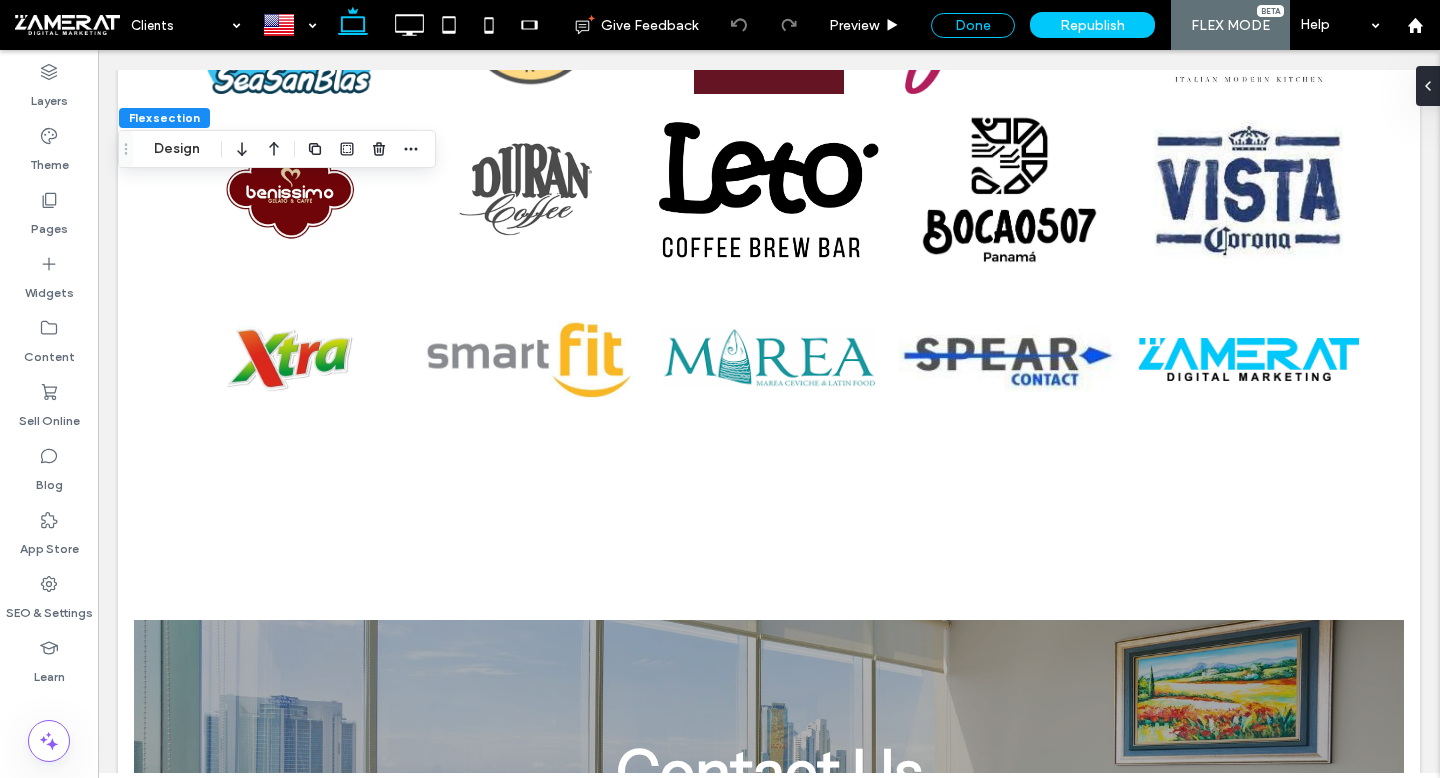drag, startPoint x: 967, startPoint y: 26, endPoint x: 594, endPoint y: 236, distance: 428.05258 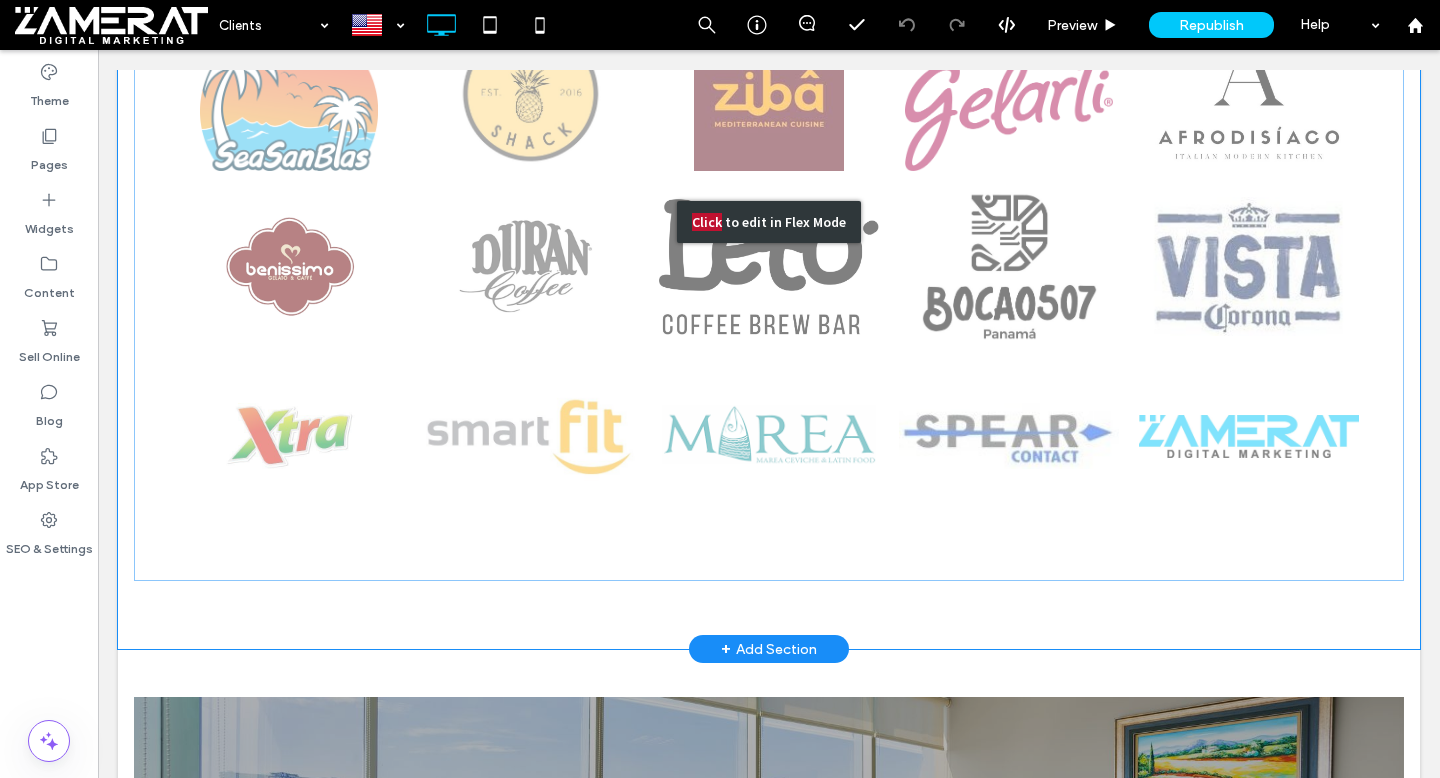 scroll, scrollTop: 1188, scrollLeft: 0, axis: vertical 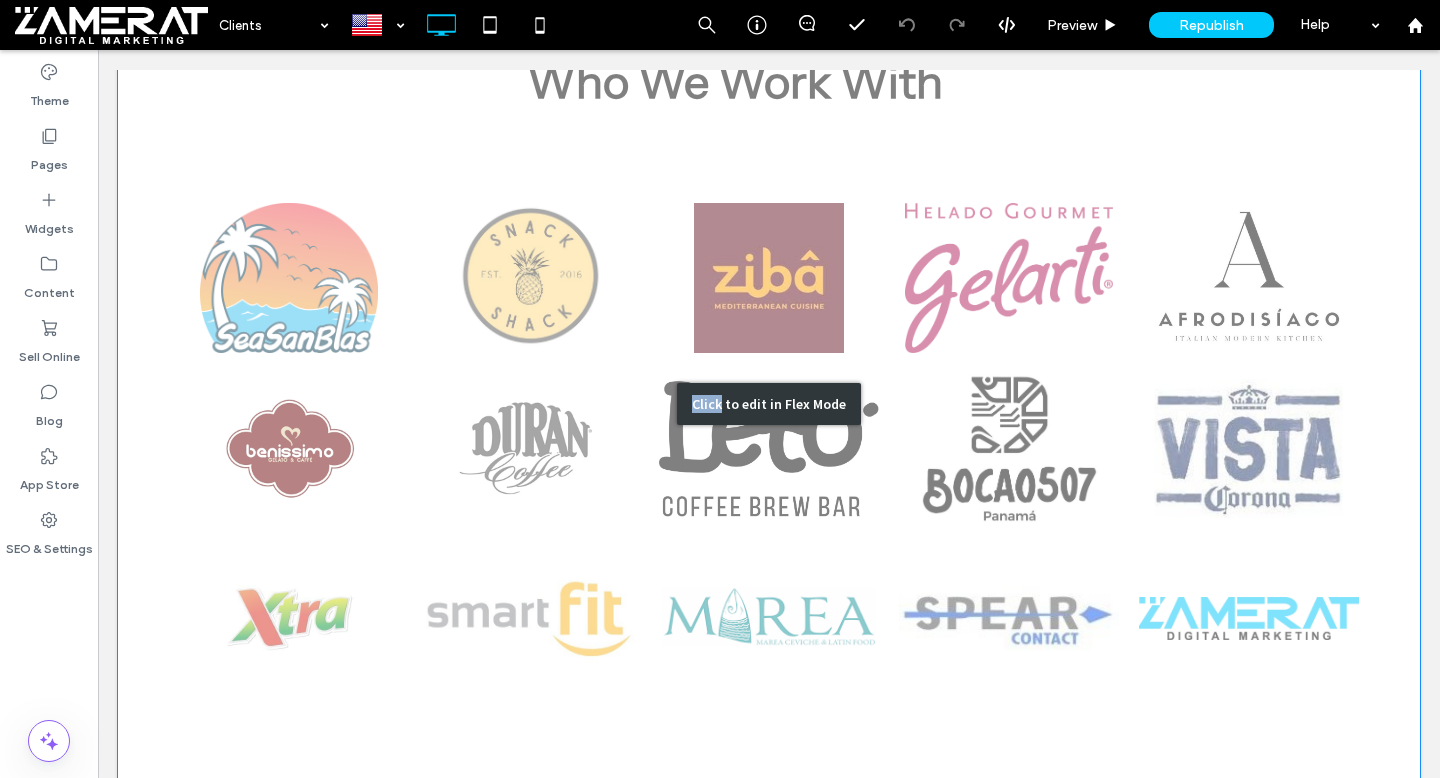 click on "Click to edit in Flex Mode" at bounding box center (769, 403) 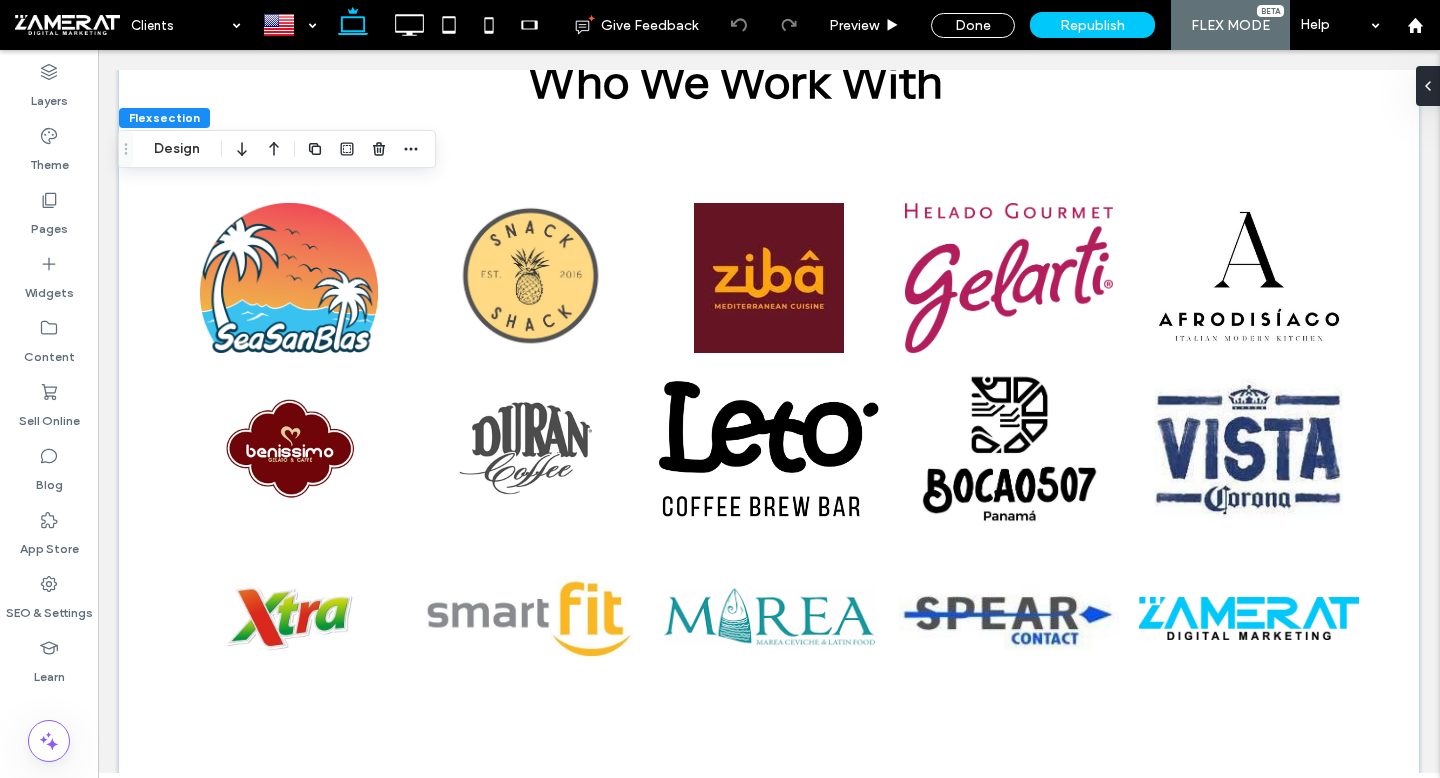 click at bounding box center (769, 448) 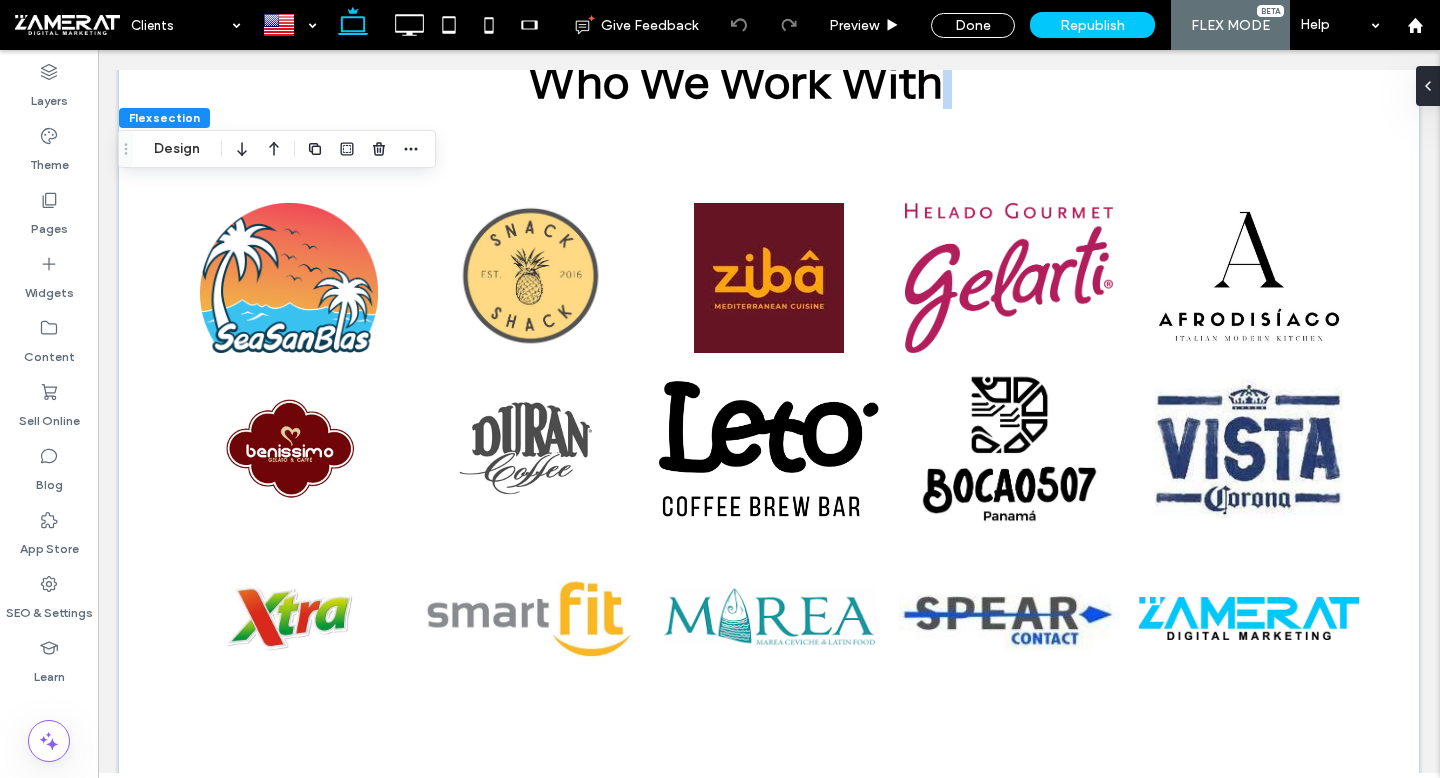 click at bounding box center (769, 448) 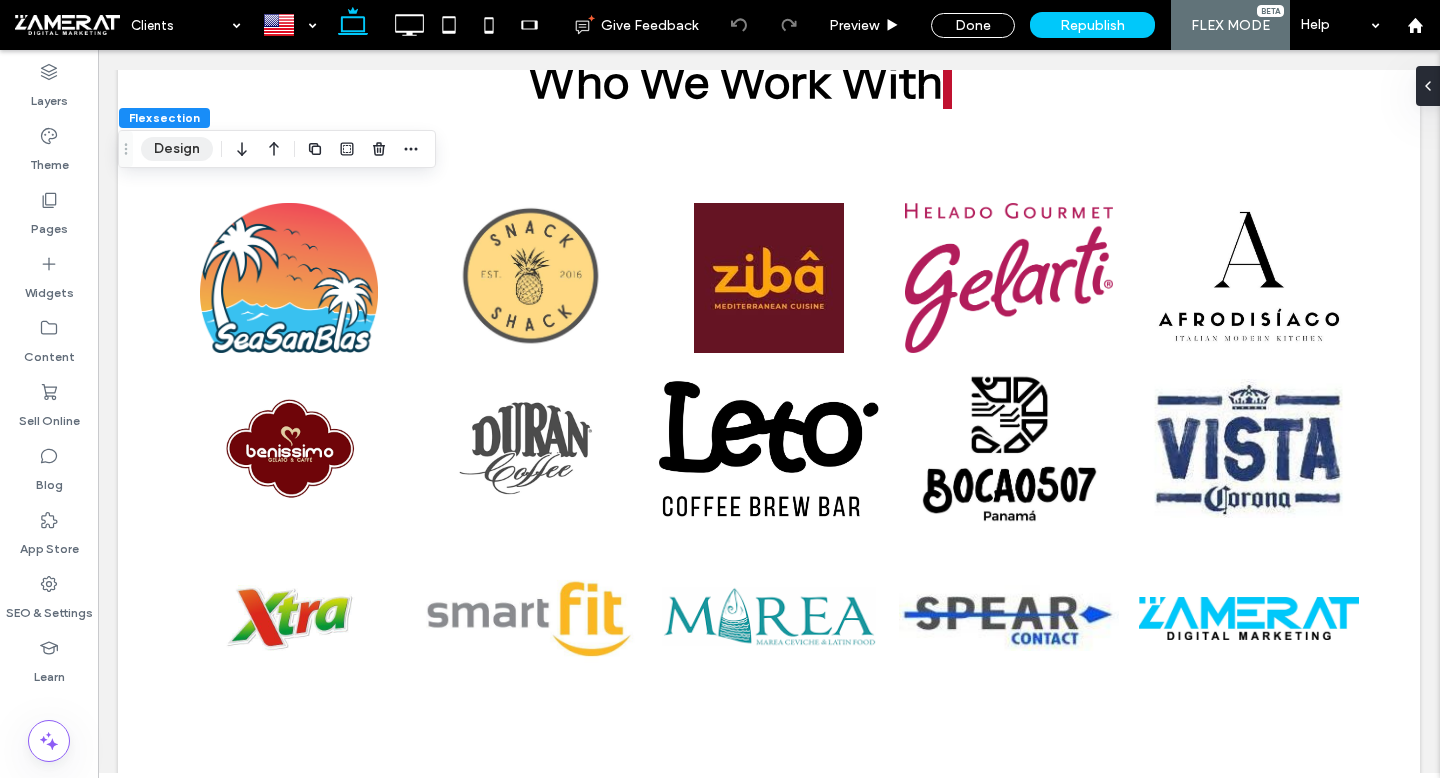 click on "Design" at bounding box center [177, 149] 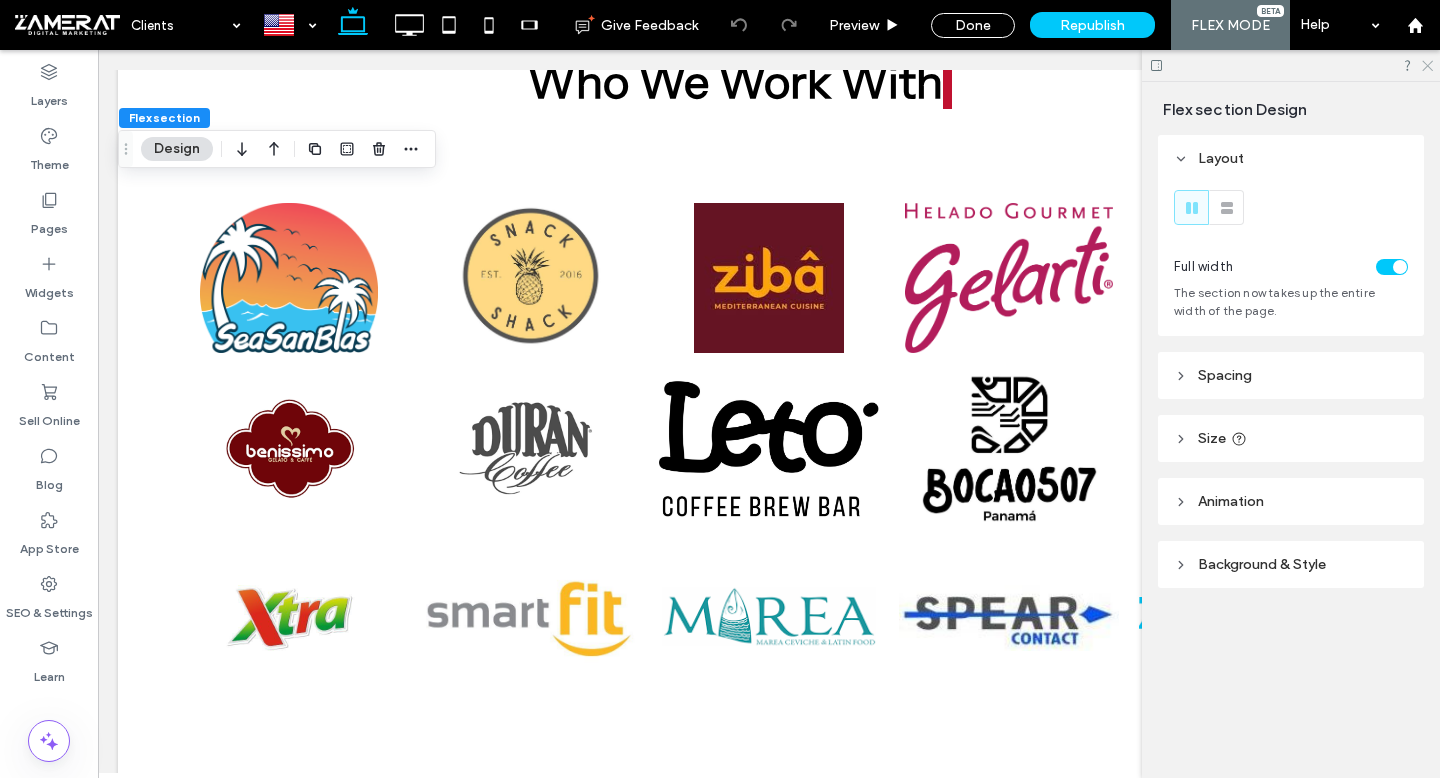 click 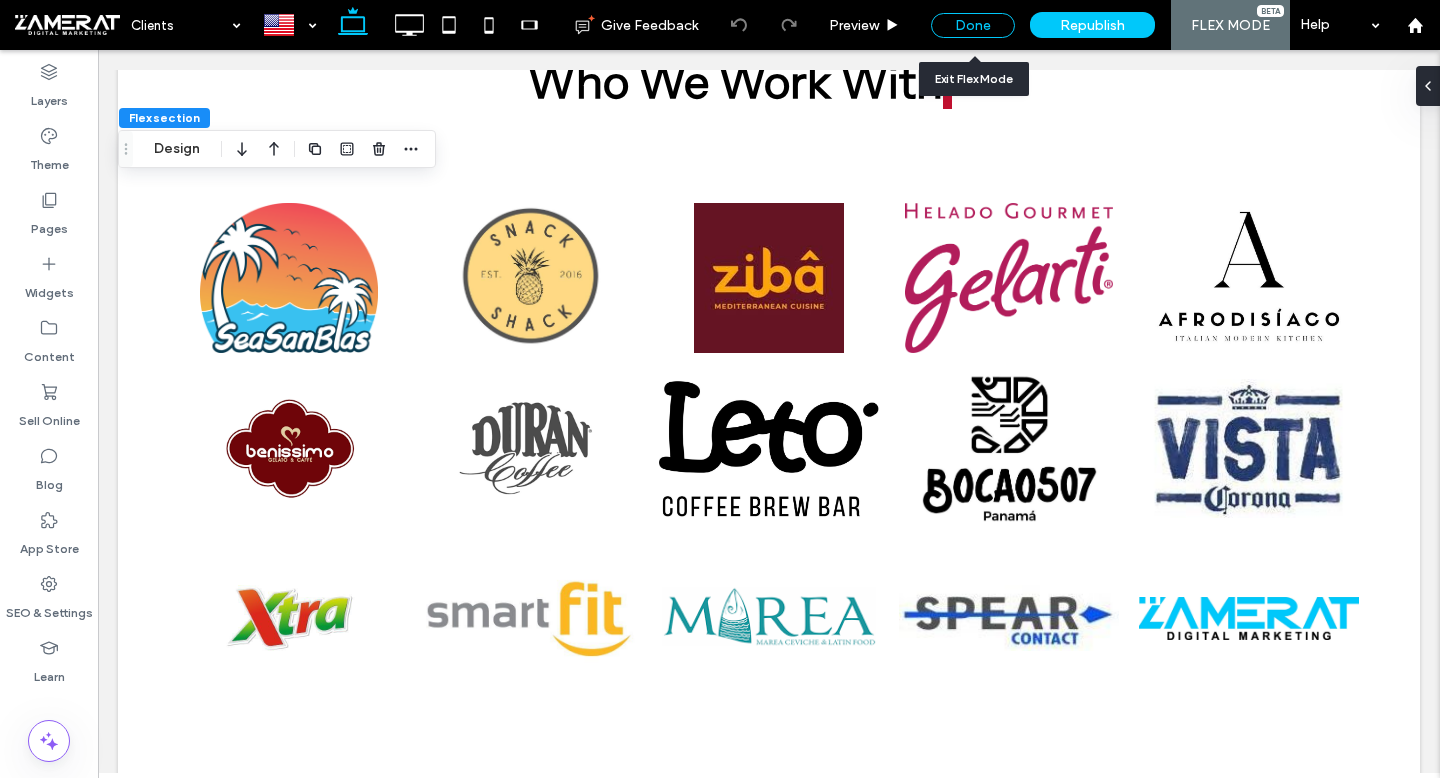 click on "Done" at bounding box center (973, 25) 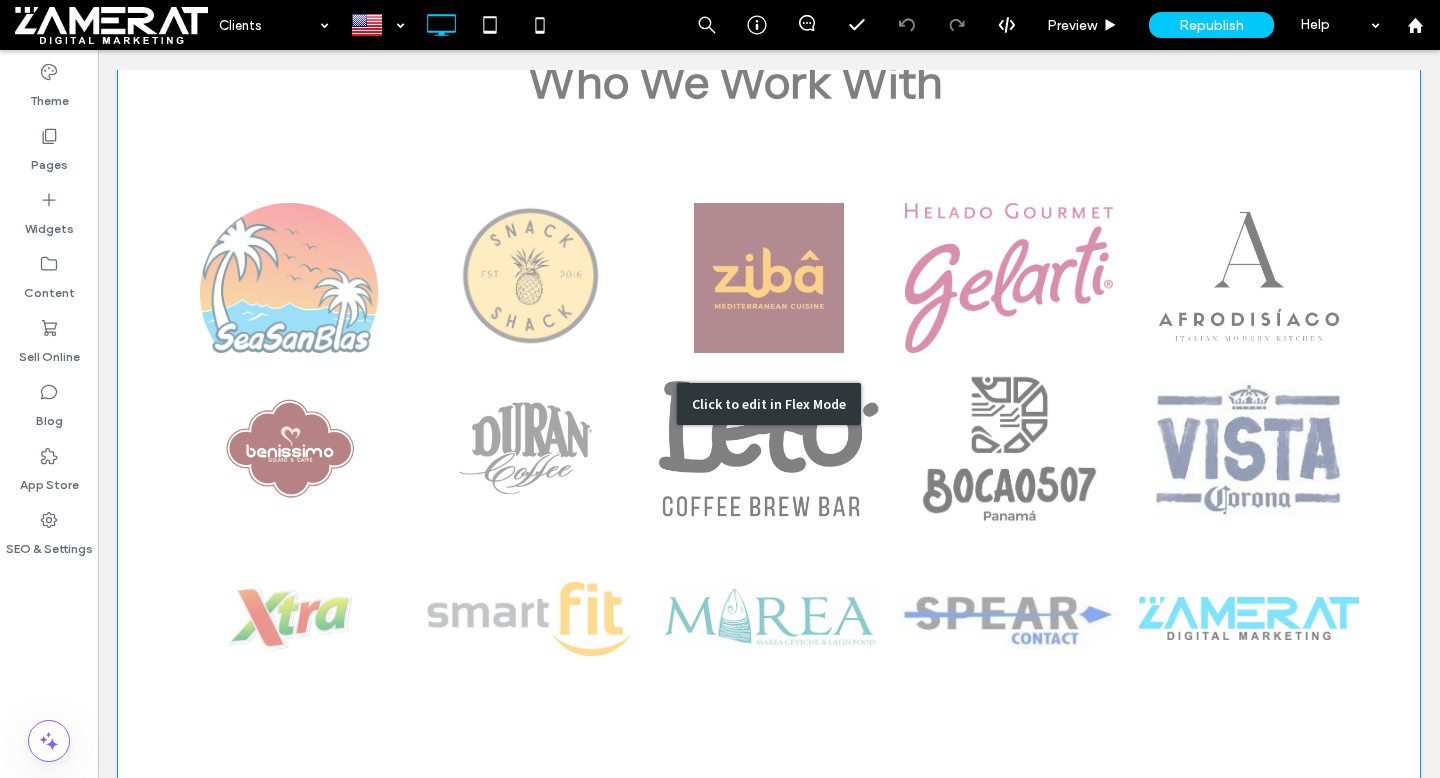 click on "Click to edit in Flex Mode" at bounding box center [769, 403] 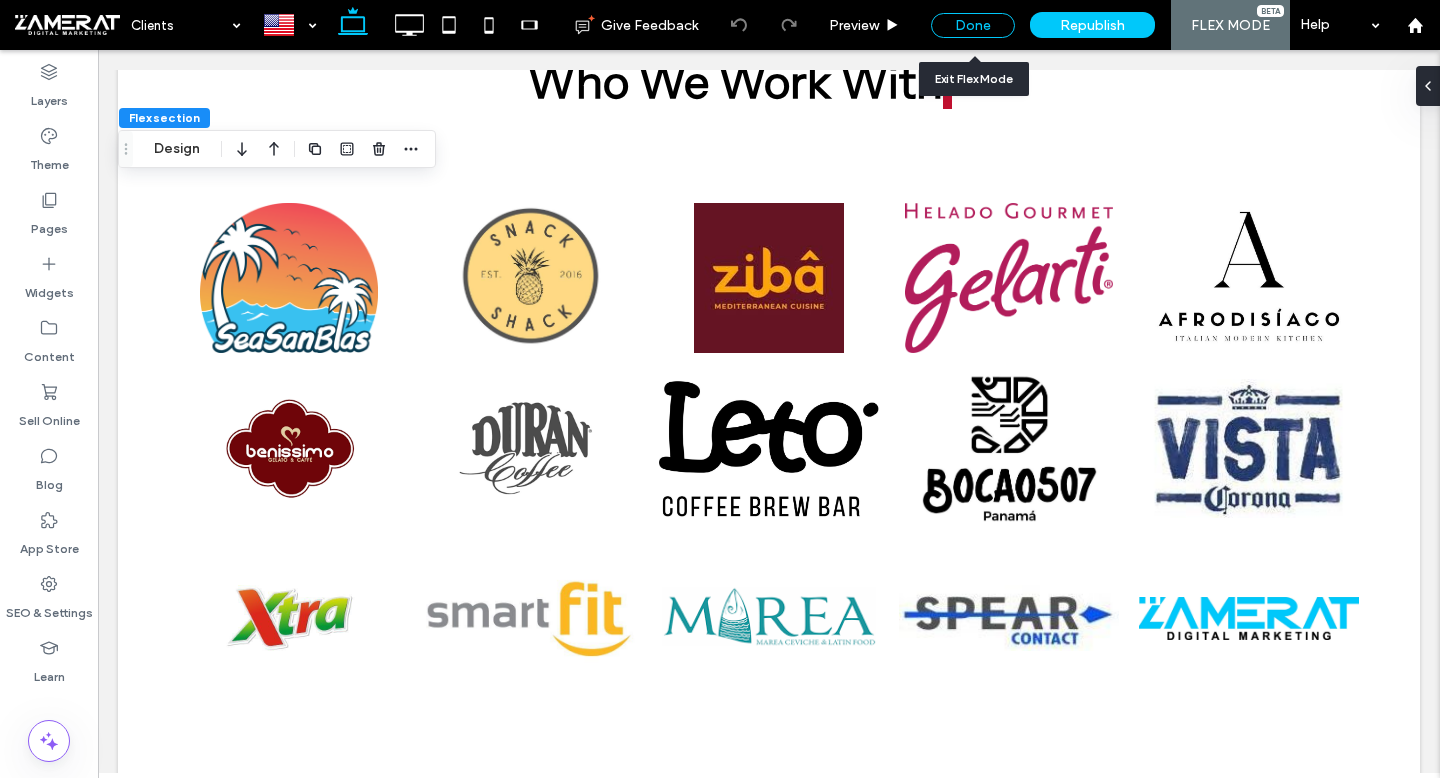 click on "Done" at bounding box center (973, 25) 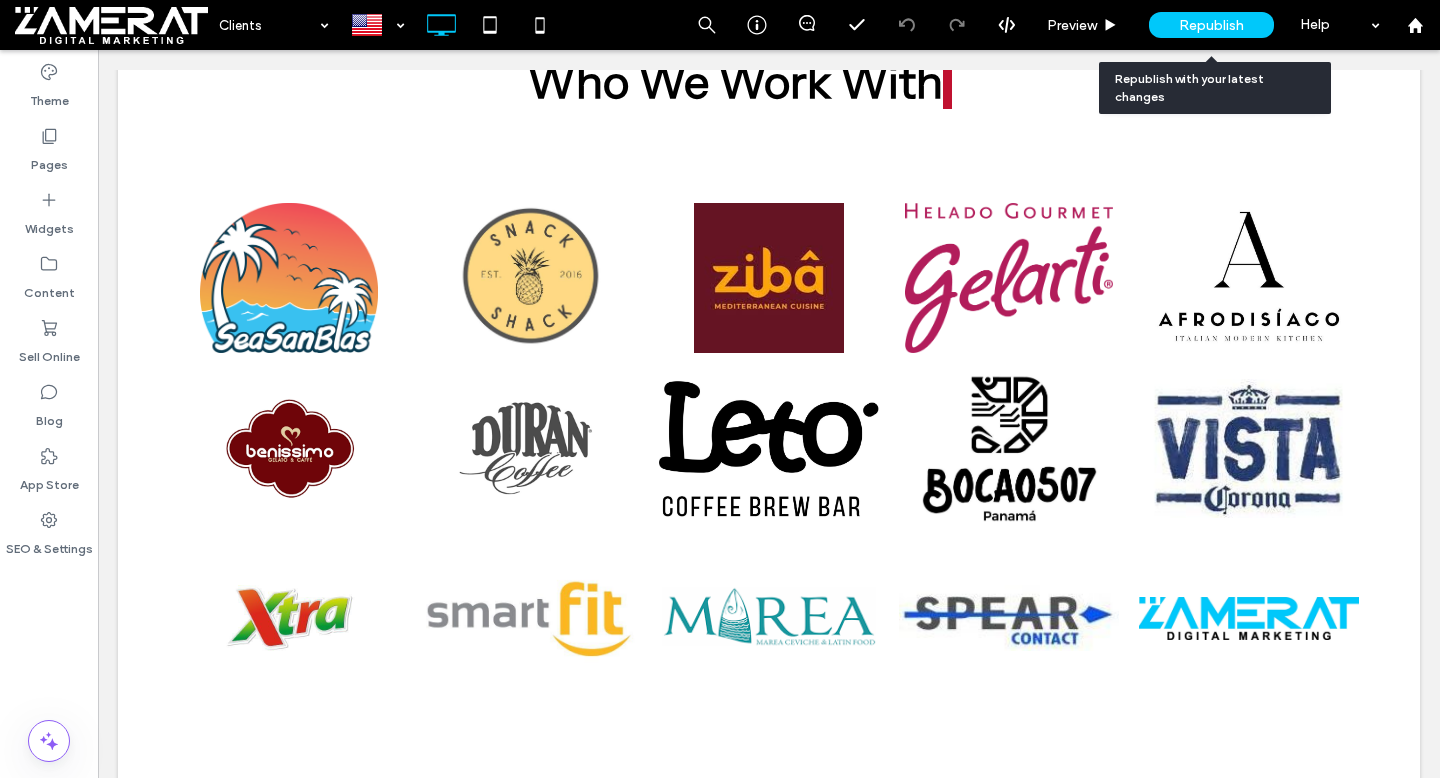 click on "Republish" at bounding box center [1211, 25] 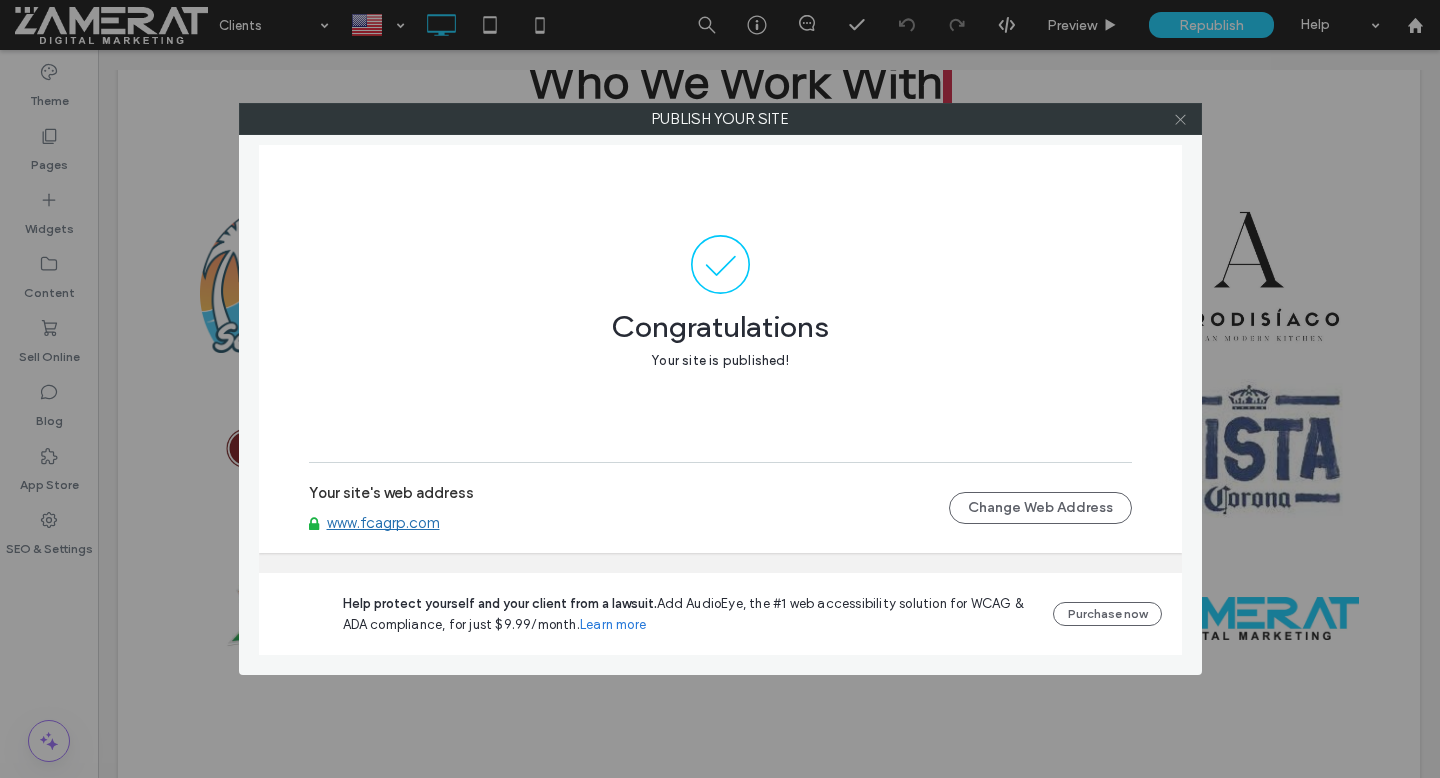 click 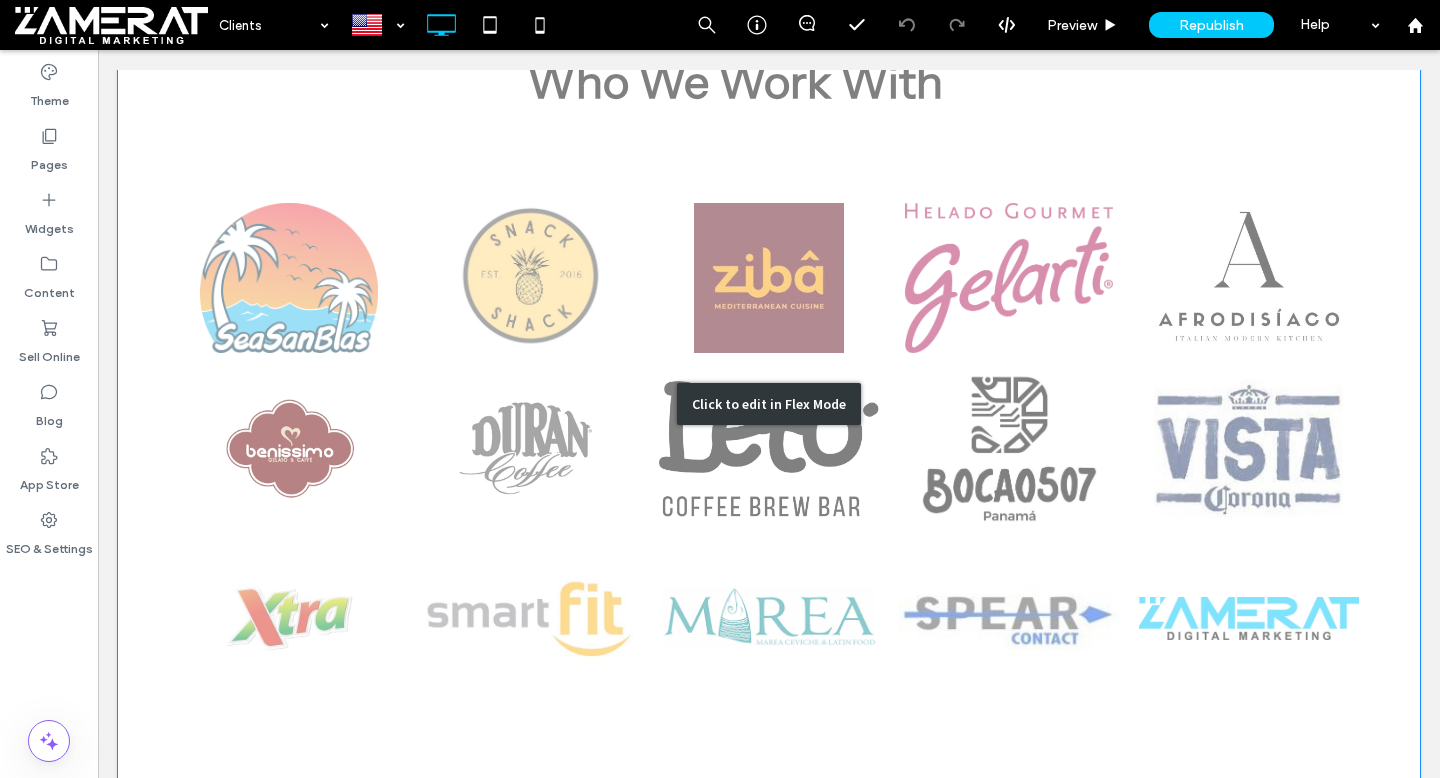 click on "Click to edit in Flex Mode" at bounding box center (769, 403) 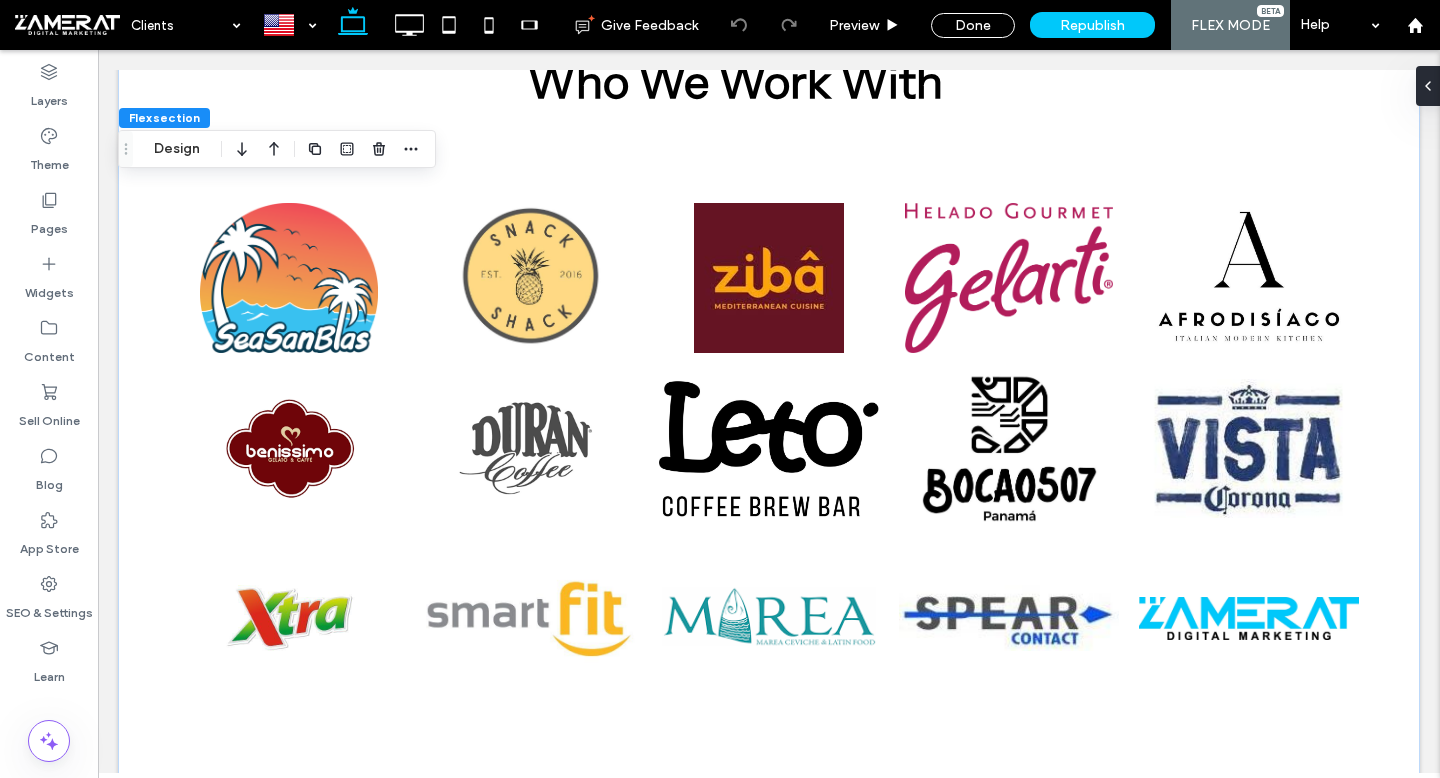 click at bounding box center (529, 448) 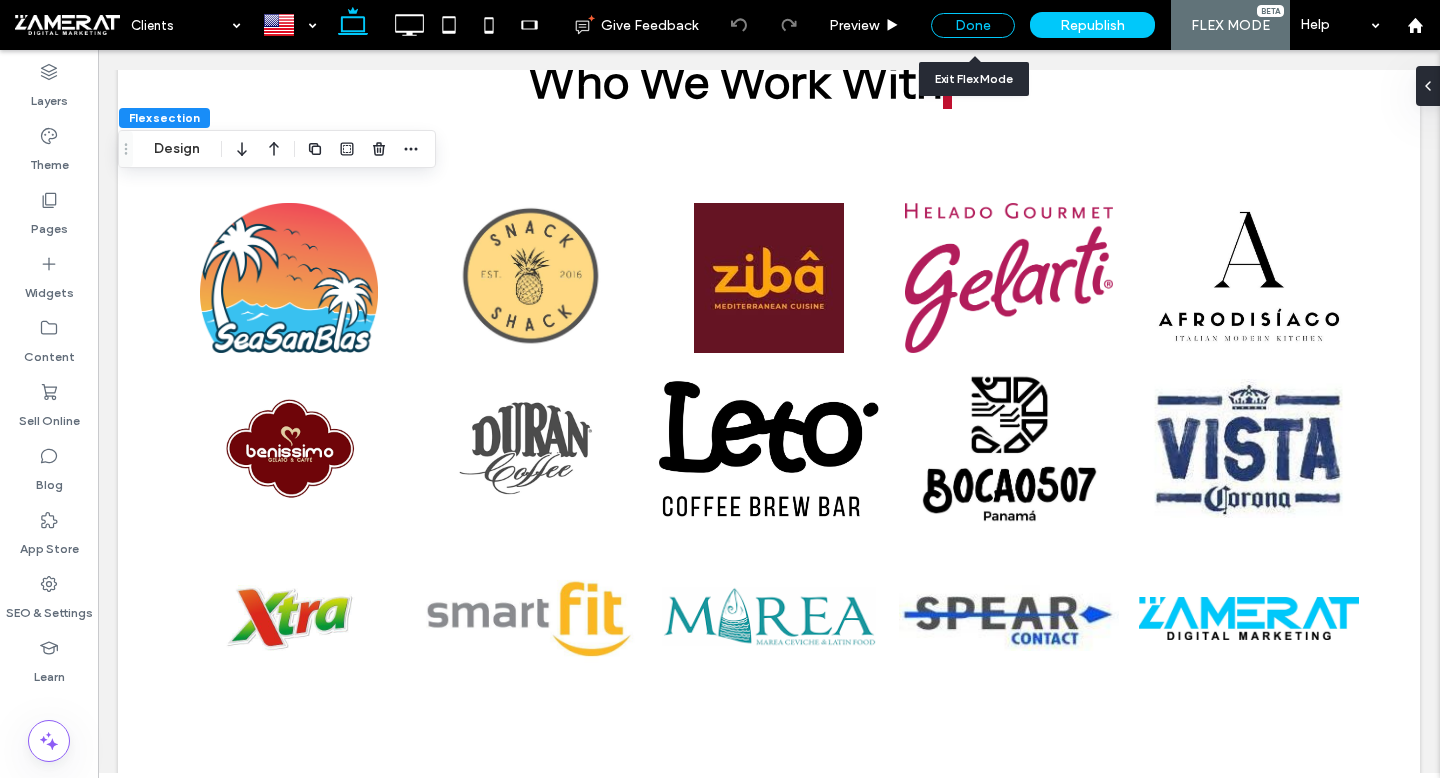 click on "Done" at bounding box center (973, 25) 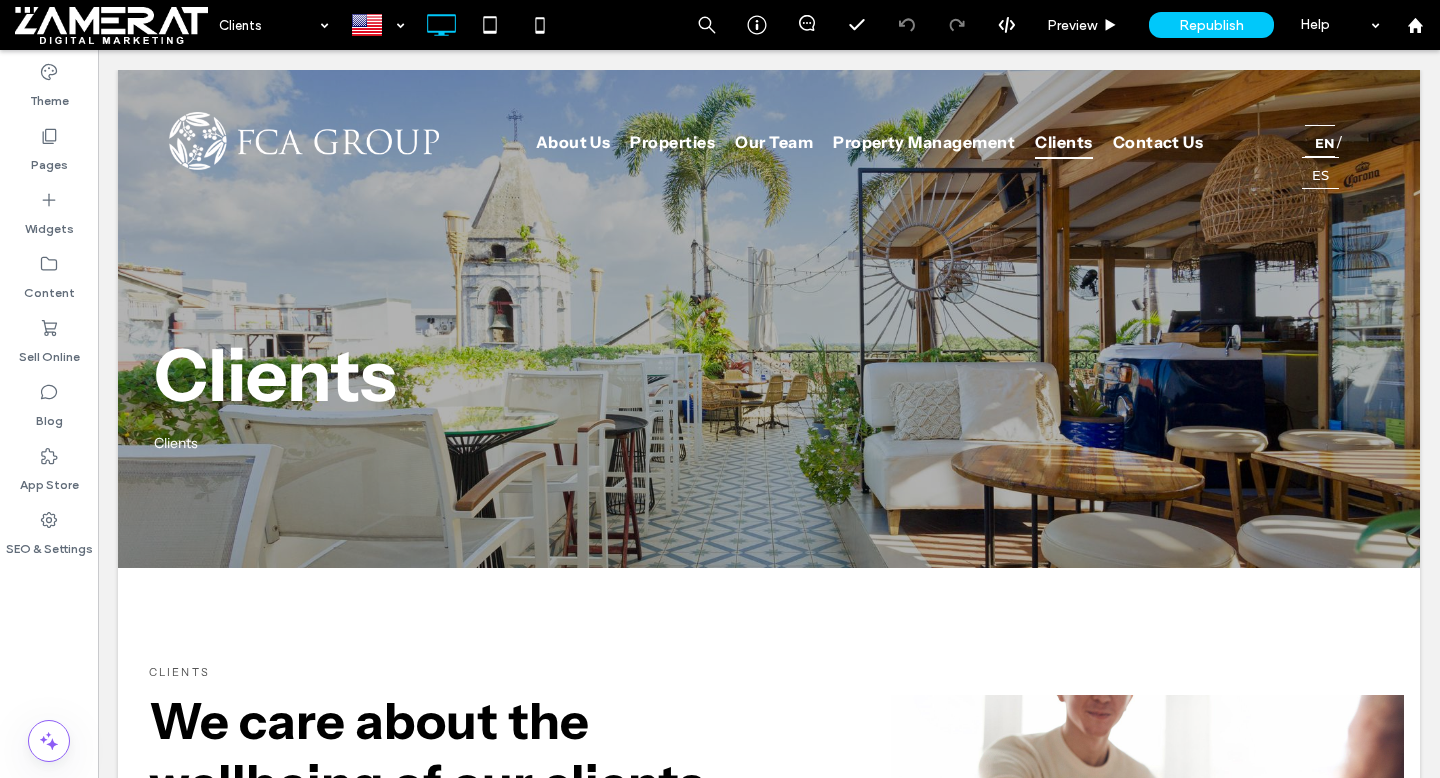 scroll, scrollTop: 1098, scrollLeft: 0, axis: vertical 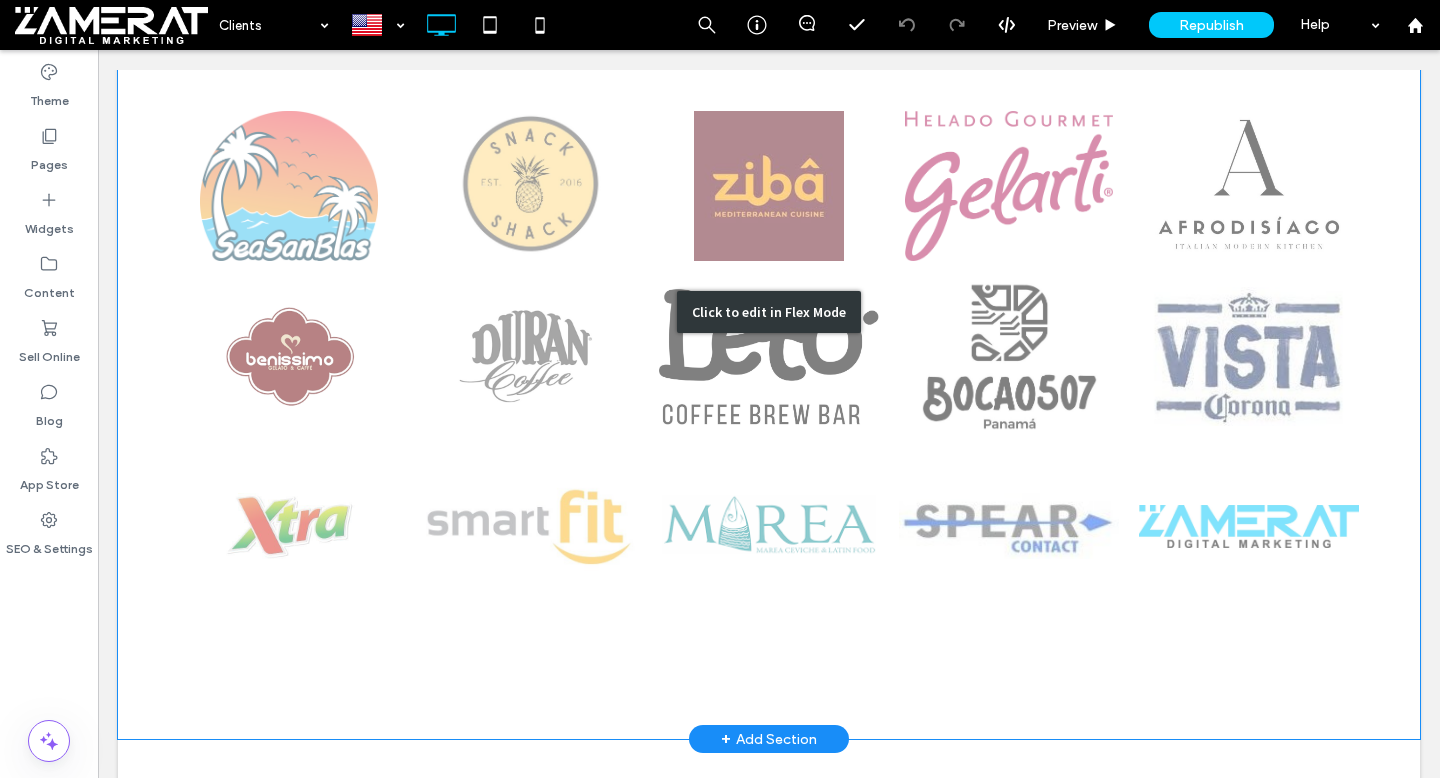 click on "Click to edit in Flex Mode" at bounding box center (769, 311) 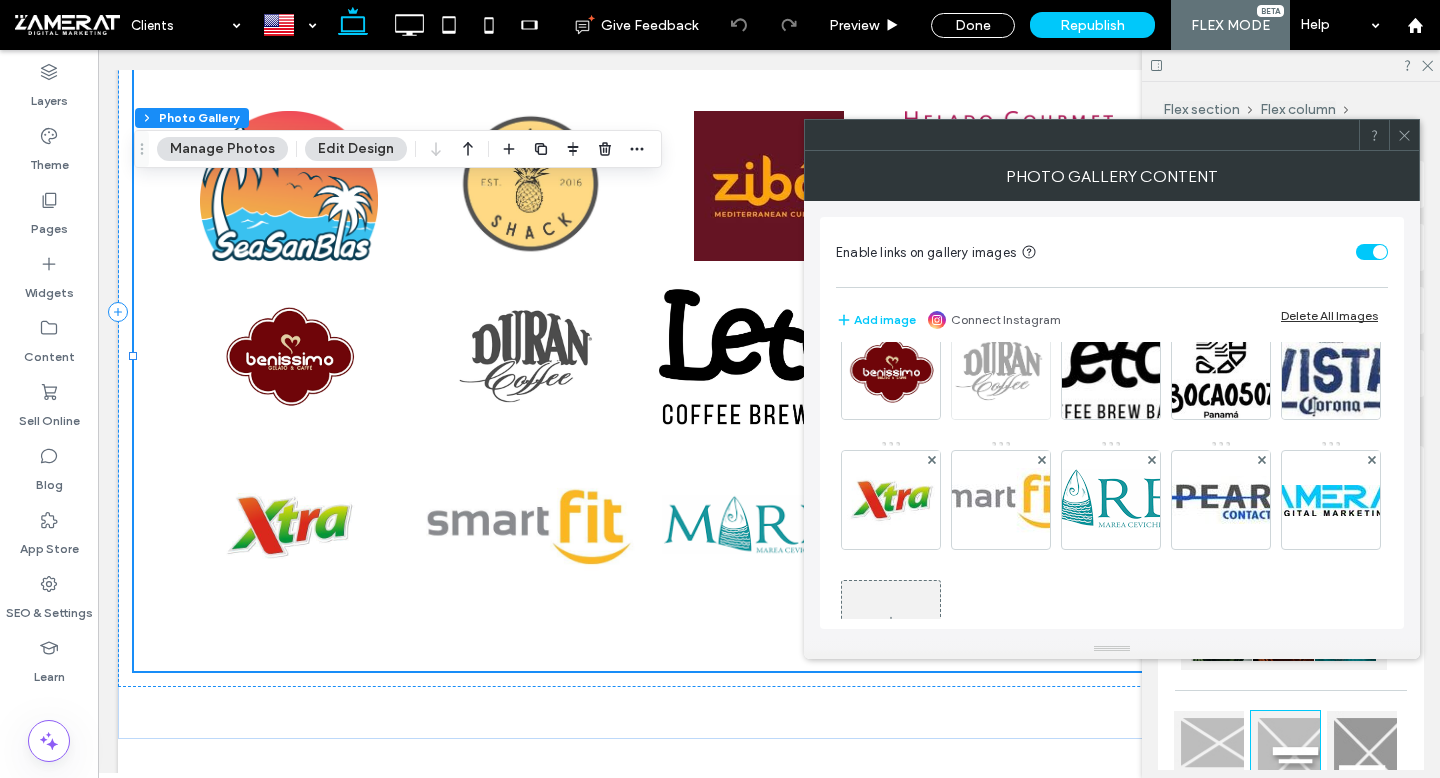 scroll, scrollTop: 182, scrollLeft: 0, axis: vertical 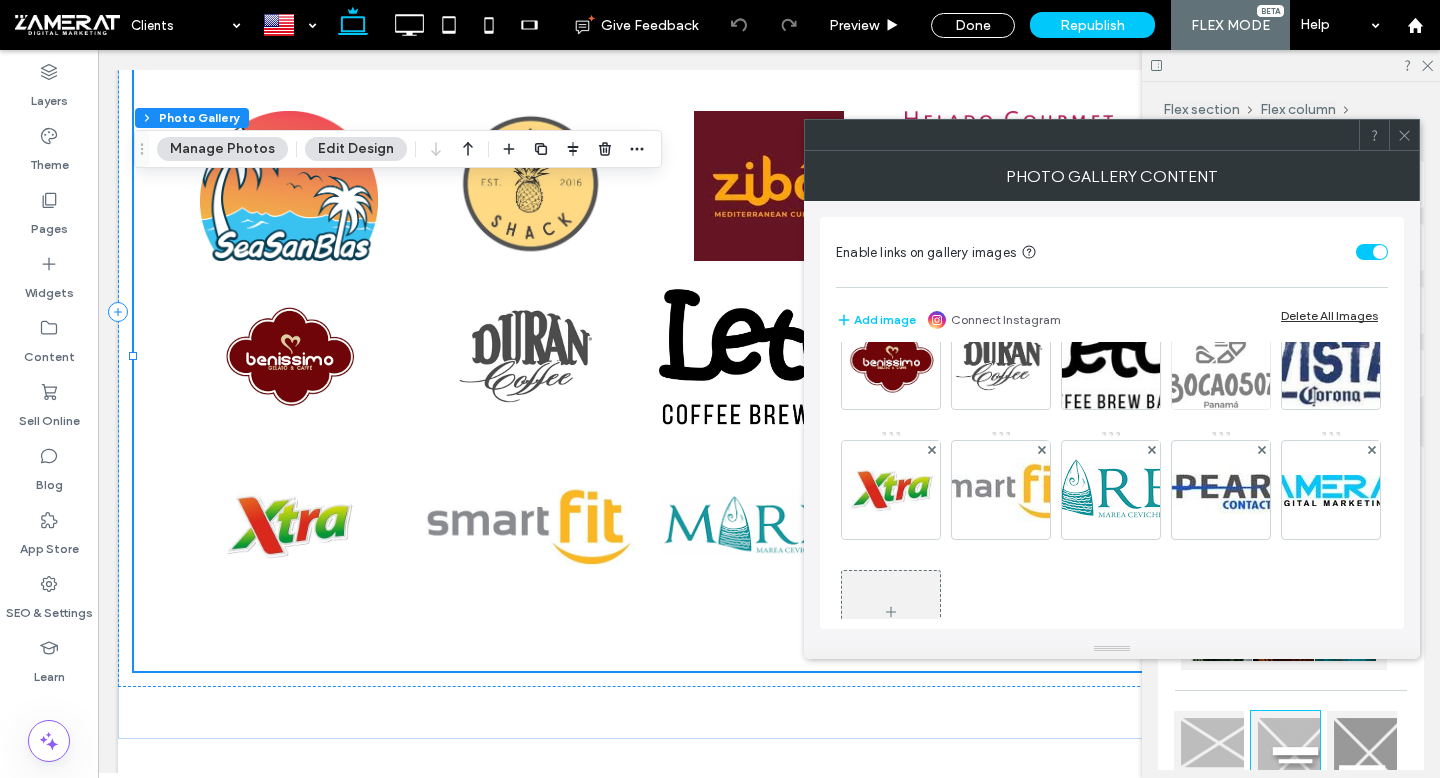 click at bounding box center [1221, 360] 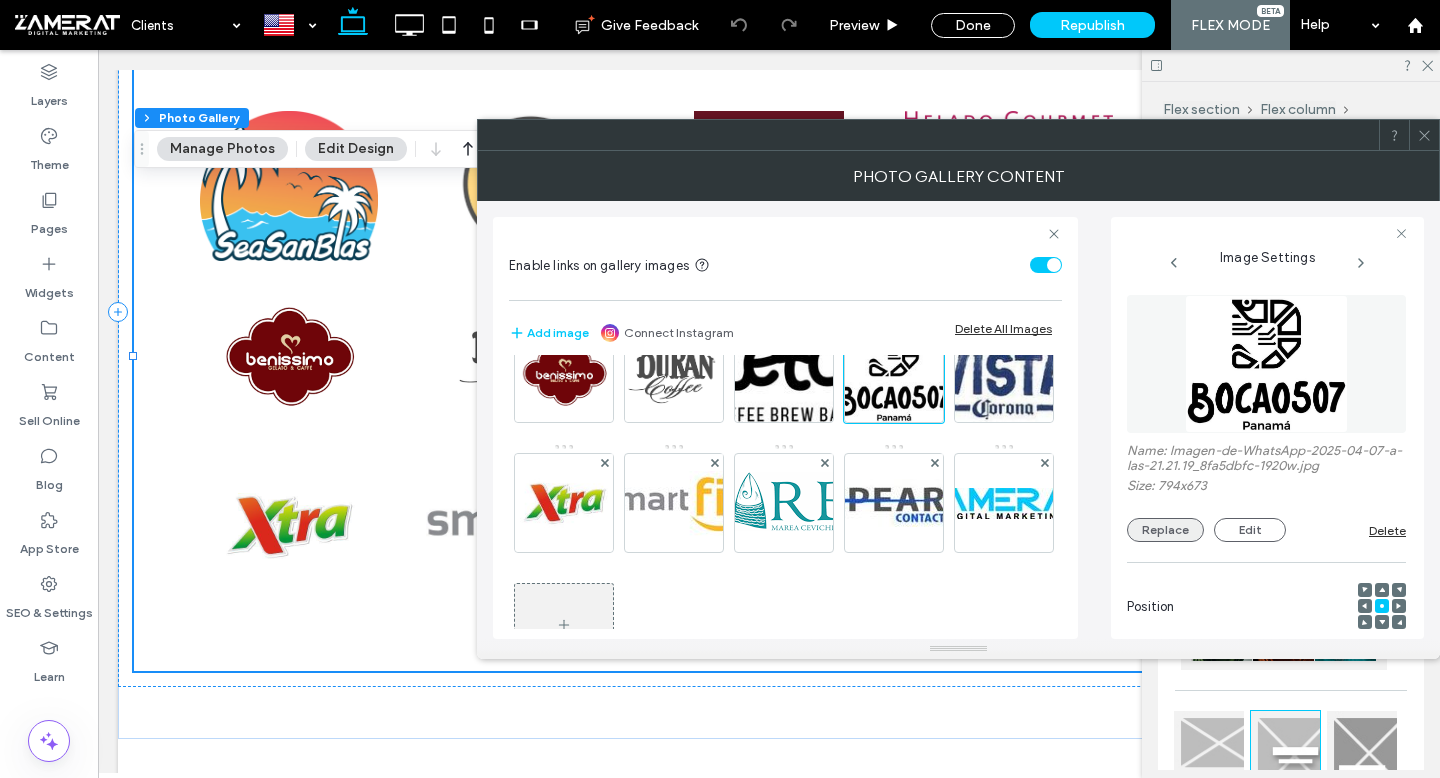 click on "Replace" at bounding box center [1165, 530] 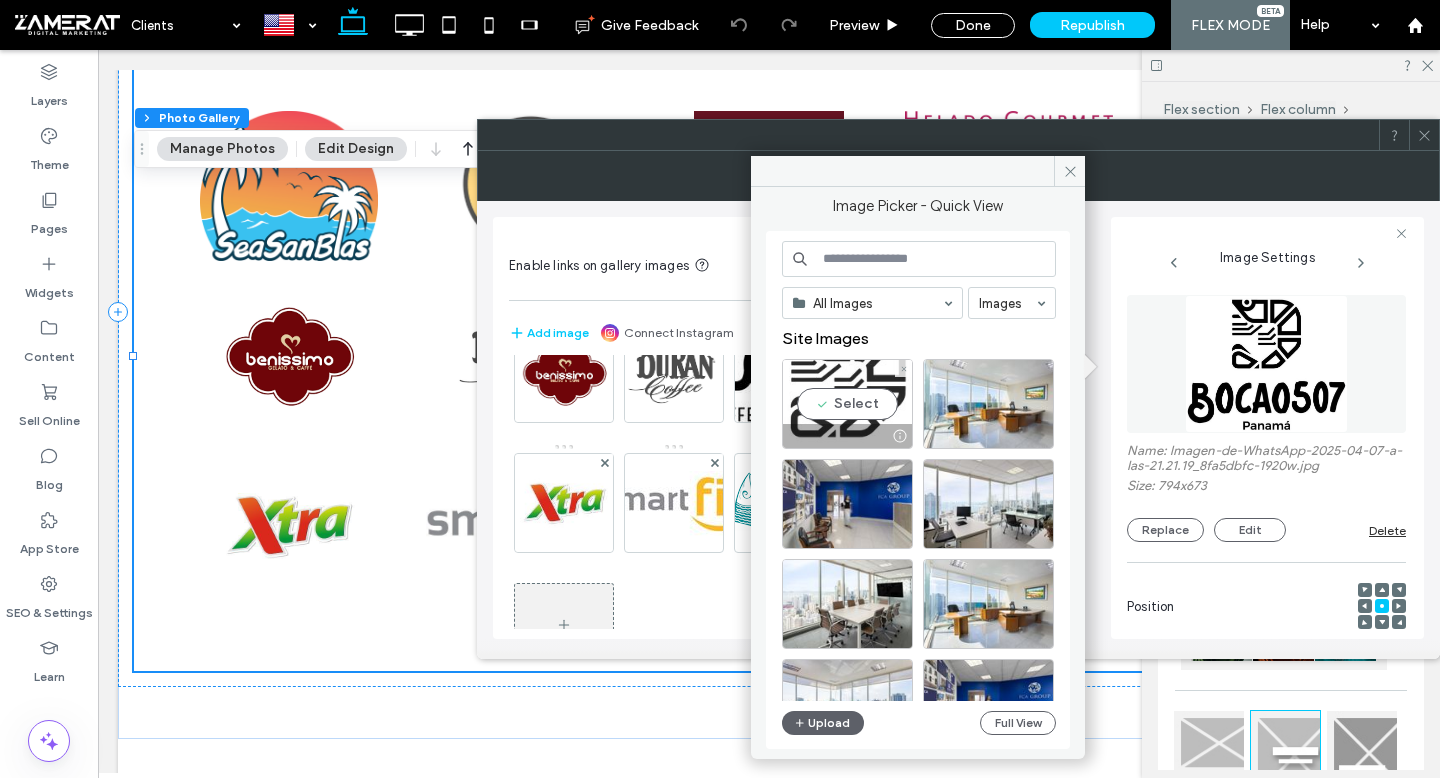 click on "Select" at bounding box center (847, 404) 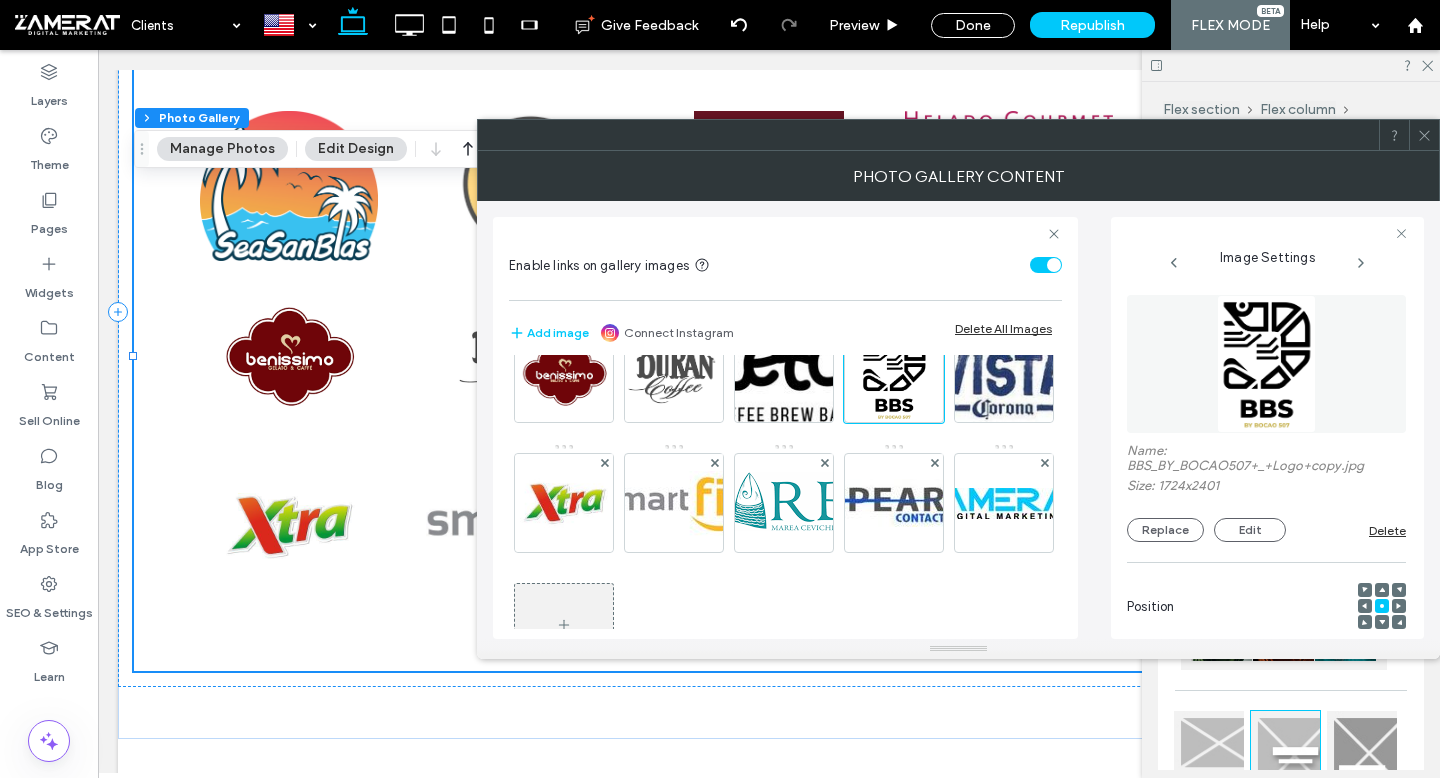 click at bounding box center (1424, 135) 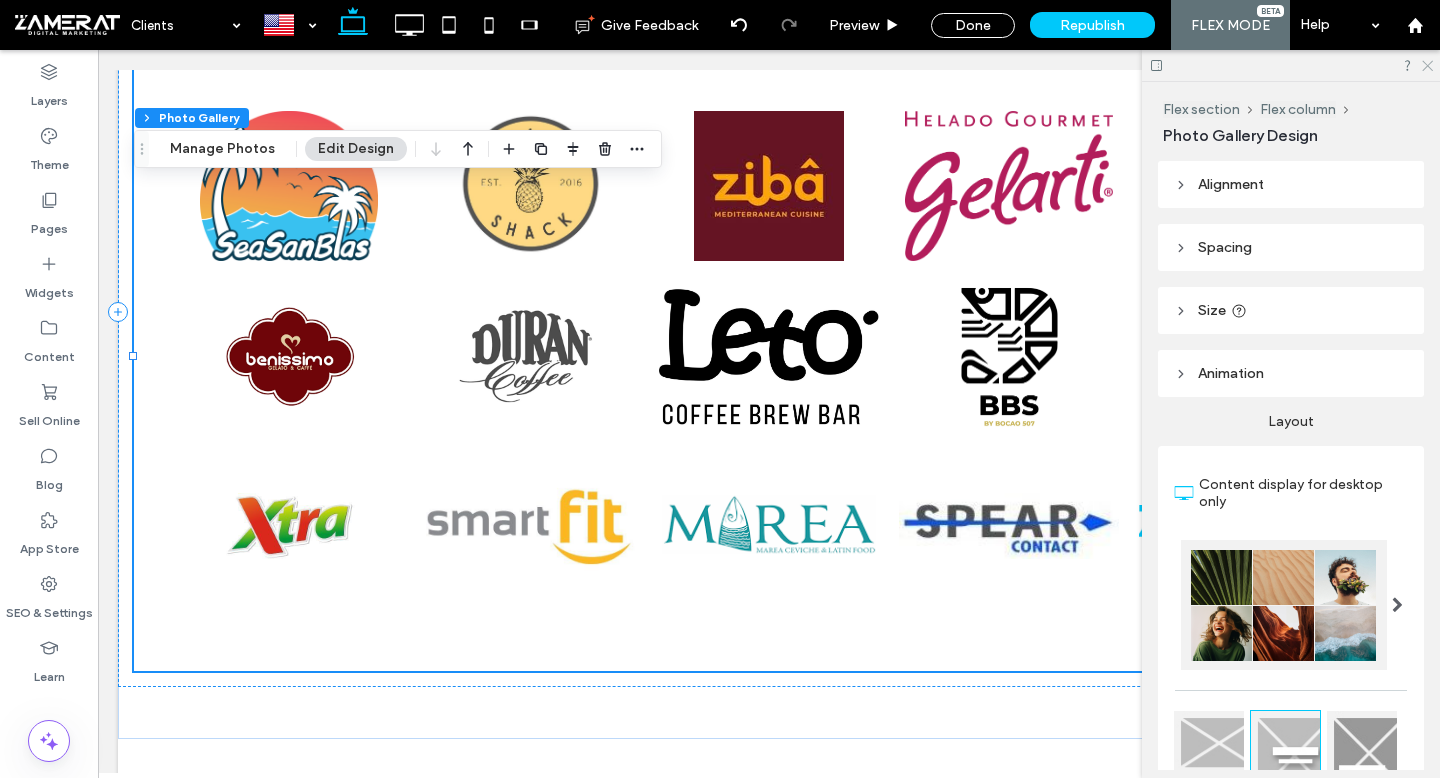 click 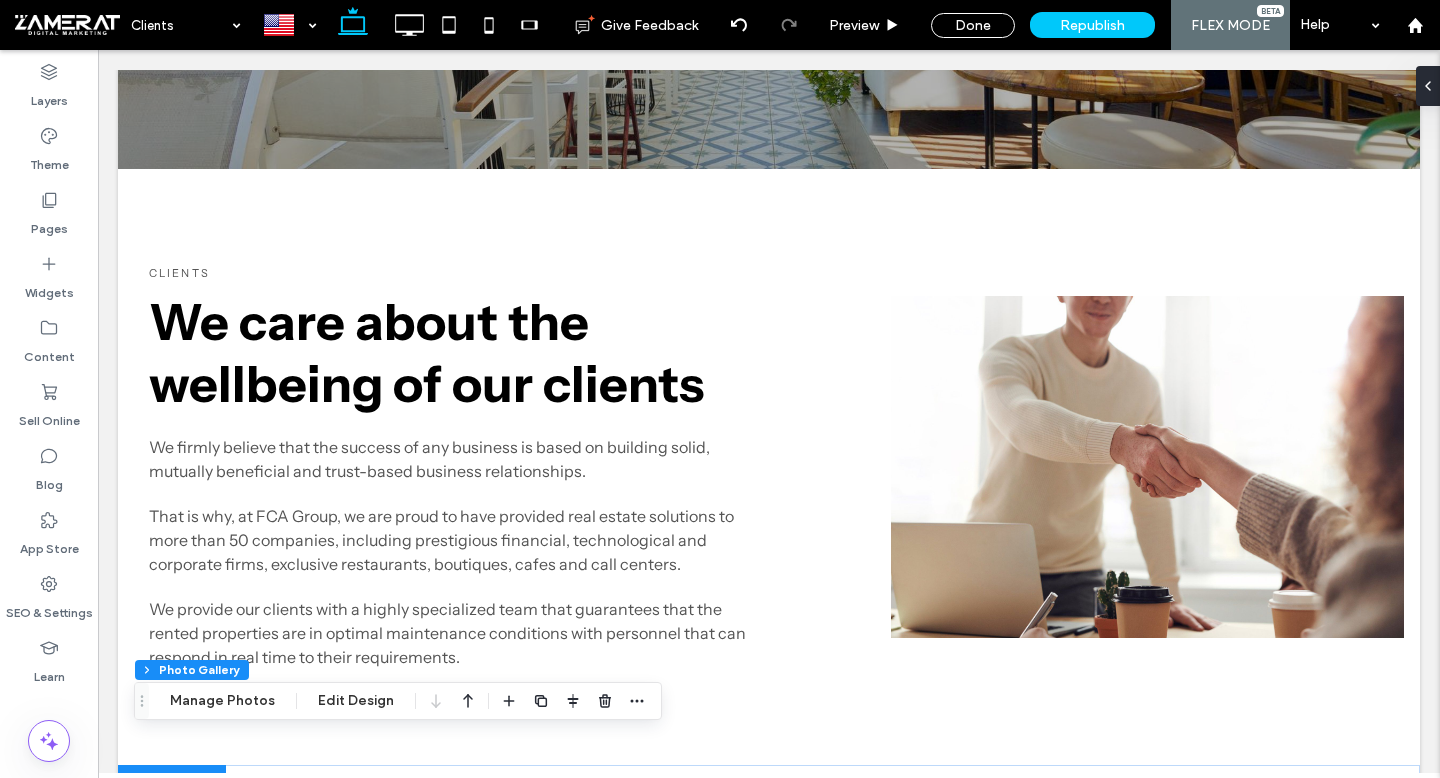 scroll, scrollTop: 0, scrollLeft: 0, axis: both 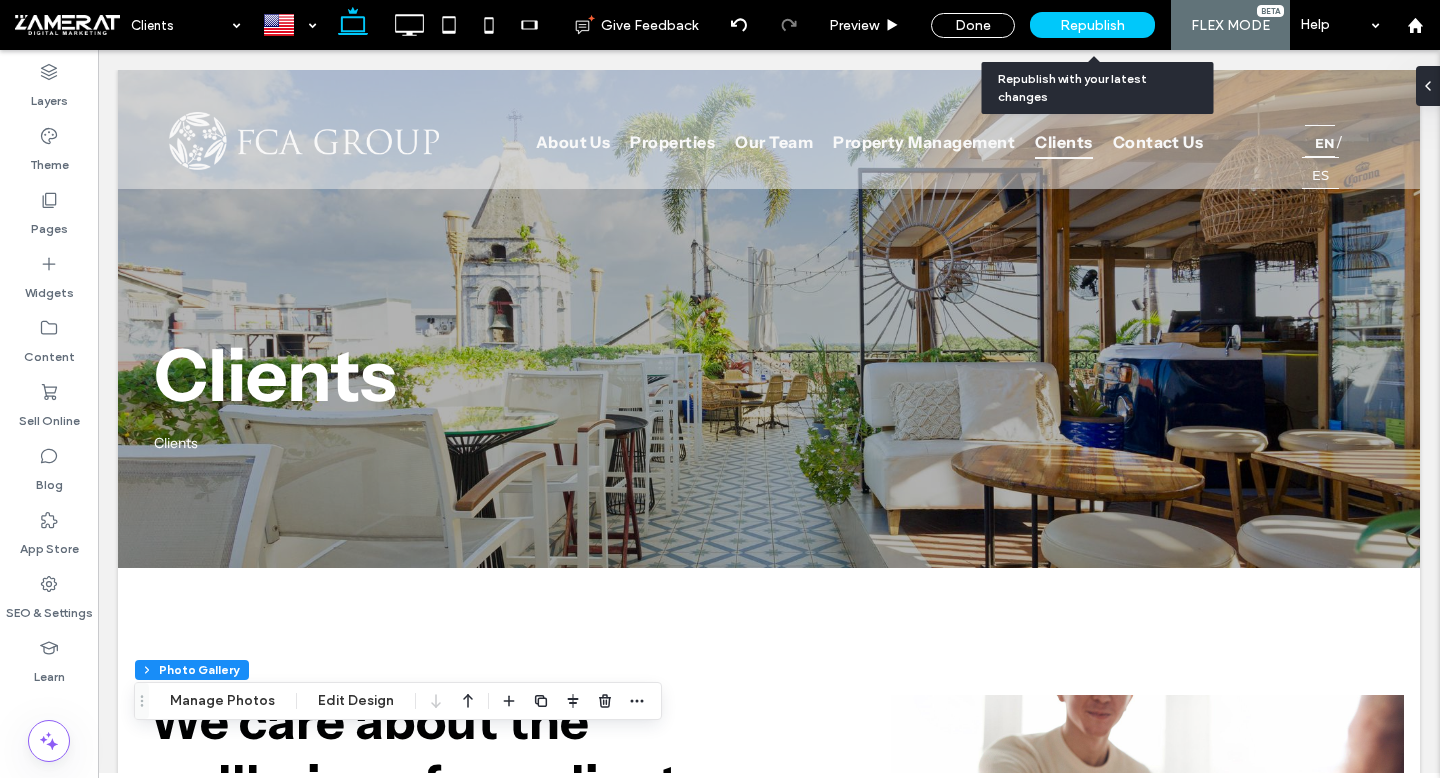 click on "Republish" at bounding box center (1092, 25) 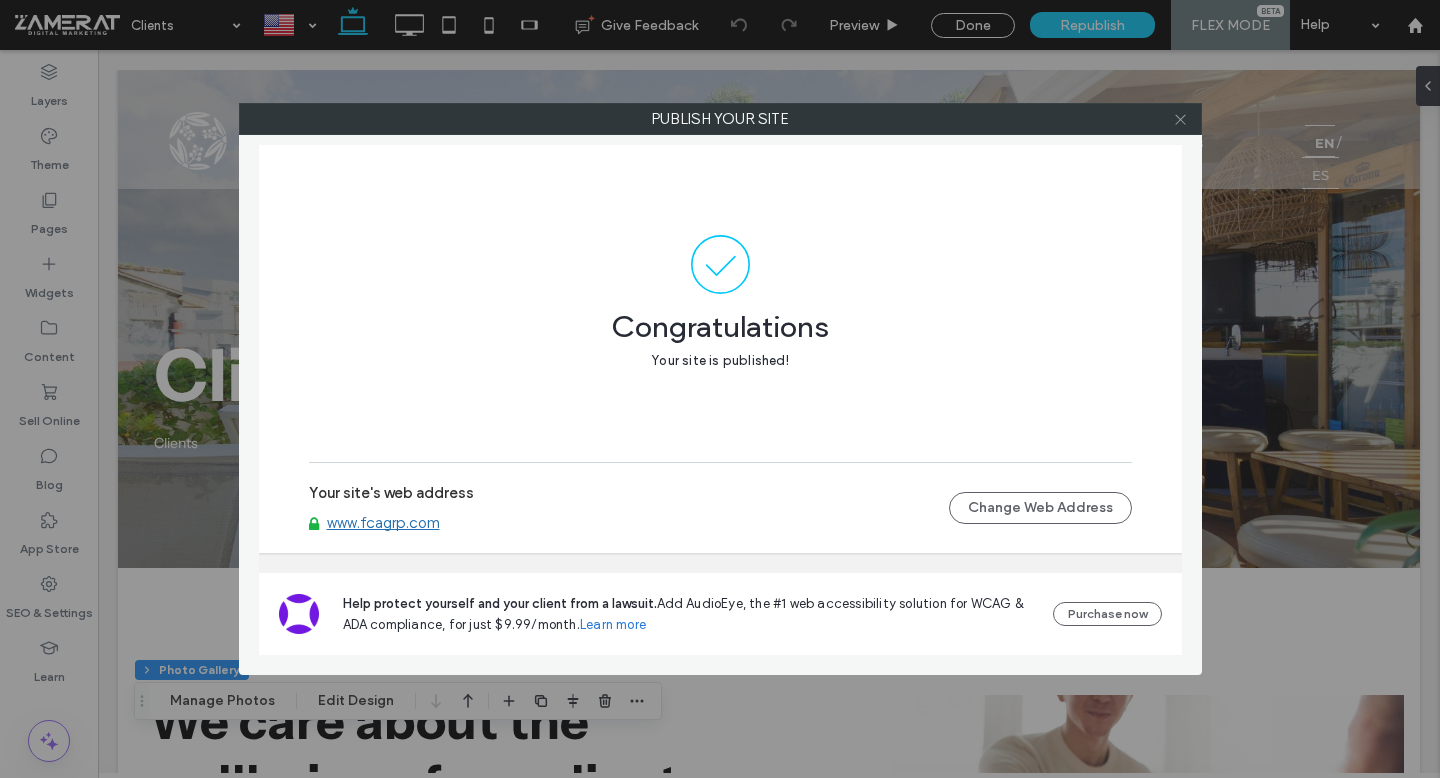 click 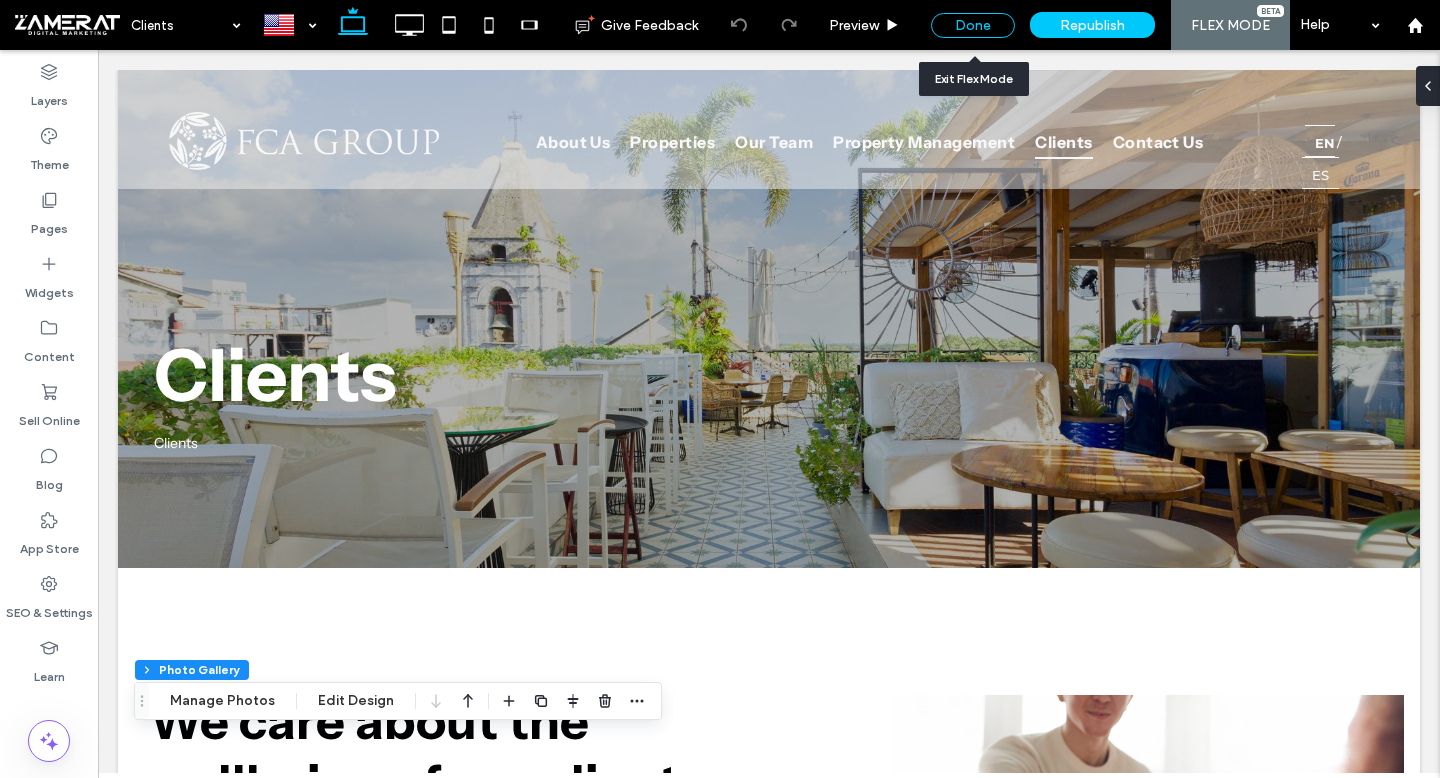 click on "Done" at bounding box center (973, 25) 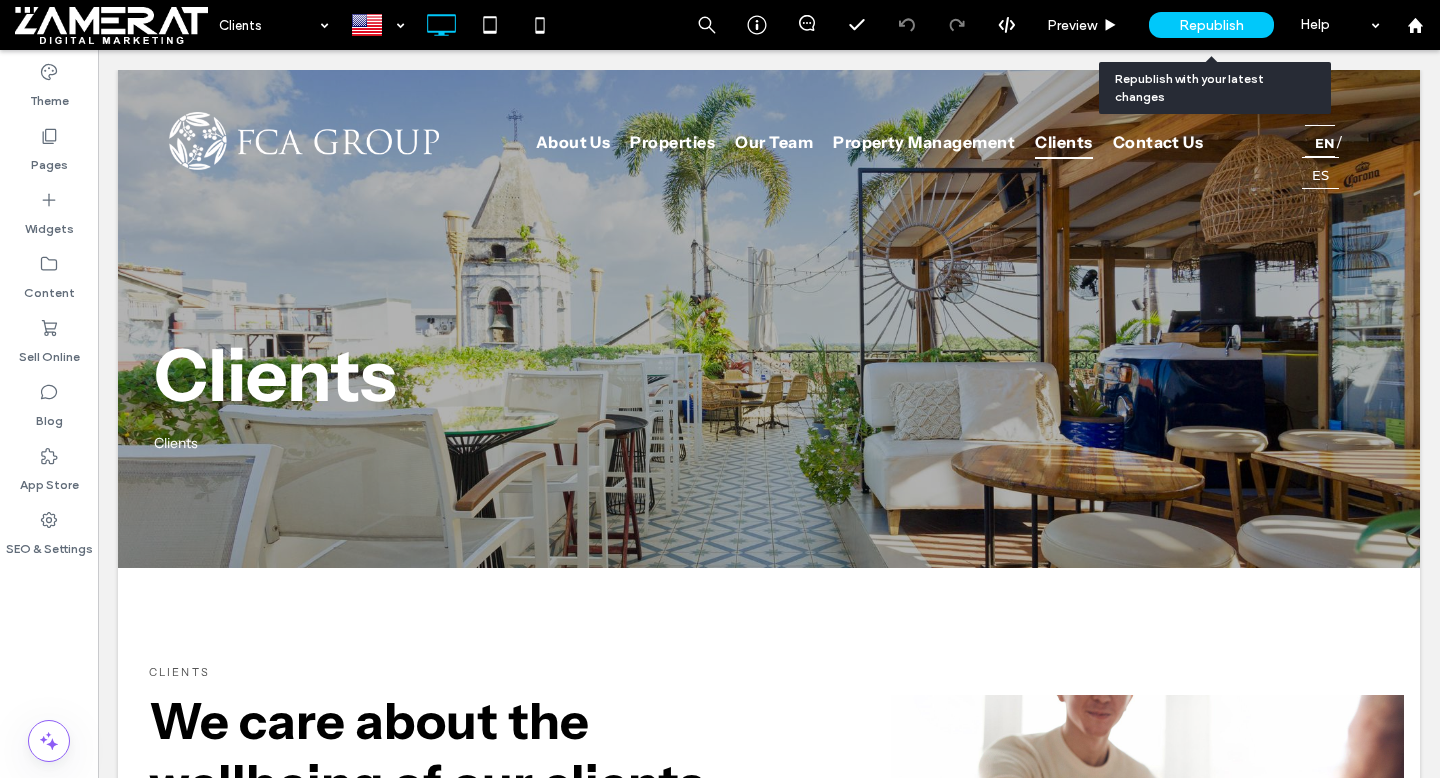 click on "Republish" at bounding box center [1211, 25] 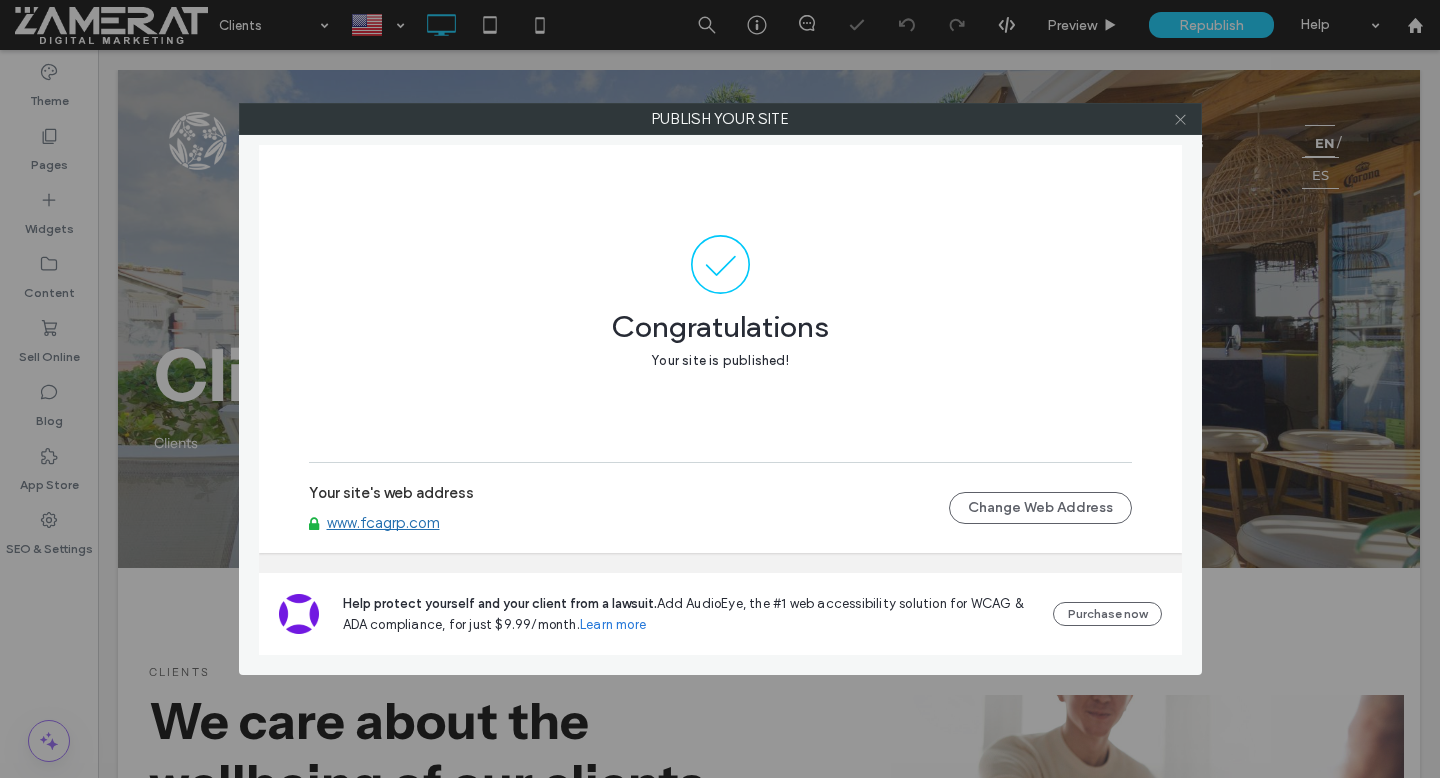 click 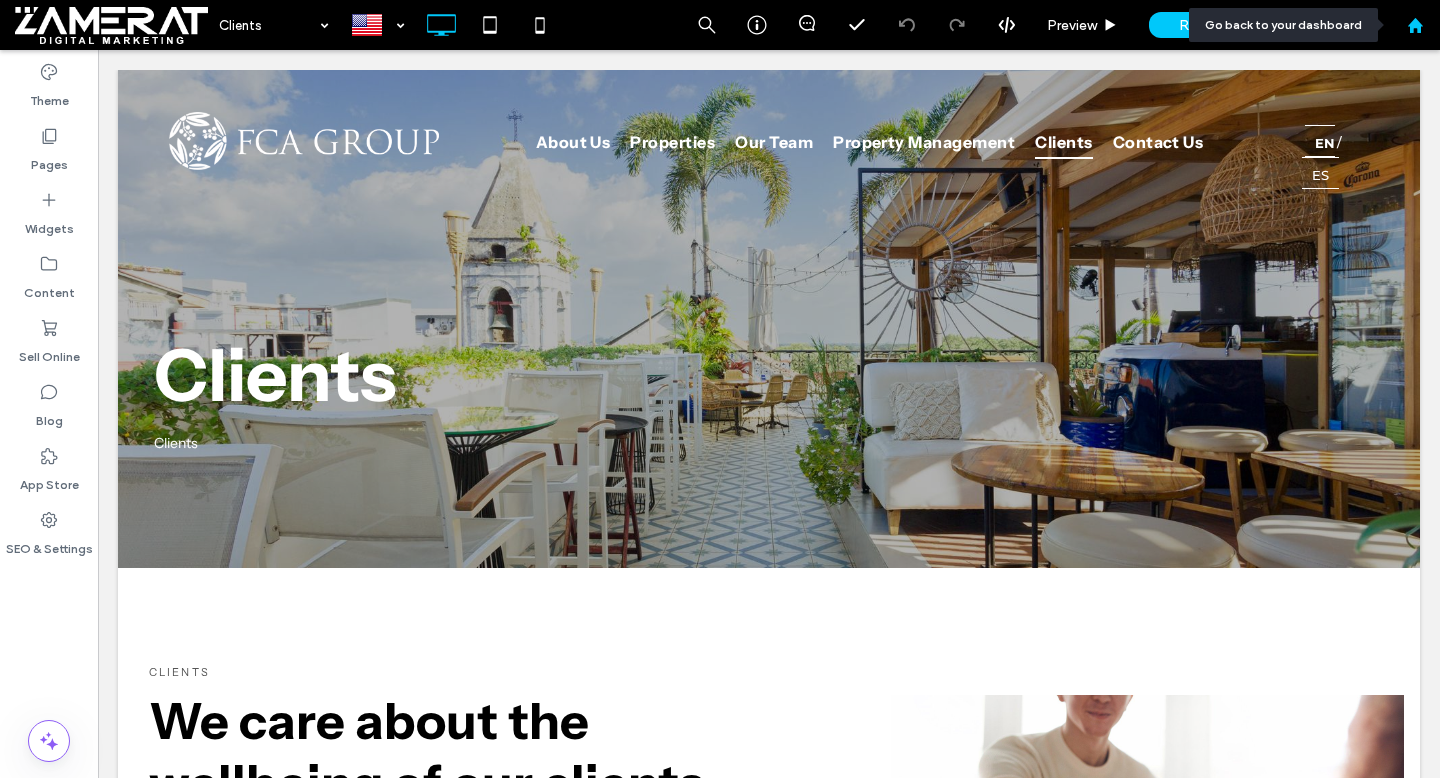 click 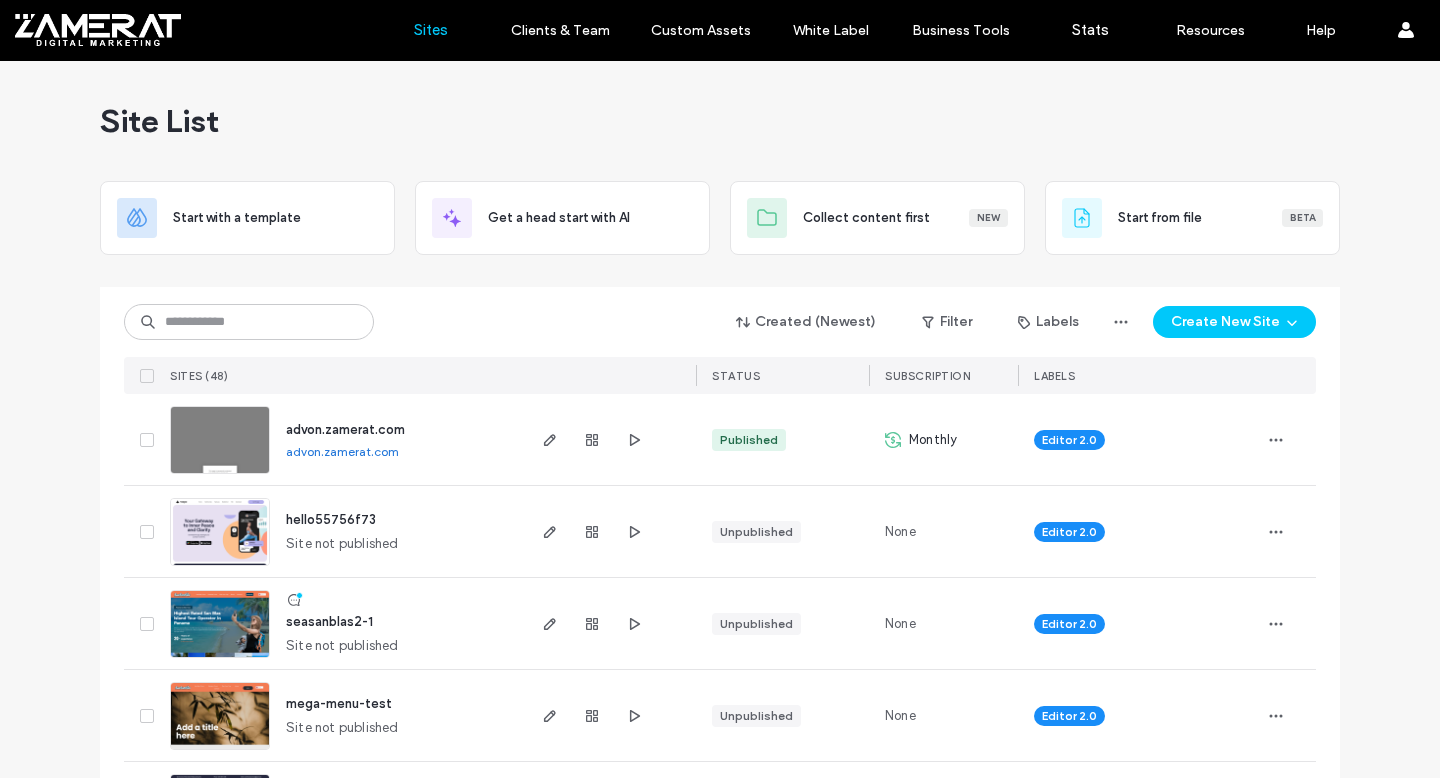 scroll, scrollTop: 0, scrollLeft: 0, axis: both 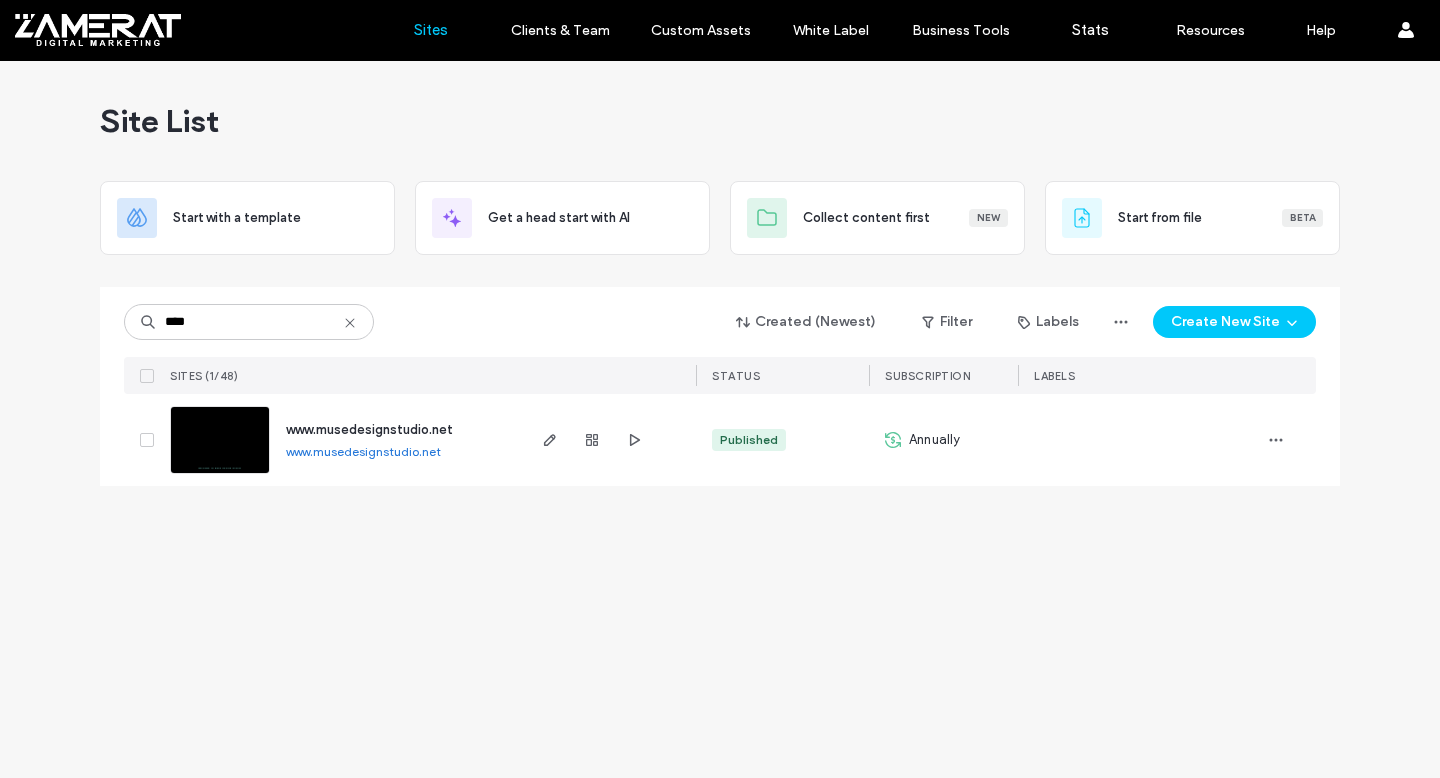 type on "****" 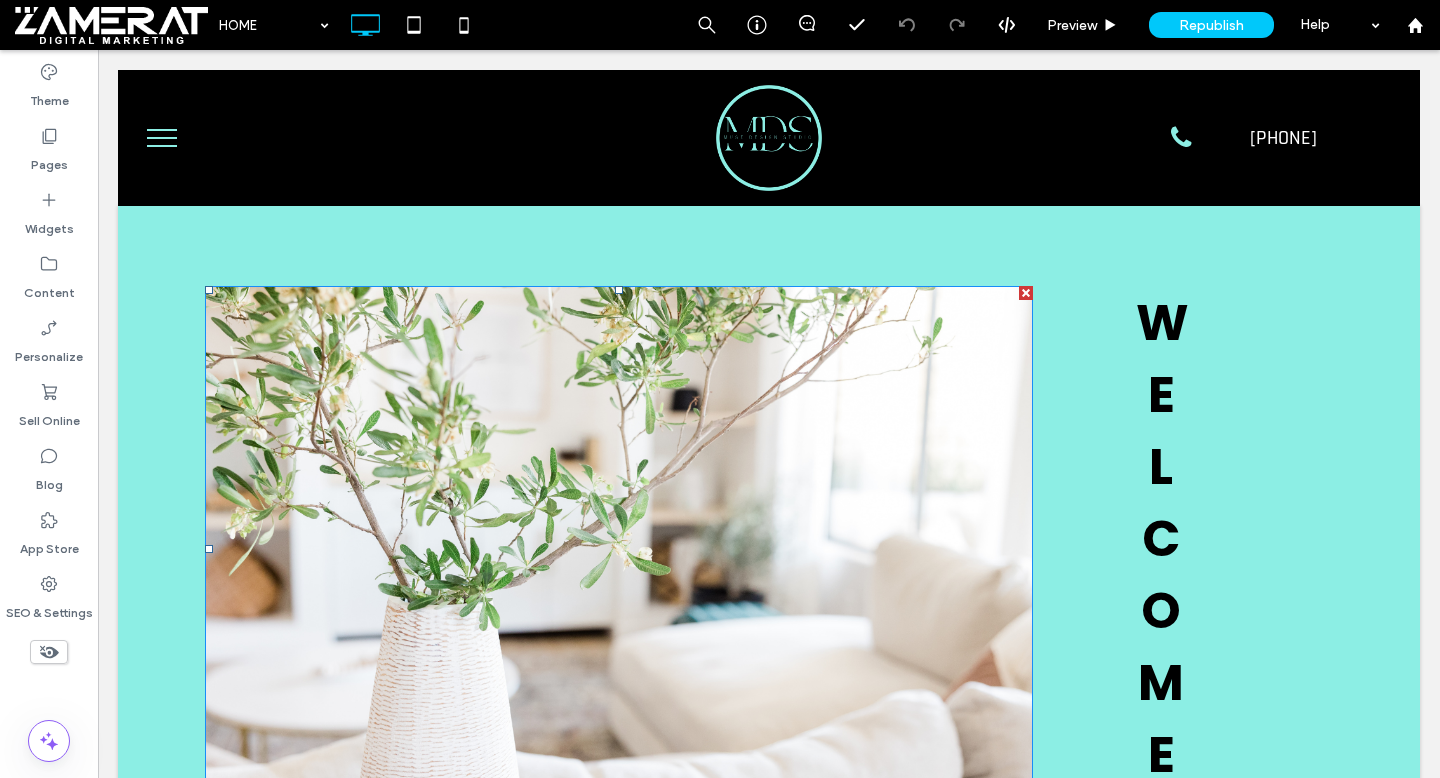 scroll, scrollTop: 0, scrollLeft: 0, axis: both 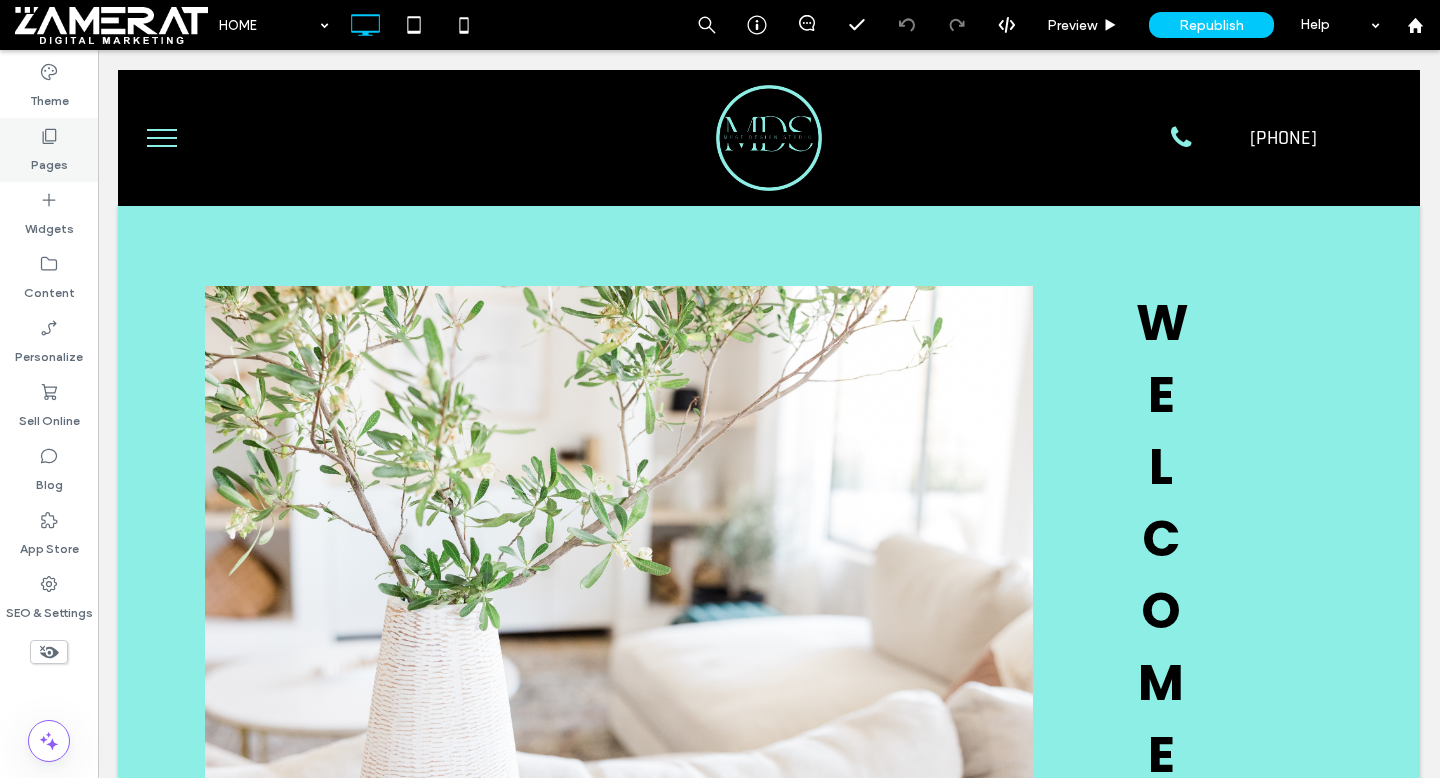 click on "Pages" at bounding box center (49, 150) 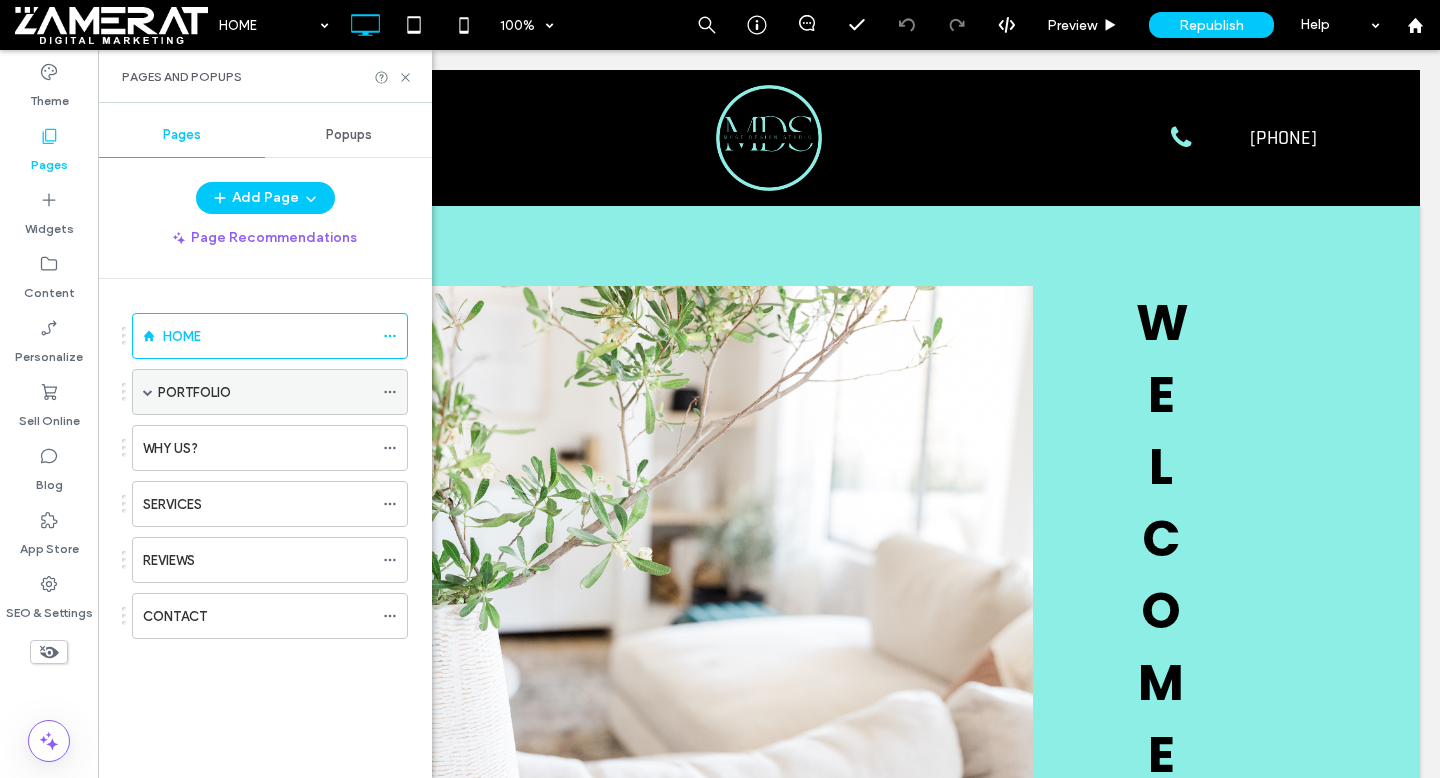 click at bounding box center [148, 392] 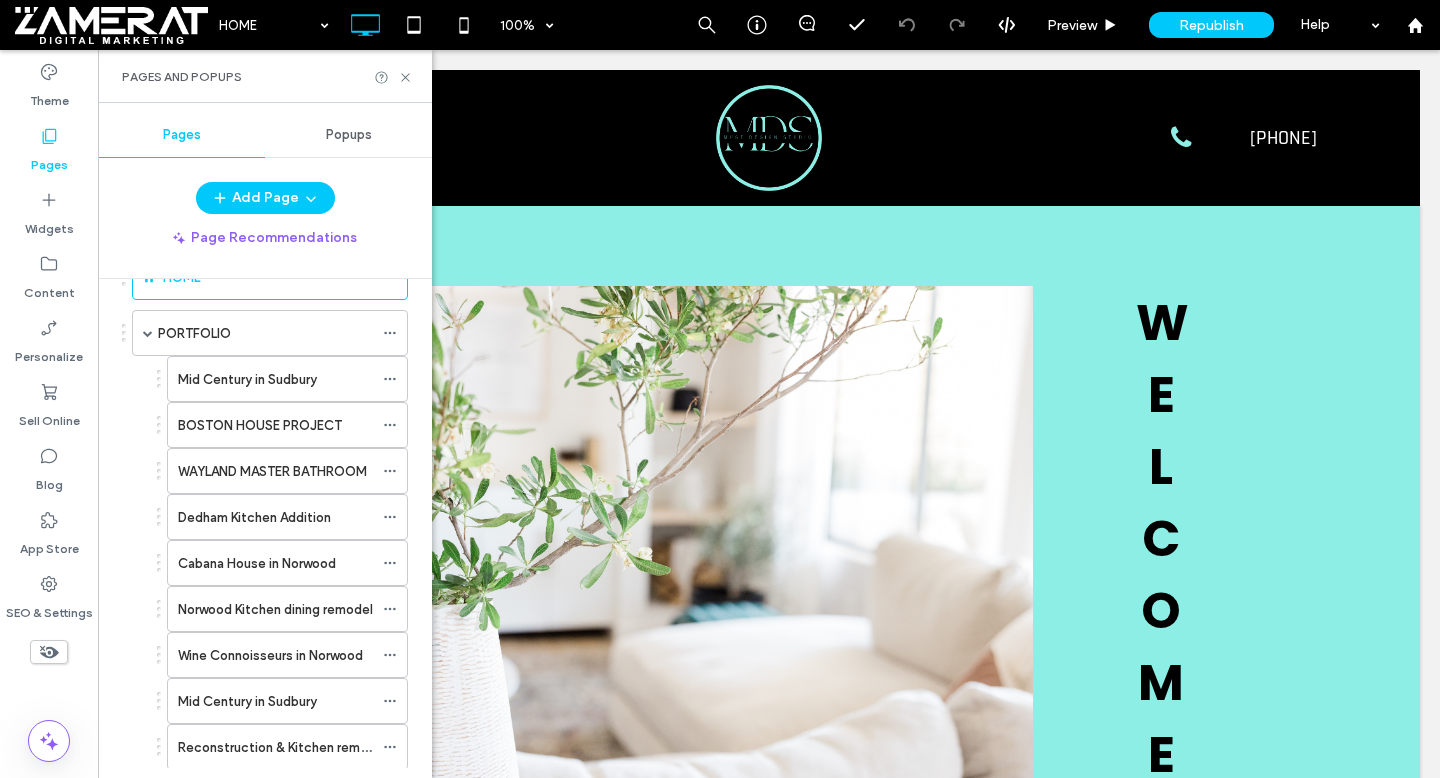 scroll, scrollTop: 0, scrollLeft: 0, axis: both 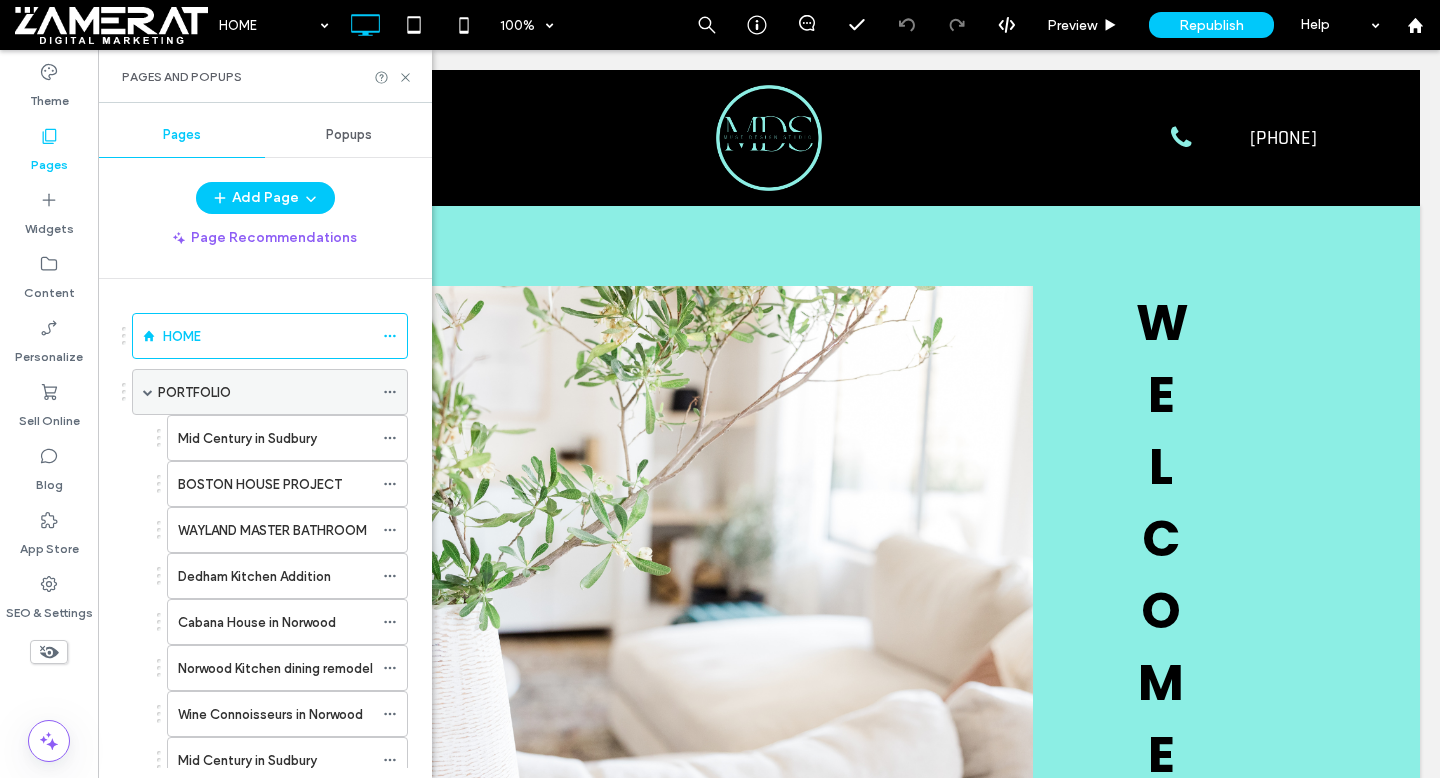 click on "PORTFOLIO" at bounding box center (194, 392) 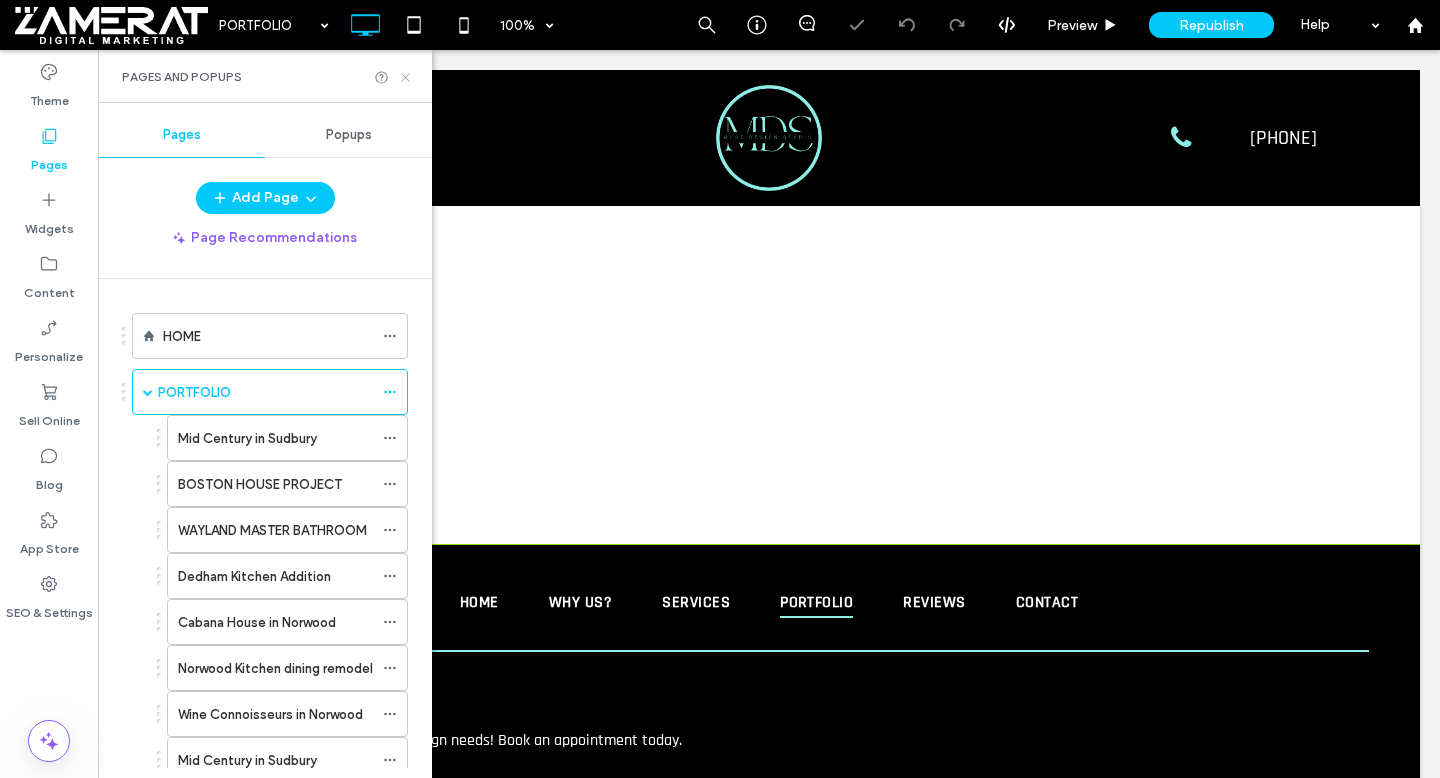 scroll, scrollTop: 0, scrollLeft: 0, axis: both 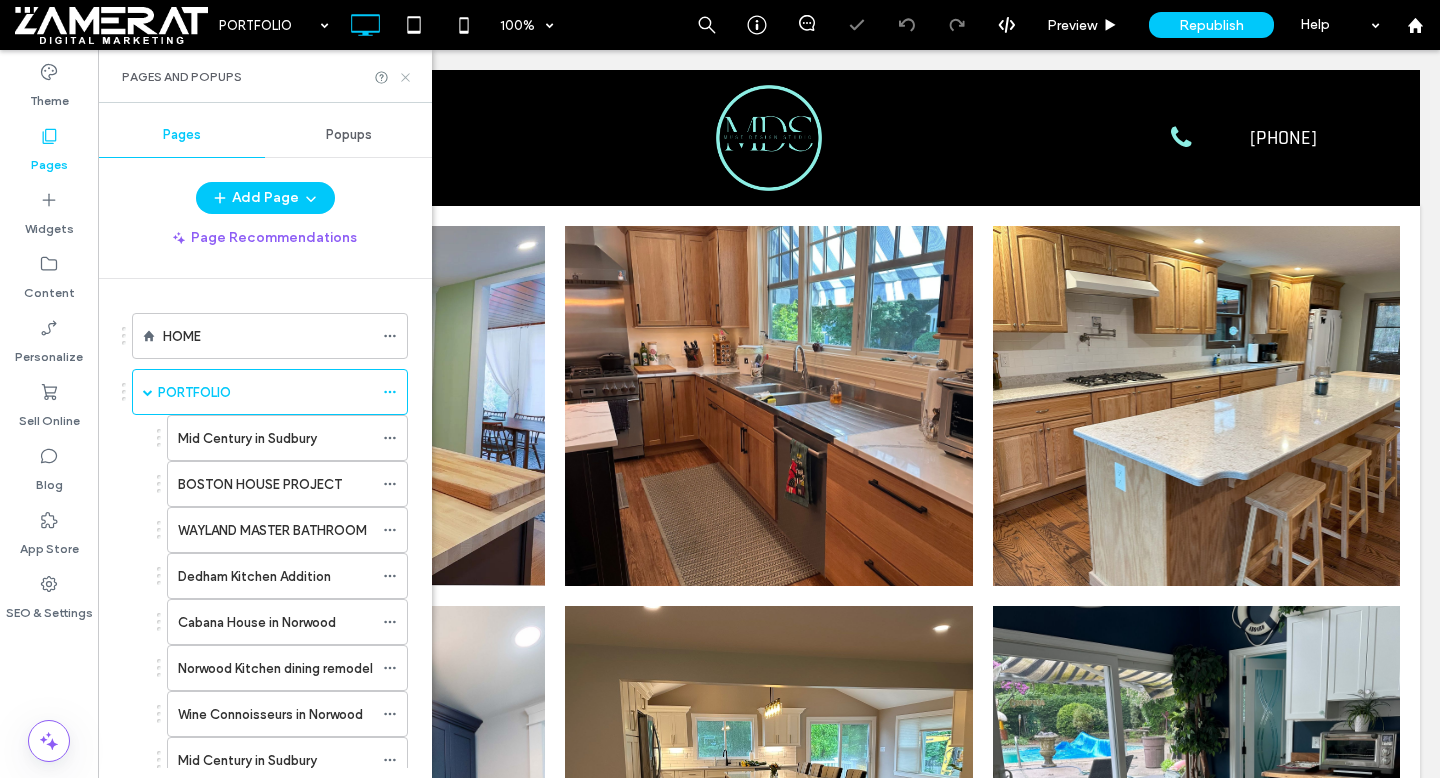 click 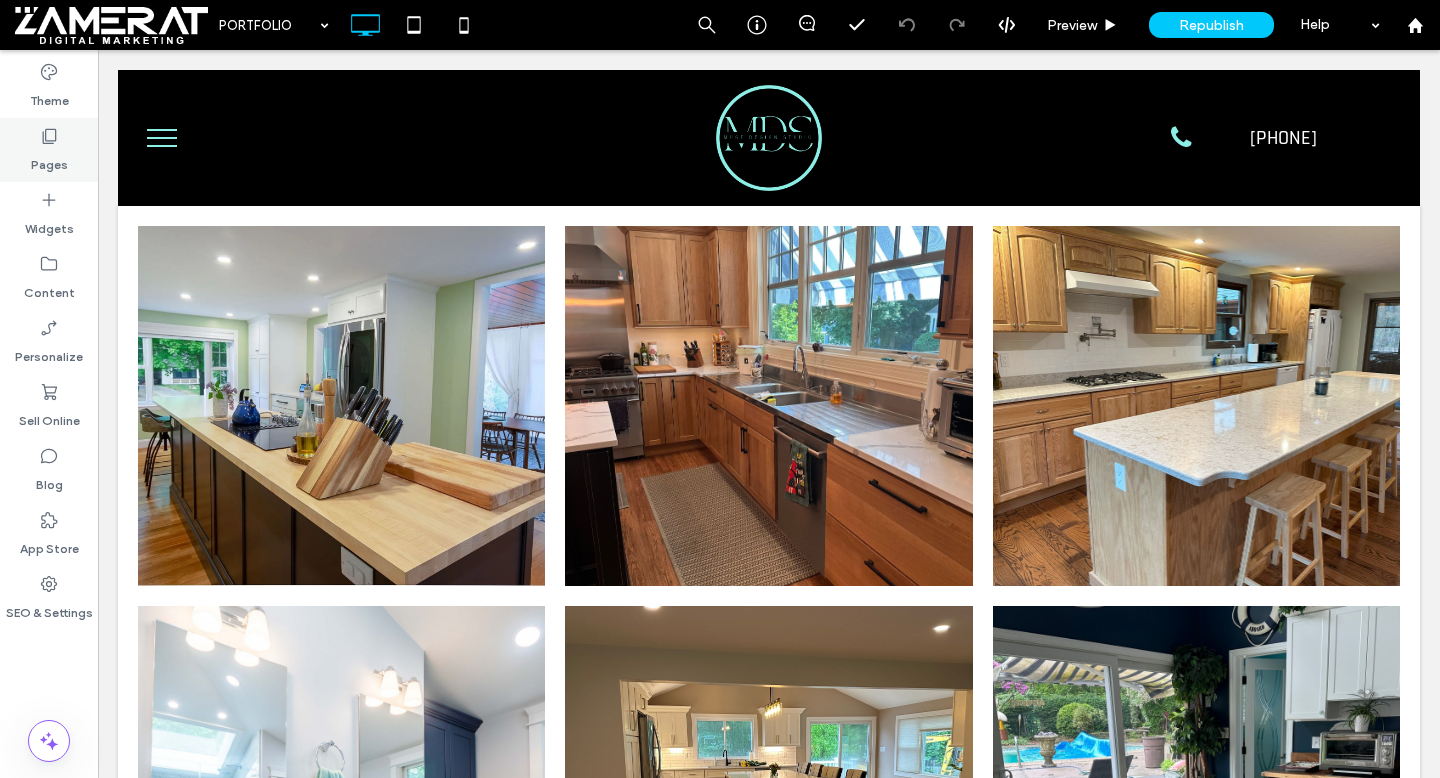 click on "Pages" at bounding box center [49, 160] 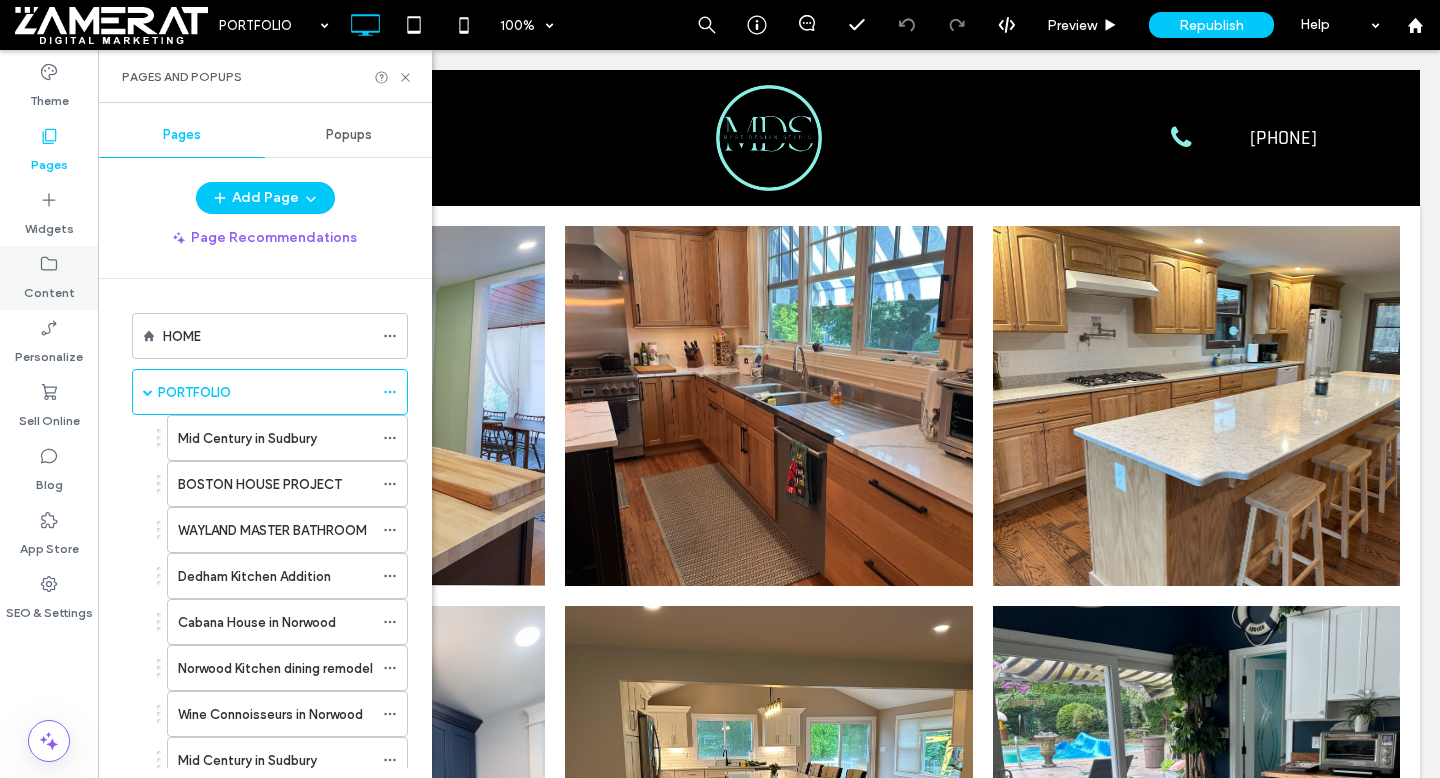 click on "Content" at bounding box center [49, 278] 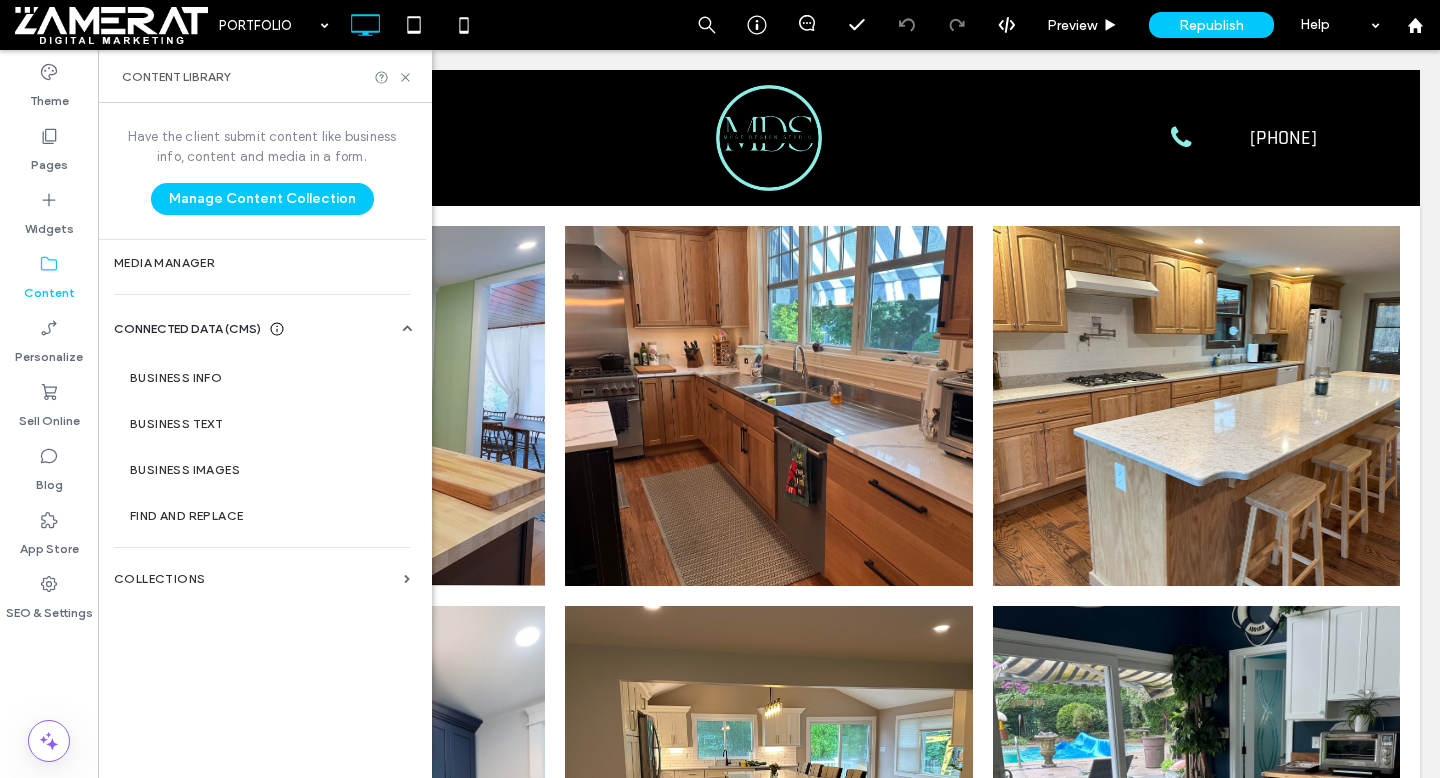 click on "Add Page Page Recommendations HOME PORTFOLIO Mid Century in [CITY] [CITY] HOUSE PROJECT WAYLAND MASTER BATHROOM [CITY] Kitchen Addition Cabana House in [CITY] [CITY] Kitchen dining remodel Wine Connoisseurs in [CITY] Mid Century in [CITY] Reconstruction & Kitchen remodel in [CITY] [CITY] Job [CITY] Mudroom Remodel Kitchen/dining area in [CITY] Total Revamp in [CITY] Living Room/Sunroom Update and Kitchen Remodel in [CITY] Cozy Cottage [CITY], [STATE] Cape House Project The Lake House Project Cape Cod Retreat [CITY] Project Kitchen and Dinning remodel - in [CITY] [LAST] Master Bath [LAST] Master Bath Master Bath Remodel in [CITY] WHY US? SERVICES REVIEWS CONTACT" at bounding box center [265, 475] 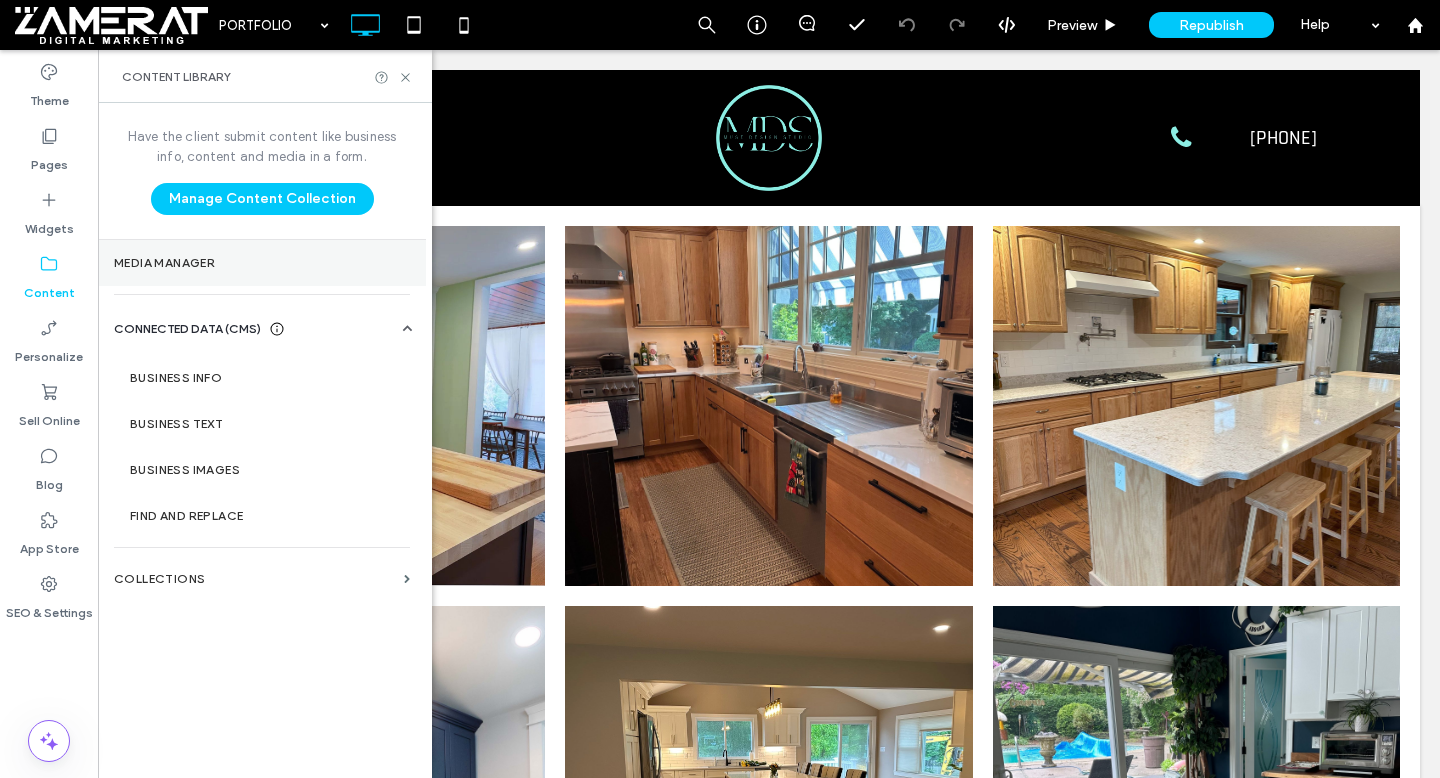 click on "Media Manager" at bounding box center [262, 263] 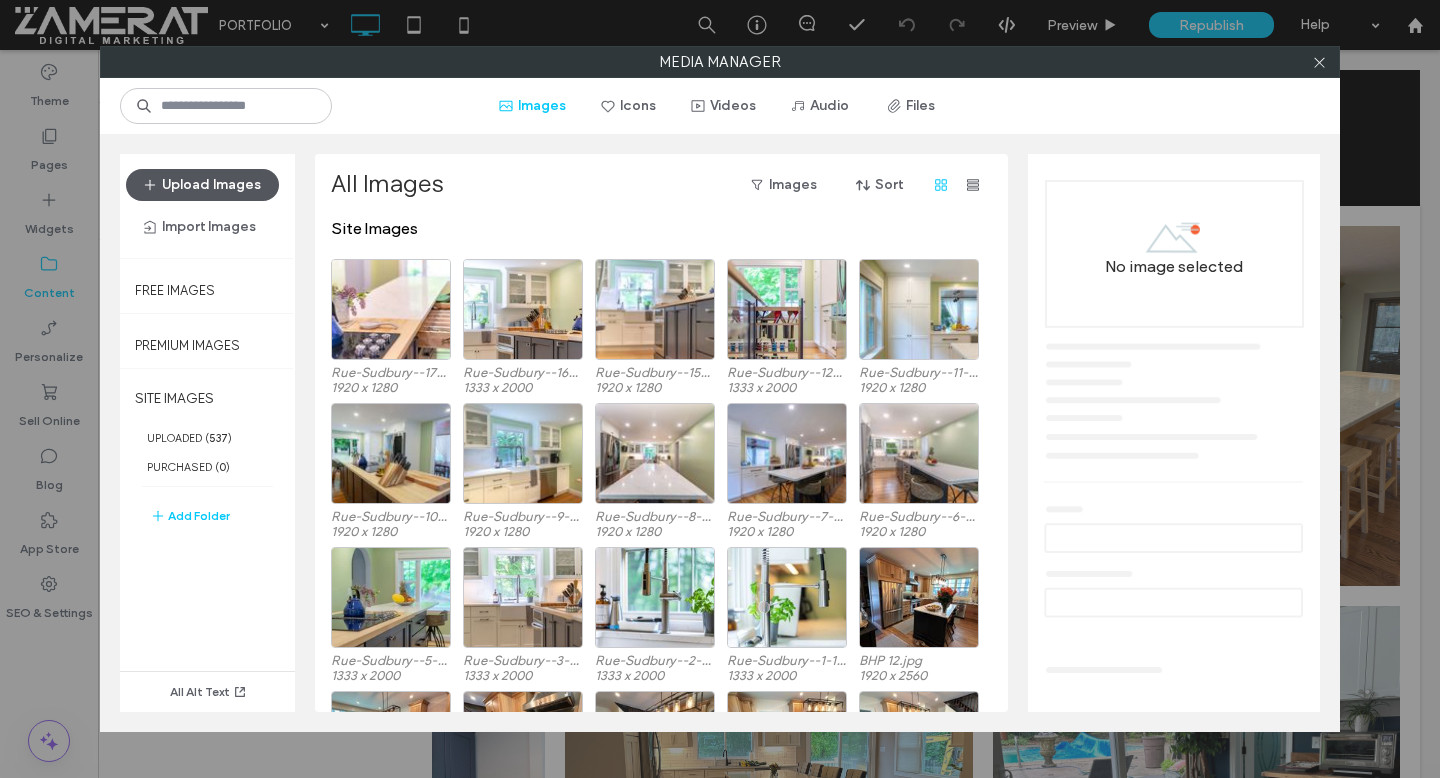 click on "Upload Images" at bounding box center (202, 185) 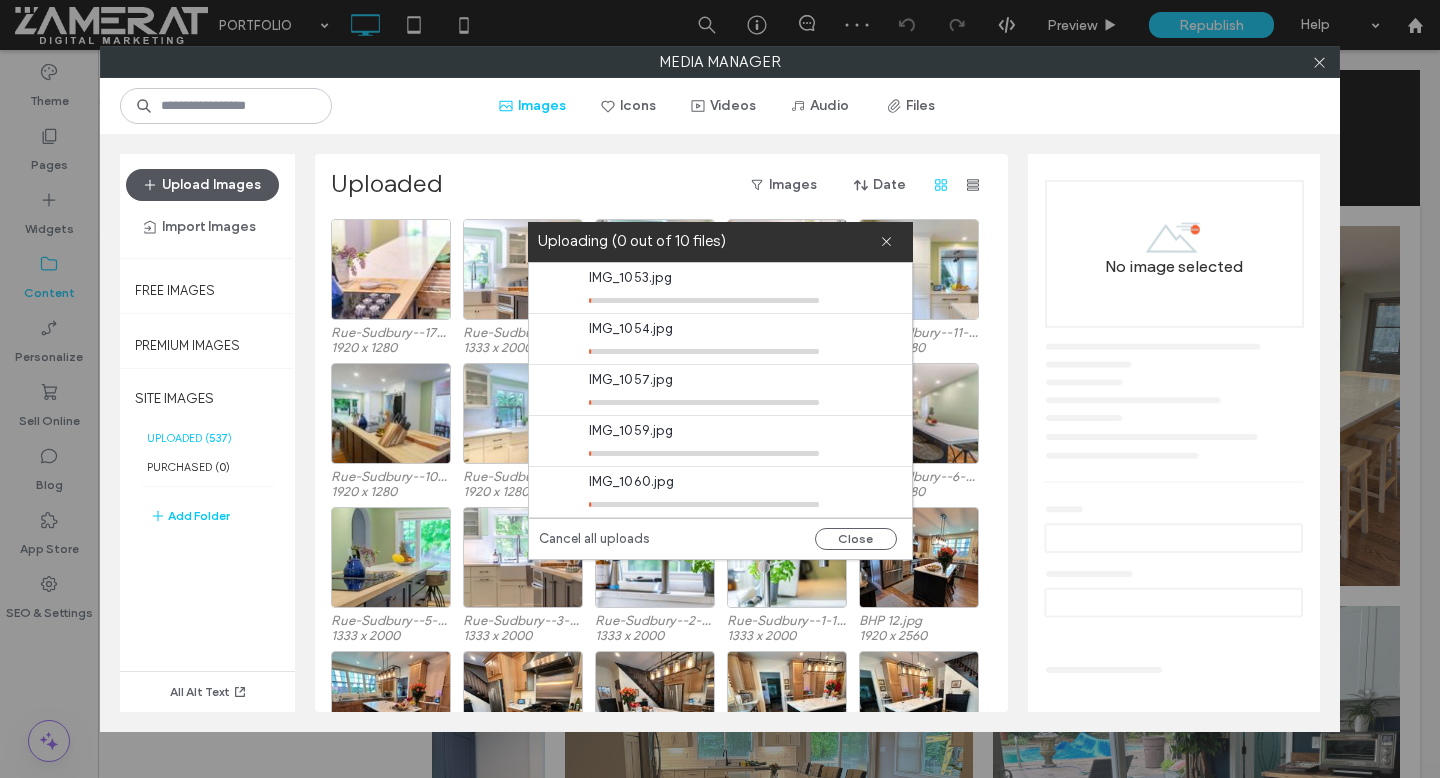click on "Upload Images" at bounding box center [202, 185] 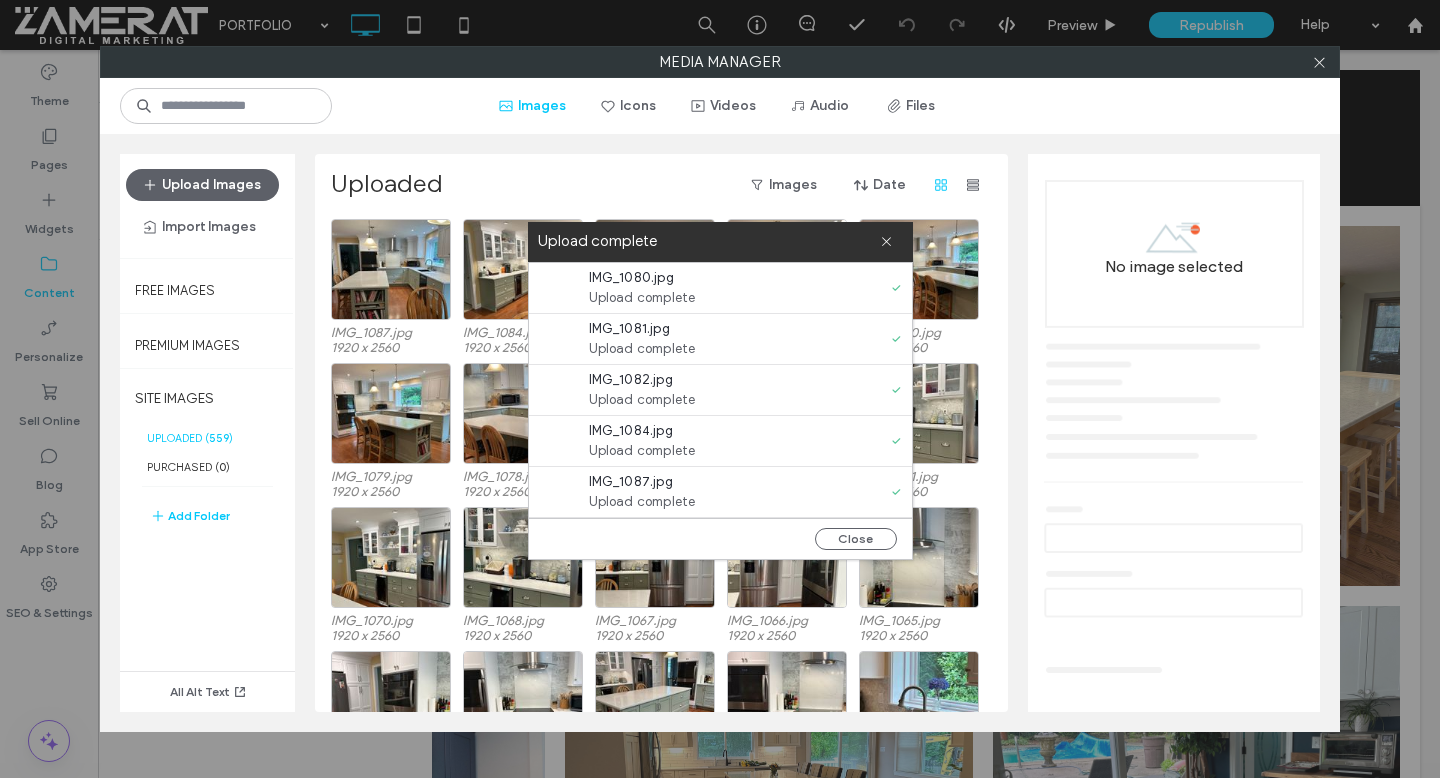 scroll, scrollTop: 0, scrollLeft: 0, axis: both 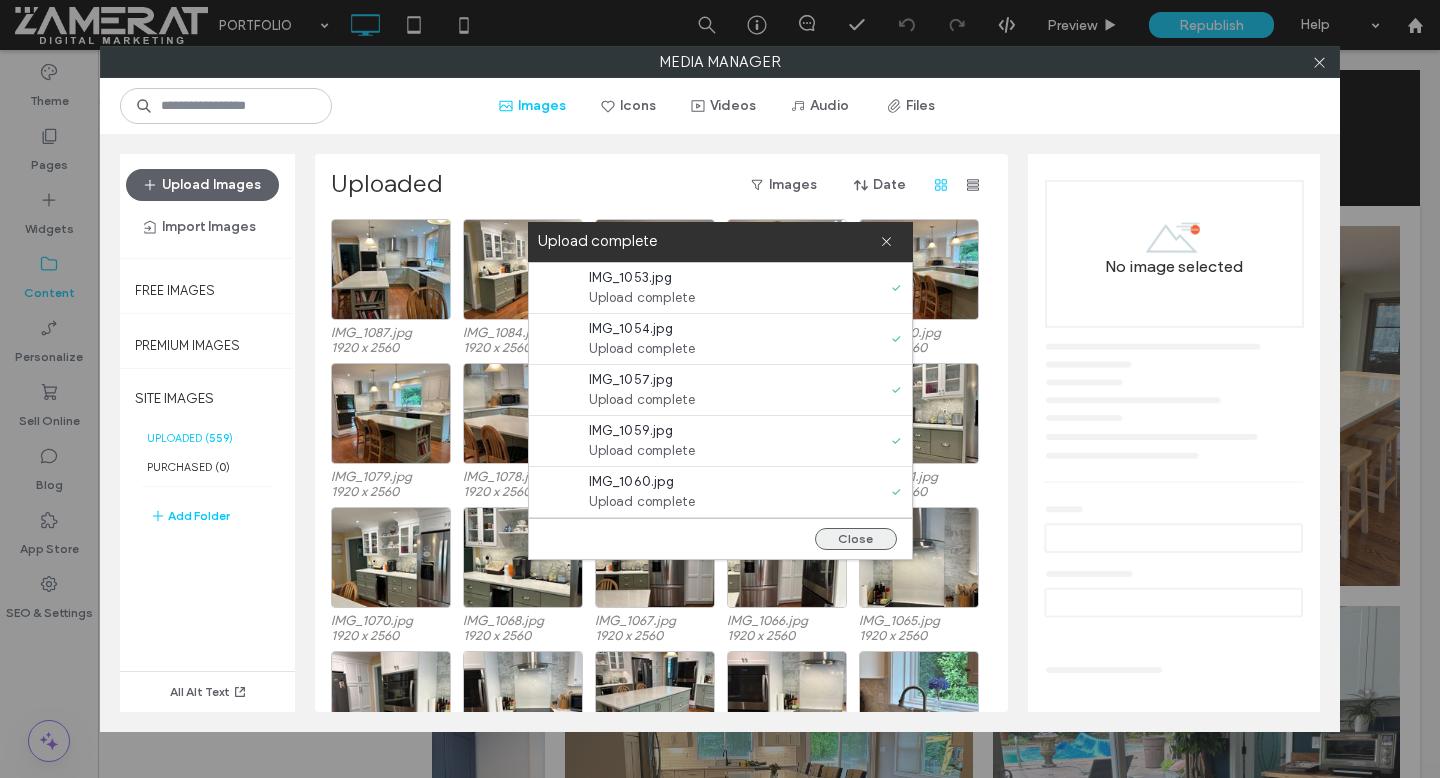 click on "Close" at bounding box center (856, 539) 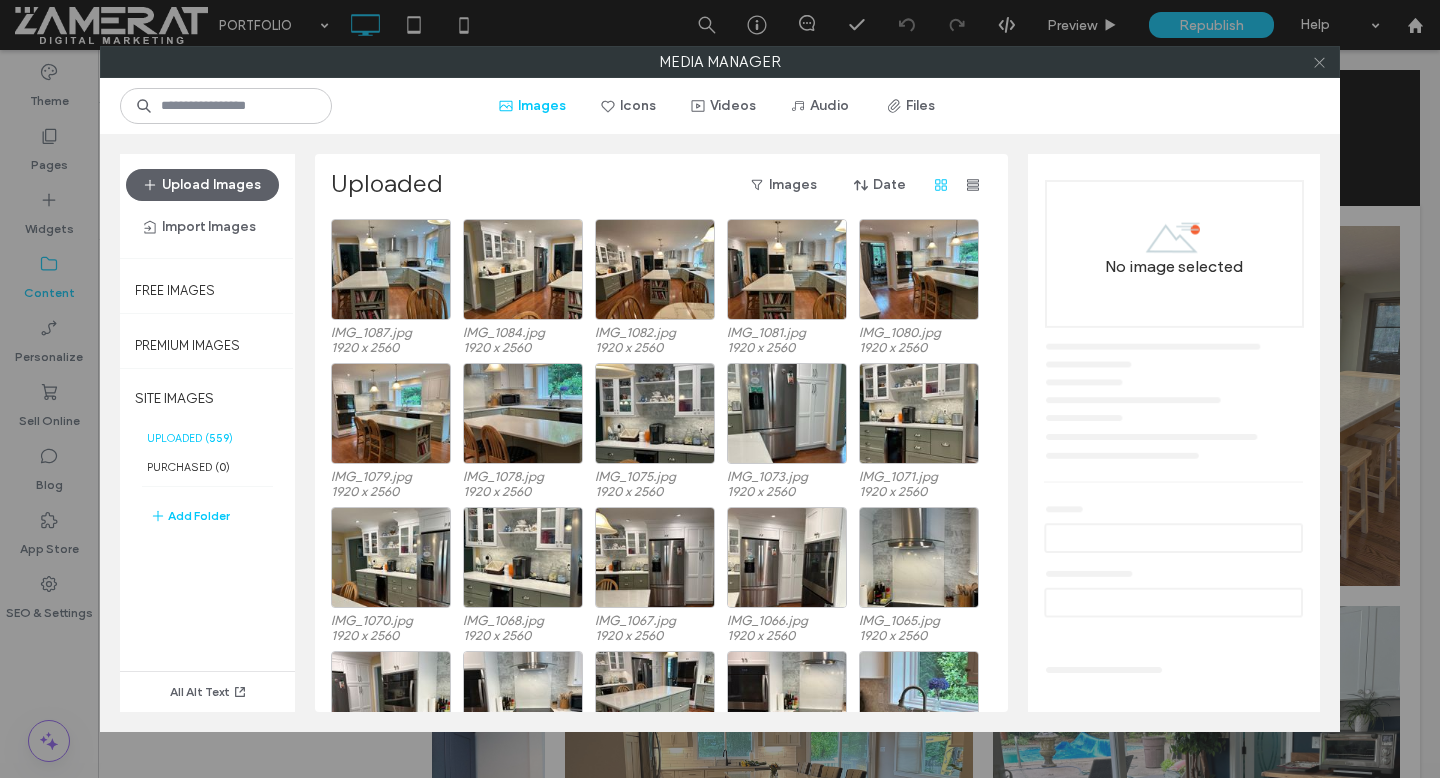 click 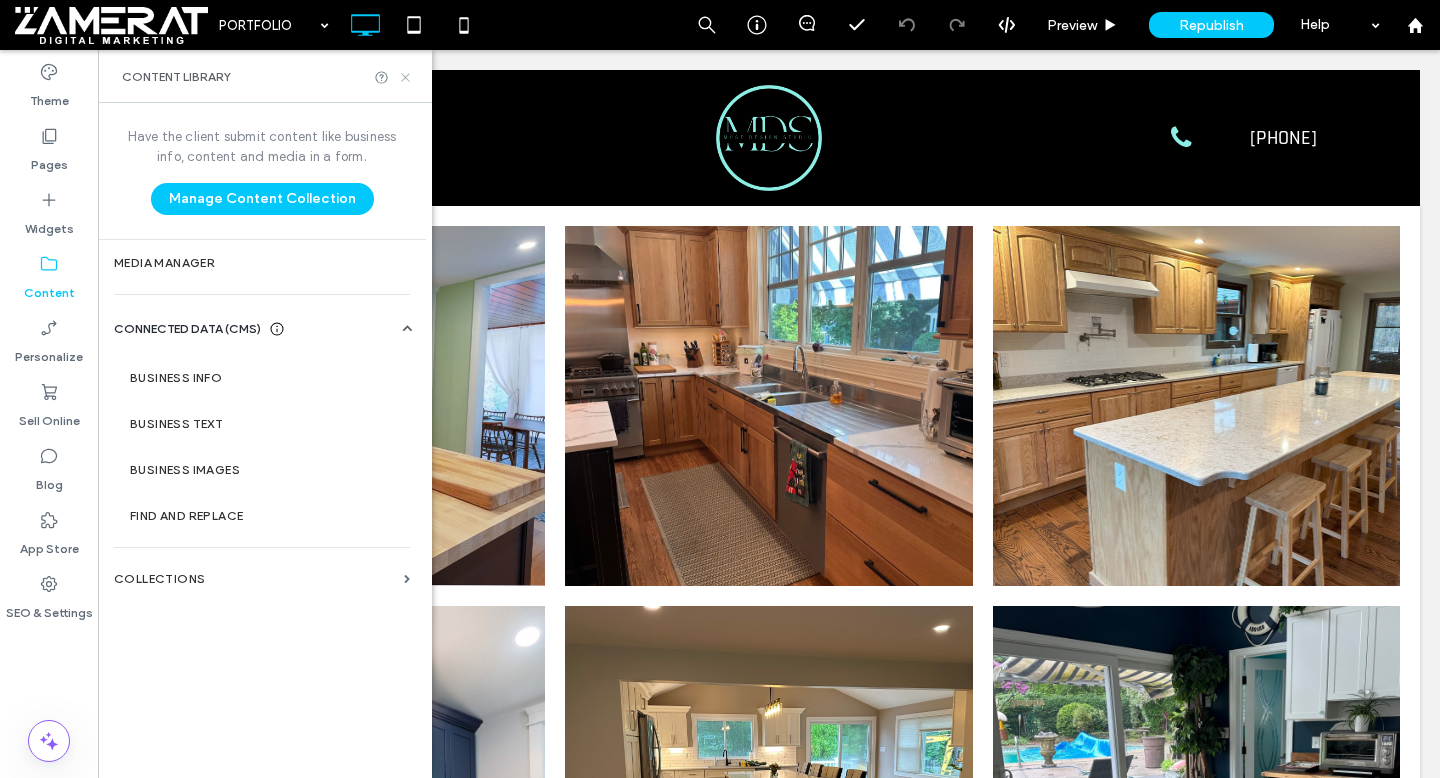 click 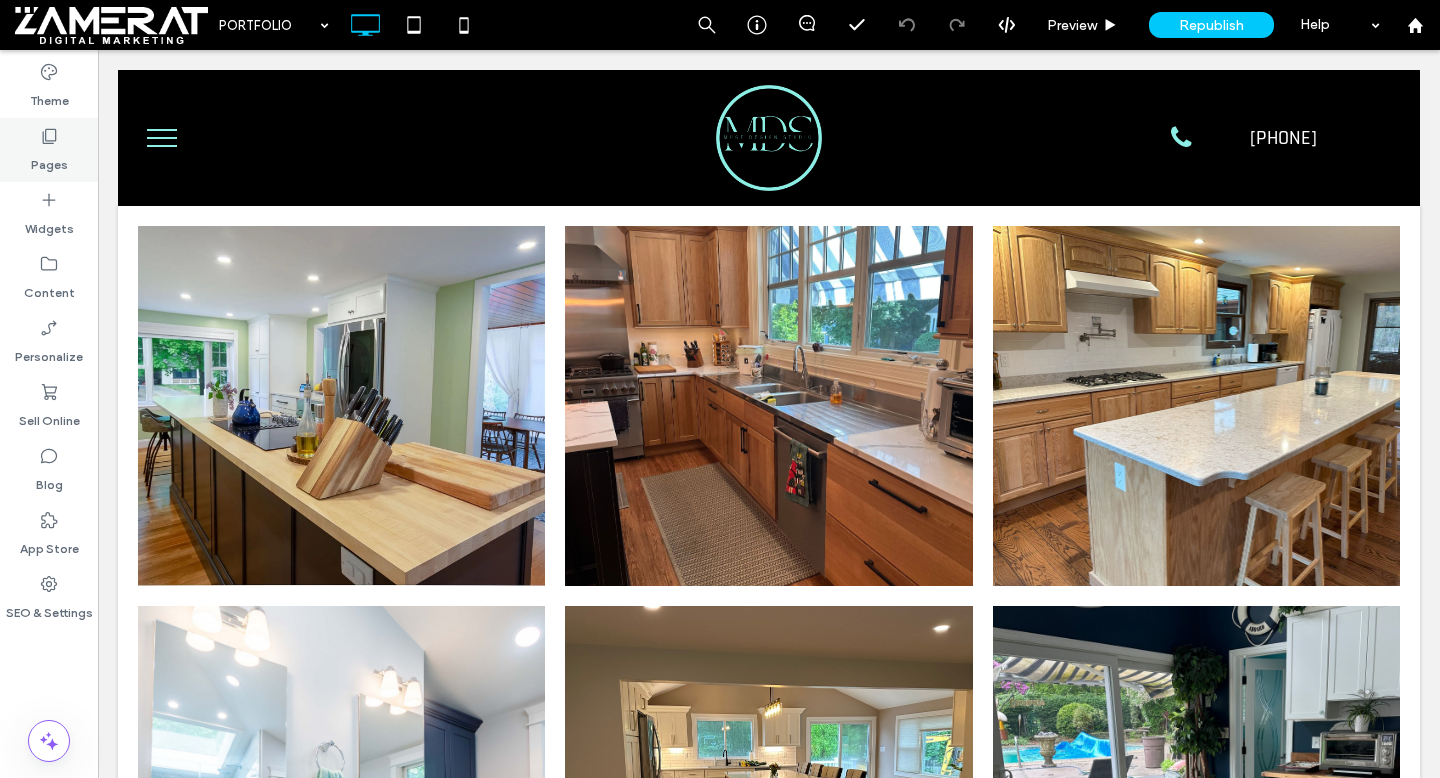 click 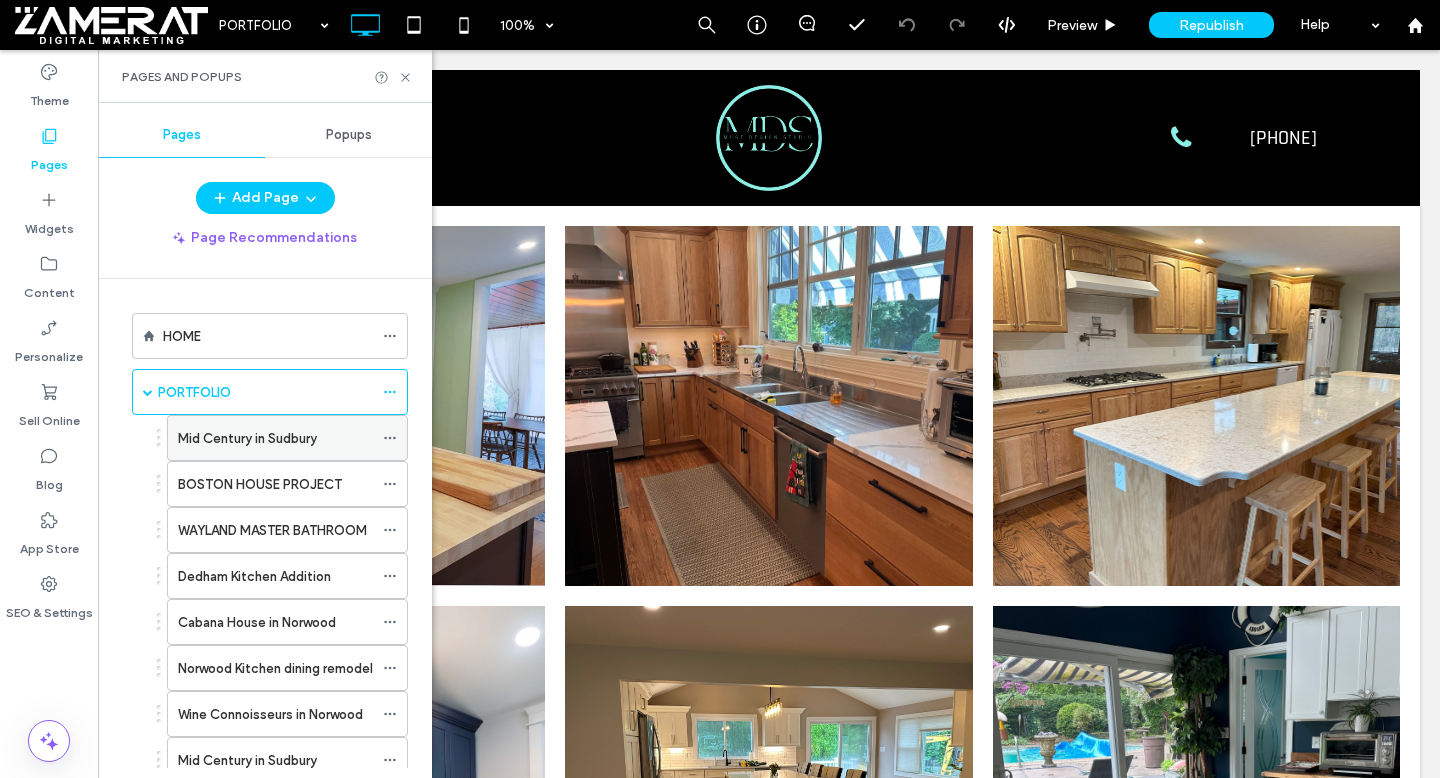 click 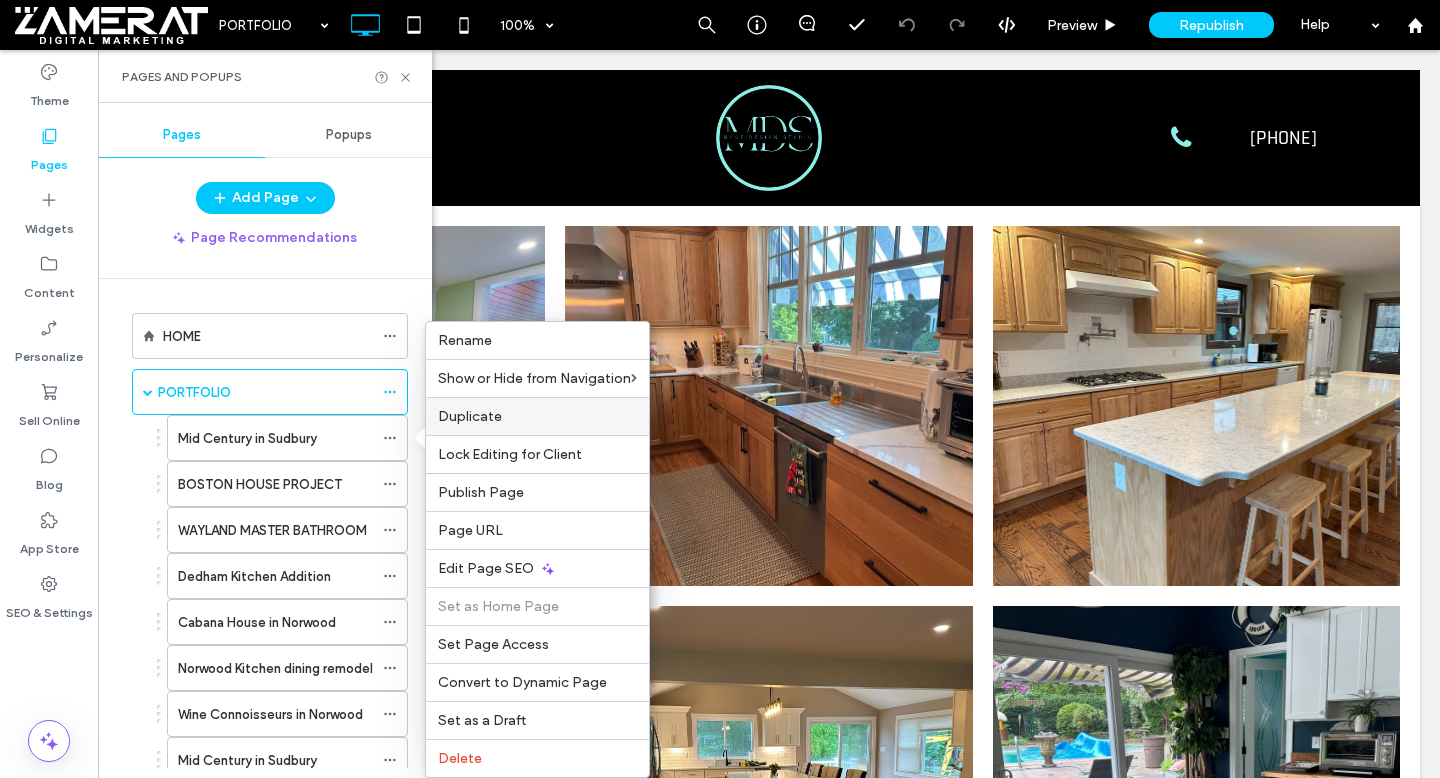 click on "Duplicate" at bounding box center (537, 416) 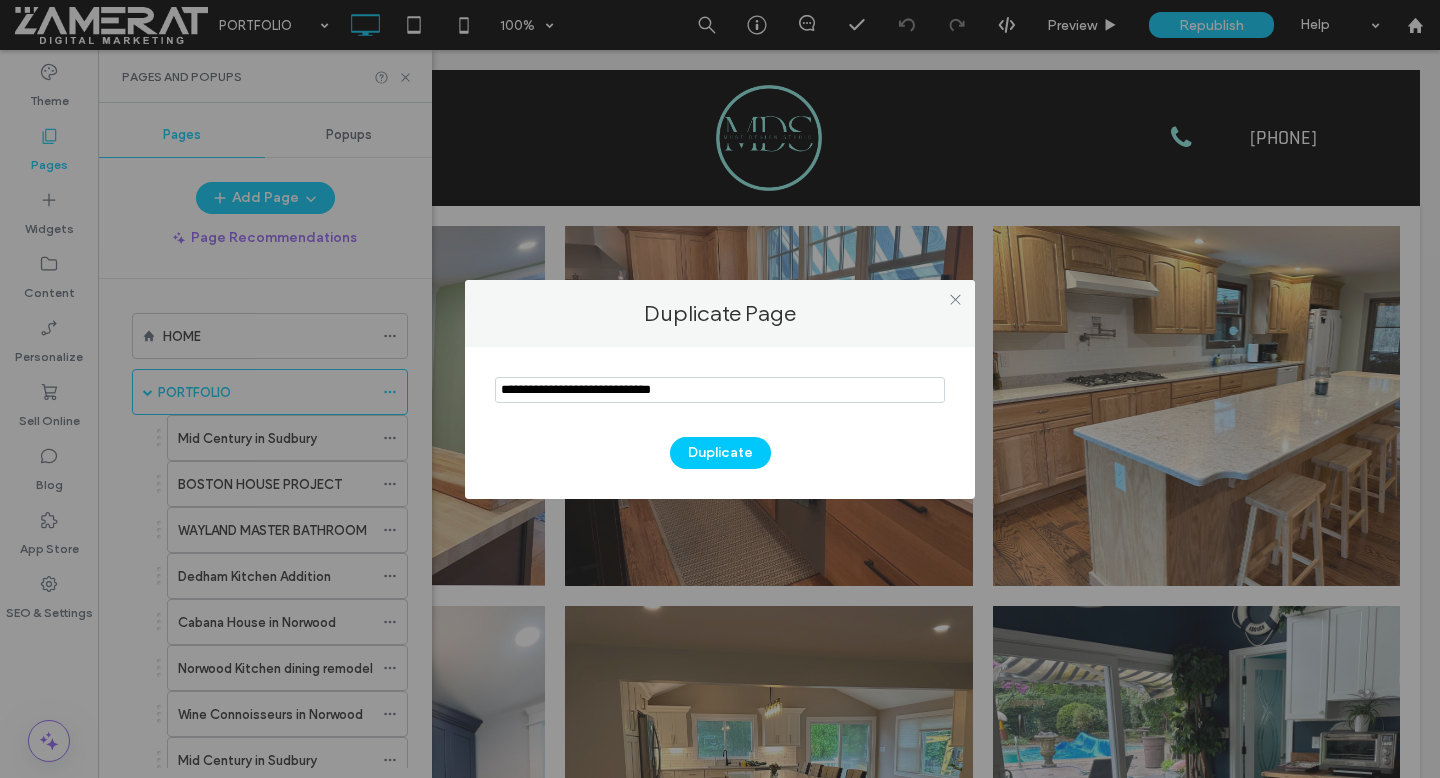 click at bounding box center (720, 390) 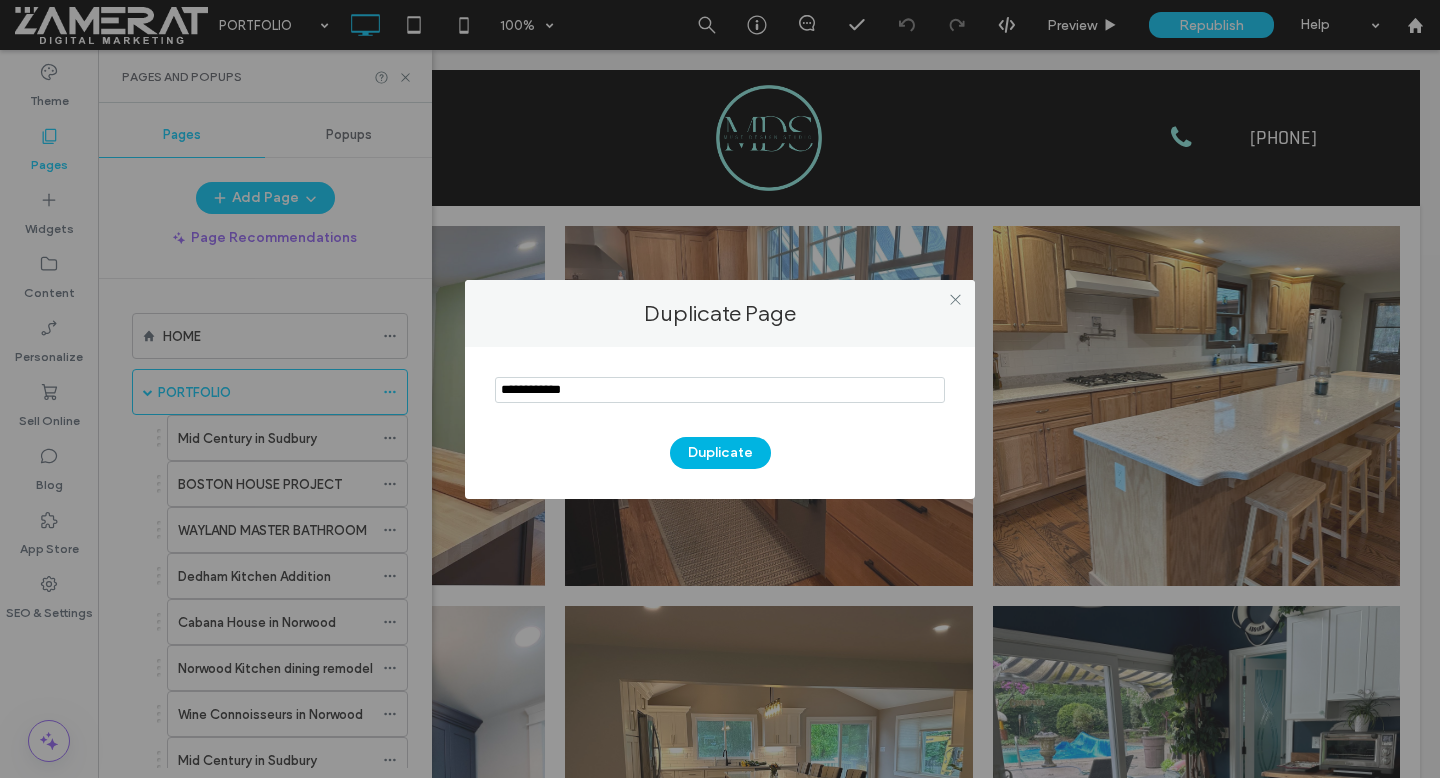 type on "**********" 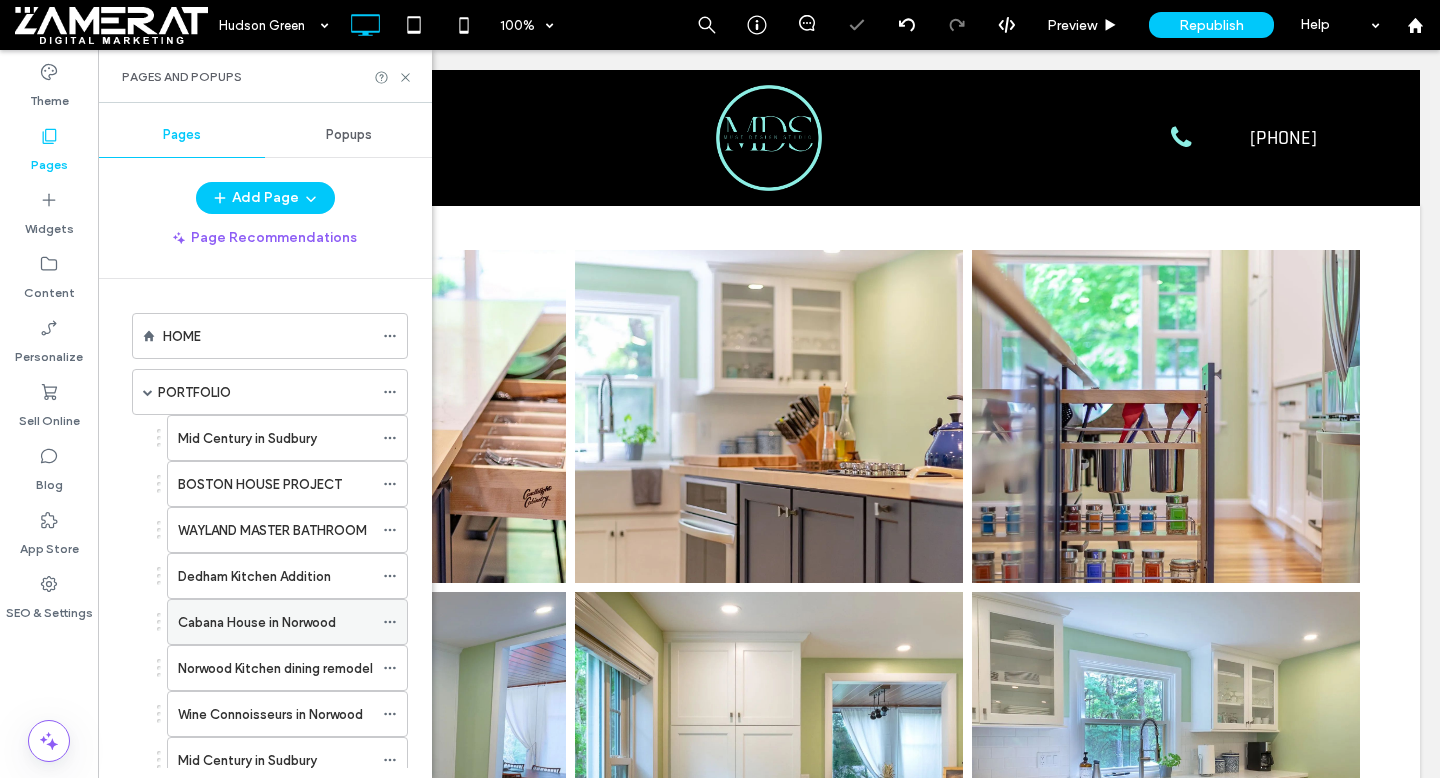 scroll, scrollTop: 0, scrollLeft: 0, axis: both 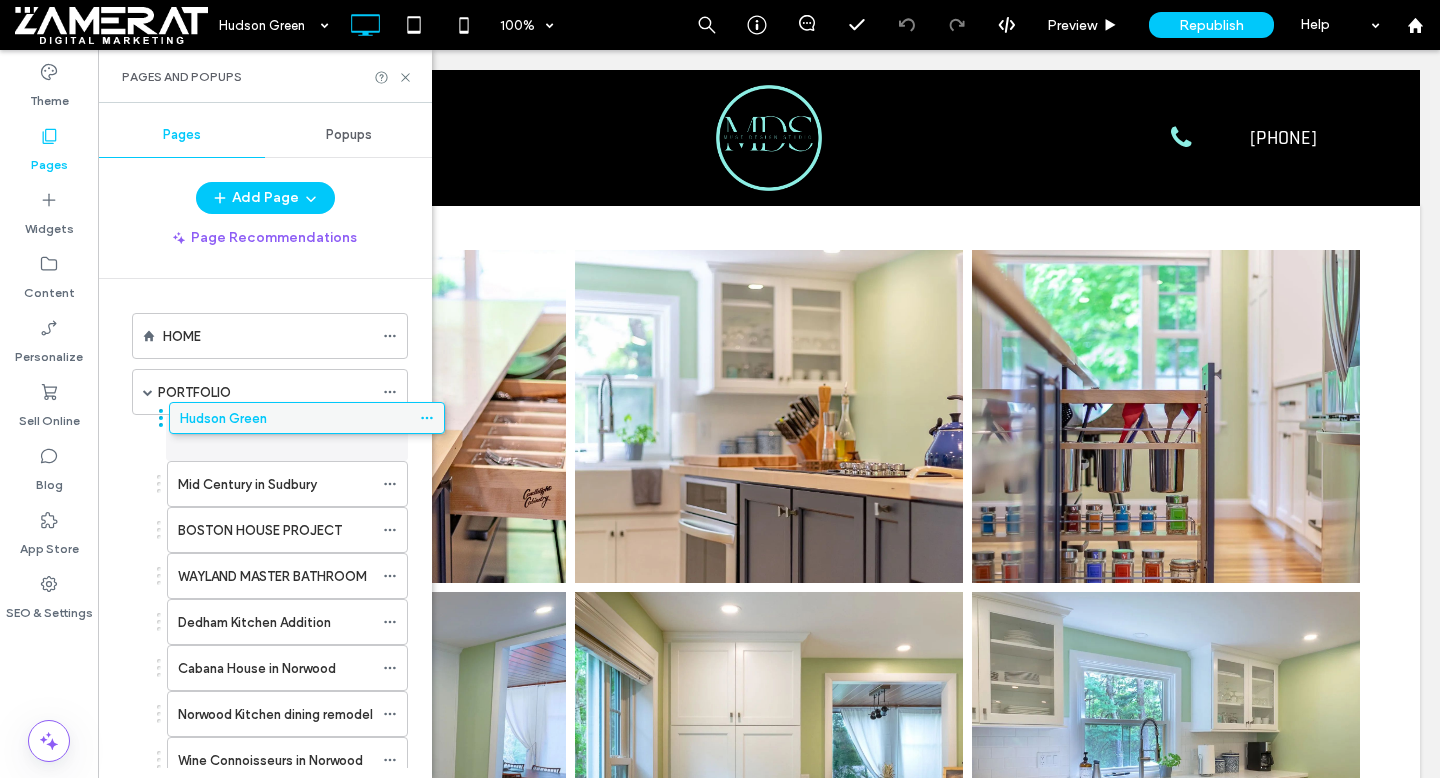 drag, startPoint x: 200, startPoint y: 702, endPoint x: 236, endPoint y: 440, distance: 264.46173 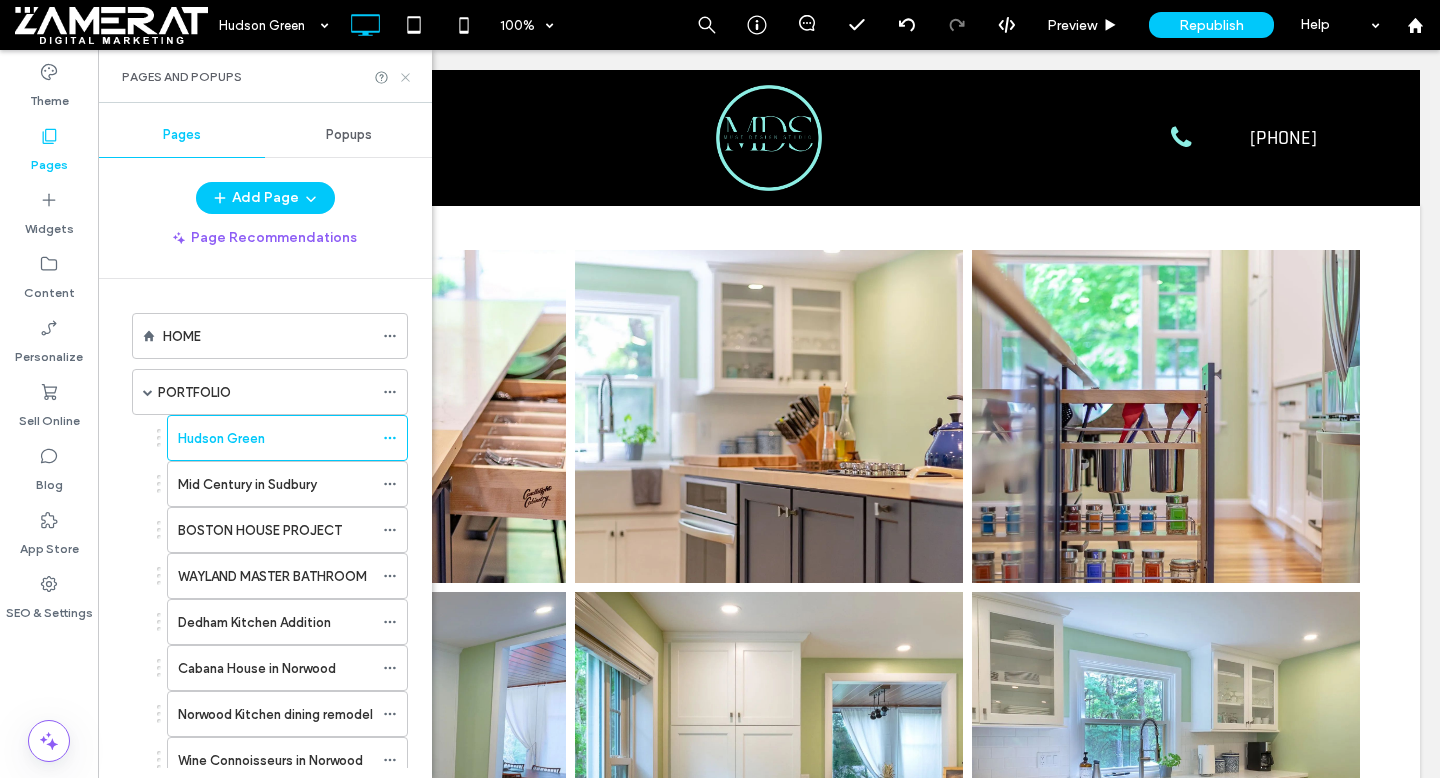 click 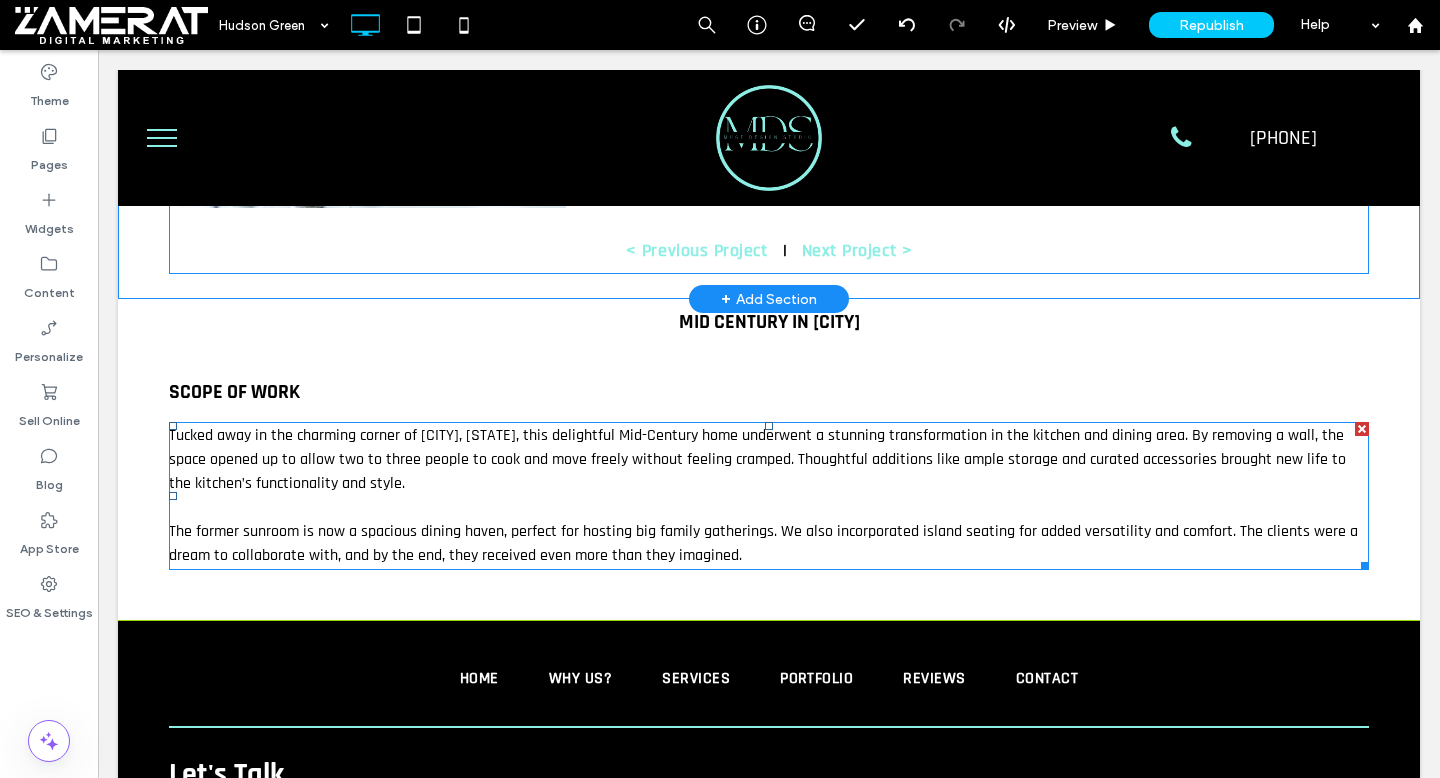scroll, scrollTop: 1695, scrollLeft: 0, axis: vertical 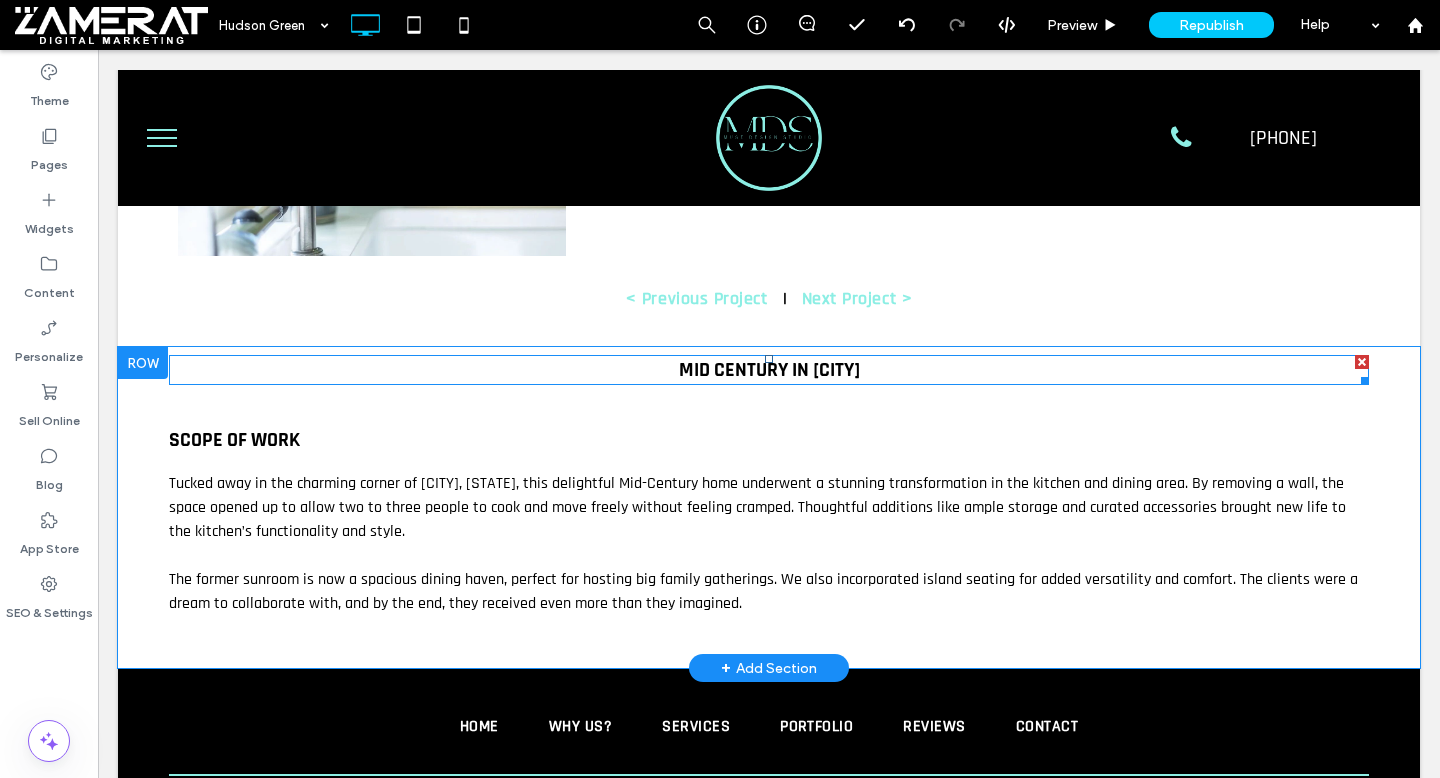 click on "Mid Century in [CITY]" at bounding box center (769, 370) 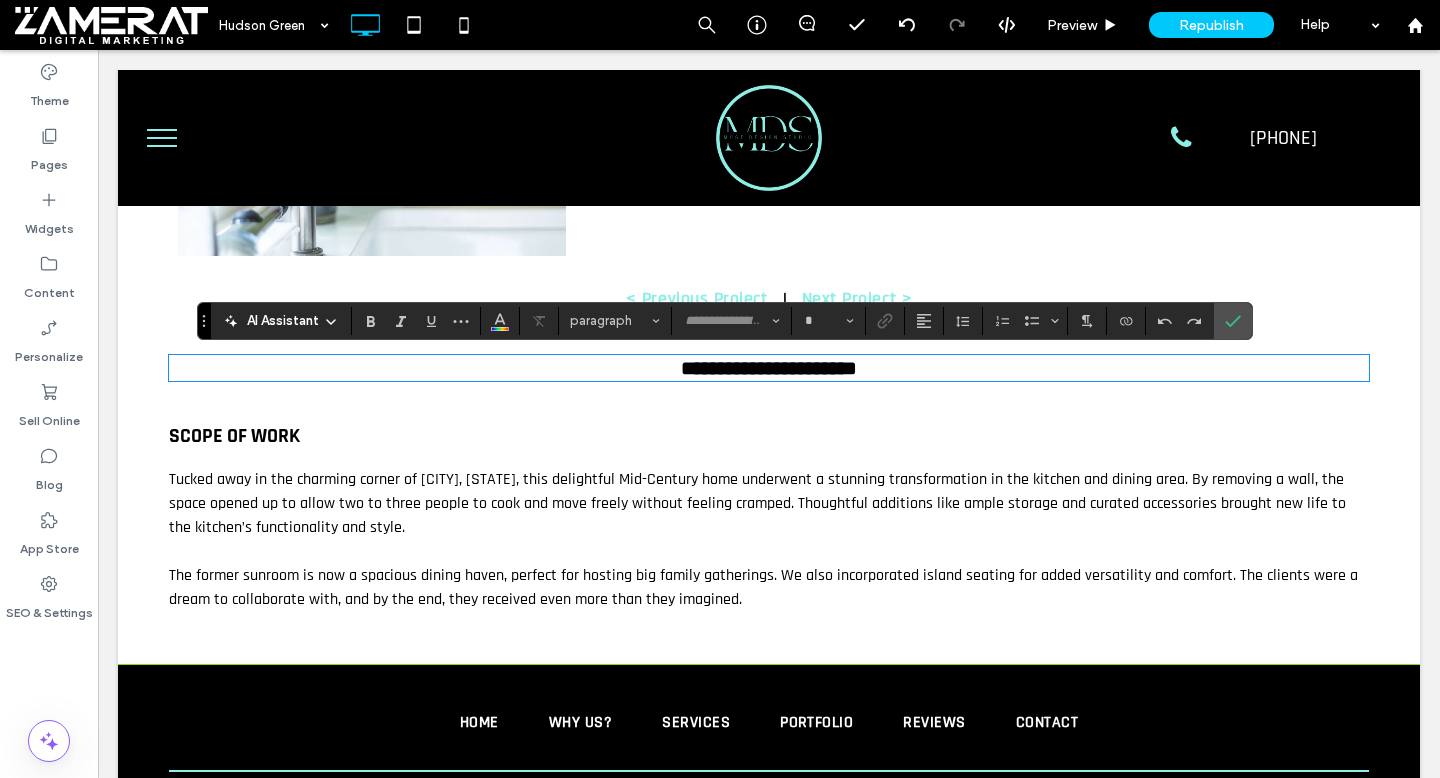 click on "**********" at bounding box center [769, 368] 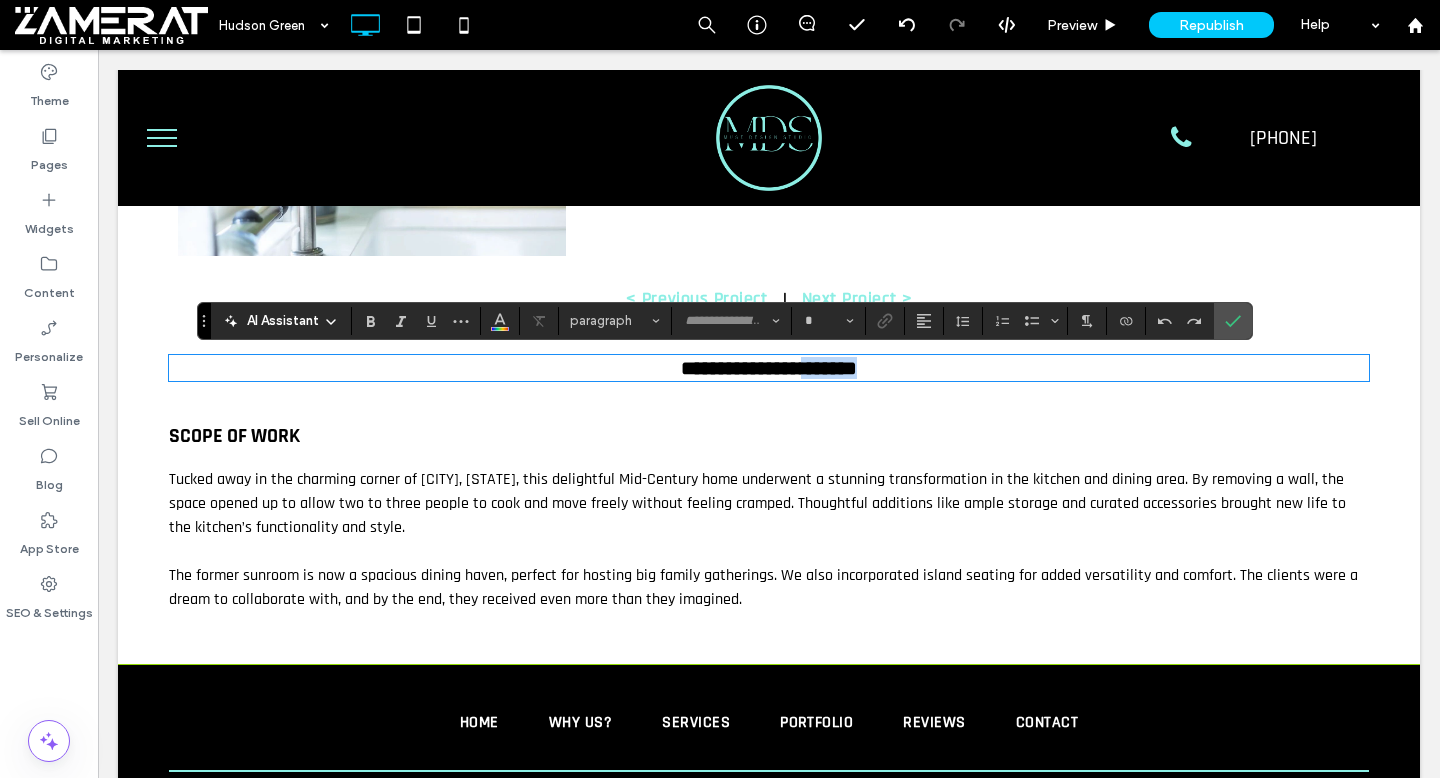 type on "**********" 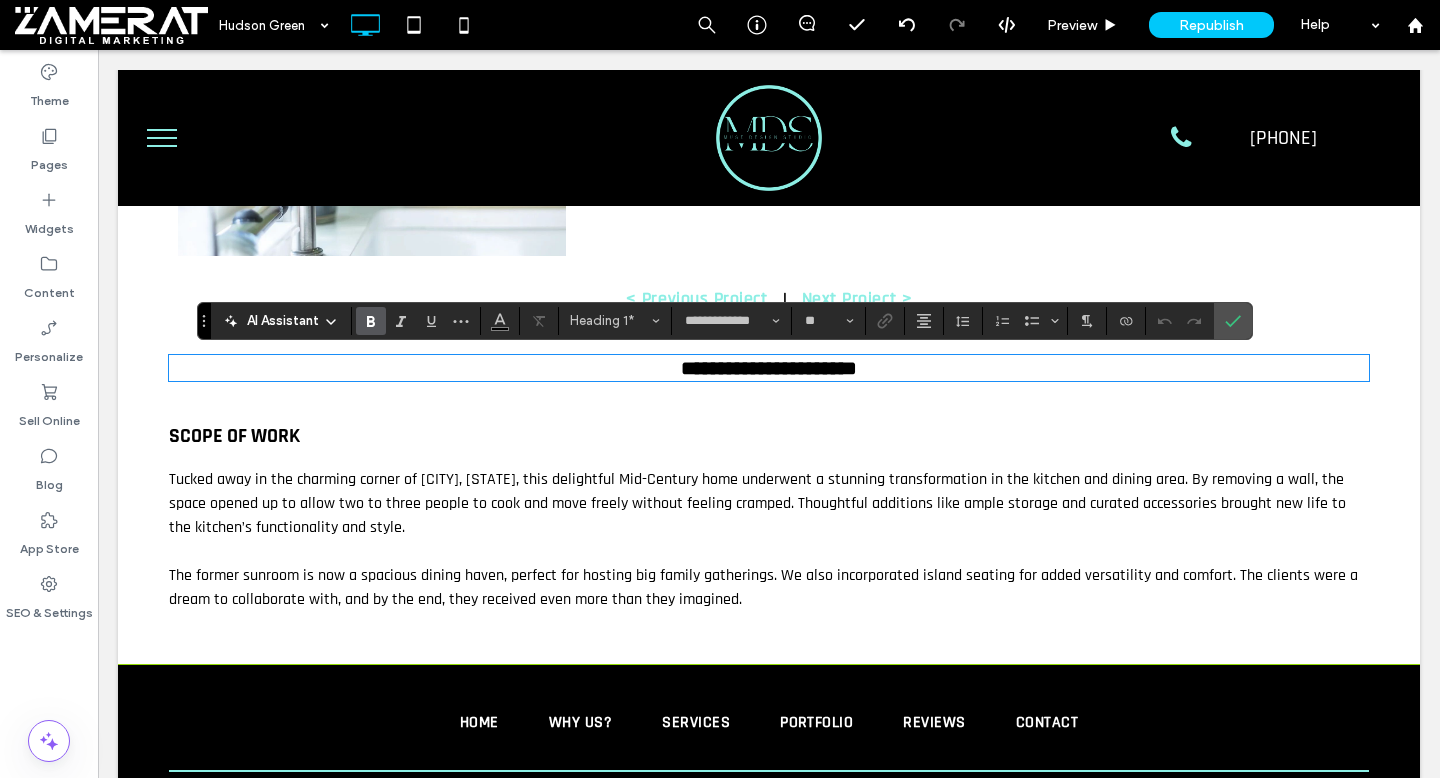 click on "**********" at bounding box center [769, 368] 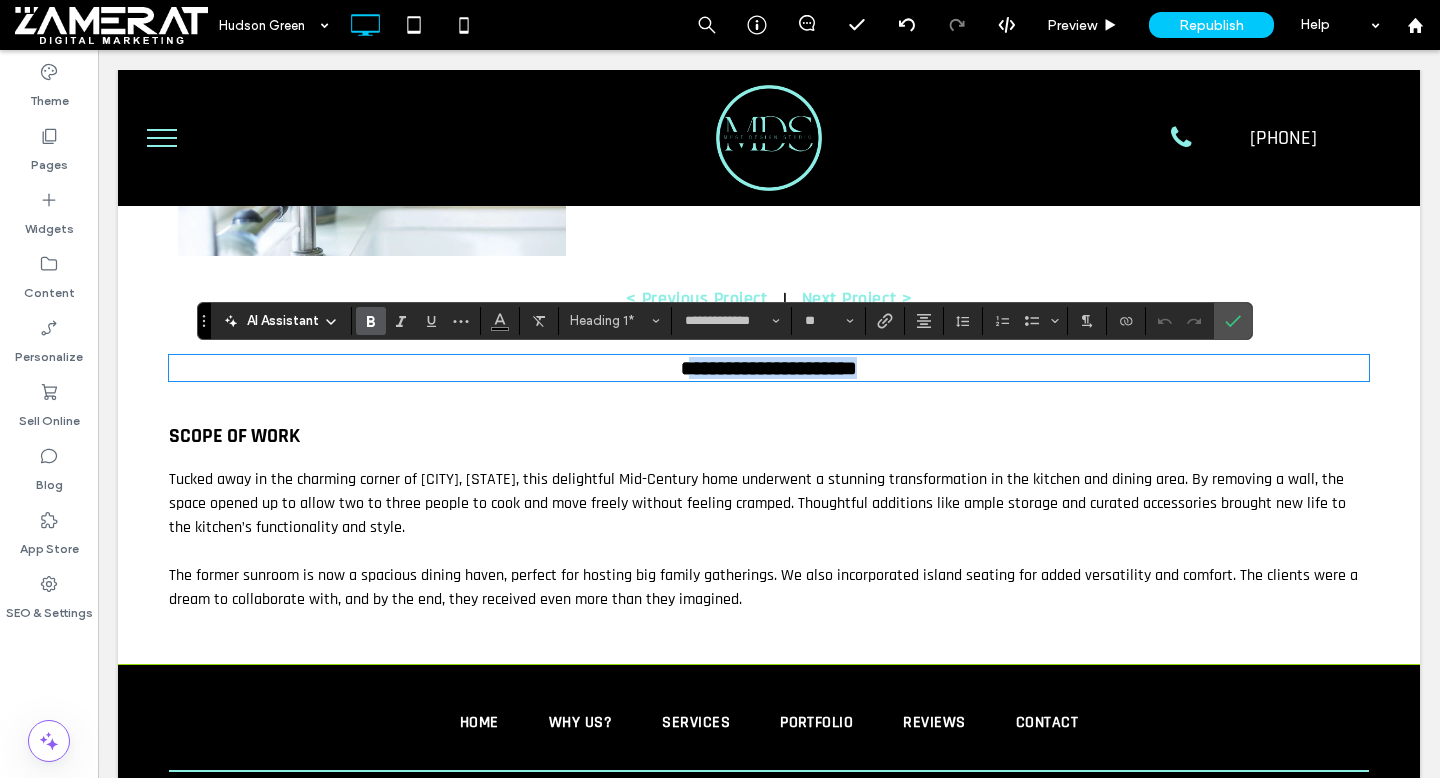 drag, startPoint x: 889, startPoint y: 371, endPoint x: 675, endPoint y: 371, distance: 214 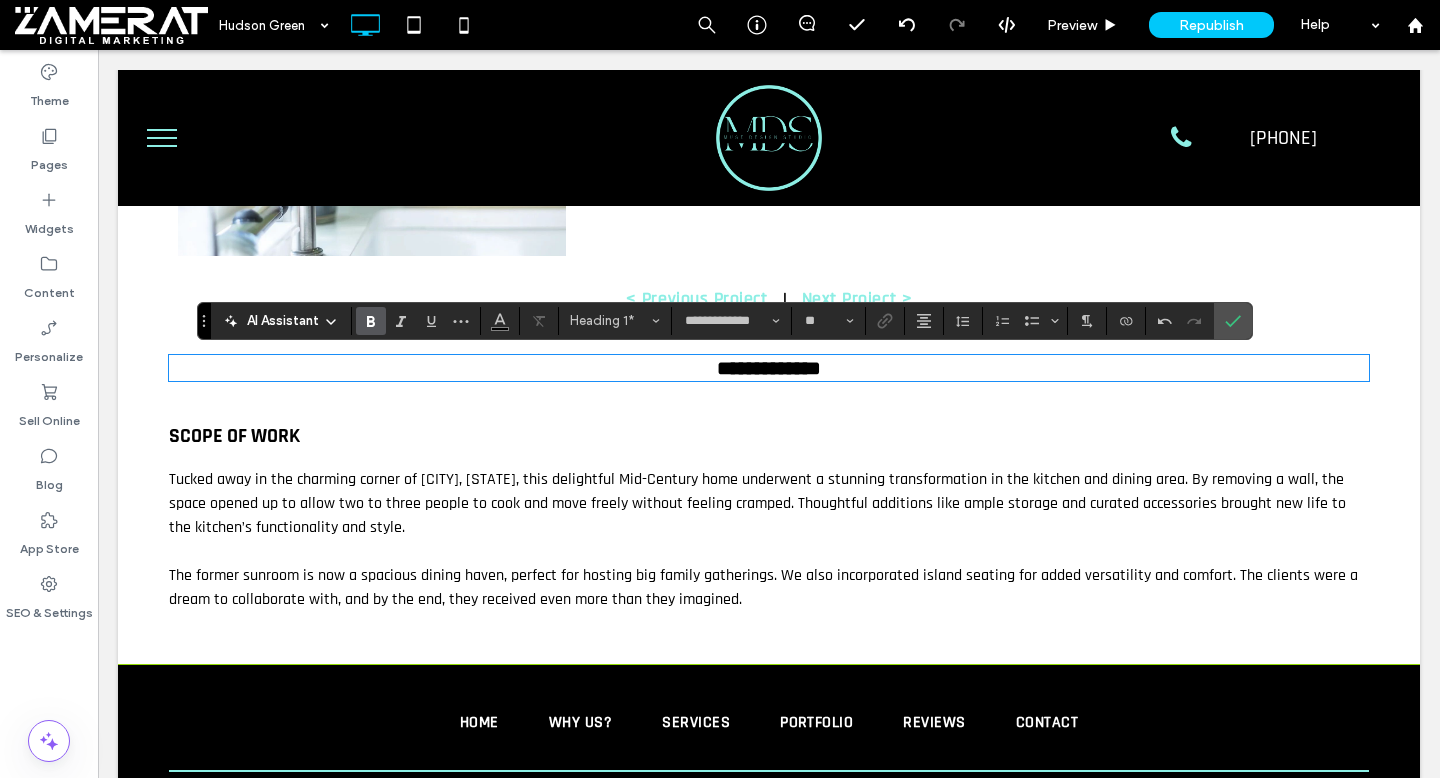 click on "**********" at bounding box center (769, 368) 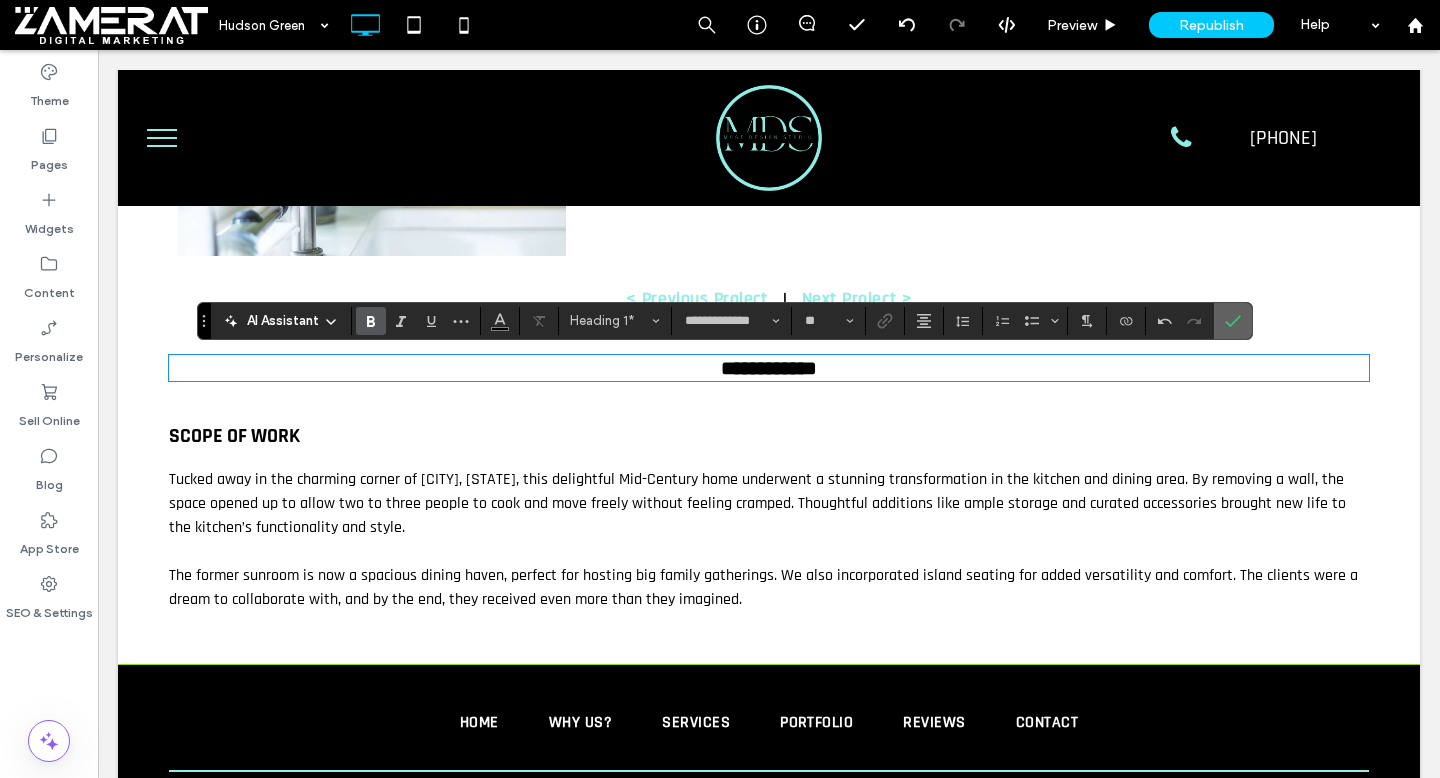 click 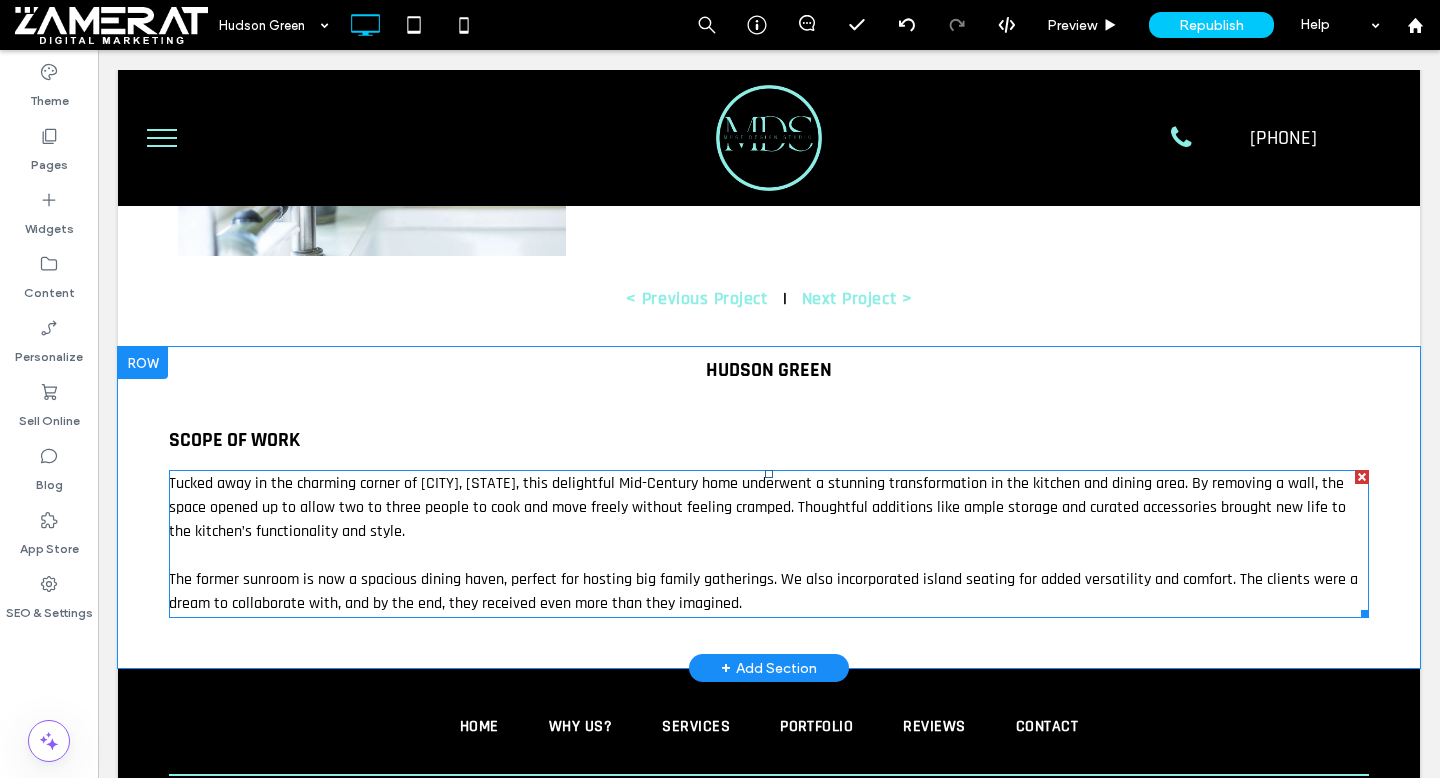 click on "Tucked away in the charming corner of [CITY], [STATE], this delightful Mid-Century home underwent a stunning transformation in the kitchen and dining area. By removing a wall, the space opened up to allow two to three people to cook and move freely without feeling cramped. Thoughtful additions like ample storage and curated accessories brought new life to the kitchen’s functionality and style. The former sunroom is now a spacious dining haven, perfect for hosting big family gatherings. We also incorporated island seating for added versatility and comfort. The clients were a dream to collaborate with, and by the end, they received even more than they imagined." at bounding box center (769, 544) 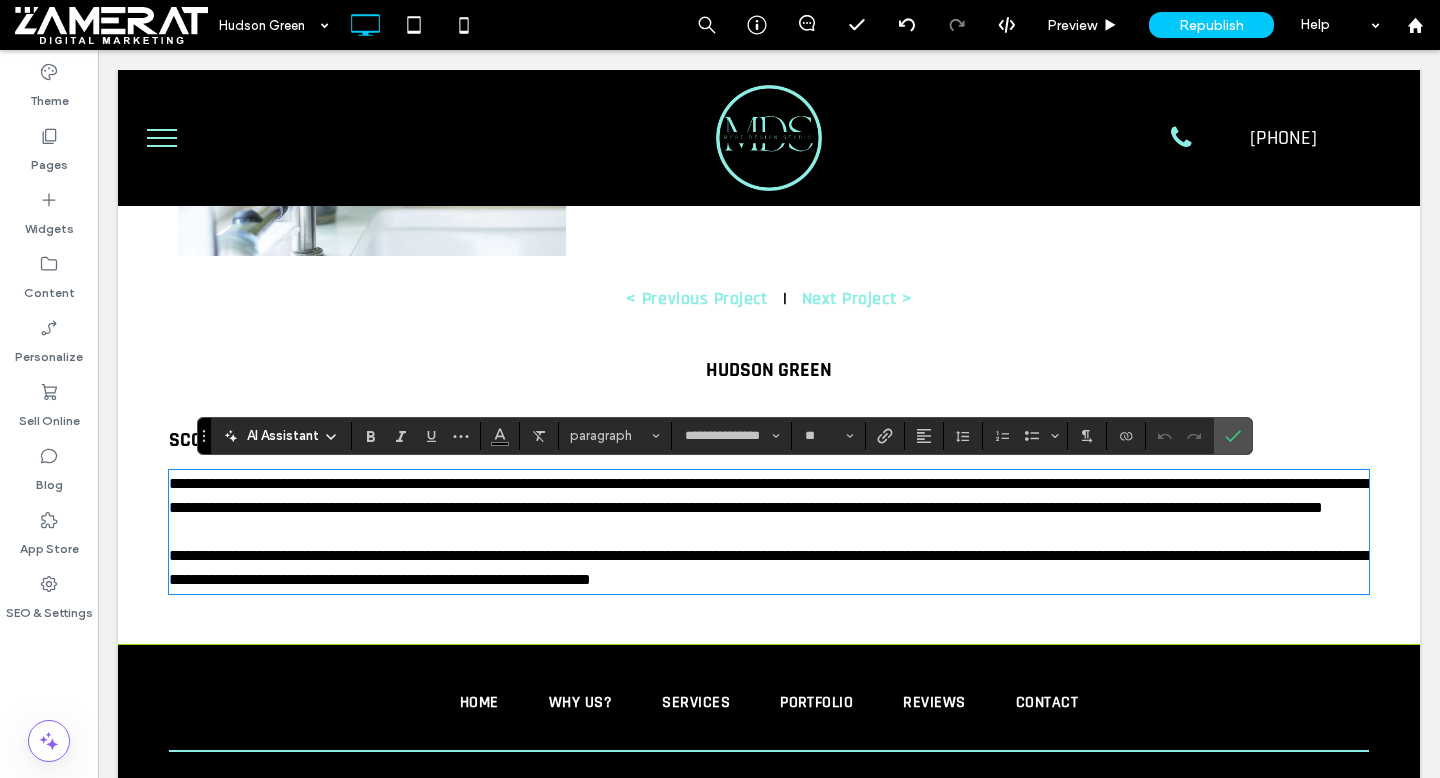 click on "**********" at bounding box center (769, 531) 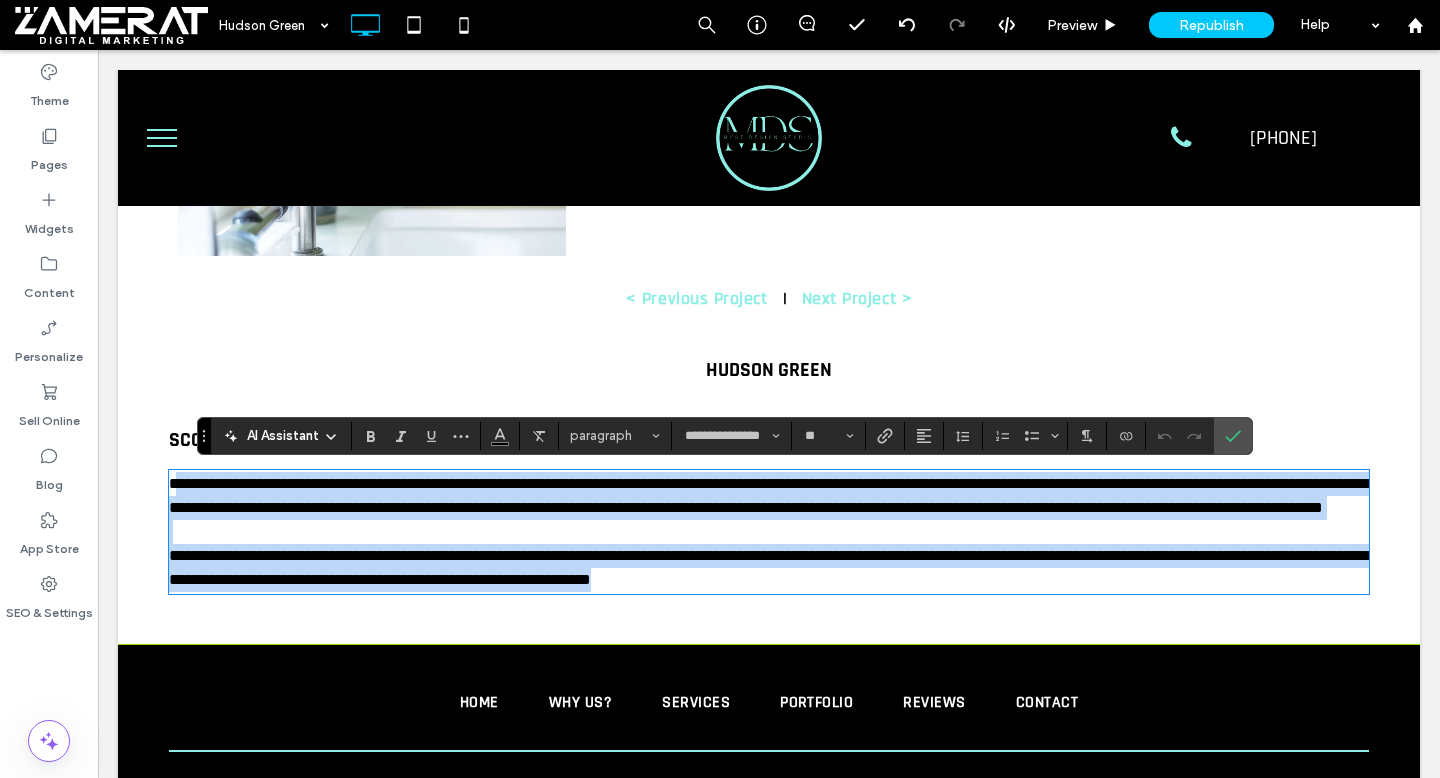 drag, startPoint x: 176, startPoint y: 483, endPoint x: 782, endPoint y: 600, distance: 617.1912 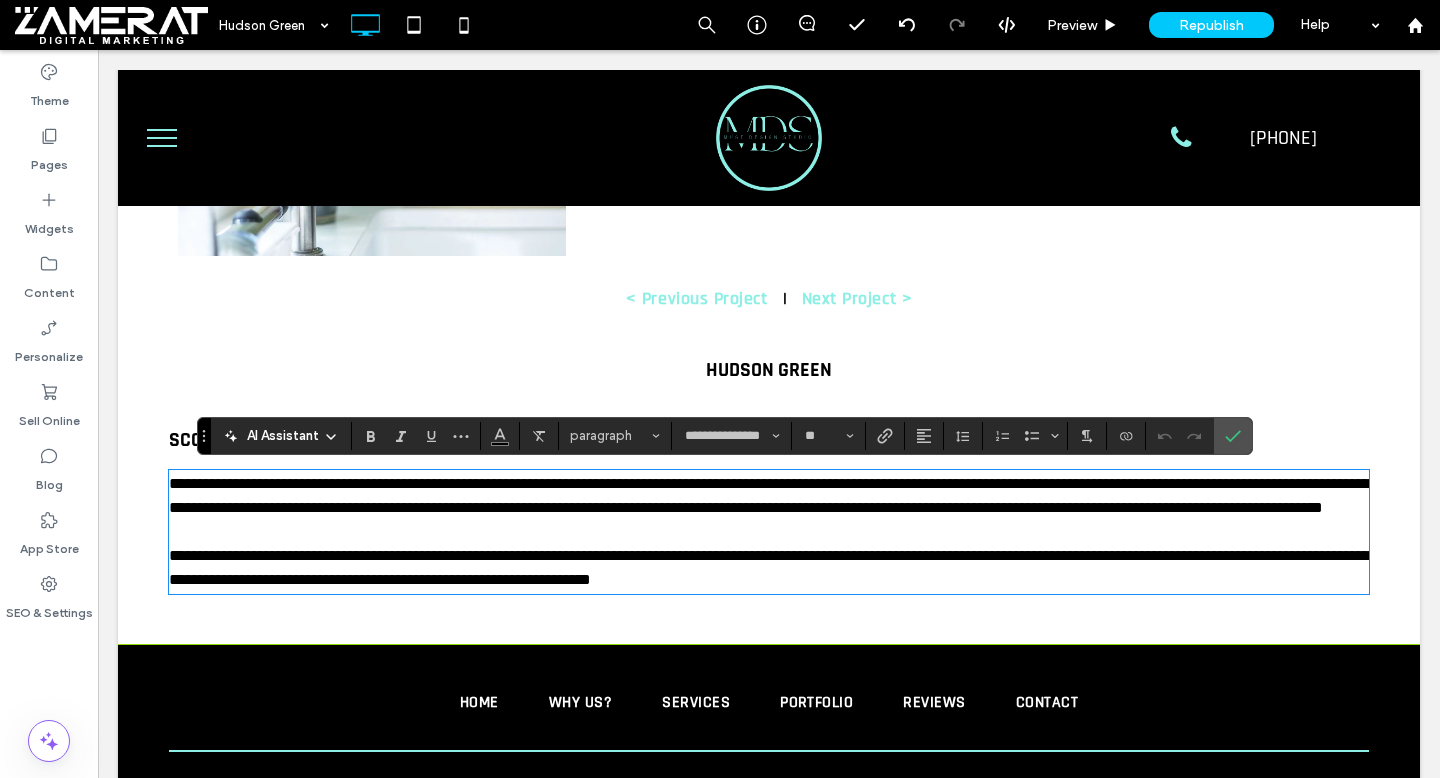 scroll, scrollTop: 0, scrollLeft: 0, axis: both 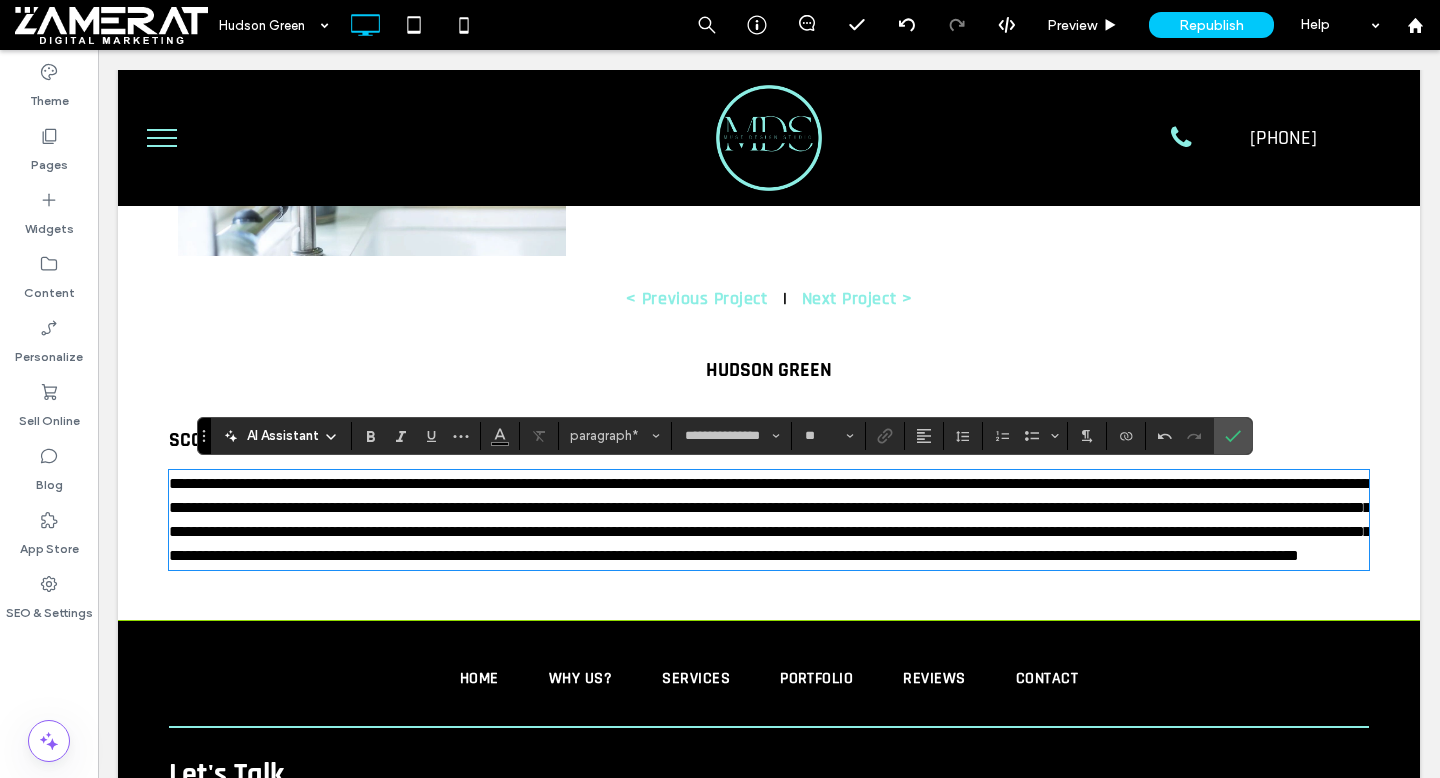 click on "**********" at bounding box center [770, 519] 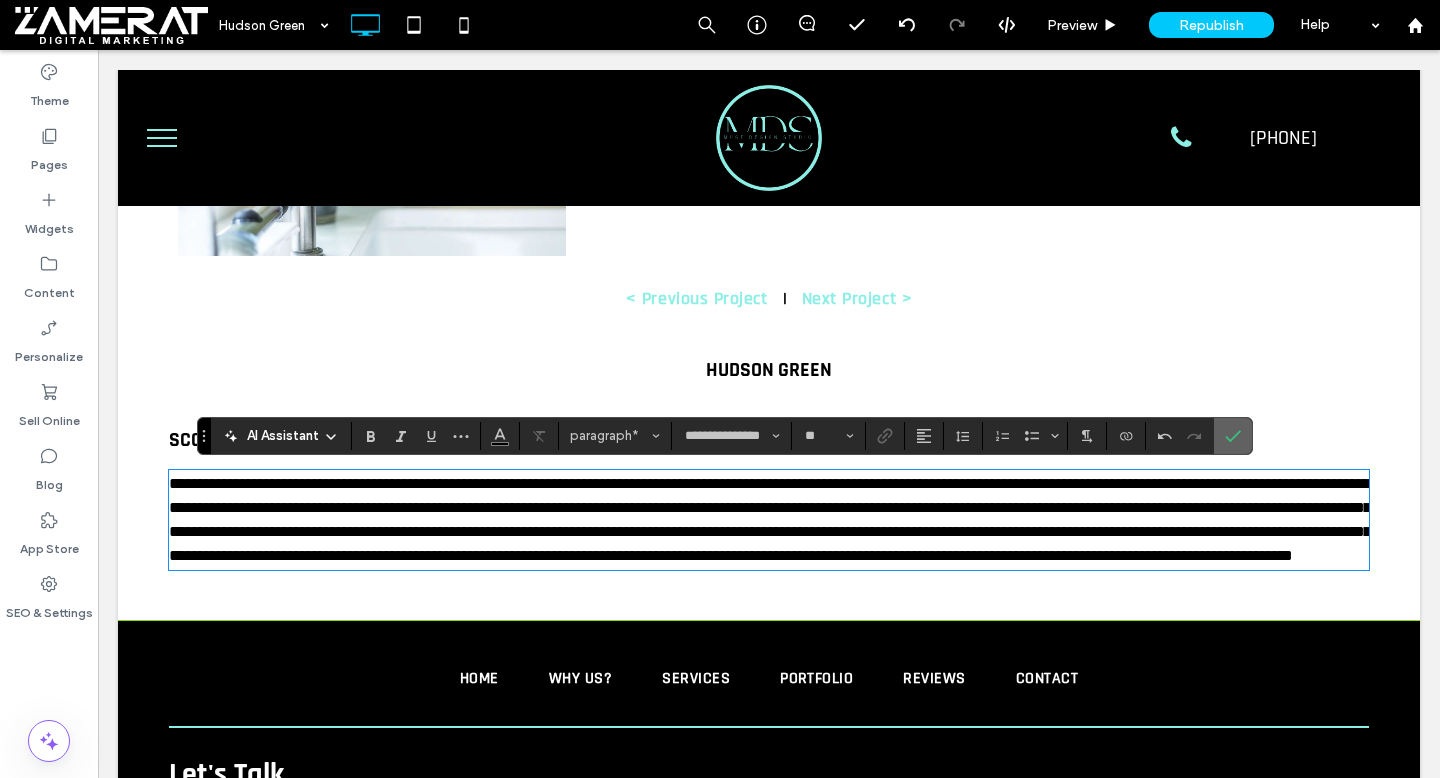 click 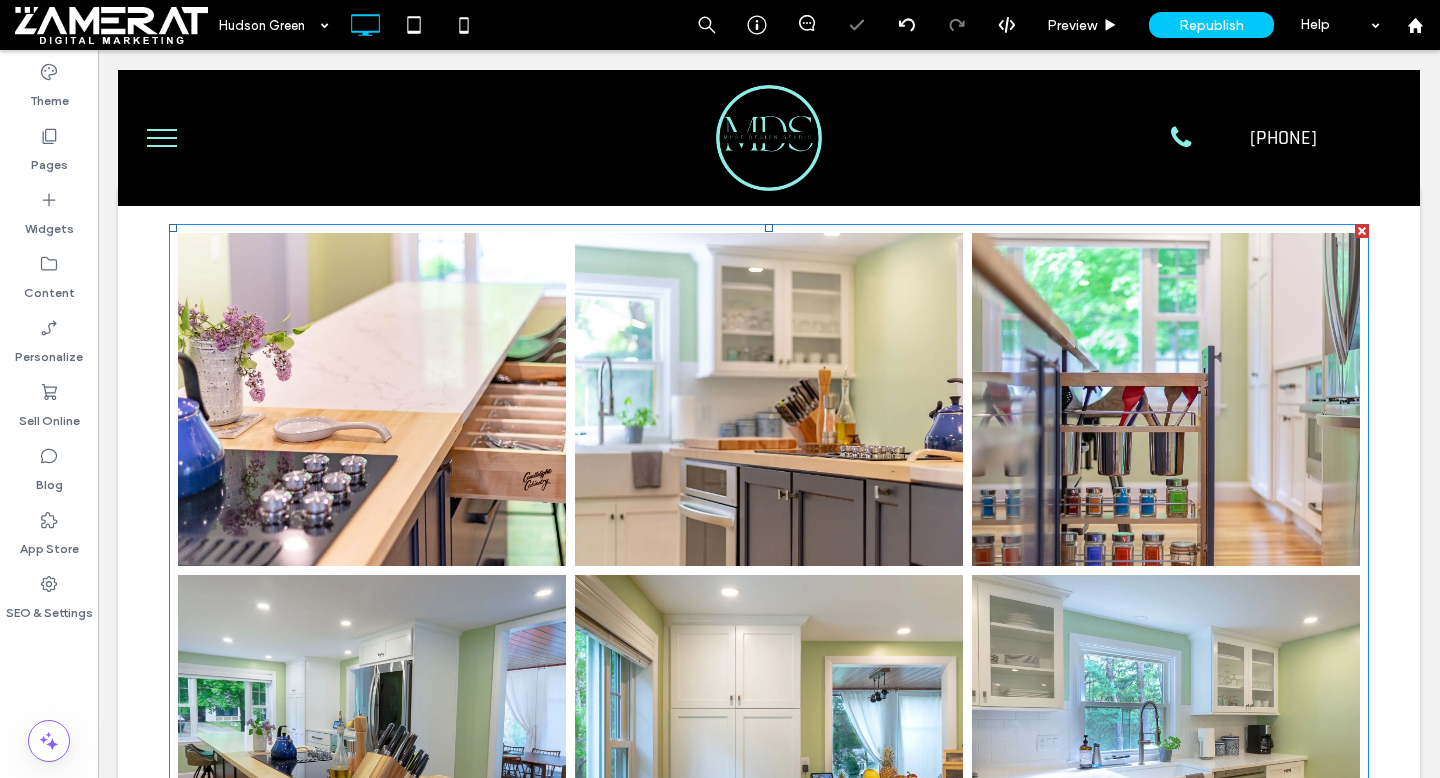 scroll, scrollTop: 0, scrollLeft: 0, axis: both 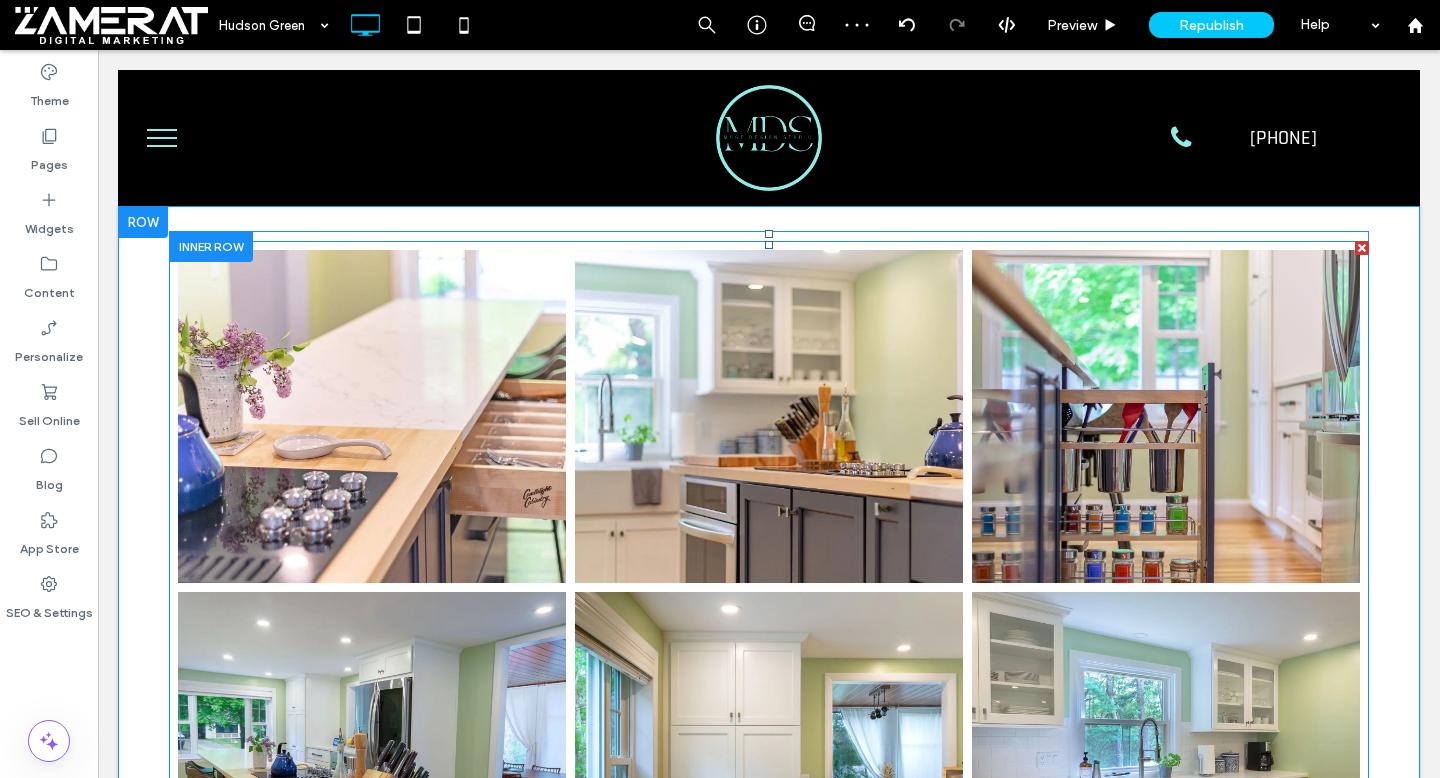 click at bounding box center (372, 416) 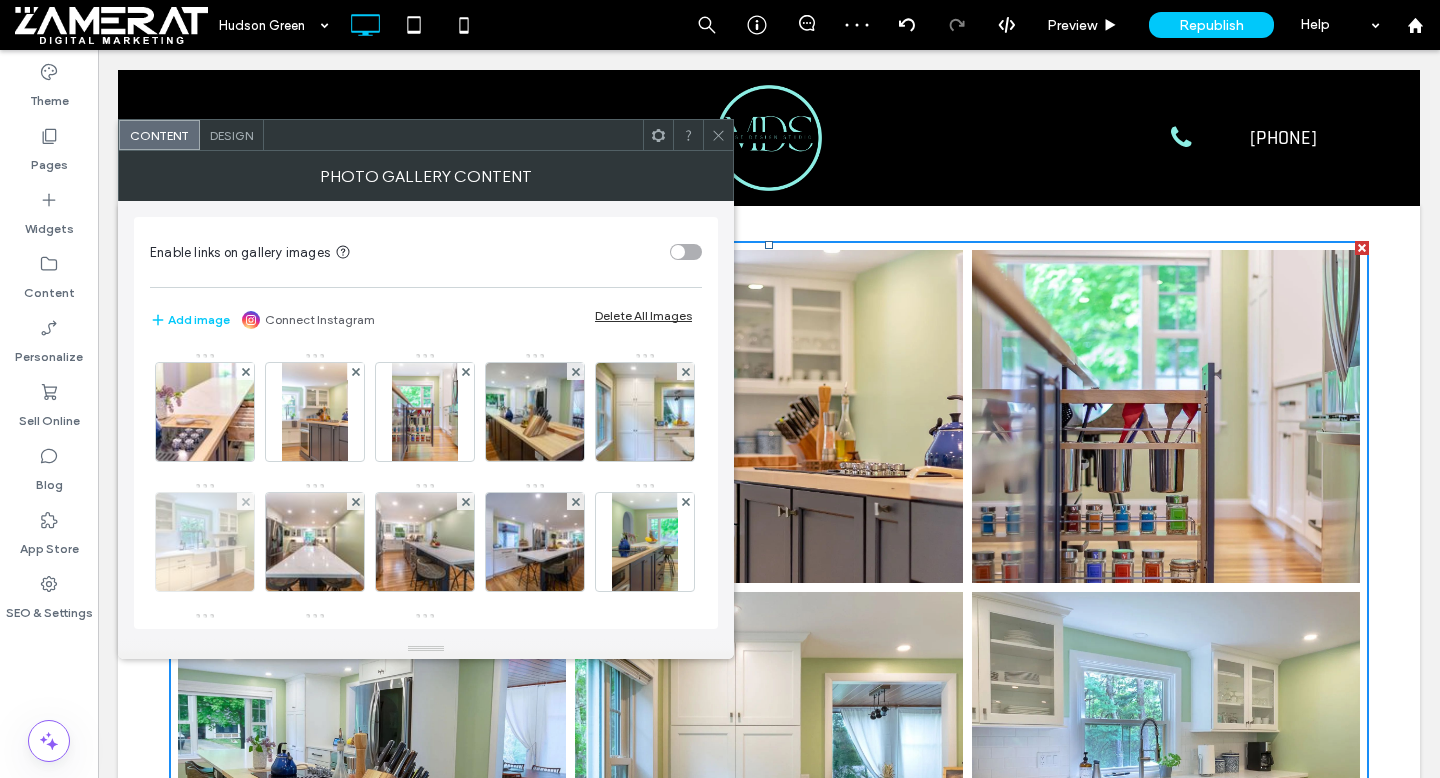 scroll, scrollTop: 265, scrollLeft: 0, axis: vertical 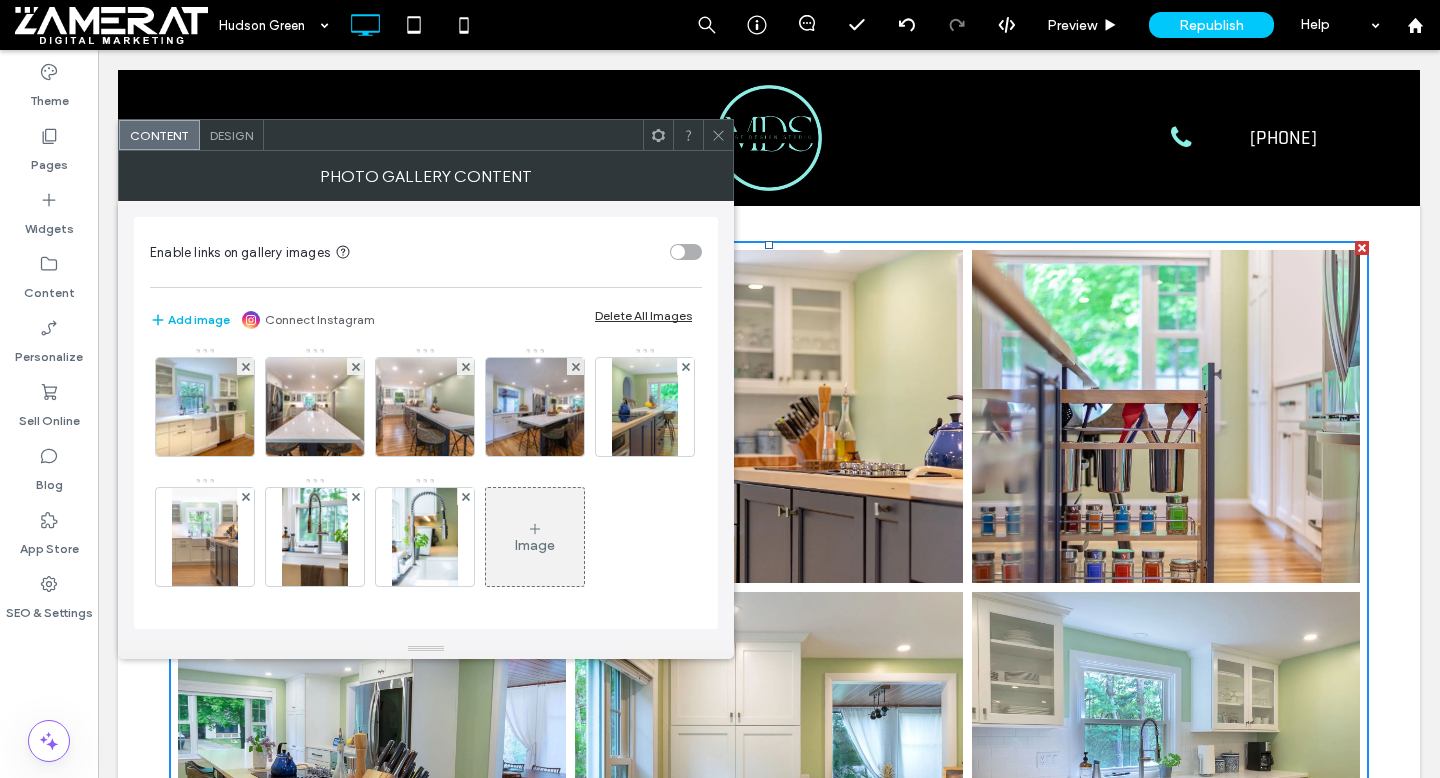click on "Add image" at bounding box center [190, 320] 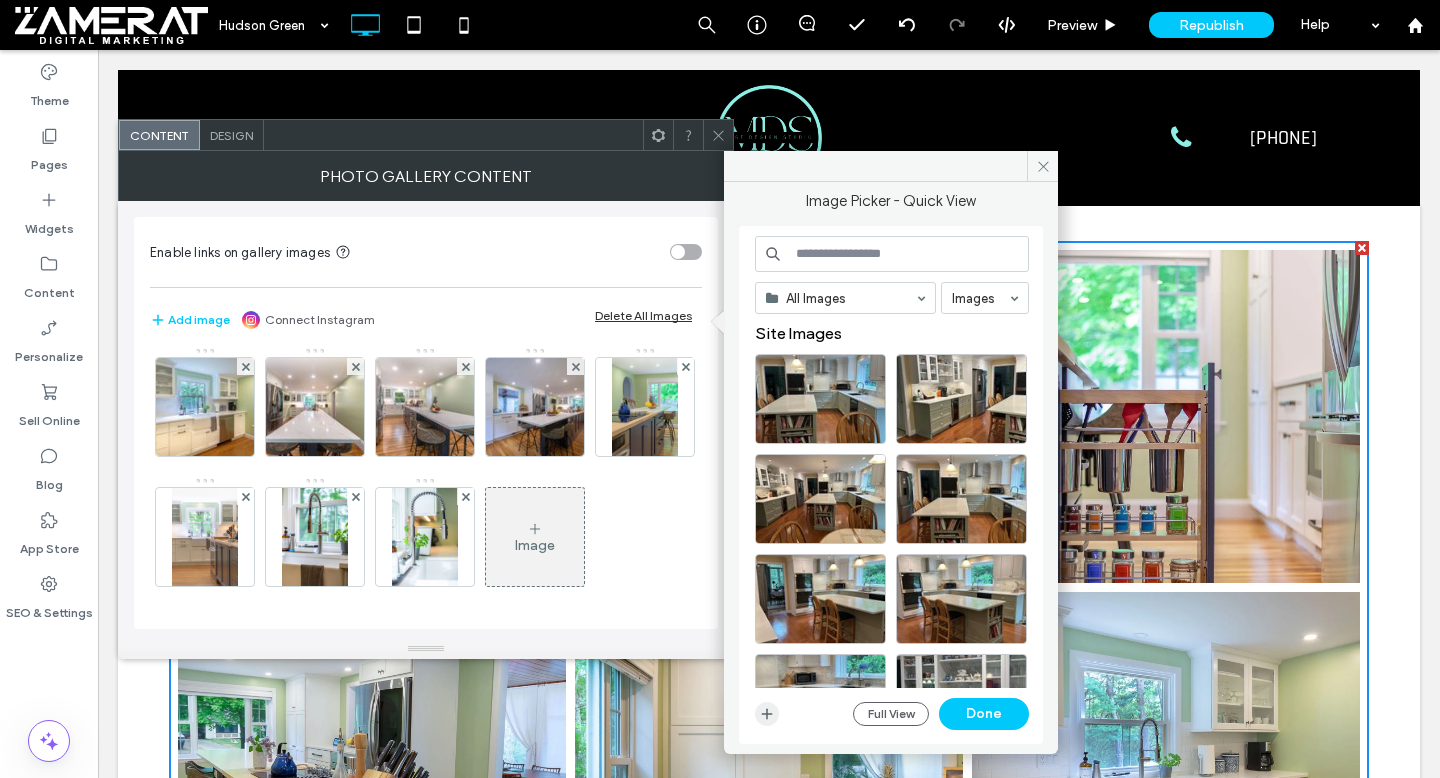 click at bounding box center [767, 714] 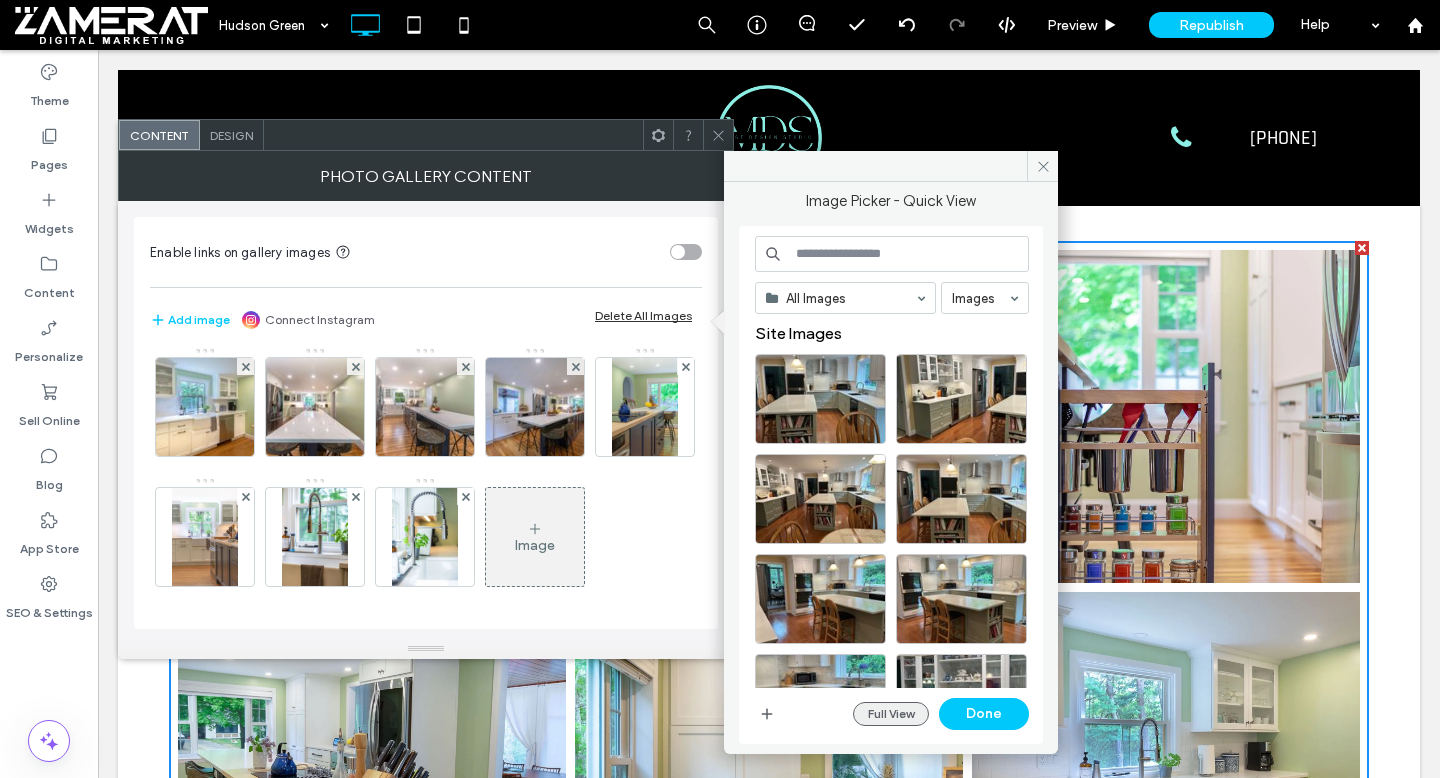 click on "Full View" at bounding box center [891, 714] 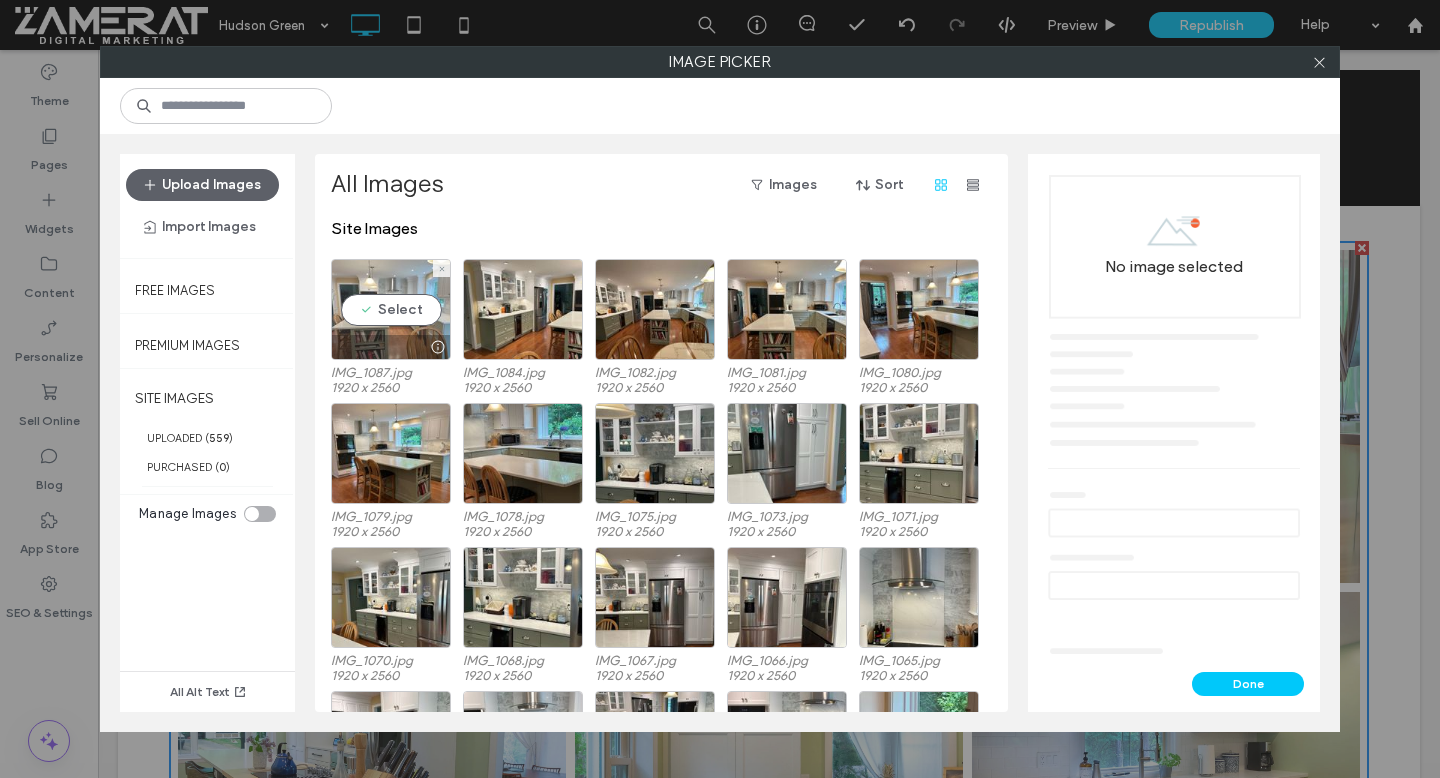 click on "Select" at bounding box center [391, 309] 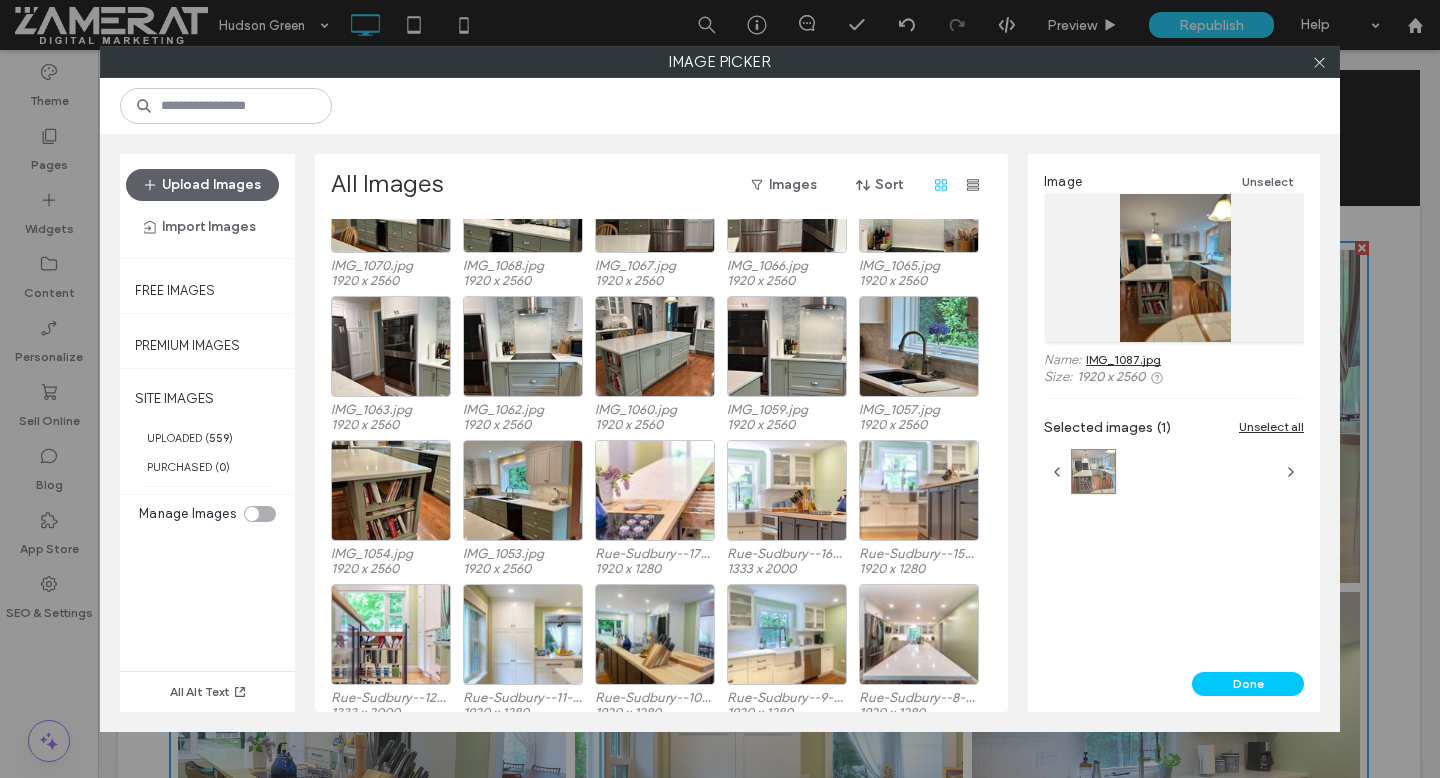 scroll, scrollTop: 402, scrollLeft: 0, axis: vertical 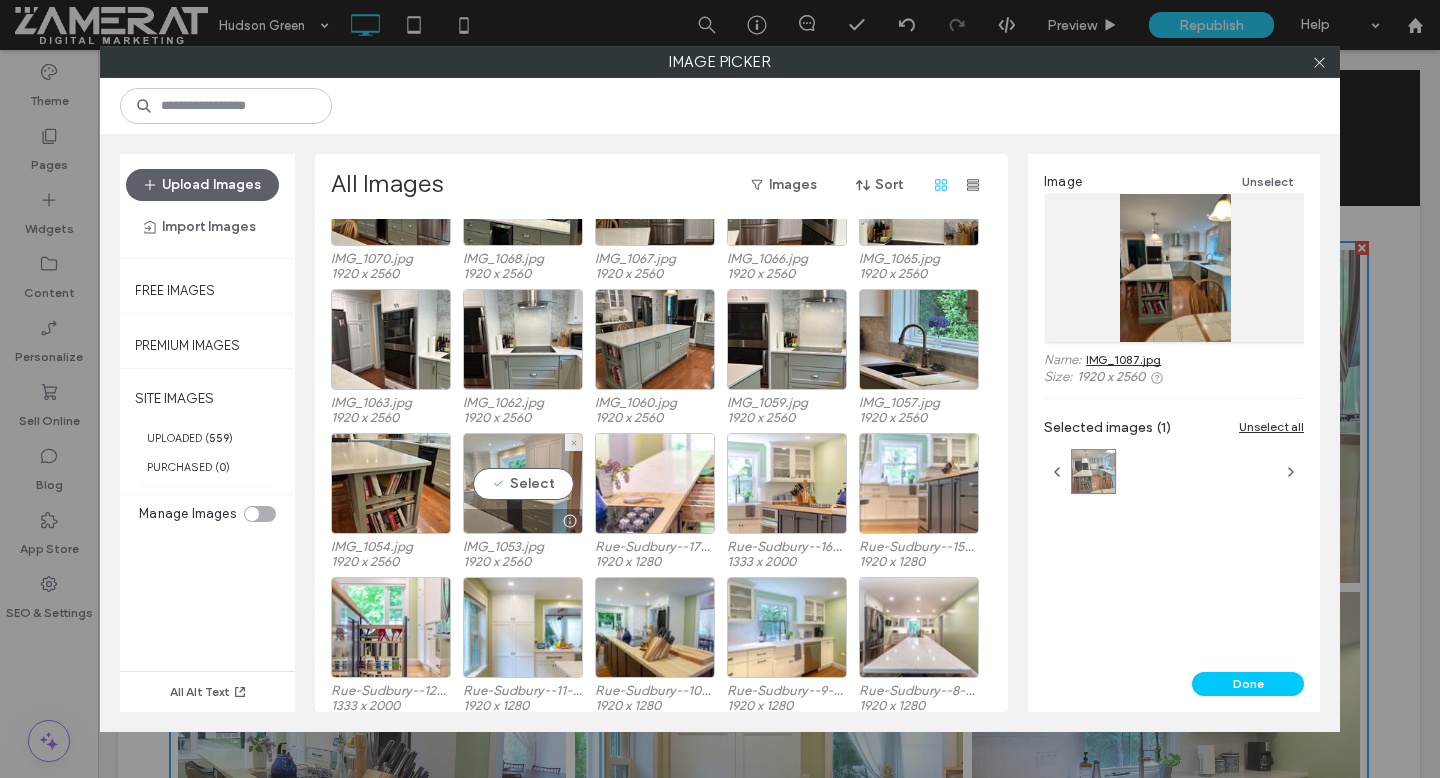 click on "Select" at bounding box center (523, 483) 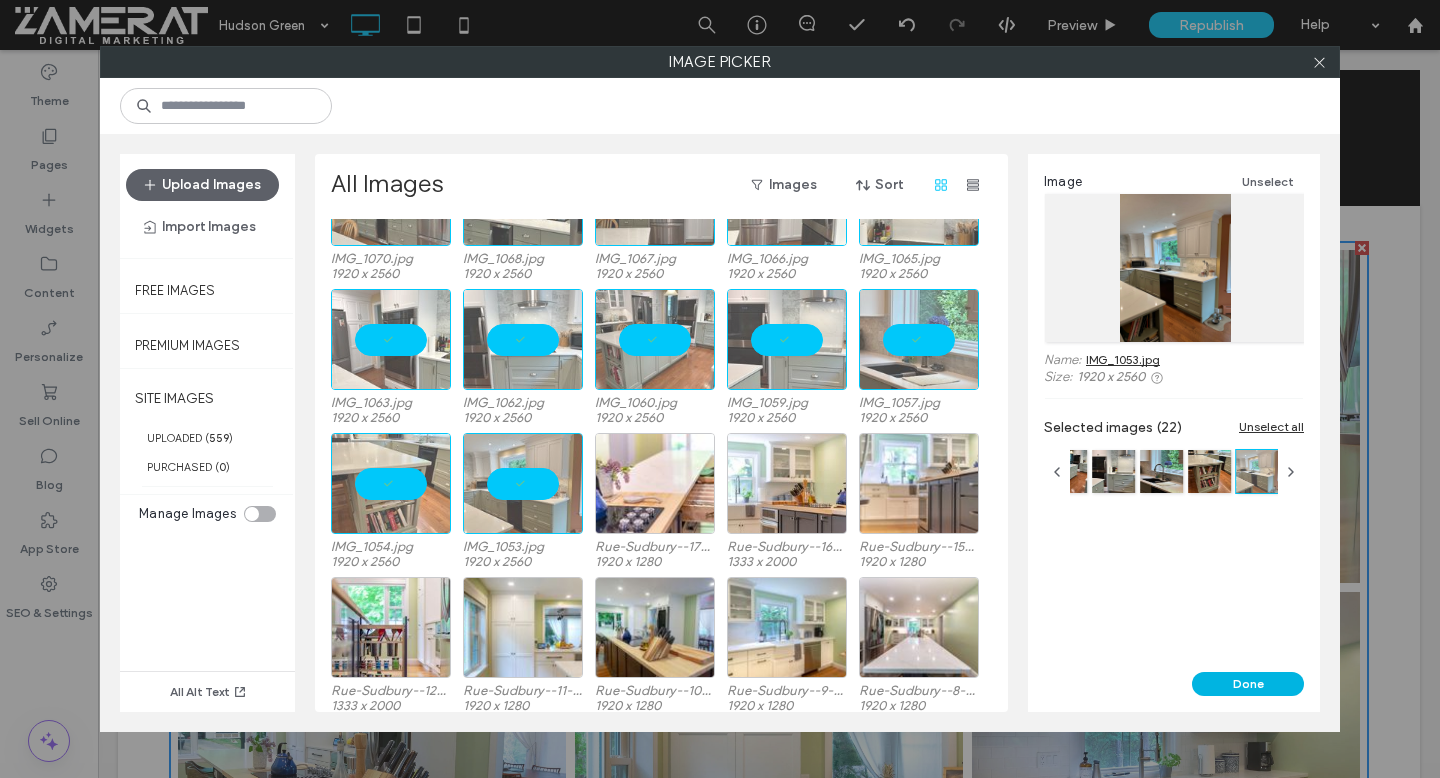 click on "Done" at bounding box center (1248, 684) 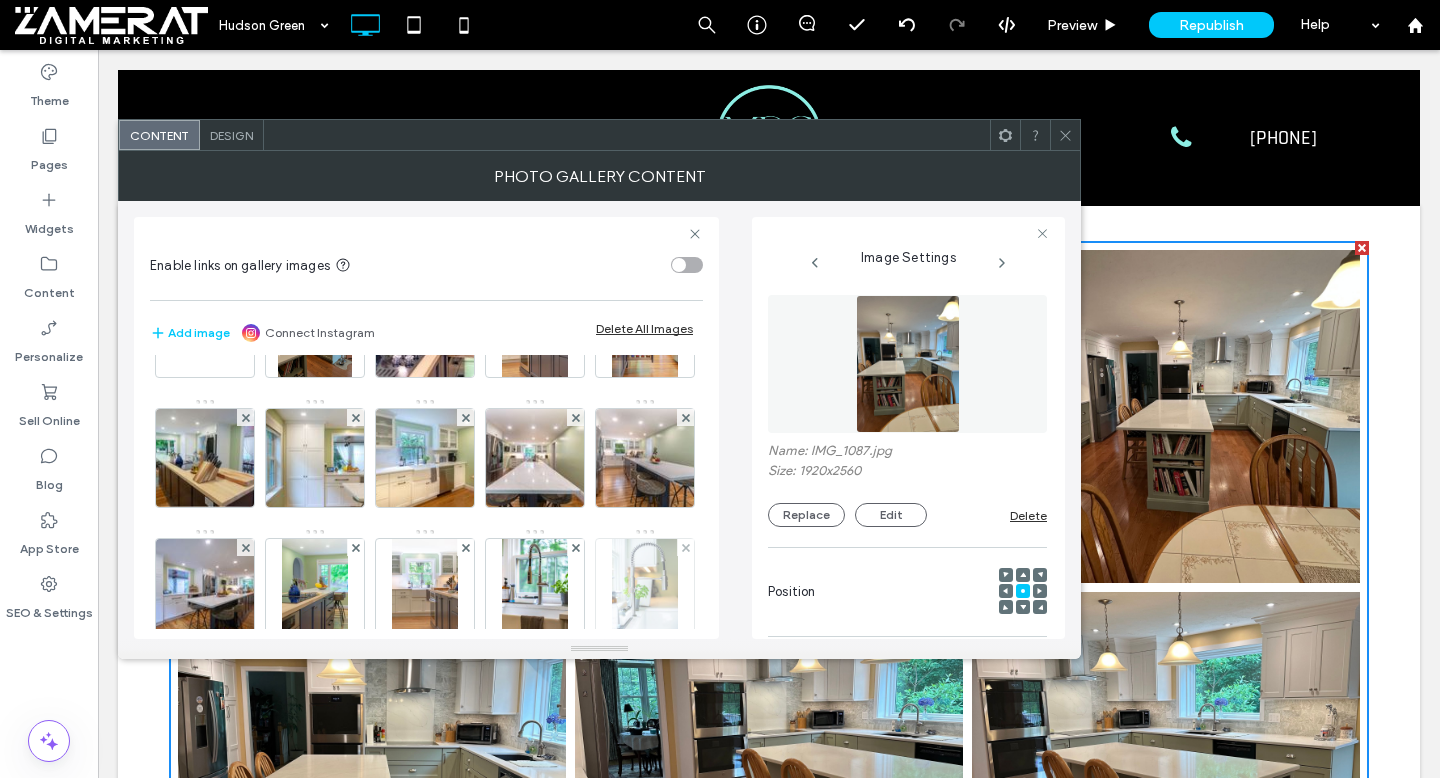 scroll, scrollTop: 610, scrollLeft: 0, axis: vertical 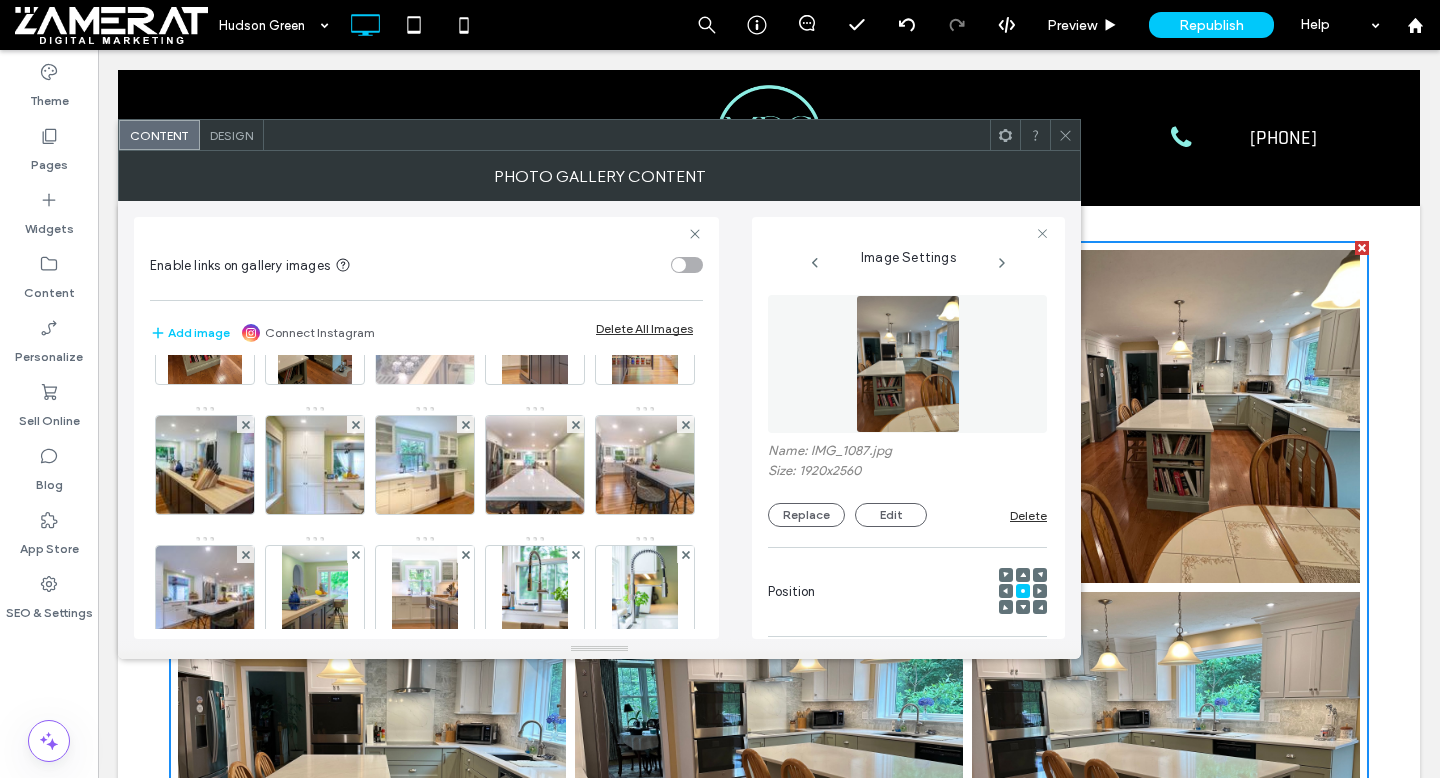 click 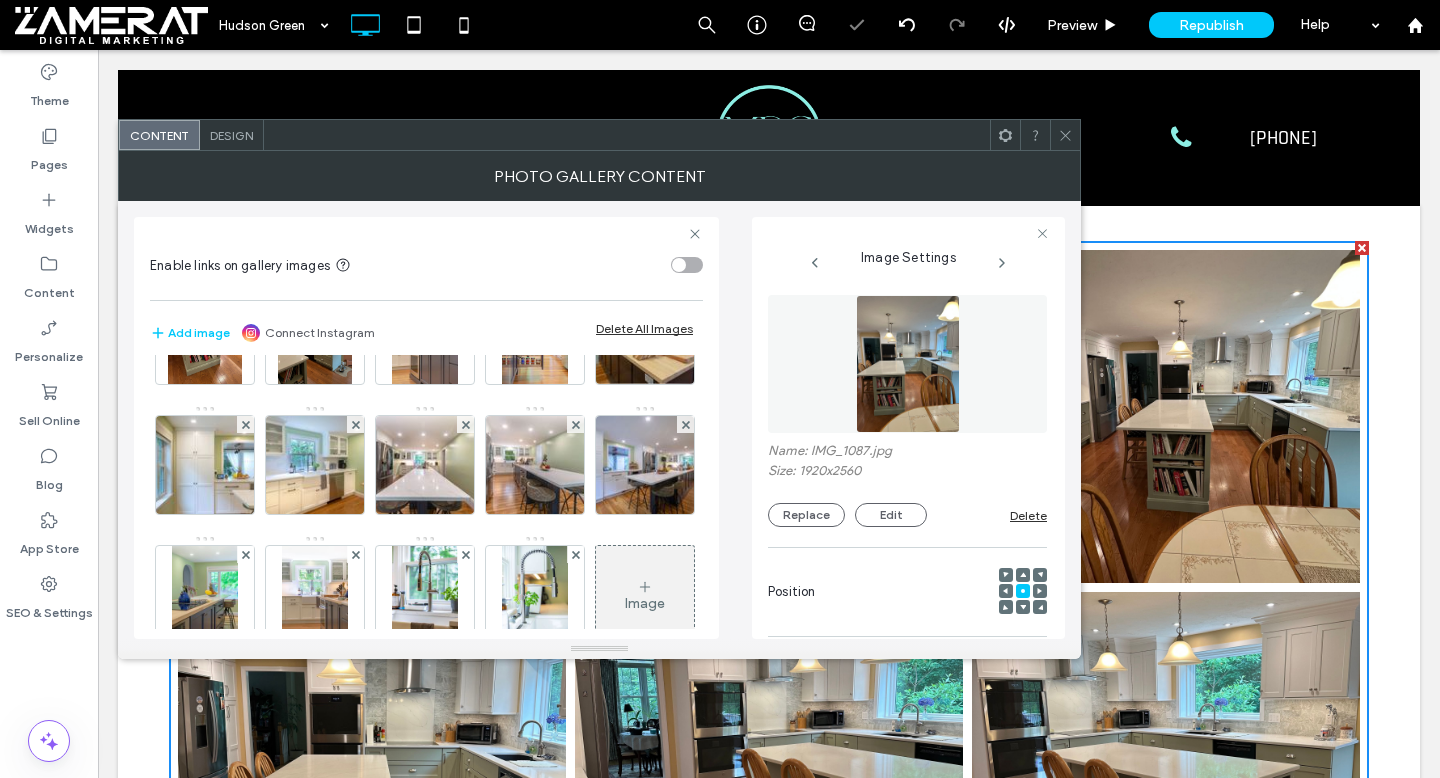 click 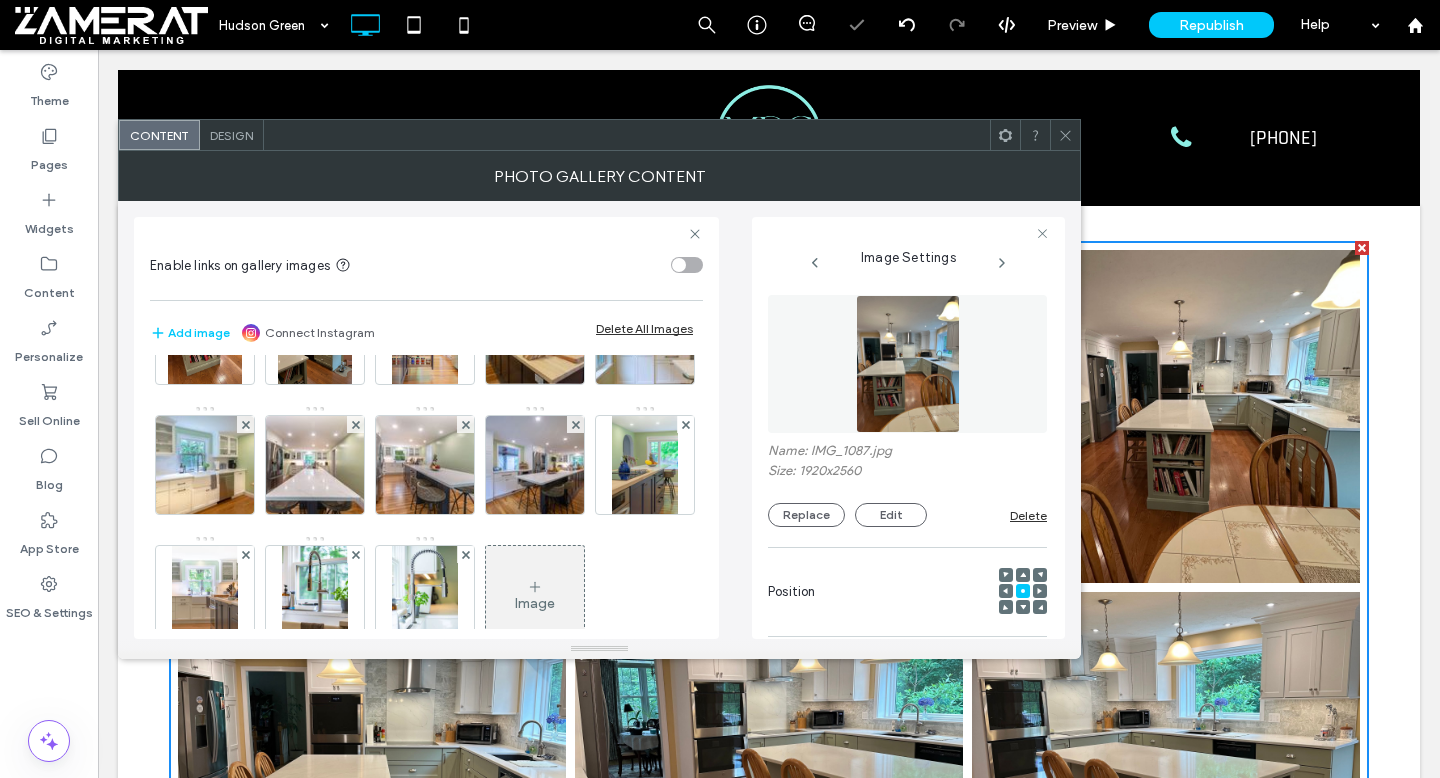 click 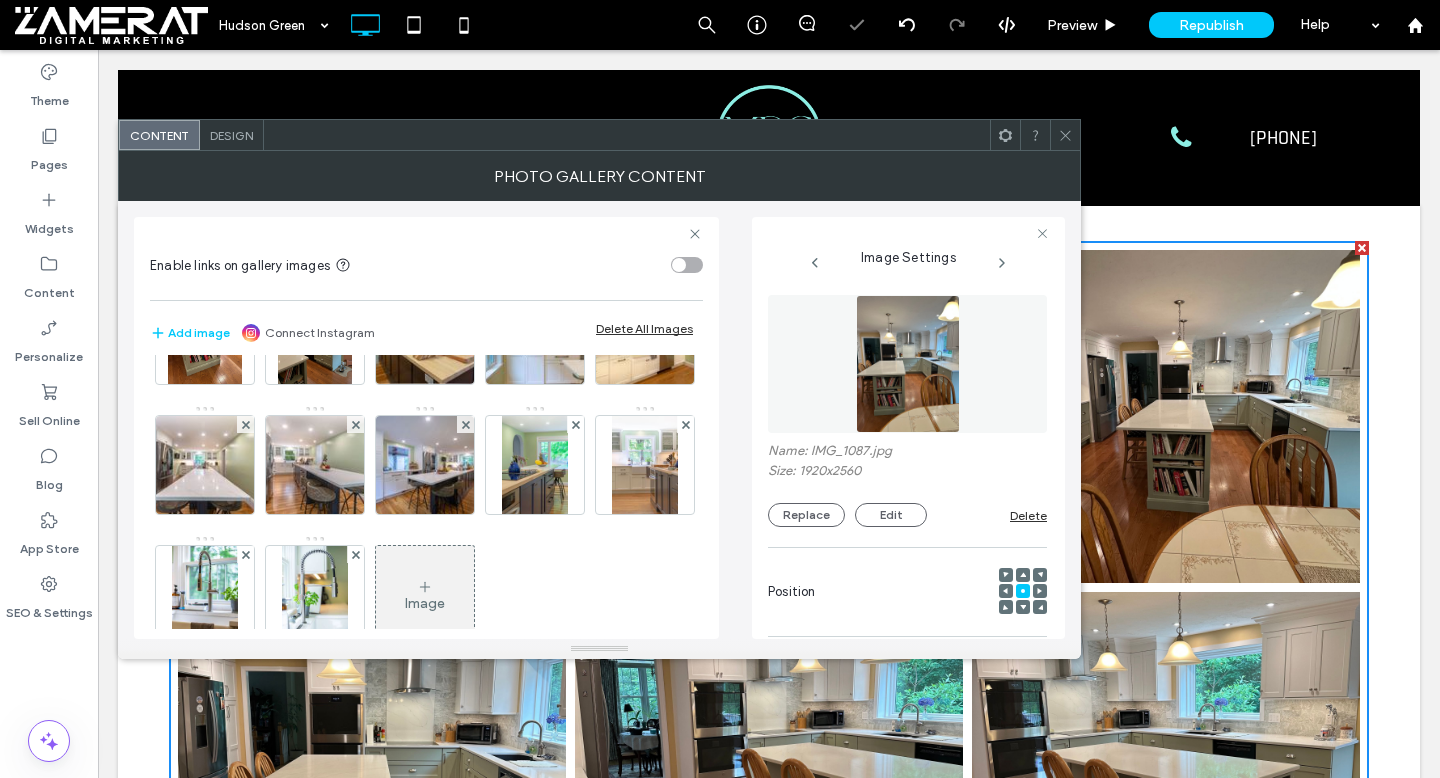 click 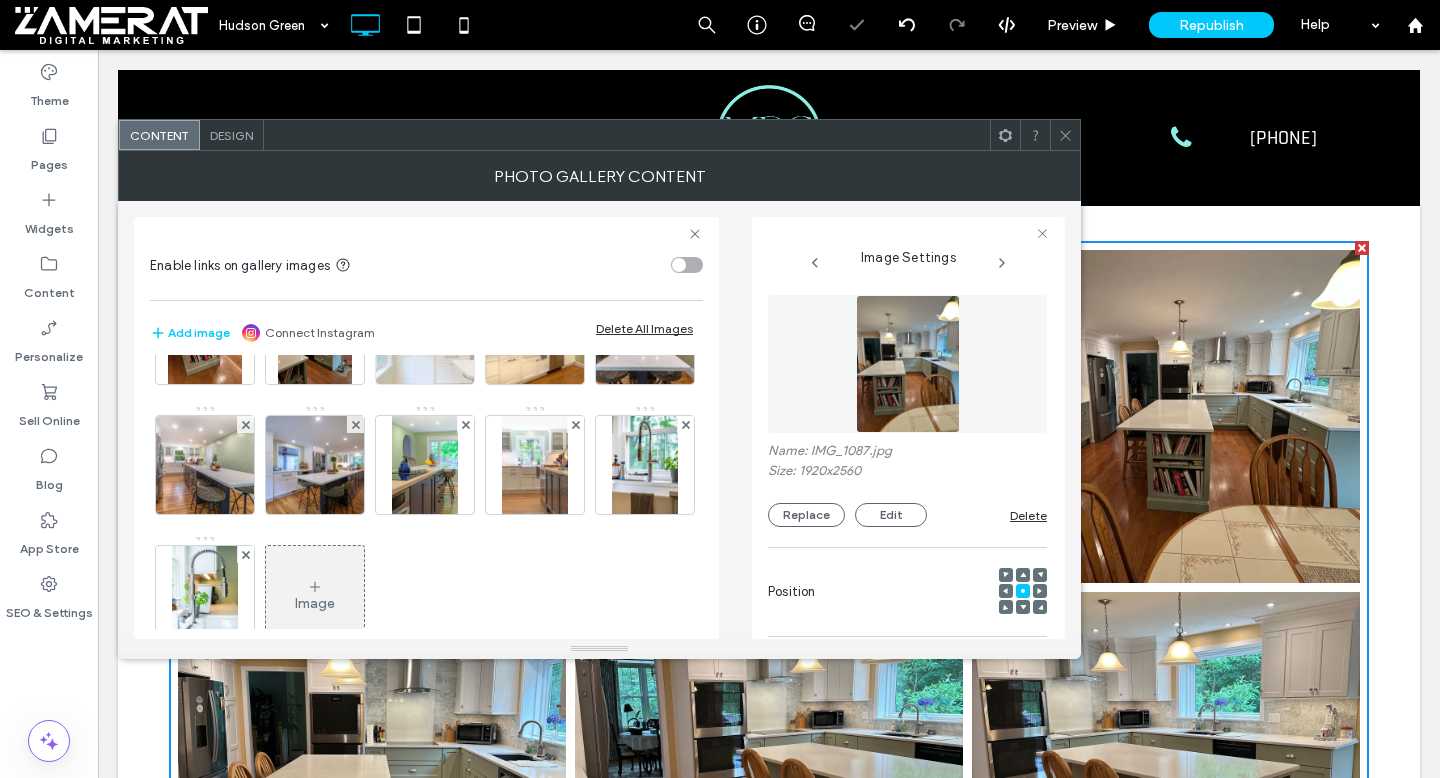 click 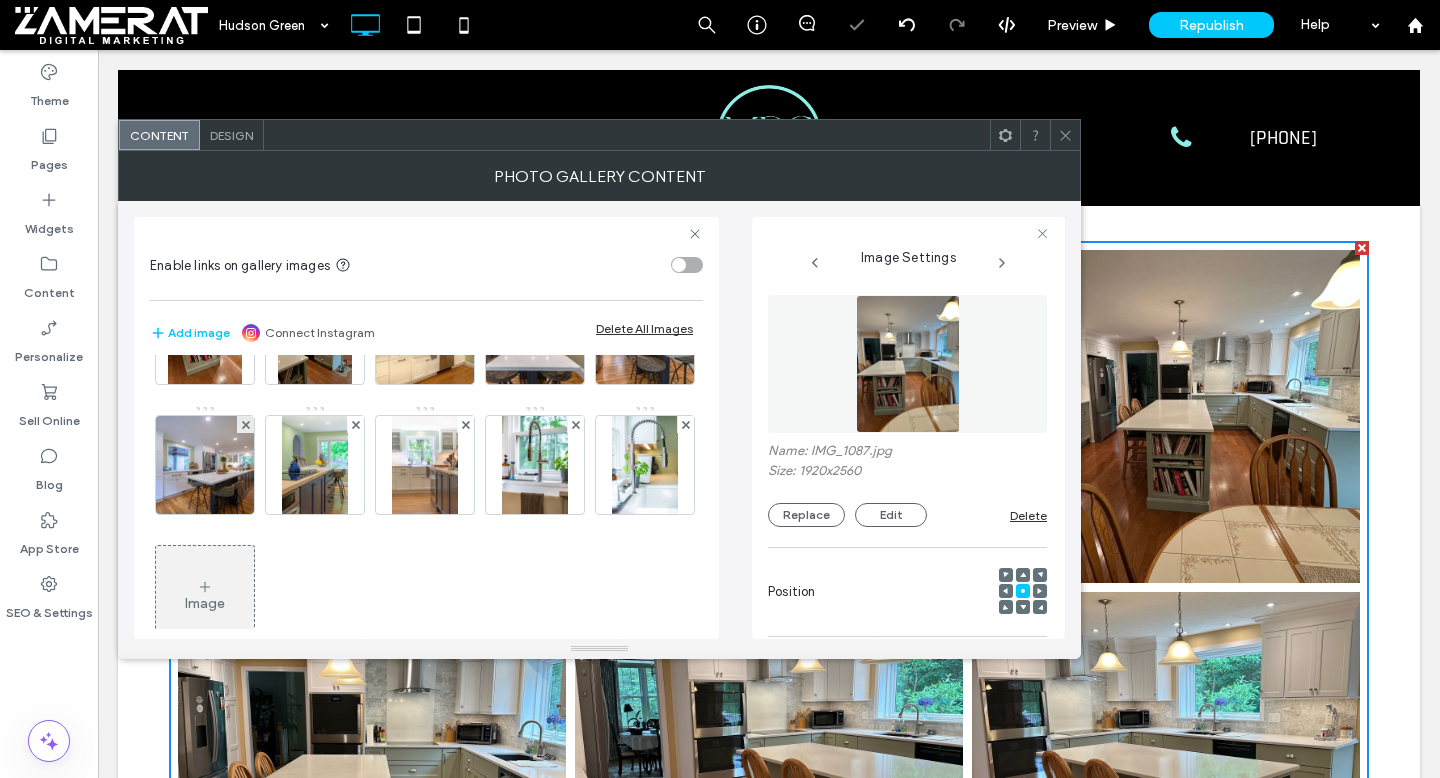 click 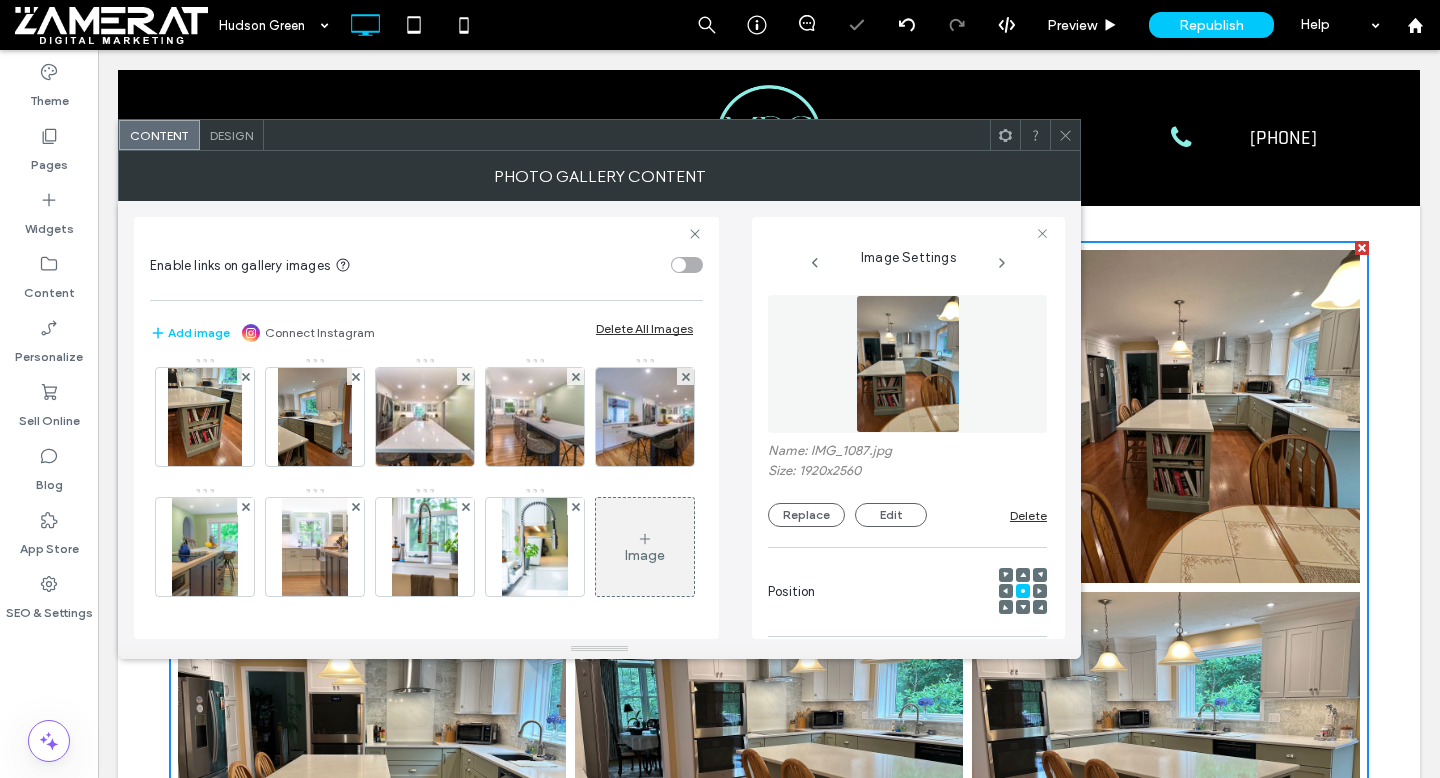 click 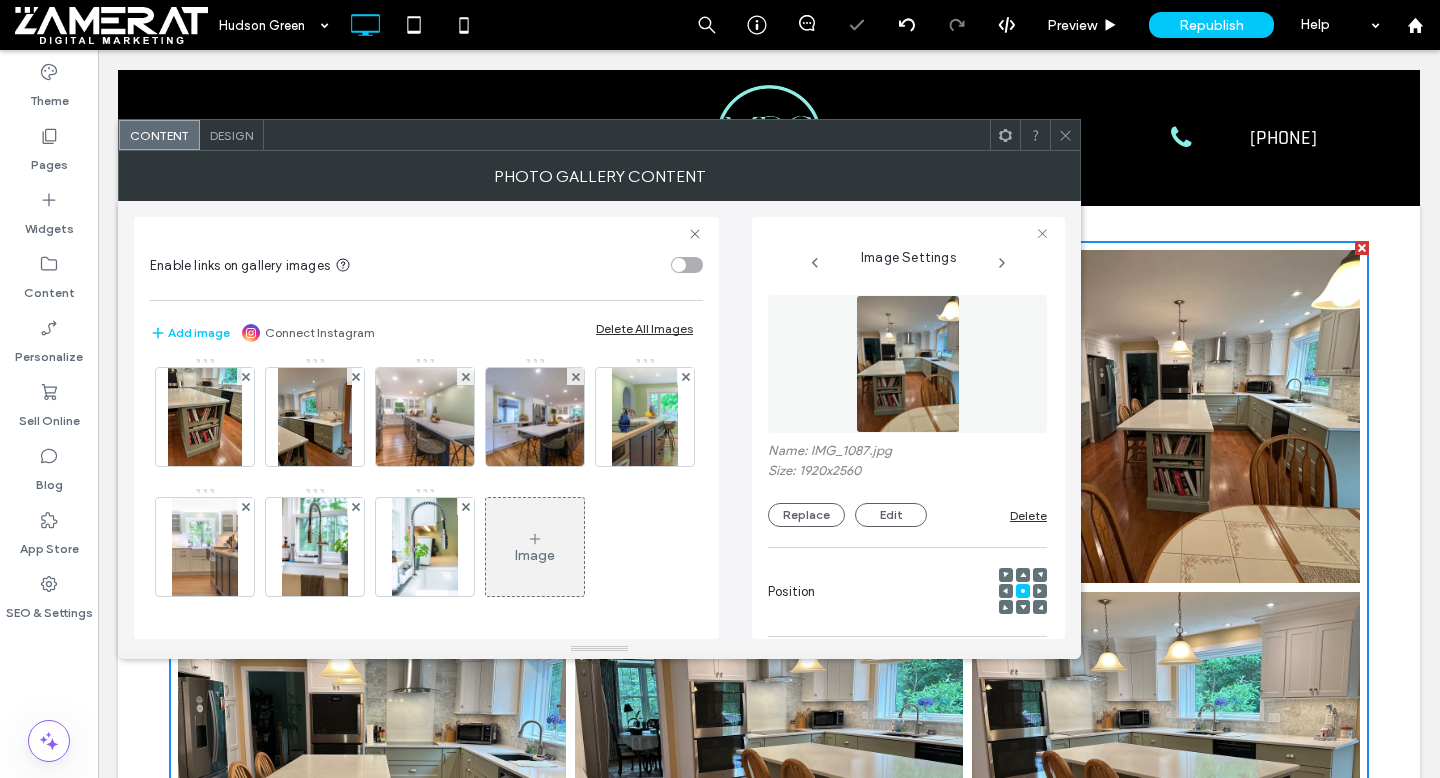 click 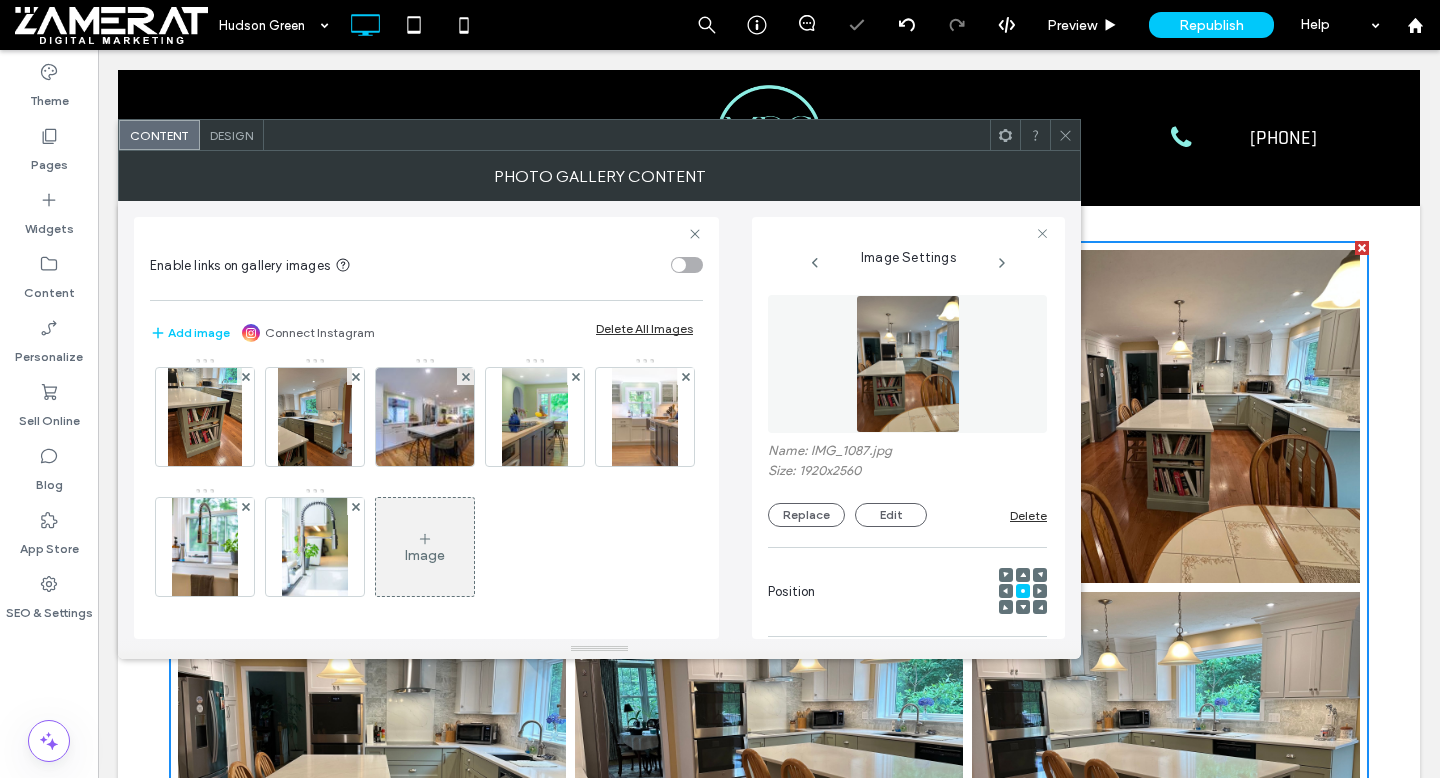 click 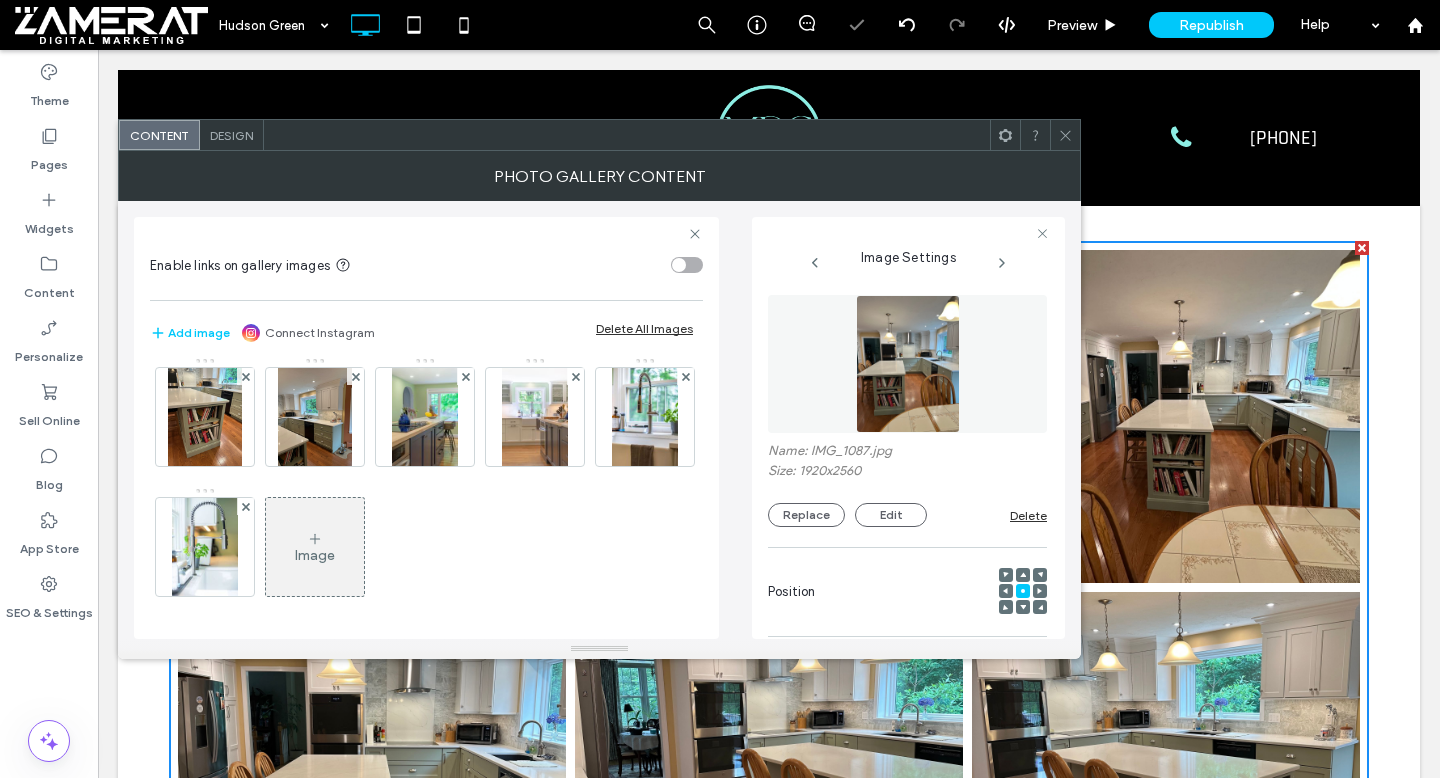 click 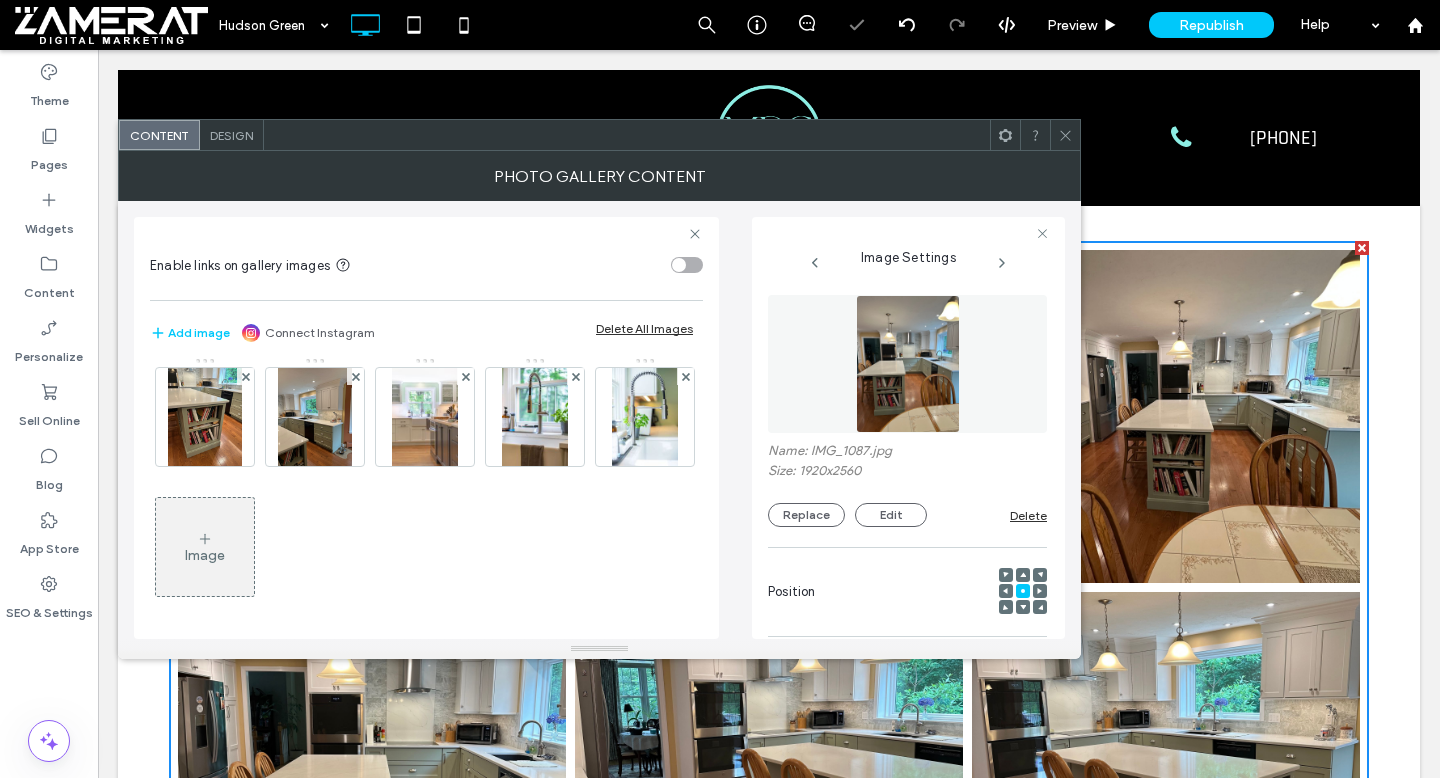 click 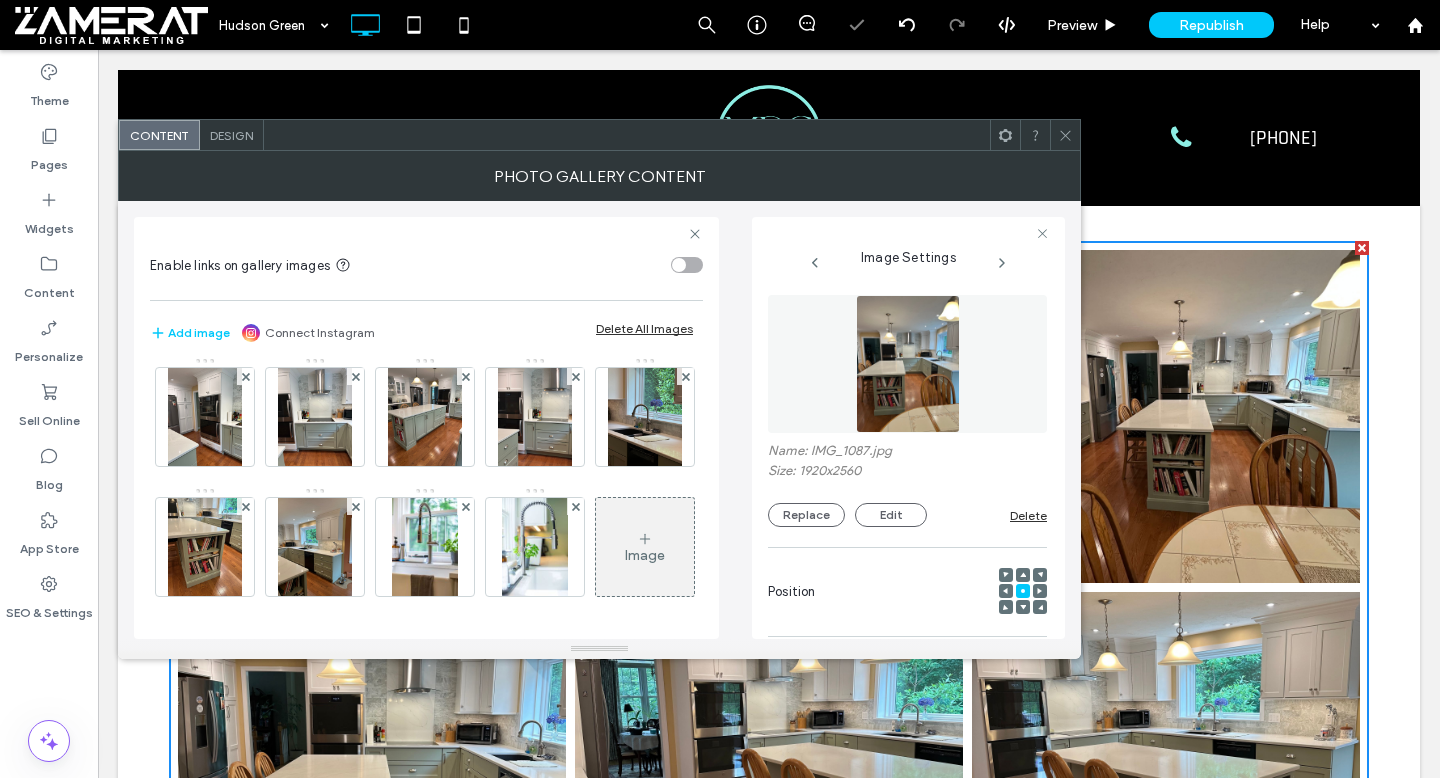 click 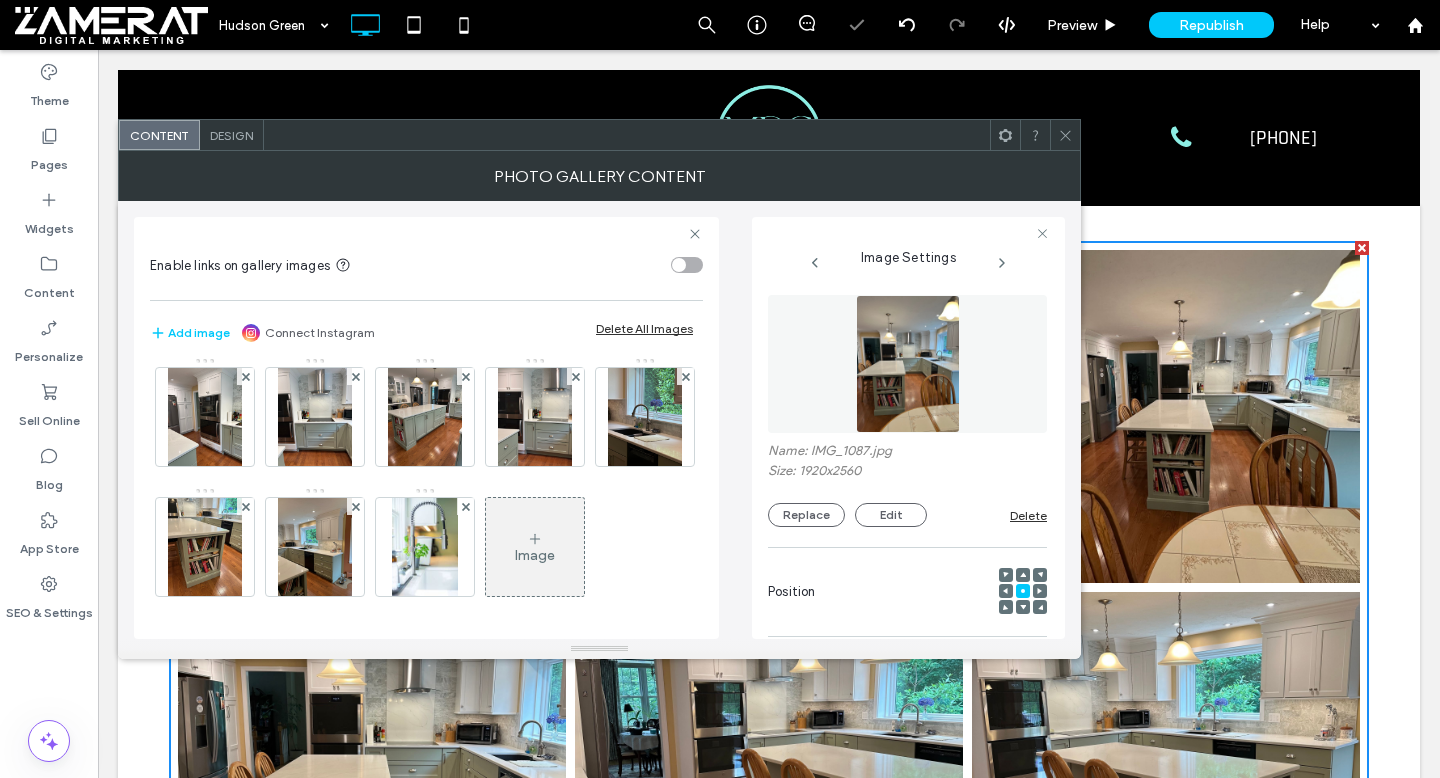 scroll, scrollTop: 528, scrollLeft: 0, axis: vertical 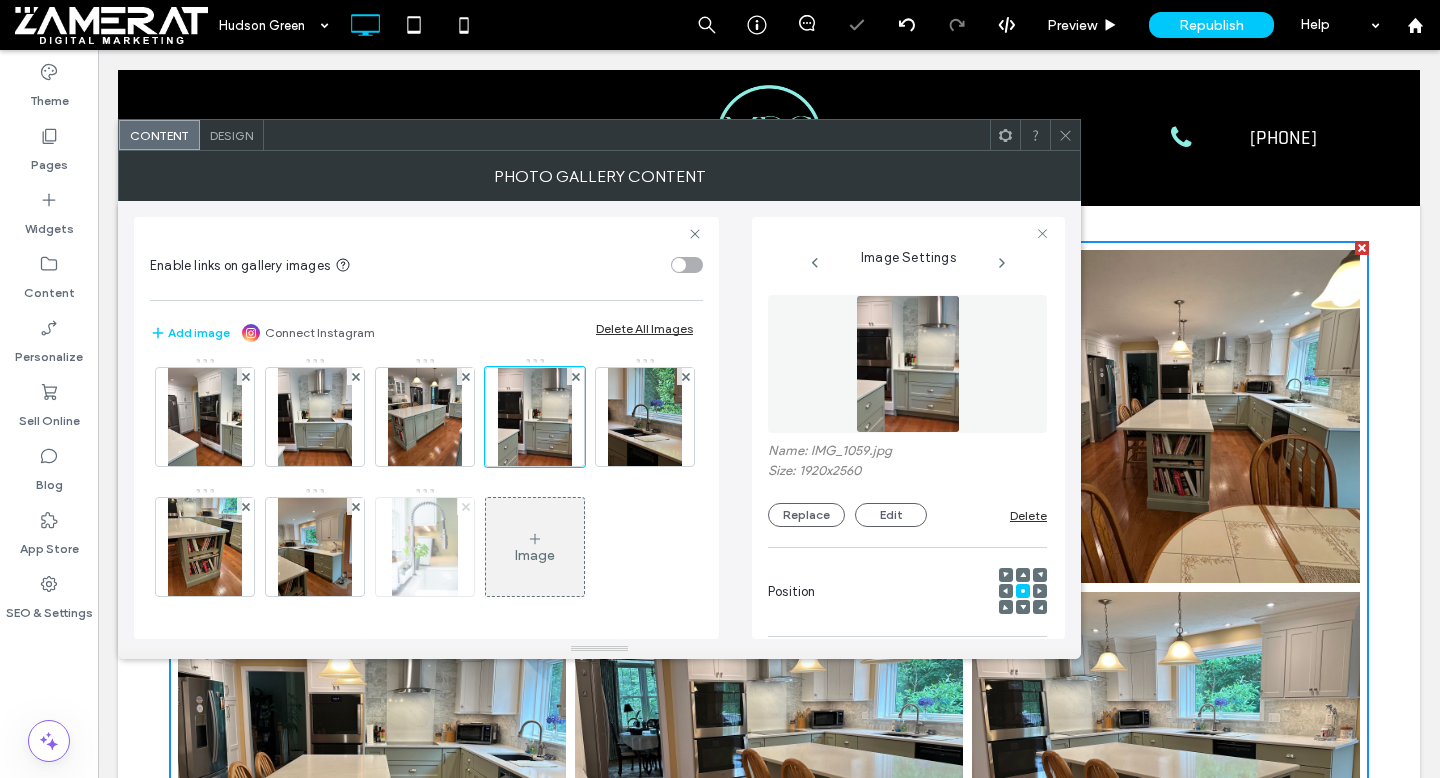 click 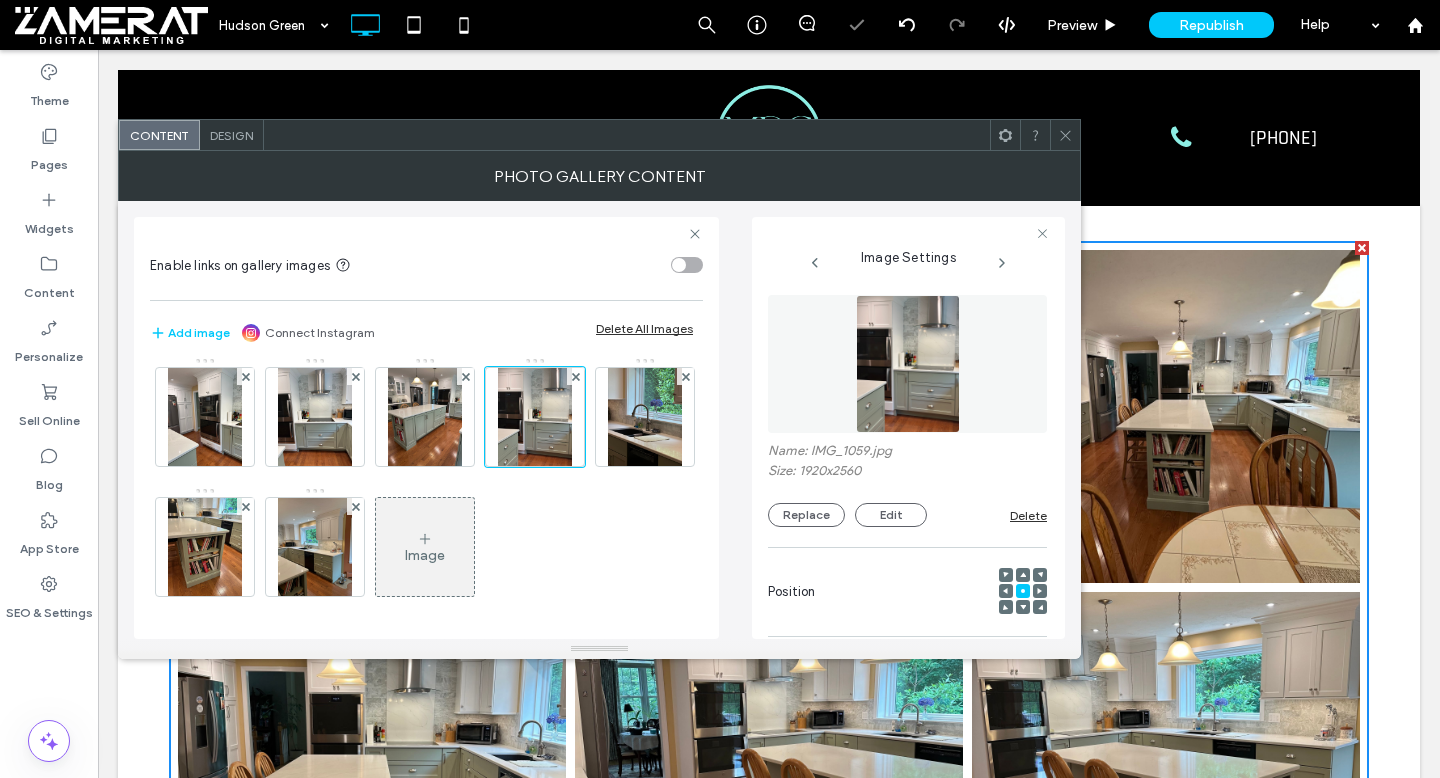 click 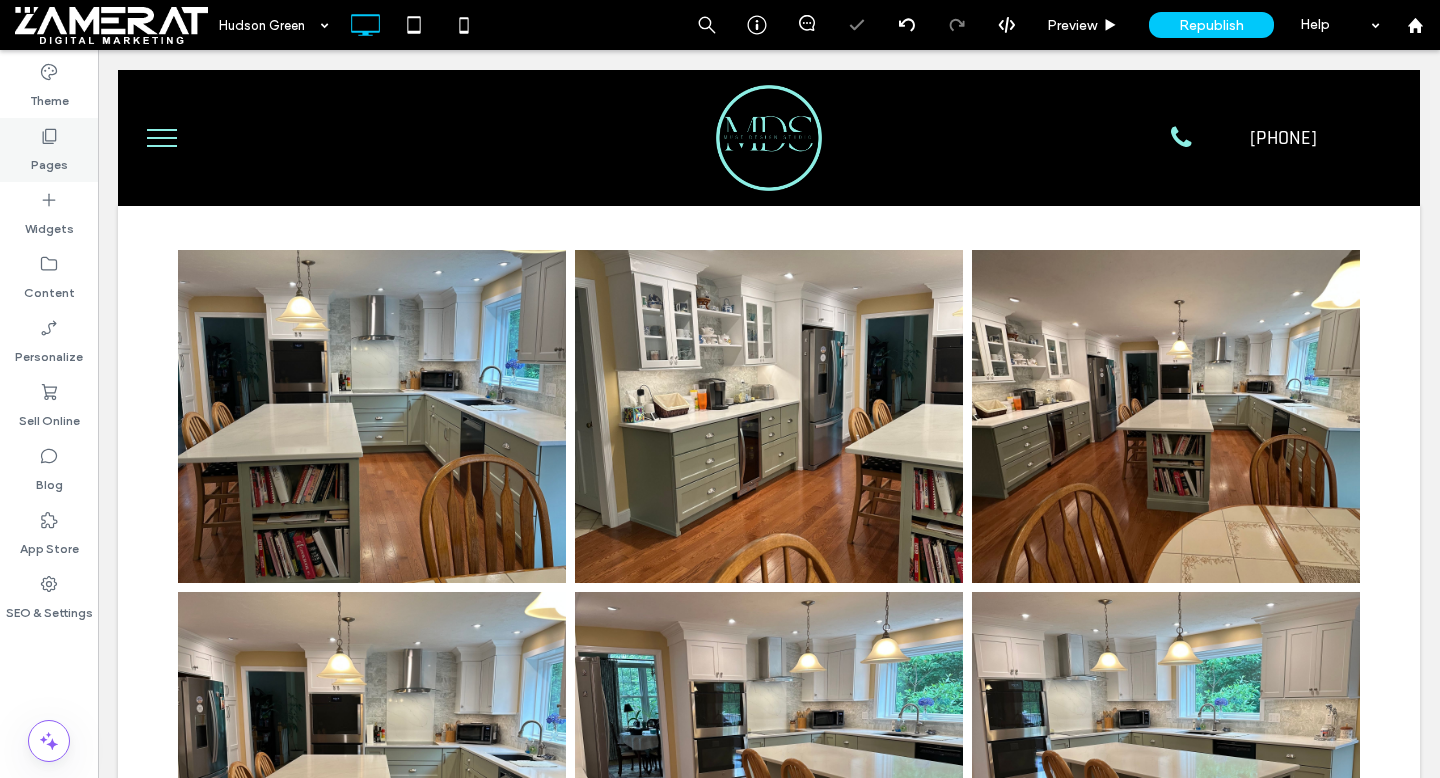 click on "Pages" 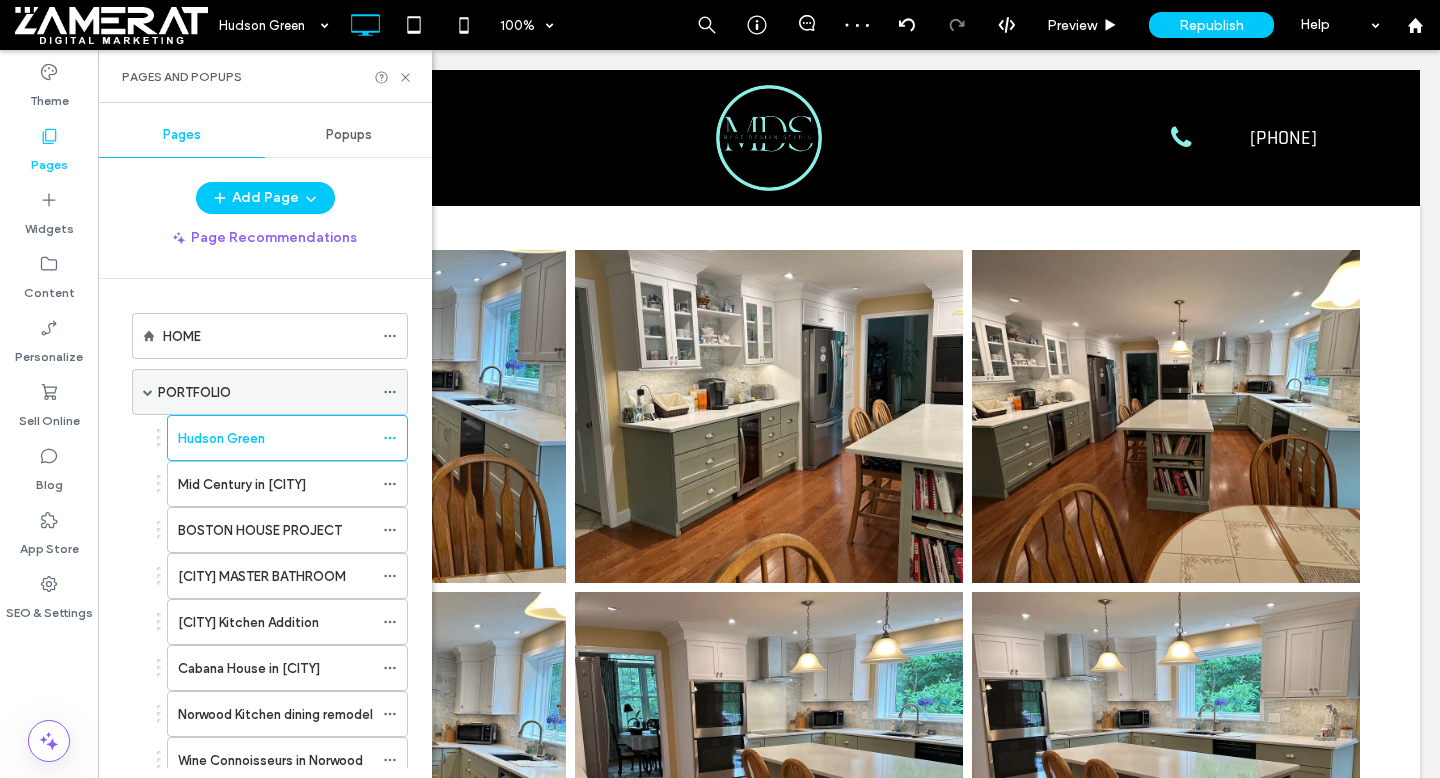click on "PORTFOLIO" 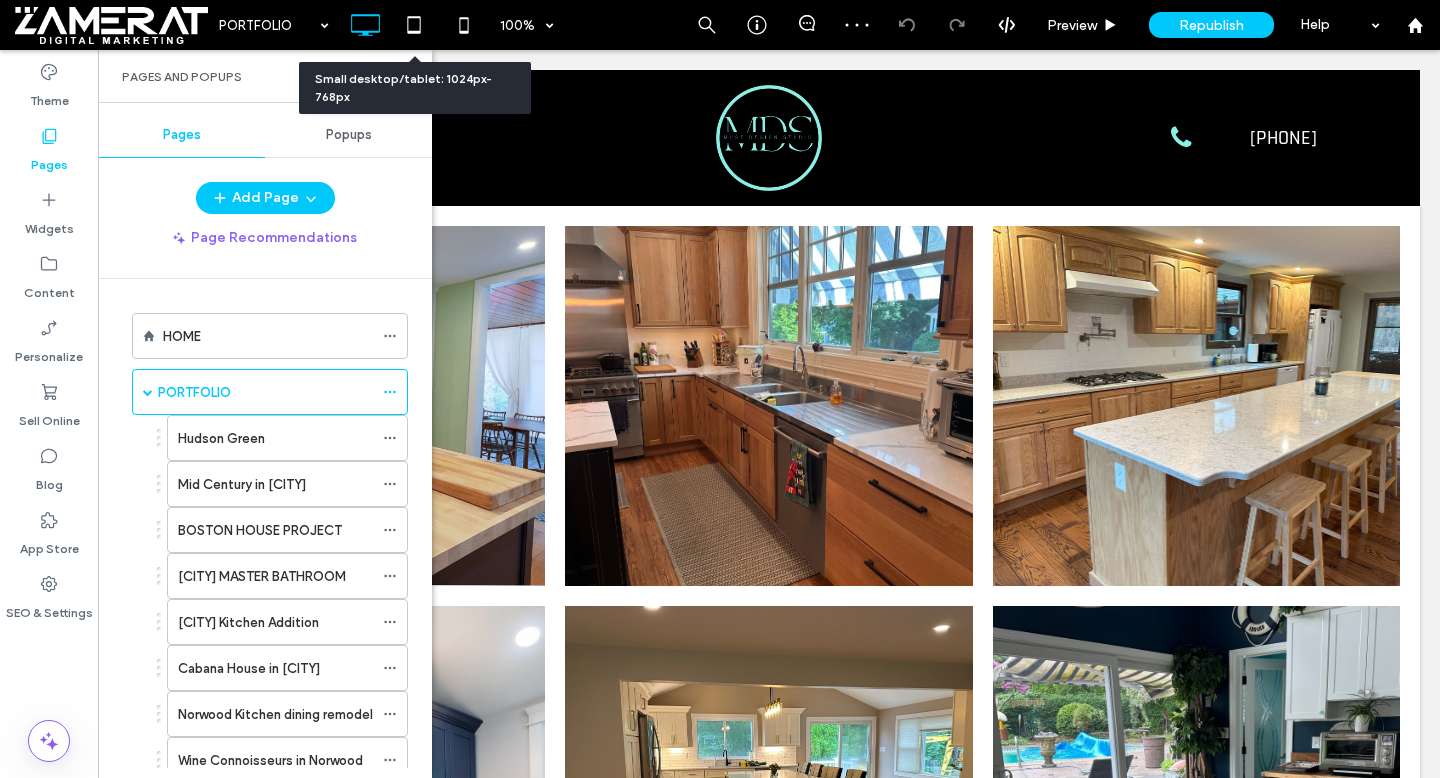scroll, scrollTop: 0, scrollLeft: 0, axis: both 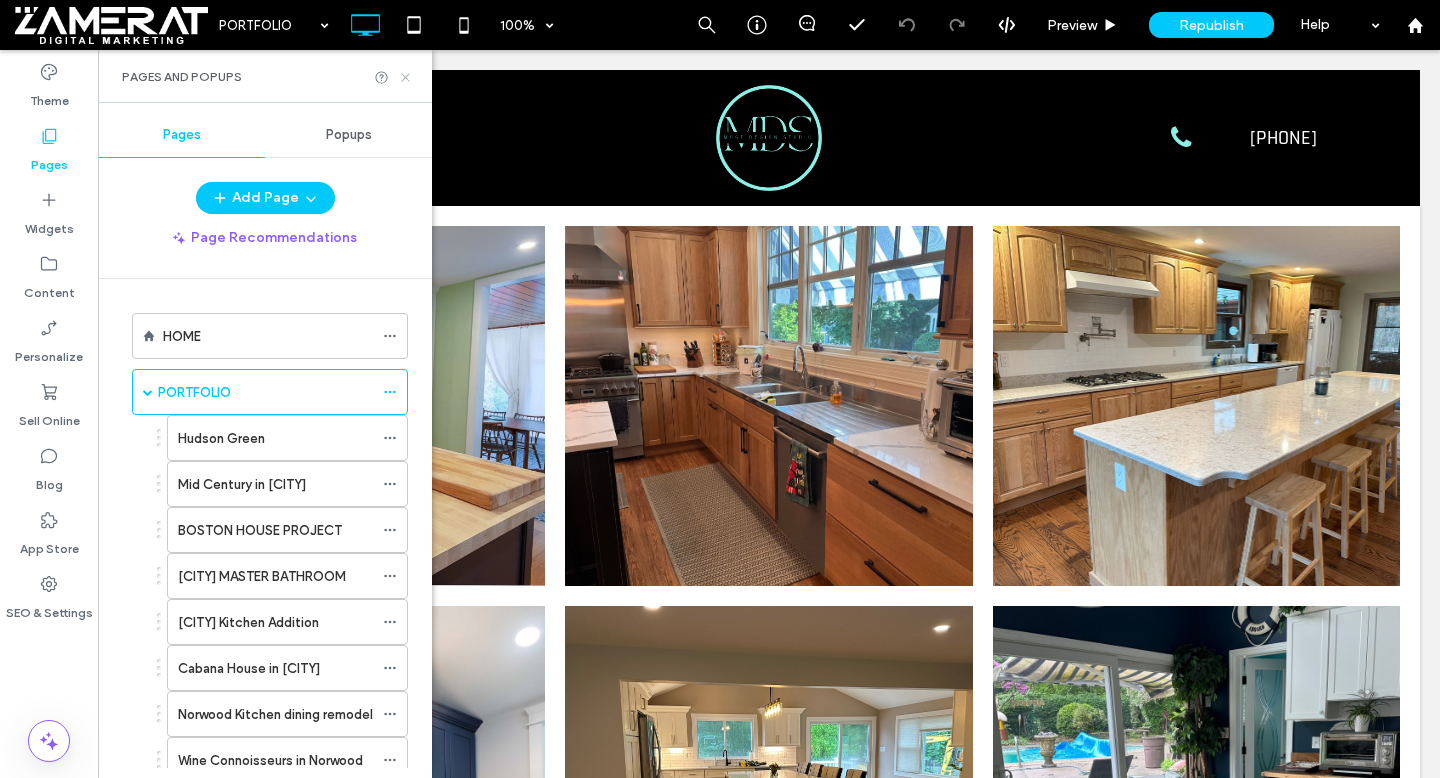 click 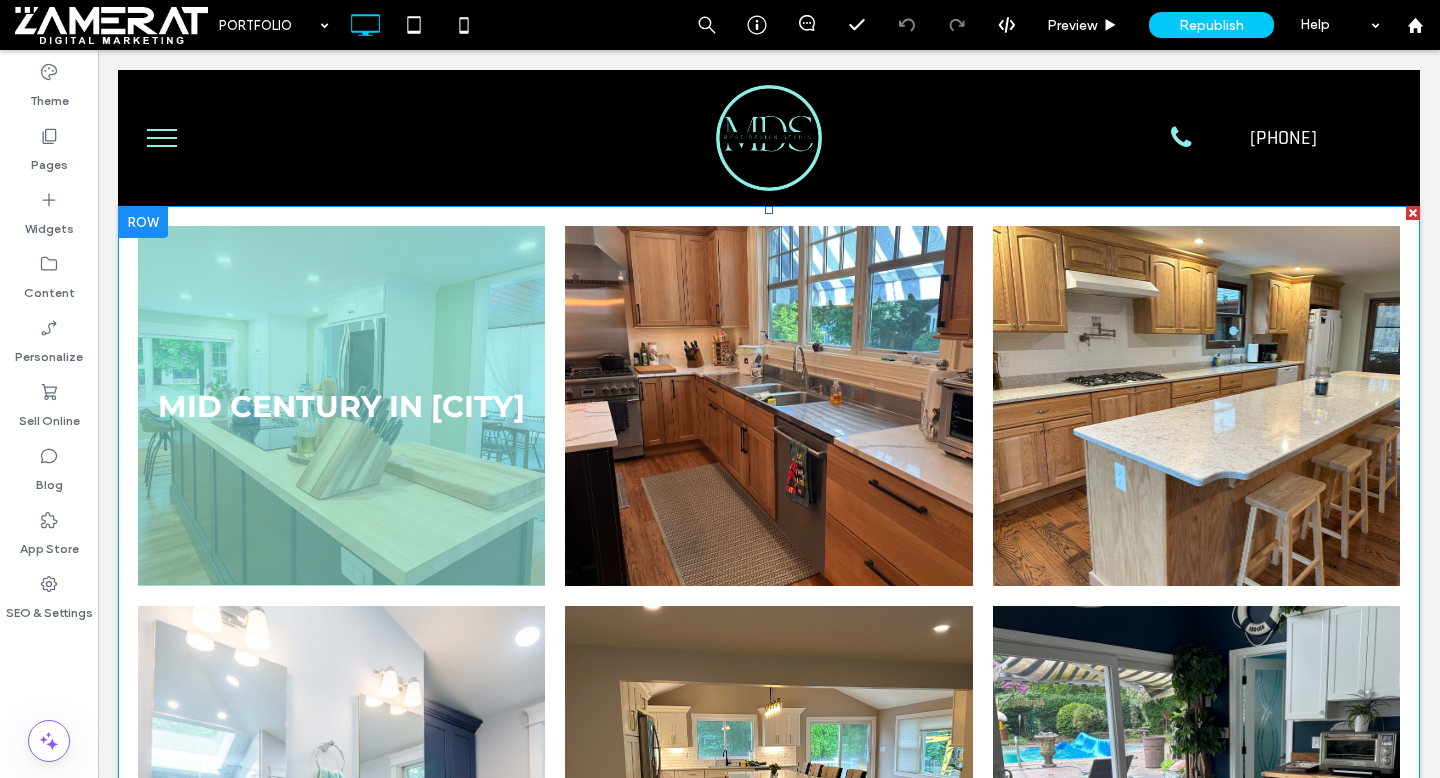 click 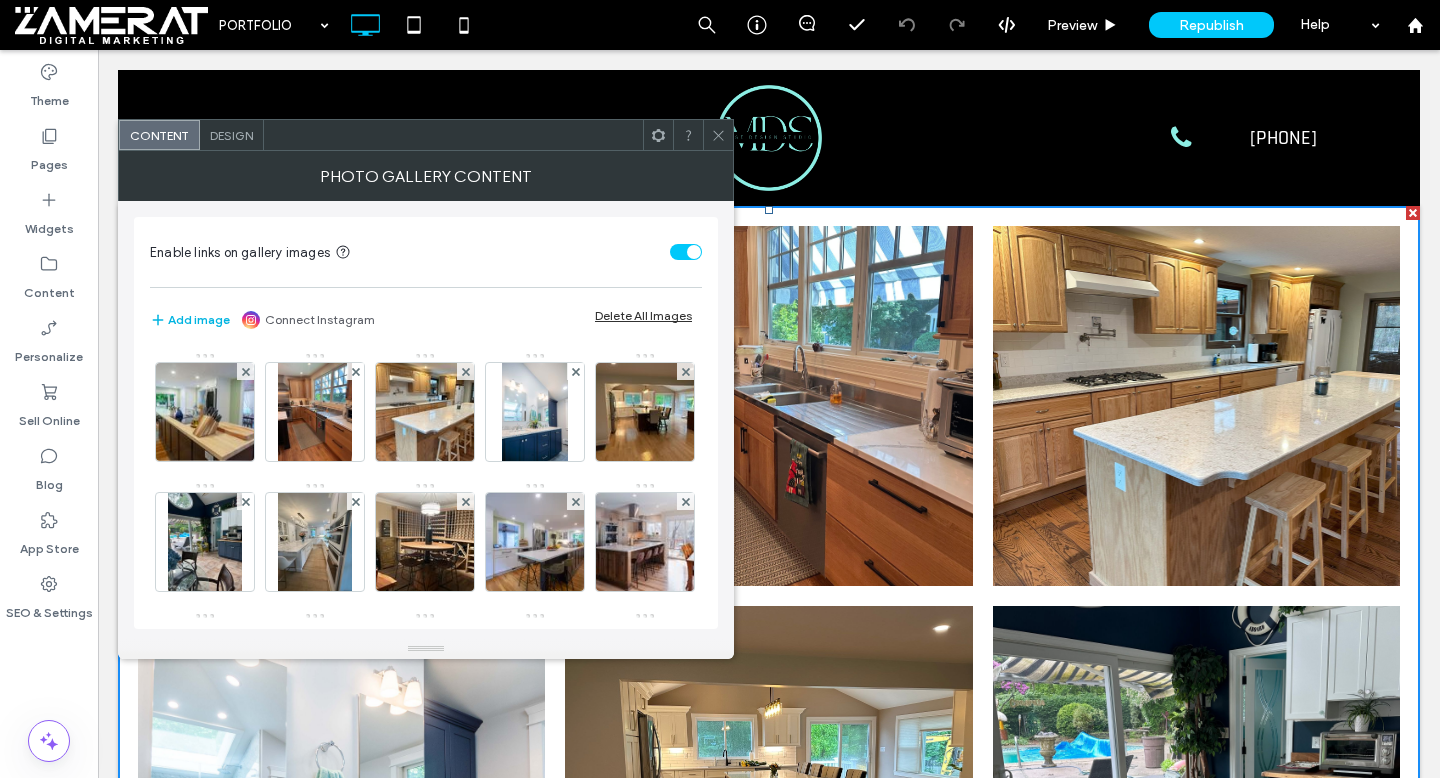 click on "Add image" 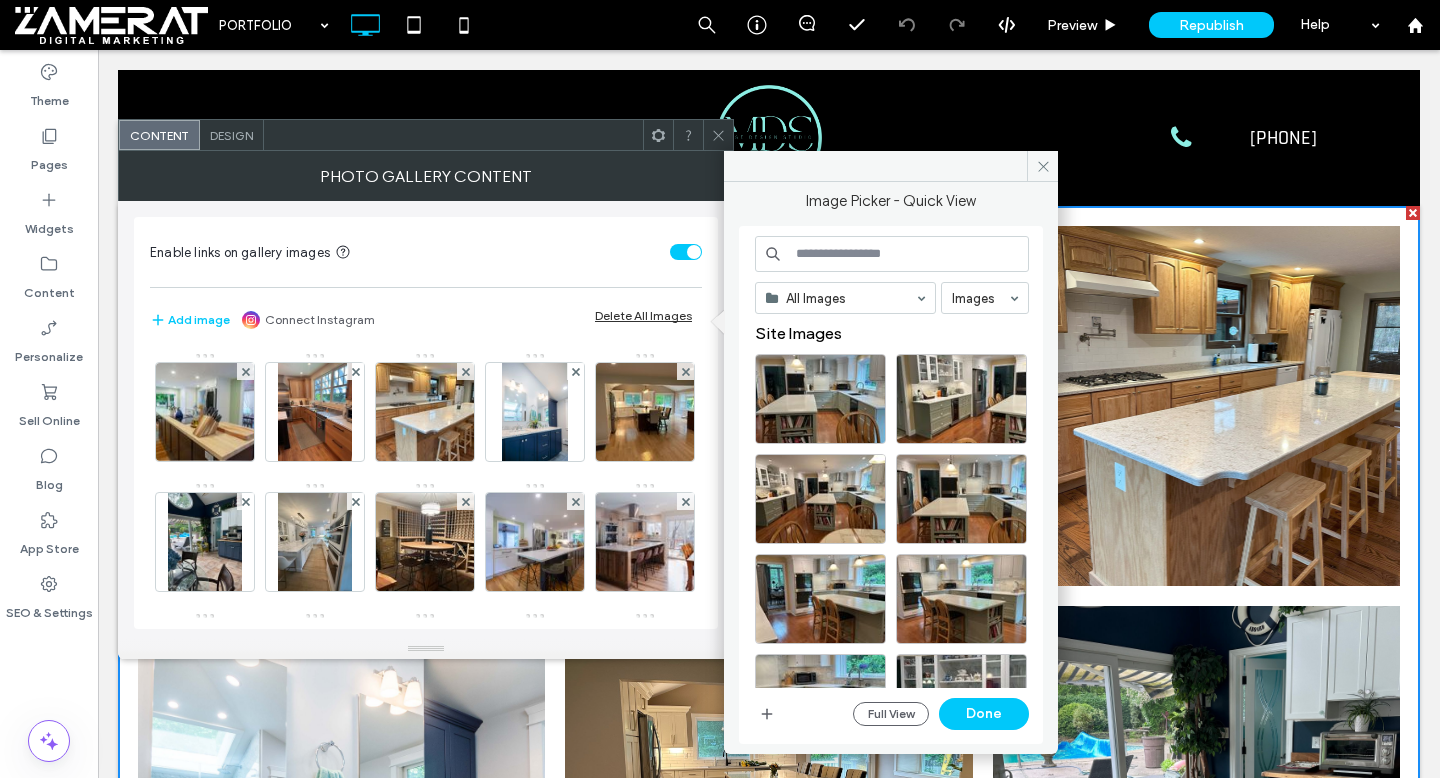 scroll, scrollTop: 121, scrollLeft: 0, axis: vertical 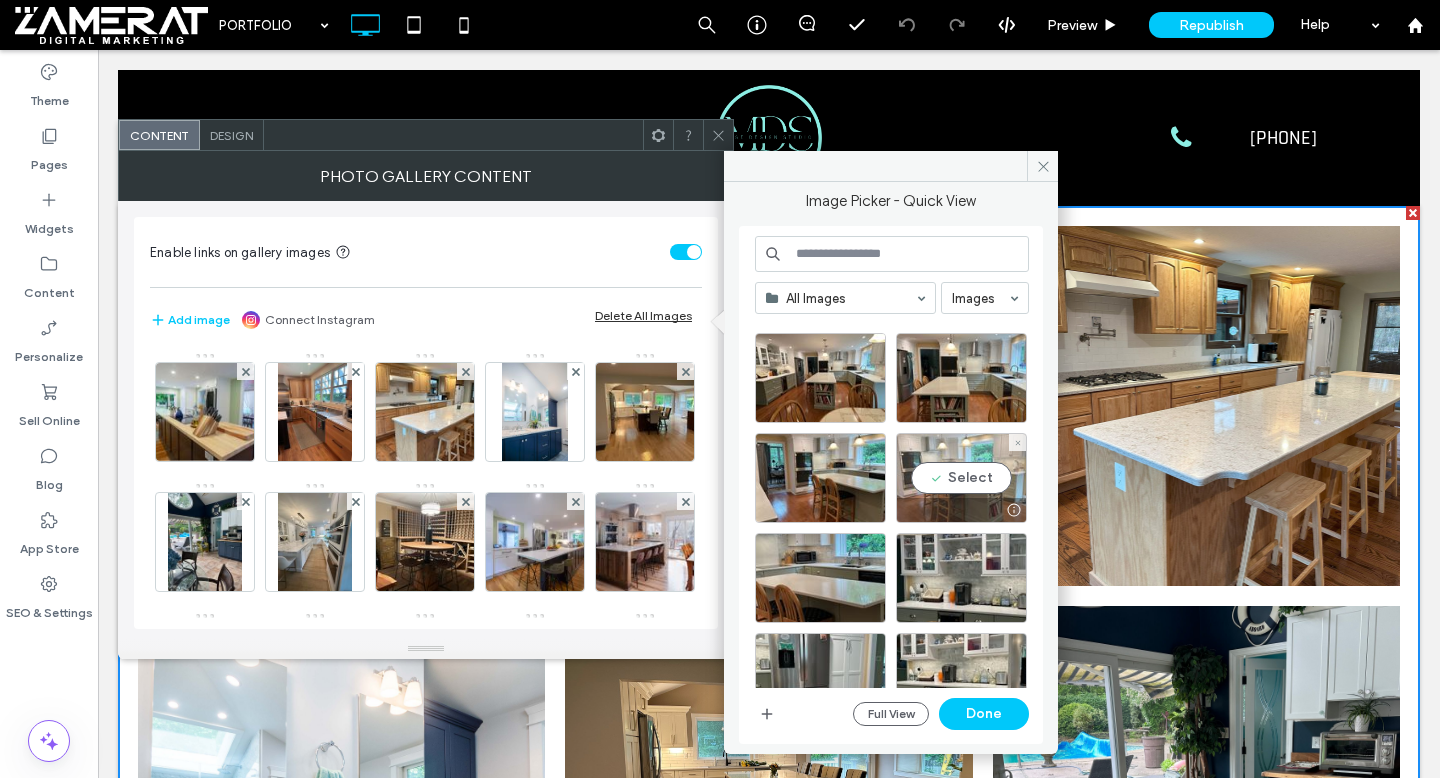 click on "Select" 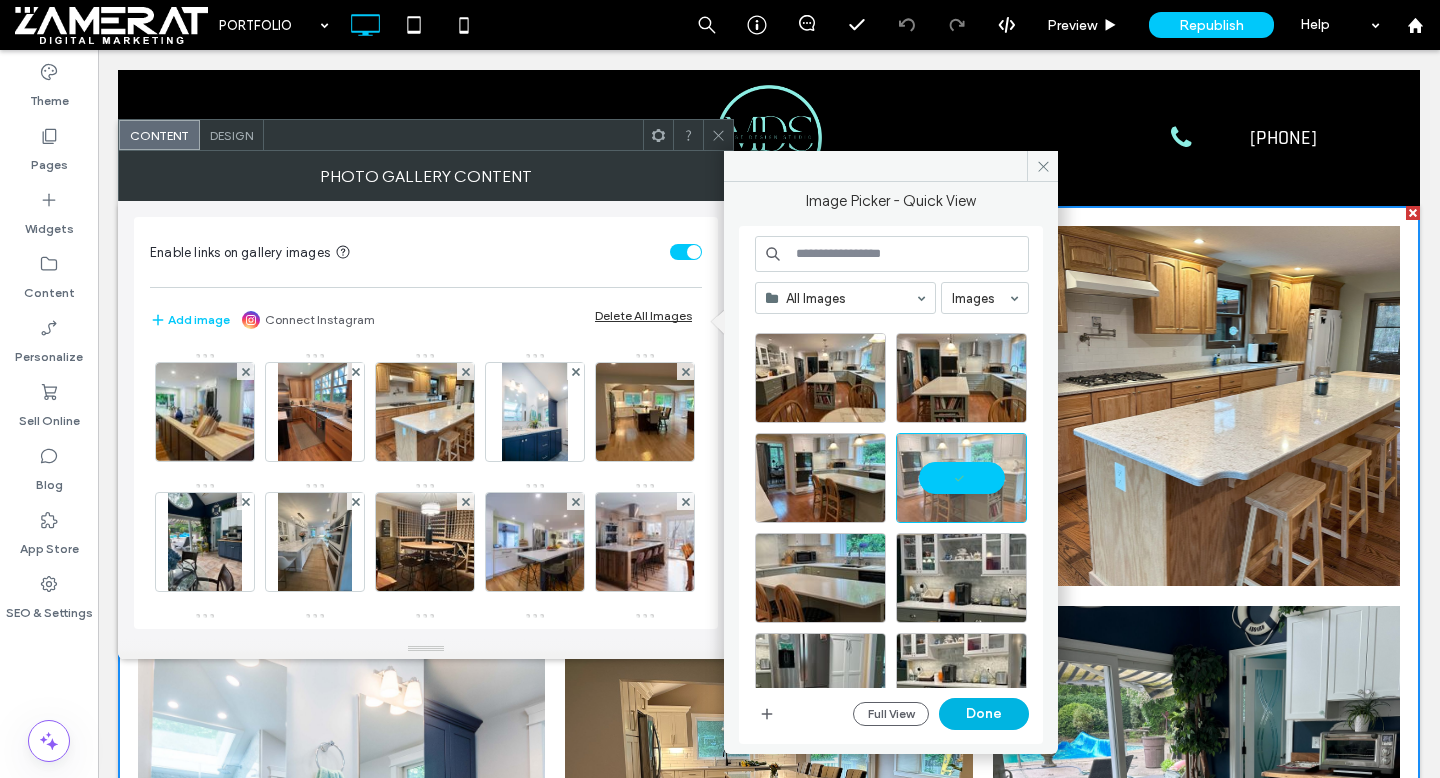 click on "Done" 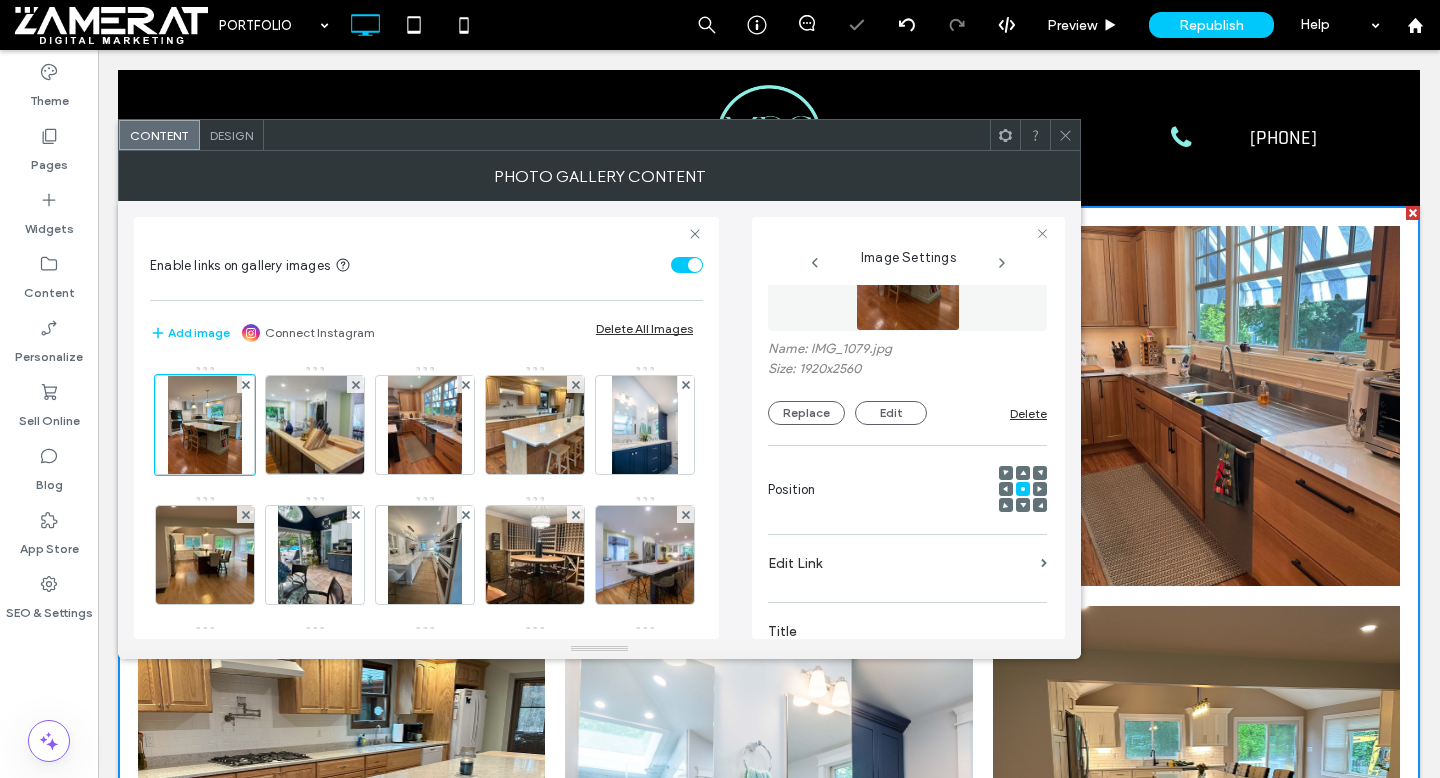 scroll, scrollTop: 235, scrollLeft: 0, axis: vertical 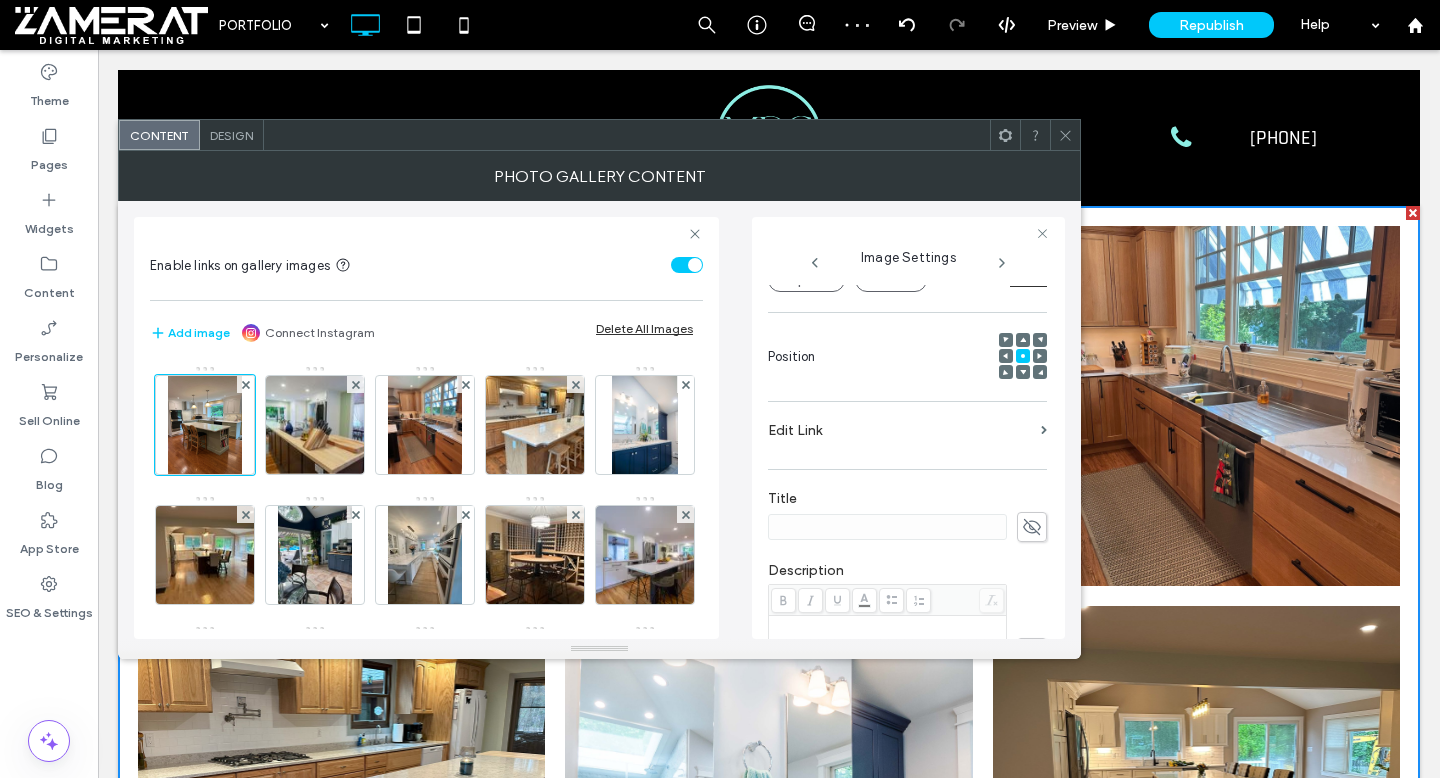 click on "Edit Link" 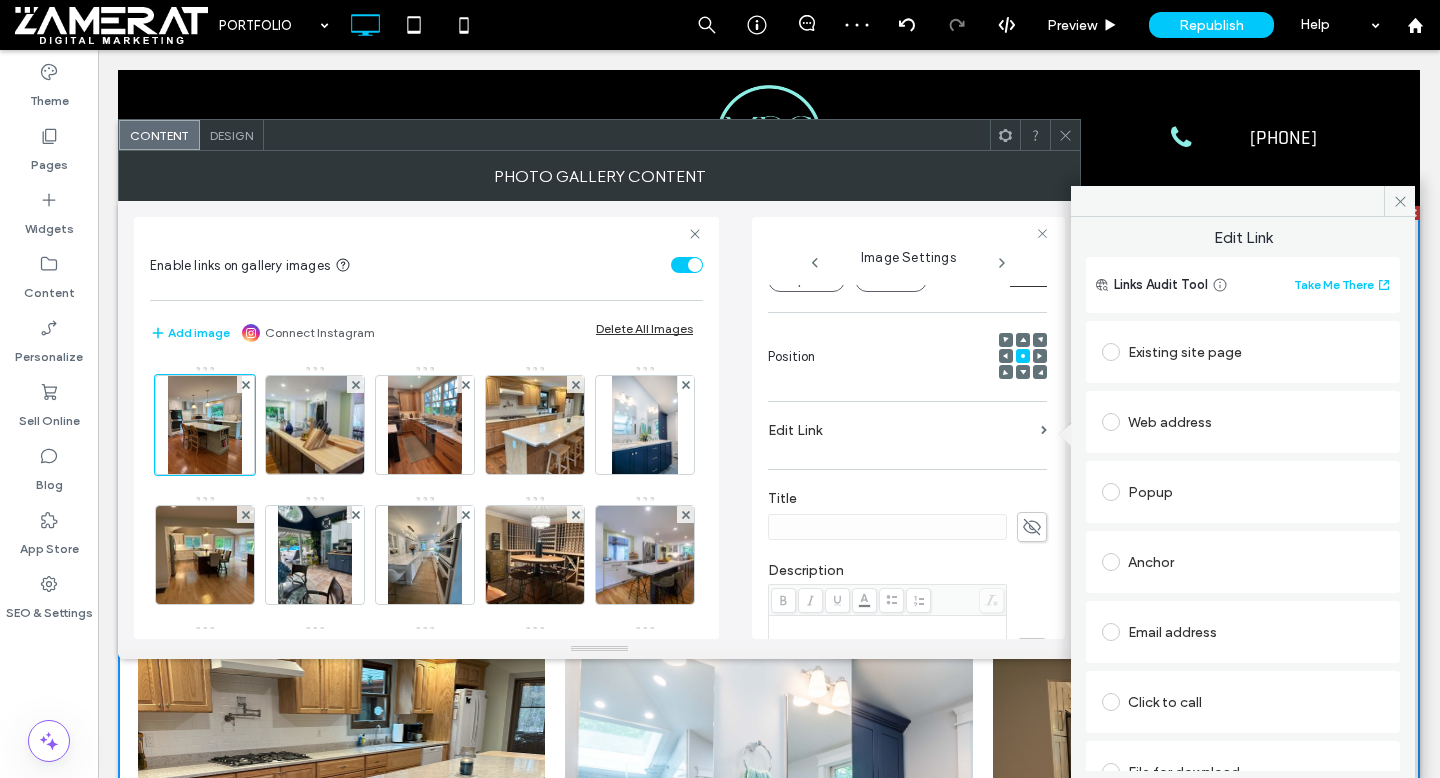 click on "Existing site page" 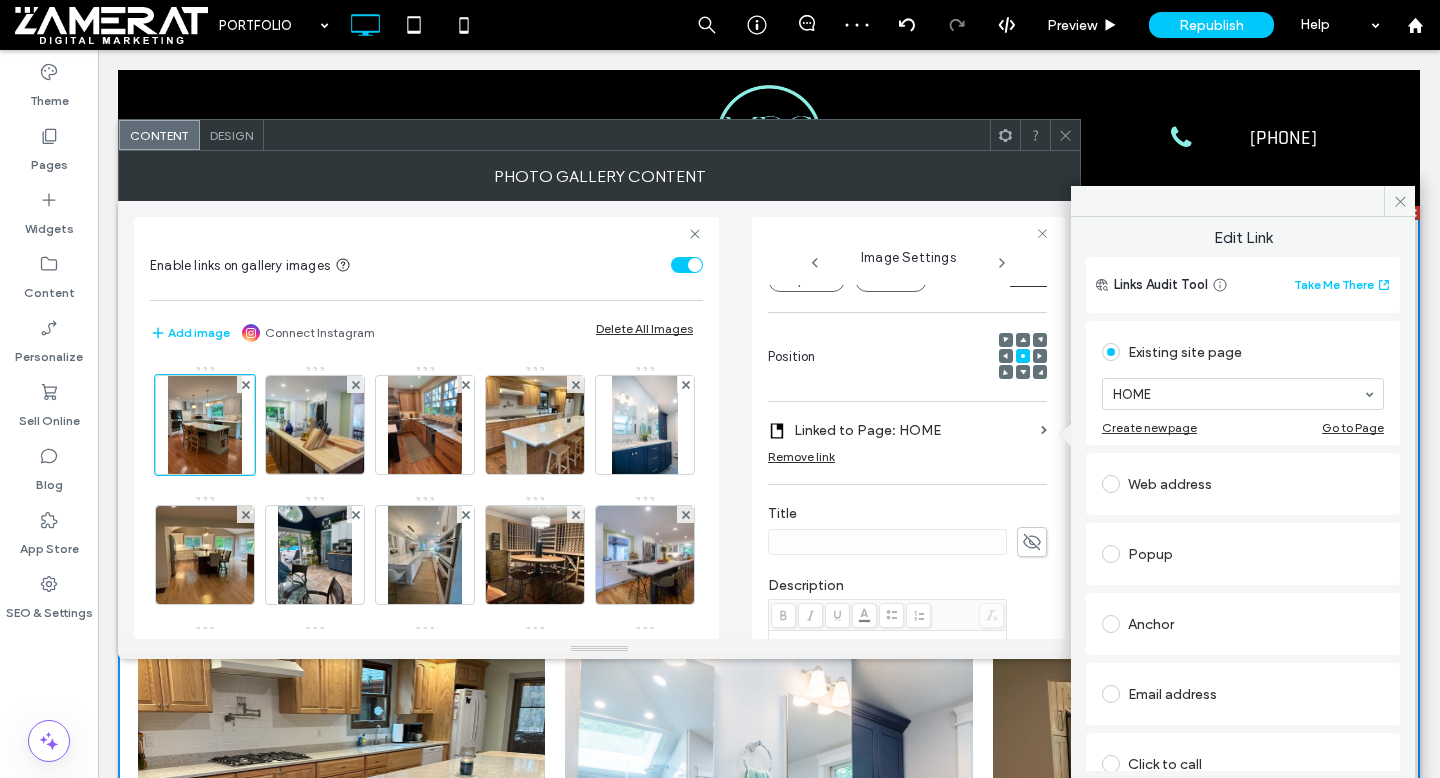 click on "HOME" 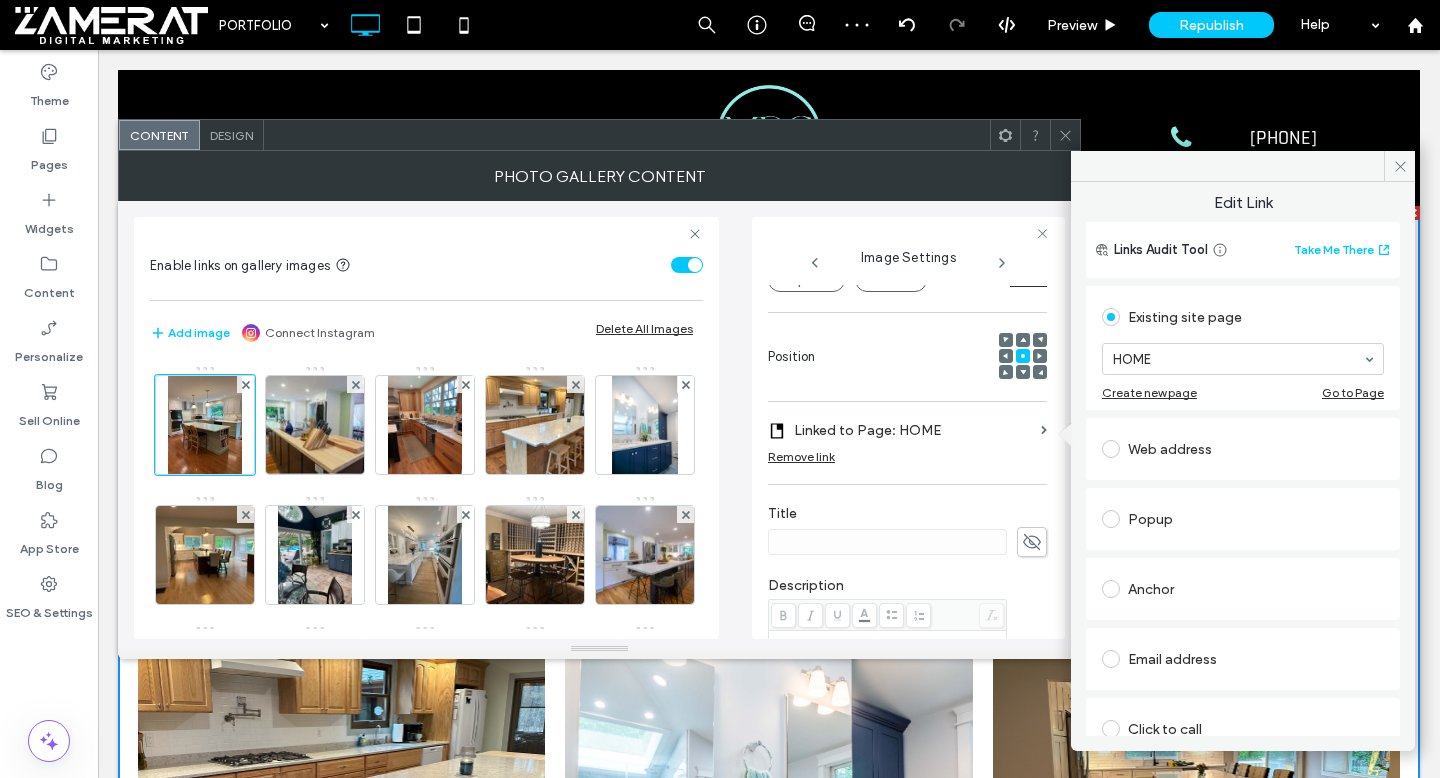 click on "HOME" 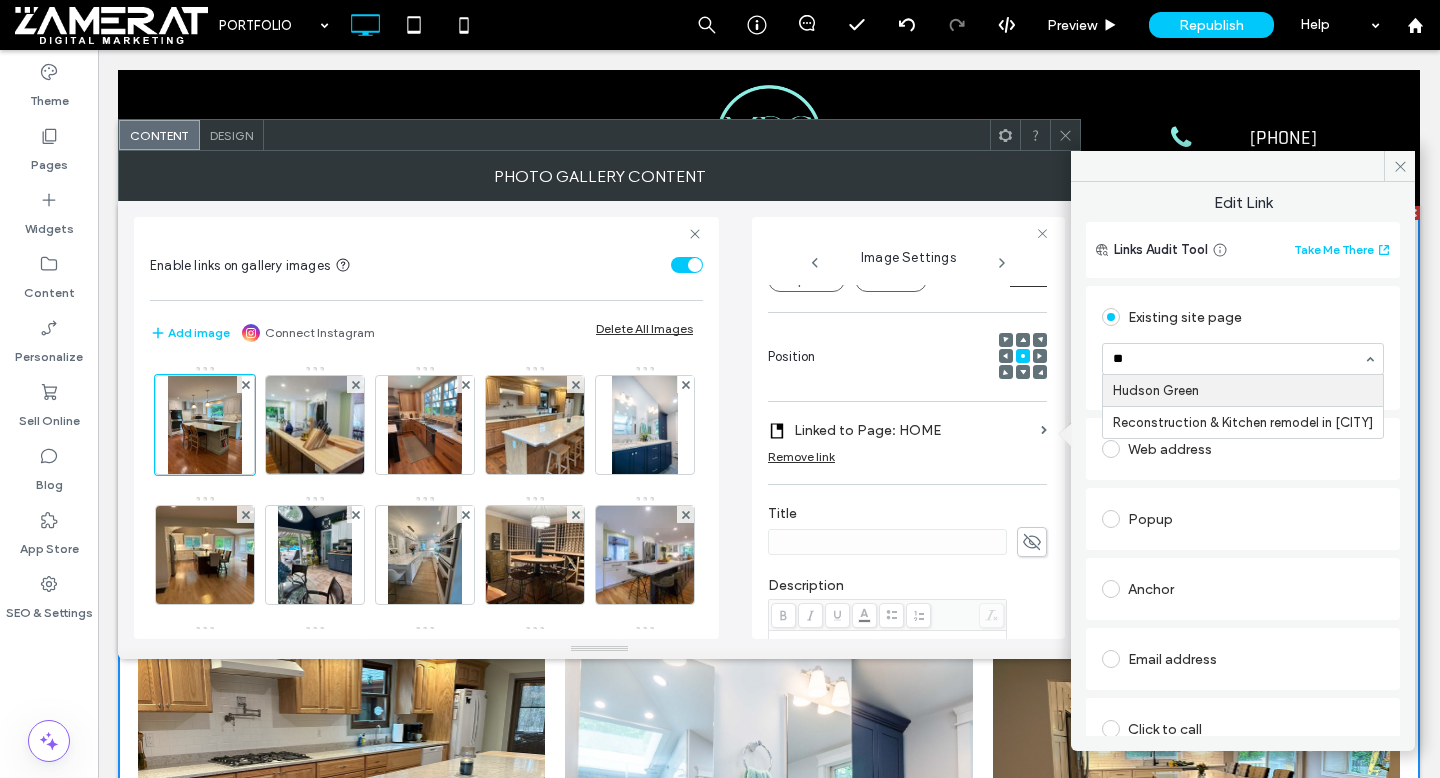 type on "***" 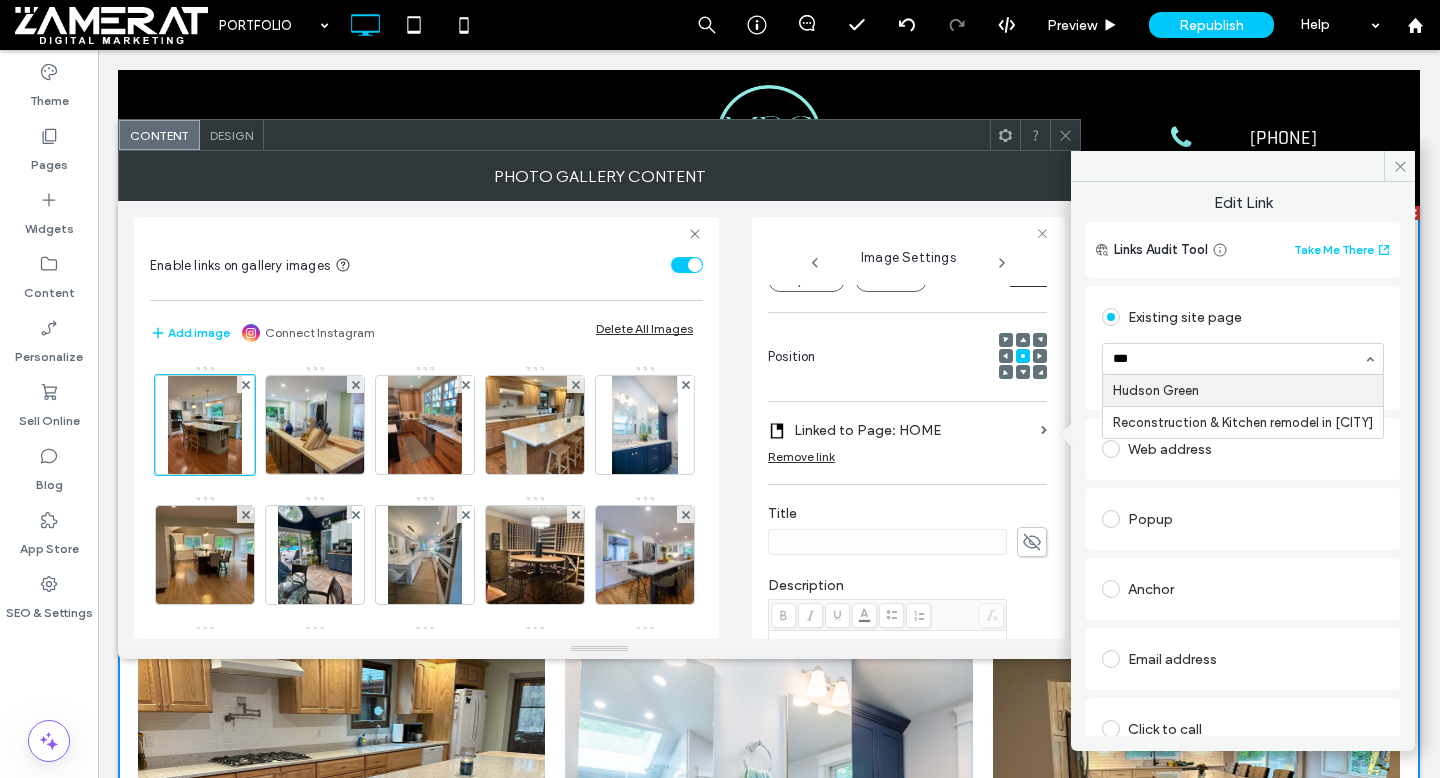 type 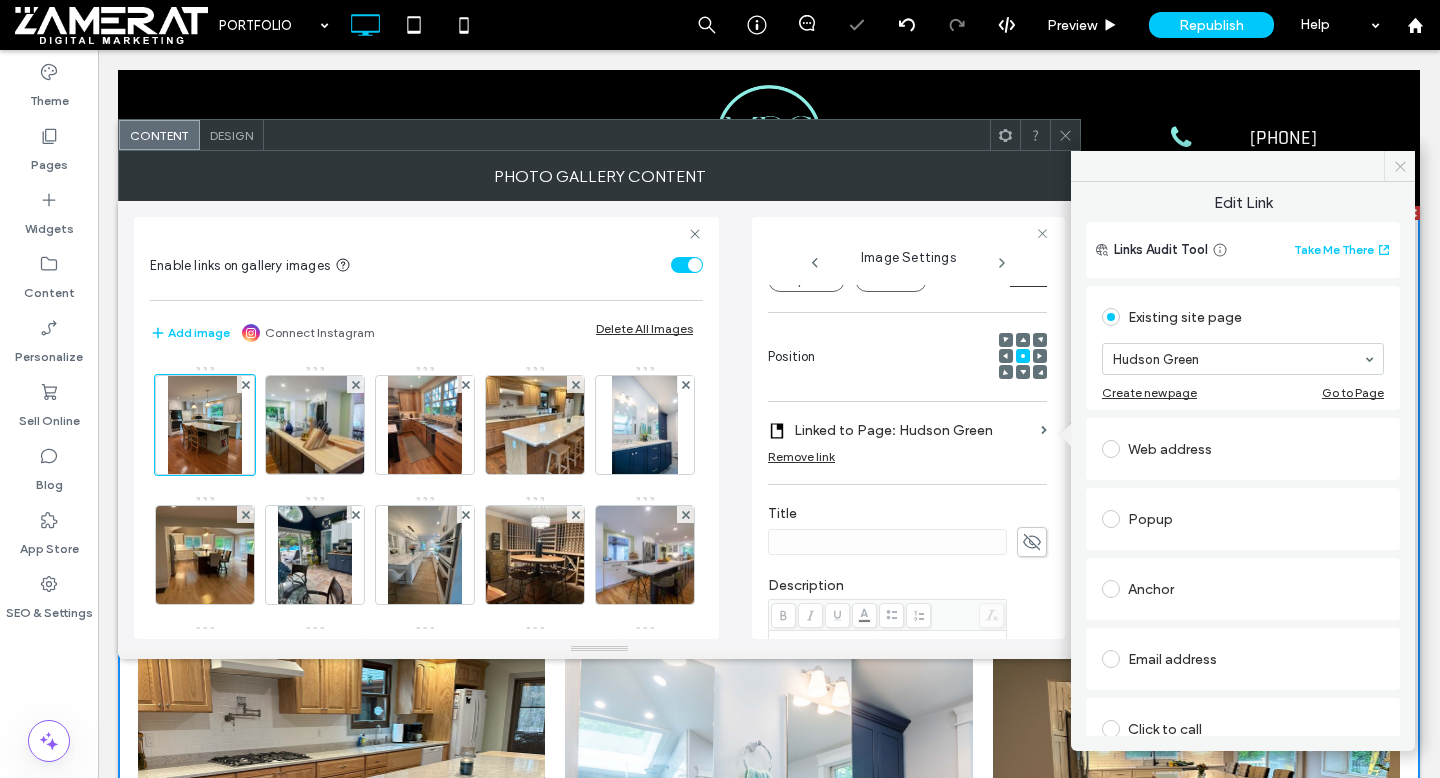 click 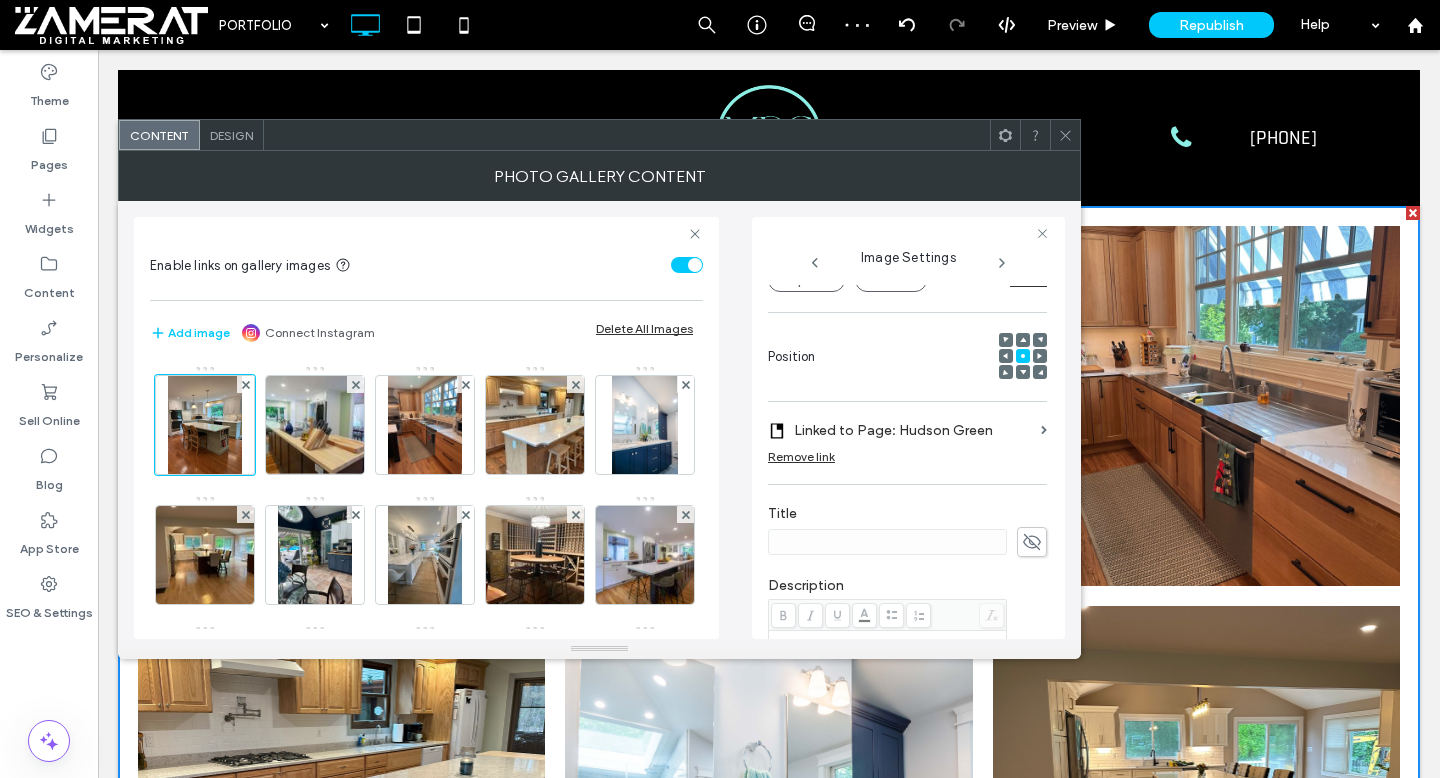 click 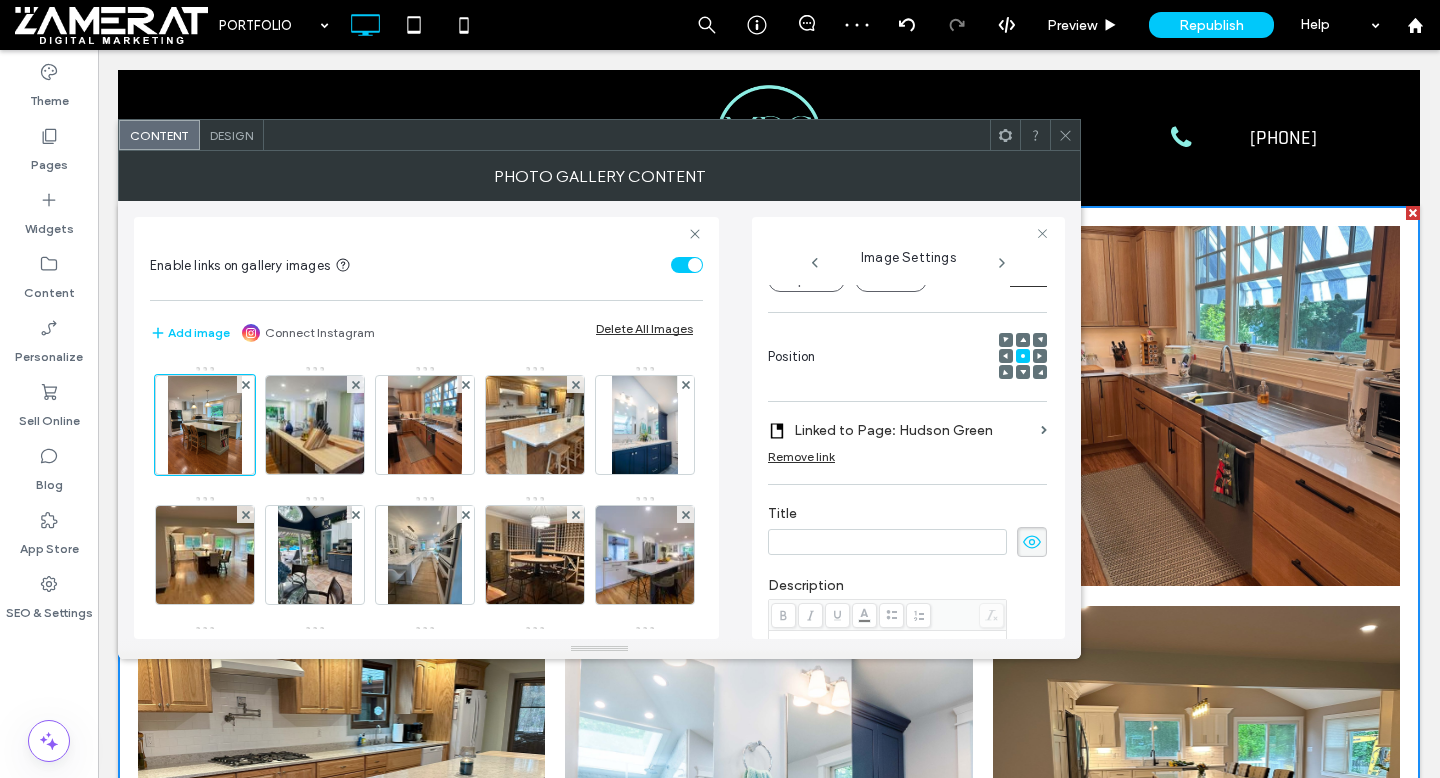 click 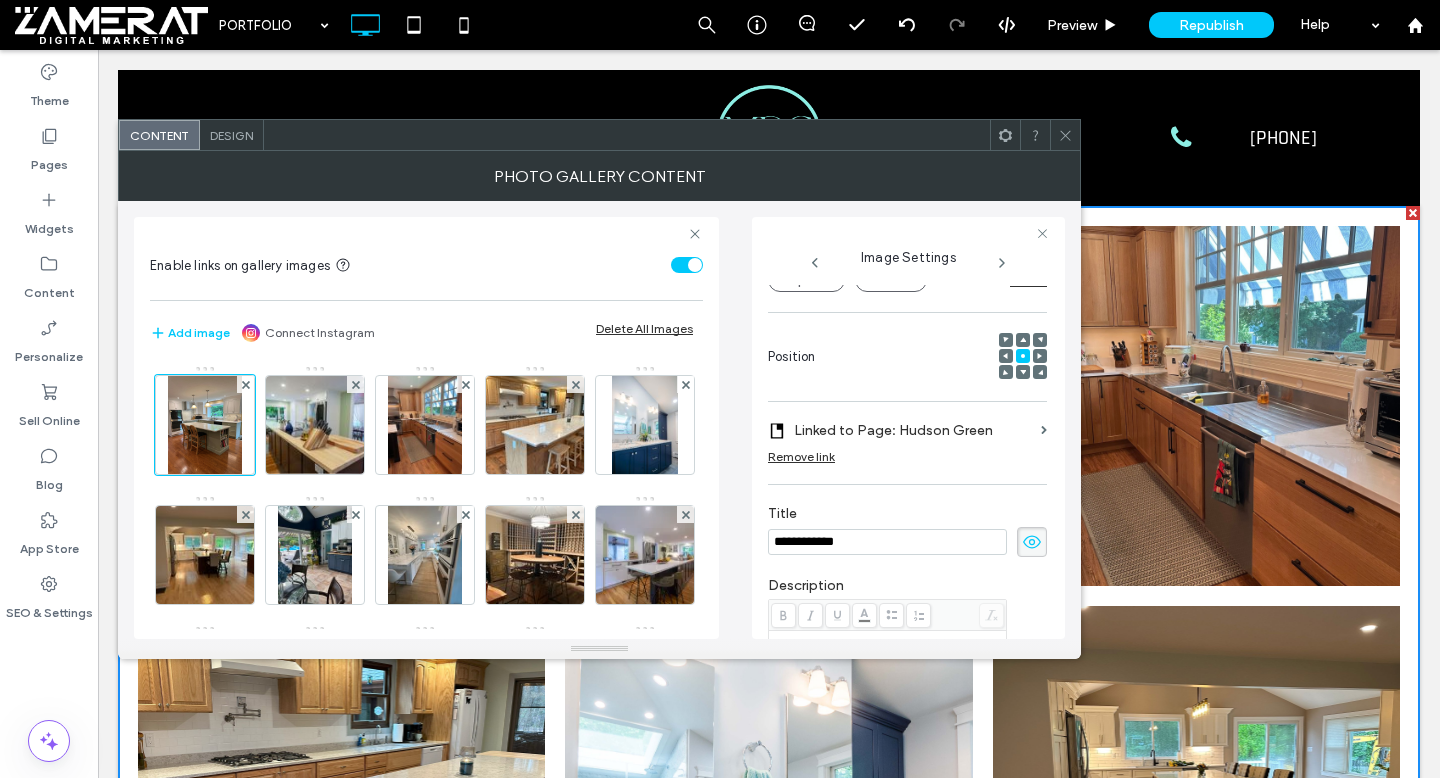 type on "**********" 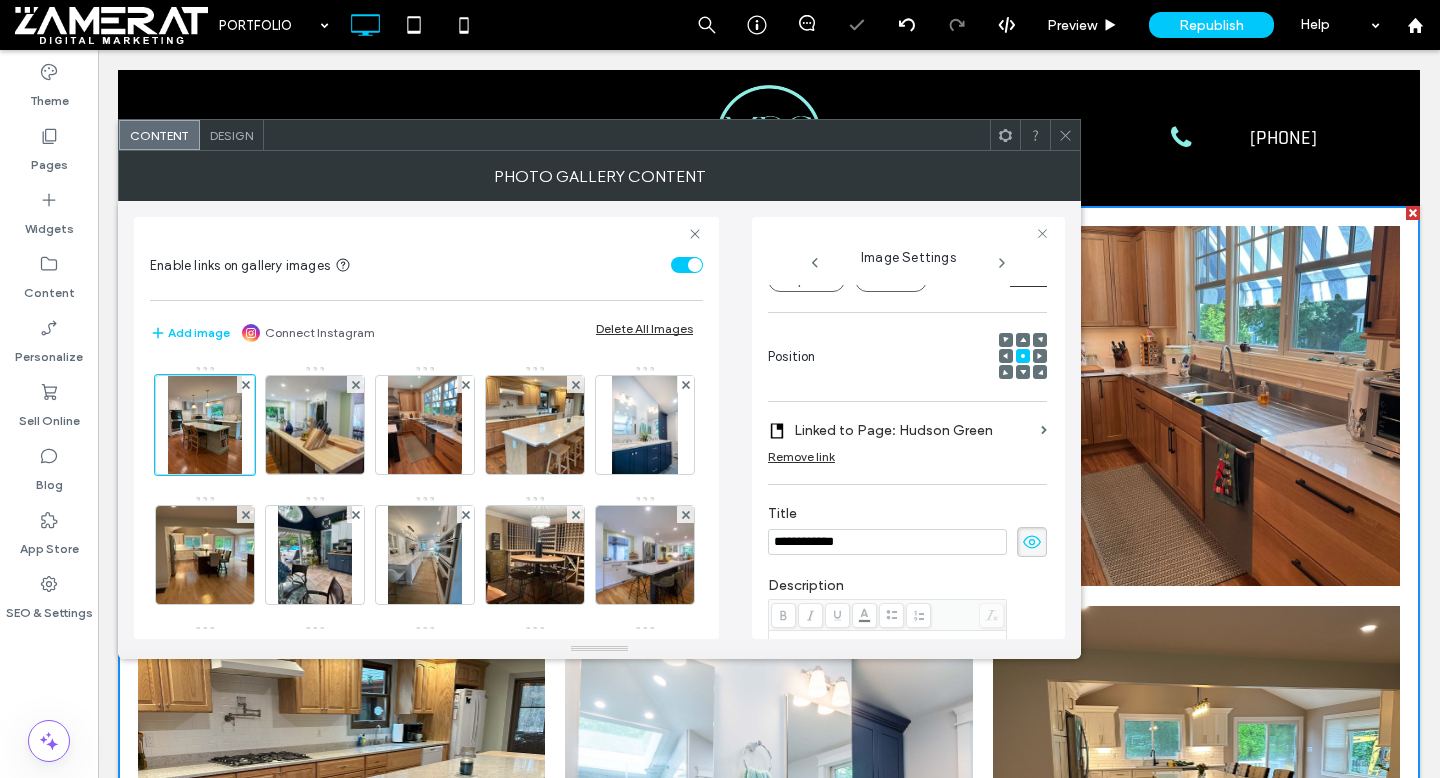 click on "Title" 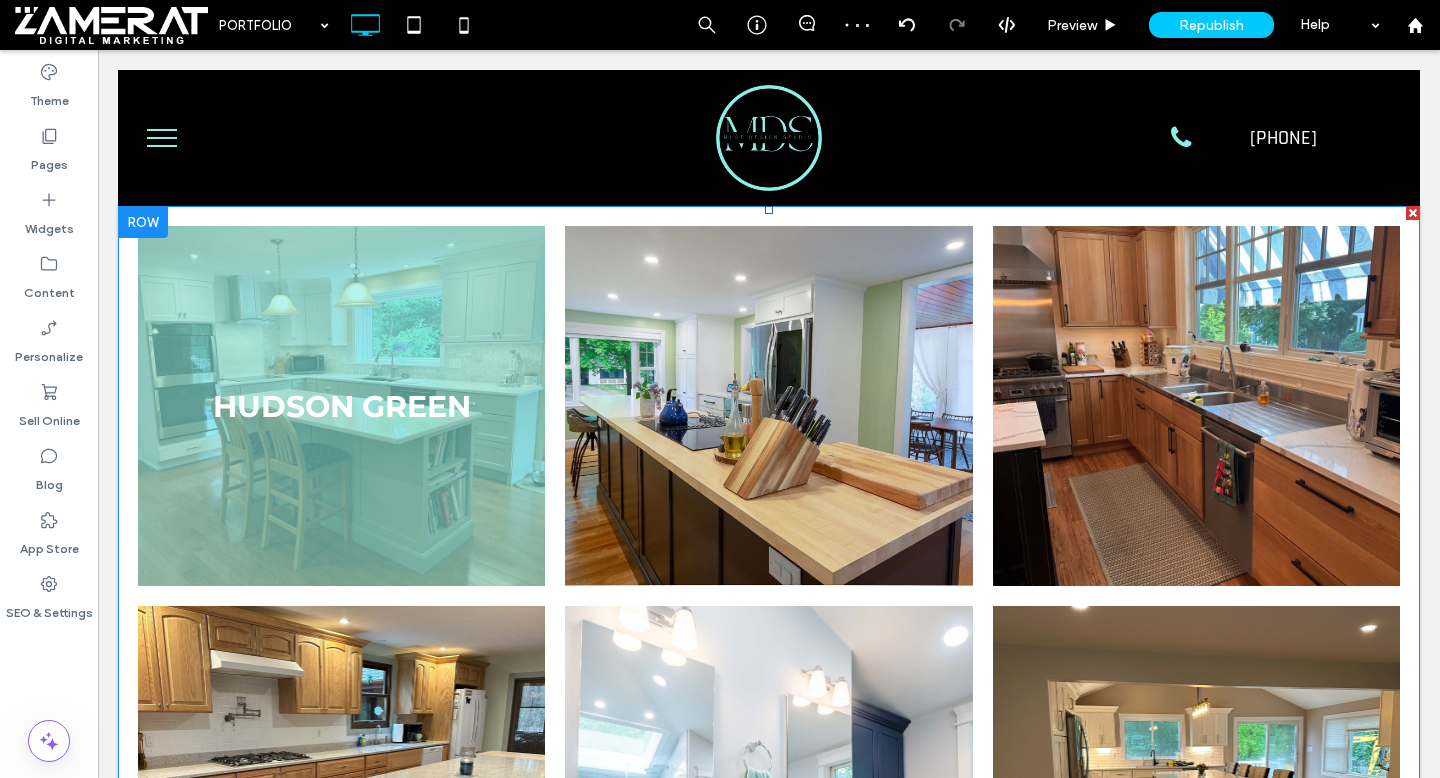 click 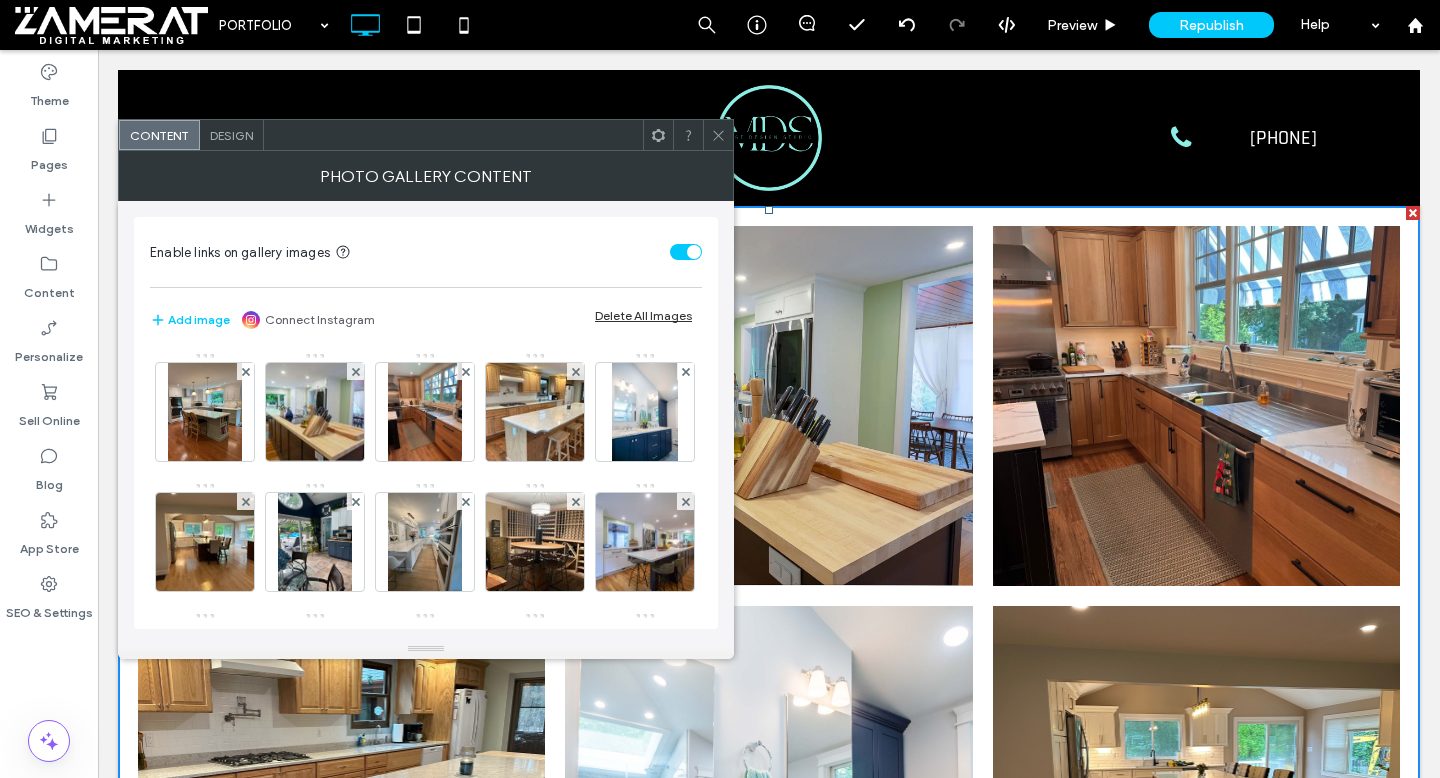 click 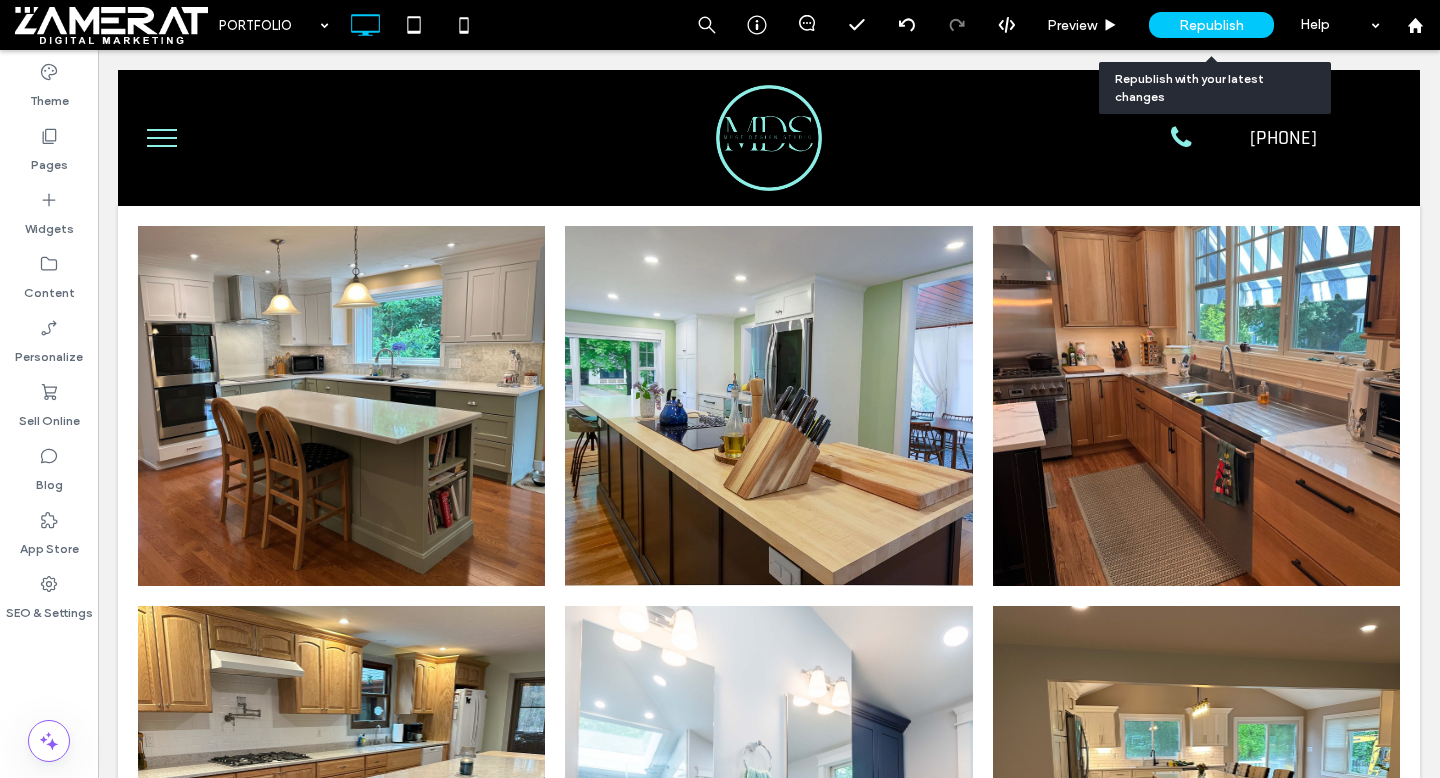 click on "Republish" 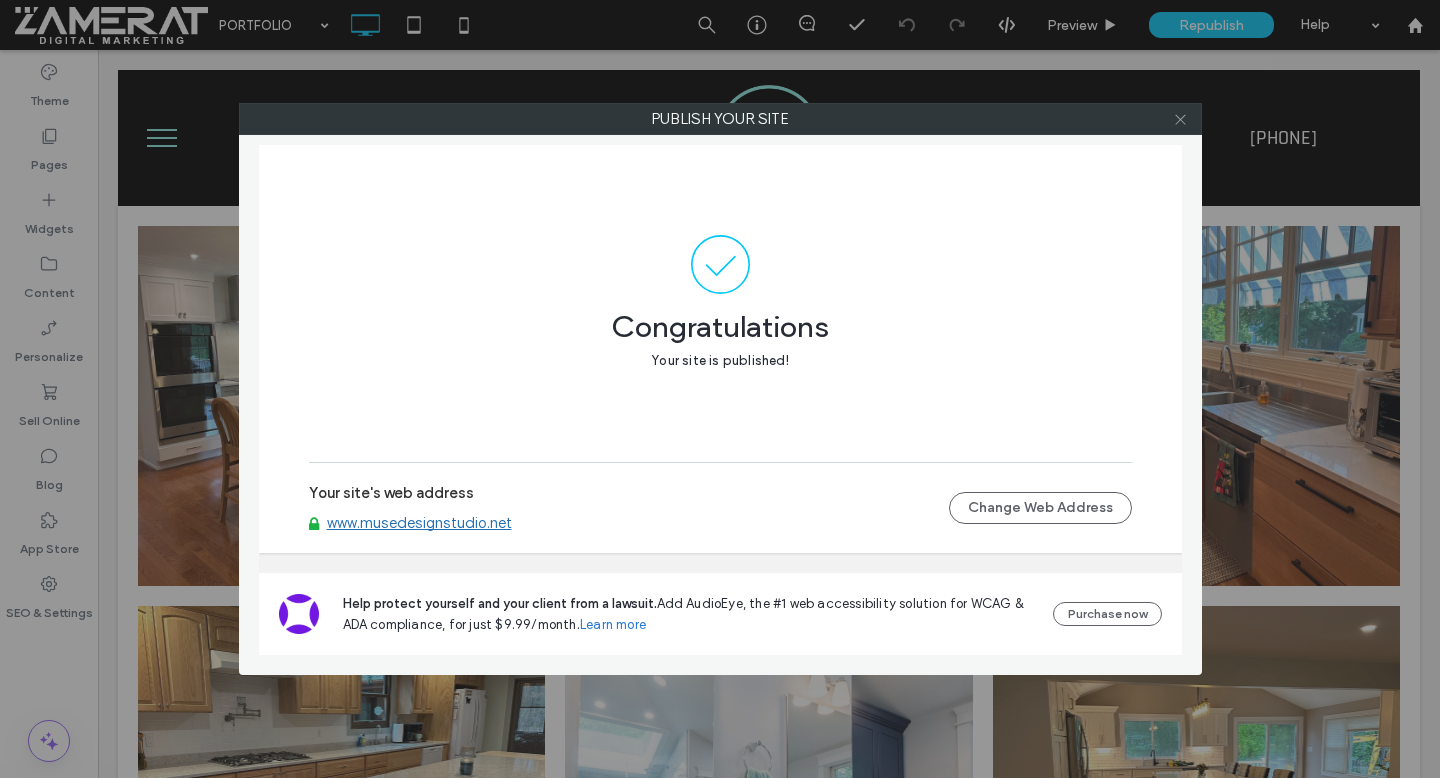click 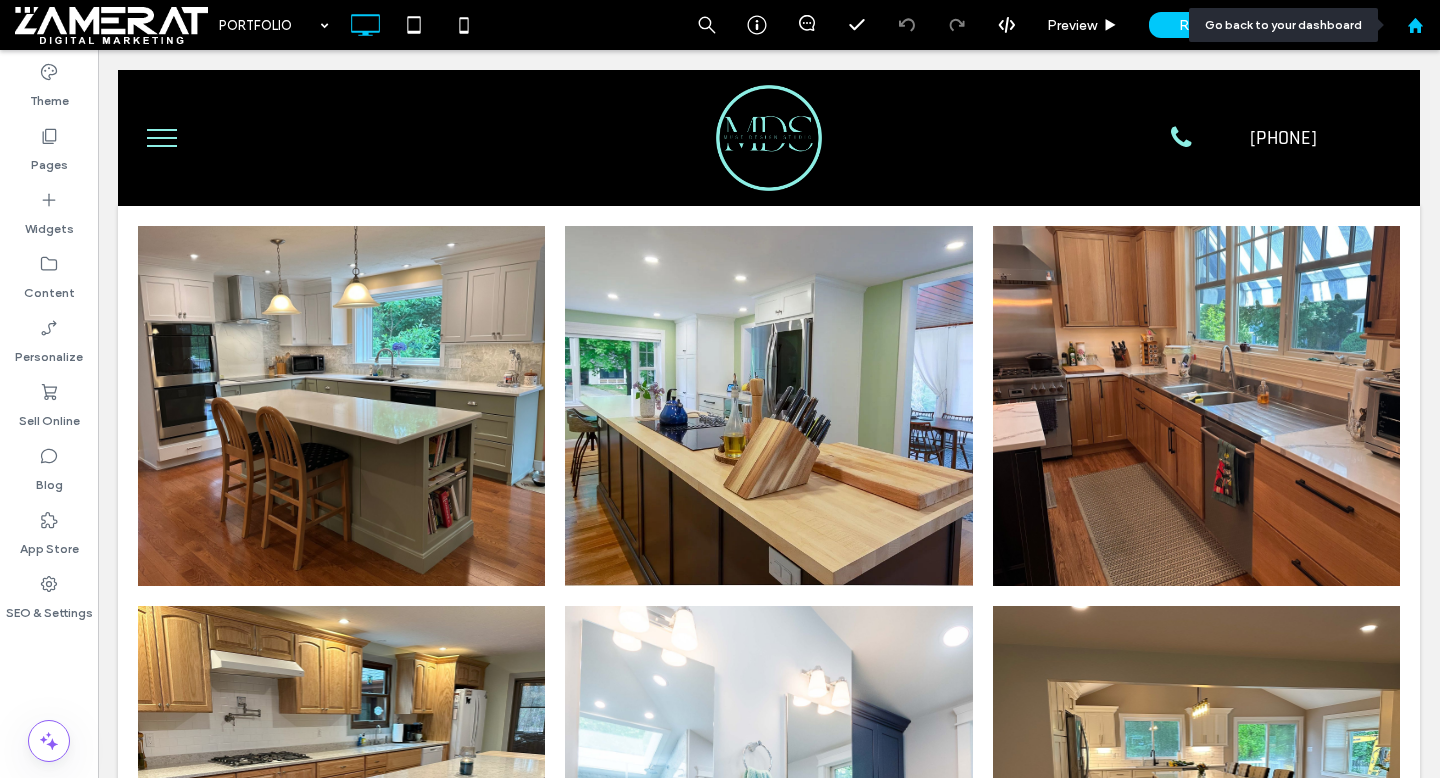 click 